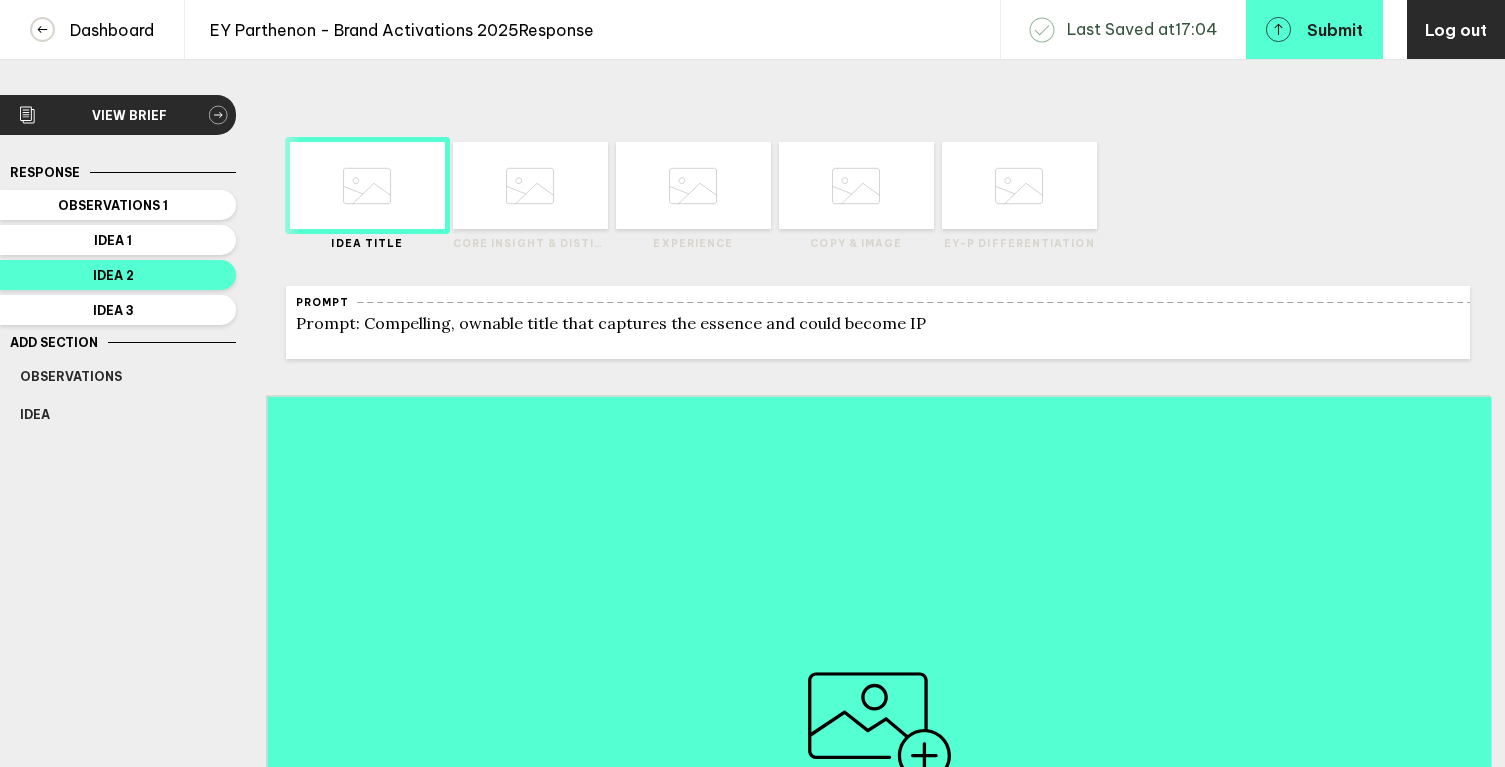 scroll, scrollTop: 0, scrollLeft: 0, axis: both 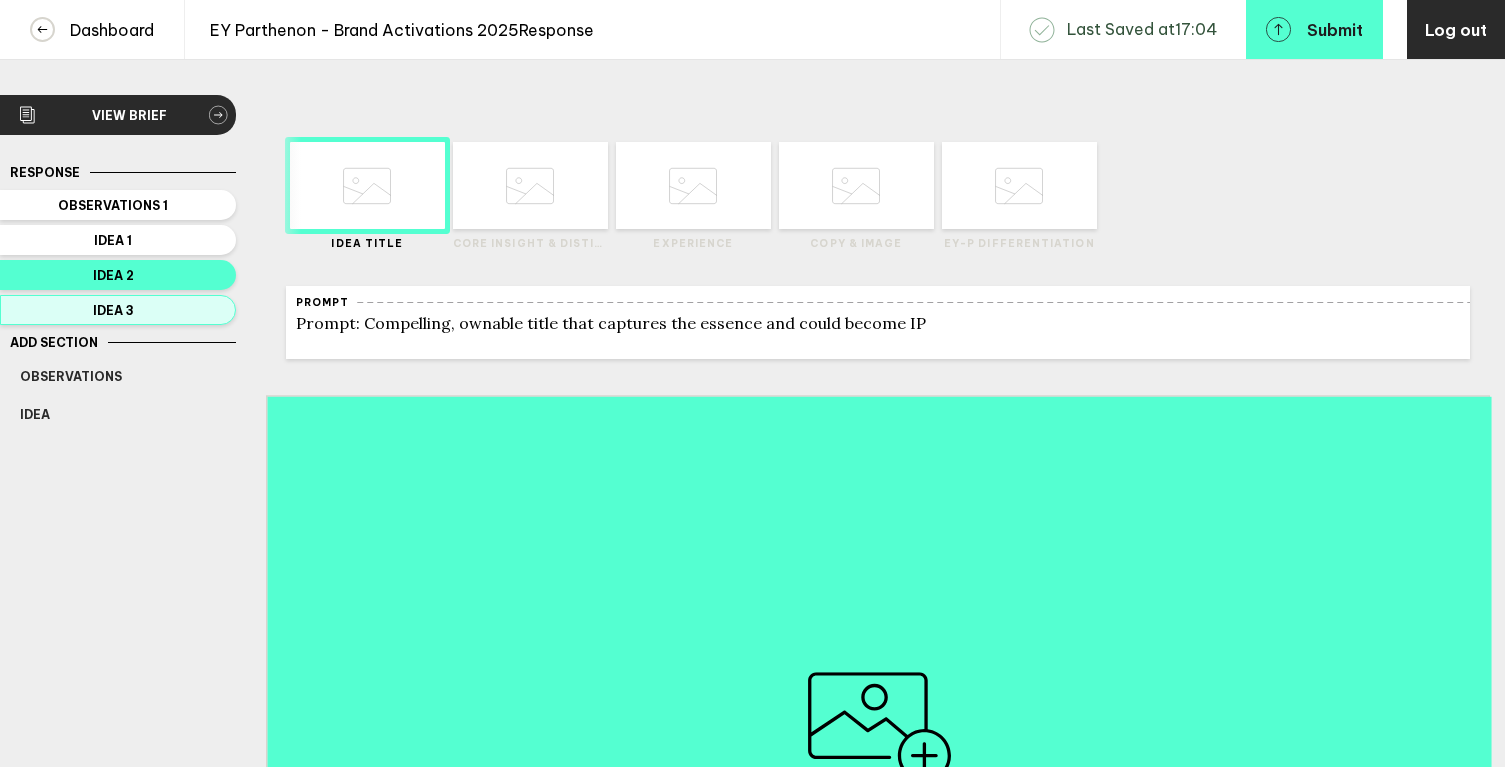 click on "Idea 3" at bounding box center (113, 205) 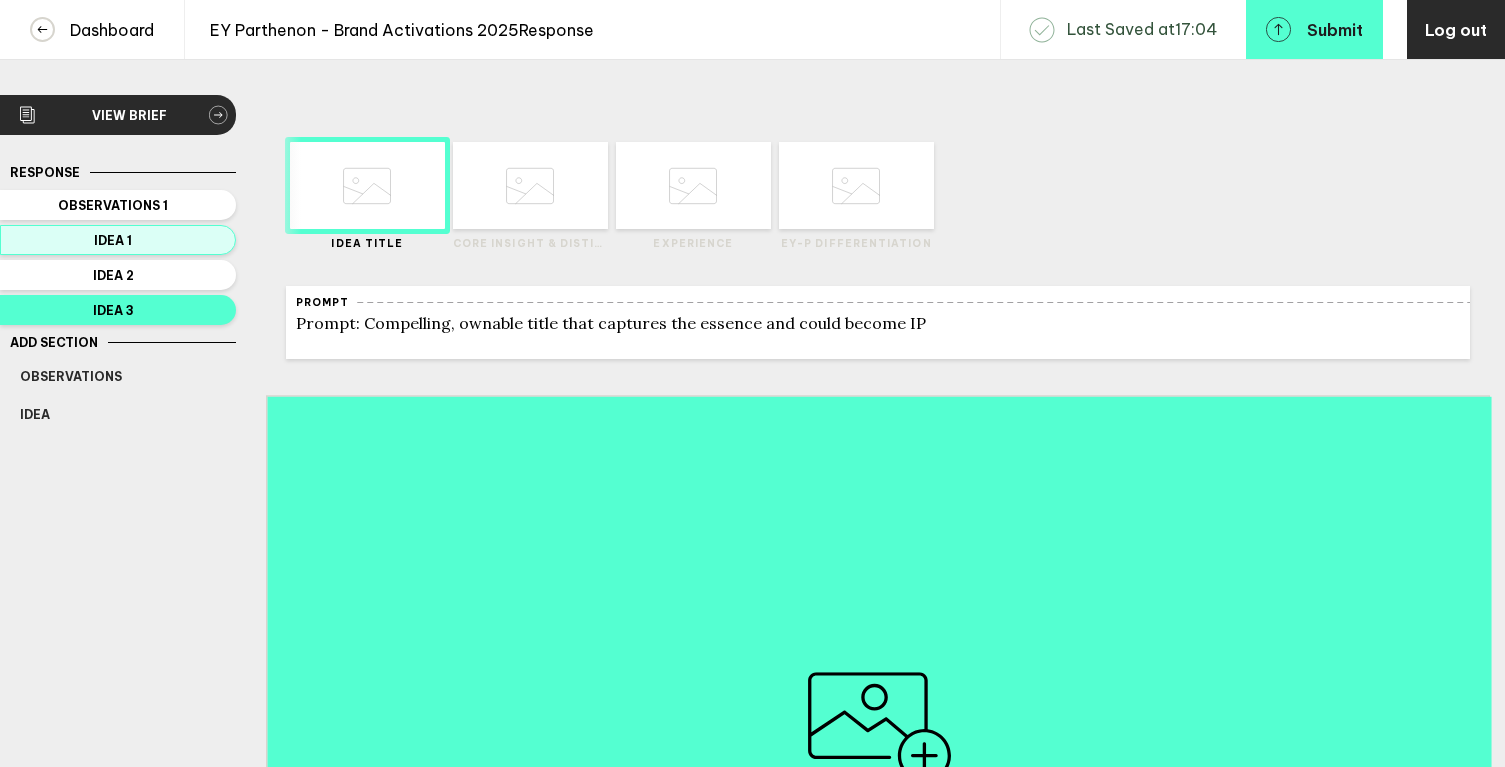 click on "Idea 1" at bounding box center [113, 205] 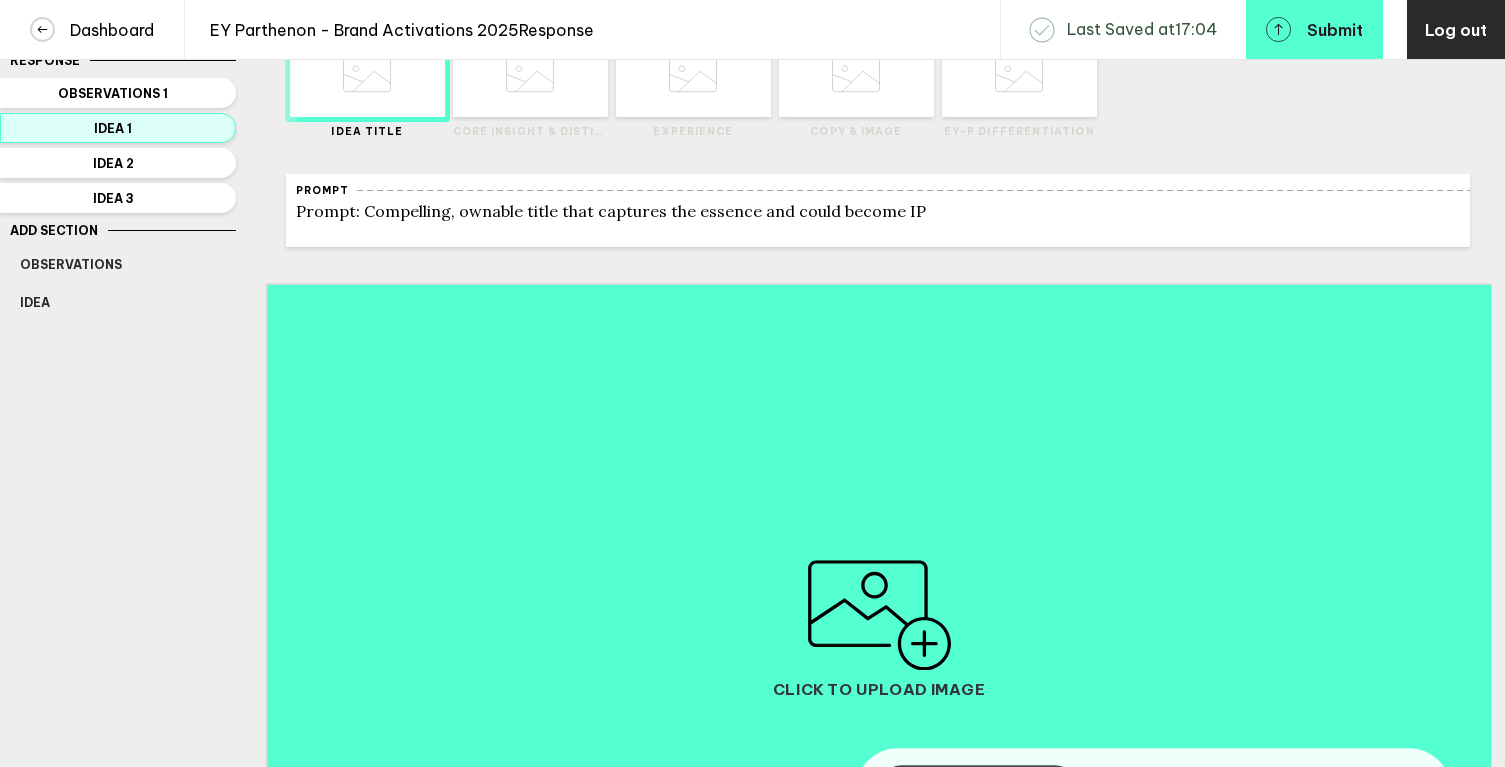scroll, scrollTop: 0, scrollLeft: 0, axis: both 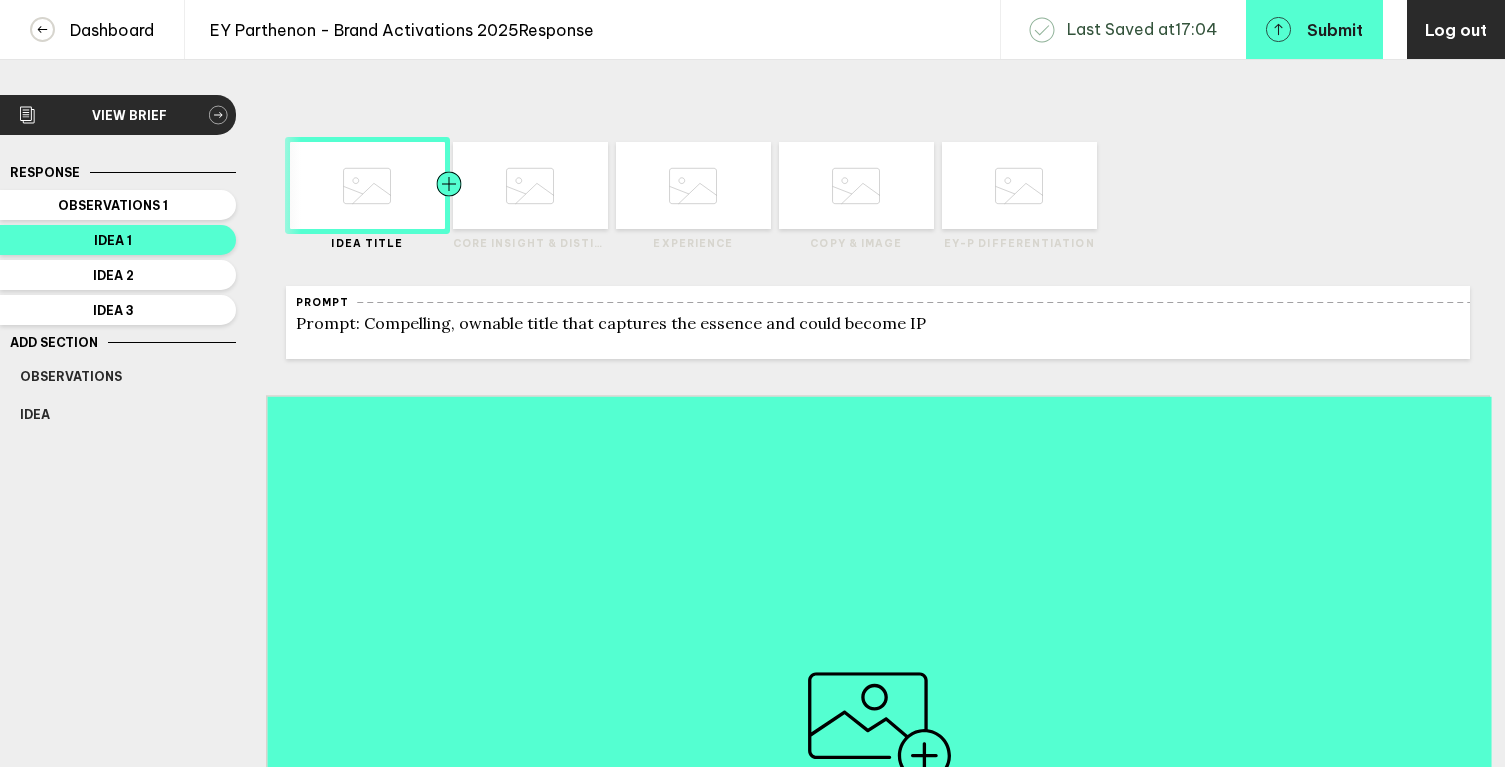 click at bounding box center [325, 185] 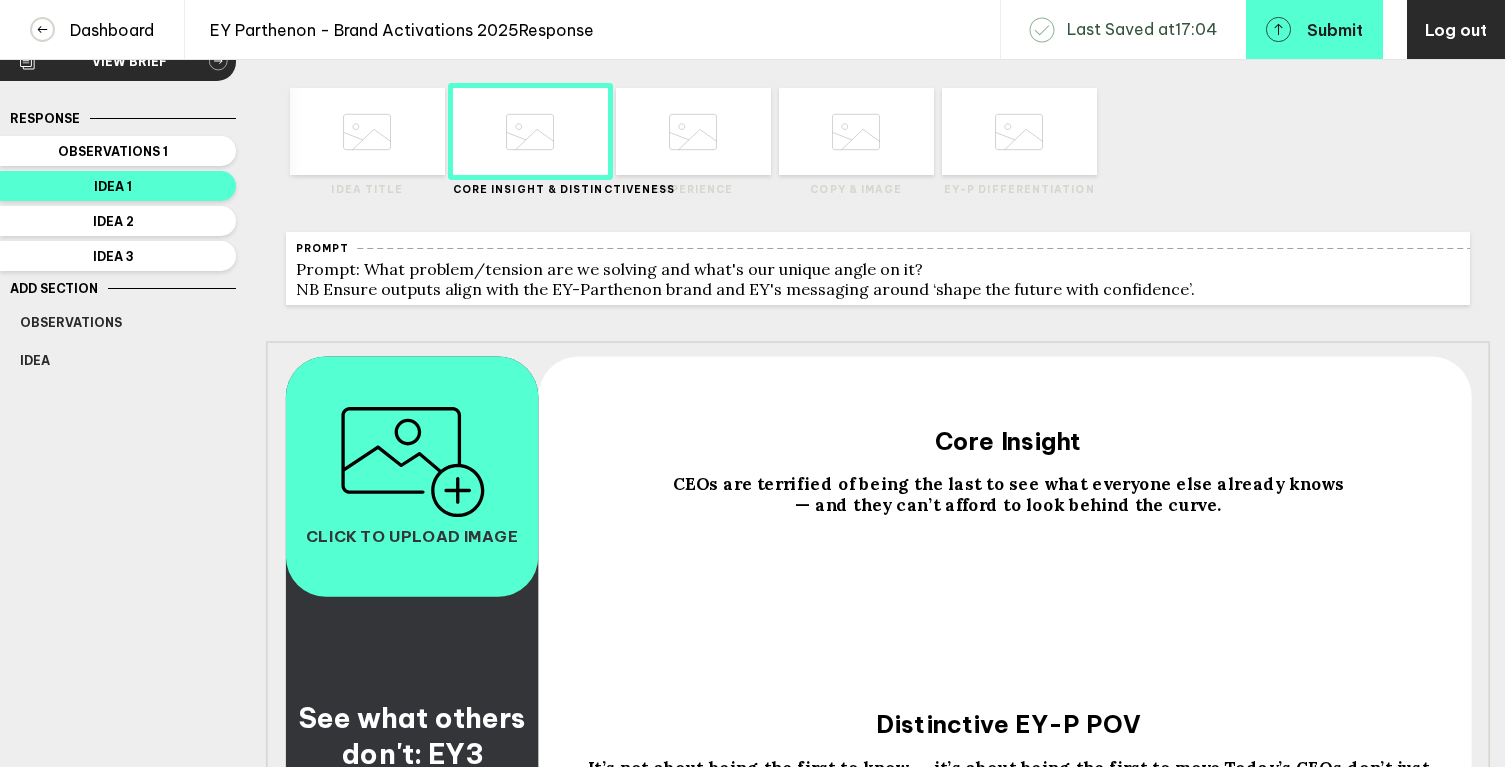 scroll, scrollTop: 0, scrollLeft: 0, axis: both 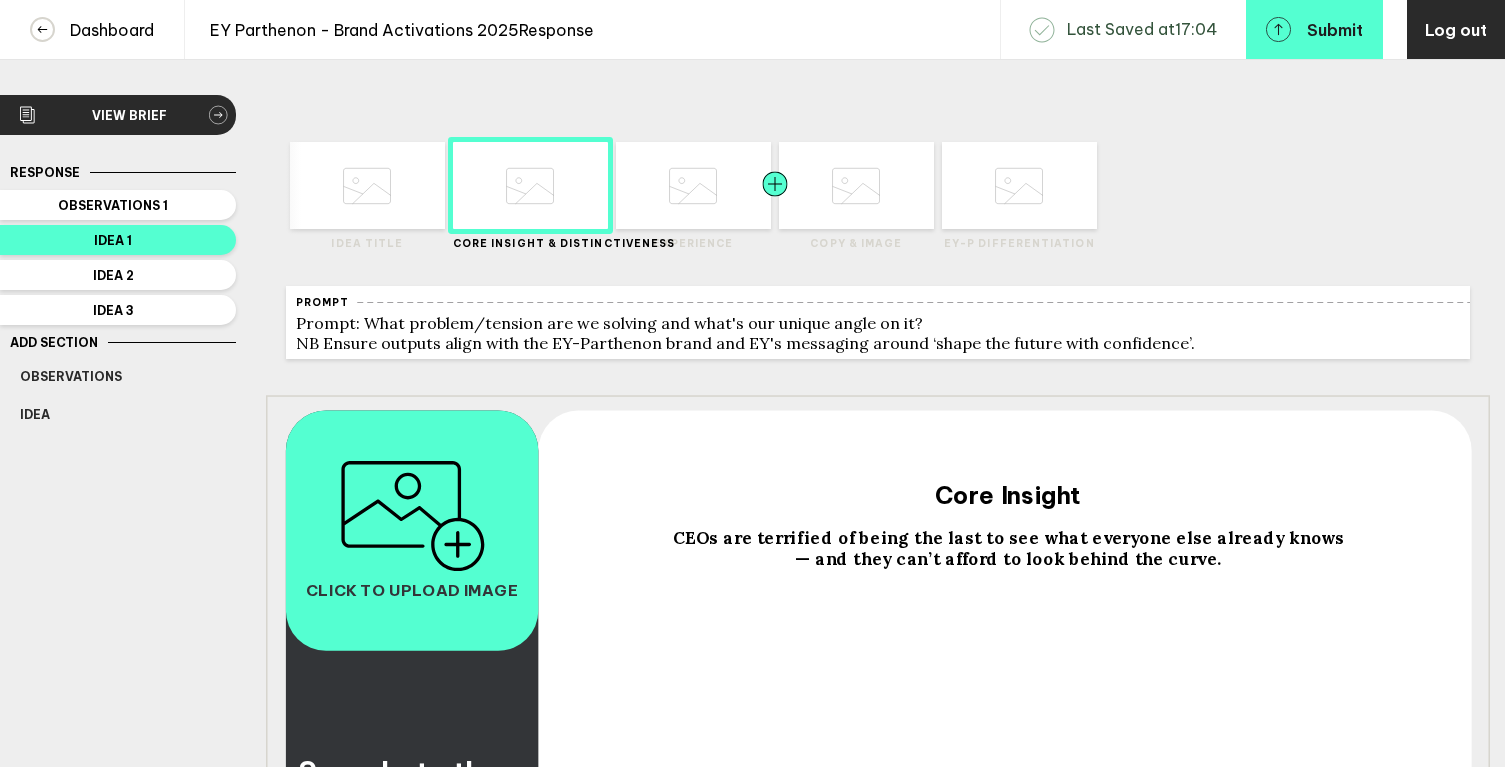 click at bounding box center [410, 185] 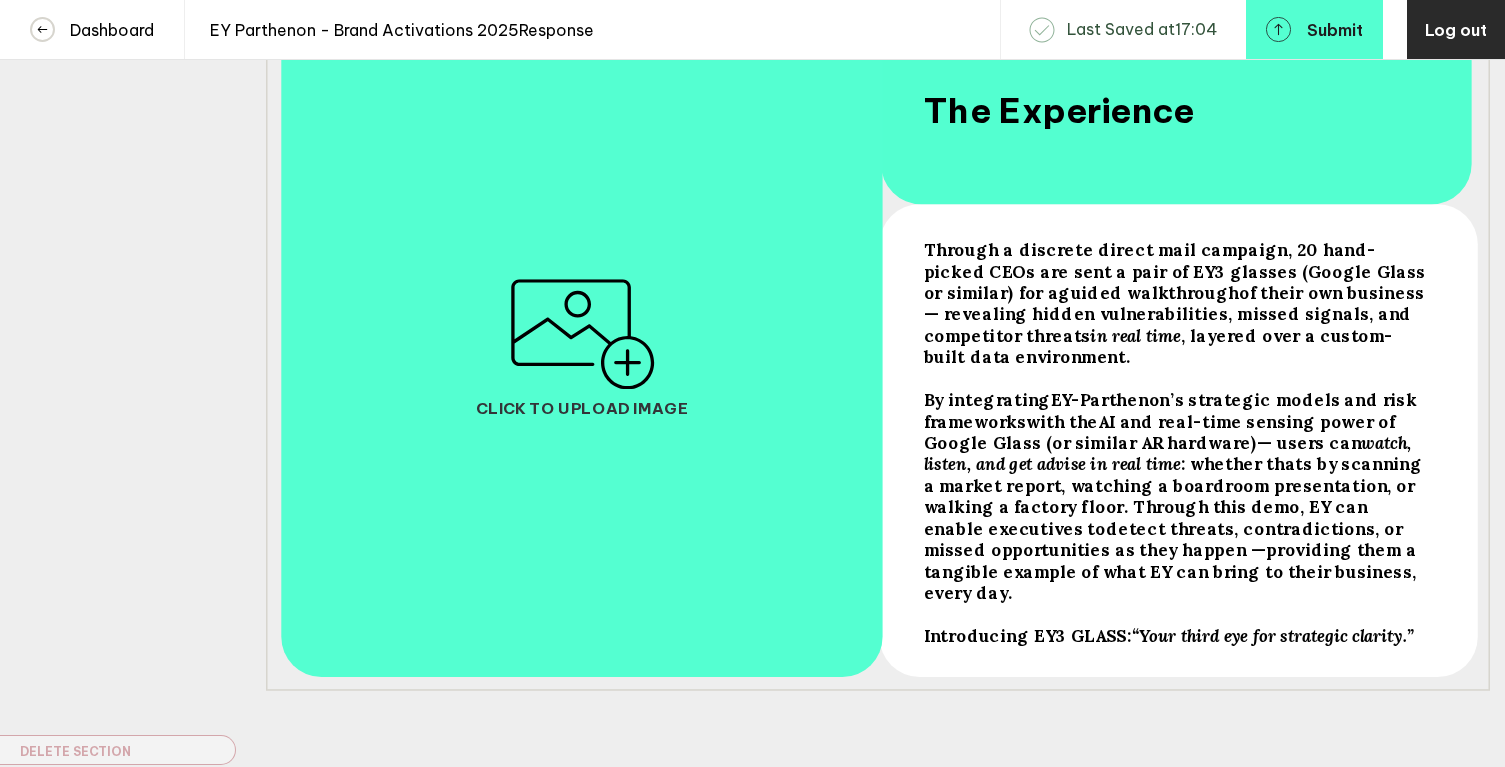 scroll, scrollTop: 396, scrollLeft: 0, axis: vertical 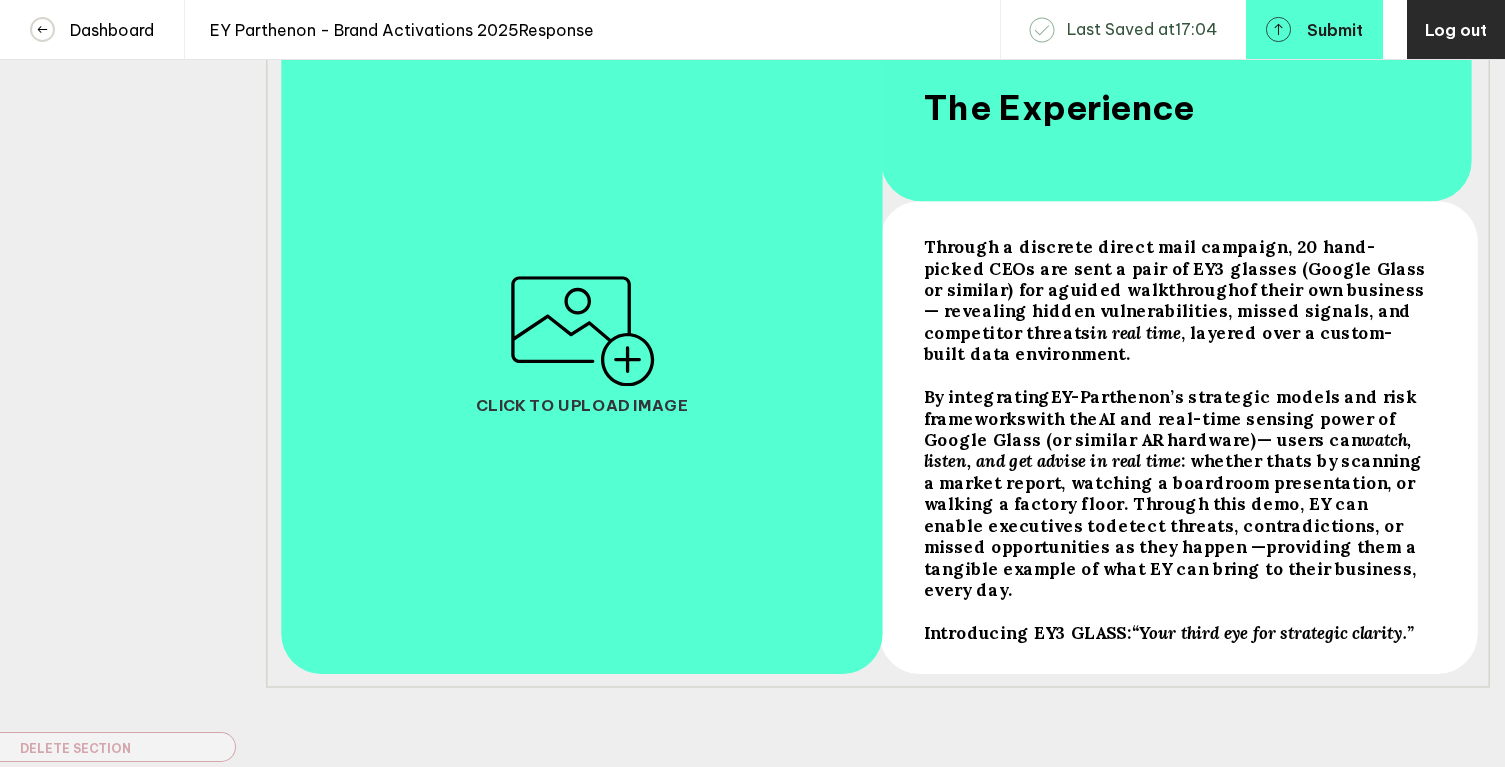click on "watch, listen, and get advise in real time" at bounding box center [1176, 268] 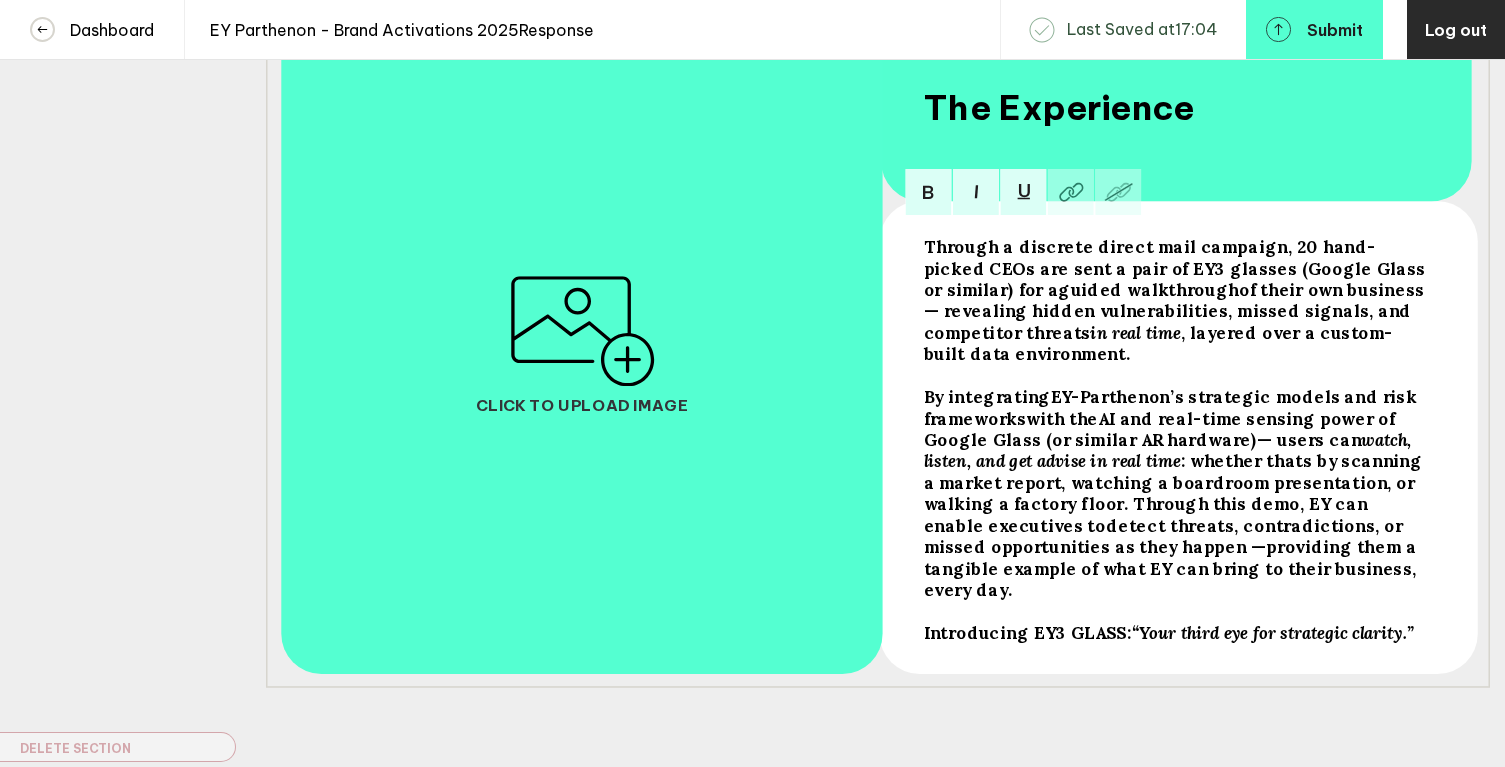 click on "watch, listen, and get advise in real time" at bounding box center [1176, 268] 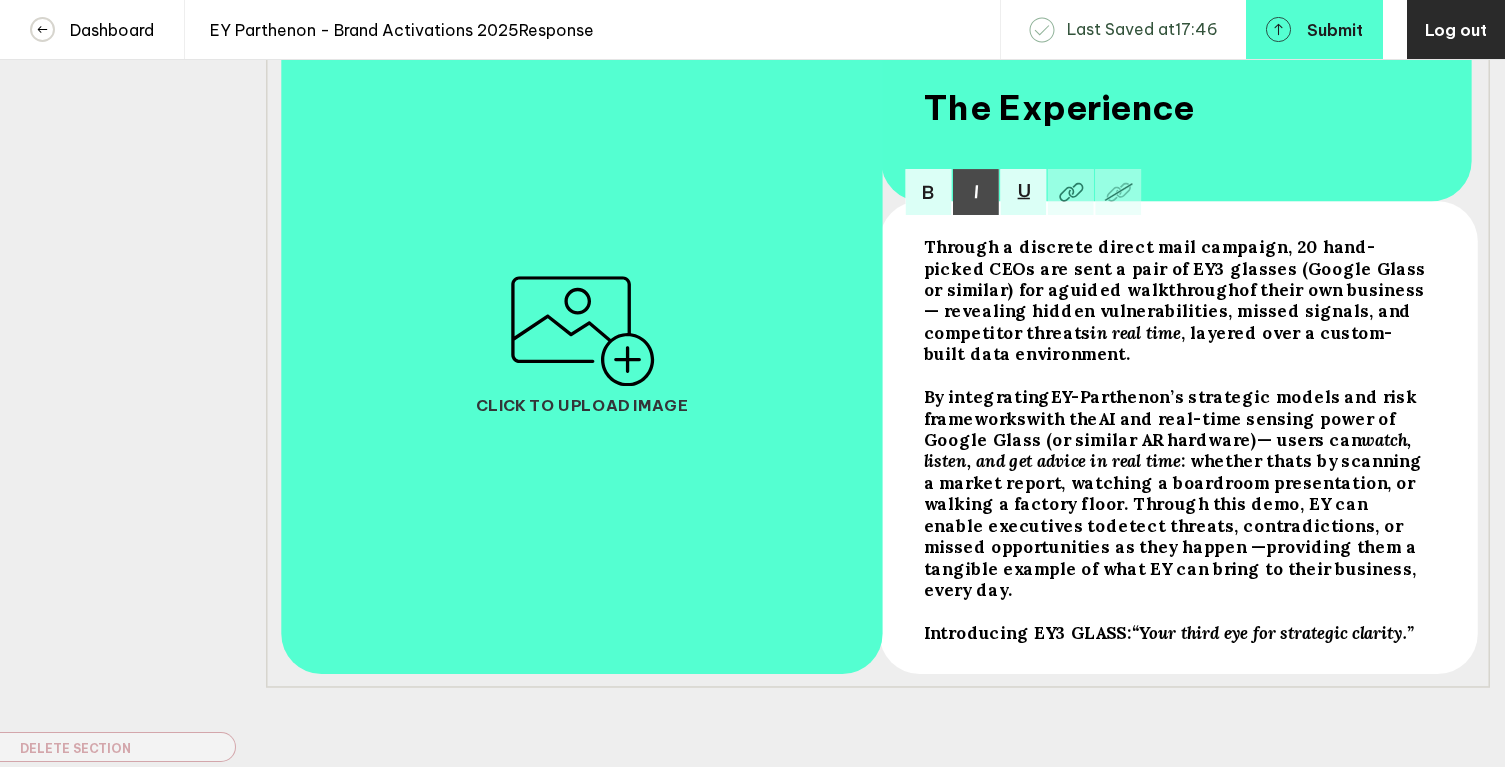 click on ": whether thats by scanning a market report, watching a boardroom presentation, or walking a factory floor. Through this demo, EY can enable executives to" at bounding box center (1176, 268) 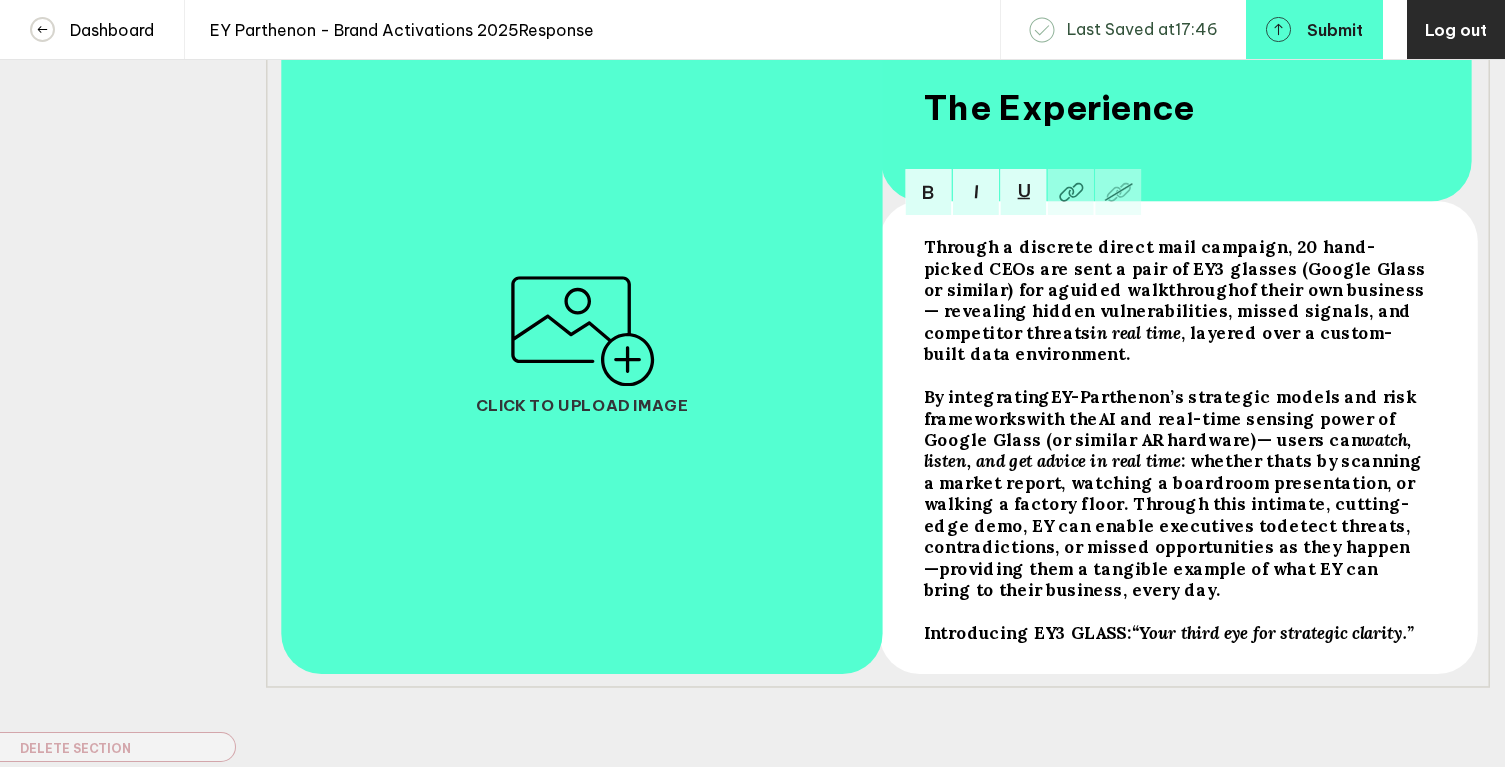 click on ": whether thats by scanning a market report, watching a boardroom presentation, or walking a factory floor. Through this intimate, cutting-edge demo, EY can enable executives to" at bounding box center (1176, 268) 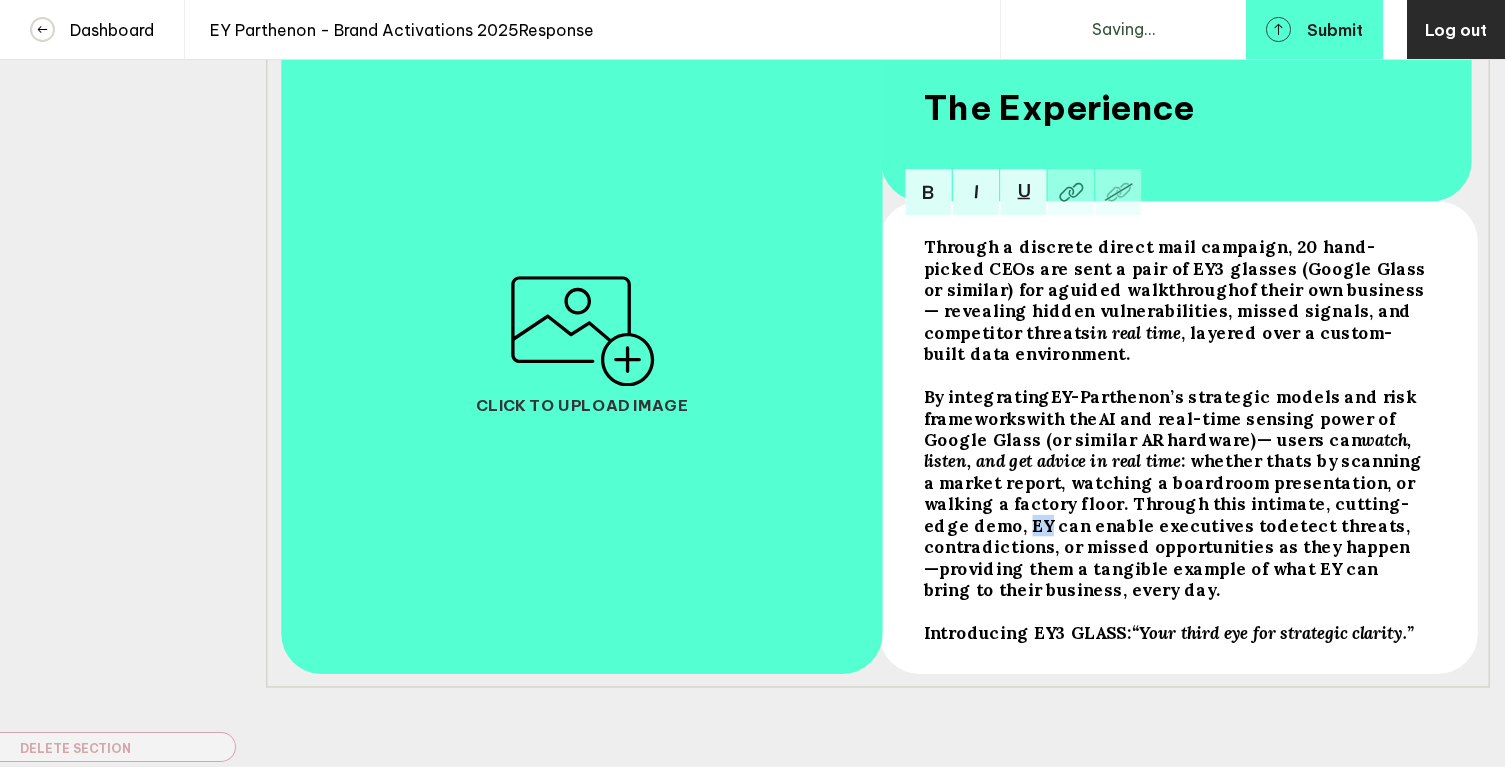 click on ": whether thats by scanning a market report, watching a boardroom presentation, or walking a factory floor. Through this intimate, cutting-edge demo, EY can enable executives to" at bounding box center (1176, 268) 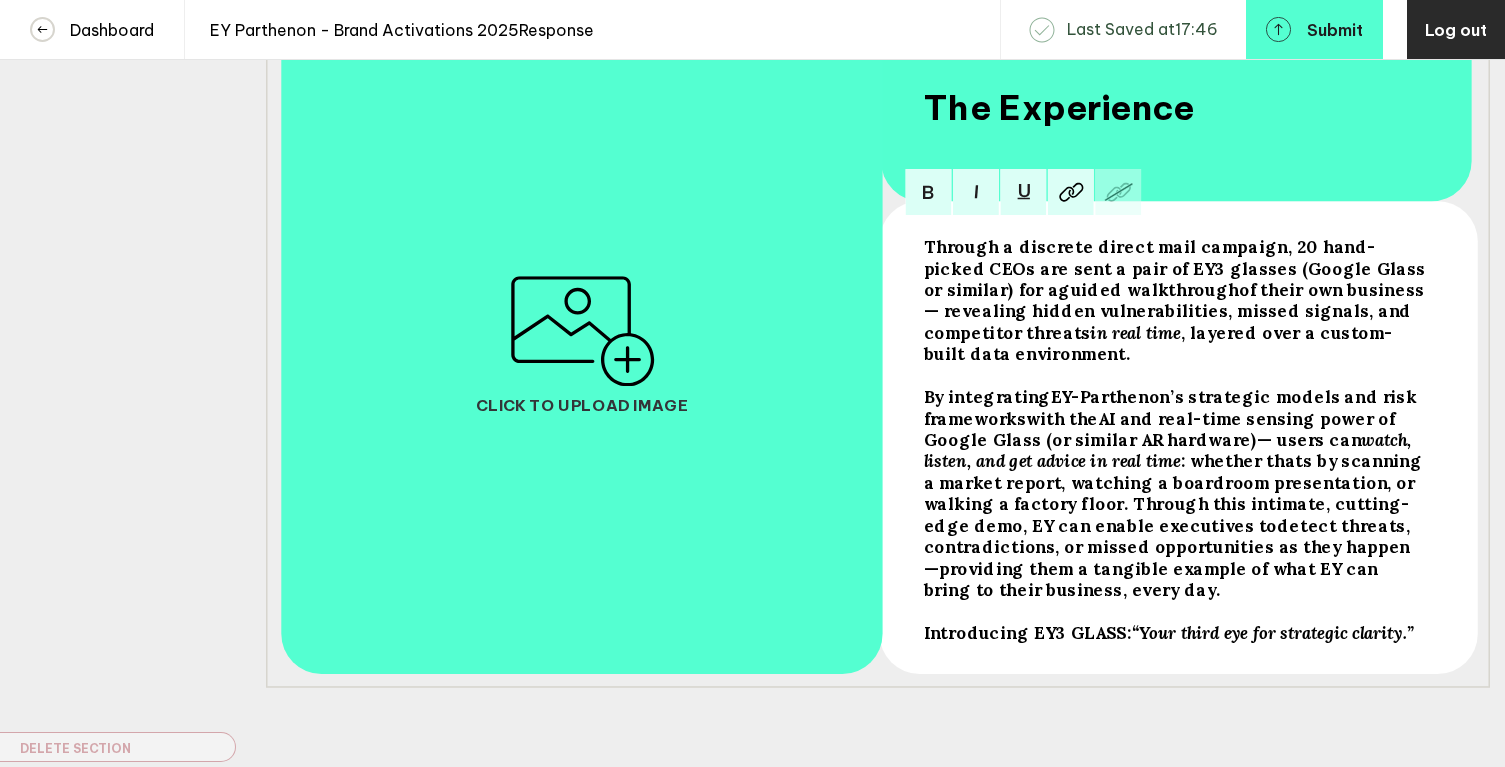 click on "providing them a tangible example of what EY can bring to their business, every day." at bounding box center (1176, 268) 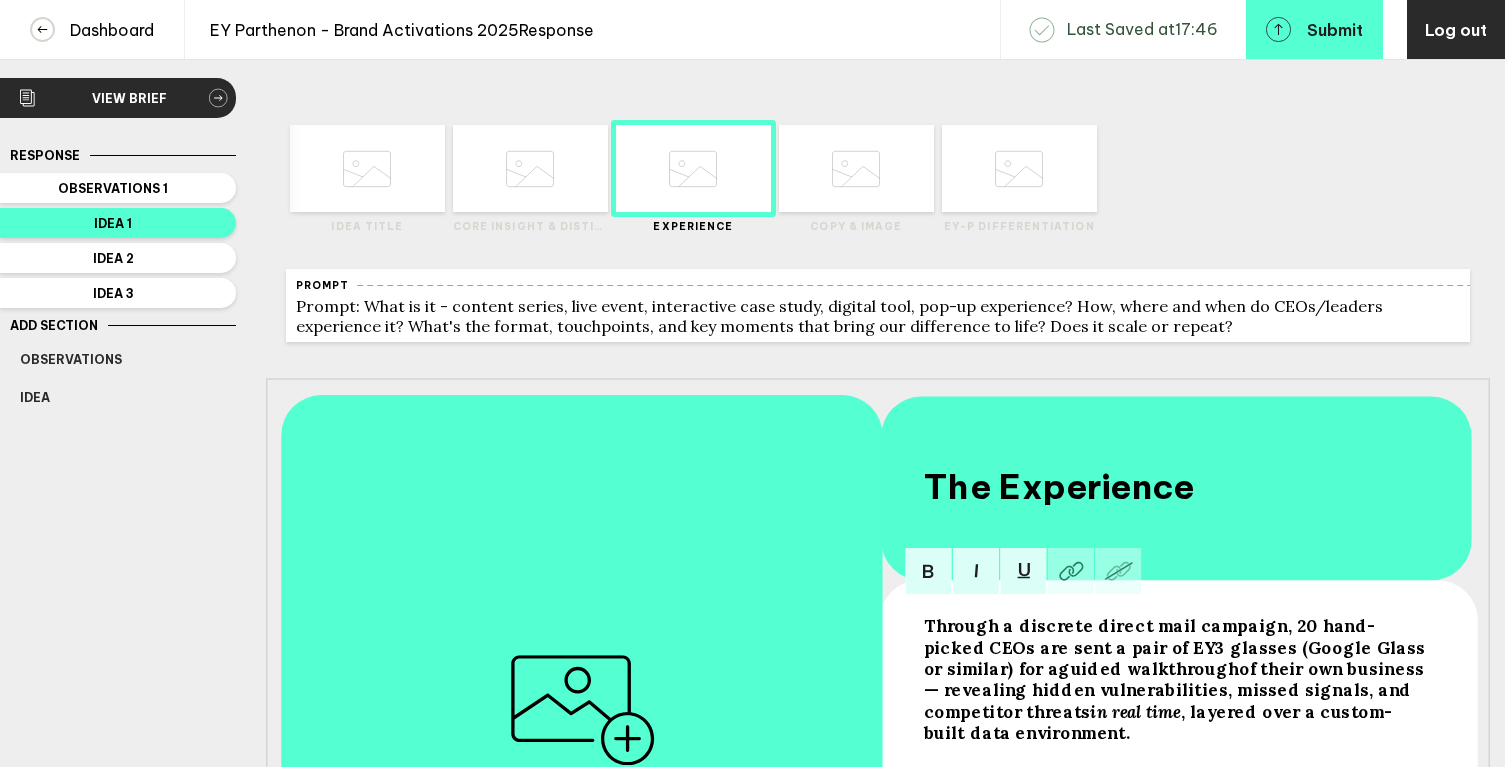 scroll, scrollTop: 0, scrollLeft: 0, axis: both 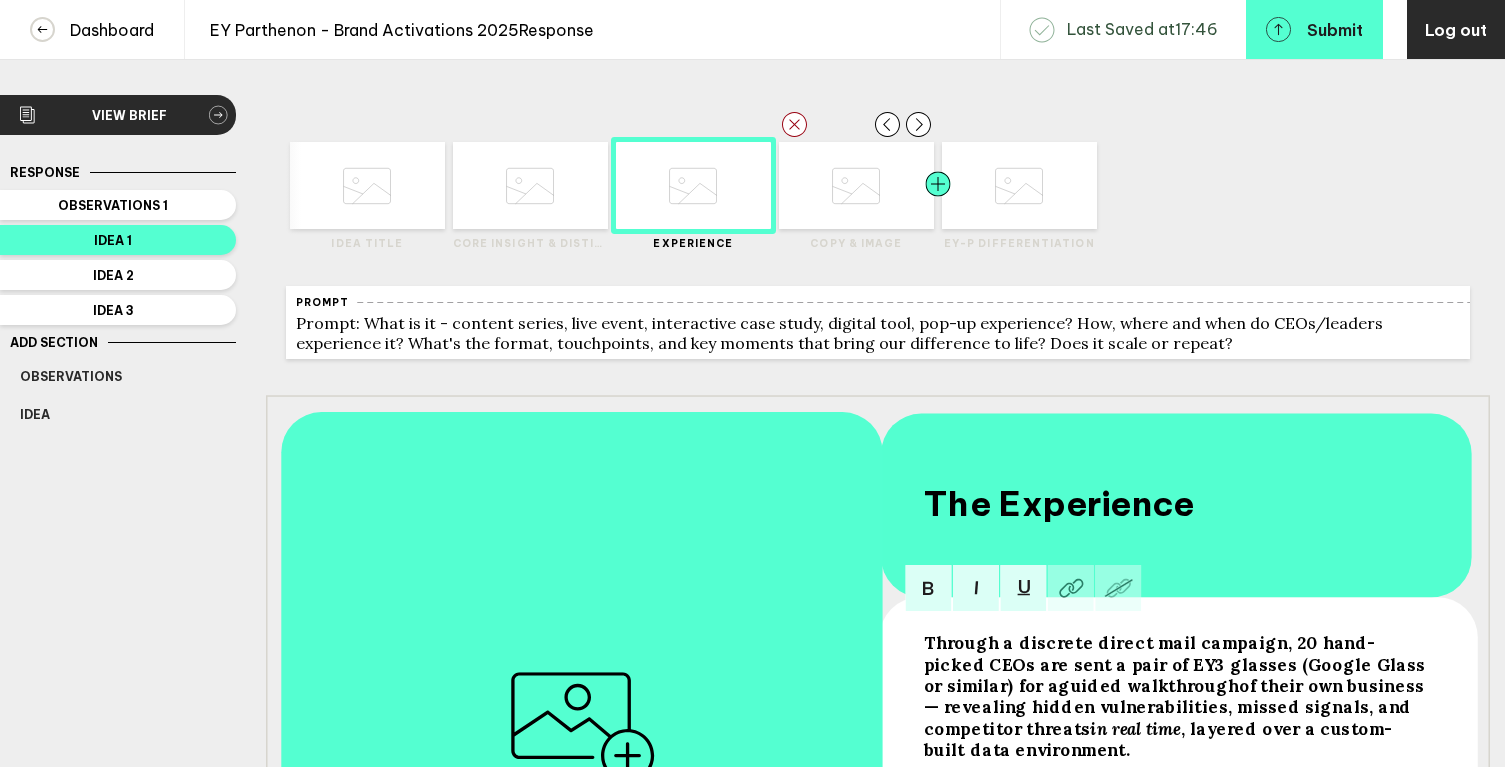 click at bounding box center [410, 185] 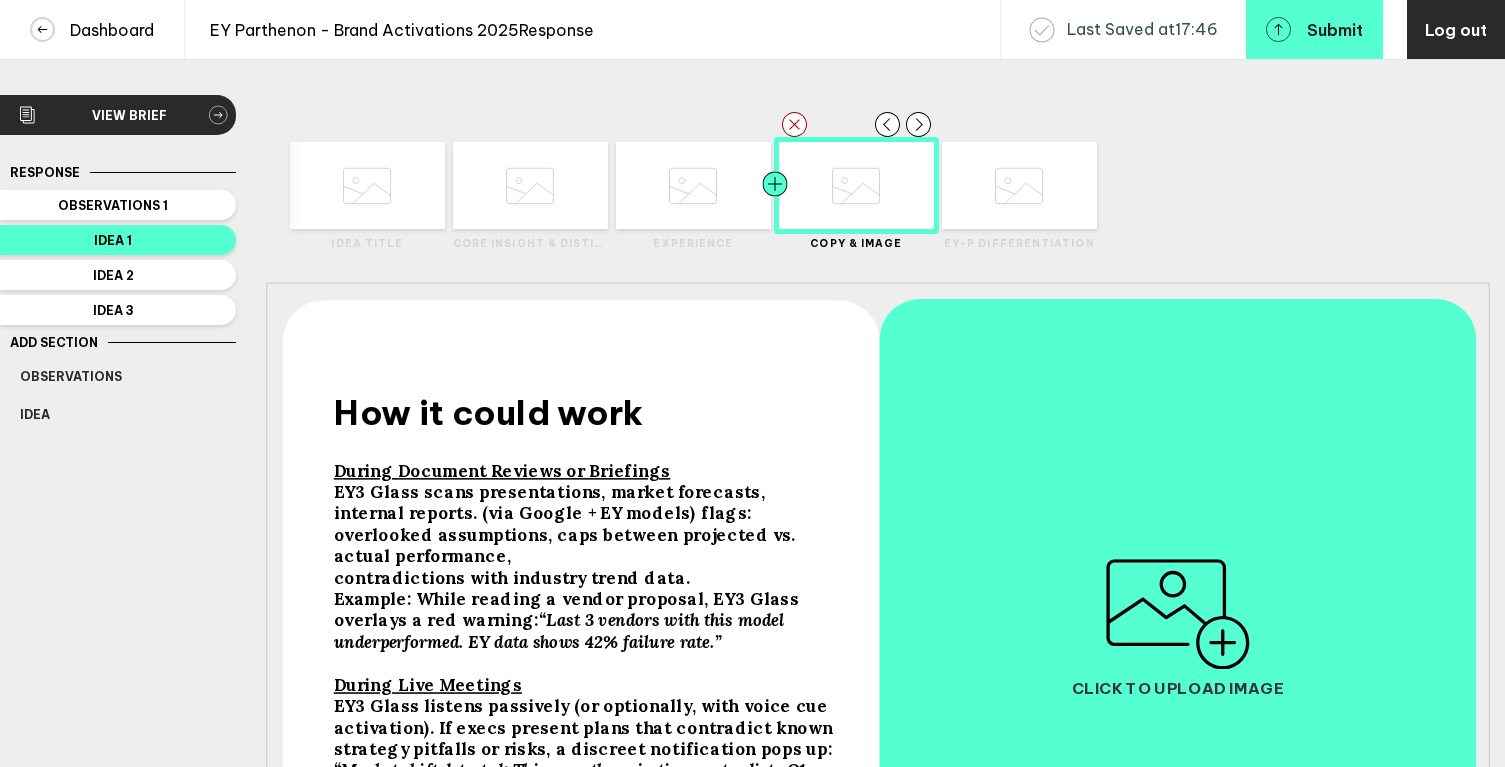 click at bounding box center [410, 185] 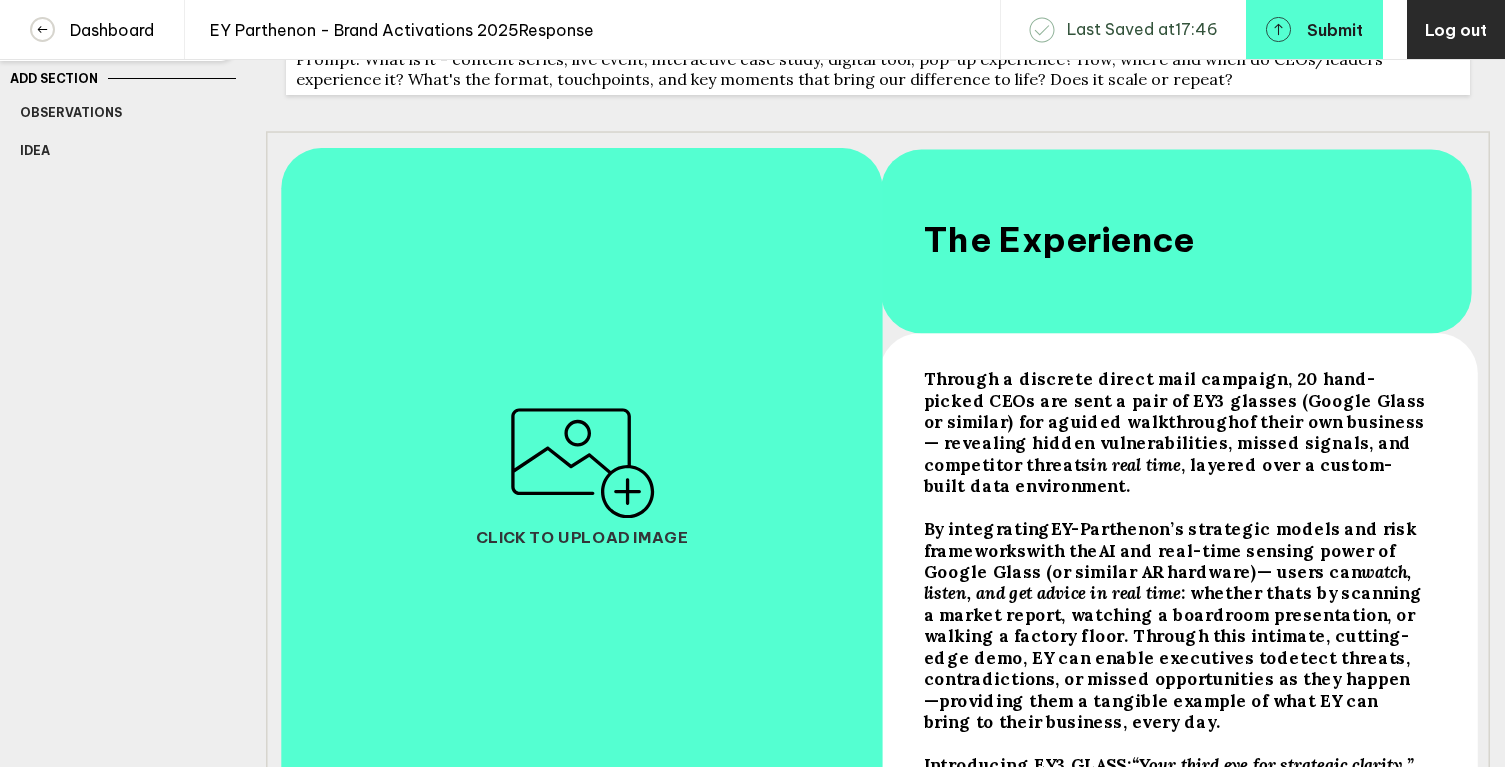 scroll, scrollTop: 532, scrollLeft: 0, axis: vertical 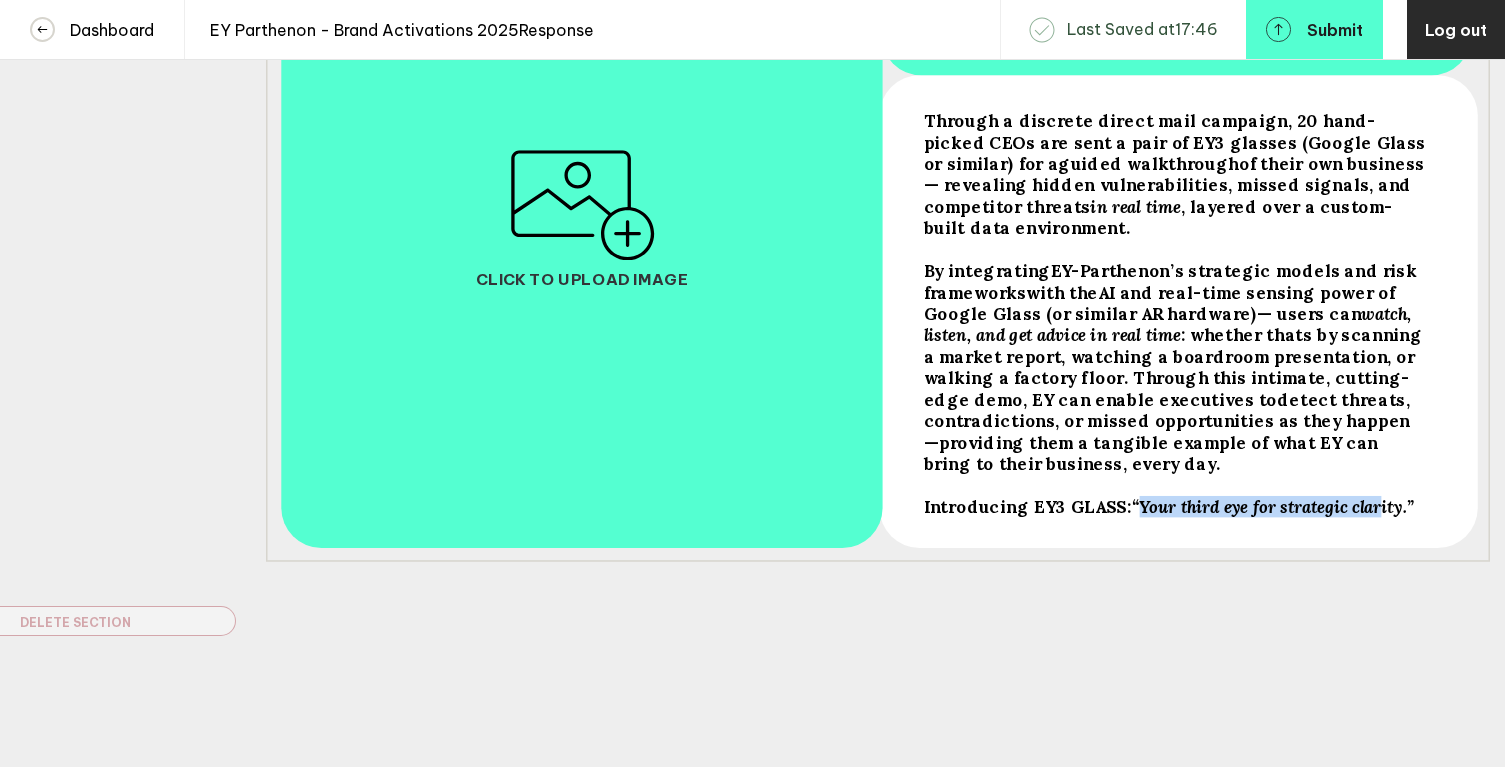 drag, startPoint x: 1133, startPoint y: 487, endPoint x: 1380, endPoint y: 490, distance: 247.01822 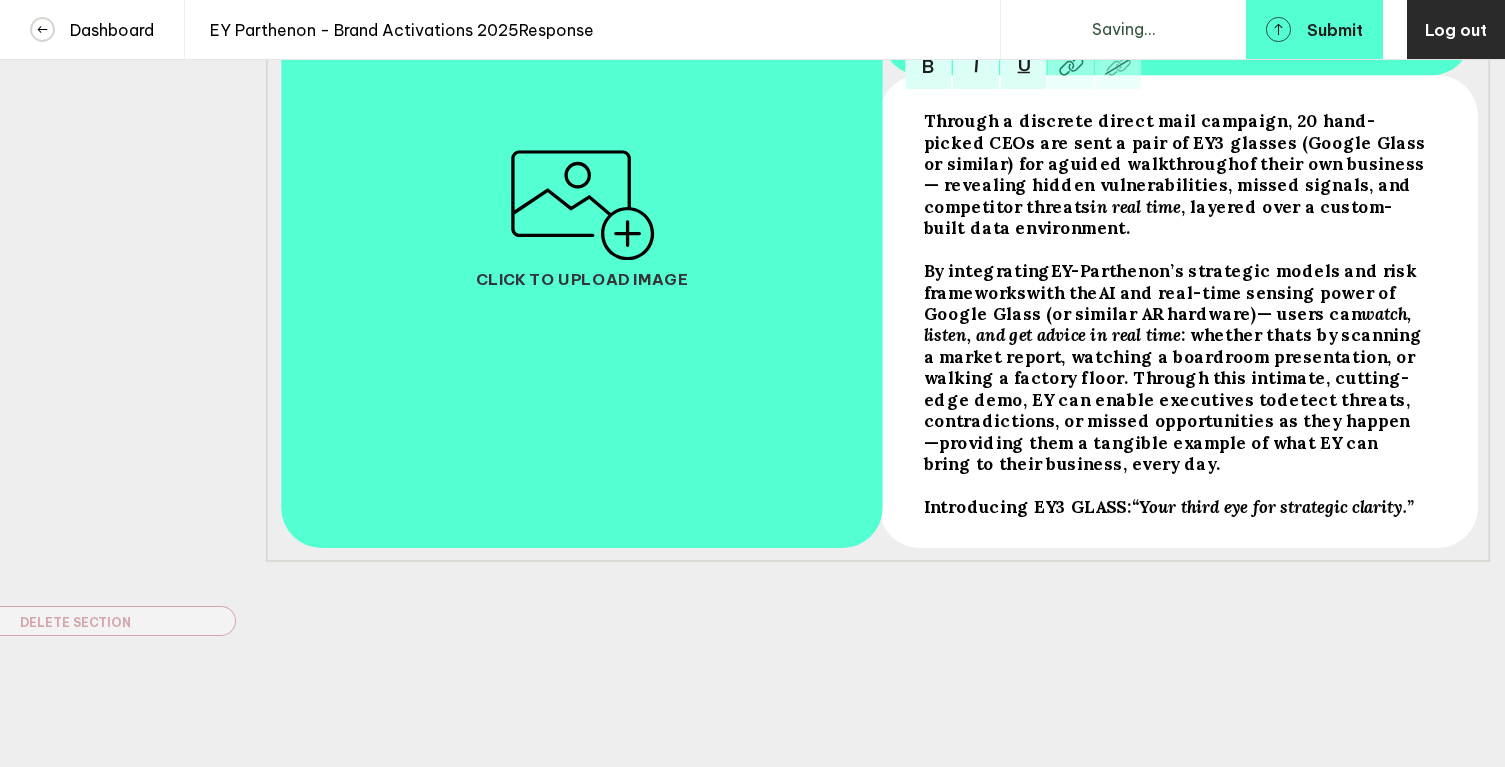 scroll, scrollTop: 532, scrollLeft: 0, axis: vertical 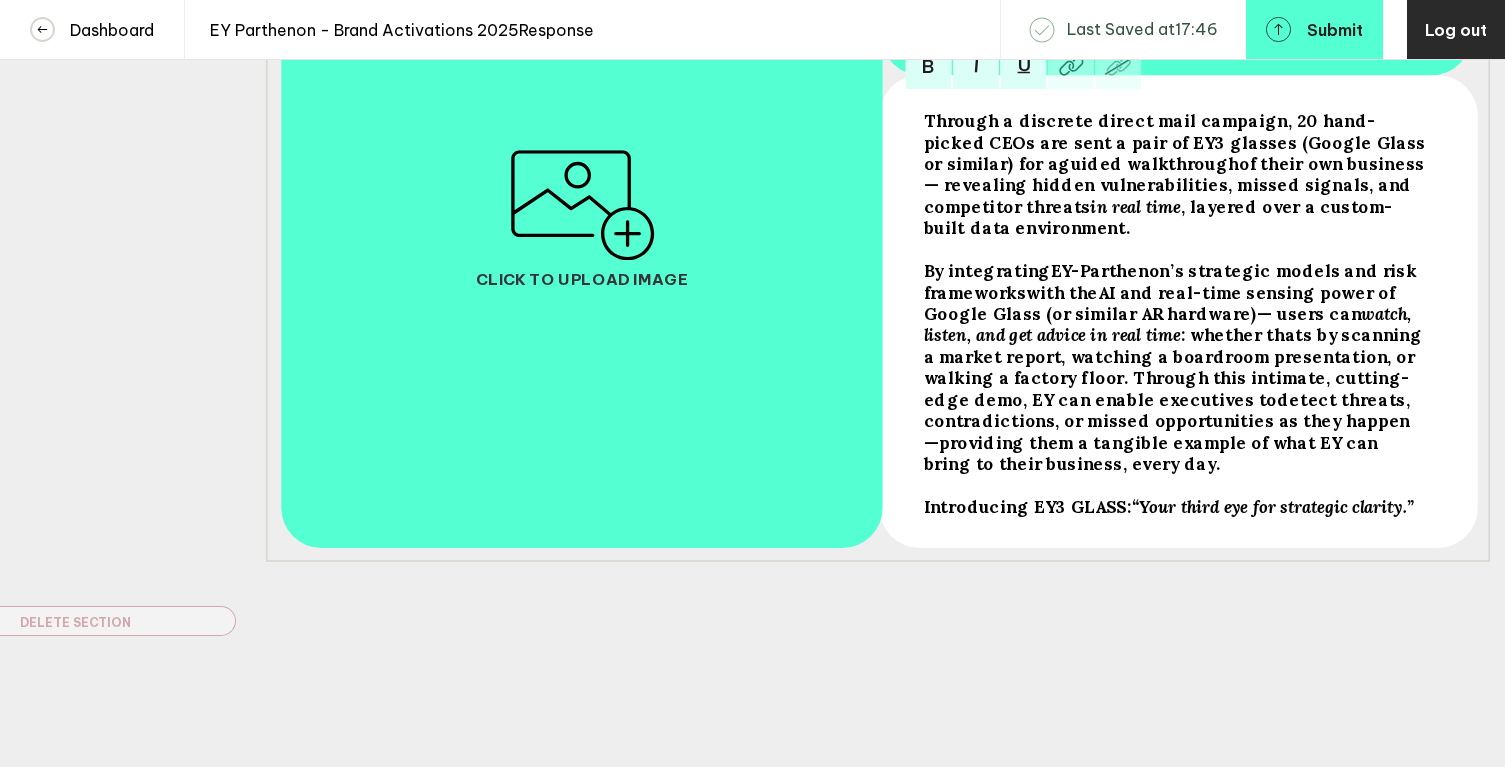 click on "Introducing EY3 GLASS: “Your third eye for strategic clarity.”" at bounding box center (1176, 174) 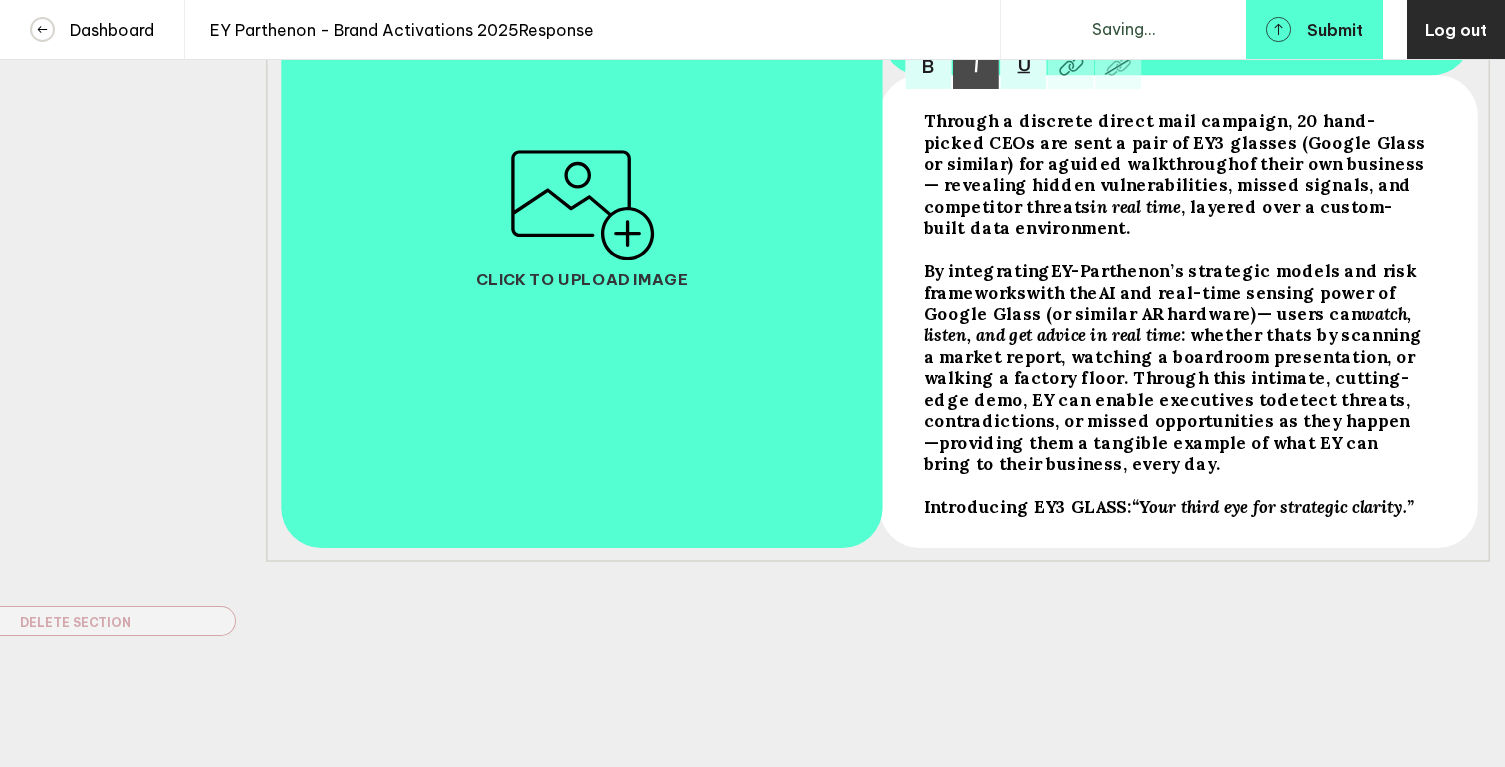 click on "“Your third eye for strategic clarity.”" at bounding box center (1176, 142) 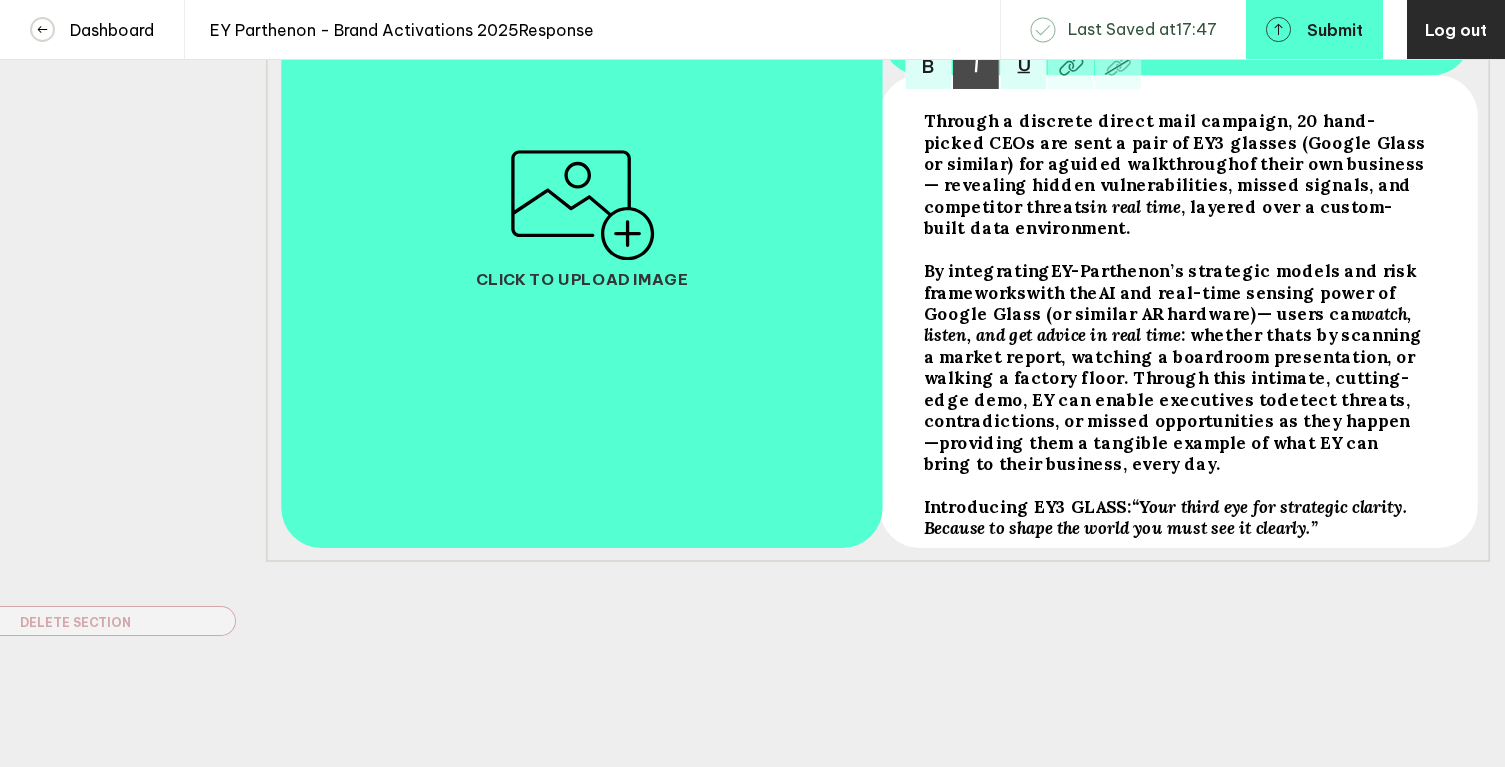 click on "“Your third eye for strategic clarity. Because to shape the world you must see it clearly.”" at bounding box center [1176, 142] 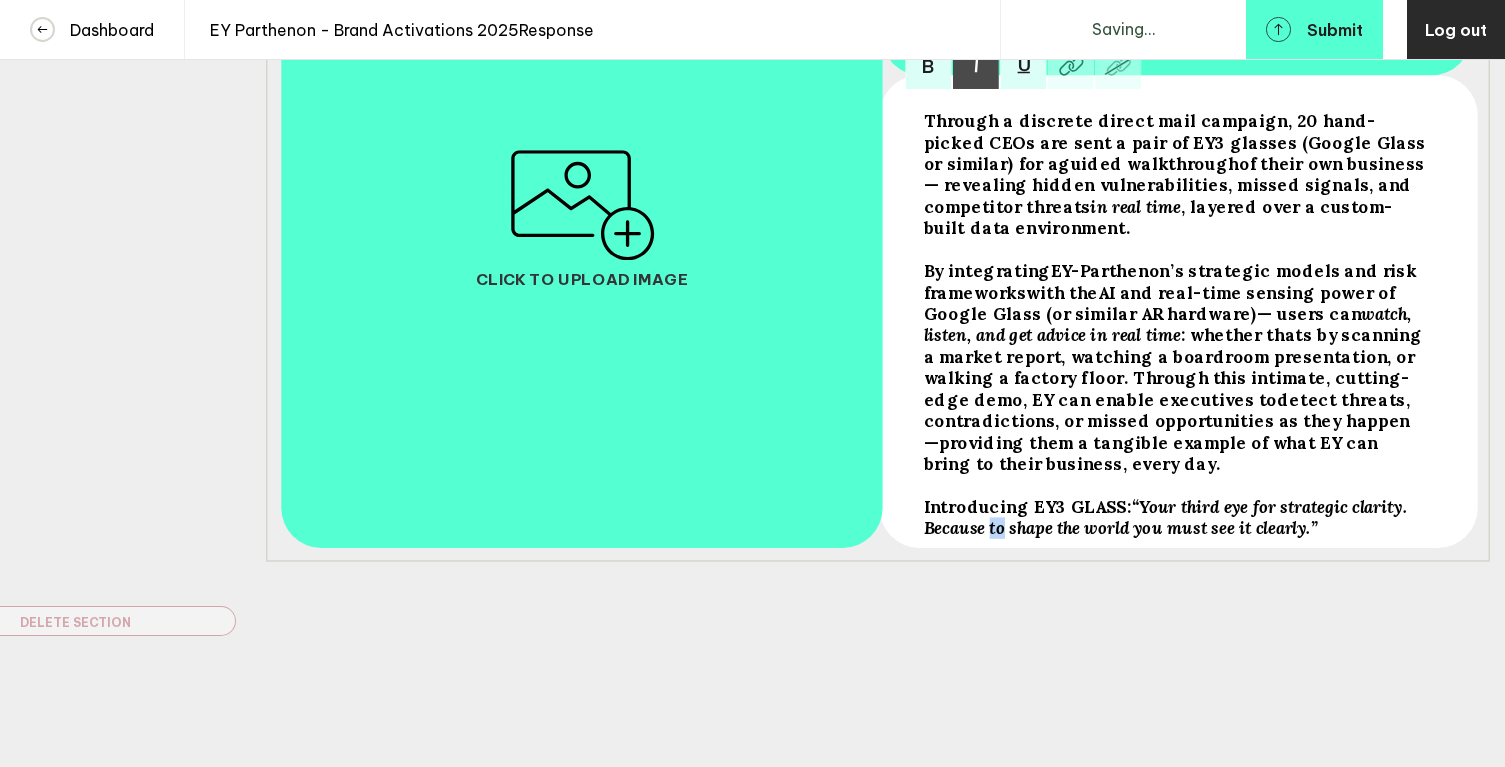 click on "“Your third eye for strategic clarity. Because to shape the world you must see it clearly.”" at bounding box center (1176, 142) 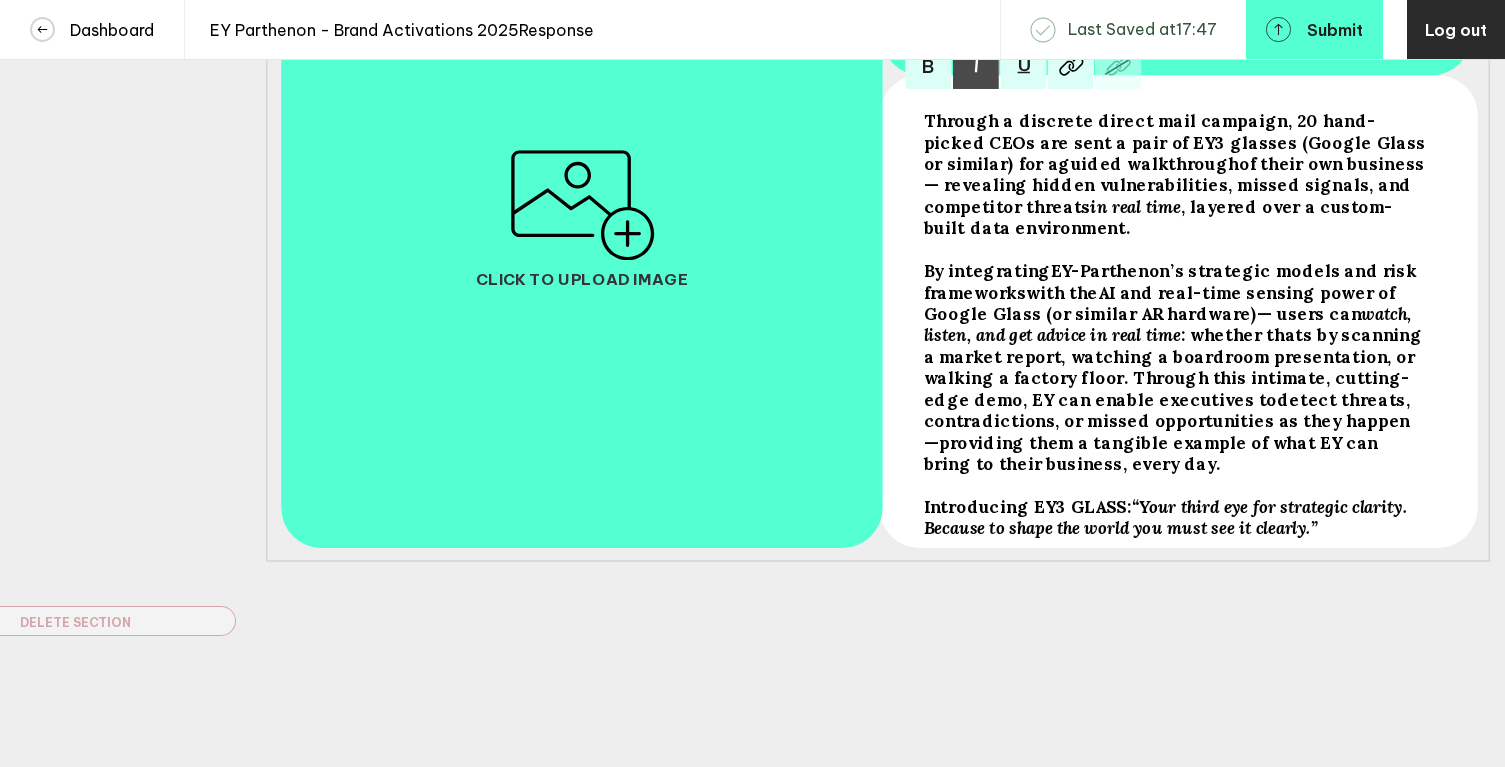 click on "“Your third eye for strategic clarity. Because to shape the world you must see it clearly.”" at bounding box center [1176, 142] 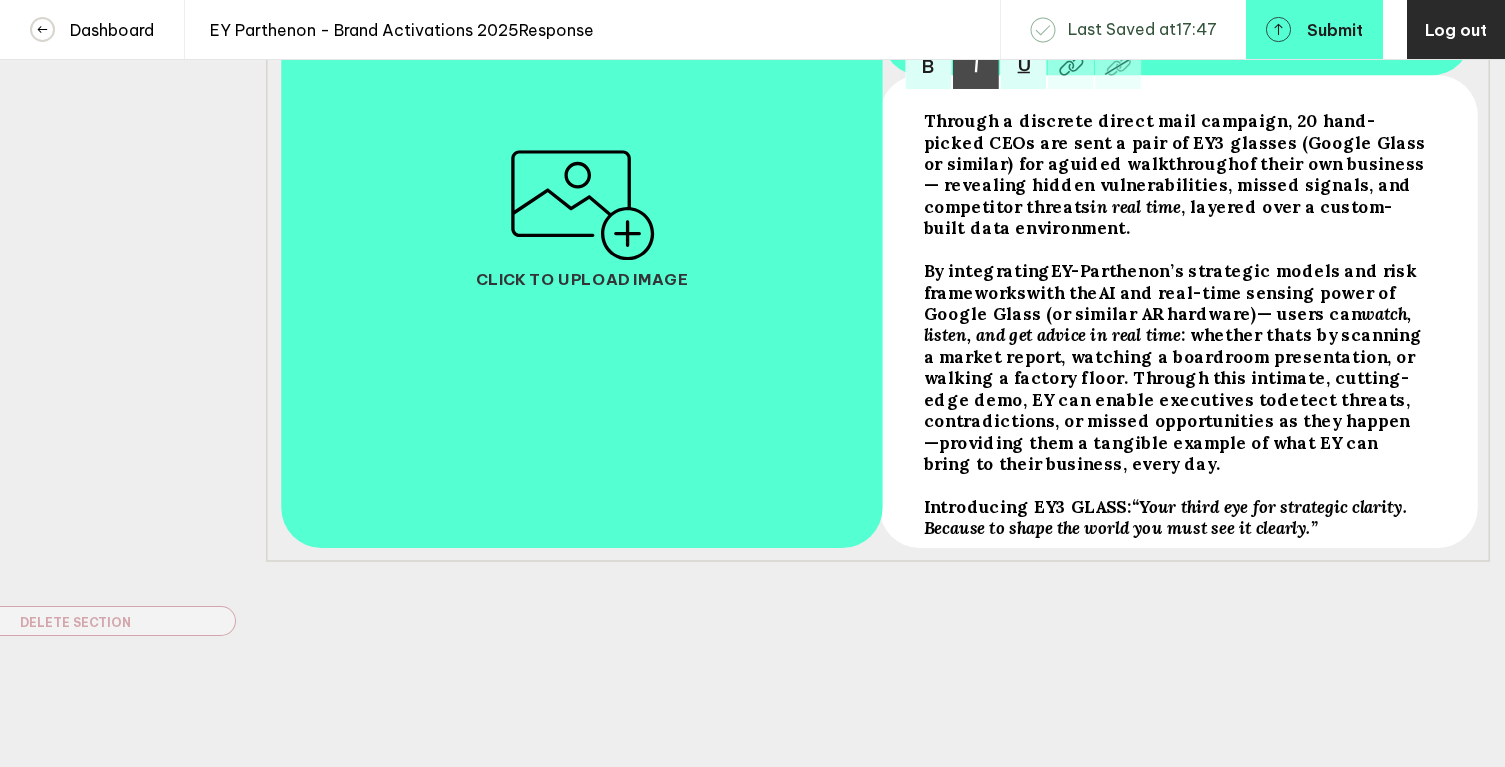 click on "“Your third eye for strategic clarity. Because to shape the world you must see it clearly.”" at bounding box center [1176, 142] 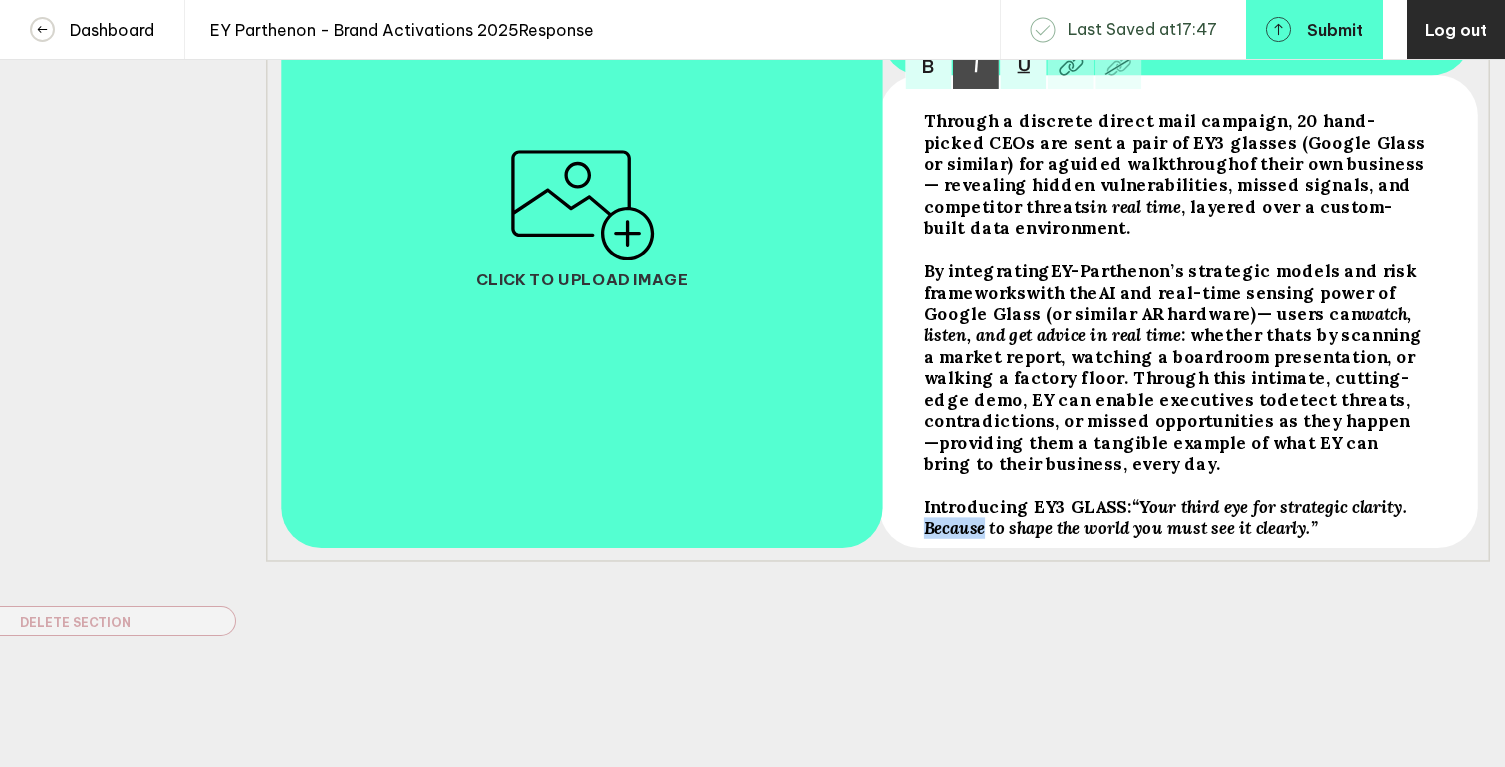 click on "“Your third eye for strategic clarity. Because to shape the world you must see it clearly.”" at bounding box center (1176, 142) 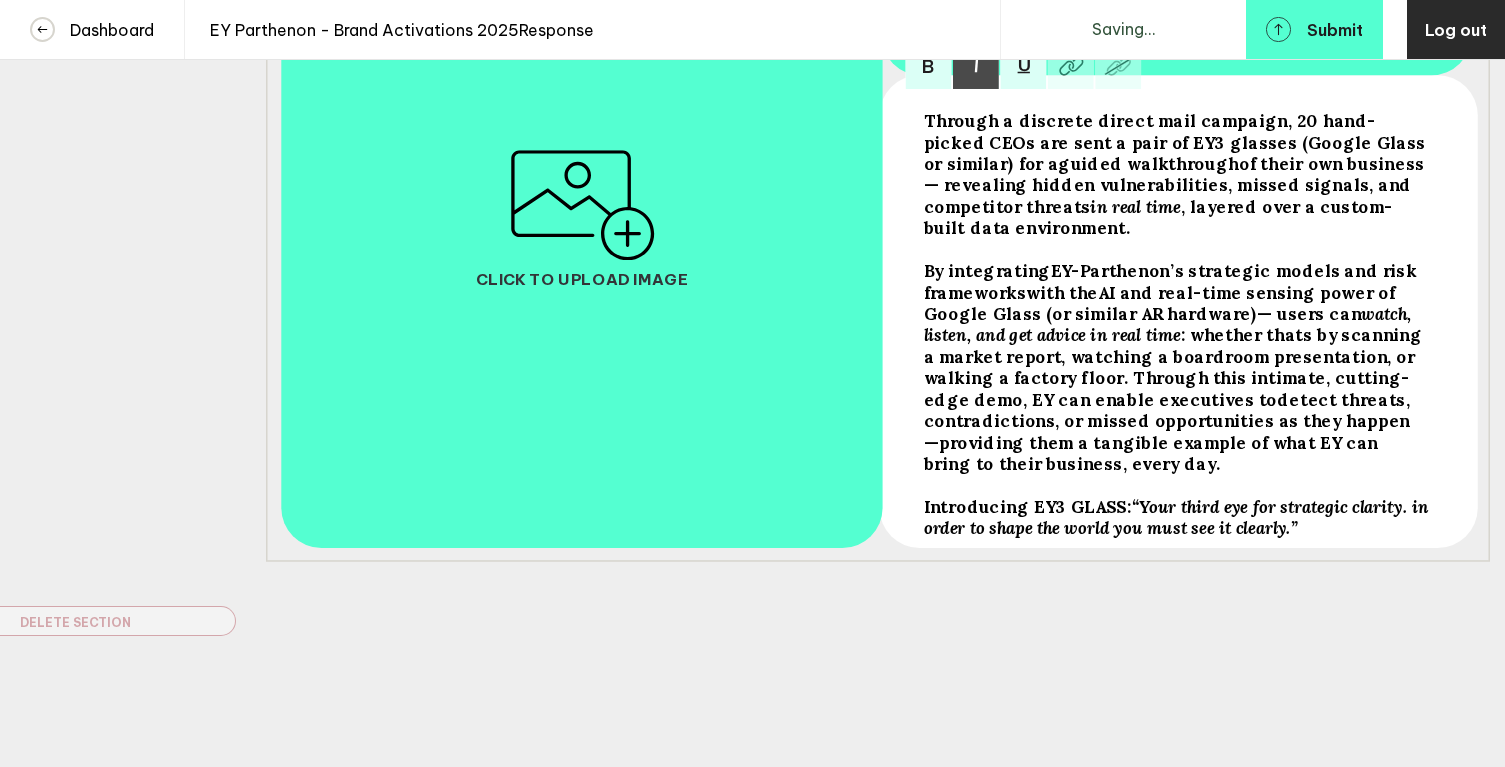 click on "“Your third eye for strategic clarity. in order to shape the world you must see it clearly.”" at bounding box center (1176, 142) 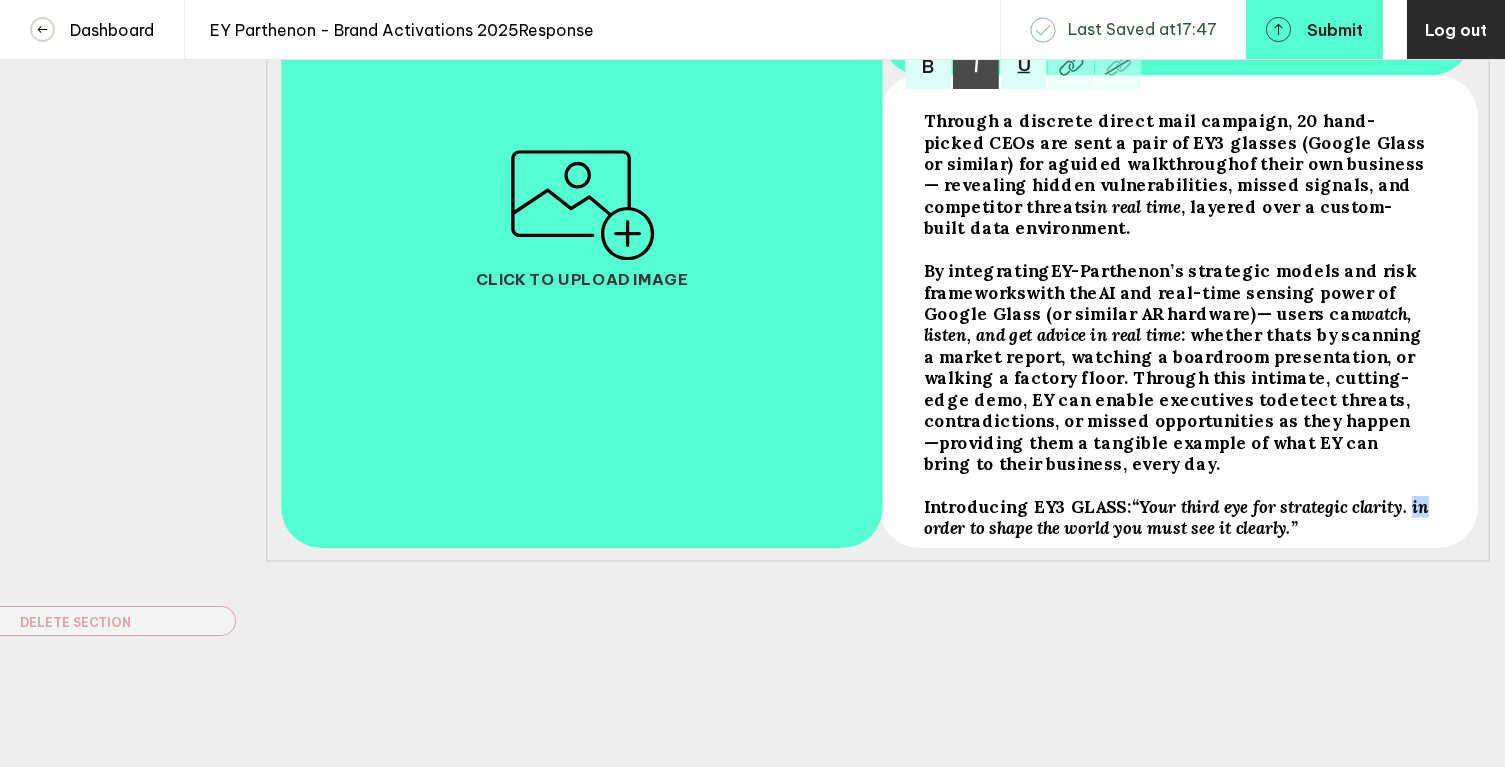 click on "“Your third eye for strategic clarity. in order to shape the world you must see it clearly.”" at bounding box center (1176, 142) 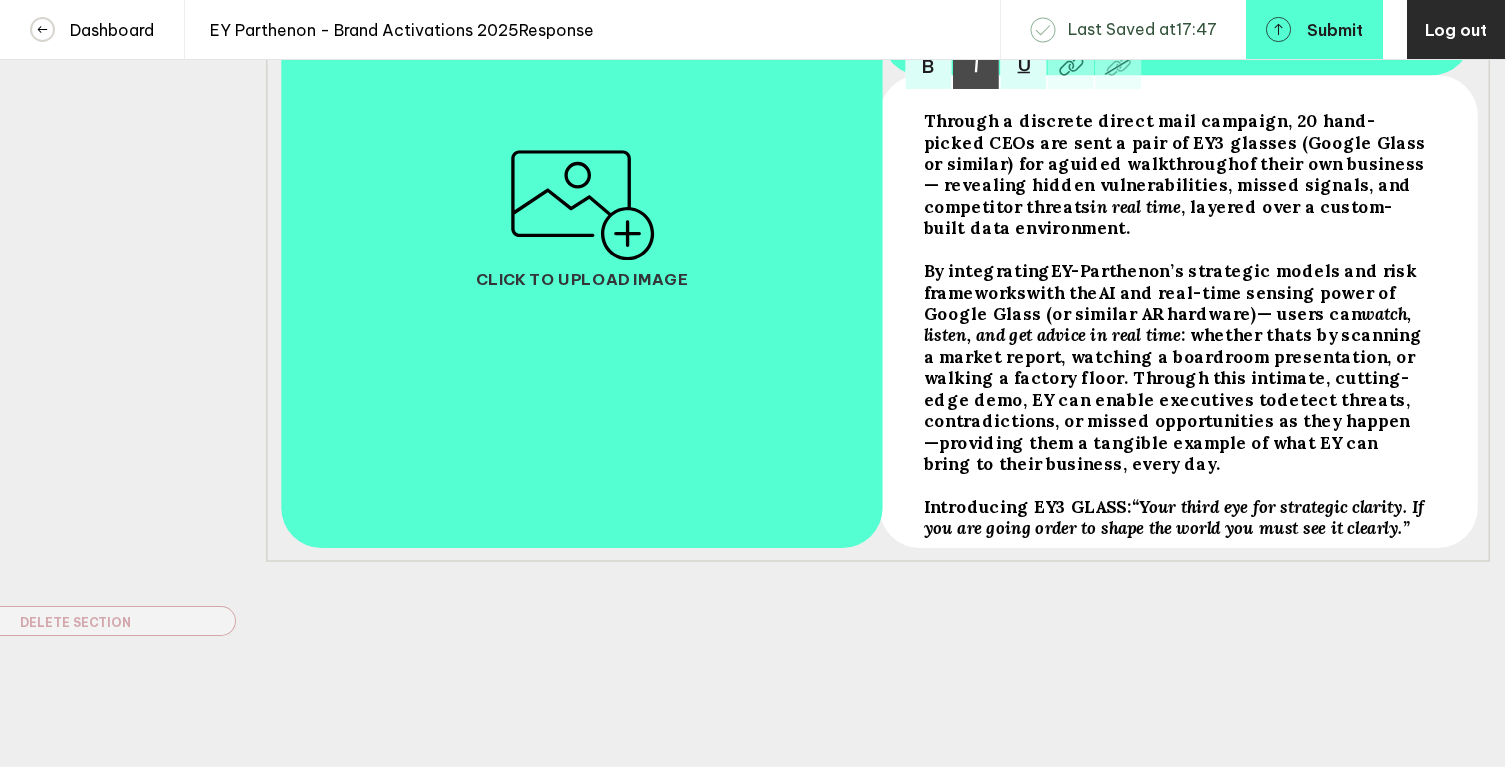 click on "“Your third eye for strategic clarity. If you are going order to shape the world you must see it clearly.”" at bounding box center (1176, 142) 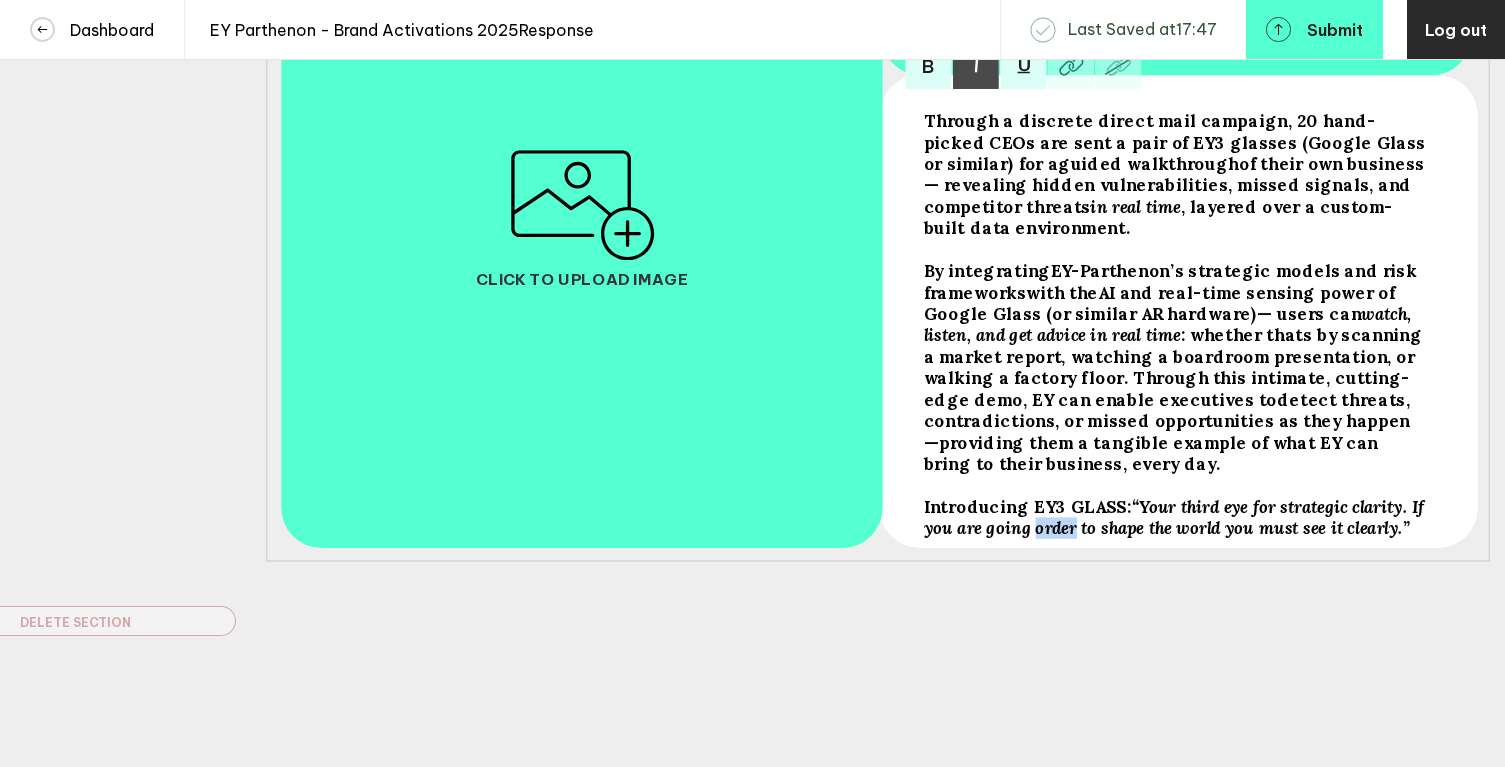 click on "“Your third eye for strategic clarity. If you are going order to shape the world you must see it clearly.”" at bounding box center (1176, 142) 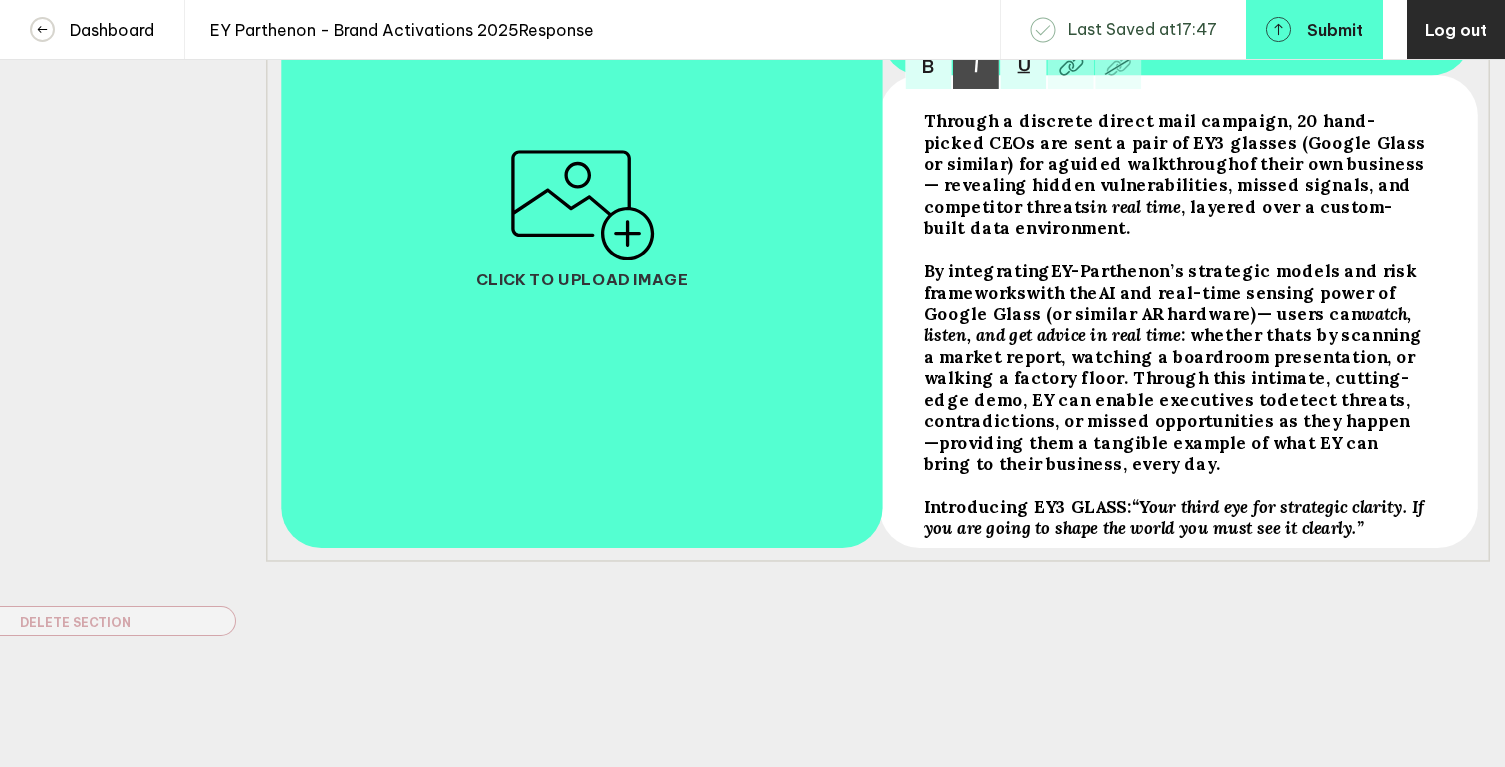 click on "“Your third eye for strategic clarity. If you are going to shape the world you must see it clearly.”" at bounding box center (1176, 142) 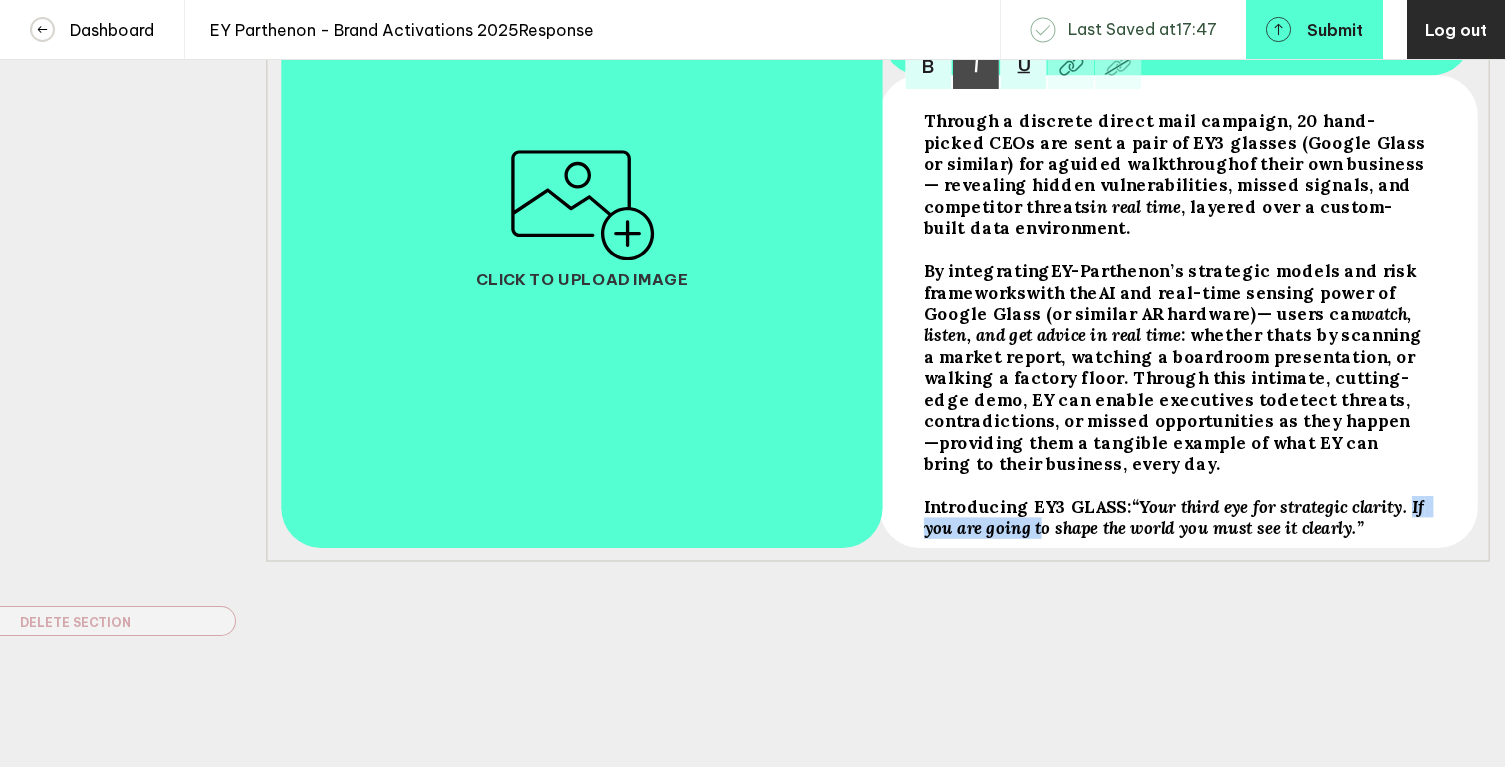 drag, startPoint x: 1041, startPoint y: 508, endPoint x: 1407, endPoint y: 487, distance: 366.60196 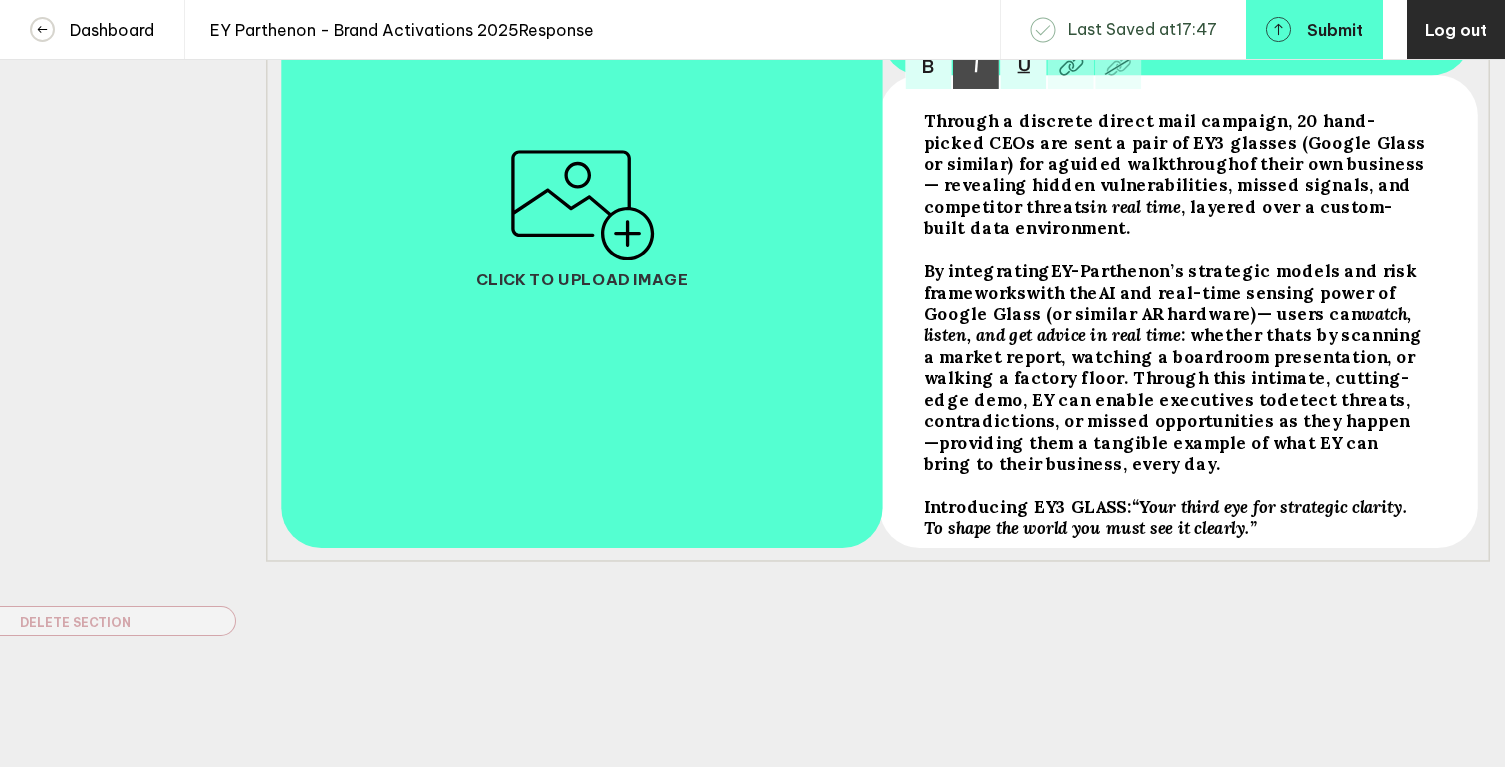 click on "“Your third eye for strategic clarity. To shape the world you must see it clearly.”" at bounding box center [1176, 142] 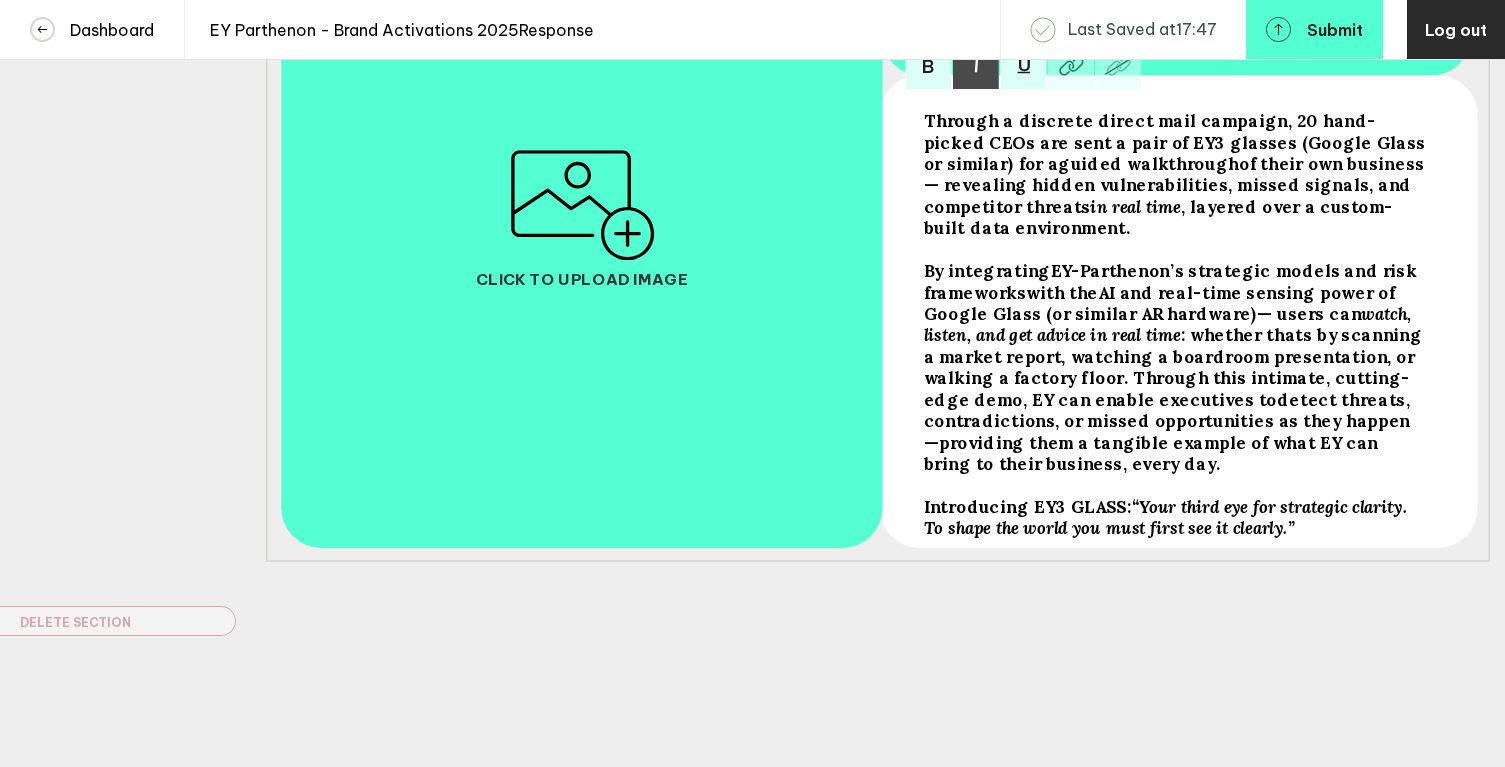 click at bounding box center [1178, 311] 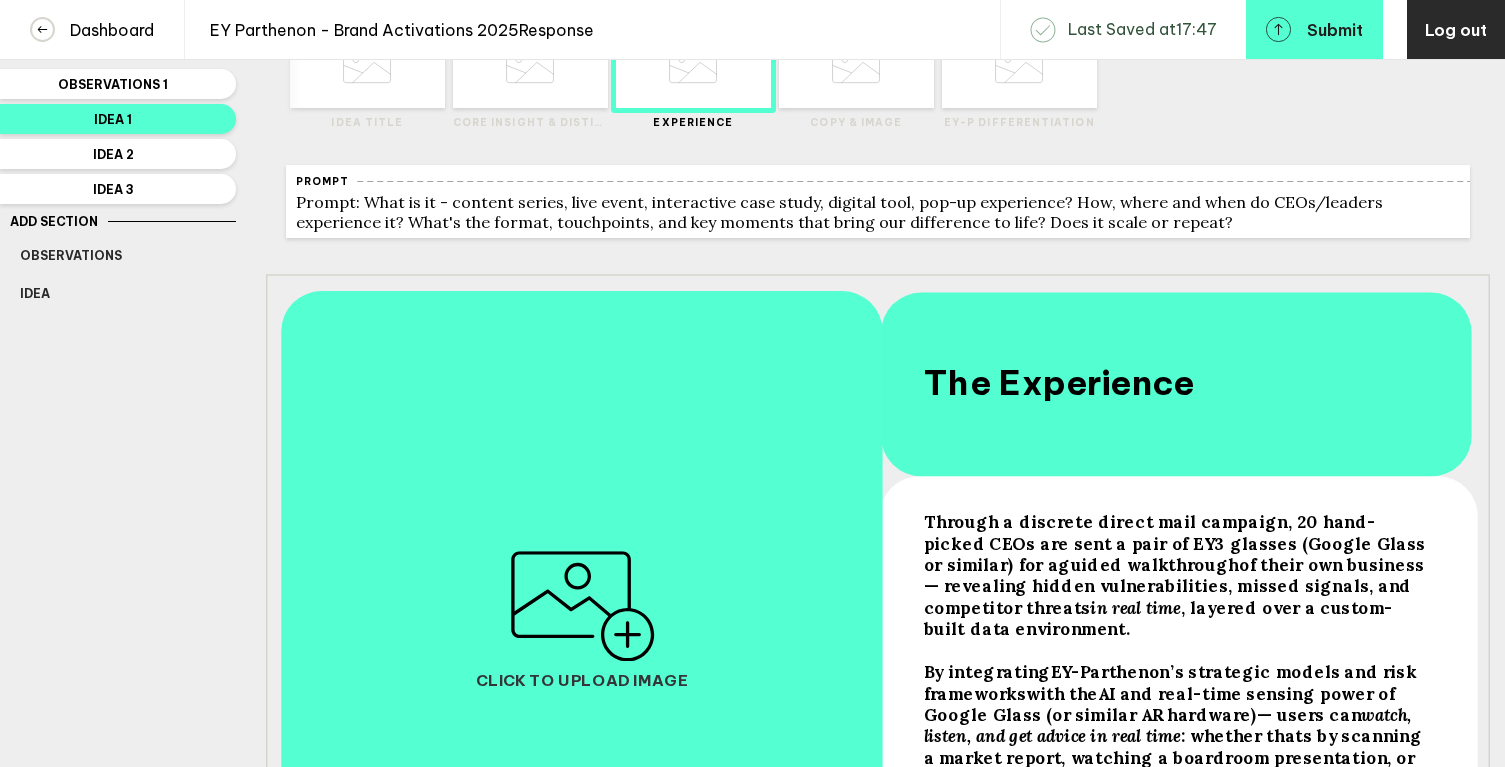 scroll, scrollTop: 0, scrollLeft: 0, axis: both 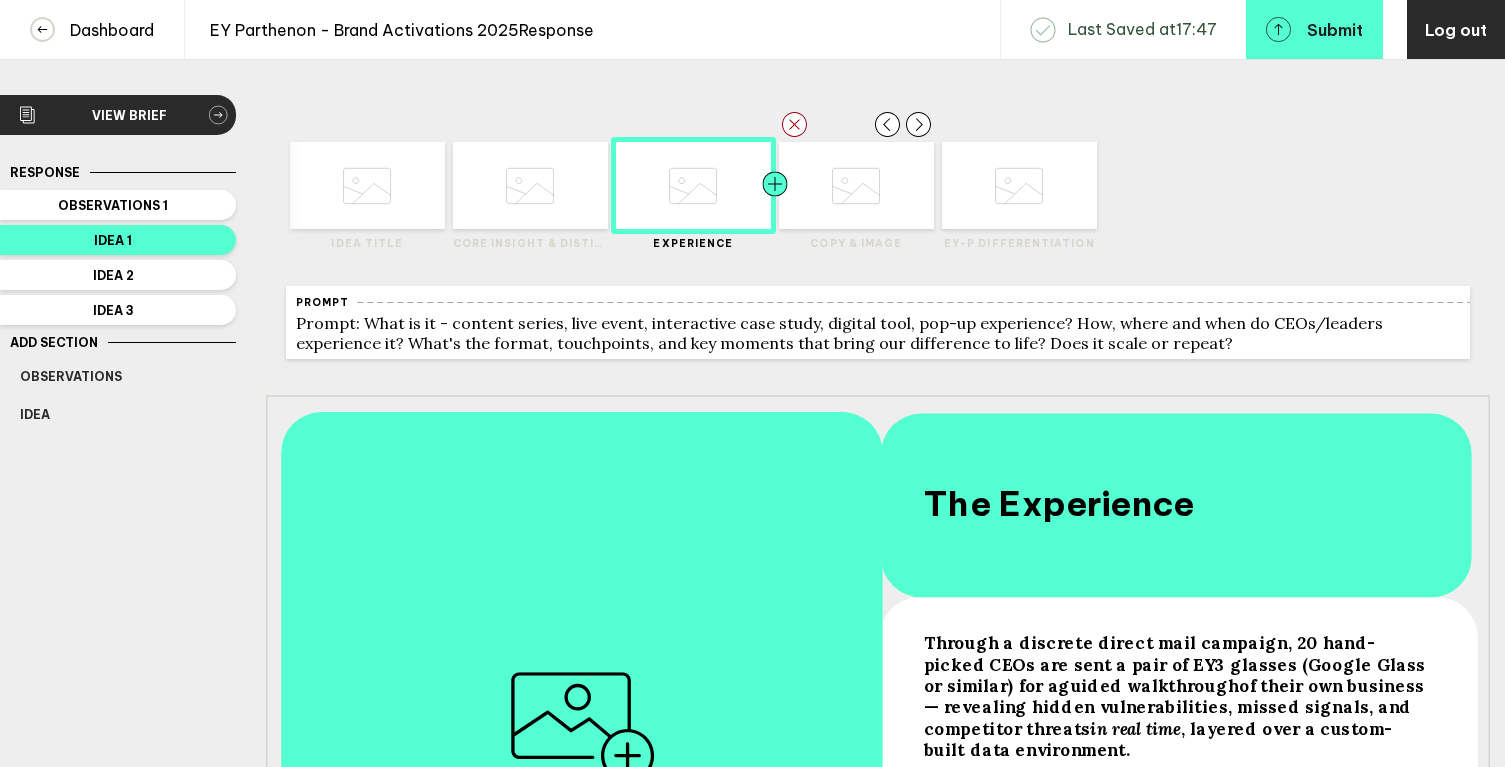 click at bounding box center (325, 185) 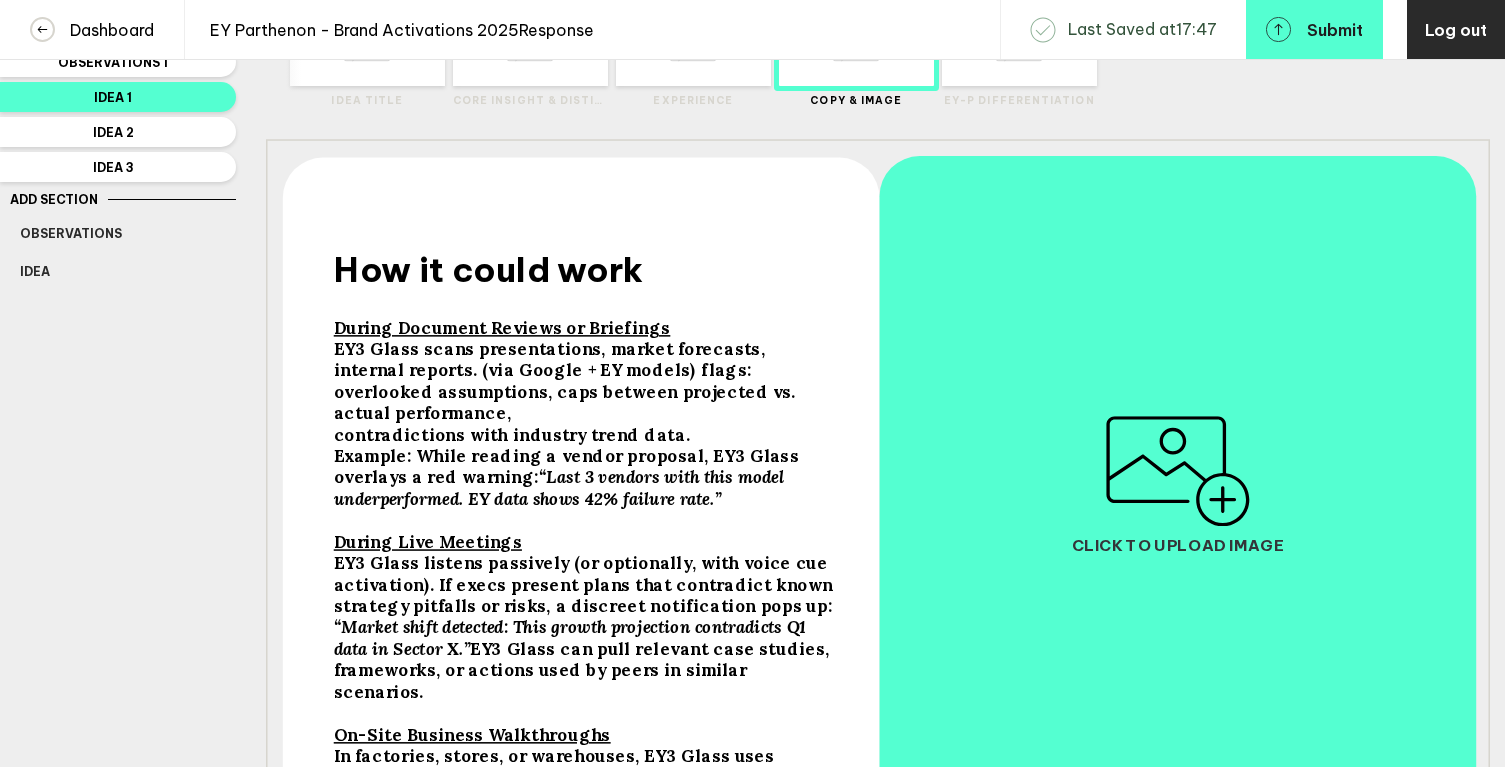 scroll, scrollTop: 0, scrollLeft: 0, axis: both 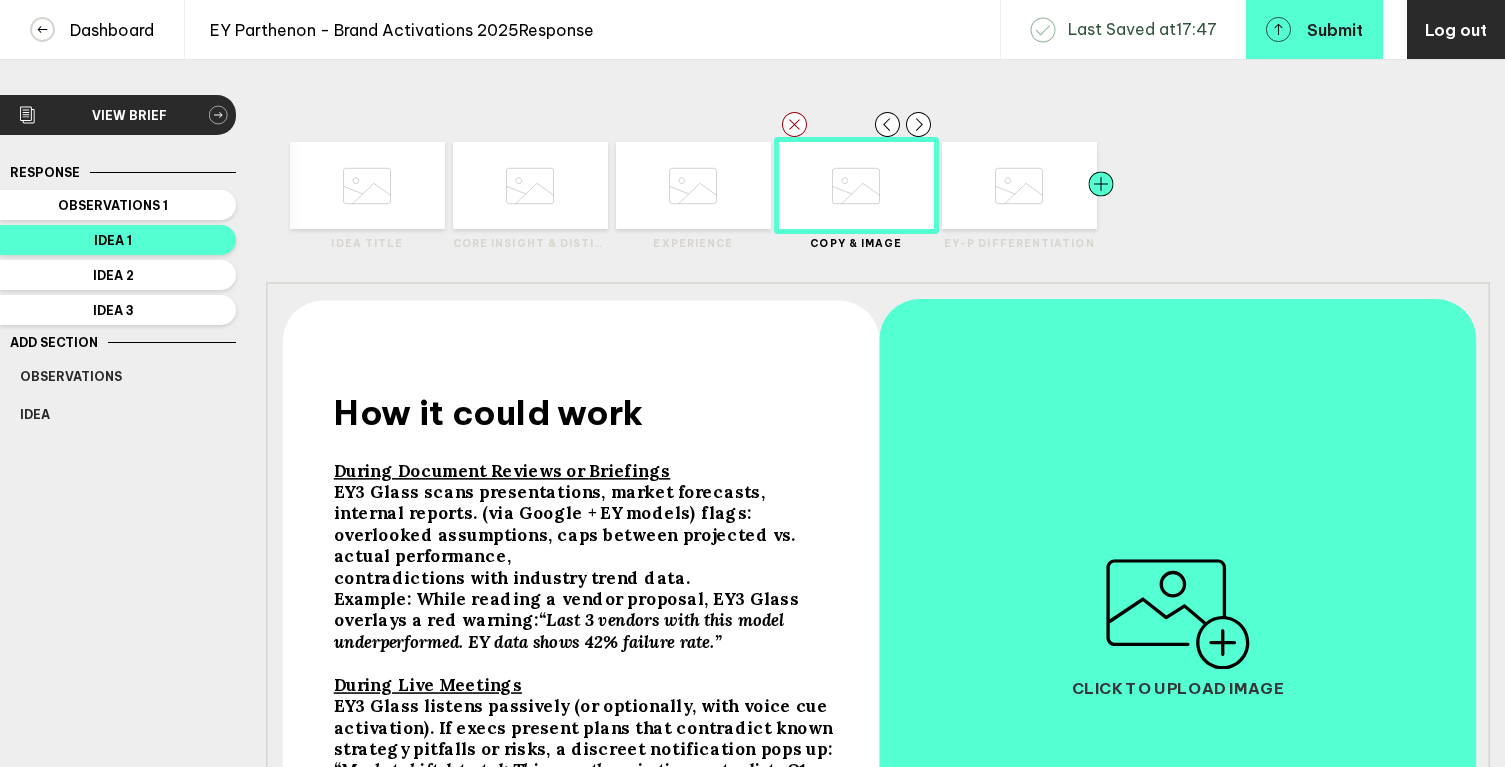 click at bounding box center [410, 185] 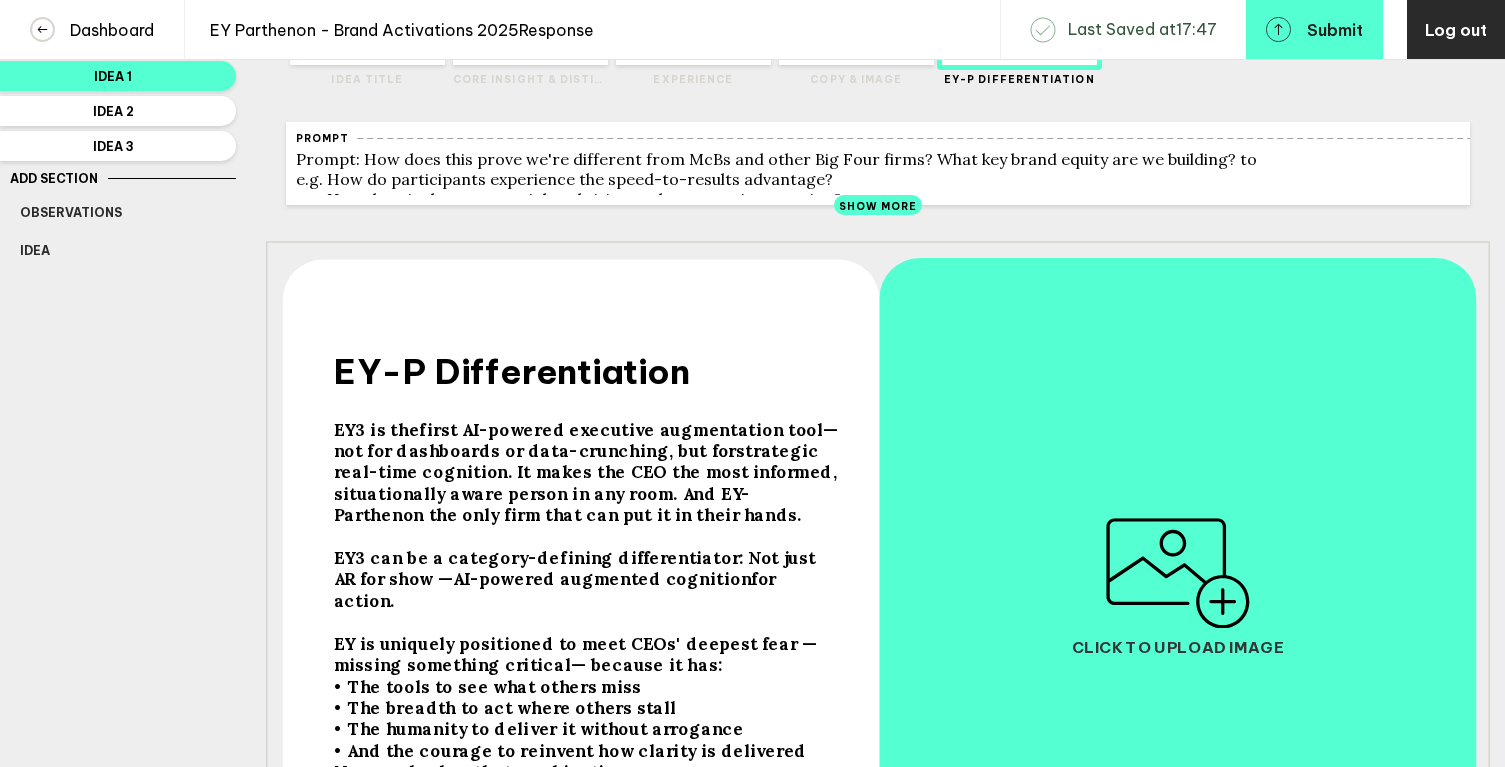 scroll, scrollTop: 343, scrollLeft: 0, axis: vertical 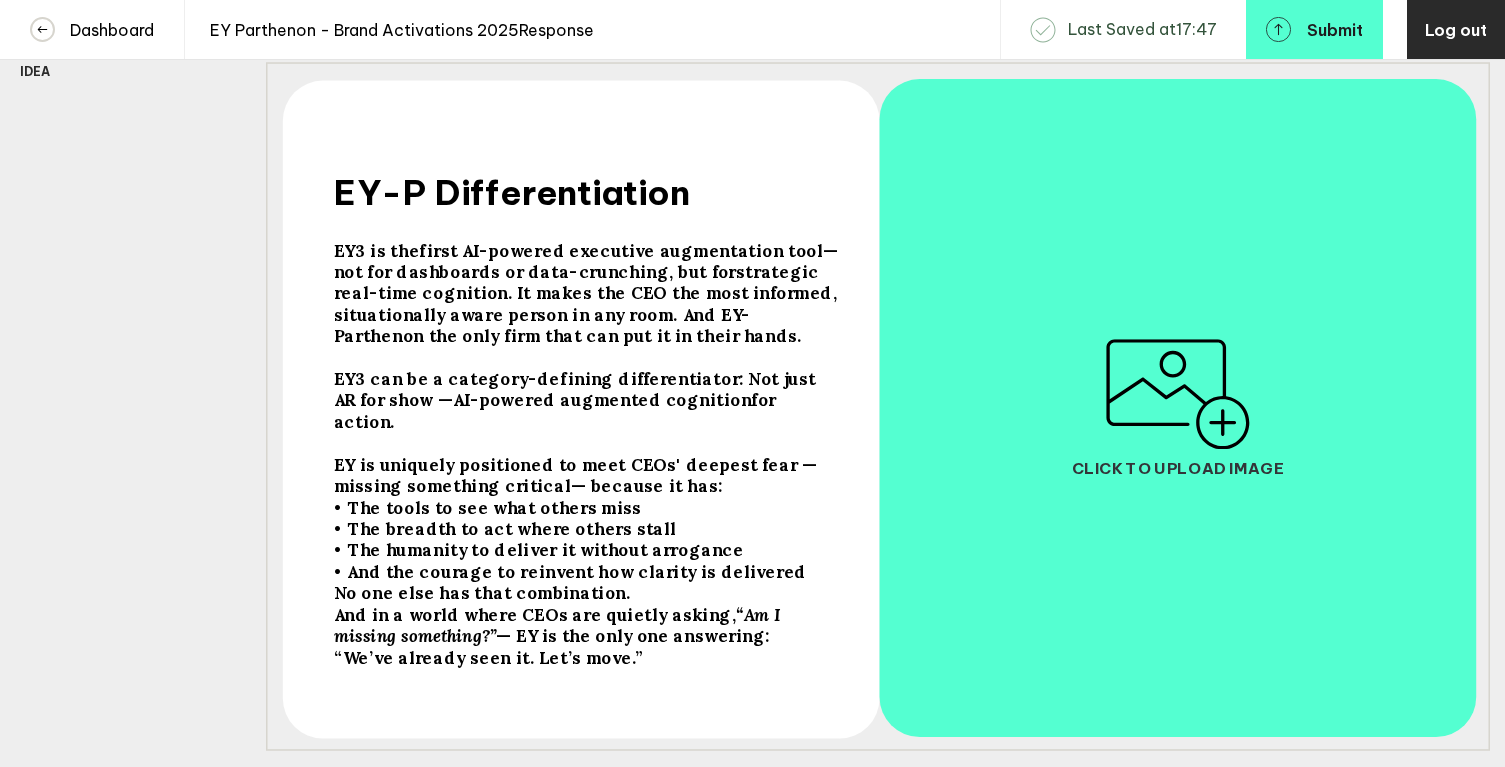 click on "EY3 is the" at bounding box center (377, 250) 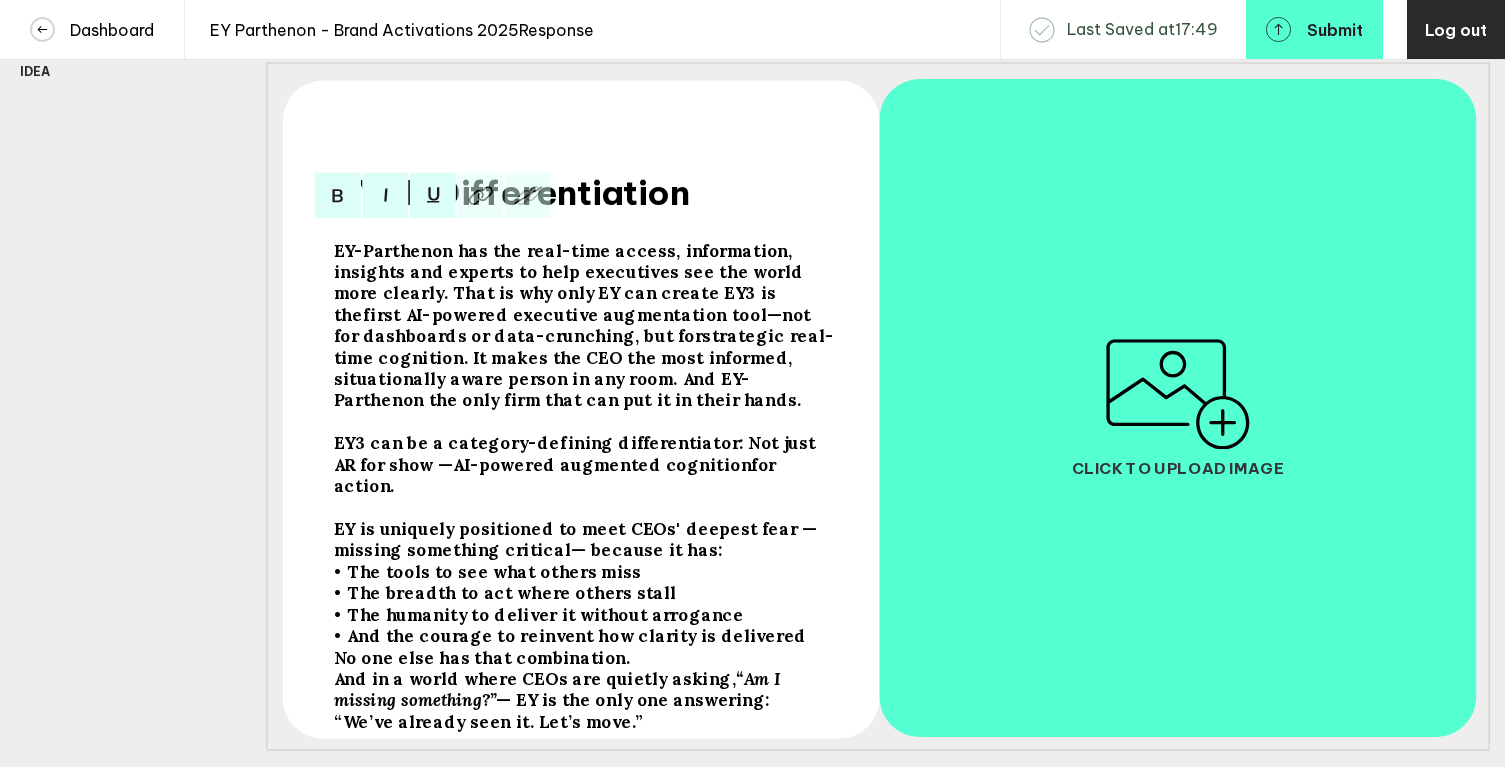 click on "EY-Parthenon has the real-time access, information, insights and experts to help executives see the world more clearly. That is why only EY can create EY3 is the" at bounding box center [571, 283] 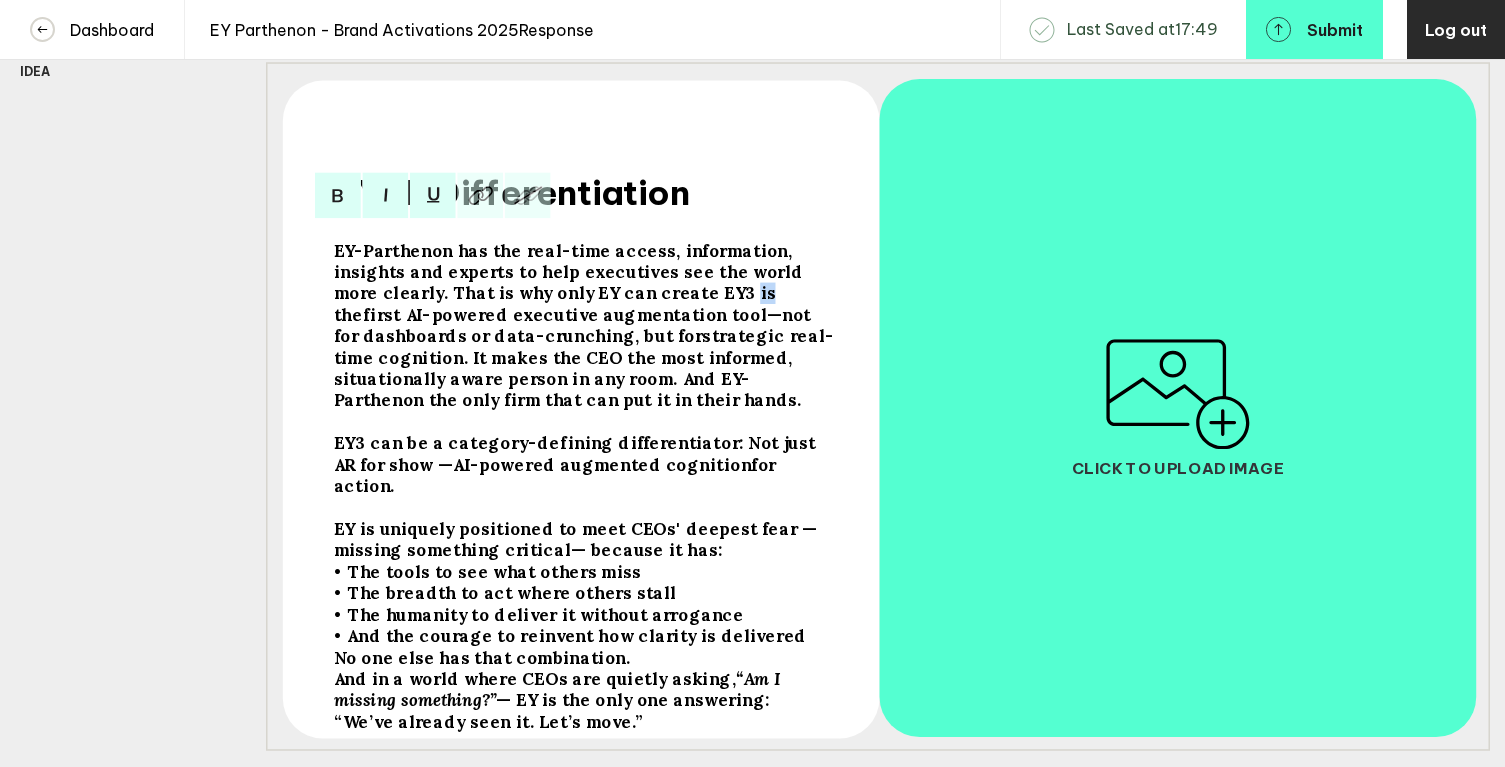 click on "EY-Parthenon has the real-time access, information, insights and experts to help executives see the world more clearly. That is why only EY can create EY3 is the" at bounding box center [571, 283] 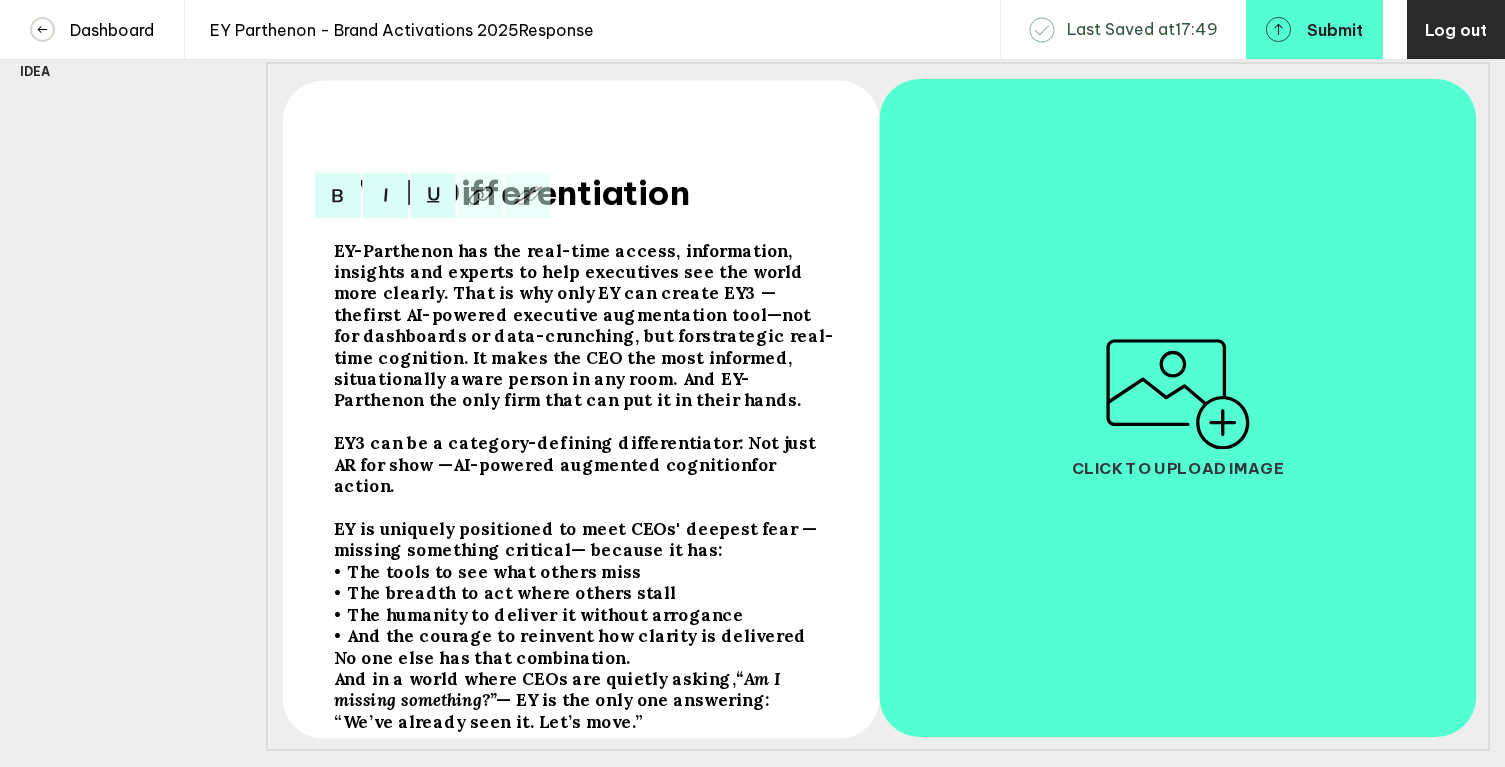 click on "EY3 can be a category-defining differentiator: Not just AR for show —" at bounding box center (571, 283) 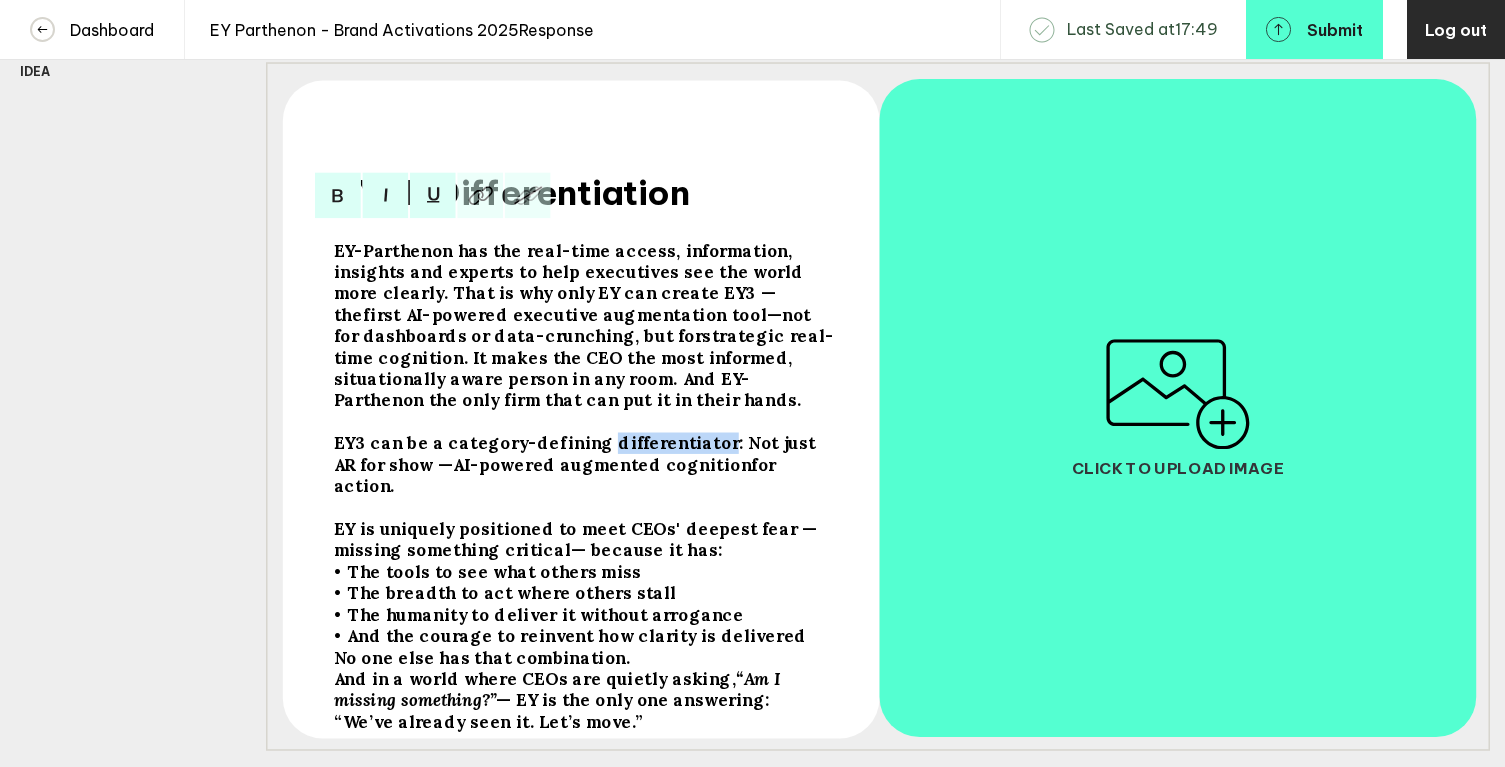 click on "EY3 can be a category-defining differentiator: Not just AR for show —" at bounding box center [571, 283] 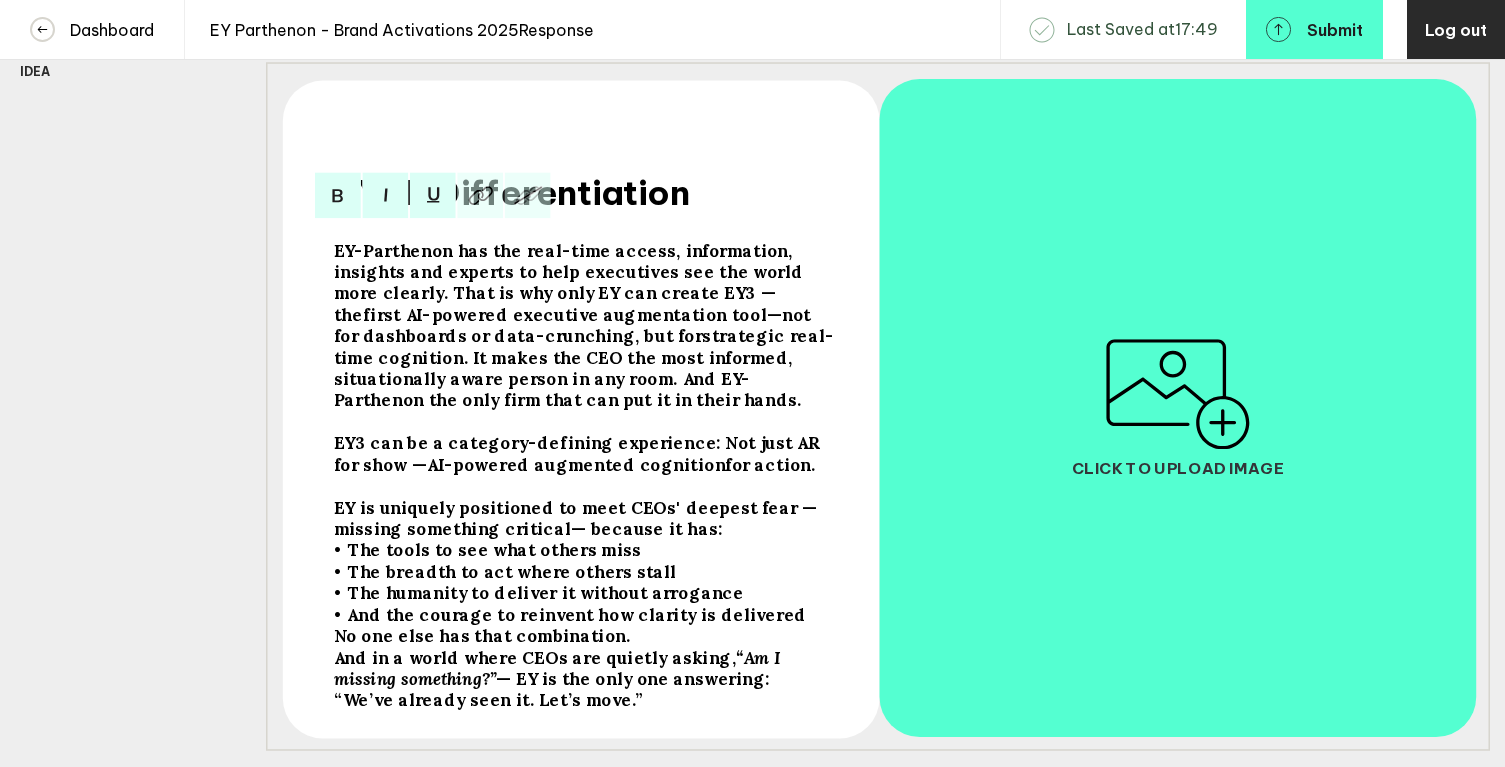 click on "EY3 can be a category-defining experience: Not just AR for show —  AI-powered augmented cognition  for action." at bounding box center [587, 325] 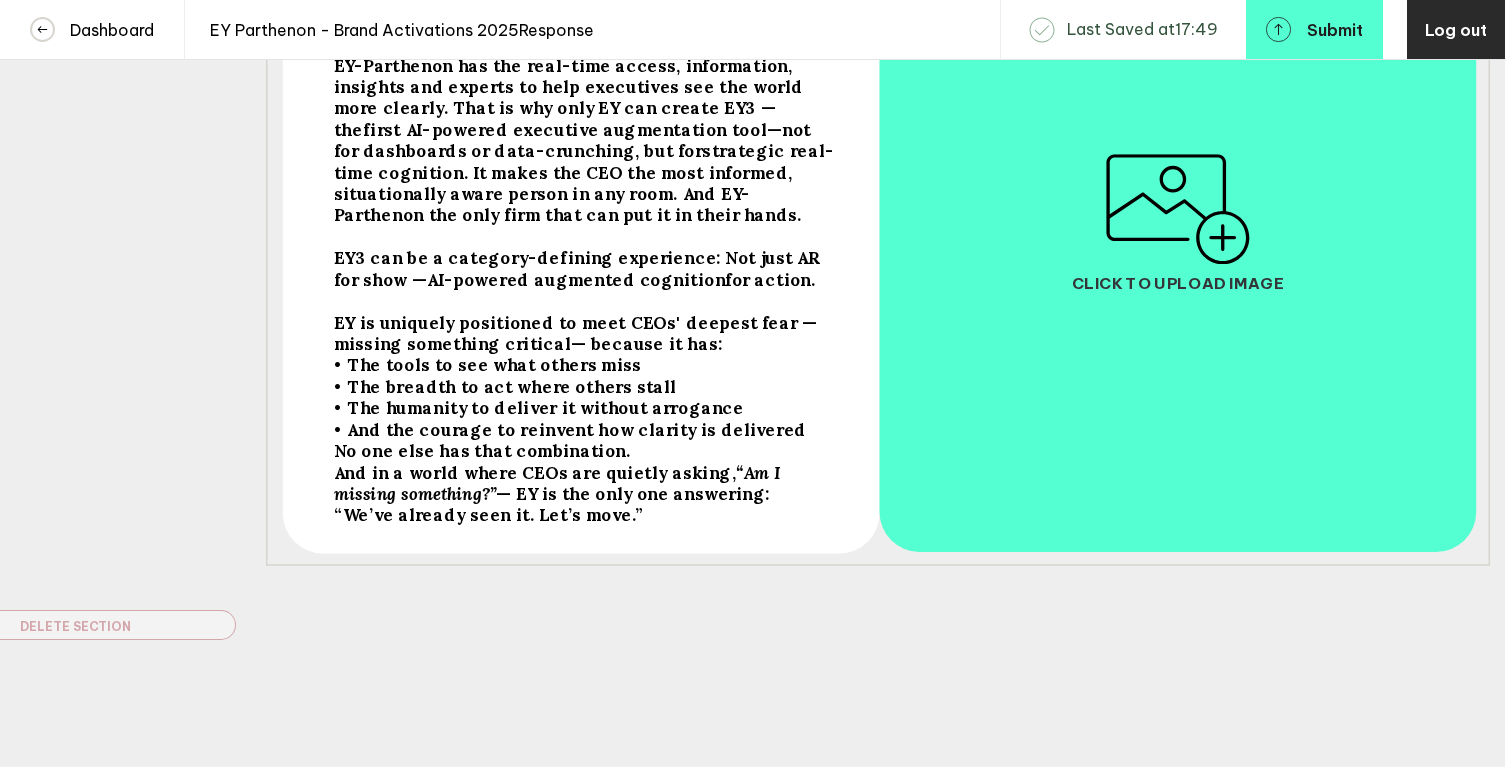 scroll, scrollTop: 542, scrollLeft: 0, axis: vertical 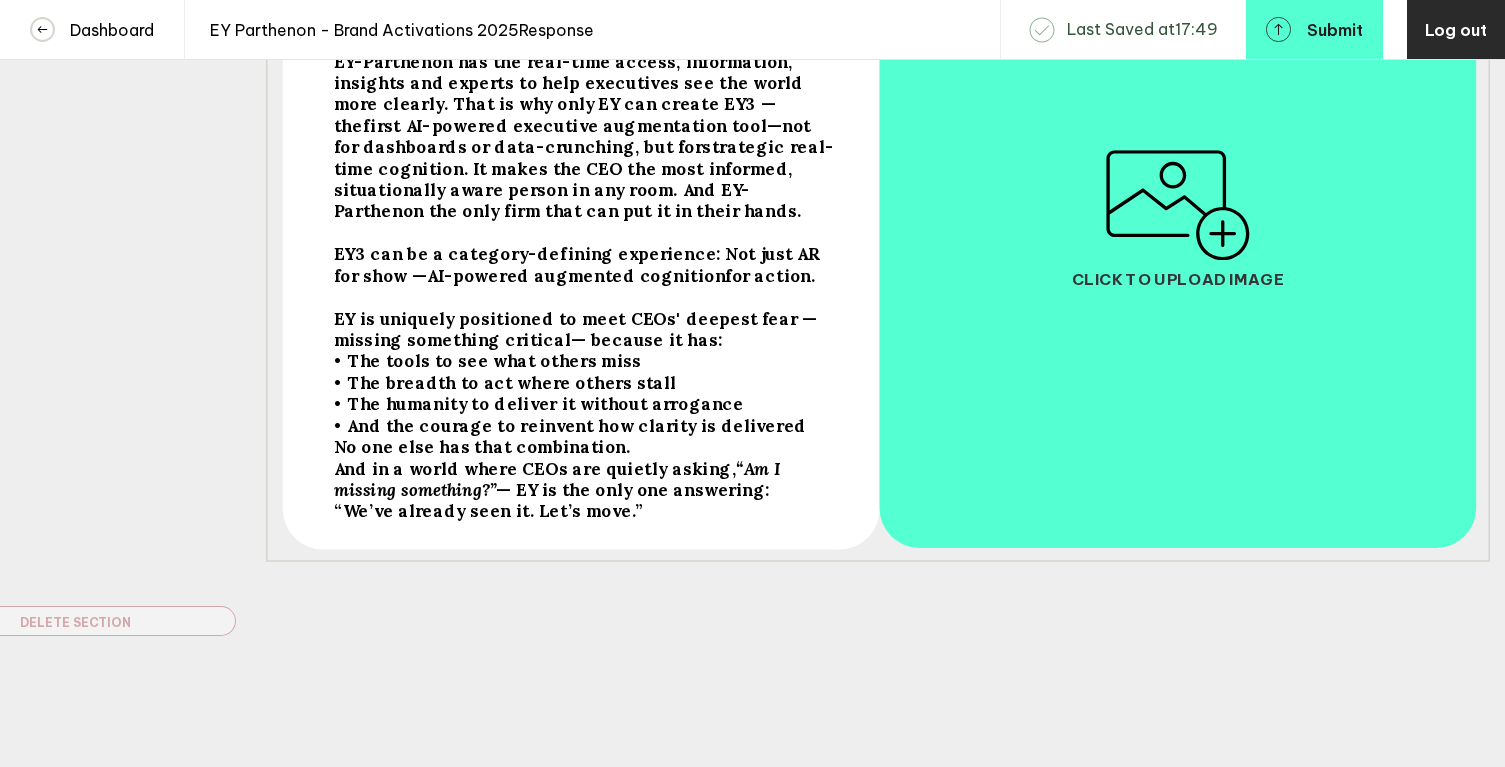 click on "— EY is the only one answering:" at bounding box center (571, 94) 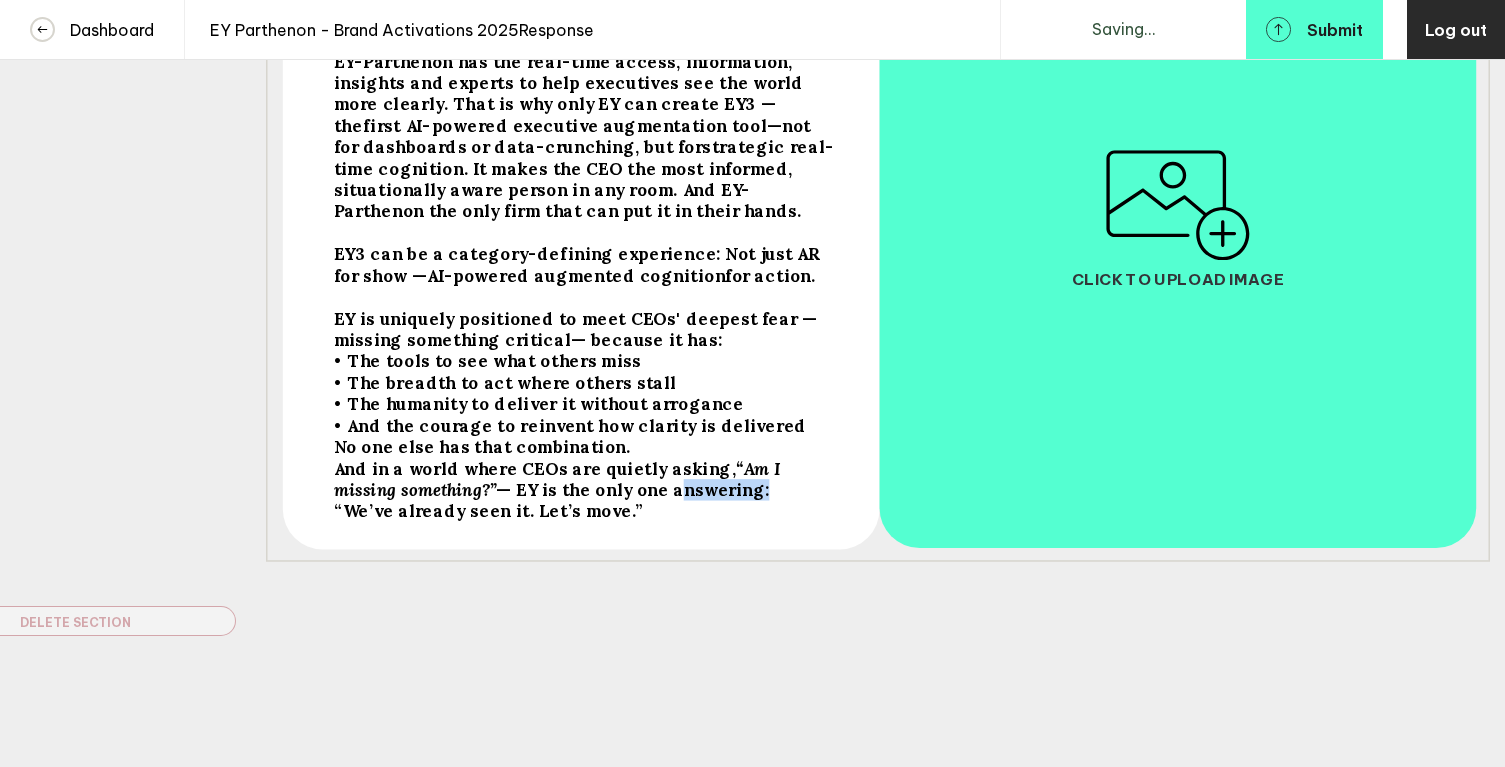 click on "— EY is the only one answering:" at bounding box center [571, 94] 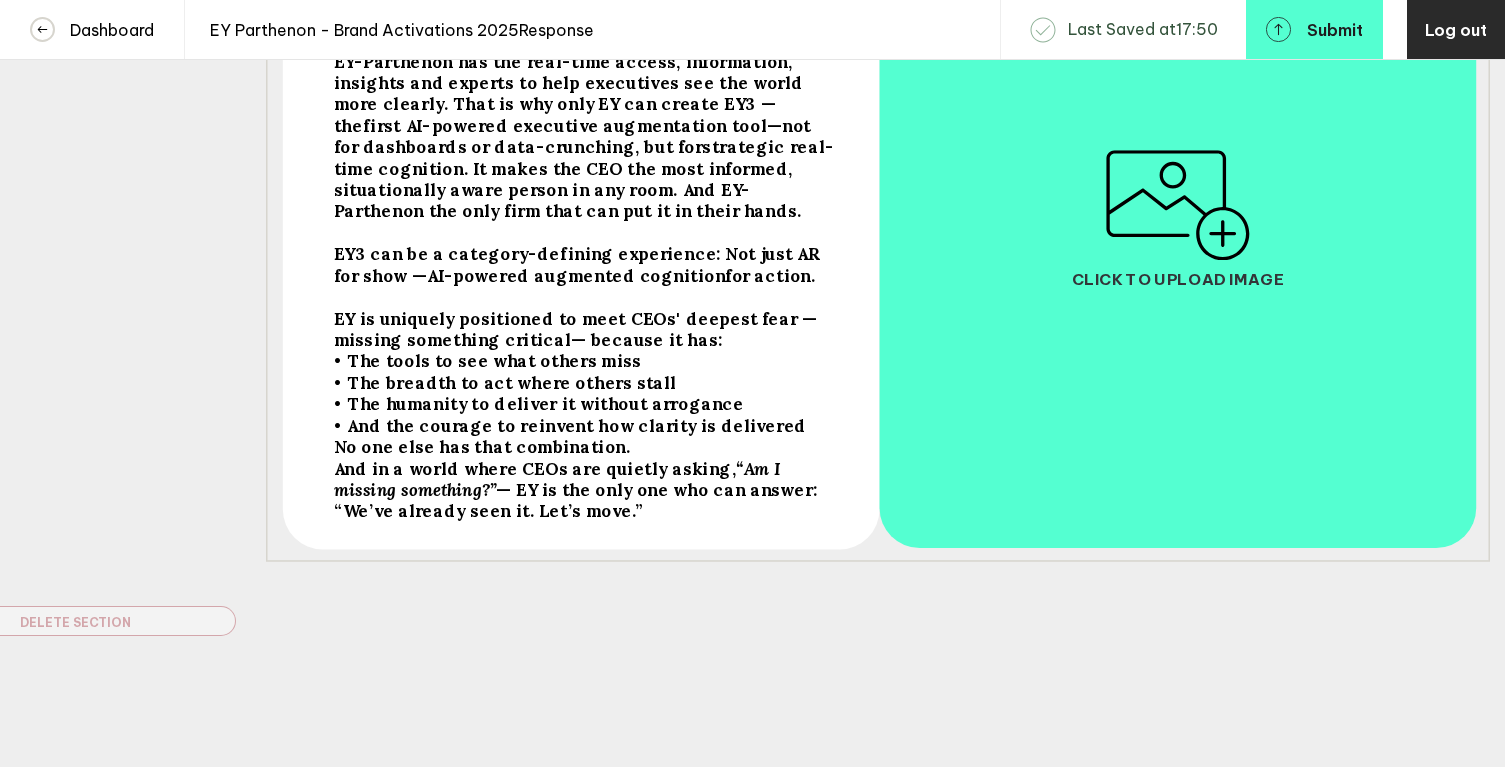 click on "Response Observations 1 Idea 1 Idea 2 Idea 3 Add Section Observations Idea Delete Section" at bounding box center (118, 132) 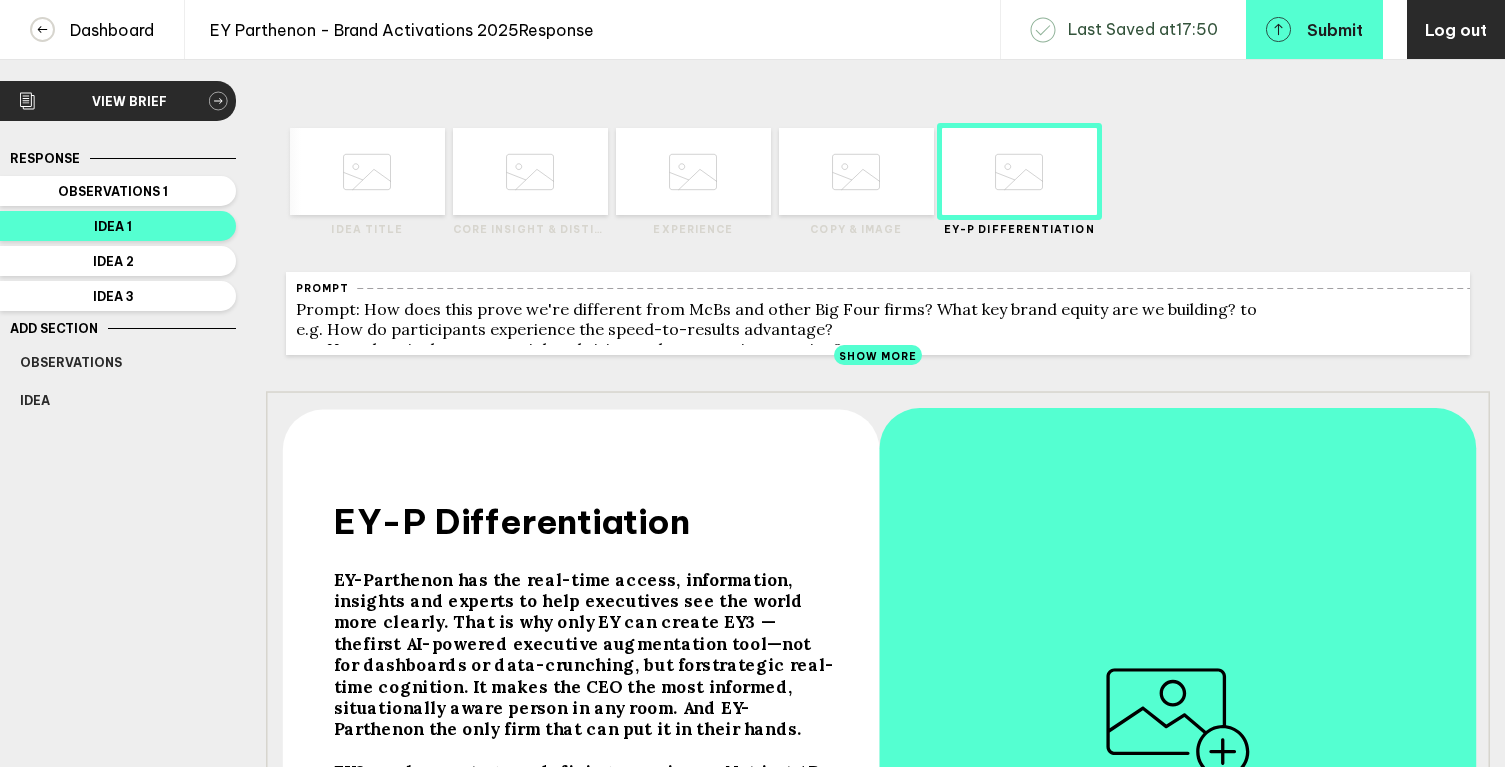 scroll, scrollTop: 0, scrollLeft: 0, axis: both 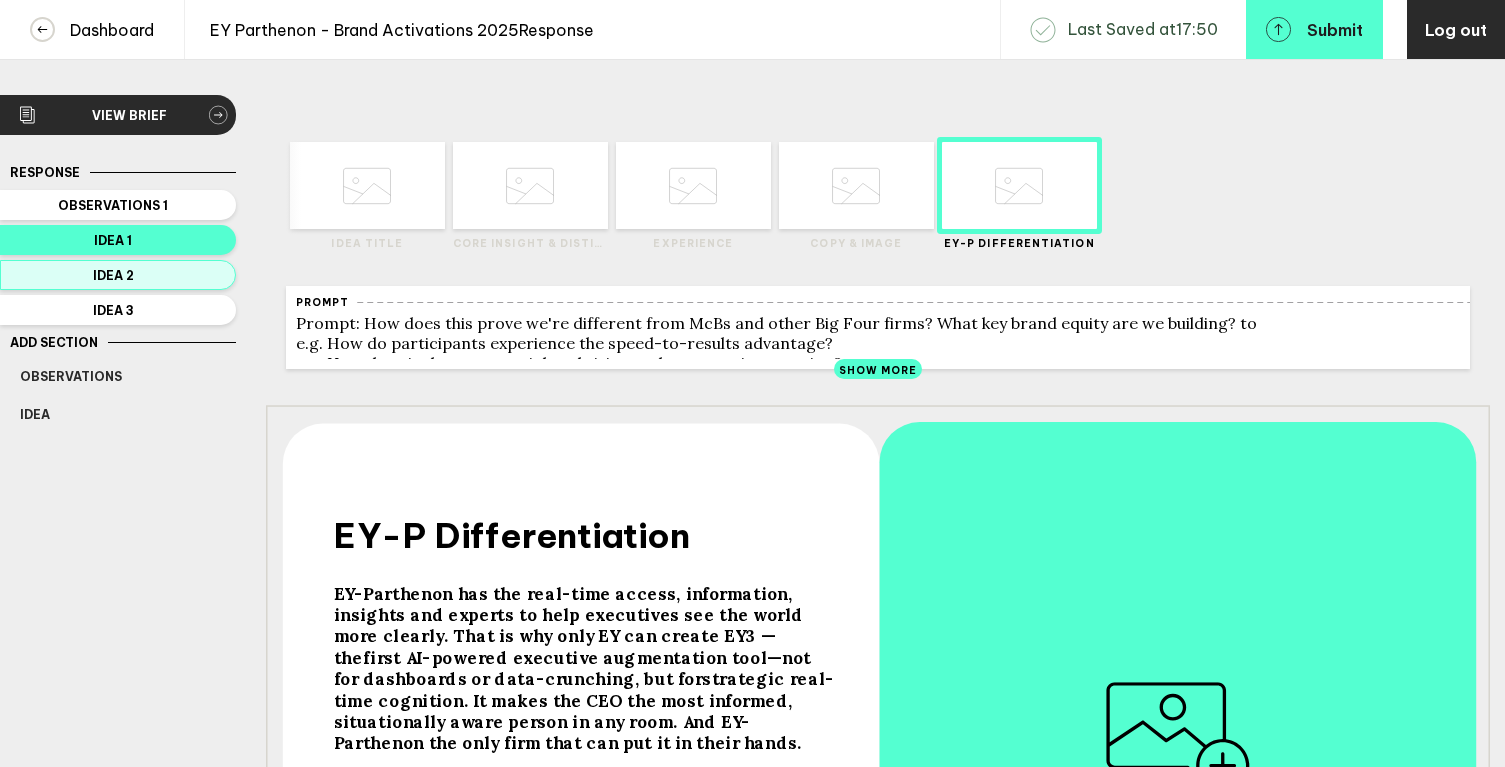 click on "Idea 2" at bounding box center [113, 205] 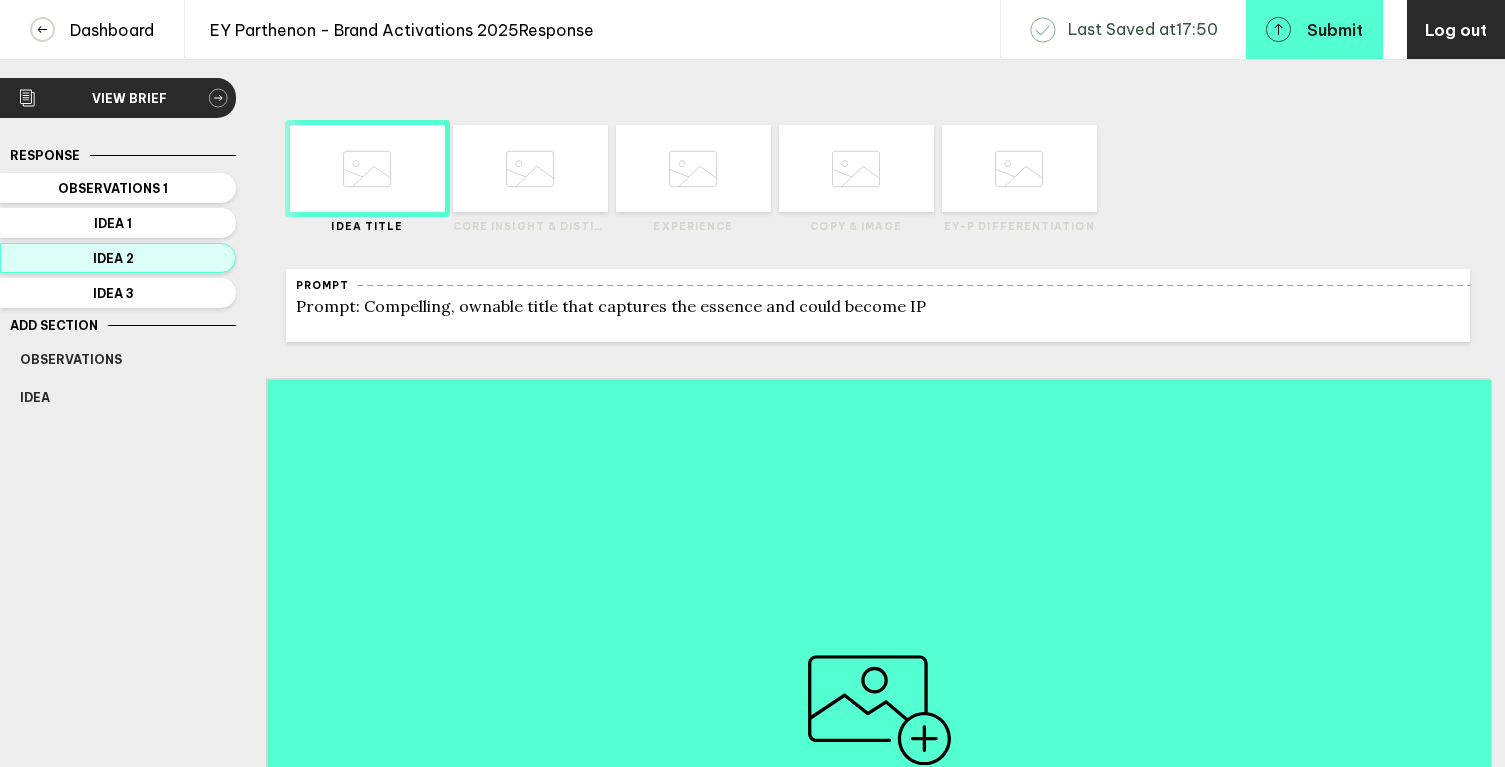 scroll, scrollTop: 0, scrollLeft: 0, axis: both 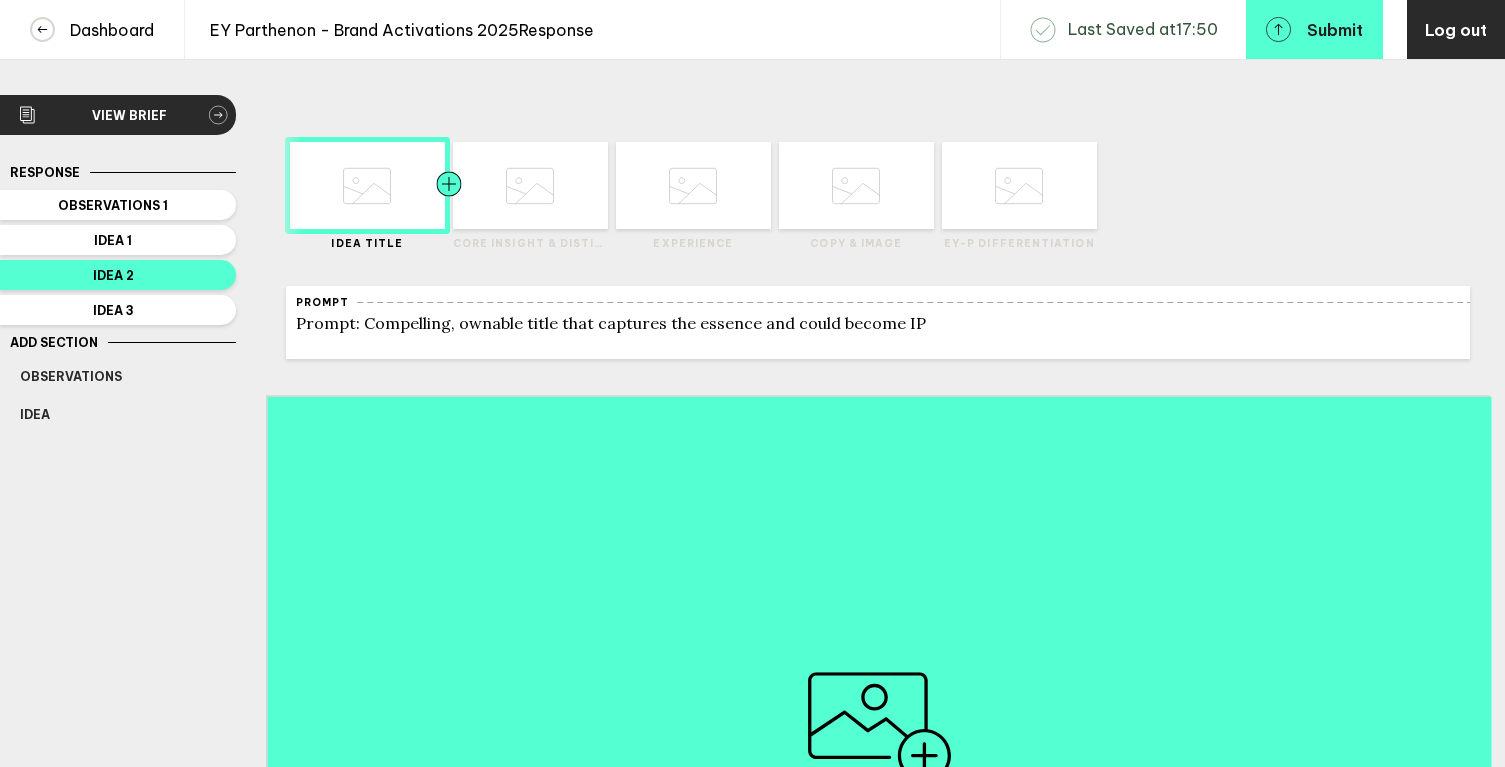 click at bounding box center (325, 185) 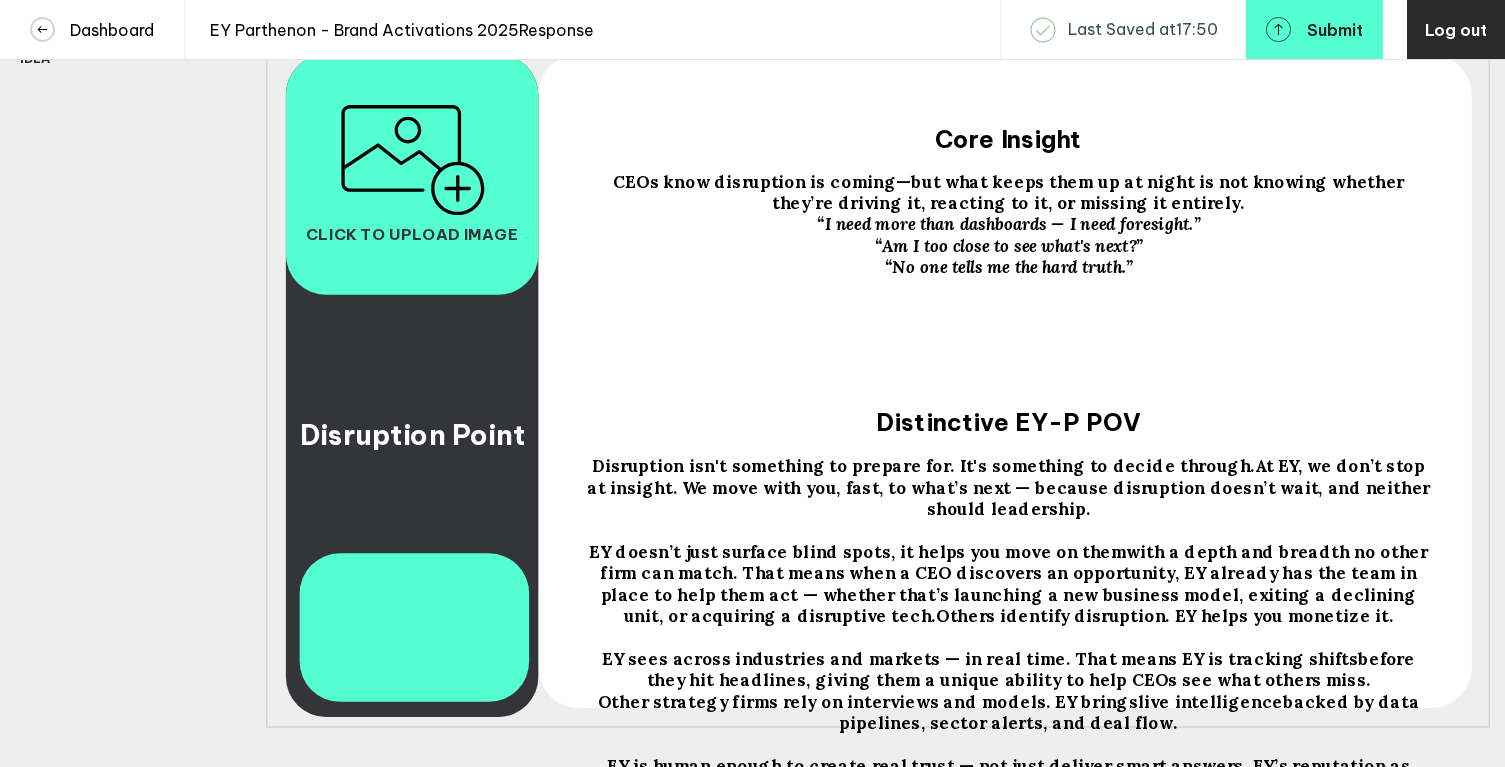 scroll, scrollTop: 358, scrollLeft: 0, axis: vertical 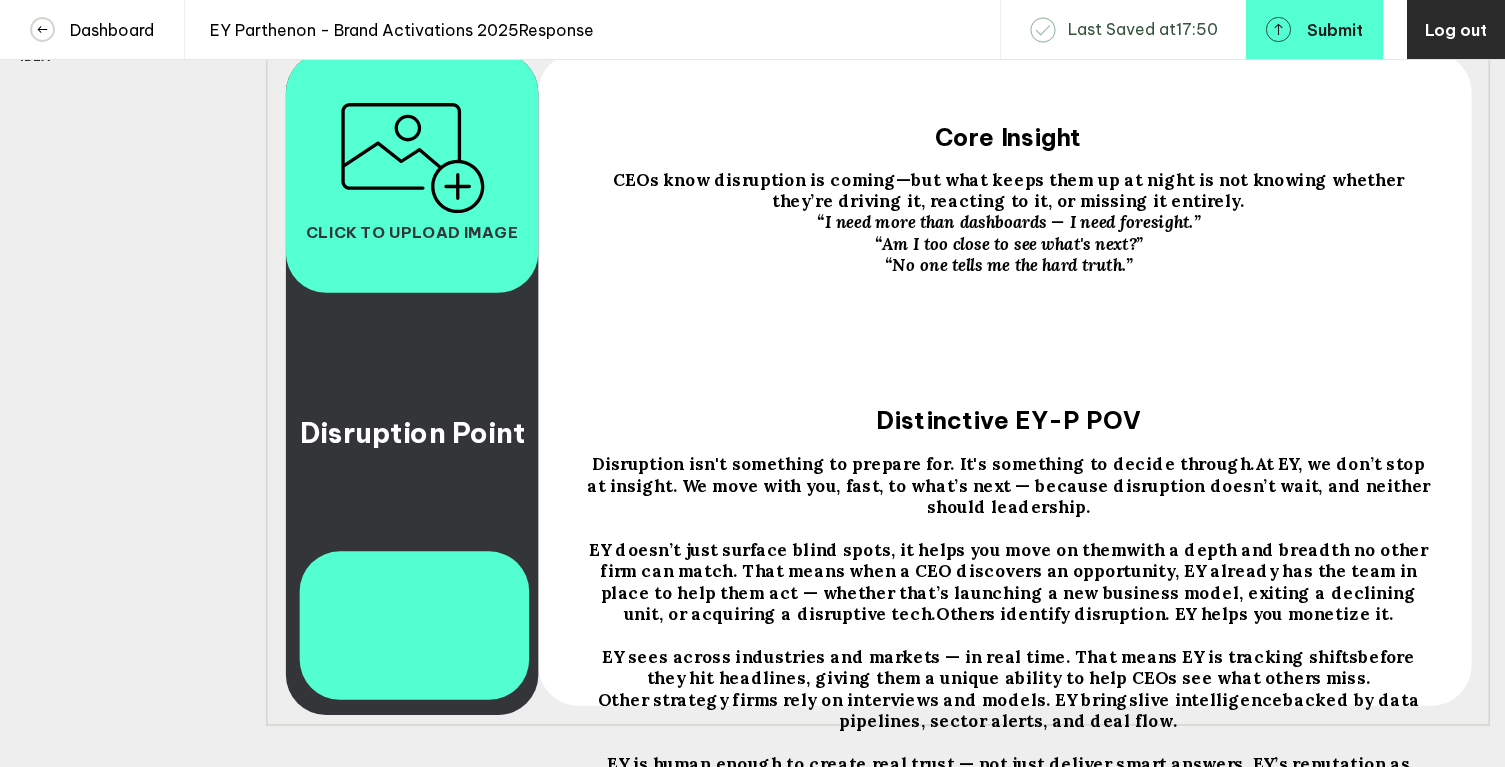 click on "At EY, we don’t stop at insight. We move with you, fast, to what’s next — because disruption doesn’t wait, and neither should leadership." at bounding box center [412, 432] 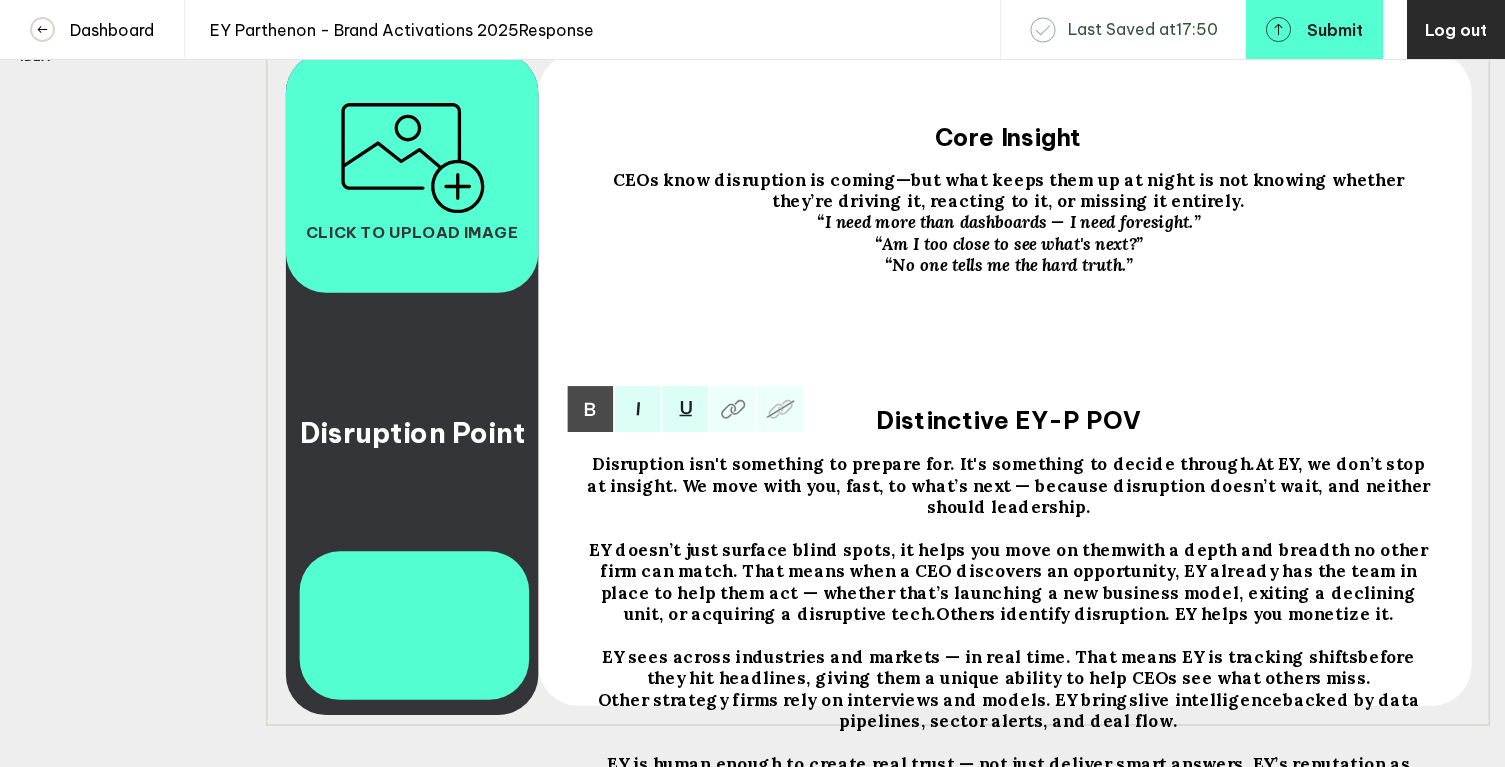 click on "At EY, we don’t stop at insight. We move with you, fast, to what’s next — because disruption doesn’t wait, and neither should leadership." at bounding box center (923, 463) 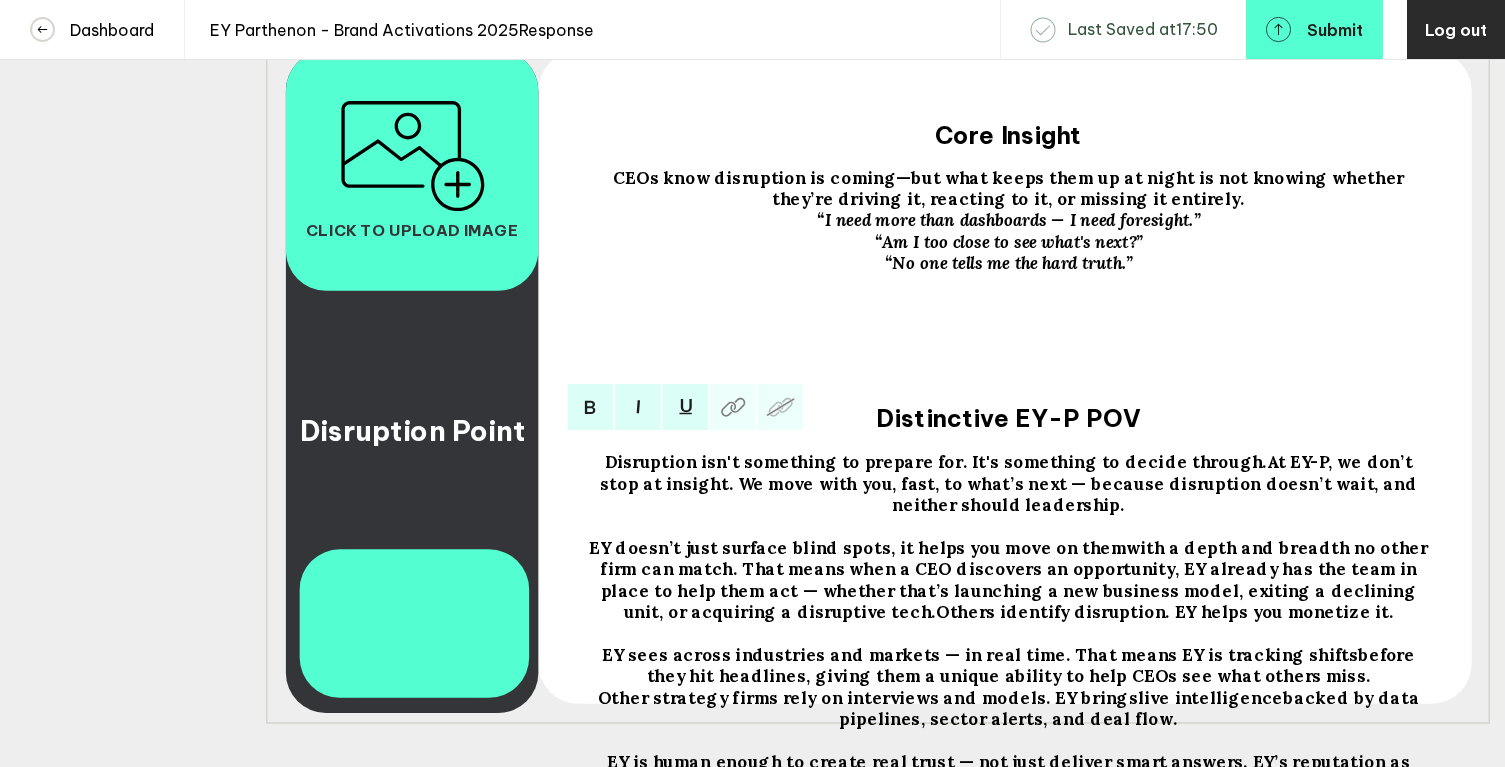 scroll, scrollTop: 349, scrollLeft: 0, axis: vertical 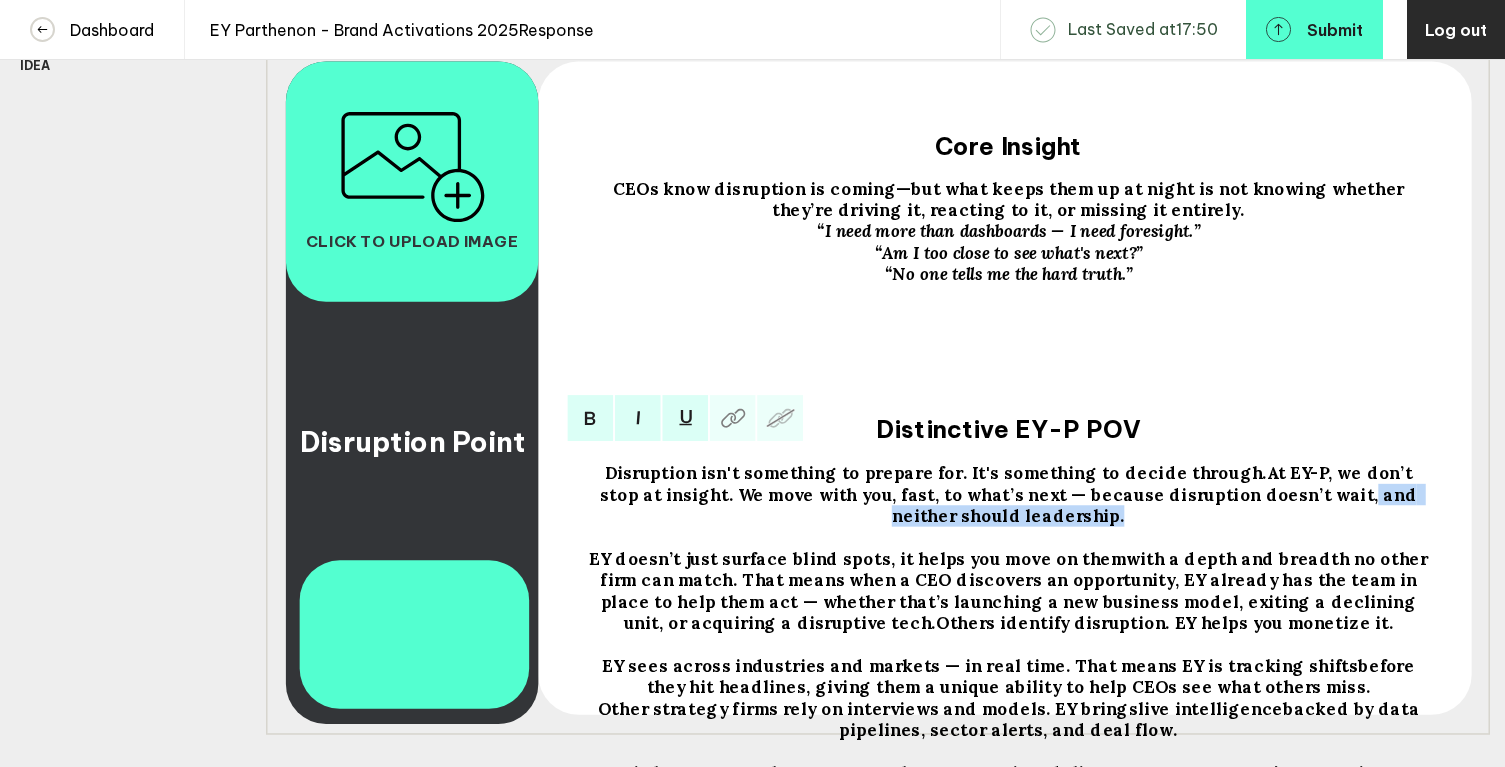drag, startPoint x: 898, startPoint y: 530, endPoint x: 1151, endPoint y: 522, distance: 253.12645 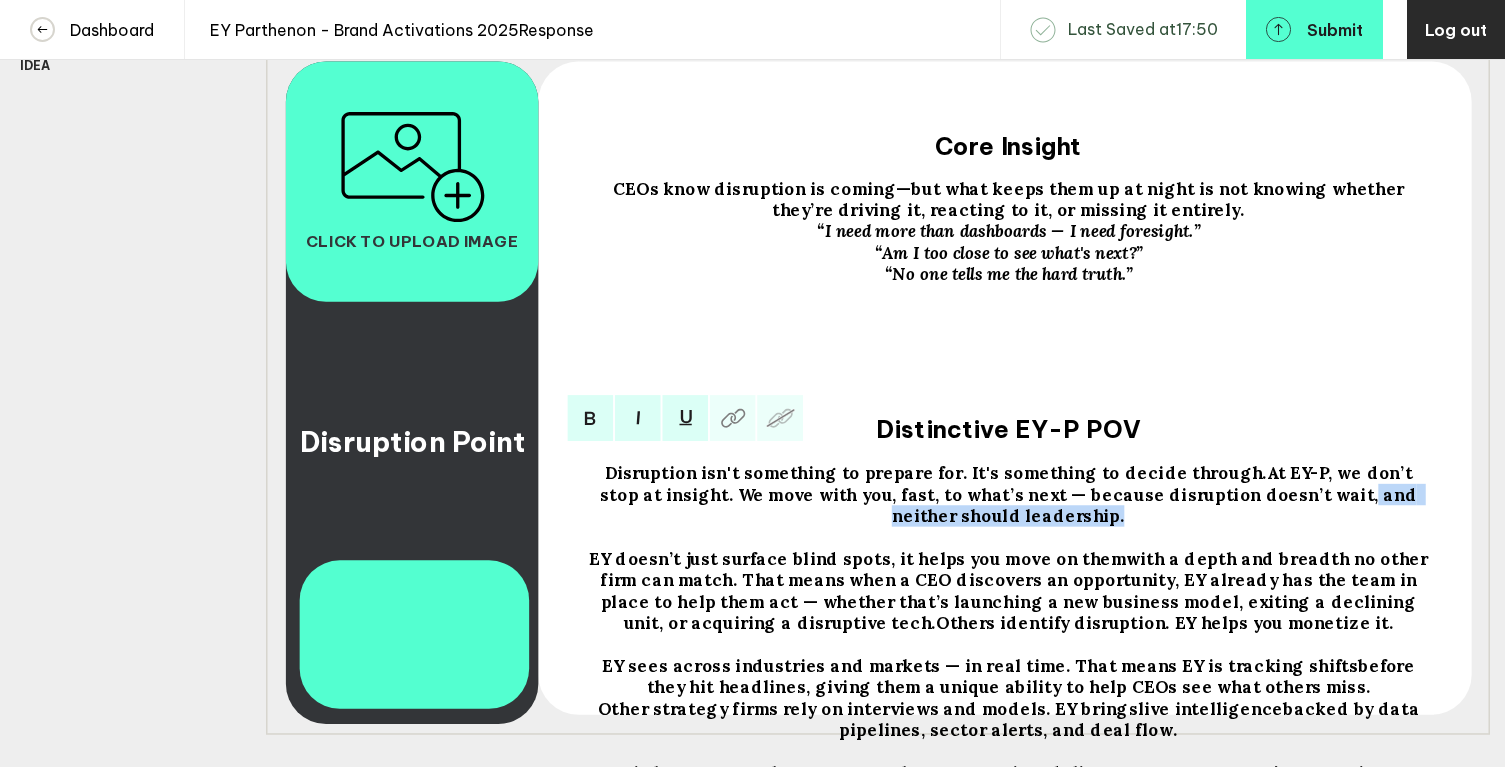 click on "At EY-P, we don’t stop at insight. We move with you, fast, to what’s next — because disruption doesn’t wait, and neither should leadership." at bounding box center (935, 472) 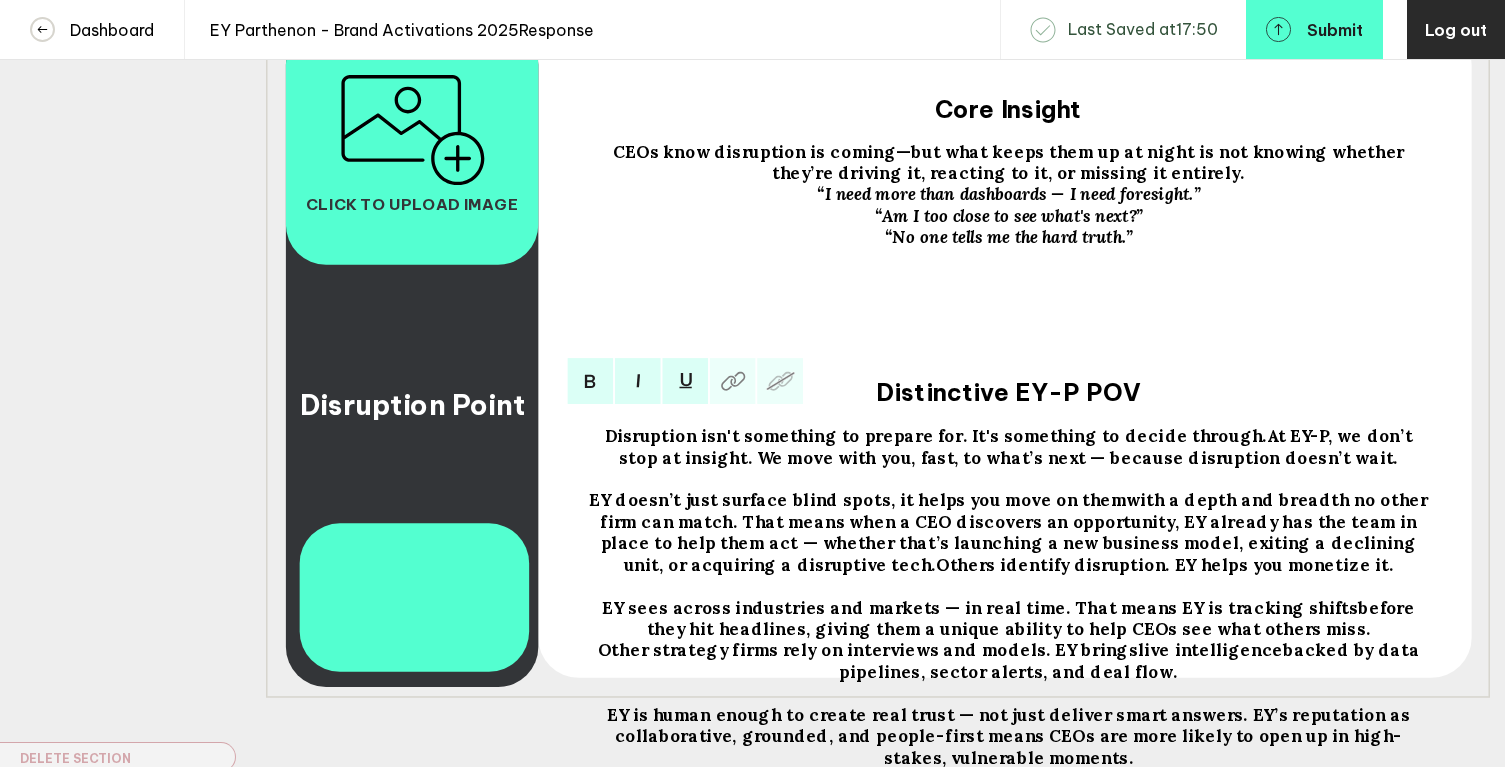 scroll, scrollTop: 394, scrollLeft: 0, axis: vertical 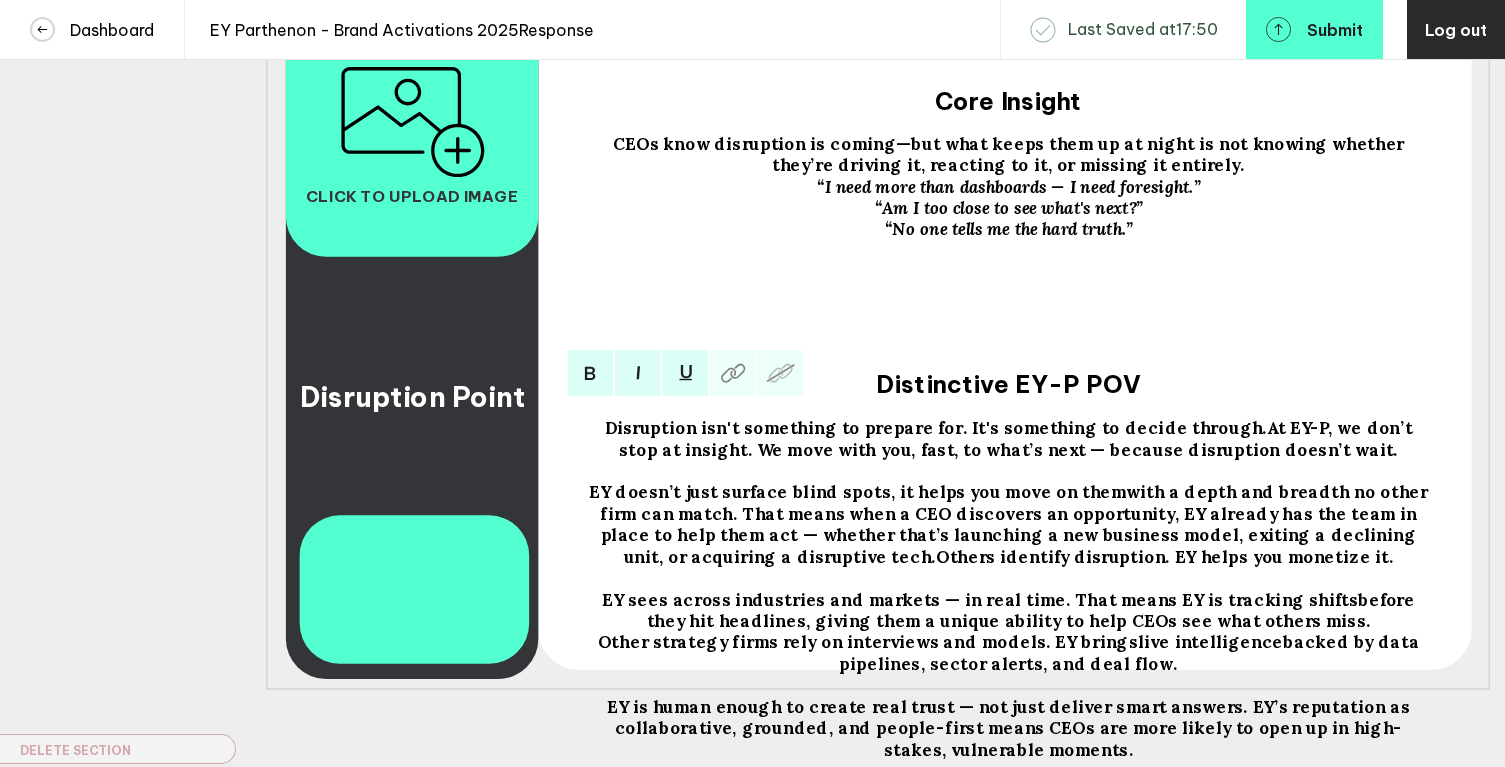 click on "EY doesn’t just surface blind spots, it helps you move on them" at bounding box center (935, 427) 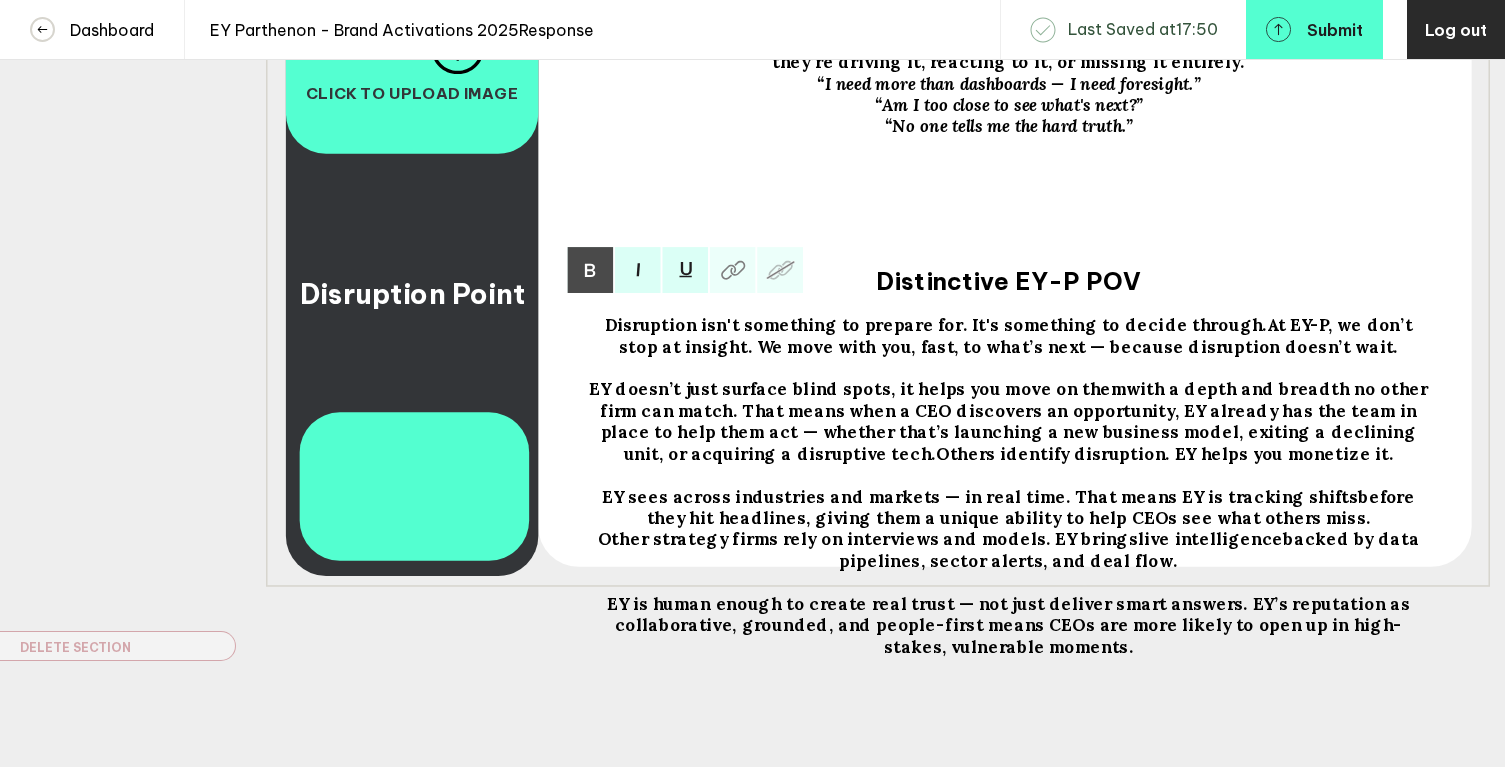 scroll, scrollTop: 496, scrollLeft: 0, axis: vertical 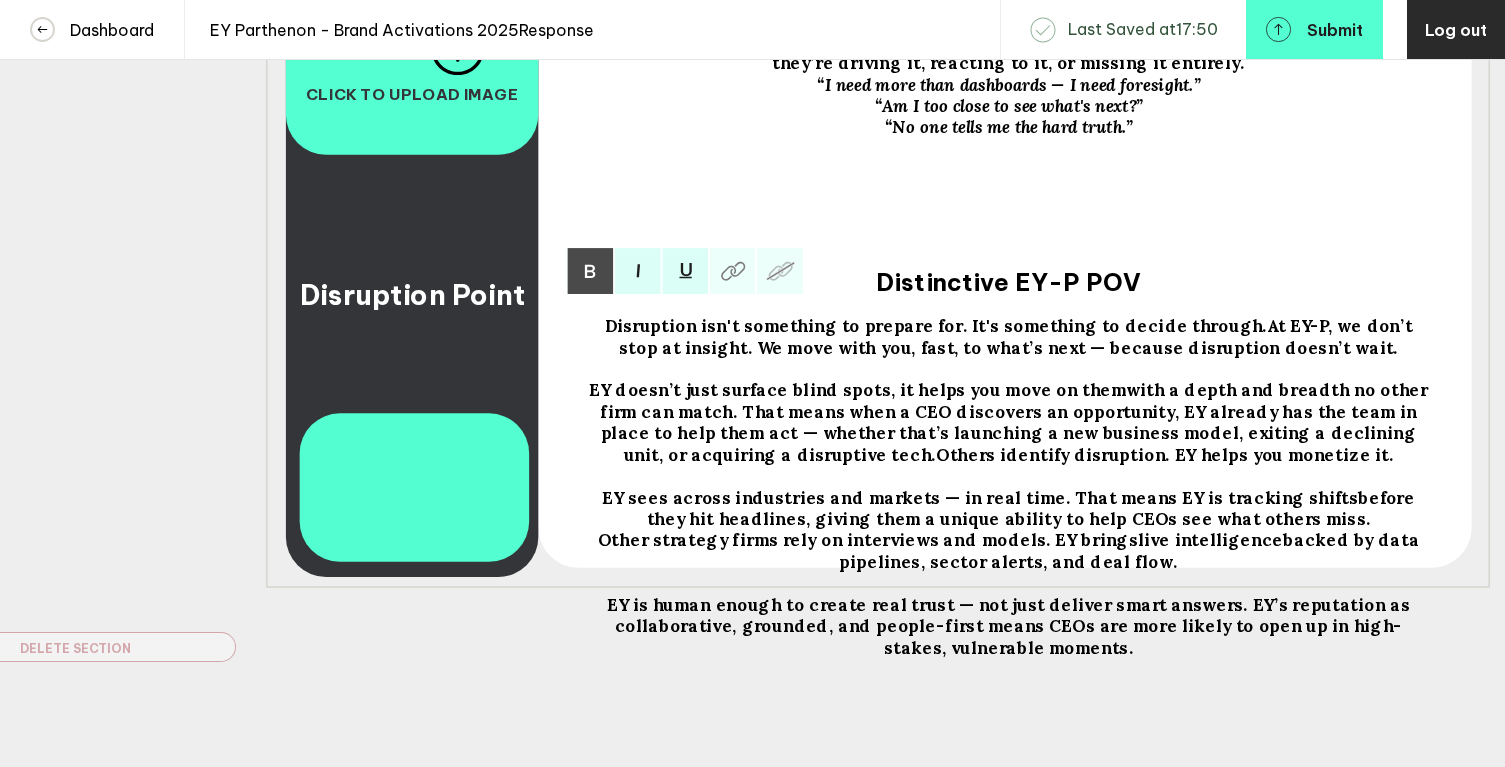click on "Others identify disruption. EY helps you monetize it." at bounding box center [935, 325] 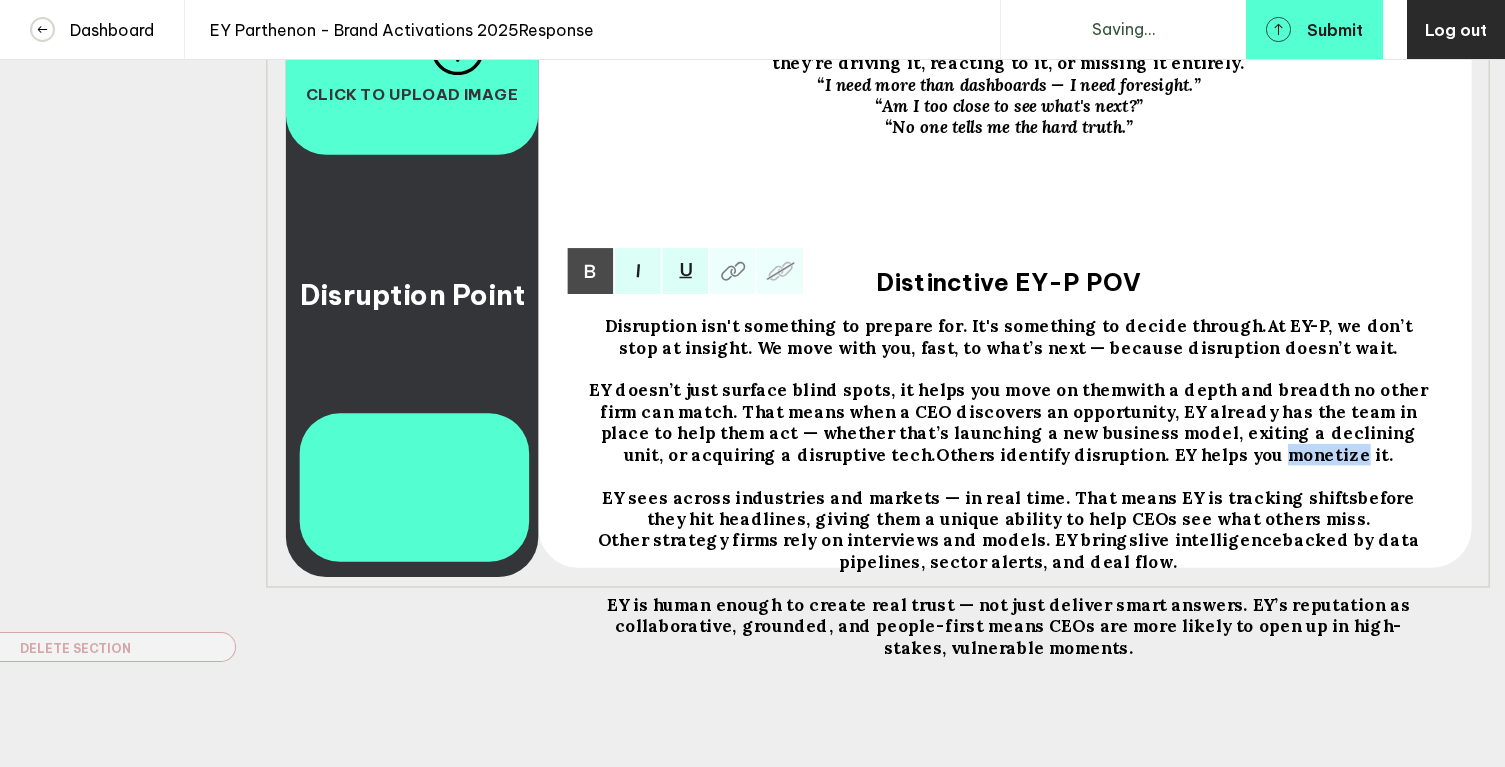 click on "Others identify disruption. EY helps you monetize it." at bounding box center [935, 325] 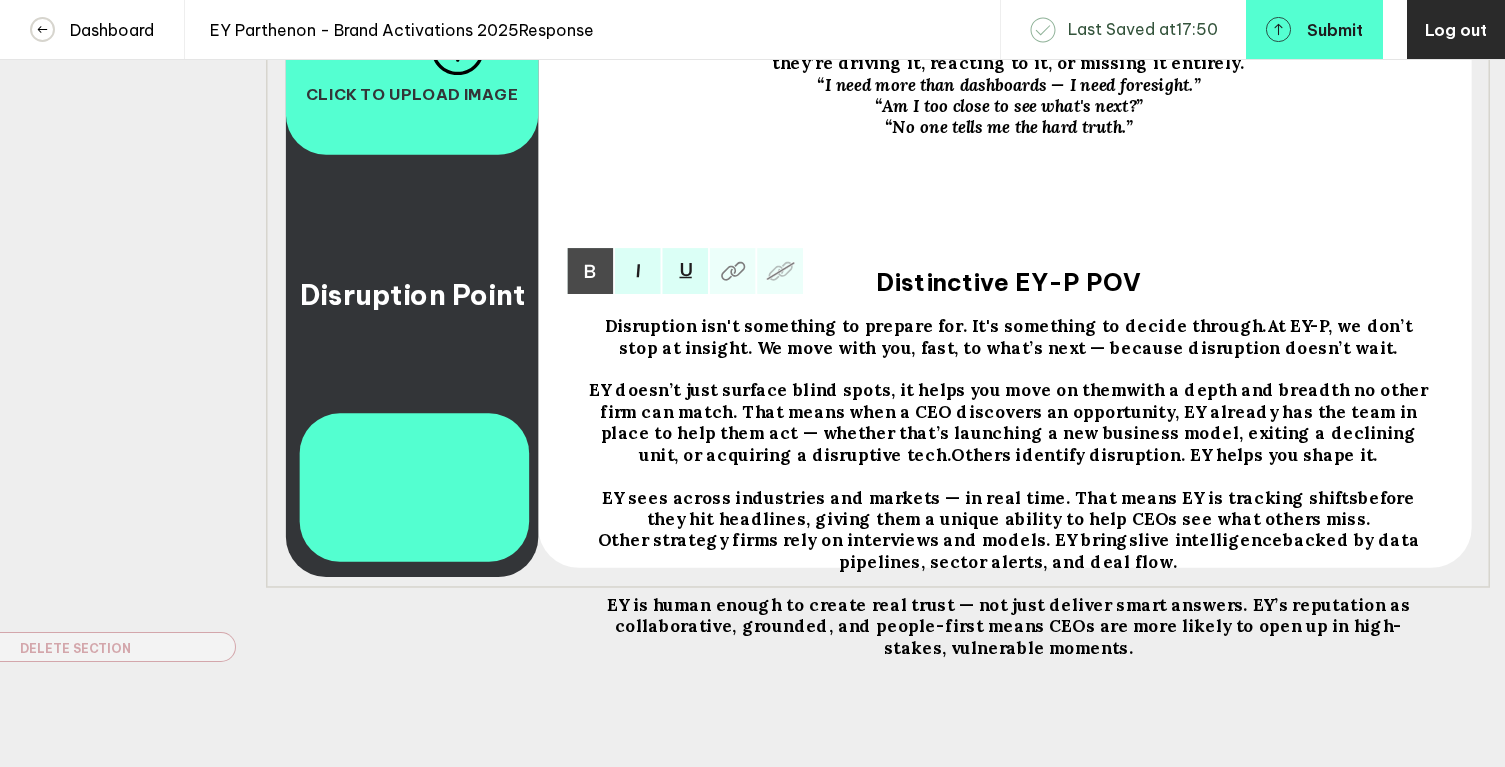 click on "EY sees across industries and markets — in real time. That means EY is tracking shifts  before they hit headlines , giving them a unique ability to help CEOs see what others miss." at bounding box center (1008, 336) 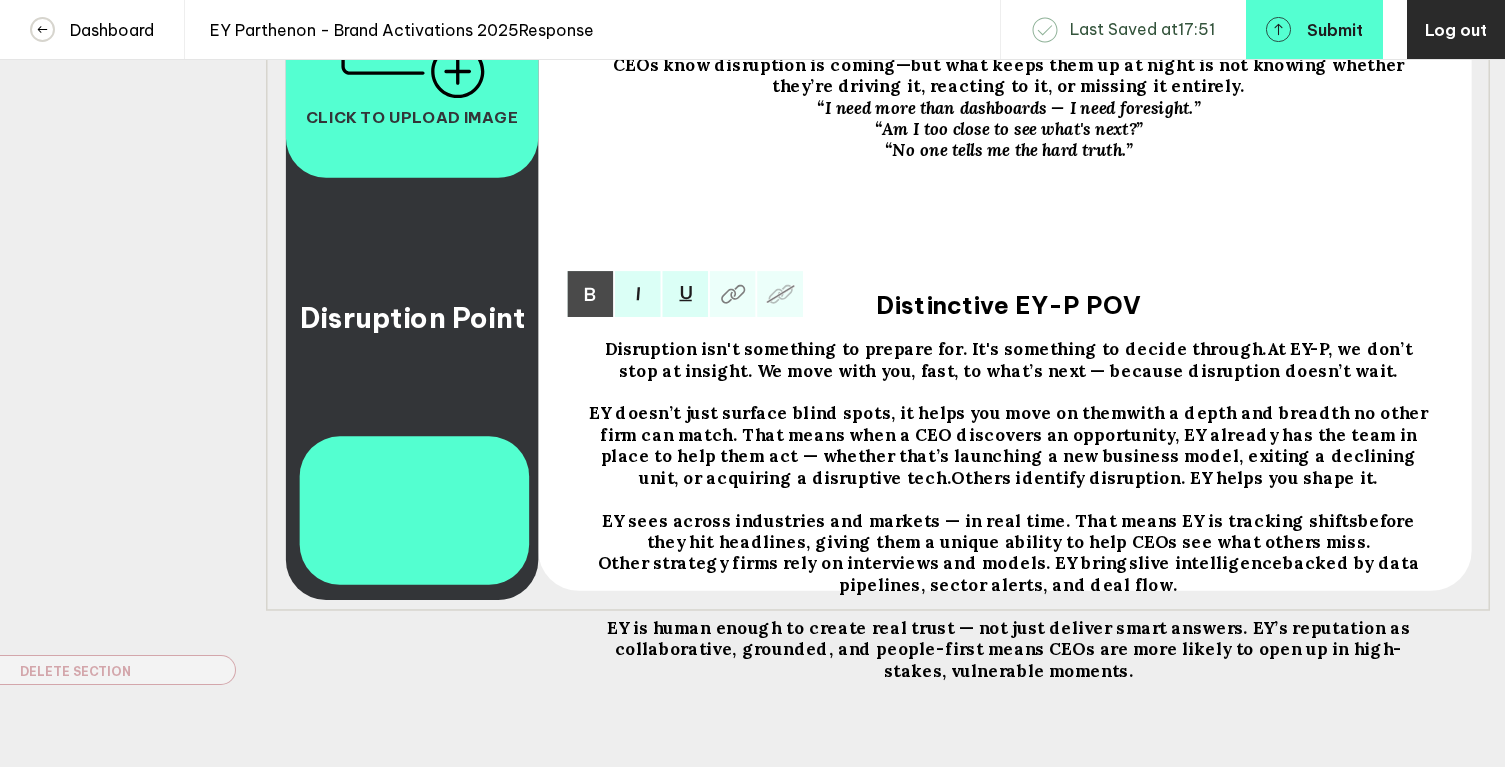 scroll, scrollTop: 472, scrollLeft: 0, axis: vertical 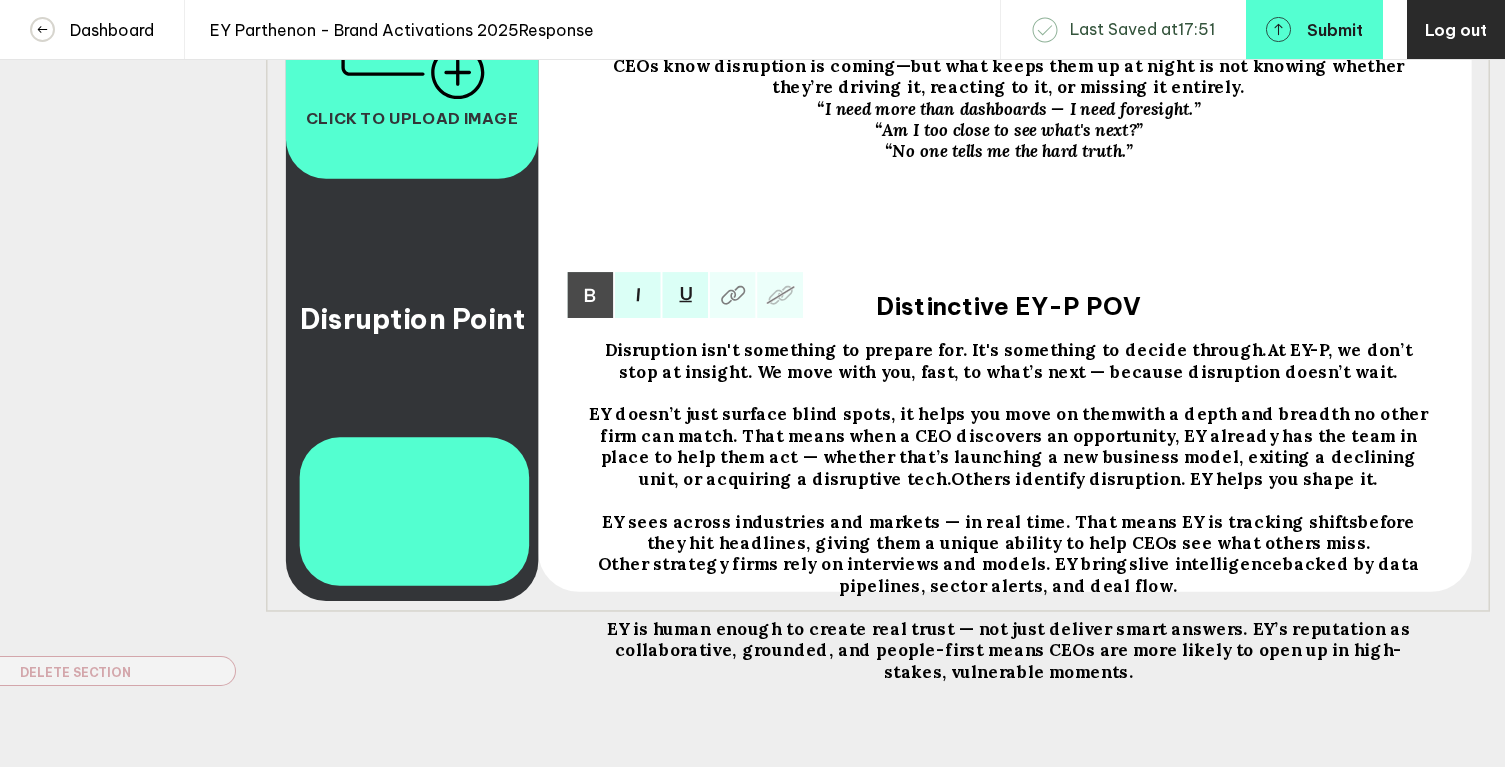 click on "Other strategy firms rely on interviews and models. EY brings" at bounding box center (868, 563) 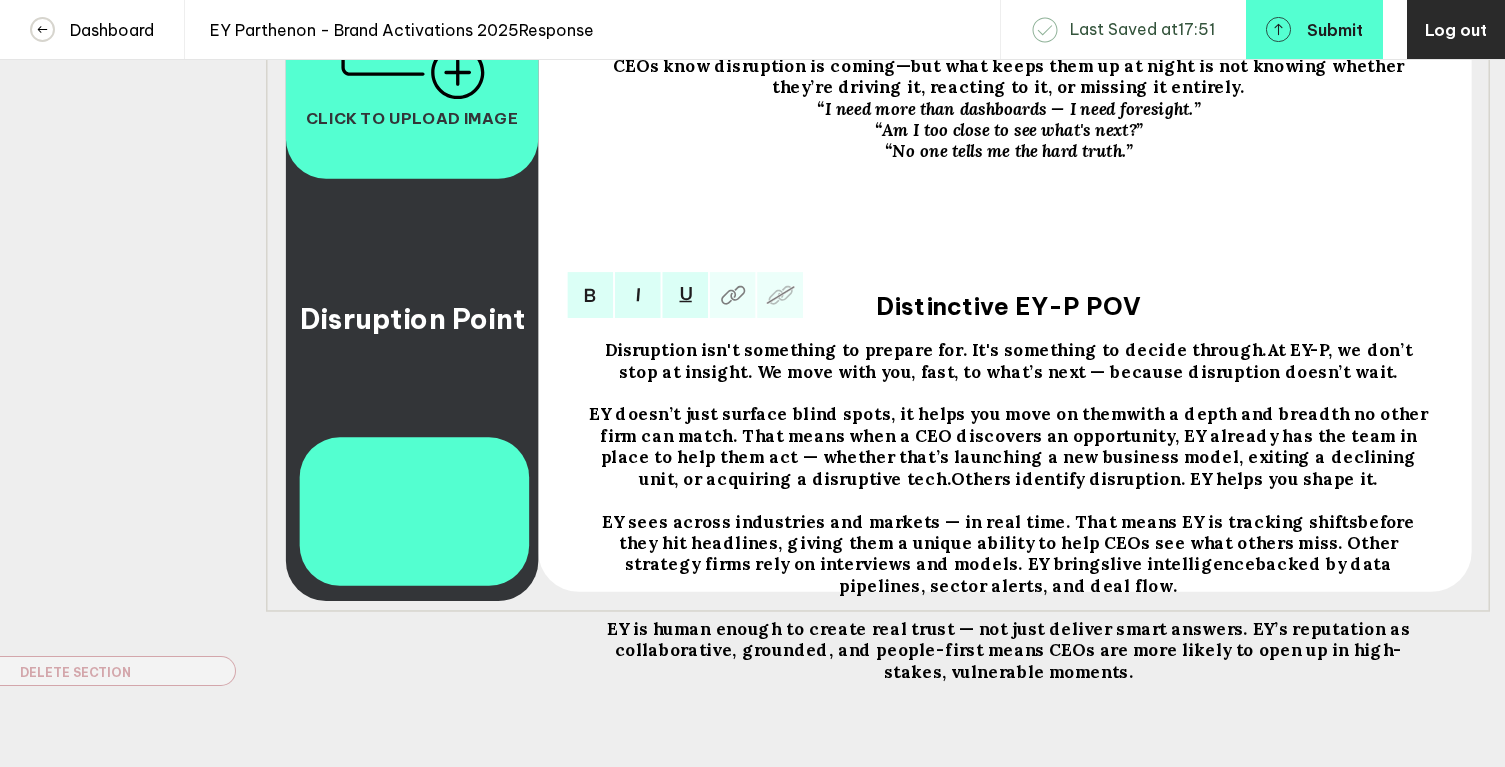 click on "EY is human enough to create real trust — not just deliver smart answers. EY’s reputation as collaborative, grounded, and people-first means CEOs are more likely to open up in high-stakes, vulnerable moments." at bounding box center [935, 349] 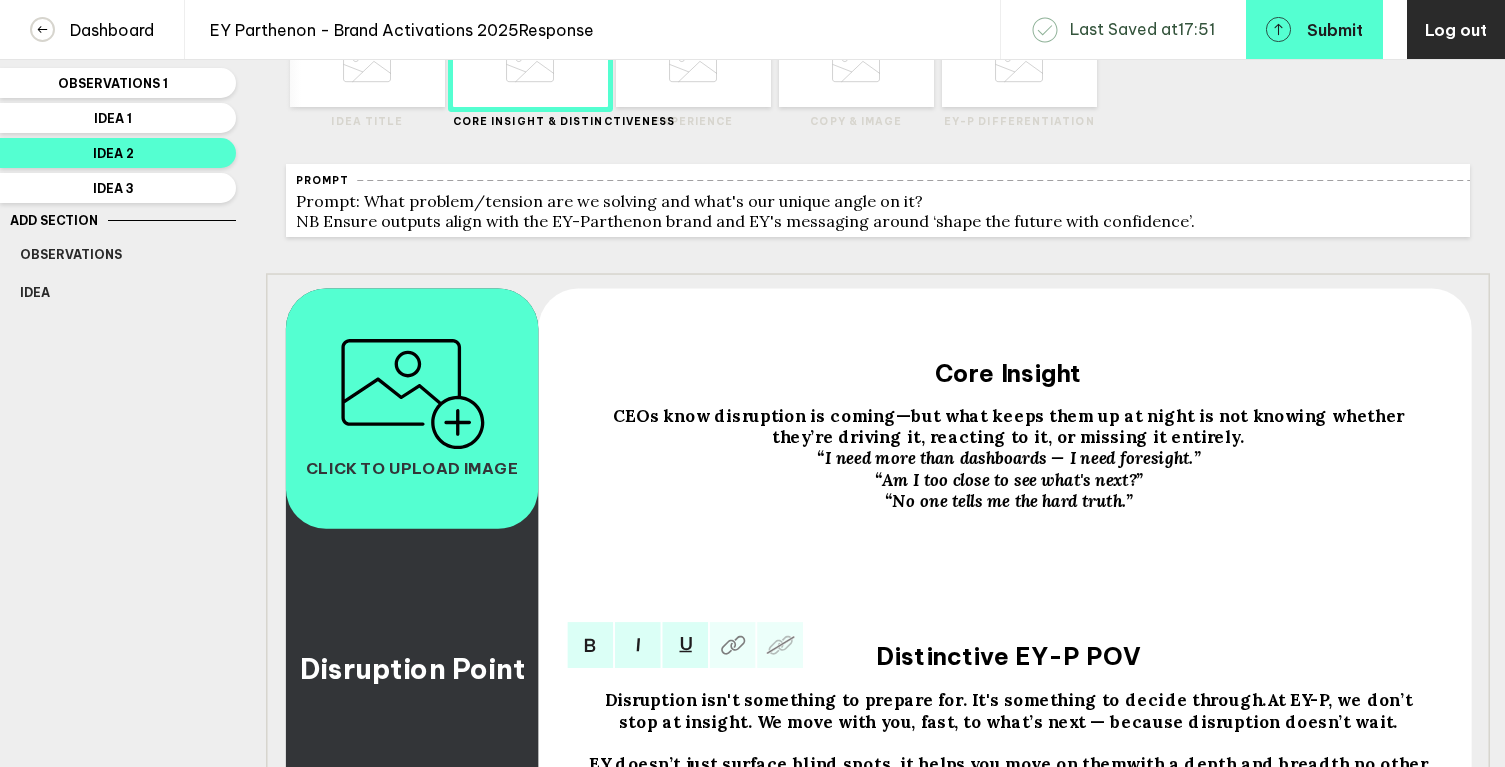 scroll, scrollTop: 0, scrollLeft: 0, axis: both 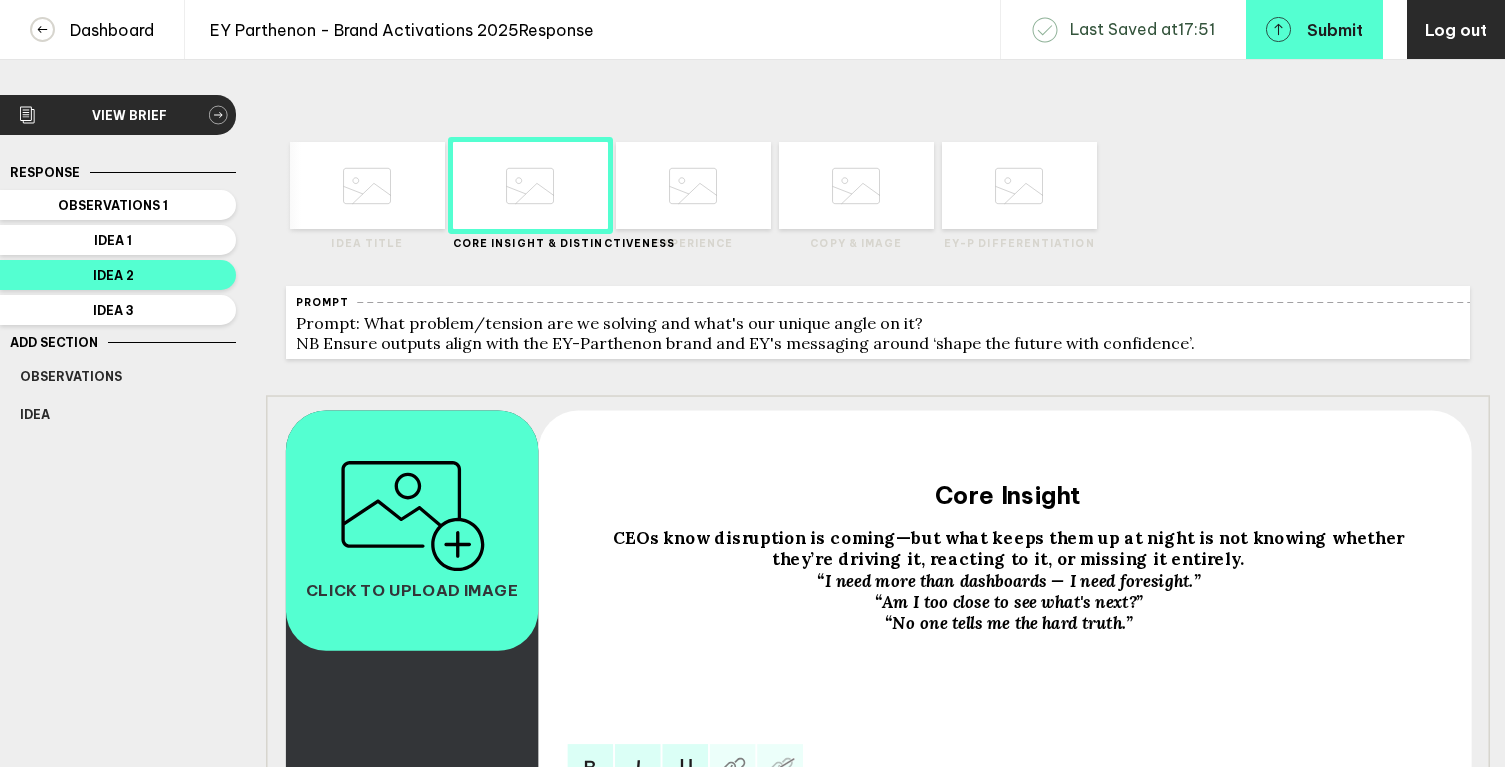 click at bounding box center (367, 186) 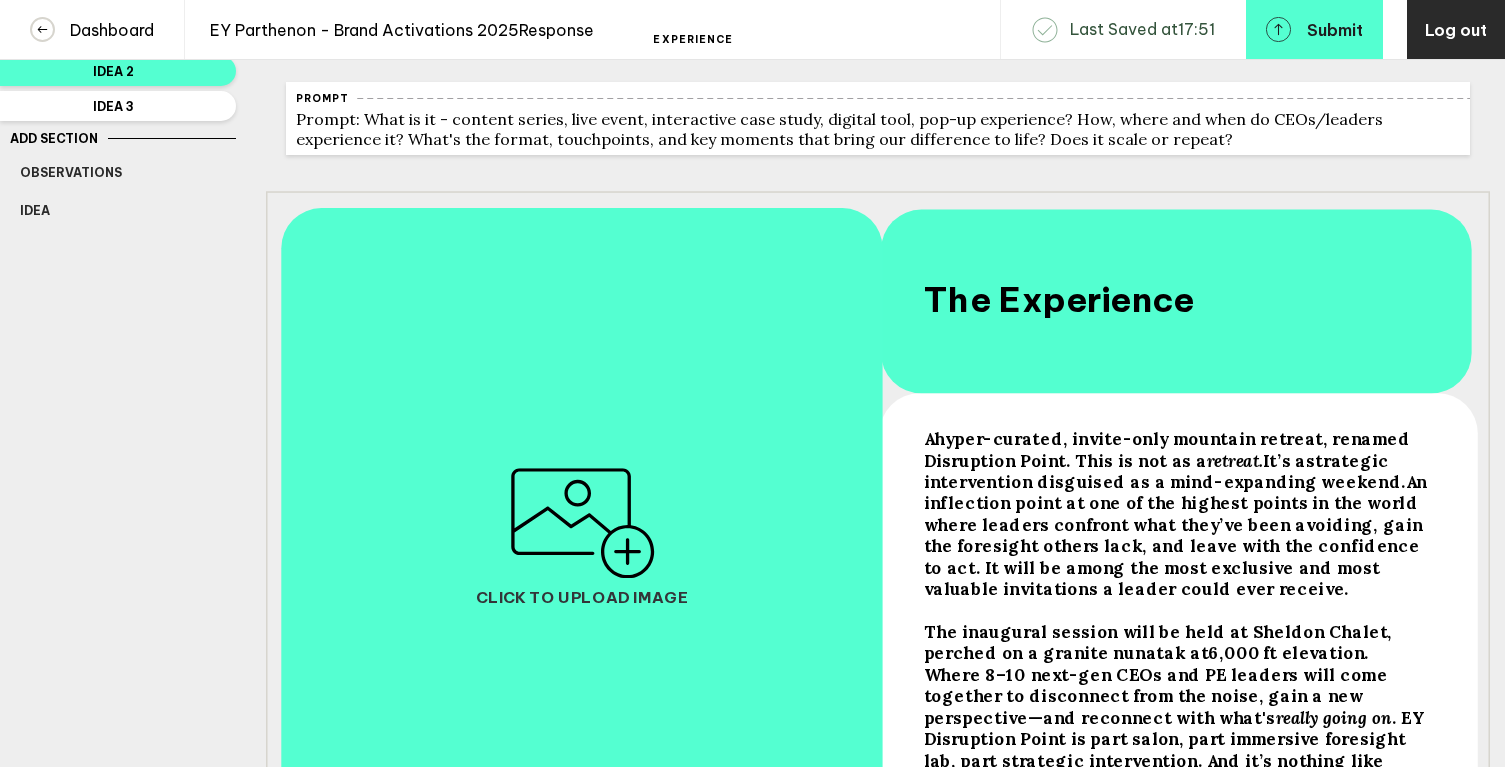scroll, scrollTop: 158, scrollLeft: 0, axis: vertical 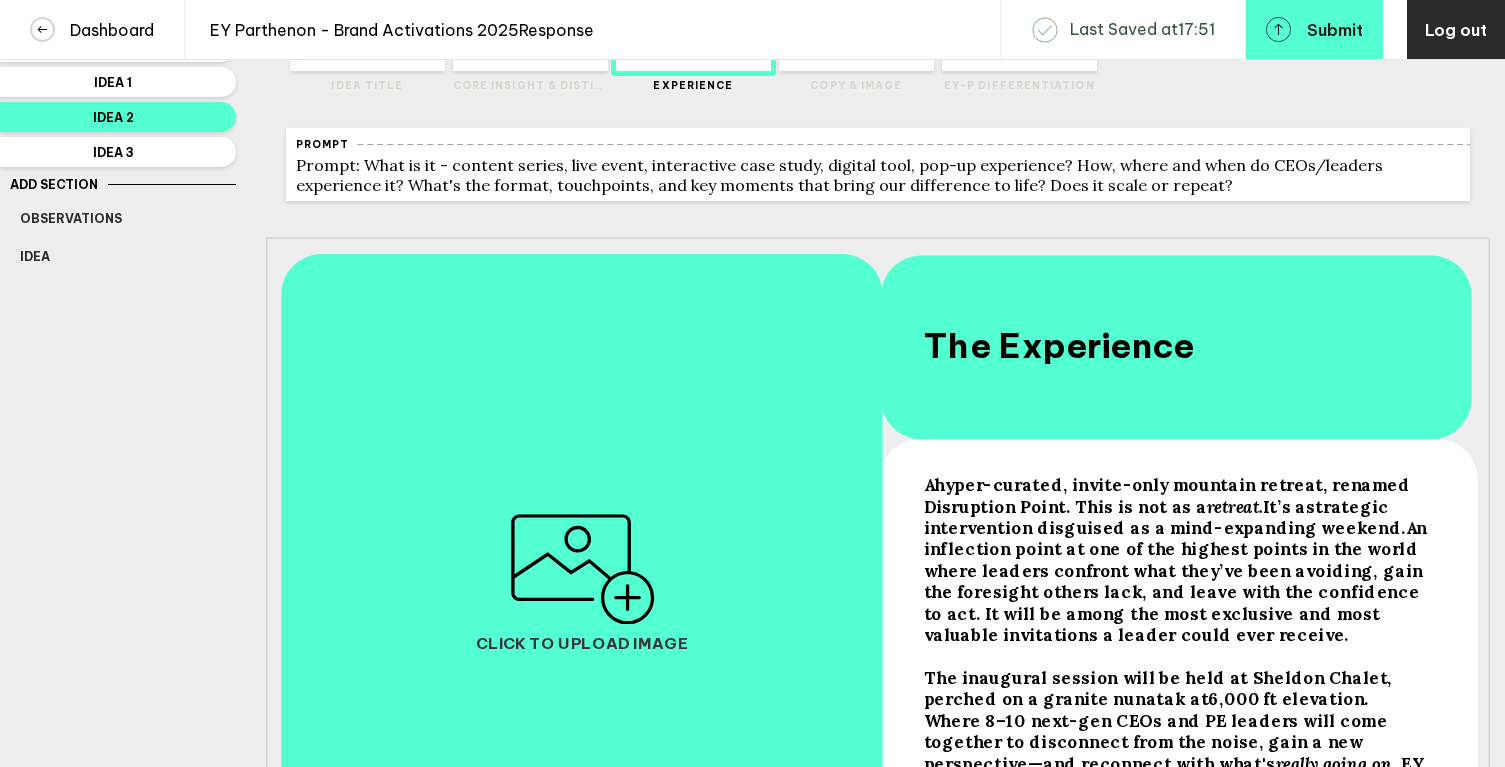click on "hyper-curated, invite-only mountain retreat, renamed Disruption Point. This is n" at bounding box center (928, 484) 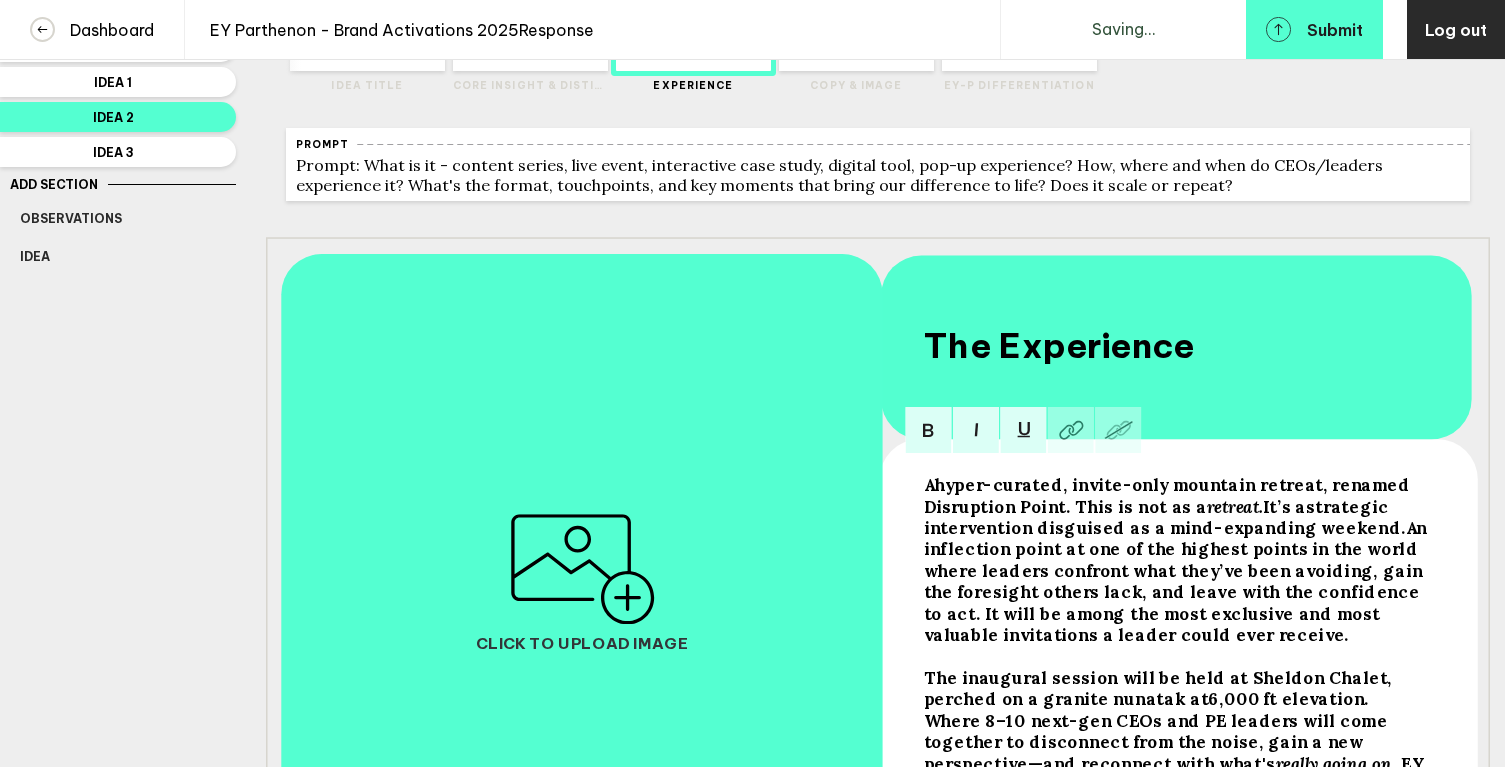 click on "hyper-curated, invite-only mountain retreat, renamed Disruption Point. This is n" at bounding box center [928, 484] 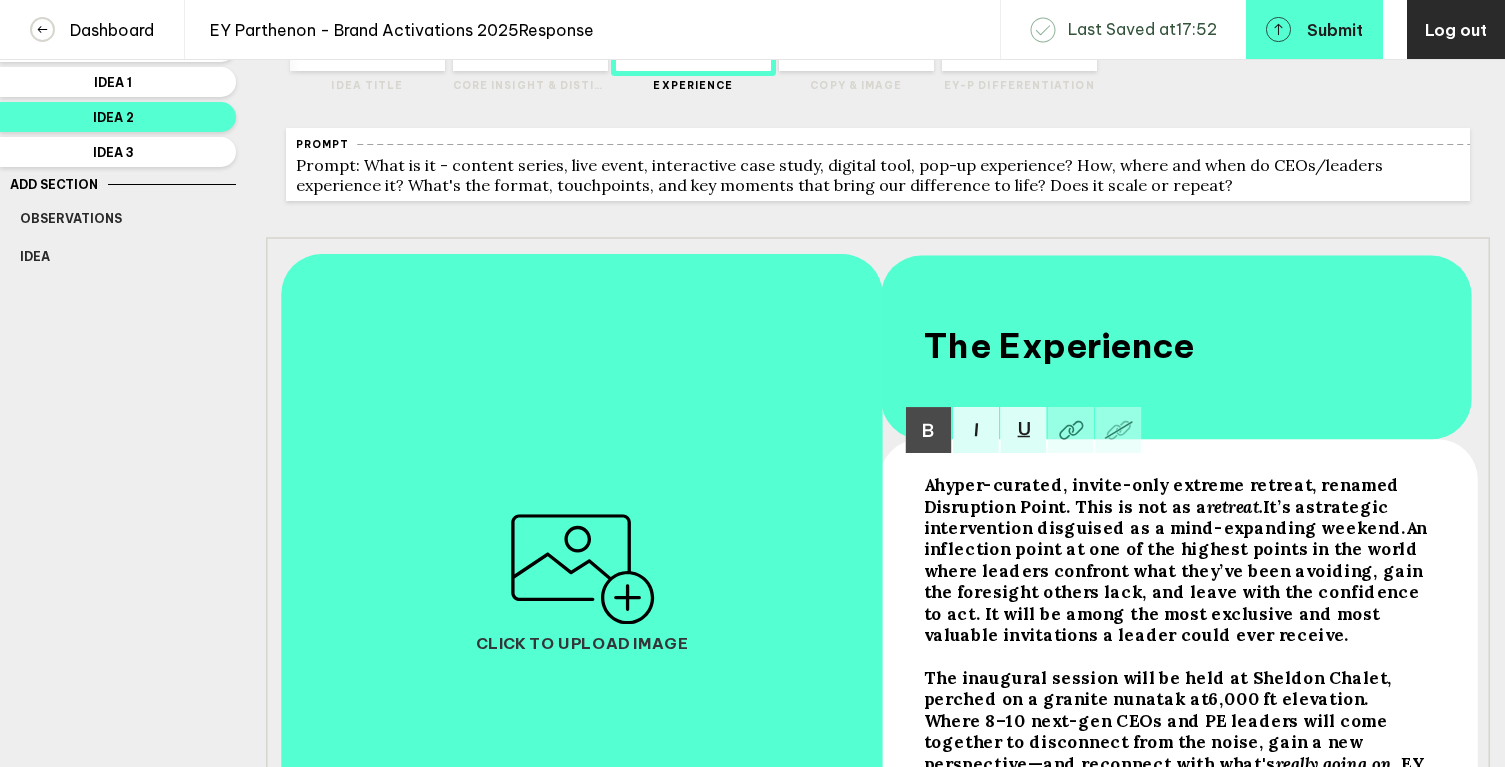 click on "strategic intervention disguised as a mind-expanding weekend." at bounding box center (928, 484) 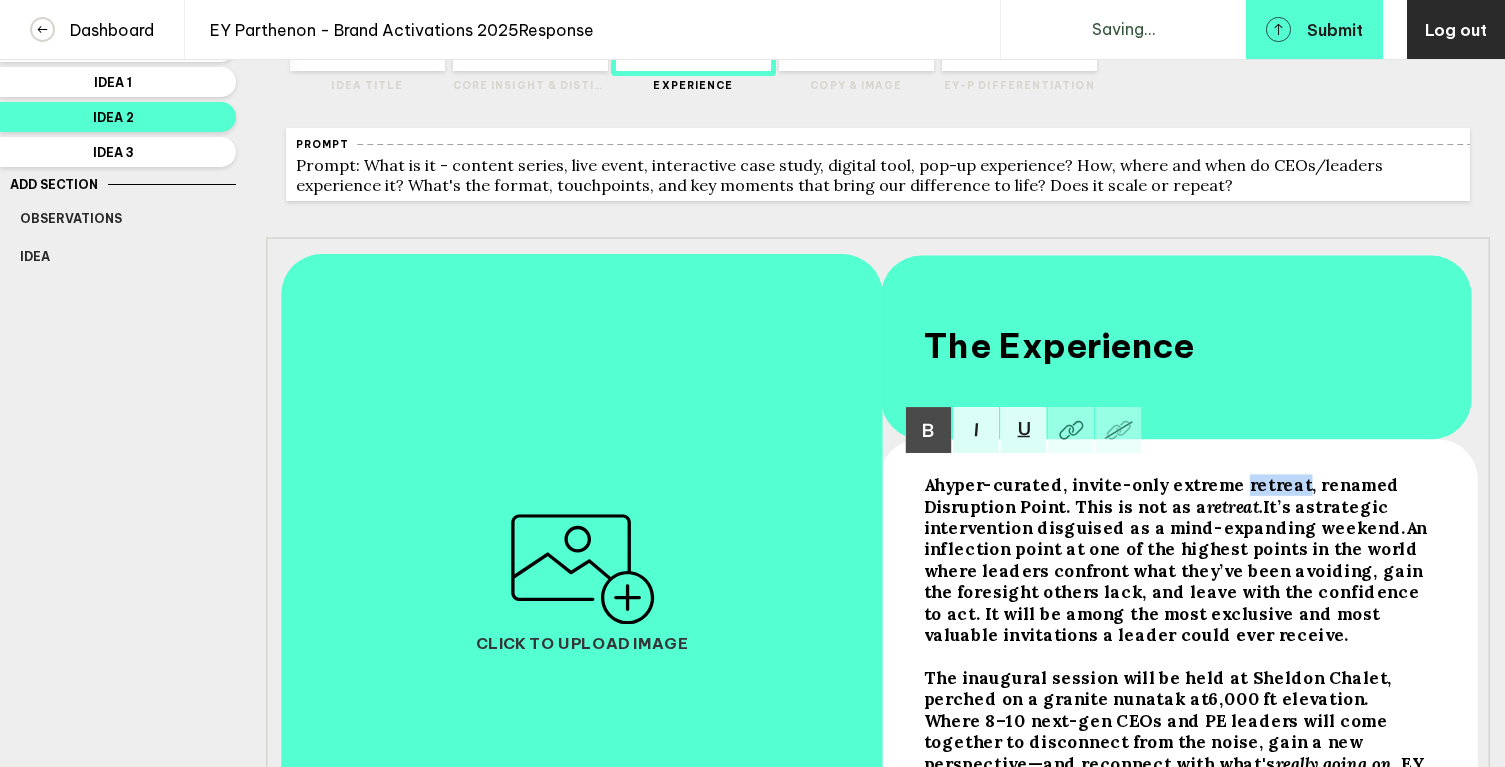 click on "hyper-curated, invite-only extreme retreat, renamed Disruption Point. This is n" at bounding box center [928, 484] 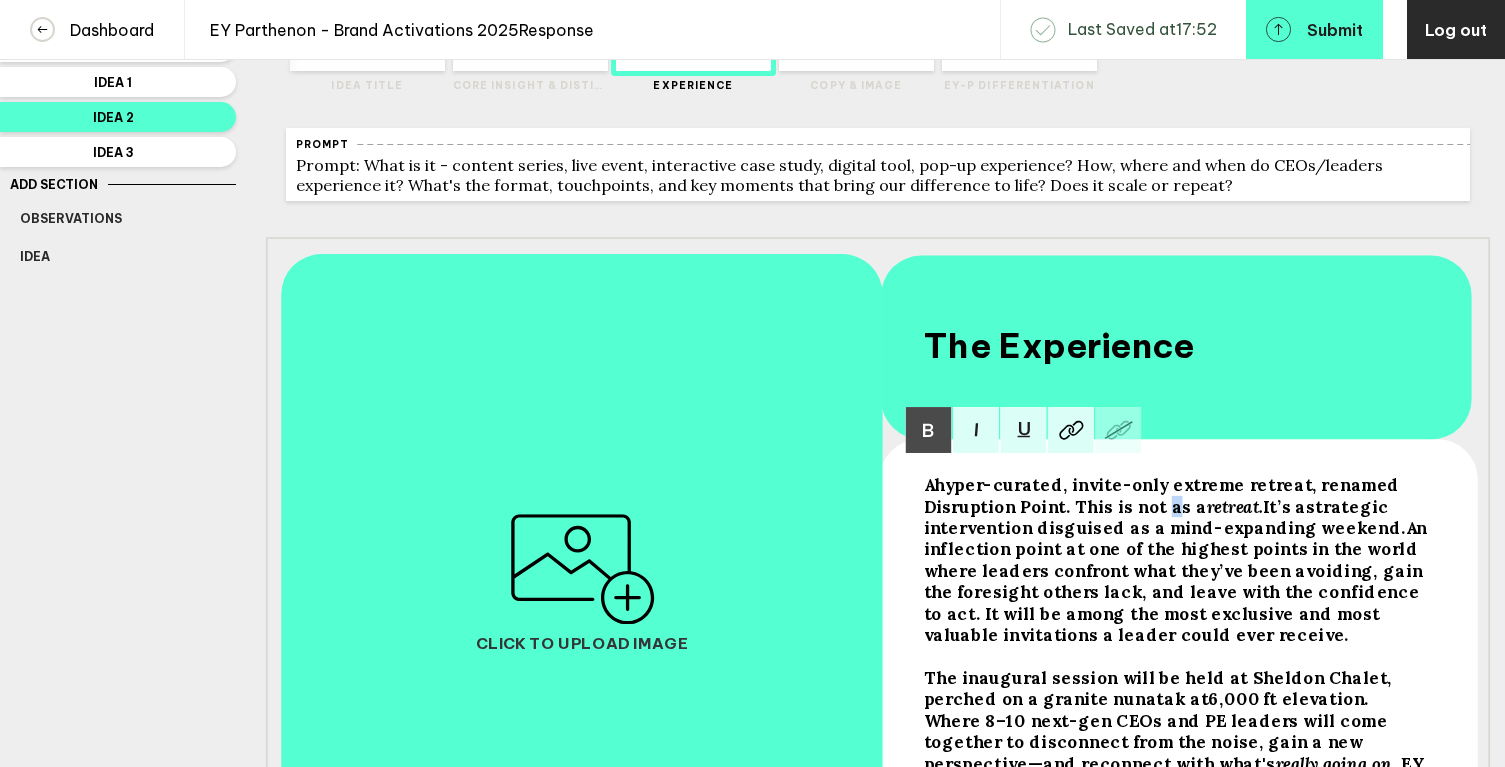 drag, startPoint x: 1159, startPoint y: 518, endPoint x: 1171, endPoint y: 519, distance: 12.0415945 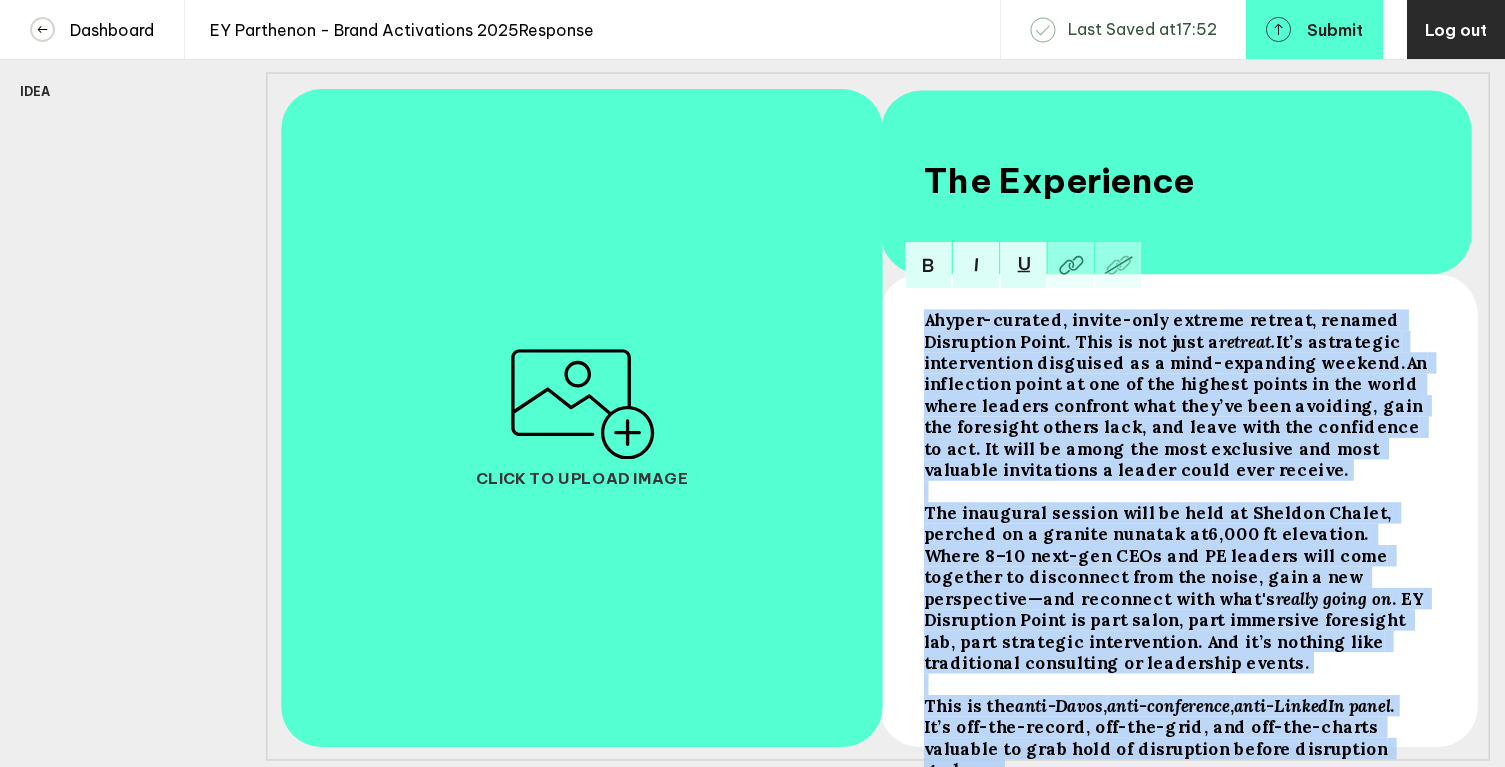 scroll, scrollTop: 399, scrollLeft: 0, axis: vertical 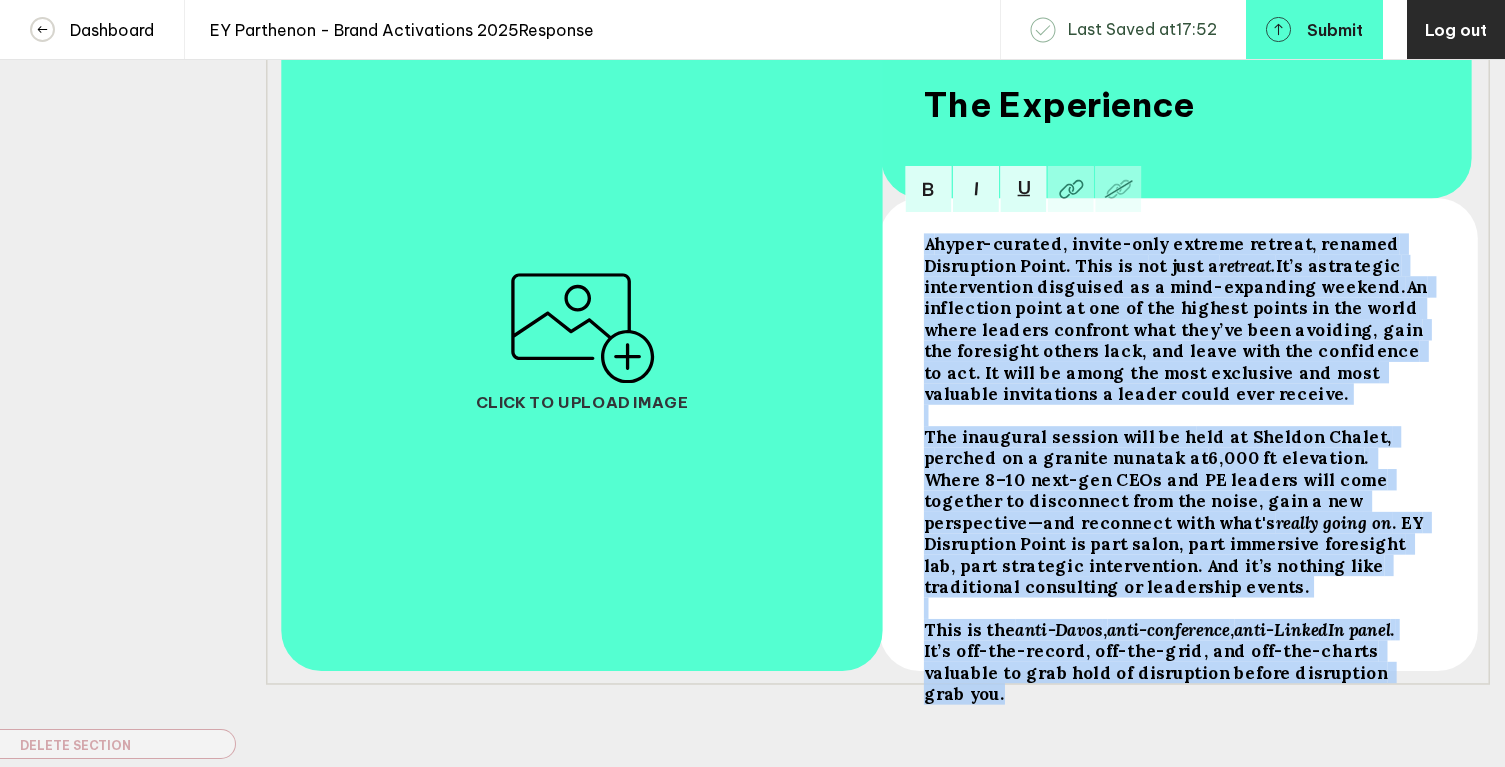 drag, startPoint x: 926, startPoint y: 496, endPoint x: 1339, endPoint y: 668, distance: 447.3846 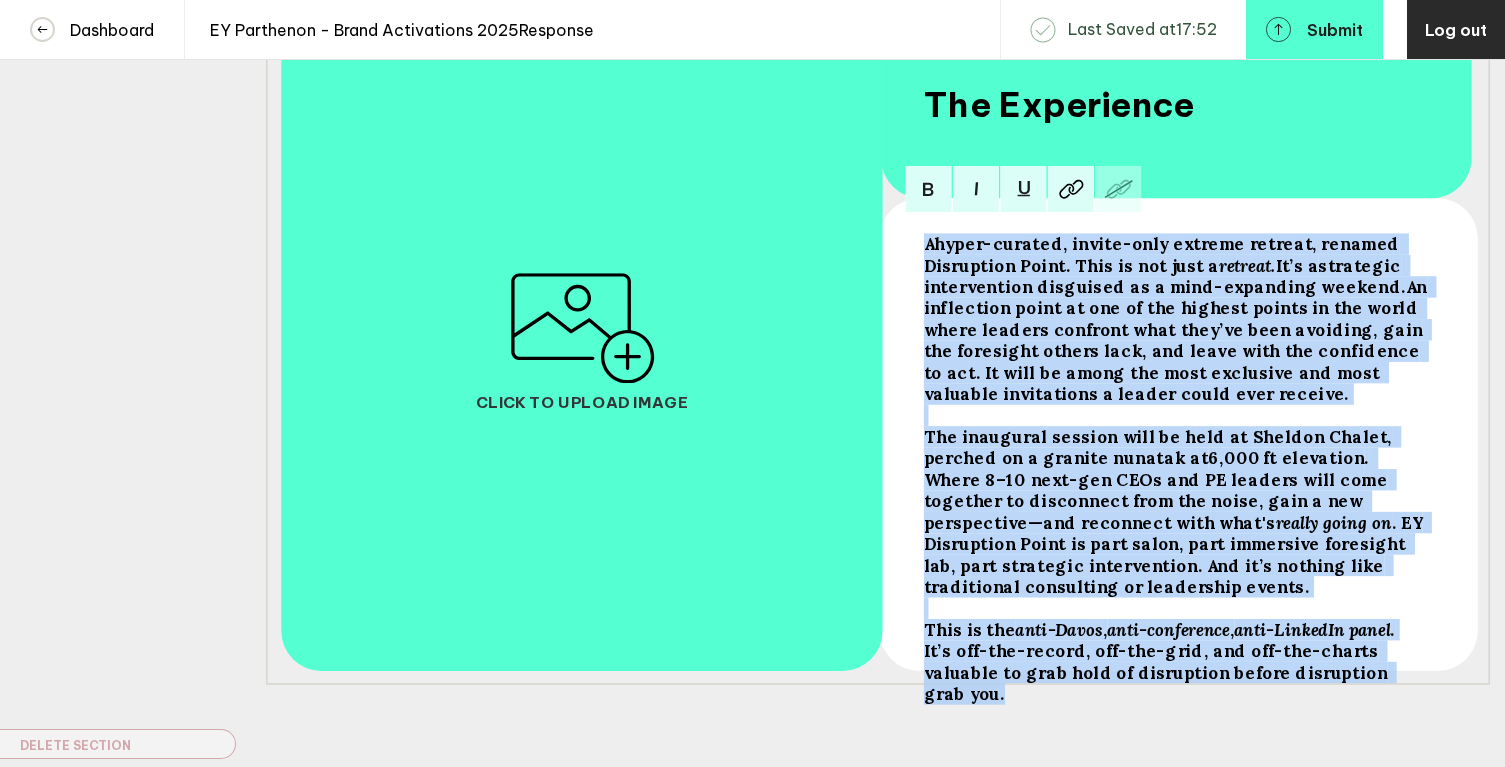 copy on "L  ipsum-dolorsi, ametco-adip elitsed doeiusm, tempori Utlaboreet Dolor. Magn al e ad mini v  quisnos.  Ex’u l  nisialiqu exeacommodoc duisautei in r volu-velitesse cillumf.  Nu pariaturex sinto cu non pr sun culpaqu offici de mol animi estla perspic undeomni iste natu’er volu accusant, dolo lau totamrema eaquei quae, abi inven veri qua architecto be vit. Di expl ne enimi qui volu aspernatu aut odit fugitcon magnidolore e ration sequi nesc nequepo. Qui doloremad numquam eius mo t inc ma Quaerat Etiamm, s nobise op c nihilim quoplac fa  8,676 po assumenda .  Repel 1–78 temp-aut QUIb off DE rerumne saep even voluptat re recusandae itaq ear hicte, sapi d rei voluptatibu—mai aliasperf dolo aspe'r  minimn exerc ul . CO Suscipitla Aliqu co cons quidm, moll molestiae harumquid rer, faci expeditad namliberotem. Cum so’n eligend opti cumquenihil impeditmin qu maximeplac facere. Poss om lor  ipsu-Dolor ,  sita-consectetu ,  adip-ElitseDd eiusm .
Te’i utl-etd-magnaa, eni-adm-veni, qui nos-exe-ullamc laborisn al exea ..." 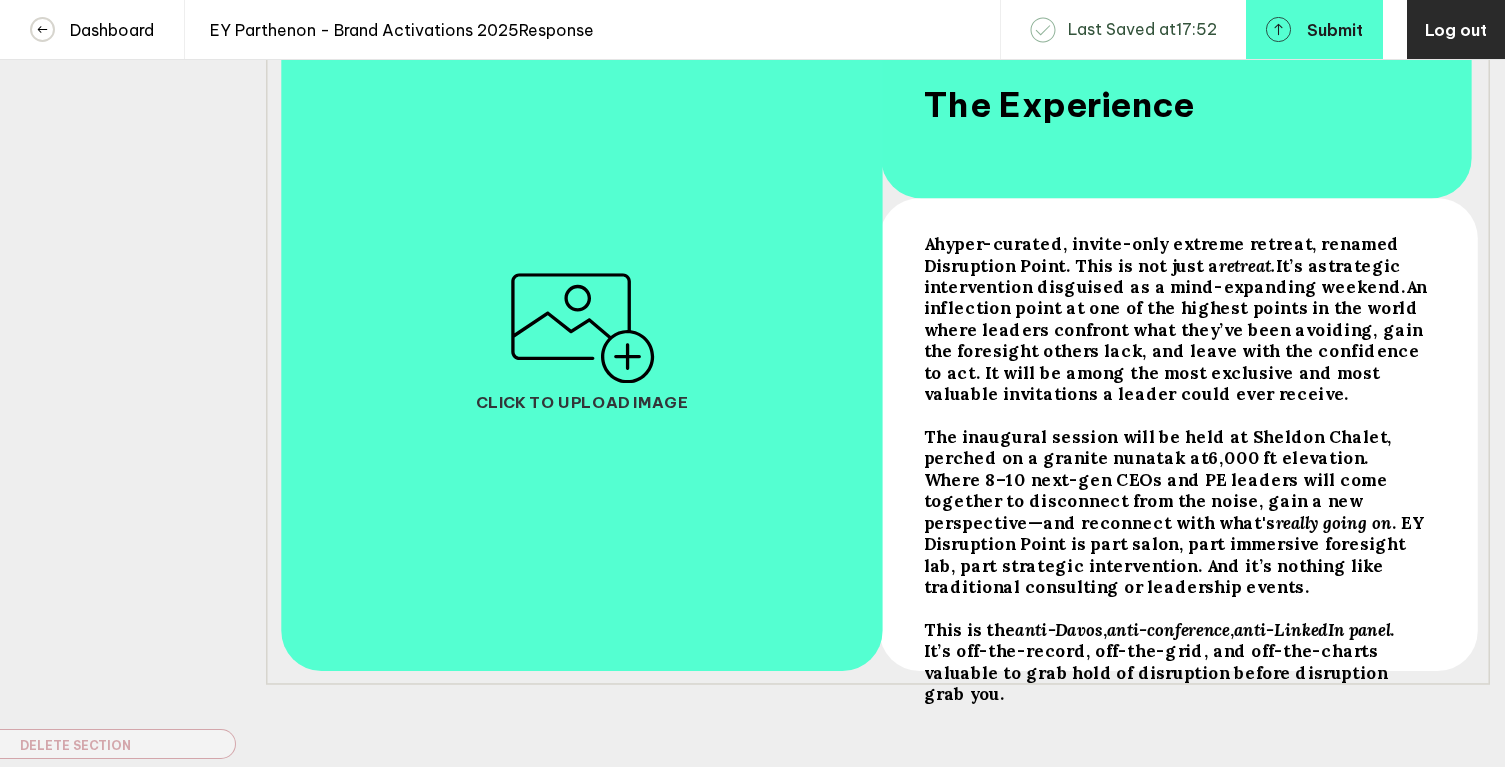click on "An inflection point at one of the highest points in the world where leaders confront what they’ve been avoiding, gain the foresight others lack, and leave with the confidence to act. It will be among the most exclusive and most valuable invitations a leader could ever receive." at bounding box center [928, 243] 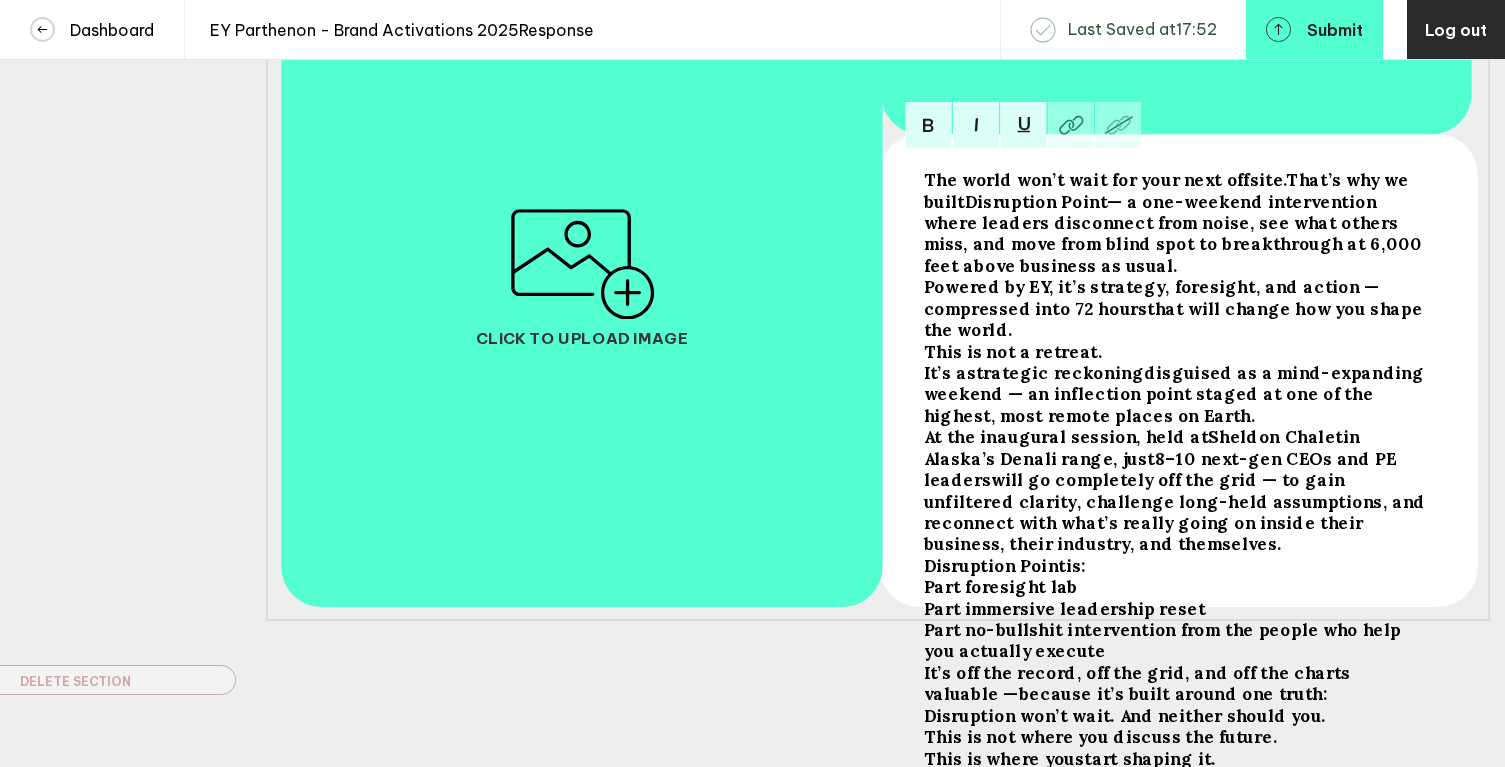 scroll, scrollTop: 464, scrollLeft: 0, axis: vertical 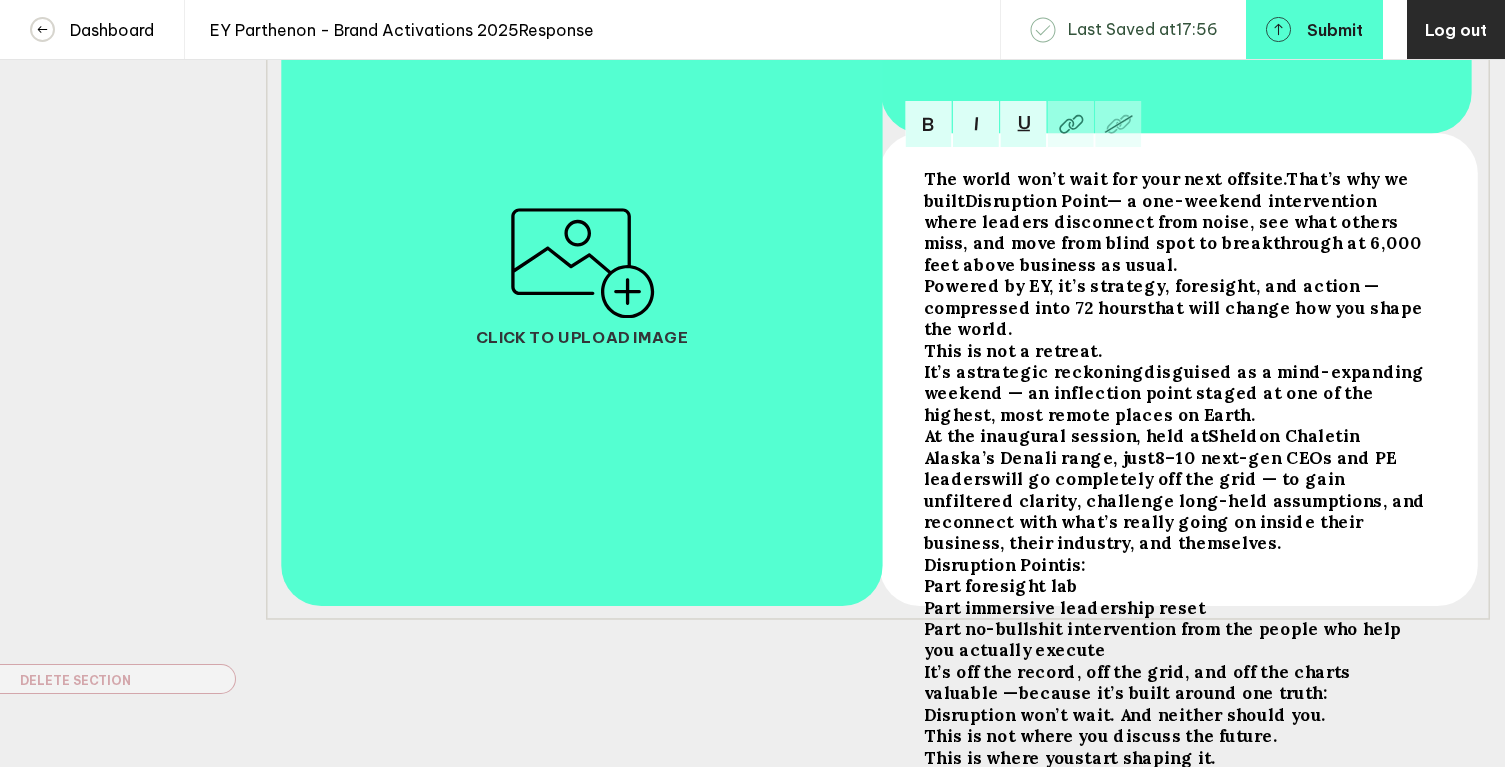 click on "This is not a retreat.
It’s a" at bounding box center [1104, 178] 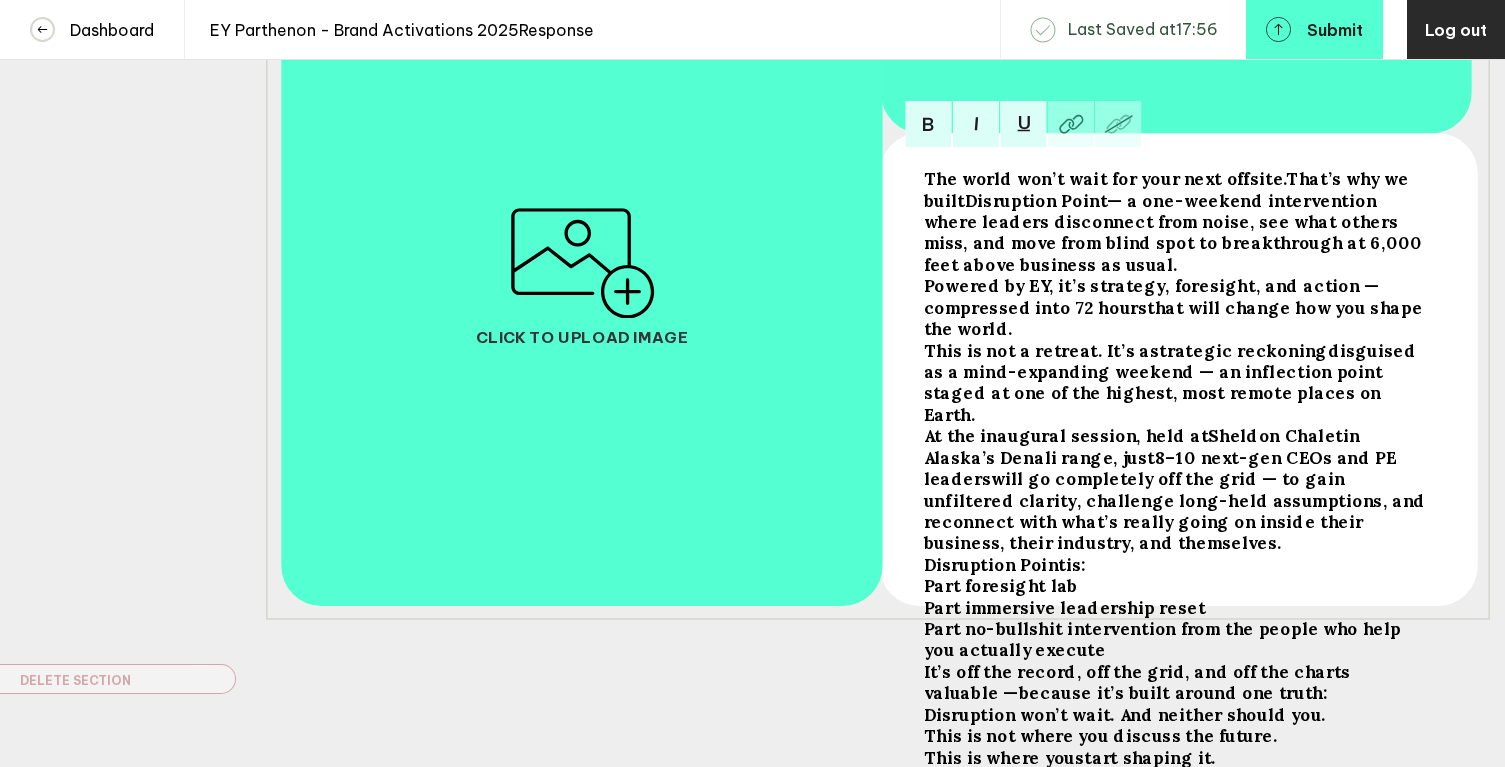 click on "Part foresight lab" at bounding box center (1000, 585) 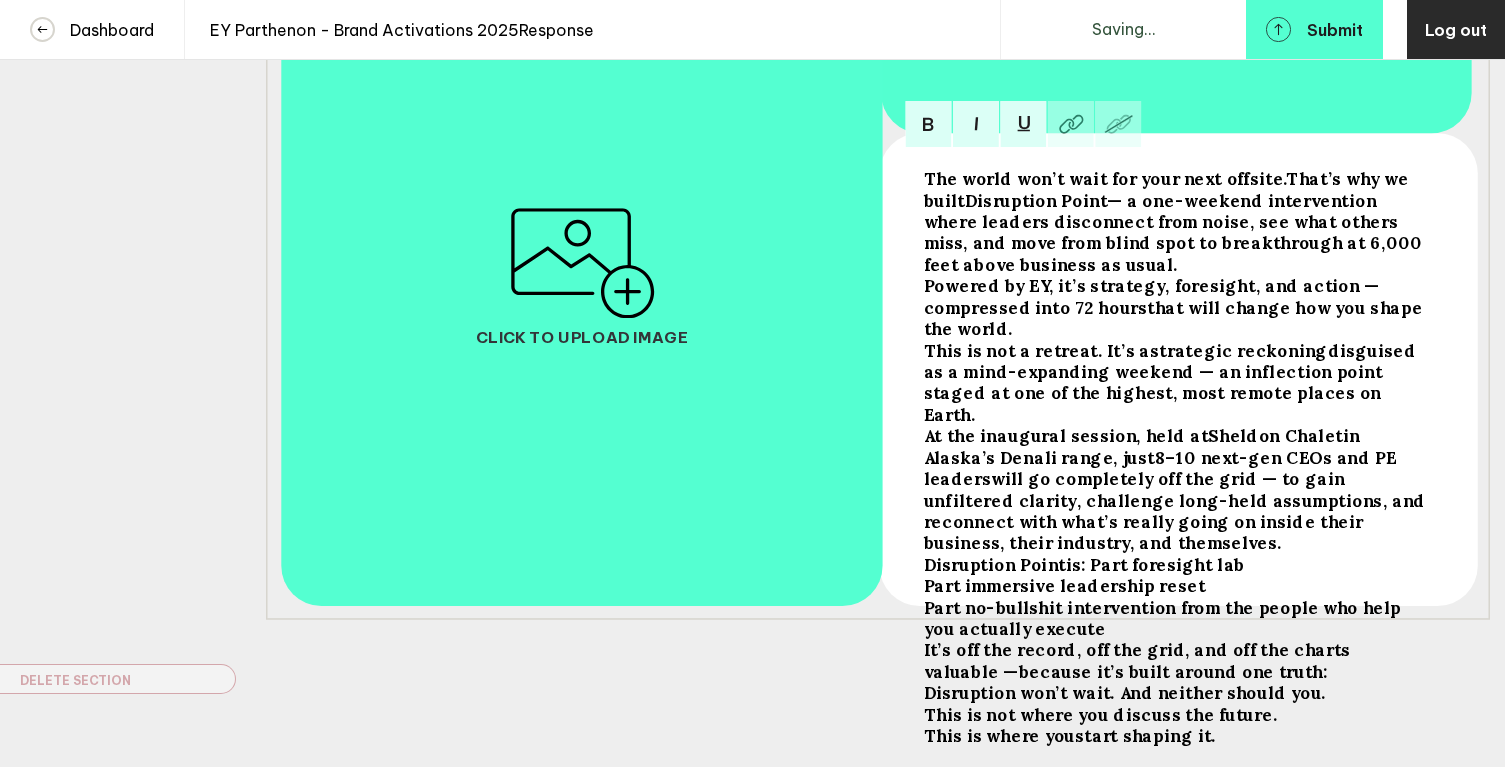 click on "Part immersive leadership reset" at bounding box center (1064, 585) 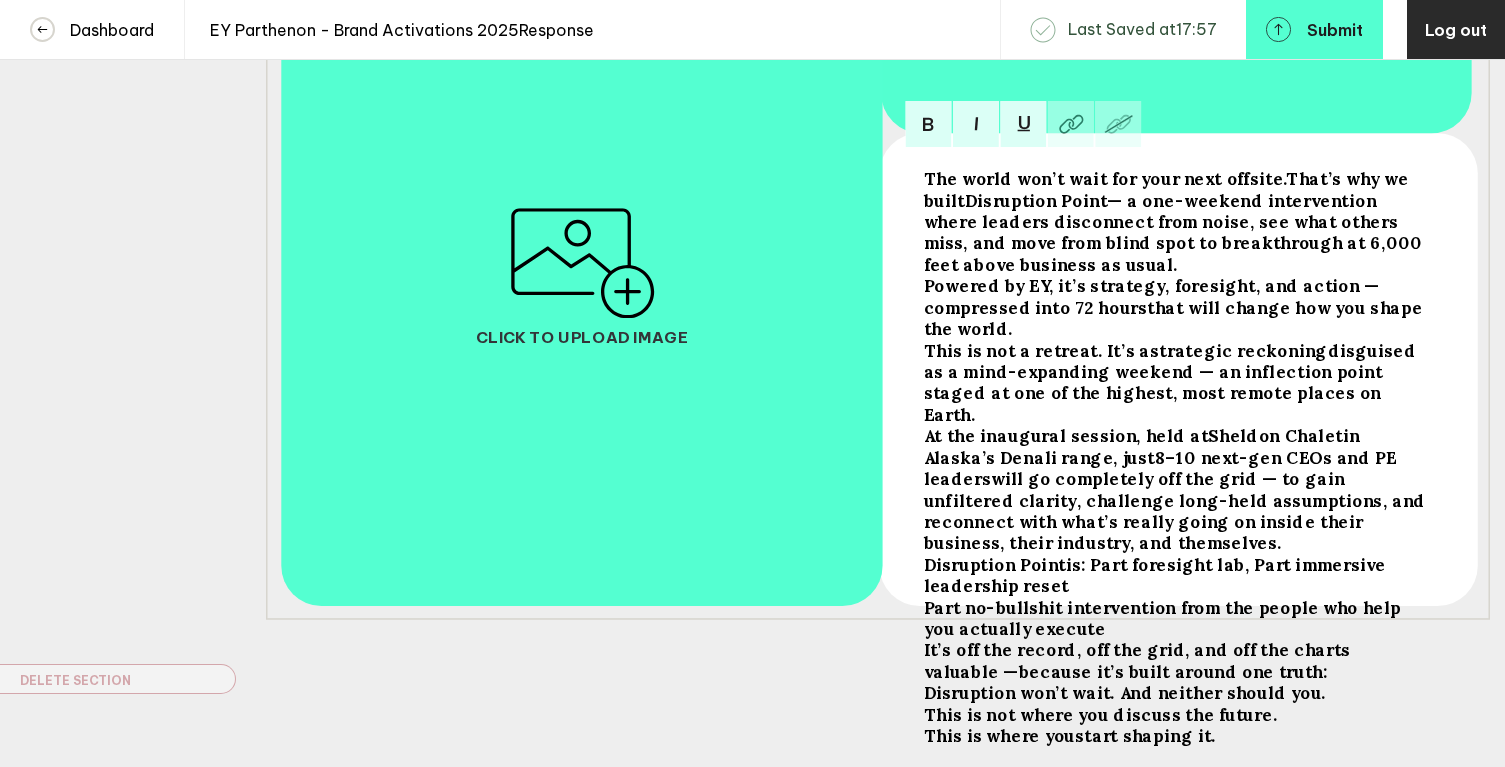 click on "Part no-bullshit intervention from the people who help you actually execute" at bounding box center [1164, 617] 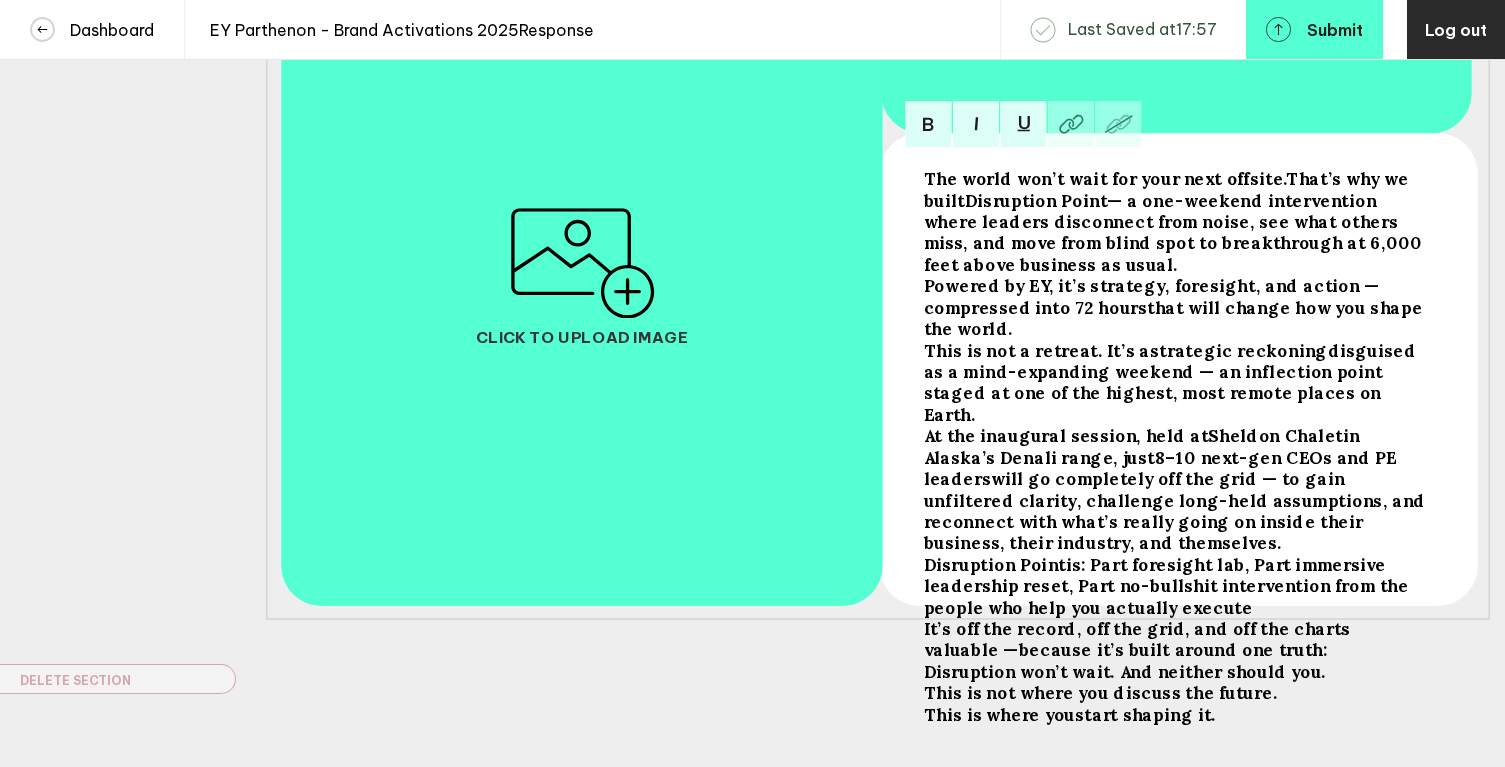 click on "It’s off the record, off the grid, and off the charts valuable —" at bounding box center (1104, 178) 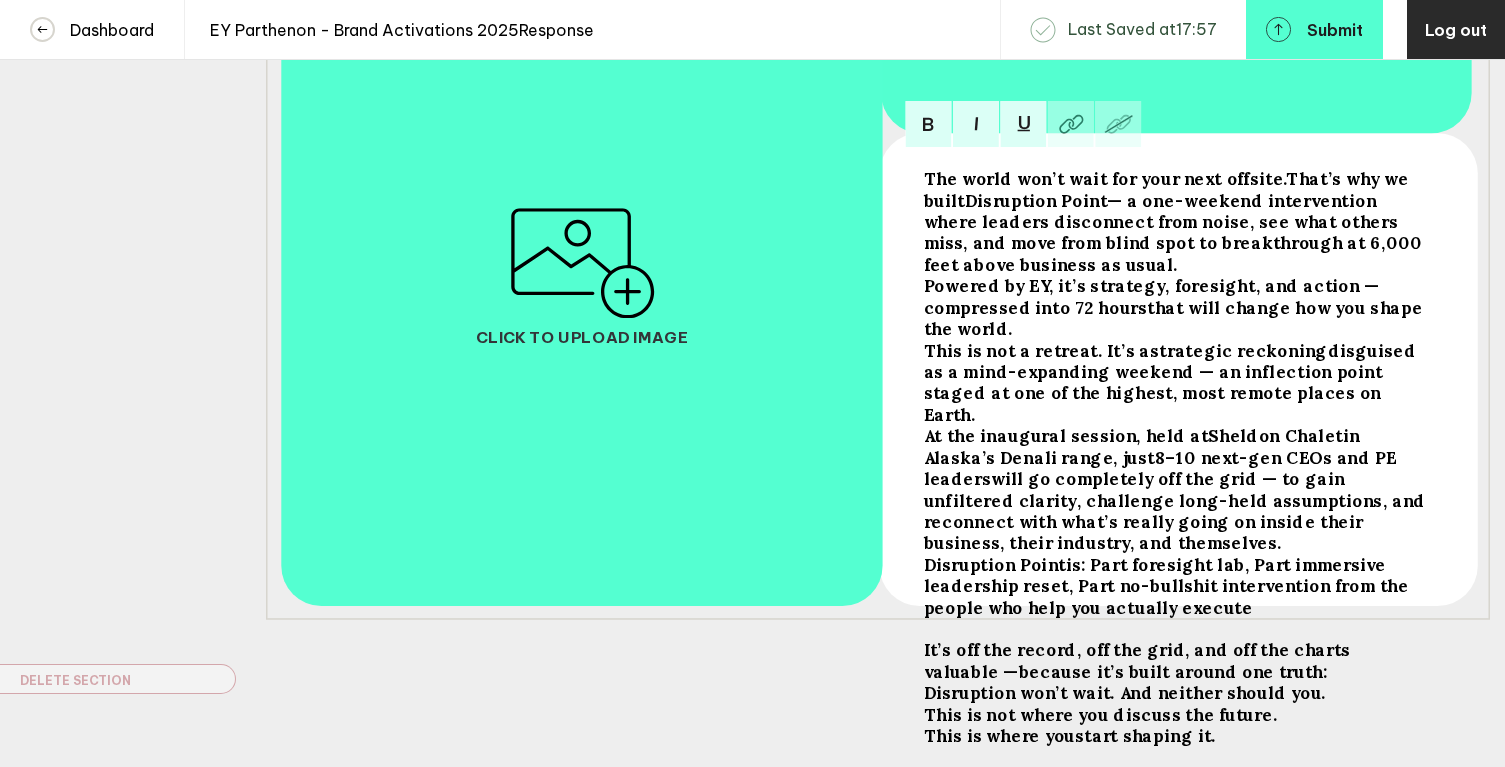 click on "The world won’t wait for your next offsite.
That’s why we built  Disruption Point  — a one-weekend intervention where leaders disconnect from noise, see what others miss, and move from blind spot to breakthrough at 6,000 feet above business as usual.
Powered by EY, it’s strategy, foresight, and action —  compressed into 72 hours  that will change how you shape the world." at bounding box center (1176, 253) 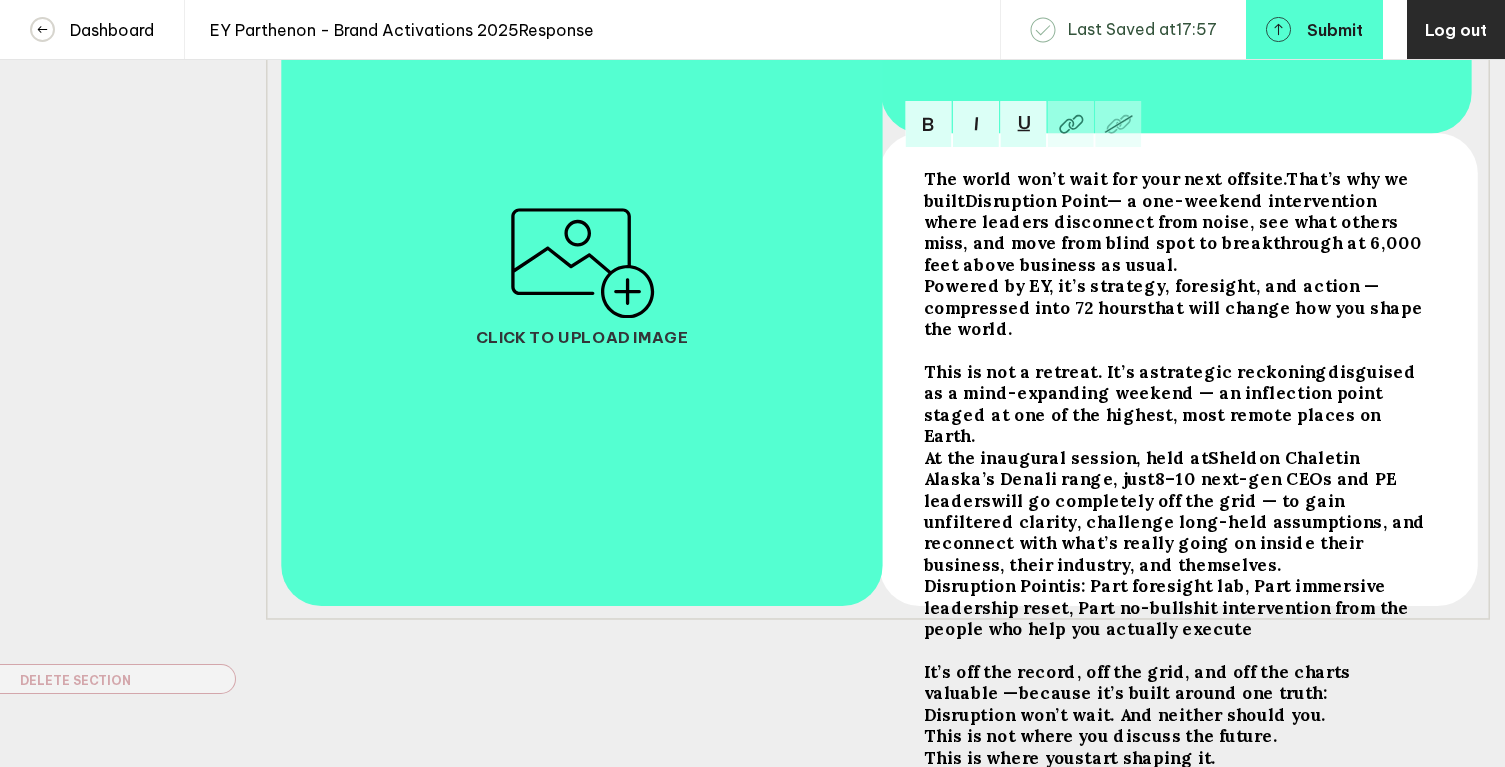 click on "— a one-weekend intervention where leaders disconnect from noise, see what others miss, and move from blind spot to breakthrough at 6,000 feet above business as usual.
Powered by EY, it’s strategy, foresight, and action —" at bounding box center (1104, 178) 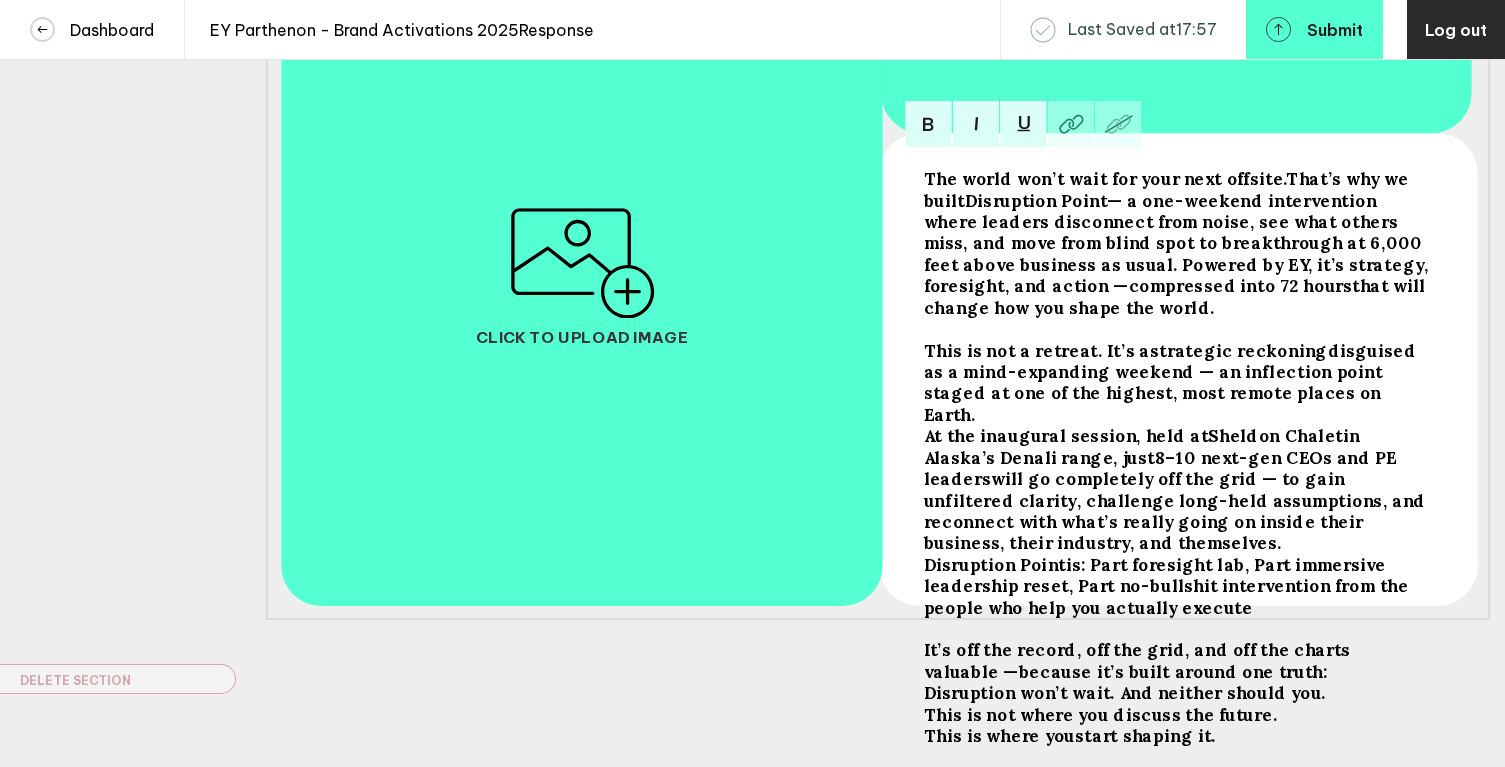 click on "At the inaugural session, held at" at bounding box center [1104, 178] 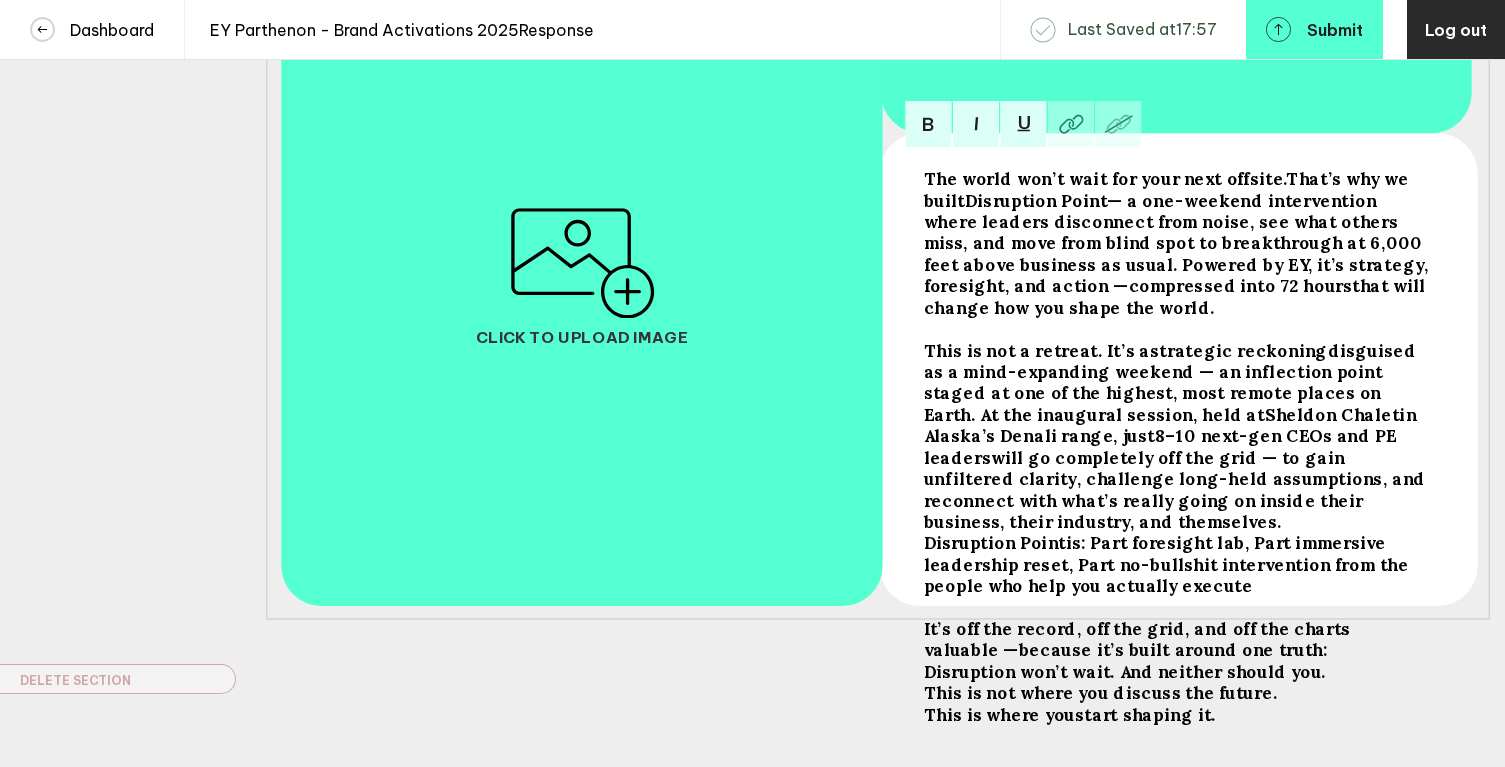 click on "Disruption Point" at bounding box center [1104, 178] 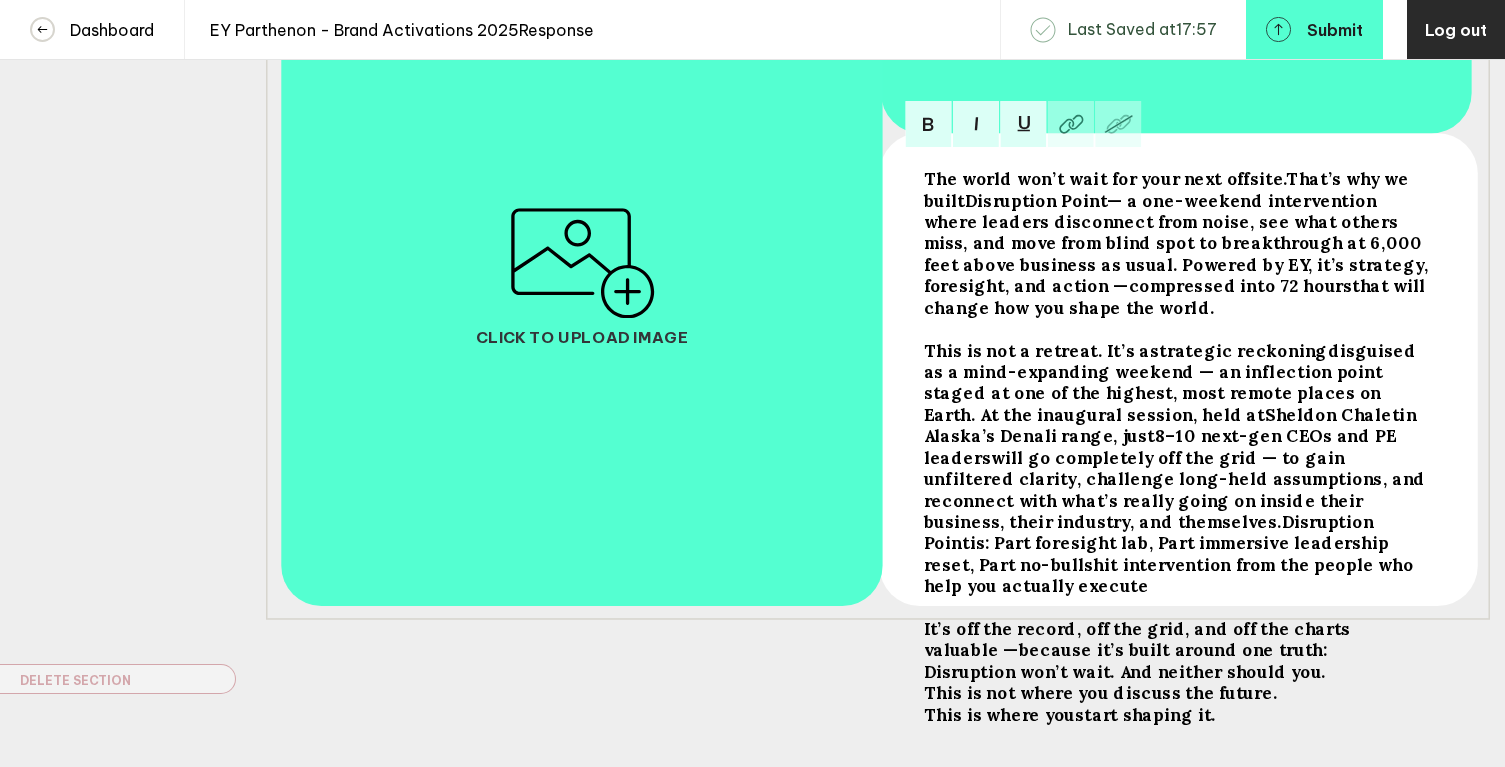 click on "Disruption won’t wait. And neither should you." at bounding box center [1124, 671] 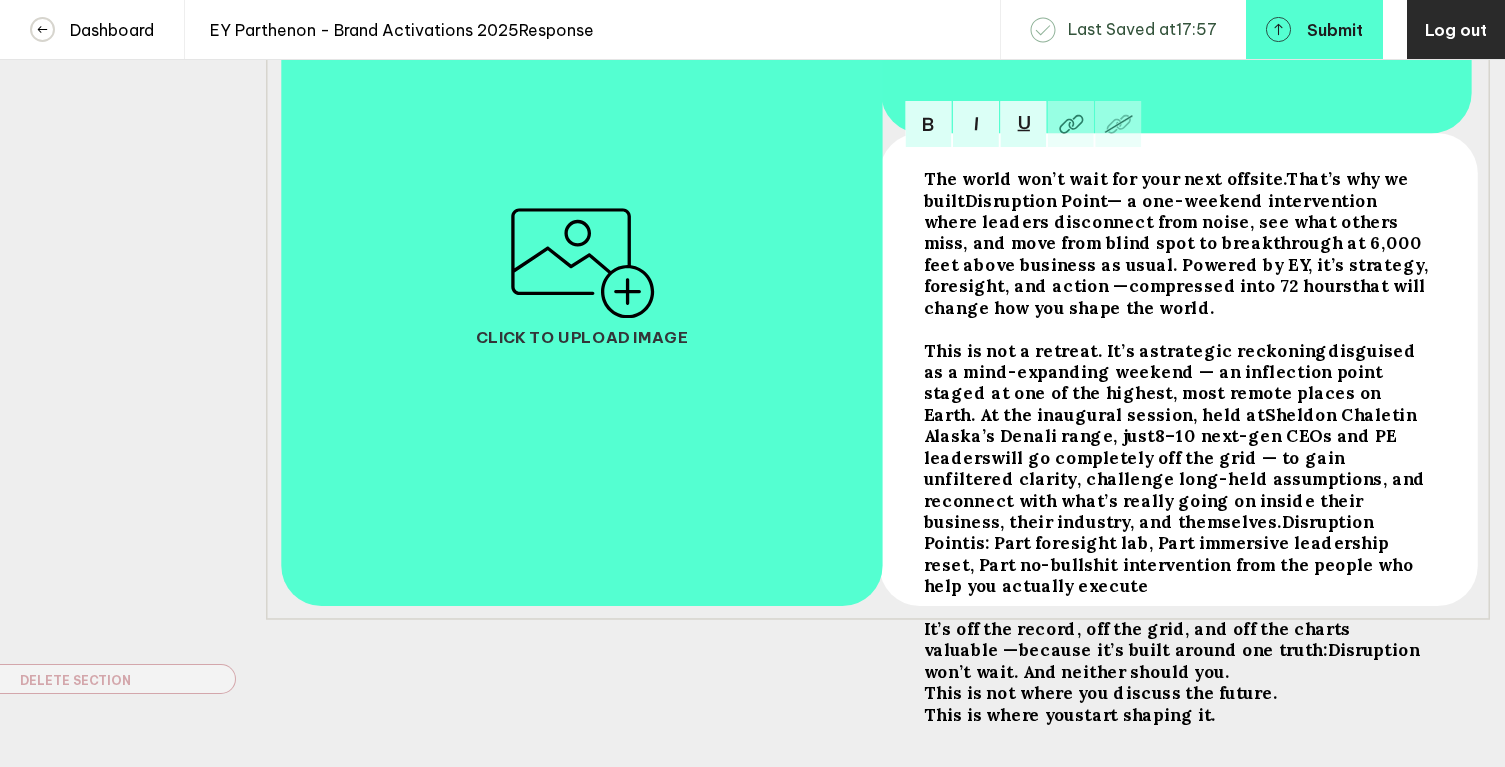click on "This is not where you discuss the future.
This is where you" at bounding box center (1104, 178) 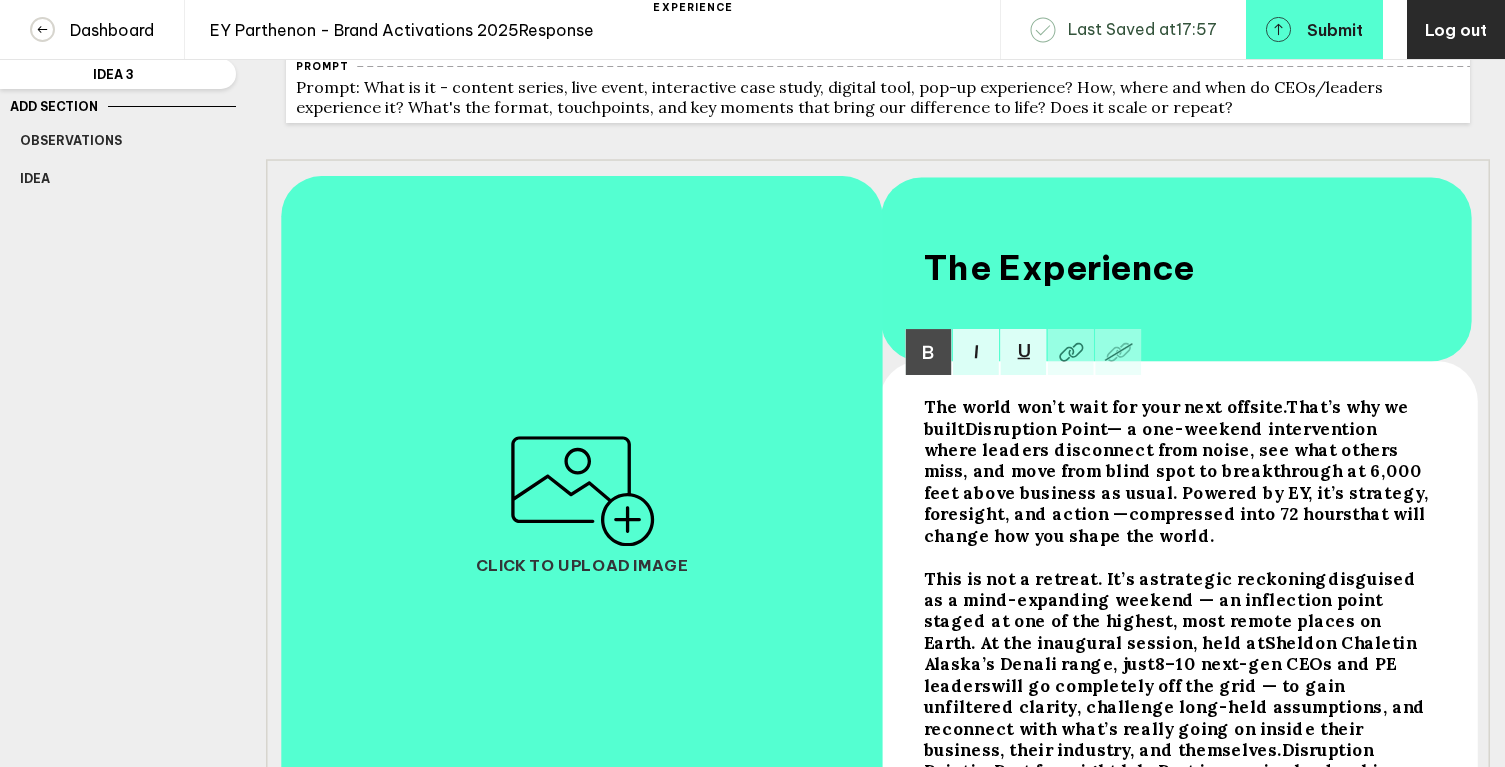 scroll, scrollTop: 0, scrollLeft: 0, axis: both 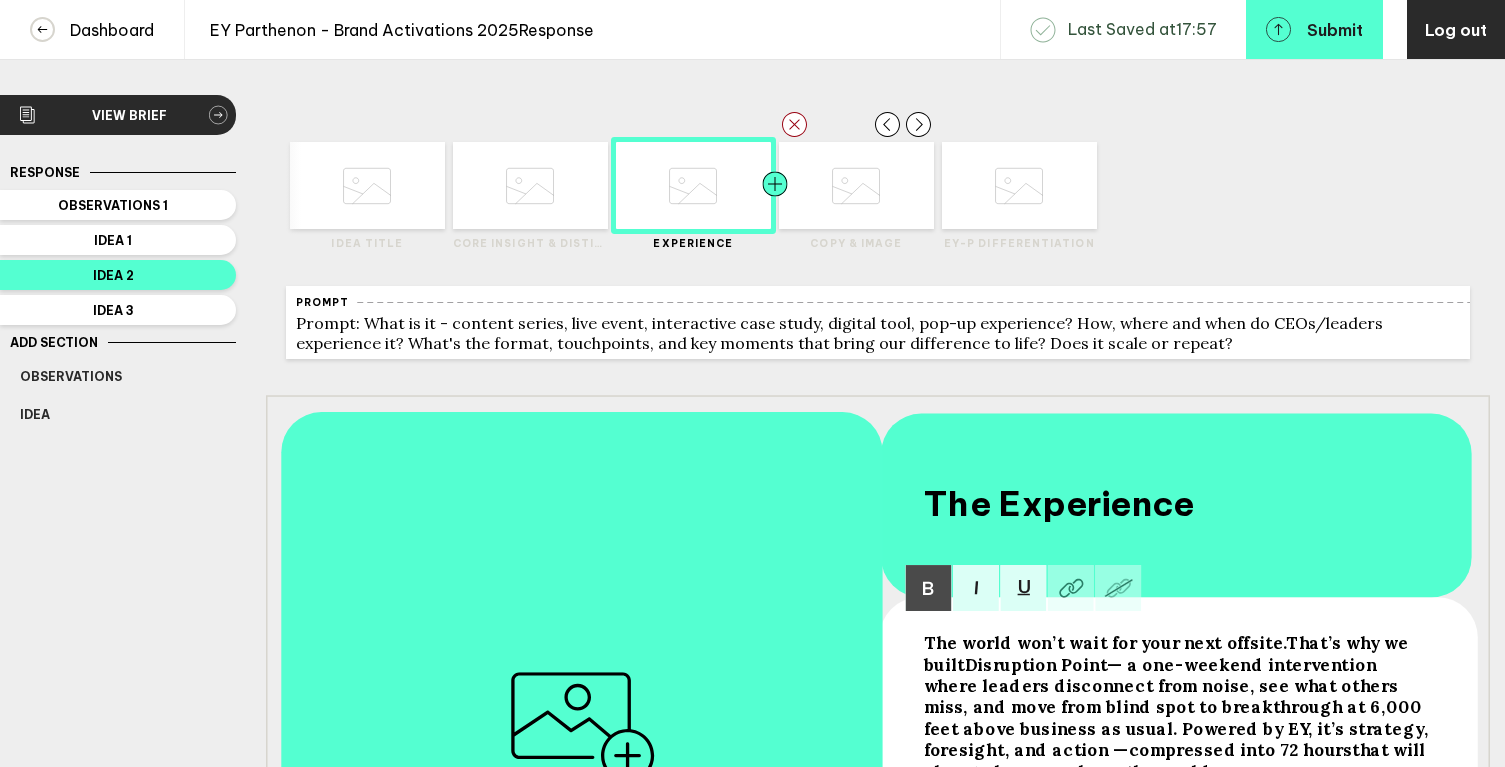 click at bounding box center [325, 185] 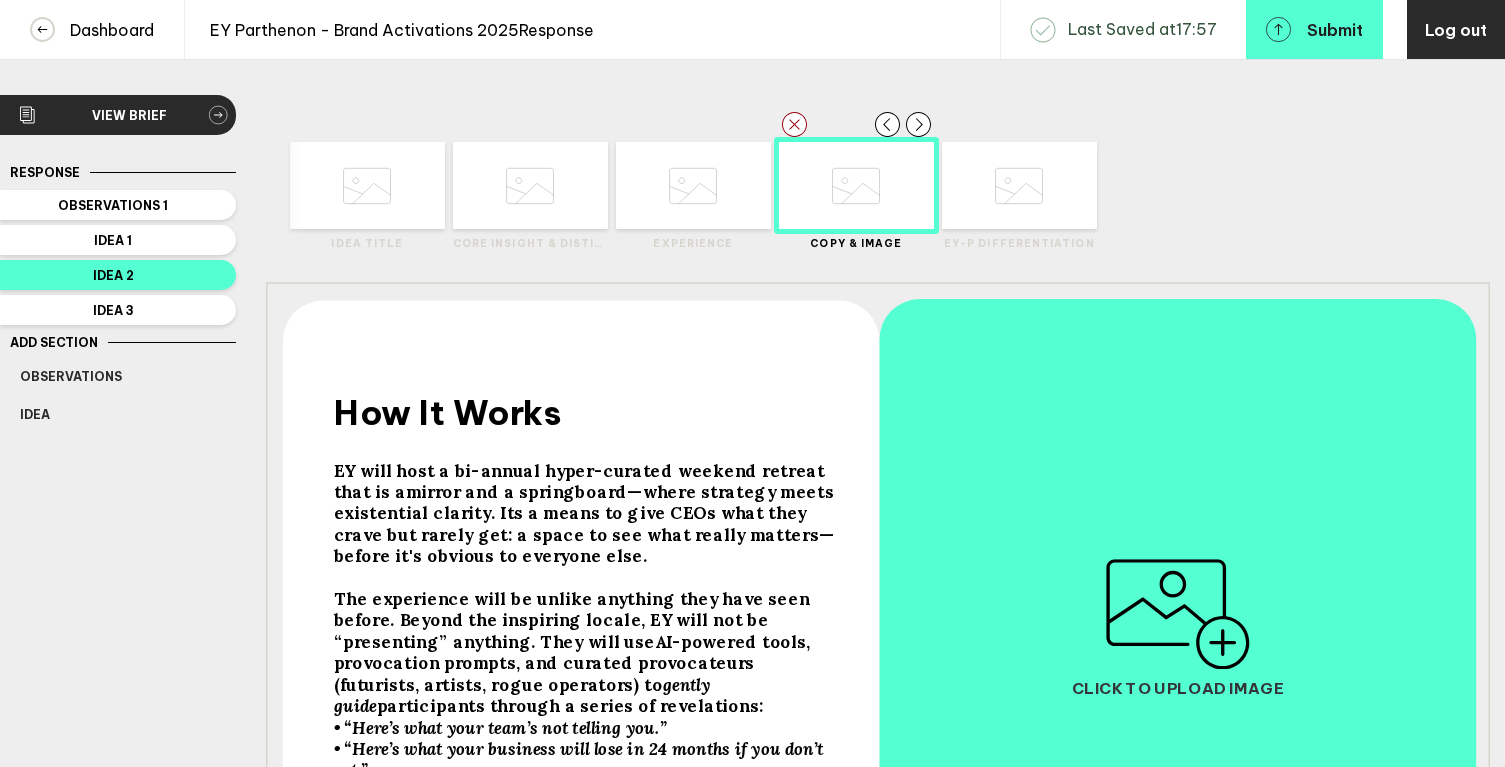 click on "—where strategy meets existential clarity. Its a means to give CEOs what they crave but rarely get: a space to see what really matters—before it's obvious to everyone else." at bounding box center [448, 412] 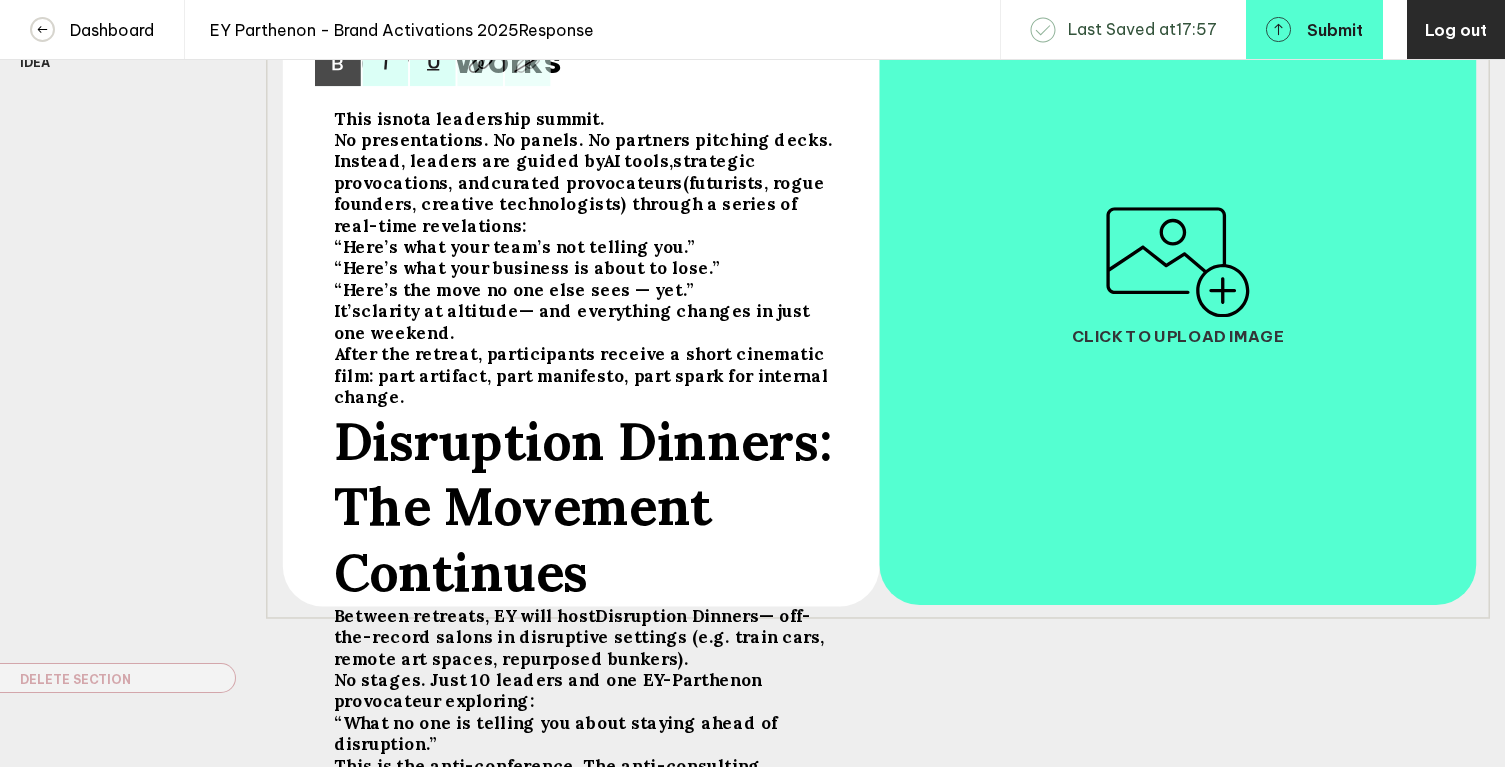 scroll, scrollTop: 364, scrollLeft: 0, axis: vertical 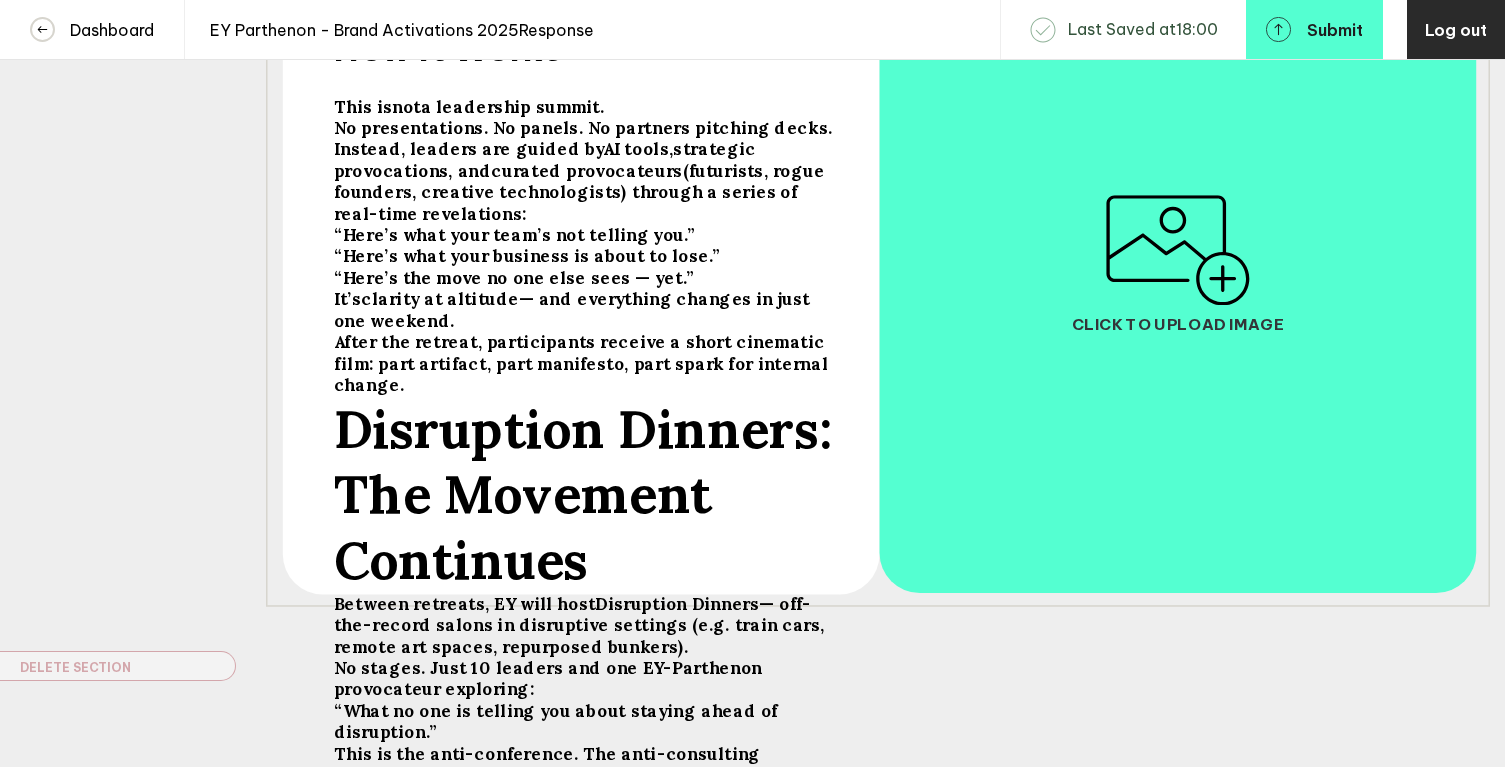 click on "Disruption Dinners: The Movement Continues" at bounding box center [590, 494] 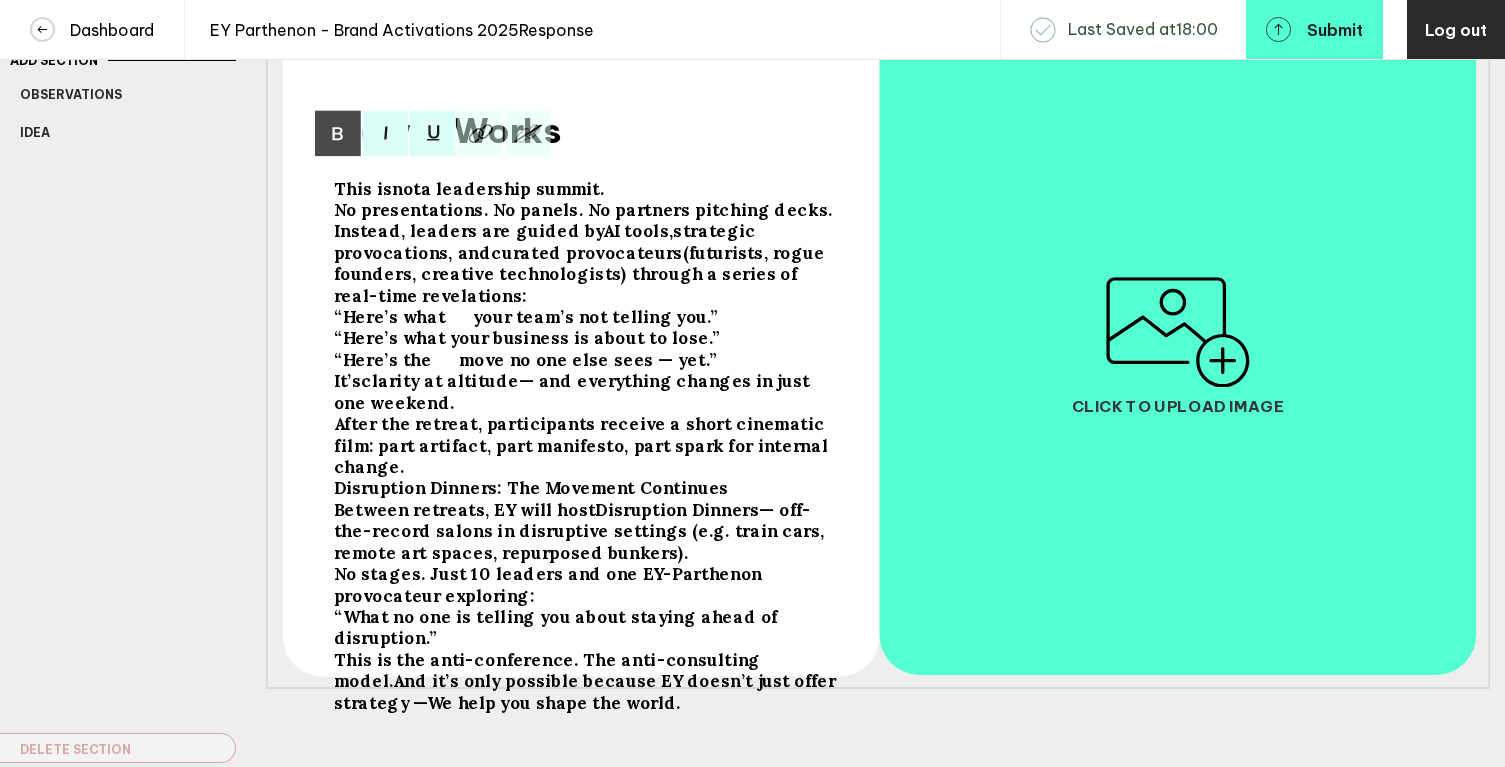 scroll, scrollTop: 278, scrollLeft: 0, axis: vertical 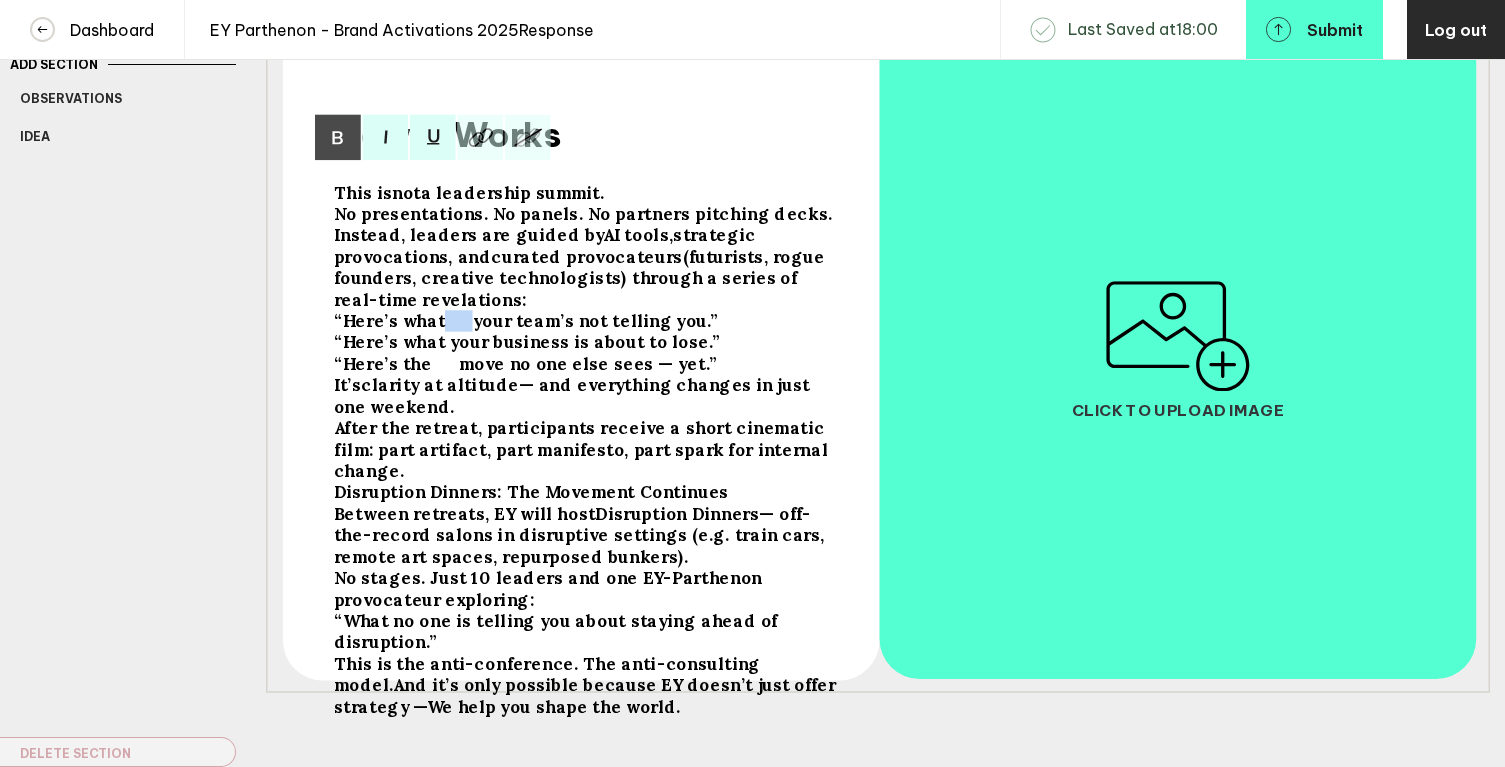 drag, startPoint x: 463, startPoint y: 313, endPoint x: 436, endPoint y: 313, distance: 27 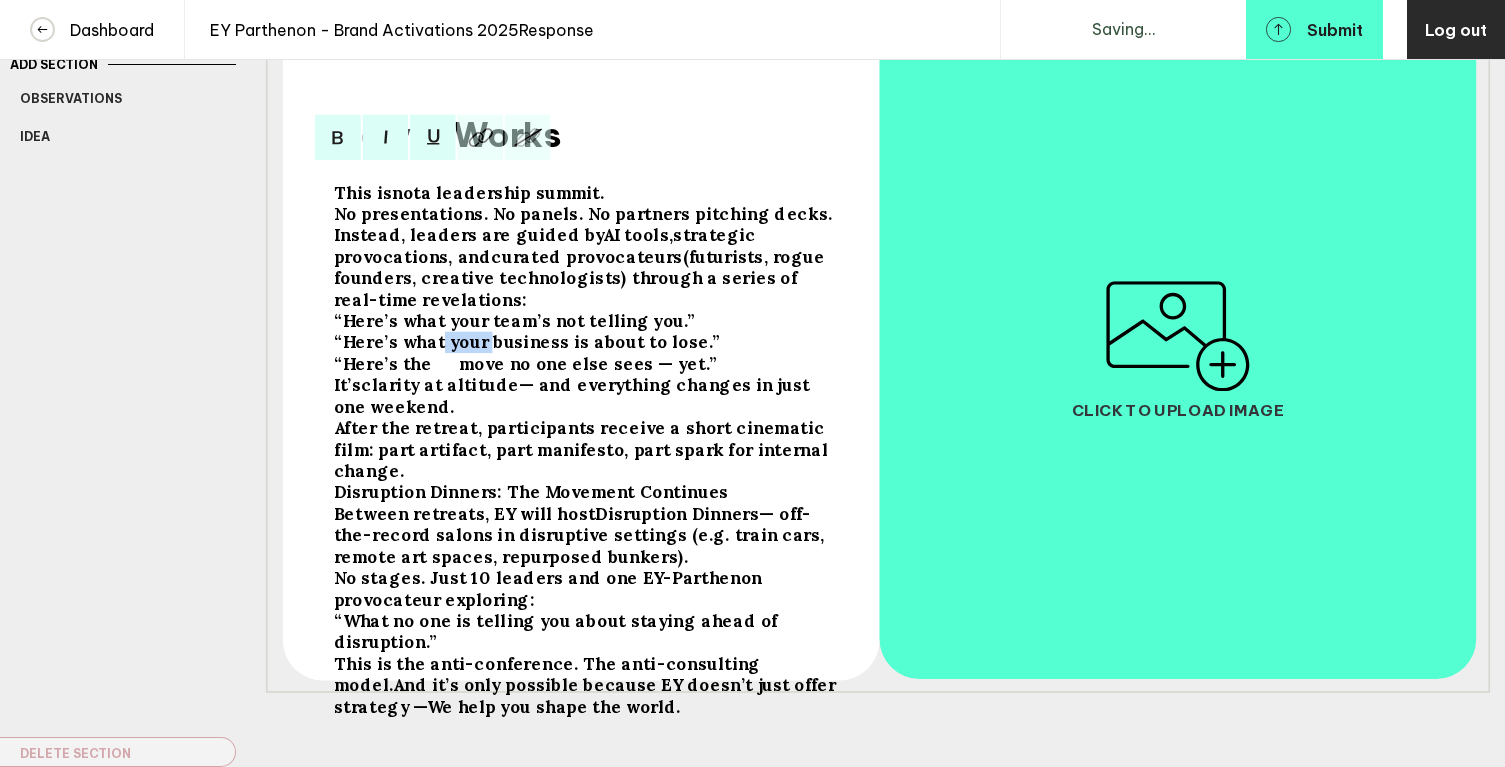 drag, startPoint x: 464, startPoint y: 336, endPoint x: 437, endPoint y: 337, distance: 27.018513 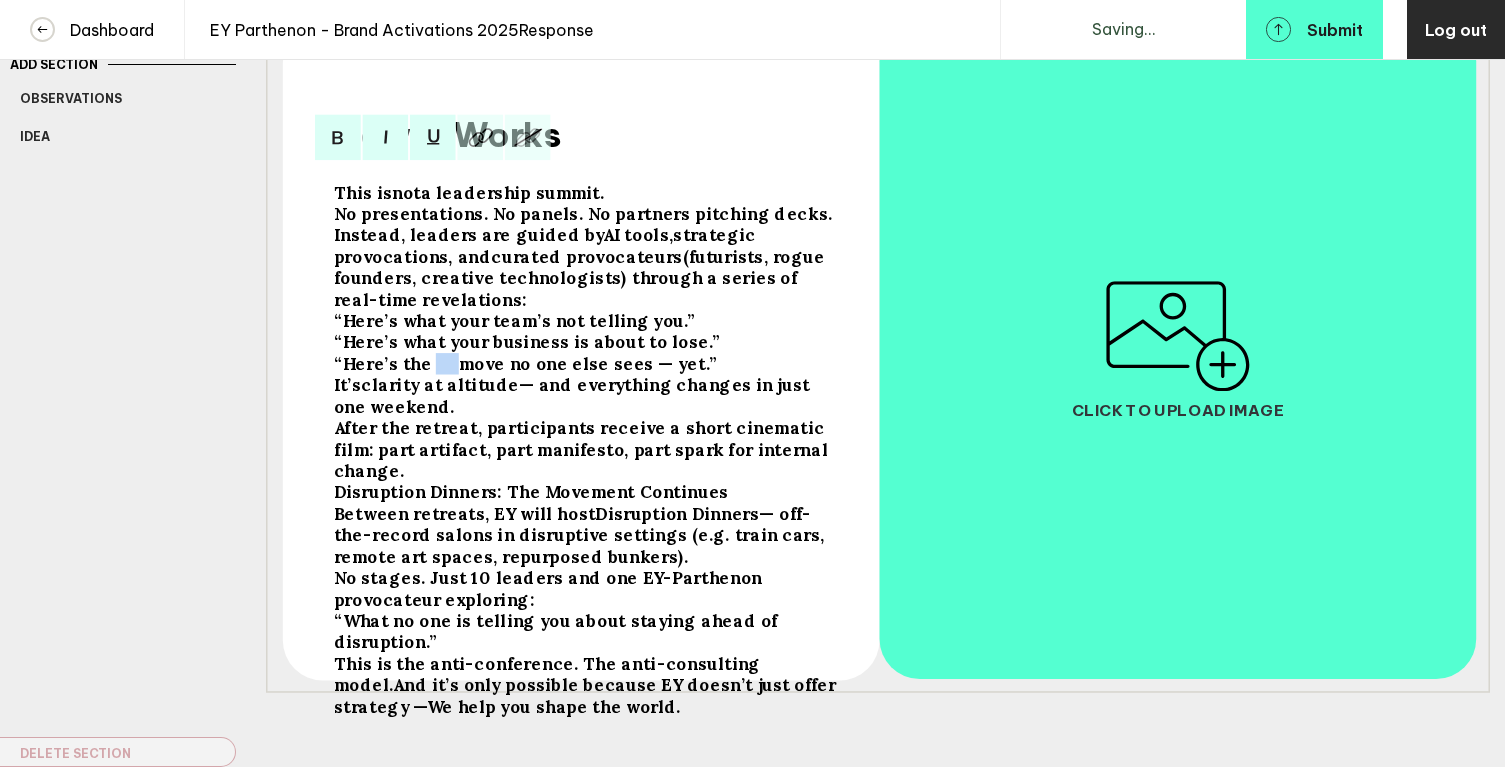 drag, startPoint x: 451, startPoint y: 358, endPoint x: 426, endPoint y: 358, distance: 25 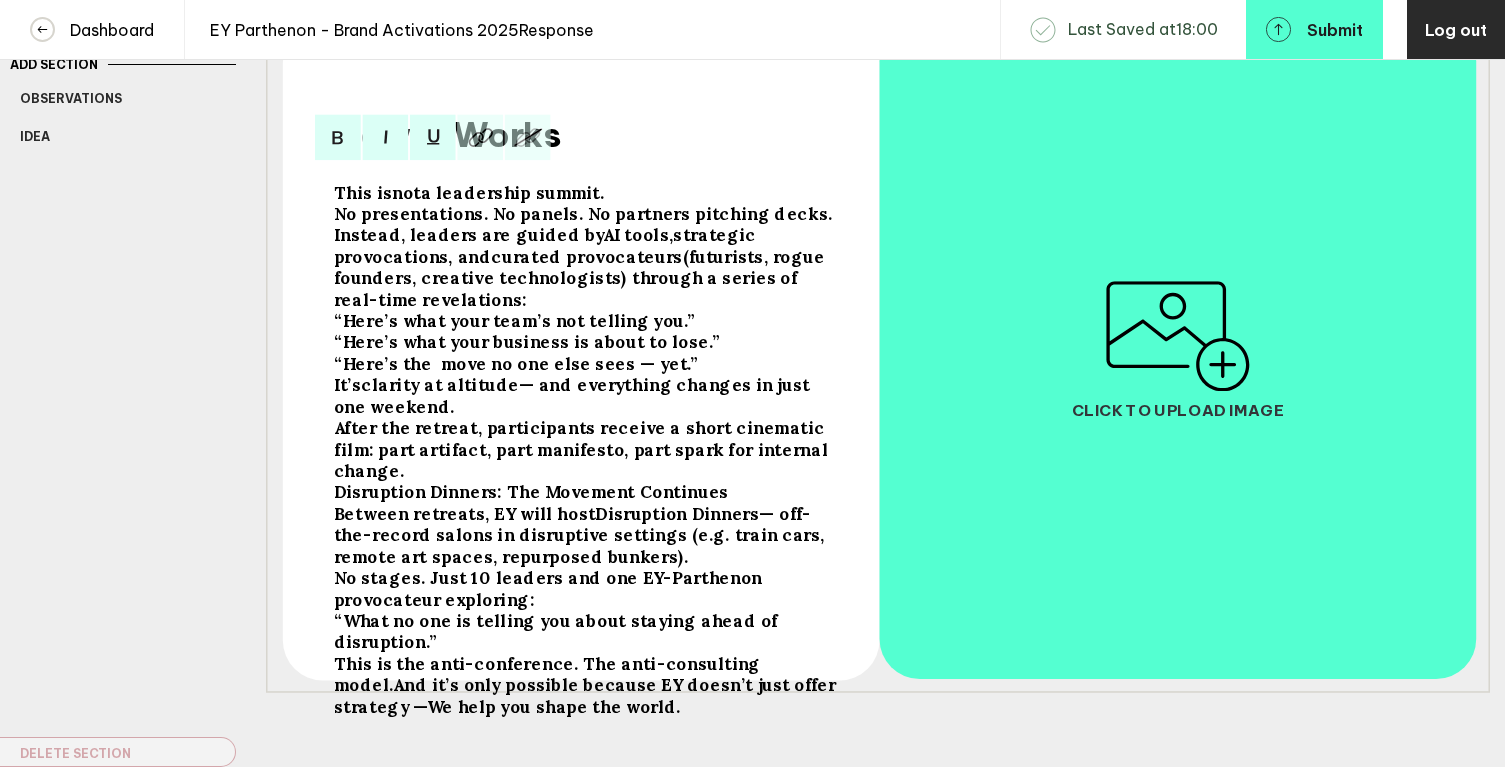 click on "Disruption Dinners: The Movement Continues" at bounding box center (363, 192) 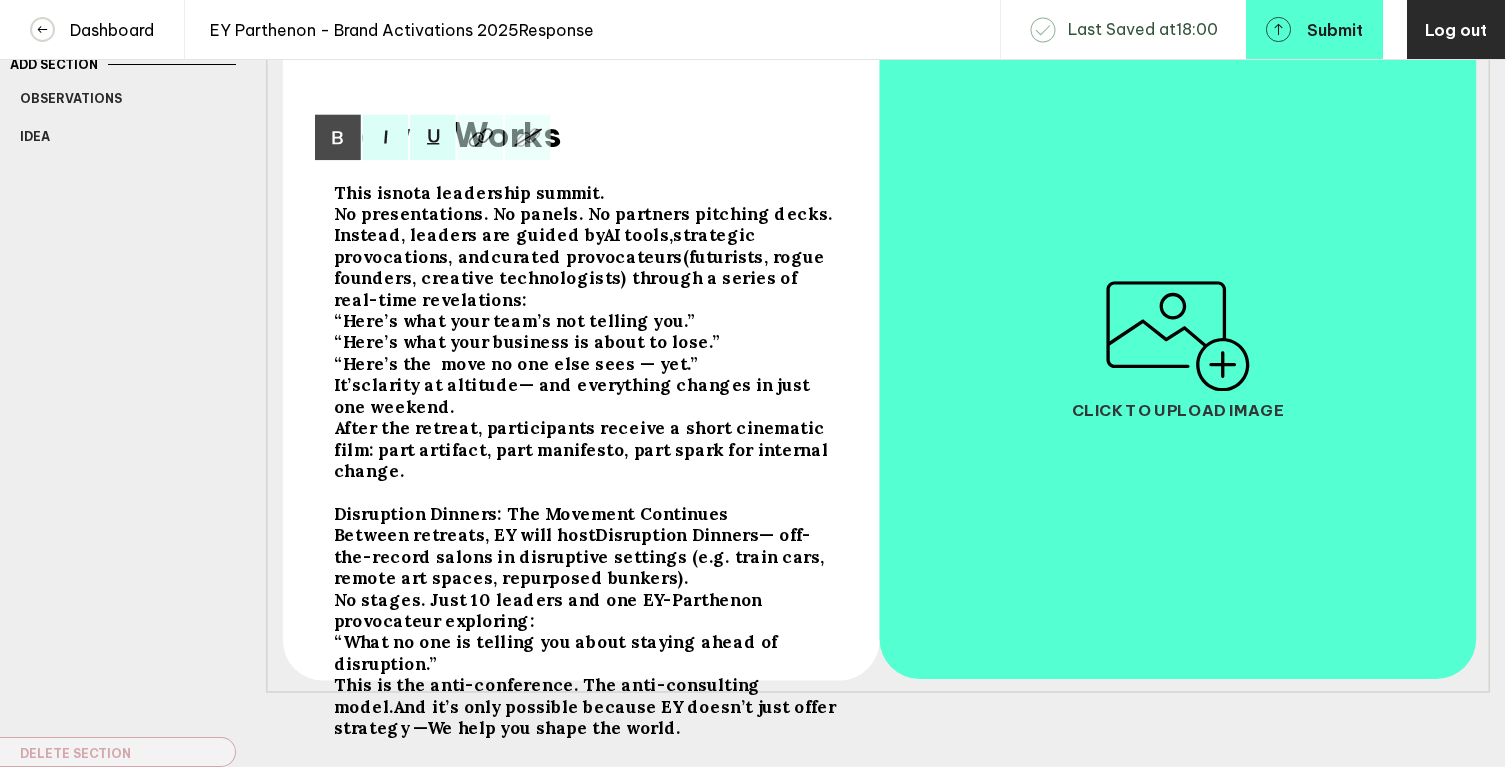 click on "After the retreat, participants receive a short cinematic film: part artifact, part manifesto, part spark for internal change." at bounding box center (363, 192) 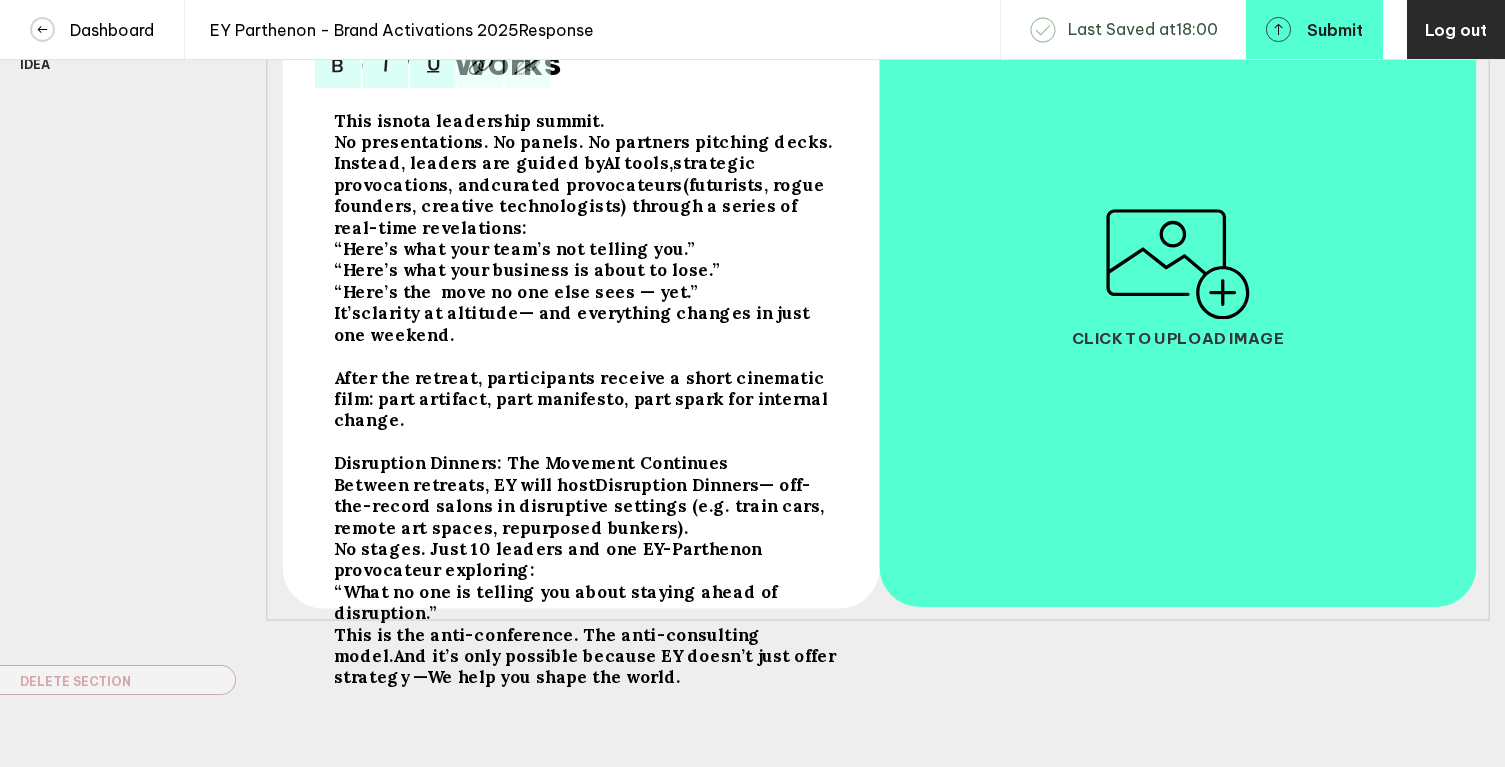 scroll, scrollTop: 356, scrollLeft: 0, axis: vertical 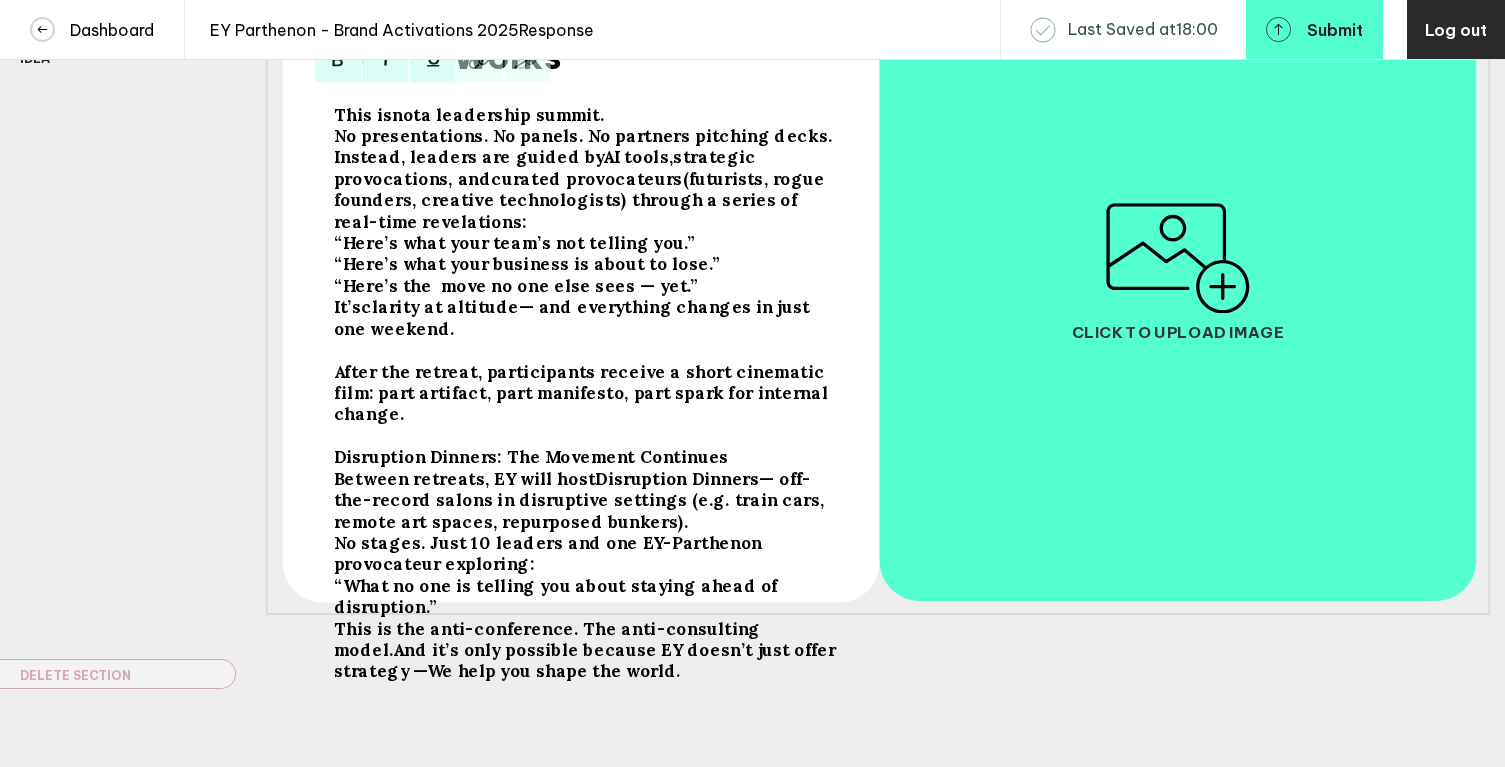 click on "“What no one is telling you about staying ahead of disruption.”" at bounding box center (363, 114) 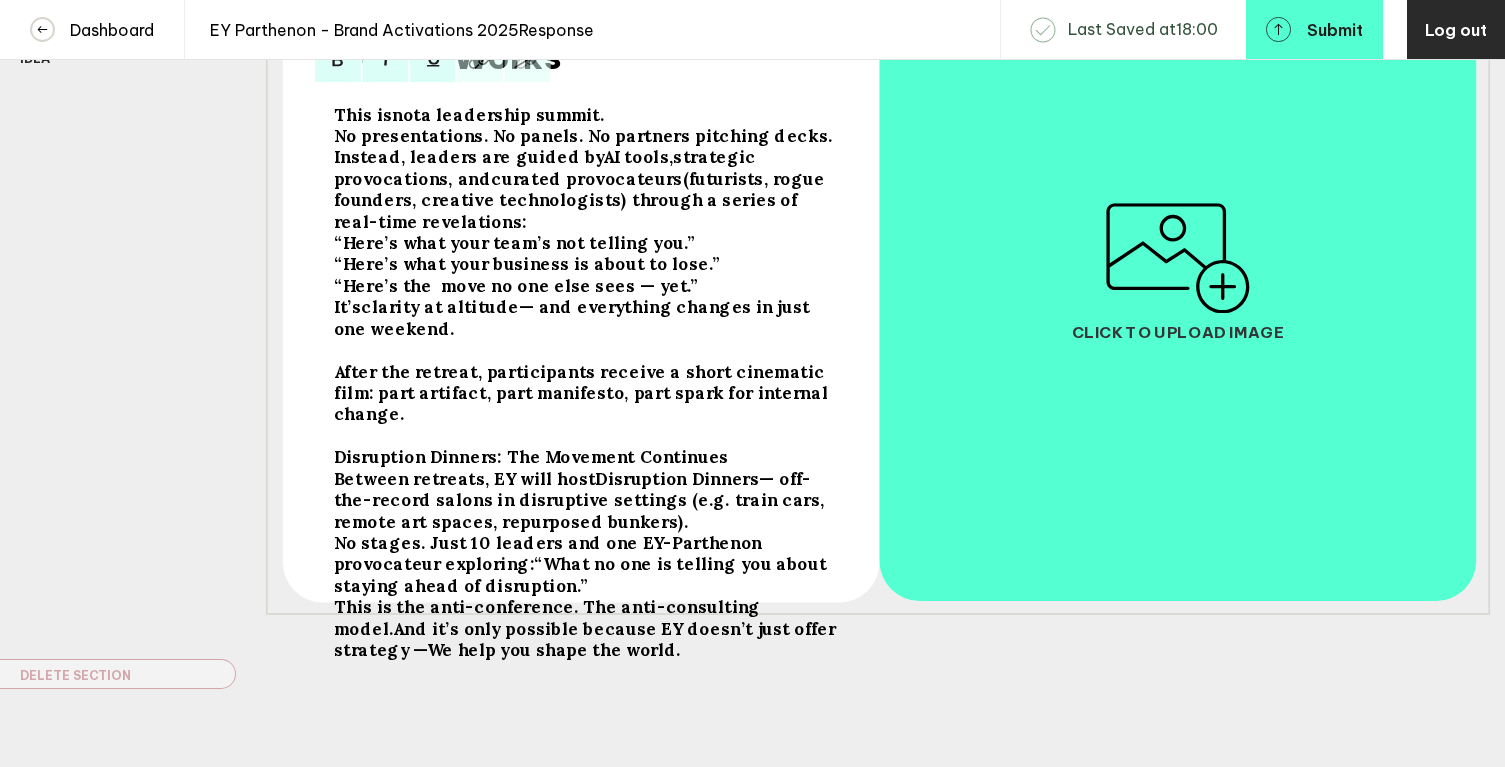 click on "This is the anti-conference. The anti-consulting model." at bounding box center [363, 114] 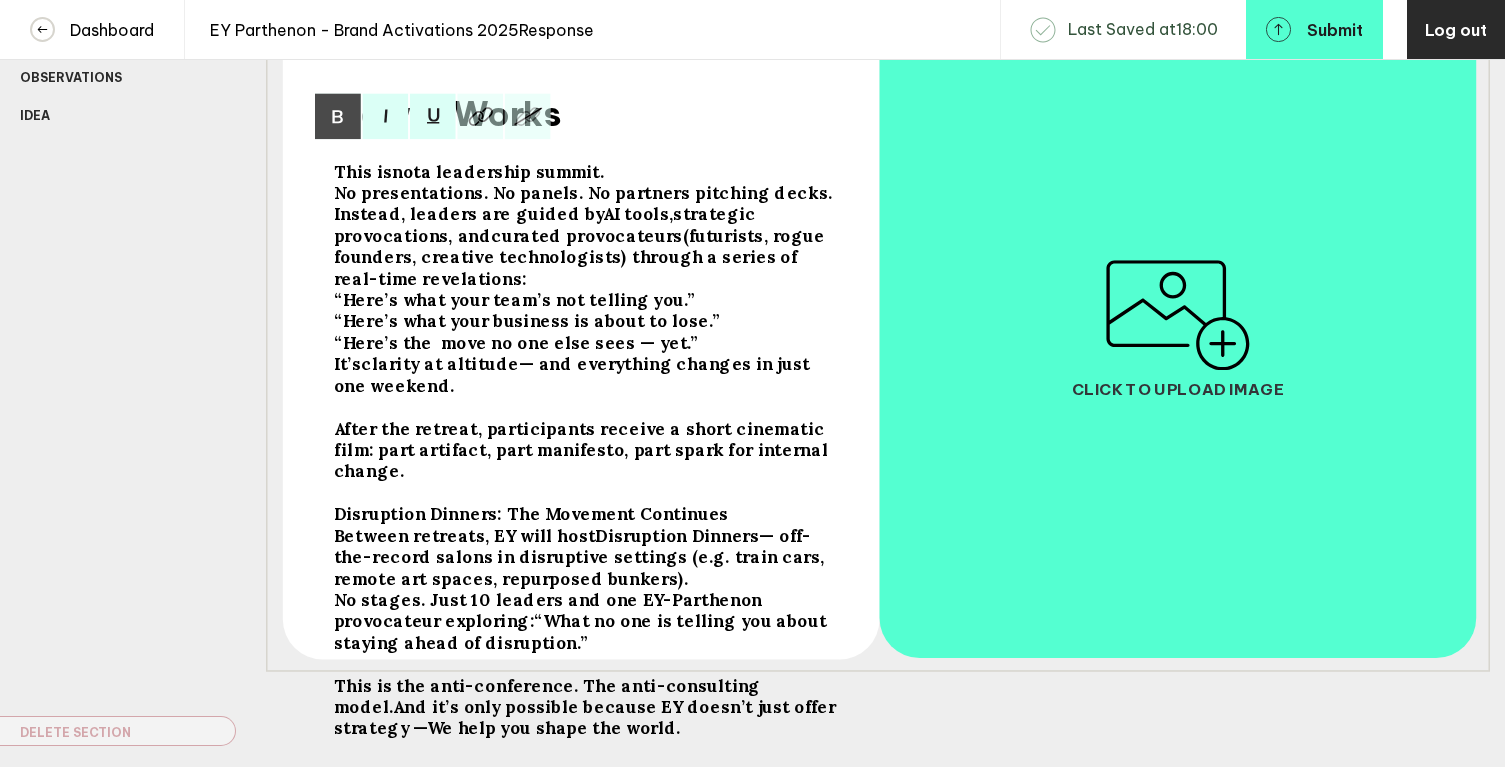 scroll, scrollTop: 300, scrollLeft: 0, axis: vertical 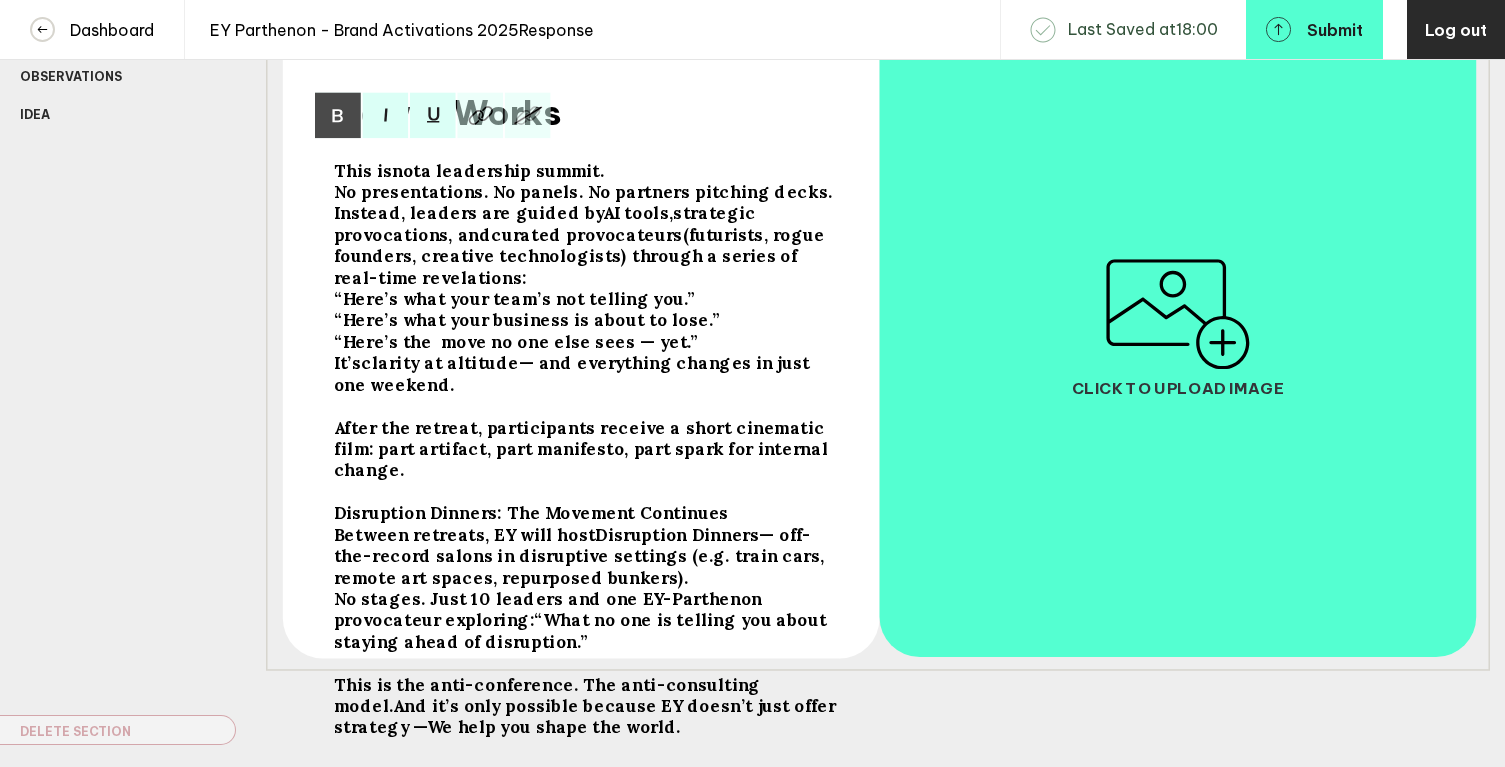 click on "This is the anti-conference. The anti-consulting model." at bounding box center (363, 170) 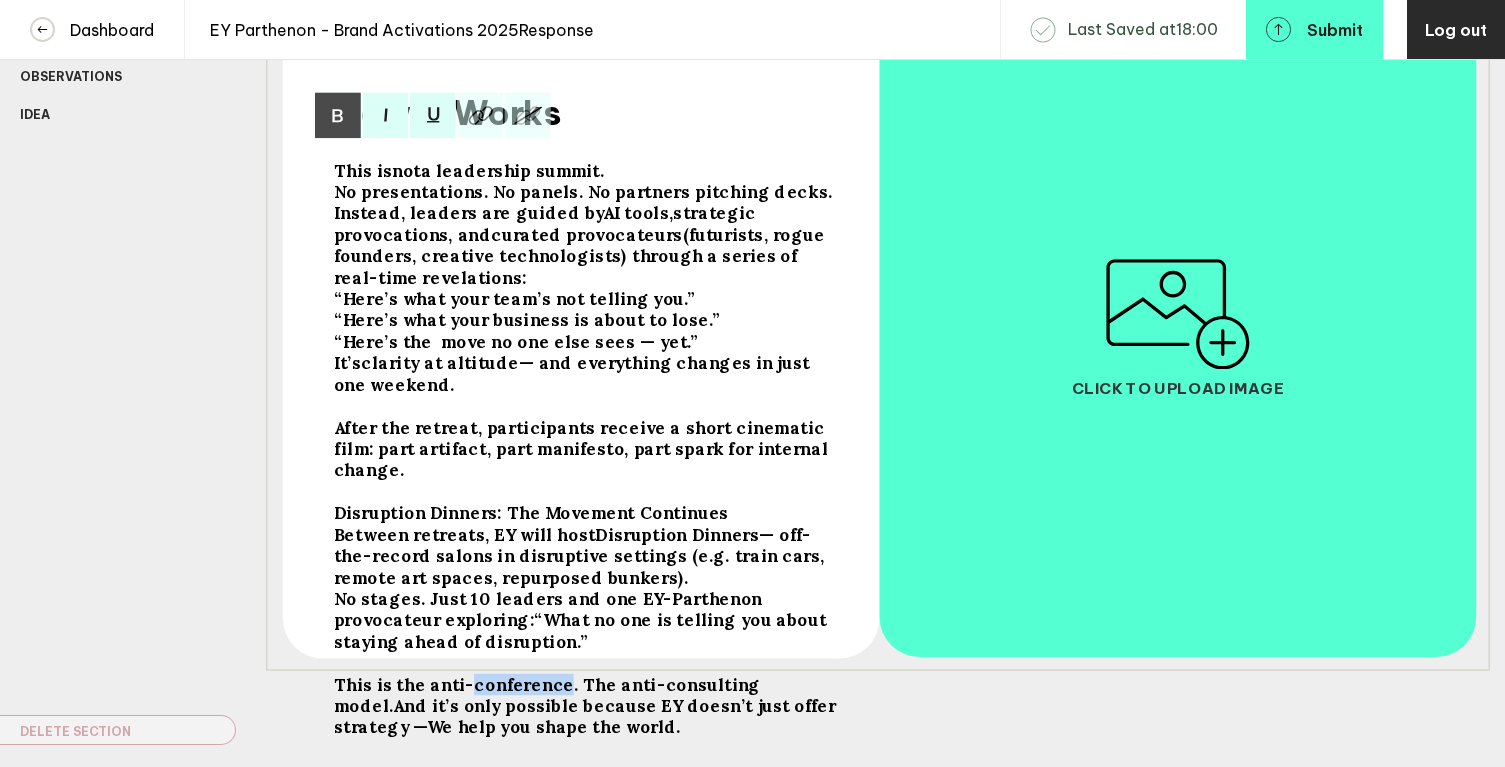 click on "This is the anti-conference. The anti-consulting model." at bounding box center (363, 170) 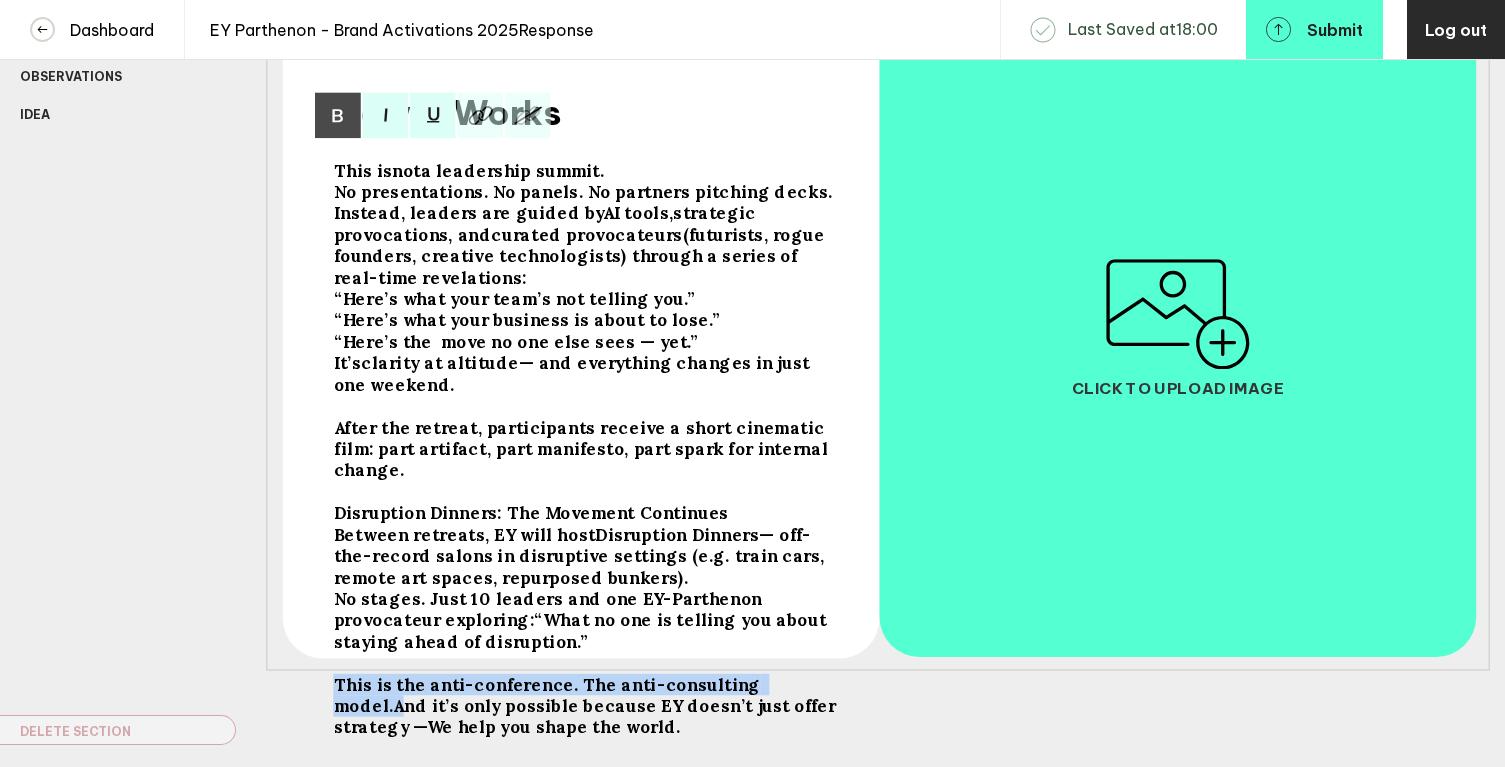 click on "This is the anti-conference. The anti-consulting model." at bounding box center (363, 170) 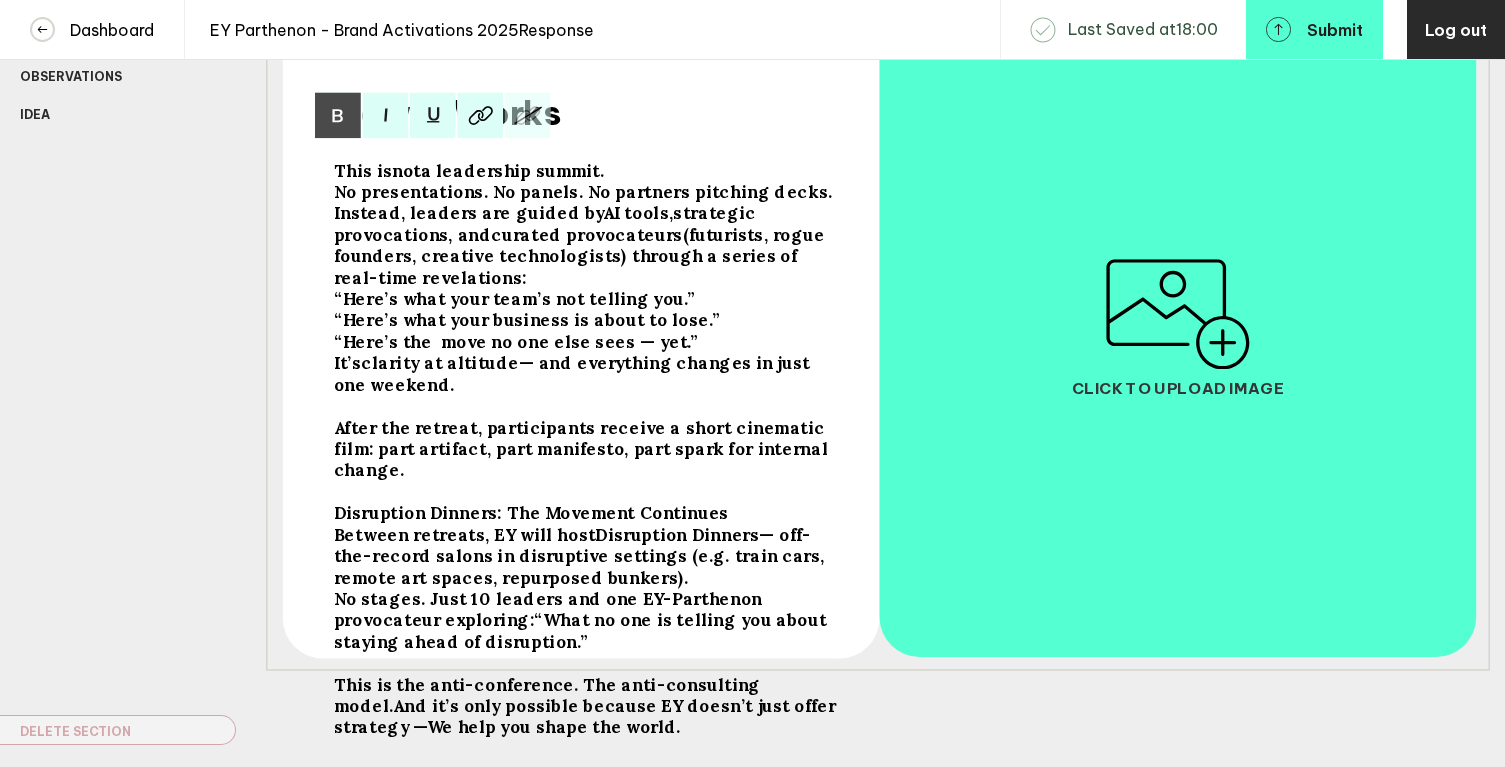 click on "And it’s only possible because EY doesn’t just offer strategy —" at bounding box center [363, 170] 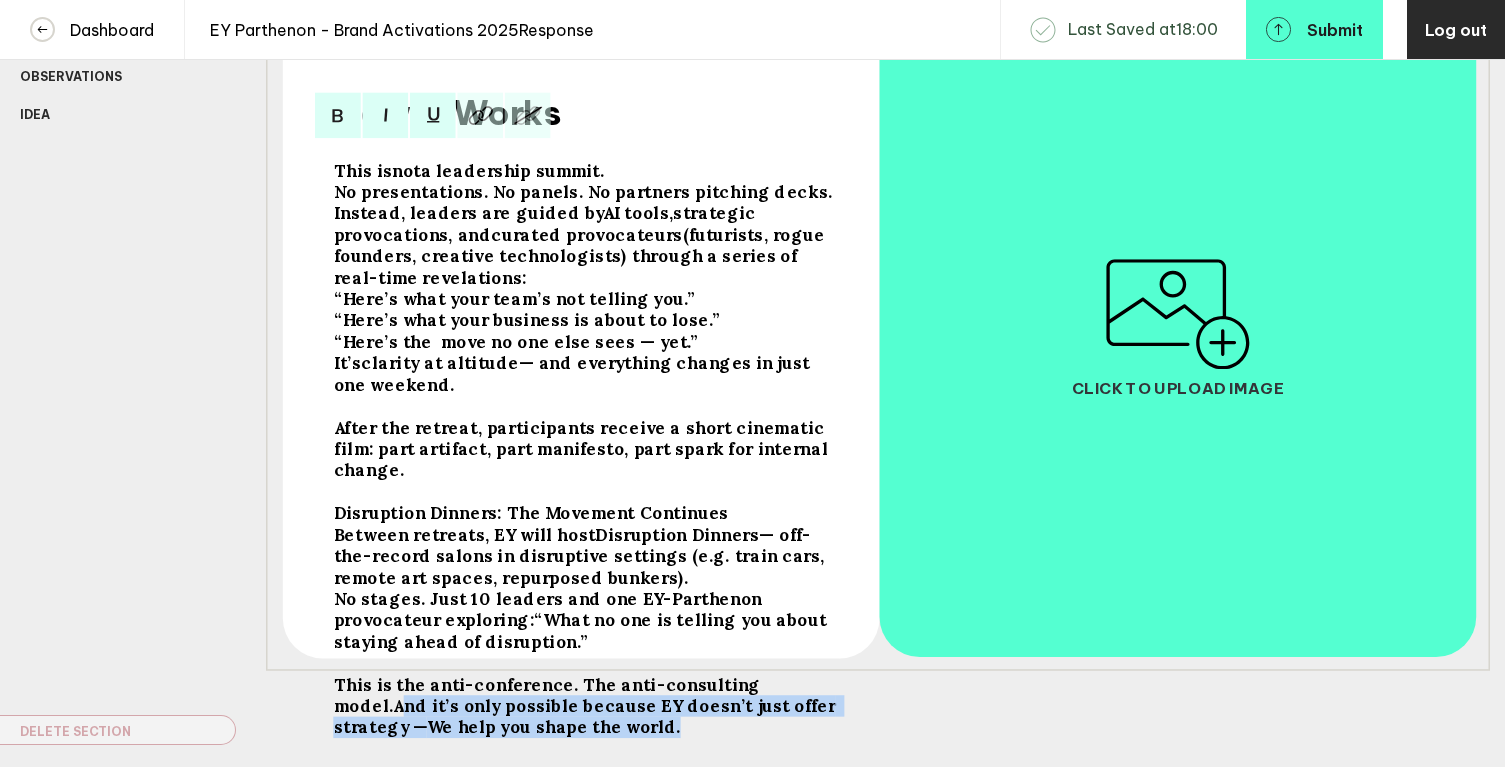 drag, startPoint x: 590, startPoint y: 703, endPoint x: 288, endPoint y: 666, distance: 304.25812 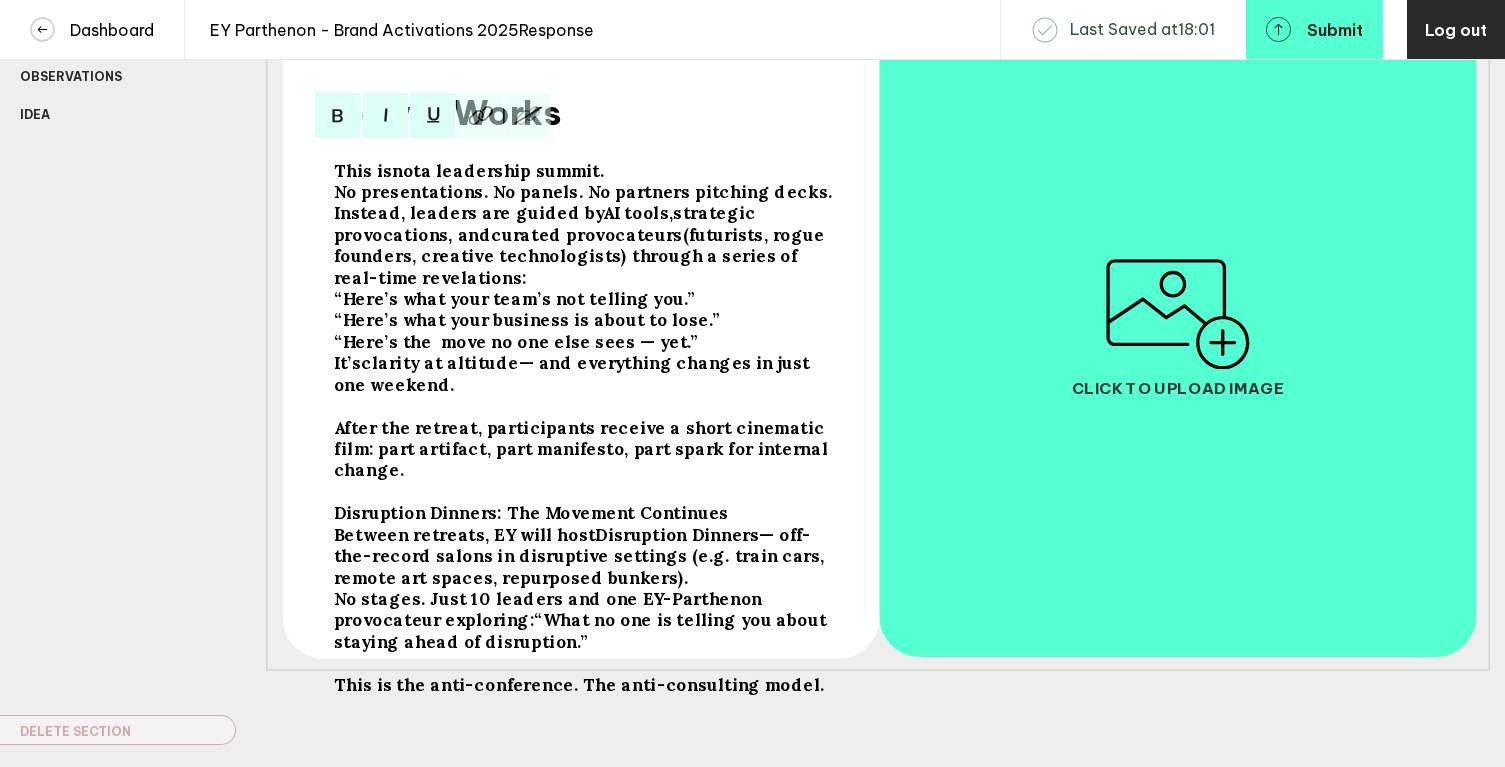 click on "— off-the-record salons in disruptive settings (e.g. train cars, remote art spaces, repurposed bunkers).
No stages. Just 10 leaders and one EY-Parthenon provocateur exploring:" at bounding box center (363, 170) 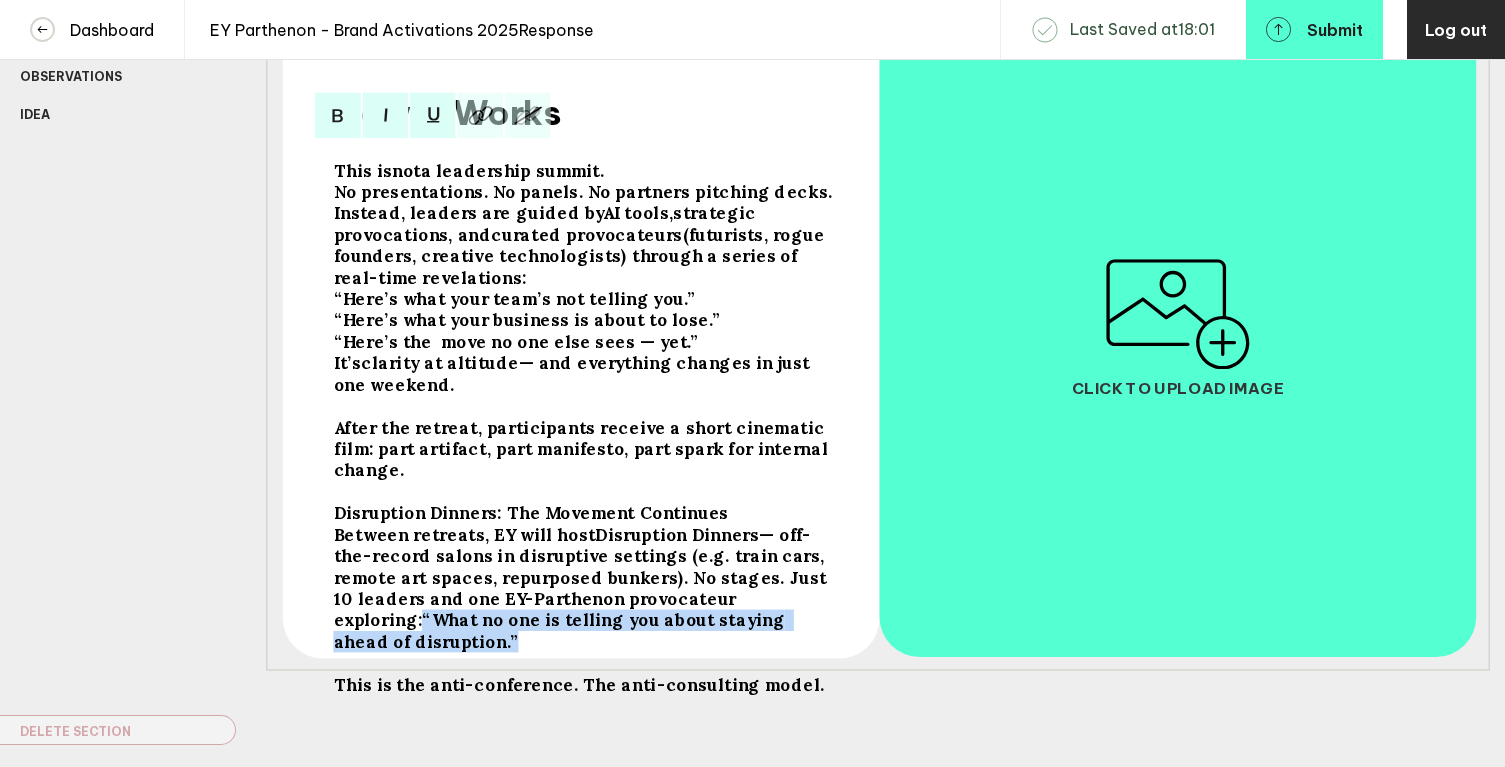 drag, startPoint x: 710, startPoint y: 587, endPoint x: 677, endPoint y: 571, distance: 36.67424 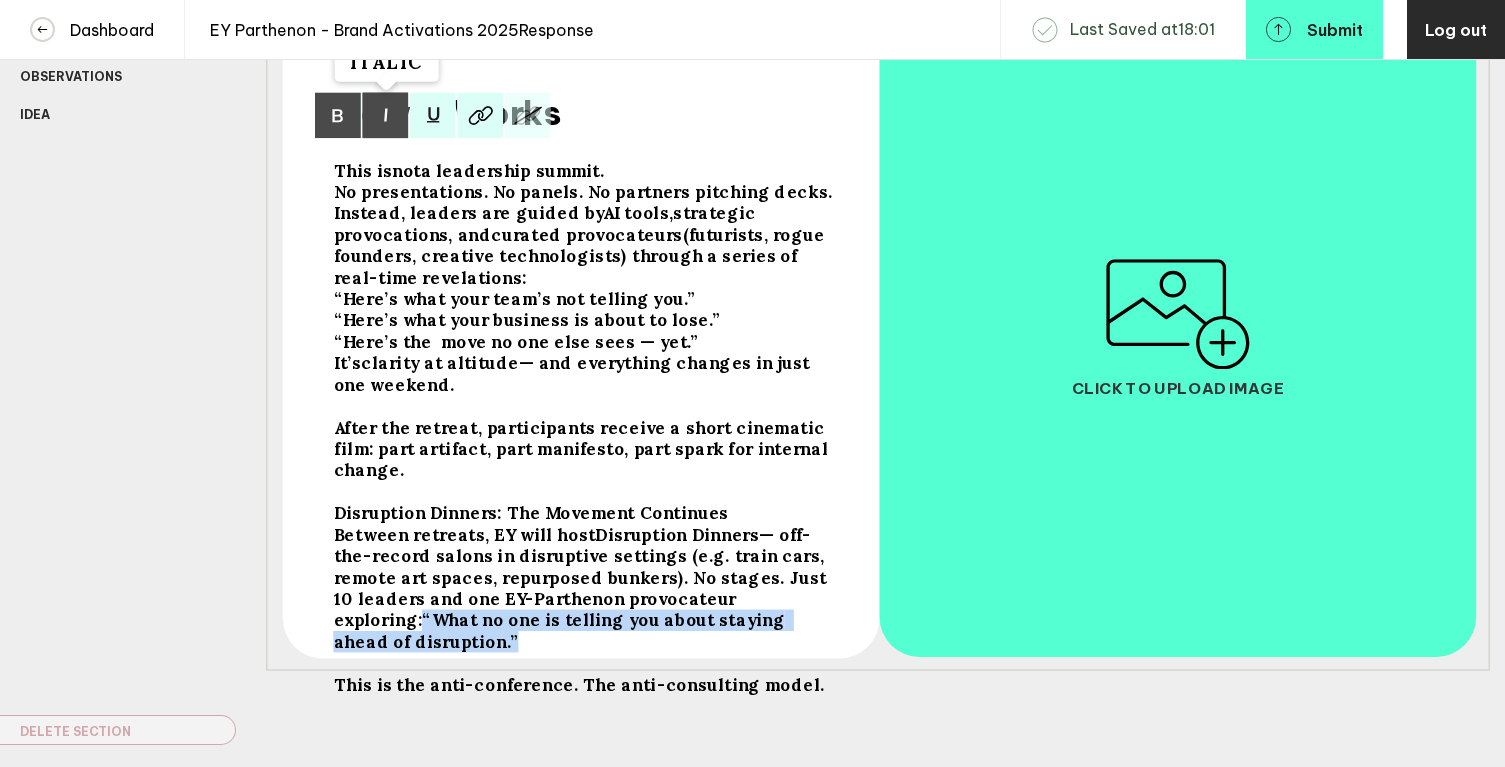 click at bounding box center [338, 116] 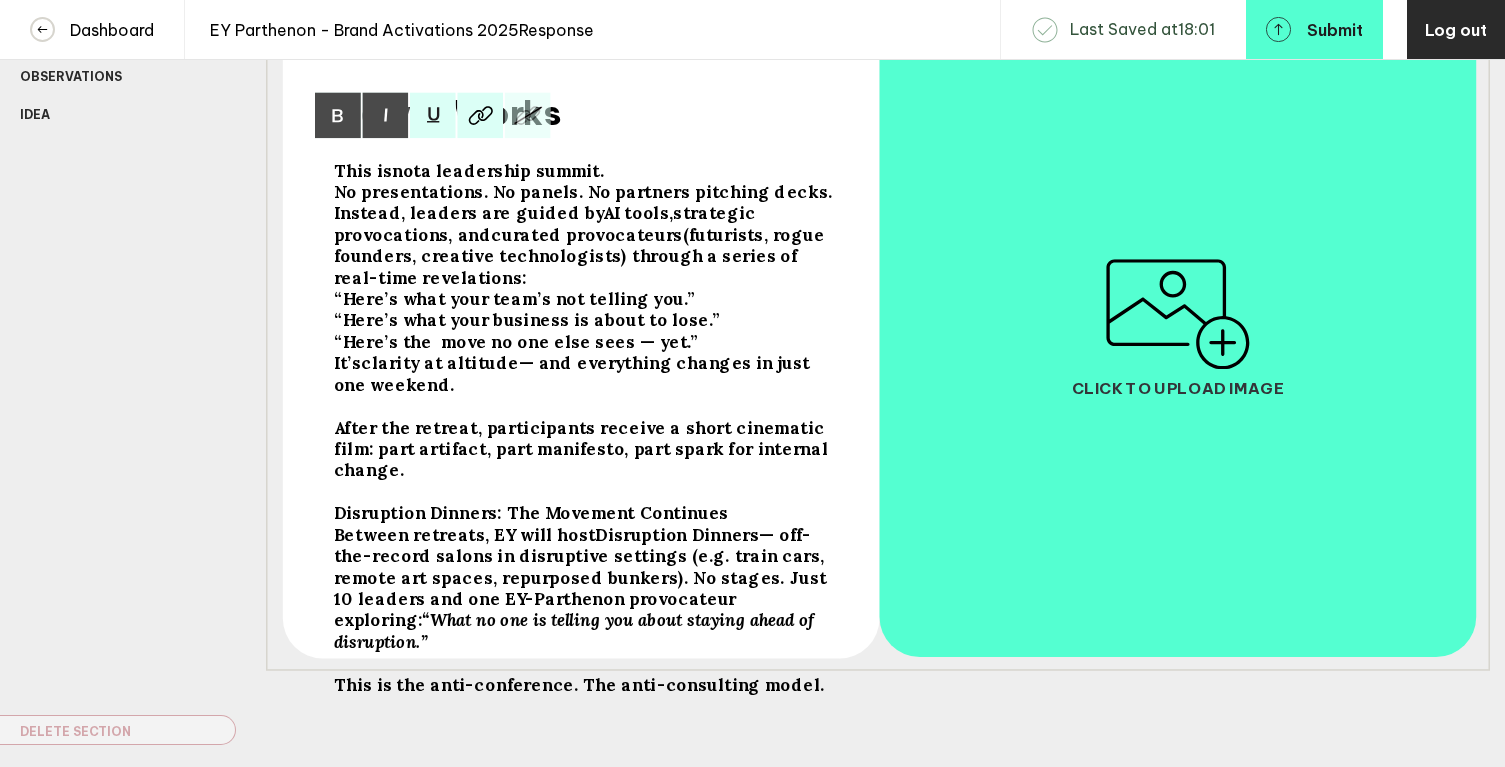 click on "— and everything changes in just one weekend." at bounding box center [363, 170] 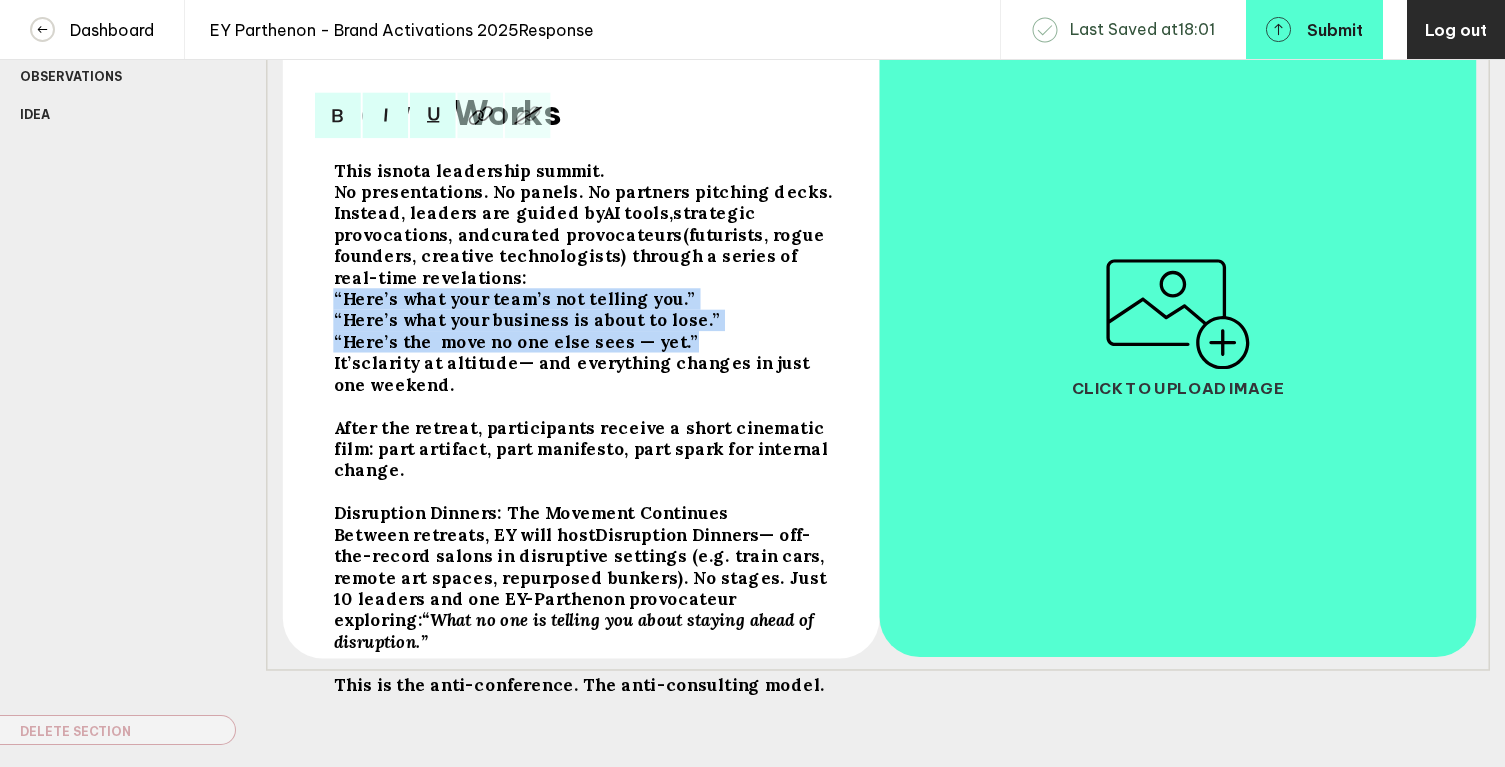 drag, startPoint x: 679, startPoint y: 336, endPoint x: 327, endPoint y: 288, distance: 355.25766 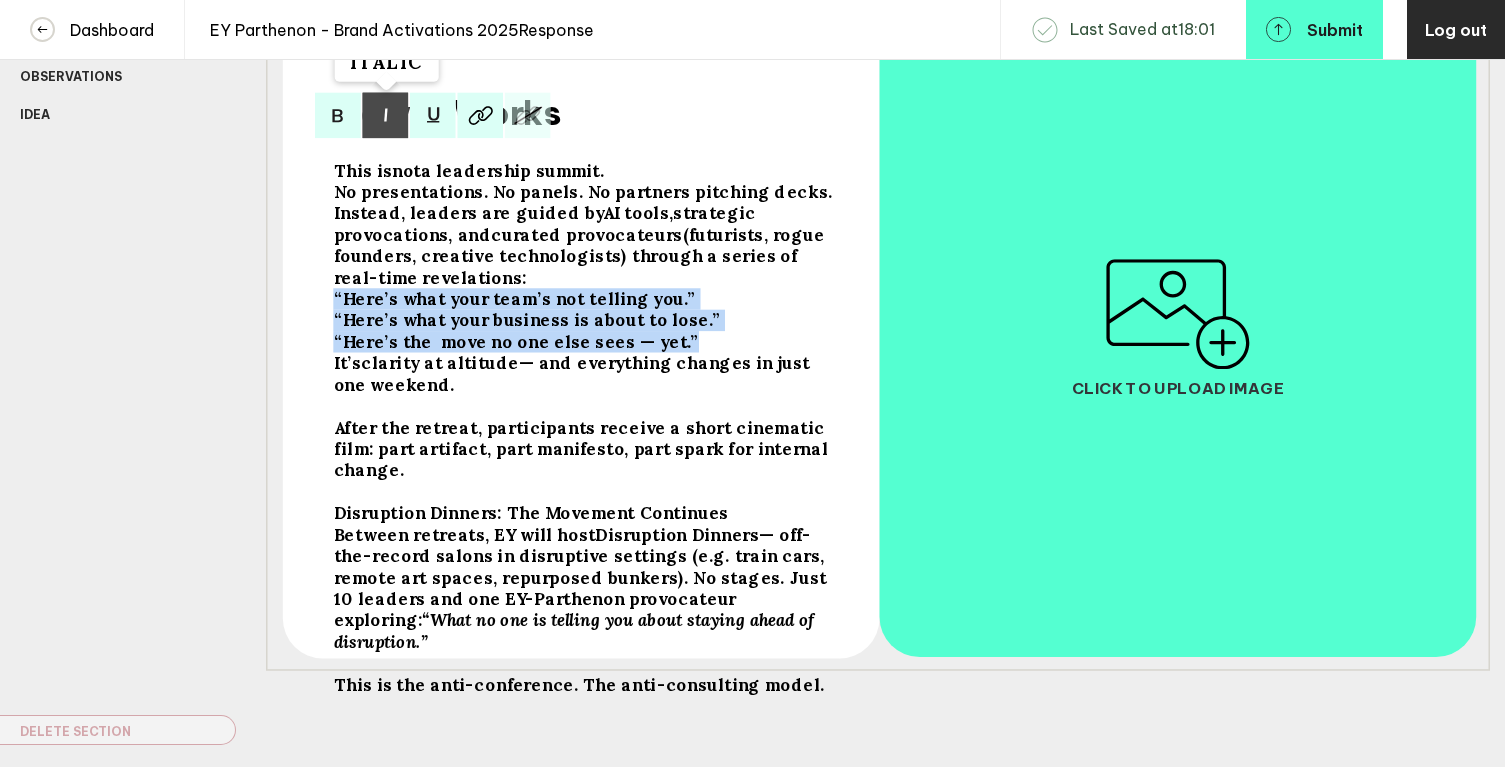 click at bounding box center [338, 116] 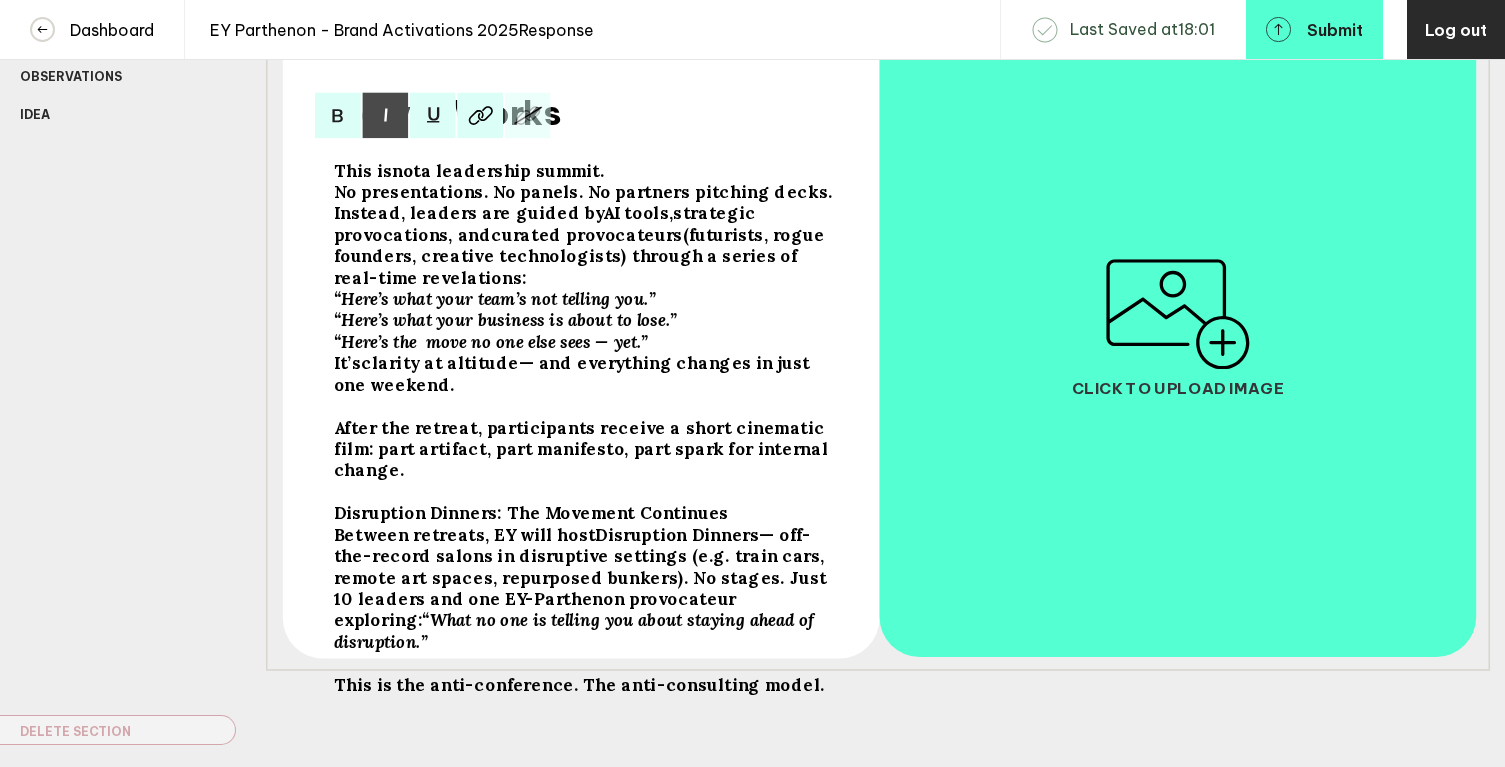 click on "(futurists, rogue founders, creative technologists) through a series of real-time revelations:" at bounding box center [363, 170] 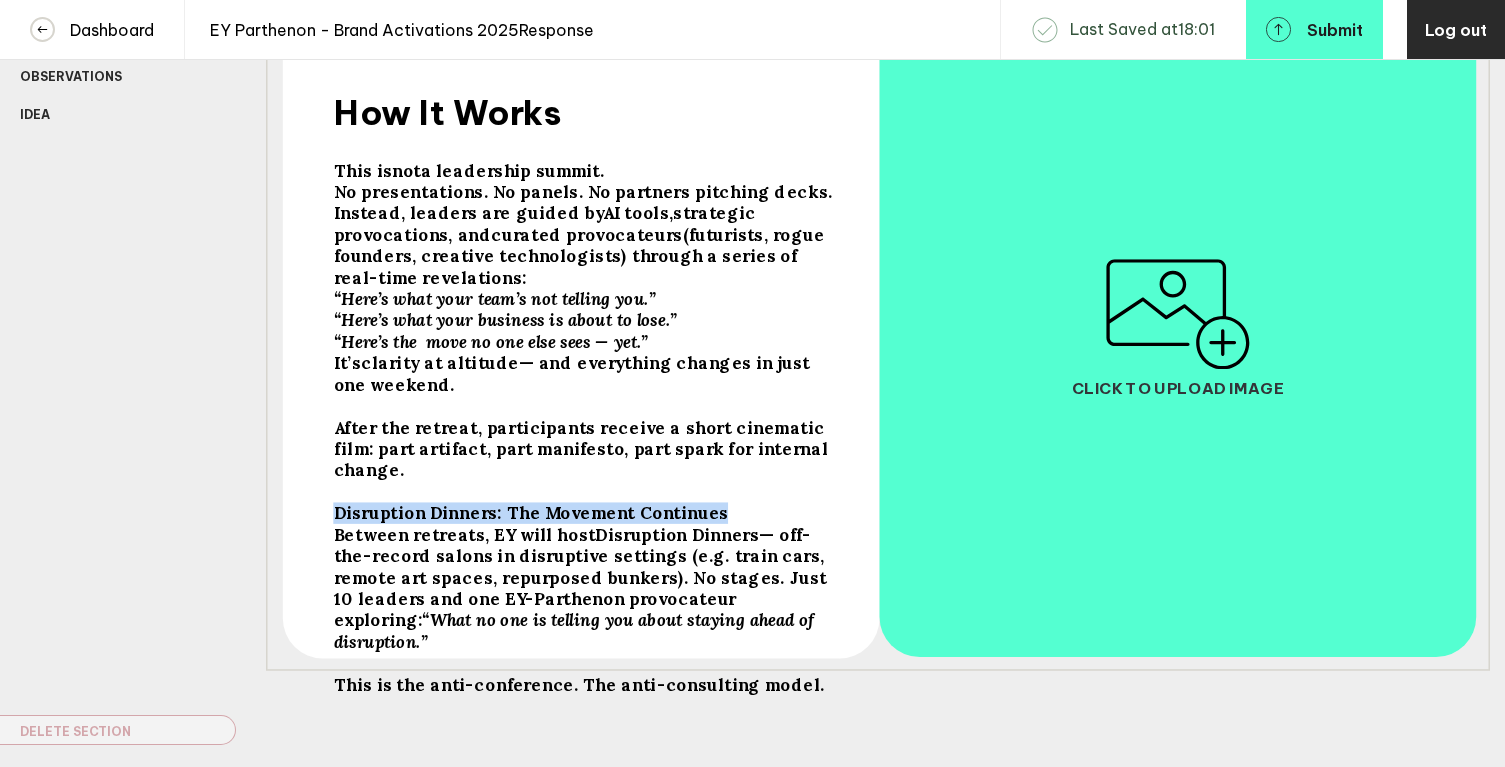 drag, startPoint x: 718, startPoint y: 483, endPoint x: 331, endPoint y: 483, distance: 387 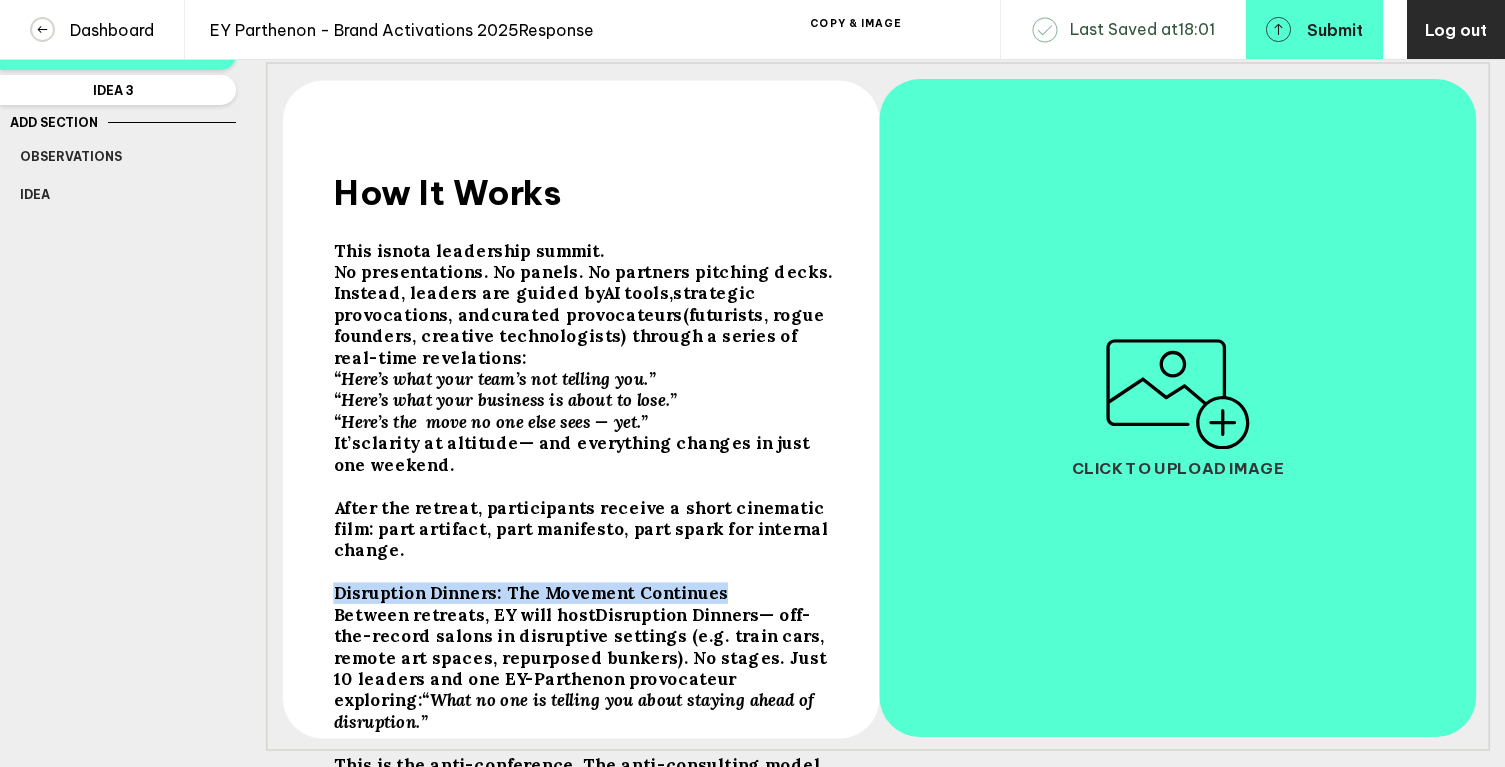 scroll, scrollTop: 168, scrollLeft: 0, axis: vertical 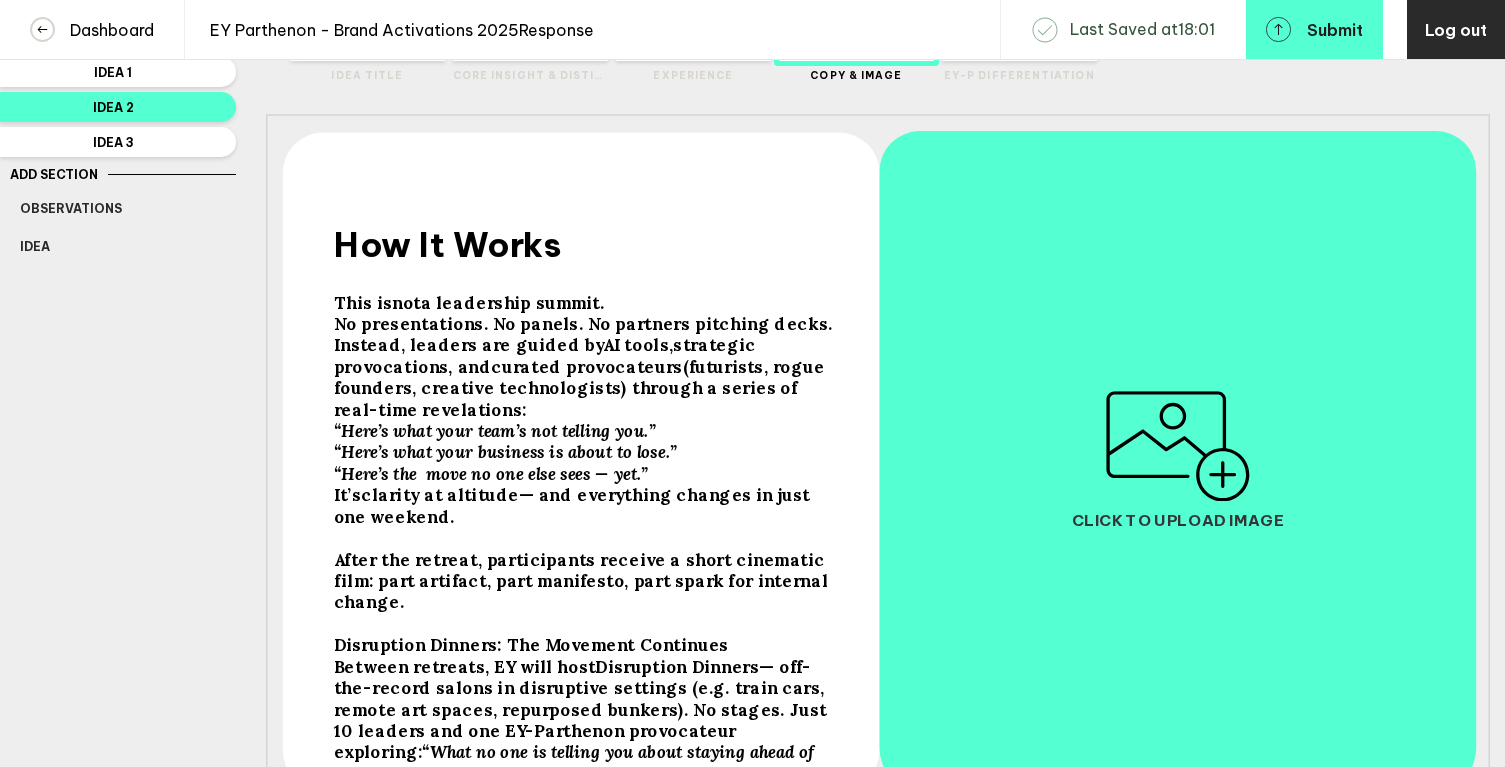 click on "“Here’s what your team’s not telling you.”" at bounding box center (494, 431) 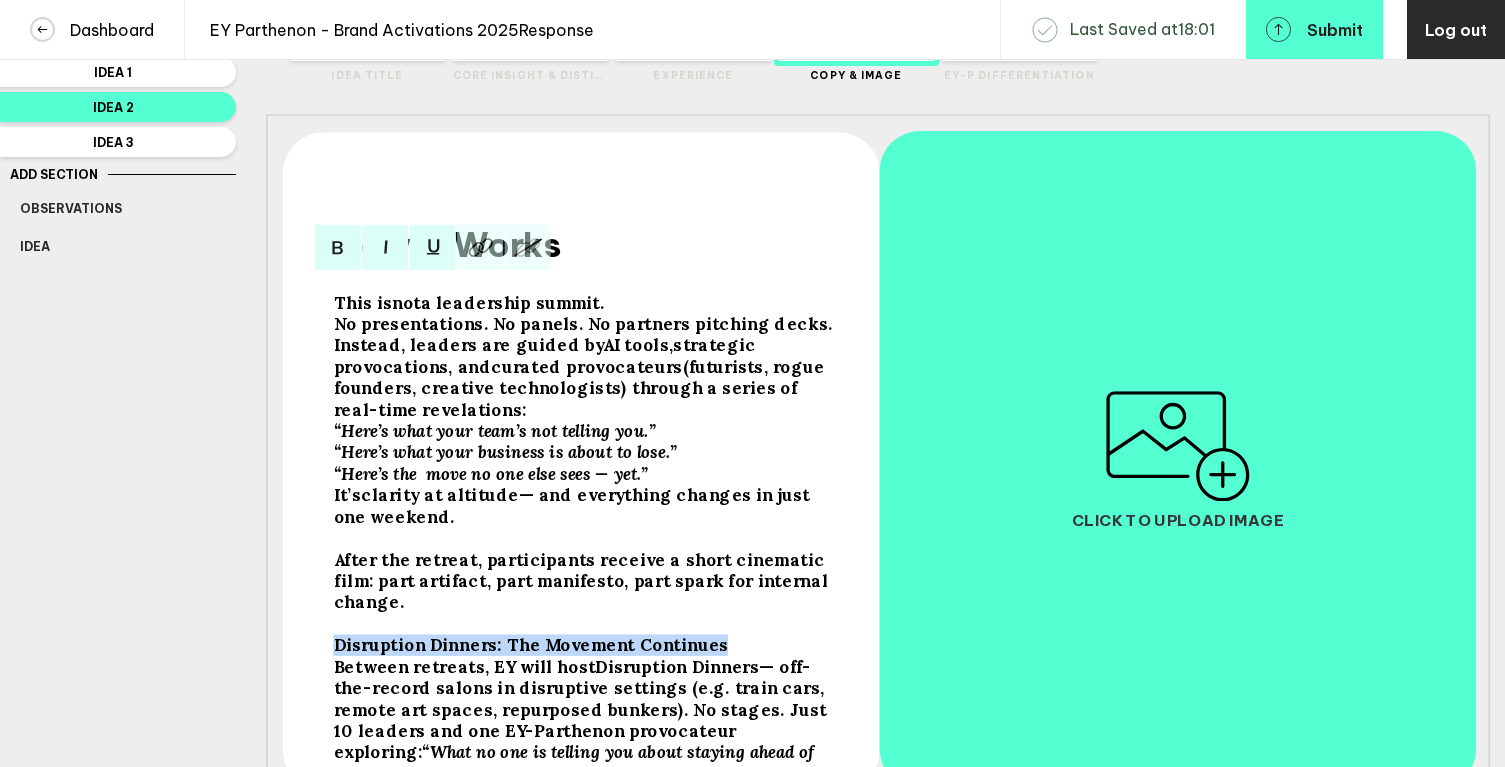 drag, startPoint x: 710, startPoint y: 610, endPoint x: 327, endPoint y: 612, distance: 383.00522 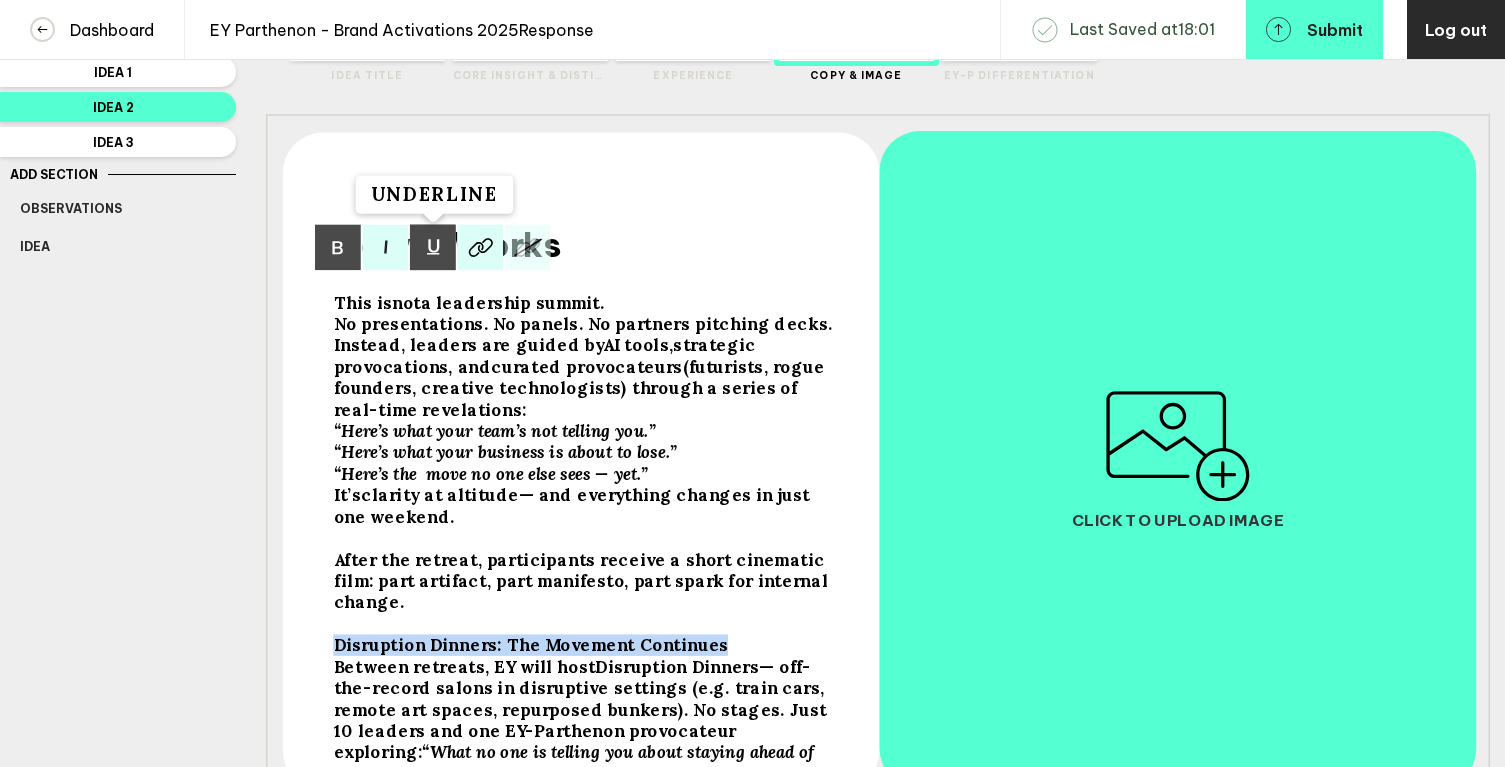 click at bounding box center [338, 248] 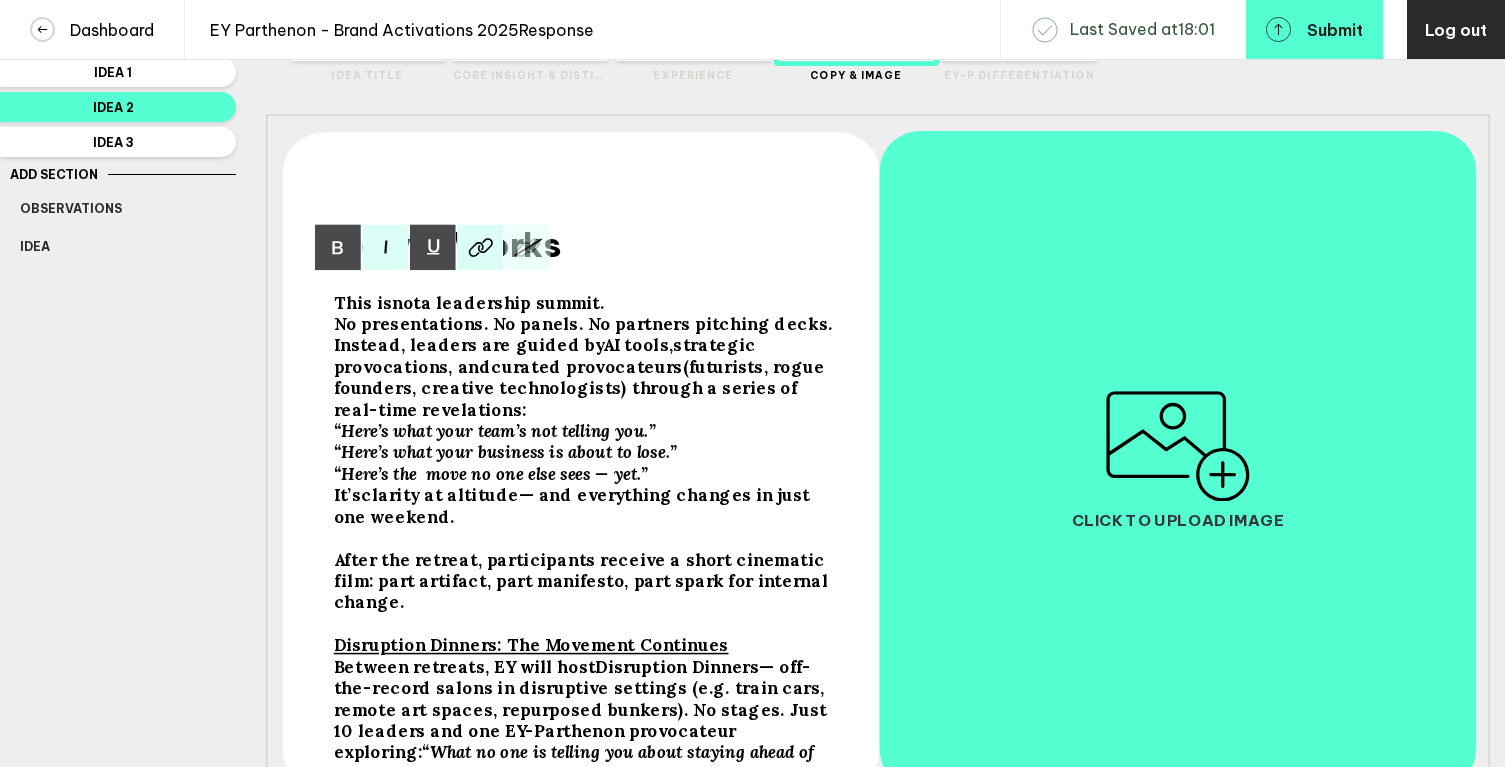 click on "After the retreat, participants receive a short cinematic film: part artifact, part manifesto, part spark for internal change." at bounding box center (363, 302) 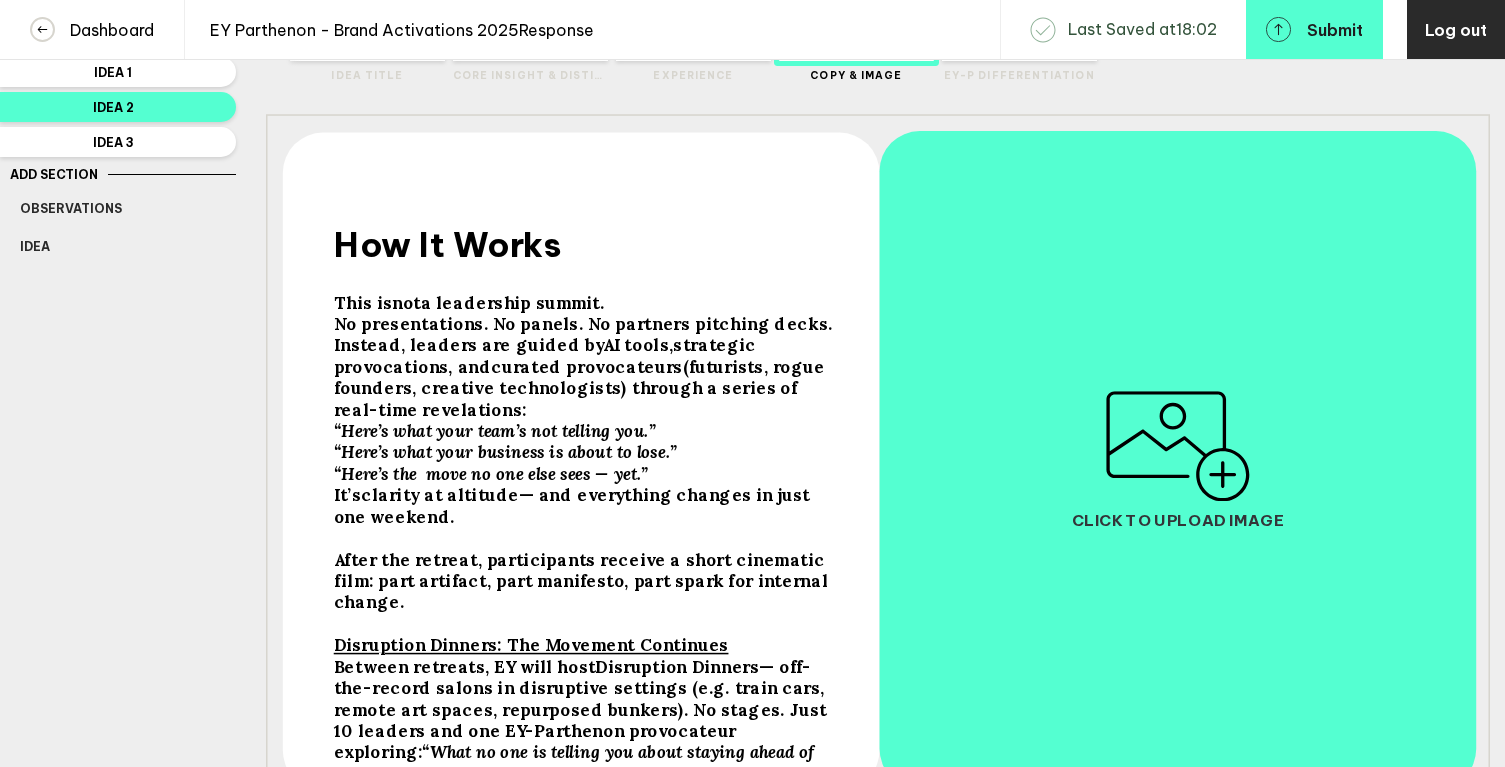 click on "a leadership summit.
No presentations. No panels. No partners pitching decks.
Instead, leaders are guided by" at bounding box center [448, 244] 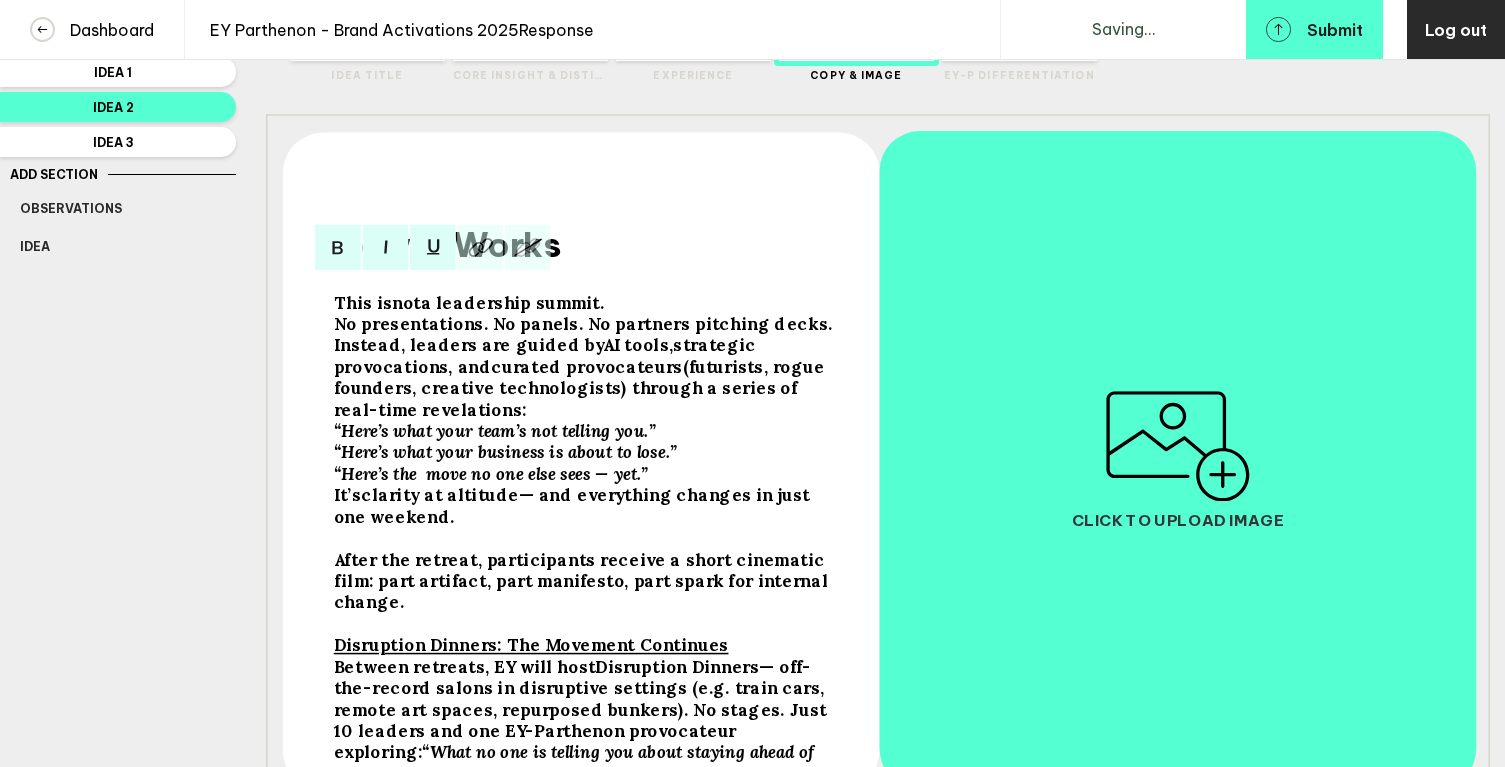 click on "a leadership summit.
No presentations. No panels. No partners pitching decks.
Instead, leaders are guided by" at bounding box center (363, 302) 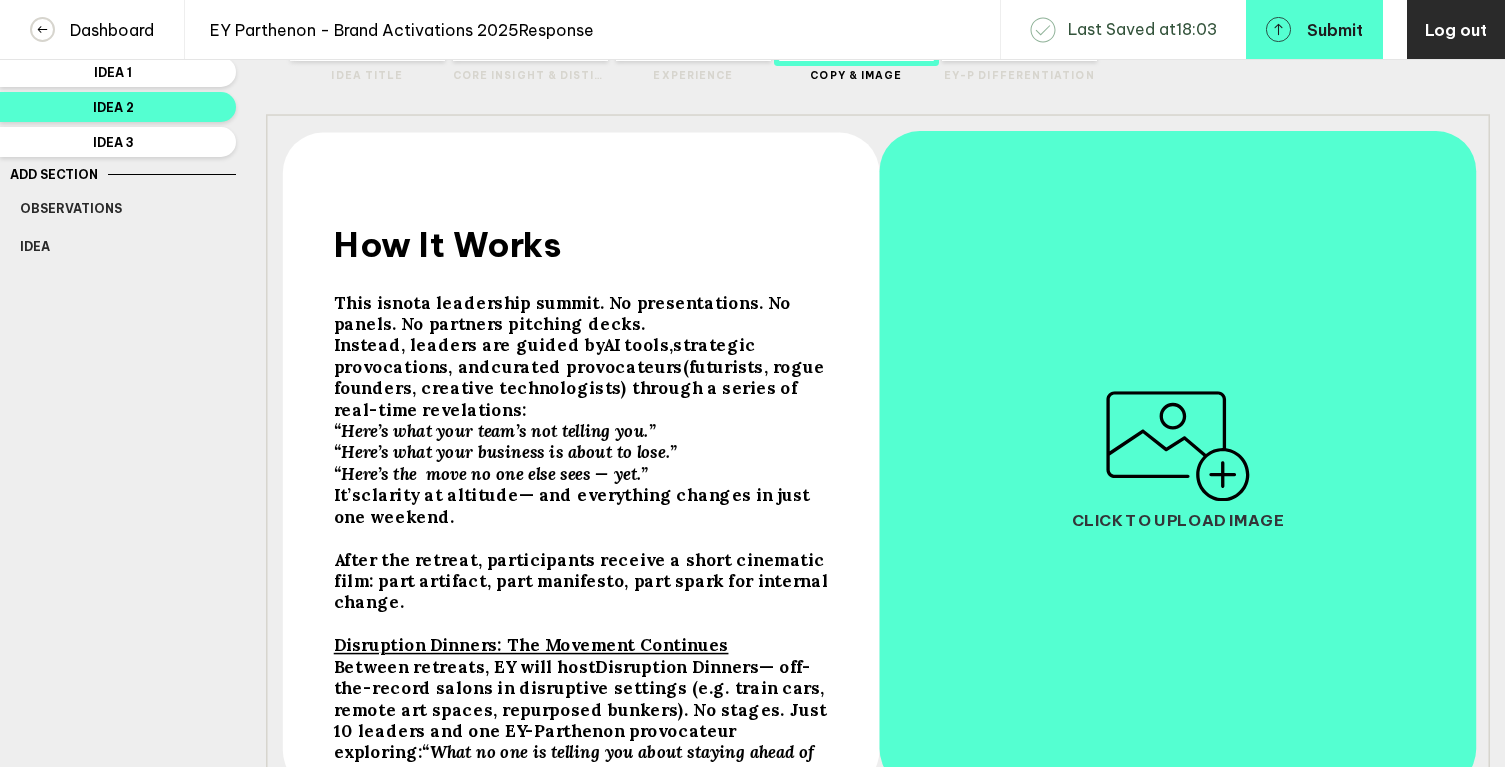 click on "This is  not  a leadership summit. No presentations. No panels. No partners pitching decks.
Instead, leaders are guided by  AI tools ,  strategic provocations , and  curated provocateurs  (futurists, rogue founders, creative technologists) through a series of real-time revelations: “Here’s what your team’s not telling you.” “Here’s what your business is about to lose.” “Here’s the  move no one else sees — yet.” It’s  clarity at altitude  — and everything changes in just one weekend. After the retreat, participants receive a short cinematic film: part artifact, part manifesto, part spark for internal change. Disruption Dinners: The Movement Continues Between retreats, EY will host  Disruption Dinners  — off-the-record salons in disruptive settings (e.g. train cars, remote art spaces, repurposed bunkers). No stages. Just 10 leaders and one EY-Parthenon provocateur exploring:  “What no one is telling you about staying ahead of disruption.”" at bounding box center (586, 528) 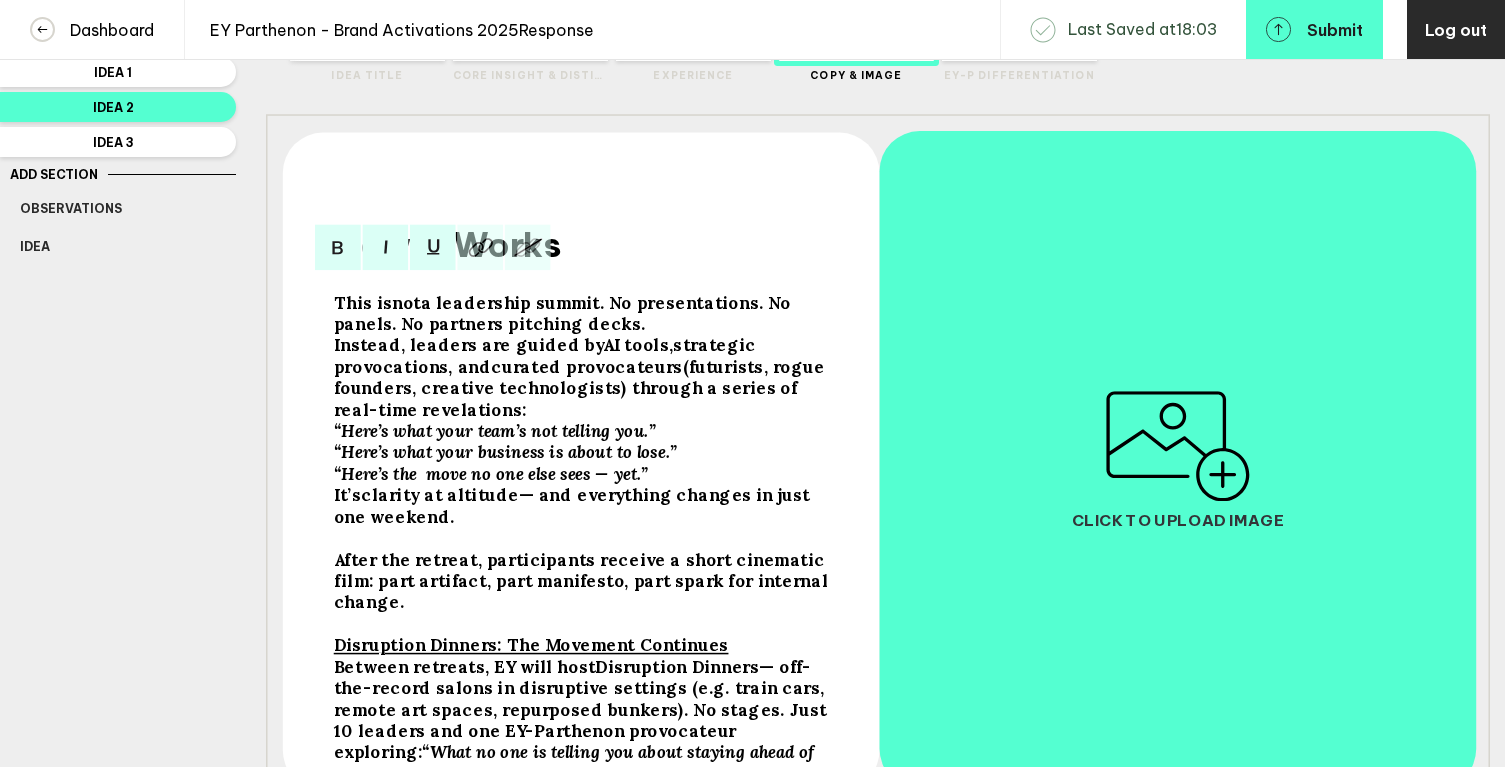 click on "a leadership summit. No presentations. No panels. No partners pitching decks.
Instead, leaders are guided by" at bounding box center [363, 302] 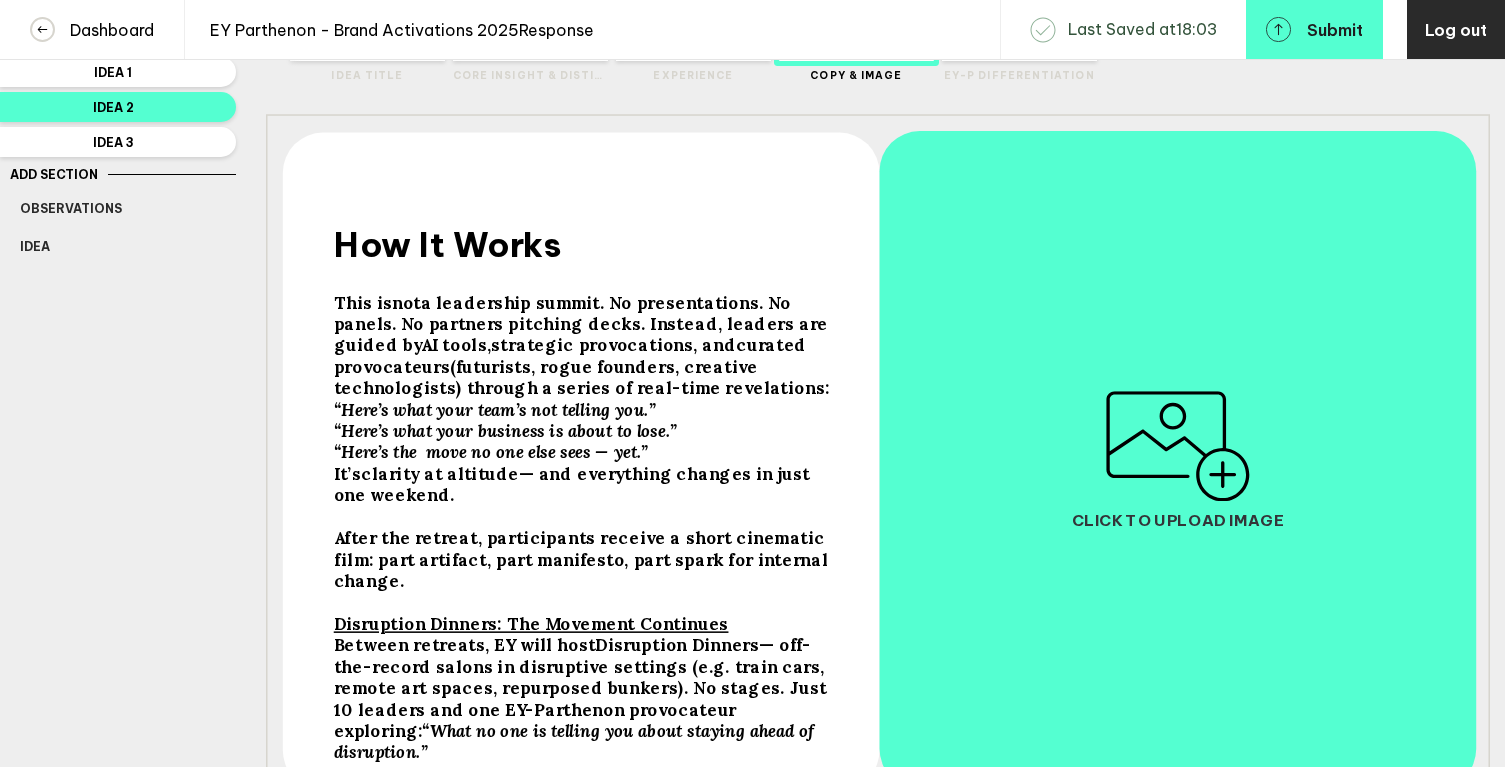 click on "This is" at bounding box center [448, 244] 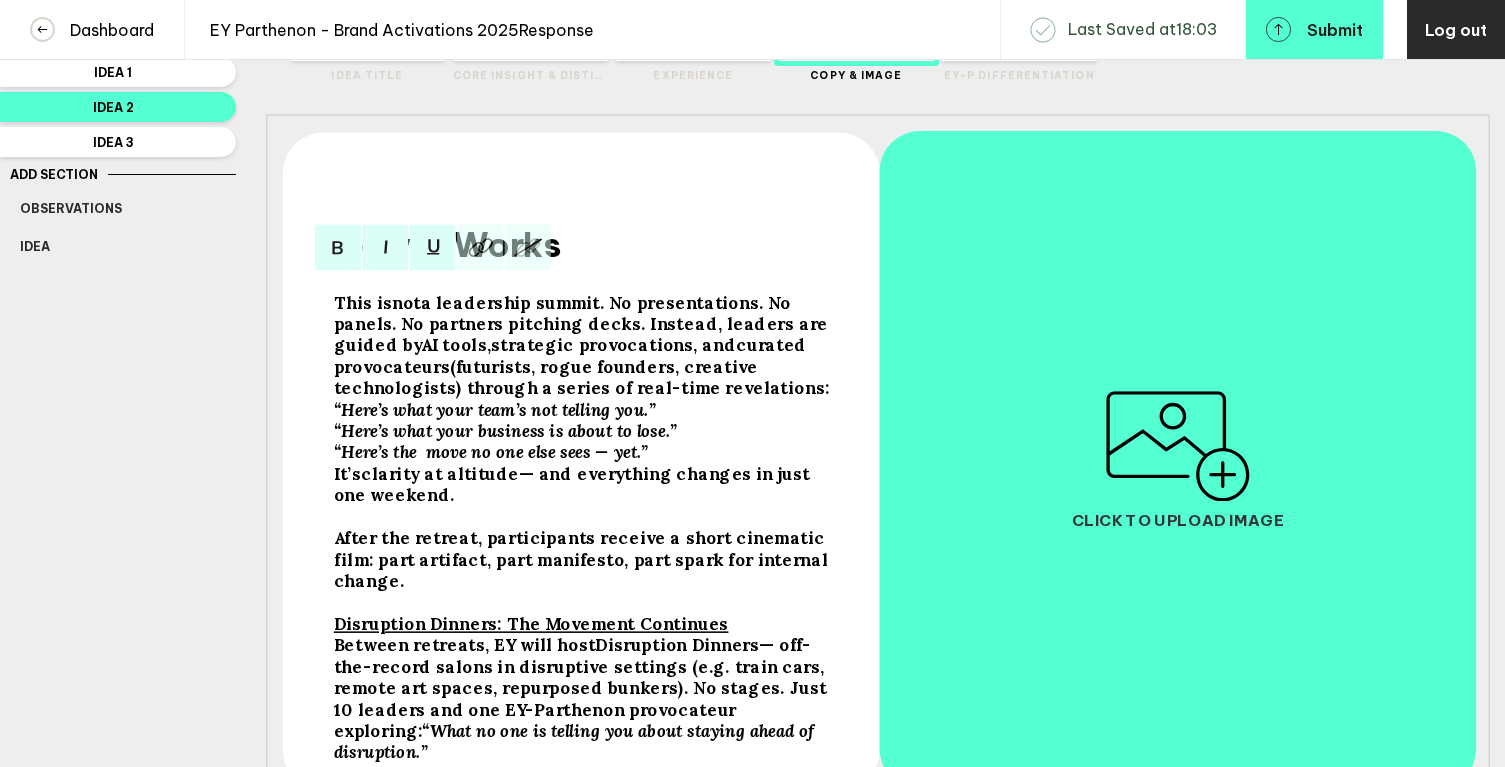 click on "This is" at bounding box center [363, 302] 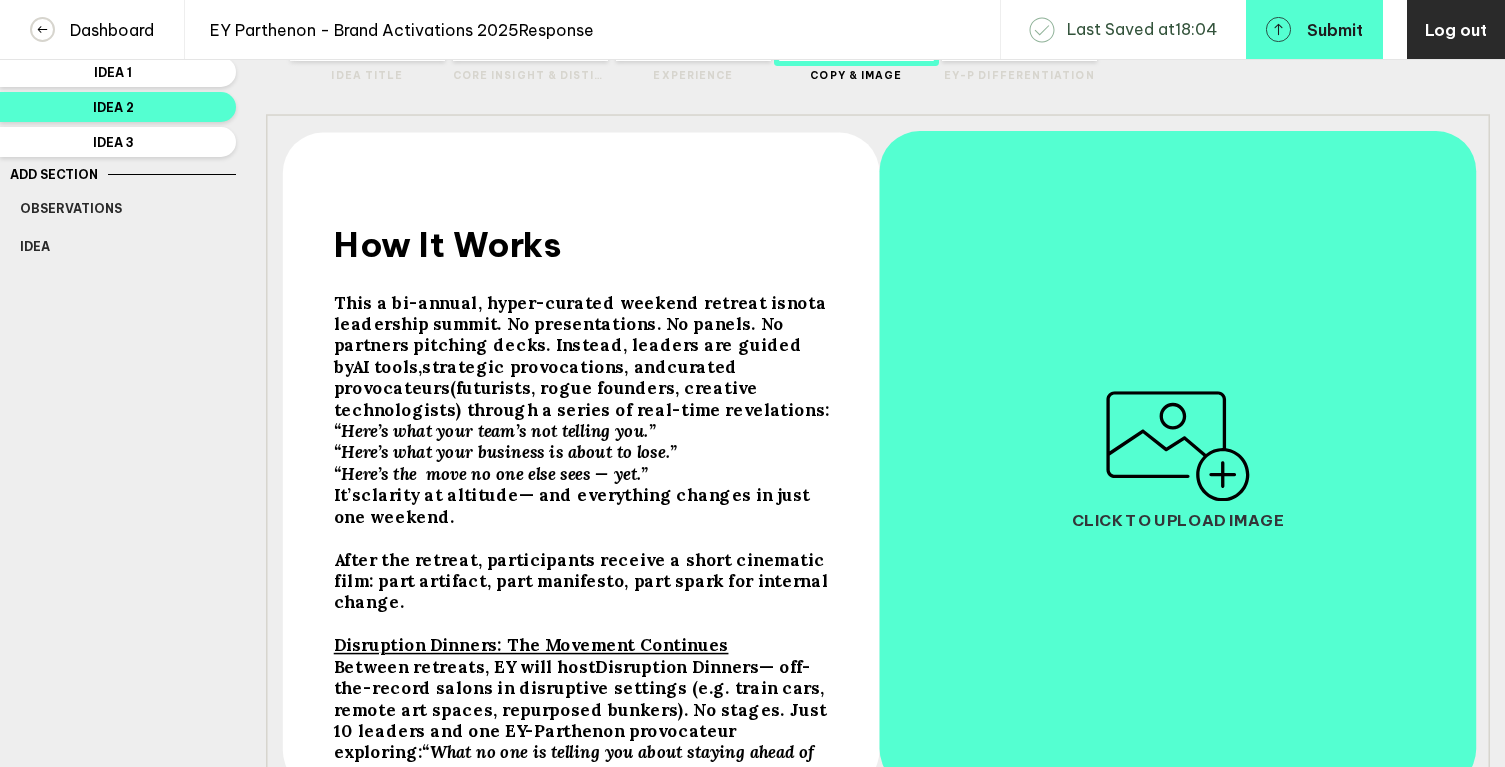 click on "It’s  clarity at altitude  — and everything changes in just one weekend." at bounding box center [587, 244] 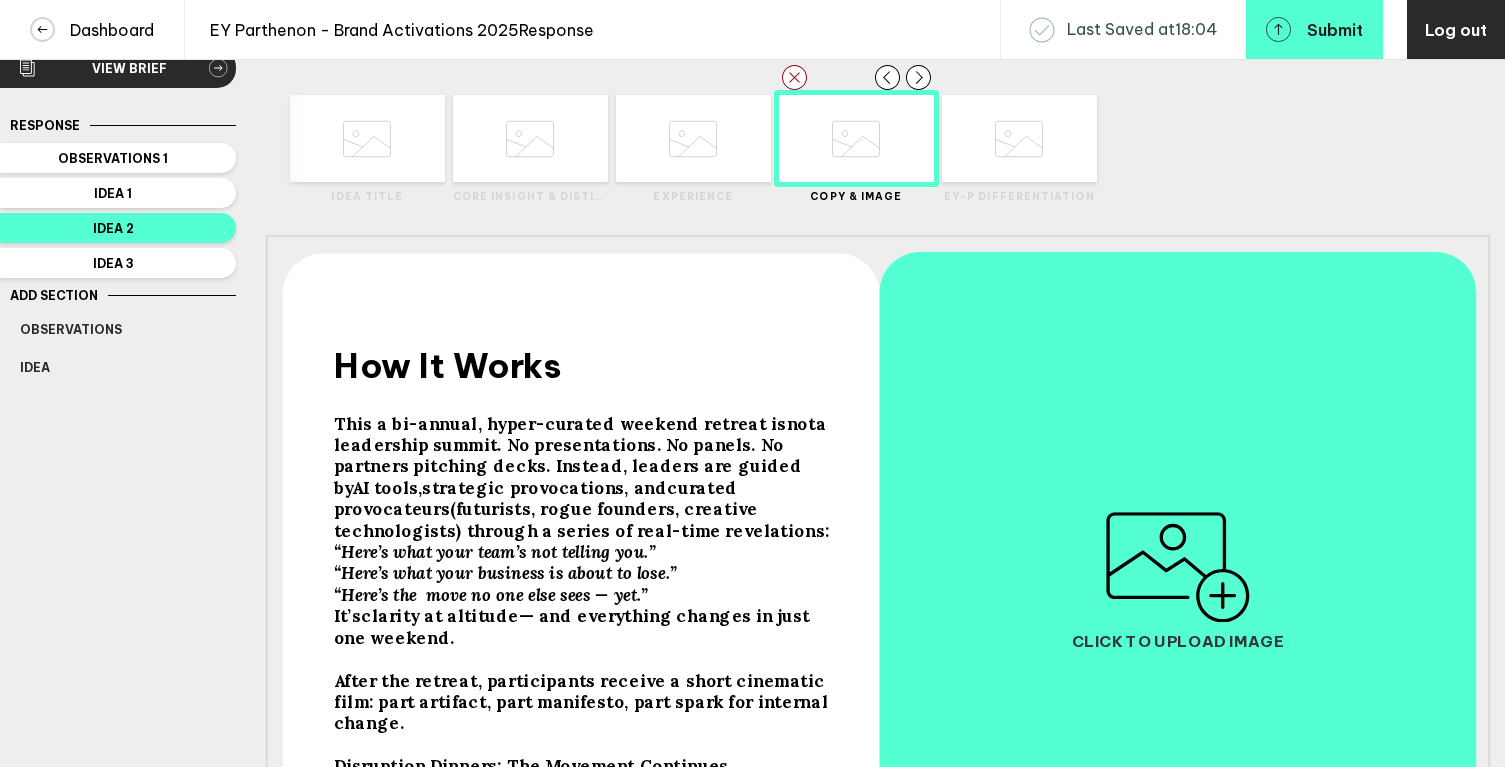 scroll, scrollTop: 0, scrollLeft: 0, axis: both 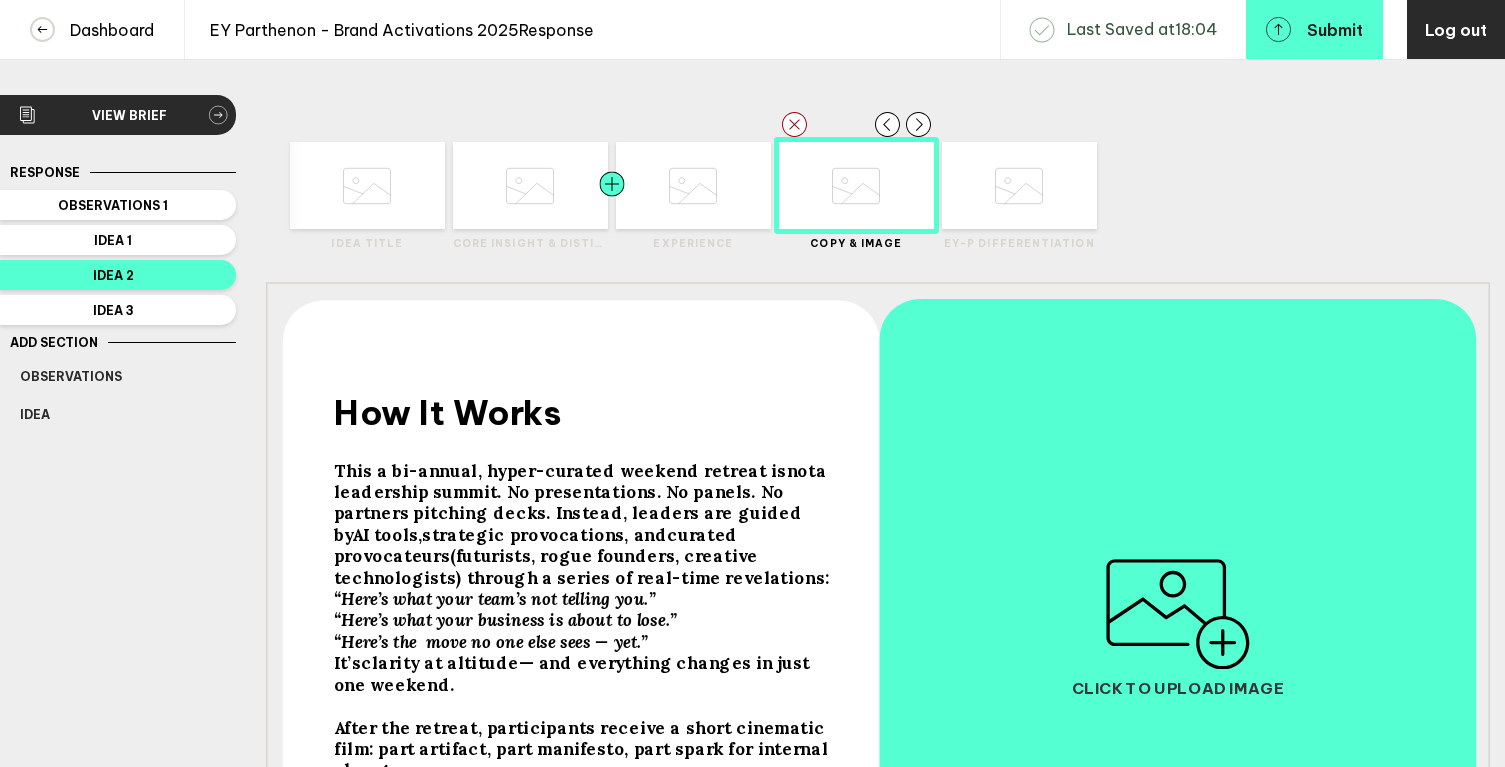click at bounding box center [325, 185] 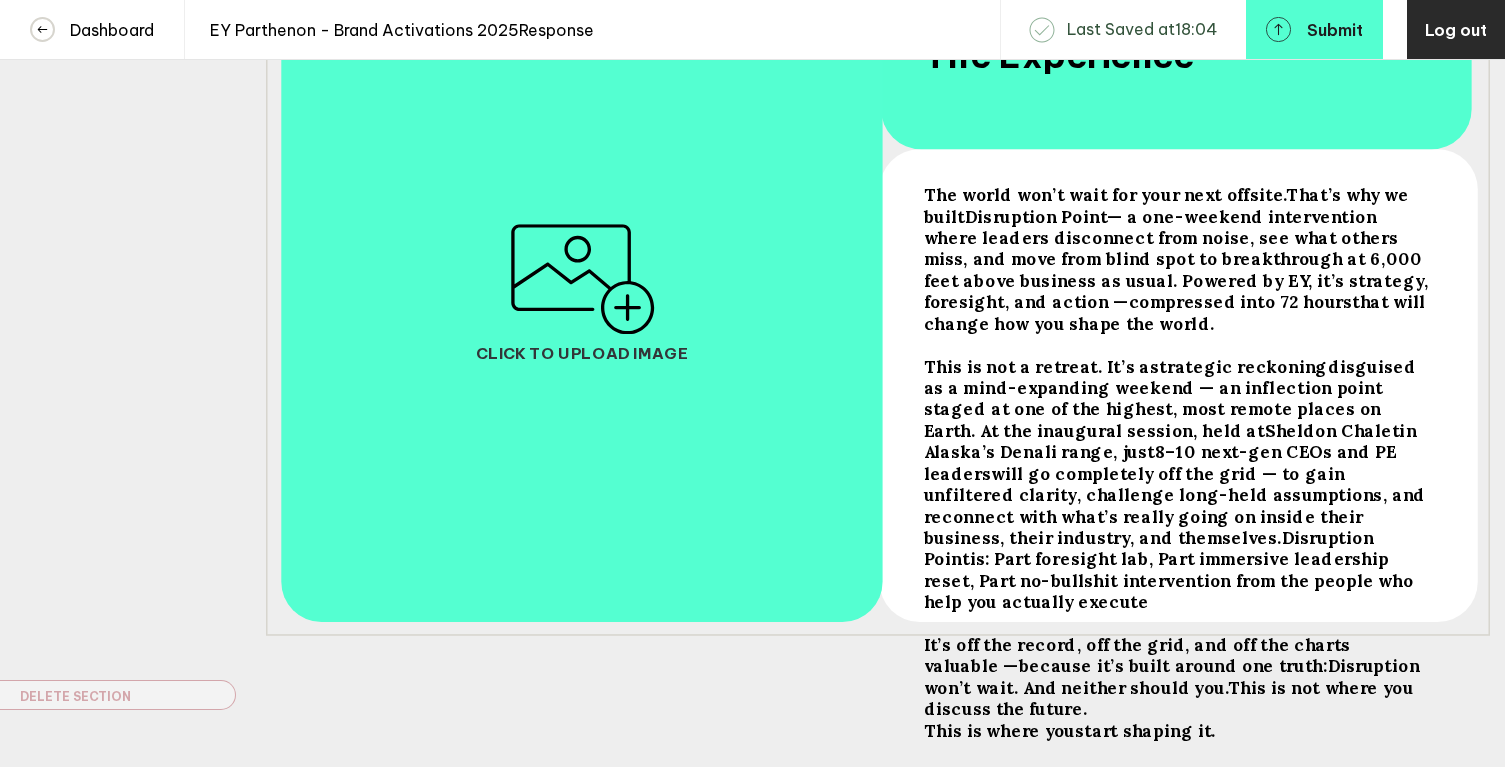 scroll, scrollTop: 443, scrollLeft: 0, axis: vertical 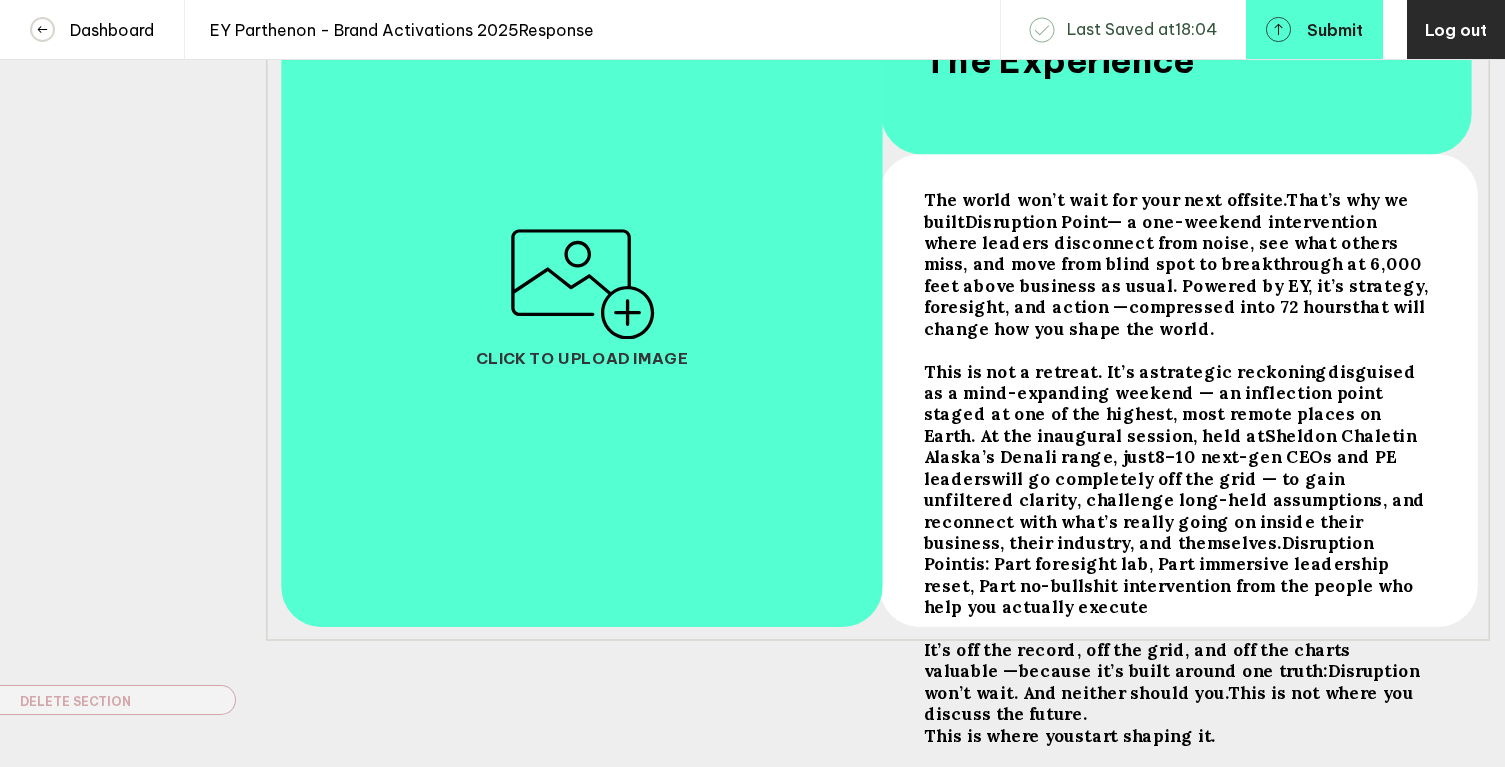 click on "This is not a retreat. It’s a  strategic reckoning  disguised as a mind-expanding weekend — an inflection point staged at one of the highest, most remote places on Earth. At the inaugural session, held at  [LOCATION]  in [LOCATION]’s [LOCATION] range, just  8–10 next-gen CEOs and PE leaders  will go completely off the grid — to gain unfiltered clarity, challenge long-held assumptions, and reconnect with what’s really going on inside their business, their industry, and themselves.  Disruption Point  is: Part foresight lab, Part immersive leadership reset, Part no-bullshit intervention from the people who help you actually execute" at bounding box center [1176, 264] 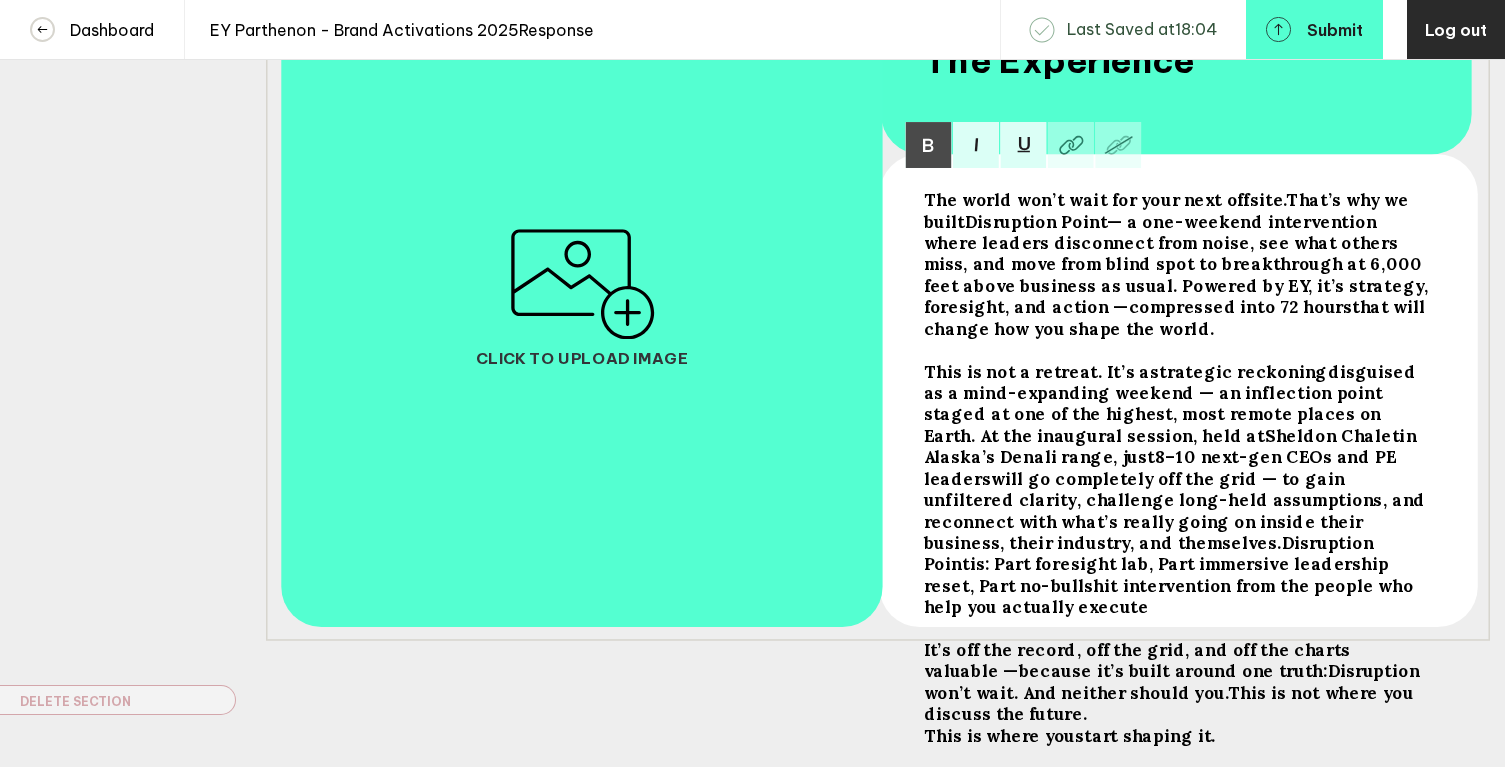 click on "is: Part foresight lab, Part immersive leadership reset, Part no-bullshit intervention from the people who help you actually execute" at bounding box center [1104, 199] 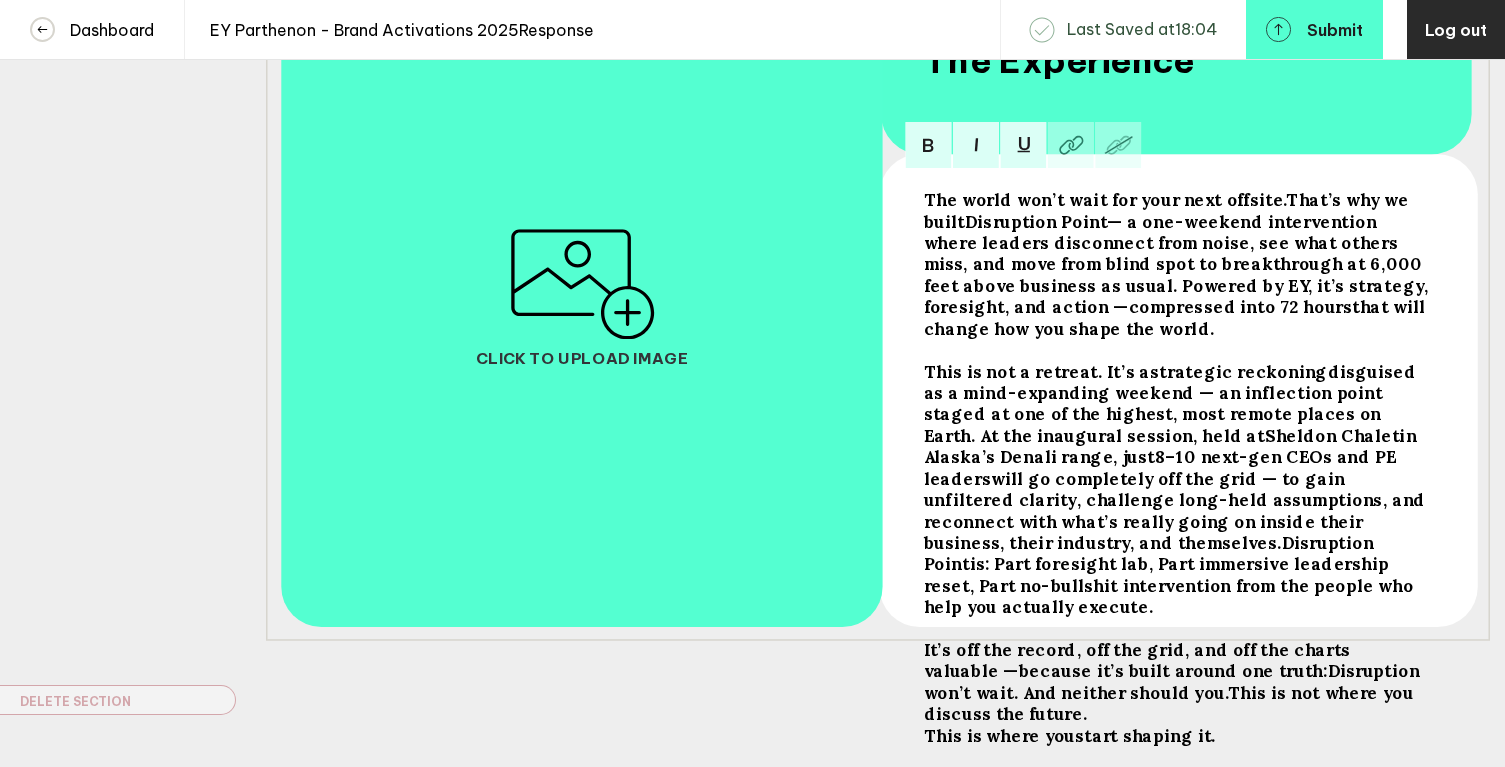 click on "It’s off the record, off the grid, and off the charts valuable —  because it’s built around one truth :  Disruption won’t wait. And neither should you.  This is not where you discuss the future.
This is where you  start shaping it ." at bounding box center [1176, 264] 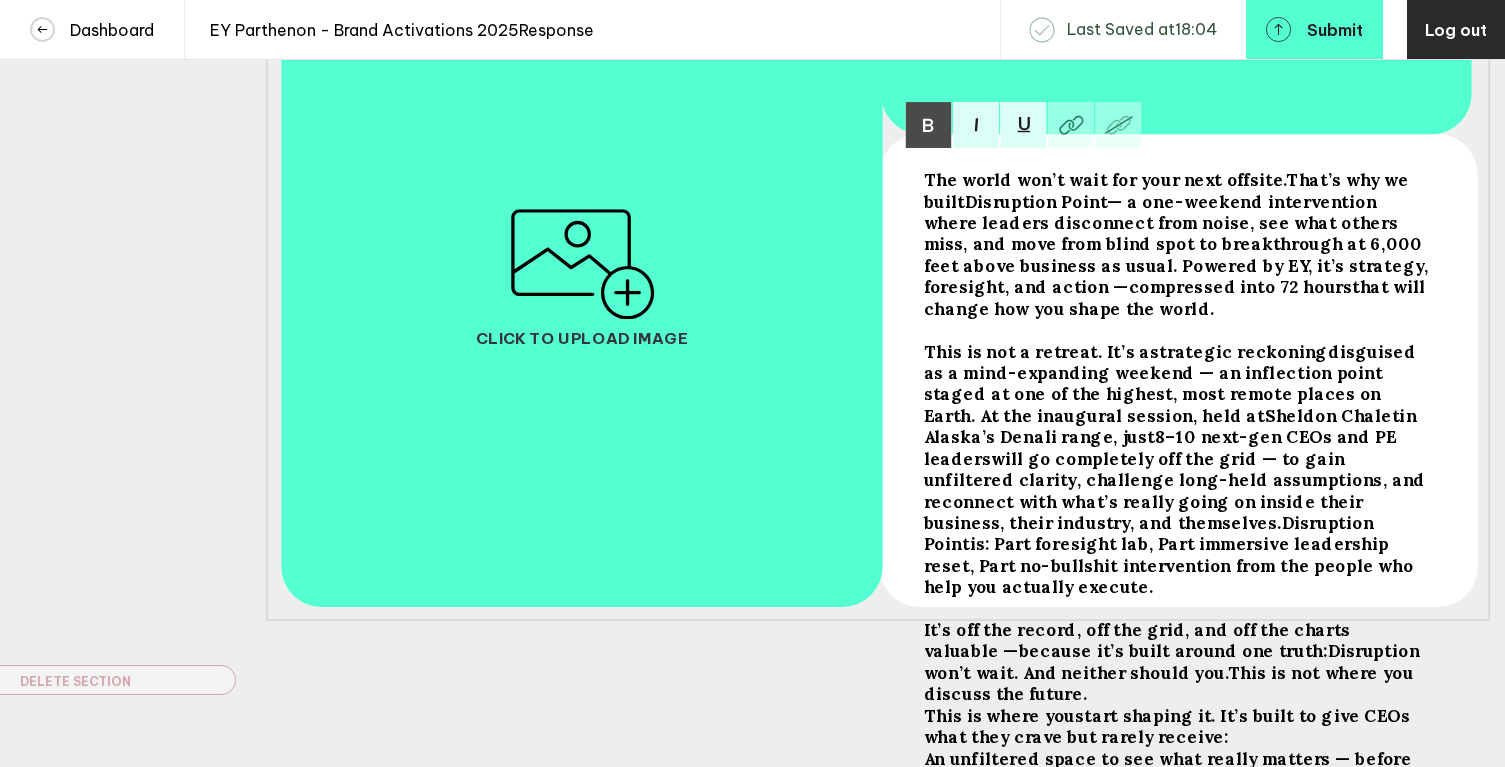 scroll, scrollTop: 464, scrollLeft: 0, axis: vertical 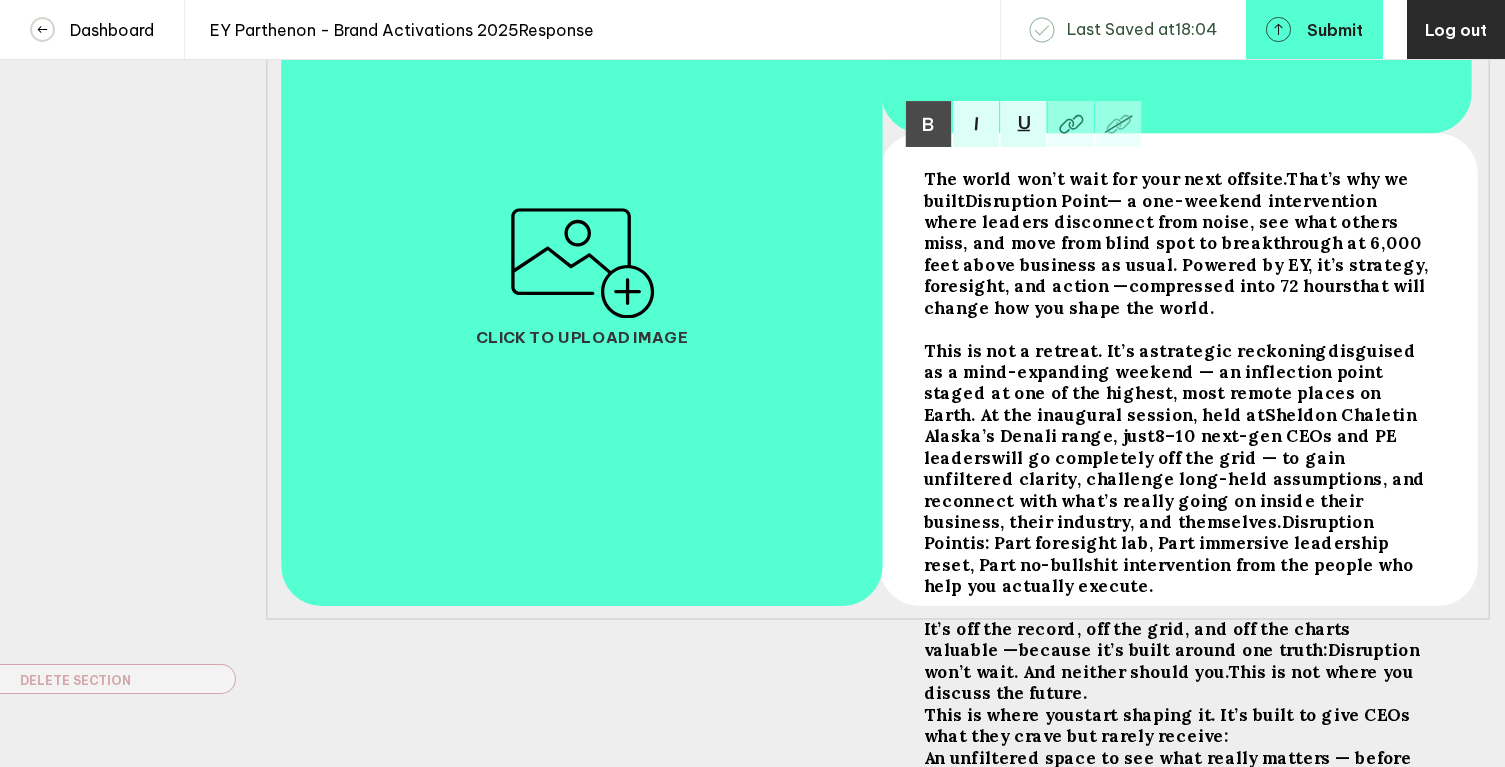 click on "An unfiltered space to see what really matters — before it’s obvious to everyone else." at bounding box center (1169, 767) 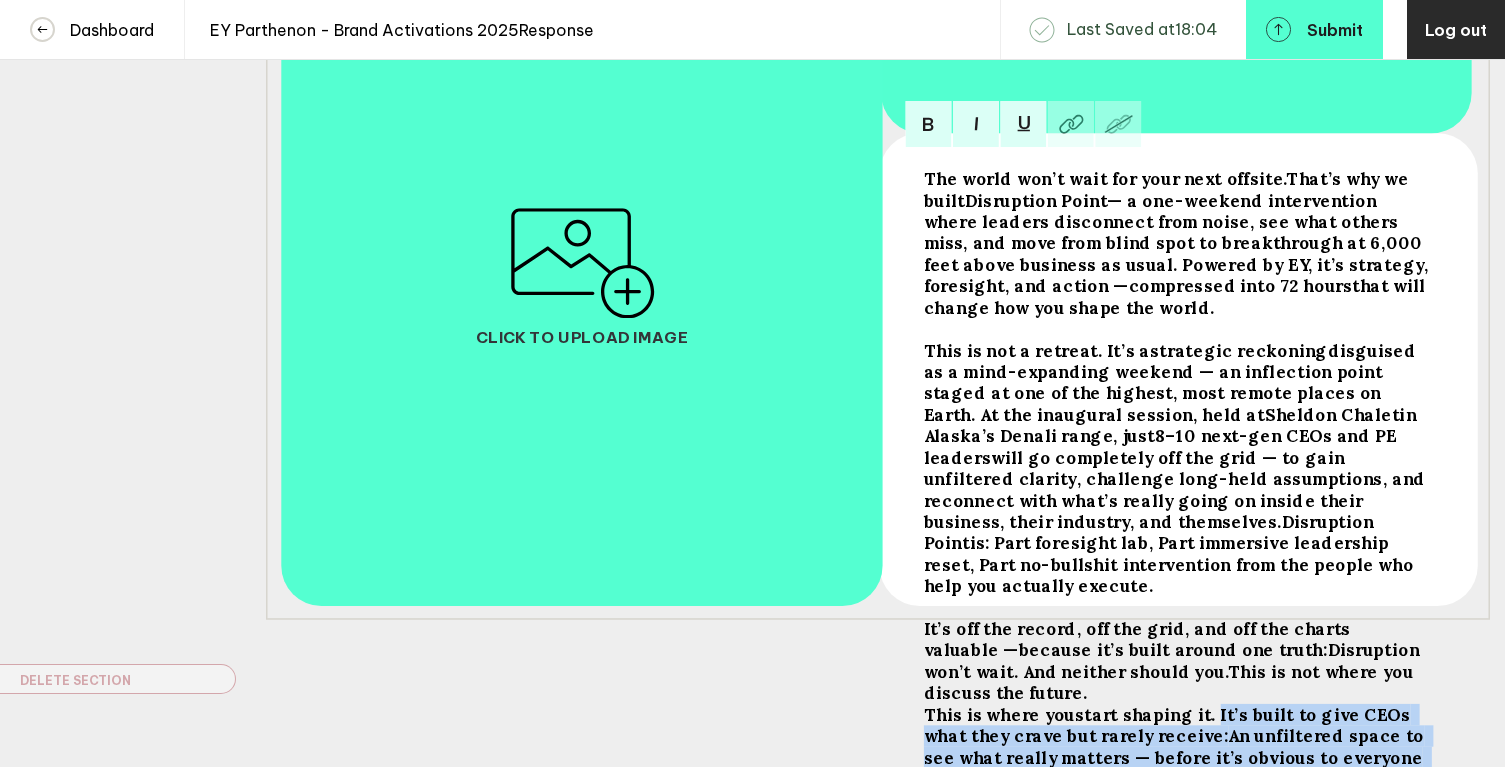 drag, startPoint x: 1354, startPoint y: 726, endPoint x: 1203, endPoint y: 688, distance: 155.70805 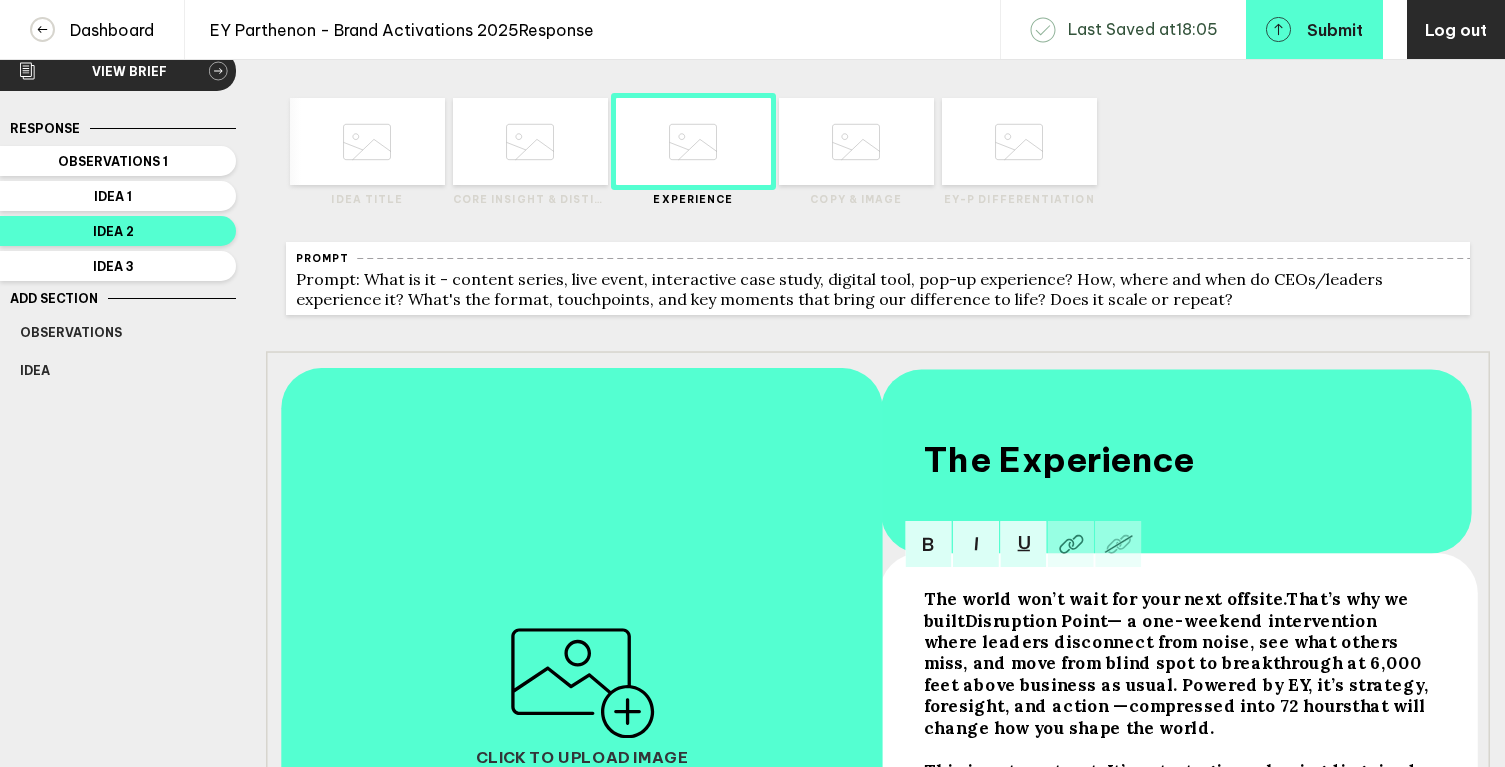 scroll, scrollTop: 0, scrollLeft: 0, axis: both 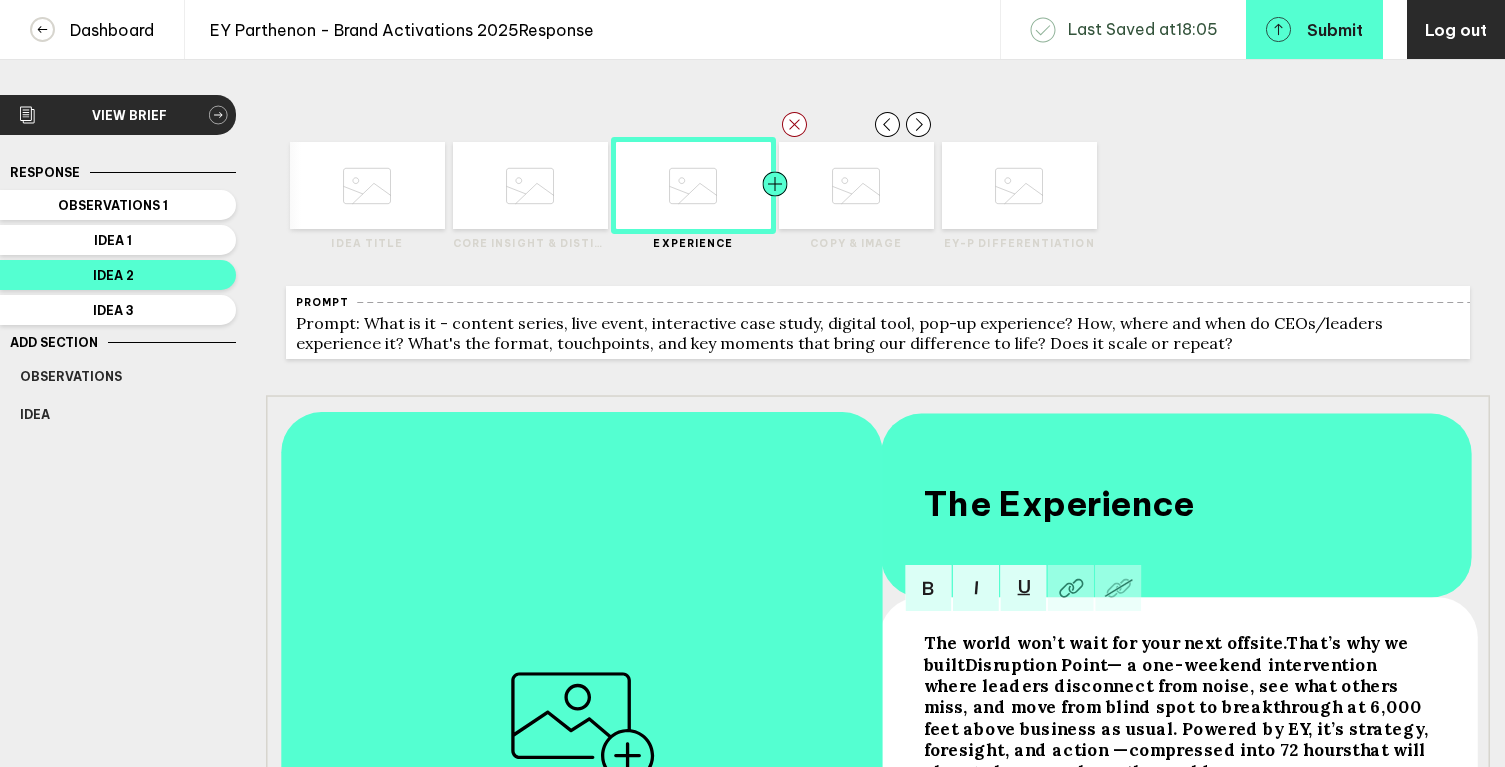 click at bounding box center (325, 185) 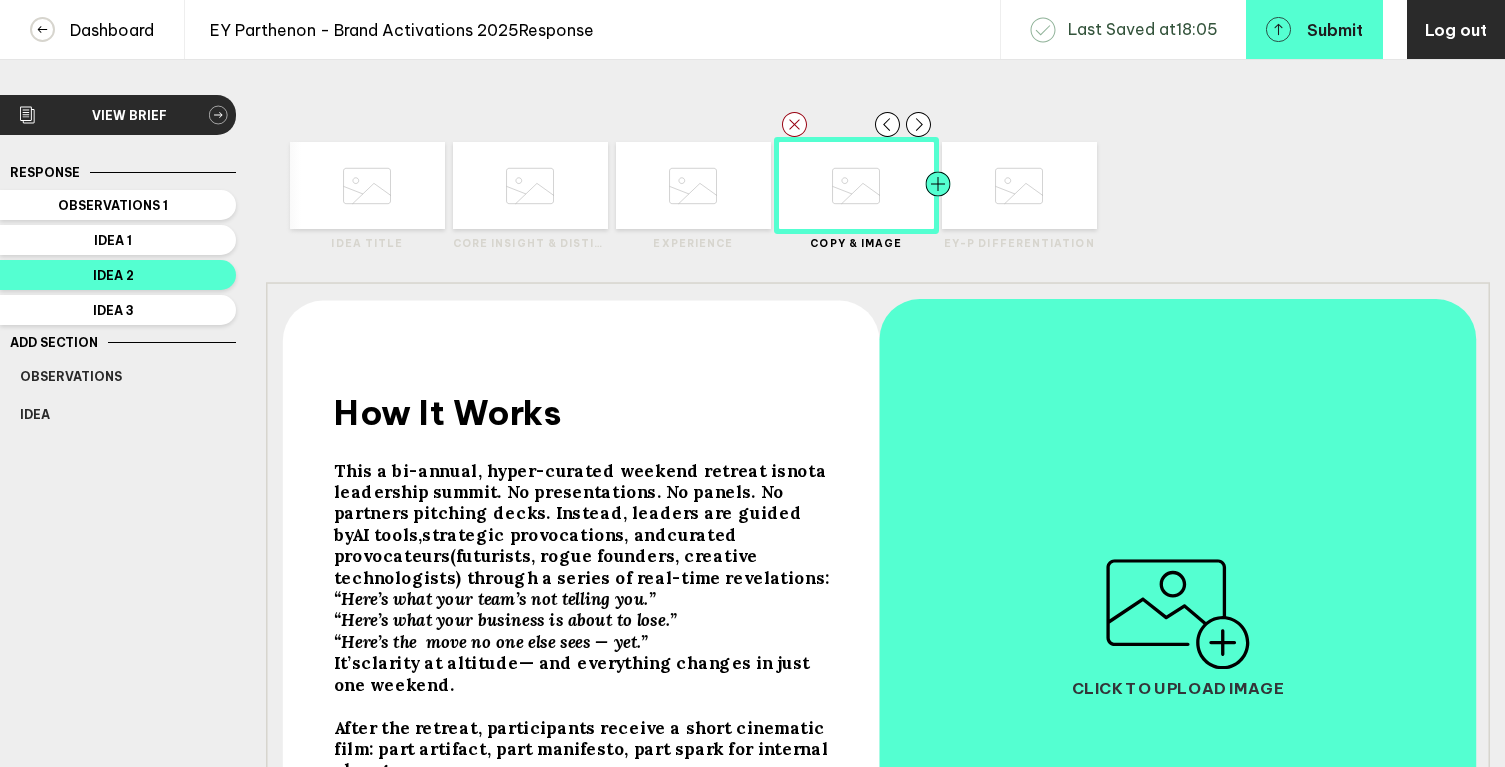 click at bounding box center [325, 185] 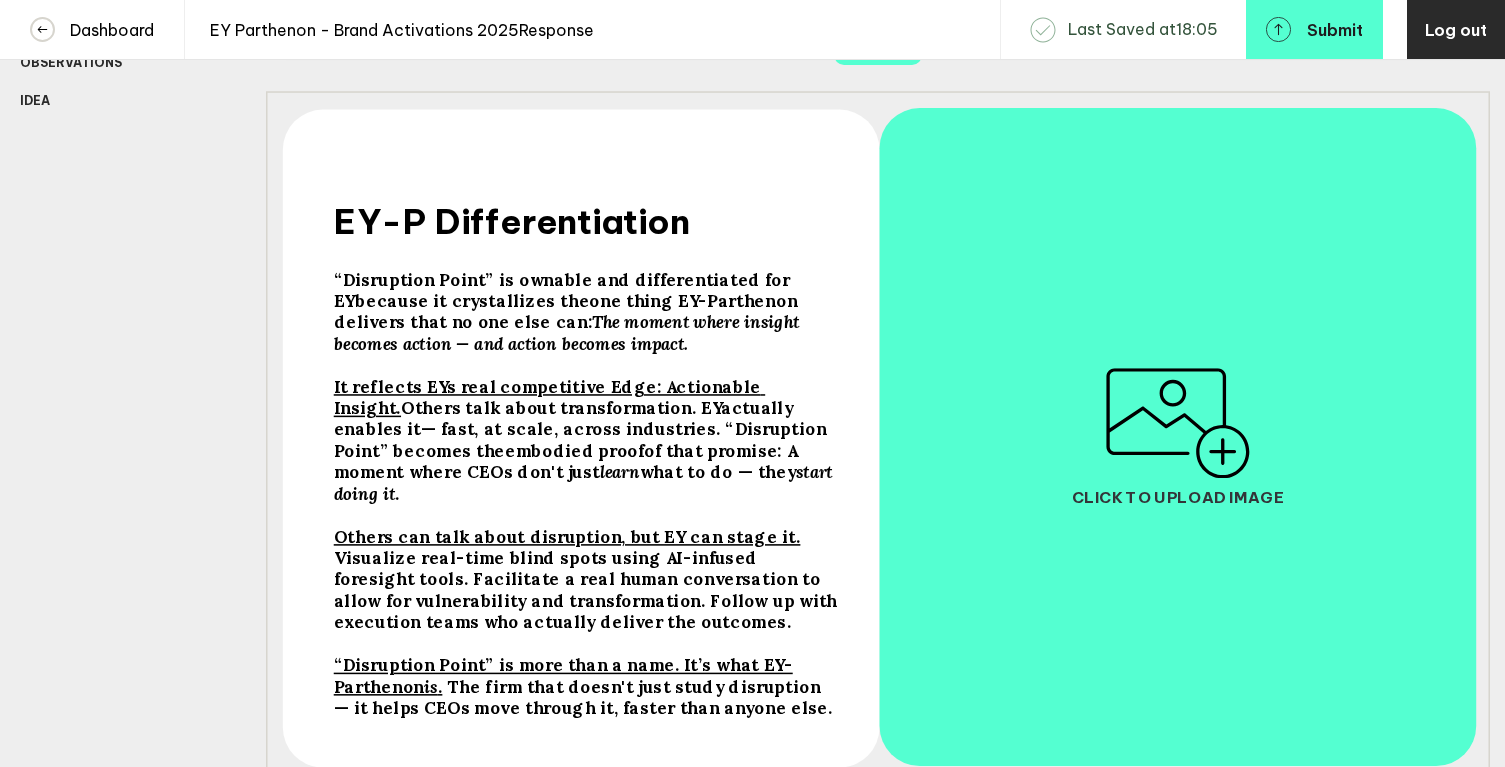 scroll, scrollTop: 329, scrollLeft: 0, axis: vertical 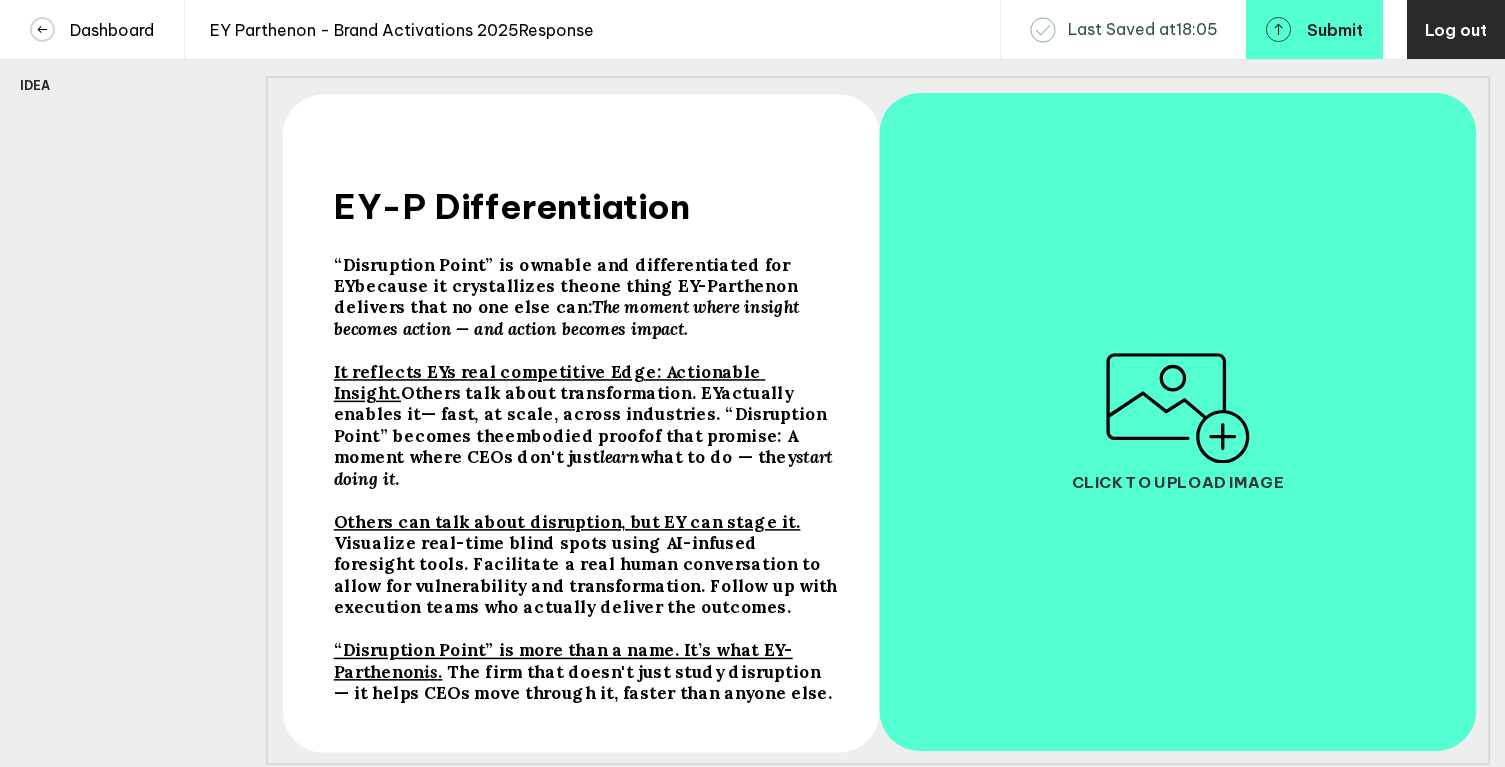 click on "“Disruption Point” is ownable and differentiated for EY because it crystallizes the one thing EY-Parthenon delivers that no one else can : The moment where insight becomes action — and action becomes impact." at bounding box center [587, 297] 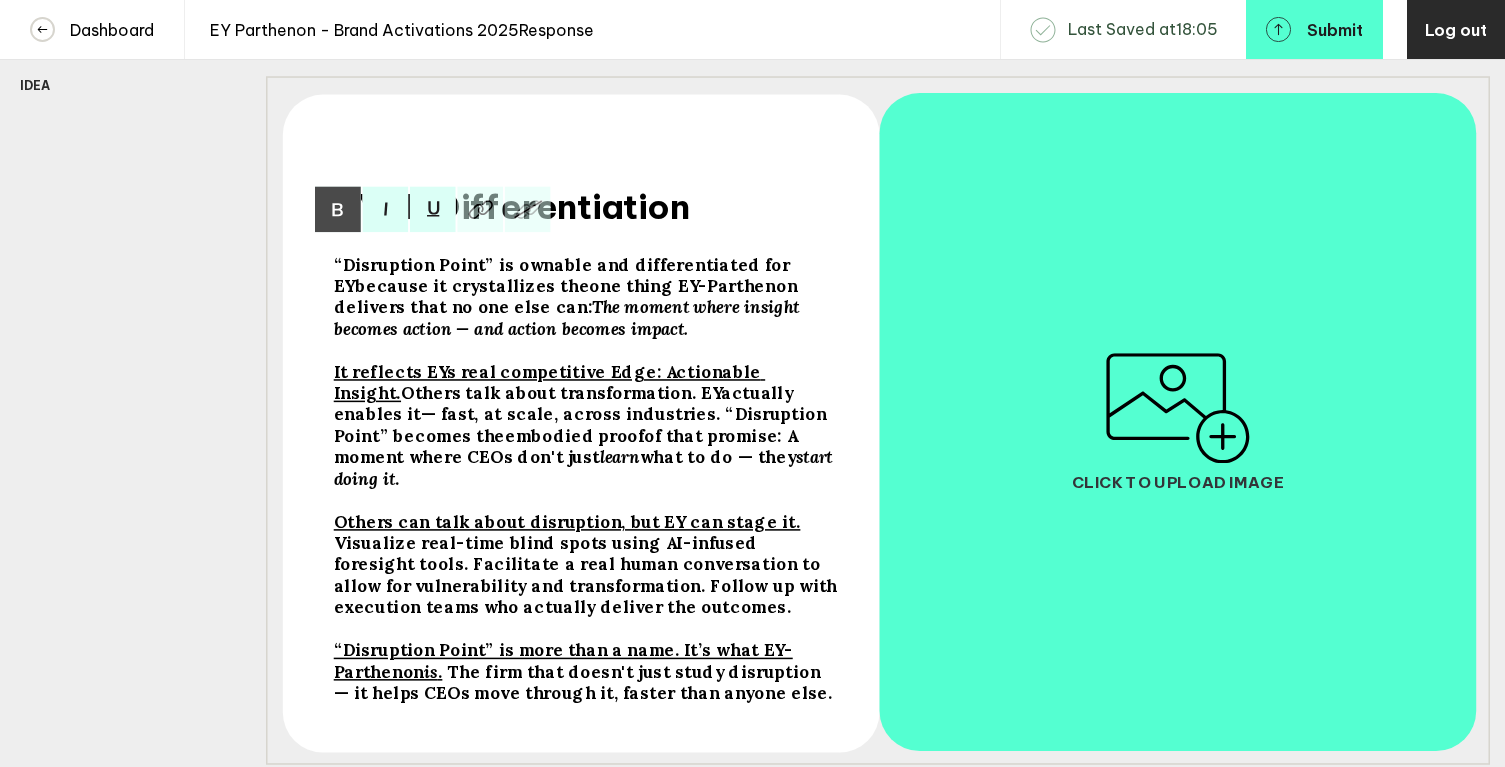 click on "“Disruption Point” is ownable and differentiated for EY because it crystallizes the one thing EY-Parthenon delivers that no one else can : The moment where insight becomes action — and action becomes impact." at bounding box center [587, 297] 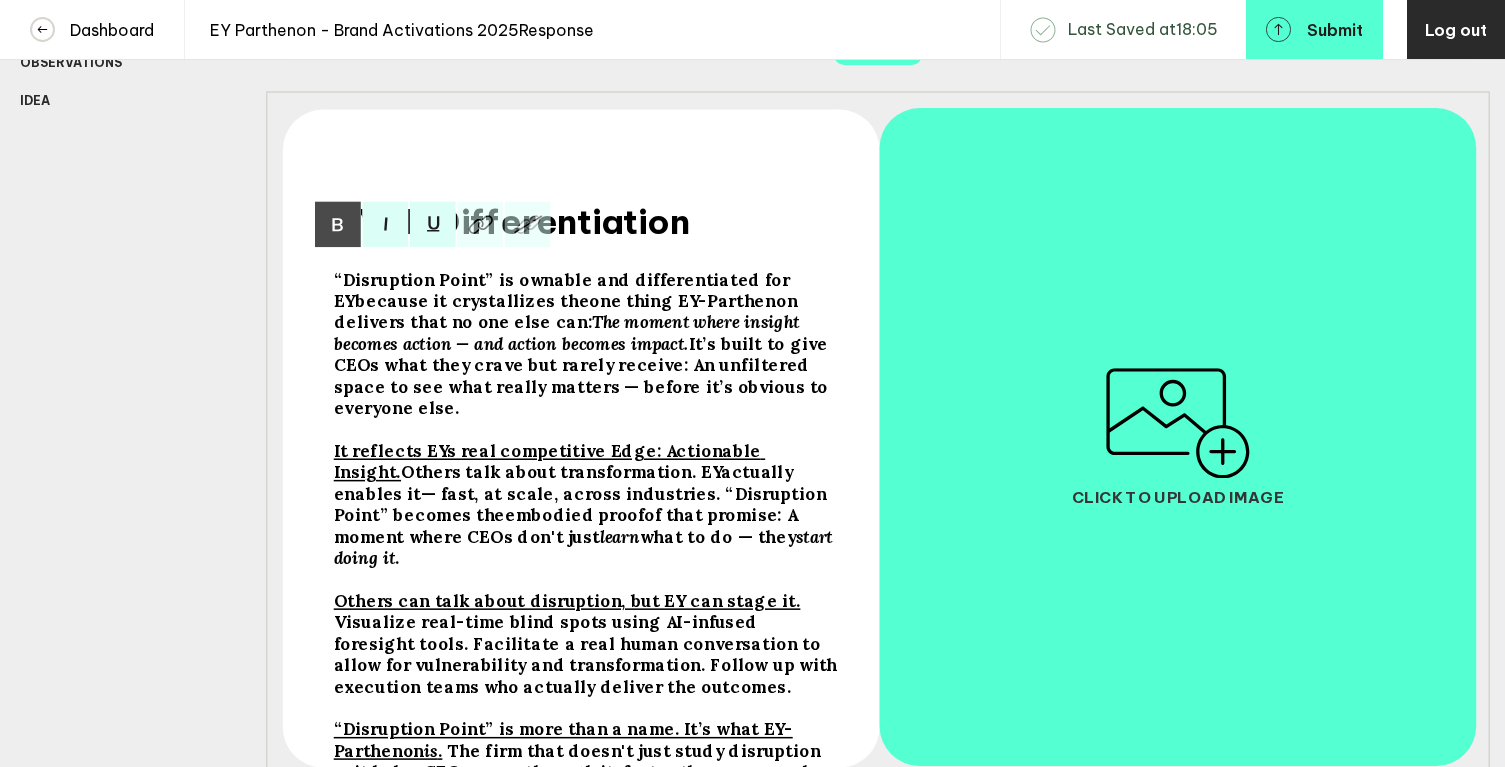 scroll, scrollTop: 0, scrollLeft: 0, axis: both 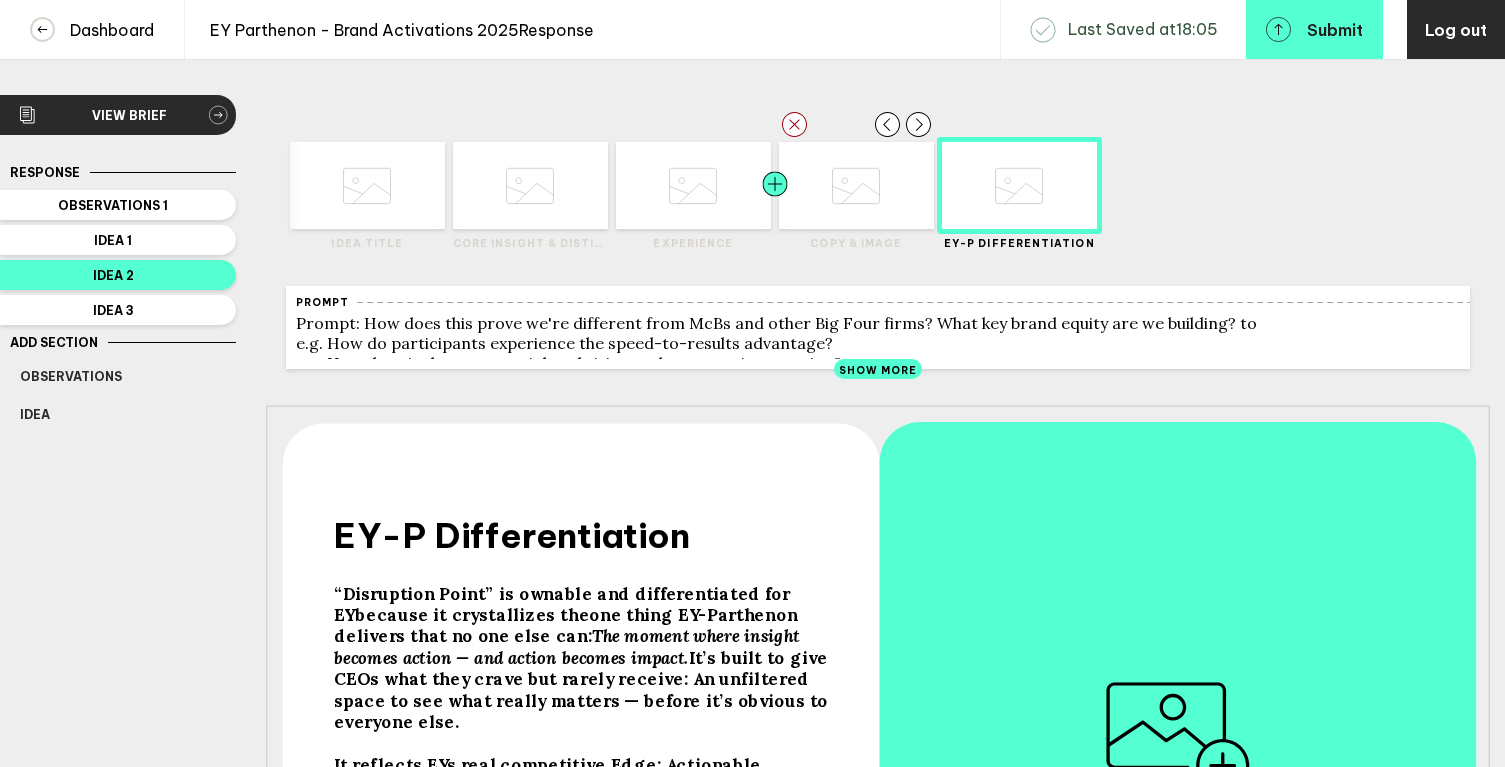 click at bounding box center [325, 185] 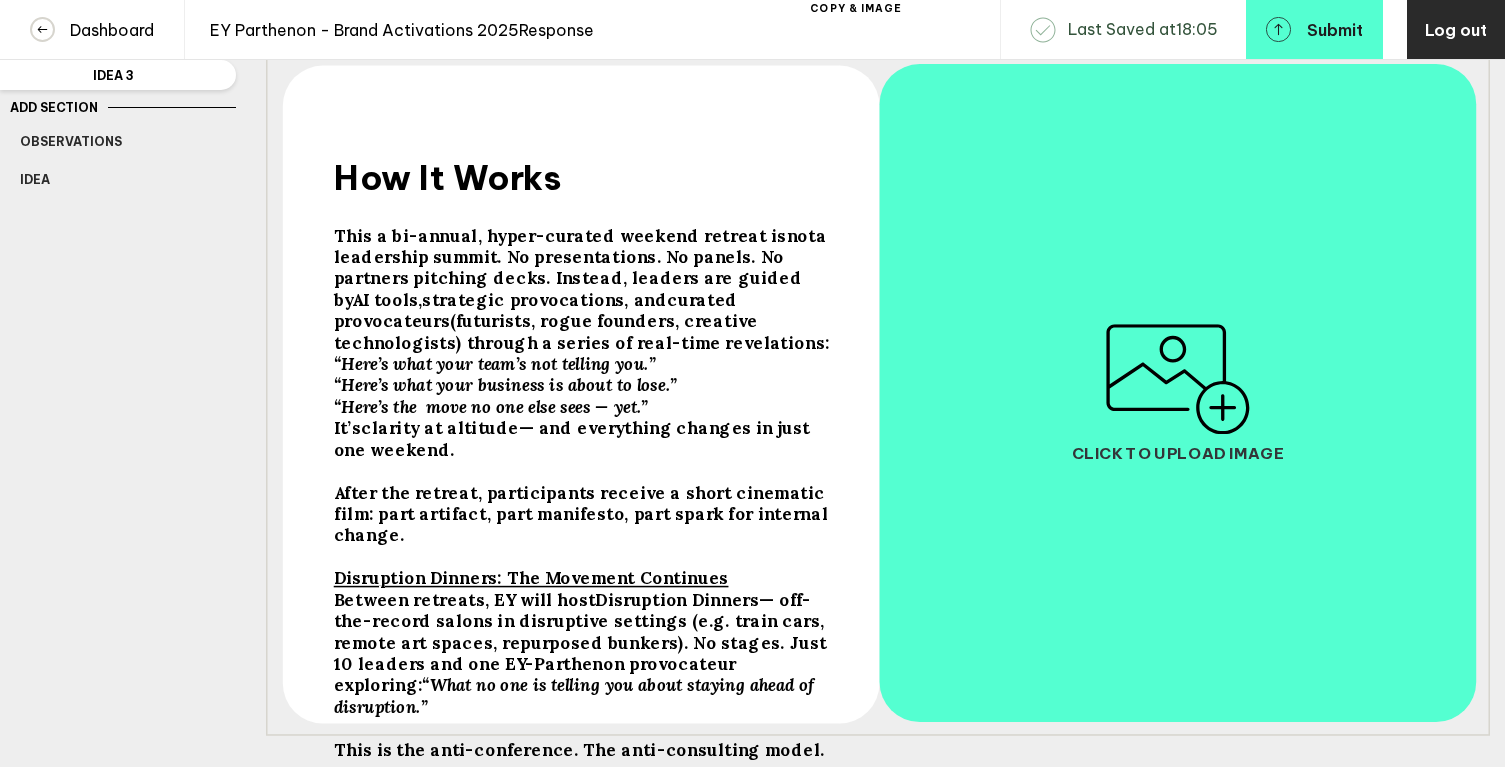 scroll, scrollTop: 234, scrollLeft: 0, axis: vertical 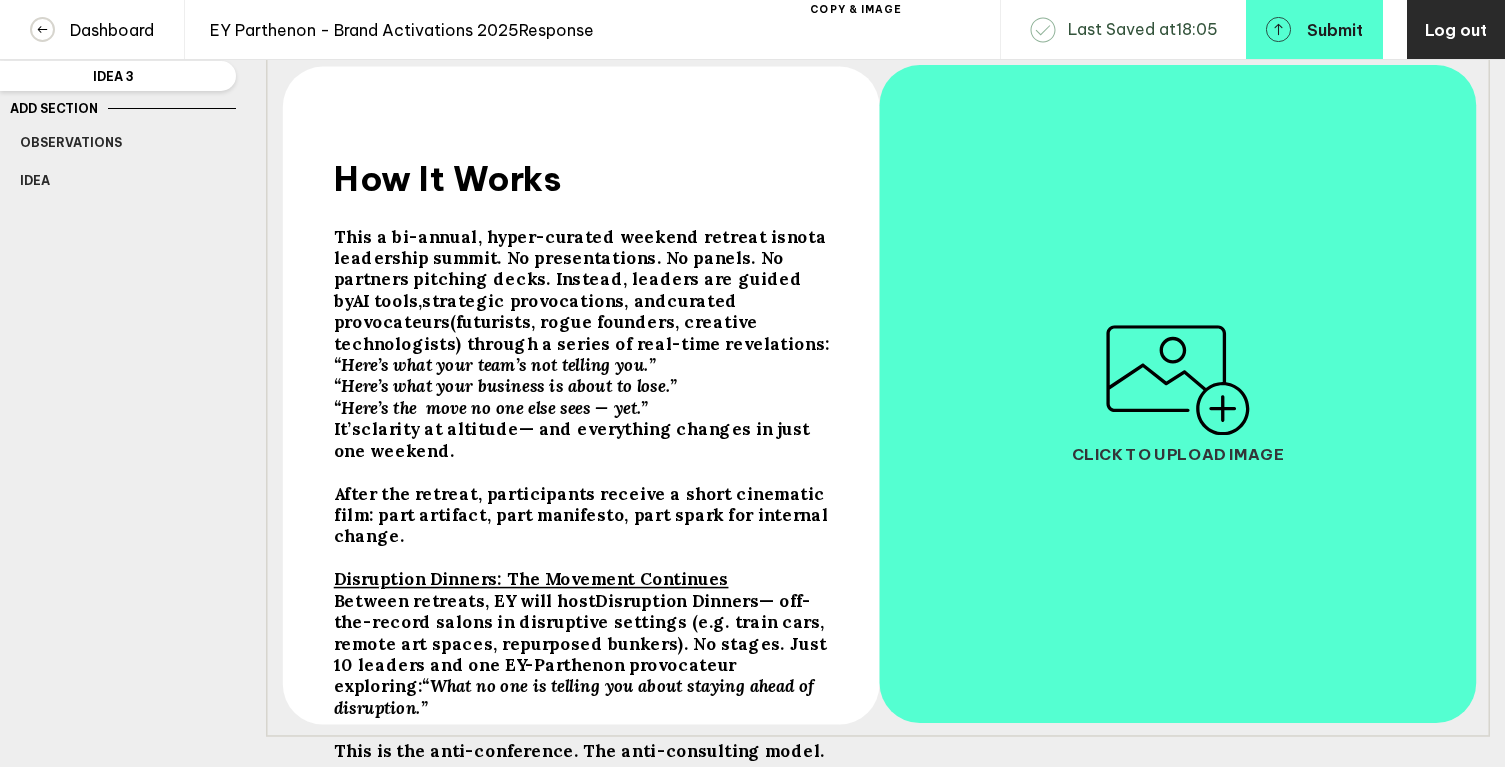 click on "After the retreat, participants receive a short cinematic film: part artifact, part manifesto, part spark for internal change." at bounding box center [448, 178] 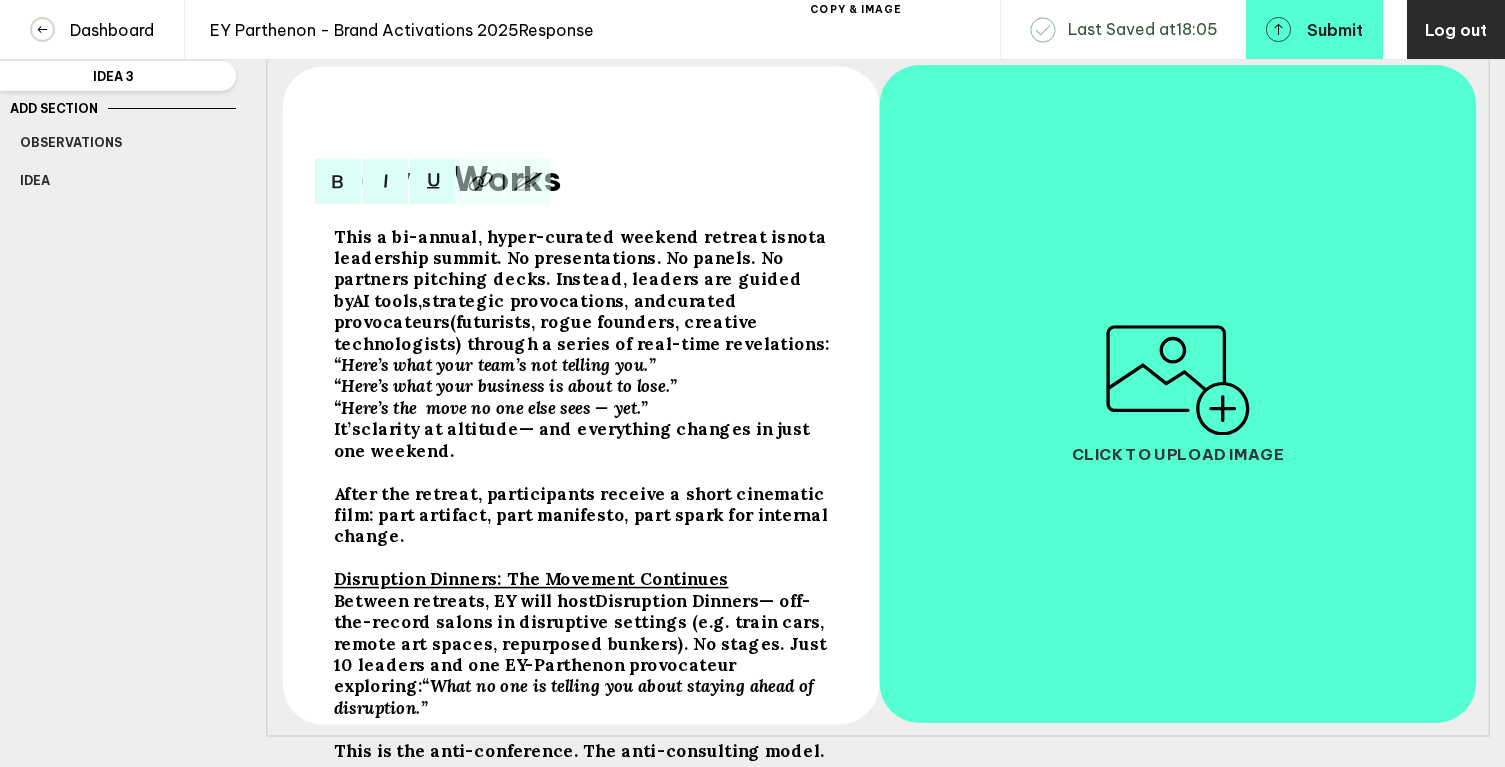click on "After the retreat, participants receive a short cinematic film: part artifact, part manifesto, part spark for internal change." at bounding box center [560, 236] 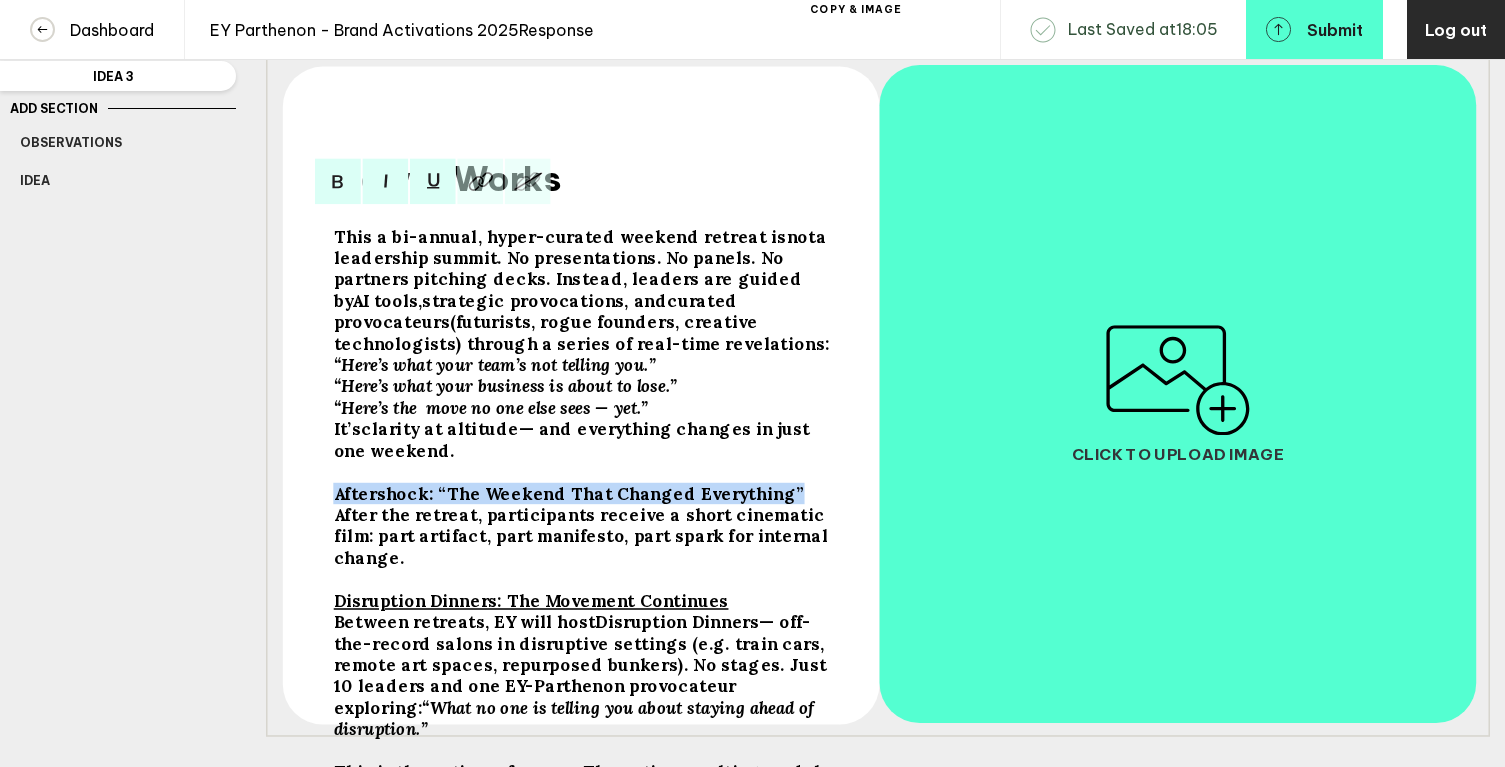 drag, startPoint x: 771, startPoint y: 507, endPoint x: 314, endPoint y: 499, distance: 457.07 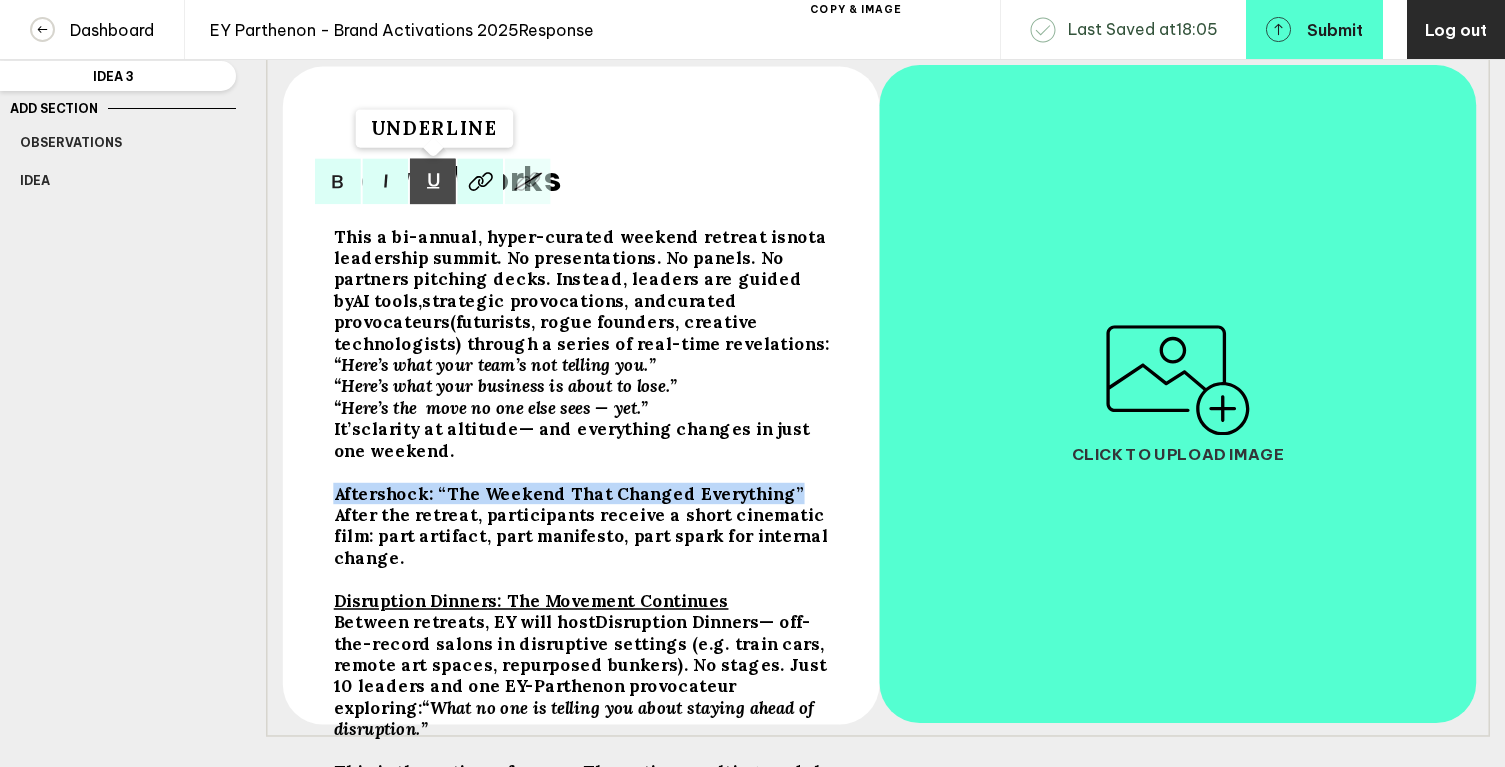 click at bounding box center [338, 182] 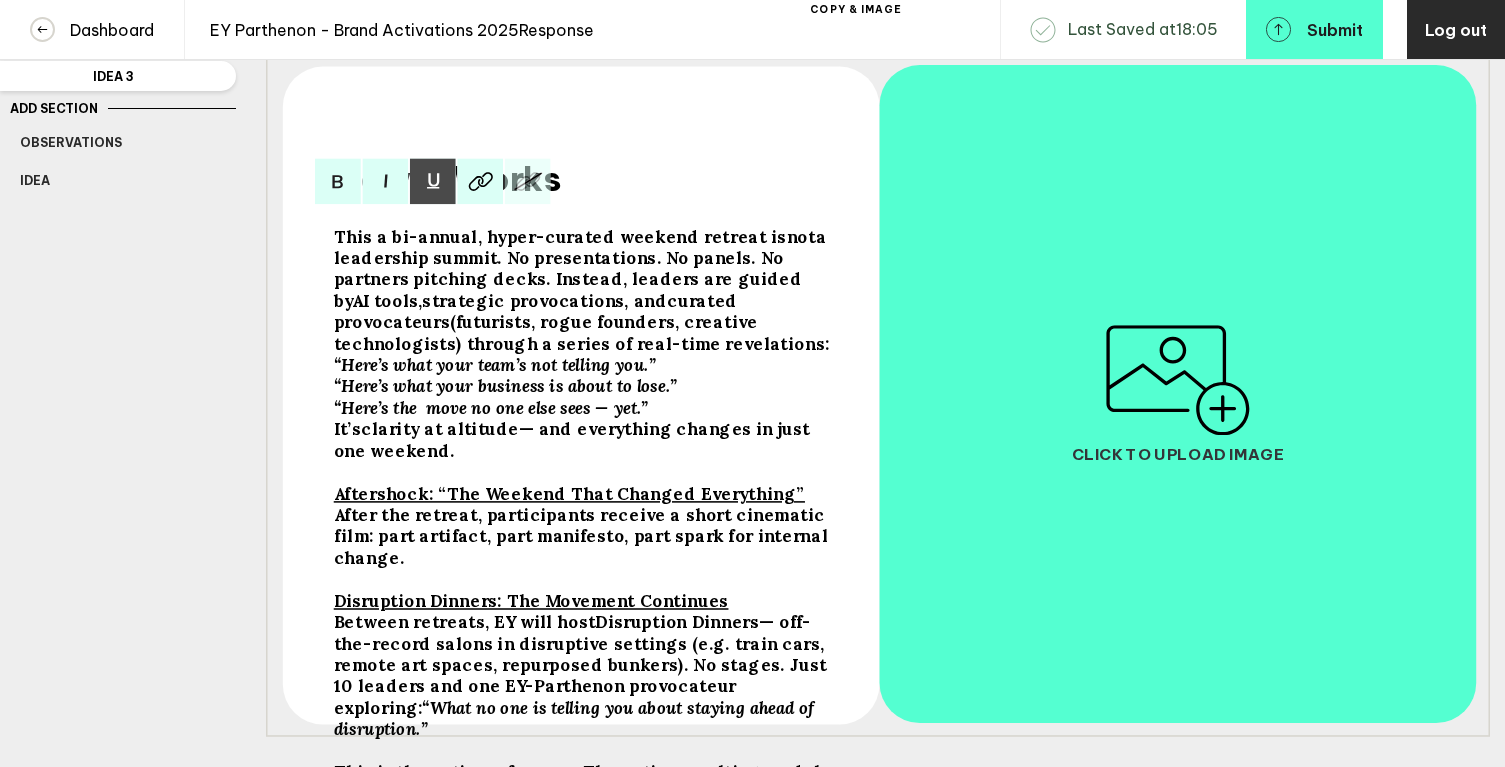 click on "“Here’s the  move no one else sees — yet.”" at bounding box center [494, 365] 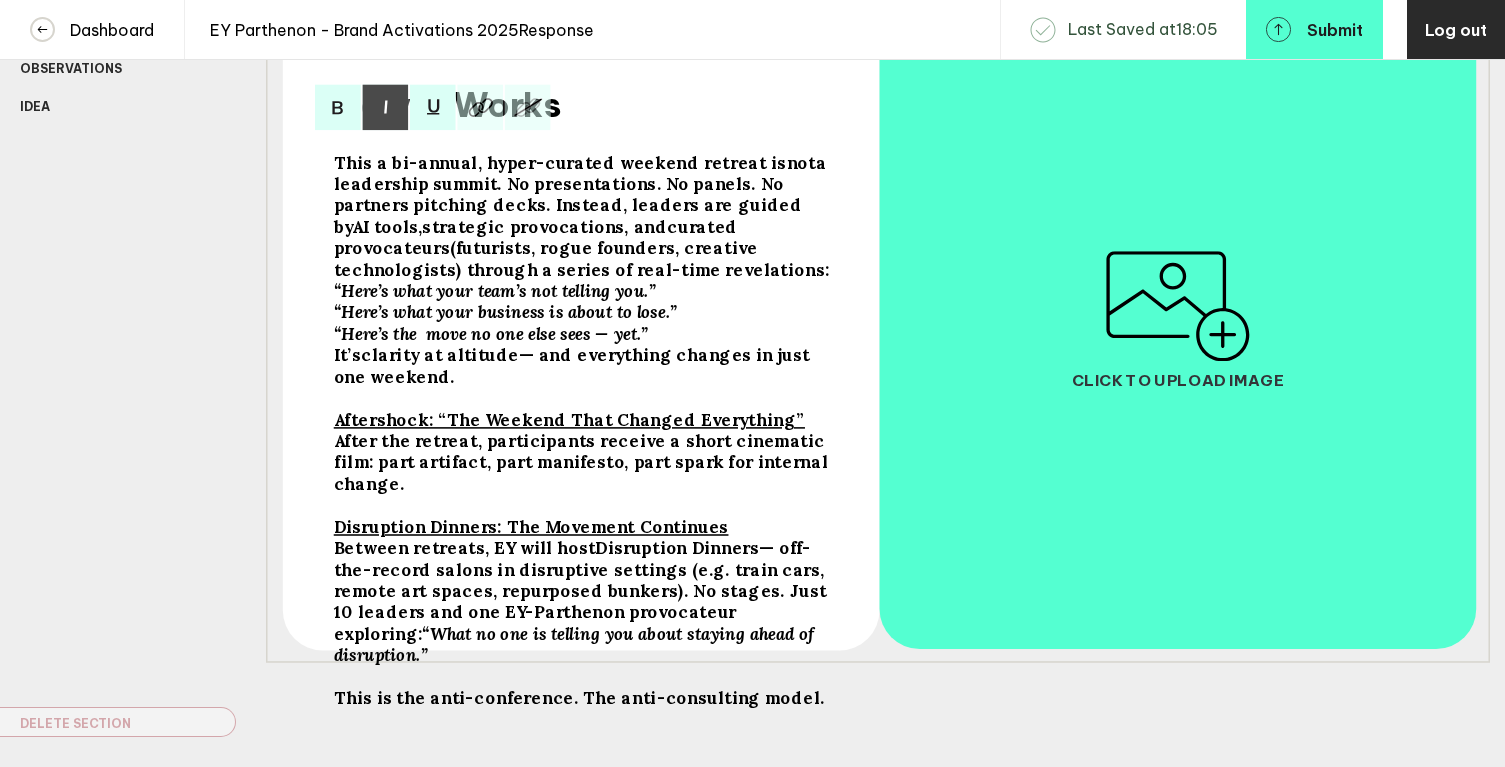 scroll, scrollTop: 345, scrollLeft: 0, axis: vertical 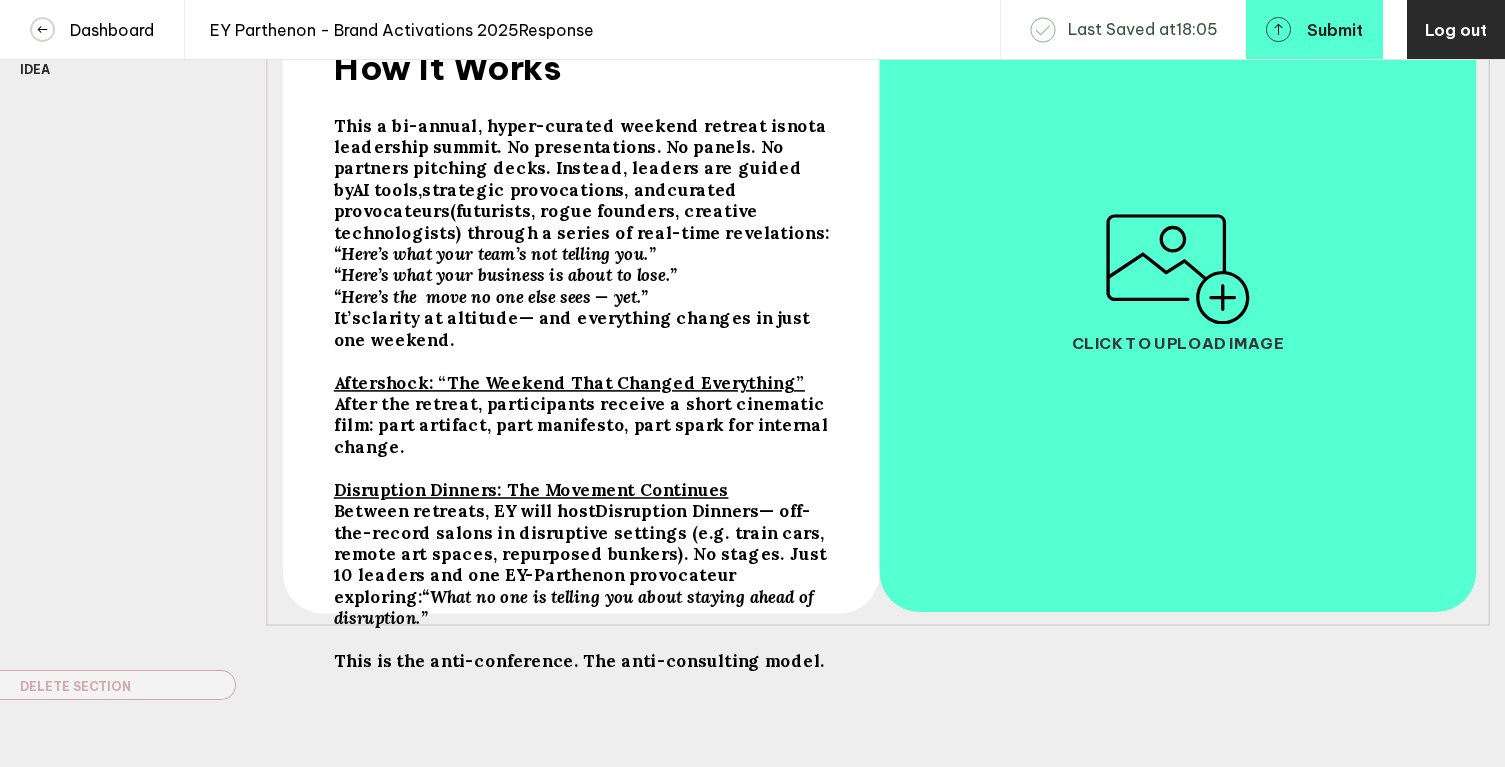 click on "— off-the-record salons in disruptive settings (e.g. train cars, remote art spaces, repurposed bunkers). No stages. Just 10 leaders and one EY-Parthenon provocateur exploring:" at bounding box center [448, 67] 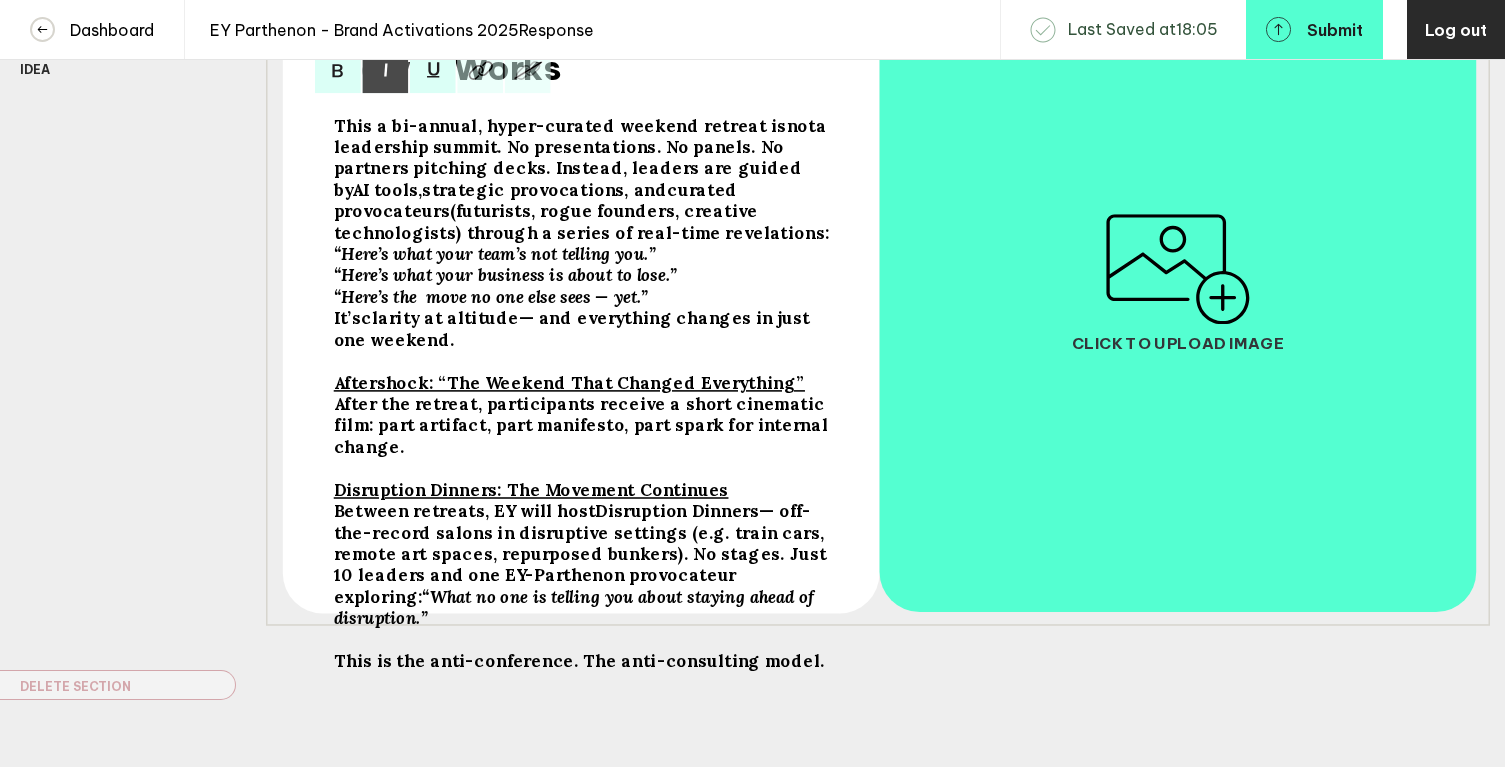 scroll, scrollTop: 420, scrollLeft: 0, axis: vertical 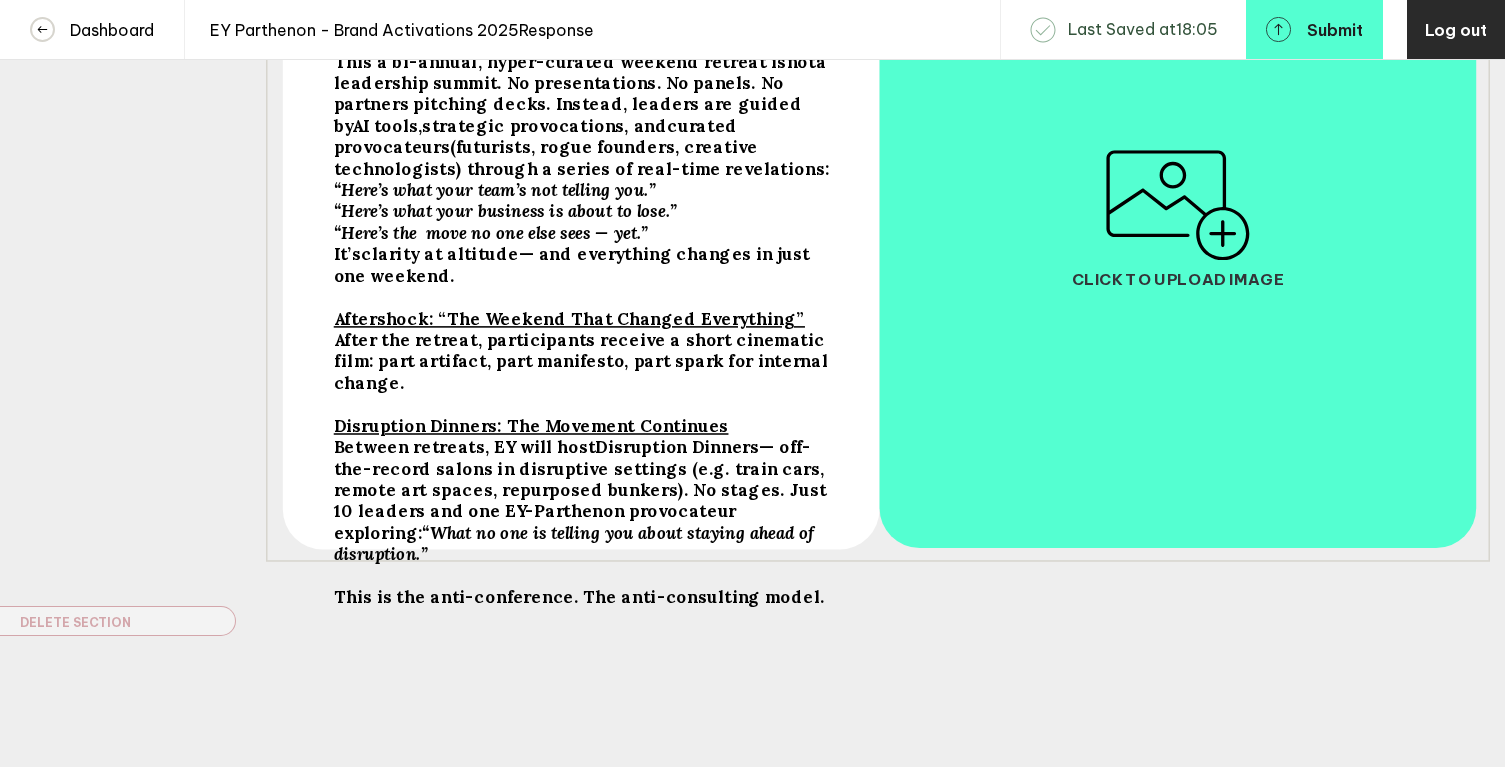 click on "This is the anti-conference. The anti-consulting model." at bounding box center (560, 61) 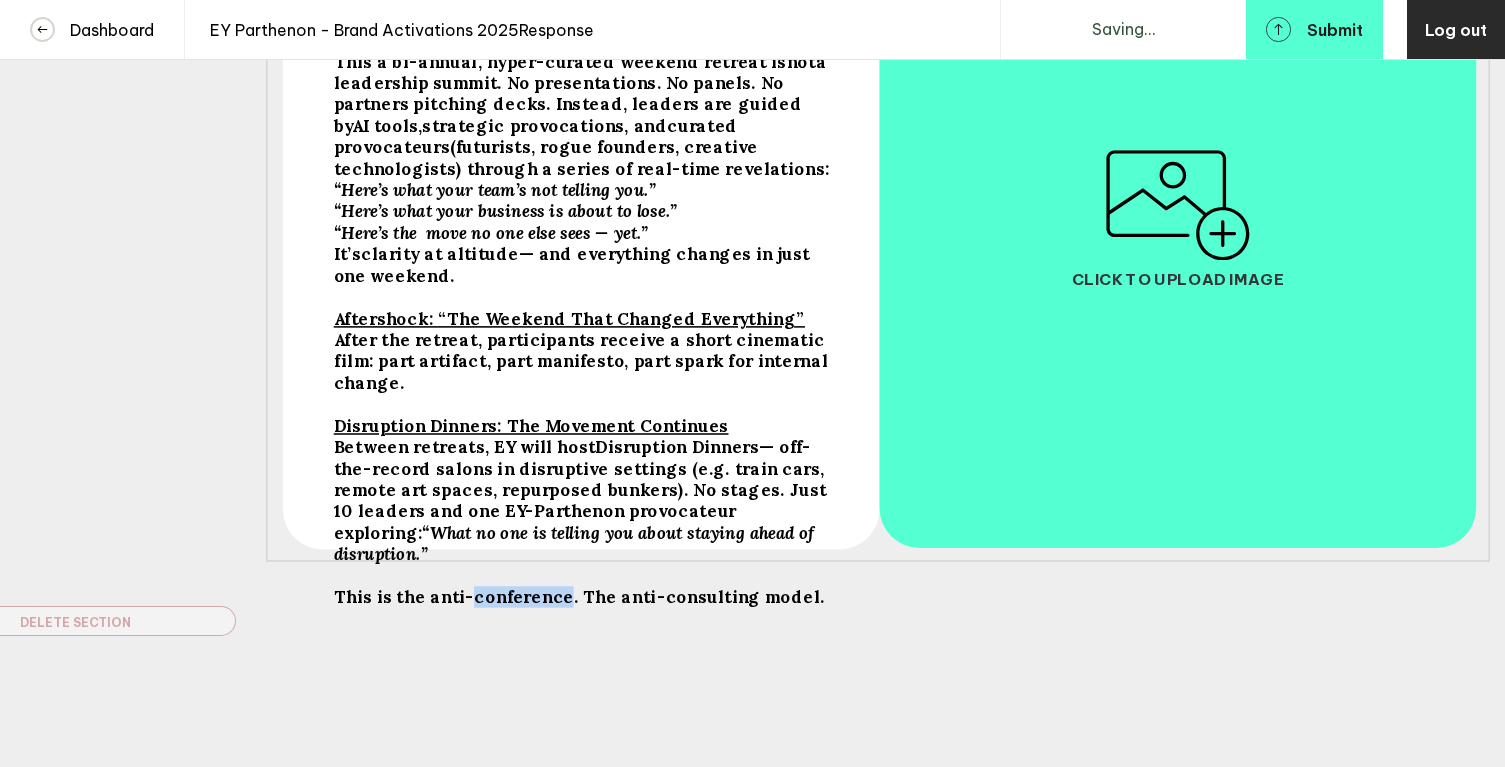 click on "This is the anti-conference. The anti-consulting model." at bounding box center [560, 61] 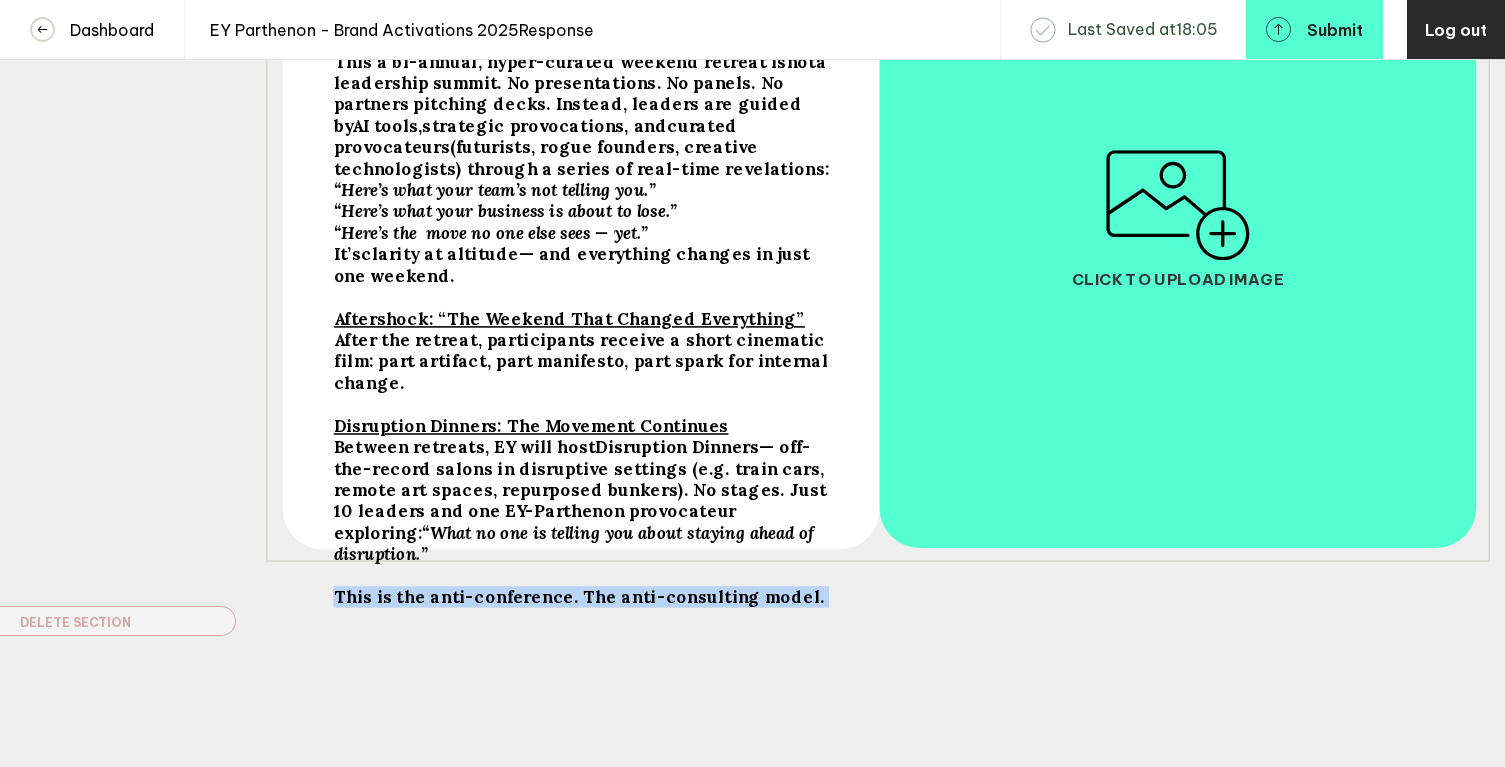 click on "This is the anti-conference. The anti-consulting model." at bounding box center (560, 61) 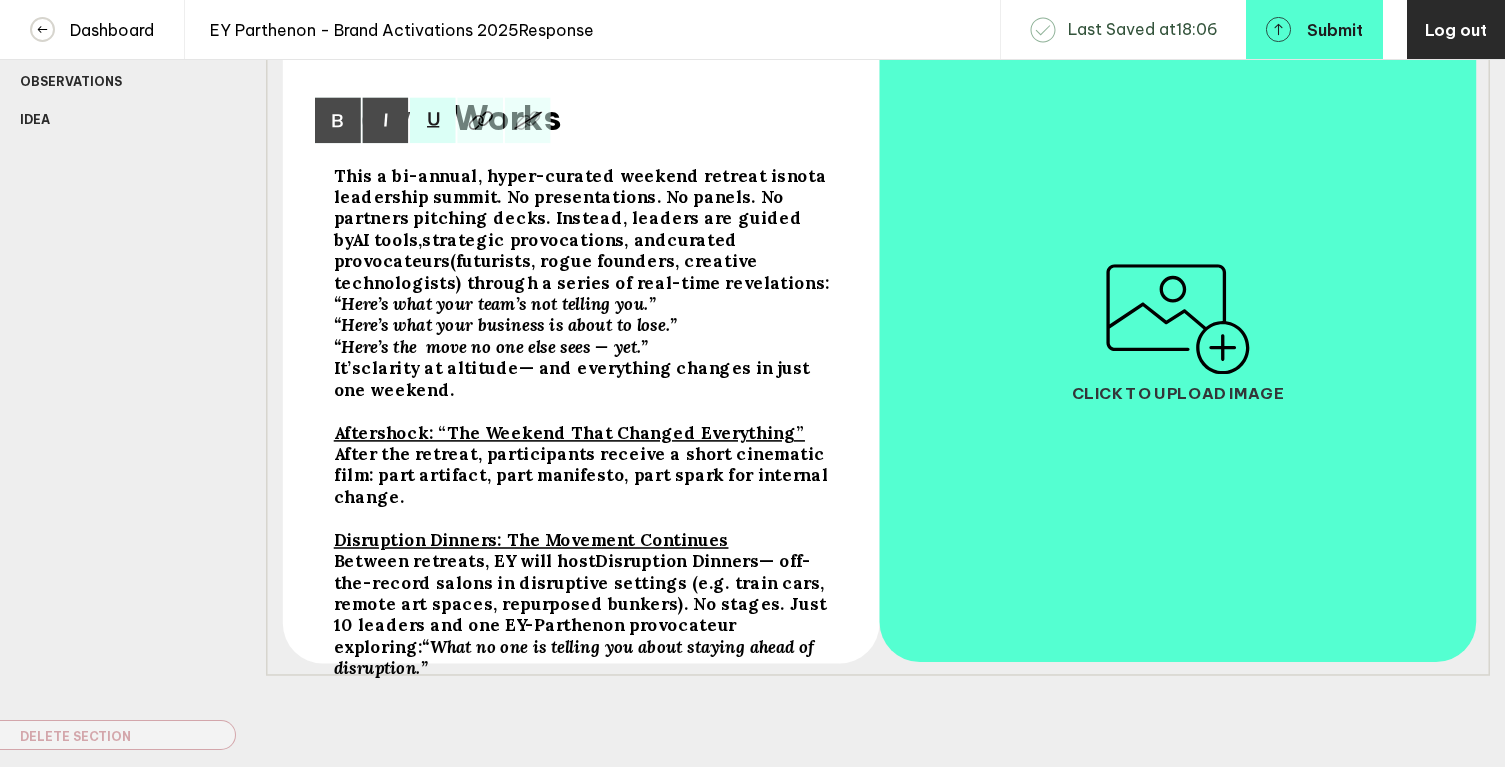 scroll, scrollTop: 253, scrollLeft: 0, axis: vertical 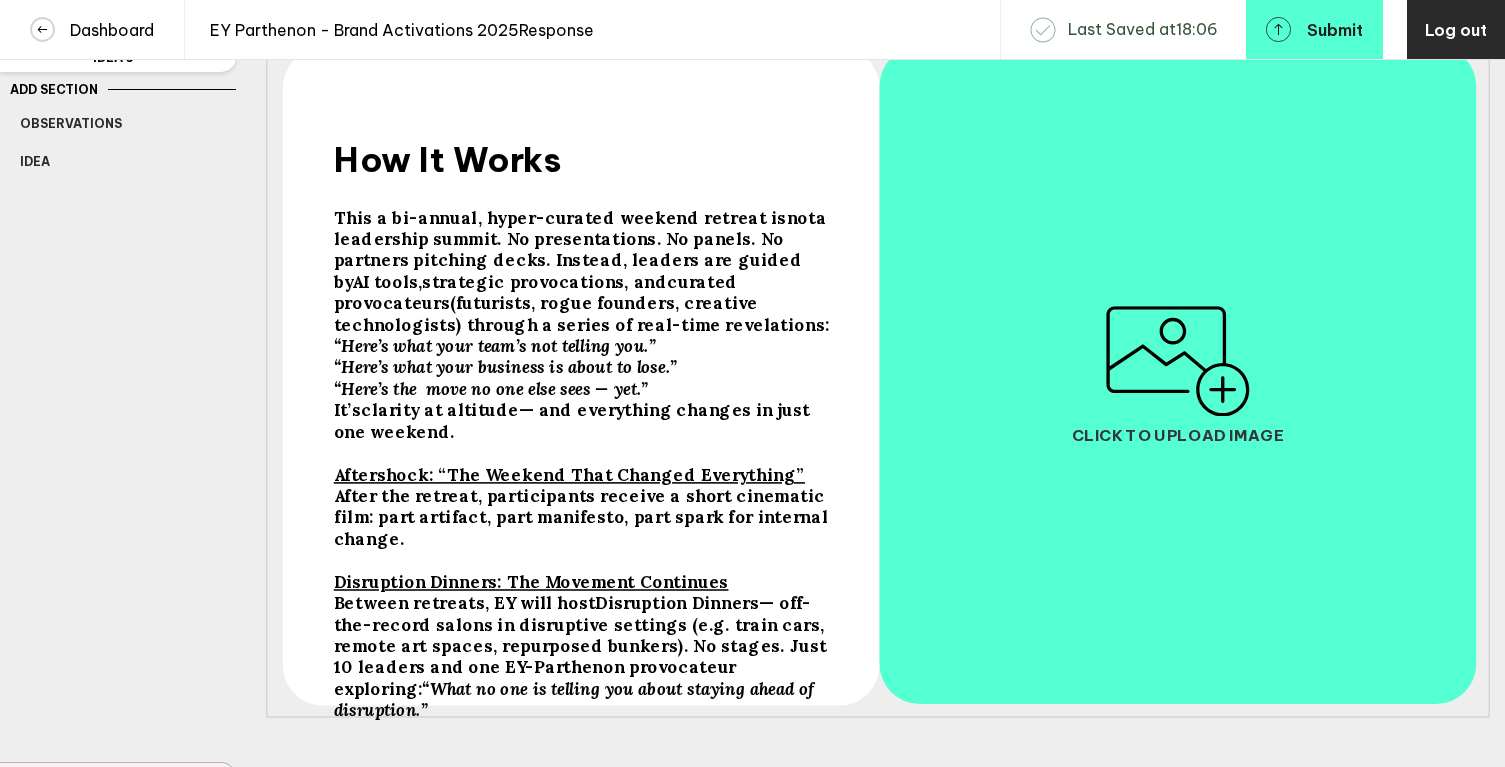click on "Disruption Dinners: The Movement Continues" at bounding box center (448, 159) 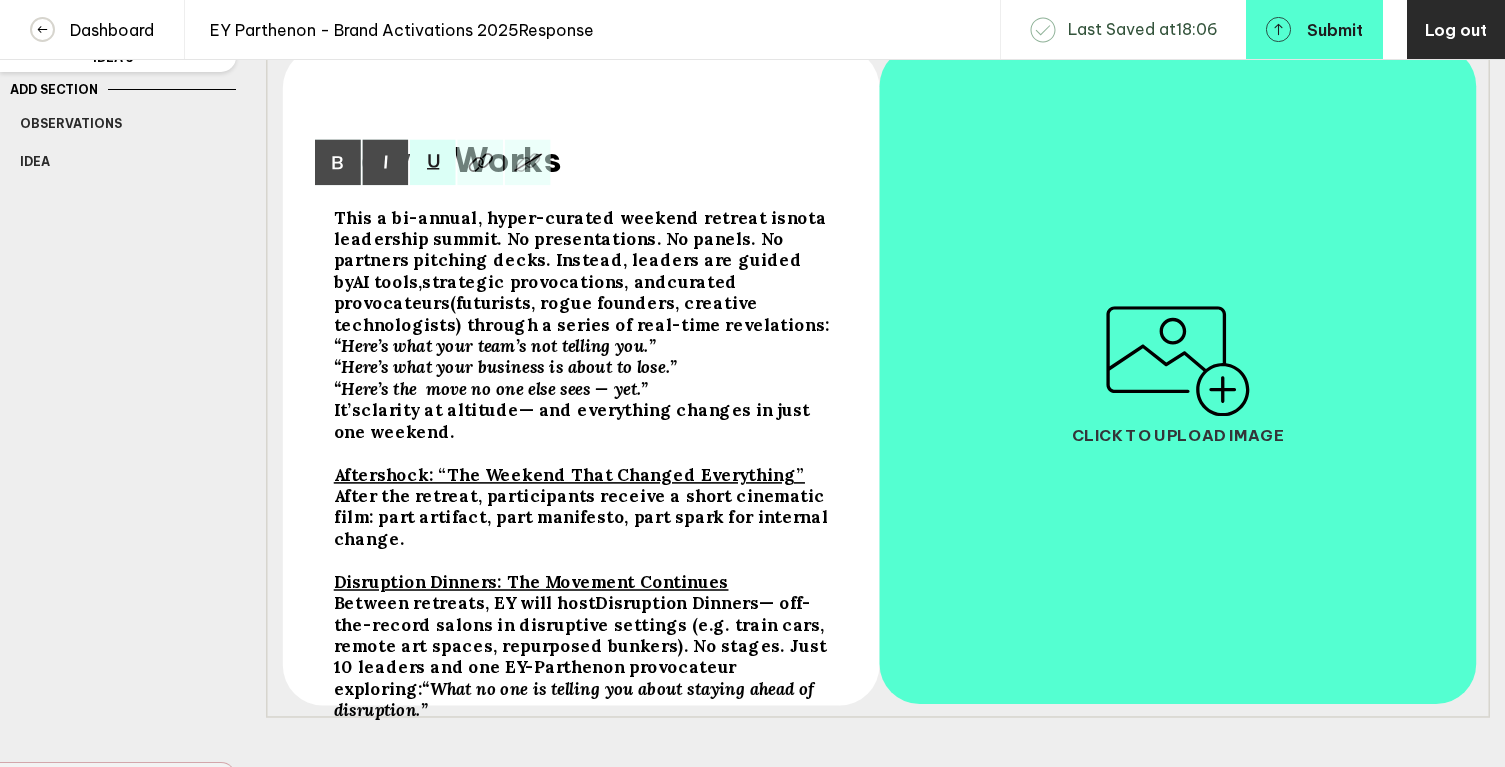 click on "Disruption Dinners: The Movement Continues" at bounding box center [560, 217] 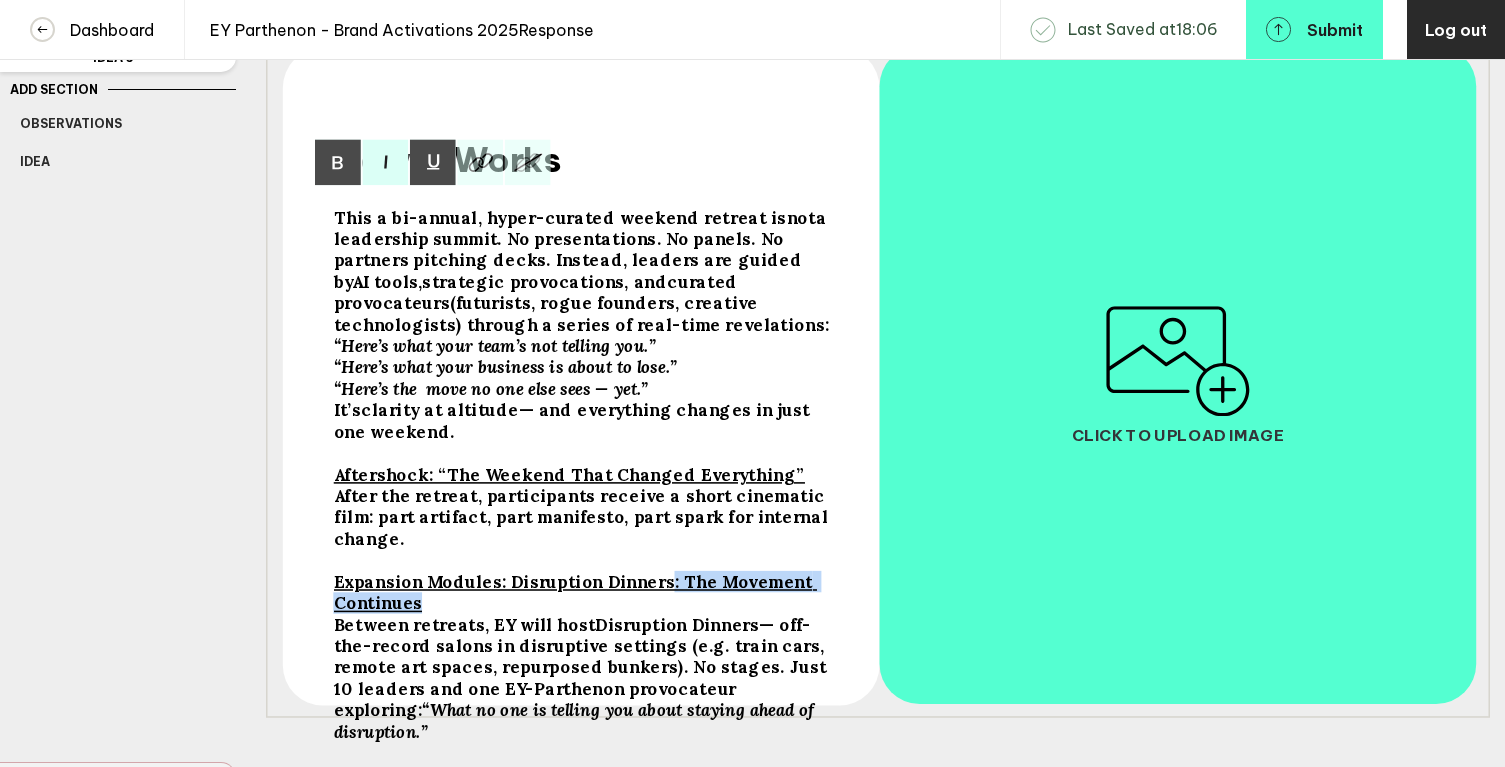 drag, startPoint x: 660, startPoint y: 573, endPoint x: 416, endPoint y: 593, distance: 244.8183 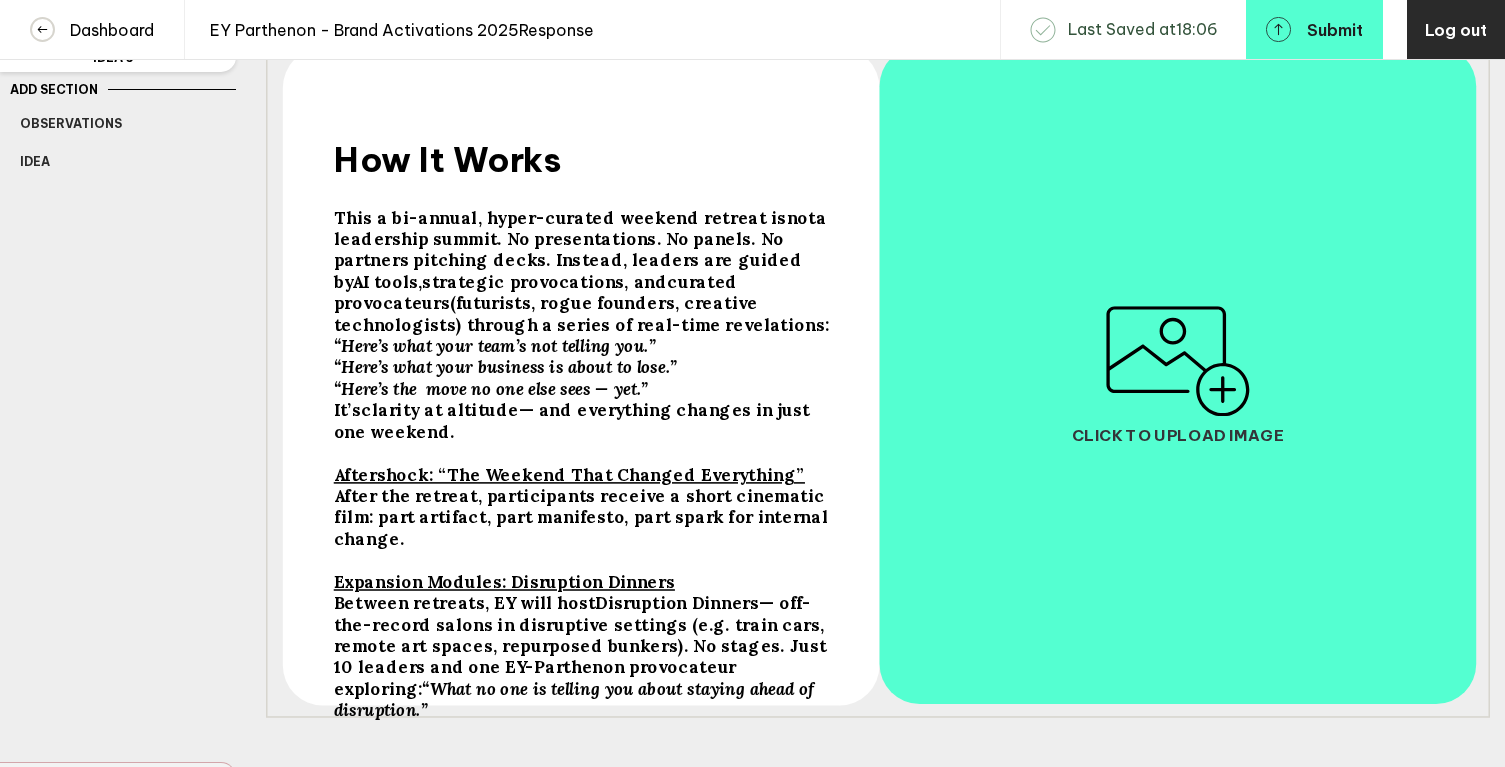 scroll, scrollTop: 0, scrollLeft: 0, axis: both 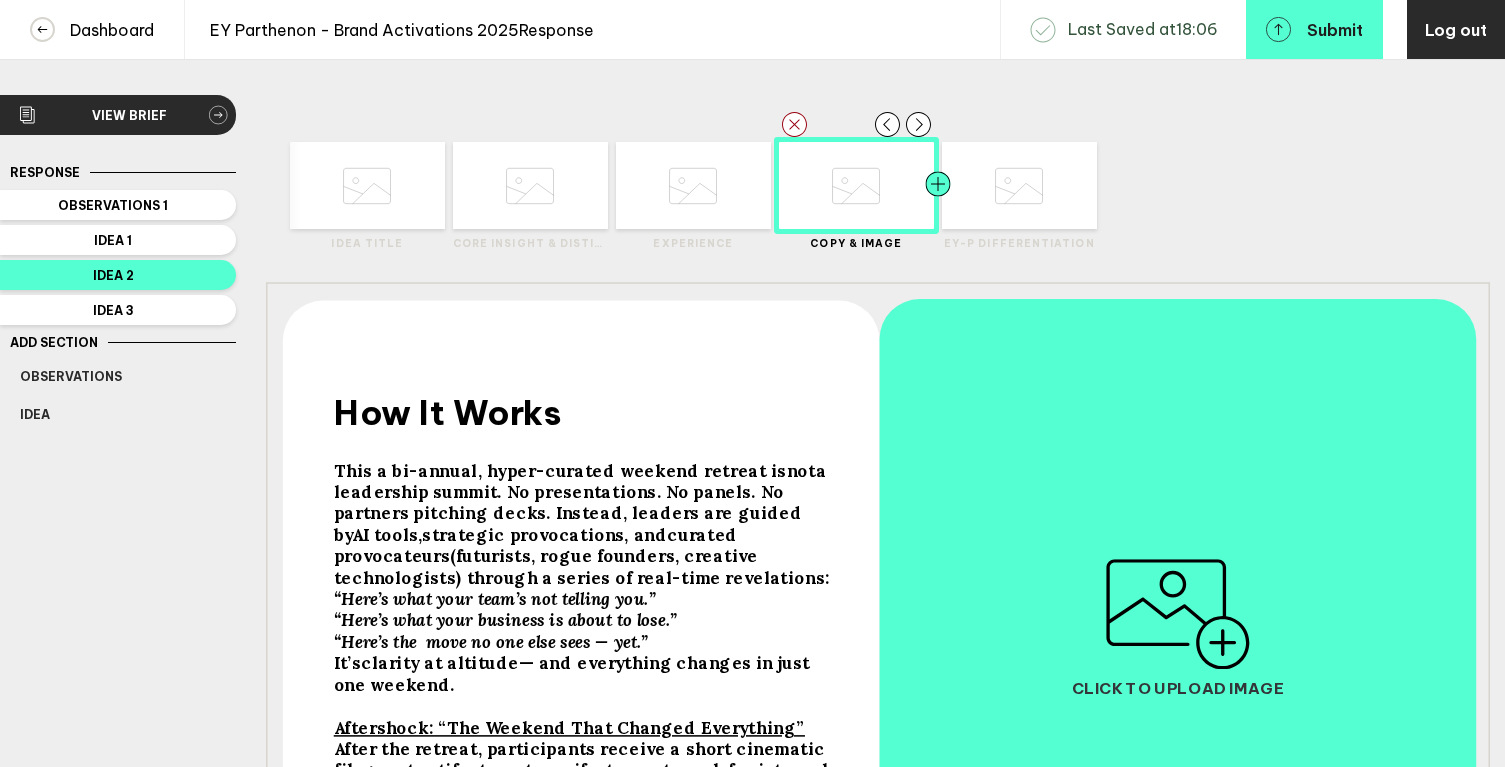 click at bounding box center [325, 185] 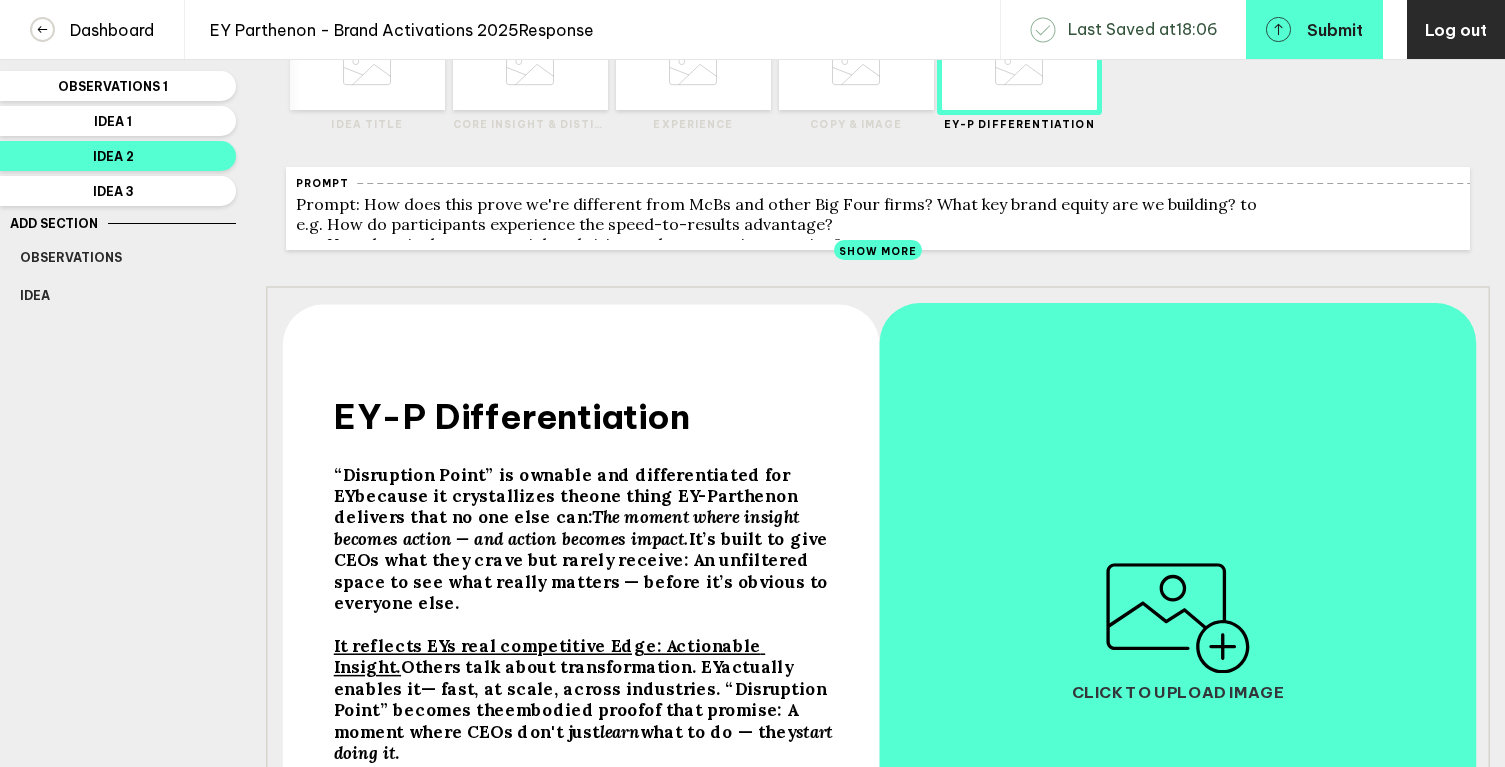 scroll, scrollTop: 0, scrollLeft: 0, axis: both 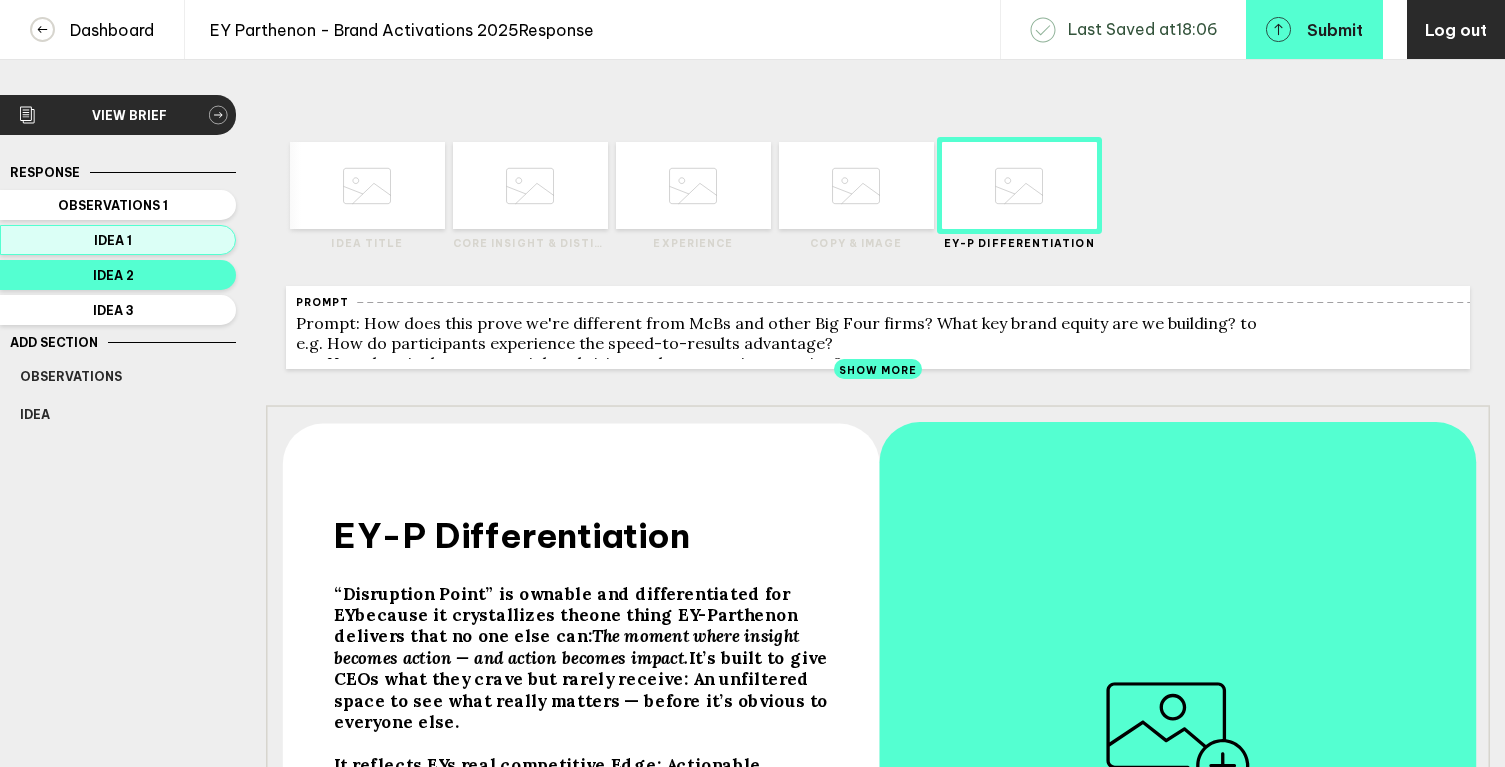 click on "Idea 1" at bounding box center (113, 205) 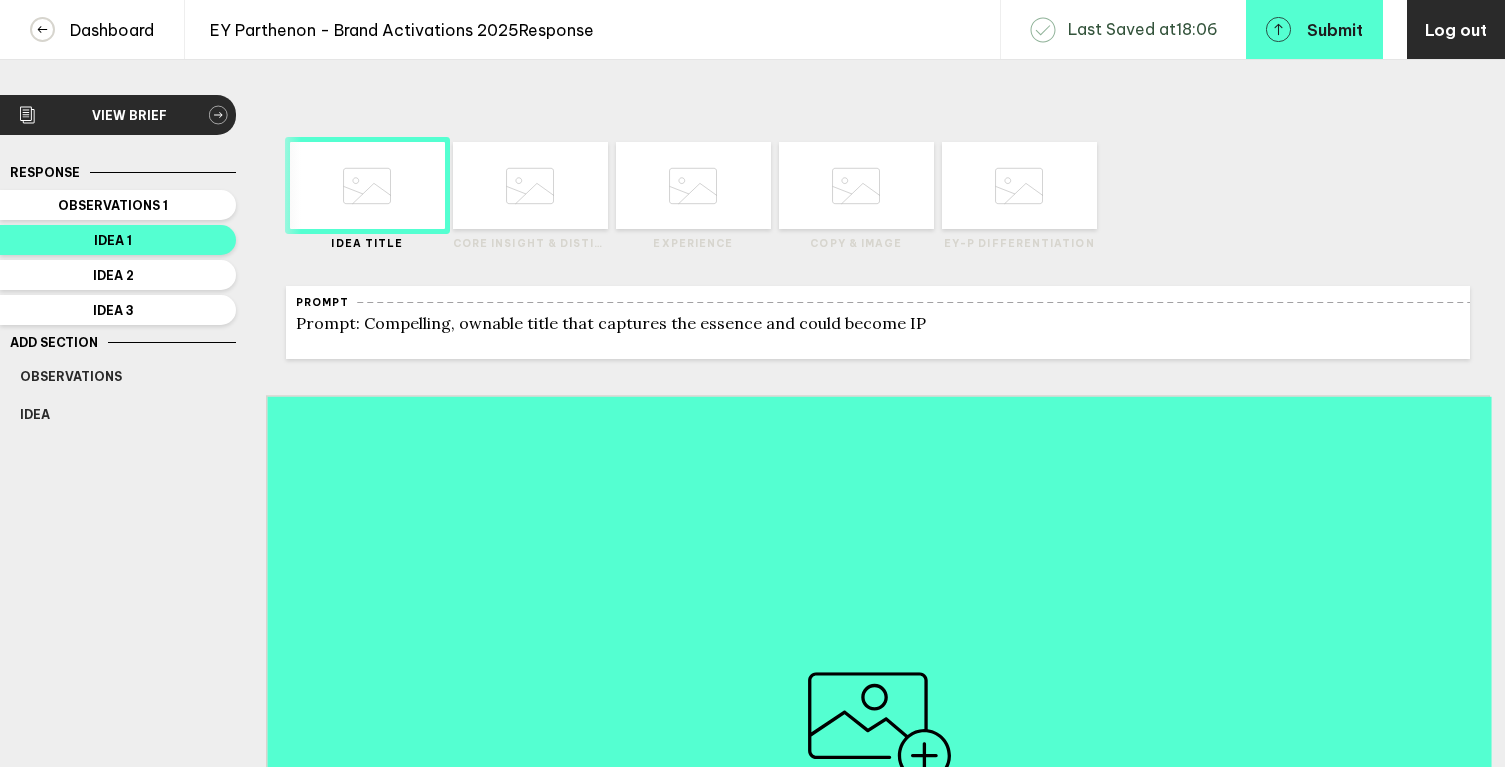 click at bounding box center [367, 186] 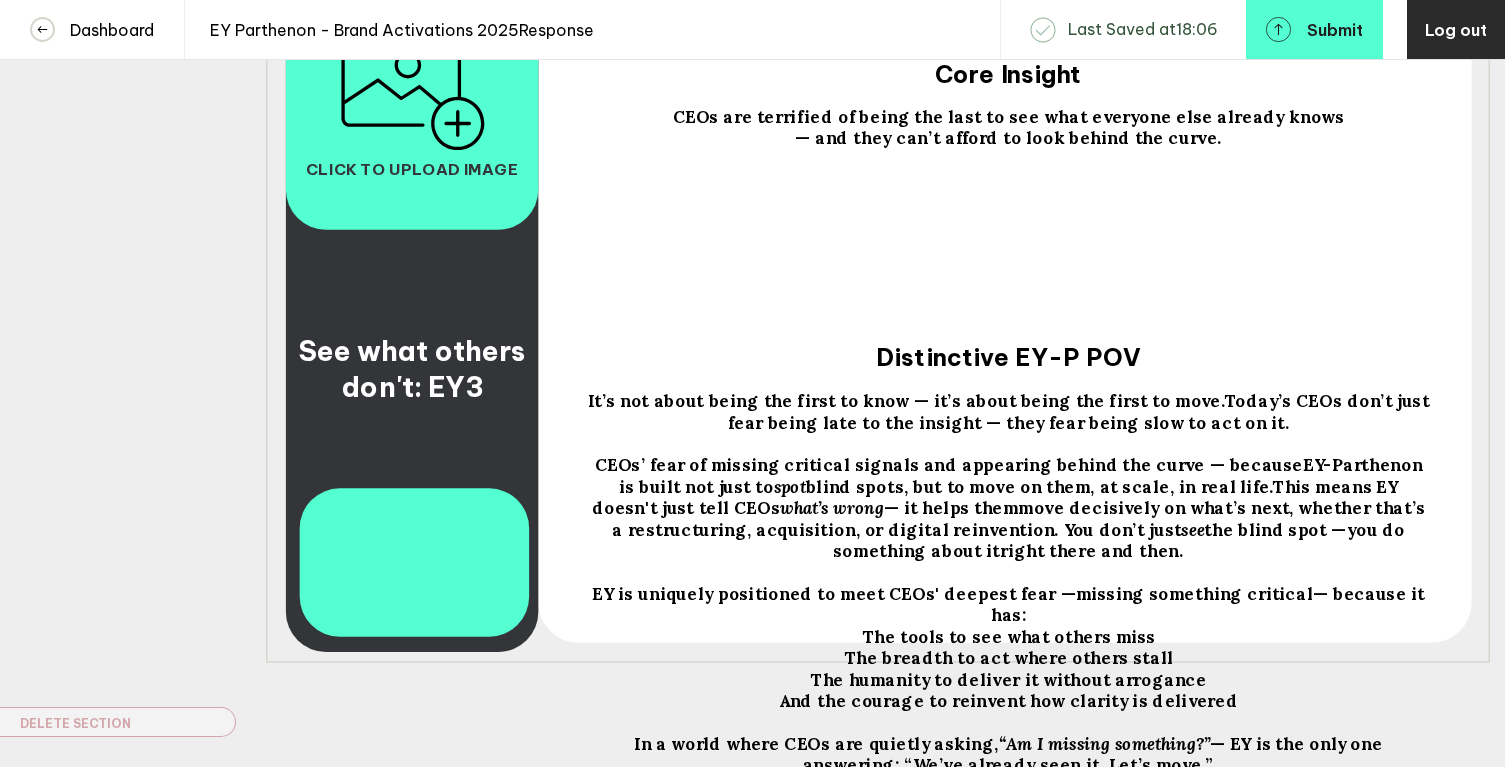 scroll, scrollTop: 444, scrollLeft: 0, axis: vertical 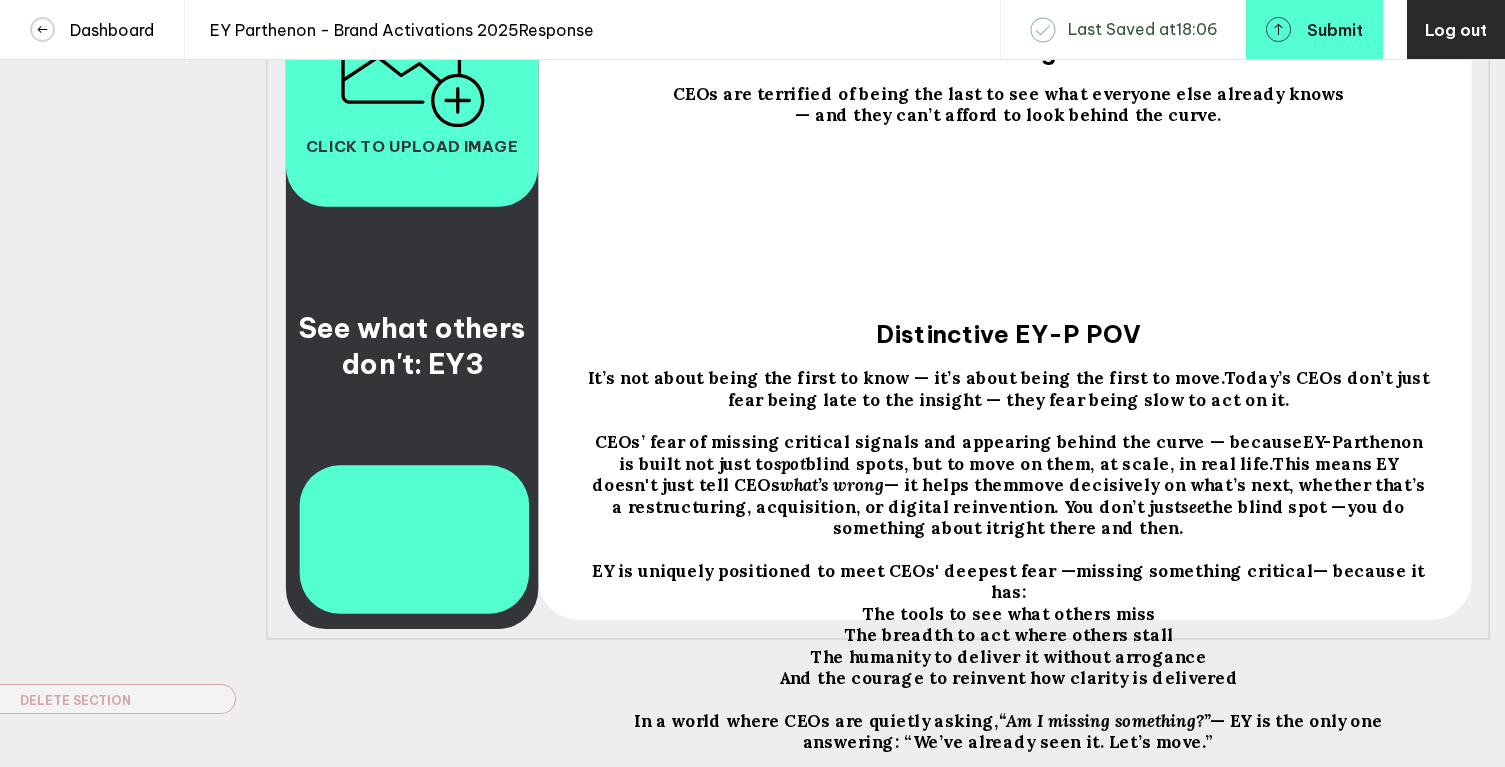 click on "It’s not about being the first to know — it’s about being the first to move.
Today’s CEOs don’t just fear being late to the insight — they fear being slow to act on it." at bounding box center (412, 346) 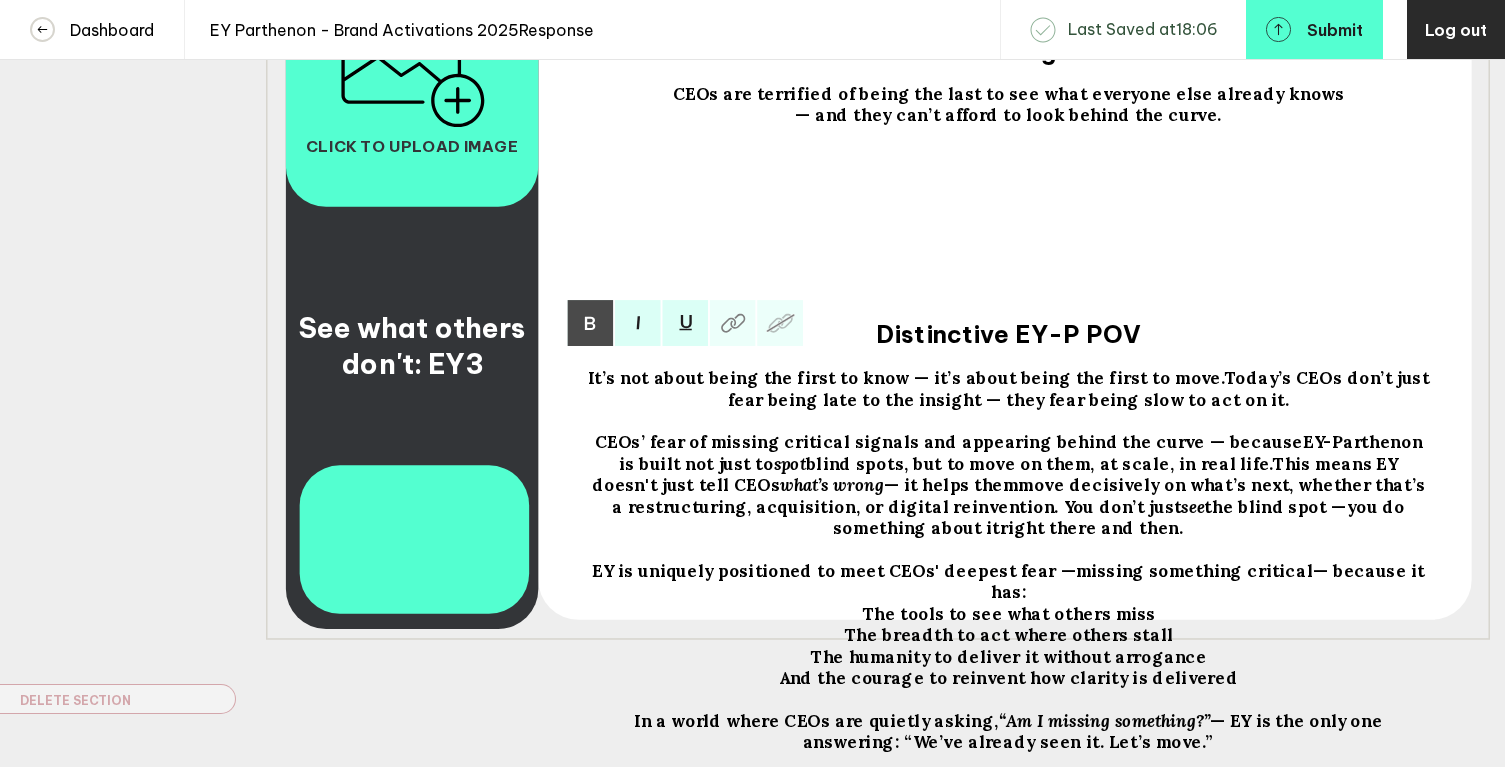 click on "It’s not about being the first to know — it’s about being the first to move.
Today’s CEOs don’t just fear being late to the insight — they fear being slow to act on it." at bounding box center (1008, 388) 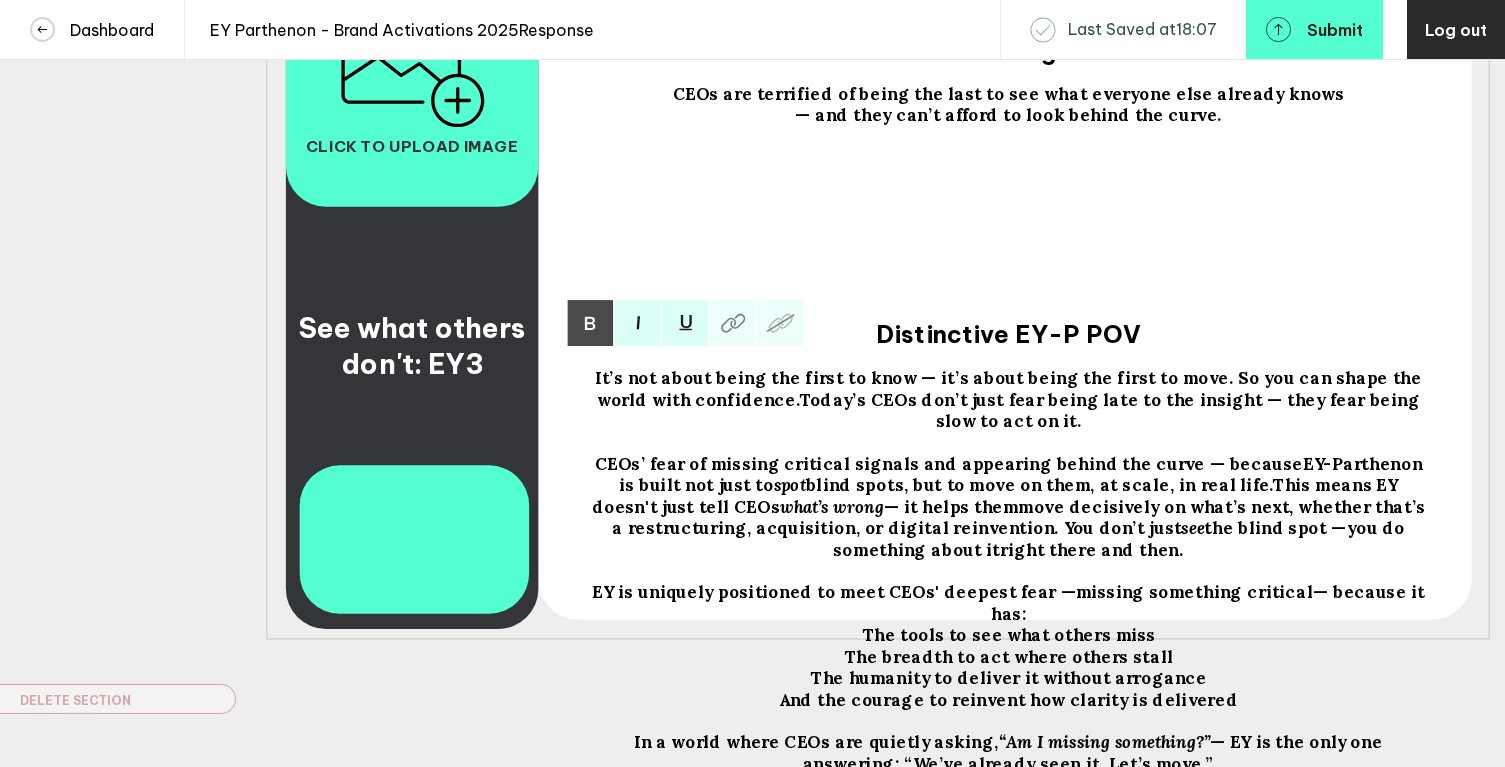 click on "It’s not about being the first to know — it’s about being the first to move. So you can shape the world with confidence.
Today’s CEOs don’t just fear being late to the insight — they fear being slow to act on it." at bounding box center (1008, 399) 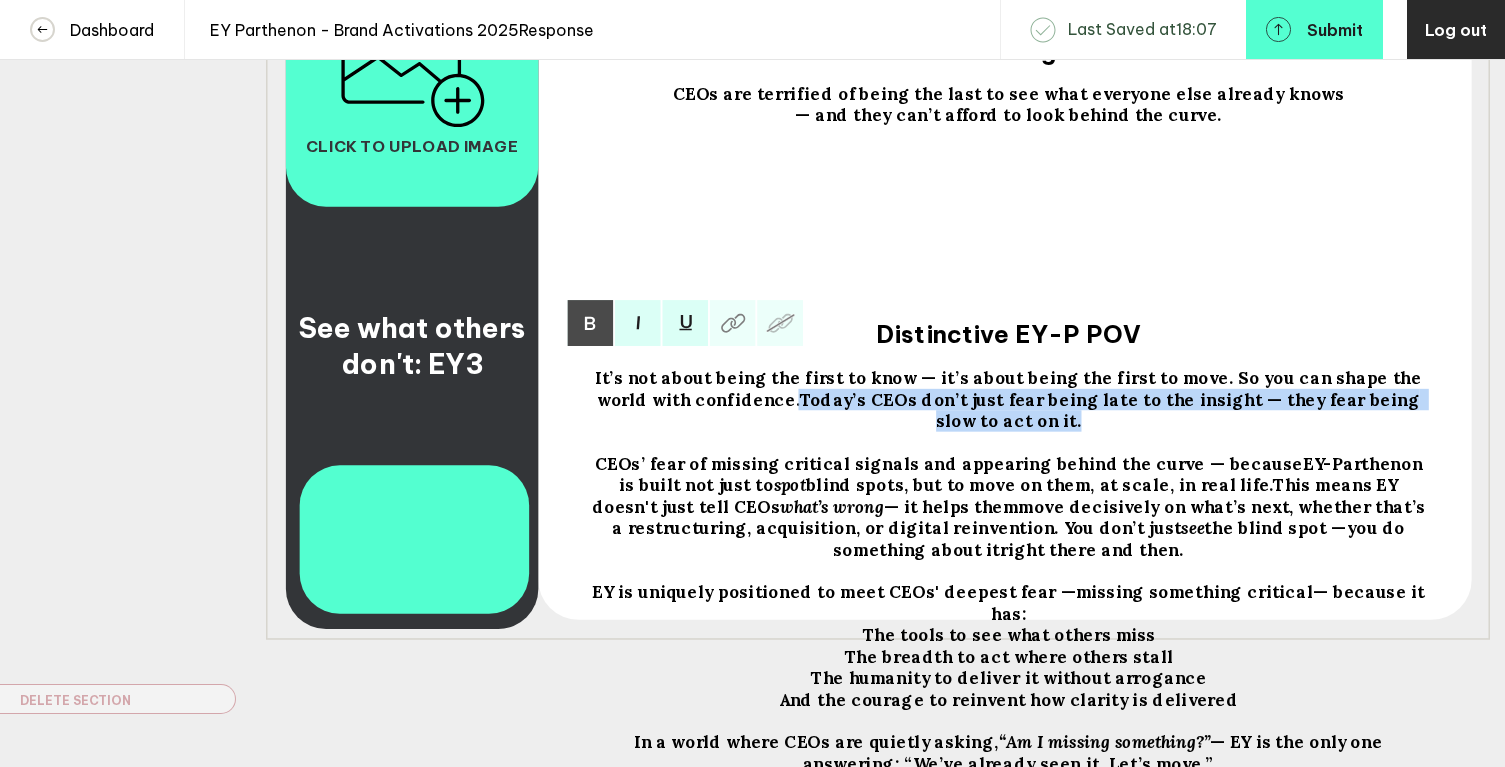 drag, startPoint x: 1035, startPoint y: 434, endPoint x: 736, endPoint y: 410, distance: 299.96167 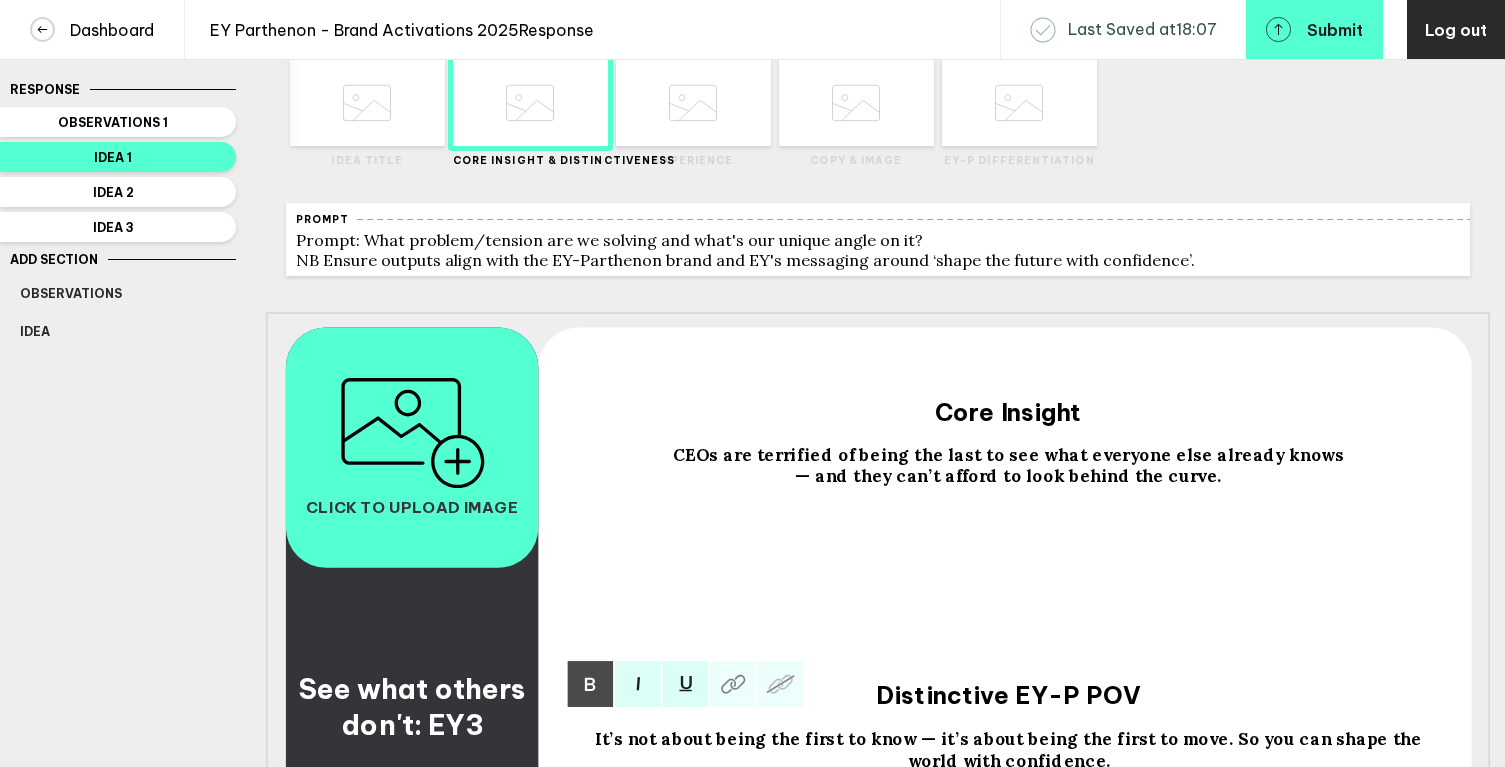 scroll, scrollTop: 0, scrollLeft: 0, axis: both 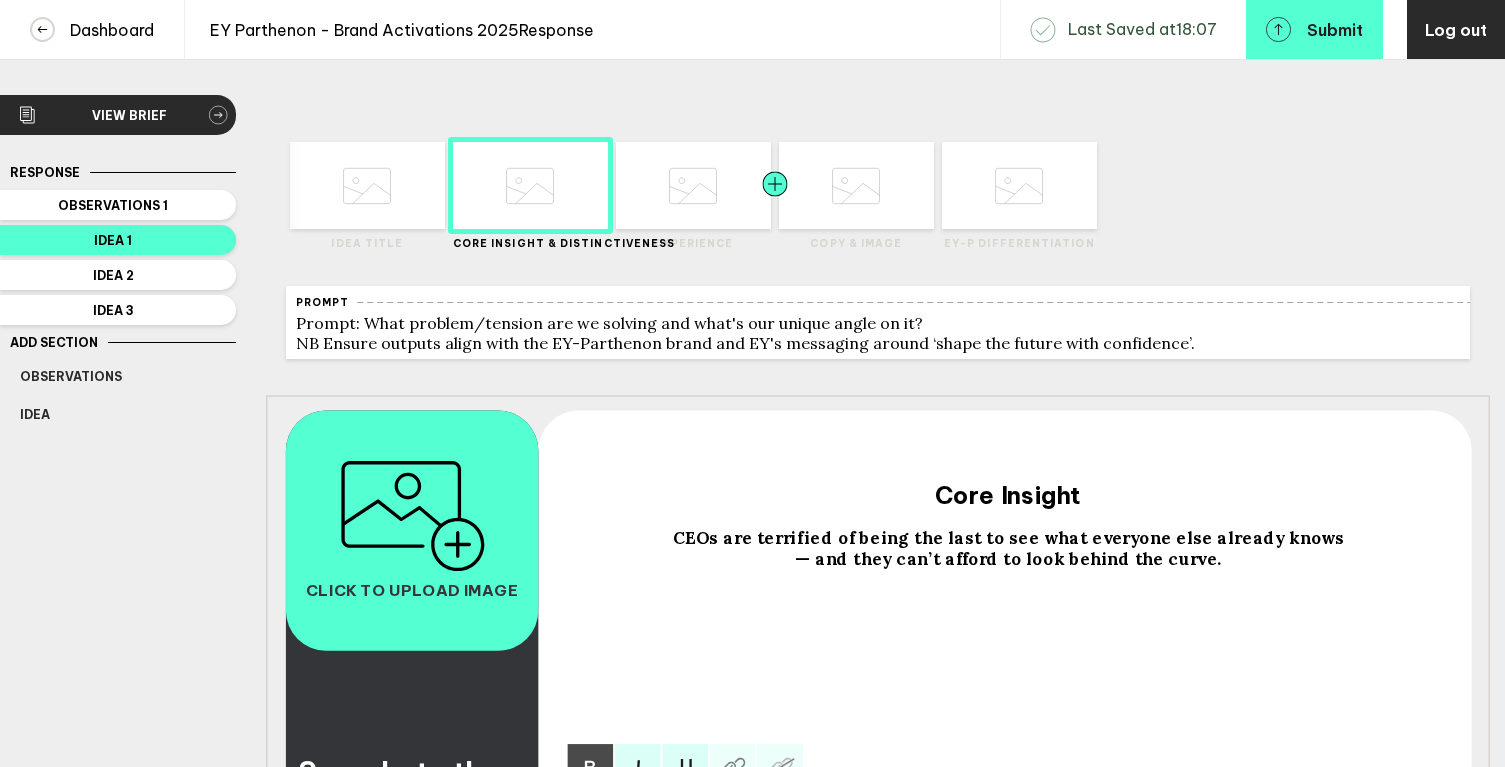 click at bounding box center (410, 185) 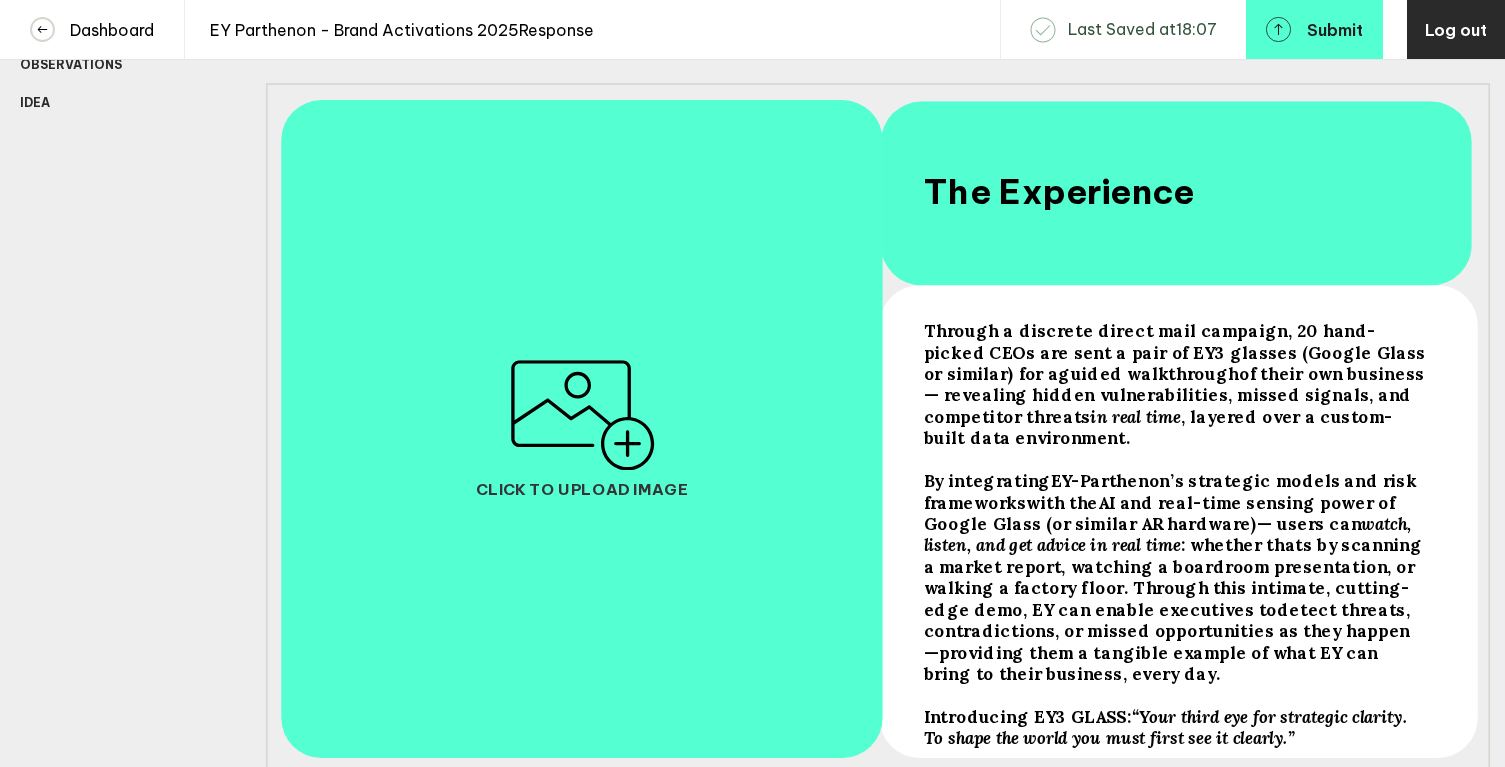 scroll, scrollTop: 341, scrollLeft: 0, axis: vertical 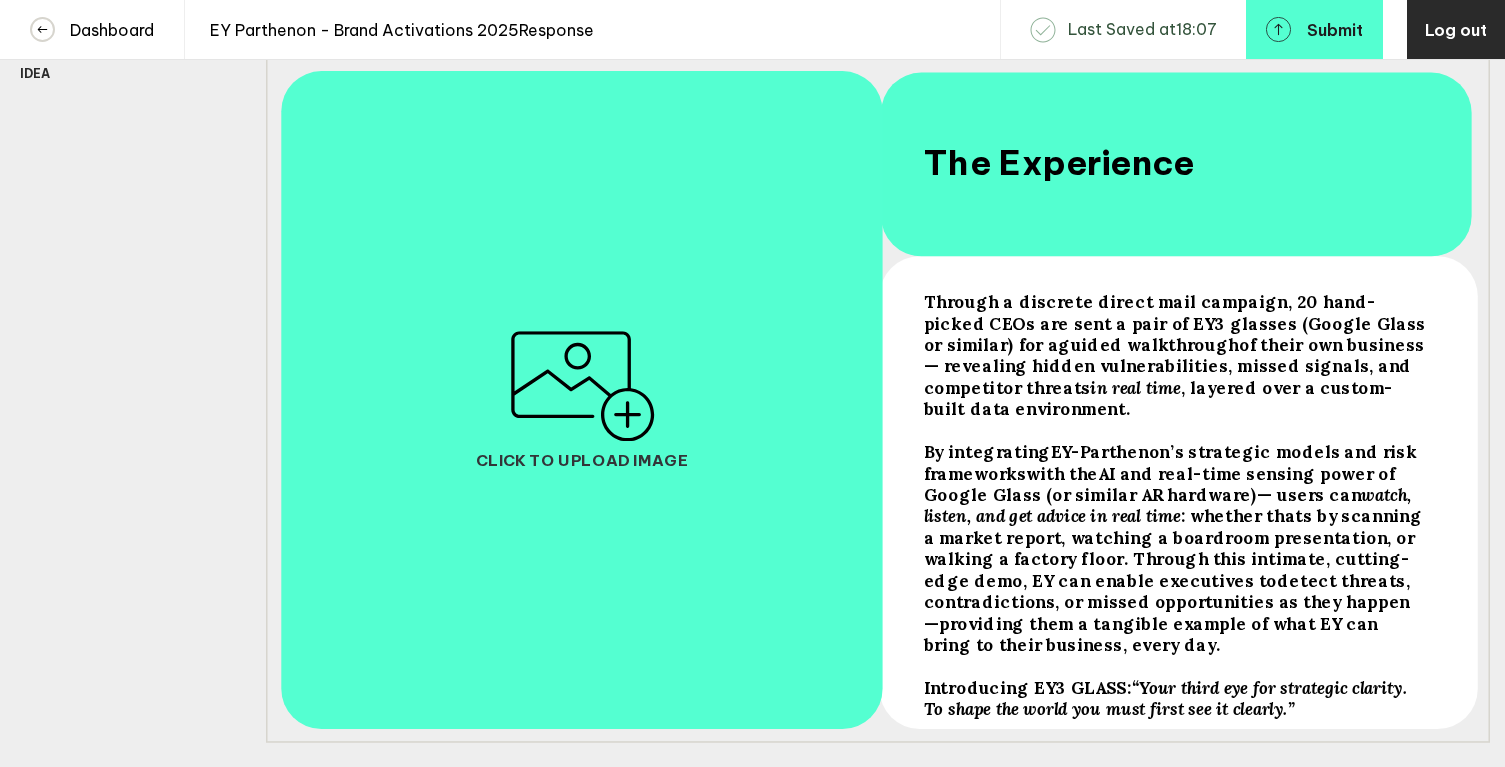 click on "guided walkthrough" at bounding box center [1176, 323] 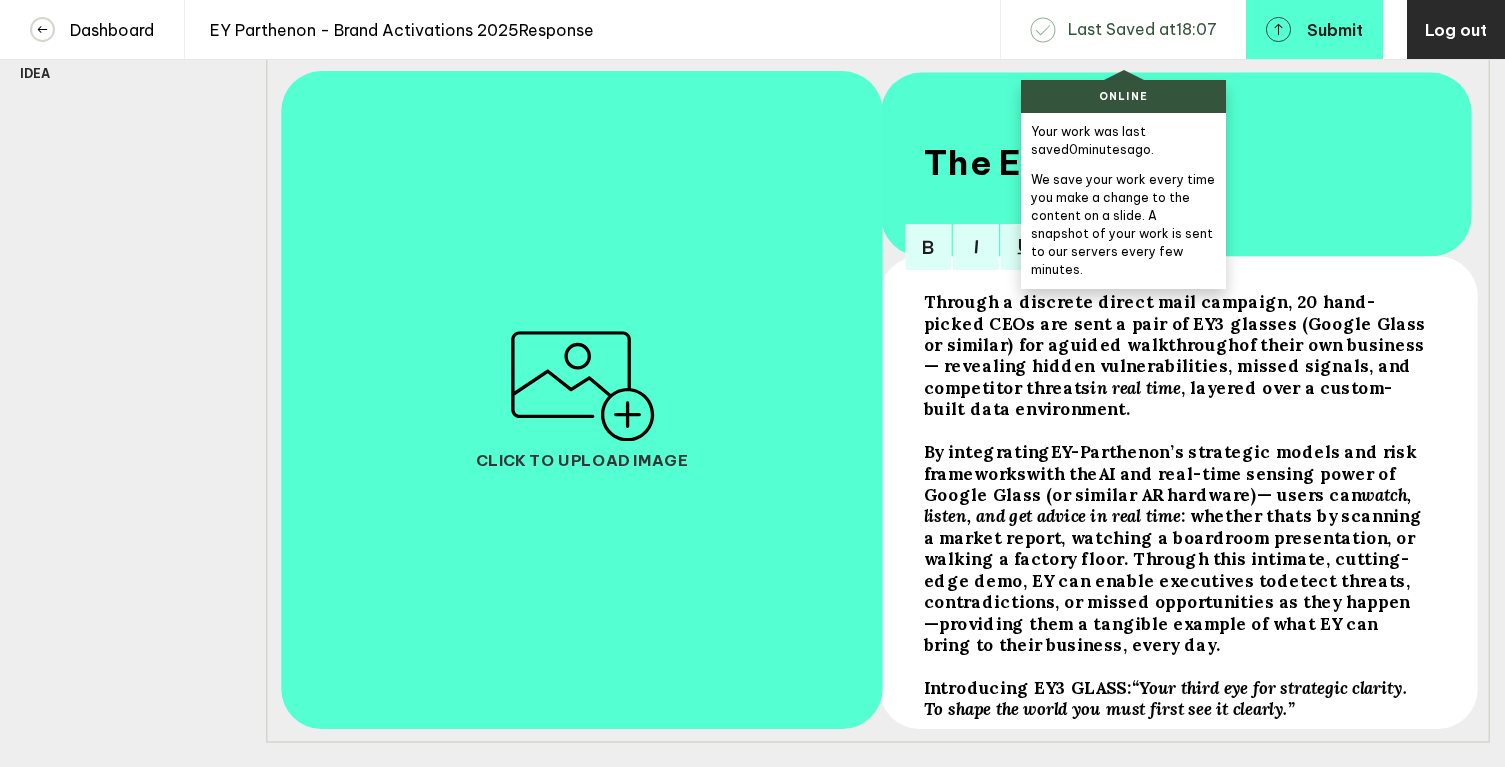 copy on "Through a discrete direct mail campaign, 20 hand-picked CEOs are sent a pair of EY3 glasses (Google Glass or similar) for a guided walkthrough of their own business — revealing hidden vulnerabilities, missed signals, and competitor threats in real time , layered over a custom-built data environment. By integrating EY-Parthenon’s strategic models and risk frameworks with the AI and real-time sensing power of Google Glass (or similar AR hardware) — users can watch, listen, and get advice in real time : whether thats by scanning a market report, watching a boardroom presentation, or walking a factory floor. Through this intimate, cutting-edge demo, EY can enable executives to detect threats, contradictions, or missed opportunities as they happen — providing them a tangible example of what EY can bring to their business, every day. Introducing EY3 GLASS: “Your third eye for strategic clarity. To shape the world you must first see it clearly.”" 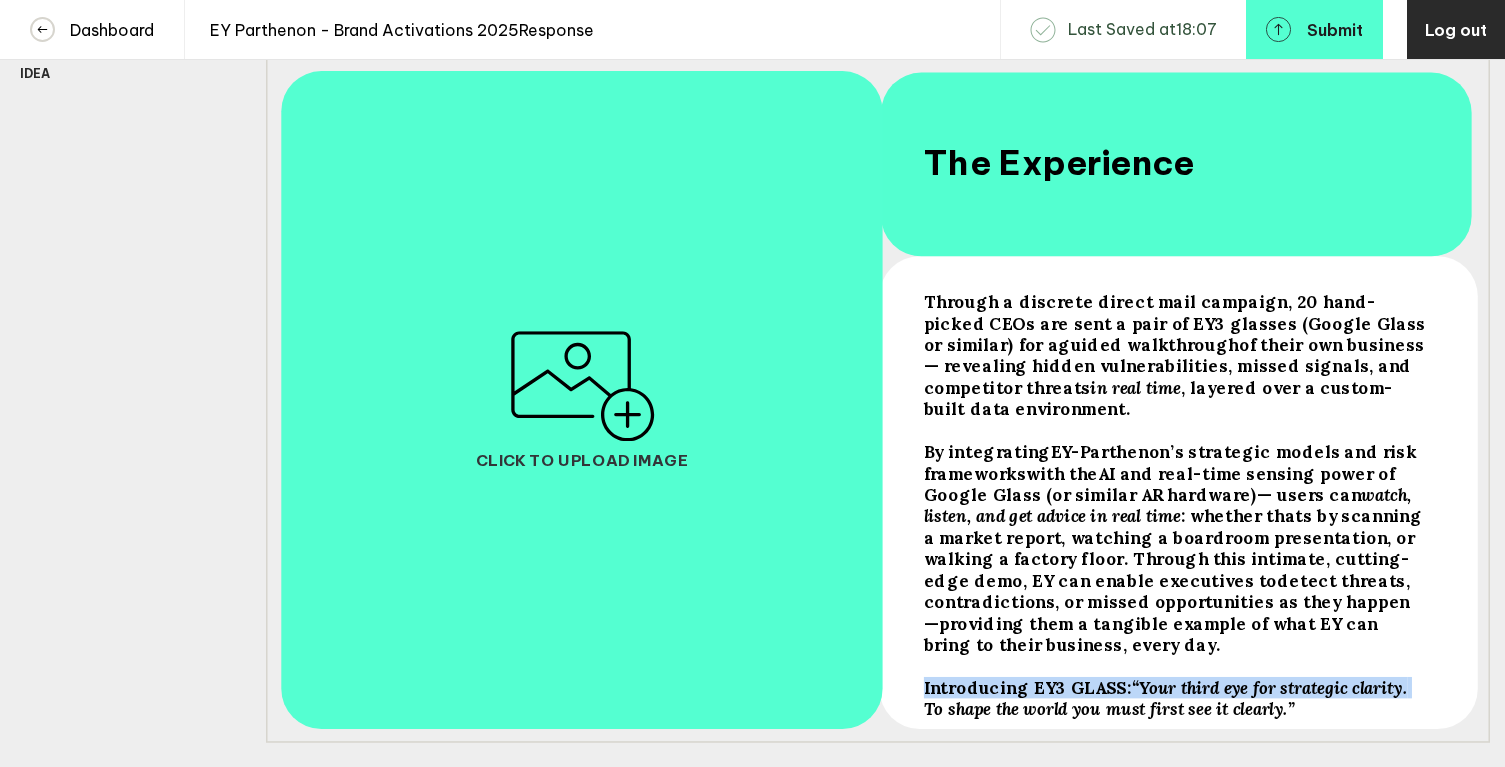 drag, startPoint x: 1409, startPoint y: 678, endPoint x: 925, endPoint y: 681, distance: 484.0093 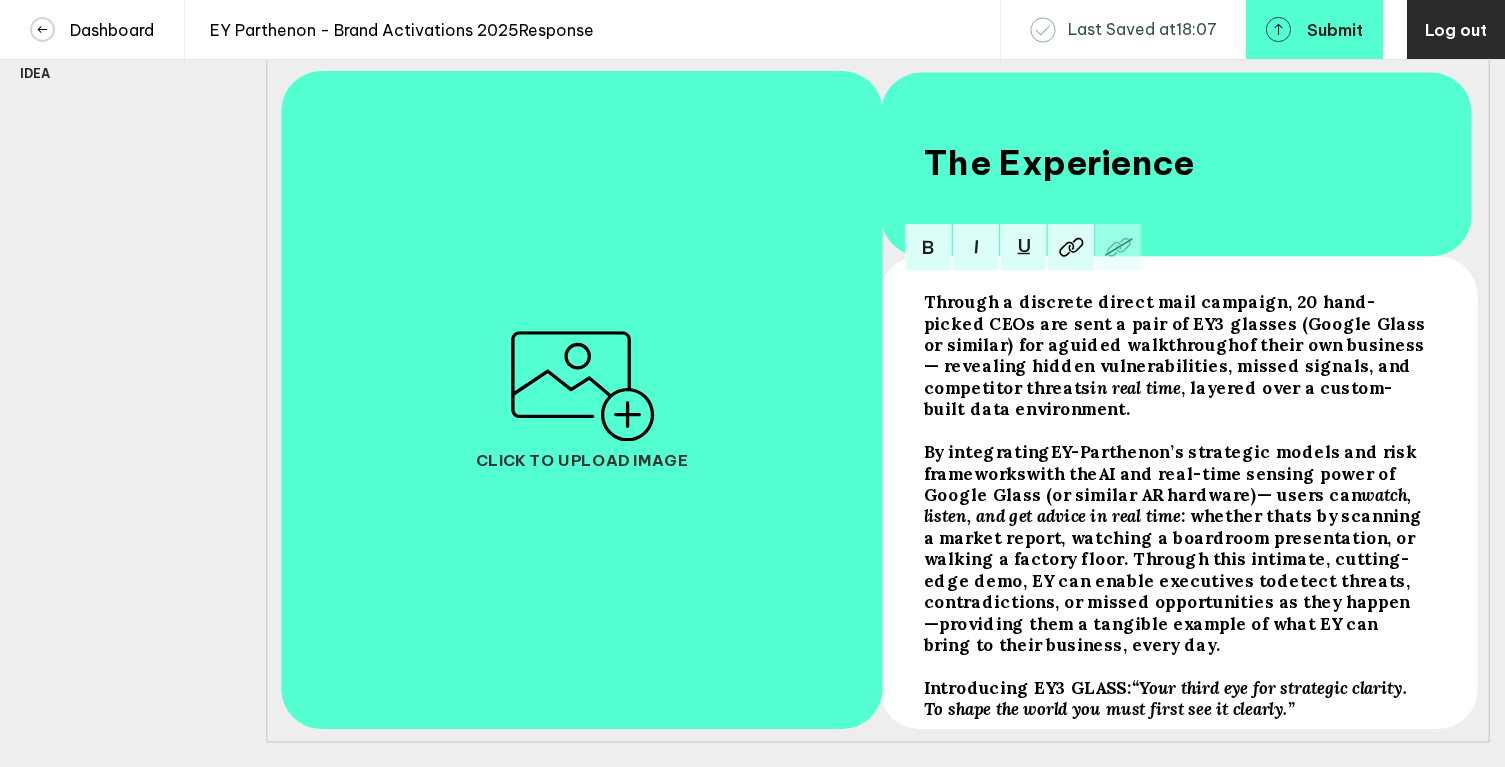 click on "Introducing EY3 GLASS:" at bounding box center [1176, 323] 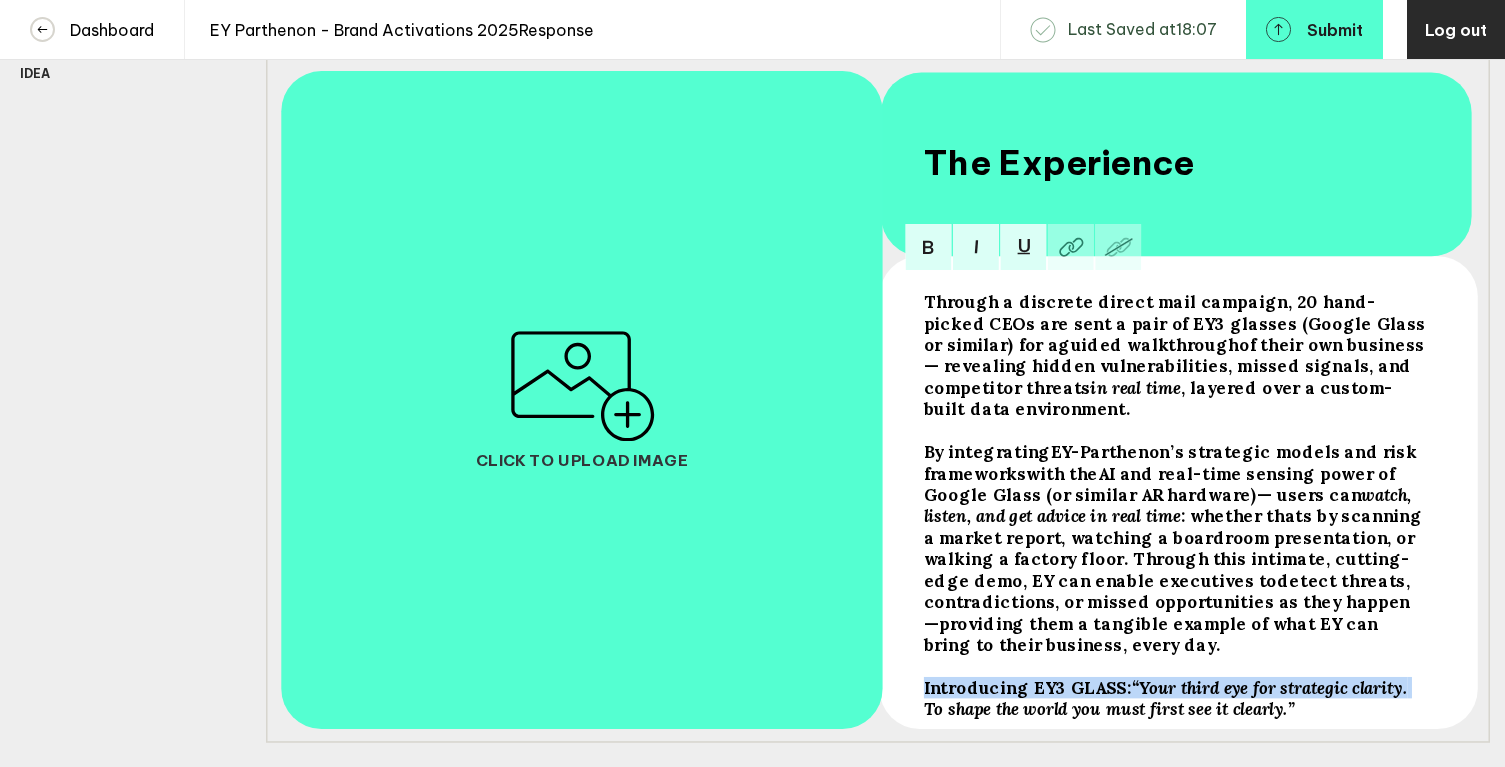 drag, startPoint x: 925, startPoint y: 677, endPoint x: 1407, endPoint y: 684, distance: 482.05084 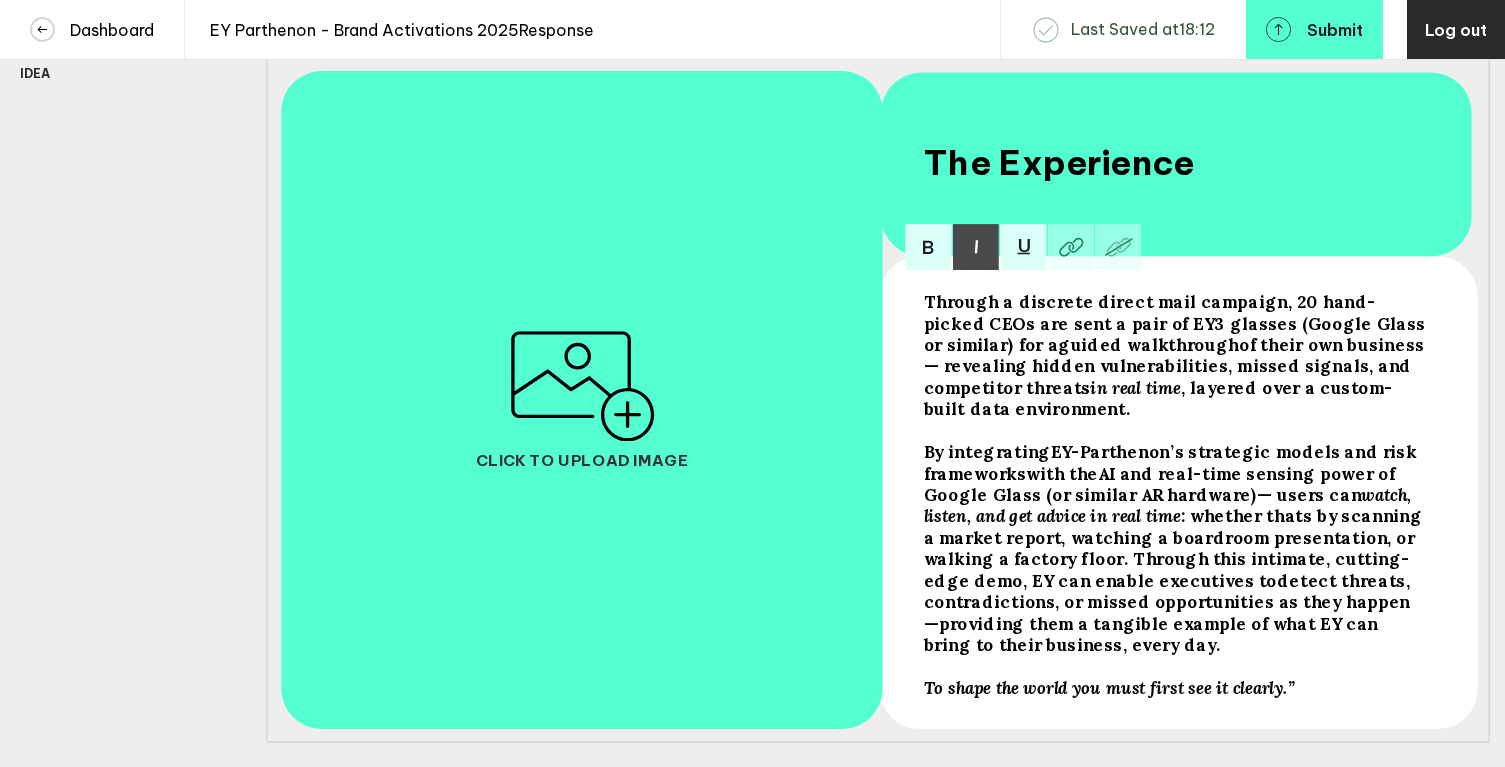click on "To shape the world you must first see it clearly.”" at bounding box center (1176, 355) 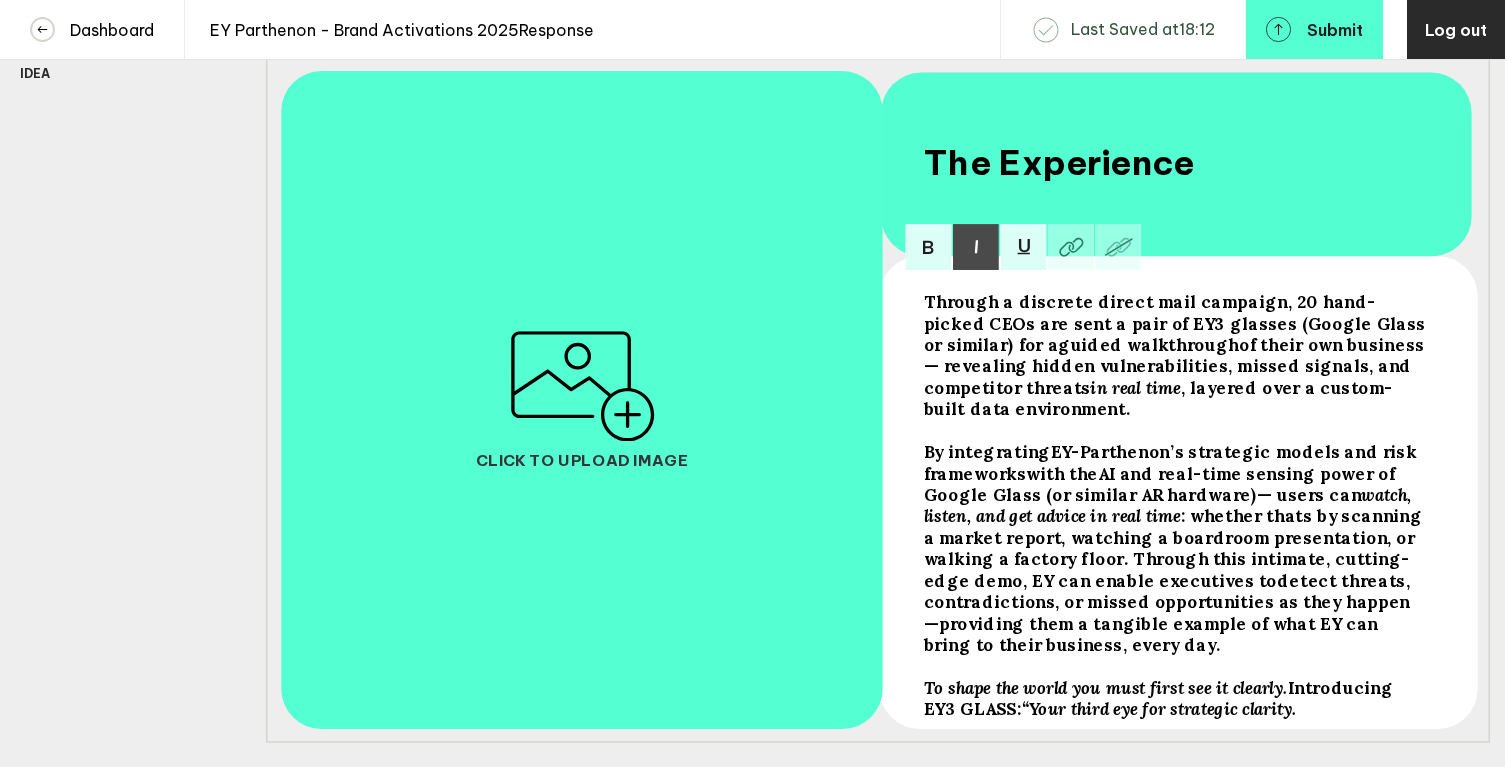 click on "“Your third eye for strategic clarity." at bounding box center (1176, 323) 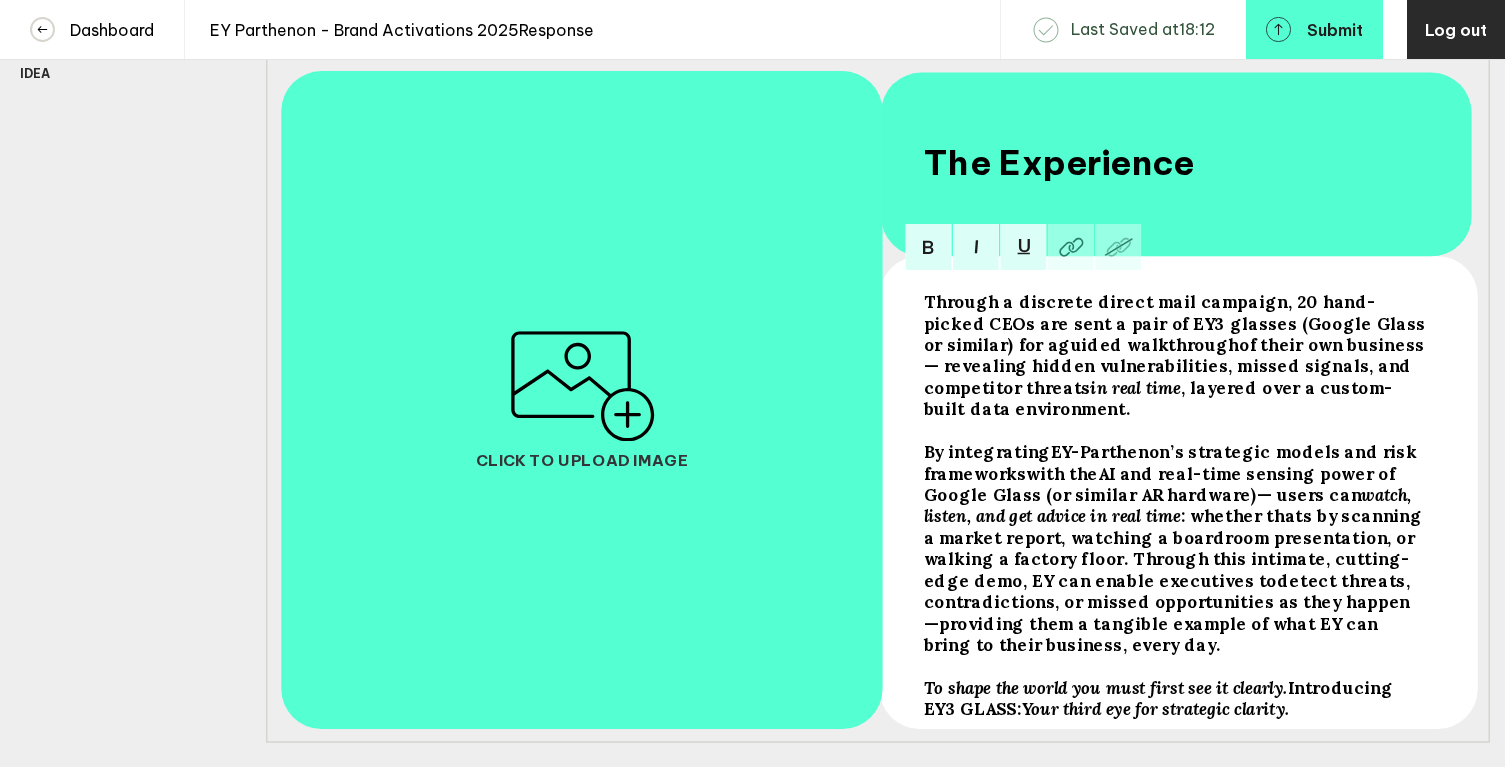 click on "Through a discrete direct mail campaign, 20 hand-picked CEOs are sent a pair of EY3 glasses (Google Glass or similar) for a  guided walkthrough  of their own business — revealing hidden vulnerabilities, missed signals, and competitor threats  in real time , layered over a custom-built data environment.  By integrating  EY-Parthenon’s strategic models and risk frameworks  with the  AI and real-time sensing power of Google Glass (or similar AR hardware)  — users can  watch, listen, and get advice in real time : whether thats by scanning a market report, watching a boardroom presentation, or walking a factory floor. Through this intimate, cutting-edge demo, EY can enable executives to  detect threats, contradictions, or missed opportunities as they happen —  providing them a tangible example of what EY can bring to their business, every day. To shape the world you must first see it clearly.  Introducing EY3 GLASS:  Your third eye for strategic clarity." at bounding box center [1176, 496] 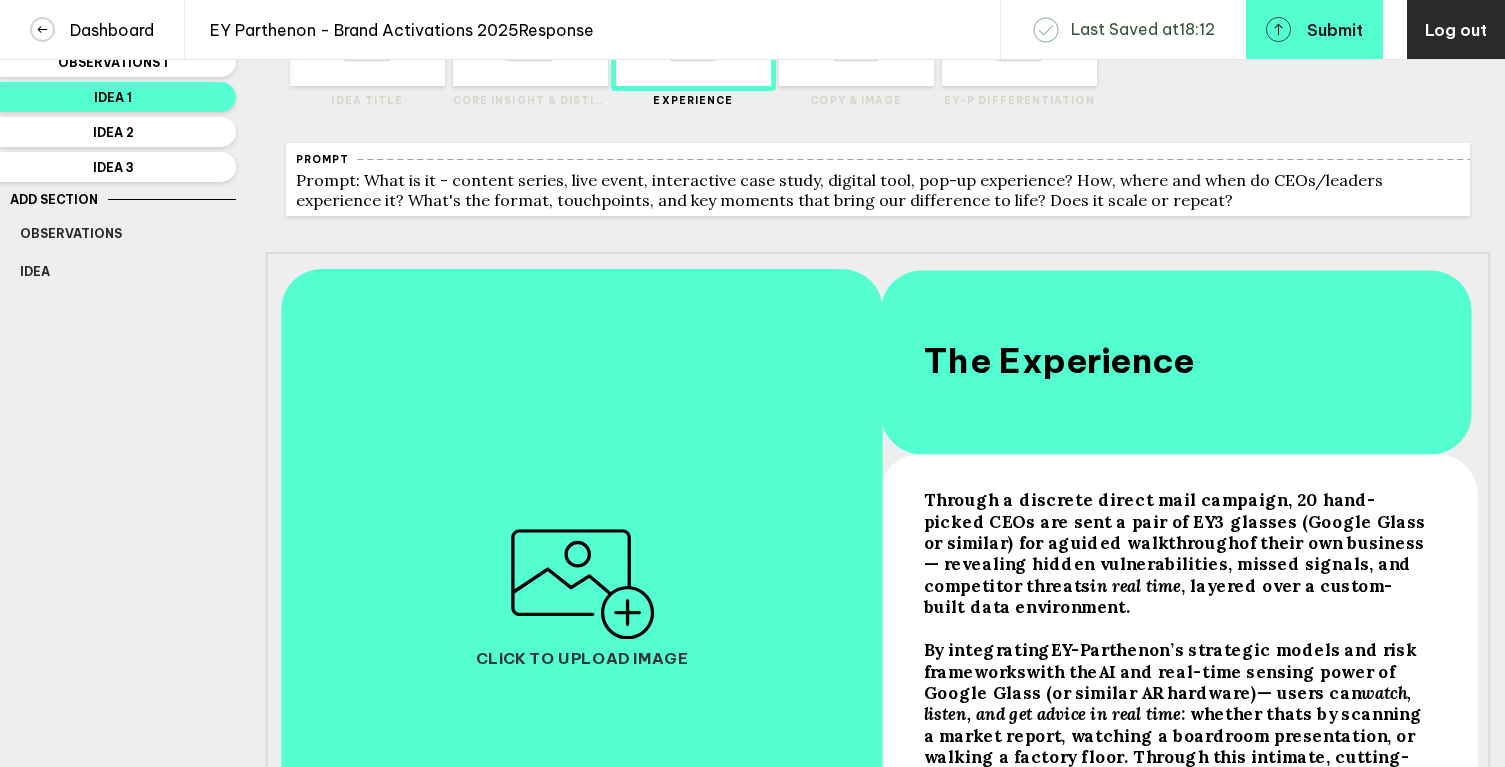 scroll, scrollTop: 0, scrollLeft: 0, axis: both 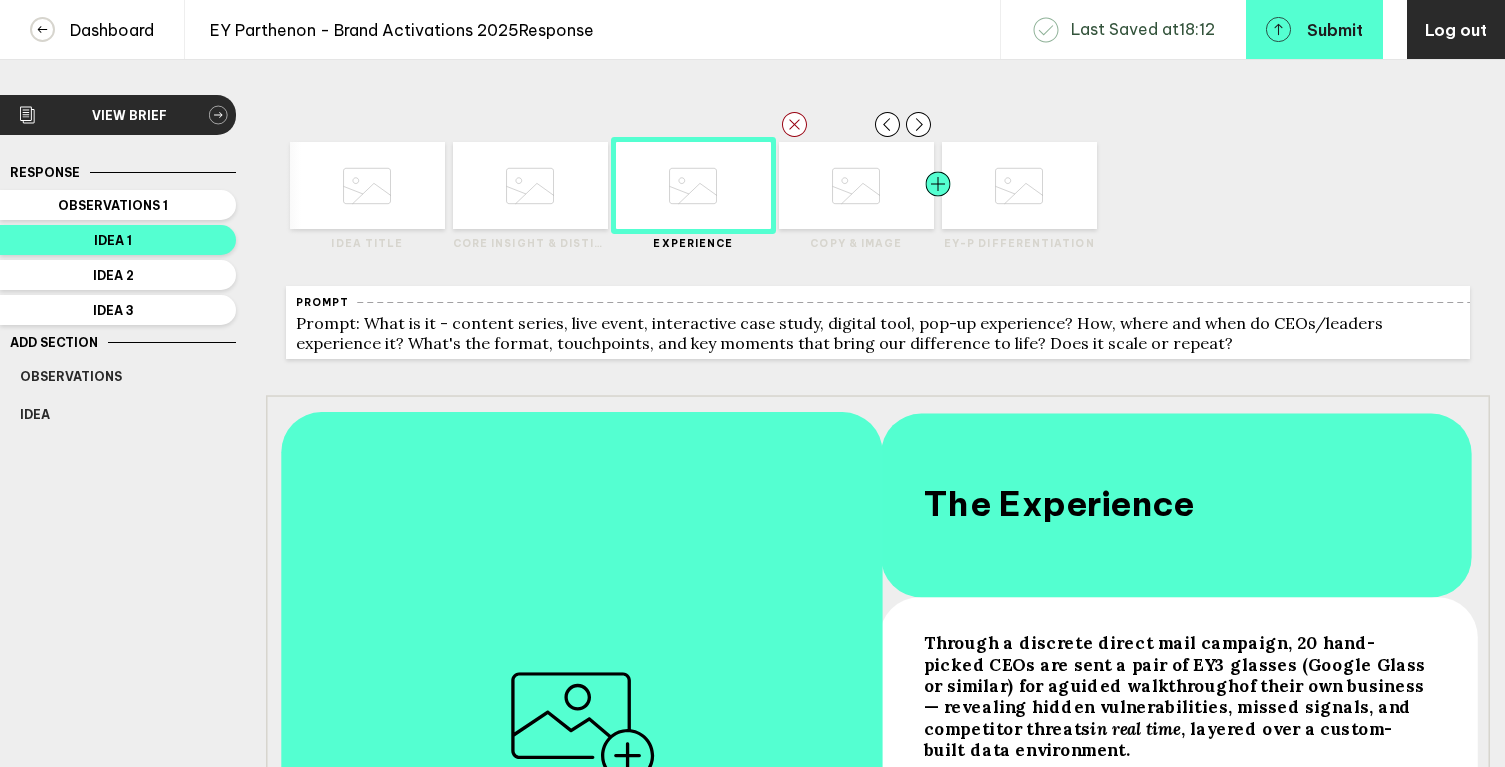 click at bounding box center [410, 185] 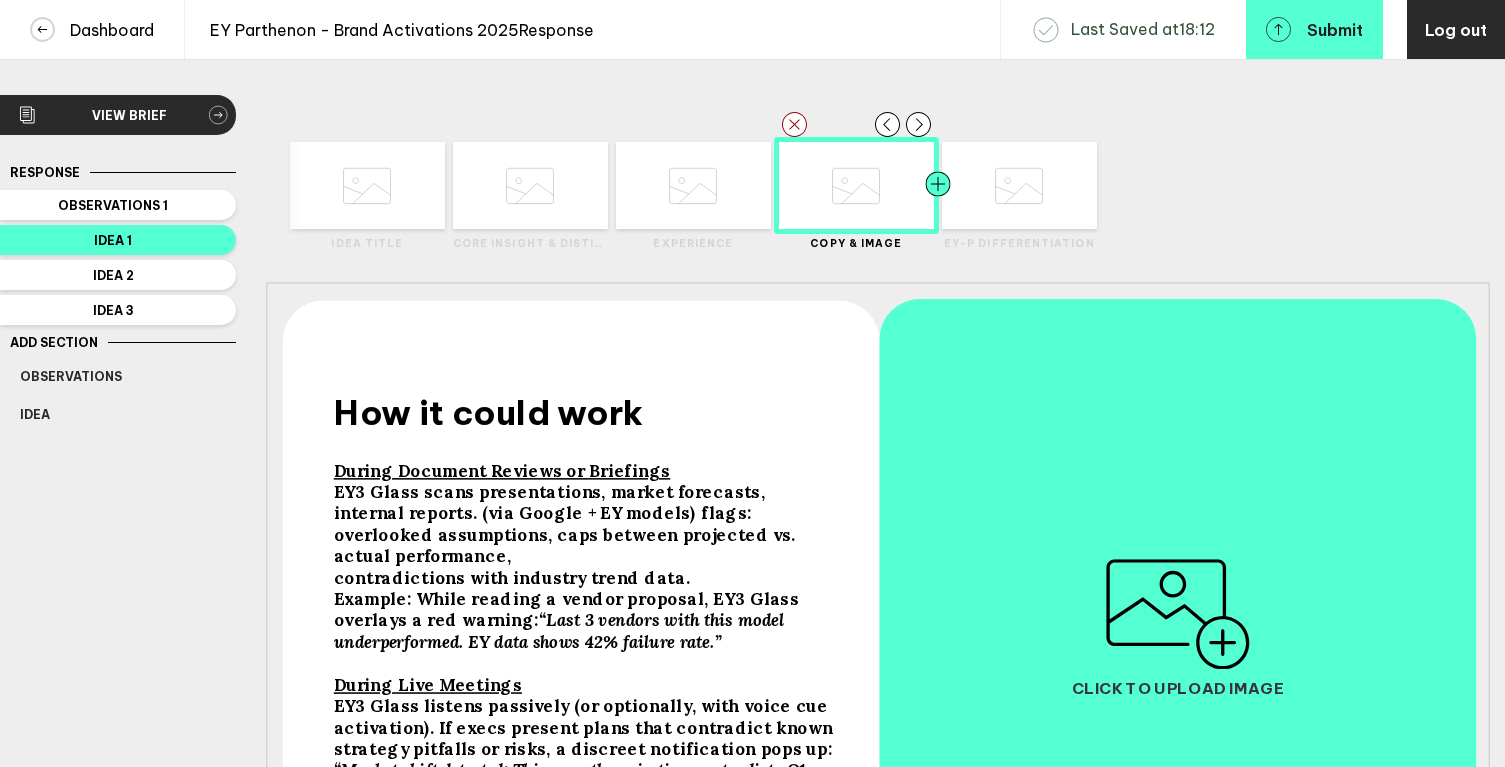 click at bounding box center [325, 185] 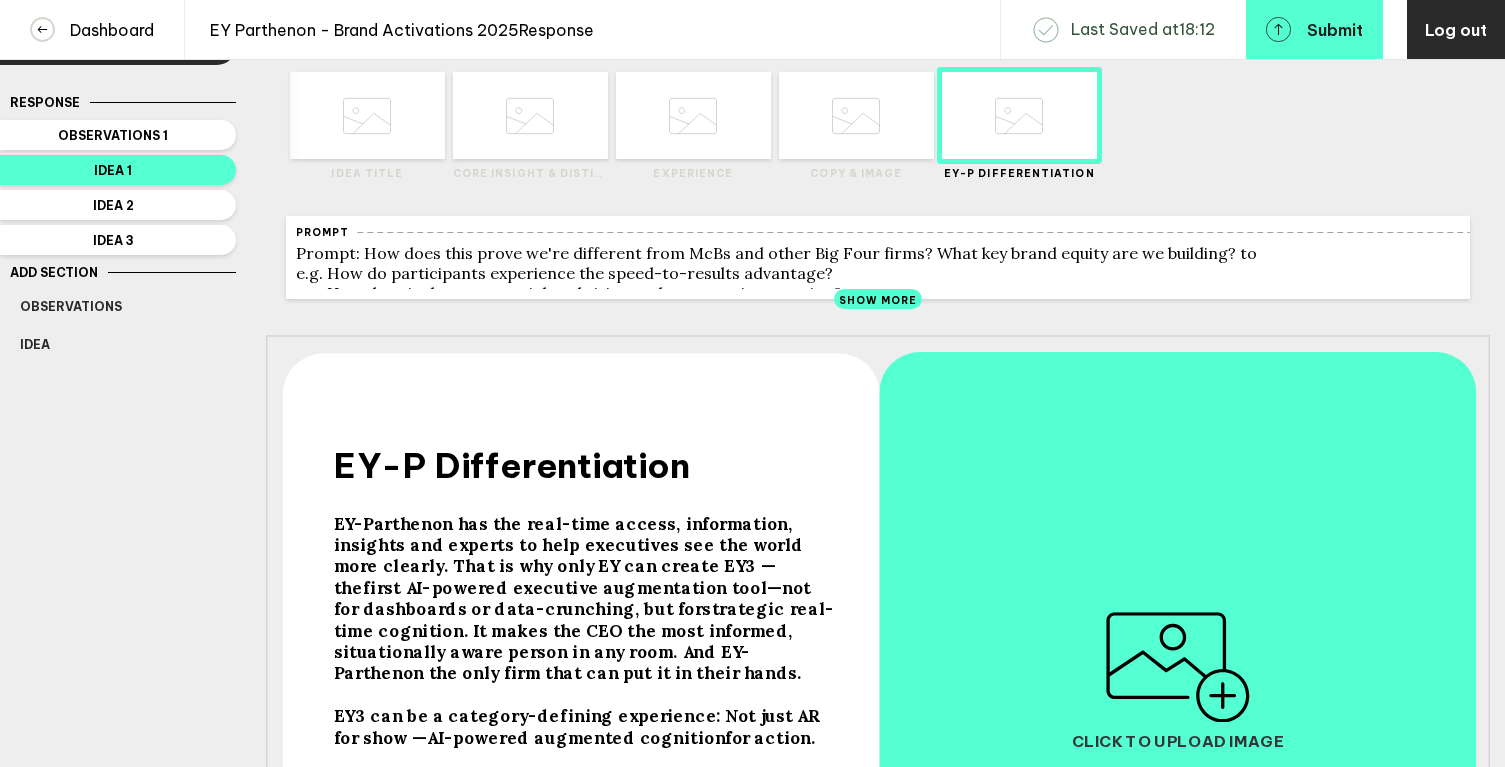 scroll, scrollTop: 0, scrollLeft: 0, axis: both 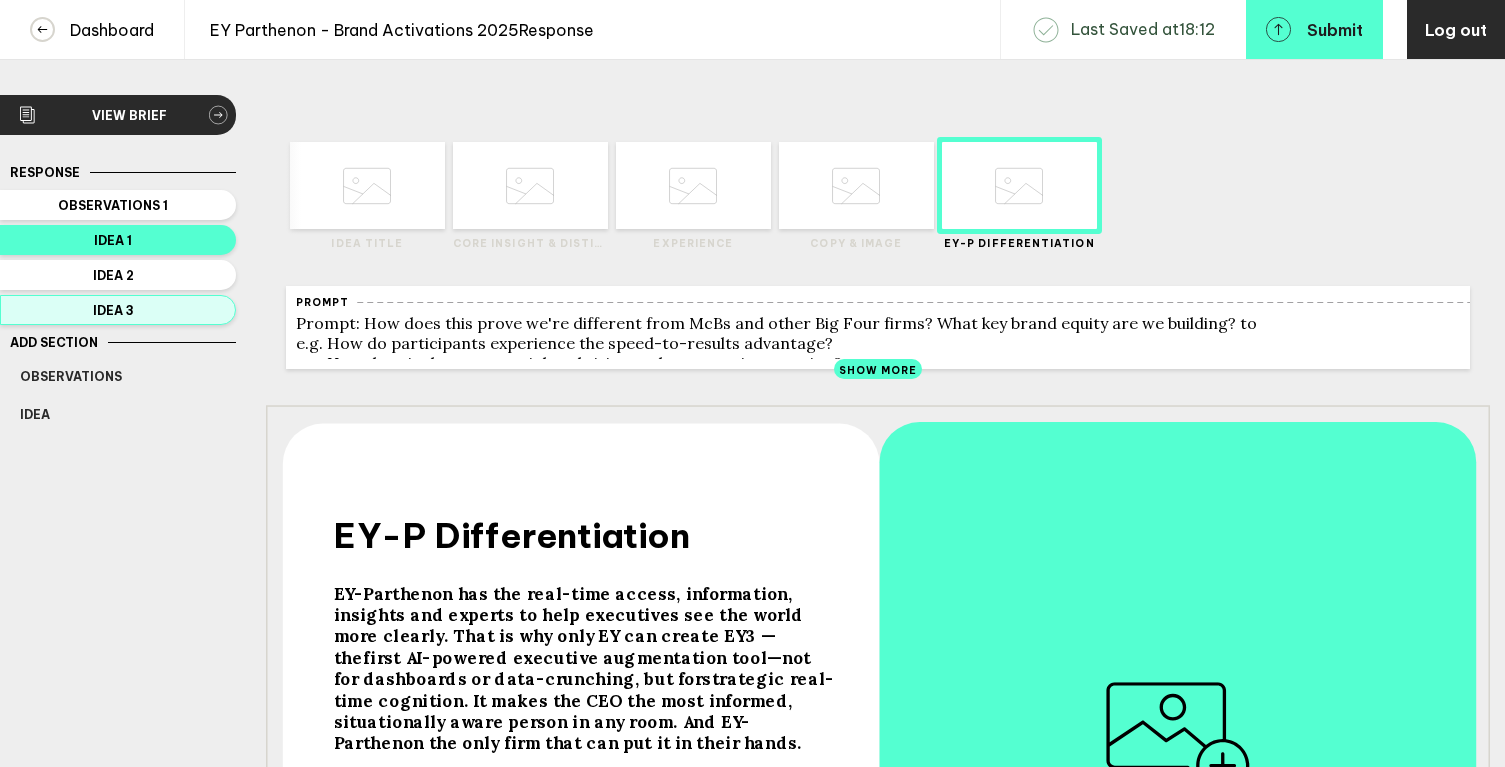 click on "Idea 3" at bounding box center (113, 205) 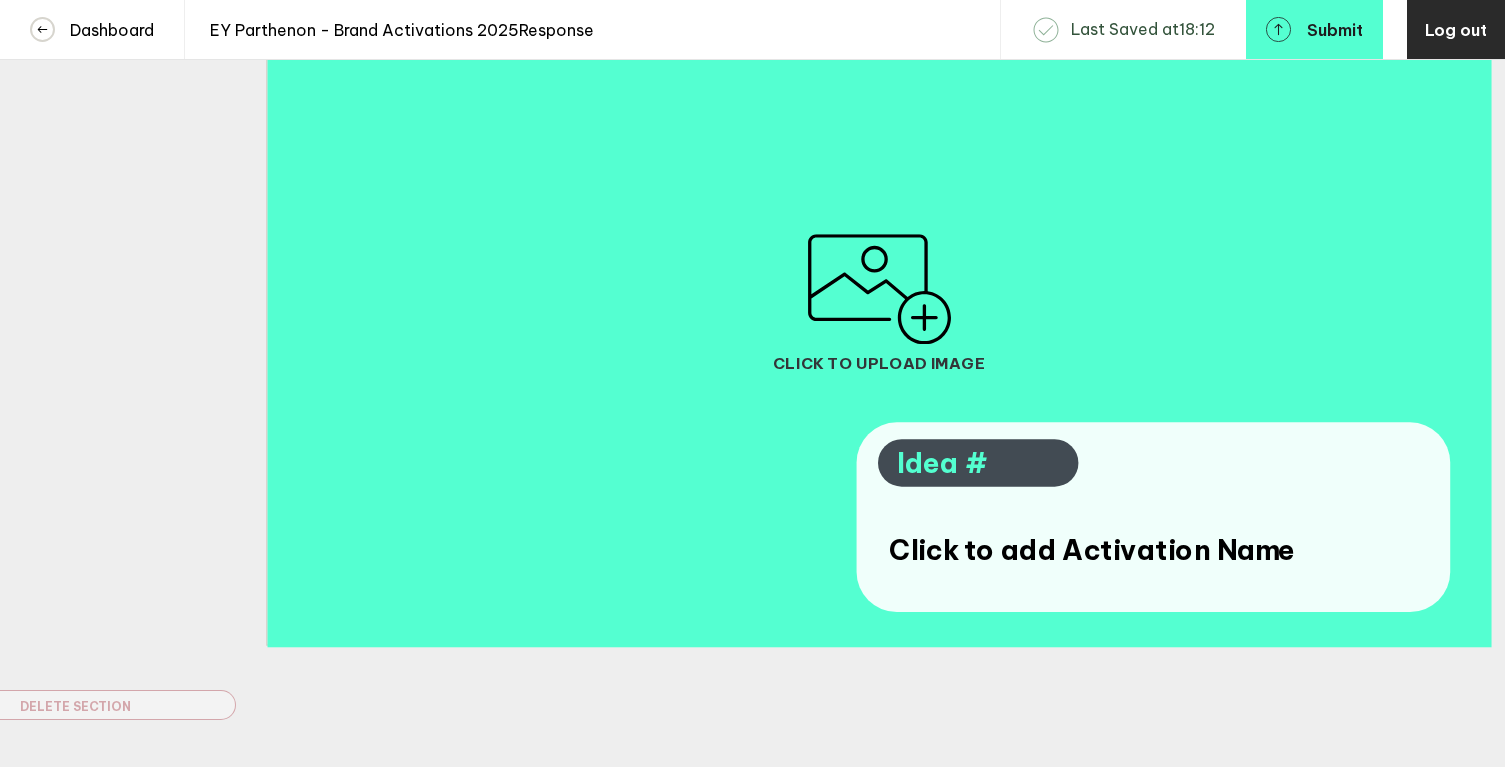 scroll, scrollTop: 429, scrollLeft: 0, axis: vertical 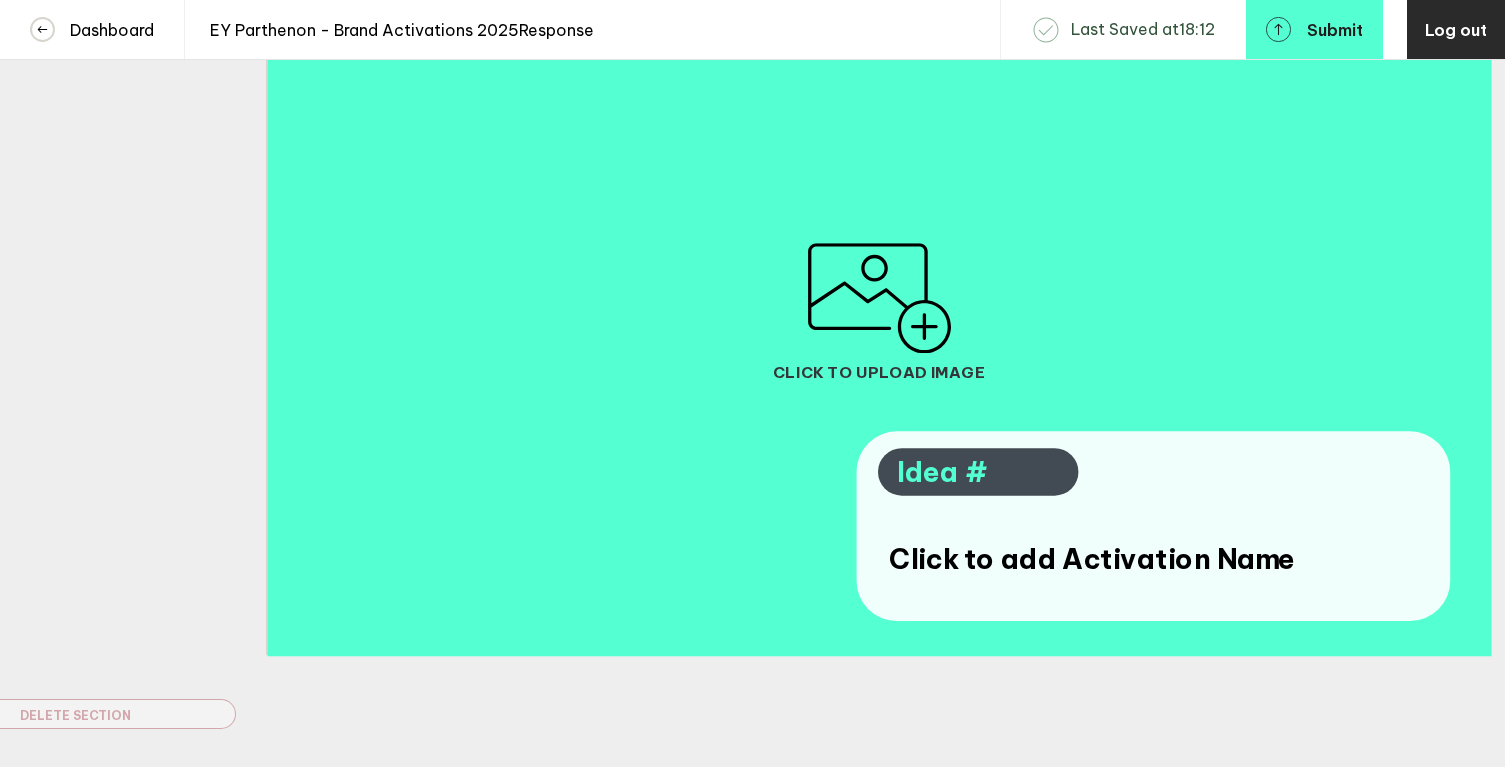 click on "Click to add Activation Name" at bounding box center [1103, 558] 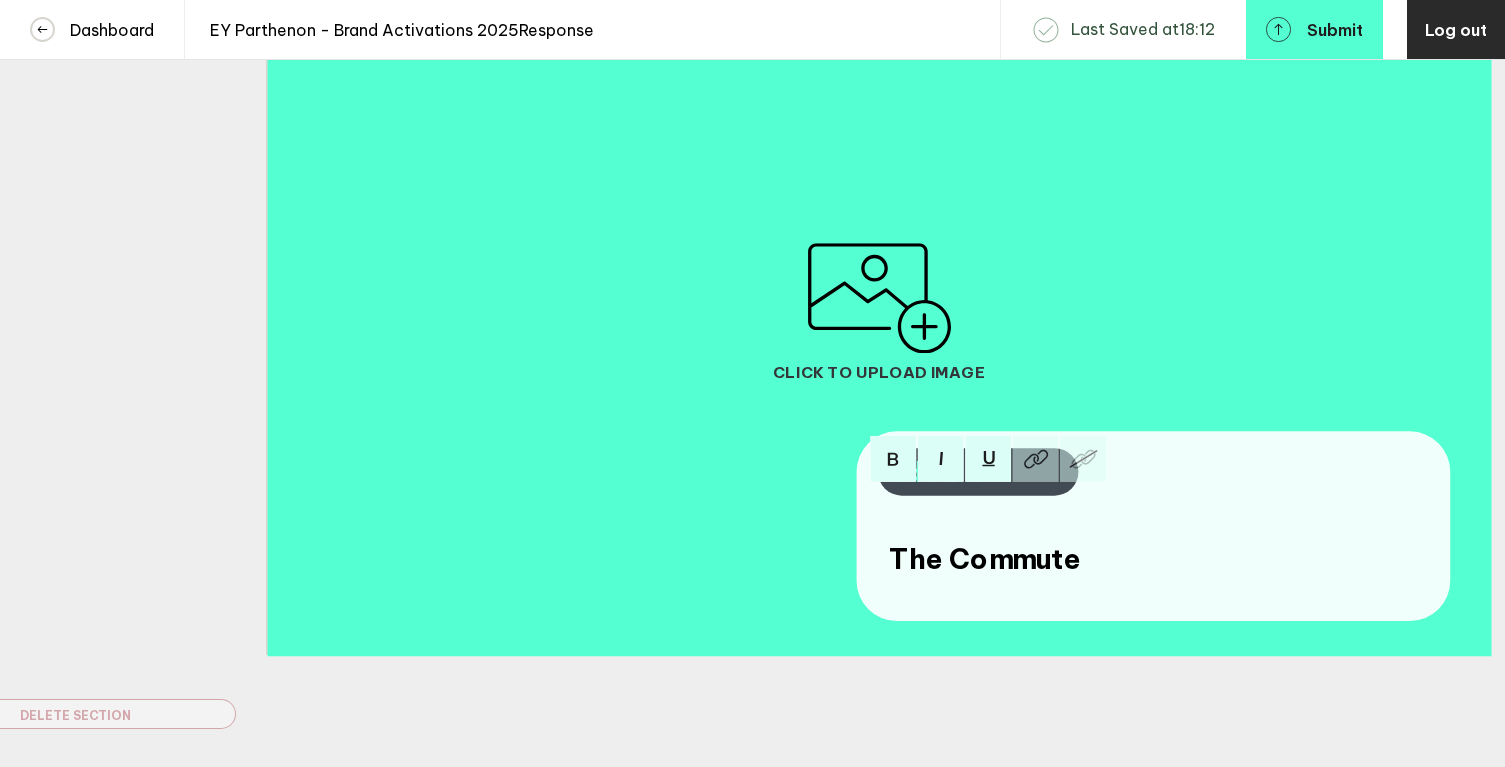 click on "Click to upload image" at bounding box center [879, 312] 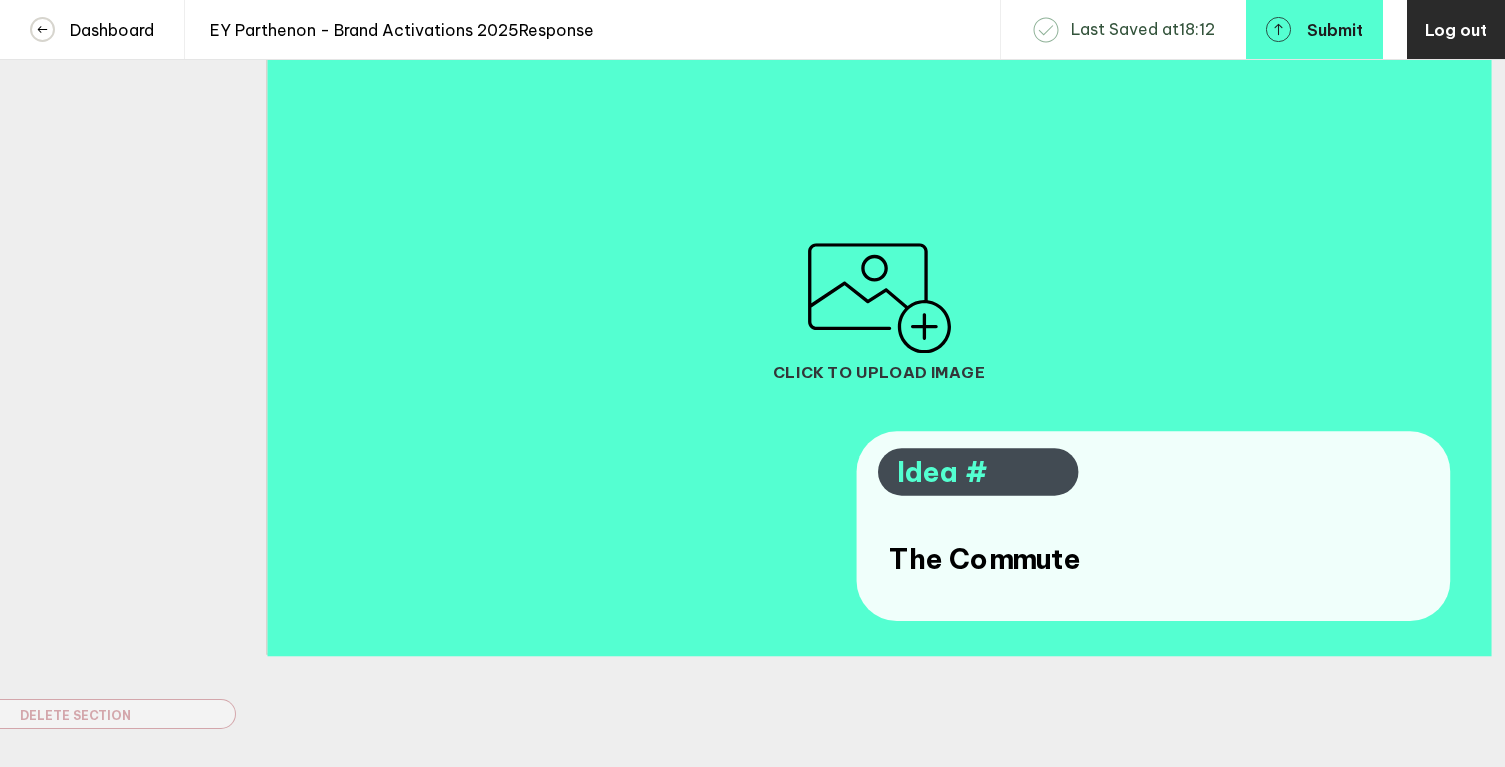 click on "The Commute" at bounding box center [984, 558] 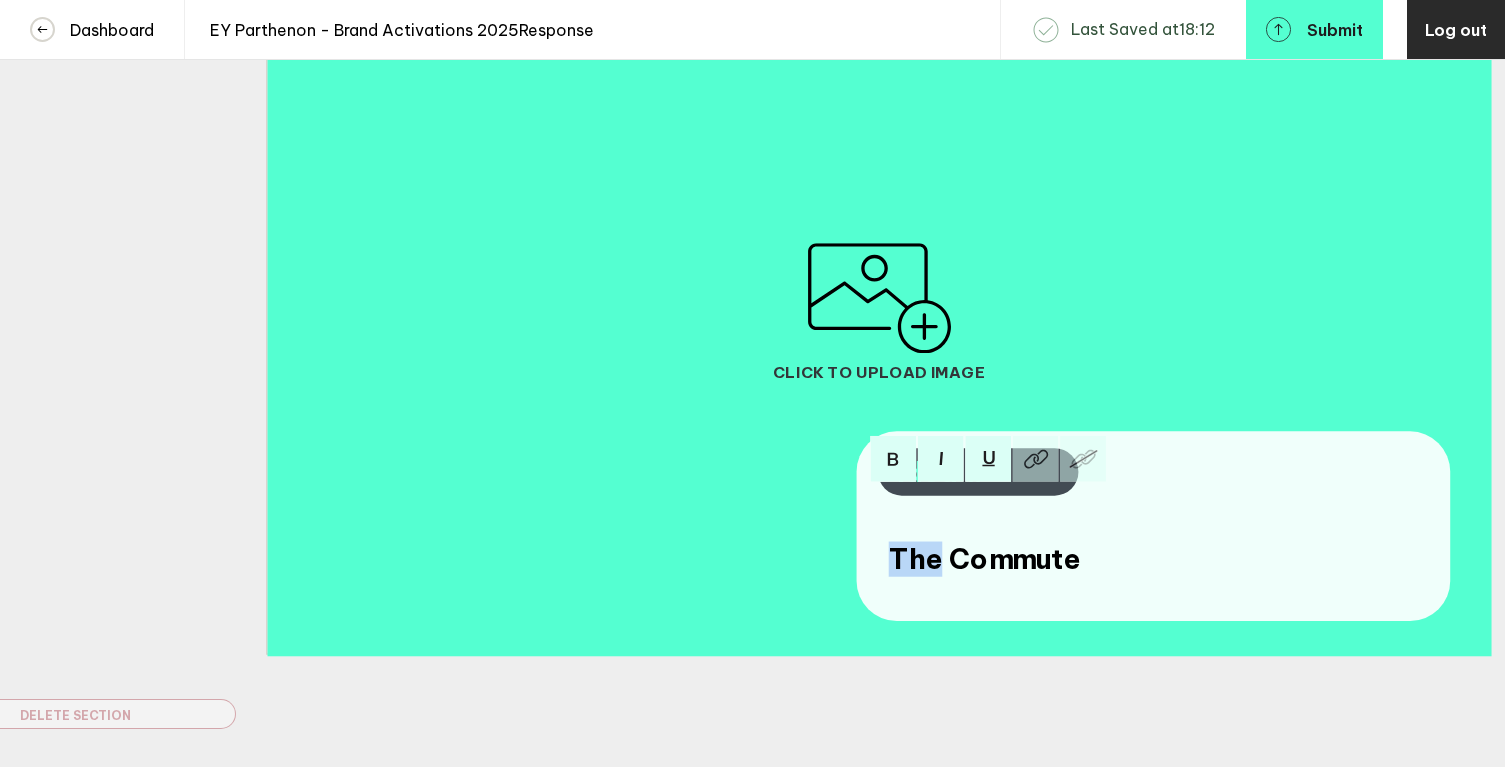 click on "The Commute" at bounding box center (984, 558) 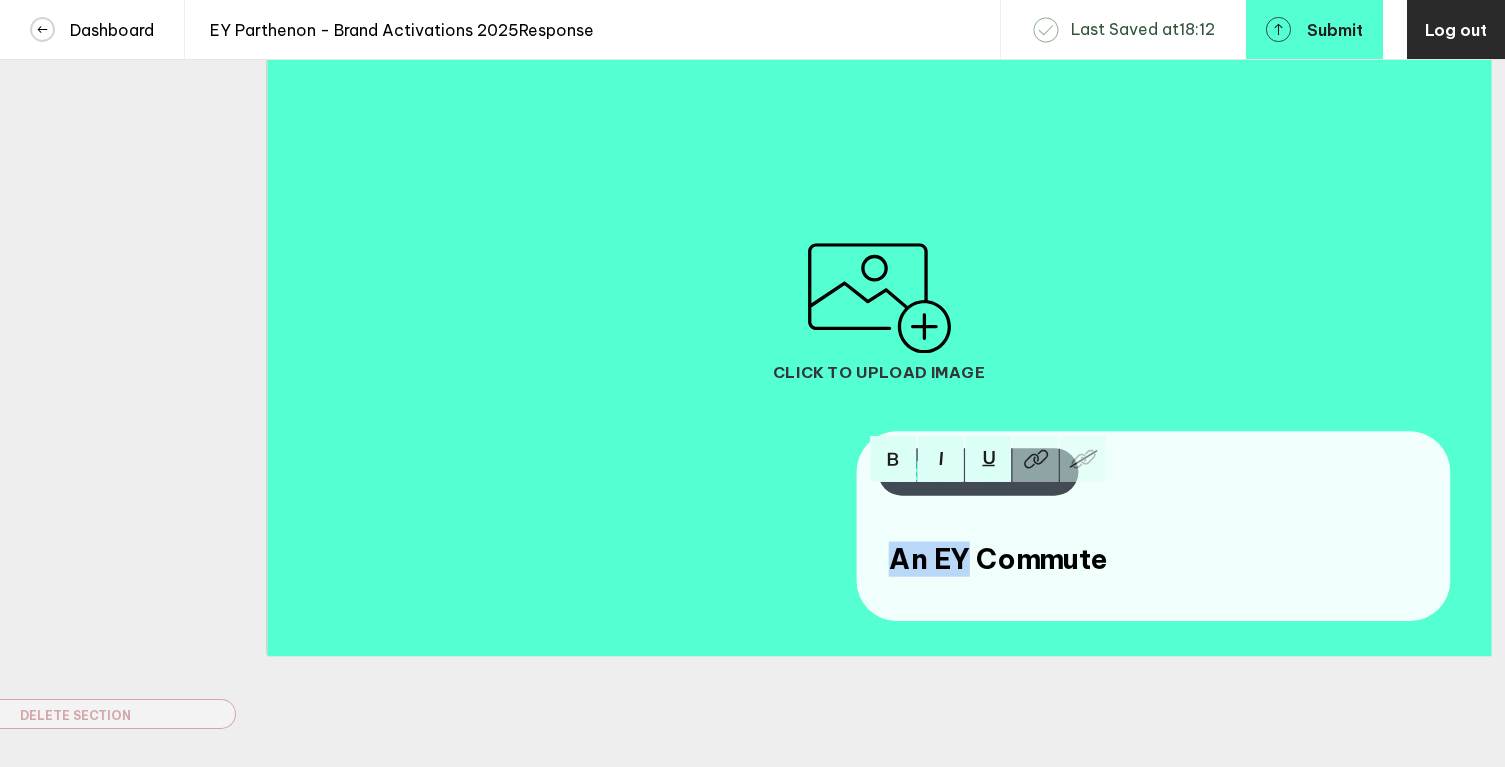 drag, startPoint x: 966, startPoint y: 571, endPoint x: 883, endPoint y: 571, distance: 83 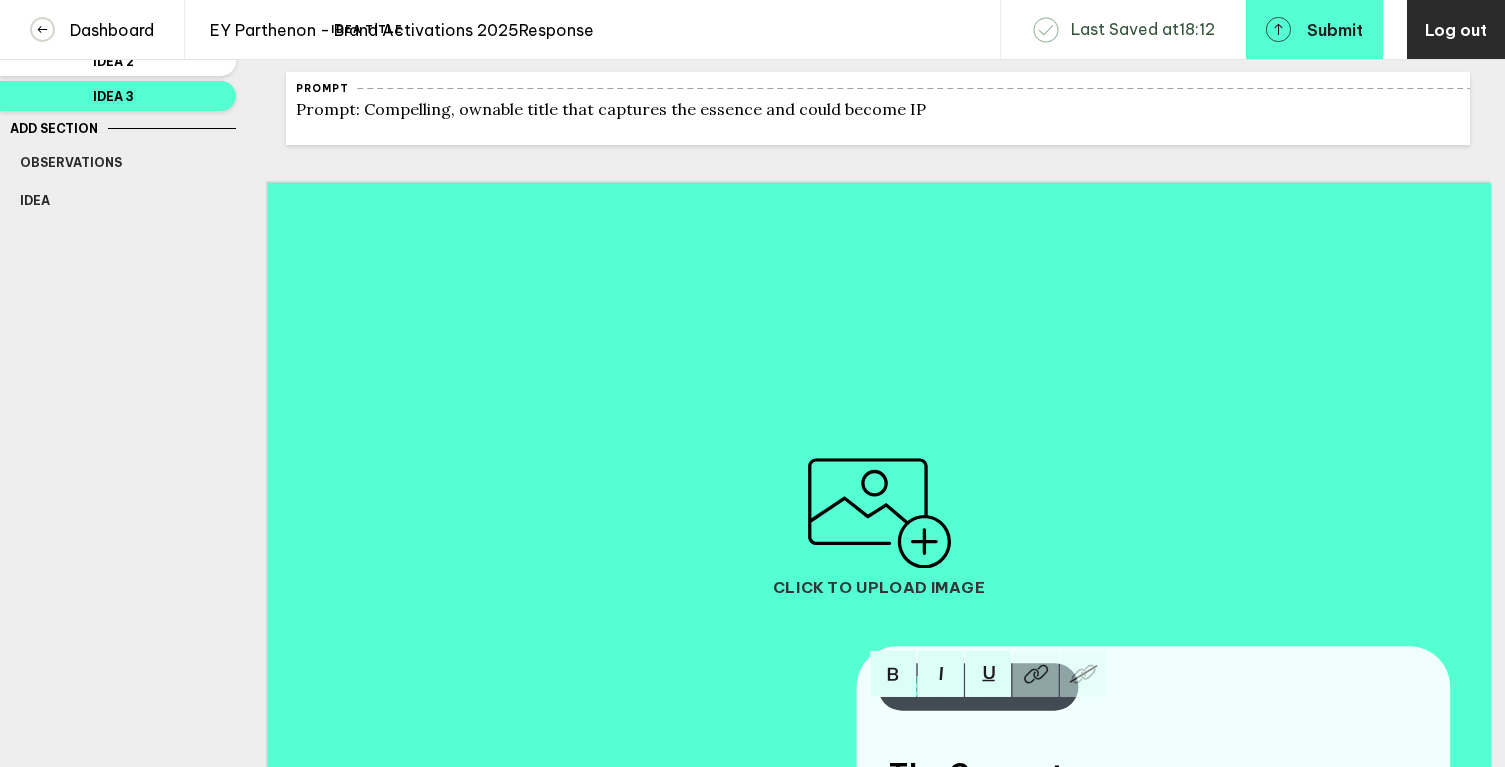 scroll, scrollTop: 0, scrollLeft: 0, axis: both 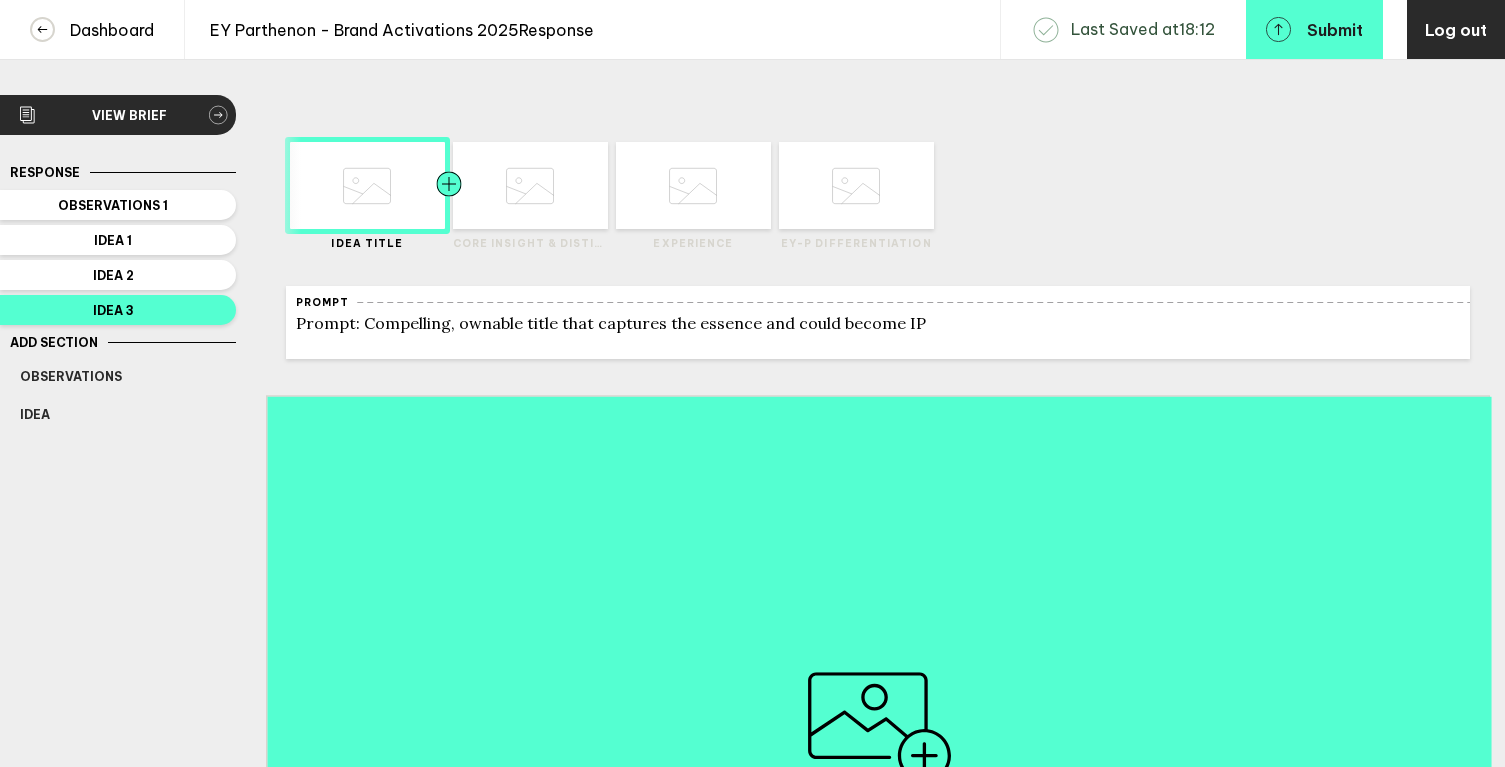 click at bounding box center (325, 185) 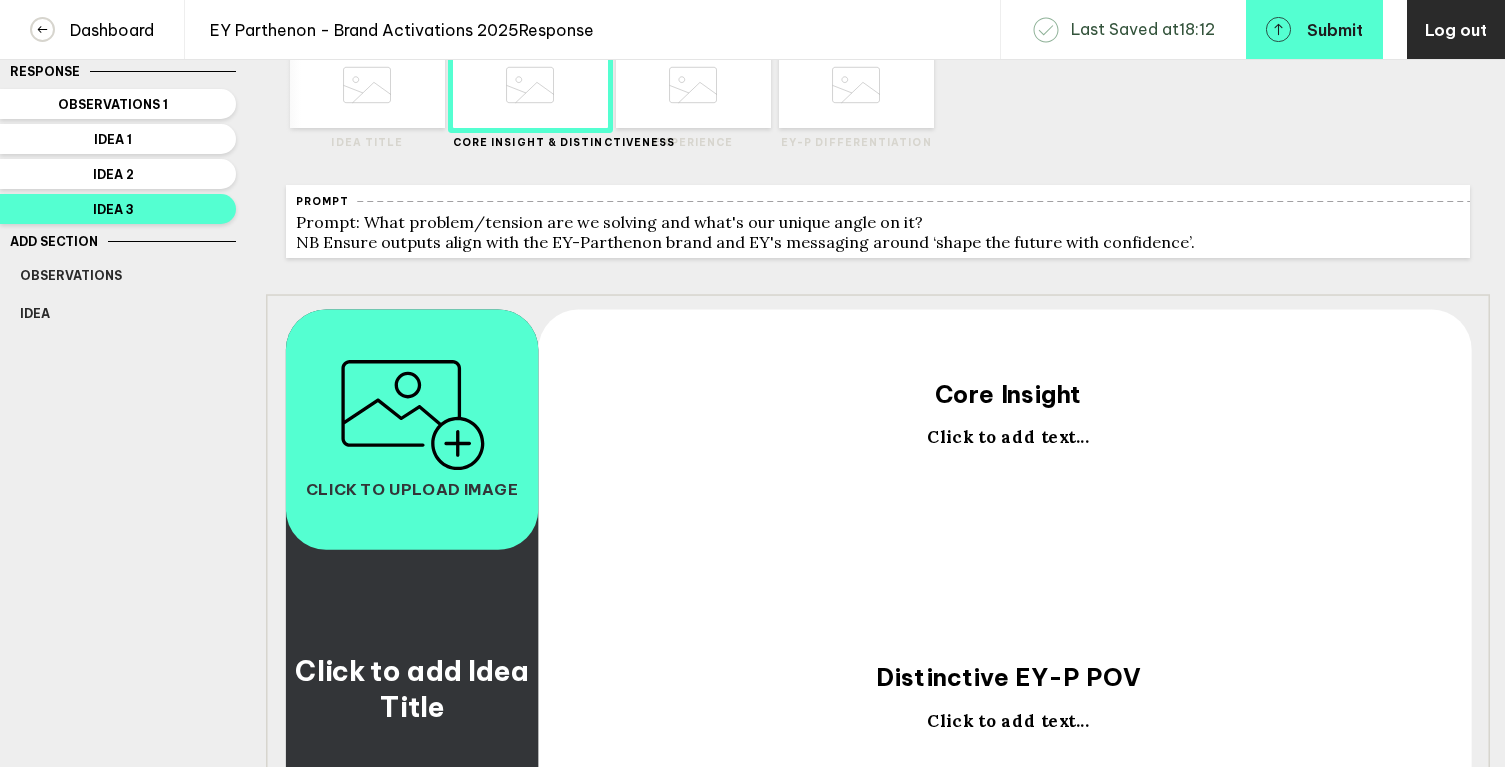 scroll, scrollTop: 102, scrollLeft: 0, axis: vertical 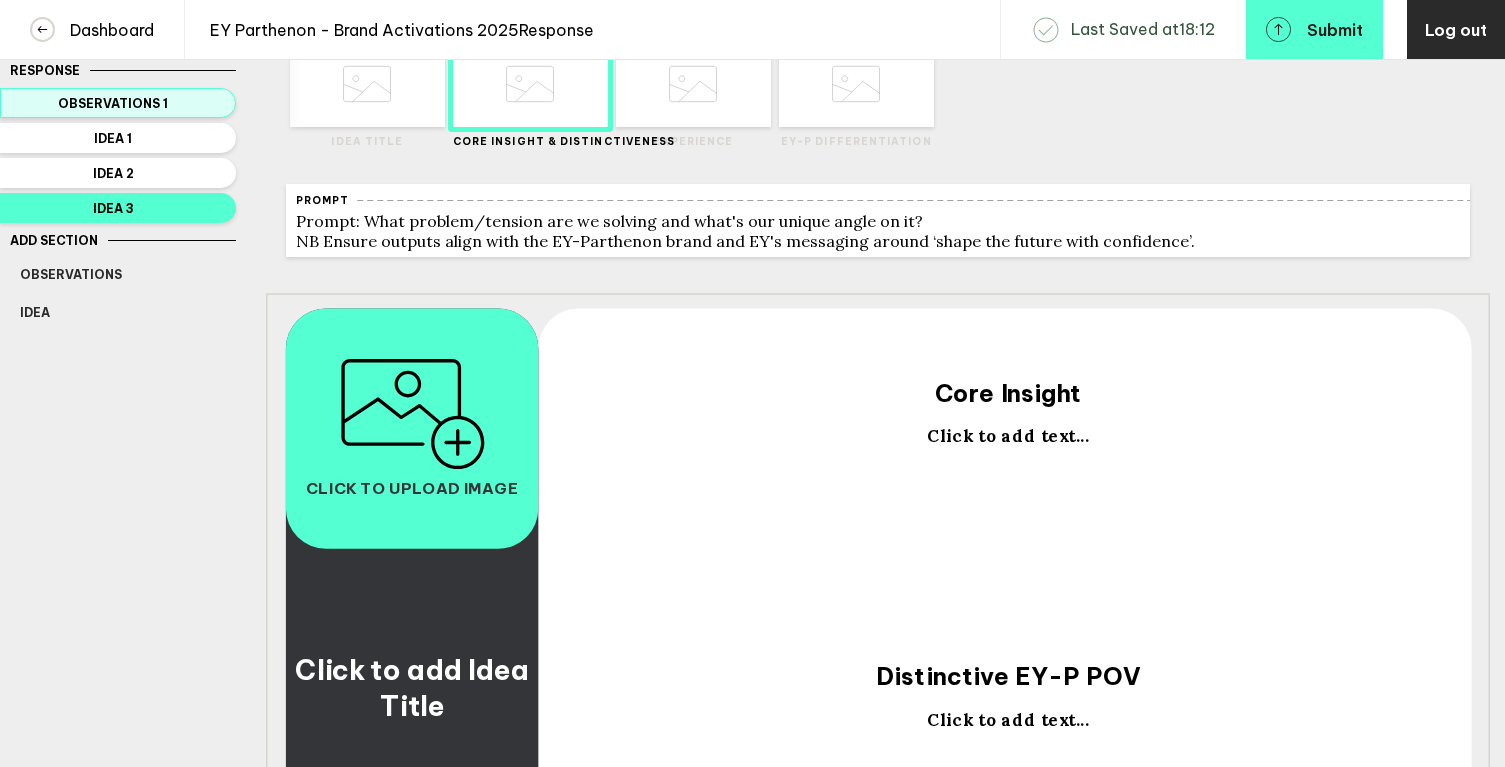 click on "Observations 1" at bounding box center [113, 103] 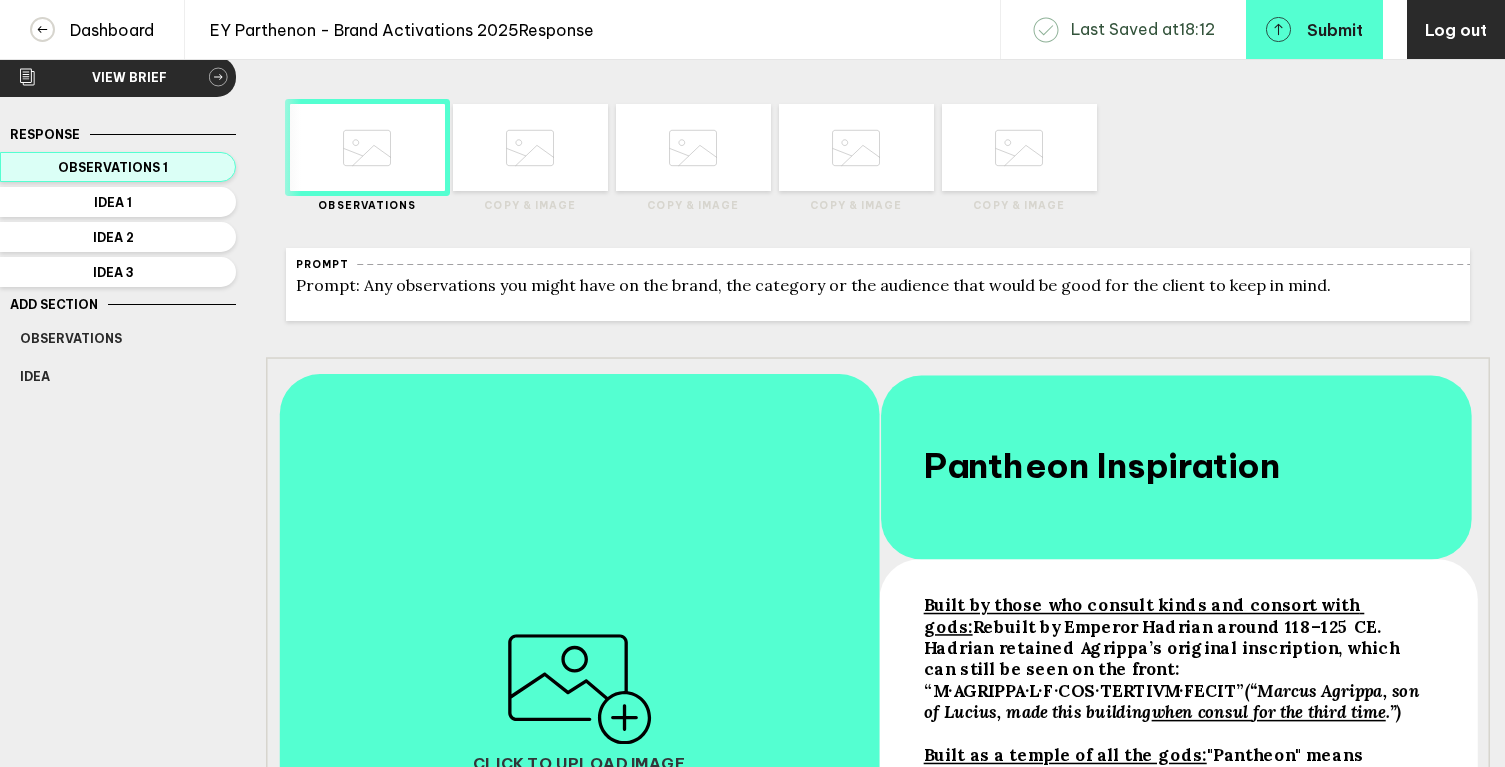 scroll, scrollTop: 0, scrollLeft: 0, axis: both 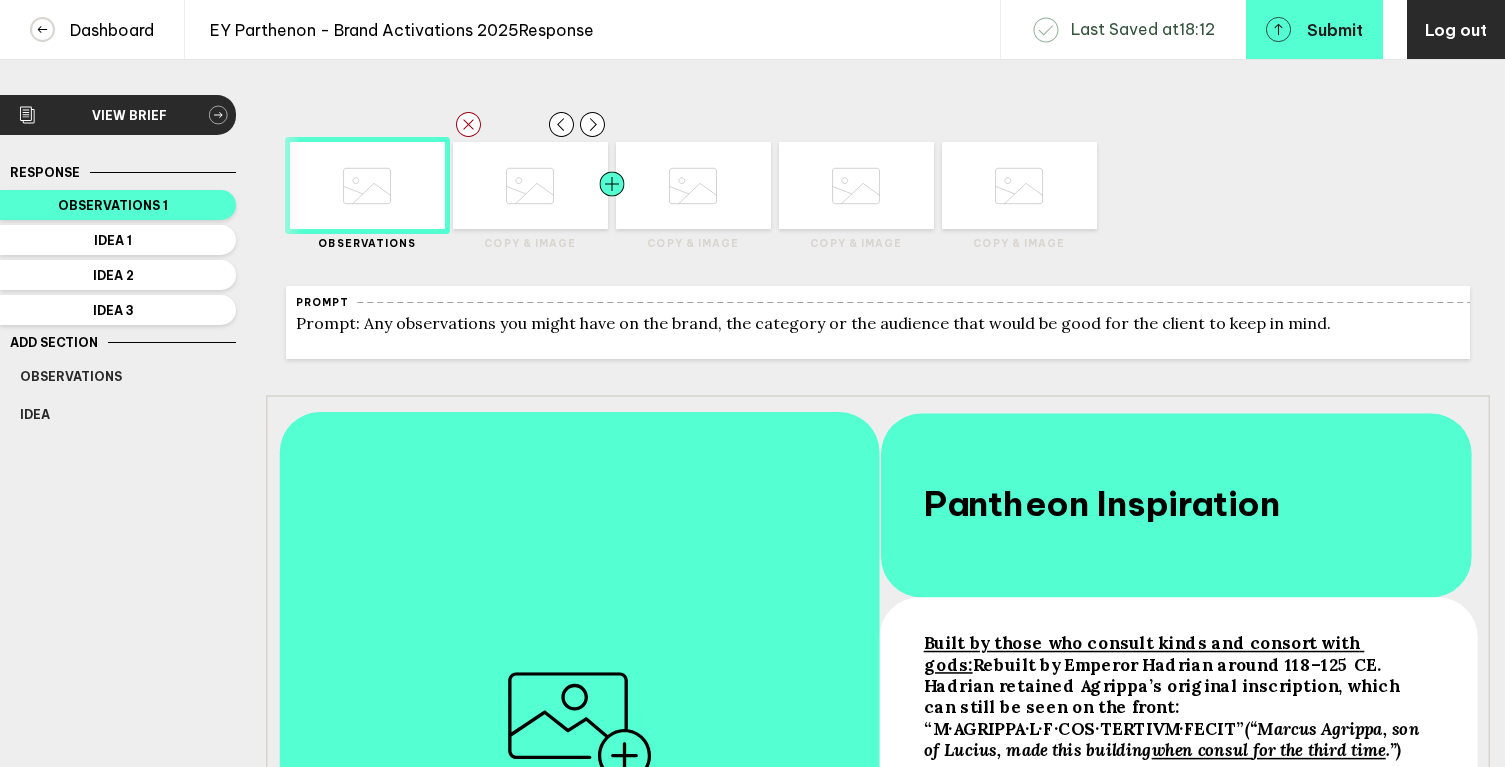 click at bounding box center [410, 185] 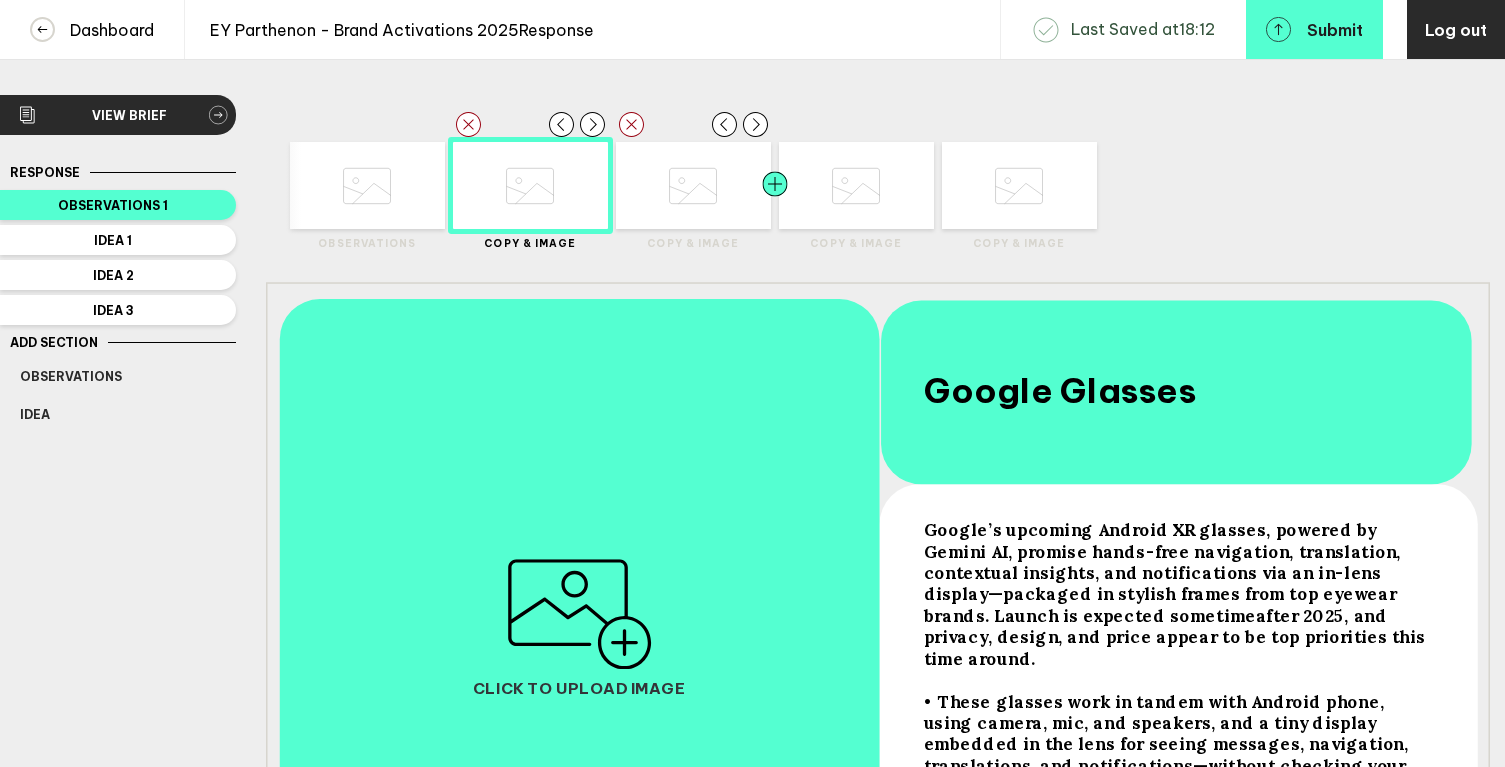 click at bounding box center [410, 185] 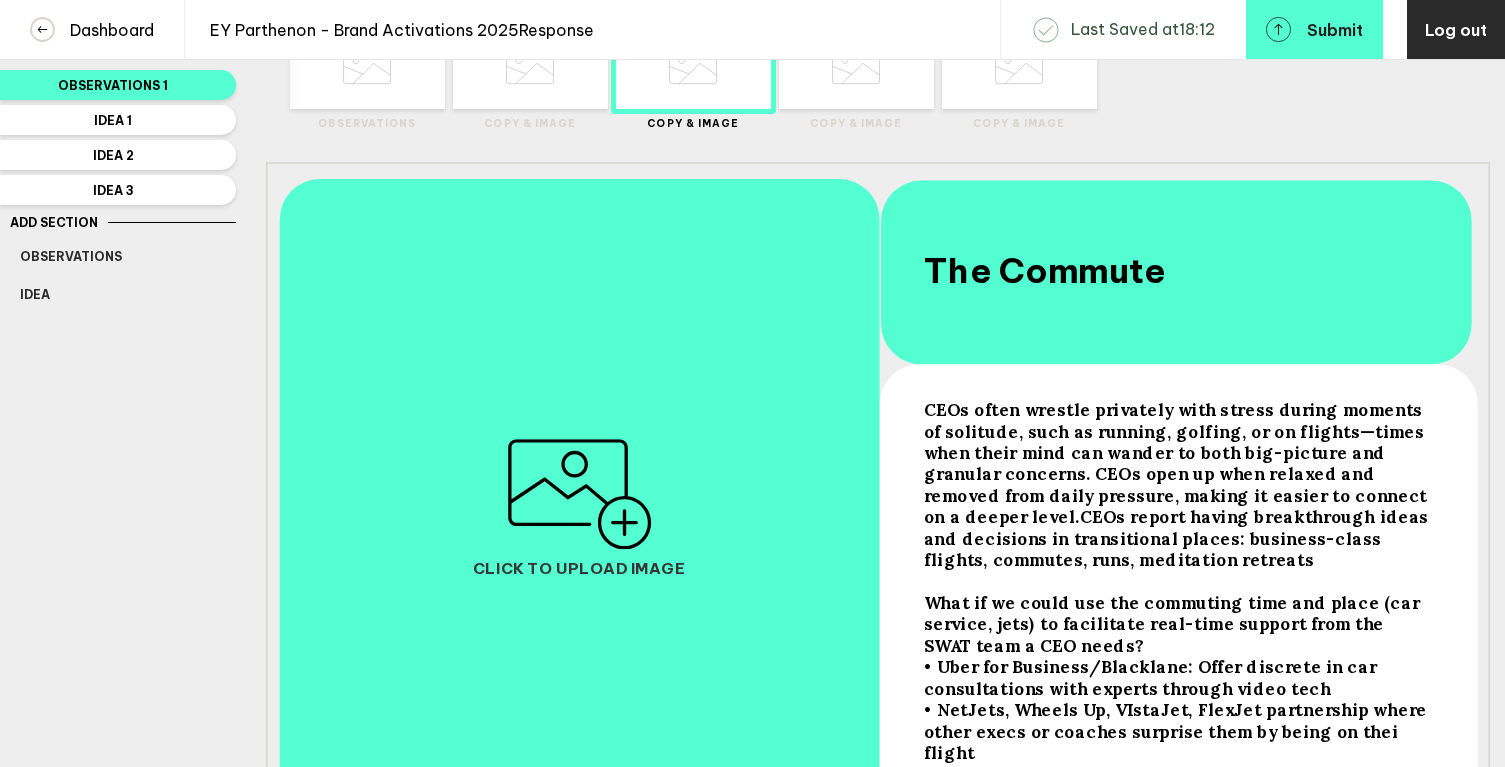 scroll, scrollTop: 257, scrollLeft: 0, axis: vertical 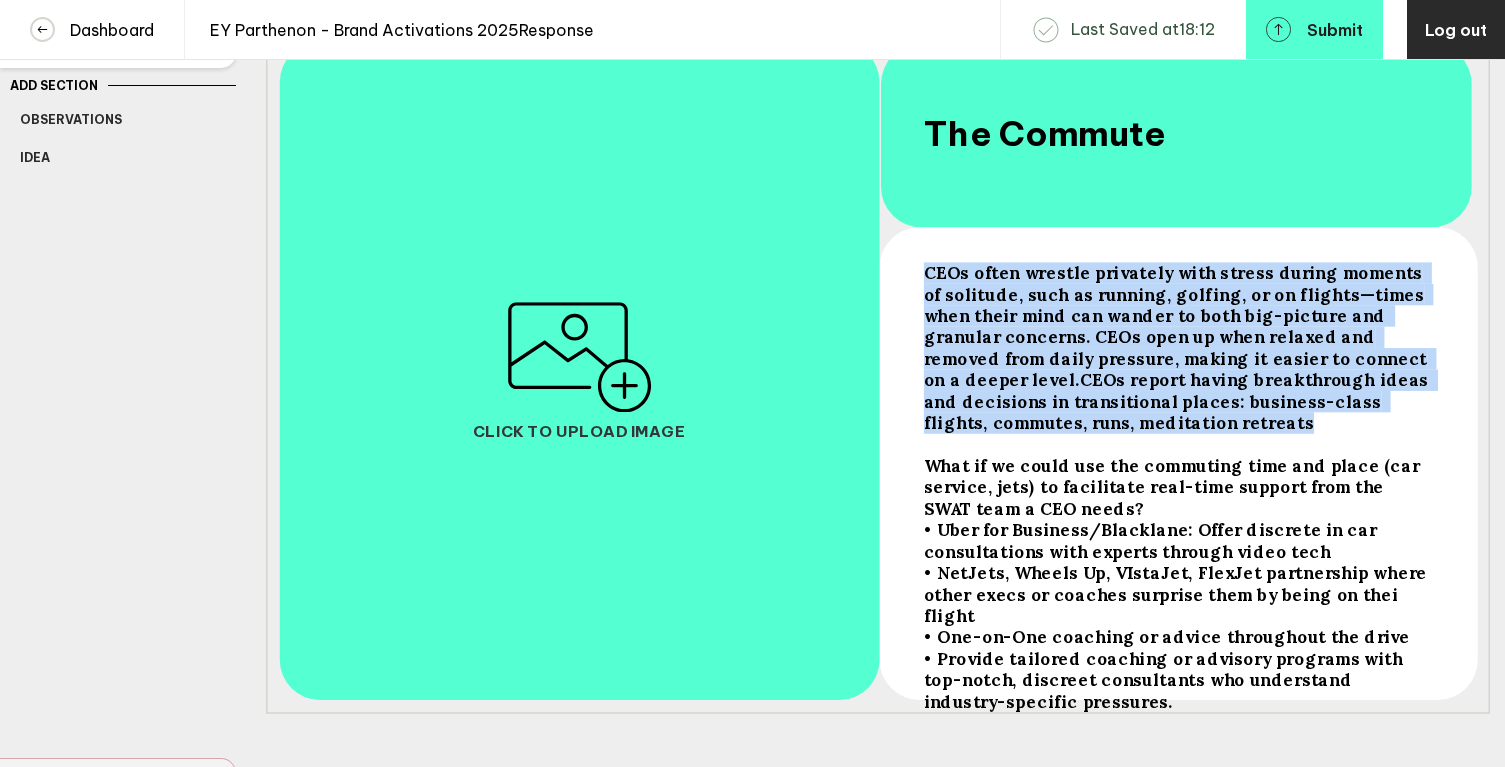 drag, startPoint x: 925, startPoint y: 285, endPoint x: 1112, endPoint y: 450, distance: 249.38725 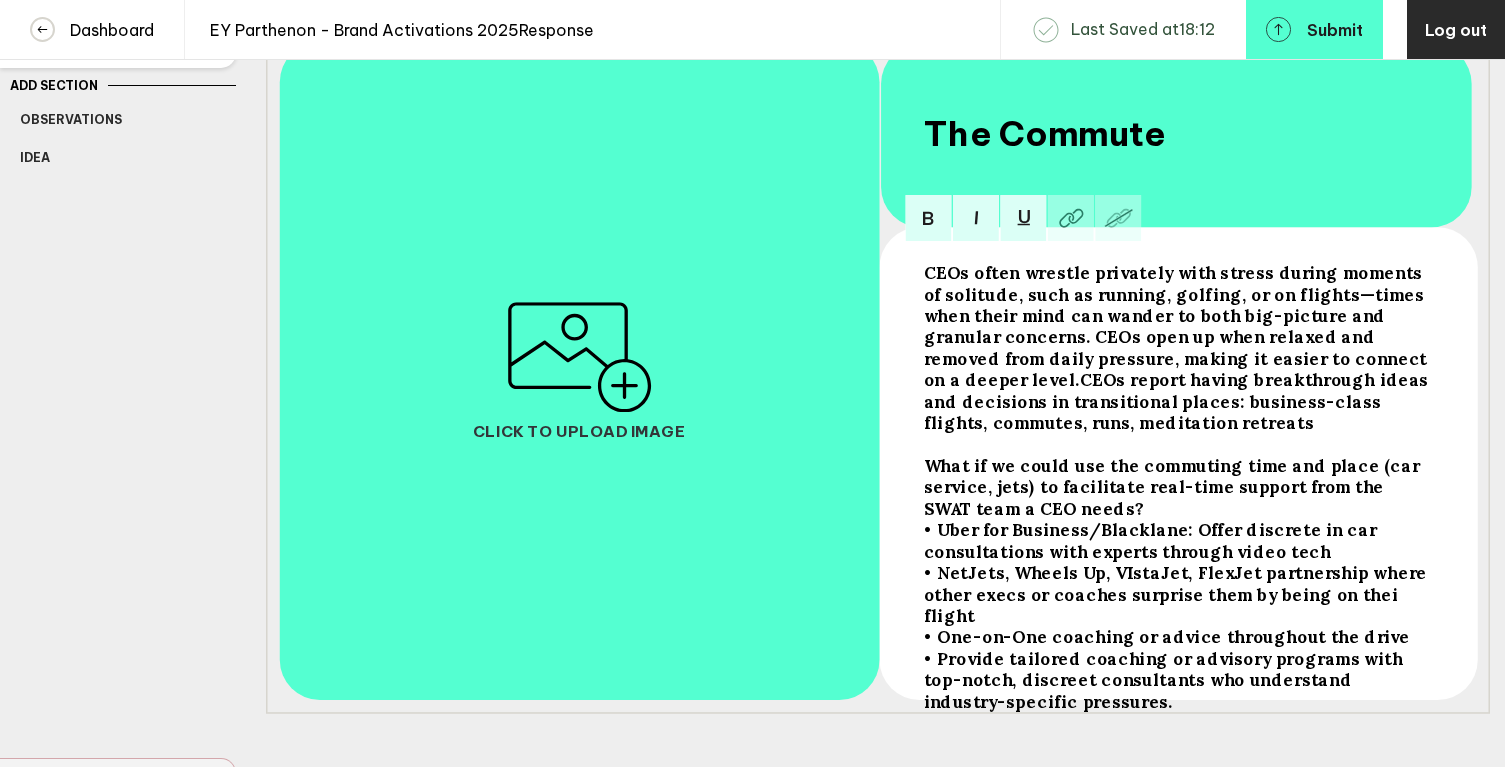 scroll, scrollTop: 0, scrollLeft: 0, axis: both 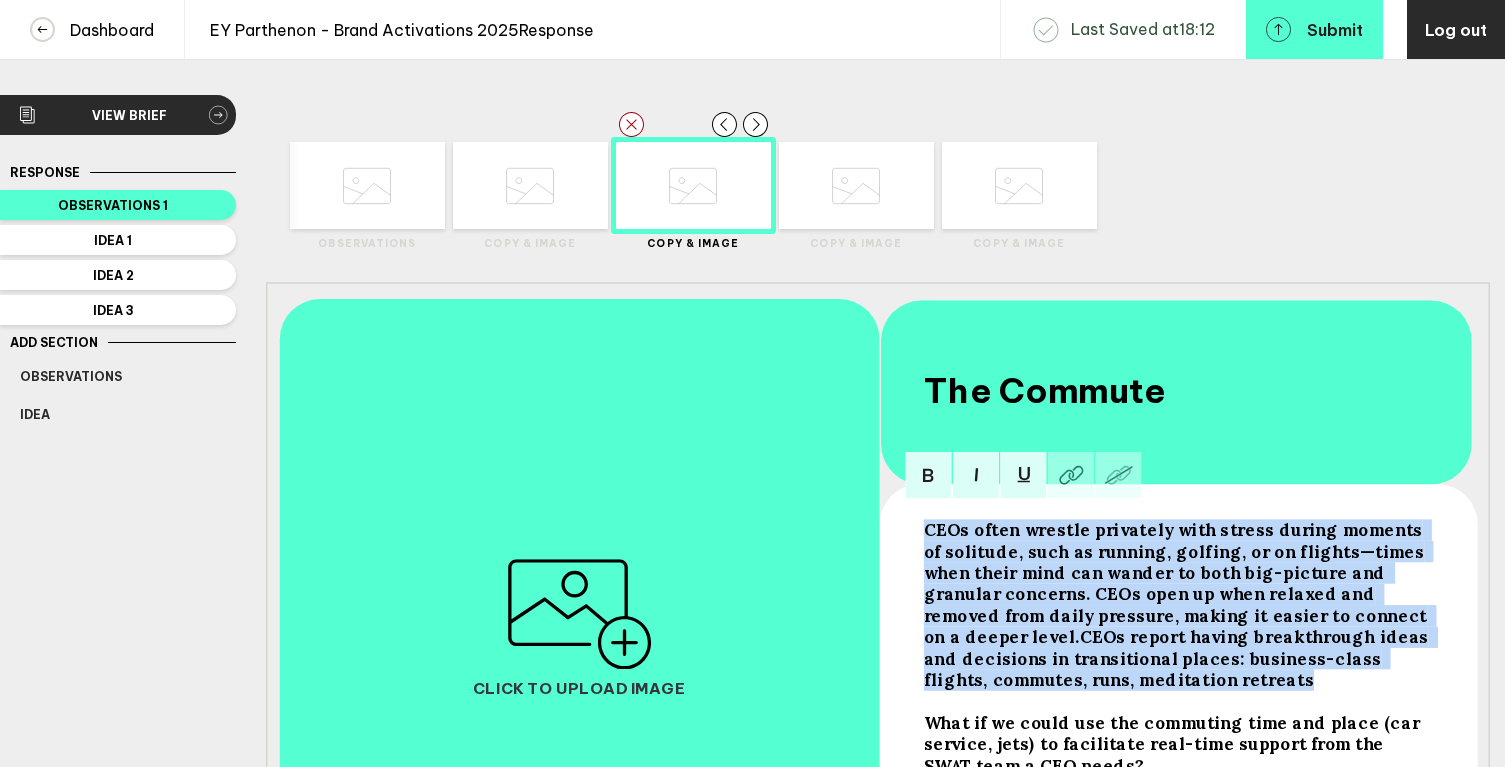 drag, startPoint x: 1091, startPoint y: 697, endPoint x: 927, endPoint y: 548, distance: 221.57843 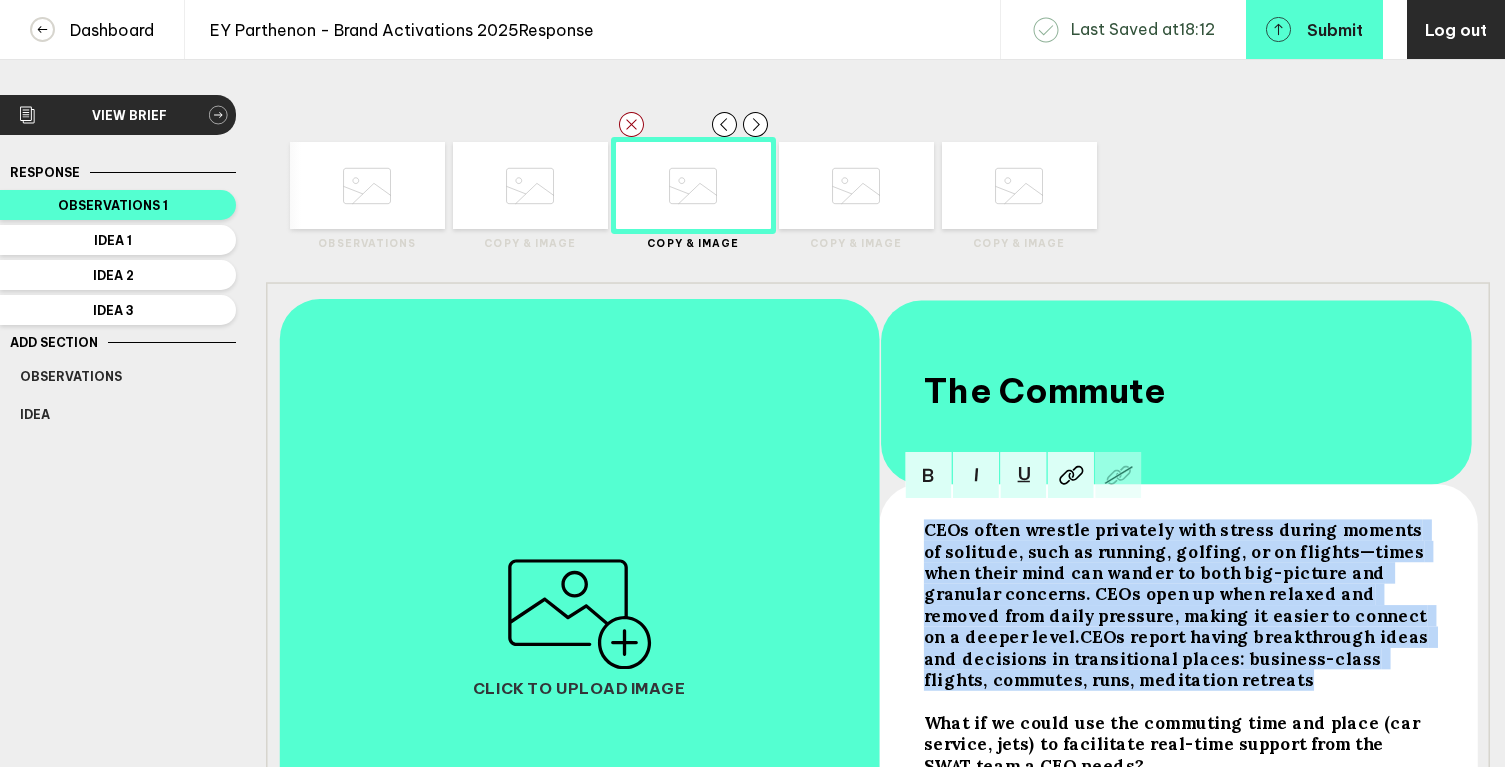 copy on "CEOs often wrestle privately with stress during moments of solitude, such as running, golfing, or on flights—times when their mind can wander to both big-picture and granular concerns. CEOs open up when relaxed and removed from daily pressure, making it easier to connect on a deeper level.  CEOs report having breakthrough ideas and decisions in transitional places: business-class flights, commutes, runs, meditation retreats" 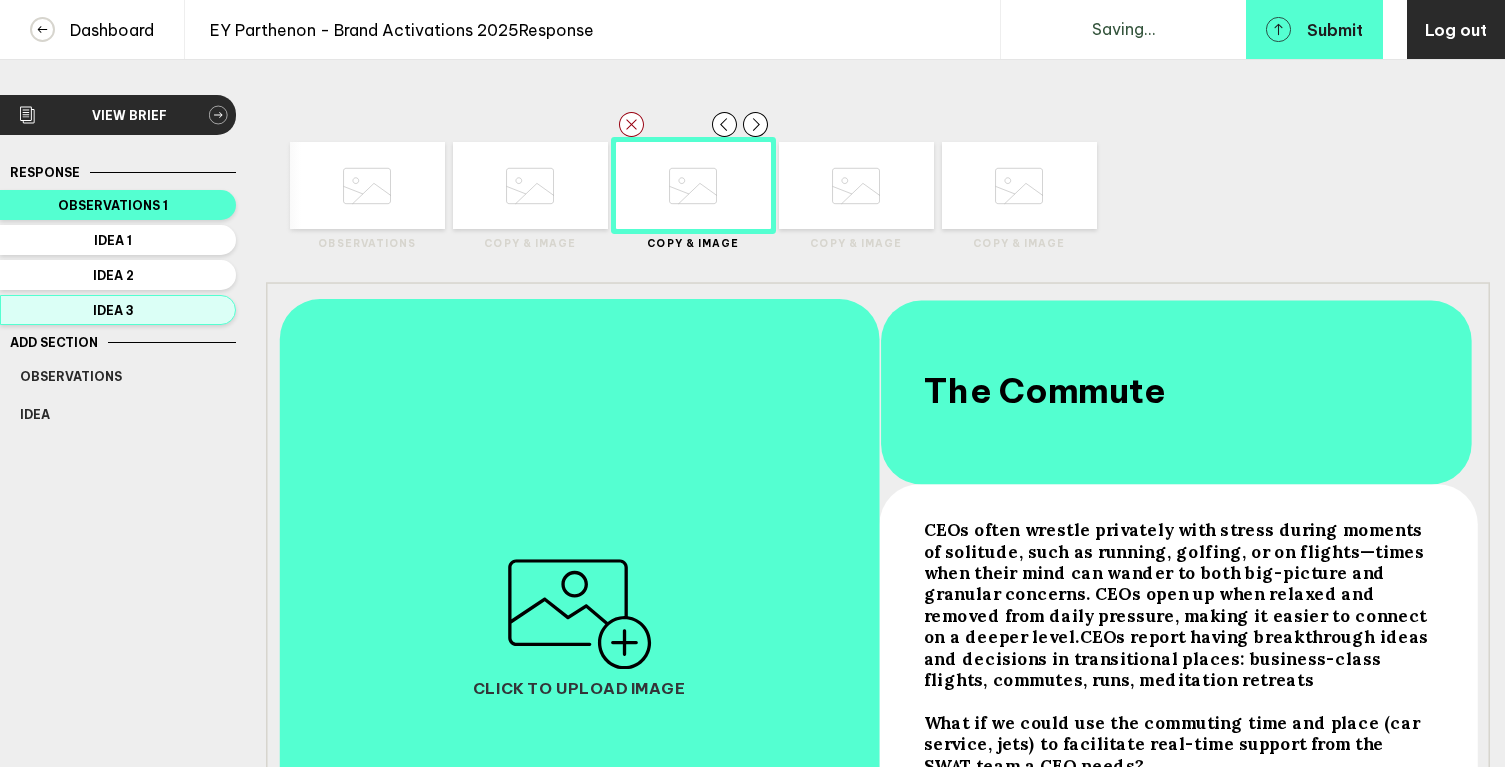click on "Idea 3" at bounding box center (113, 205) 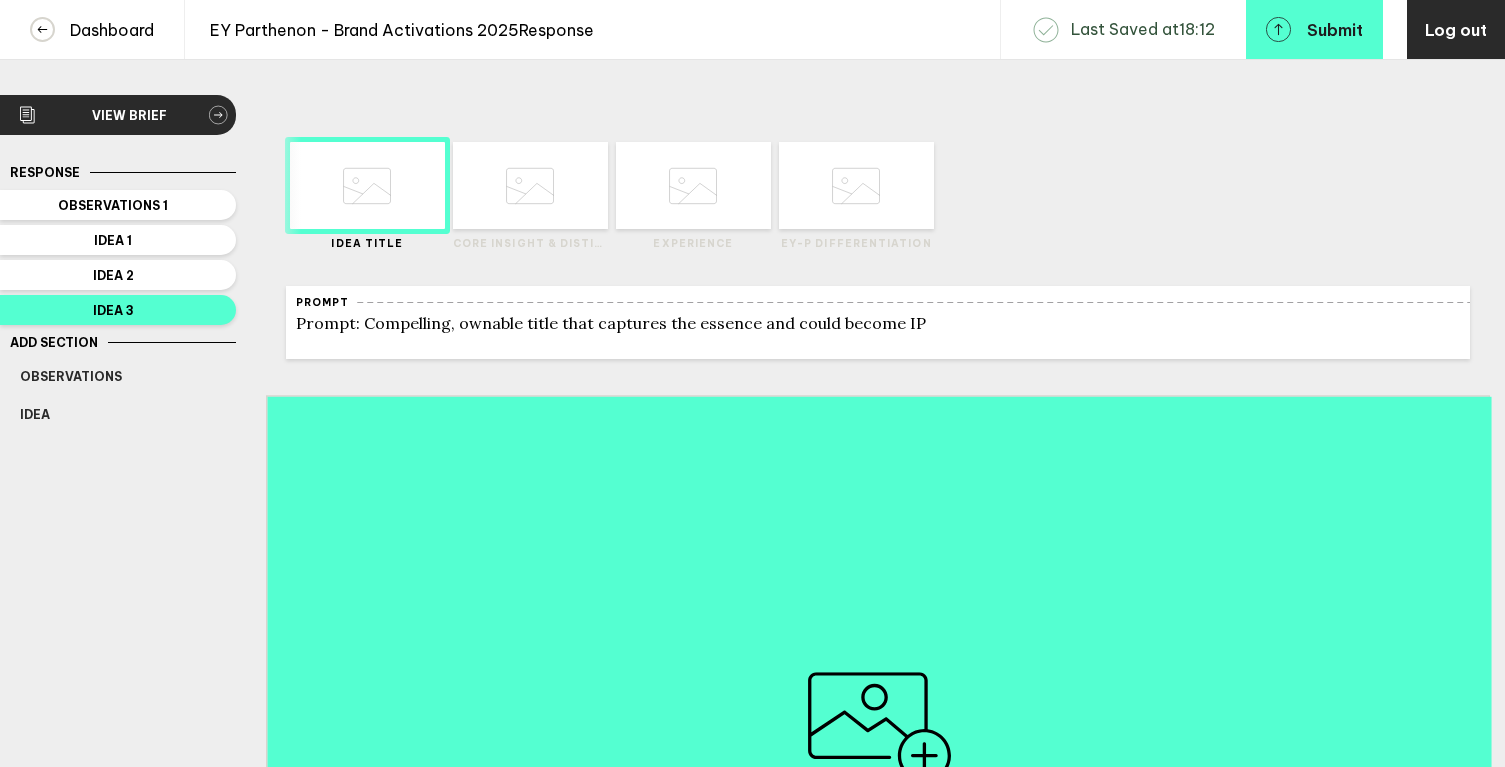 click at bounding box center (367, 186) 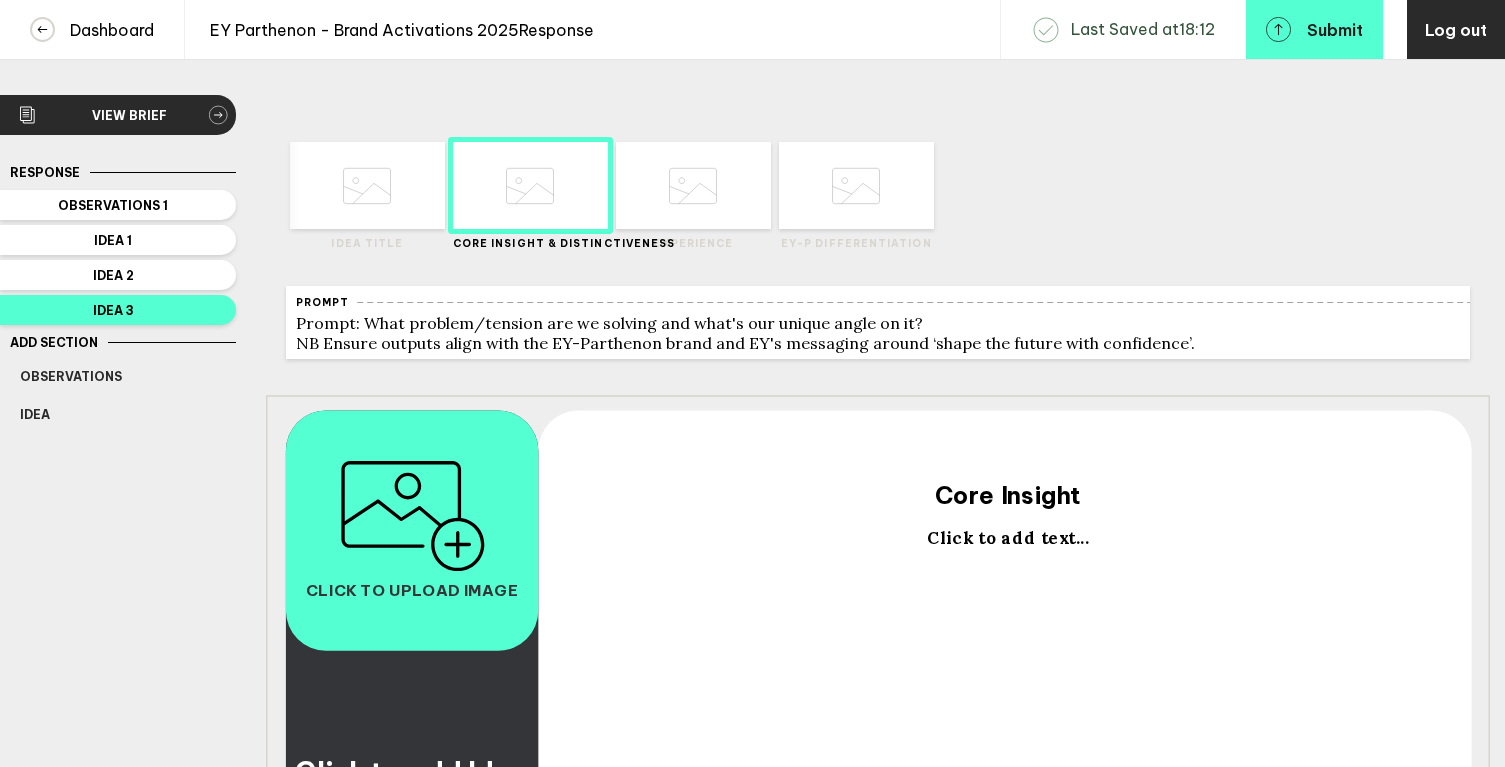 click on "Click to add text..." at bounding box center [412, 790] 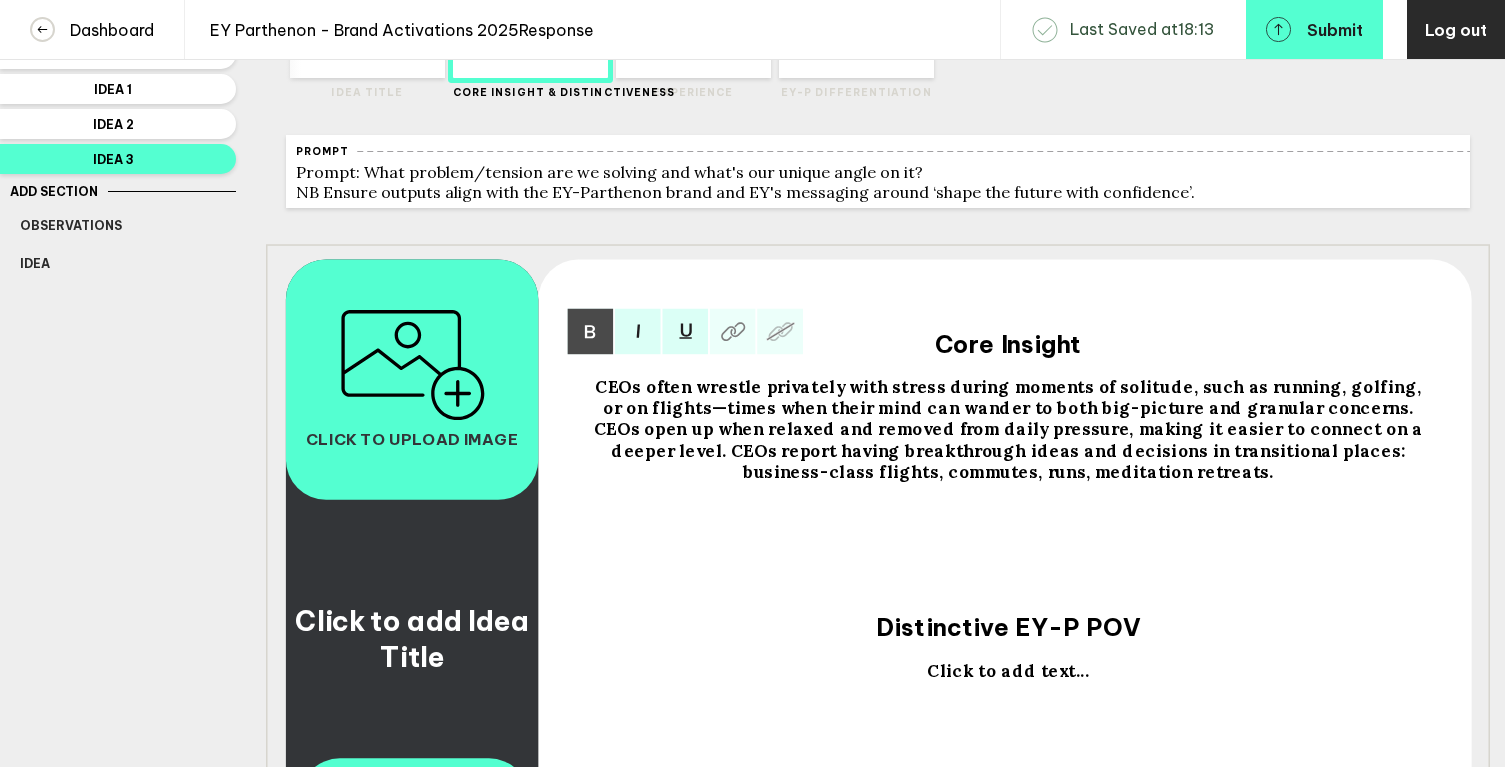 scroll, scrollTop: 196, scrollLeft: 0, axis: vertical 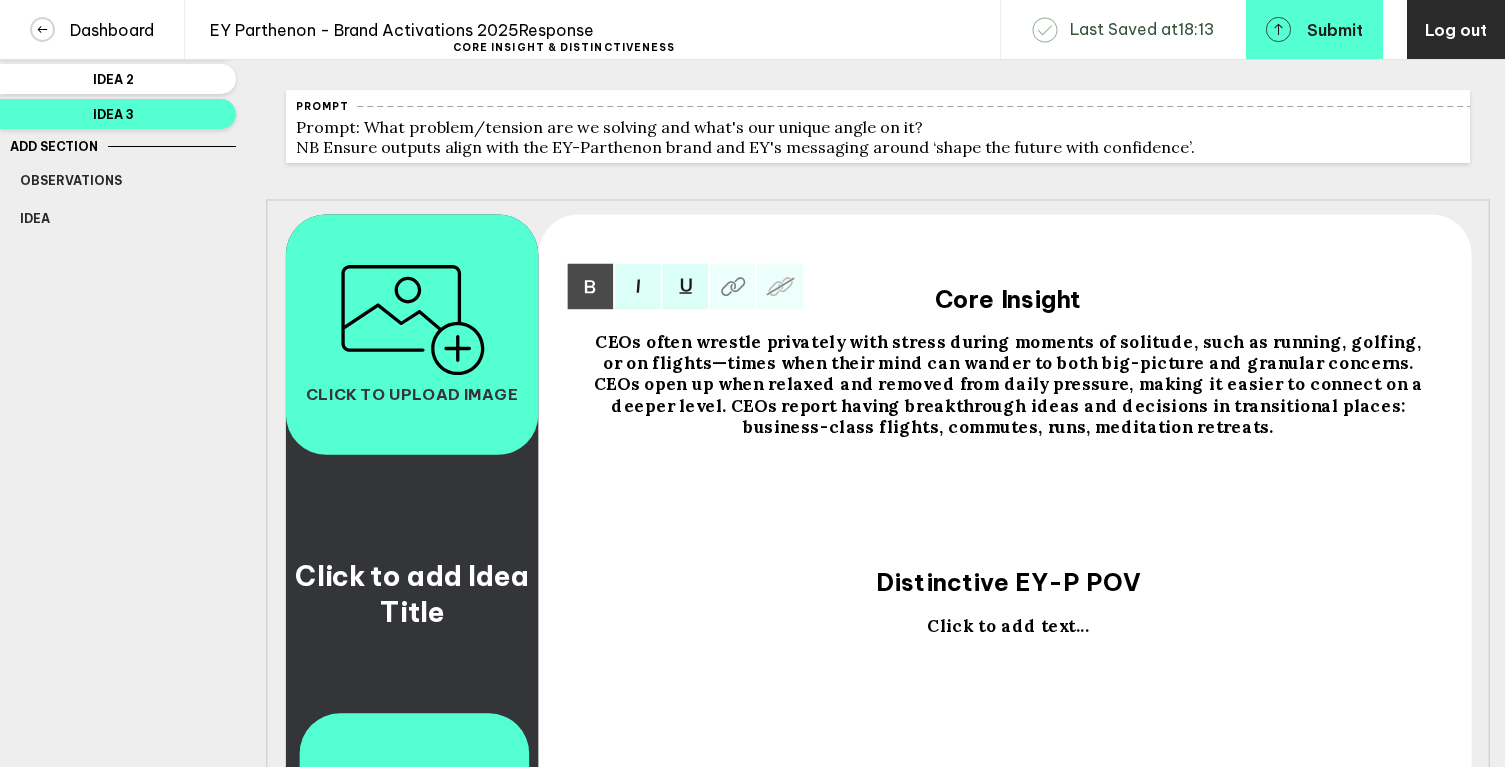 drag, startPoint x: 1164, startPoint y: 444, endPoint x: 606, endPoint y: 354, distance: 565.2115 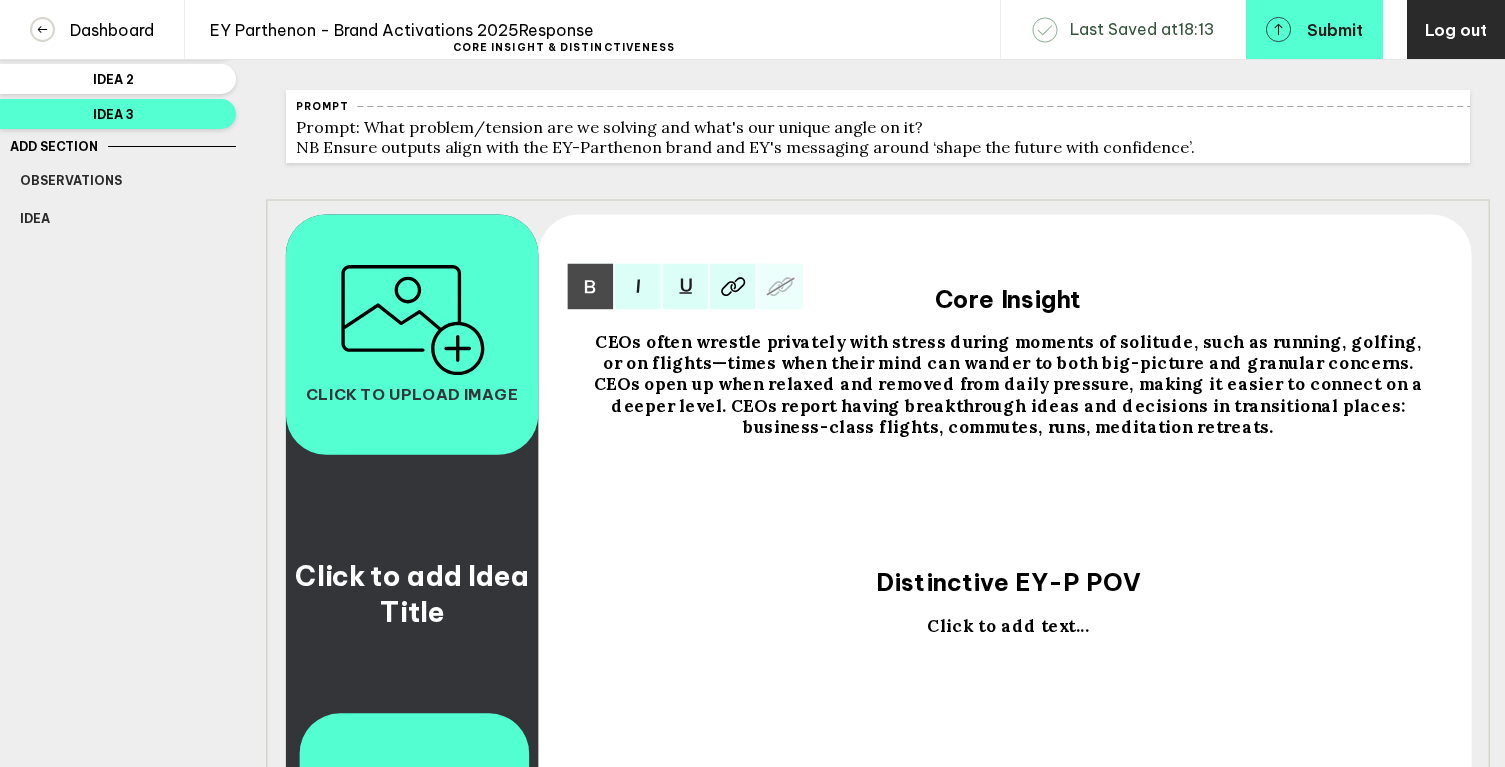 copy on "CEOs often wrestle privately with stress during moments of solitude, such as running, golfing, or on flights—times when their mind can wander to both big-picture and granular concerns. CEOs open up when relaxed and removed from daily pressure, making it easier to connect on a deeper level. CEOs report having breakthrough ideas and decisions in transitional places: business-class flights, commutes, runs, meditation retreats." 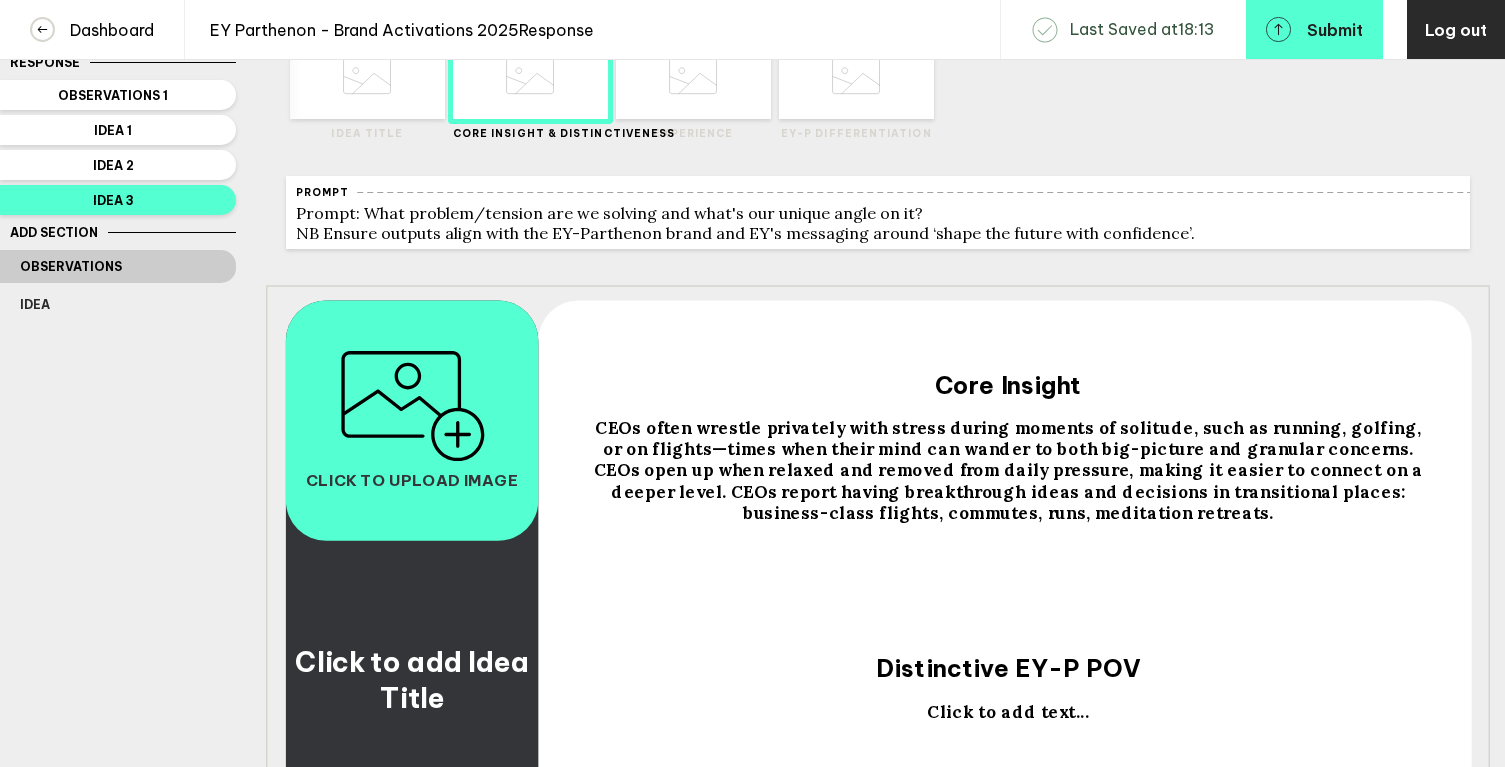 scroll, scrollTop: 0, scrollLeft: 0, axis: both 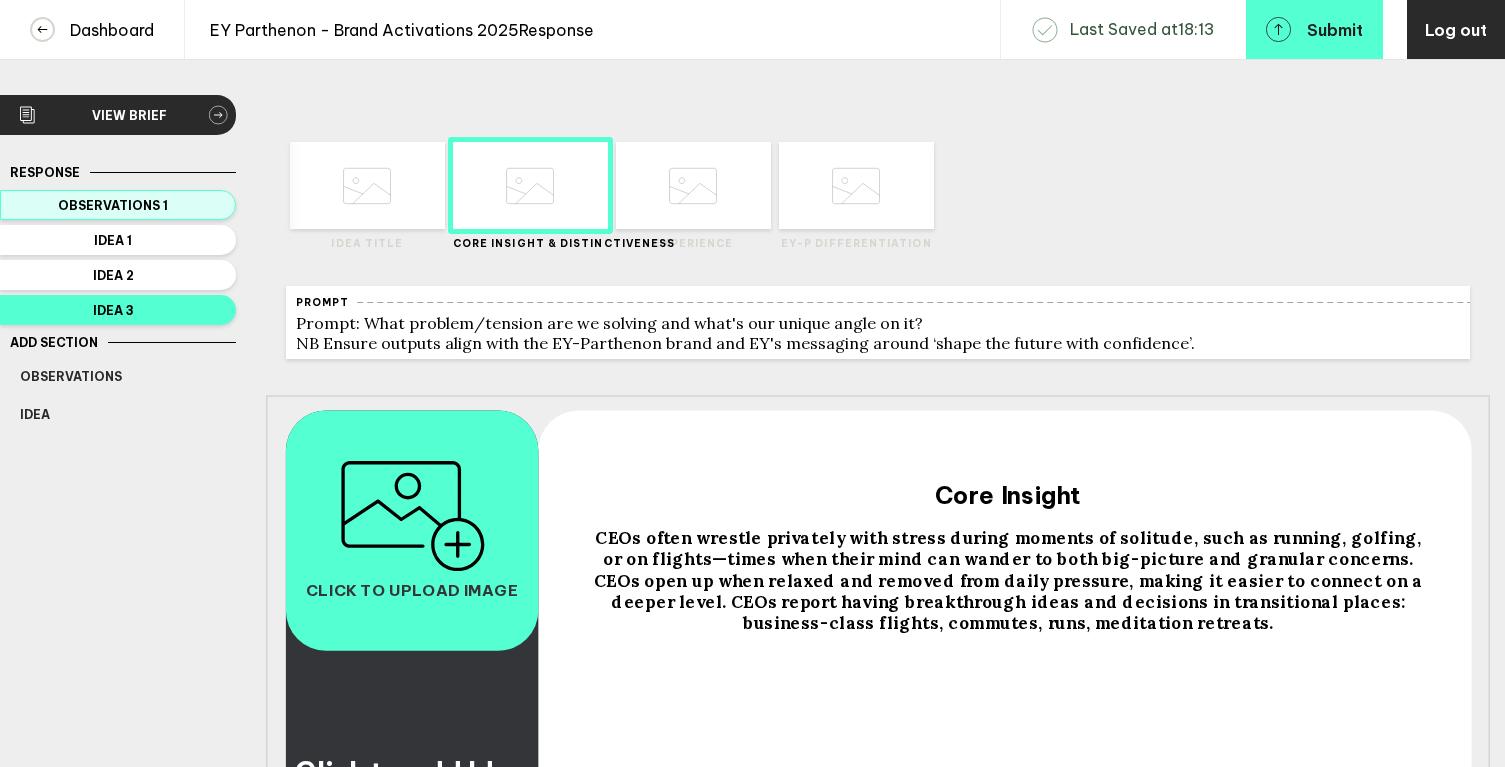 click on "Observations 1" at bounding box center (113, 205) 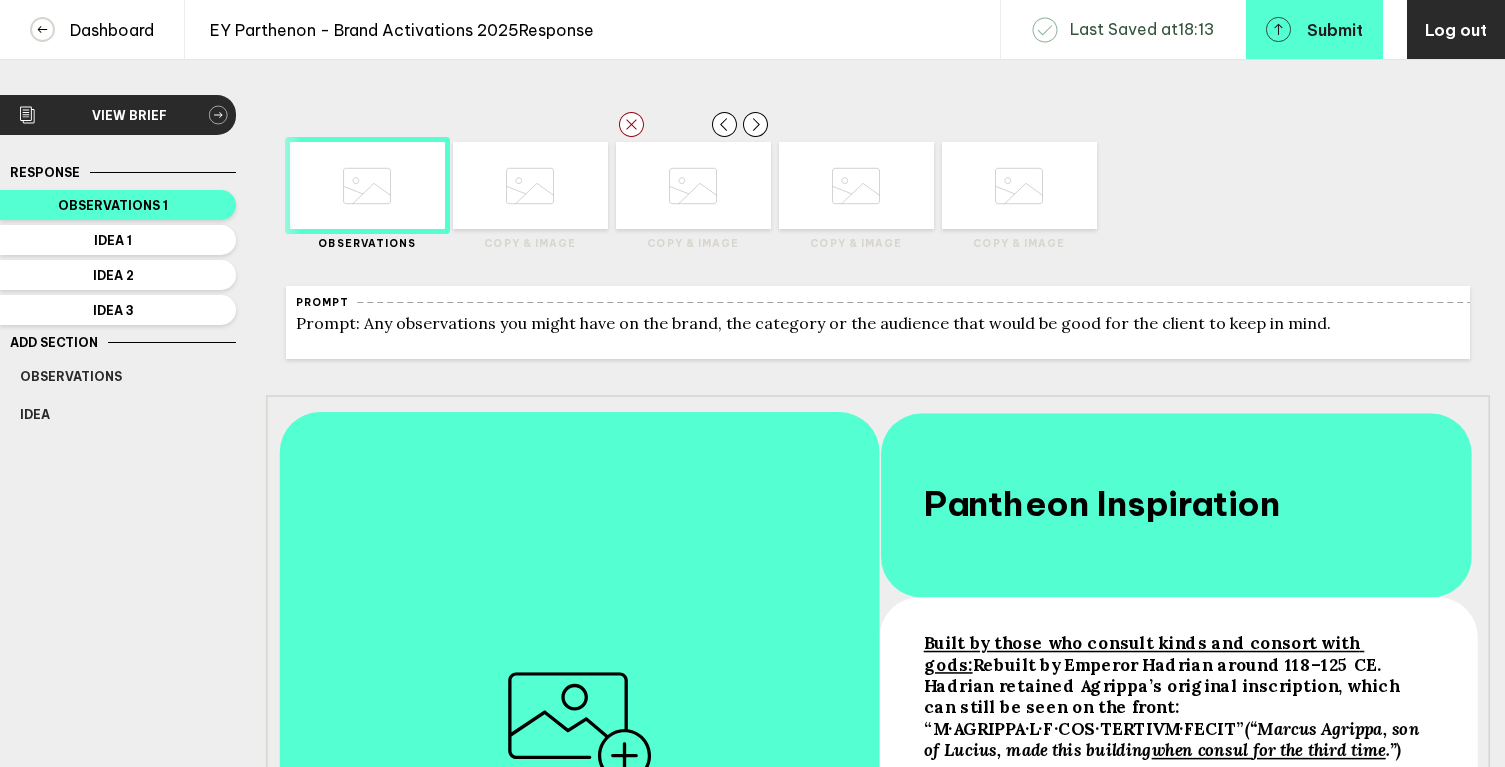 click at bounding box center (367, 186) 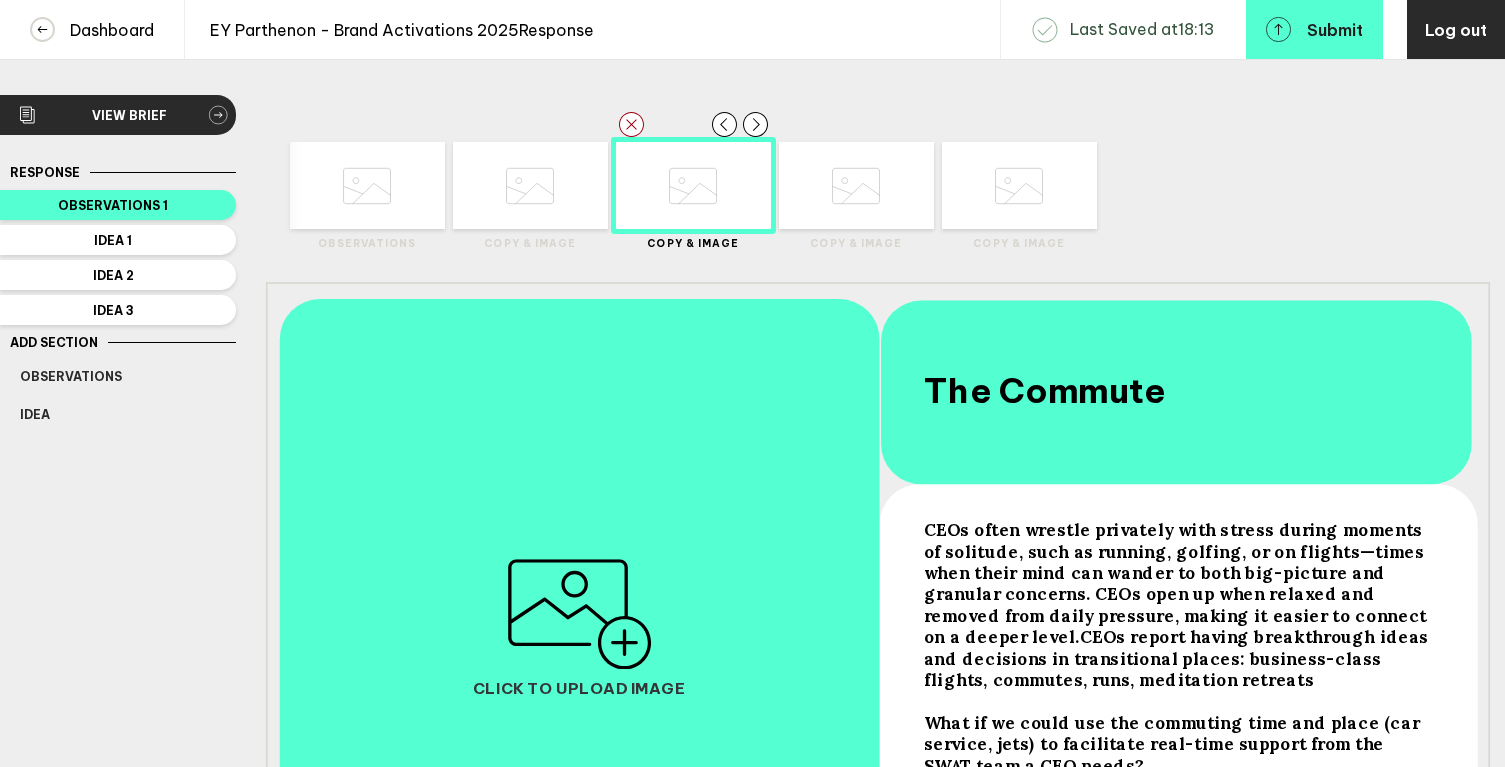 click on "CEOs often wrestle privately with stress during moments of solitude, such as running, golfing, or on flights—times when their mind can wander to both big-picture and granular concerns. CEOs open up when relaxed and removed from daily pressure, making it easier to connect on a deeper level." at bounding box center [1177, 583] 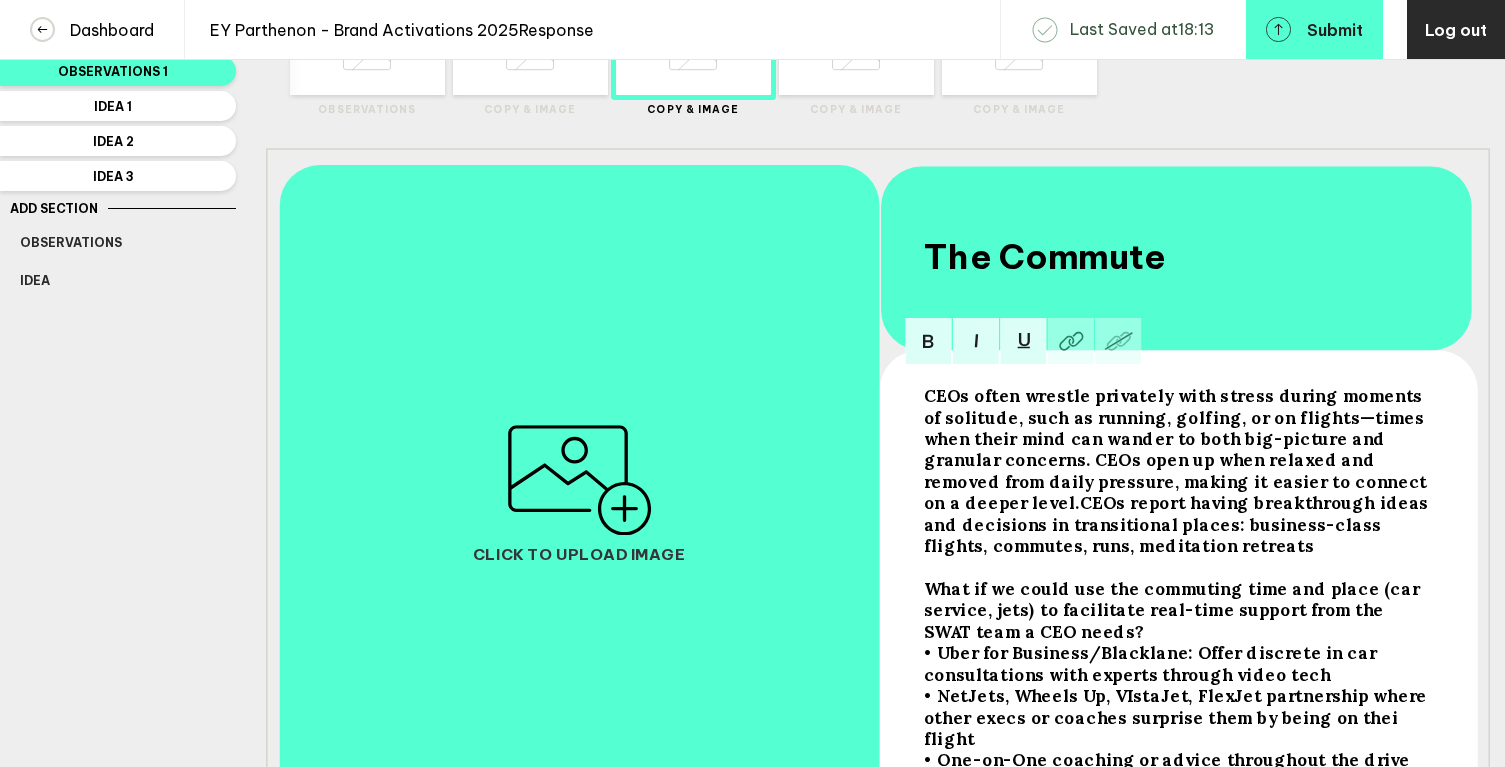 scroll, scrollTop: 239, scrollLeft: 0, axis: vertical 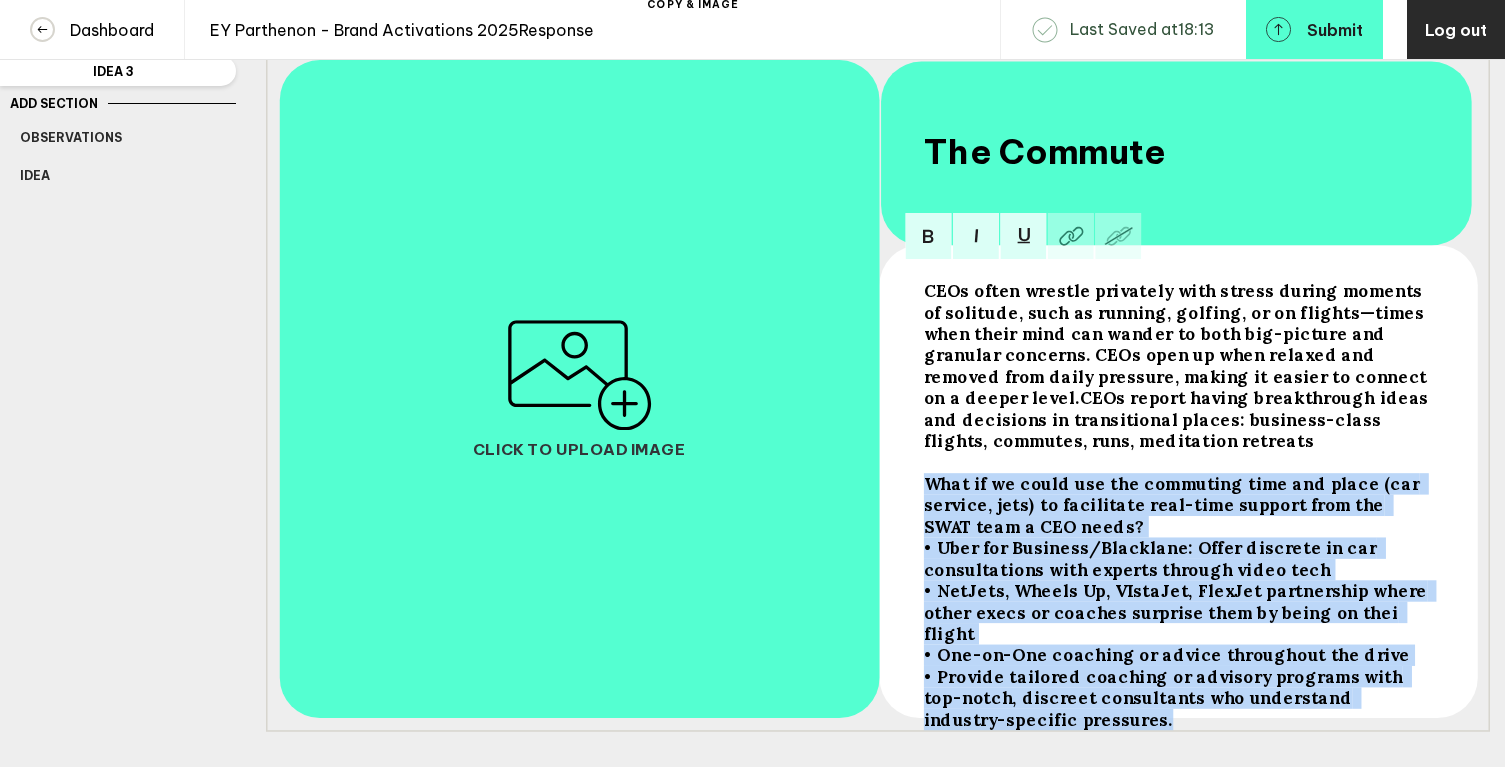drag, startPoint x: 928, startPoint y: 495, endPoint x: 1007, endPoint y: 738, distance: 255.51907 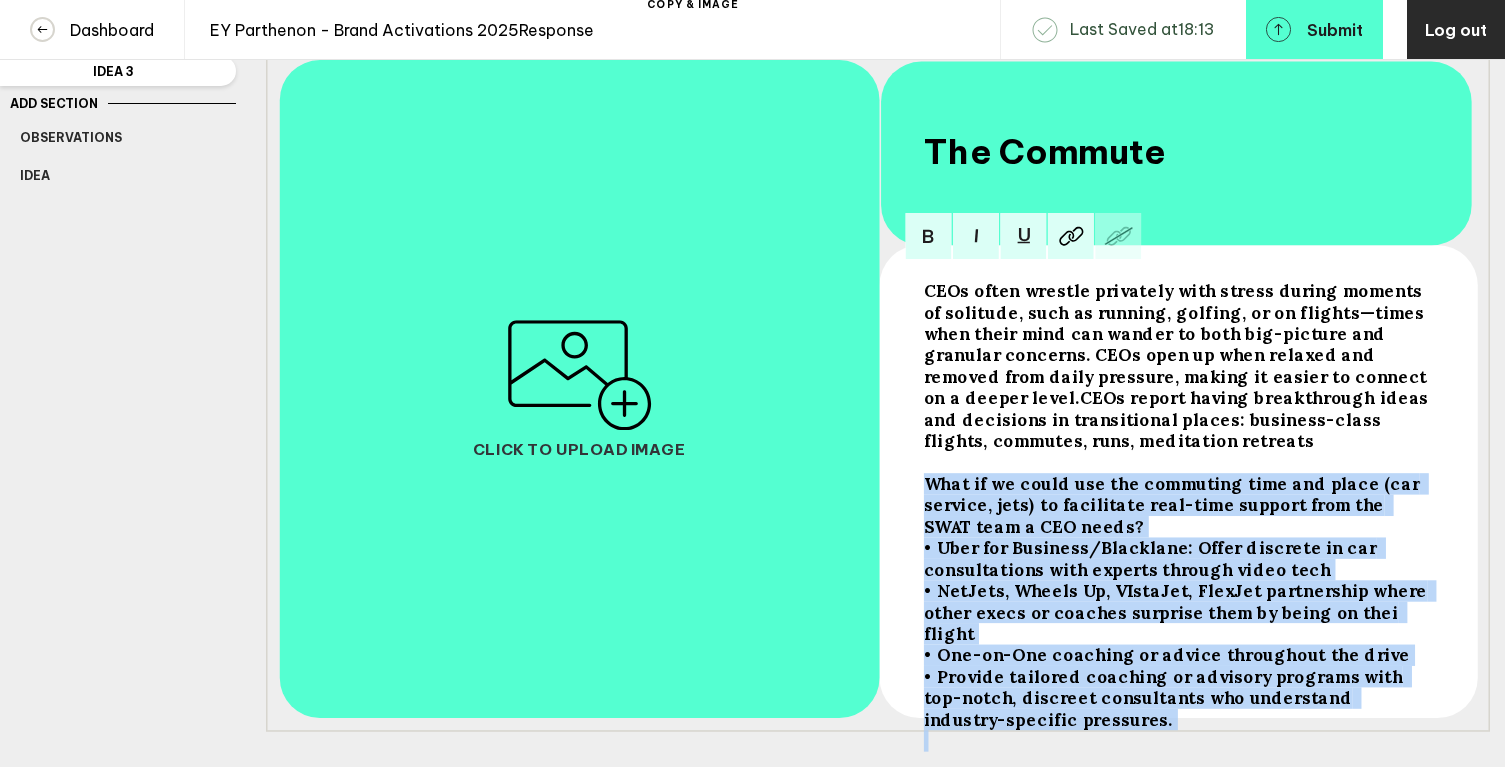 copy on "What if we could use the commuting time and place (car service, jets) to facilitate real-time support from the SWAT team a CEO needs? • [BRAND] / [BRAND]: Offer discrete in car consultations with experts through video tech • [BRAND], [BRAND], [BRAND], [BRAND] partnership where other execs or coaches surprise them by being on thei flight  • One-On-One coaching or advice throughout the drive • Provide tailored coaching or advisory programs with top-notch, discreet consultants who understand industry-specific pressures." 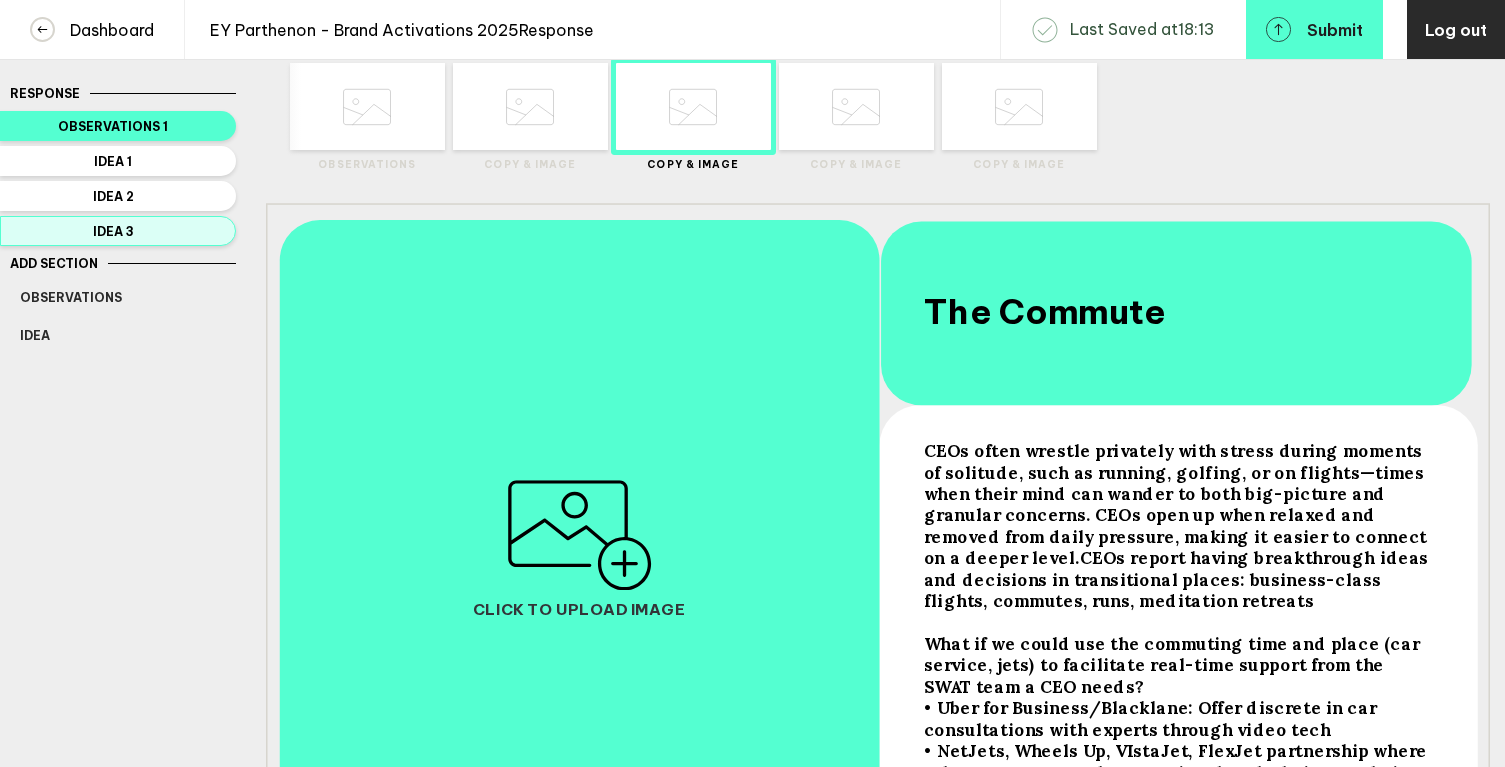 click on "Idea 3" at bounding box center [113, 126] 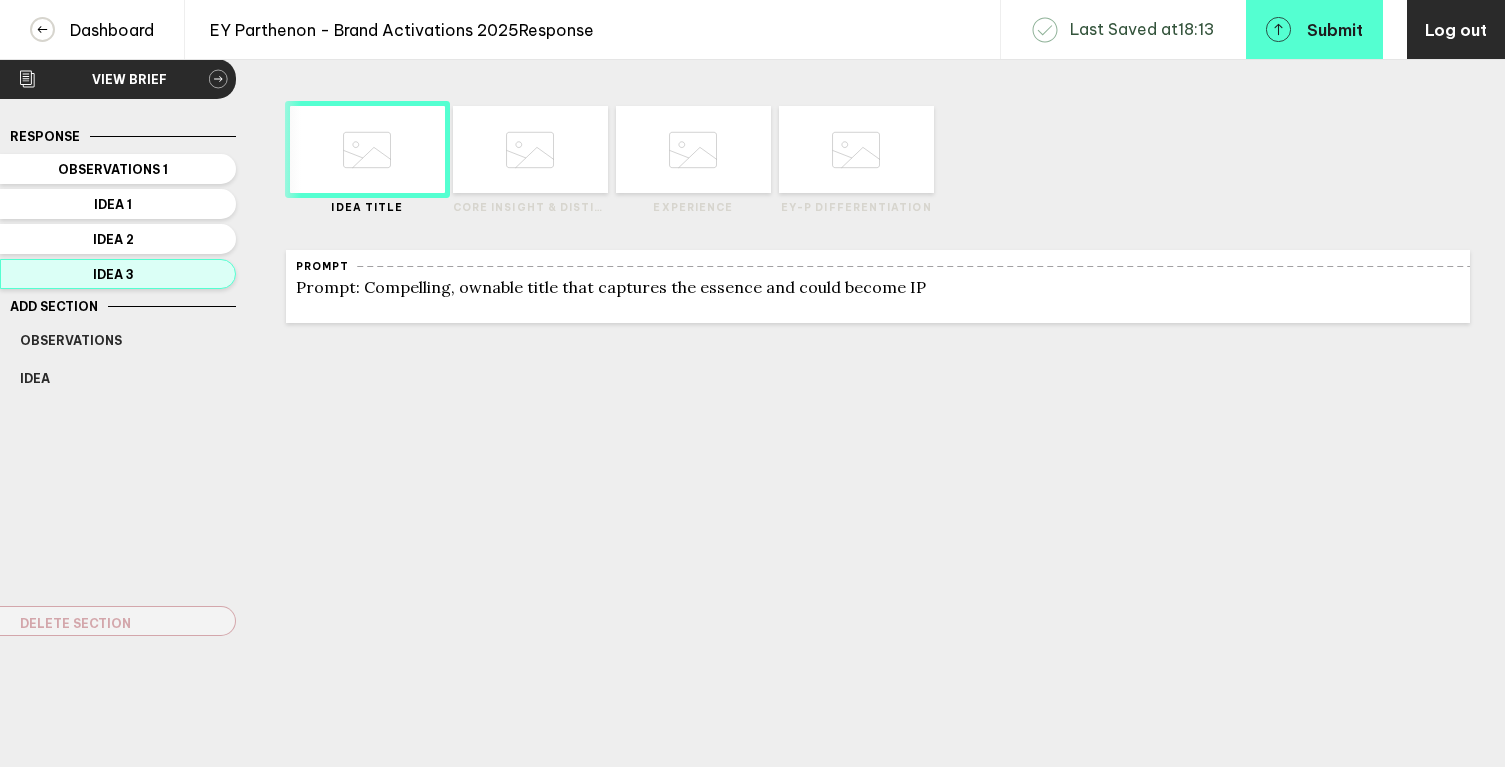 scroll, scrollTop: 79, scrollLeft: 0, axis: vertical 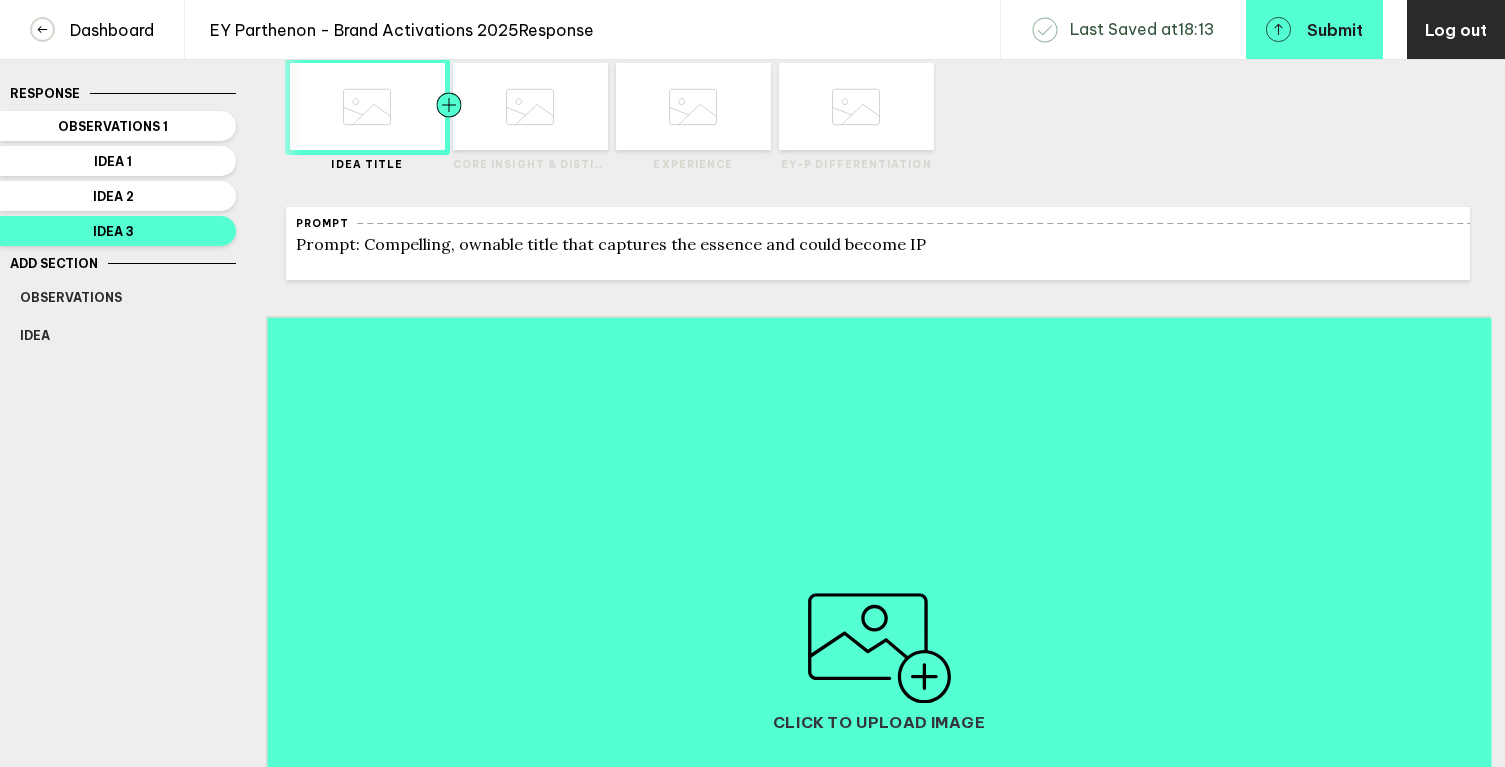 click at bounding box center (325, 106) 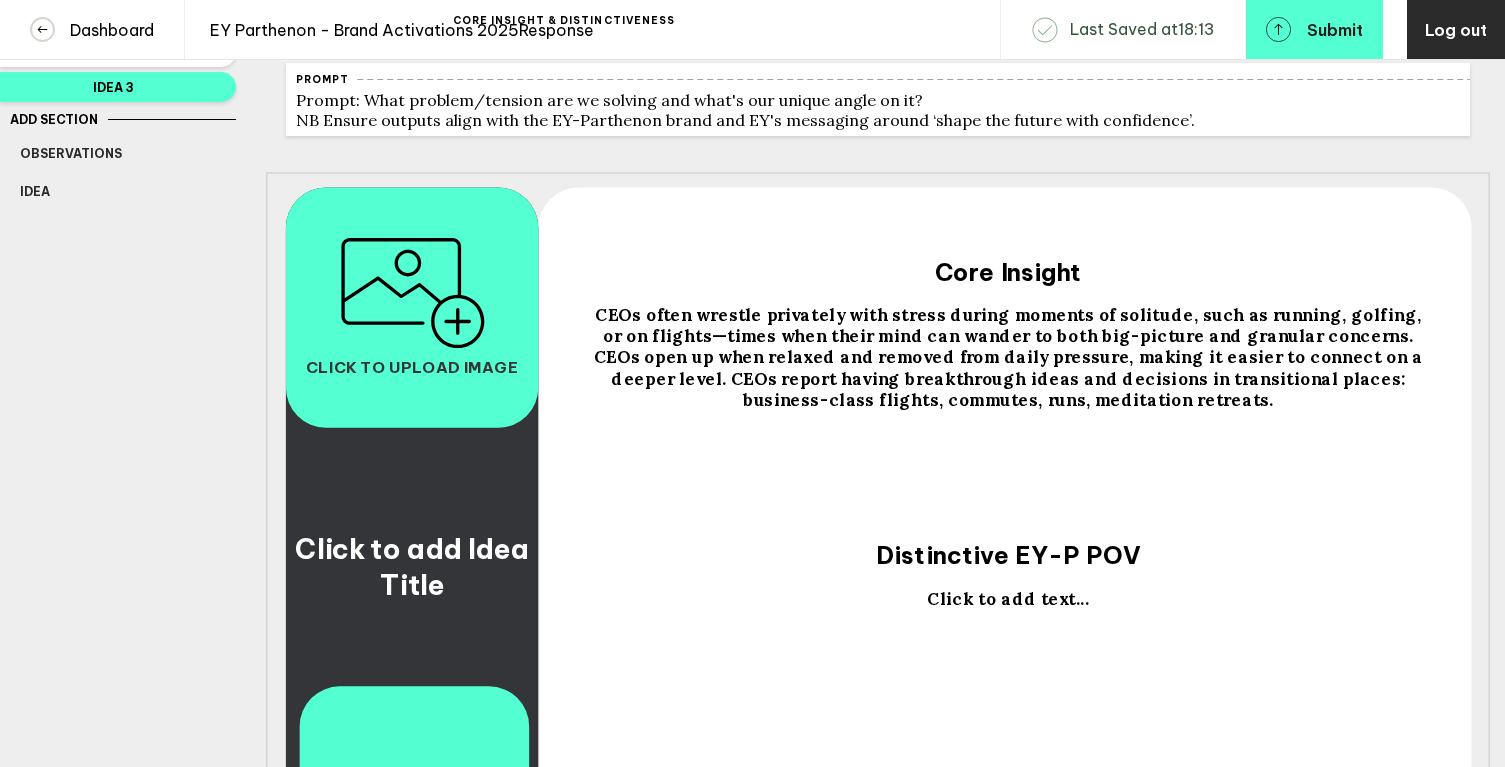 scroll, scrollTop: 332, scrollLeft: 0, axis: vertical 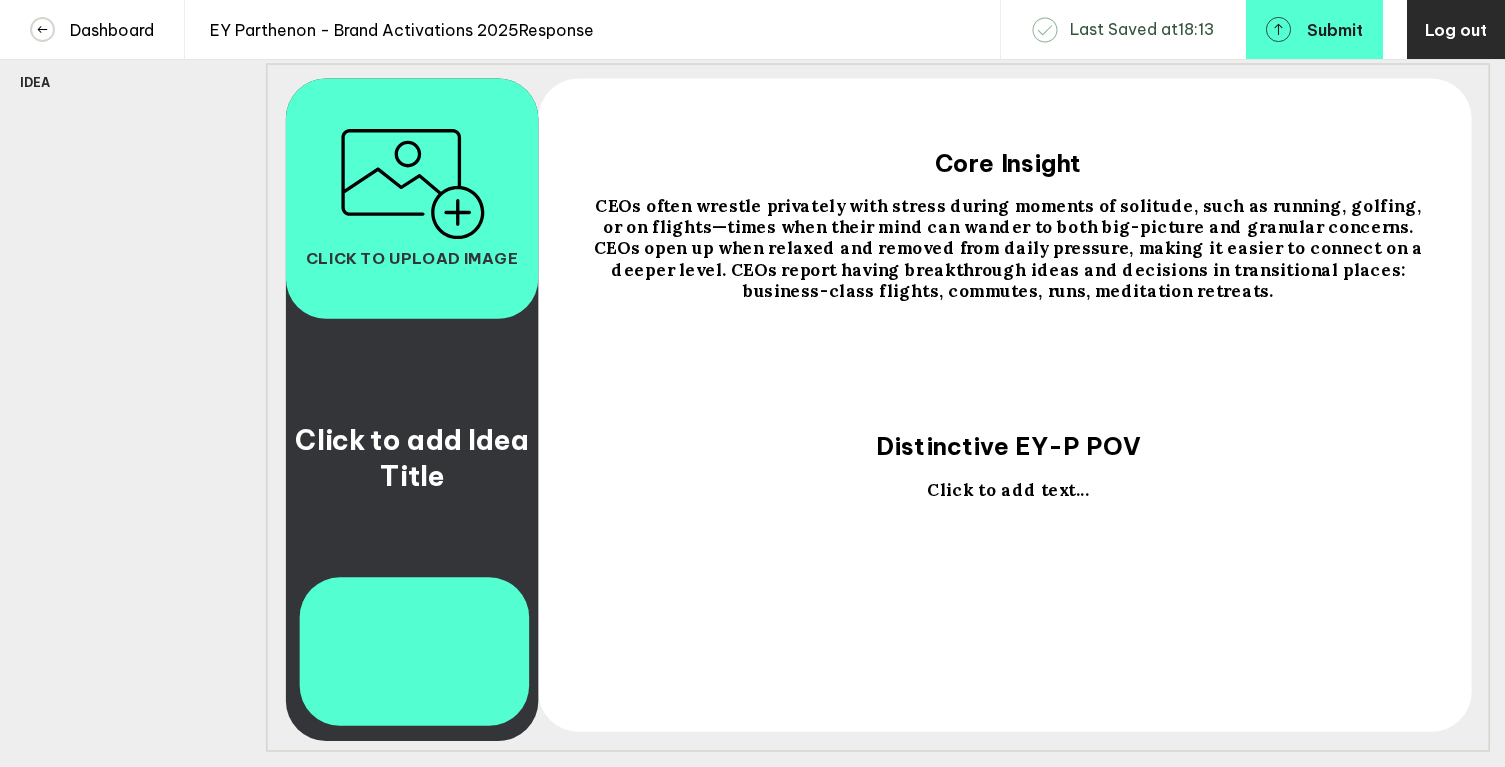 click on "Click to add text..." at bounding box center [412, 458] 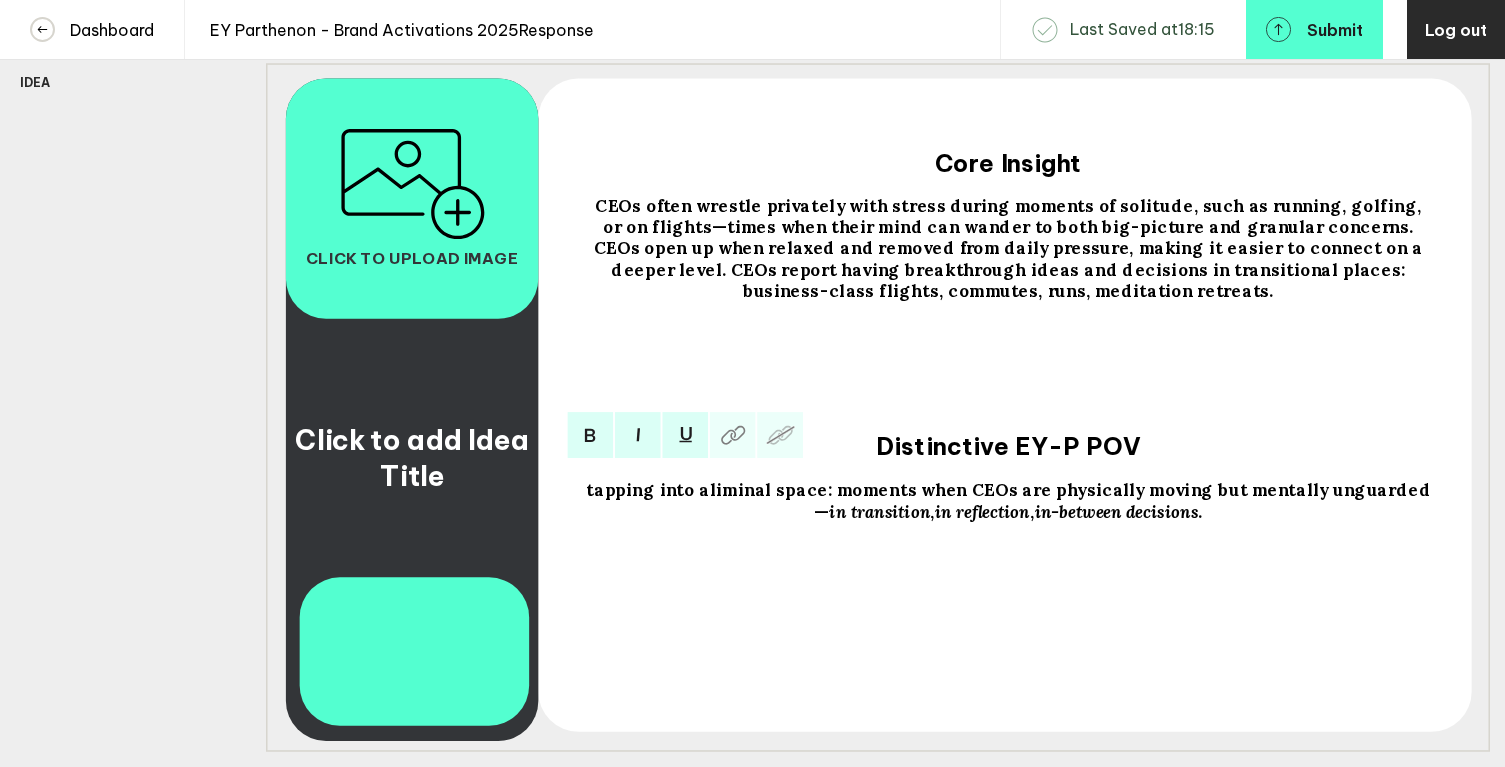 click on "tapping into a  liminal space : moments when CEOs are physically moving but mentally unguarded —  in transition ,  in reflection ,  in-between decisions ." at bounding box center [1008, 500] 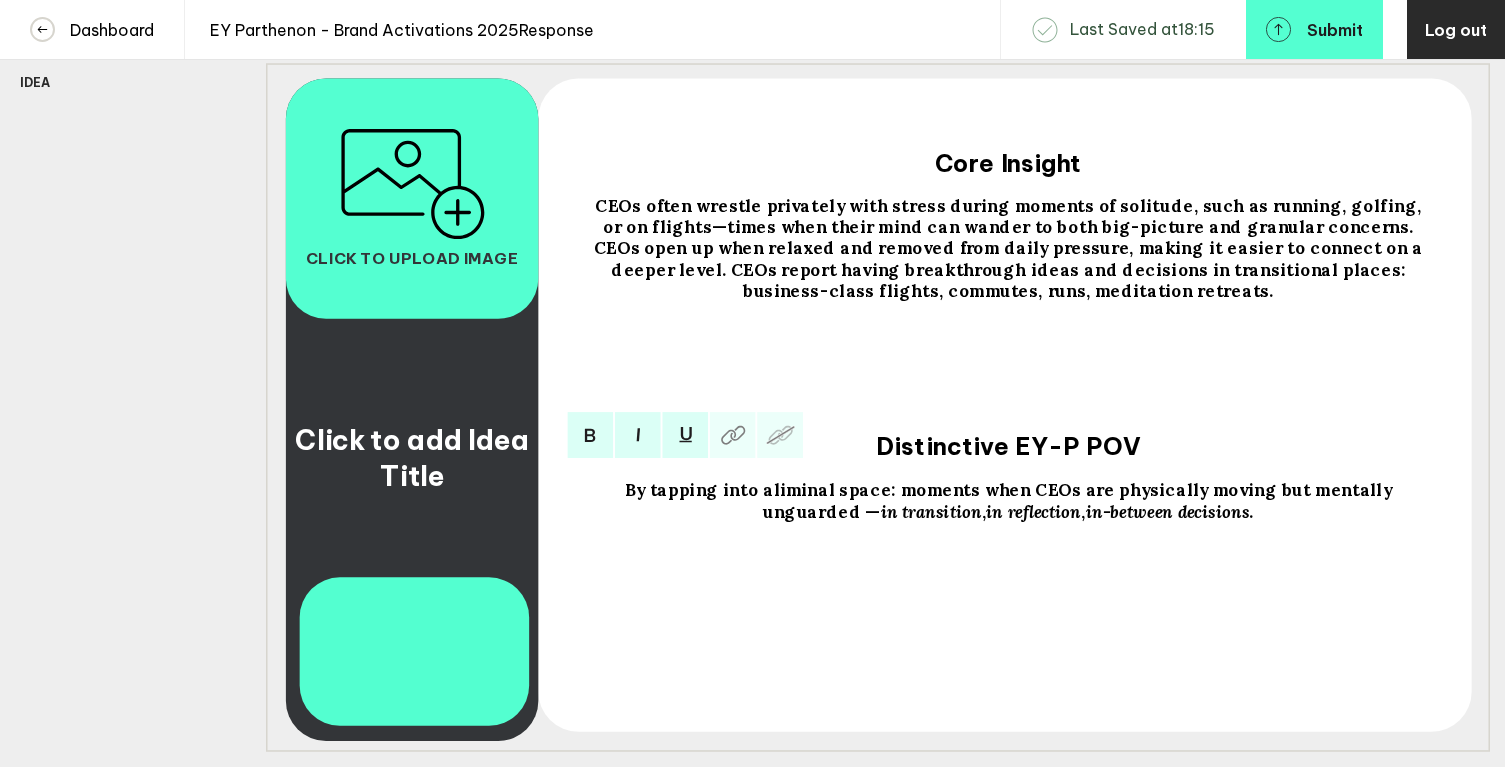 click on "By tapping into a  liminal space : moments when CEOs are physically moving but mentally unguarded —  in transition ,  in reflection ,  in-between decisions ." at bounding box center (1008, 500) 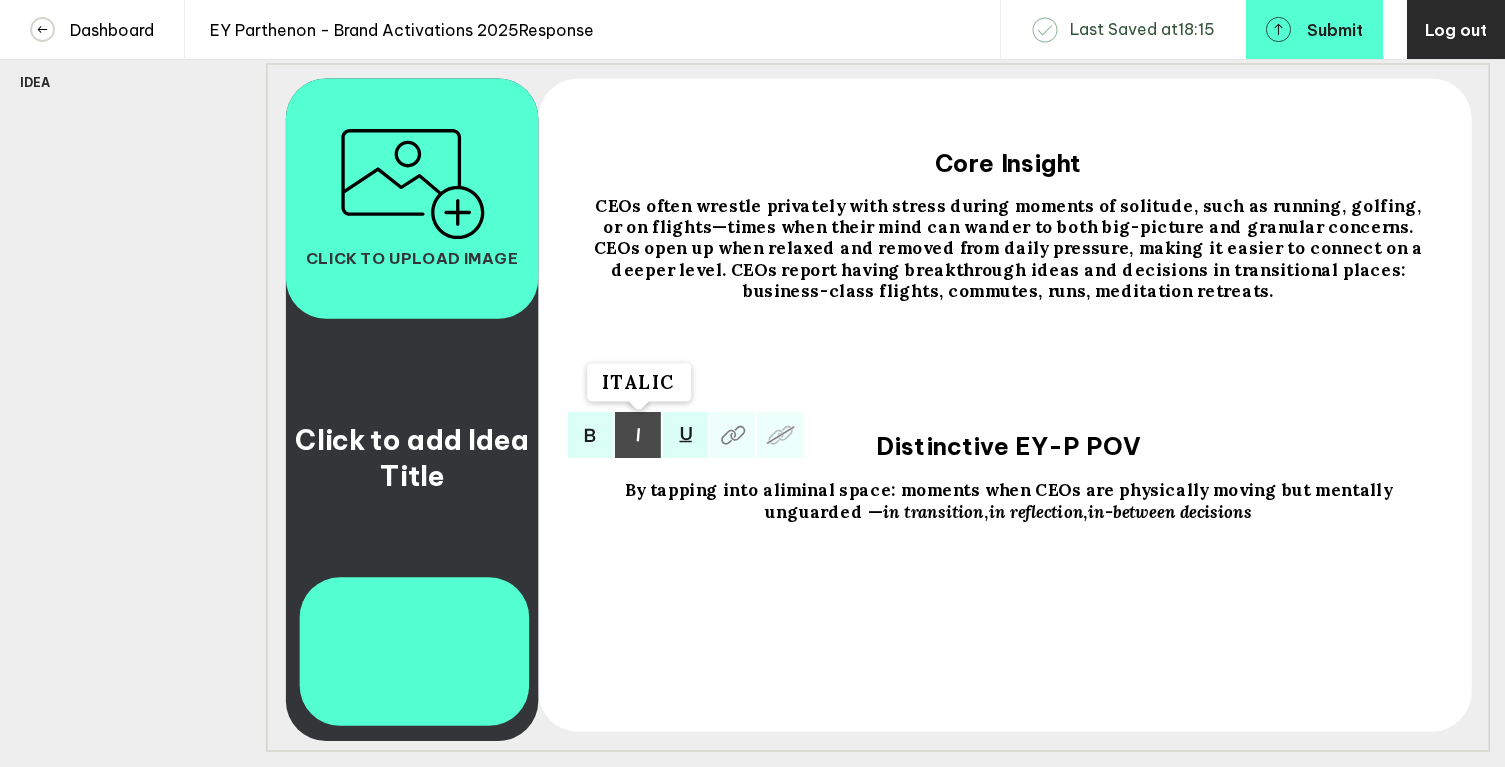 click at bounding box center (638, 435) 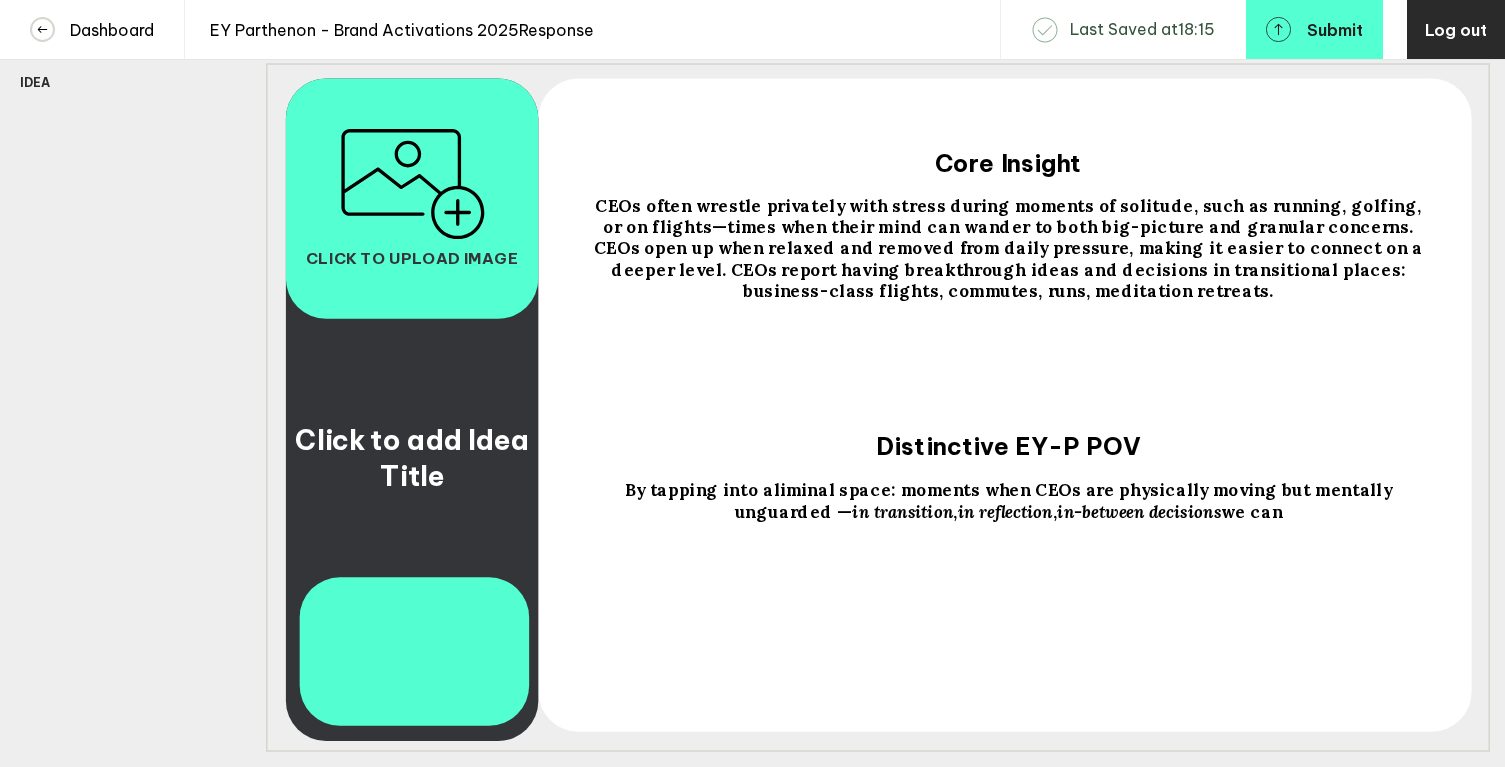 click on "By tapping into a  liminal space : moments when CEOs are physically moving but mentally unguarded —  in transition ,  in reflection ,  in-between decisions  we can" at bounding box center (1008, 248) 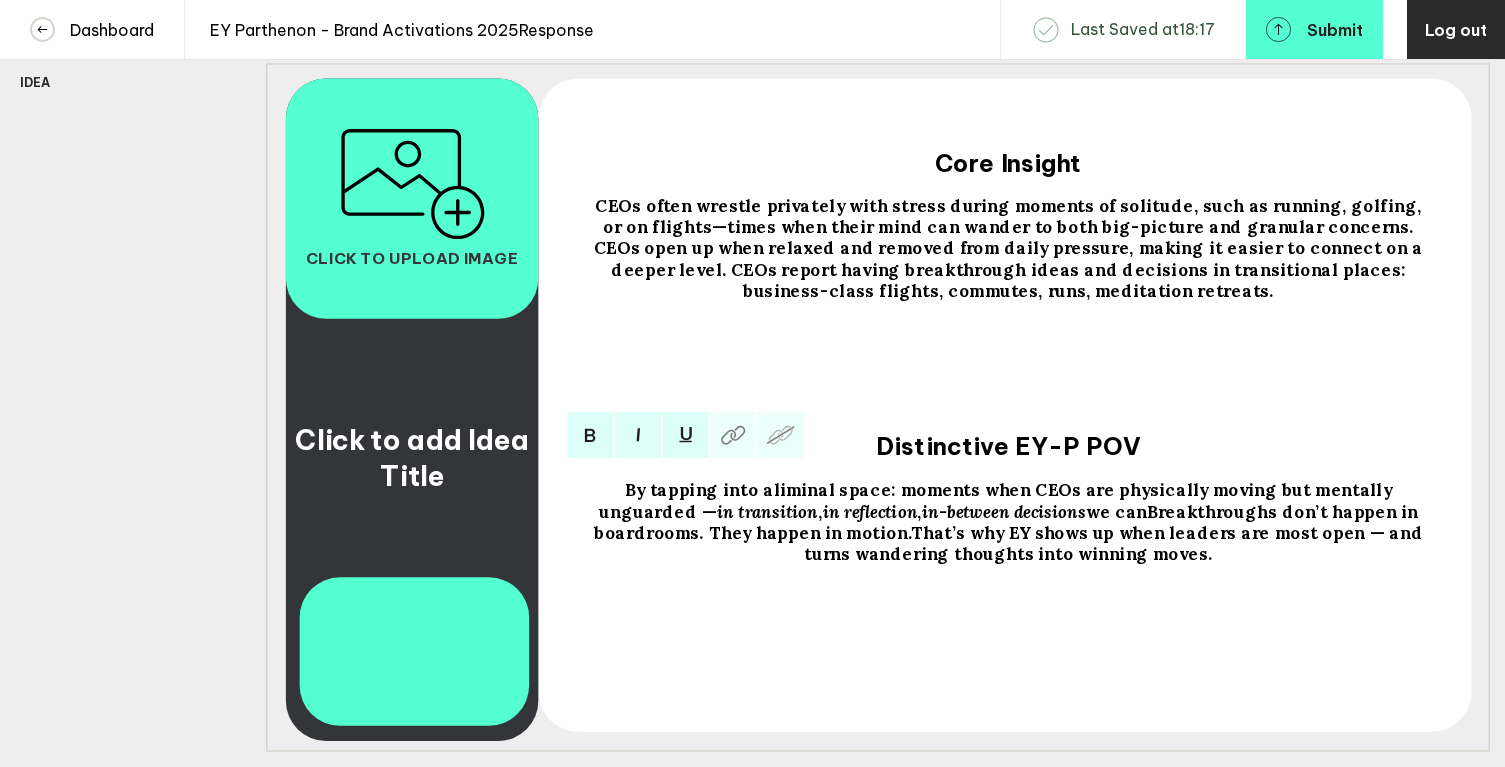 click on "we can" at bounding box center [699, 489] 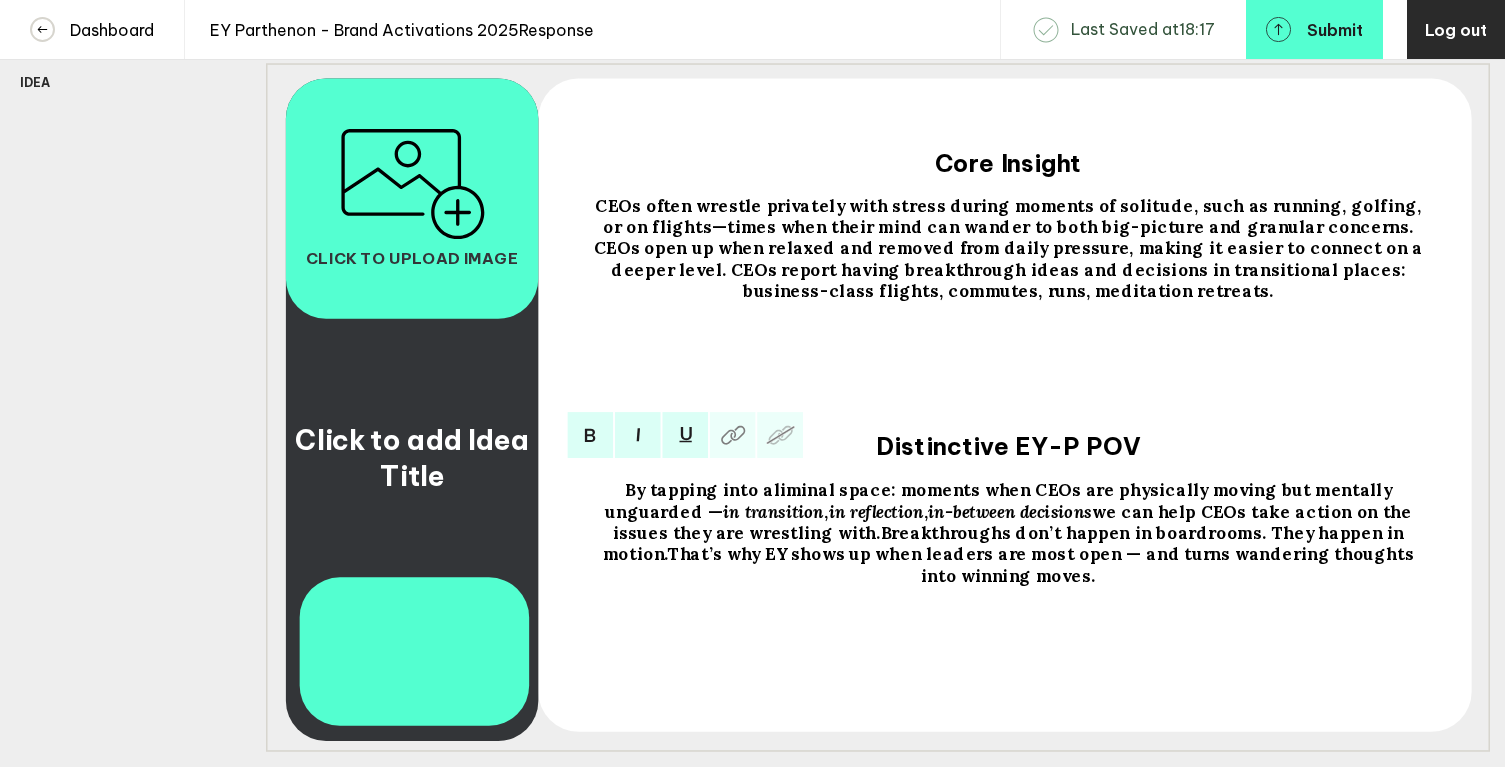 click on "Breakthroughs don’t happen in boardrooms. They happen in motion." at bounding box center (699, 489) 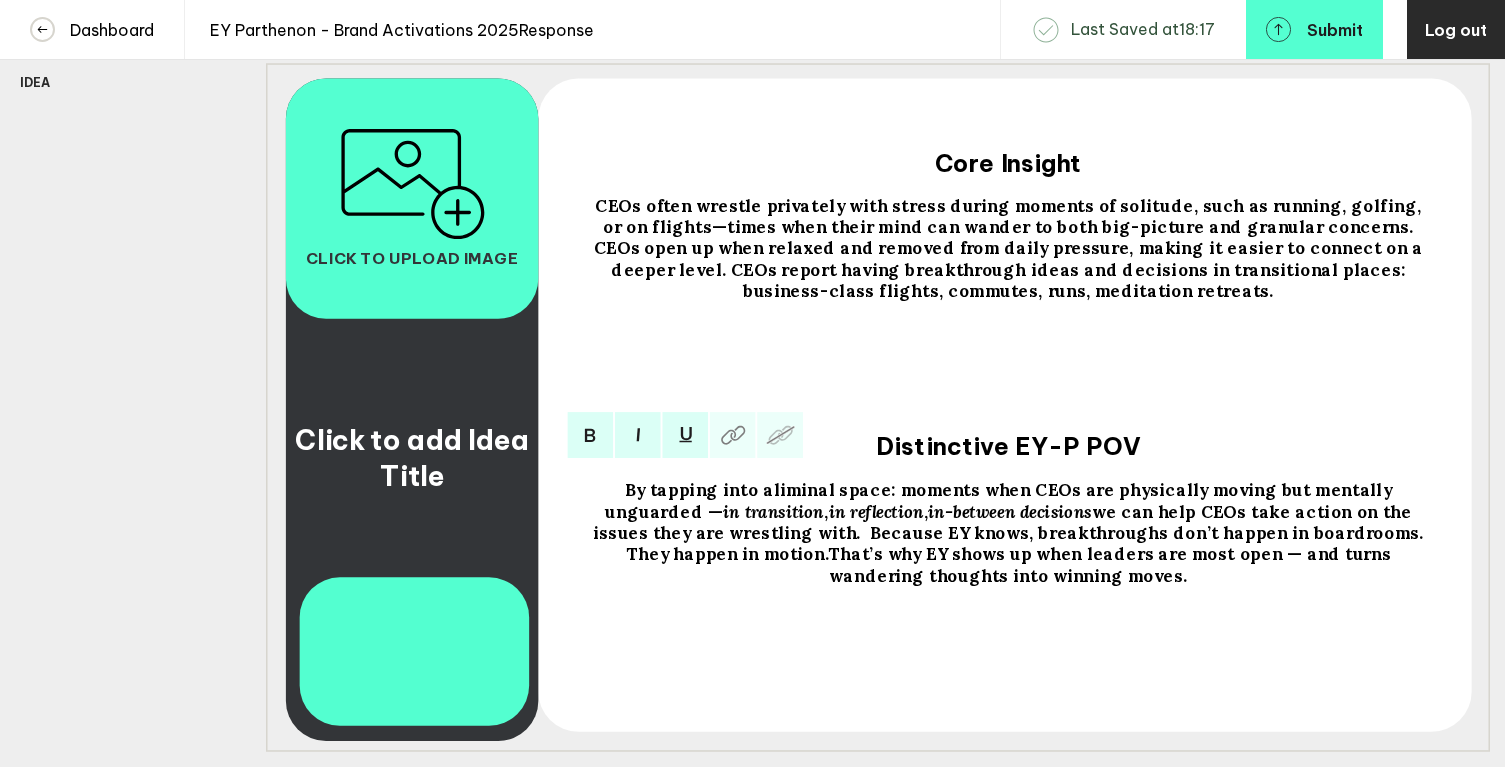 click on "By tapping into a liminal space : moments when CEOs are physically moving but mentally unguarded — in transition , in reflection , in-between decisions we can help CEOs take action on the issues they are wrestling with. Because EY knows, breakthroughs don’t happen in boardrooms. They happen in motion.
That’s why EY shows up when leaders are most open — and turns wandering thoughts into winning moves." at bounding box center [1008, 532] 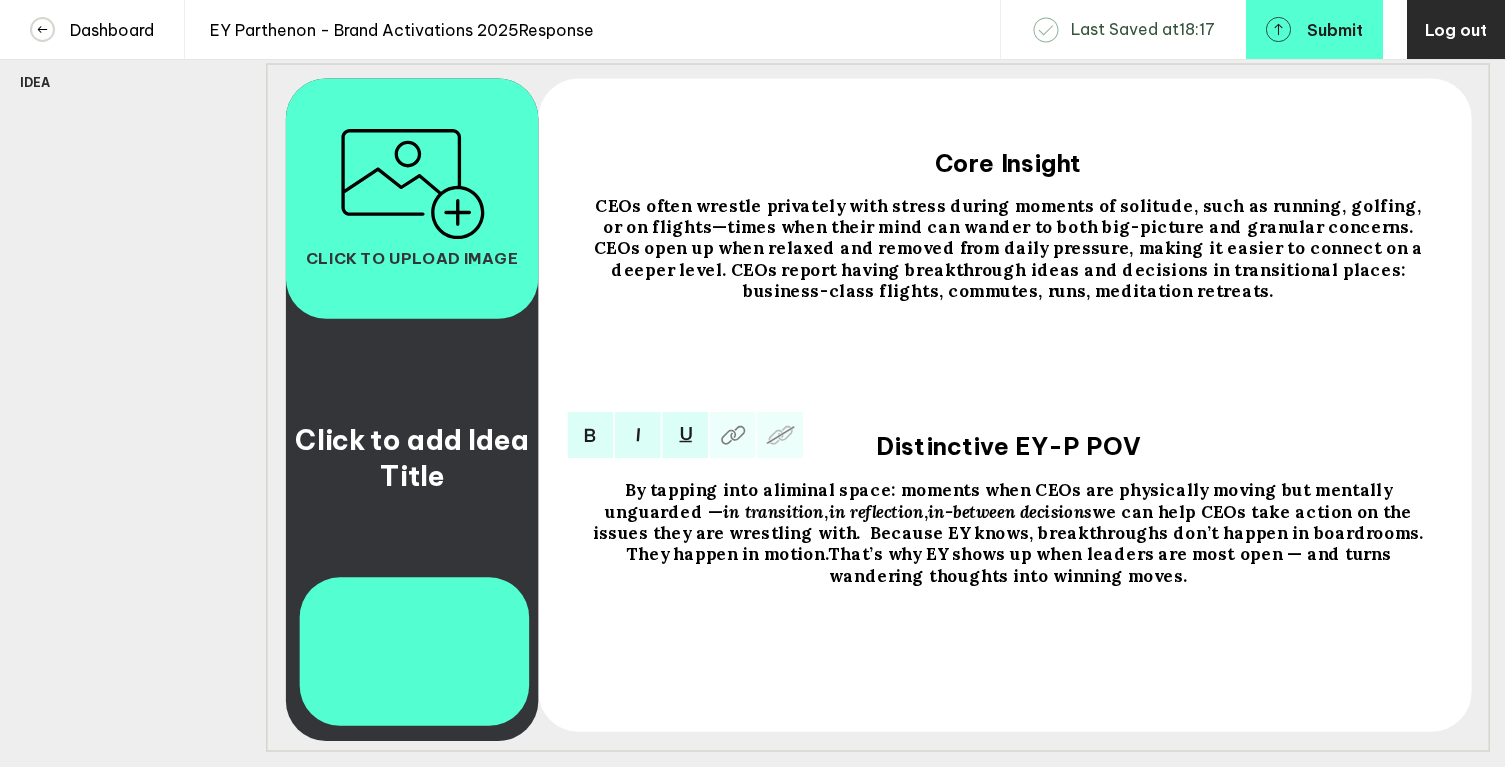 drag, startPoint x: 1046, startPoint y: 586, endPoint x: 590, endPoint y: 565, distance: 456.4833 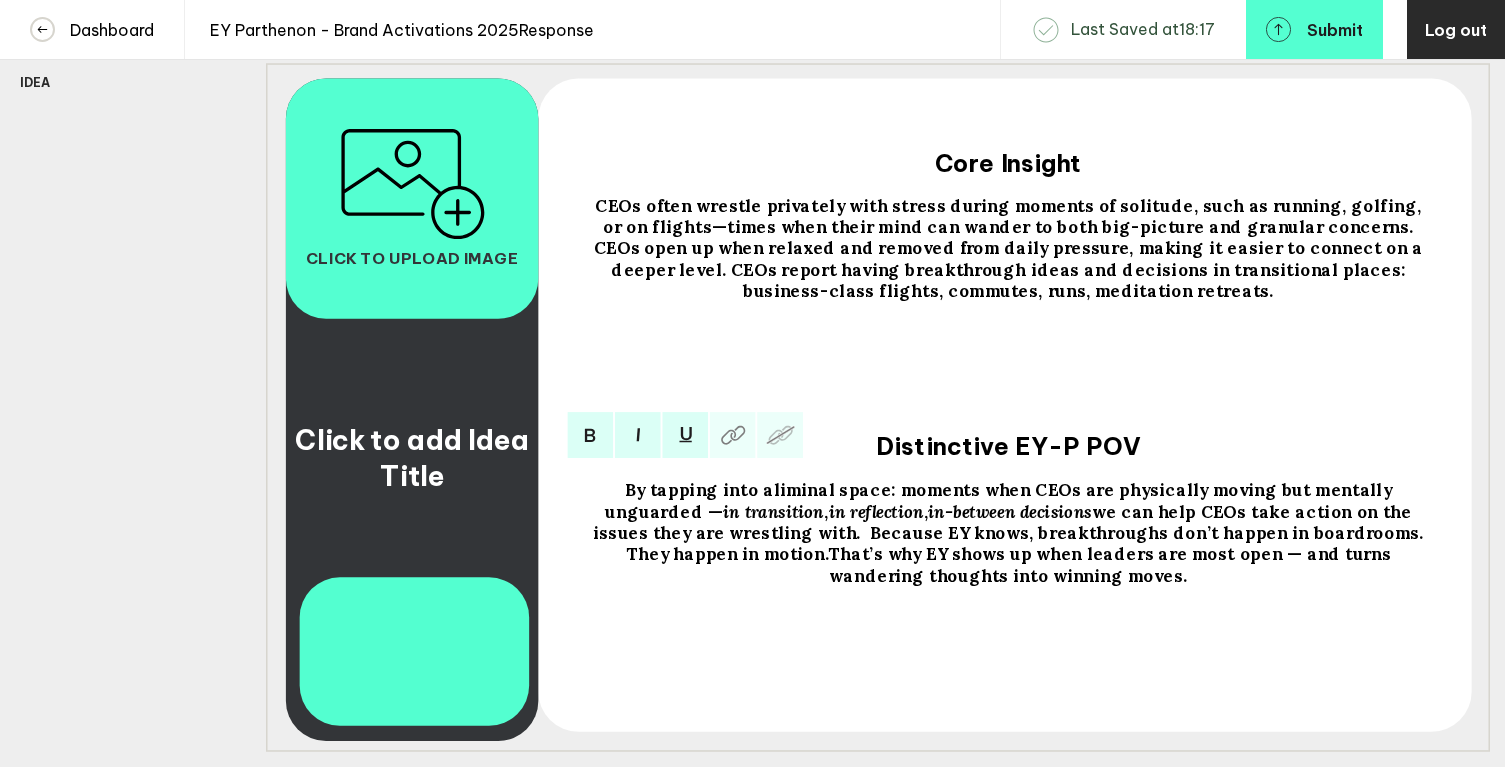 click on "By tapping into a liminal space : moments when CEOs are physically moving but mentally unguarded — in transition , in reflection , in-between decisions we can help CEOs take action on the issues they are wrestling with. Because EY knows, breakthroughs don’t happen in boardrooms. They happen in motion.
That’s why EY shows up when leaders are most open — and turns wandering thoughts into winning moves." at bounding box center [1008, 532] 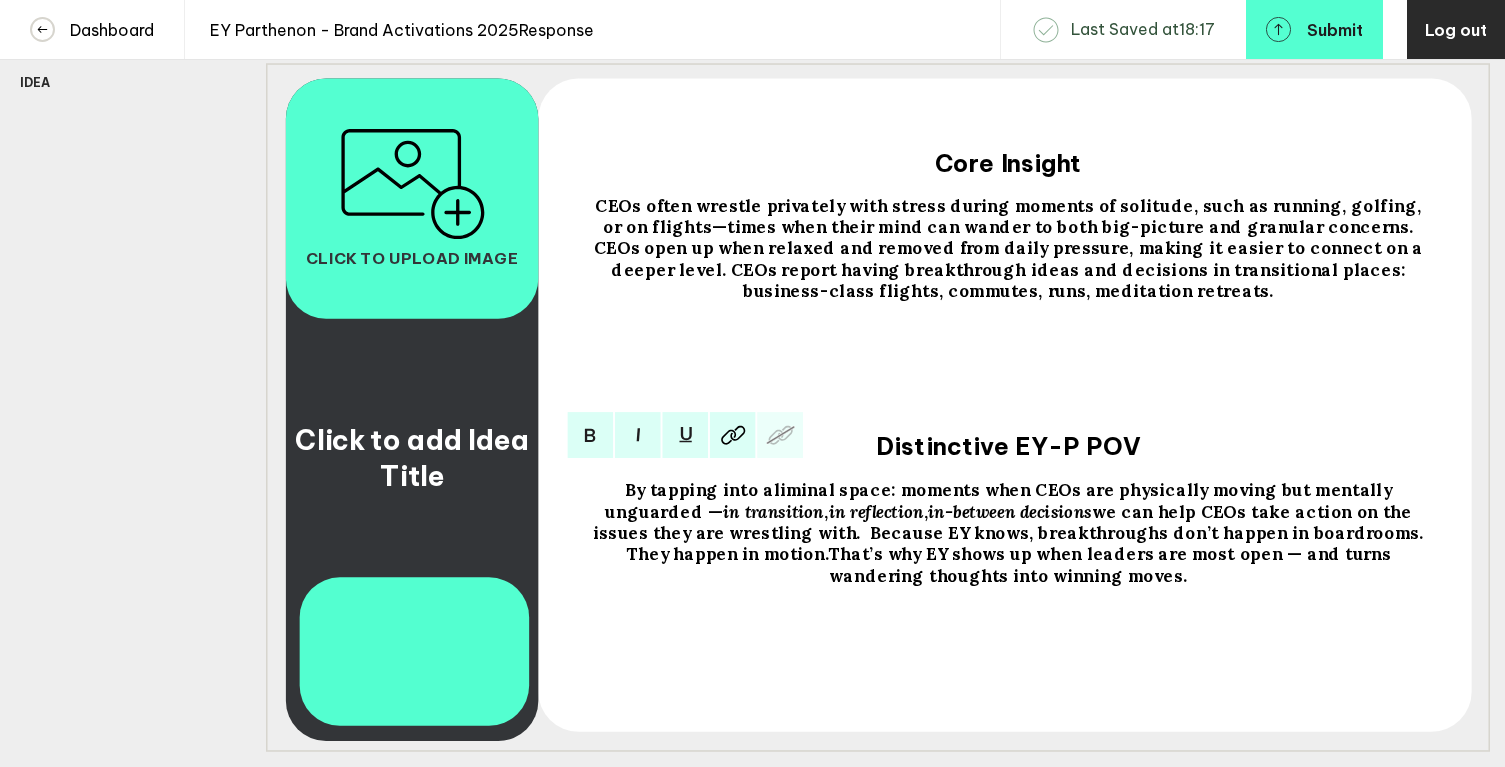 click on "That’s why EY shows up when leaders are most open — and turns wandering thoughts into winning moves." at bounding box center [699, 489] 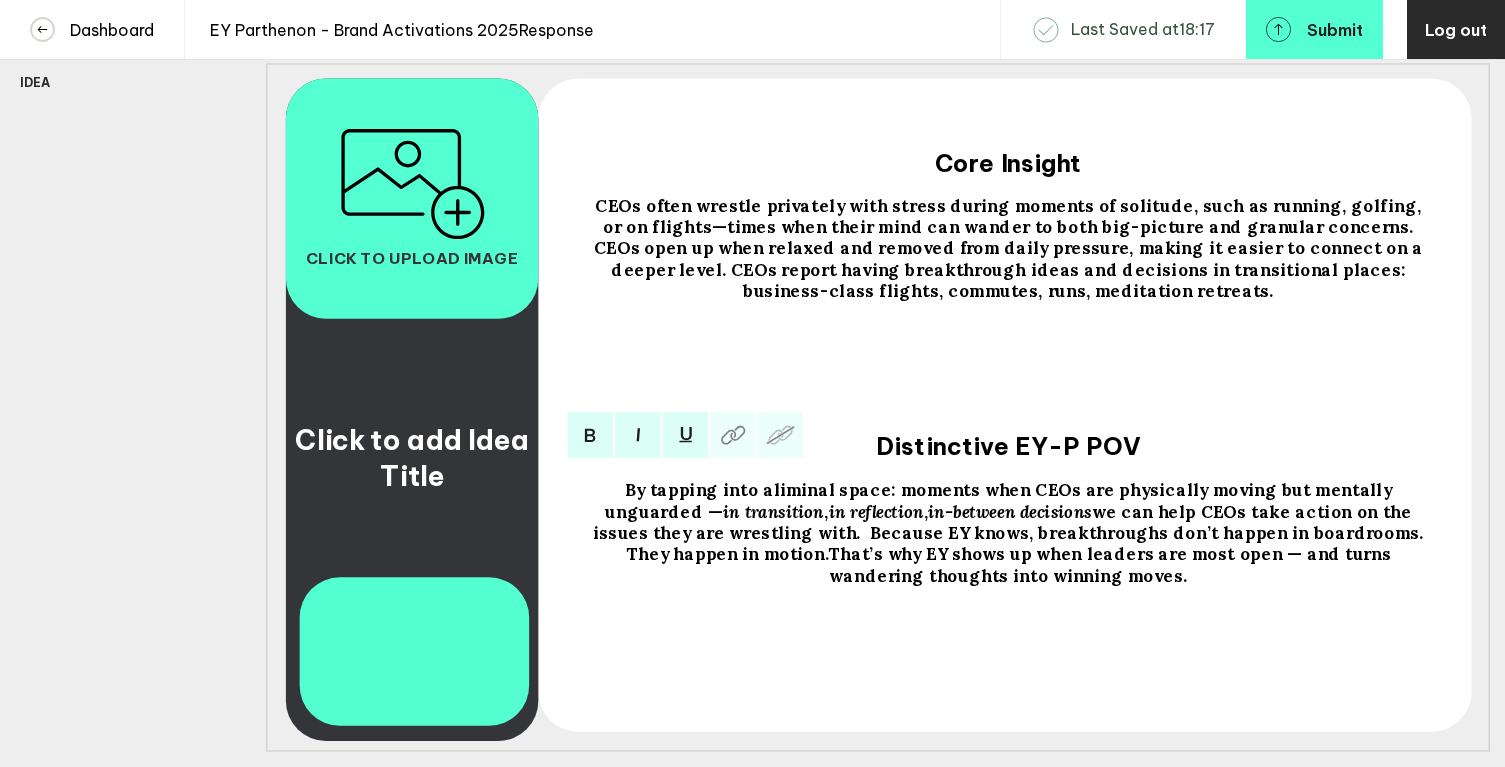 drag, startPoint x: 607, startPoint y: 564, endPoint x: 1058, endPoint y: 594, distance: 451.99667 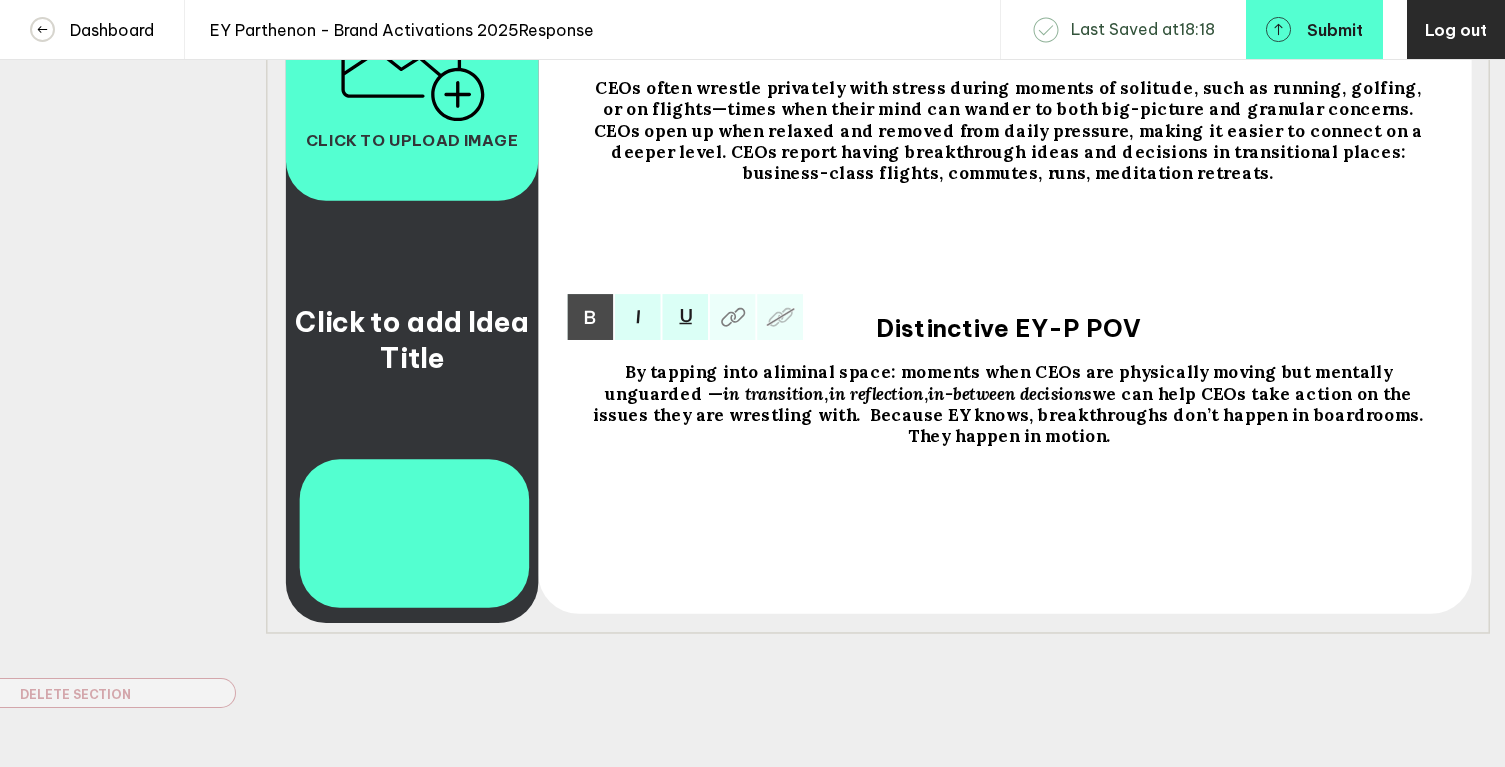 scroll, scrollTop: 435, scrollLeft: 0, axis: vertical 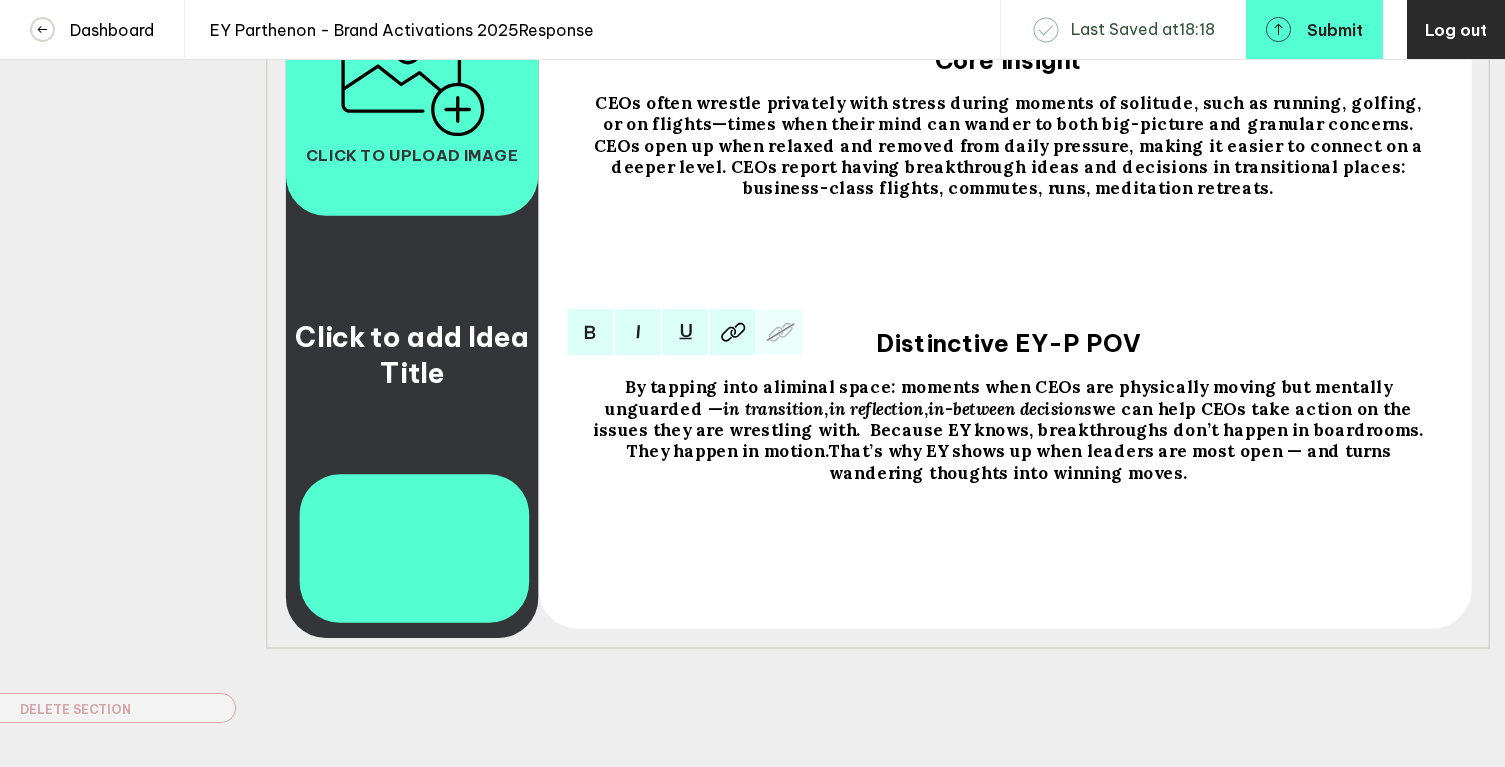 click on "That’s why EY shows up when leaders are most open — and turns wandering thoughts into winning moves." at bounding box center (699, 386) 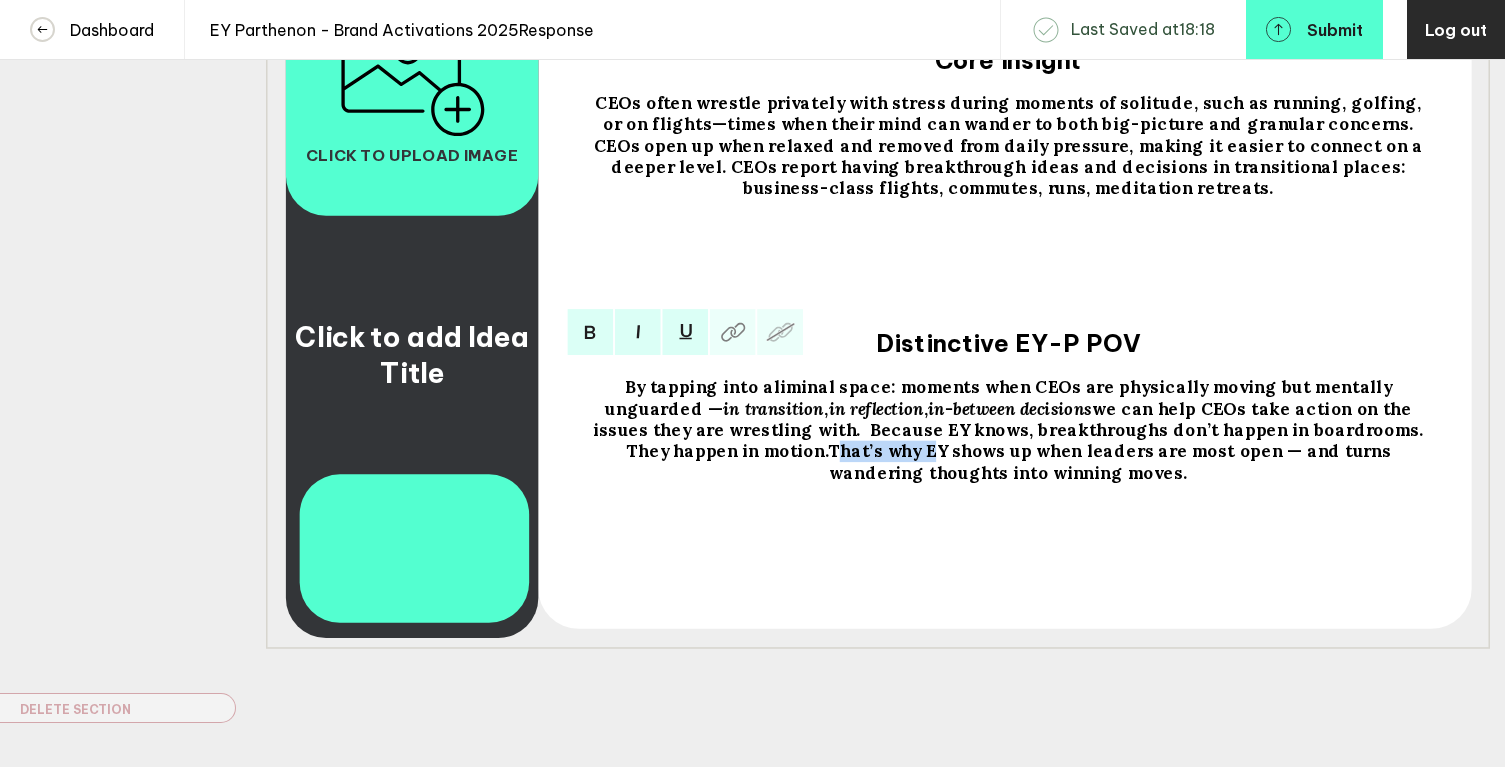 drag, startPoint x: 702, startPoint y: 461, endPoint x: 592, endPoint y: 461, distance: 110 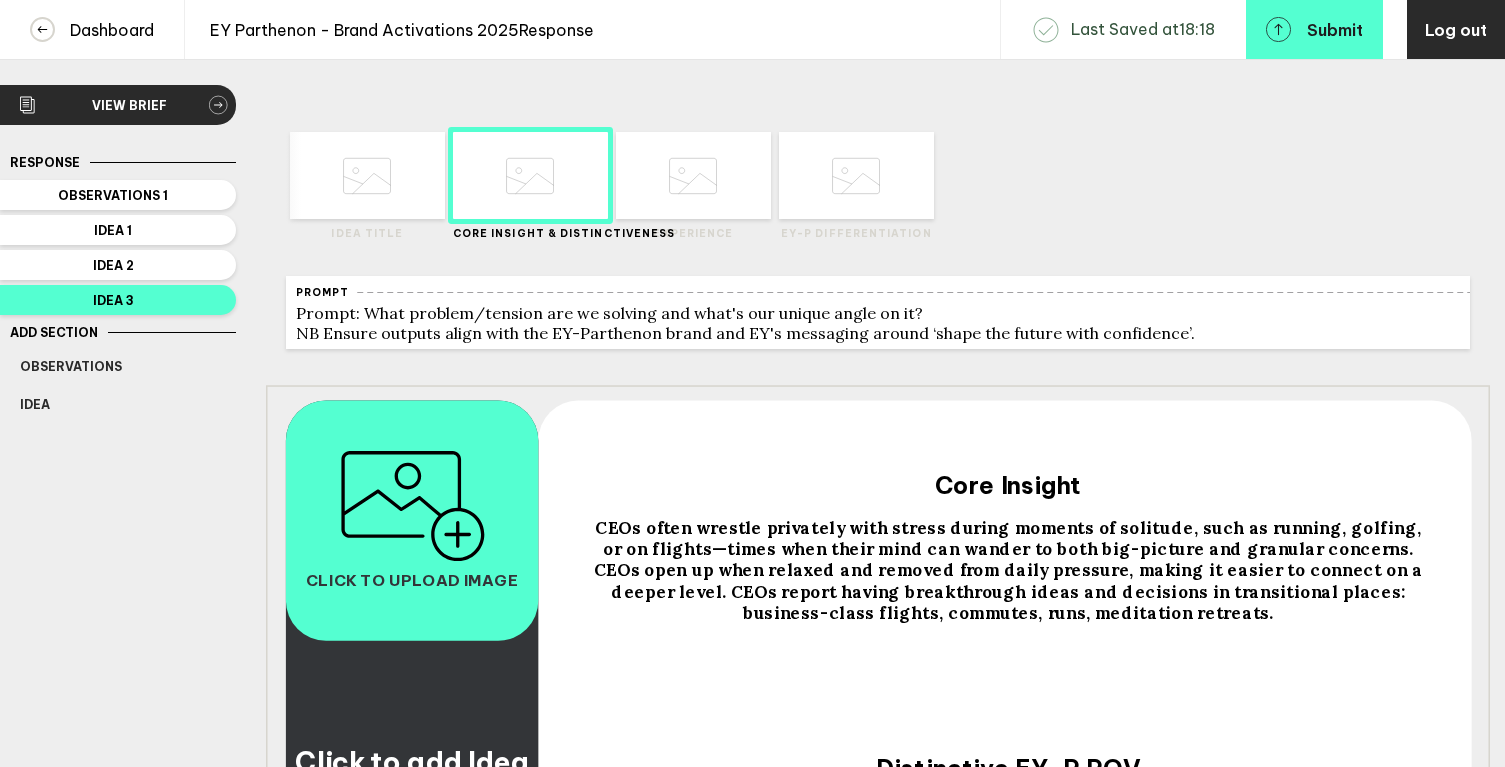 scroll, scrollTop: 0, scrollLeft: 0, axis: both 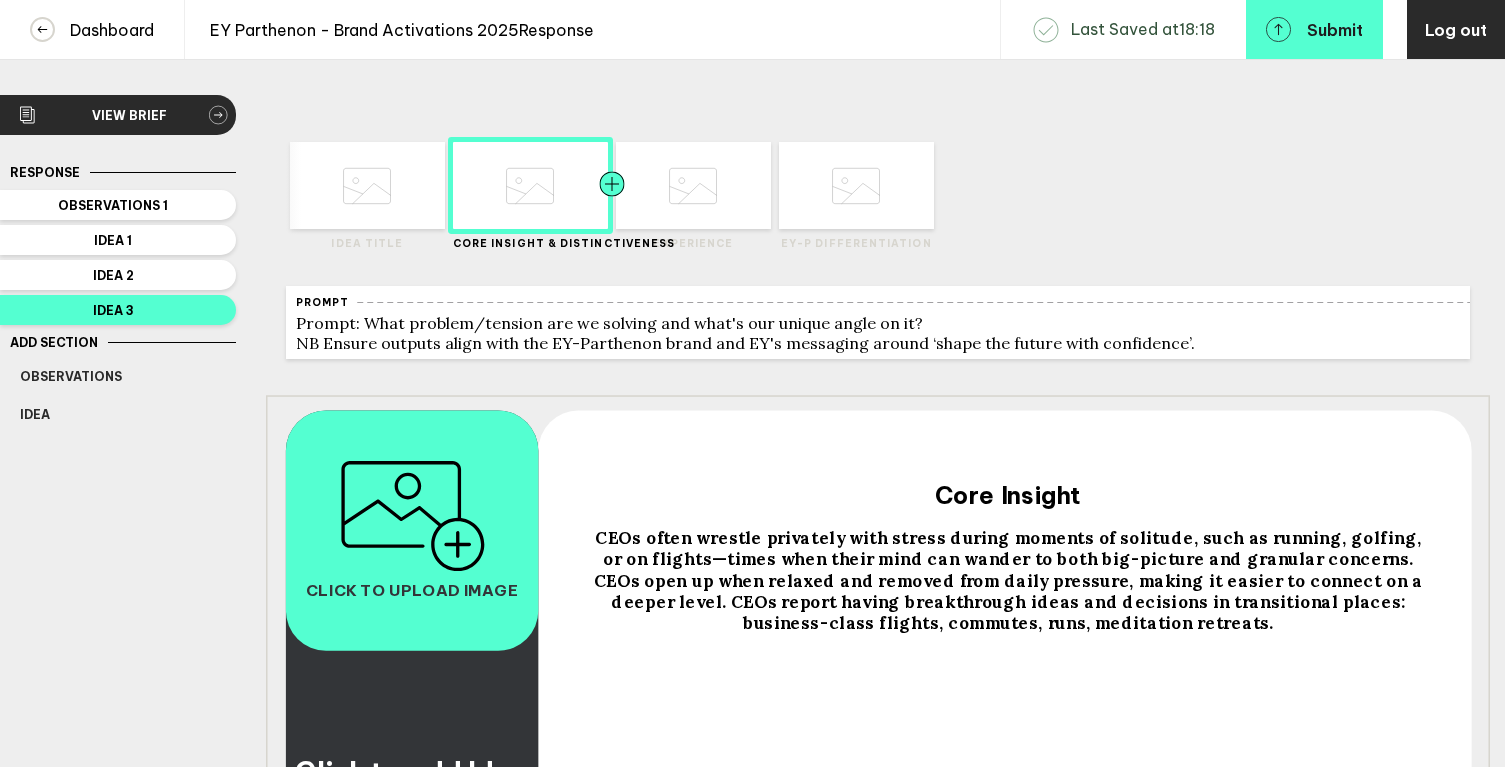 click at bounding box center [367, 185] 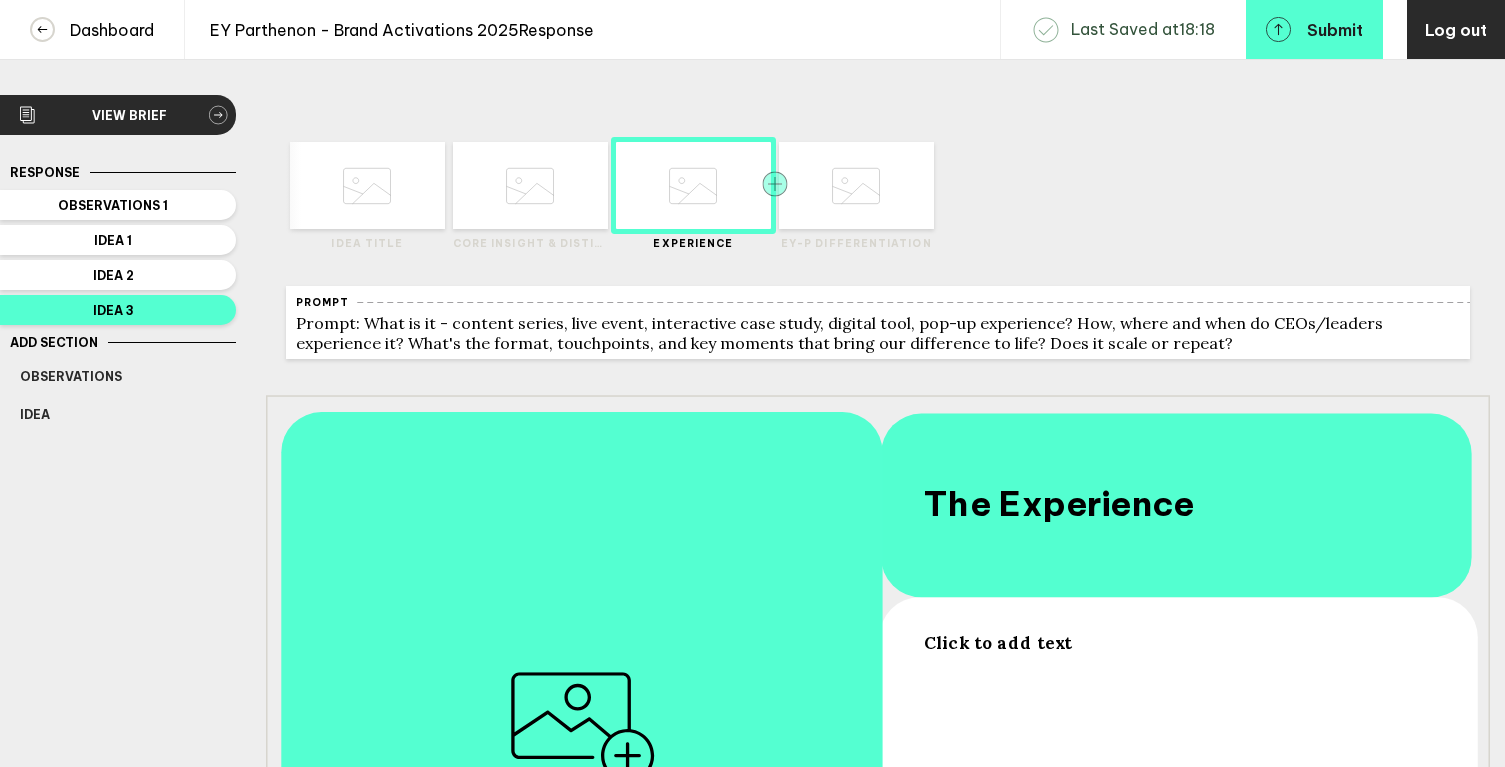click at bounding box center [286, 186] 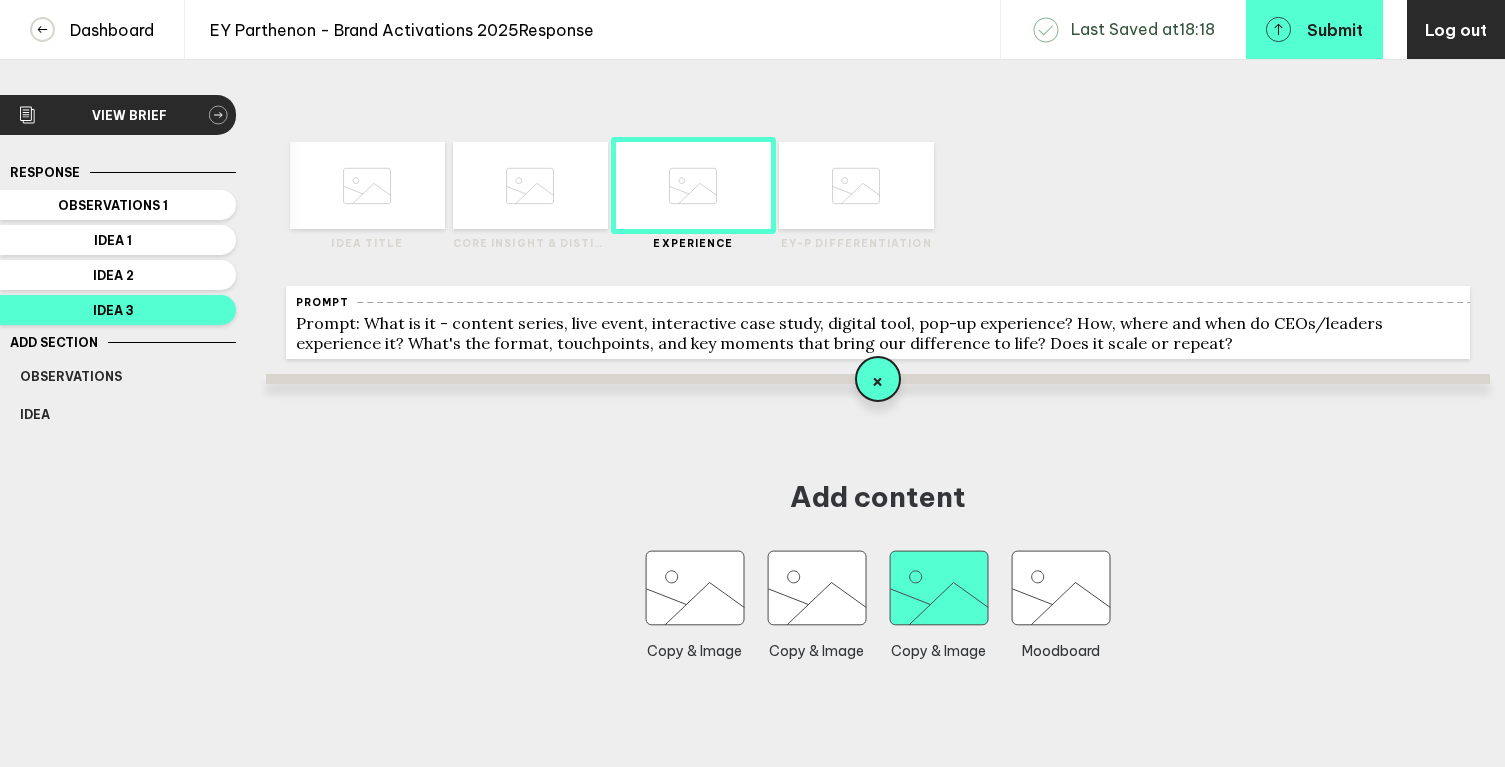 click at bounding box center (695, 588) 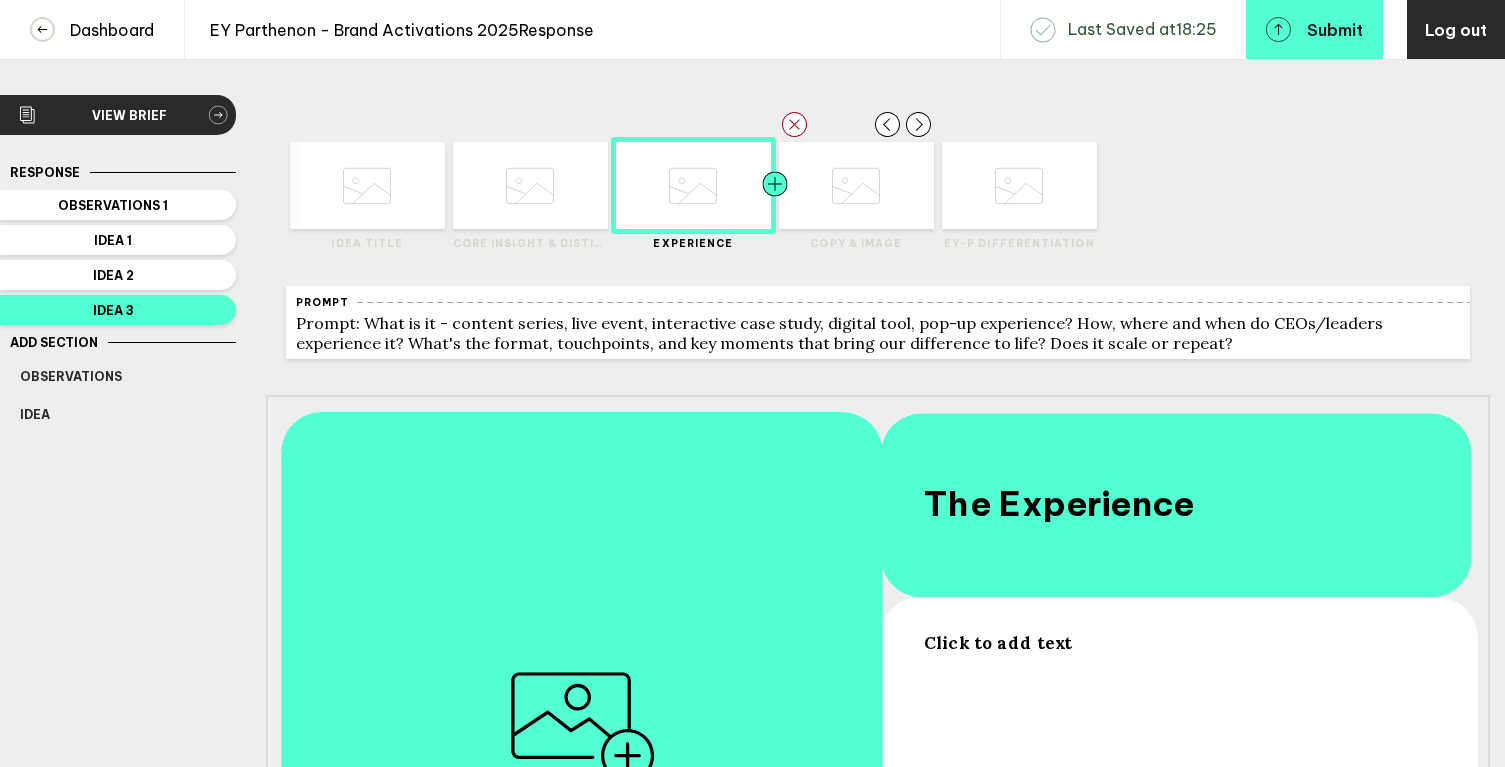 click at bounding box center [325, 185] 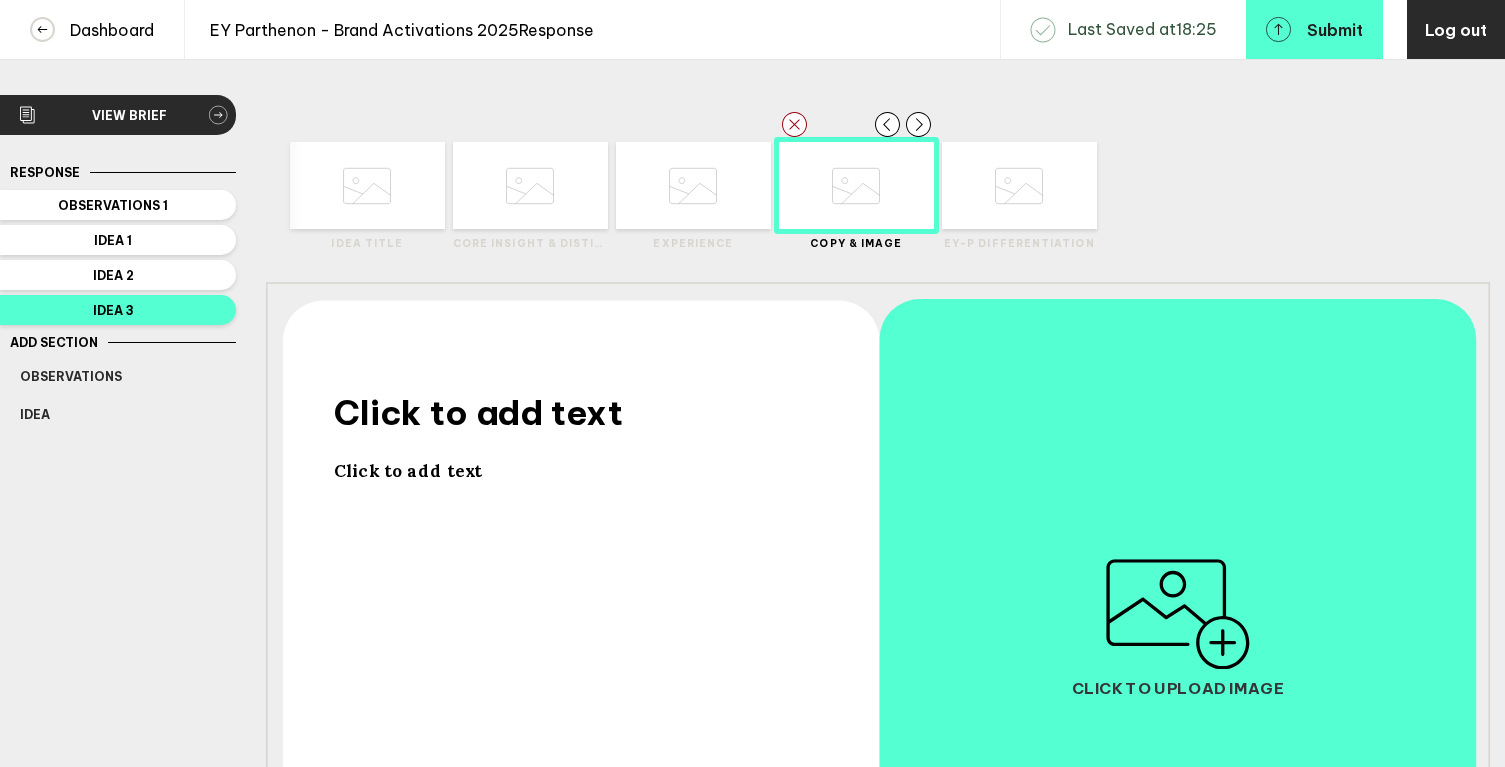 click on "Click to add text" at bounding box center [478, 412] 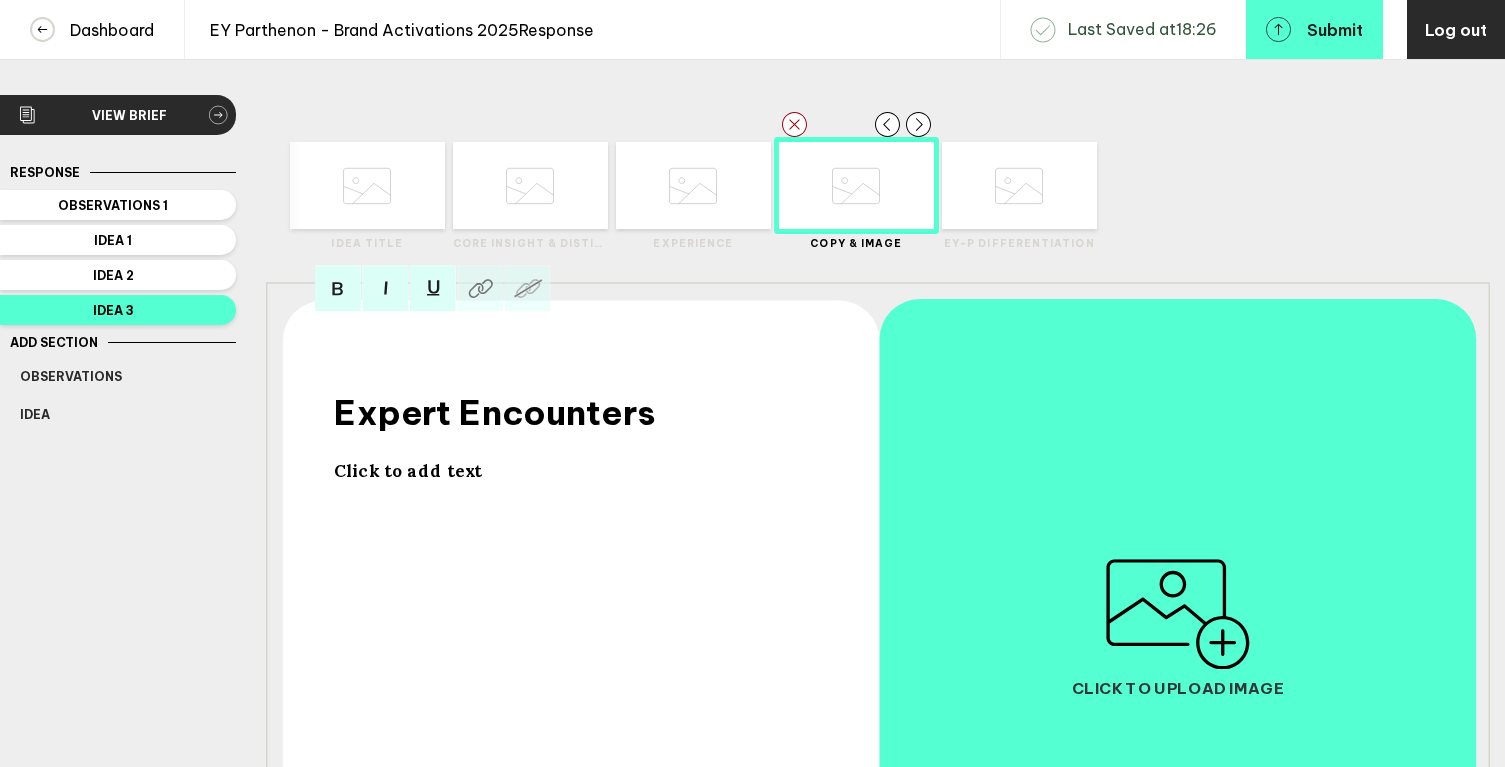 click on "Click to add text" at bounding box center (408, 470) 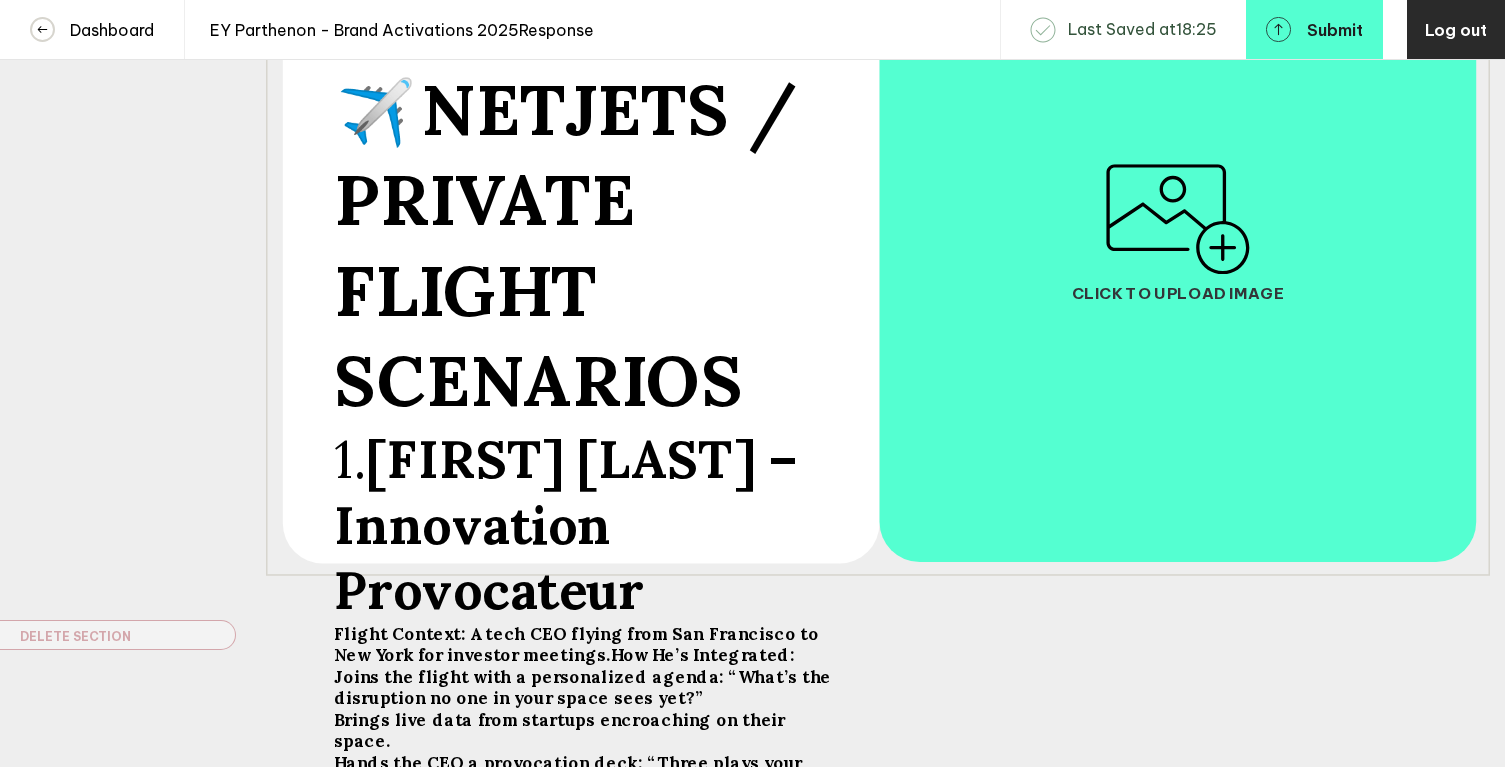 scroll, scrollTop: 420, scrollLeft: 0, axis: vertical 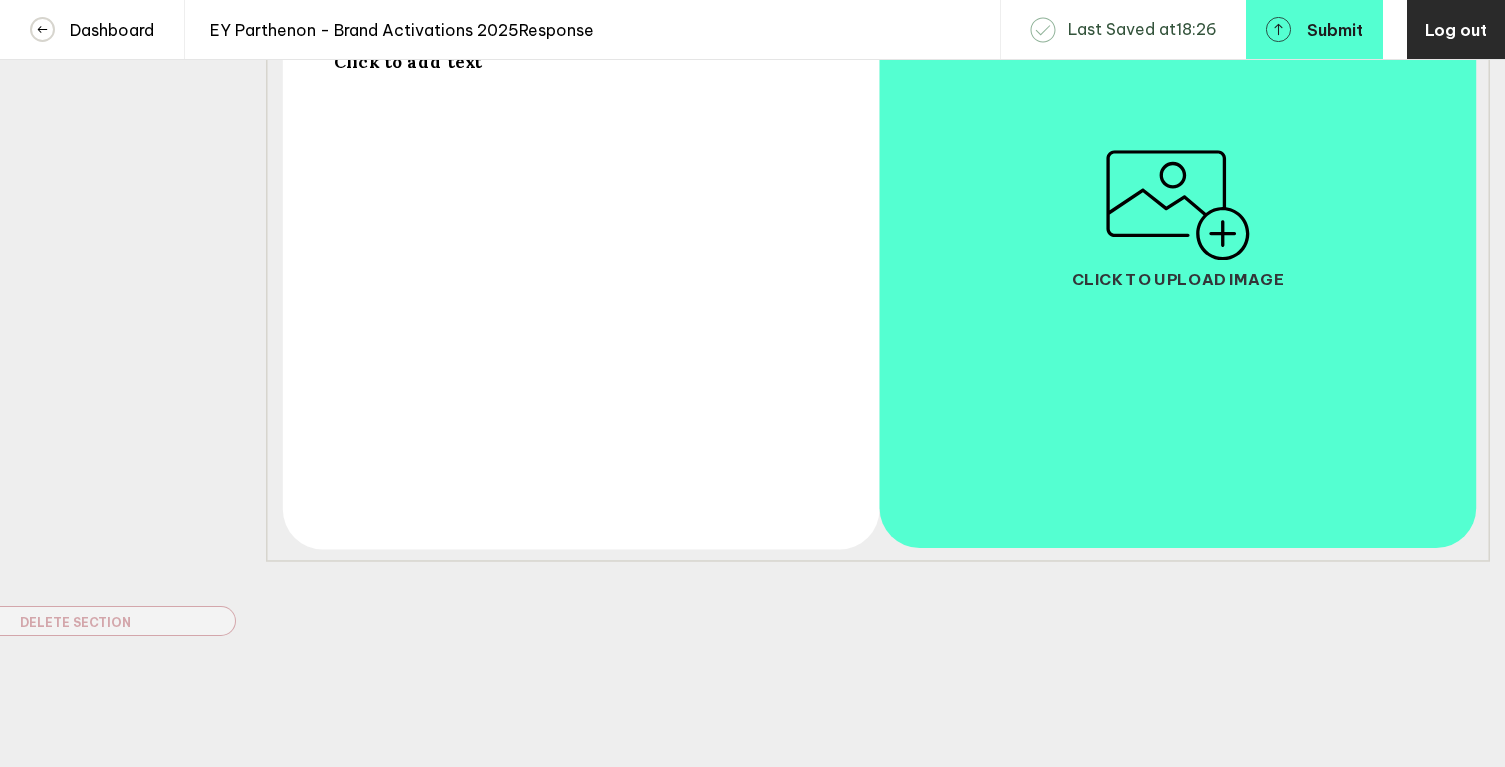 click on "Click to add text" at bounding box center [587, -26] 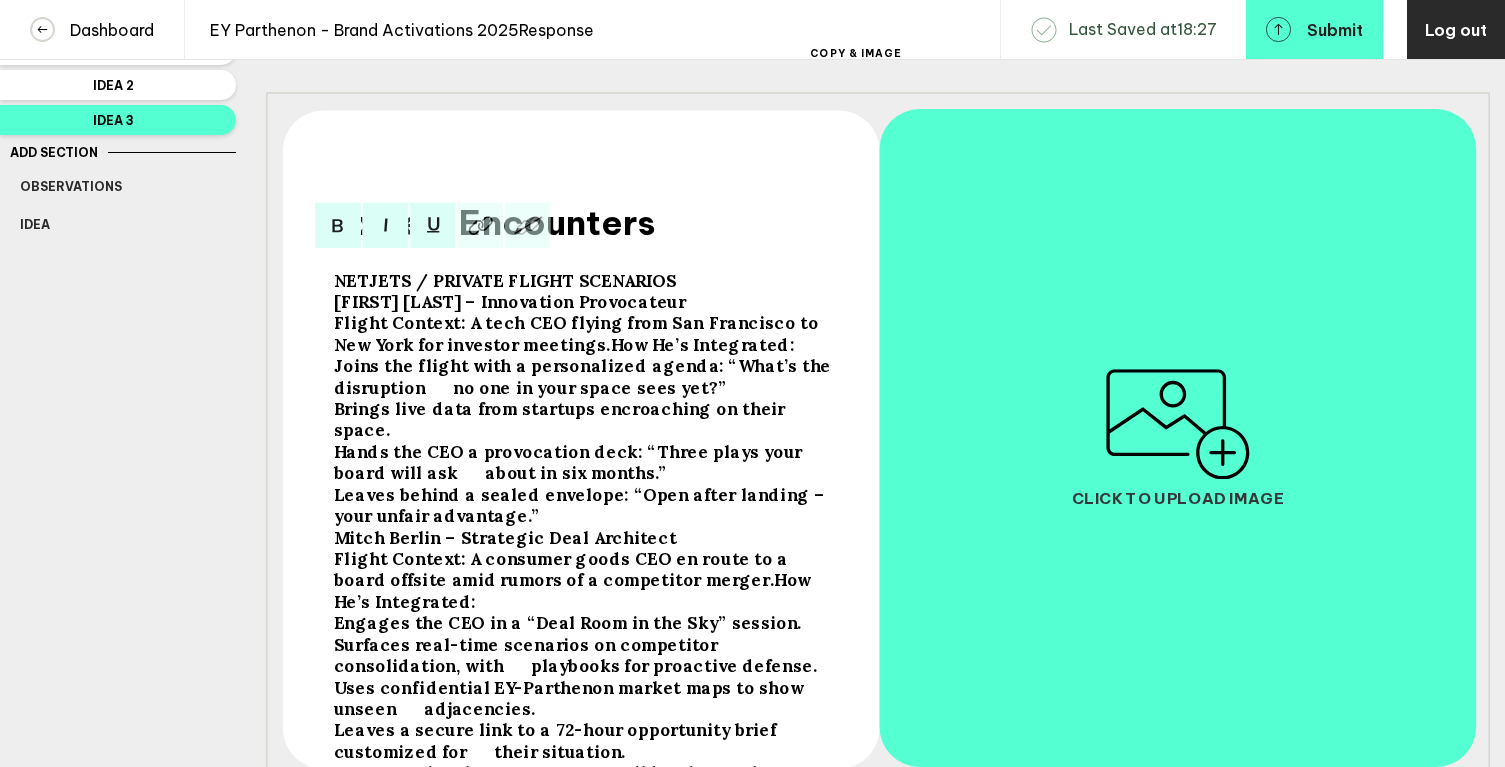 scroll, scrollTop: 145, scrollLeft: 0, axis: vertical 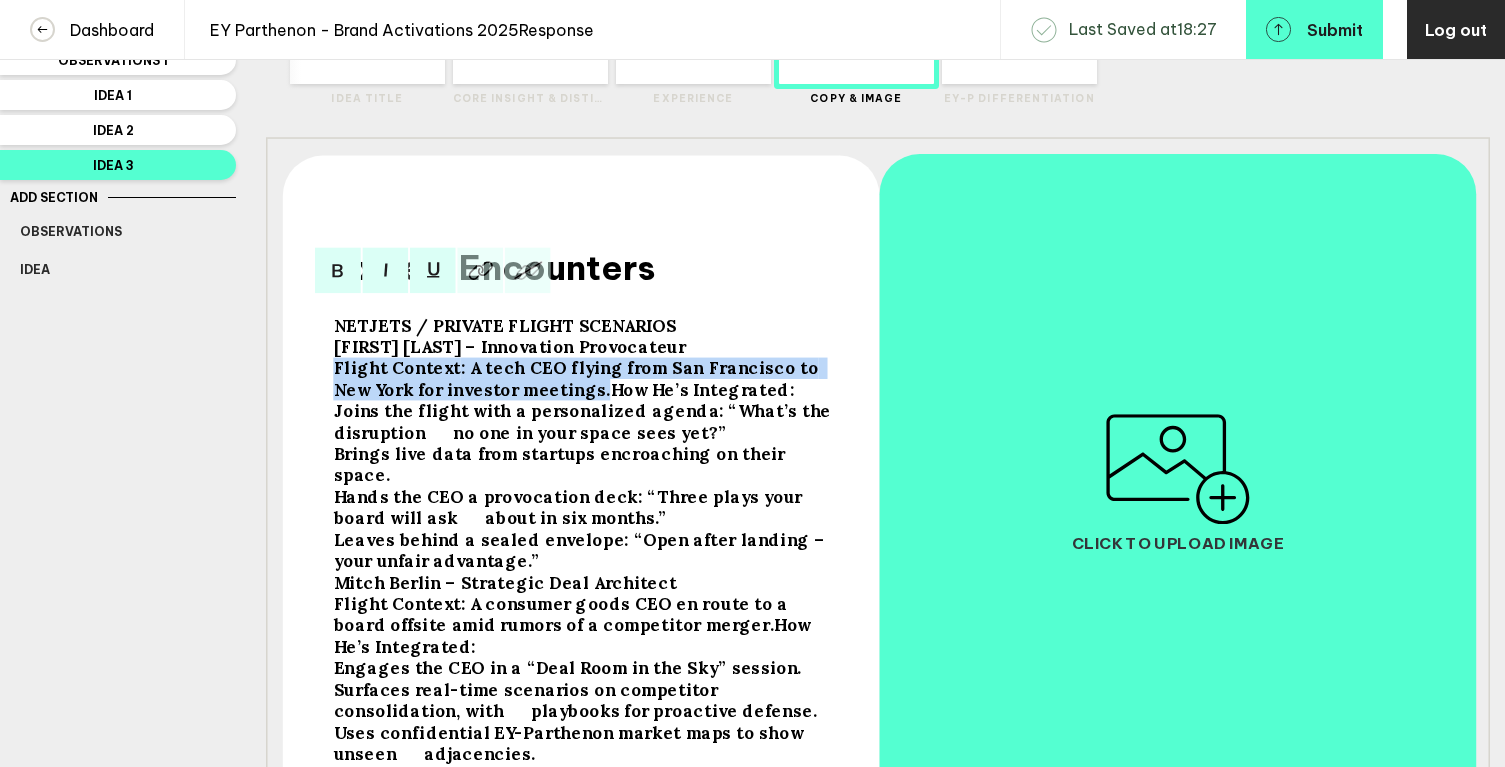 drag, startPoint x: 334, startPoint y: 383, endPoint x: 622, endPoint y: 406, distance: 288.91693 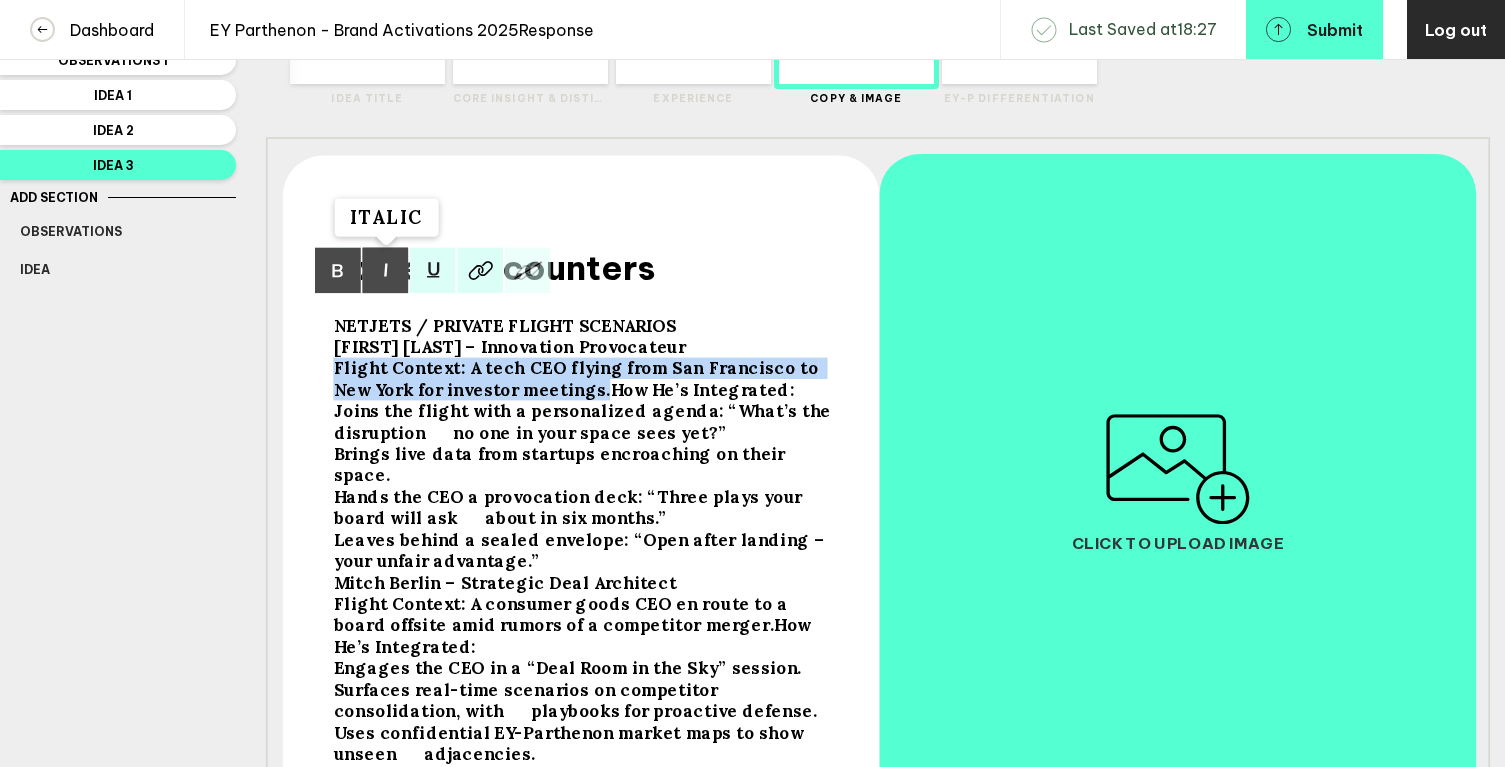 click at bounding box center [338, 271] 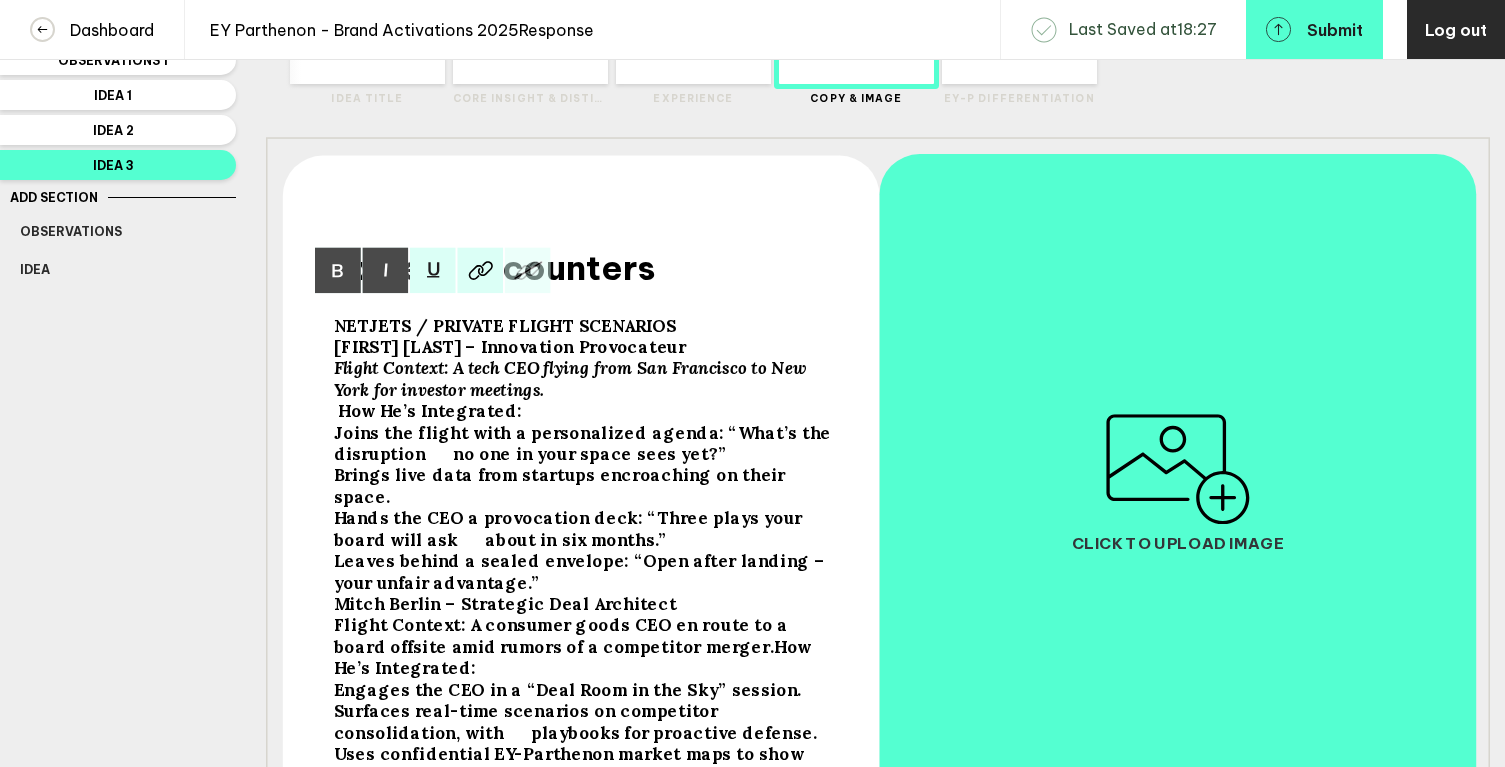 click on "[FIRST] [LAST] – Innovation Provocateur" at bounding box center (505, 325) 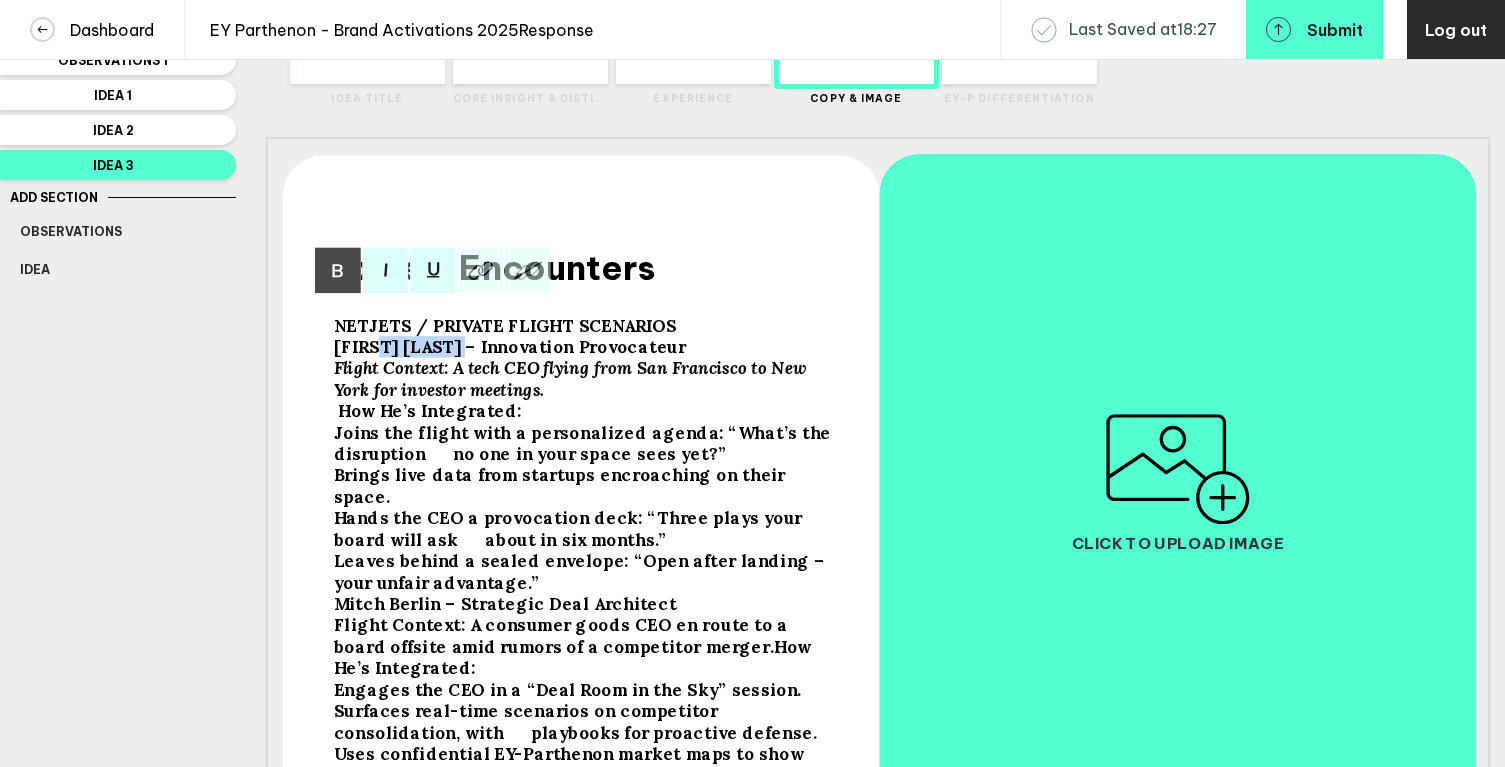 click on "[FIRST] [LAST] – Innovation Provocateur" at bounding box center (505, 325) 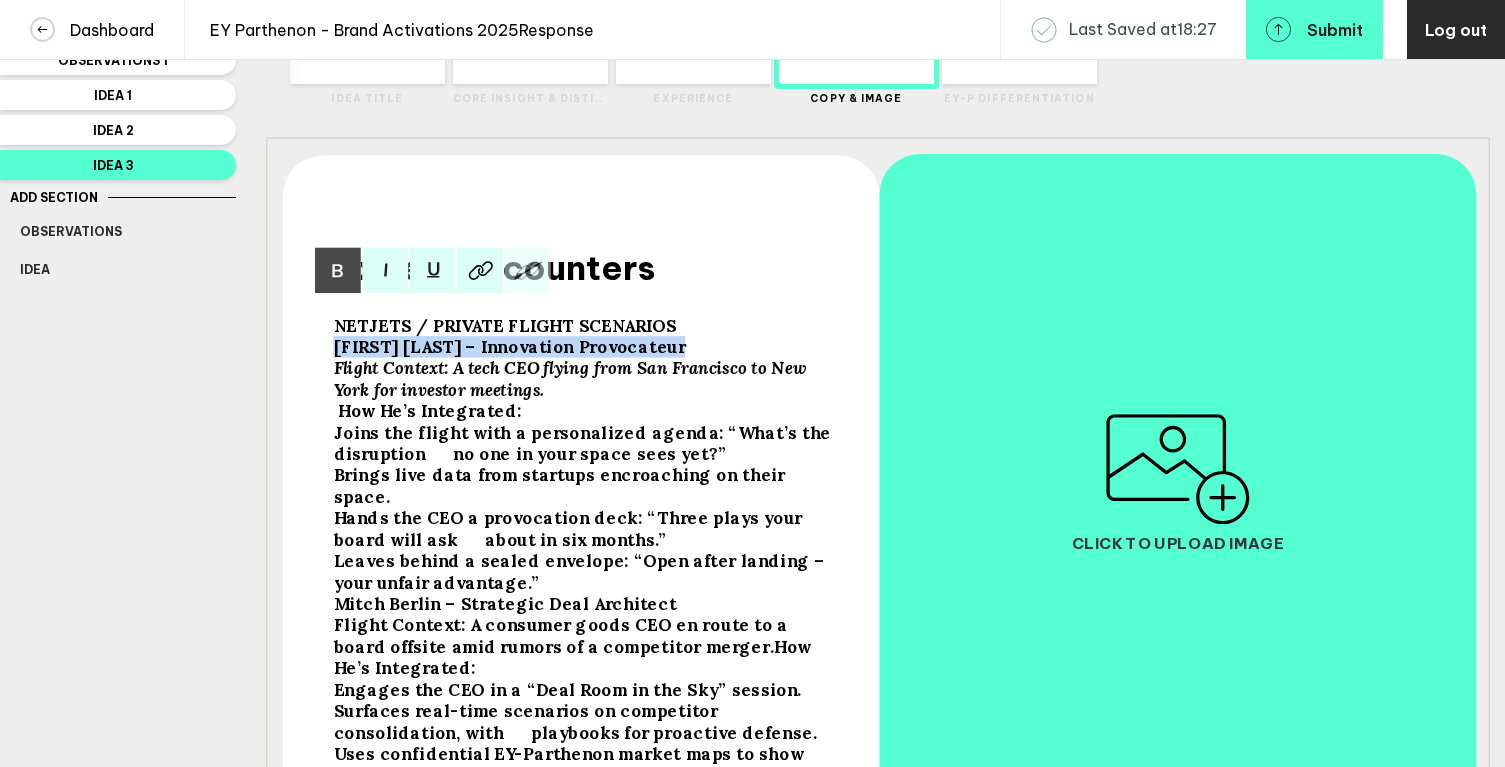 click on "[FIRST] [LAST] – Innovation Provocateur" at bounding box center (505, 325) 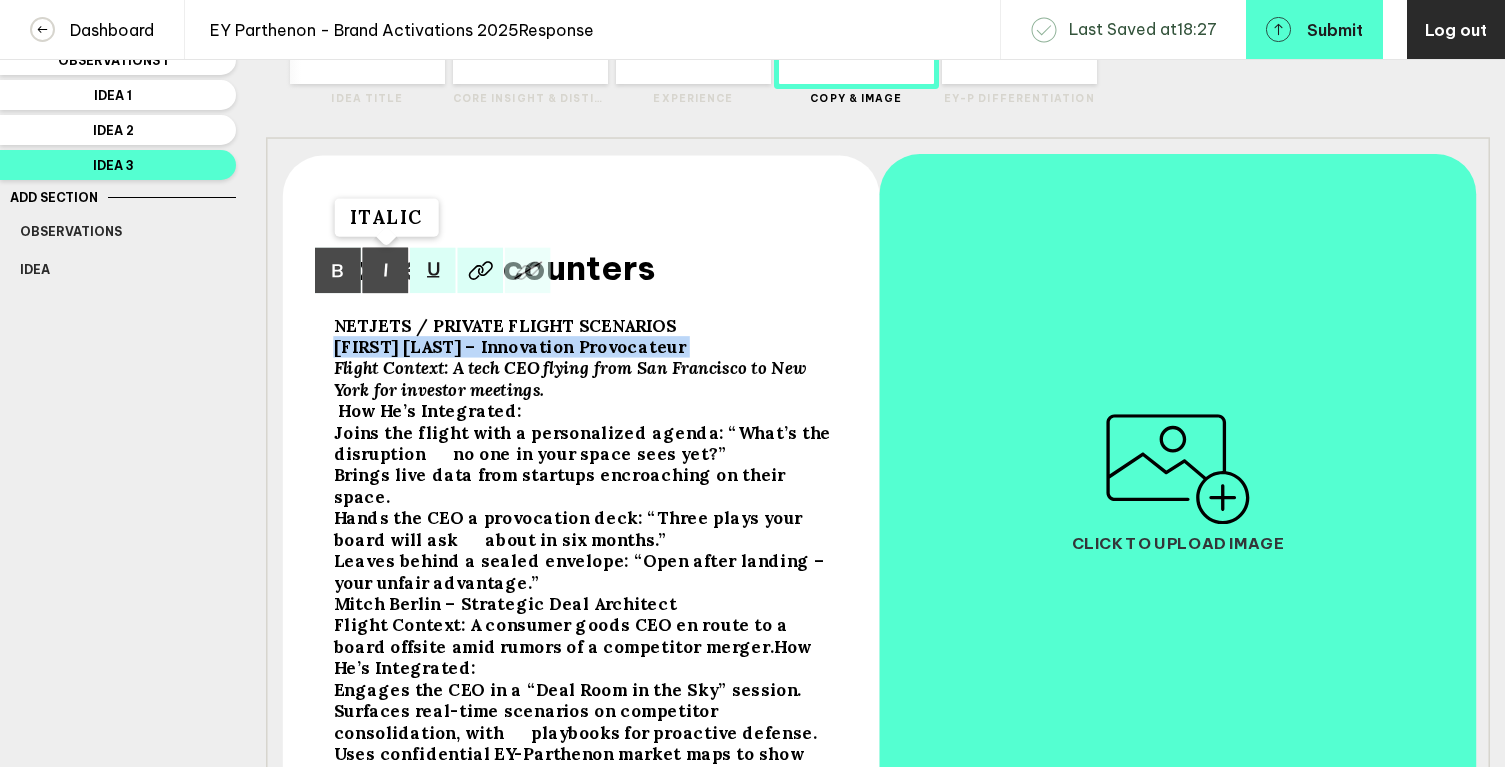 click at bounding box center (338, 271) 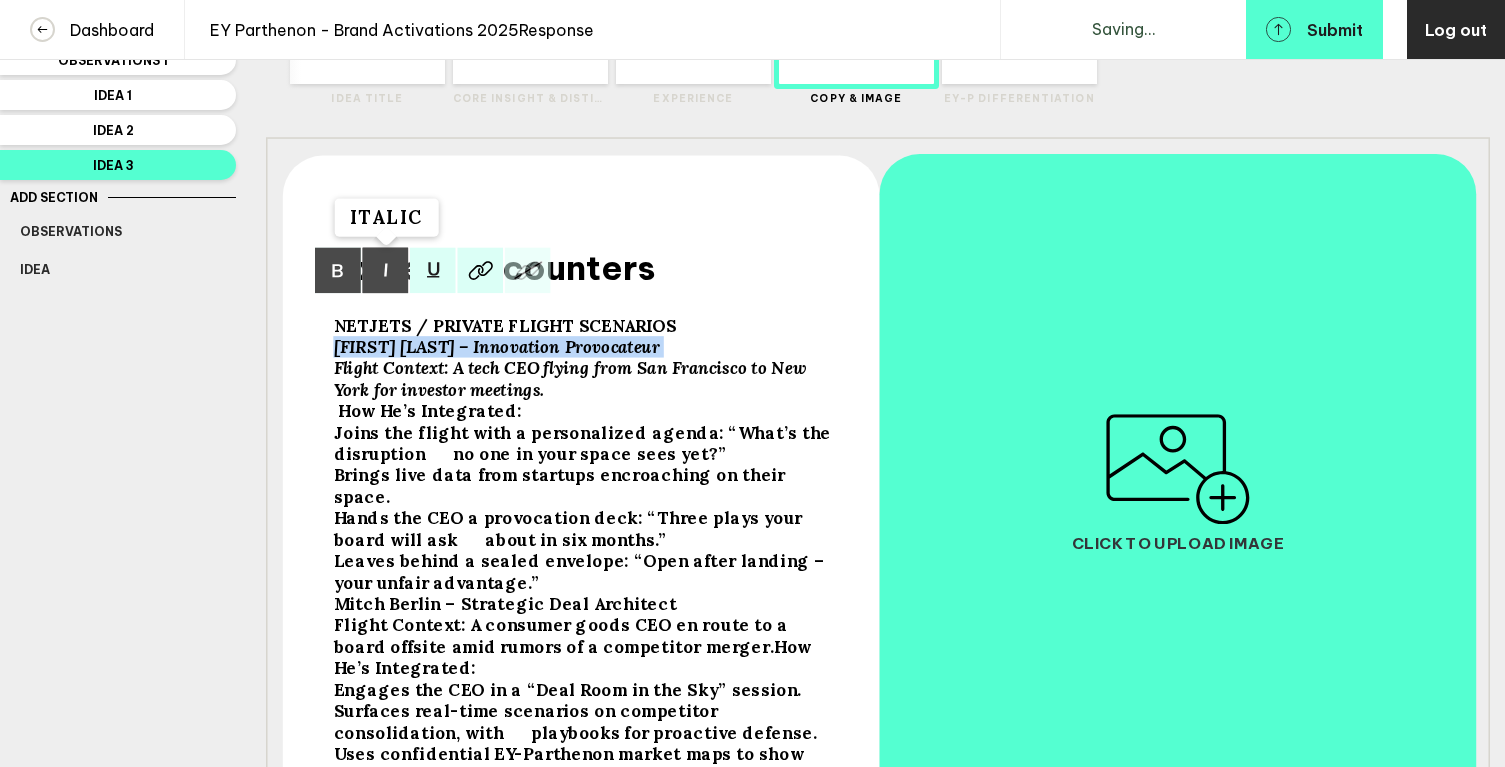 click at bounding box center [338, 271] 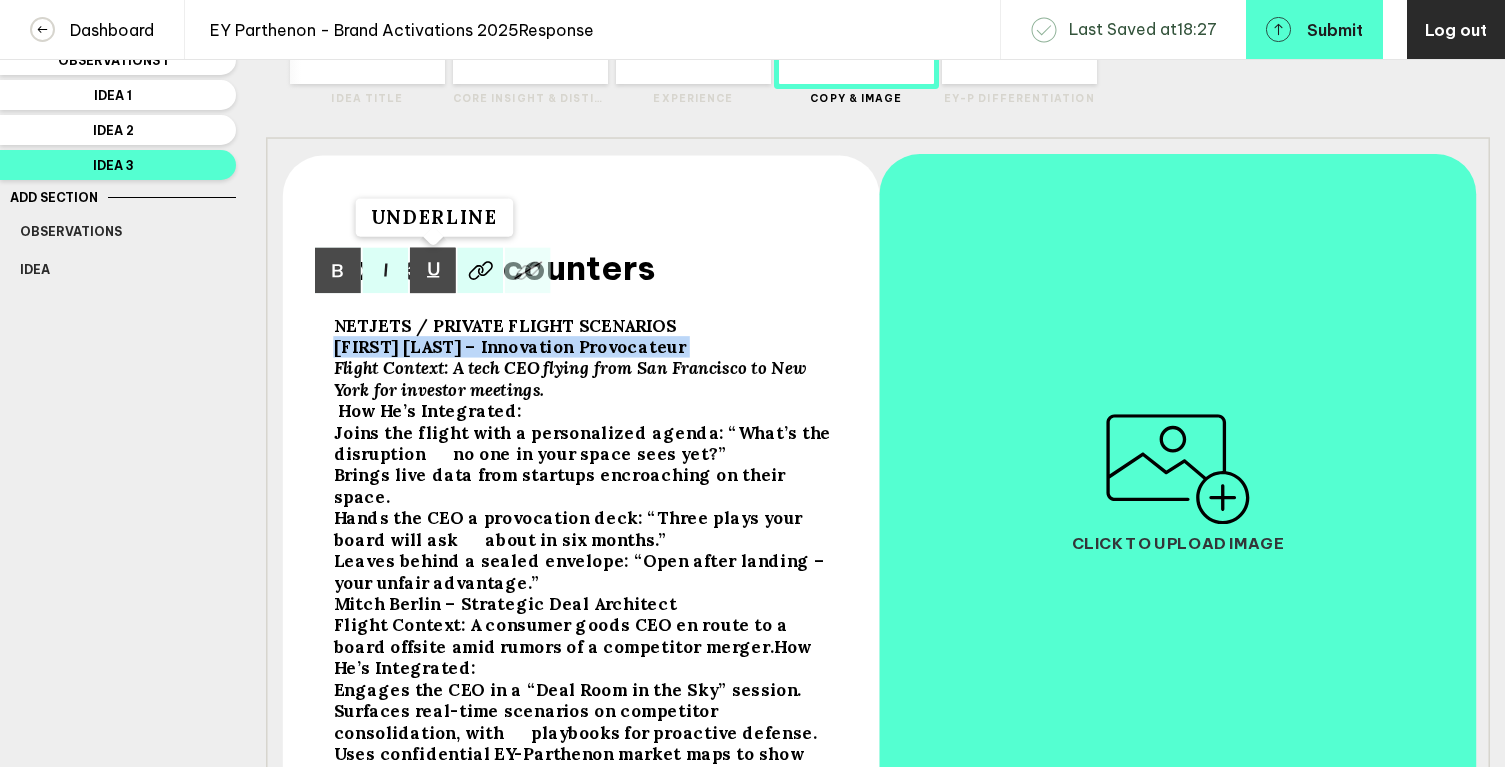 click at bounding box center [338, 271] 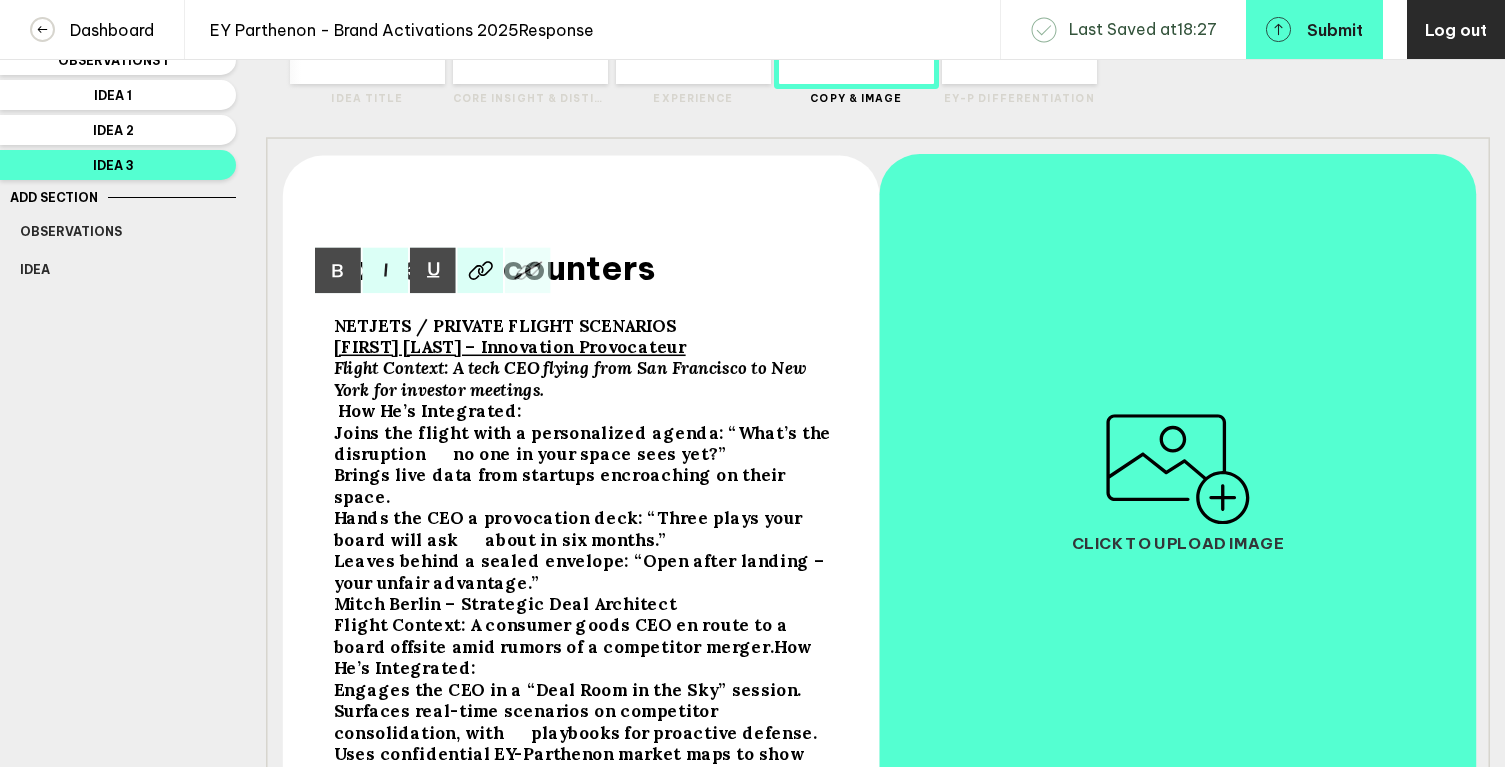 click on ": A tech CEO flying from San Francisco to New York for investor meetings." at bounding box center (505, 325) 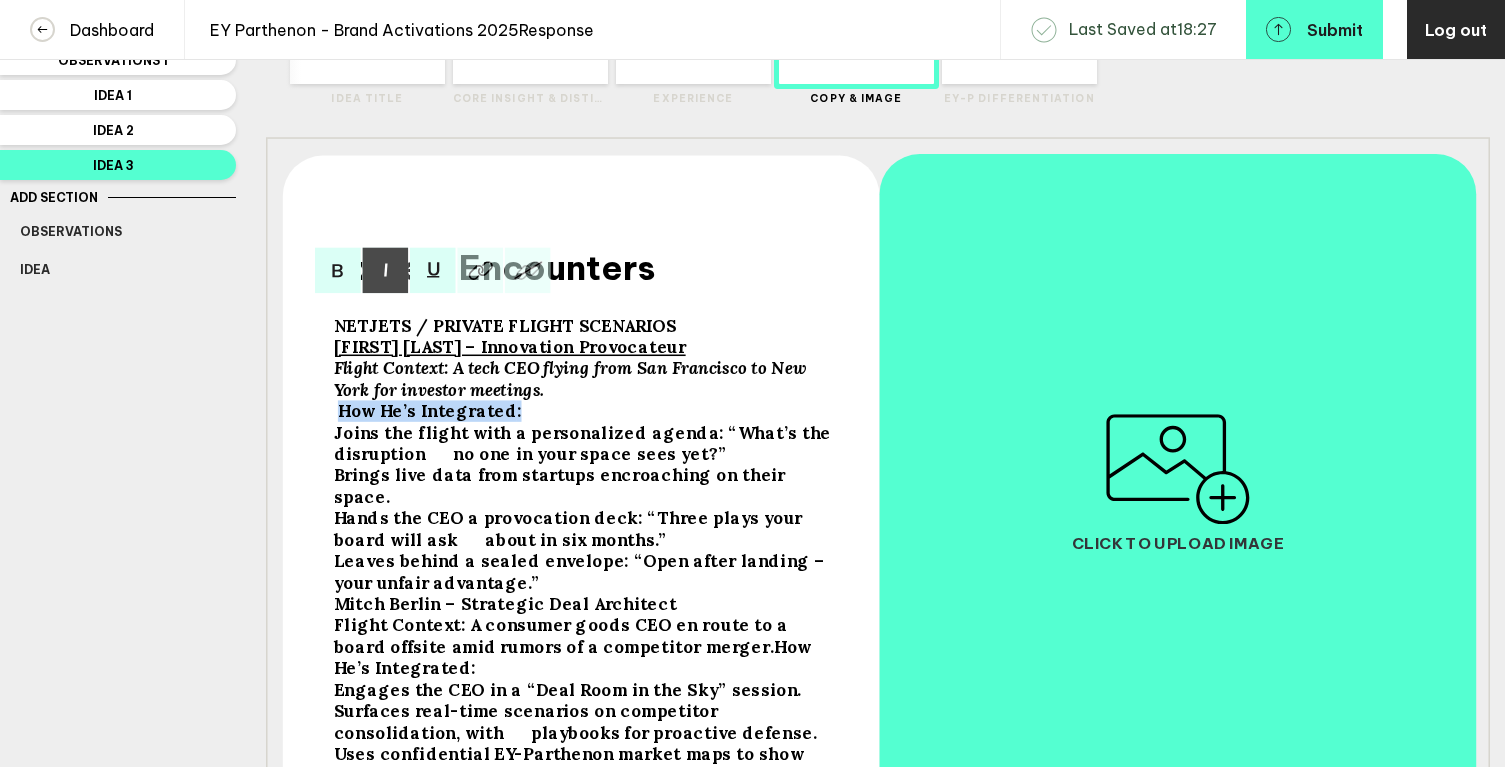 drag, startPoint x: 336, startPoint y: 423, endPoint x: 555, endPoint y: 411, distance: 219.32852 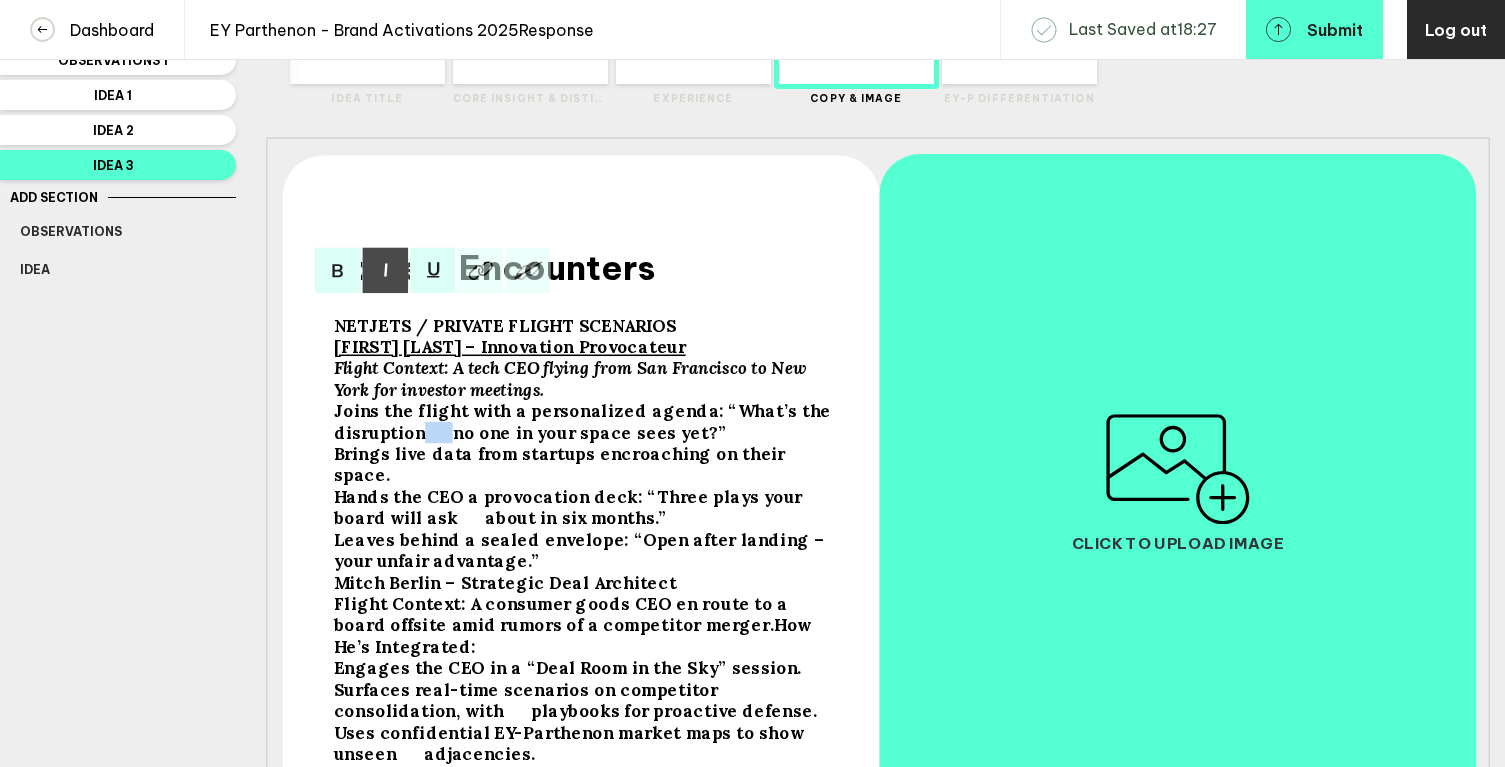 drag, startPoint x: 448, startPoint y: 447, endPoint x: 420, endPoint y: 446, distance: 28.01785 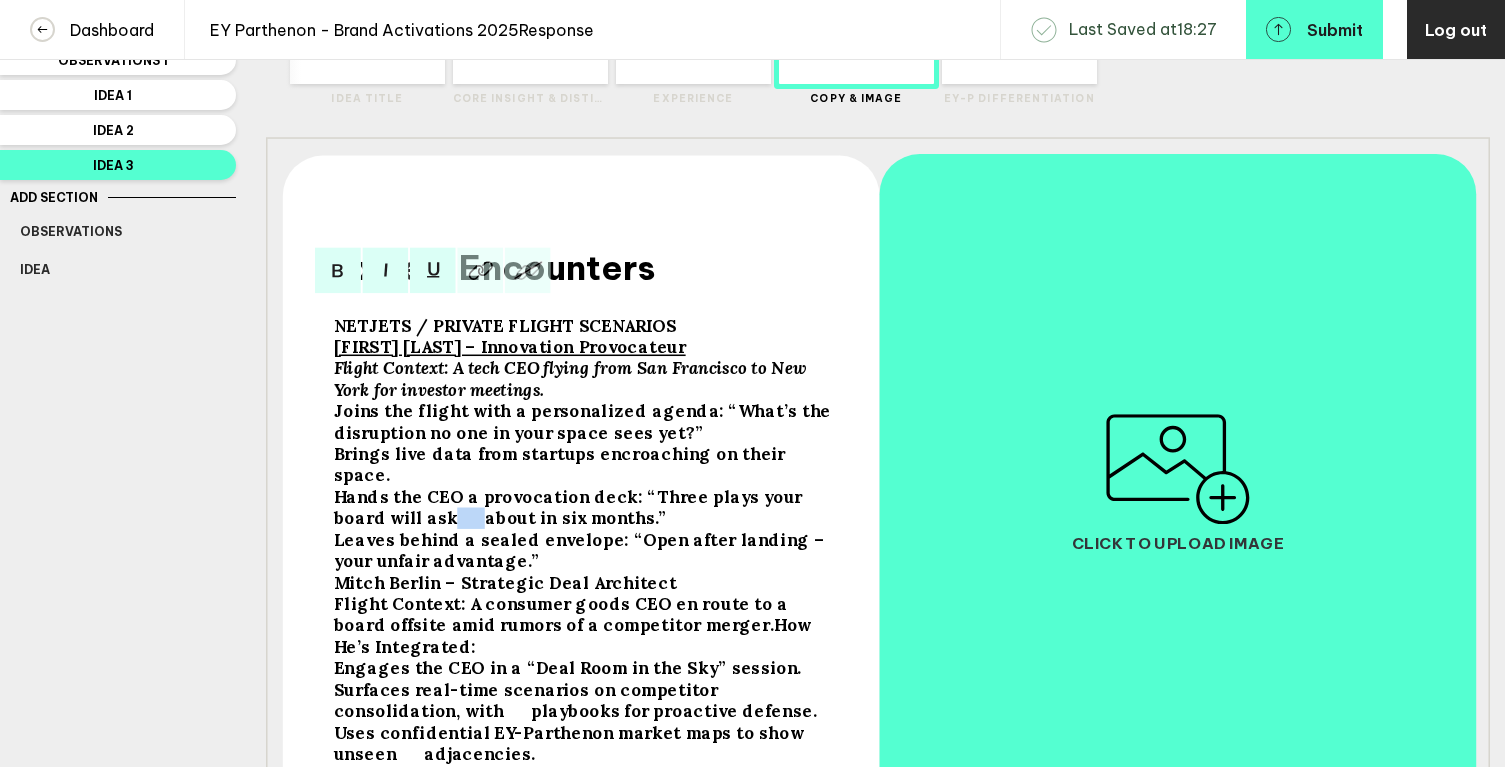 drag, startPoint x: 423, startPoint y: 512, endPoint x: 395, endPoint y: 512, distance: 28 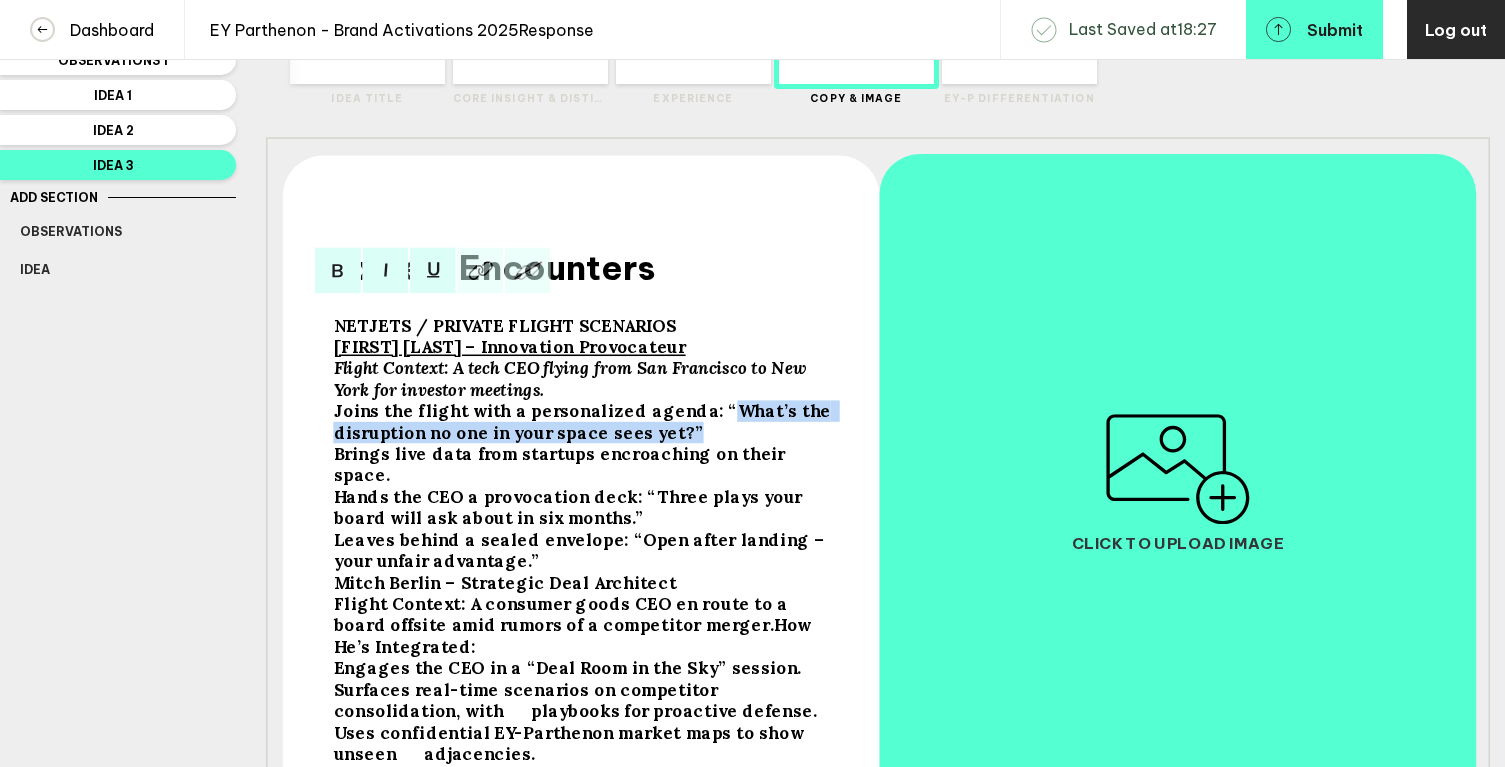 drag, startPoint x: 693, startPoint y: 423, endPoint x: 701, endPoint y: 439, distance: 17.888544 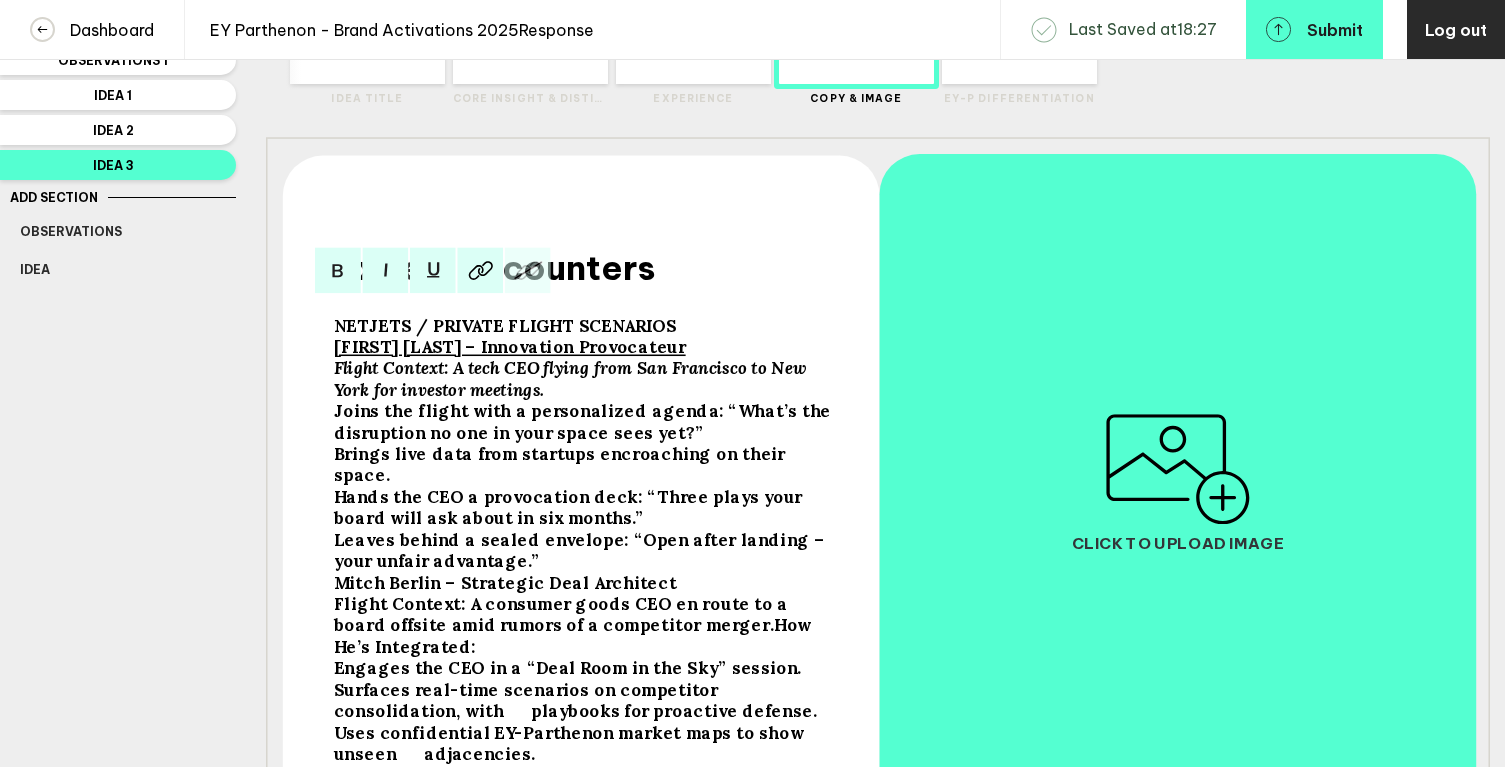 click on "Brings live data from startups encroaching on their space." at bounding box center [585, 422] 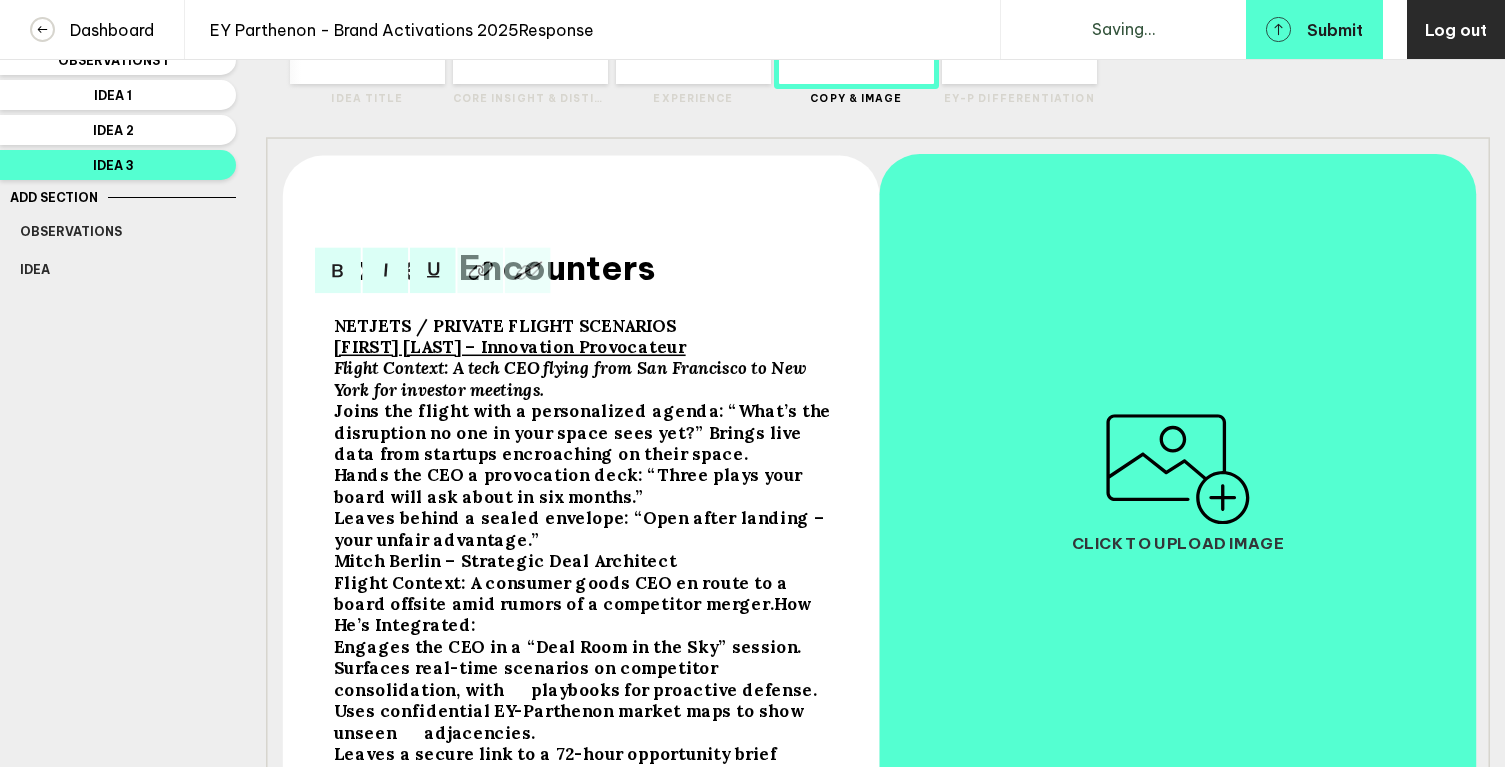 click on "Hands the CEO a provocation deck: “Three plays your board will ask about in six months.”" at bounding box center [585, 433] 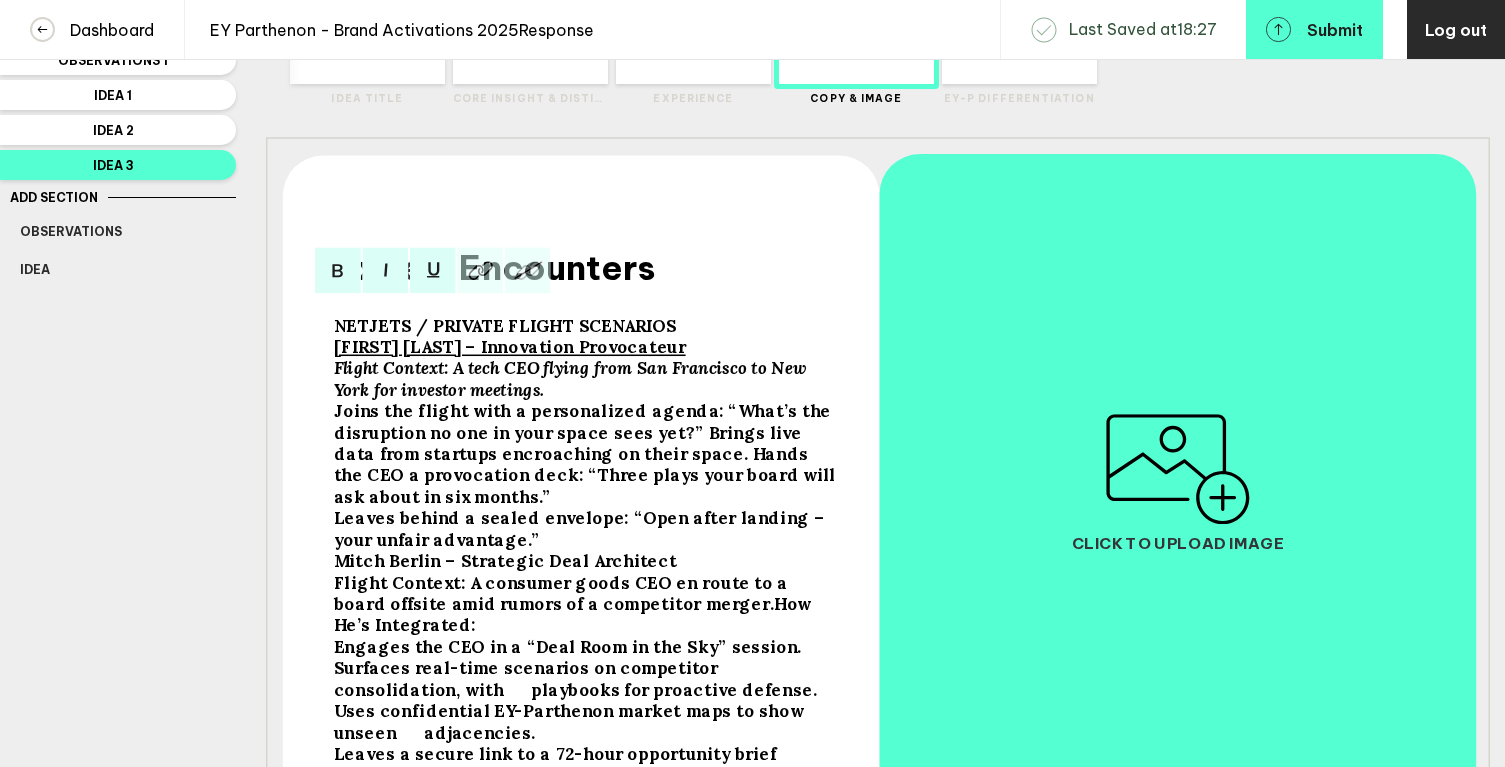 click on "Leaves behind a sealed envelope: “Open after landing – your unfair advantage.”" at bounding box center [587, 454] 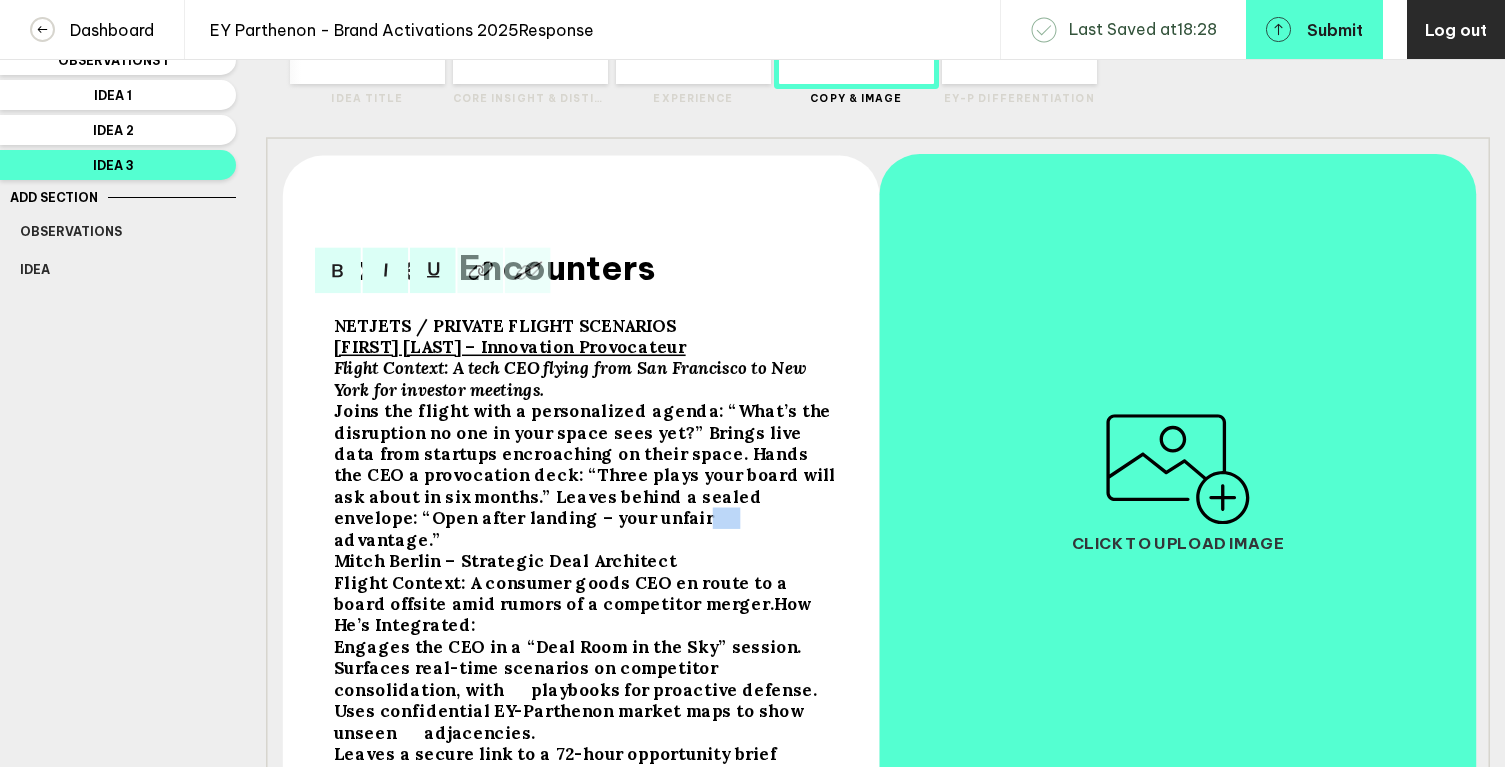 drag, startPoint x: 531, startPoint y: 531, endPoint x: 504, endPoint y: 531, distance: 27 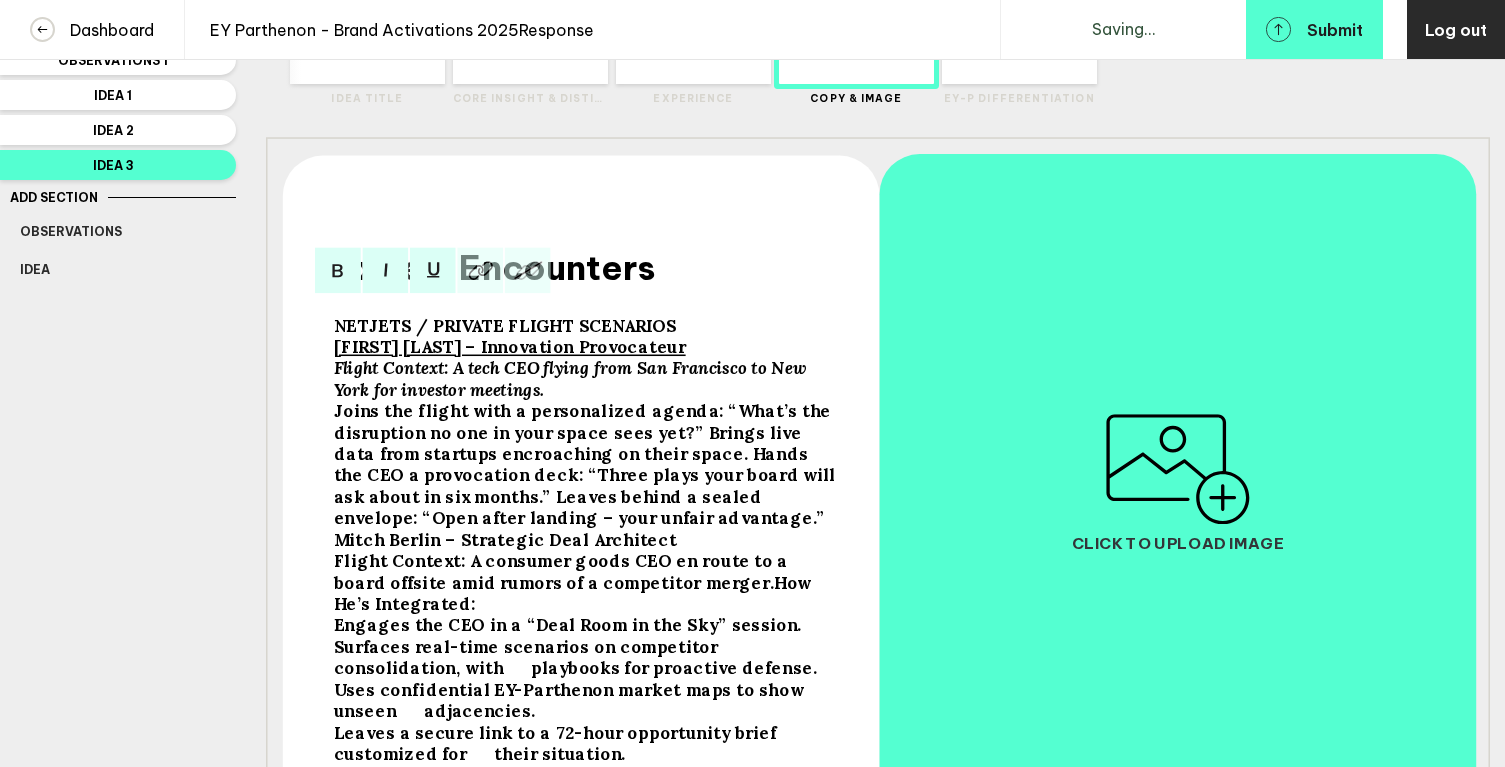 click on "Mitch Berlin – Strategic Deal Architect" at bounding box center (505, 325) 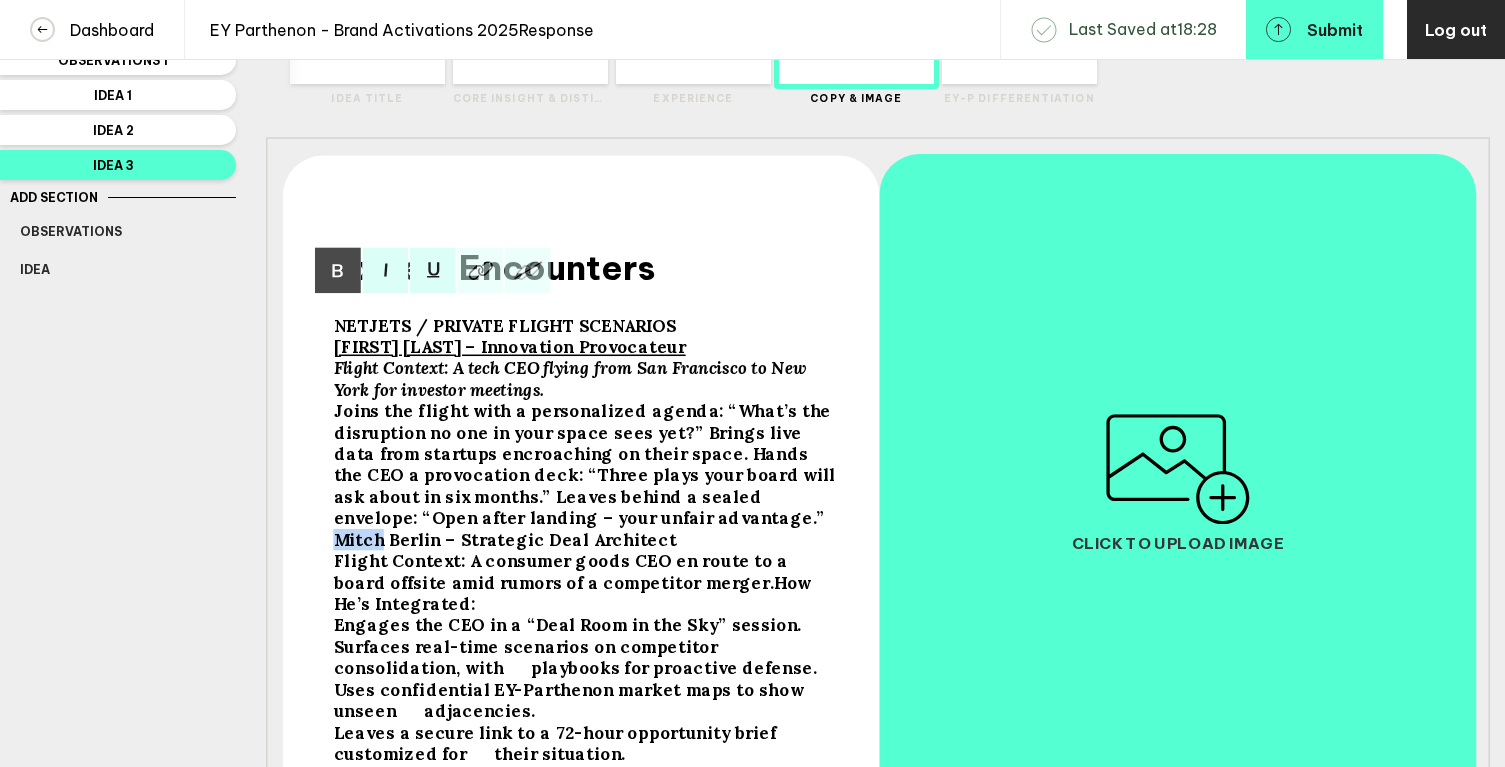 click on "Mitch Berlin – Strategic Deal Architect" at bounding box center [505, 325] 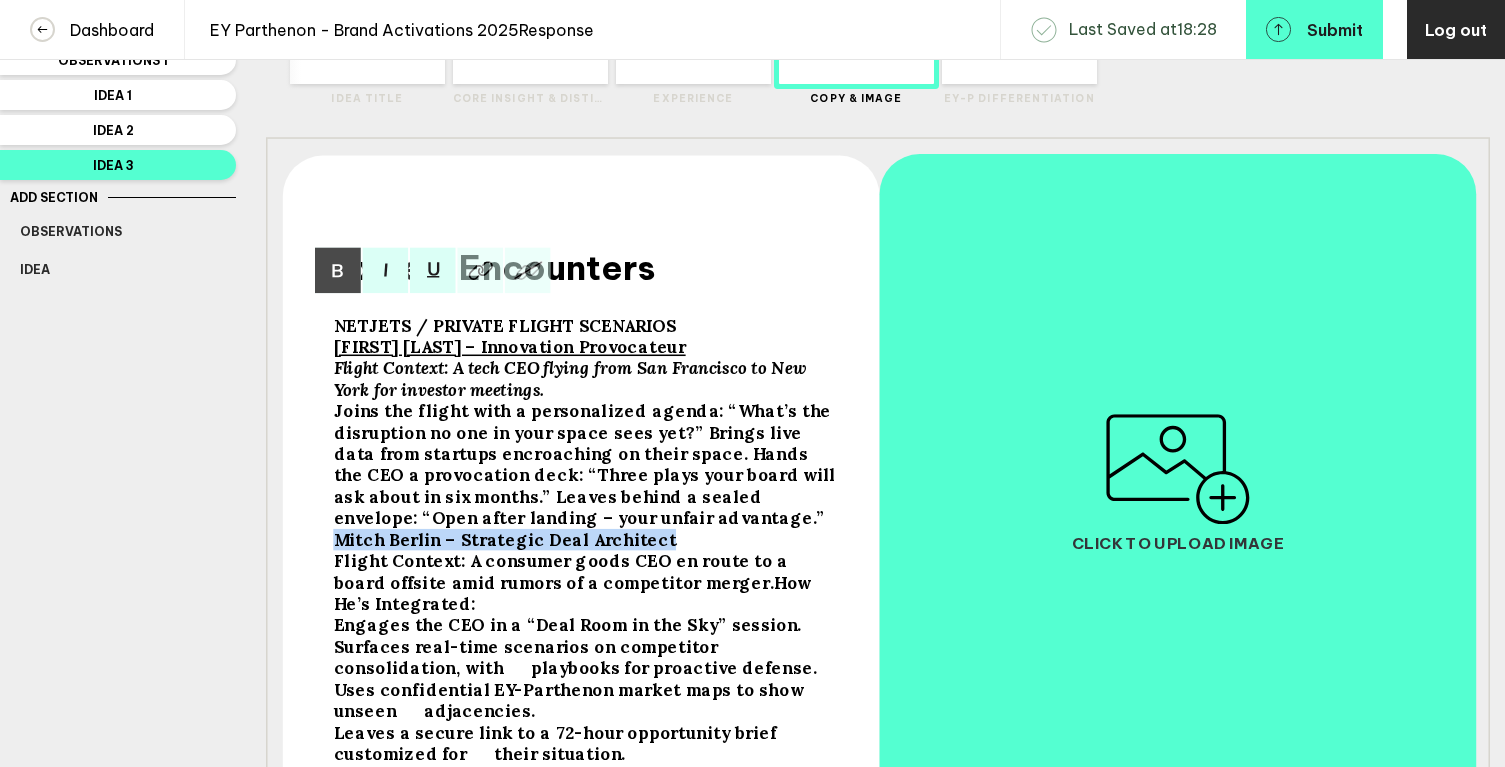 click on "Mitch Berlin – Strategic Deal Architect" at bounding box center [505, 325] 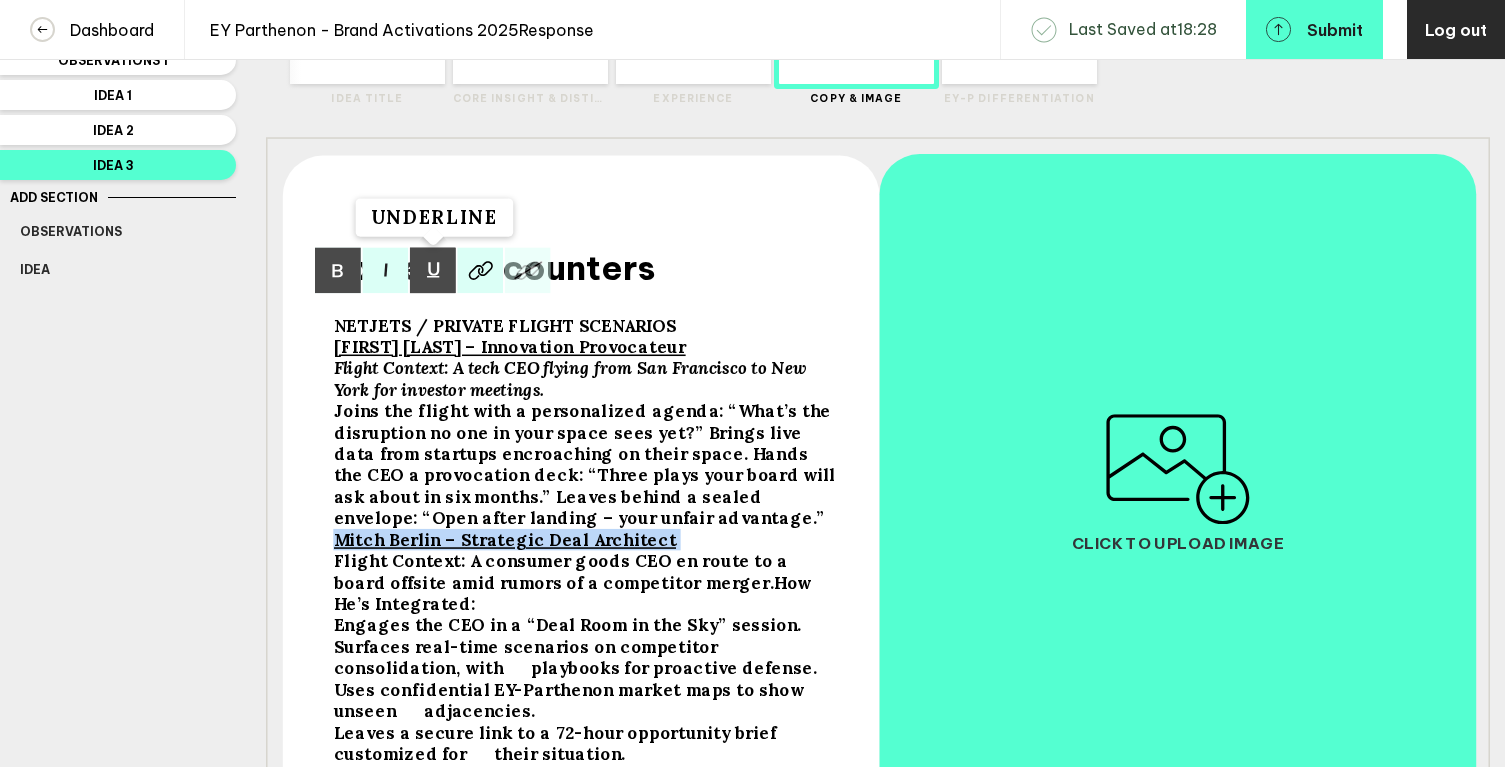 click at bounding box center (338, 271) 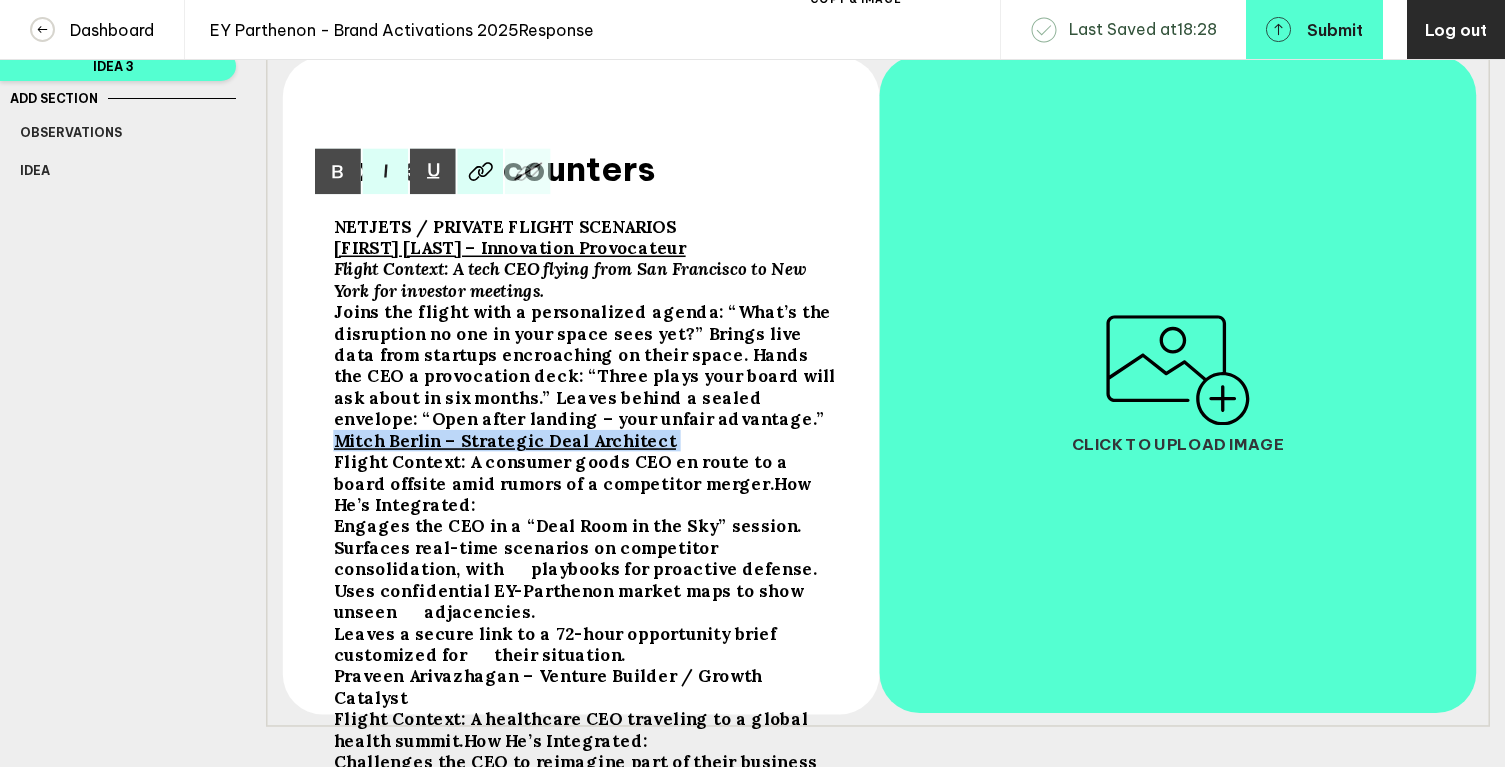 scroll, scrollTop: 367, scrollLeft: 0, axis: vertical 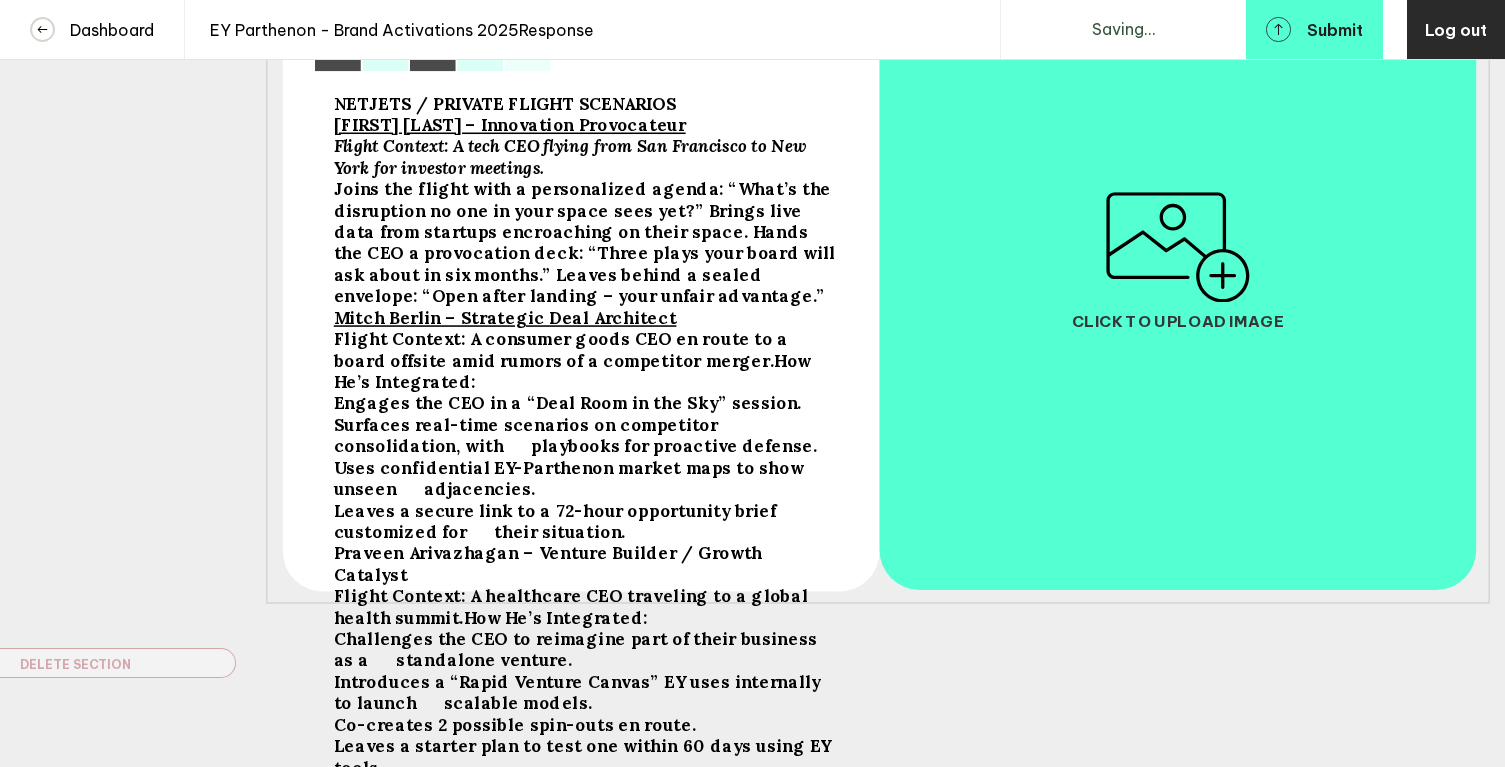 click on ": A consumer goods CEO en route to a board offsite amid rumors of a competitor merger." at bounding box center (505, 103) 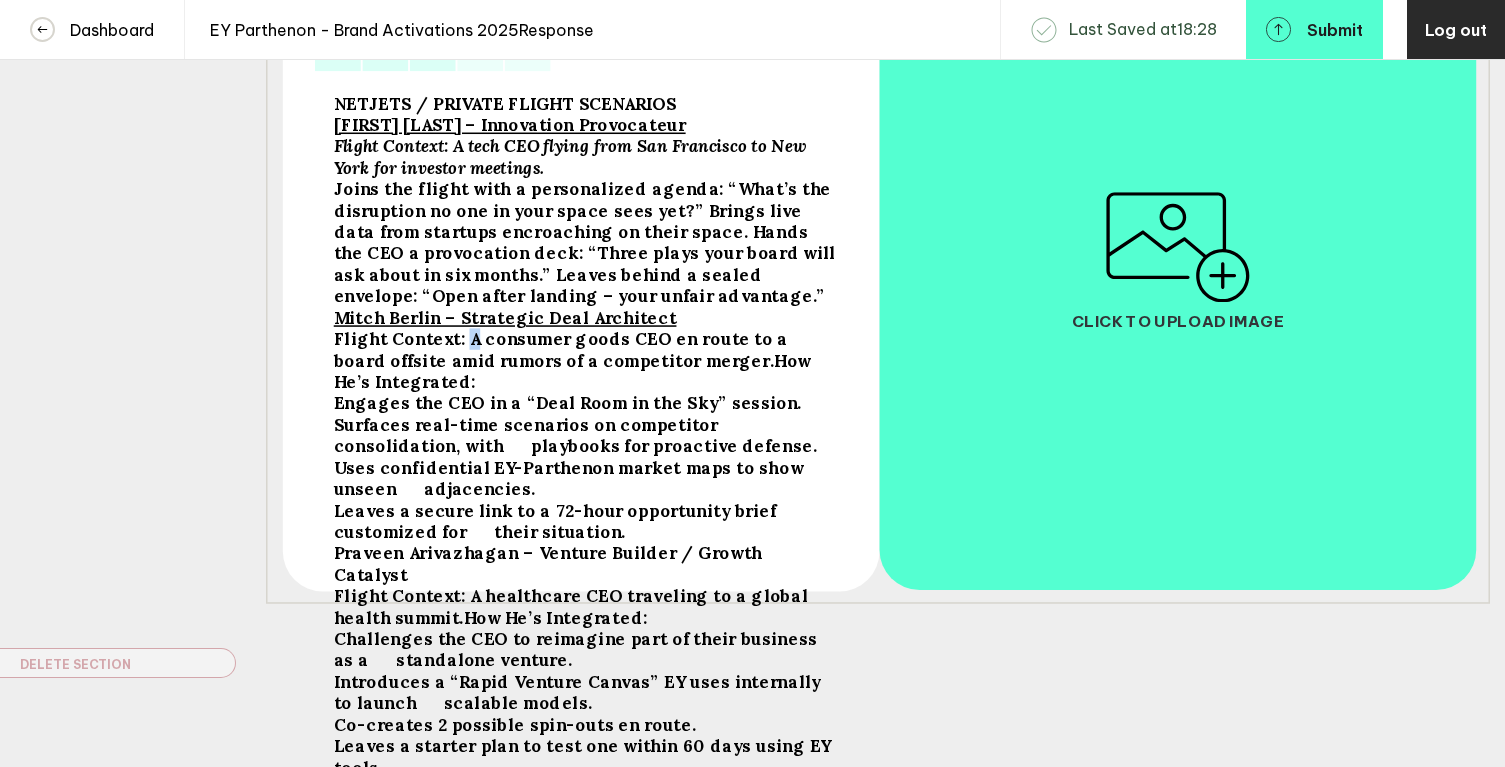 click on ": A consumer goods CEO en route to a board offsite amid rumors of a competitor merger." at bounding box center [505, 103] 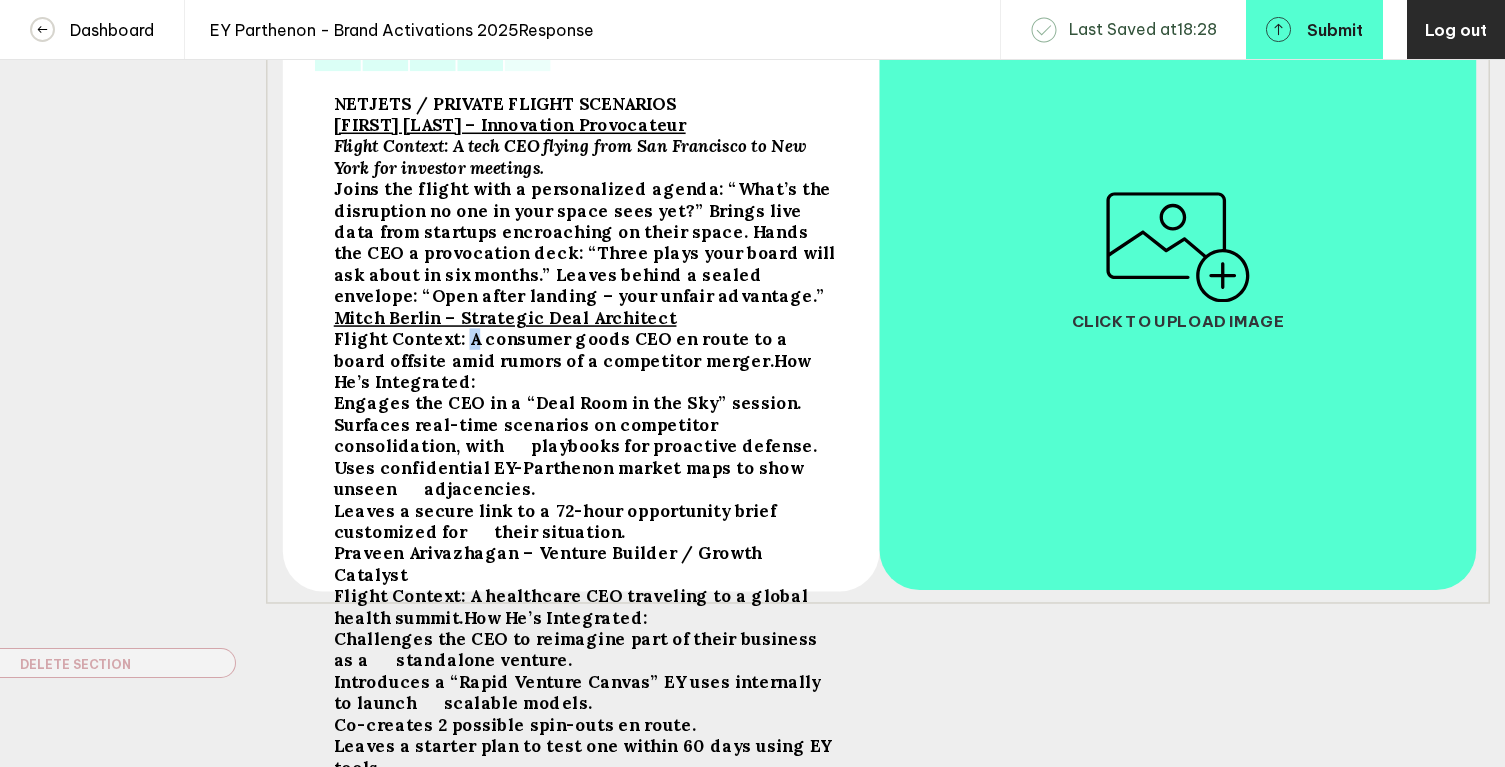 click on ": A consumer goods CEO en route to a board offsite amid rumors of a competitor merger." at bounding box center (505, 103) 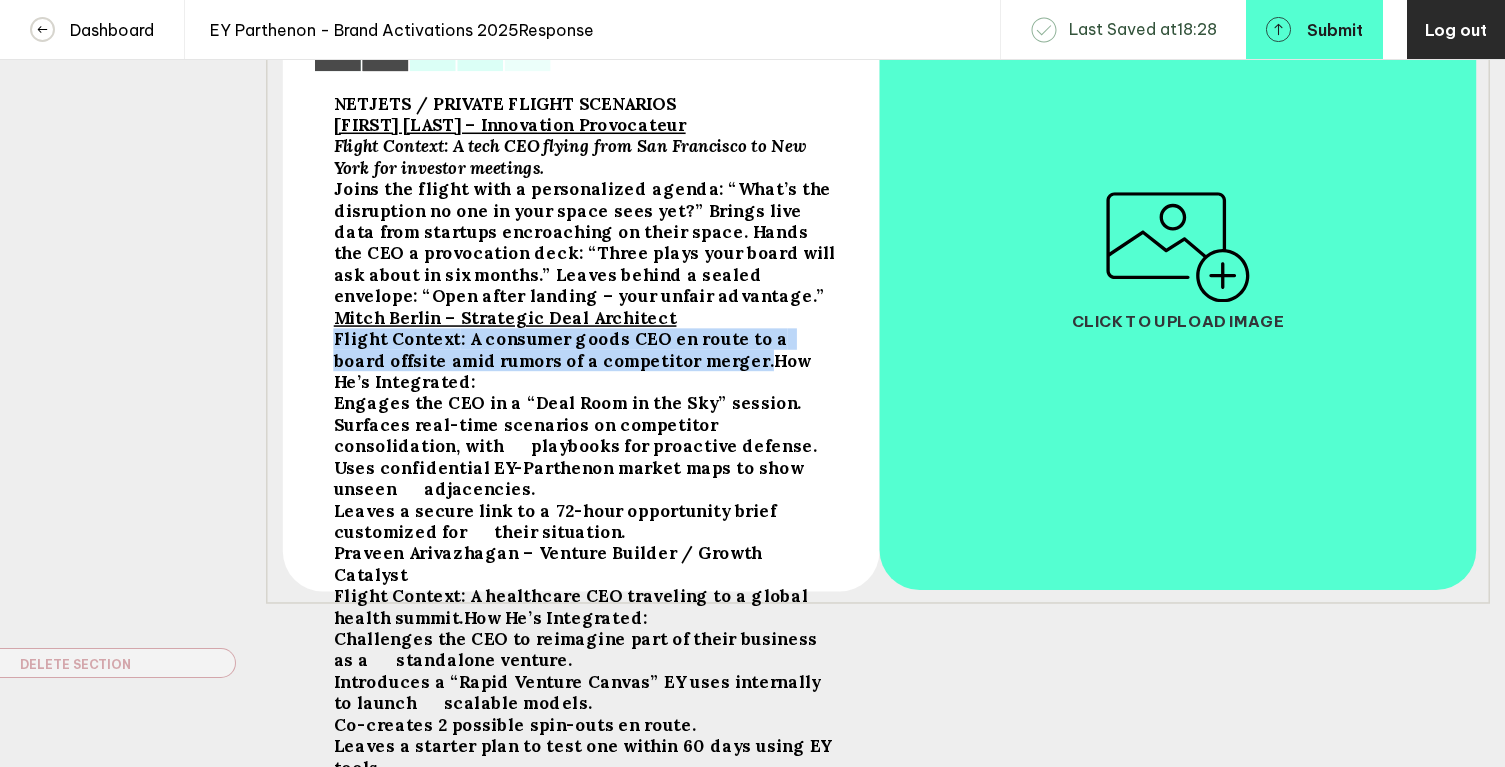 click at bounding box center [338, 49] 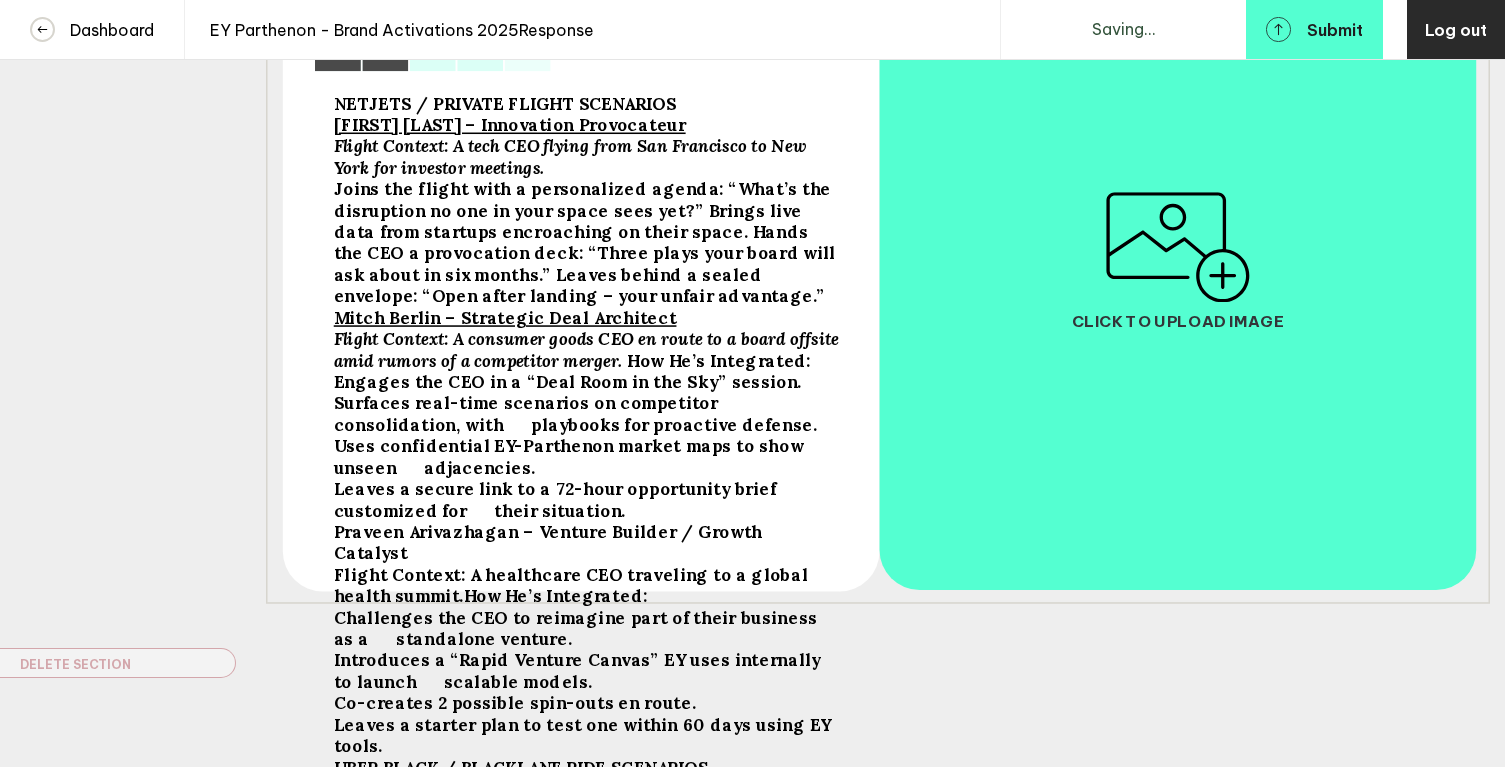 click on "How He’s Integrated" at bounding box center (505, 103) 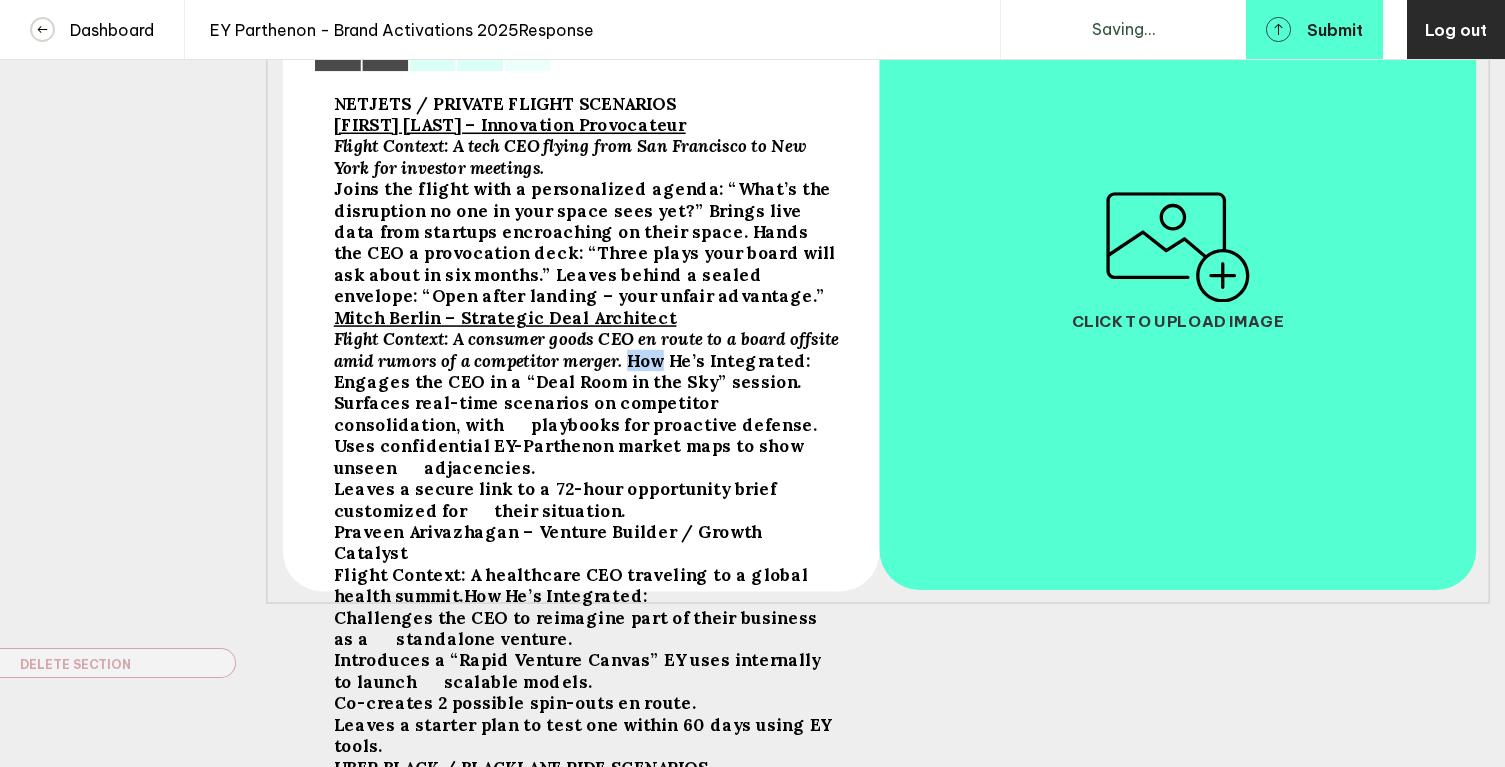 click on "How He’s Integrated" at bounding box center [505, 103] 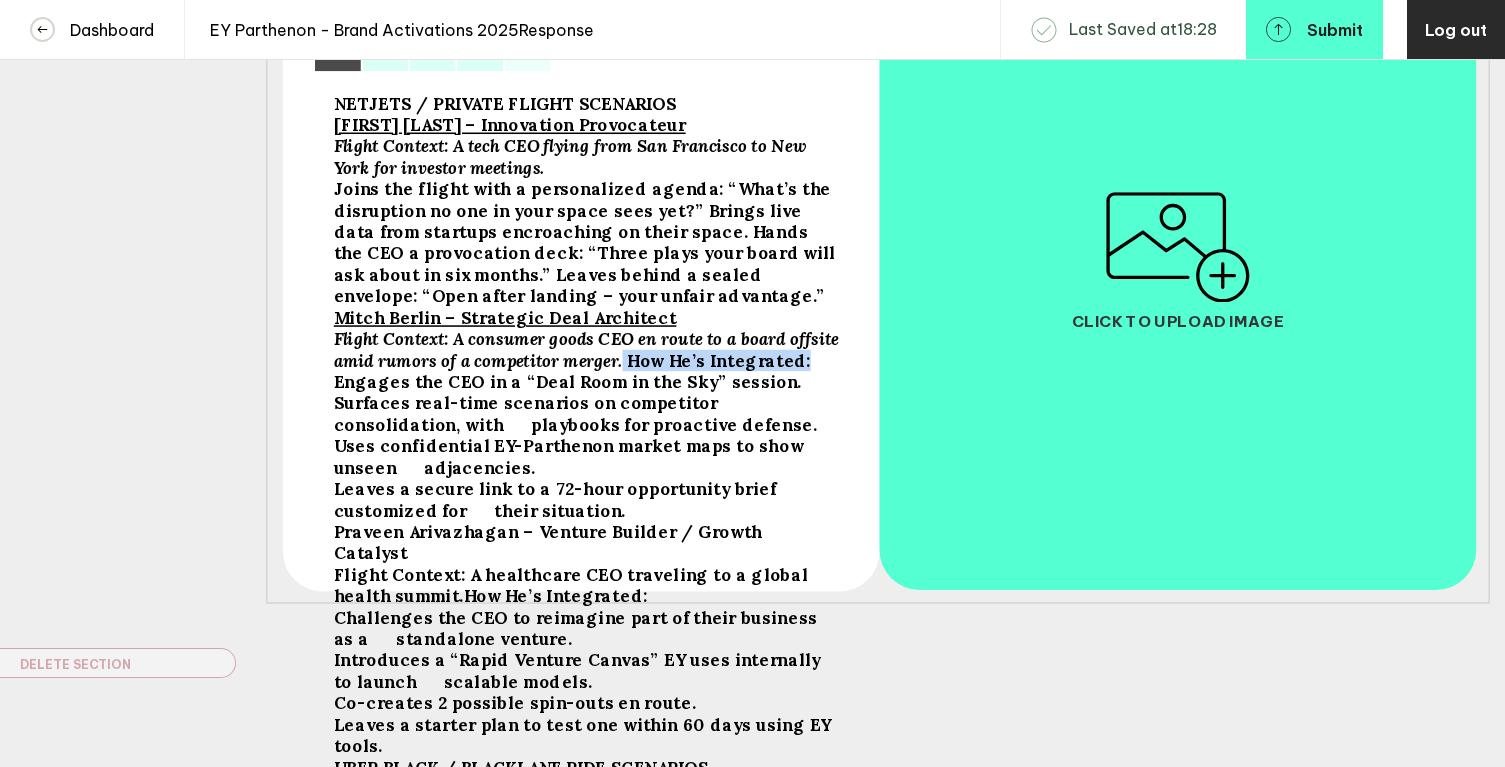 click on "How He’s Integrated" at bounding box center [505, 103] 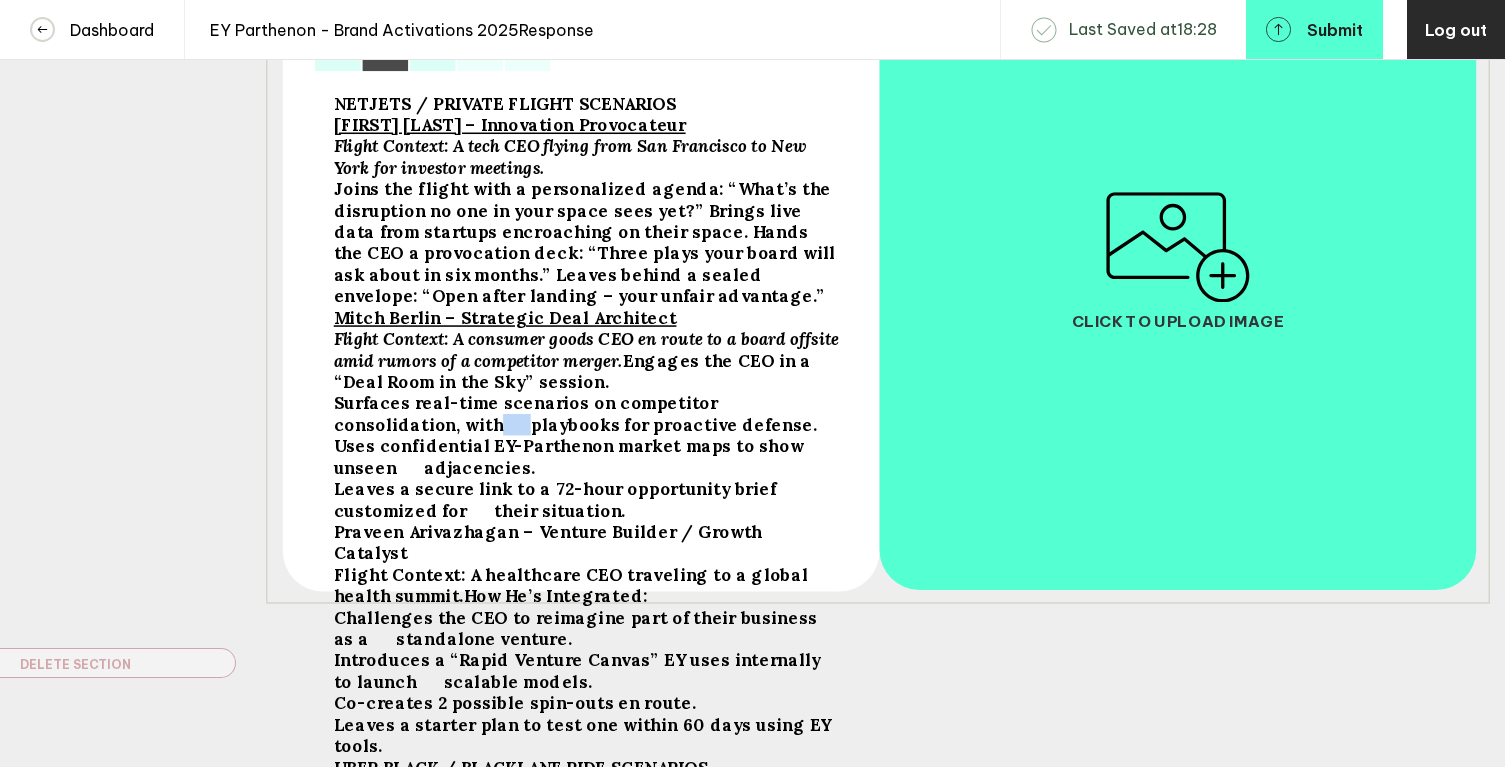 drag, startPoint x: 400, startPoint y: 437, endPoint x: 372, endPoint y: 438, distance: 28.01785 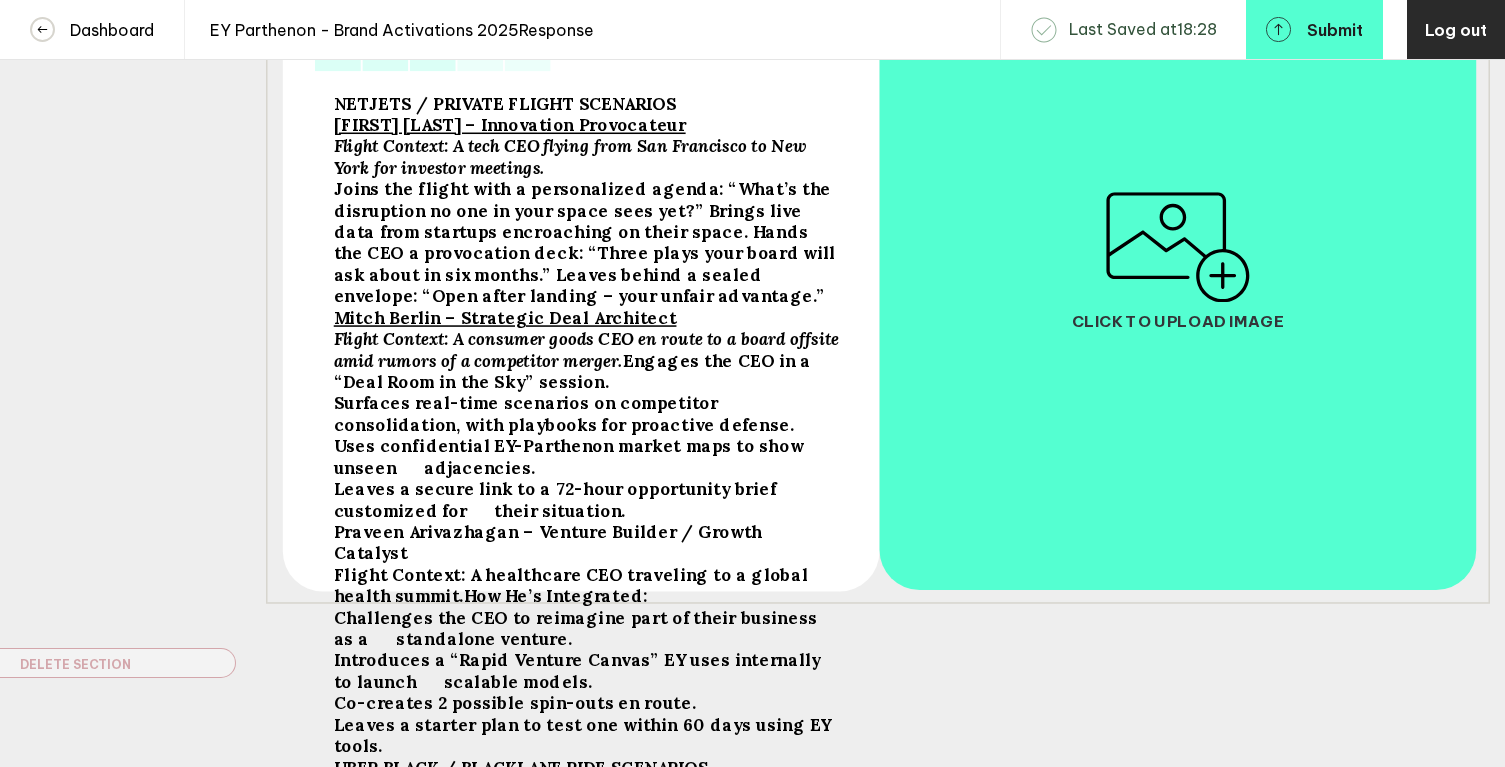click on "Uses confidential EY-Parthenon market maps to show unseen      adjacencies." at bounding box center (587, 243) 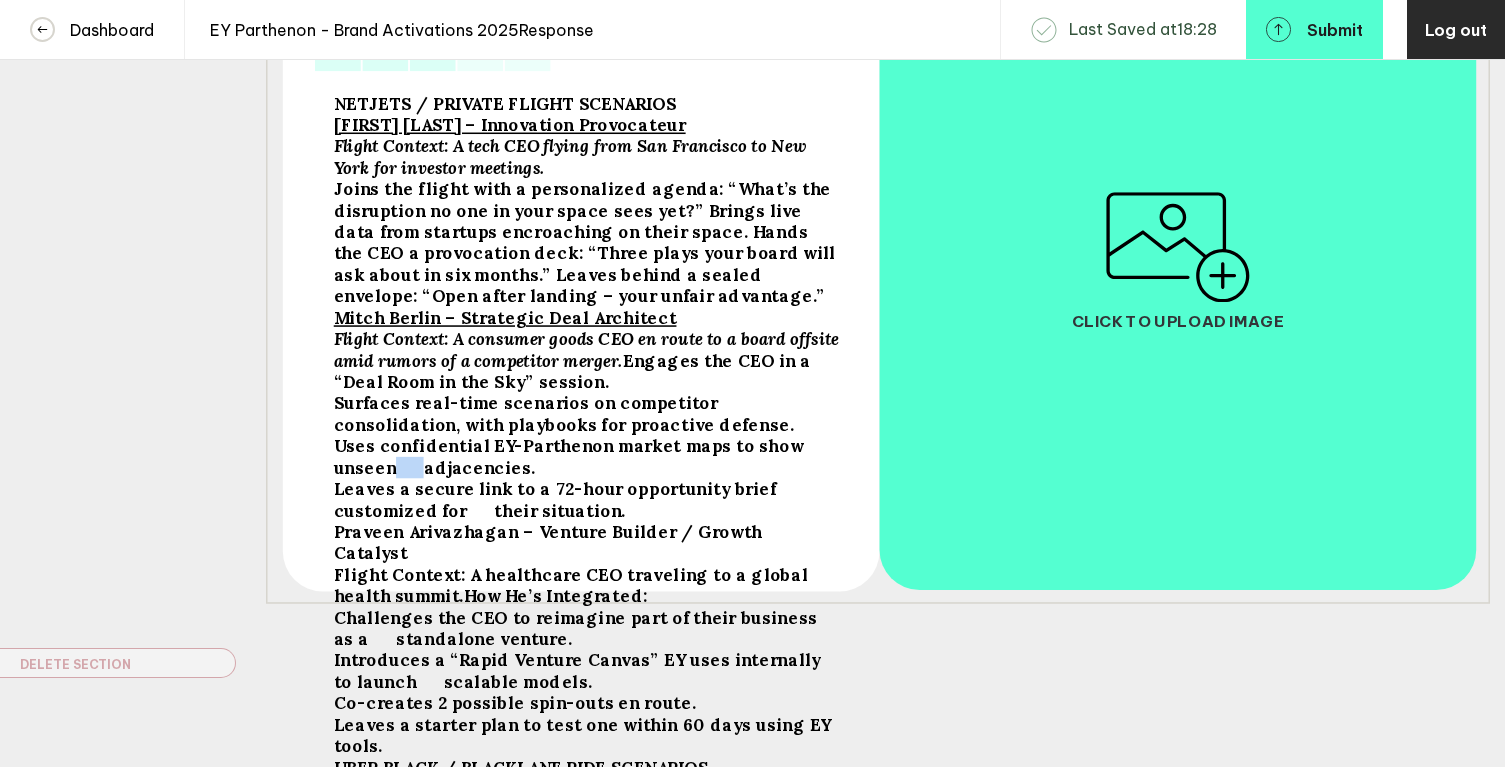 drag, startPoint x: 686, startPoint y: 458, endPoint x: 660, endPoint y: 458, distance: 26 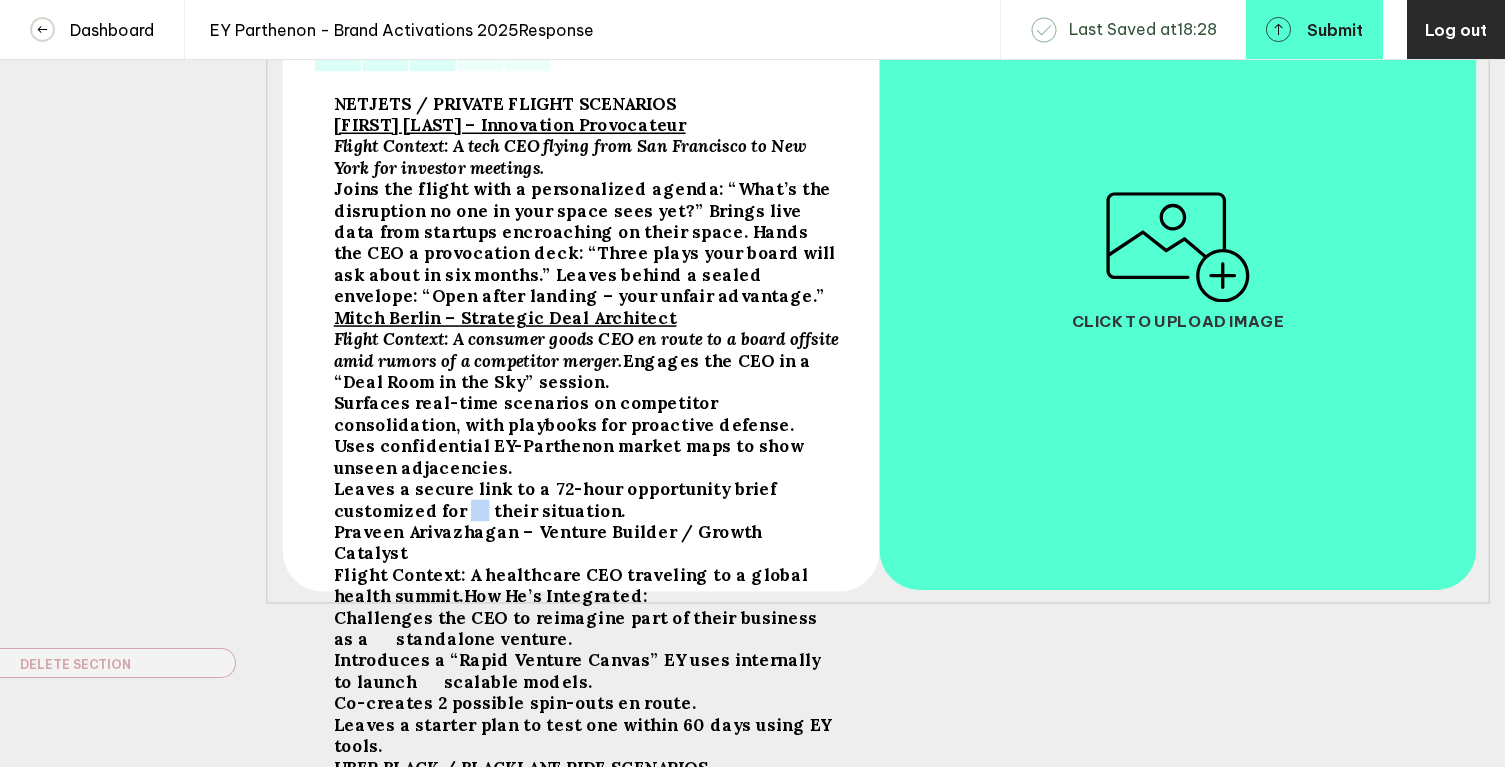drag, startPoint x: 480, startPoint y: 502, endPoint x: 458, endPoint y: 501, distance: 22.022715 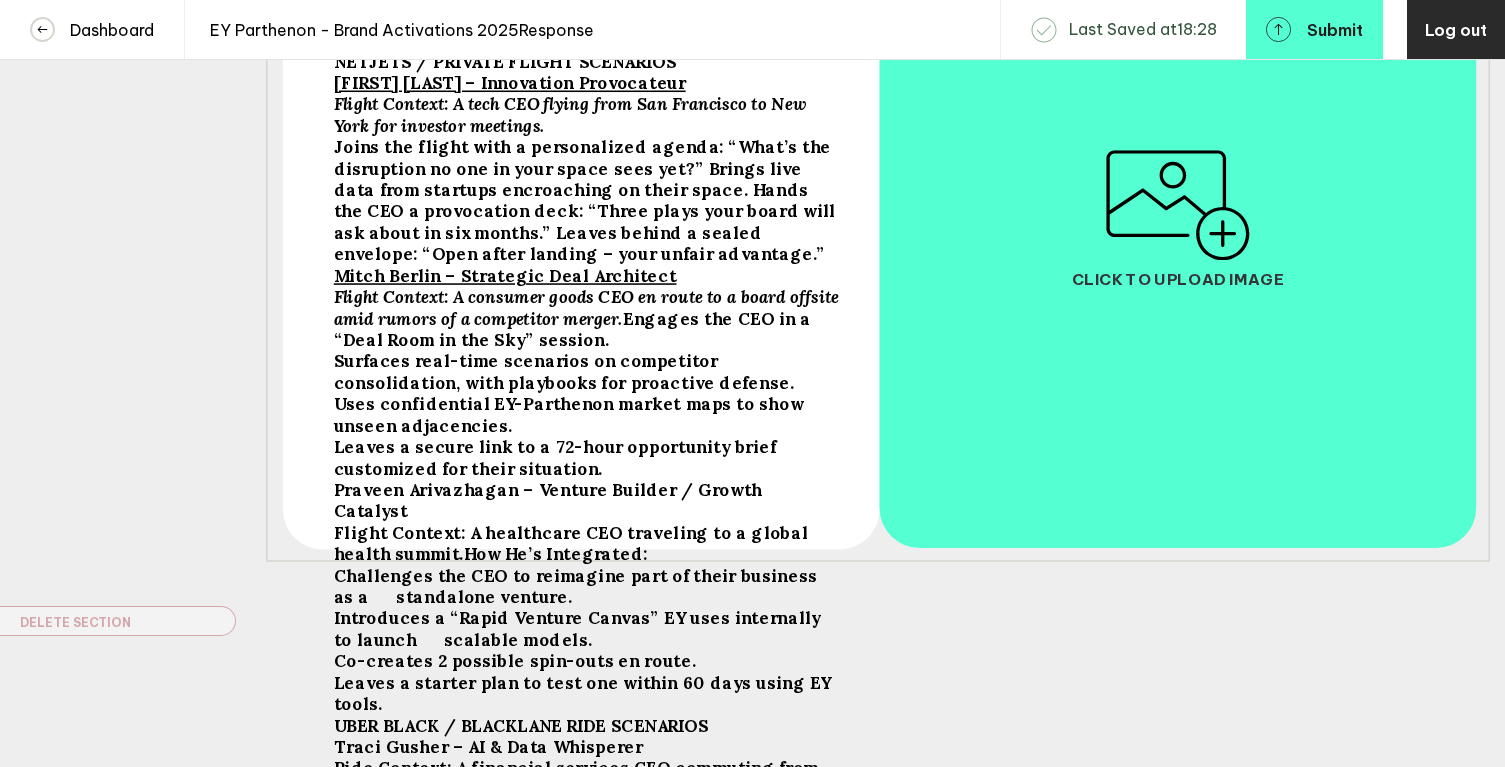 scroll, scrollTop: 420, scrollLeft: 0, axis: vertical 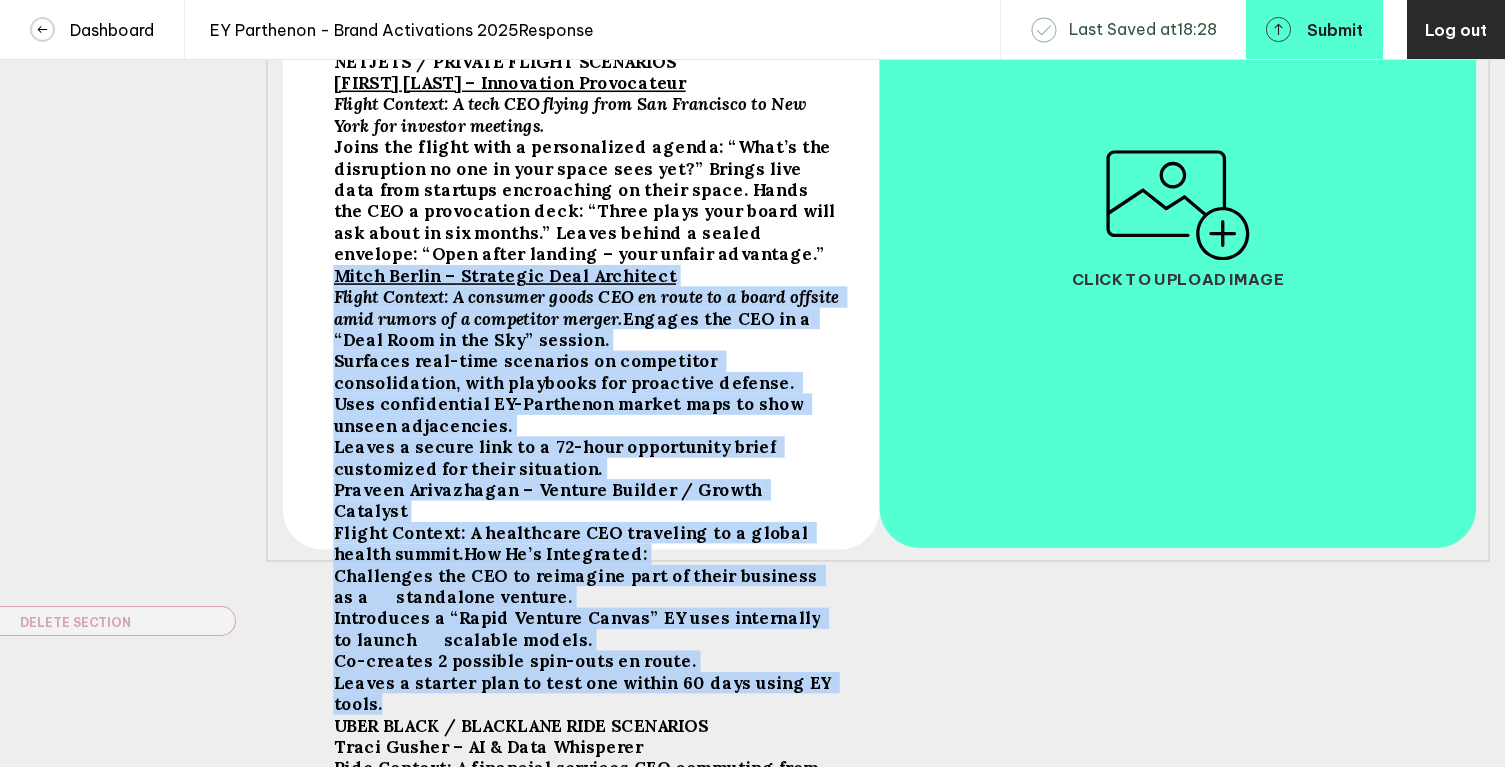 drag, startPoint x: 337, startPoint y: 276, endPoint x: 485, endPoint y: 680, distance: 430.25574 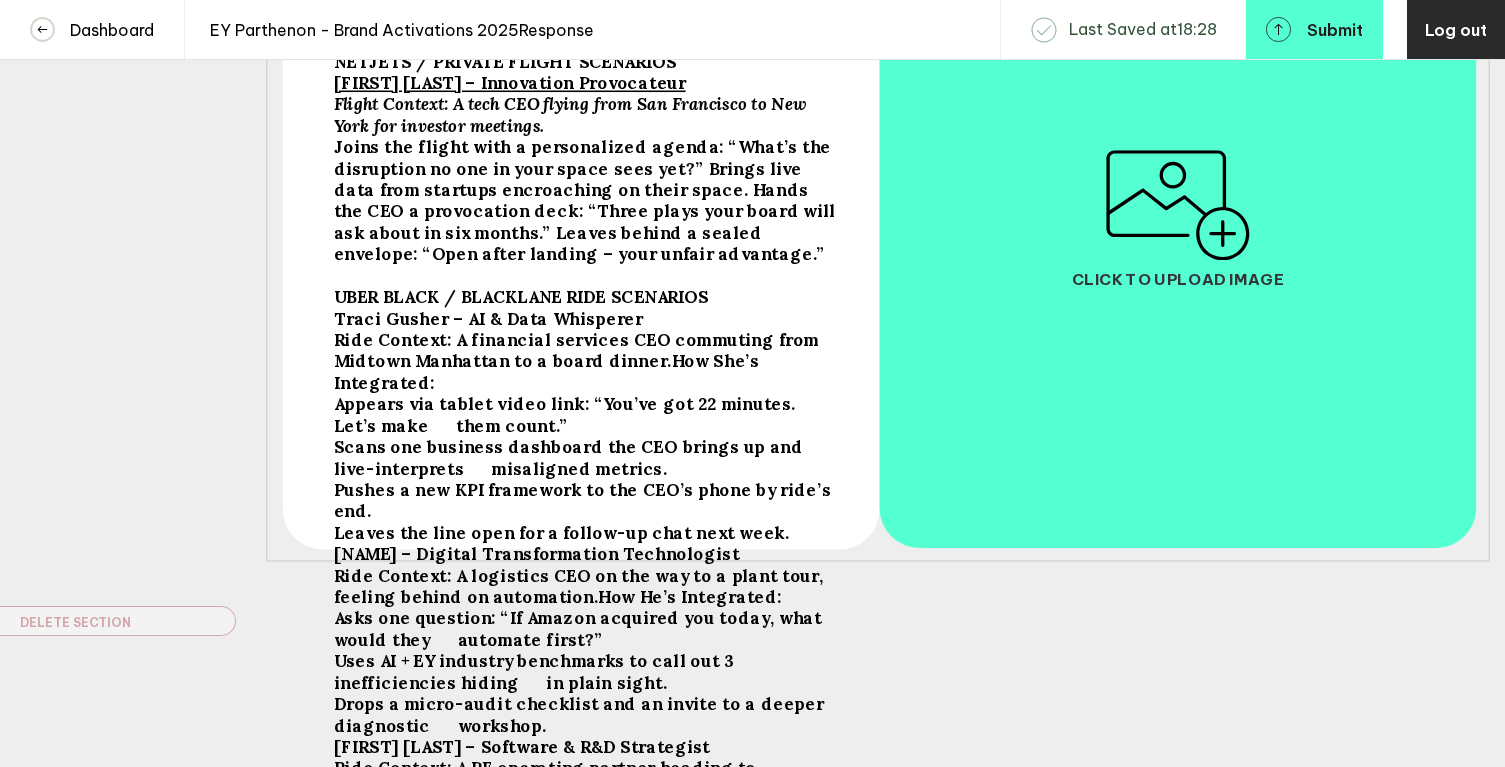 click on "Traci Gusher – AI & Data Whisperer" at bounding box center (505, 61) 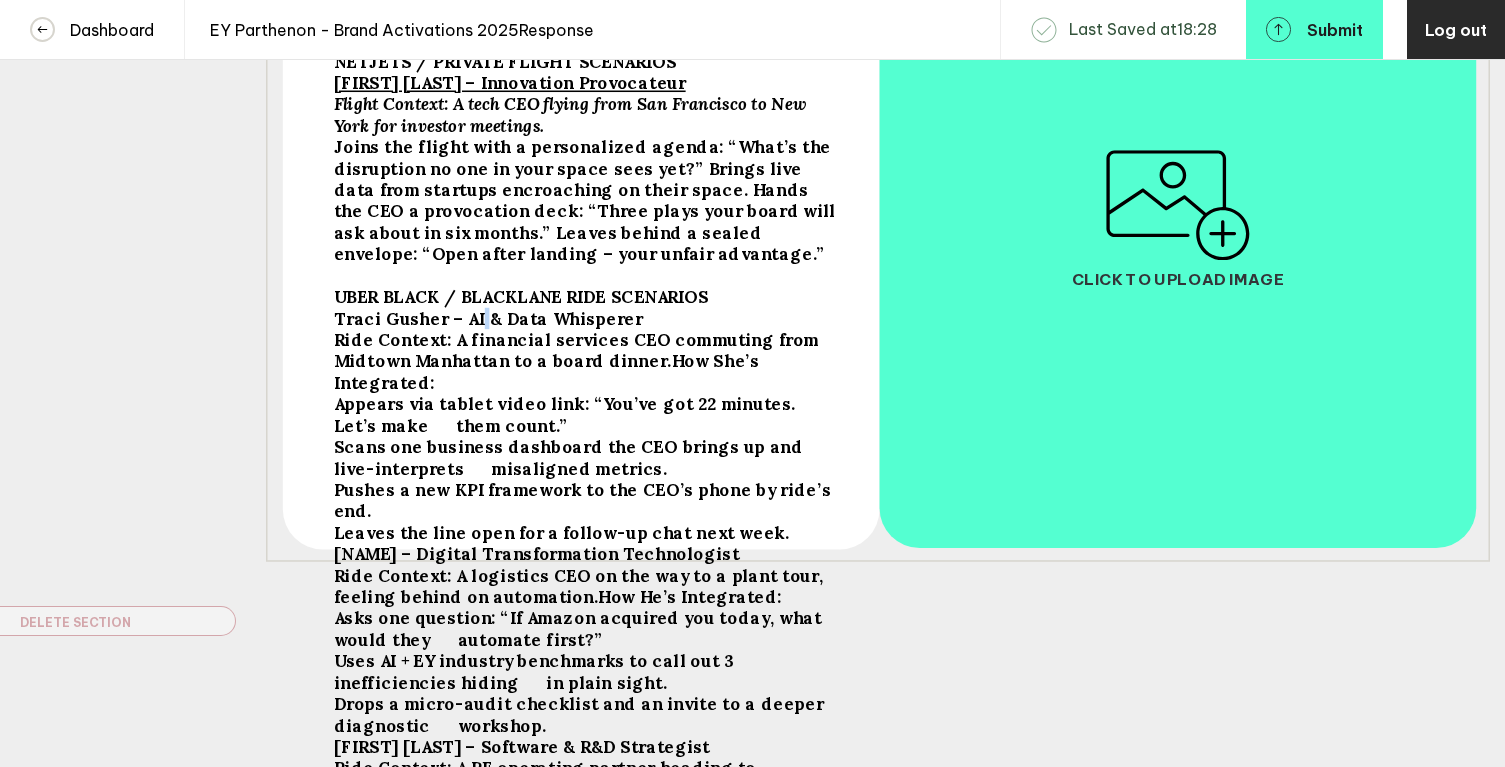 click on "Traci Gusher – AI & Data Whisperer" at bounding box center [505, 61] 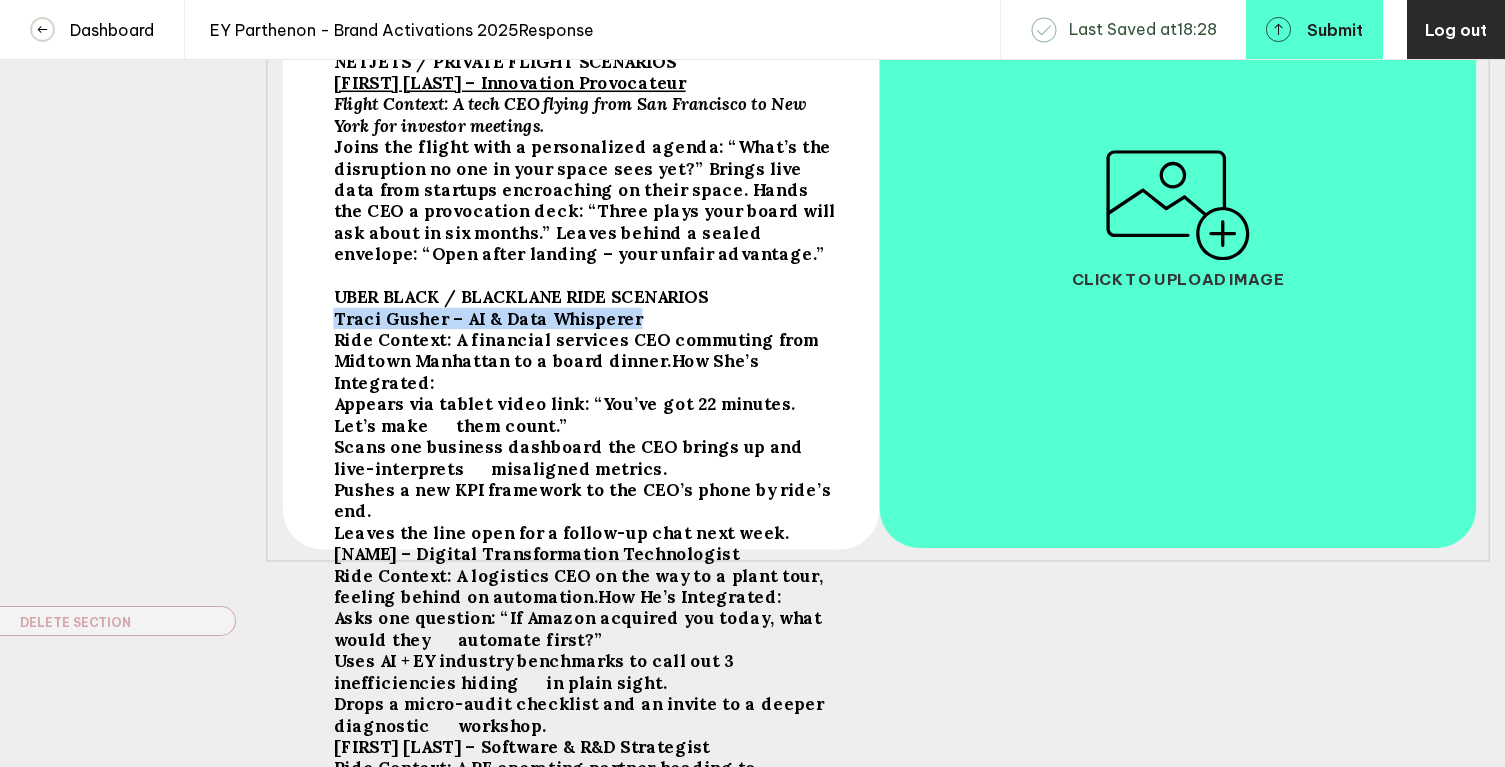 click on "Traci Gusher – AI & Data Whisperer" at bounding box center (505, 61) 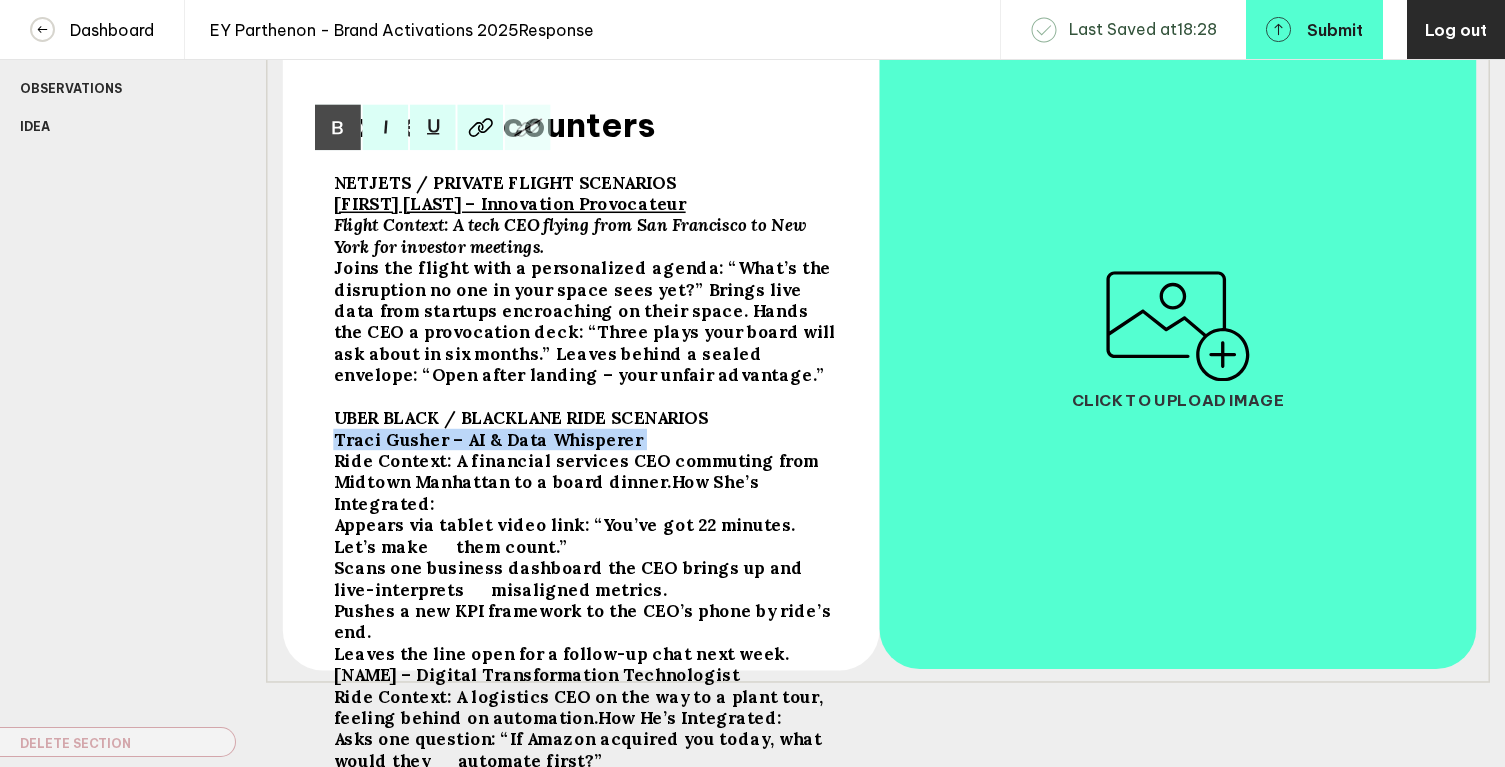 scroll, scrollTop: 237, scrollLeft: 0, axis: vertical 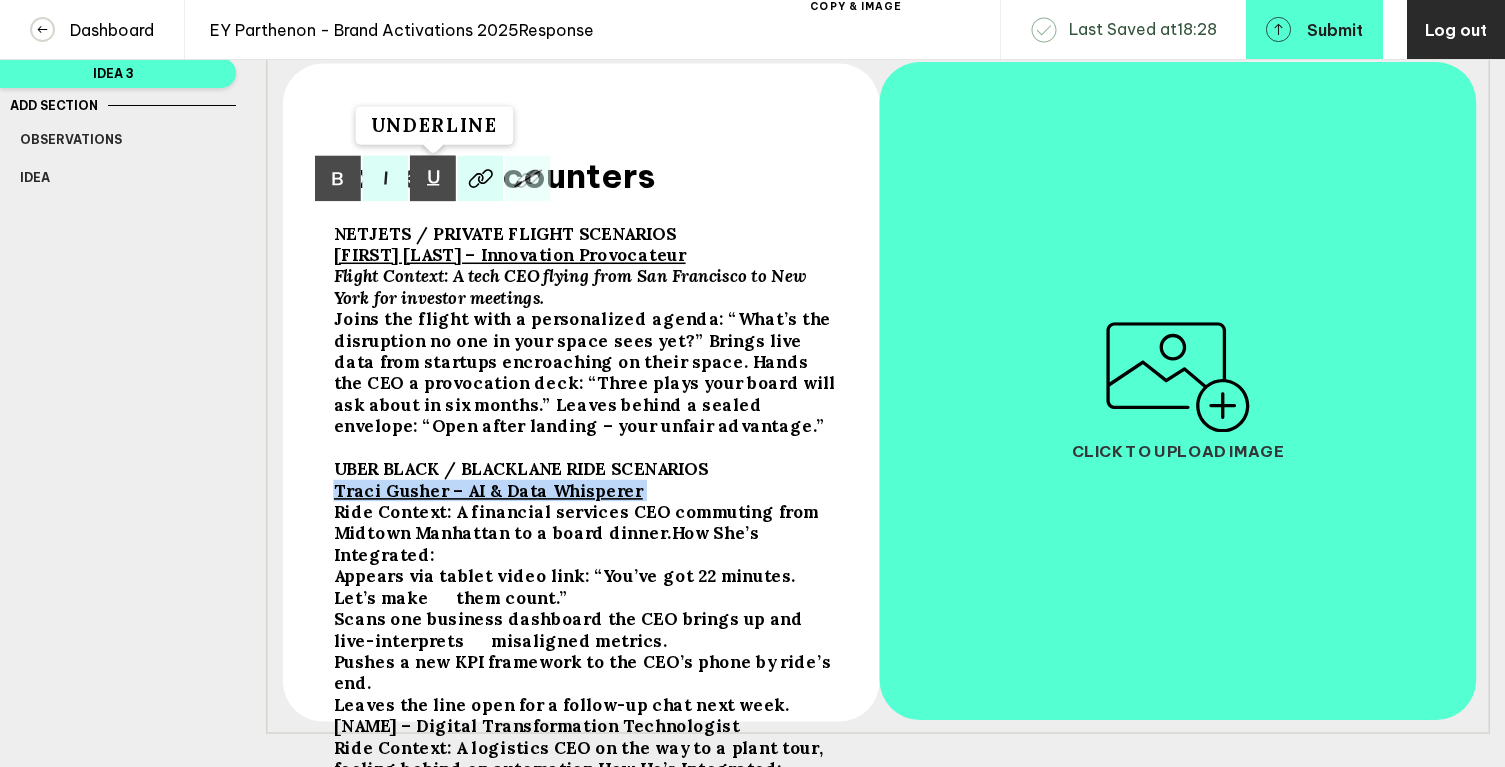 click at bounding box center (338, 179) 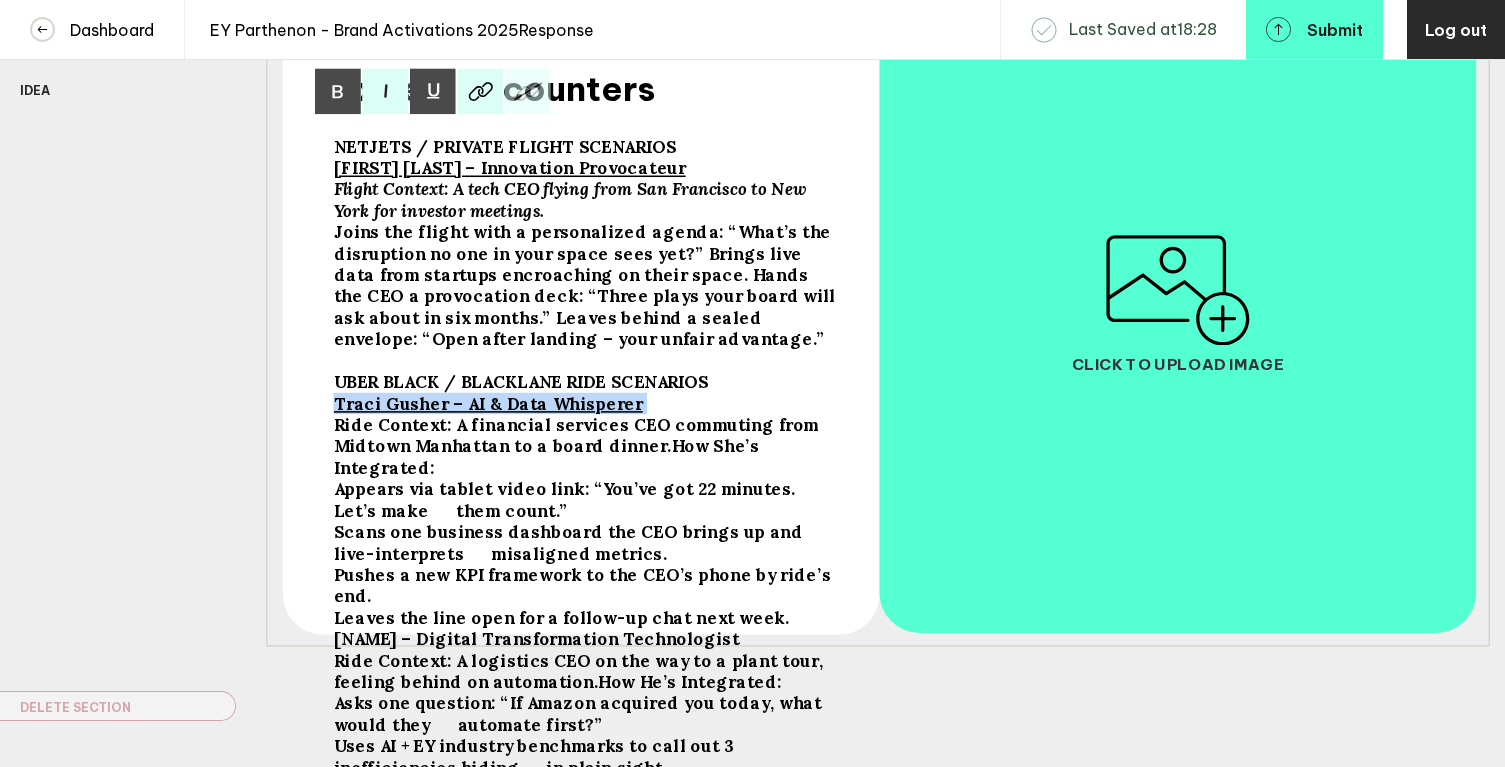 scroll, scrollTop: 326, scrollLeft: 0, axis: vertical 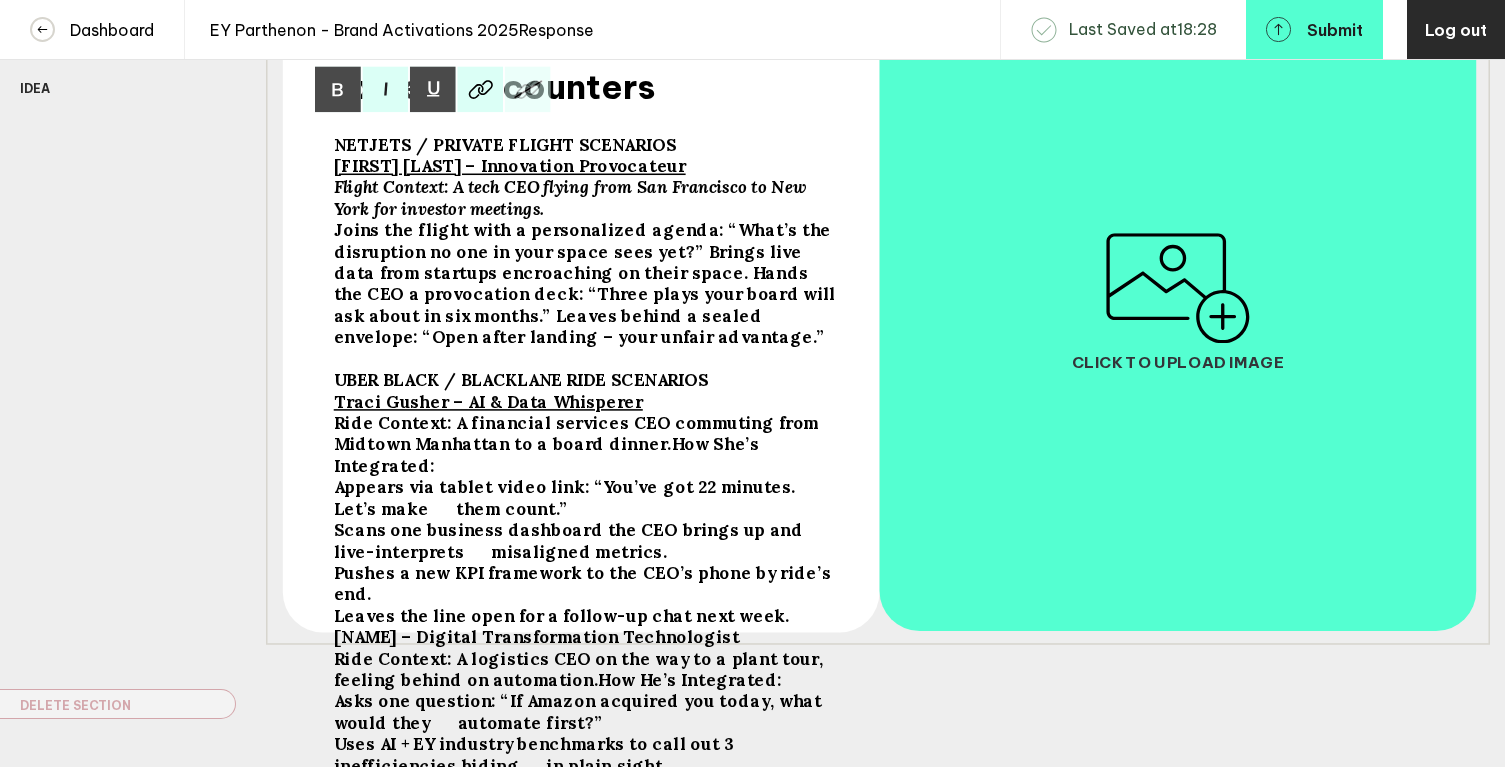 click on ": A financial services CEO commuting from Midtown Manhattan to a board dinner." at bounding box center [505, 144] 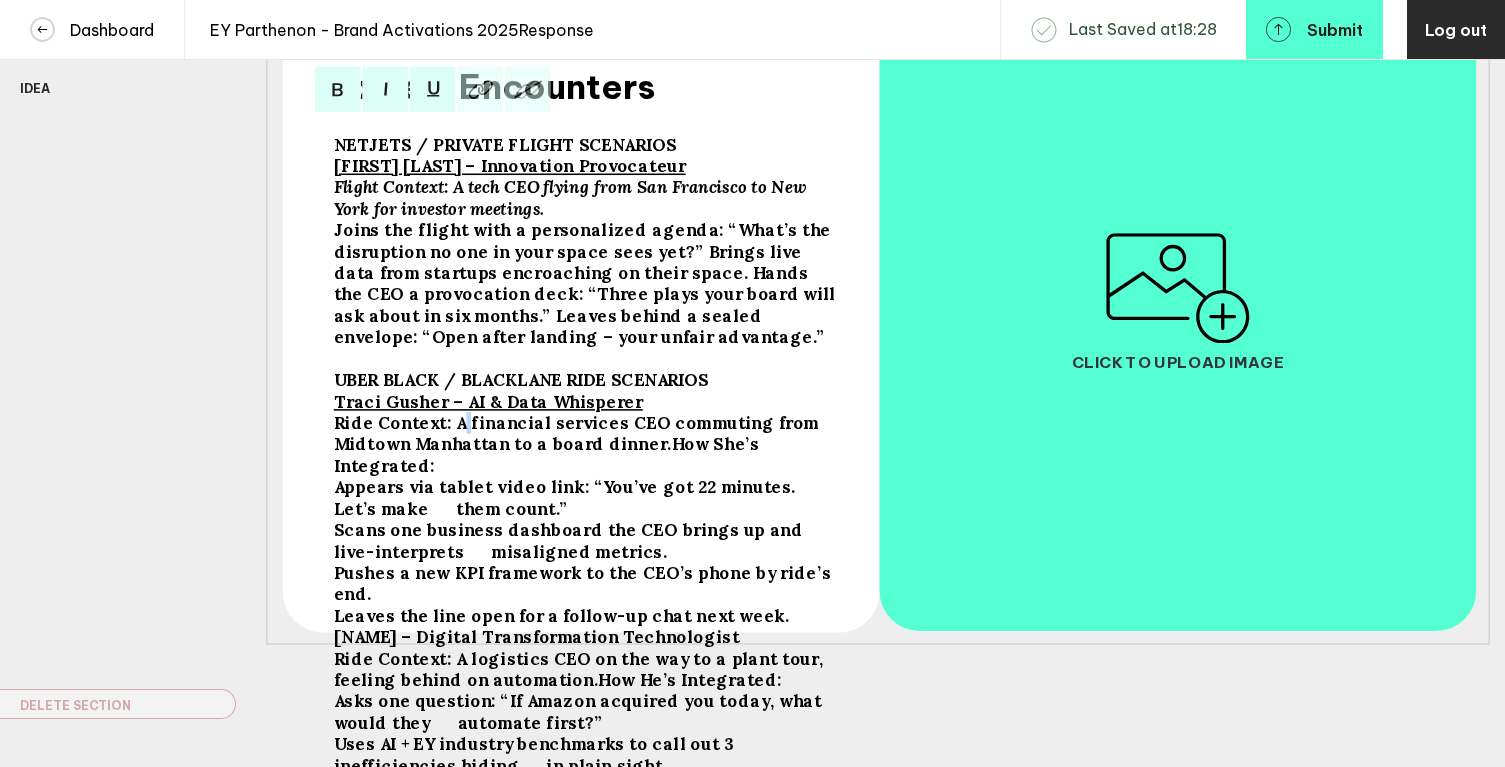 click on ": A financial services CEO commuting from Midtown Manhattan to a board dinner." at bounding box center (505, 144) 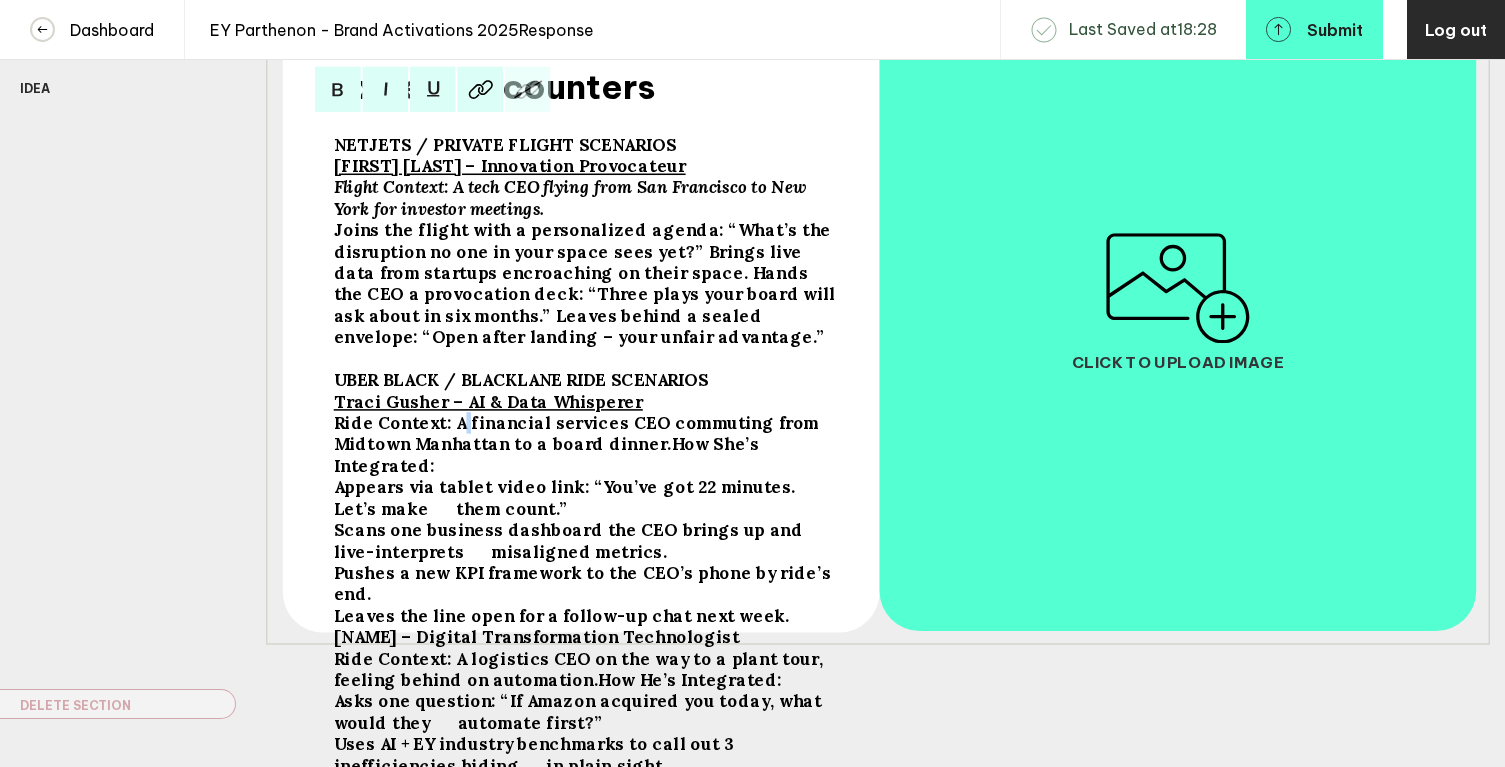 click on ": A financial services CEO commuting from Midtown Manhattan to a board dinner." at bounding box center [505, 144] 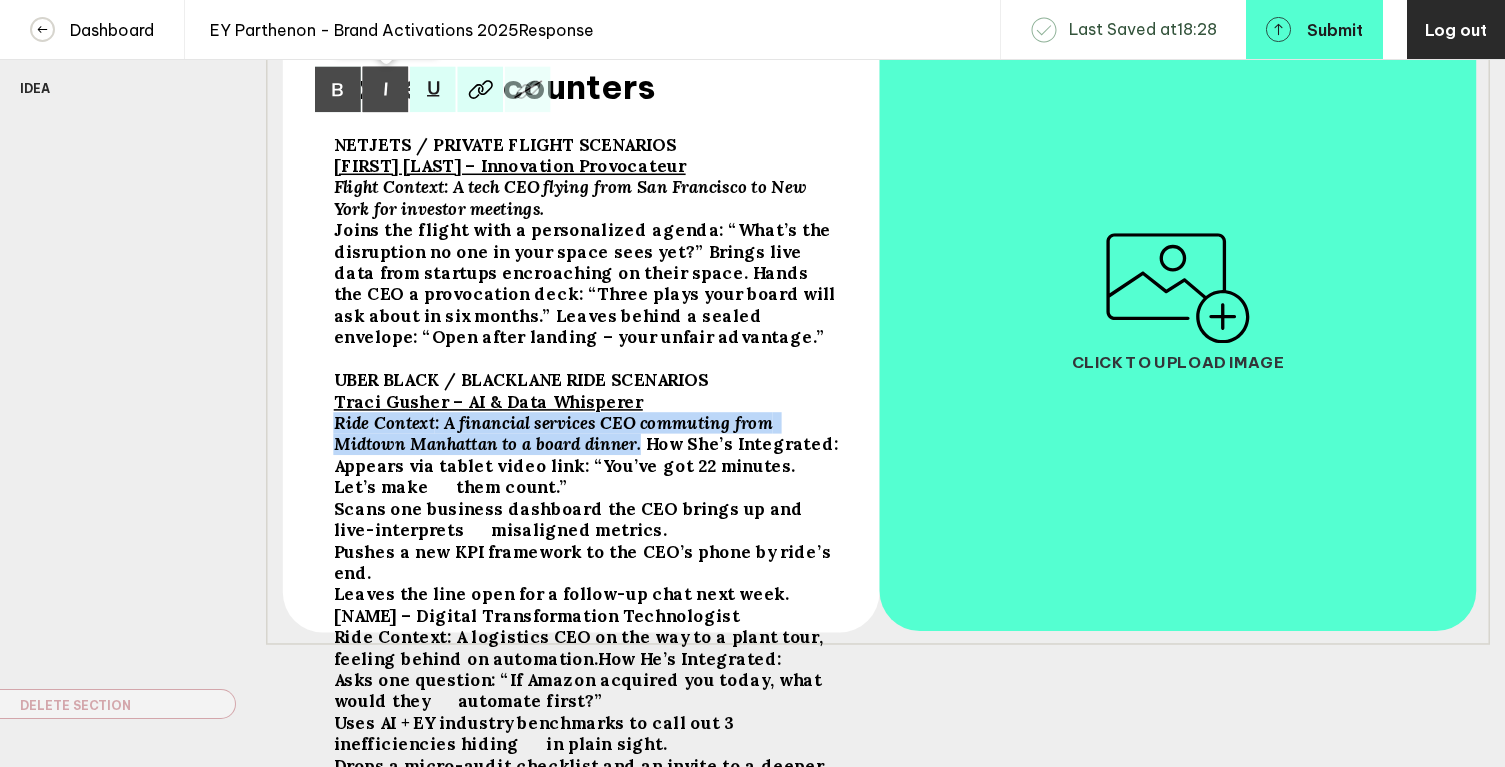 click at bounding box center [338, 90] 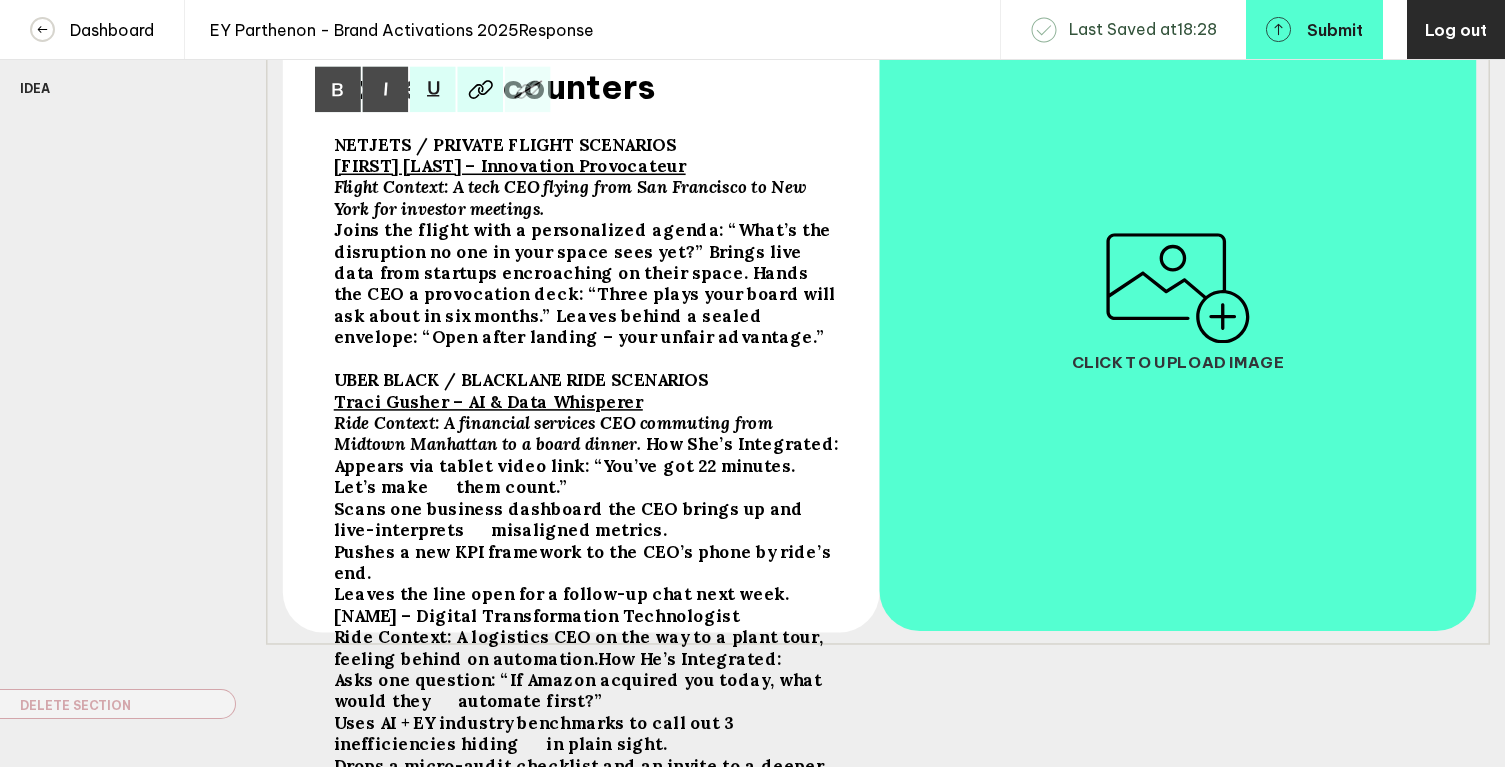 click on "How She’s Integrated" at bounding box center (505, 144) 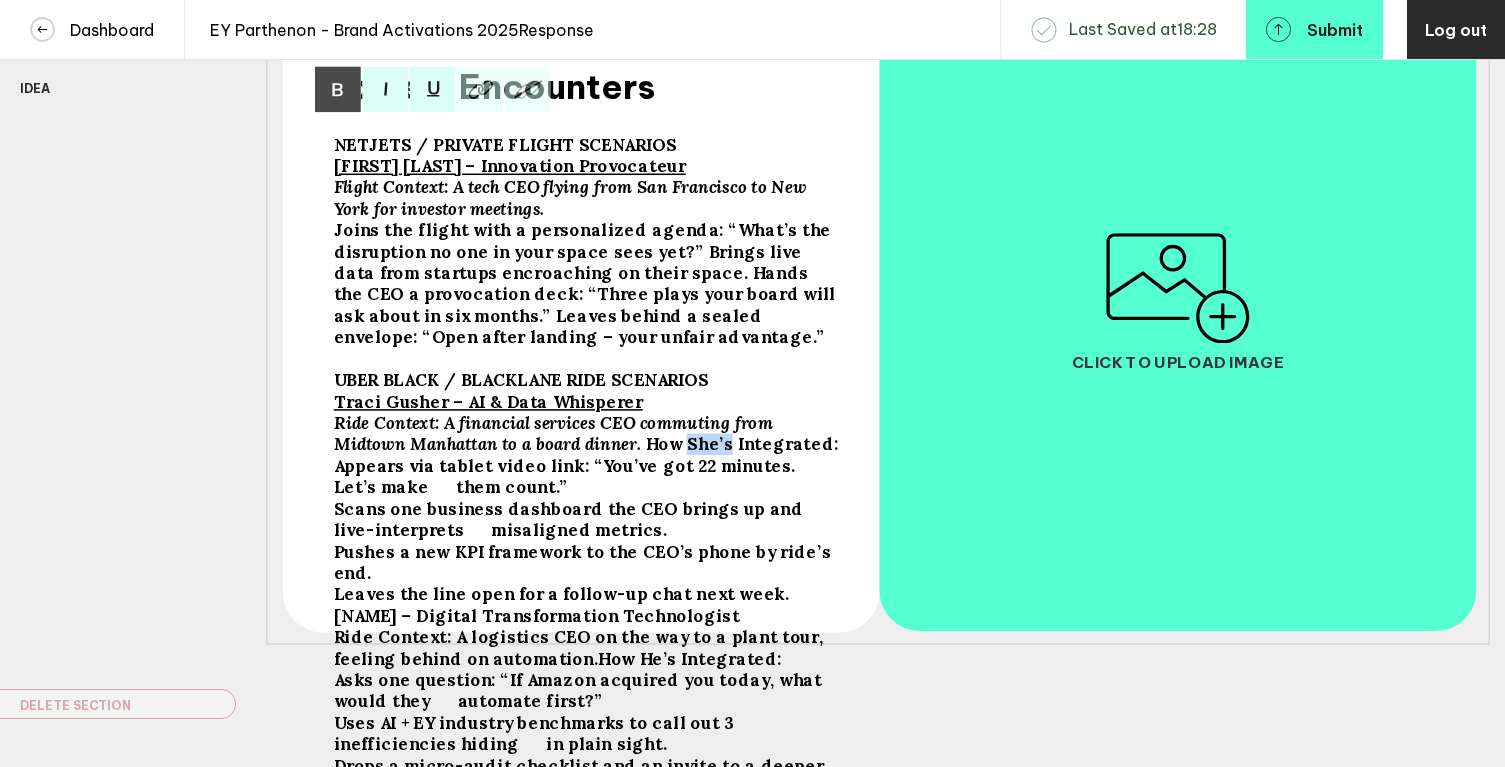click on "How She’s Integrated" at bounding box center (505, 144) 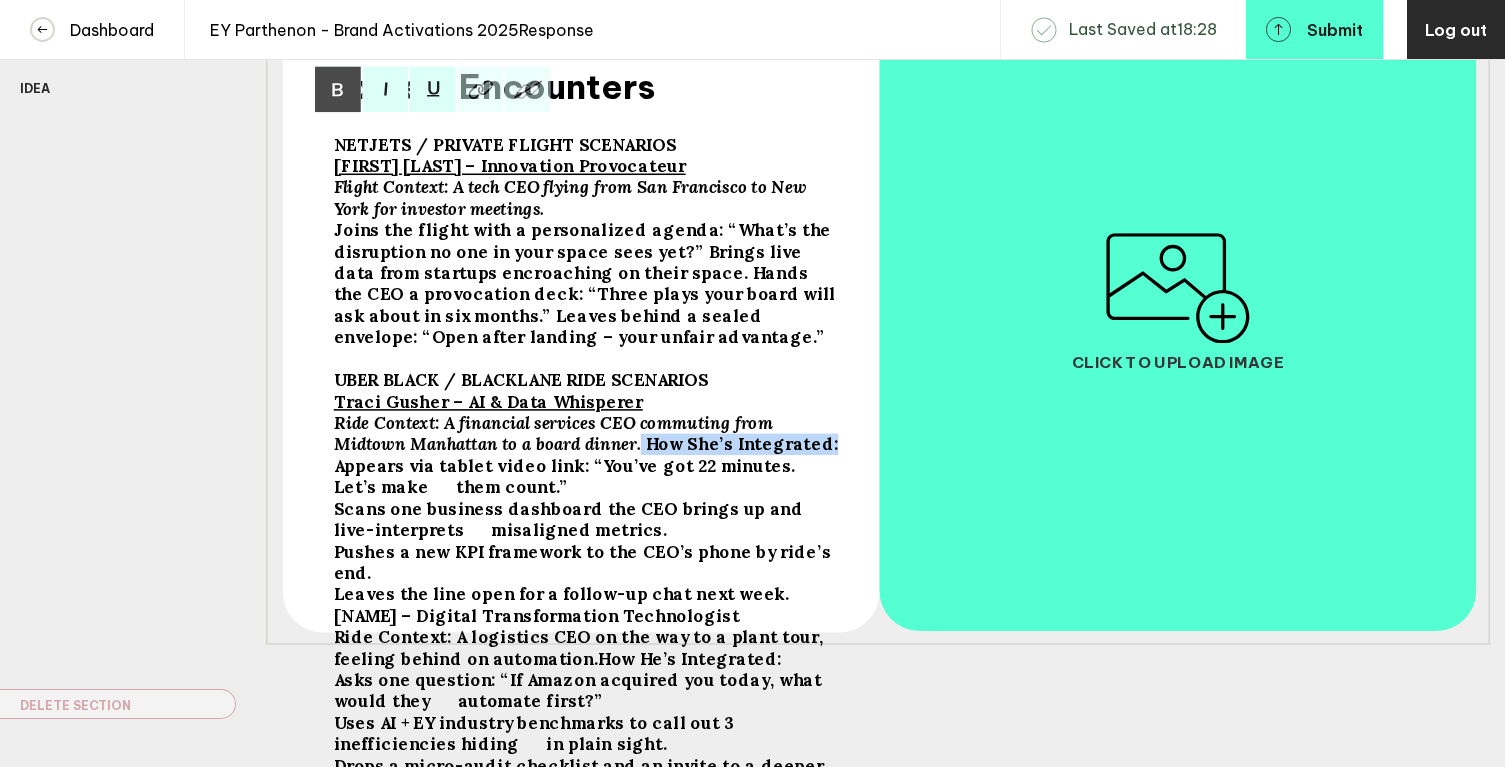 click on "How She’s Integrated" at bounding box center (505, 144) 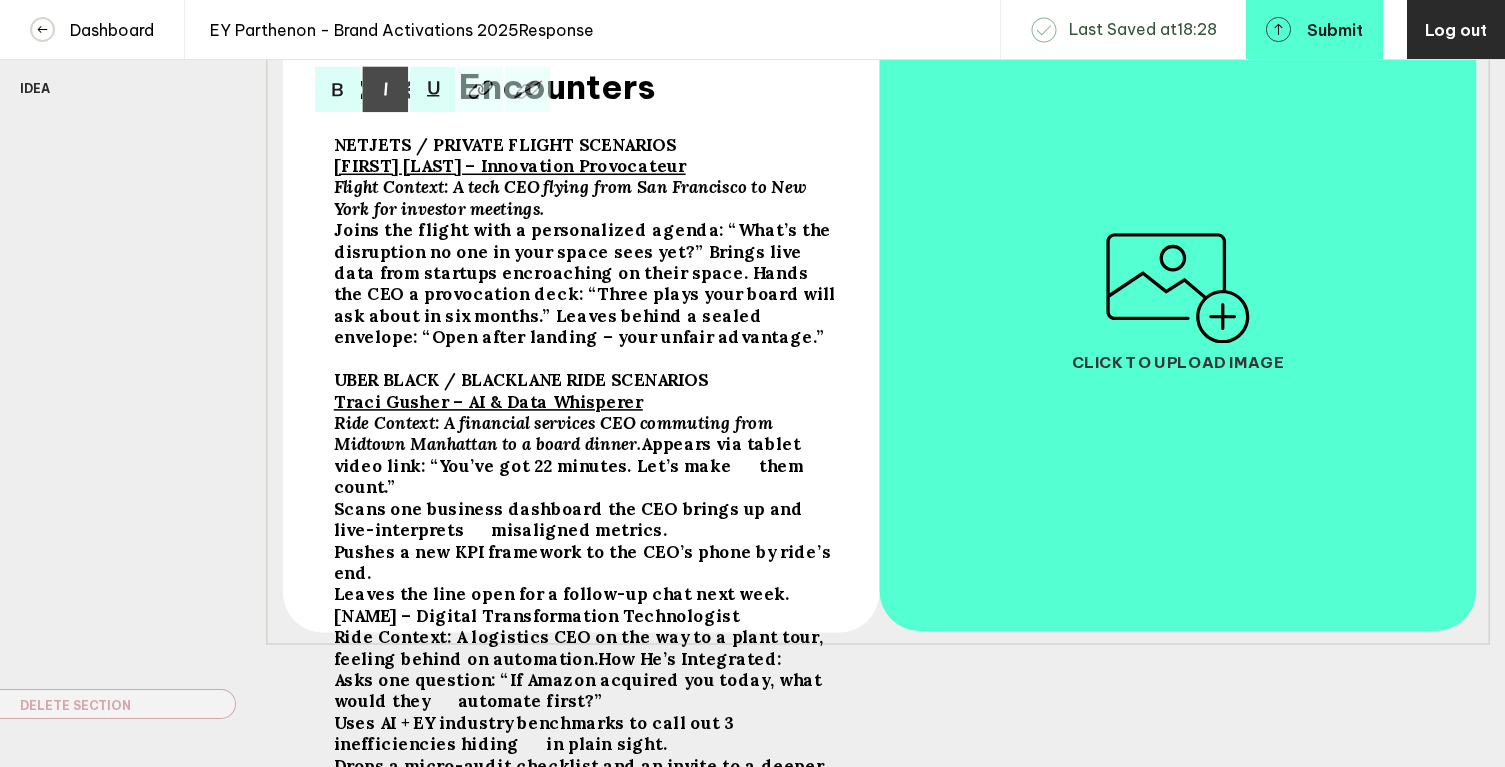 click on "Appears via tablet video link: “You’ve got 22 minutes. Let’s make      them count.”" at bounding box center [505, 144] 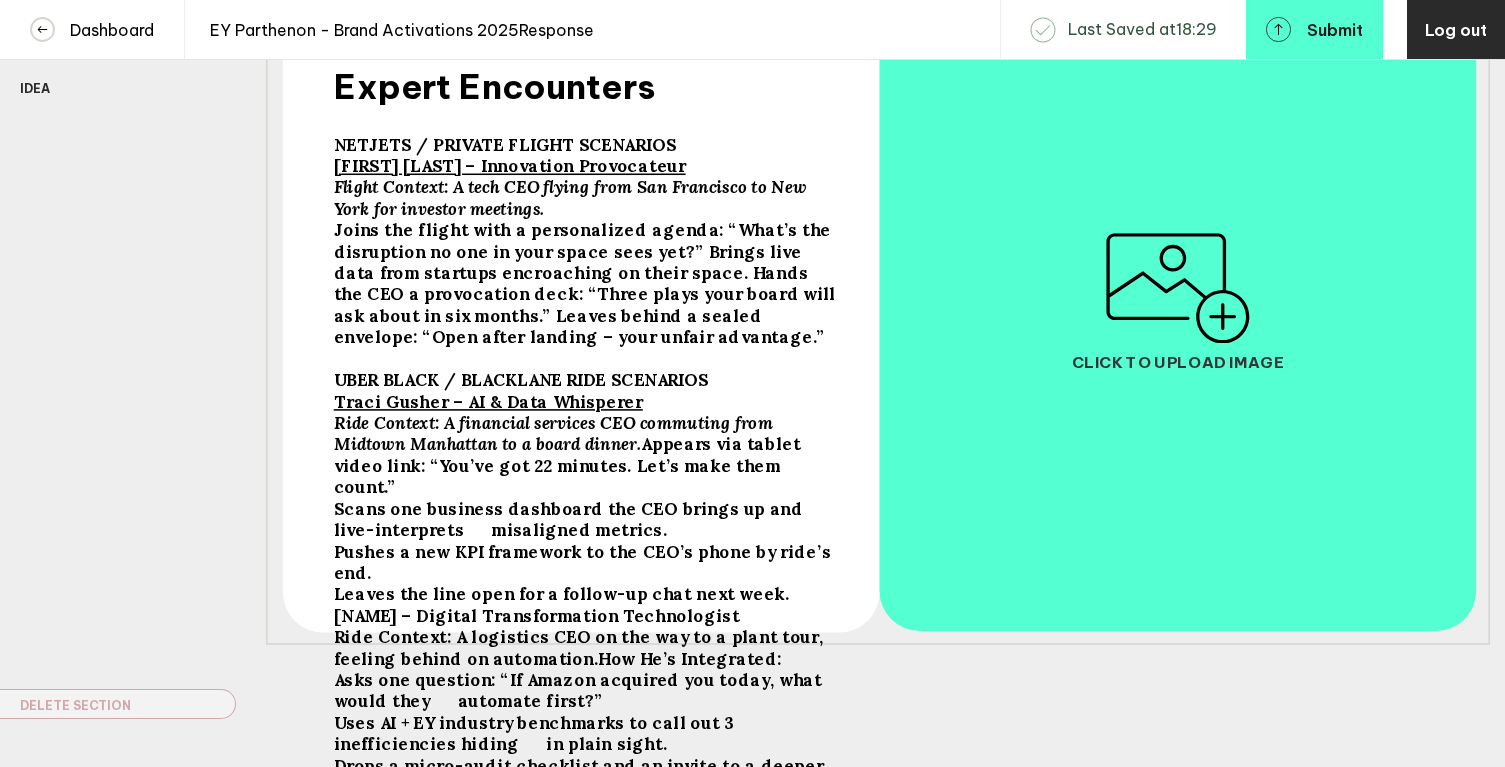 click on "[BRAND] / [BRAND] SCENARIOS [PERSON] – Innovation Provocateur Flight Context : A tech CEO flying from [CITY] to [CITY] for investor meetings. Joins the flight with a personalized agenda: “What’s the disruption no one in your space sees yet?” Brings live data from startups encroaching on their space. Hands the CEO a provocation deck: “Three plays your board will ask about in six months.” Leaves behind a sealed envelope: “Open after landing – your unfair advantage.” [BRAND] / [BRAND] RIDE SCENARIOS [PERSON] – AI & Data Whisperer Ride Context : A financial services CEO commuting from [CITY] to a board dinner.
Appears via tablet video link: “You’ve got 22 minutes. Let’s make them count.” Scans one business dashboard the CEO brings up and live-interprets      misaligned metrics. Pushes a new KPI framework to the CEO’s phone by ride’s end. Leaves the line open for a follow-up chat next week. Ride Context How He’s Integrated : Ride Context" at bounding box center (586, 370) 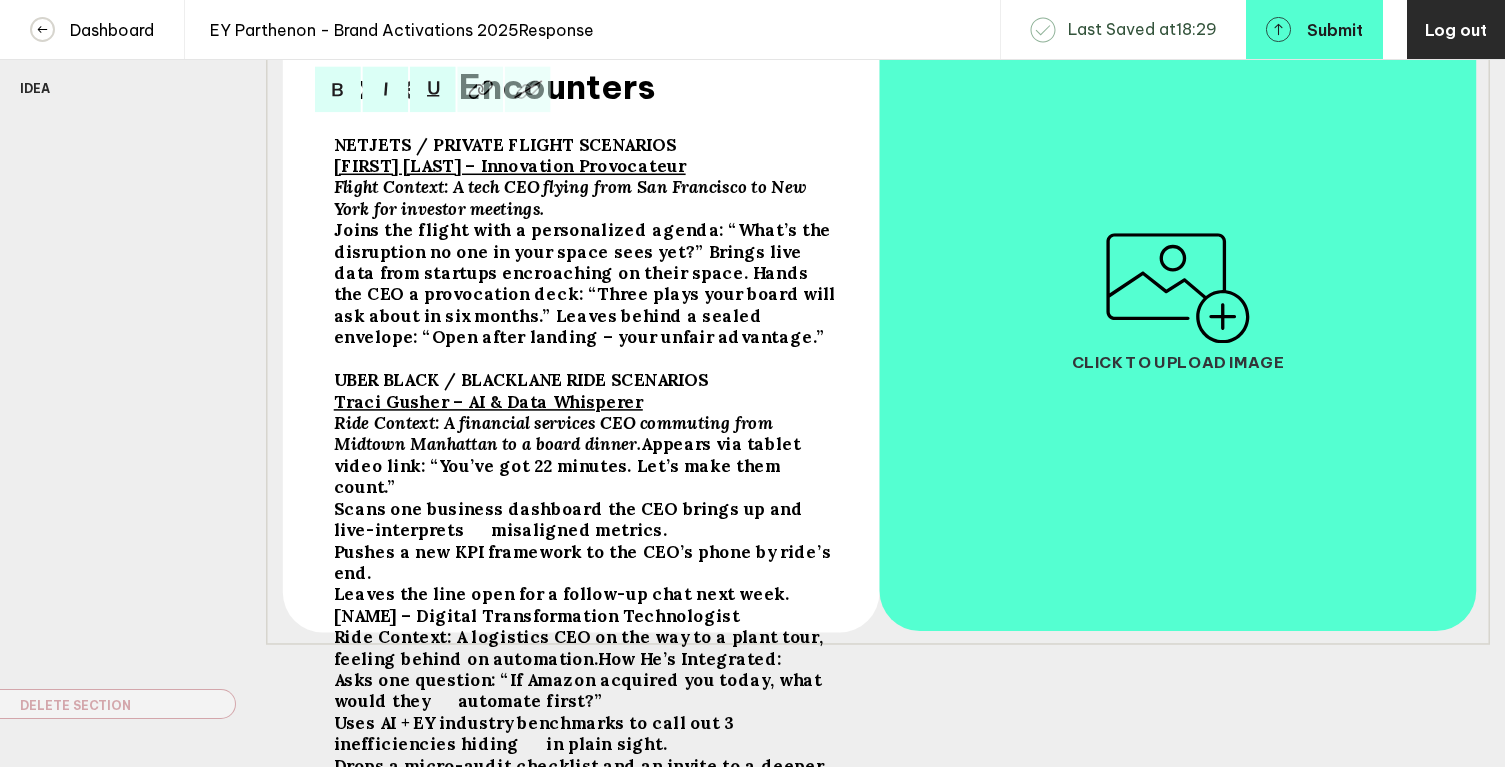 click on "Scans one business dashboard the CEO brings up and live-interprets      misaligned metrics." at bounding box center (587, 284) 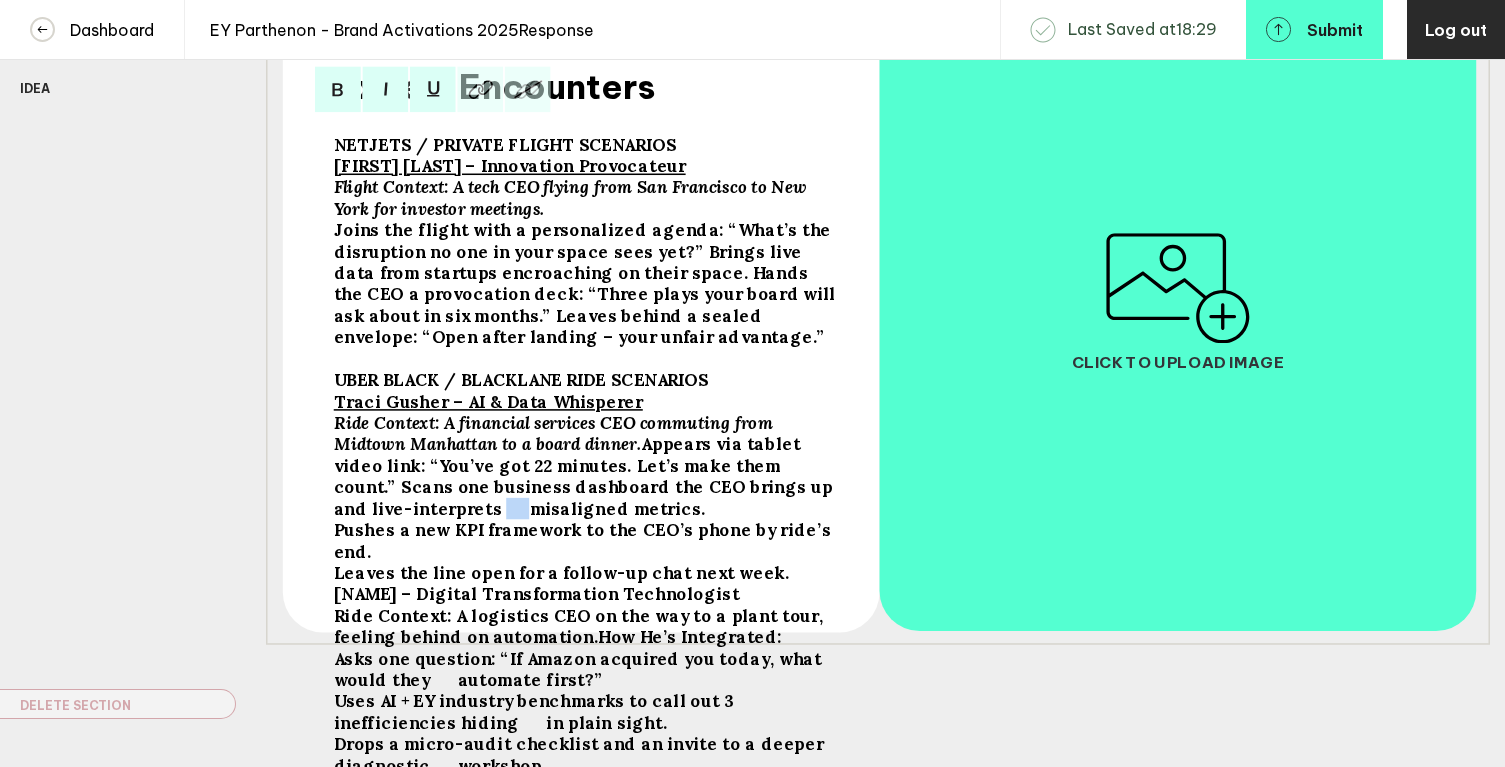 drag, startPoint x: 595, startPoint y: 526, endPoint x: 572, endPoint y: 526, distance: 23 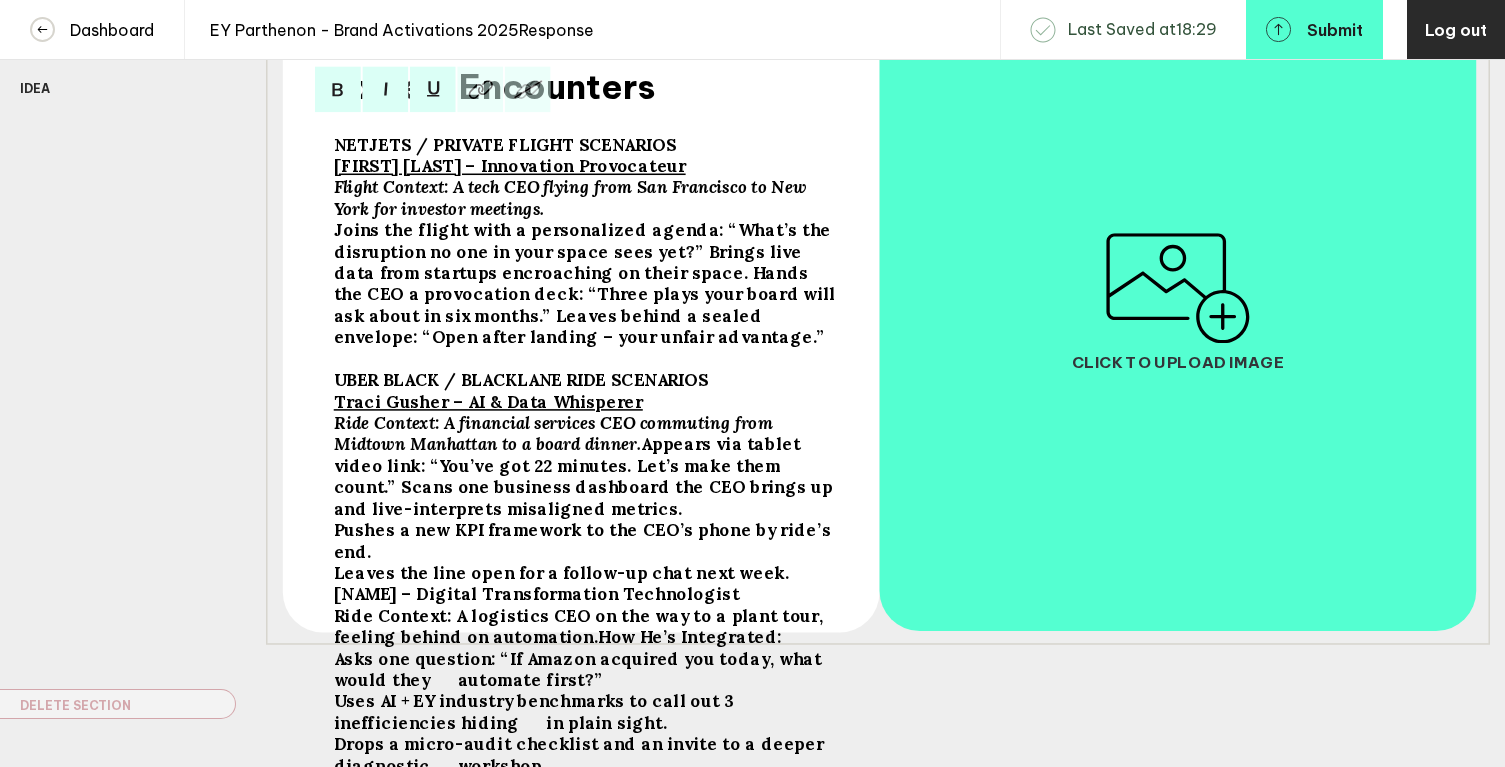 click on "Pushes a new KPI framework to the CEO’s phone by ride’s end." at bounding box center [587, 284] 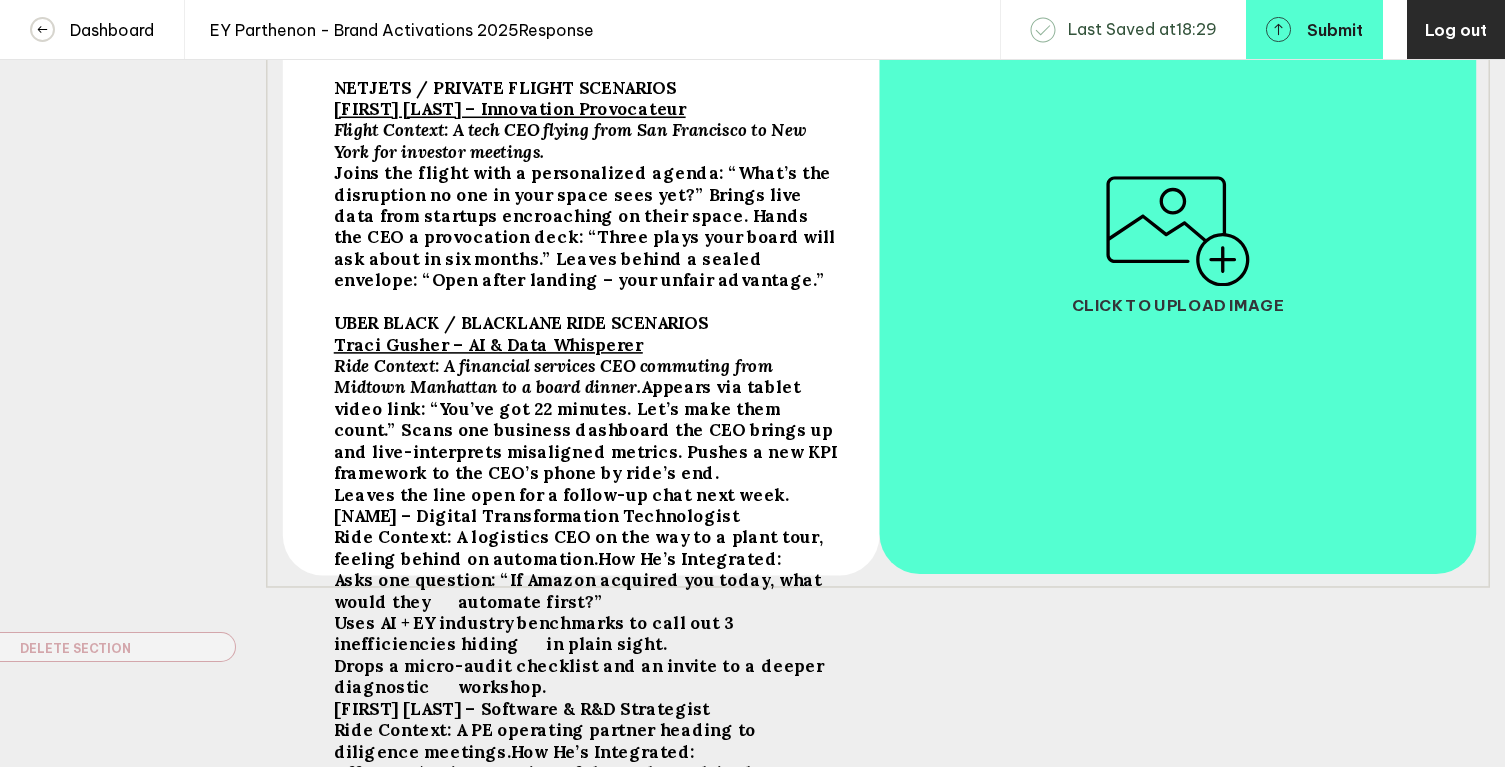 scroll, scrollTop: 385, scrollLeft: 0, axis: vertical 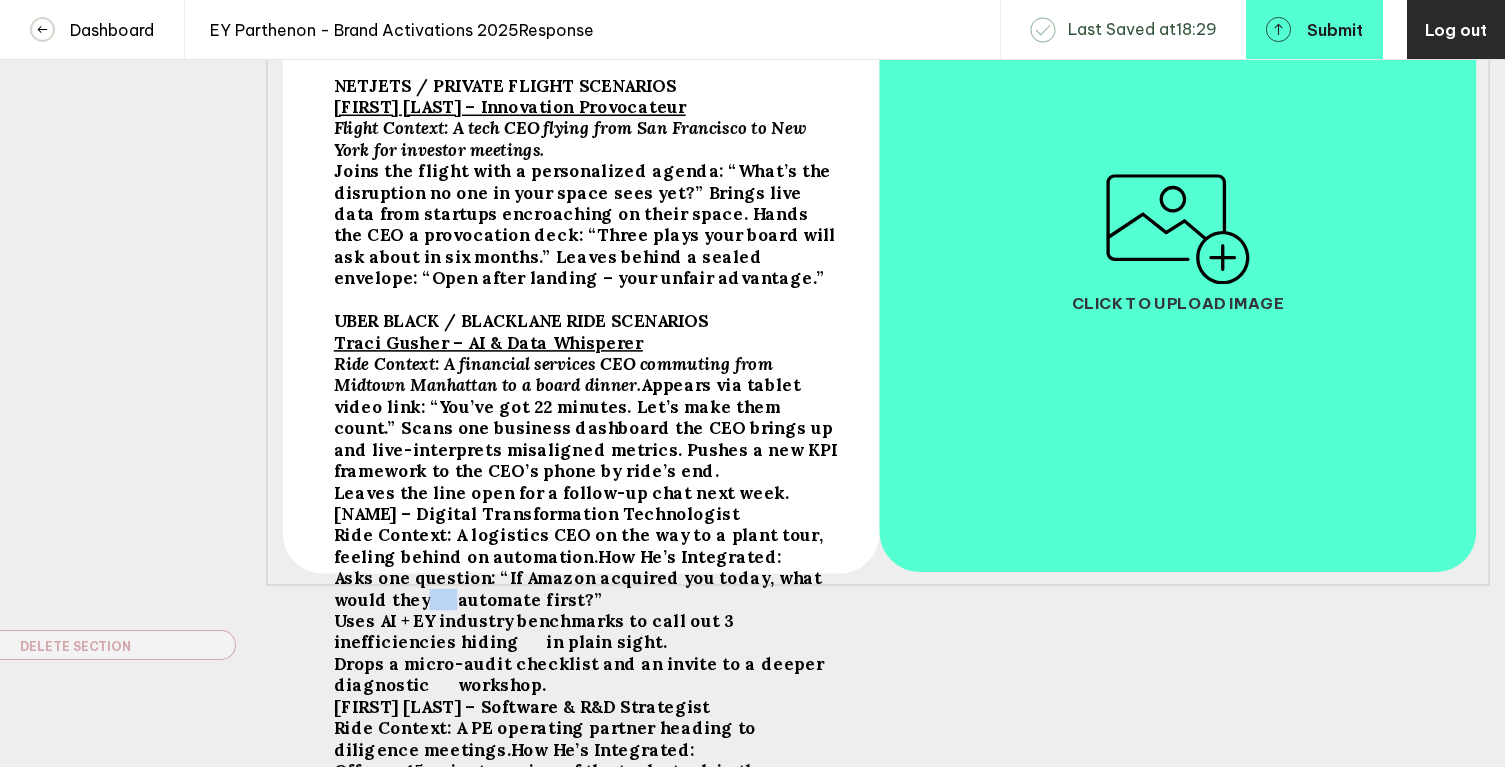 drag, startPoint x: 395, startPoint y: 633, endPoint x: 368, endPoint y: 633, distance: 27 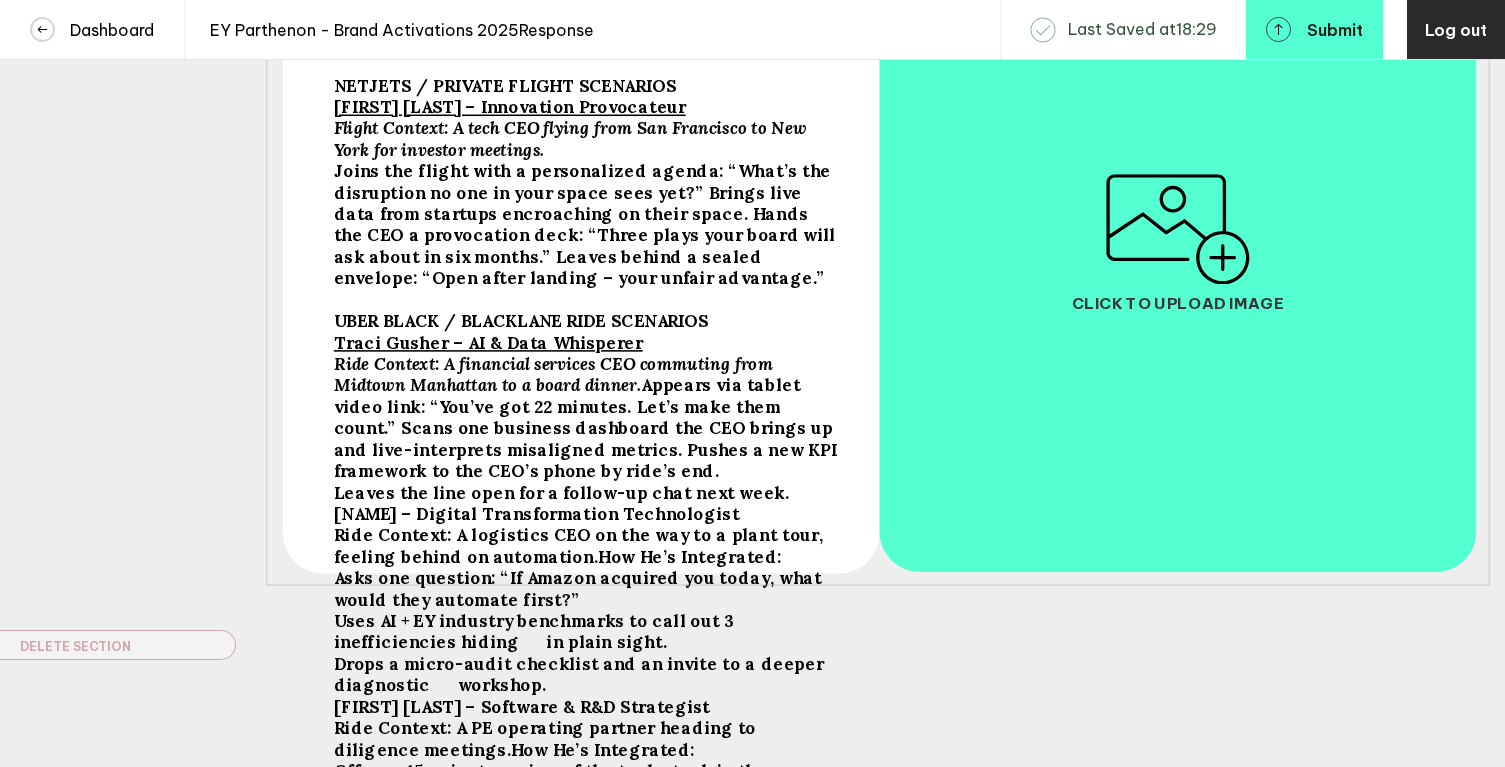 drag, startPoint x: 522, startPoint y: 591, endPoint x: 308, endPoint y: 592, distance: 214.00233 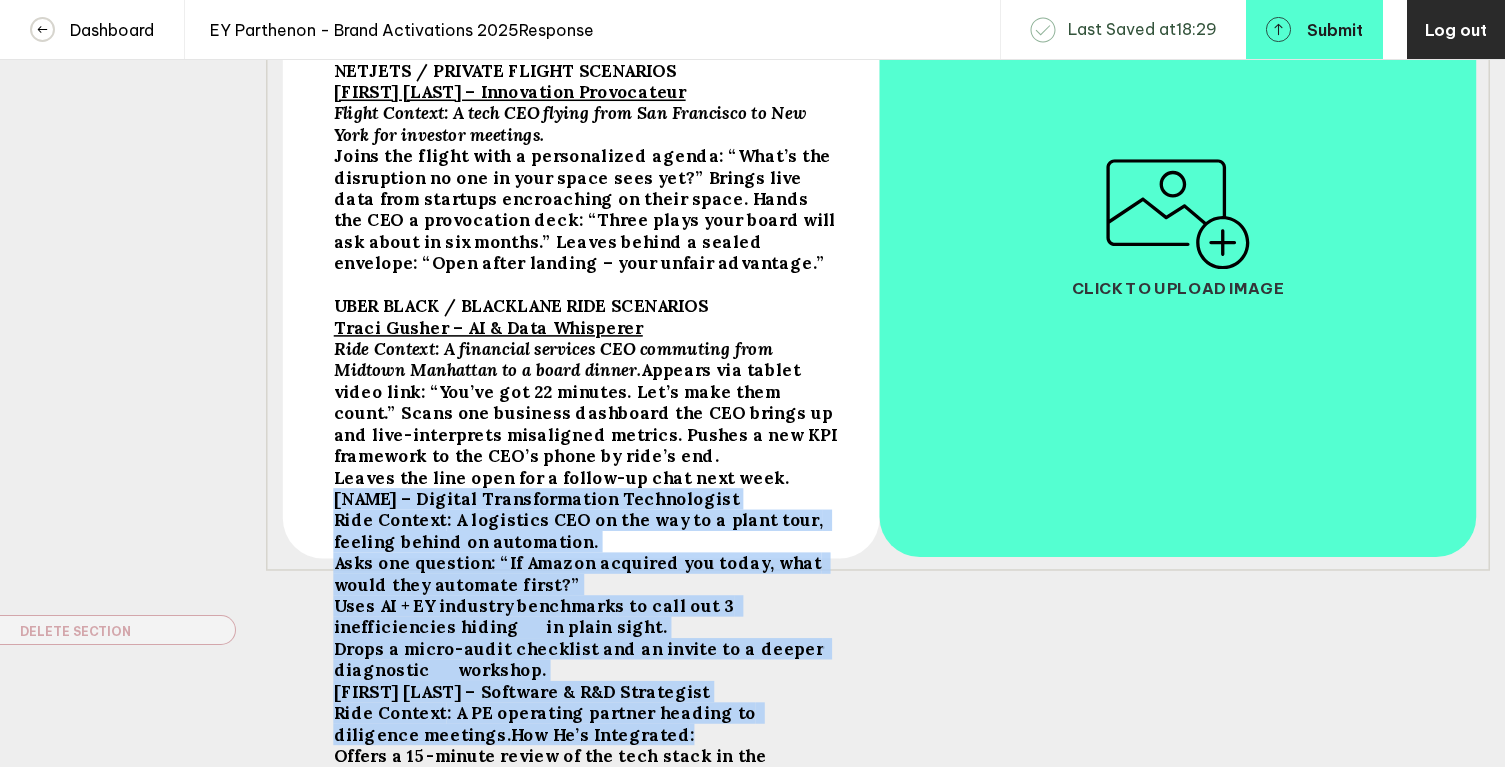 scroll, scrollTop: 420, scrollLeft: 0, axis: vertical 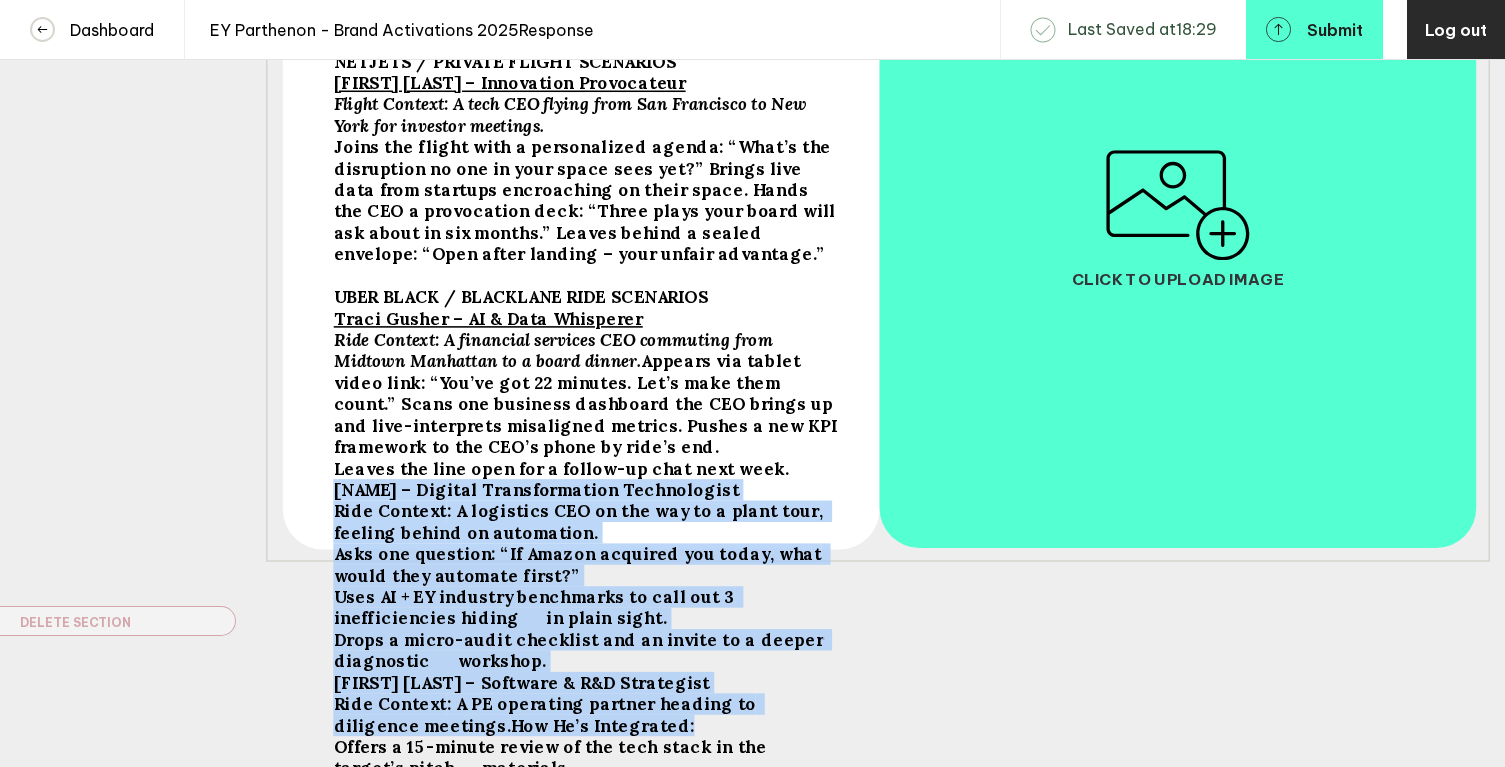drag, startPoint x: 338, startPoint y: 526, endPoint x: 563, endPoint y: 757, distance: 322.4686 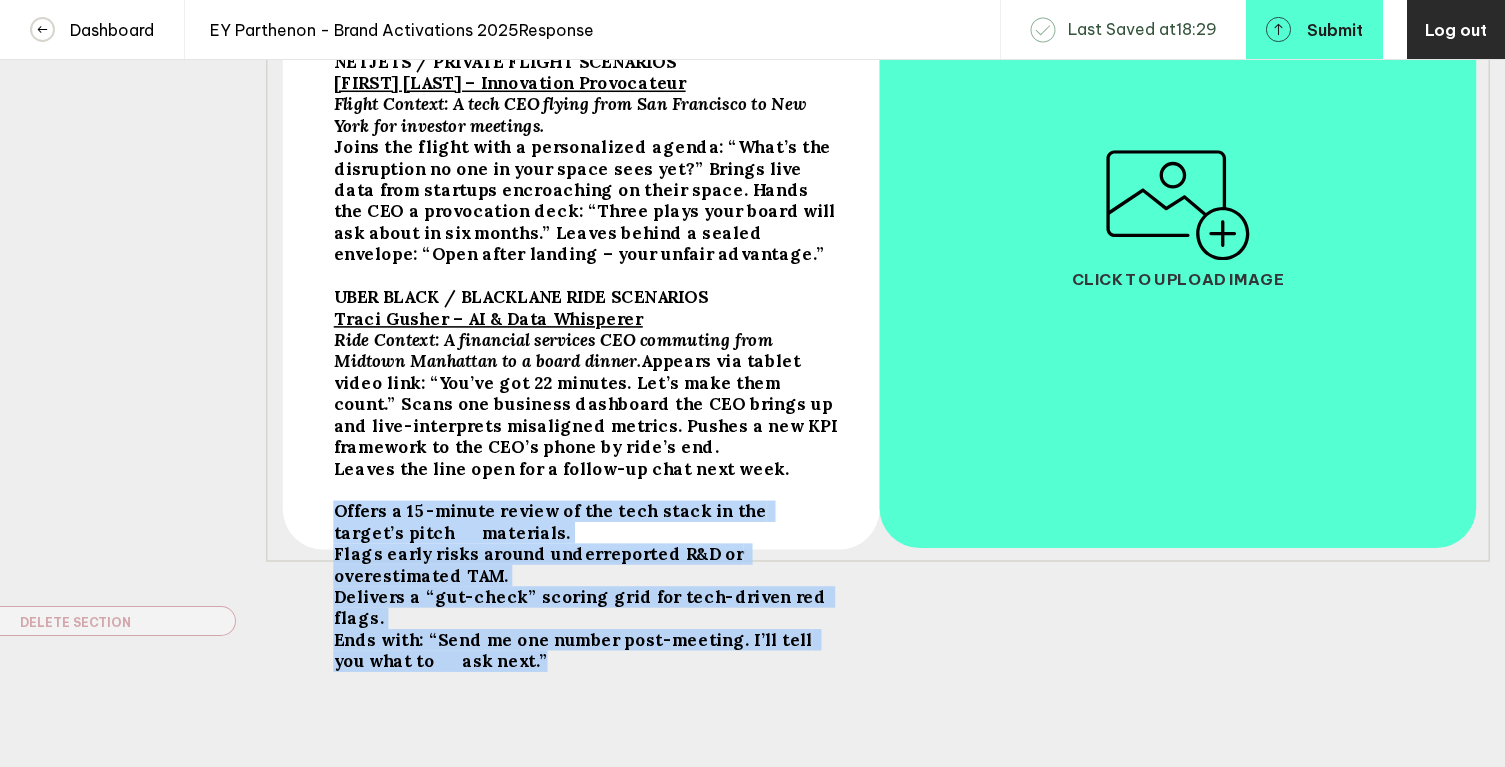 drag, startPoint x: 336, startPoint y: 512, endPoint x: 581, endPoint y: 691, distance: 303.4238 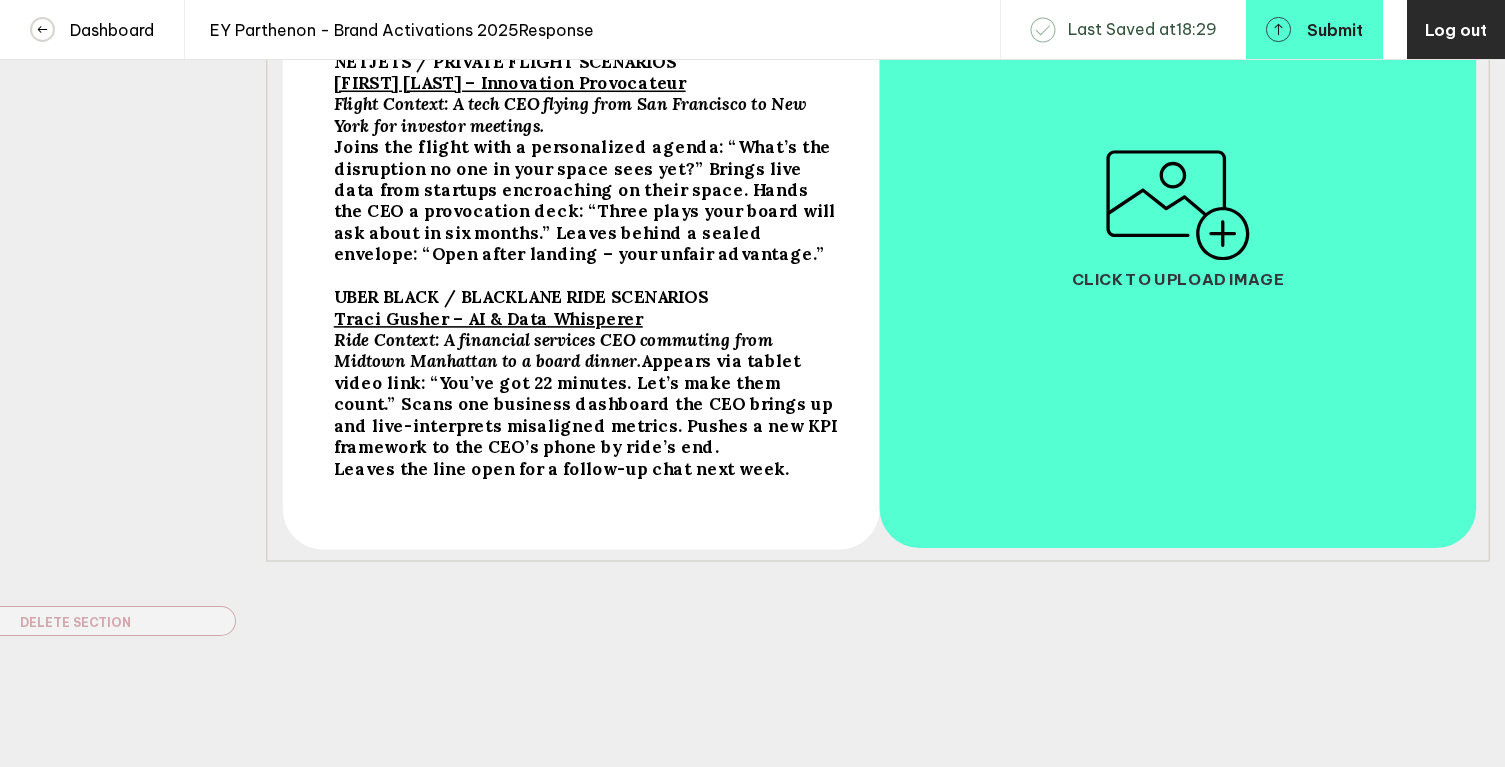 click on "Appears via tablet video link: “You’ve got 22 minutes. Let’s make them count.” Scans one business dashboard the CEO brings up and live-interprets misaligned metrics. Pushes a new KPI framework to the CEO’s phone by ride’s end." at bounding box center (494, 3) 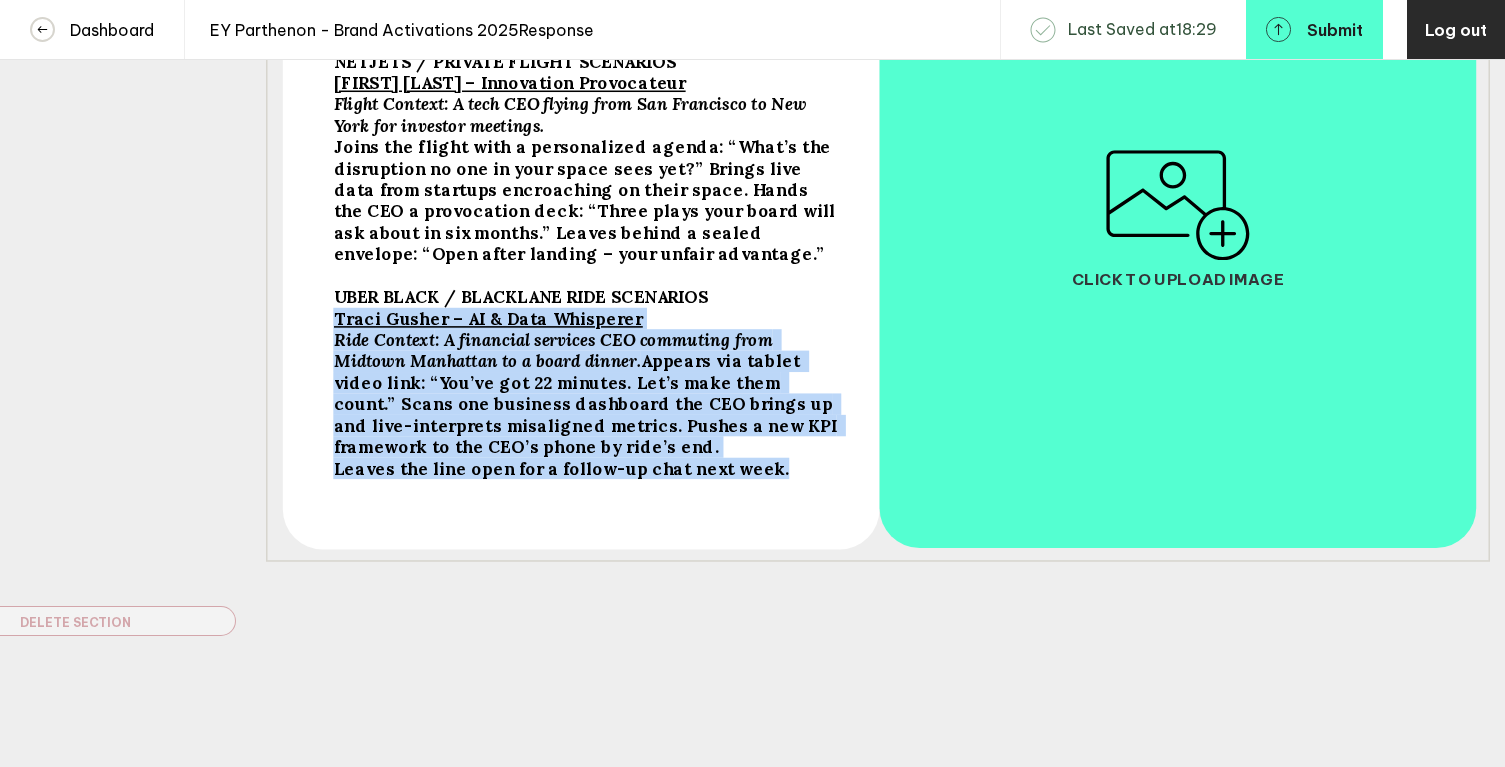 drag, startPoint x: 760, startPoint y: 468, endPoint x: 327, endPoint y: 314, distance: 459.57047 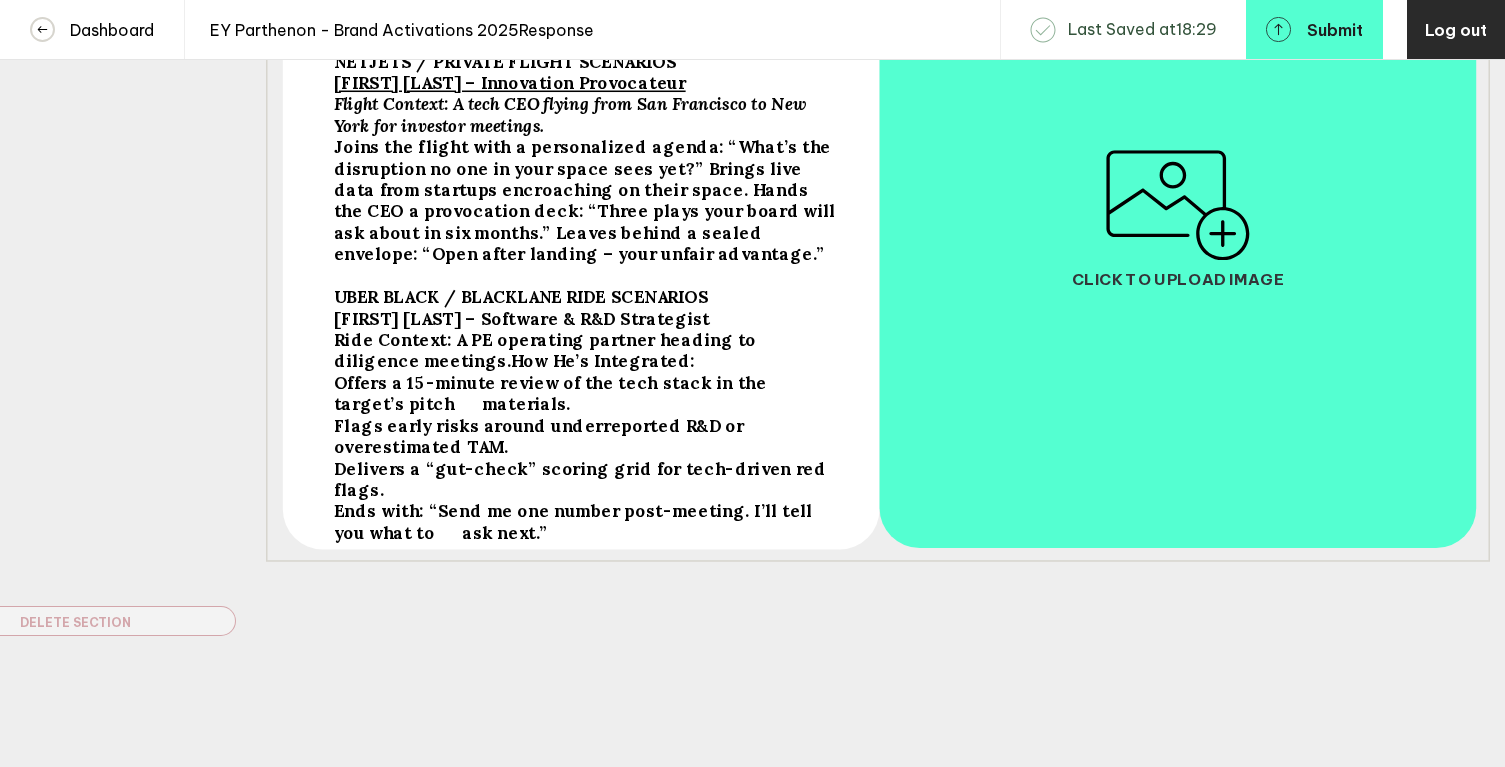 click on "[FIRST] [LAST] – Software & R&D Strategist" at bounding box center [505, 61] 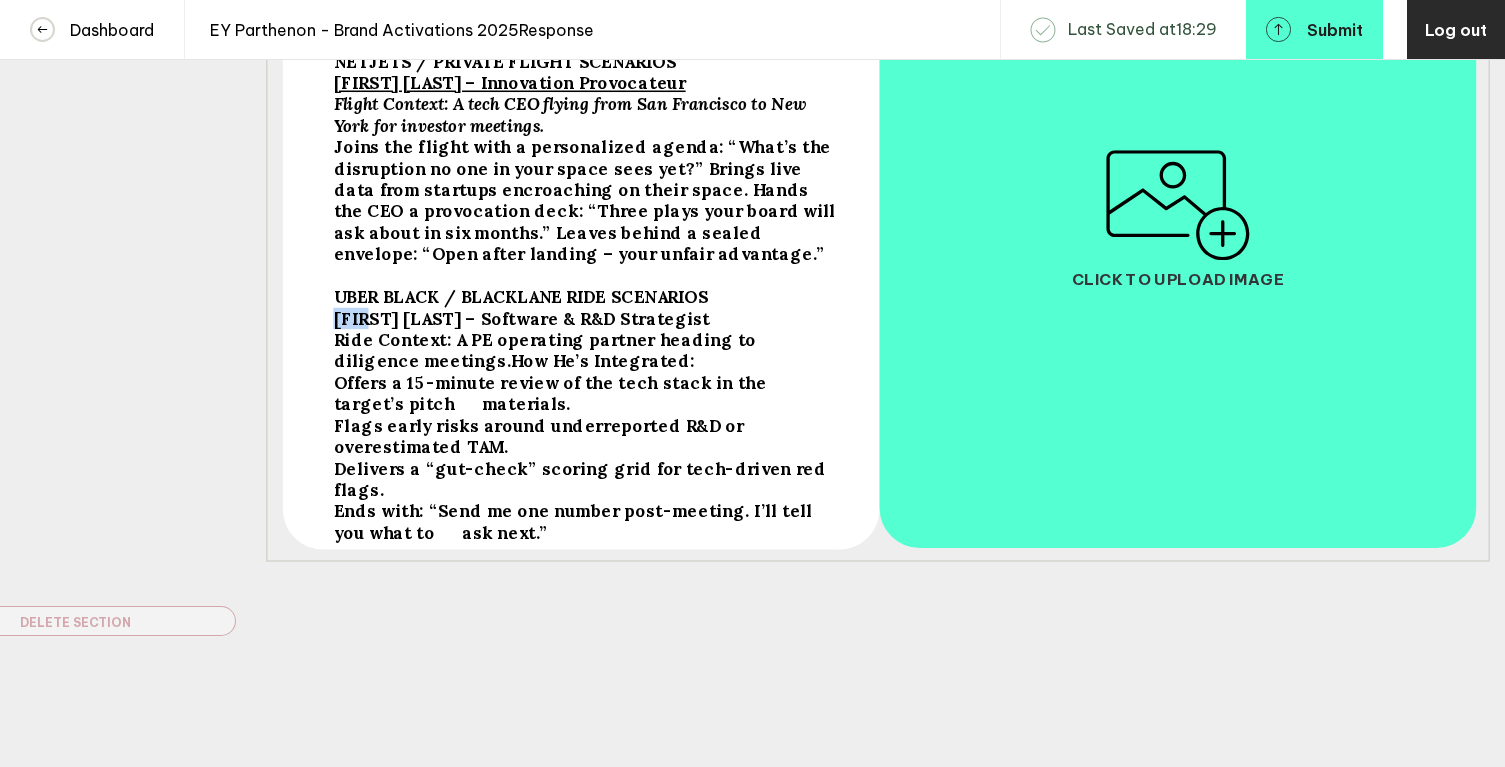 click on "[FIRST] [LAST] – Software & R&D Strategist" at bounding box center (505, 61) 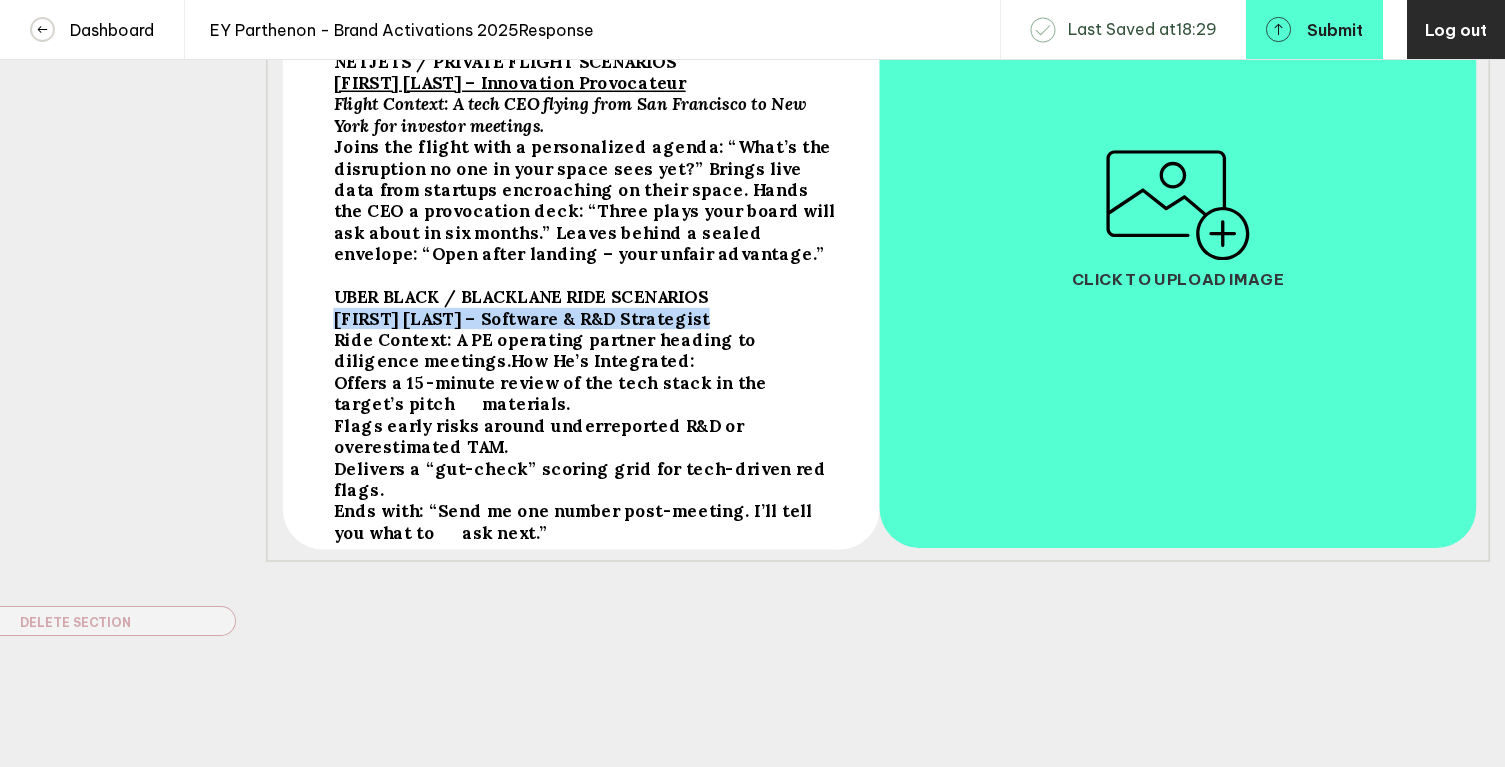 click on "[FIRST] [LAST] – Software & R&D Strategist" at bounding box center (505, 61) 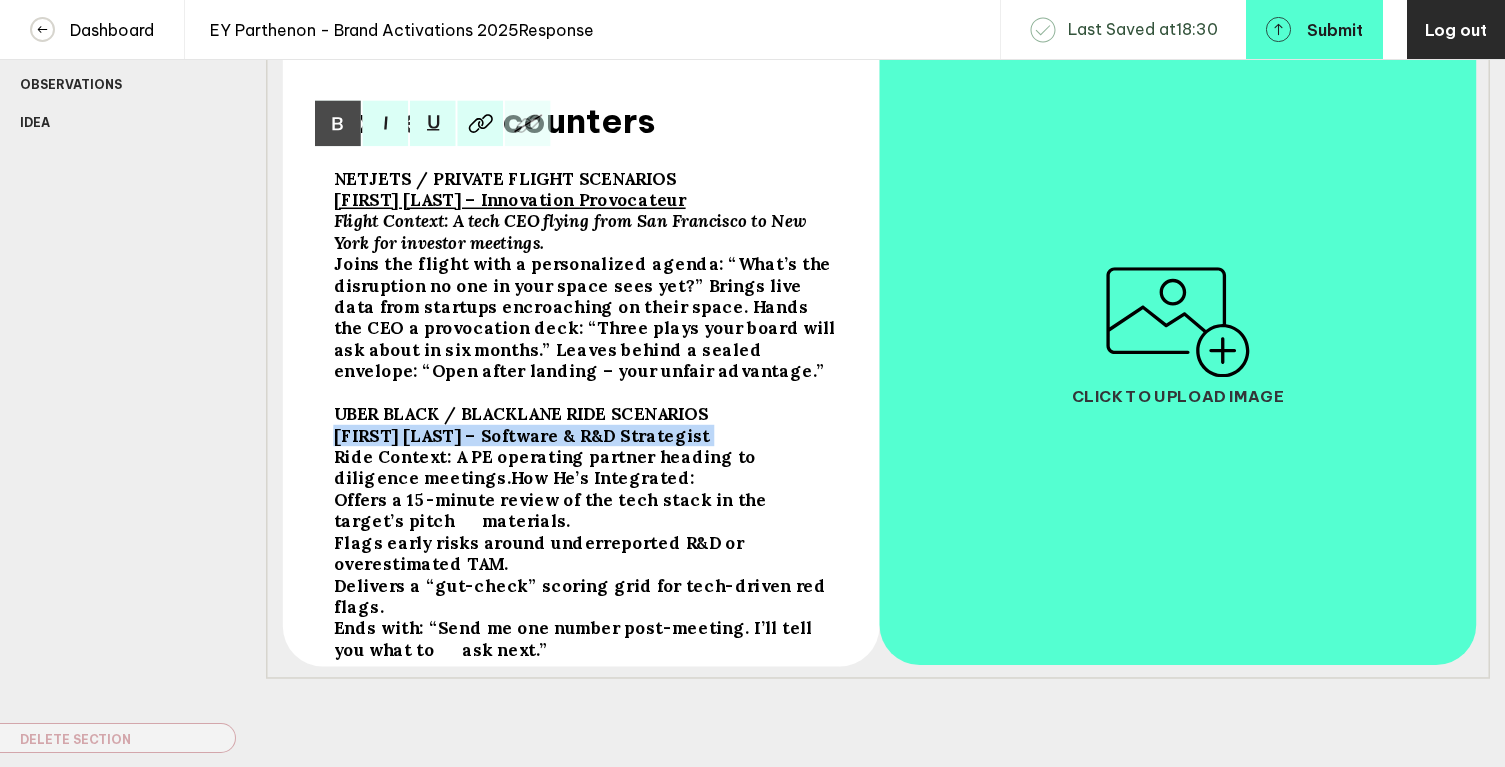 scroll, scrollTop: 243, scrollLeft: 0, axis: vertical 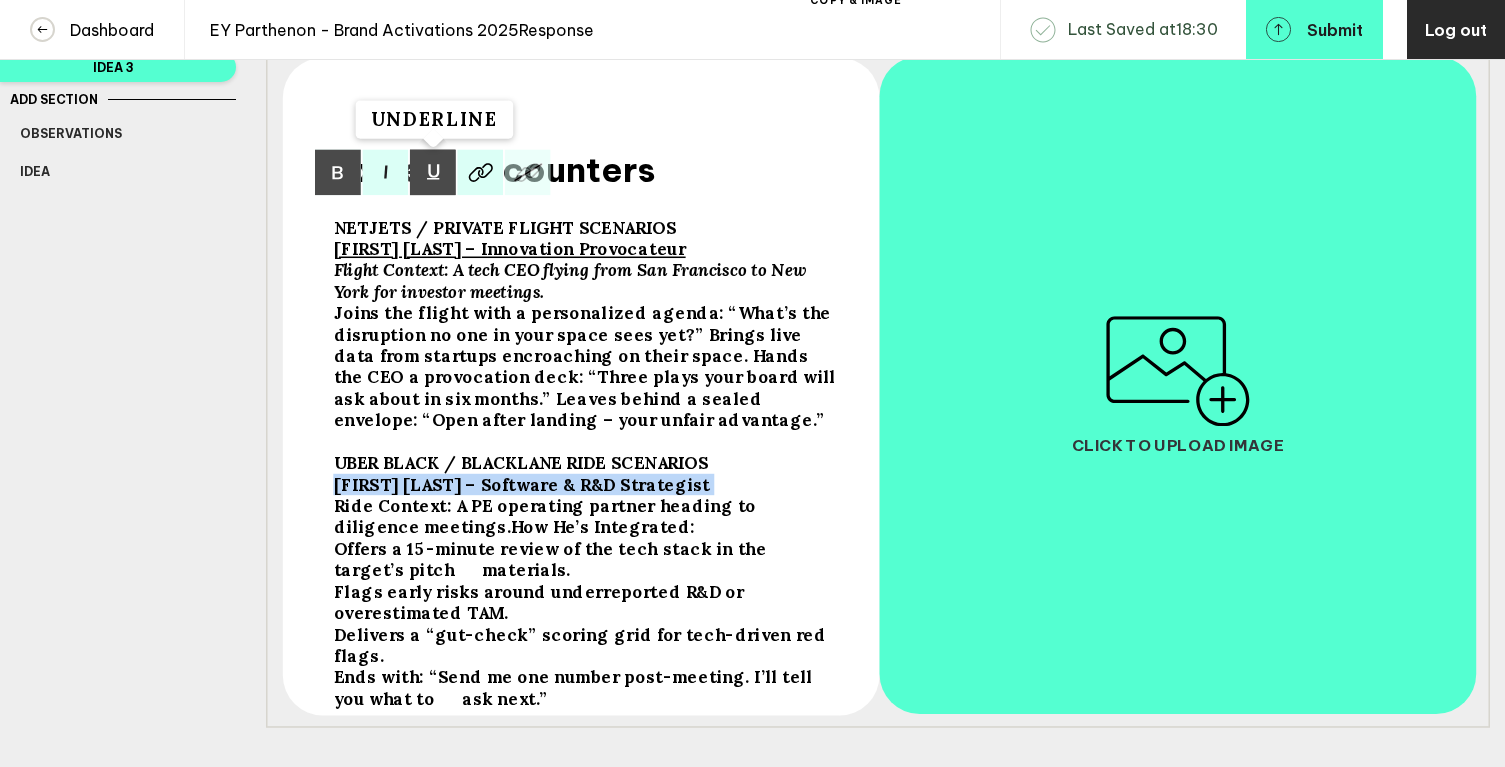 click at bounding box center [338, 173] 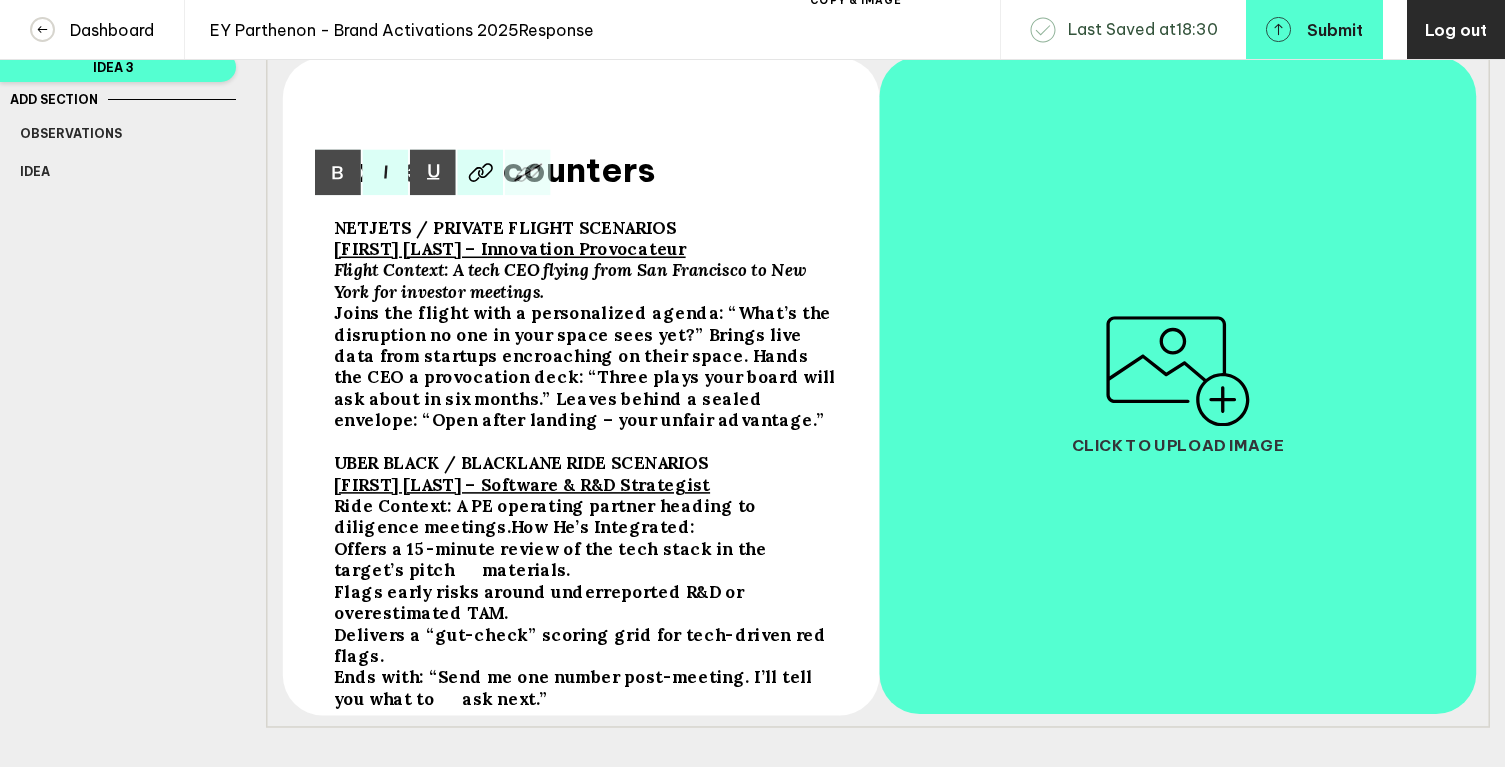 click on "Ride Context" at bounding box center (505, 227) 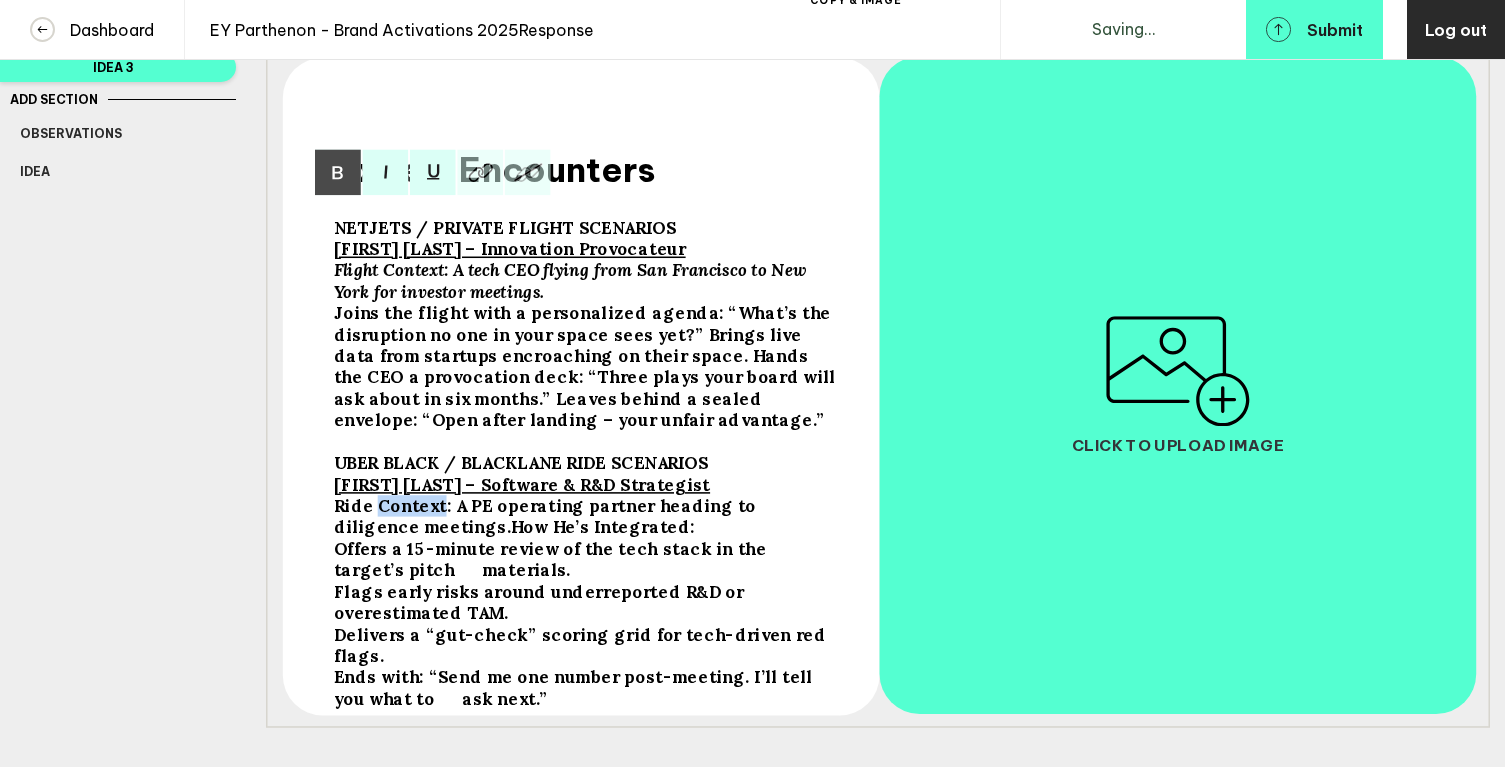 click on "Ride Context" at bounding box center [505, 227] 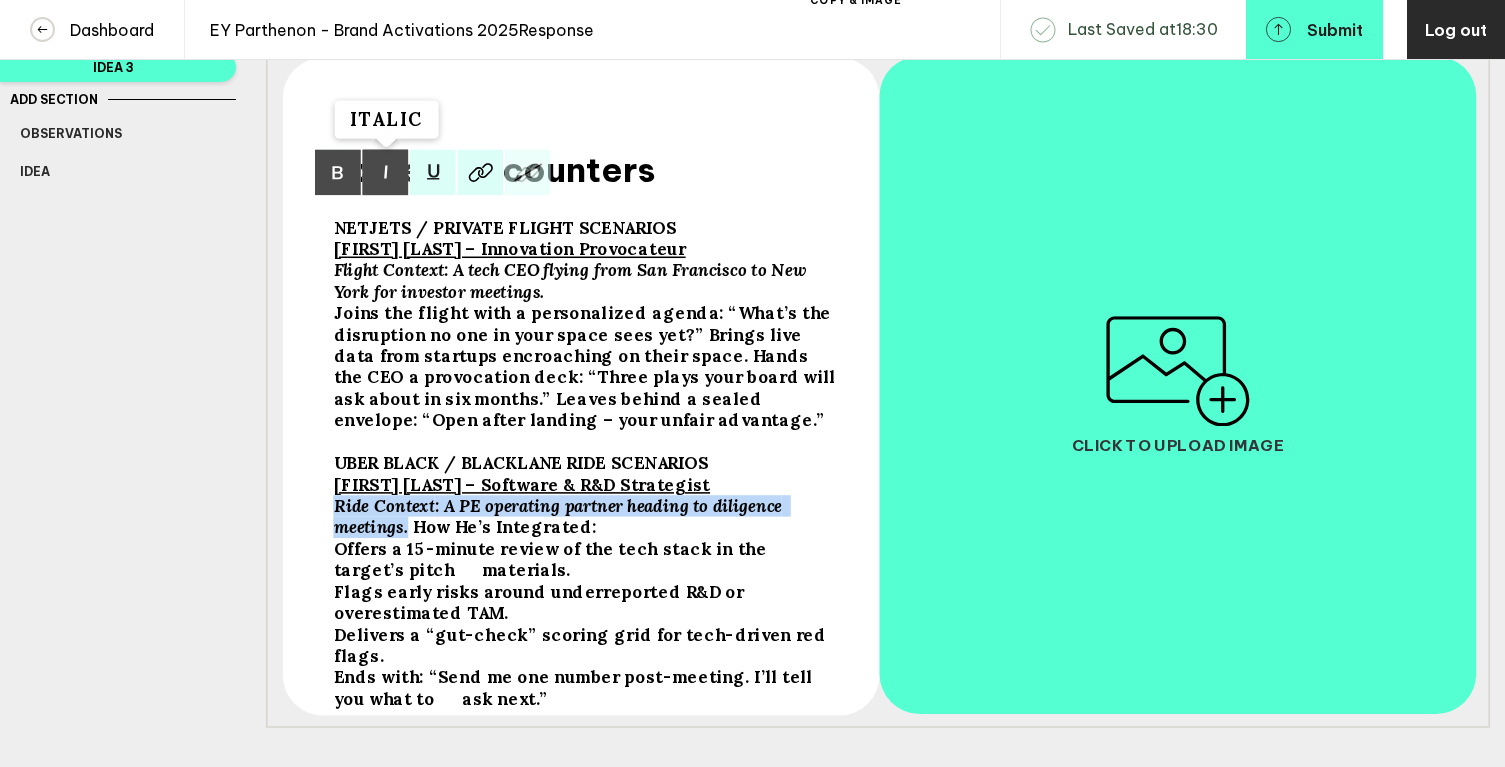 click at bounding box center (338, 173) 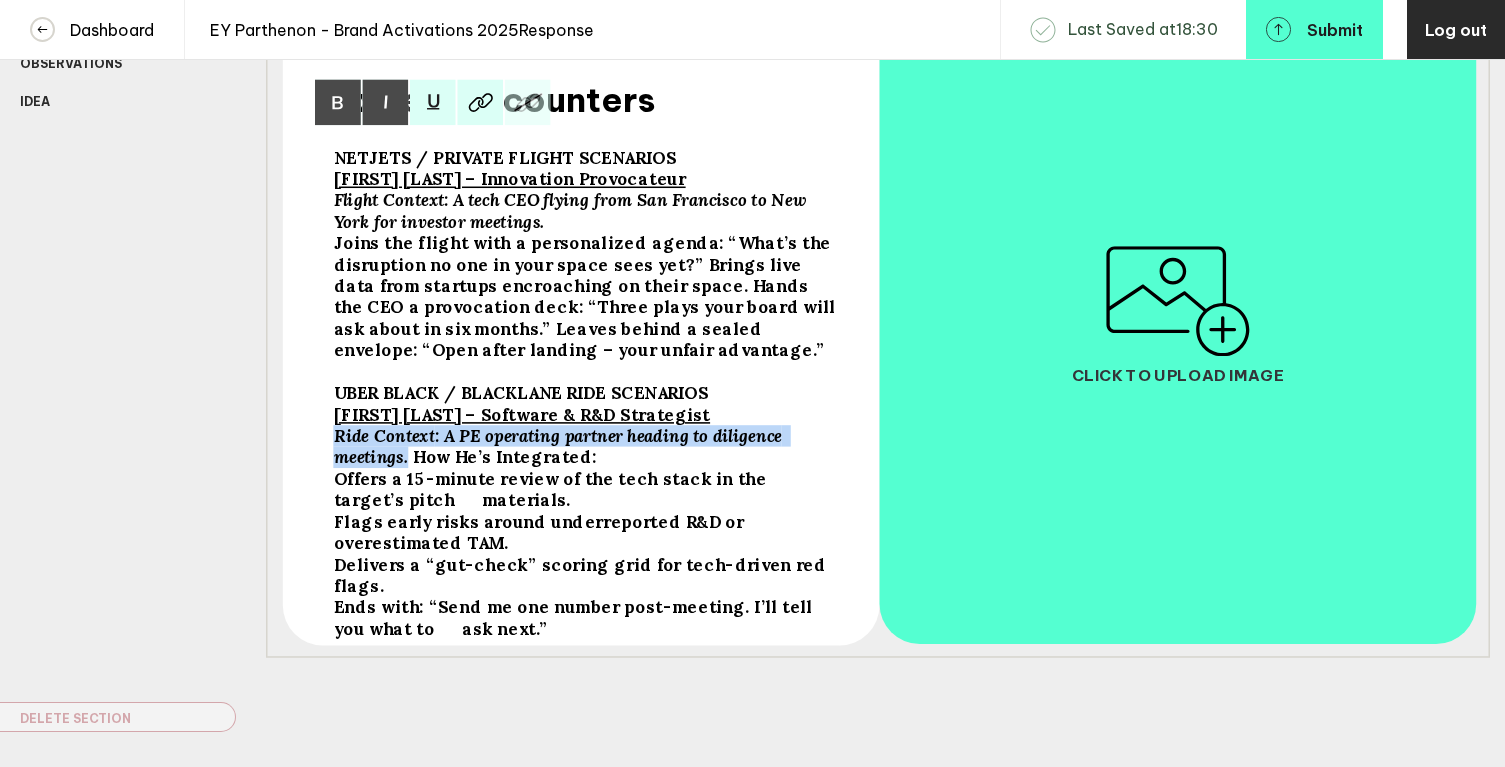 scroll, scrollTop: 303, scrollLeft: 0, axis: vertical 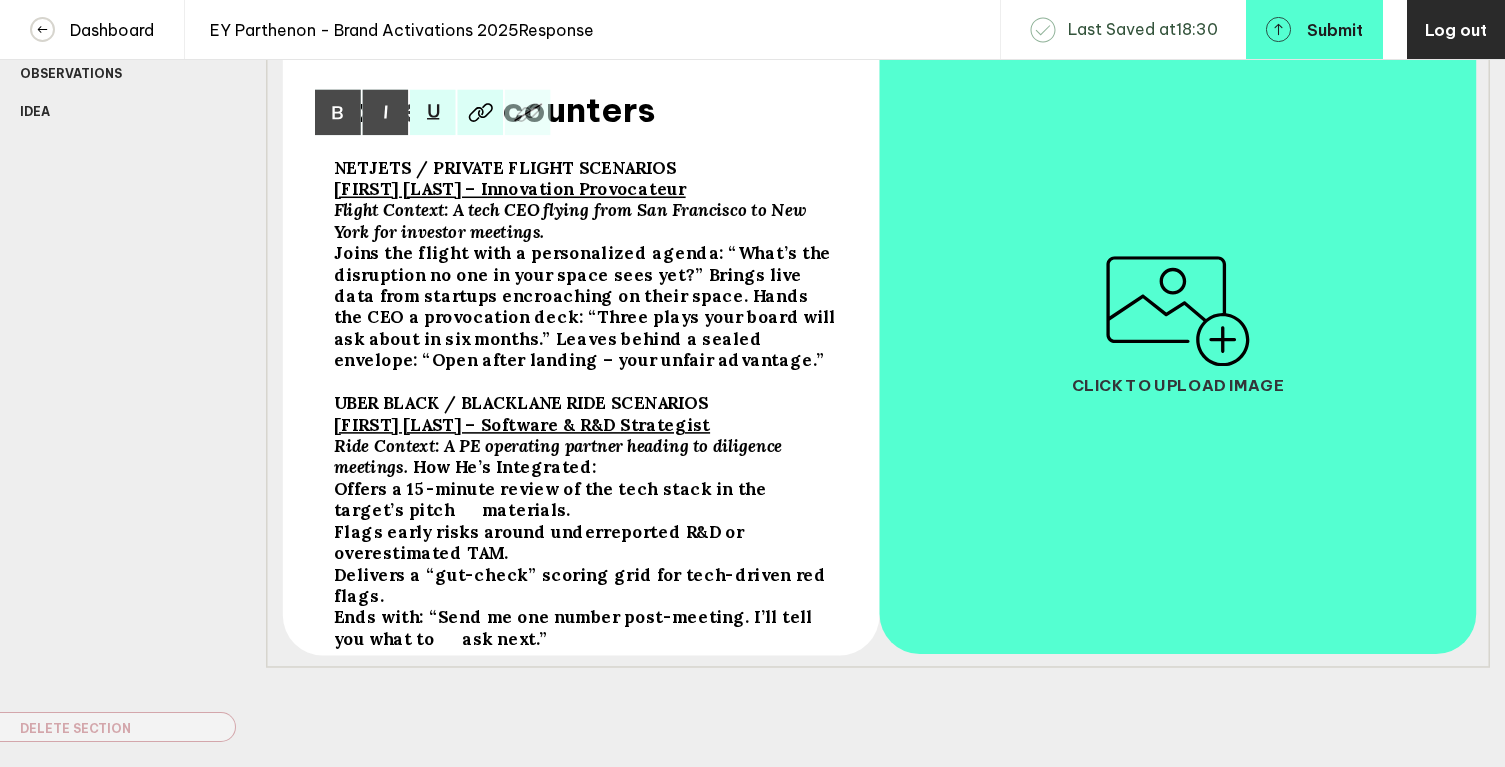 click on "How He’s Integrated" at bounding box center [505, 167] 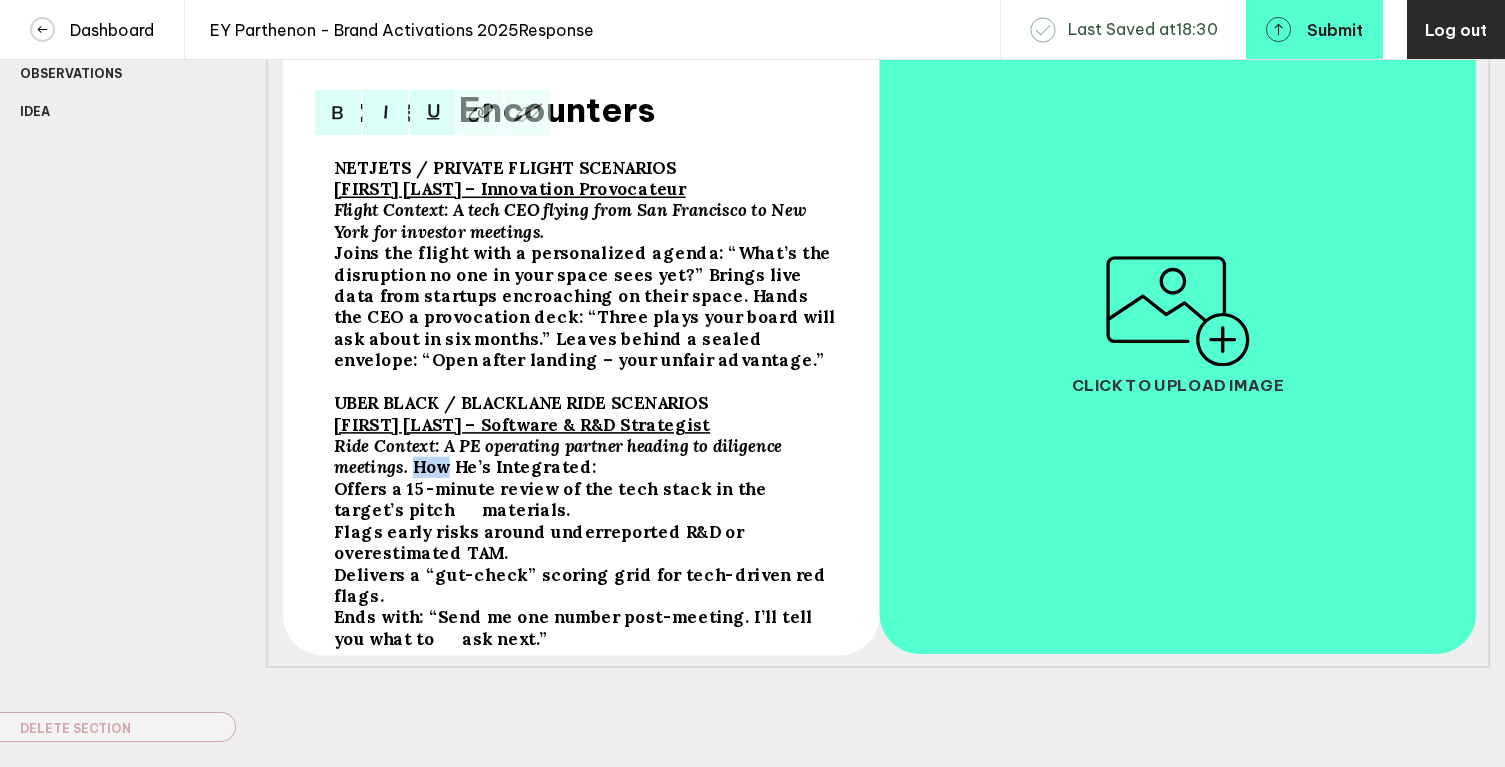 click on "How He’s Integrated" at bounding box center [505, 167] 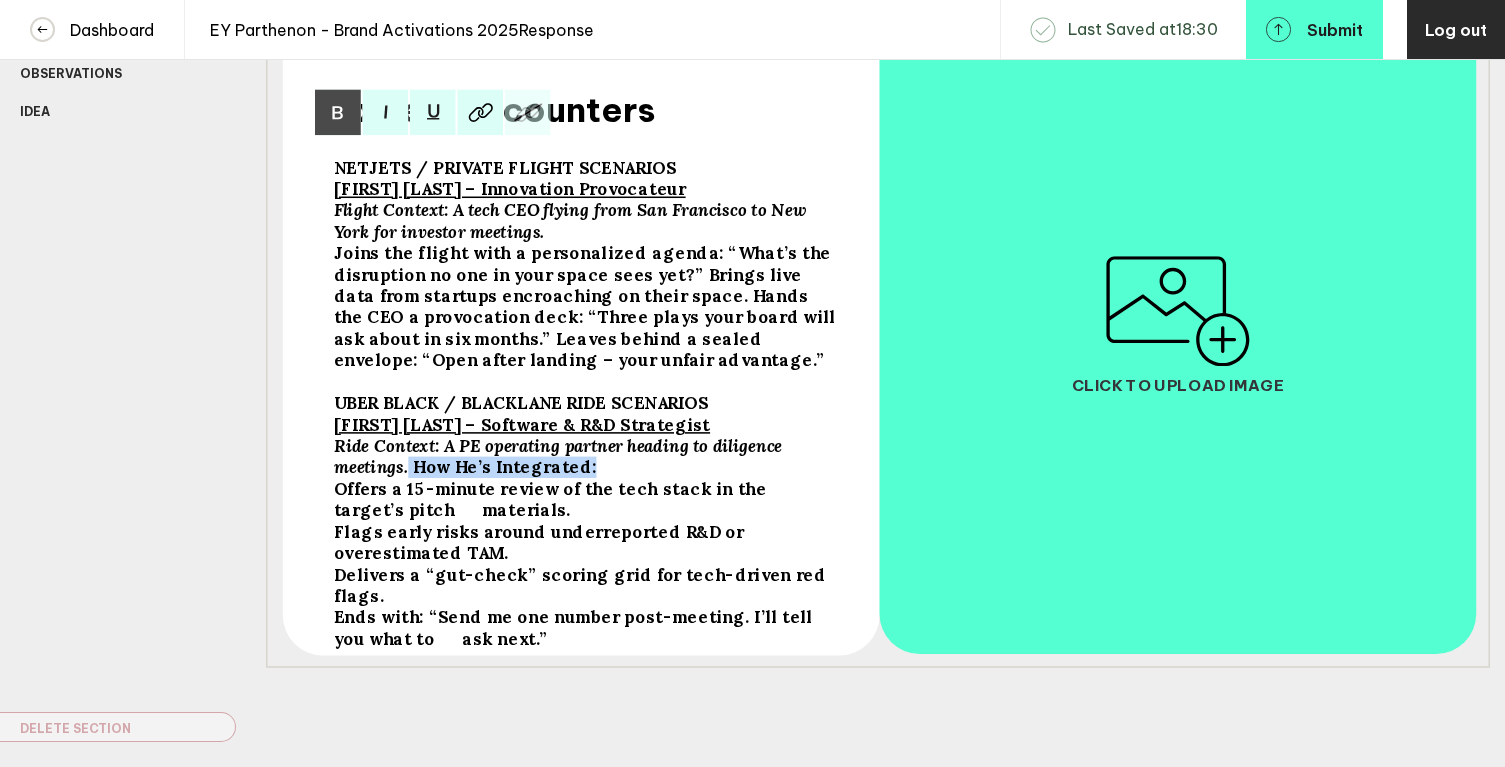 click on "How He’s Integrated" at bounding box center [505, 167] 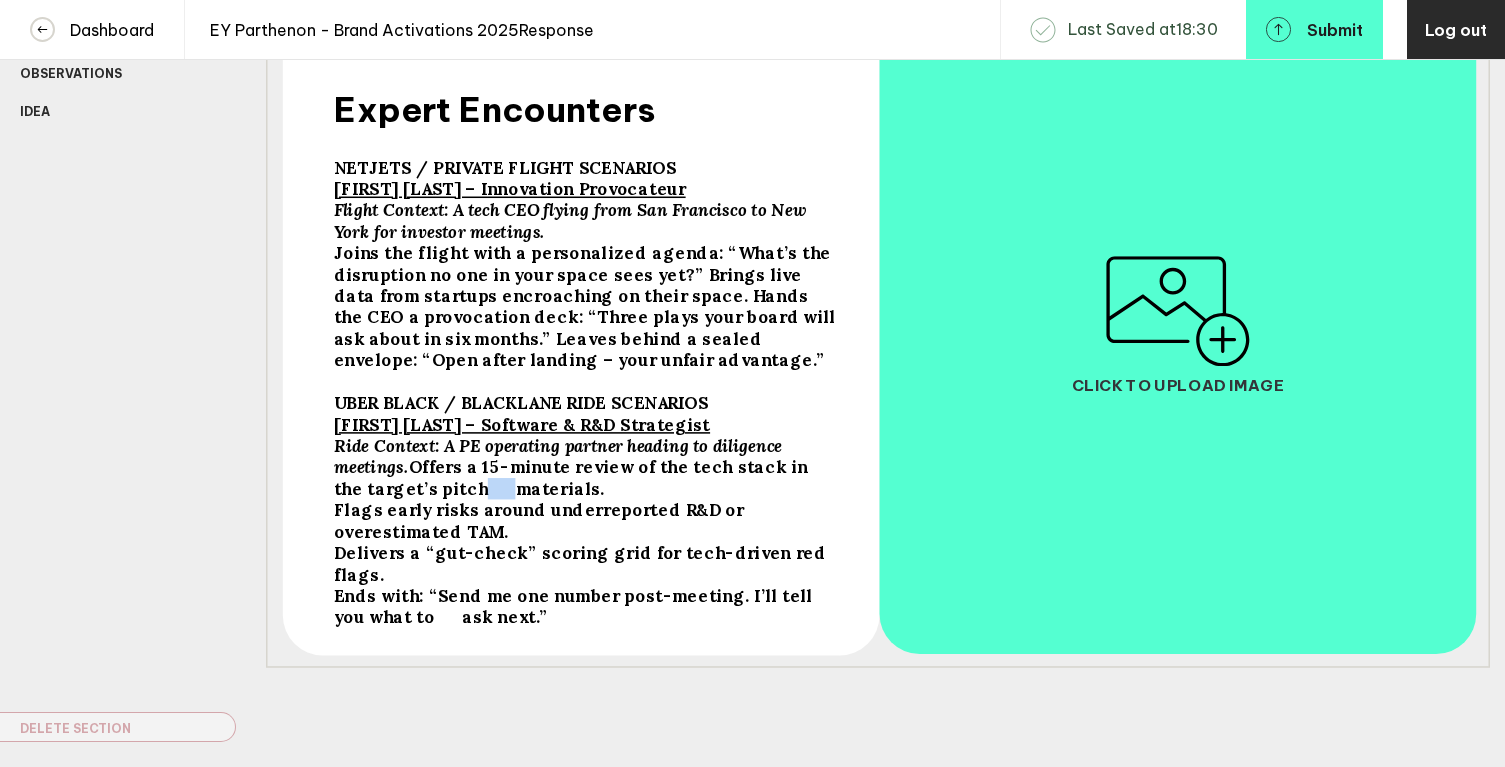 drag, startPoint x: 405, startPoint y: 528, endPoint x: 376, endPoint y: 526, distance: 29.068884 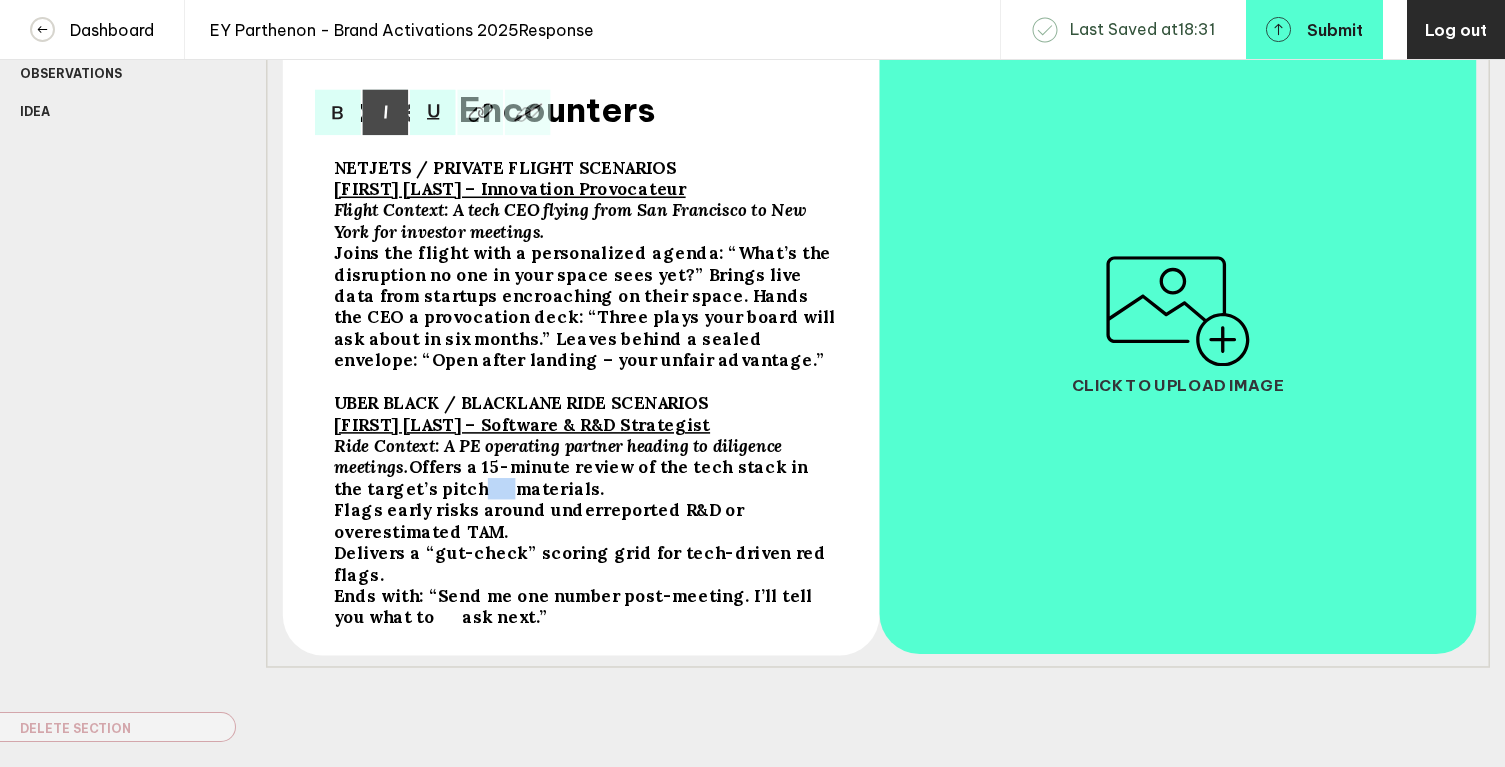 drag, startPoint x: 405, startPoint y: 519, endPoint x: 375, endPoint y: 519, distance: 30 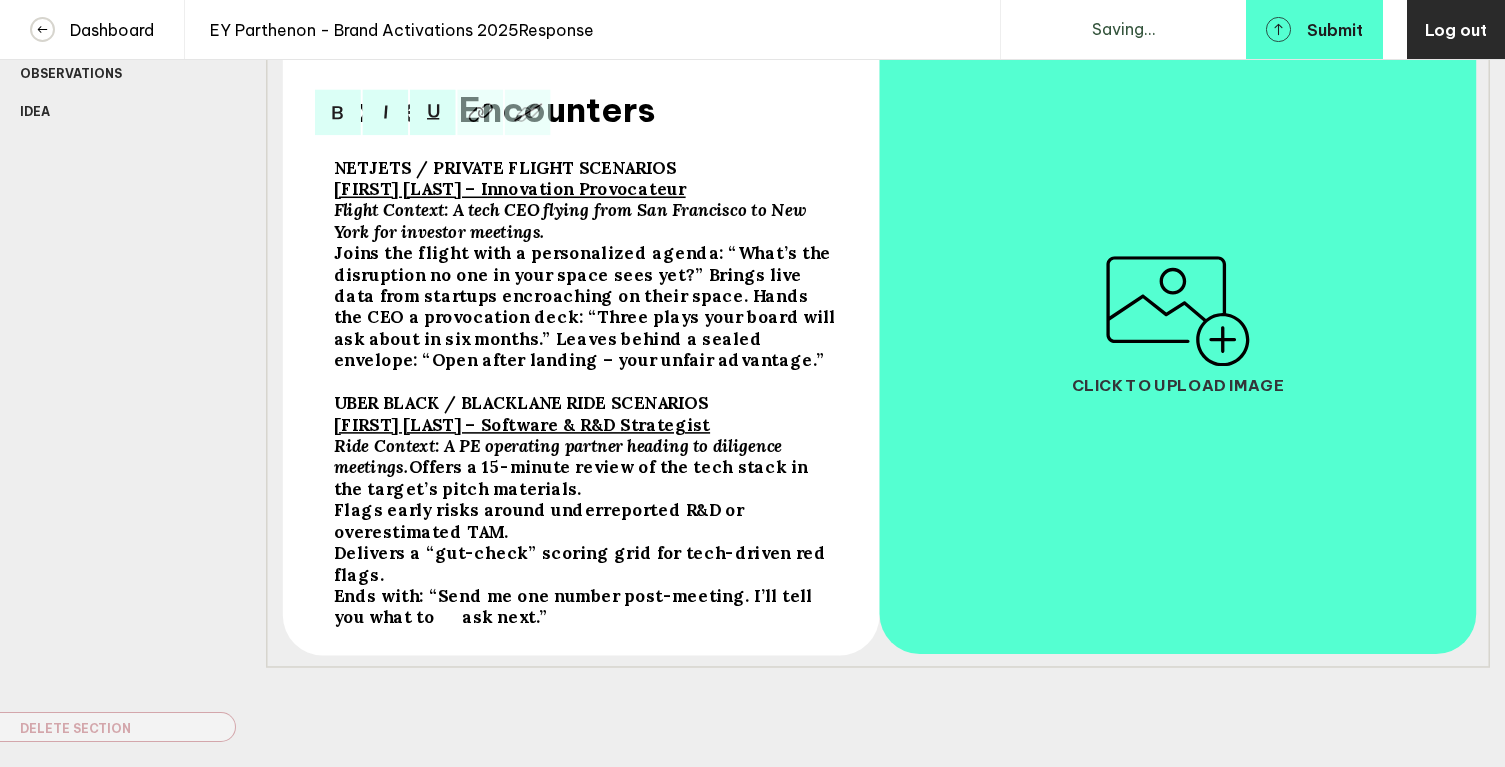 click on "Flags early risks around underreported R&D or overestimated TAM." at bounding box center (587, 307) 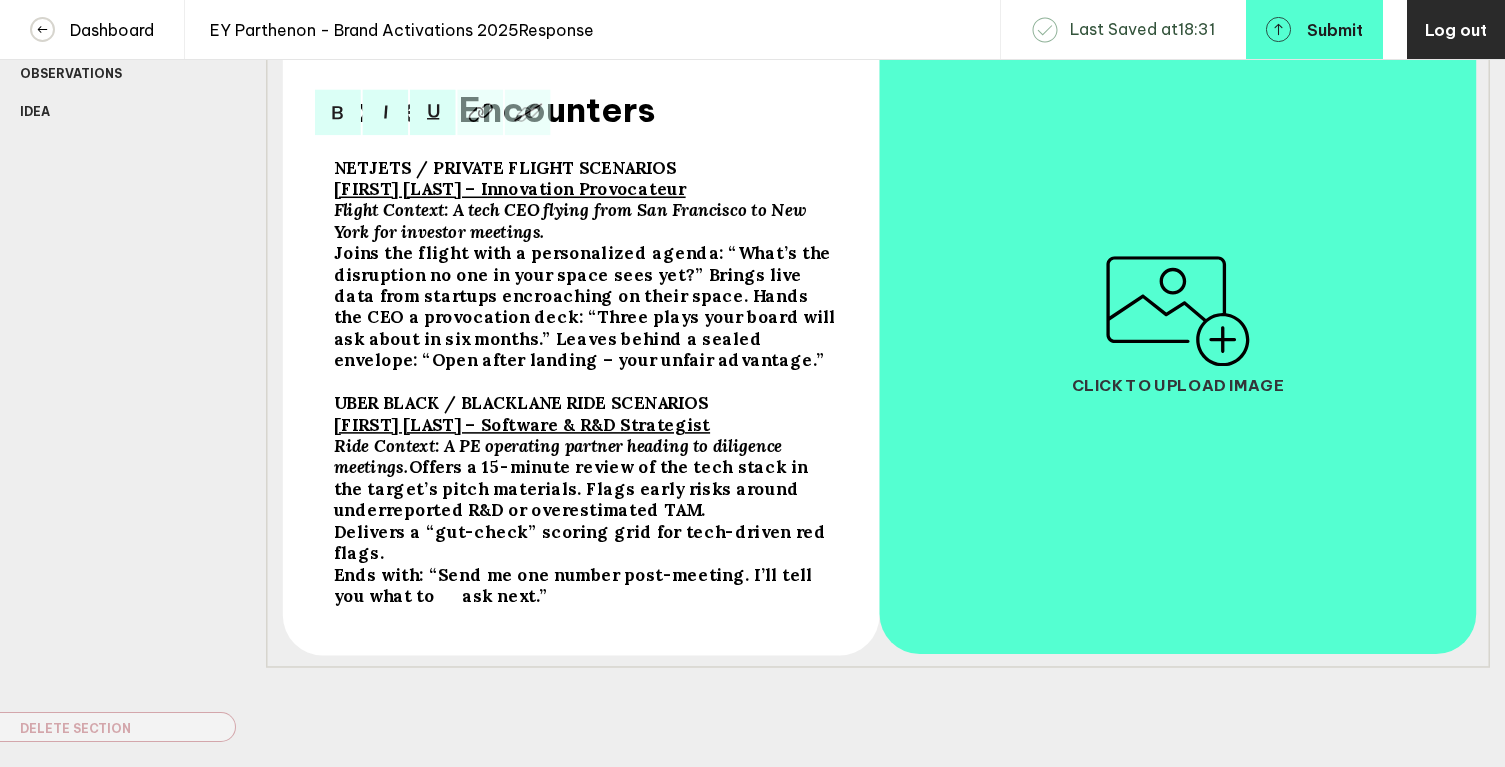 click on "Delivers a “gut-check” scoring grid for tech-driven red flags." at bounding box center (587, 307) 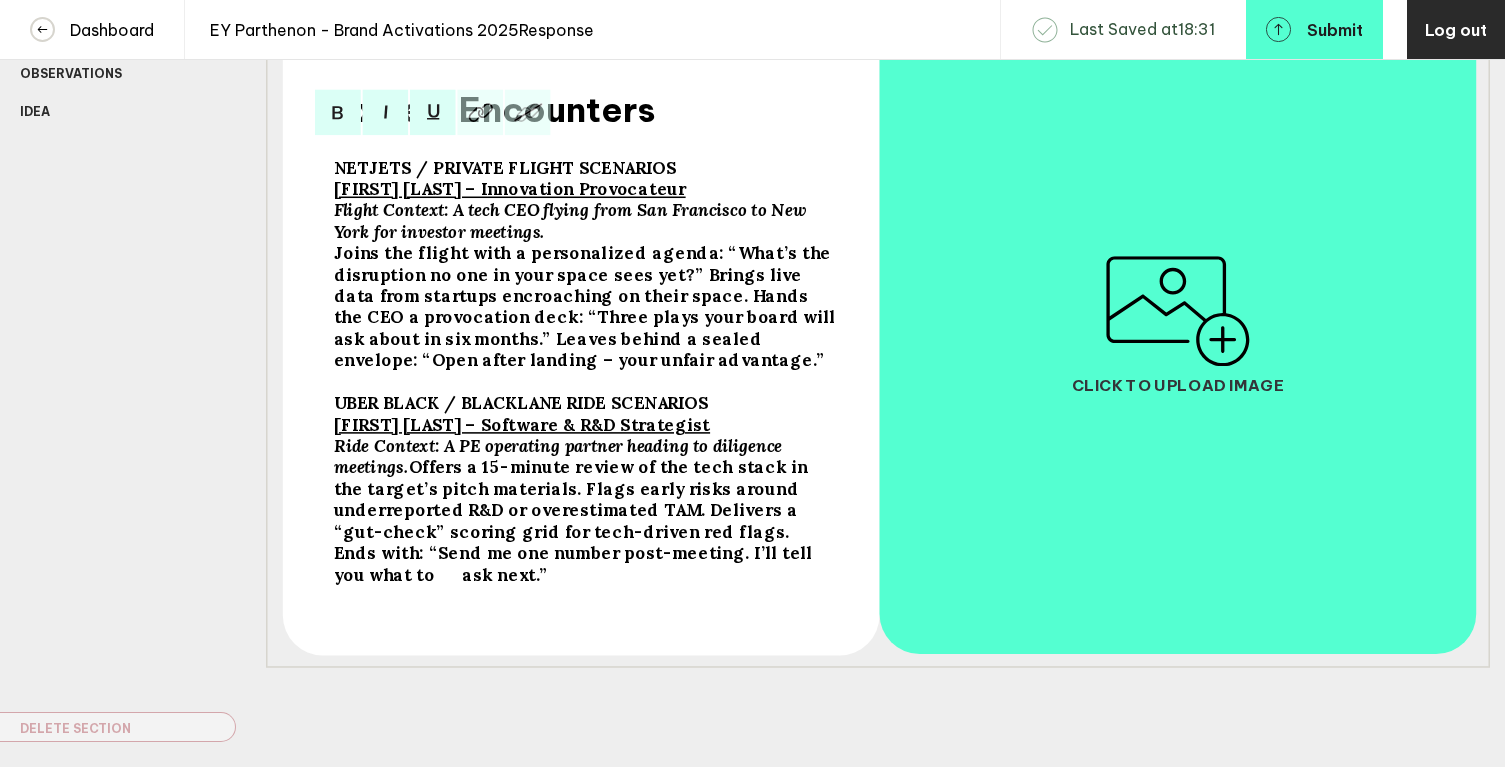 click on "Ends with: “Send me one number post-meeting. I’ll tell you what to      ask next.”" at bounding box center [587, 307] 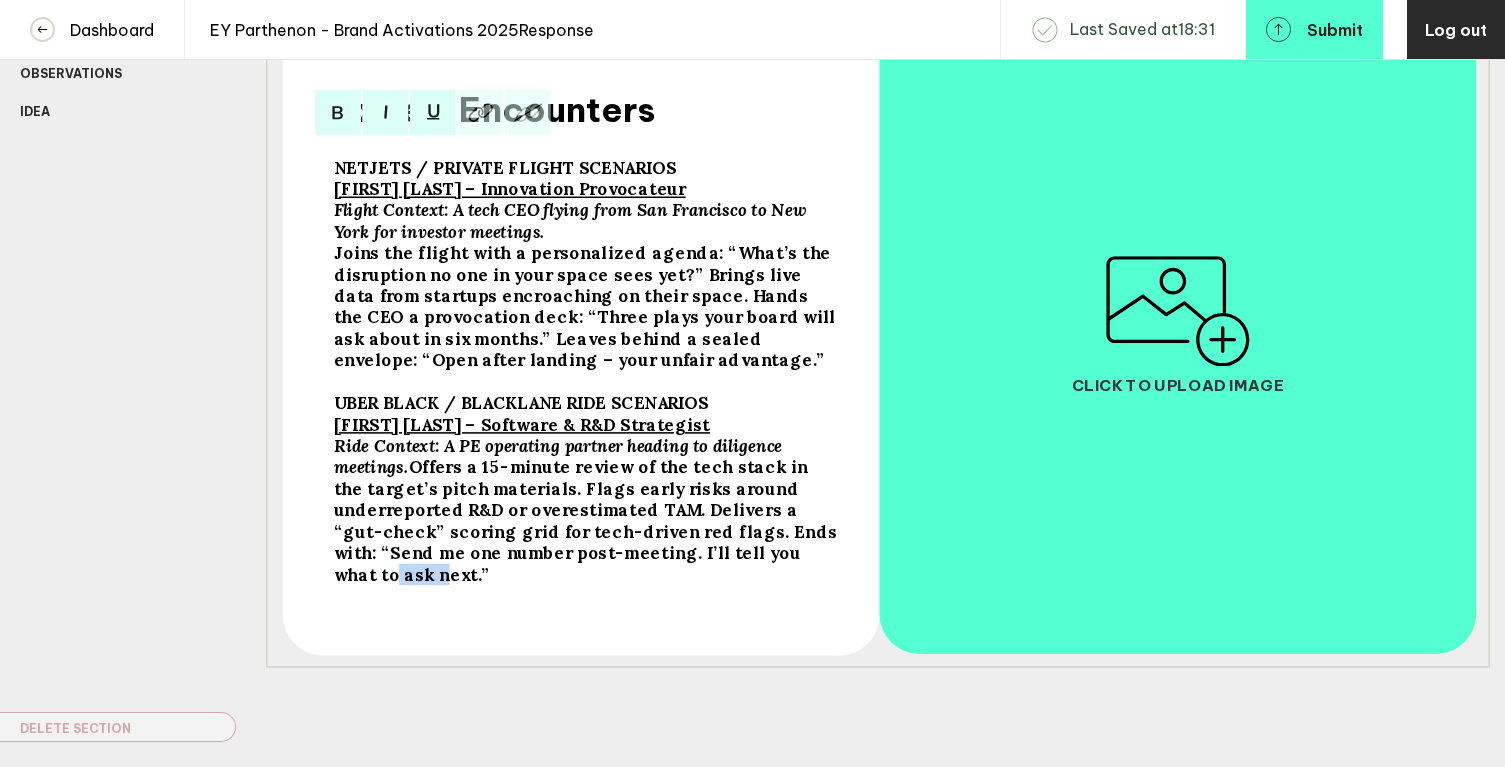 drag, startPoint x: 588, startPoint y: 592, endPoint x: 557, endPoint y: 592, distance: 31 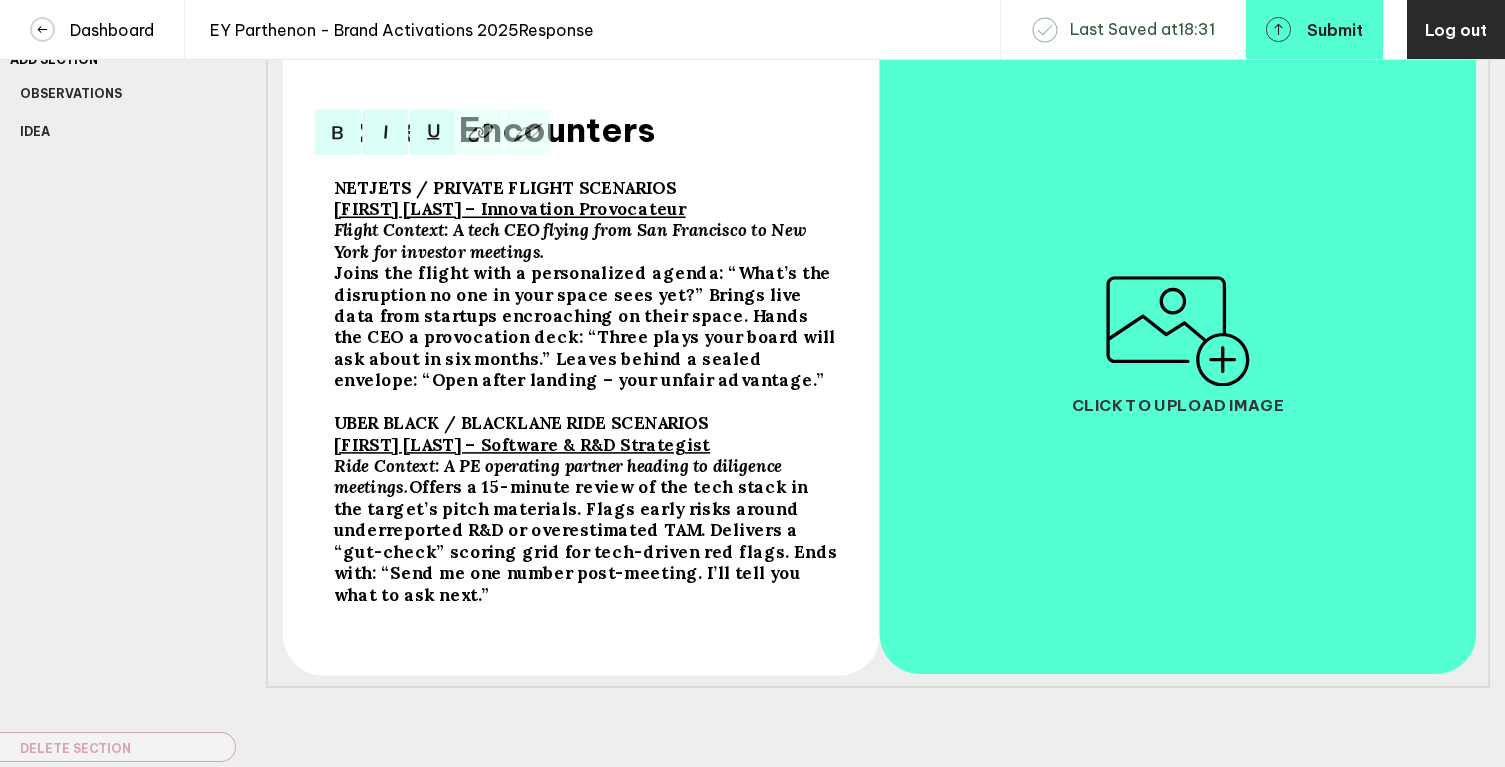scroll, scrollTop: 277, scrollLeft: 0, axis: vertical 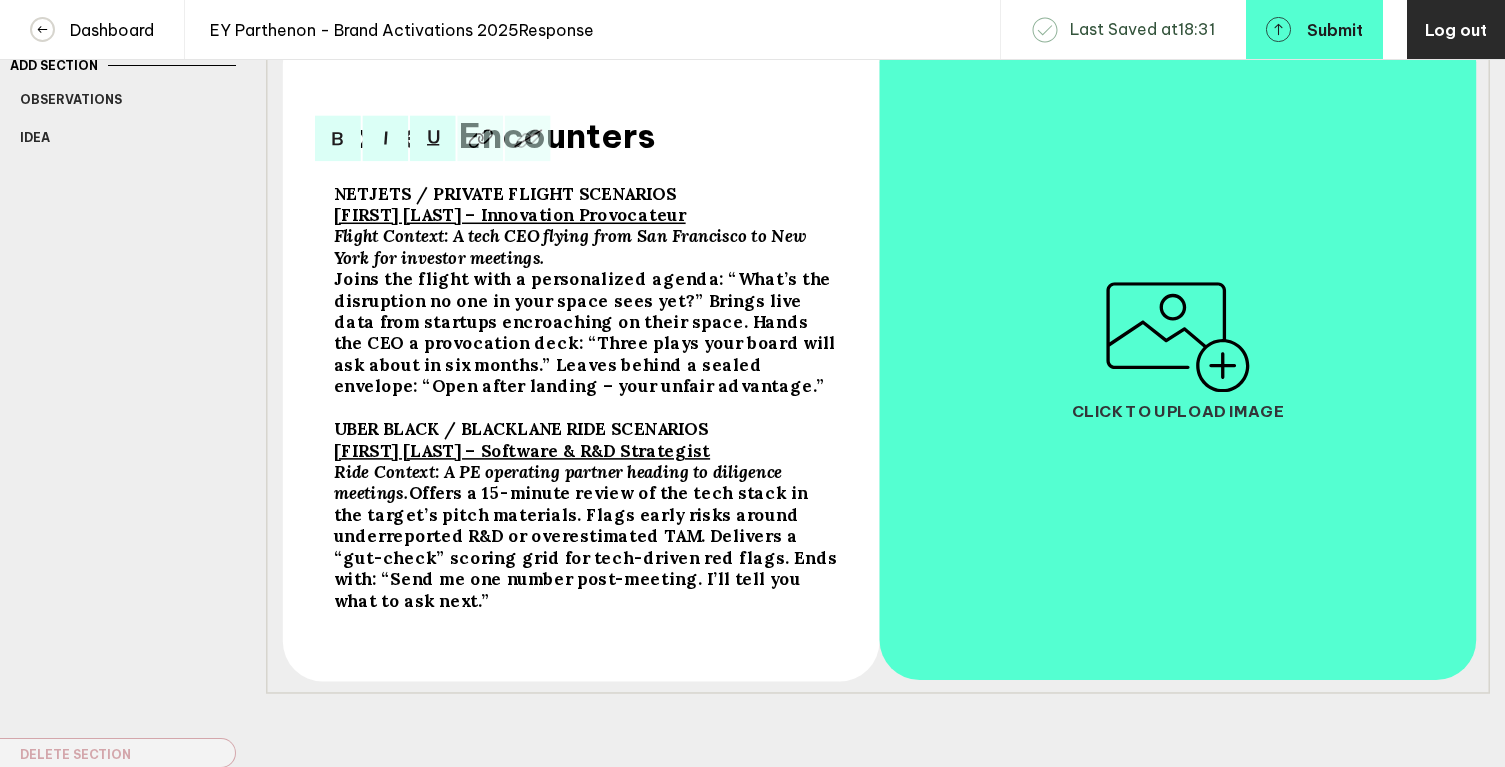 click on "Joins the flight with a personalized agenda: “What’s the disruption no one in your space sees yet?” Brings live data from startups encroaching on their space. Hands the CEO a provocation deck: “Three plays your board will ask about in six months.” Leaves behind a sealed envelope: “Open after landing – your unfair advantage.”" at bounding box center [587, 333] 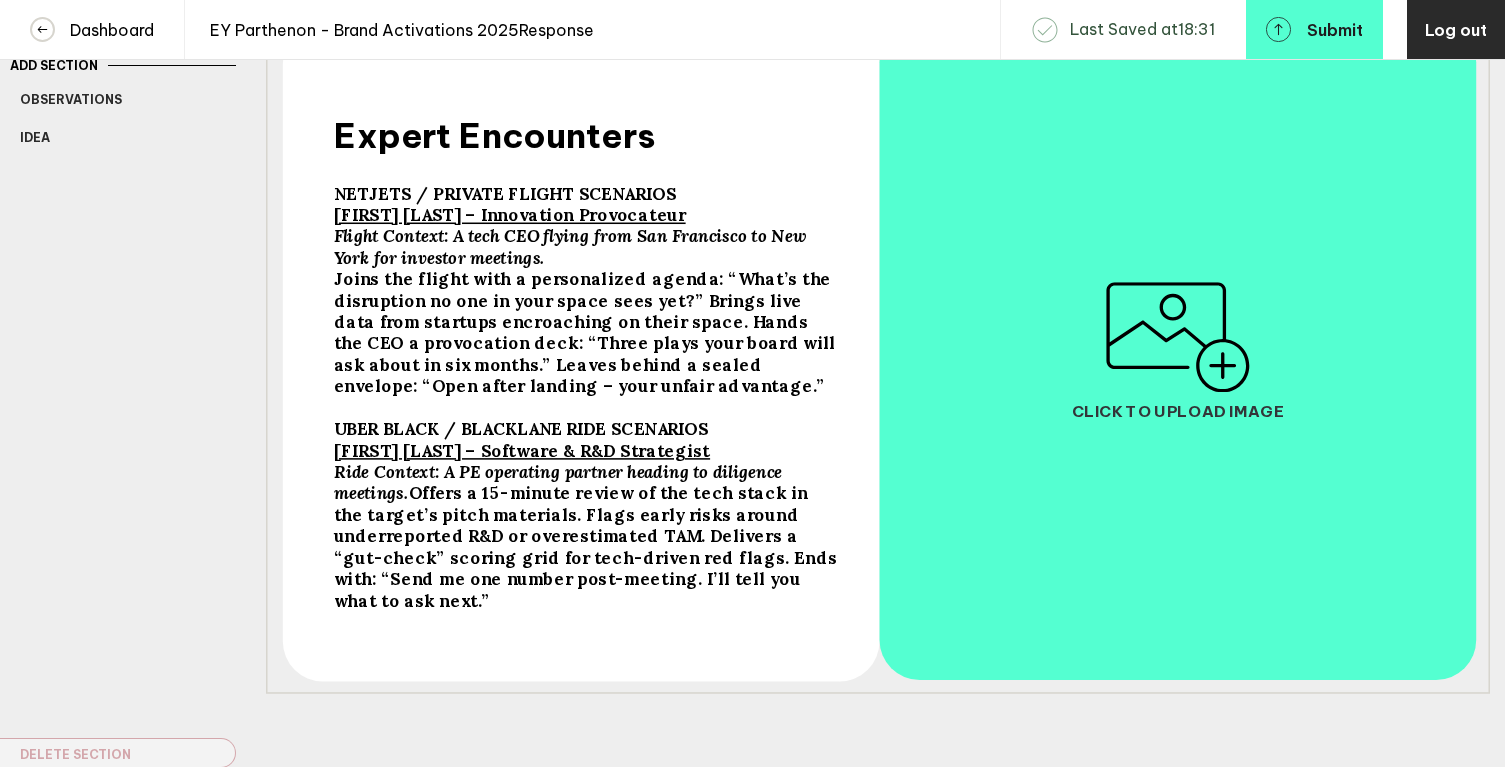 scroll, scrollTop: 233, scrollLeft: 0, axis: vertical 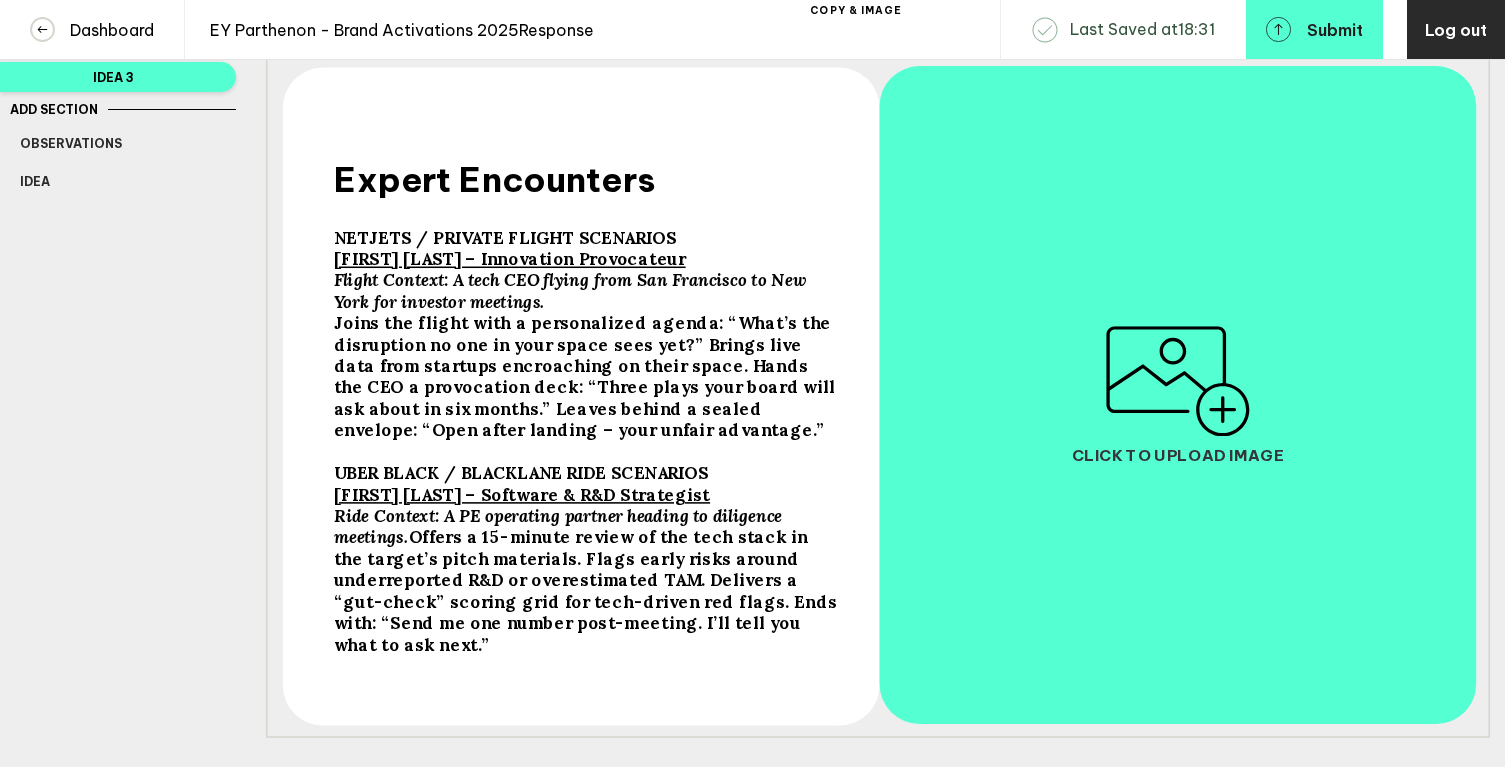 click on "Expert Encounters" at bounding box center [494, 179] 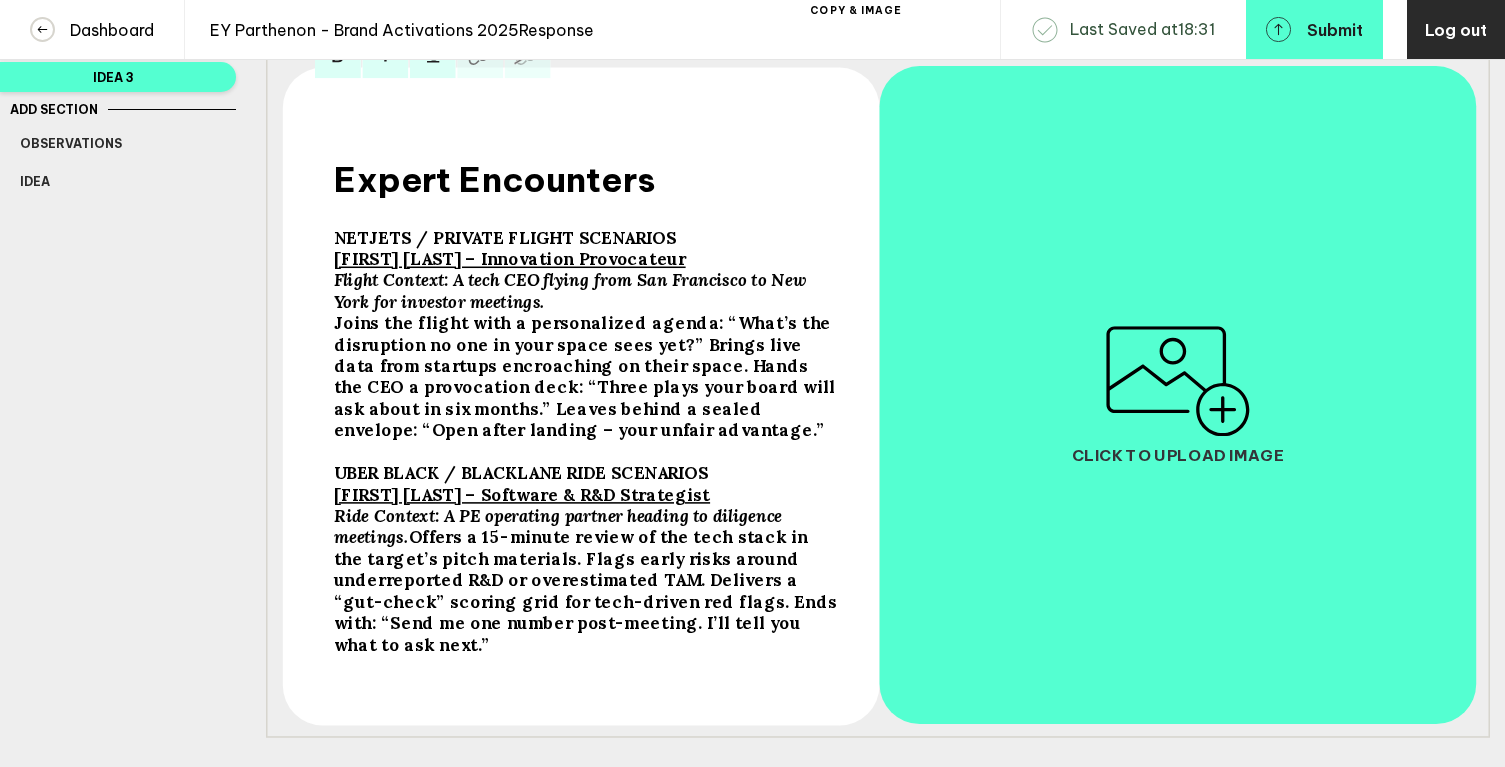 click on "Expert Encounters" at bounding box center [494, 179] 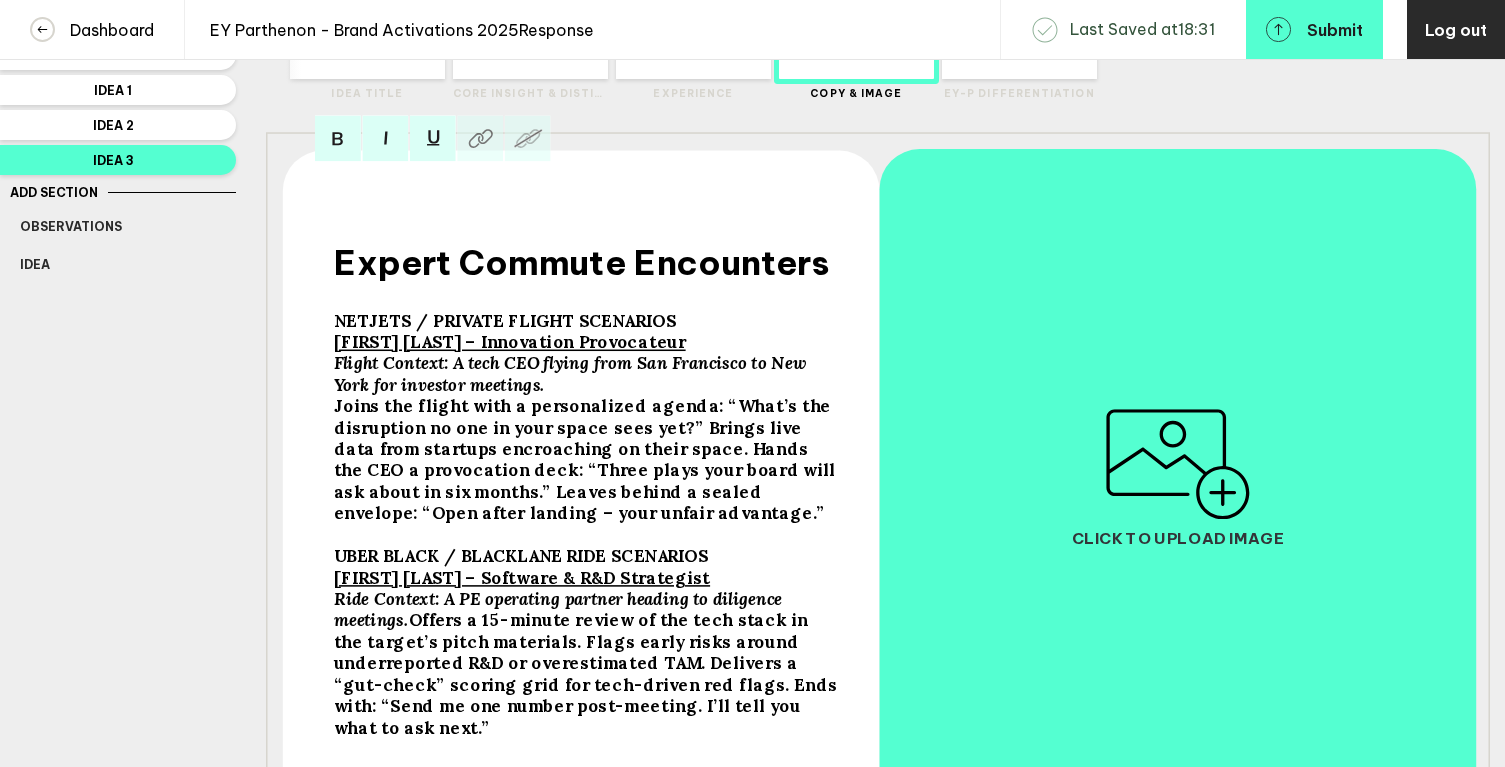 scroll, scrollTop: 0, scrollLeft: 0, axis: both 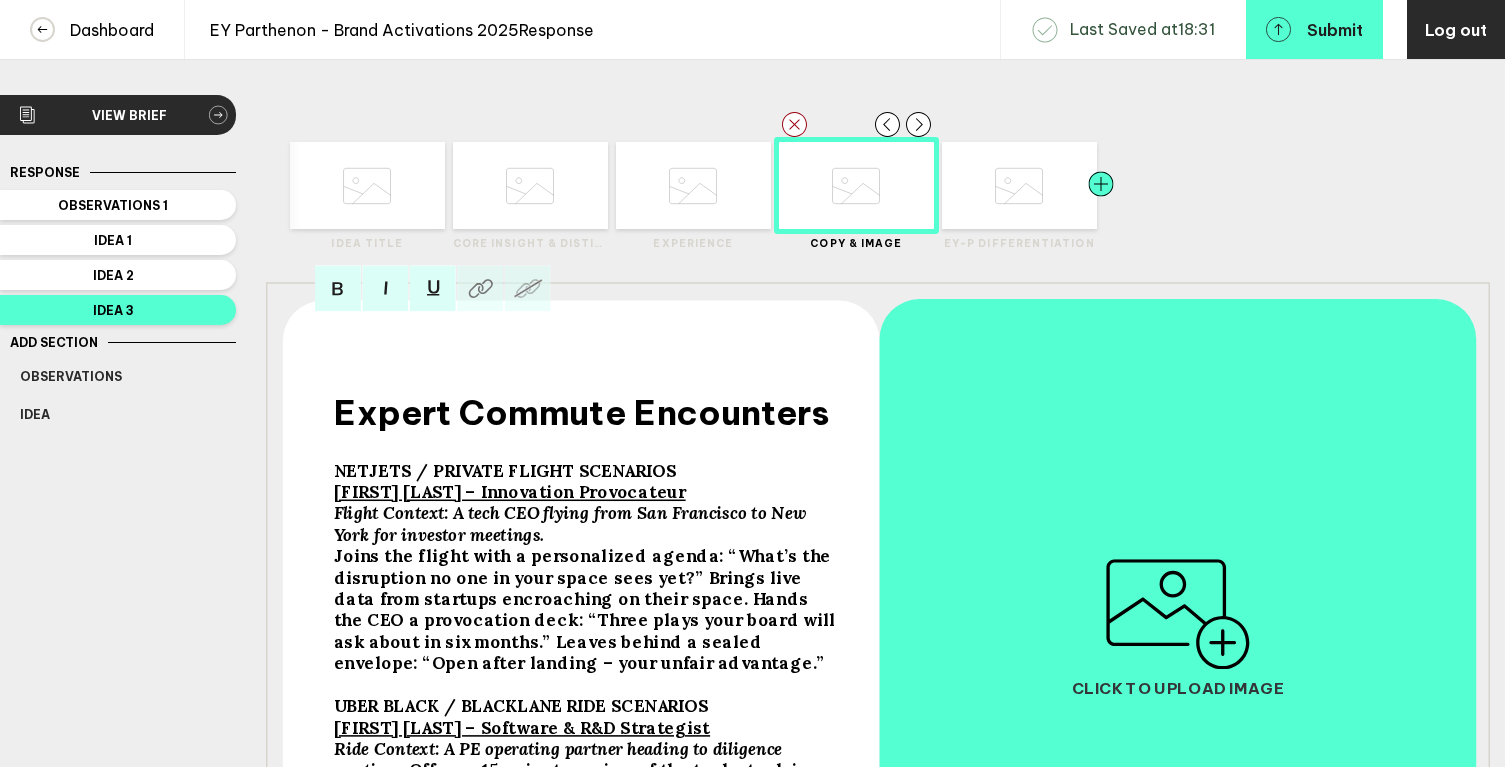 click at bounding box center (410, 185) 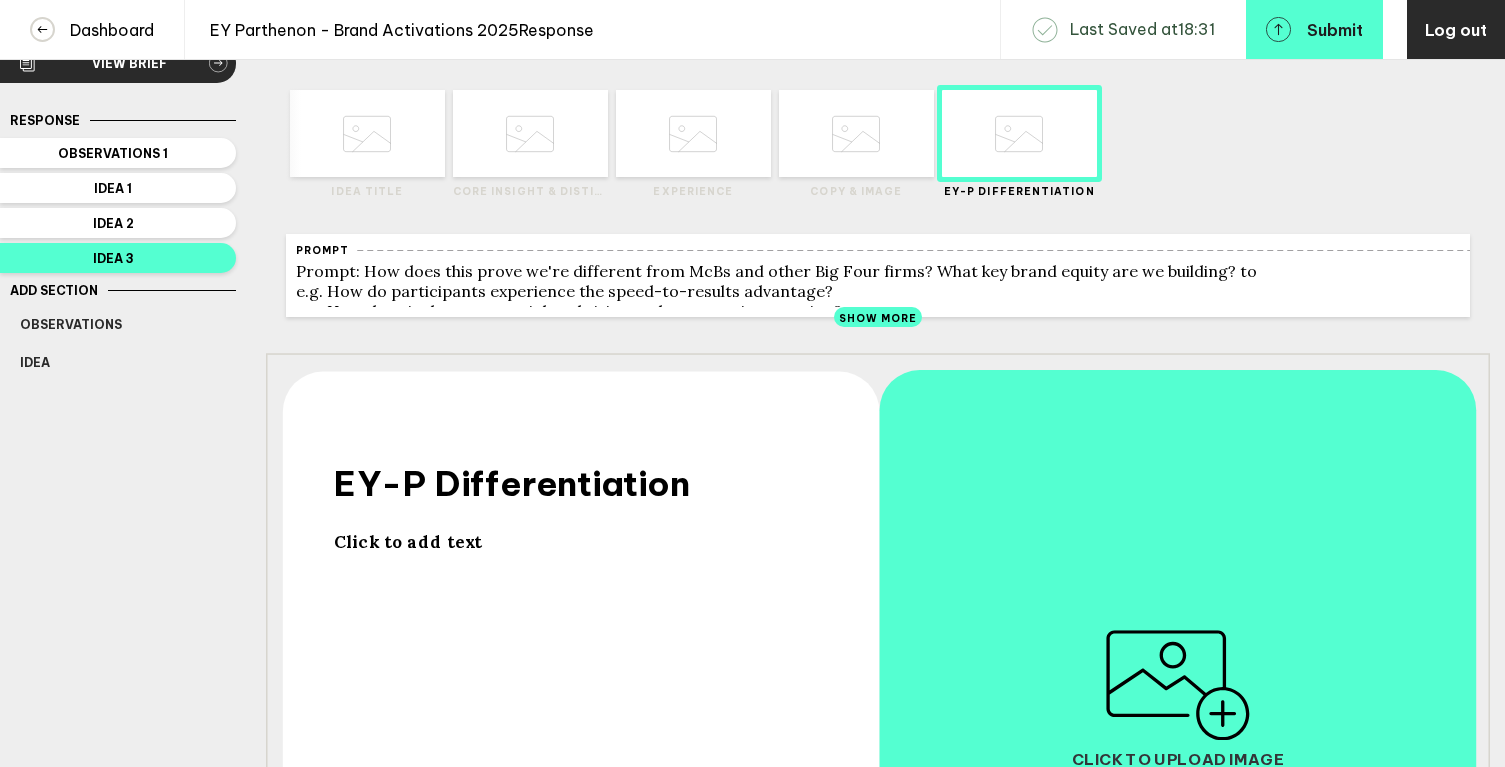 scroll, scrollTop: 0, scrollLeft: 0, axis: both 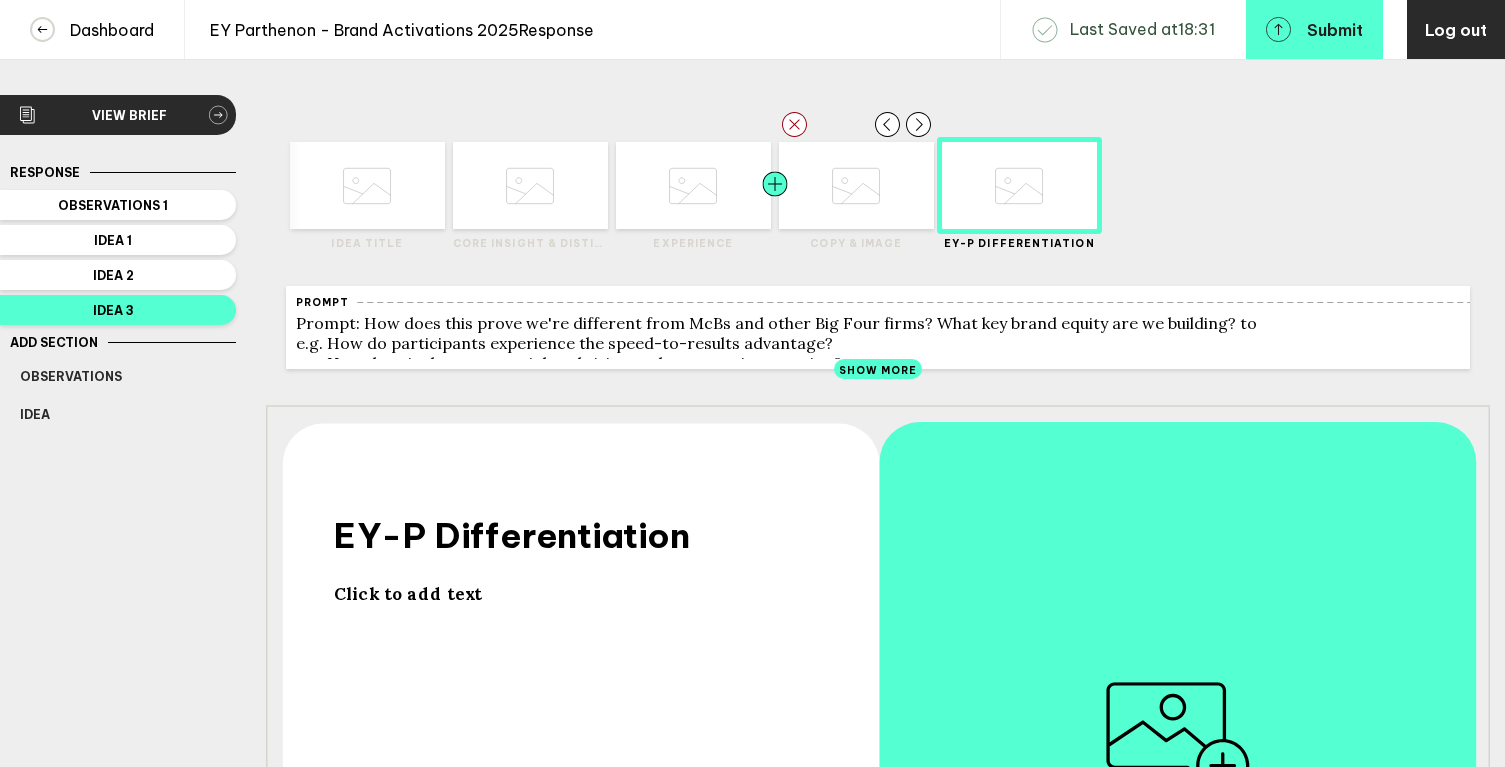 click at bounding box center [325, 185] 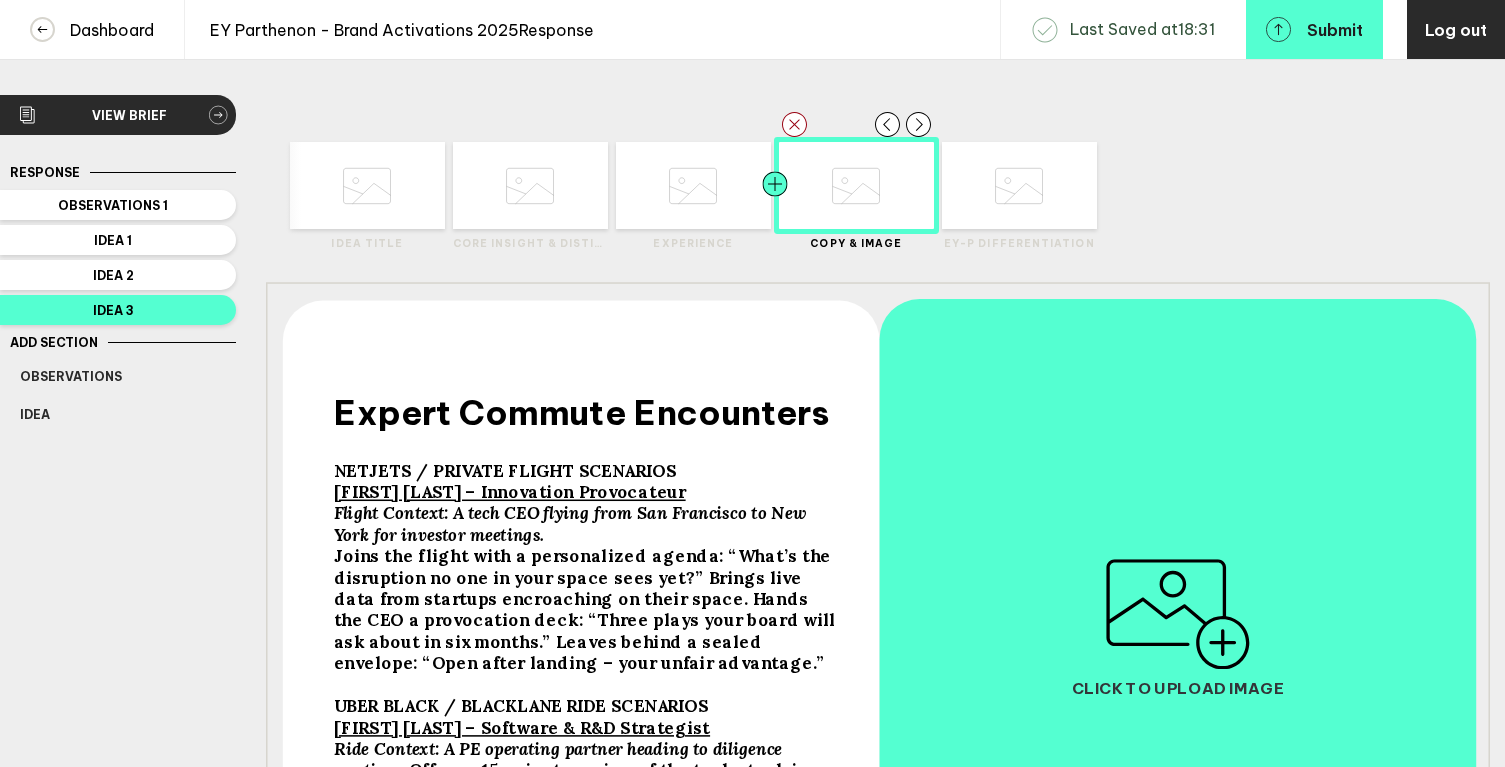 click at bounding box center (410, 185) 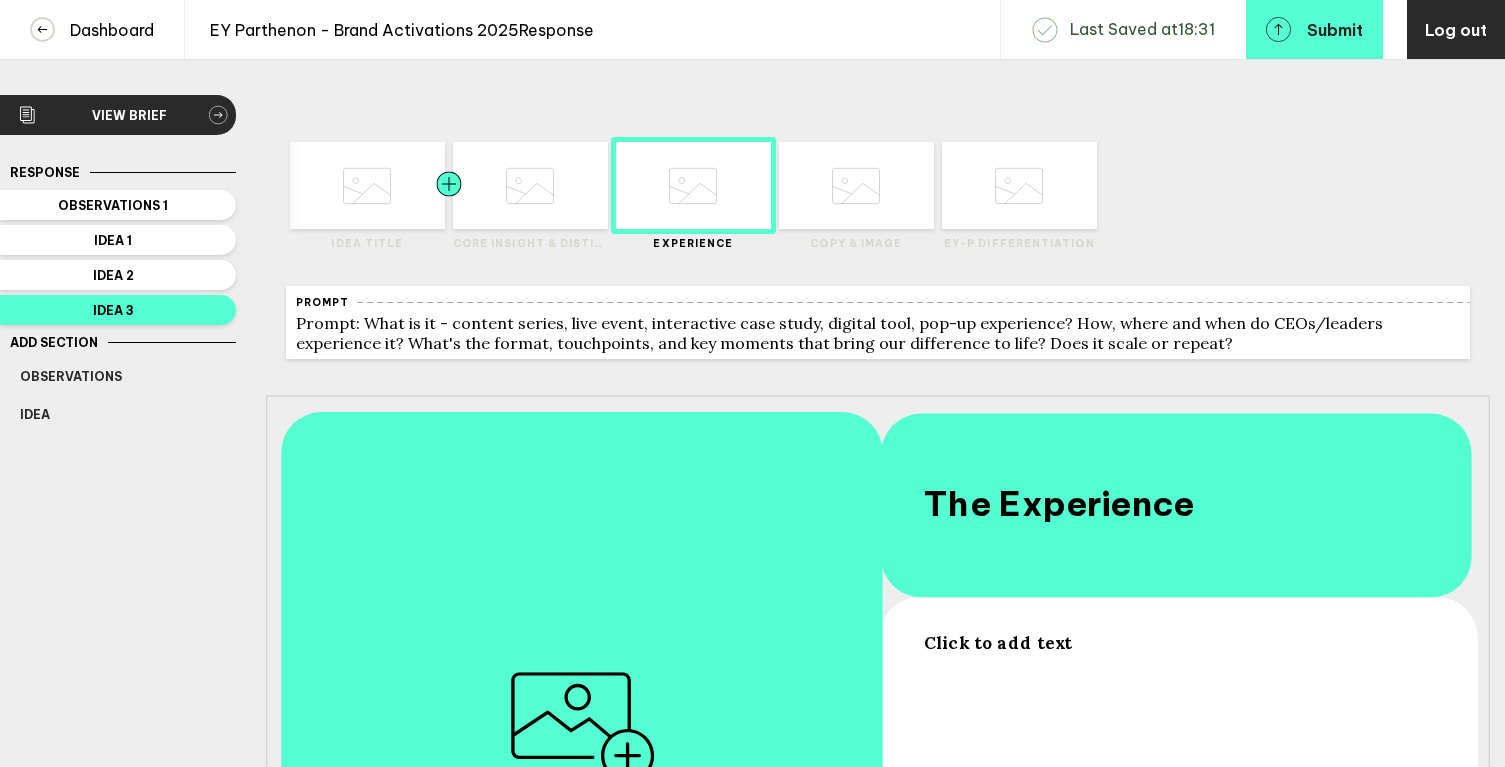 click at bounding box center (325, 185) 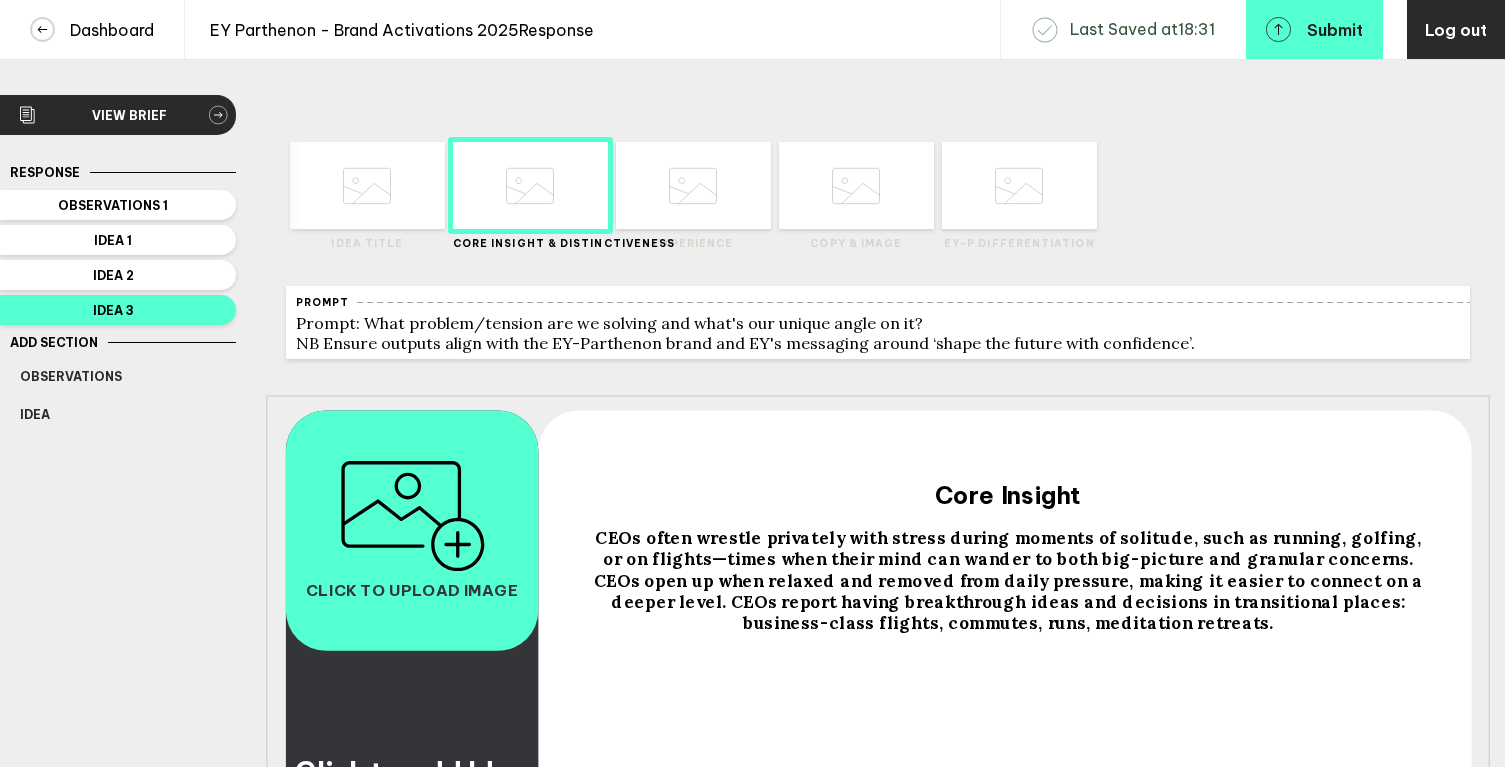 click on "CEOs often wrestle privately with stress during moments of solitude, such as running, golfing, or on flights—times when their mind can wander to both big-picture and granular concerns. CEOs open up when relaxed and removed from daily pressure, making it easier to connect on a deeper level. CEOs report having breakthrough ideas and decisions in transitional places: business-class flights, commutes, runs, meditation retreats." at bounding box center (1011, 580) 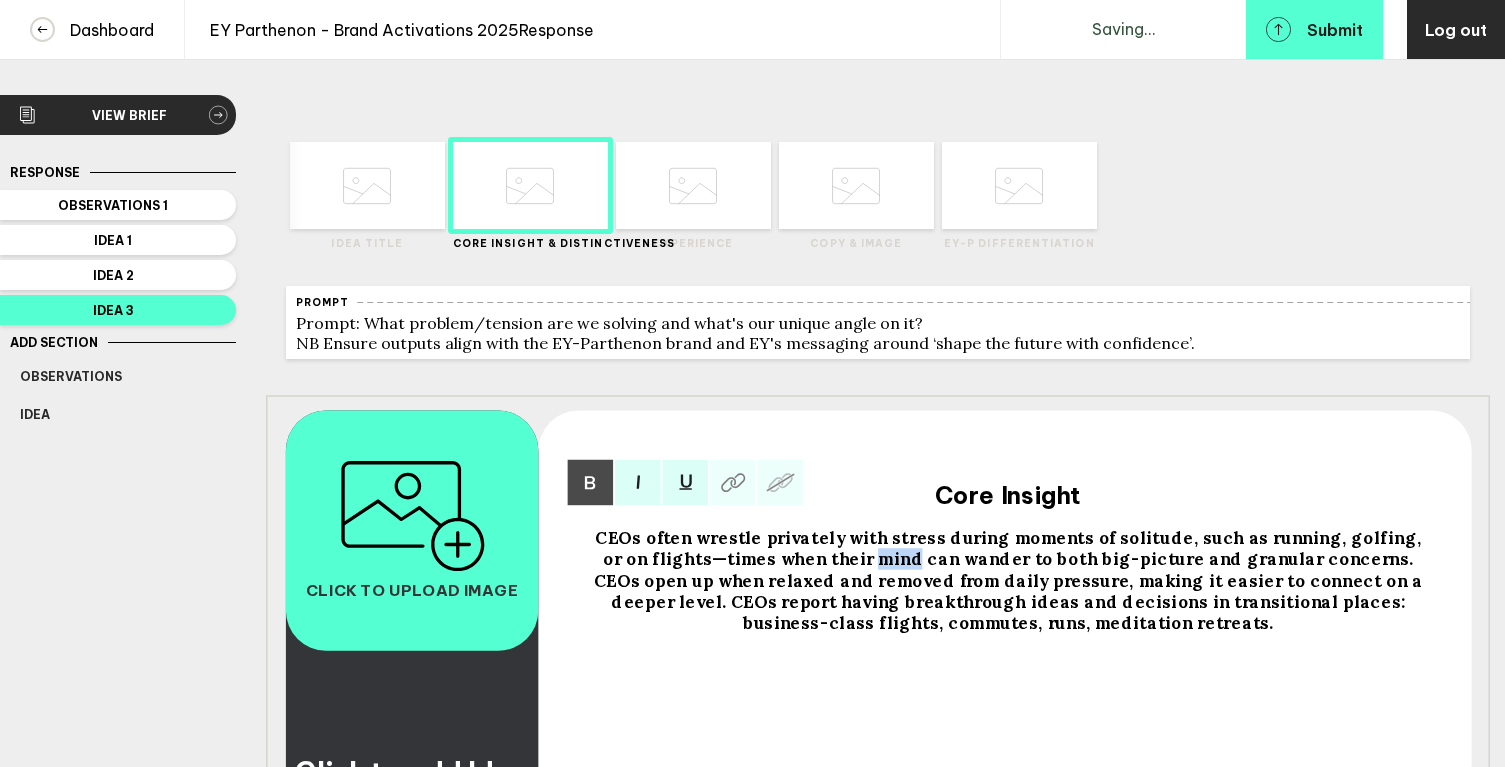 click on "CEOs often wrestle privately with stress during moments of solitude, such as running, golfing, or on flights—times when their mind can wander to both big-picture and granular concerns. CEOs open up when relaxed and removed from daily pressure, making it easier to connect on a deeper level. CEOs report having breakthrough ideas and decisions in transitional places: business-class flights, commutes, runs, meditation retreats." at bounding box center [1011, 580] 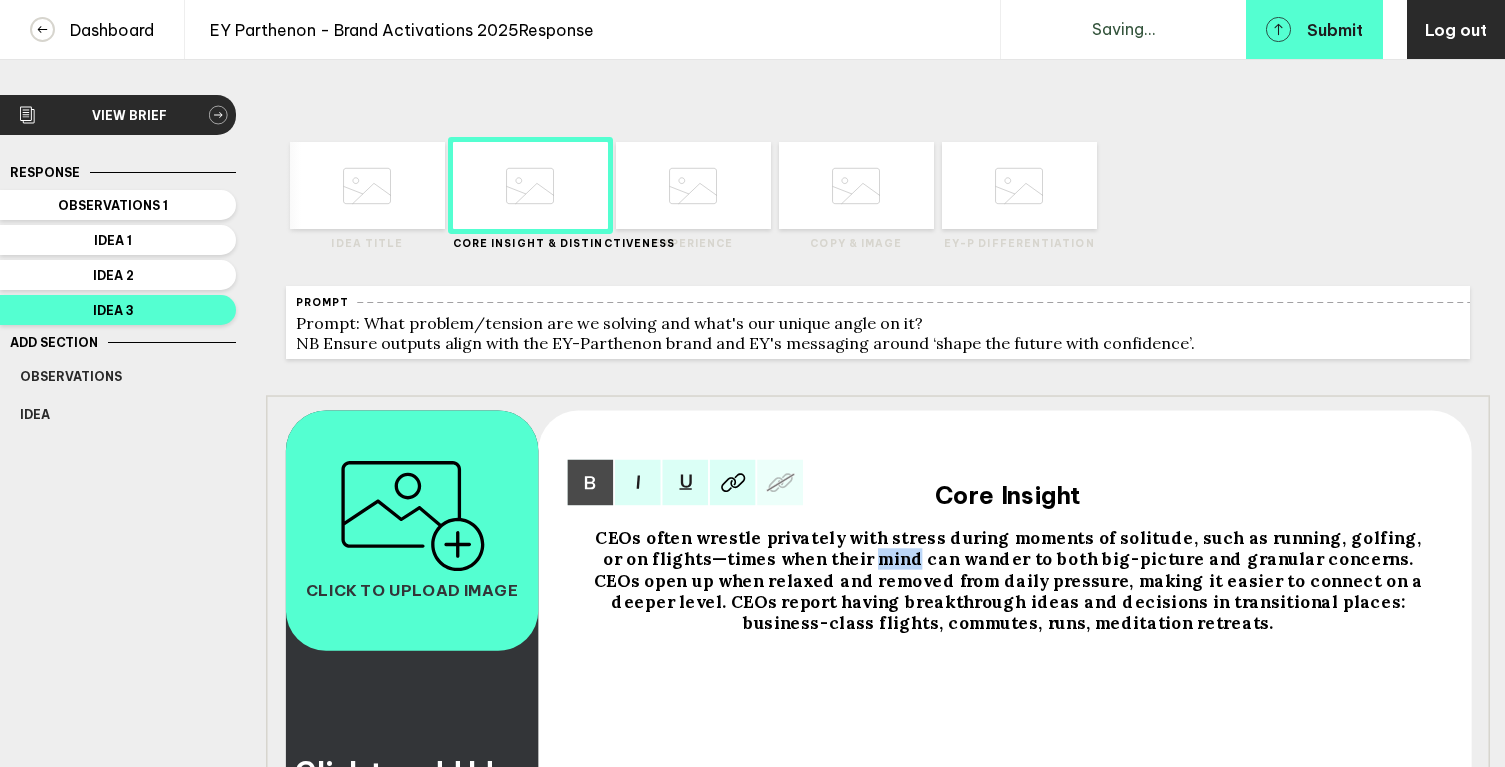 click on "CEOs often wrestle privately with stress during moments of solitude, such as running, golfing, or on flights—times when their mind can wander to both big-picture and granular concerns. CEOs open up when relaxed and removed from daily pressure, making it easier to connect on a deeper level. CEOs report having breakthrough ideas and decisions in transitional places: business-class flights, commutes, runs, meditation retreats." at bounding box center [1011, 580] 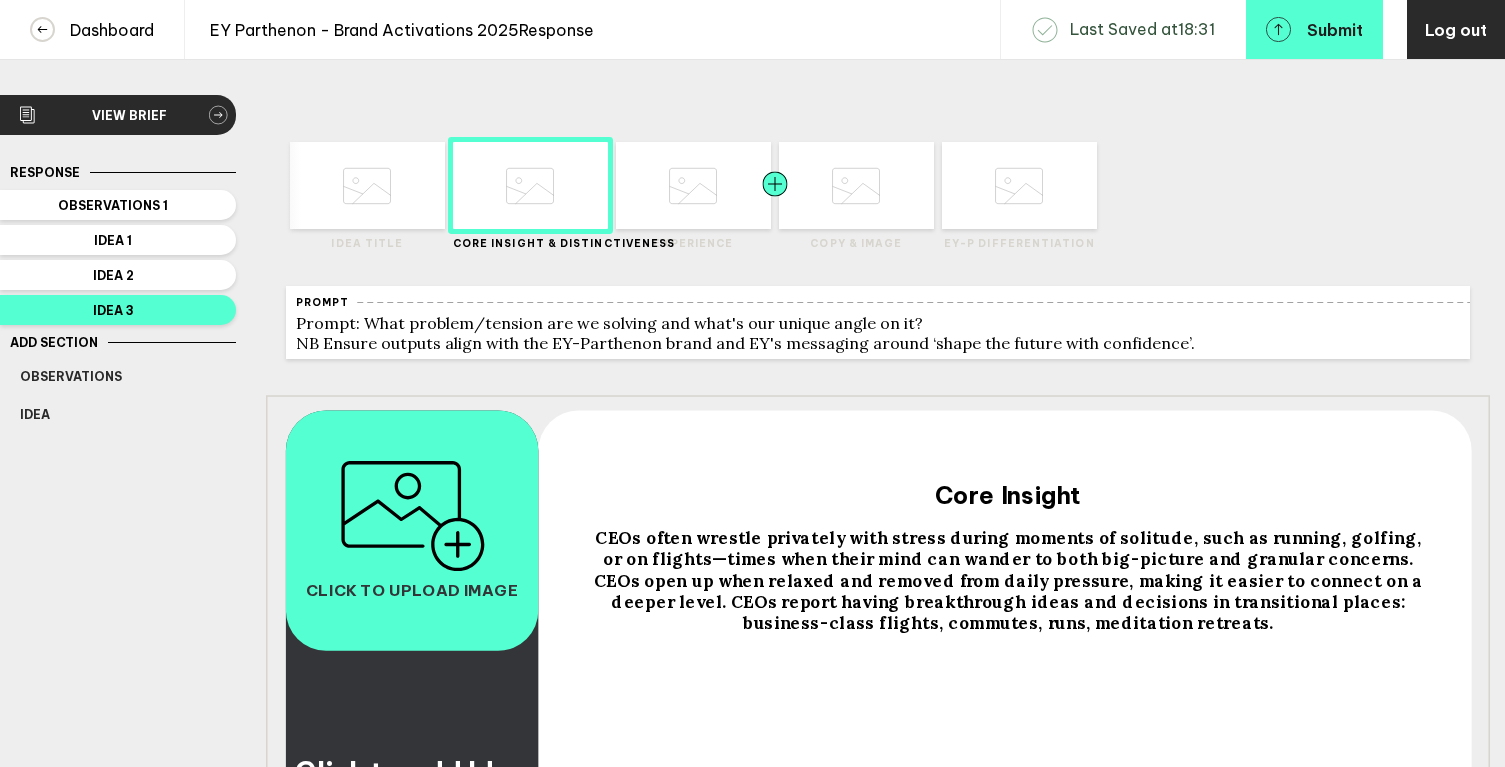 click at bounding box center [410, 185] 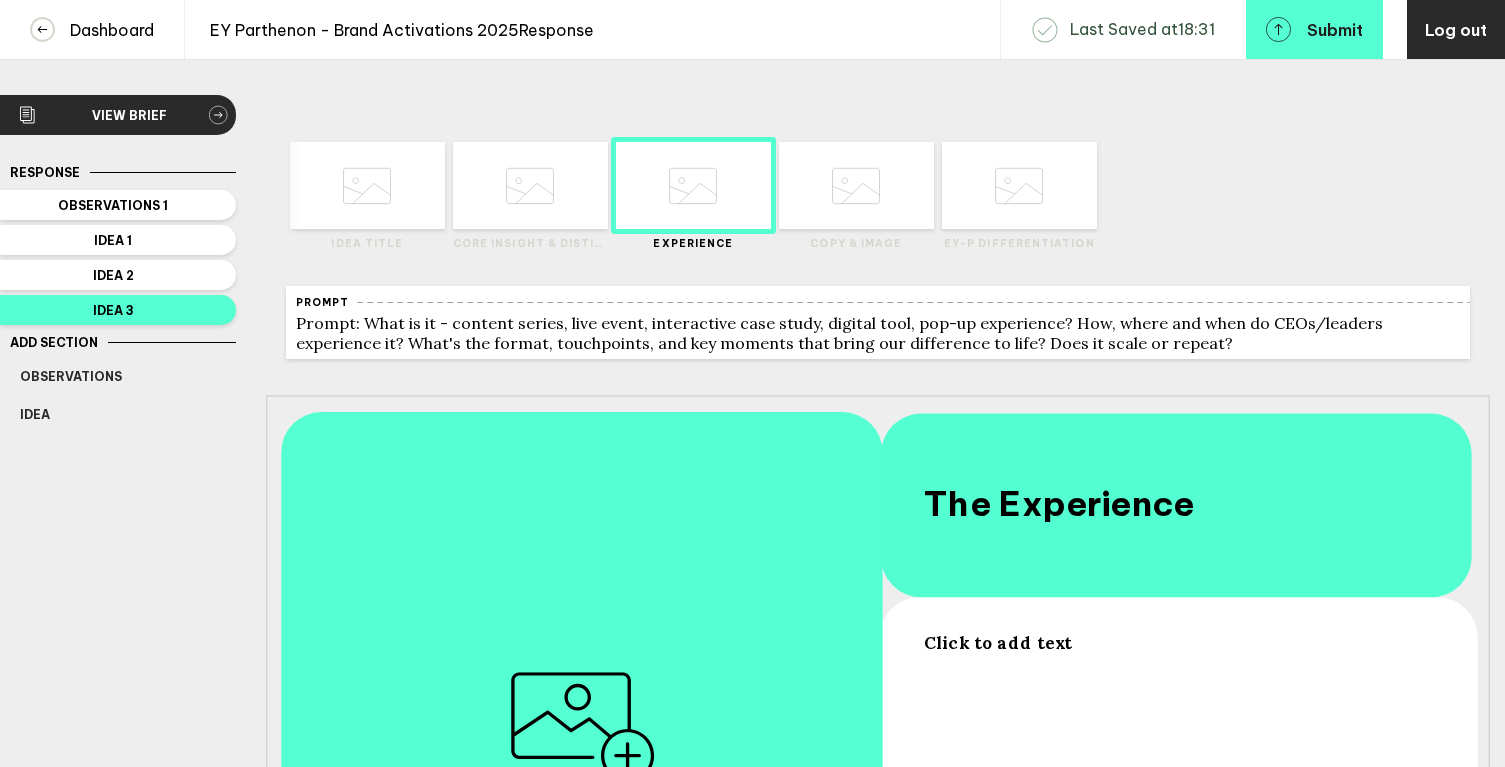 click on "Click to add text" at bounding box center (997, 642) 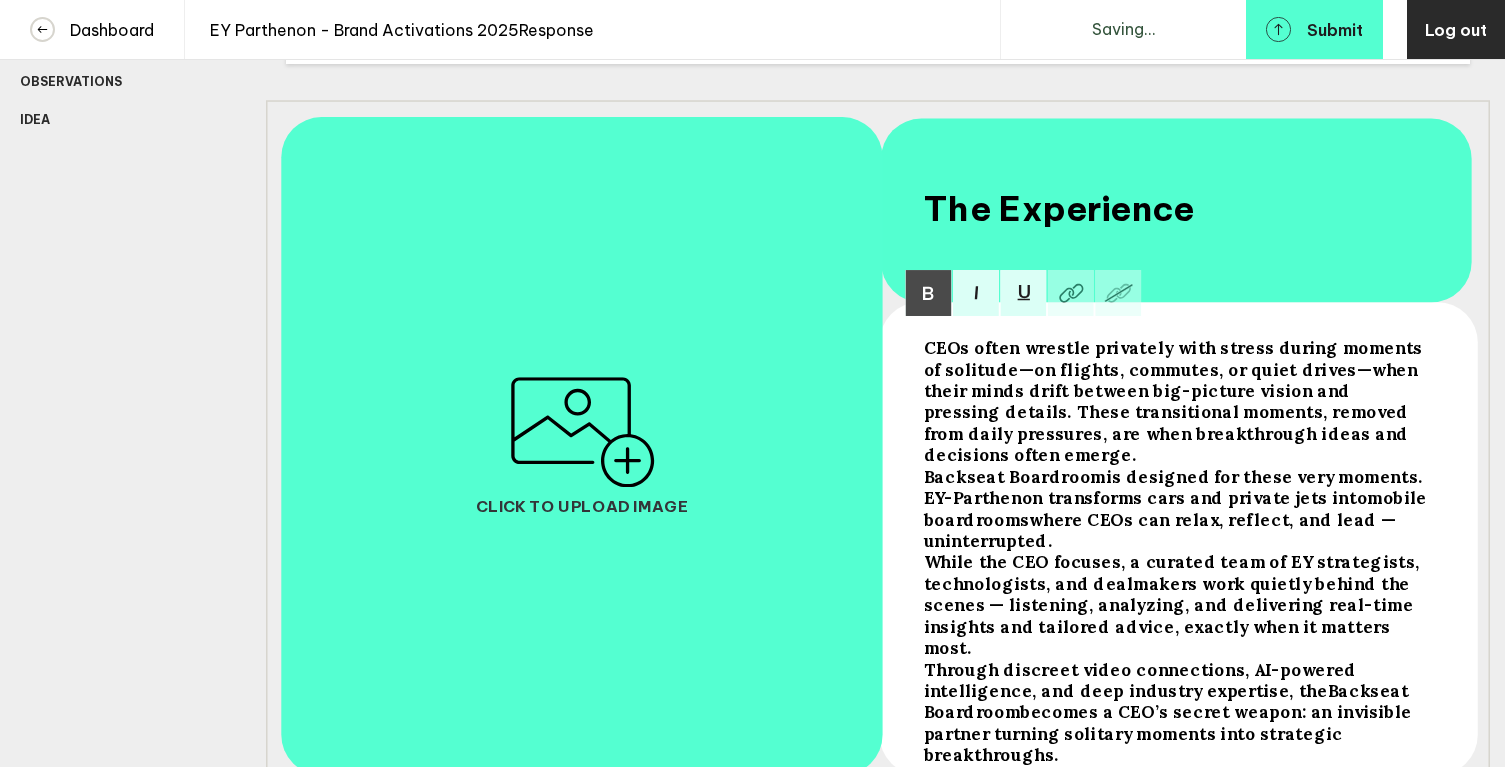 scroll, scrollTop: 357, scrollLeft: 0, axis: vertical 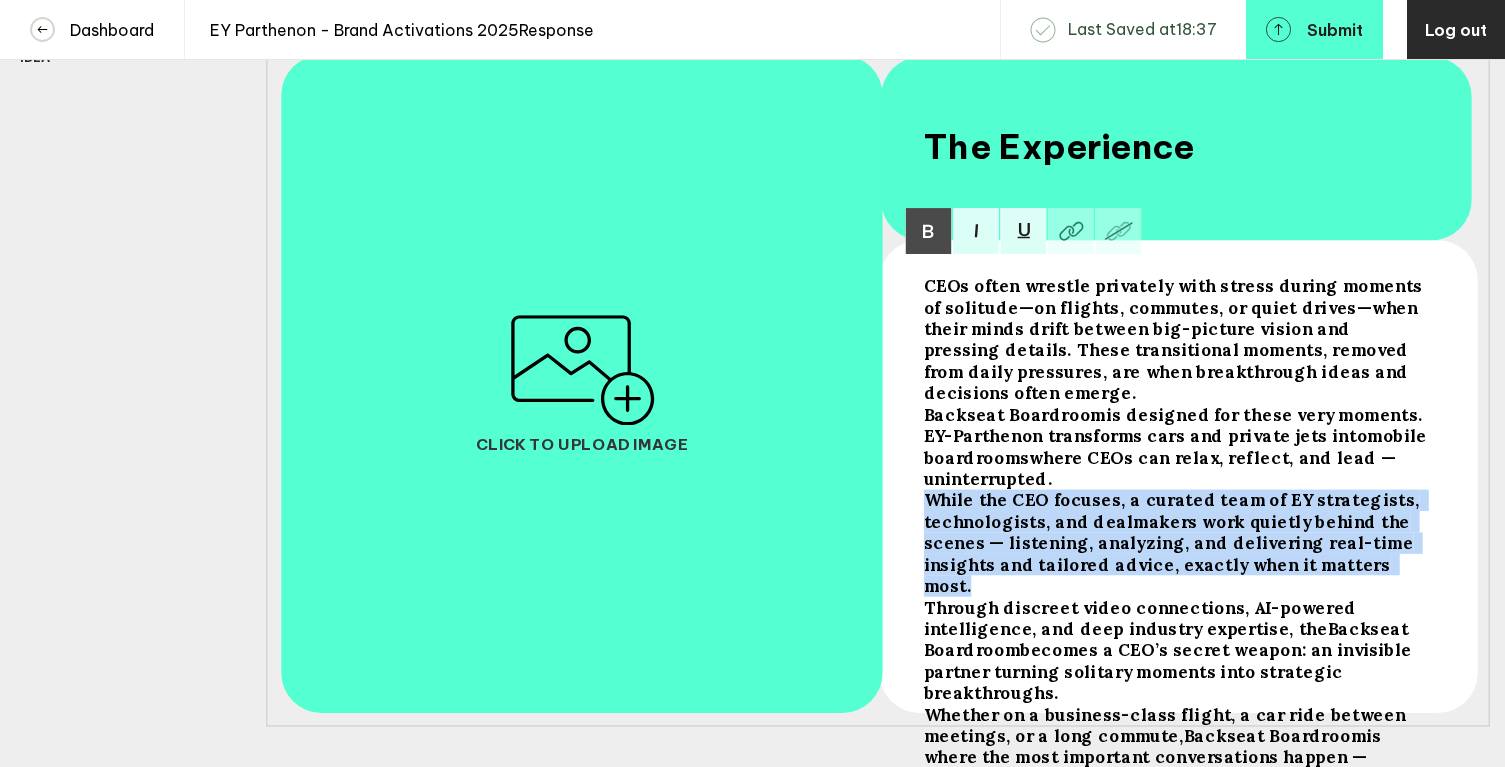 drag, startPoint x: 928, startPoint y: 492, endPoint x: 1328, endPoint y: 550, distance: 404.18314 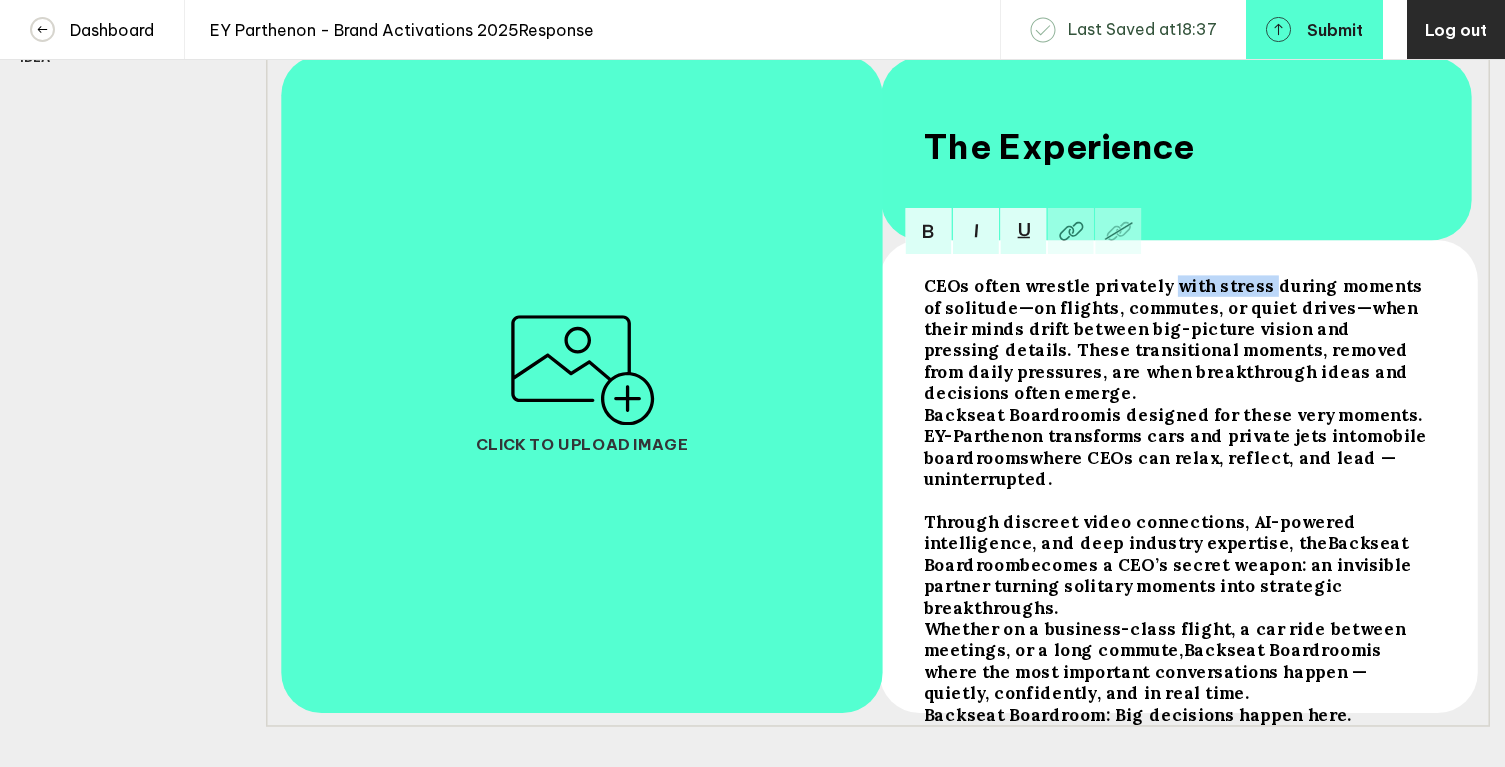 drag, startPoint x: 1164, startPoint y: 296, endPoint x: 1255, endPoint y: 301, distance: 91.13726 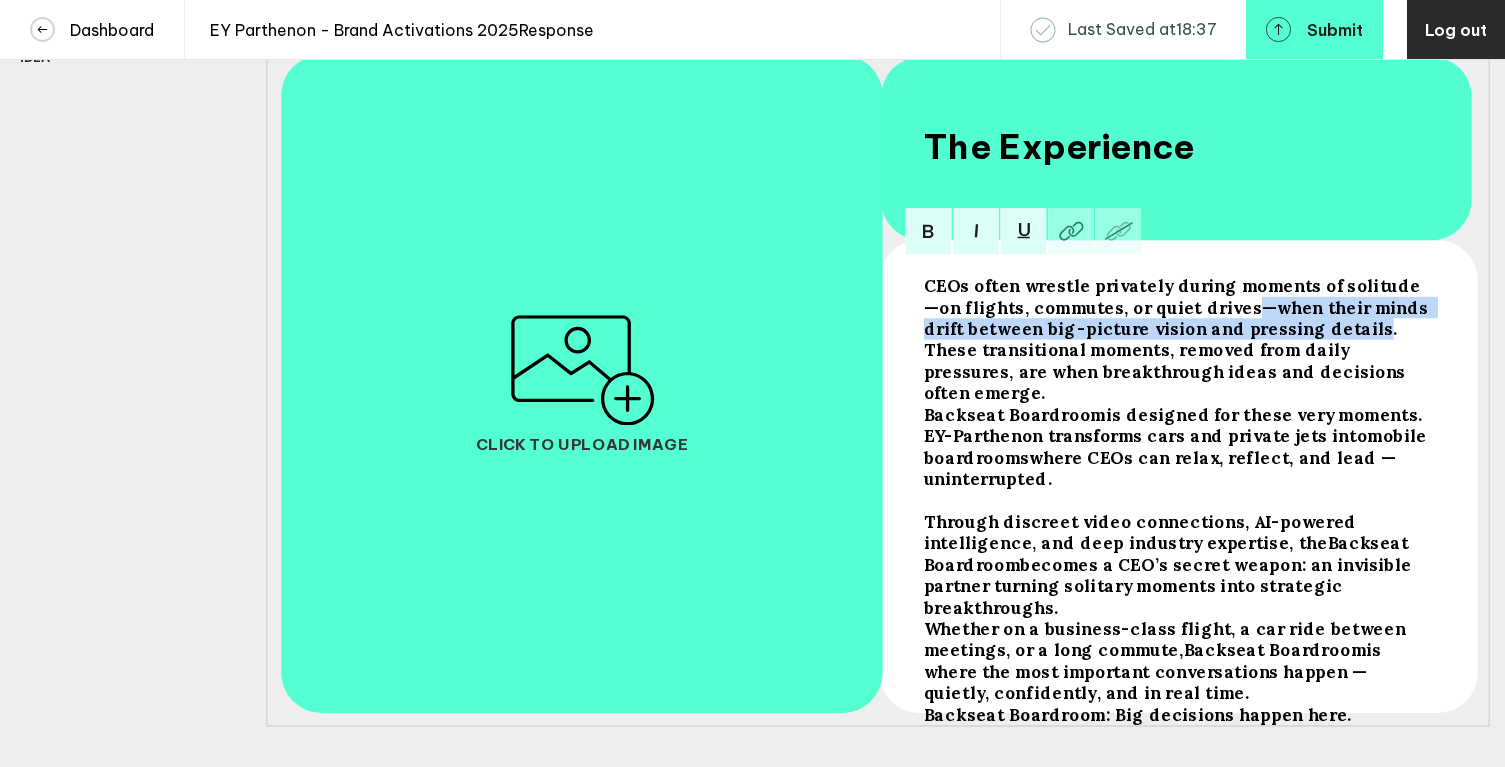 drag, startPoint x: 1199, startPoint y: 320, endPoint x: 1309, endPoint y: 338, distance: 111.463 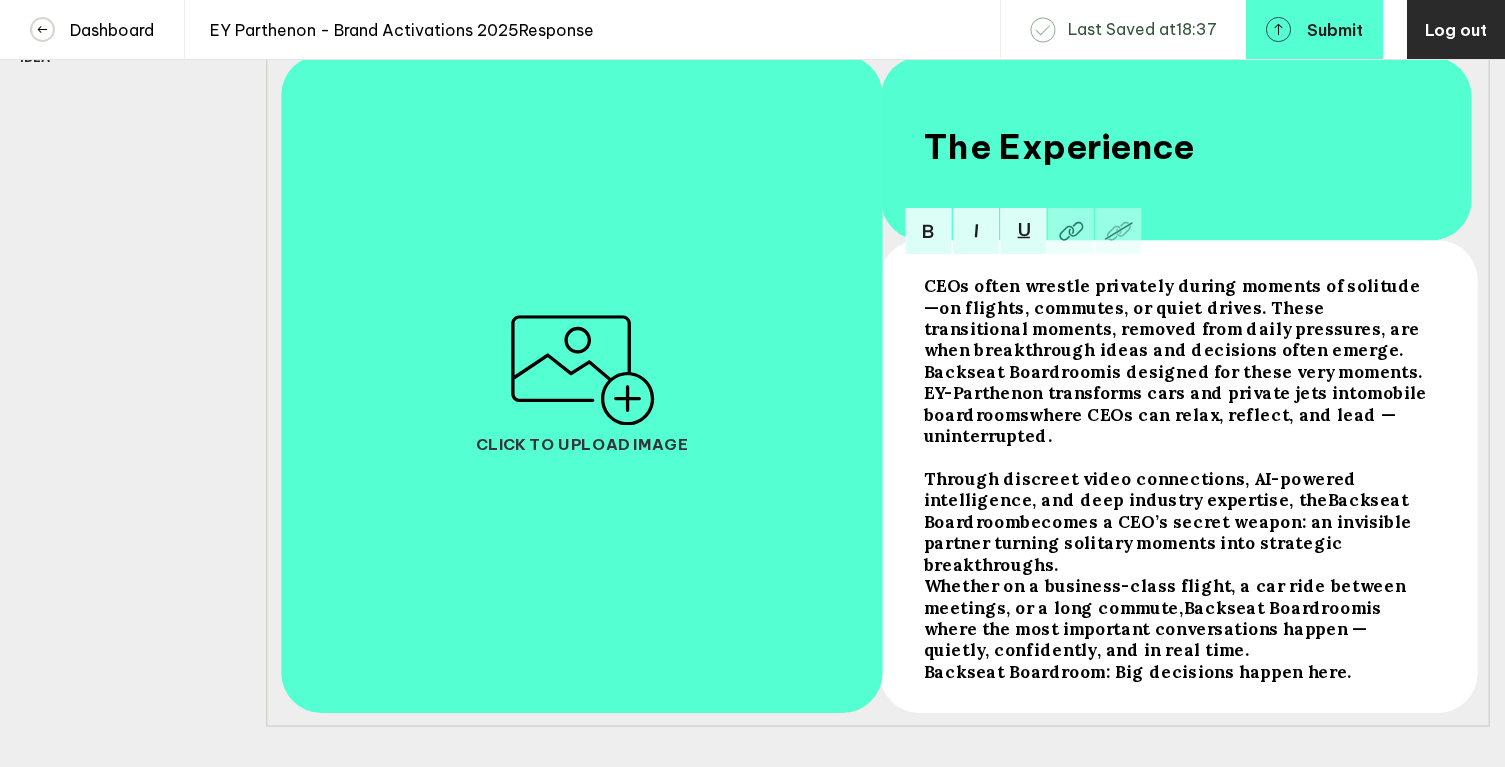 click on "CEOs often wrestle privately during moments of solitude—on flights, commutes, or quiet drives. These transitional moments, removed from daily pressures, are when breakthrough ideas and decisions often emerge." at bounding box center [1173, 318] 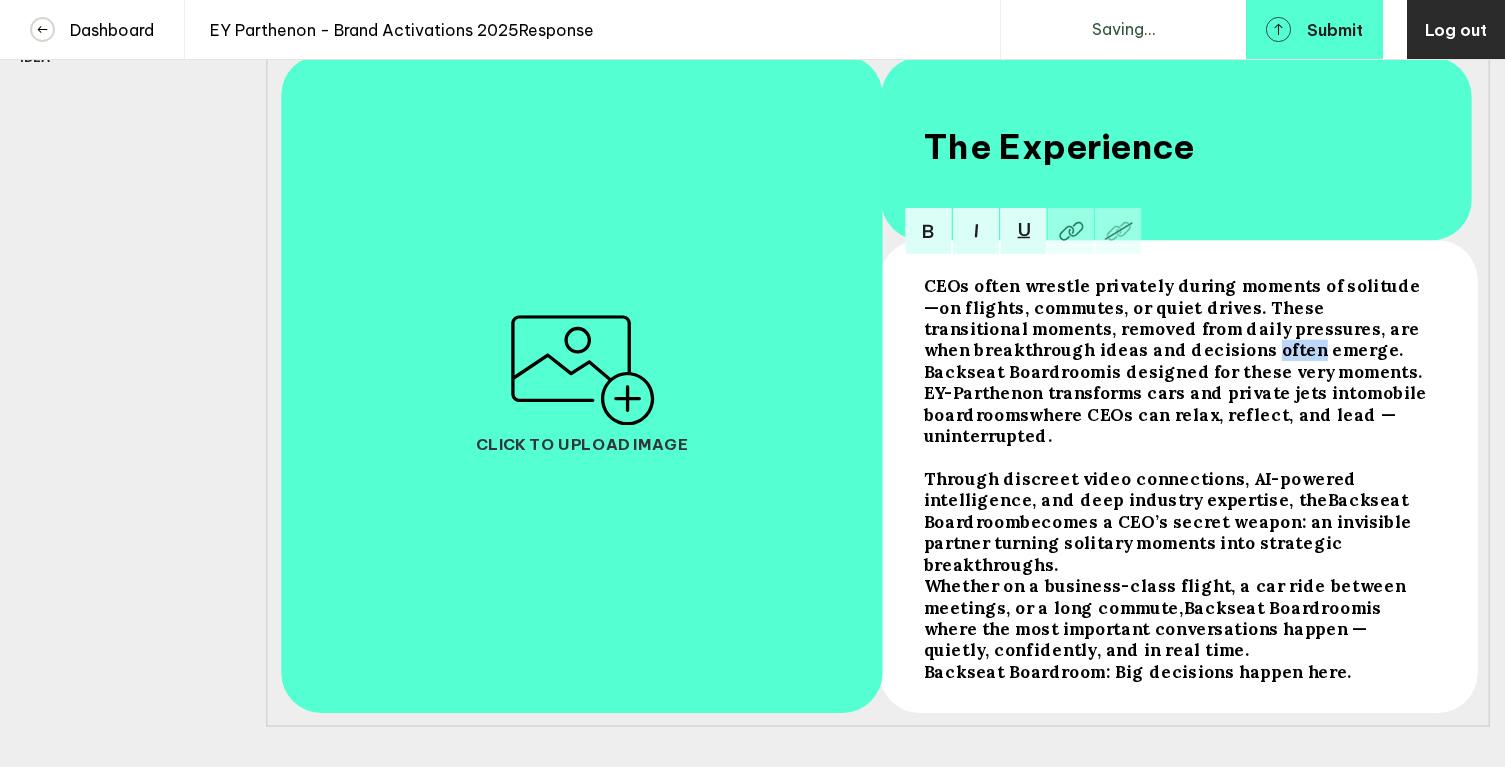 click on "CEOs often wrestle privately during moments of solitude—on flights, commutes, or quiet drives. These transitional moments, removed from daily pressures, are when breakthrough ideas and decisions often emerge." at bounding box center [1173, 318] 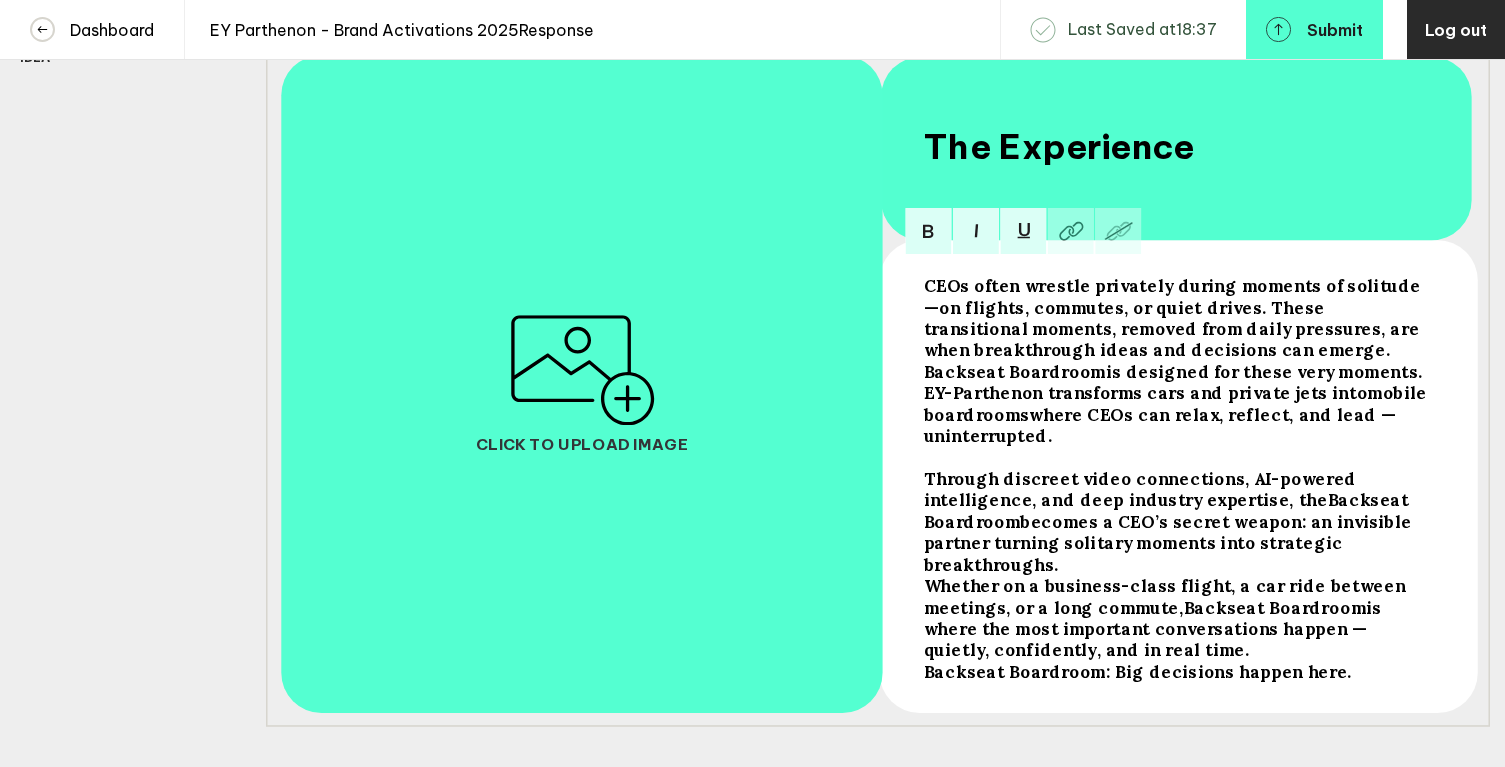 click on "Backseat Boardroom" at bounding box center [1173, 318] 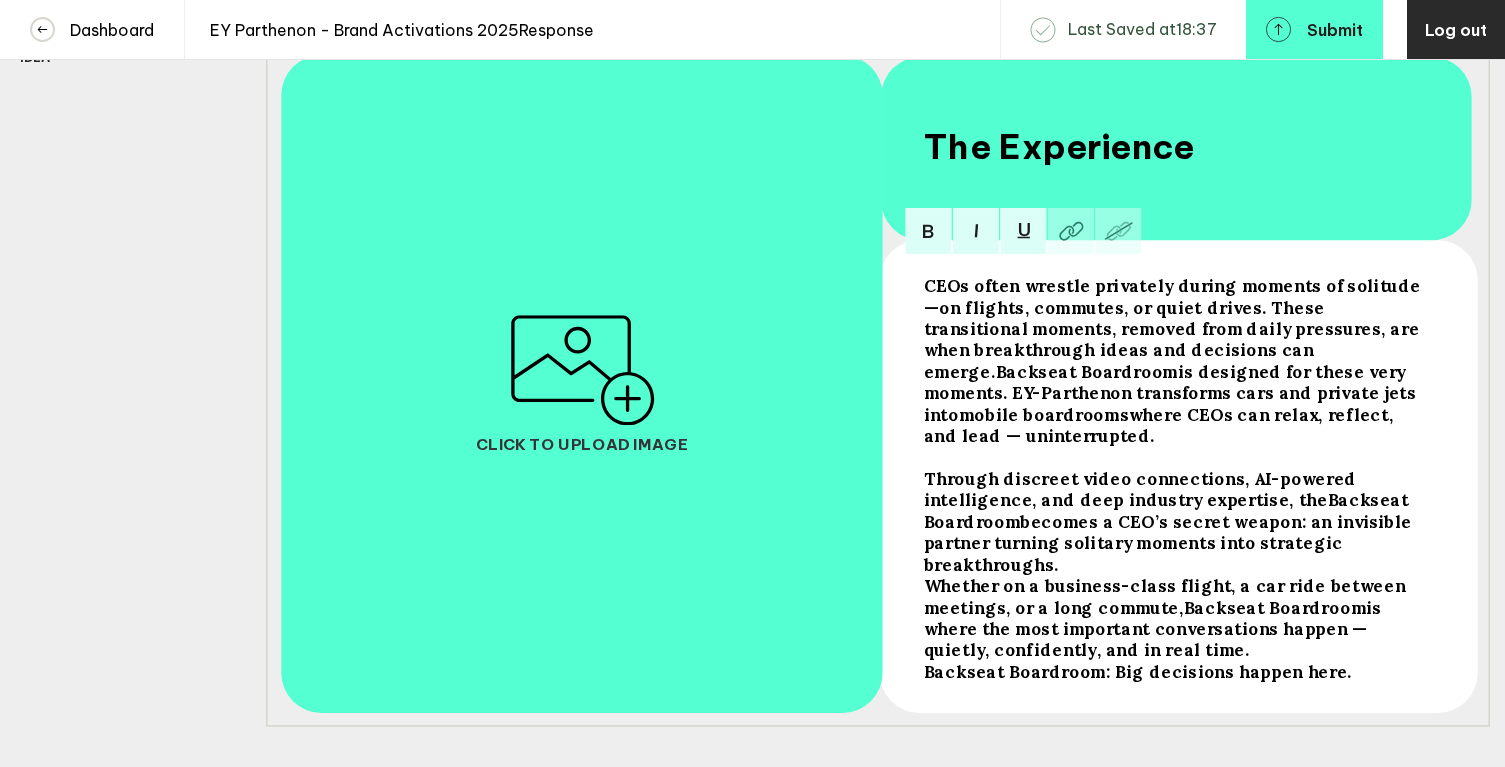 click on "where CEOs can relax, reflect, and lead — uninterrupted." at bounding box center (1173, 328) 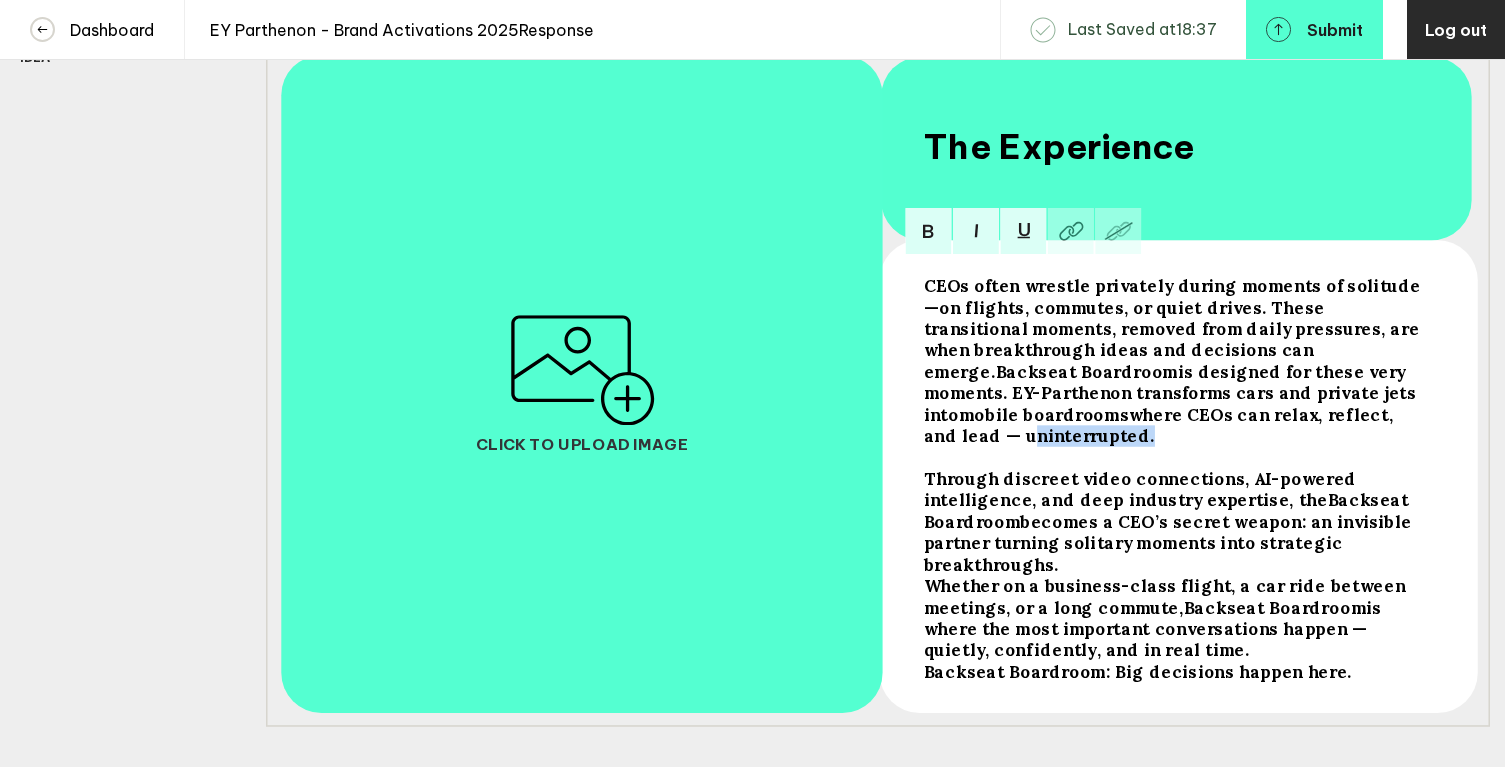 click on "where CEOs can relax, reflect, and lead — uninterrupted." at bounding box center [1173, 328] 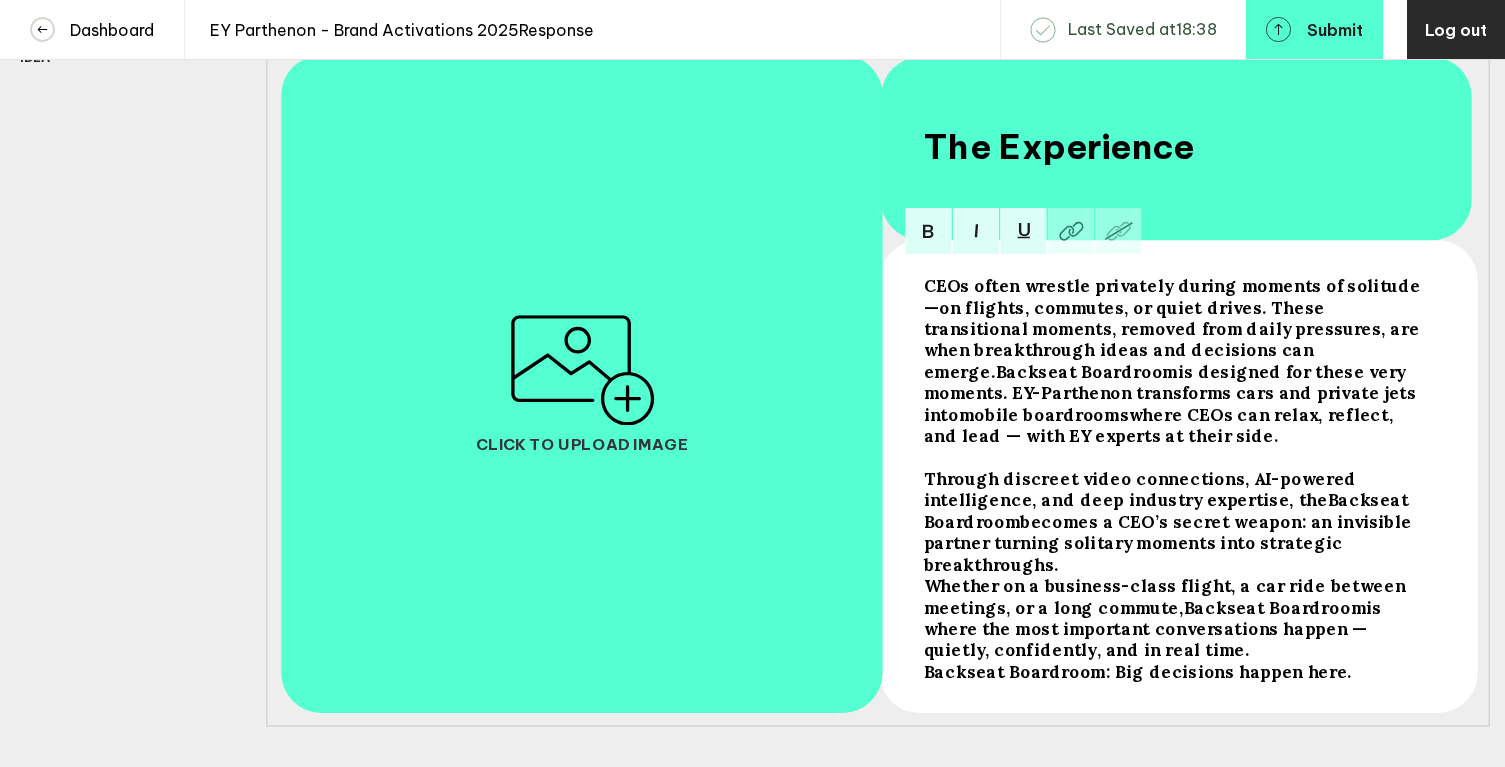 click on "where CEOs can relax, reflect, and lead — with EY experts at their side." at bounding box center [1173, 328] 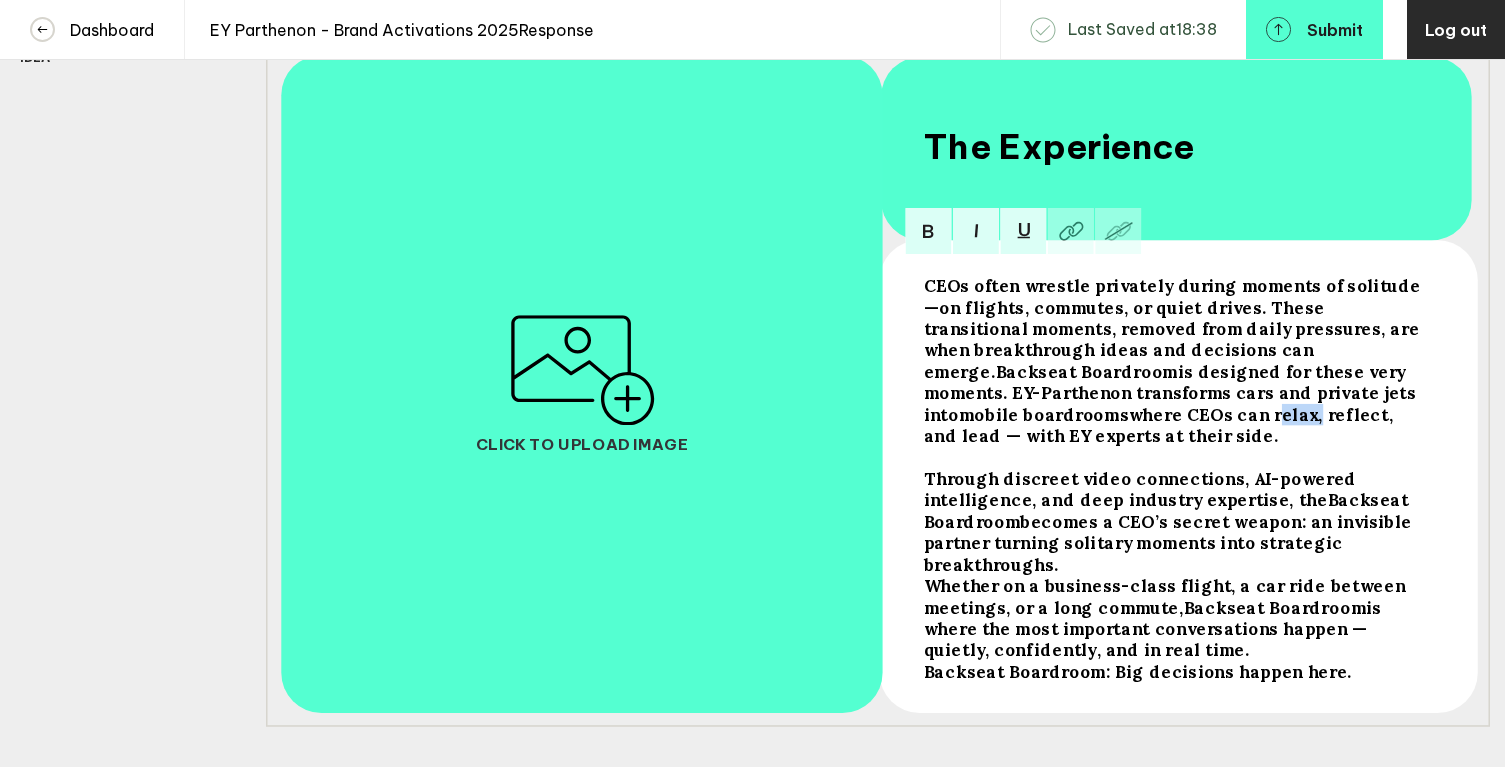 click on "where CEOs can relax, reflect, and lead — with EY experts at their side." at bounding box center (1173, 328) 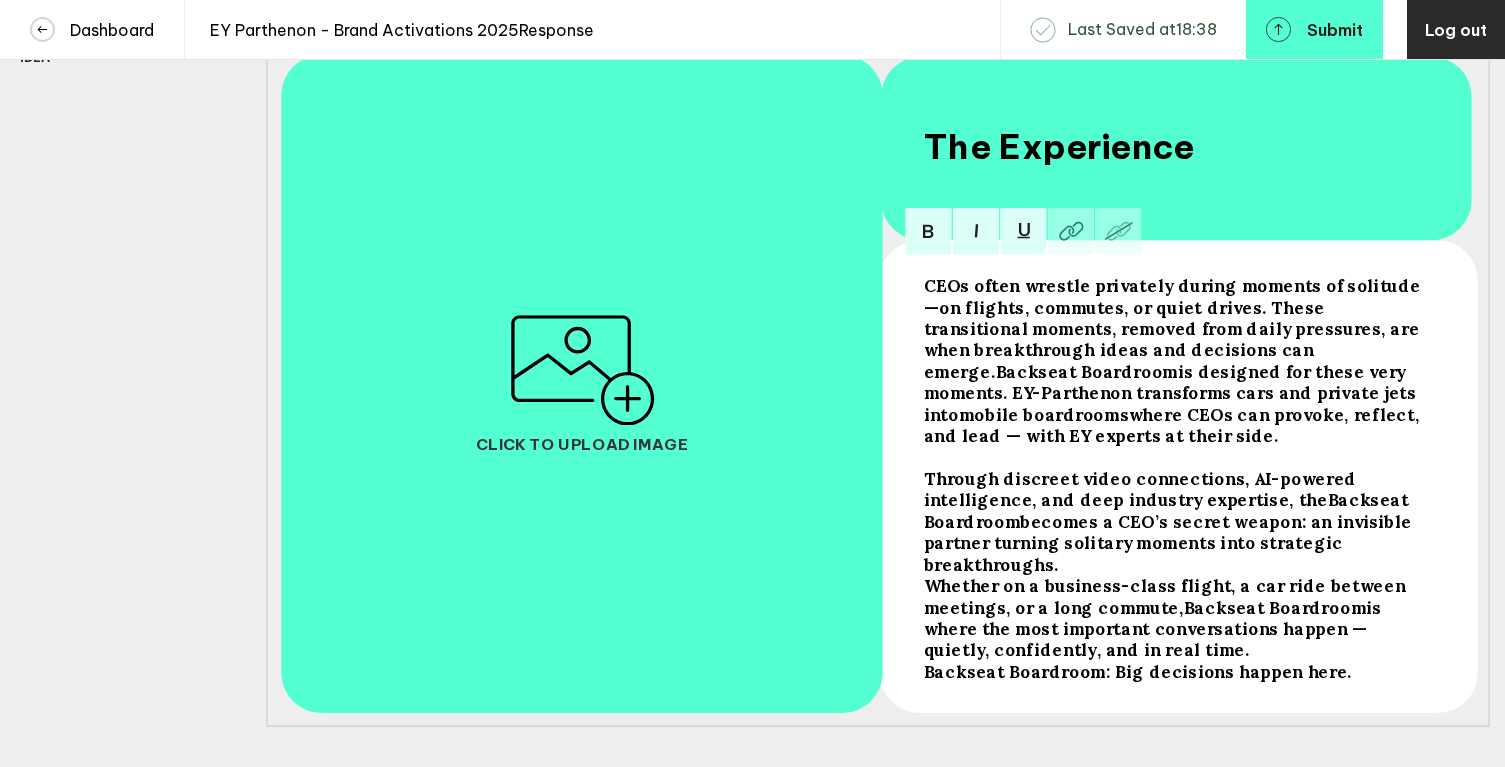 click on "where CEOs can provoke, reflect, and lead — with EY experts at their side." at bounding box center (1173, 328) 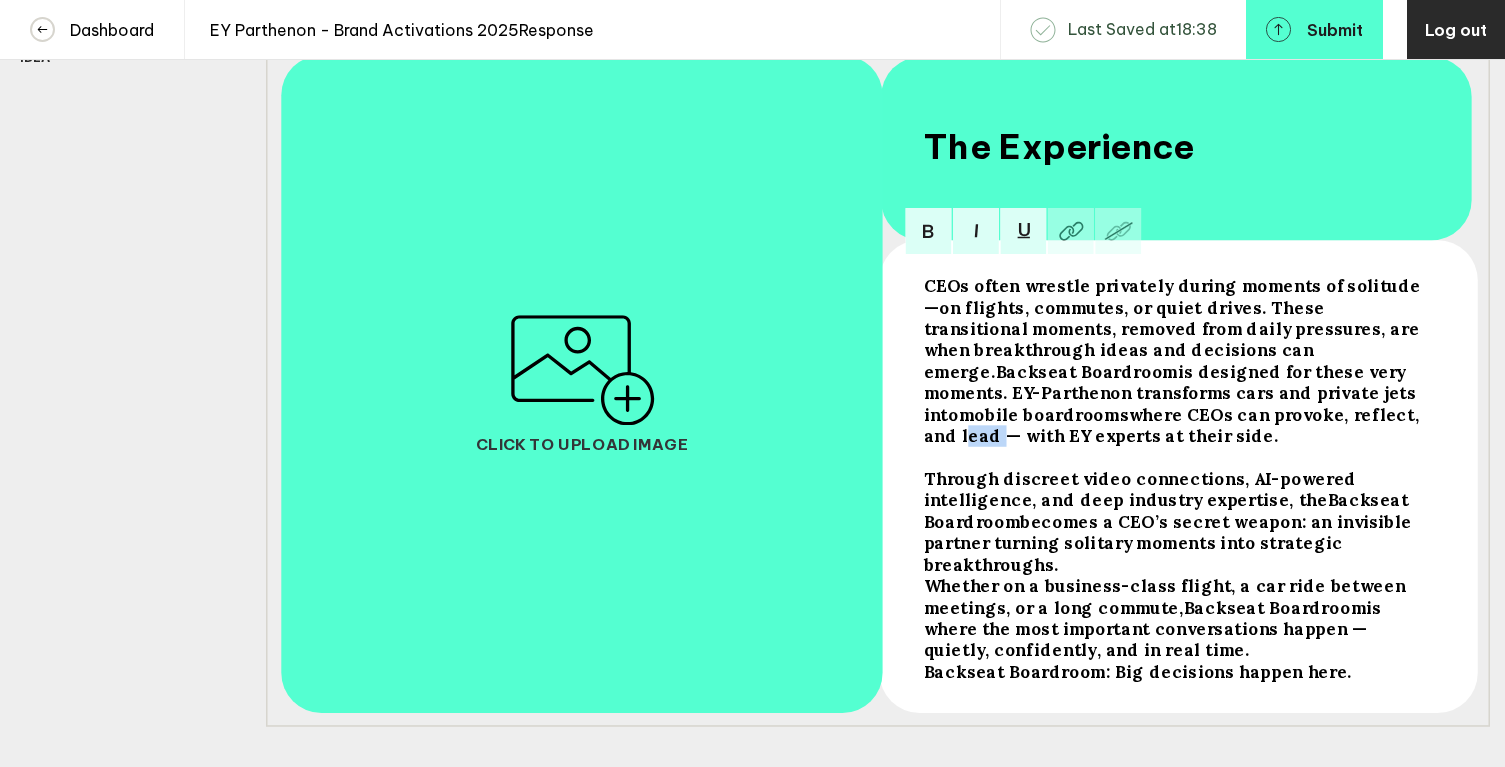 click on "where CEOs can provoke, reflect, and lead — with EY experts at their side." at bounding box center (1173, 328) 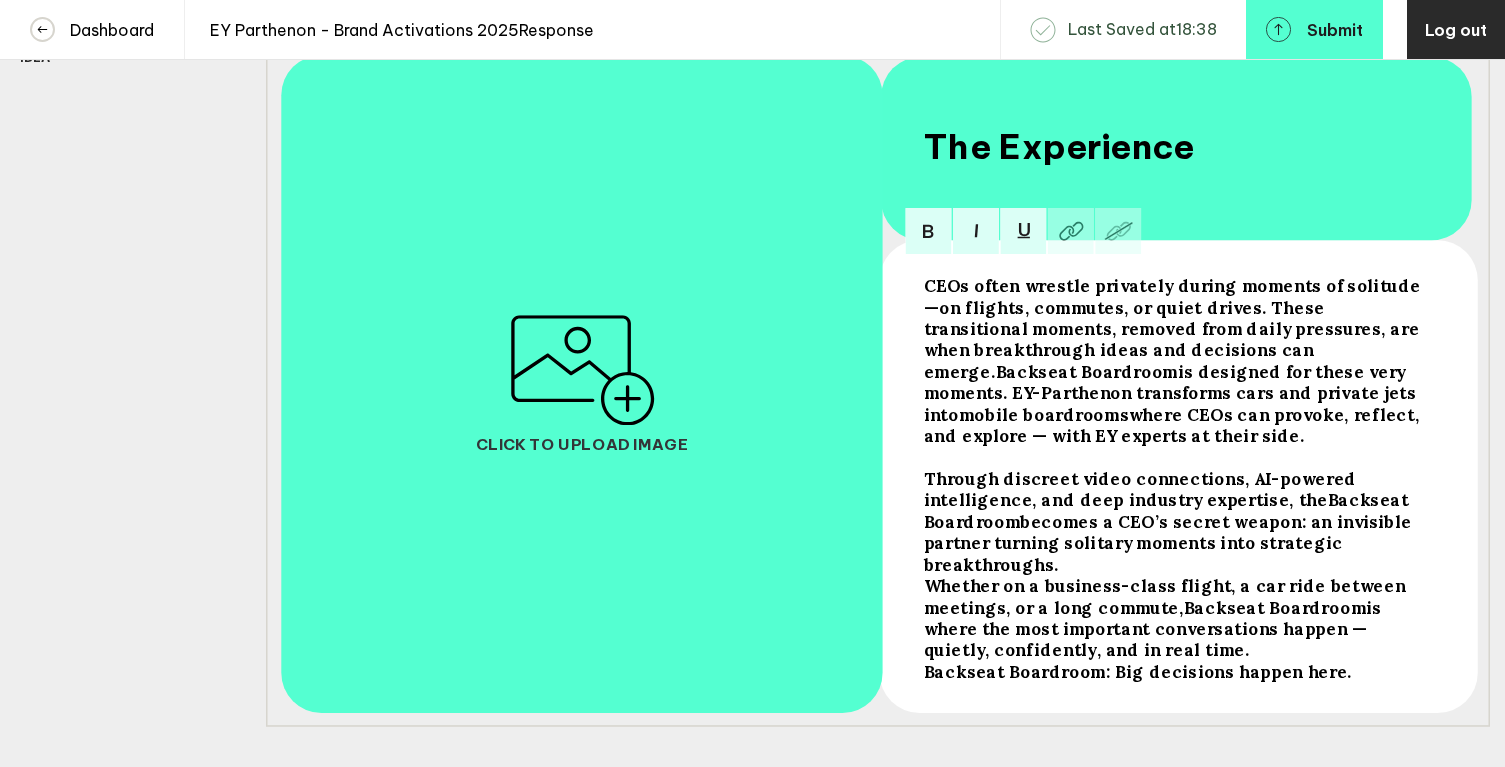 click on "Through discreet video connections, AI-powered intelligence, and deep industry expertise, the" at bounding box center (1173, 328) 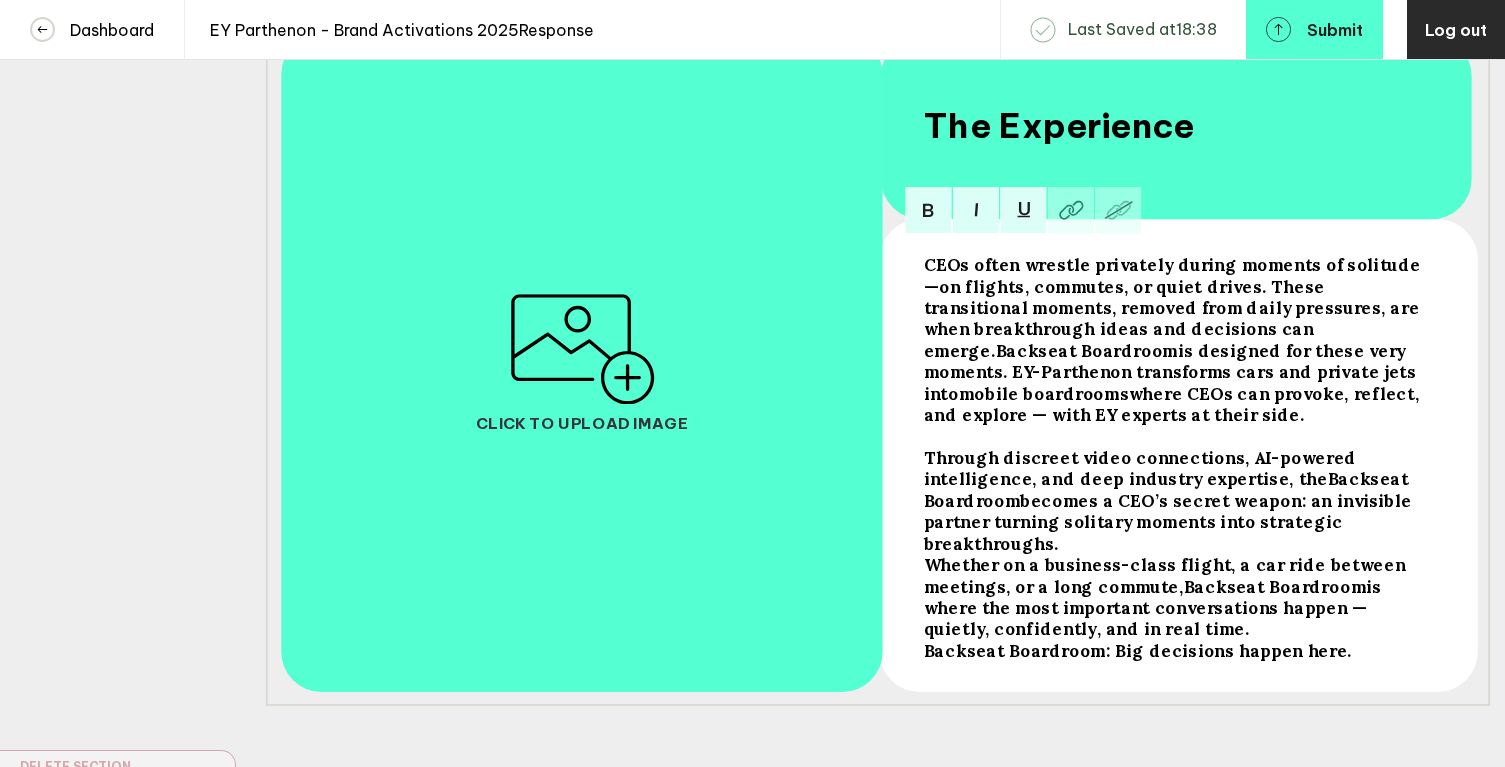 scroll, scrollTop: 389, scrollLeft: 0, axis: vertical 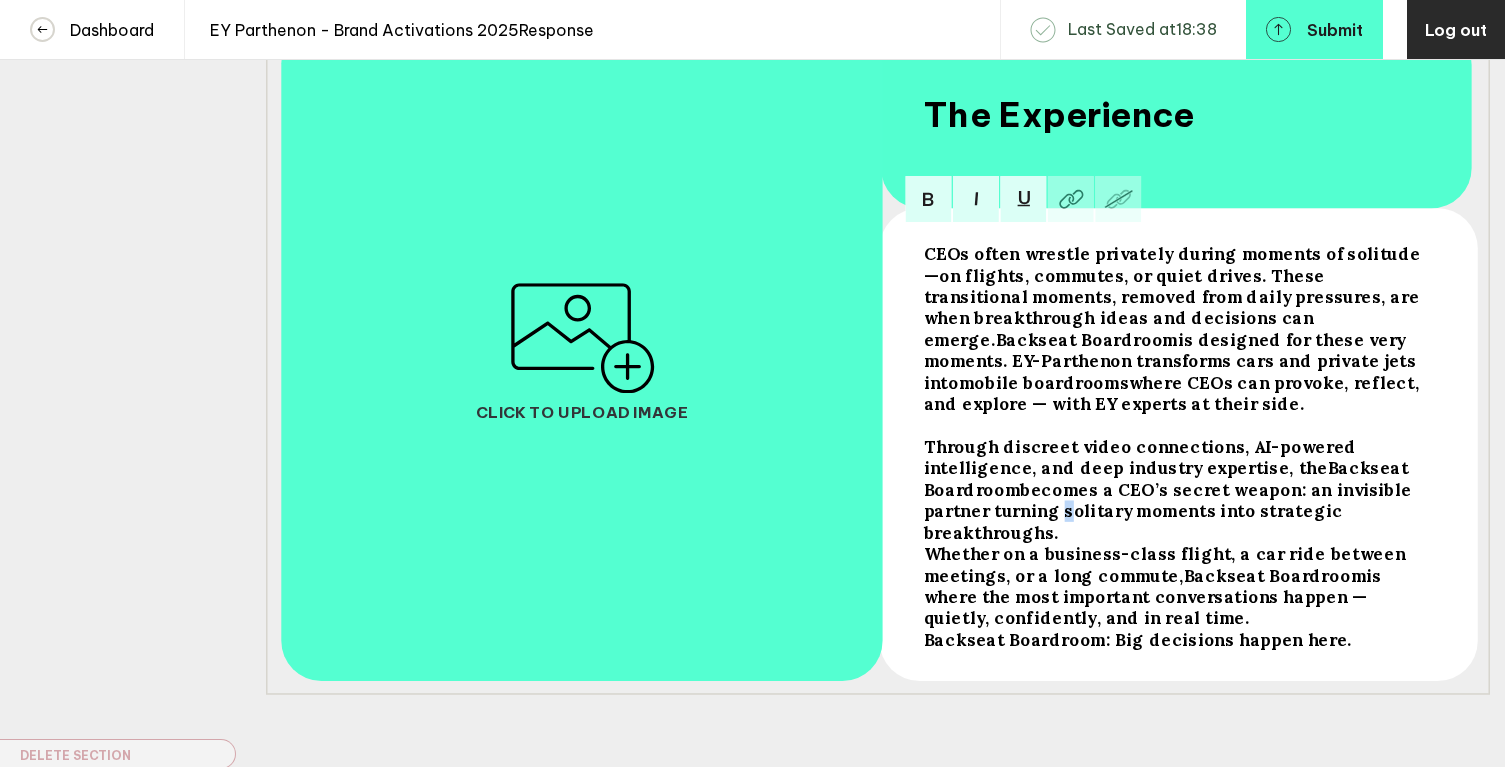 drag, startPoint x: 927, startPoint y: 502, endPoint x: 1413, endPoint y: 504, distance: 486.00412 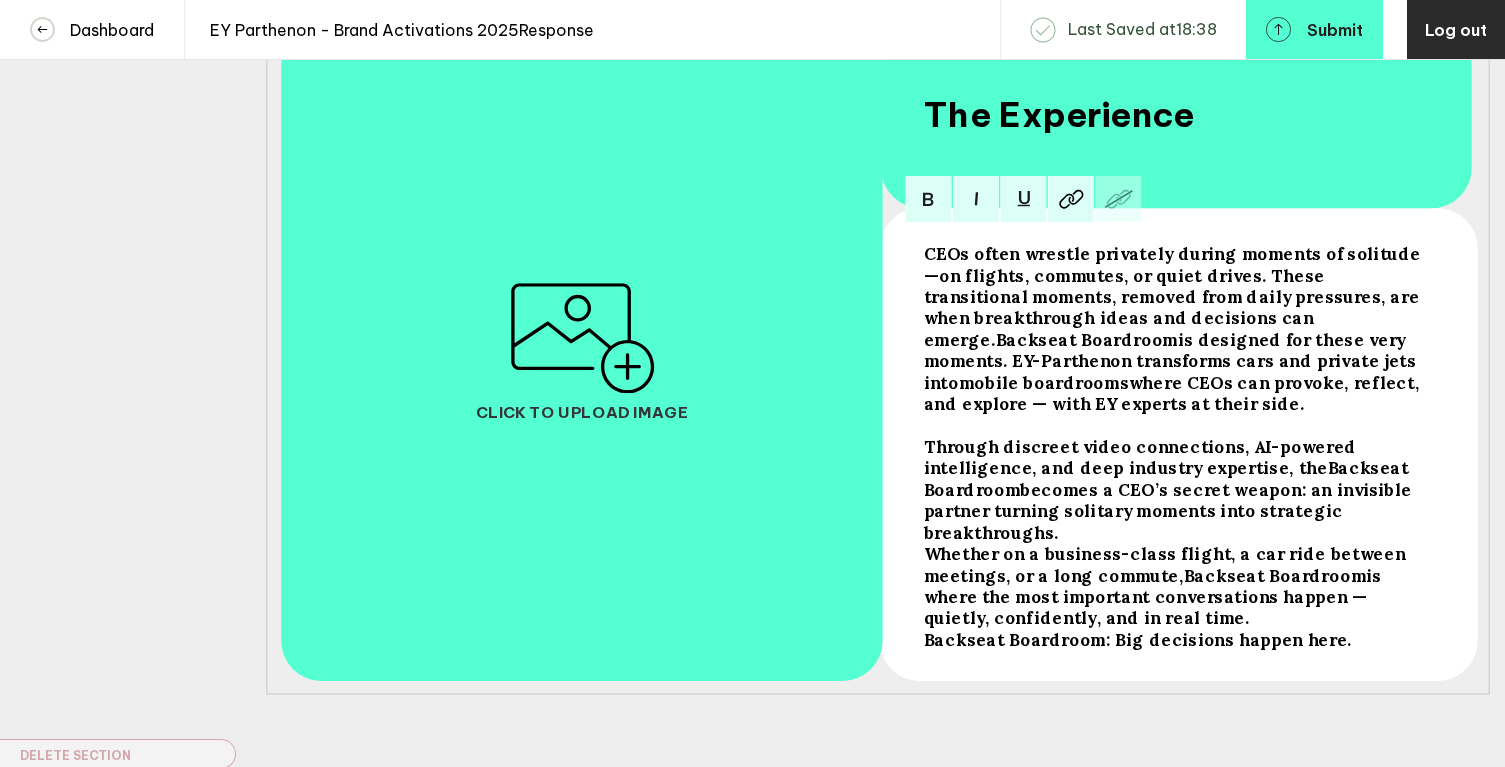 click on "becomes a CEO’s secret weapon: an invisible partner turning solitary moments into strategic breakthroughs." at bounding box center (1173, 296) 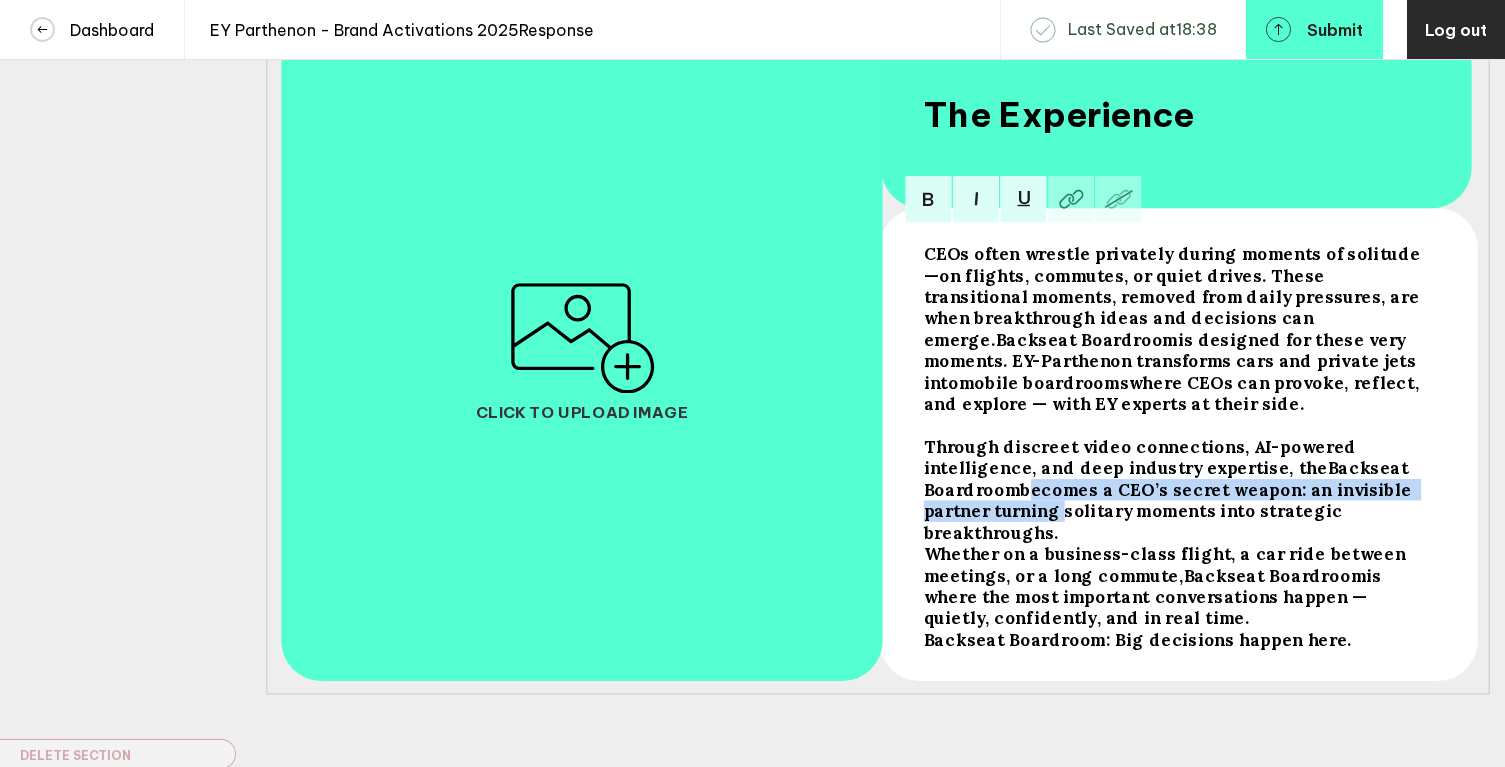 drag, startPoint x: 1416, startPoint y: 501, endPoint x: 926, endPoint y: 505, distance: 490.01633 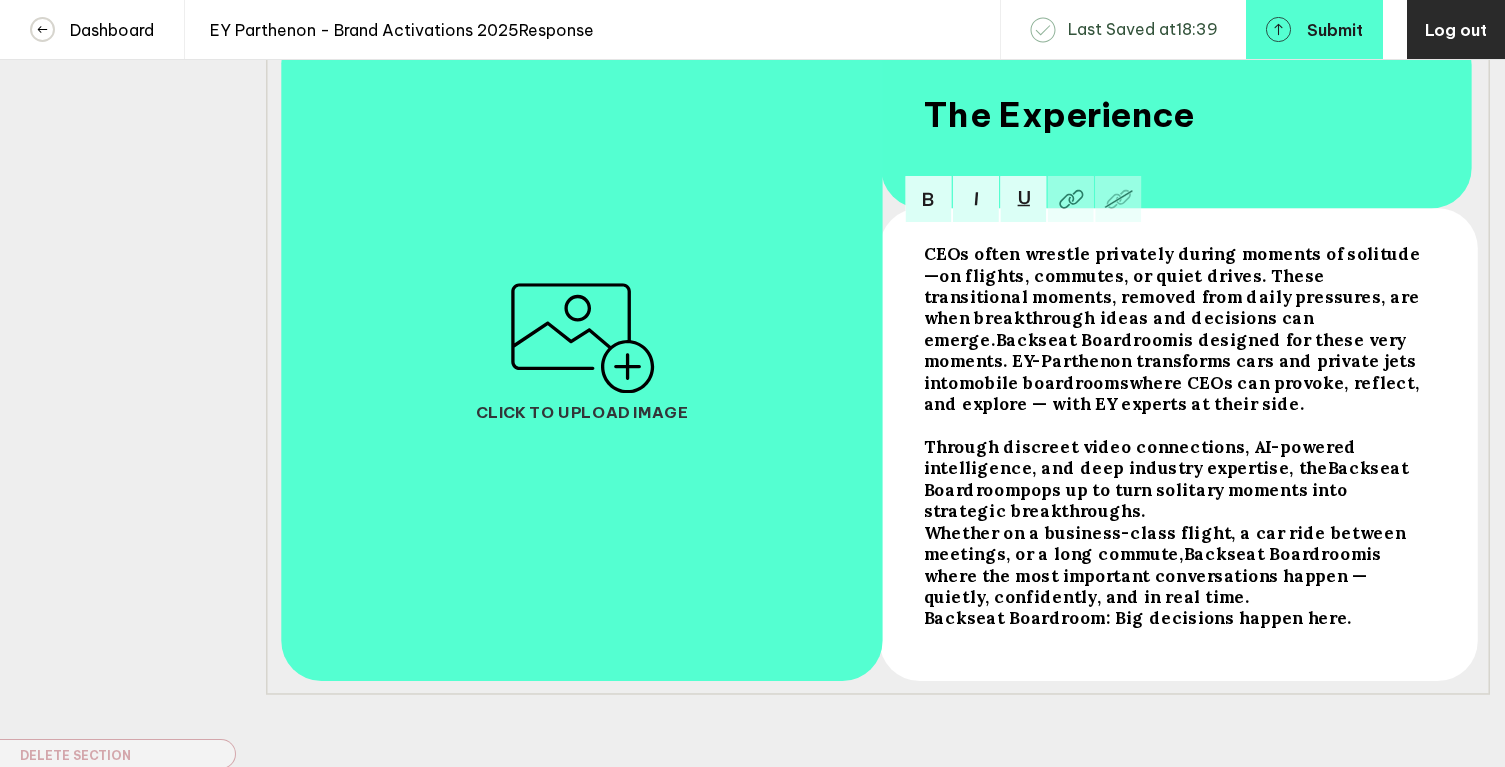 click on "Backseat Boardroom: Big decisions happen here." at bounding box center [1173, 296] 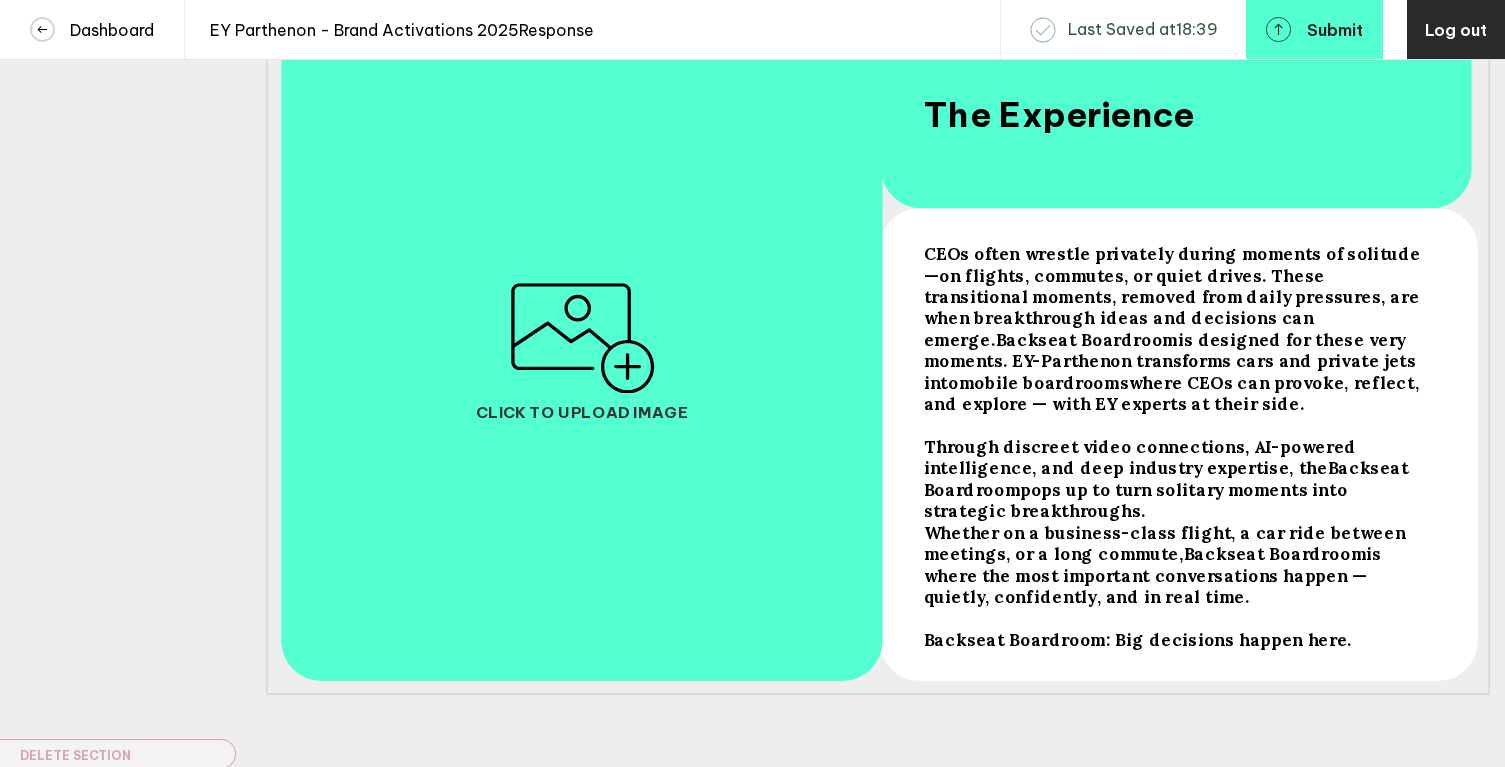 click on "CEOs often wrestle privately during moments of solitude—on flights, commutes, or quiet drives. These transitional moments, removed from daily pressures, are when breakthrough ideas and decisions can emerge." at bounding box center [1173, 296] 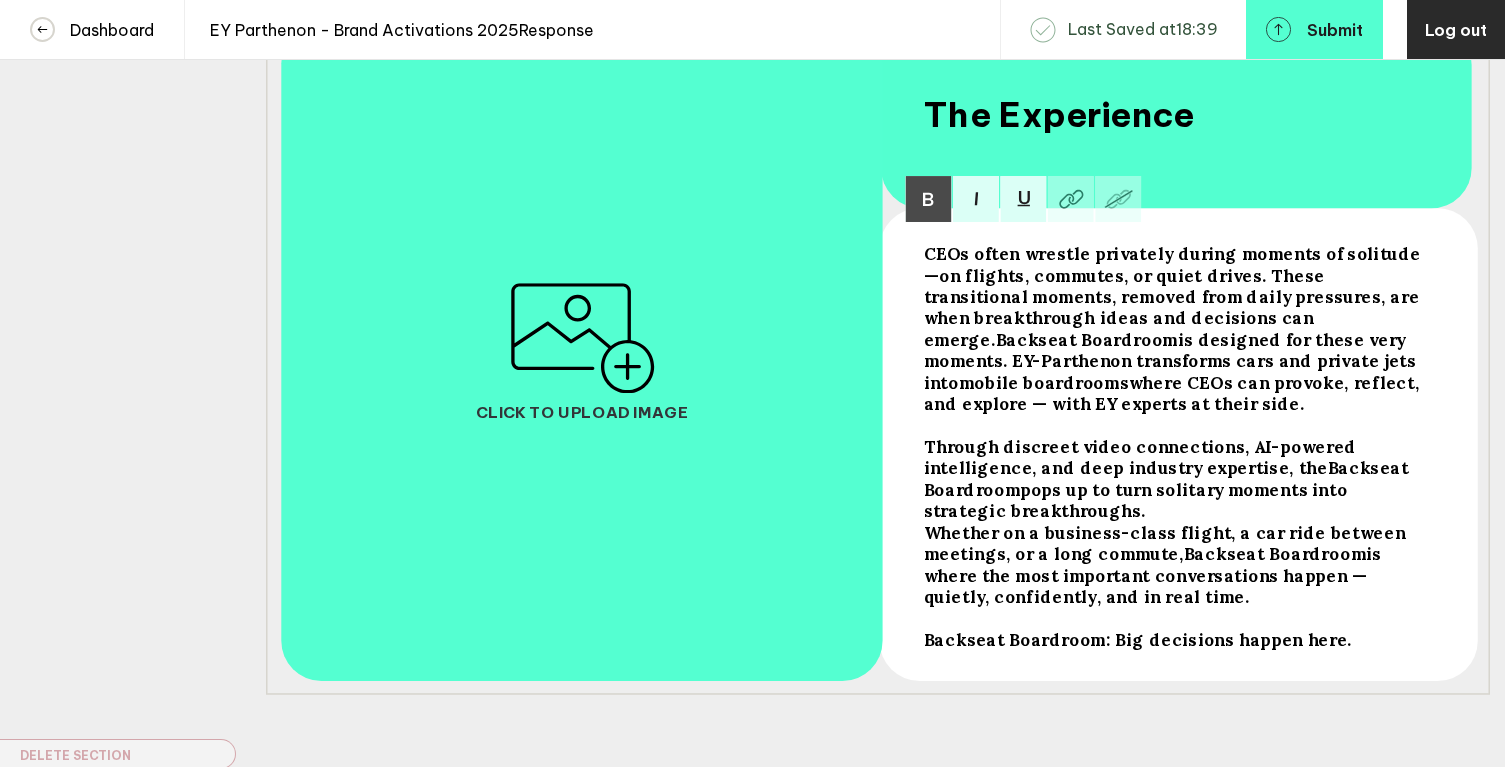 click on "is designed for these very moments. EY-Parthenon transforms cars and private jets into" at bounding box center (1173, 296) 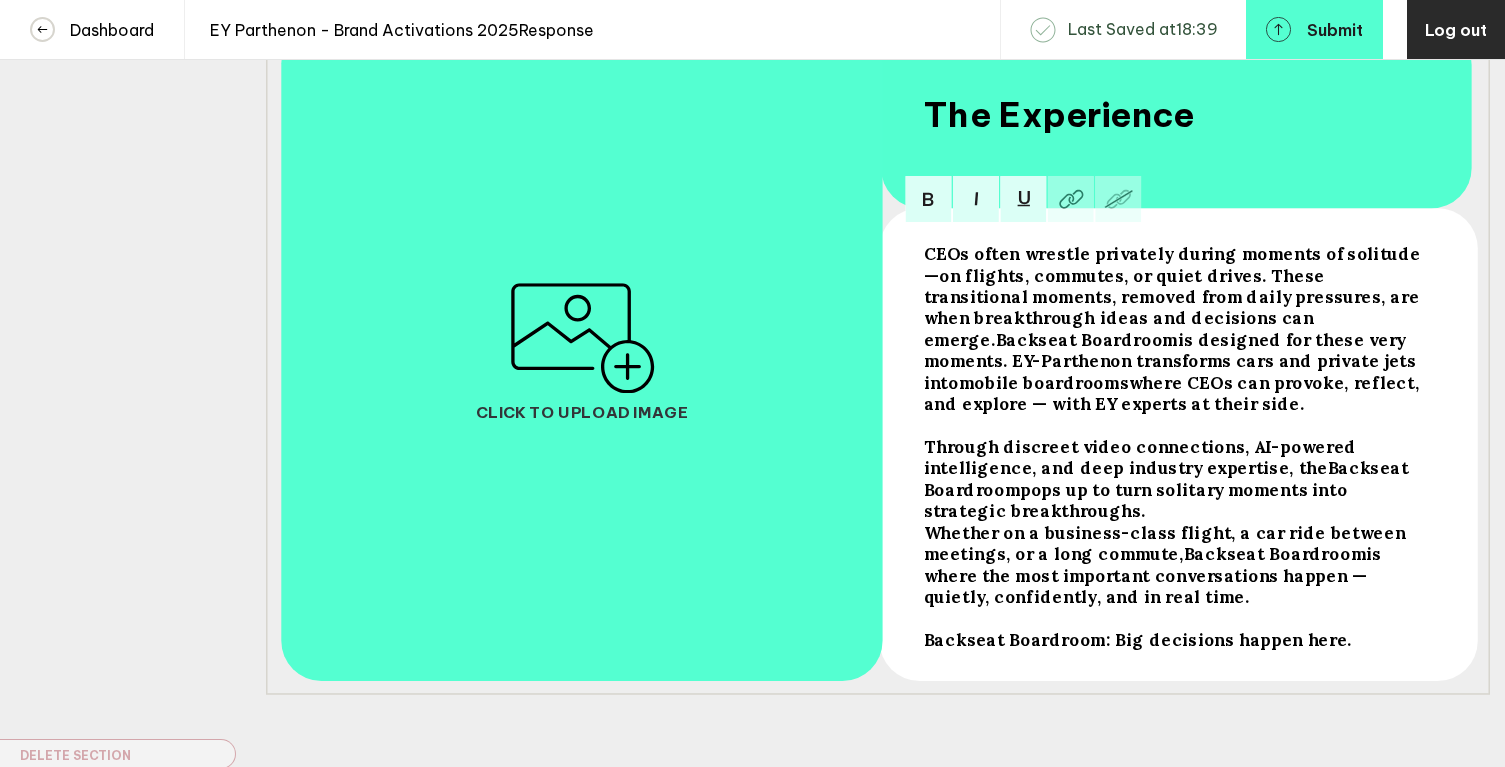 drag, startPoint x: 927, startPoint y: 265, endPoint x: 1302, endPoint y: 330, distance: 380.59164 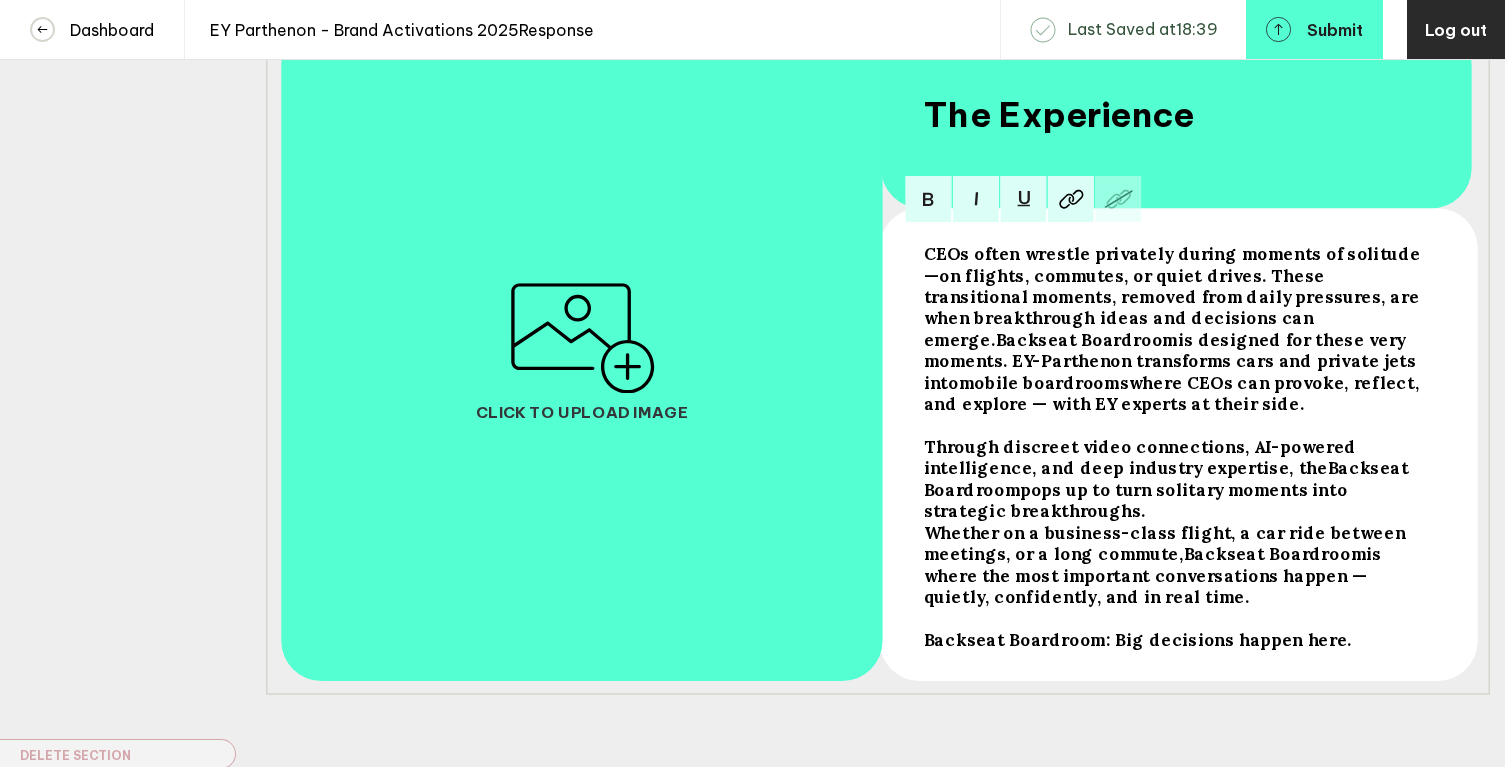 click on "CEOs often wrestle privately during moments of solitude—on flights, commutes, or quiet drives. These transitional moments, removed from daily pressures, are when breakthrough ideas and decisions can emerge." at bounding box center (1173, 296) 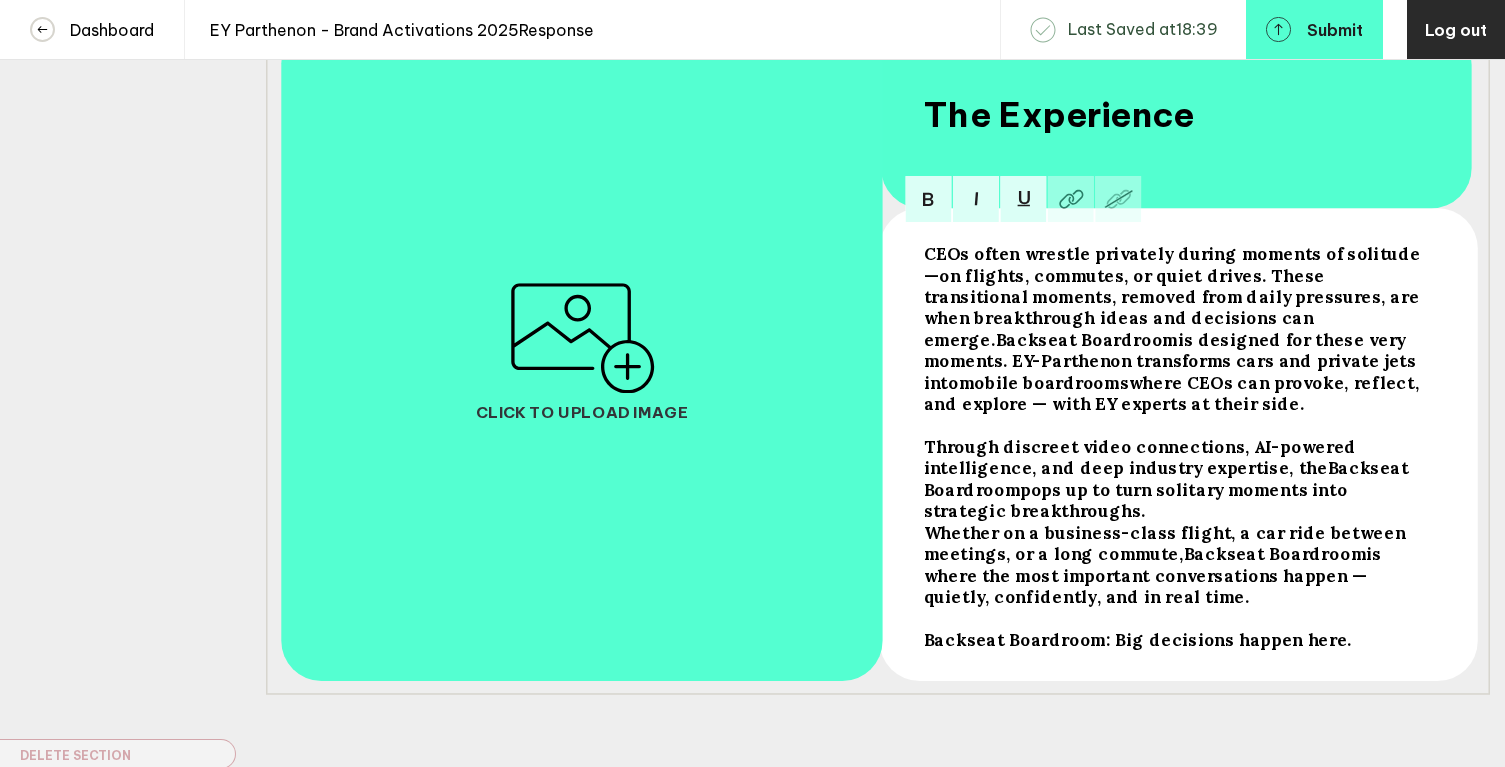 drag, startPoint x: 1206, startPoint y: 287, endPoint x: 1303, endPoint y: 335, distance: 108.226616 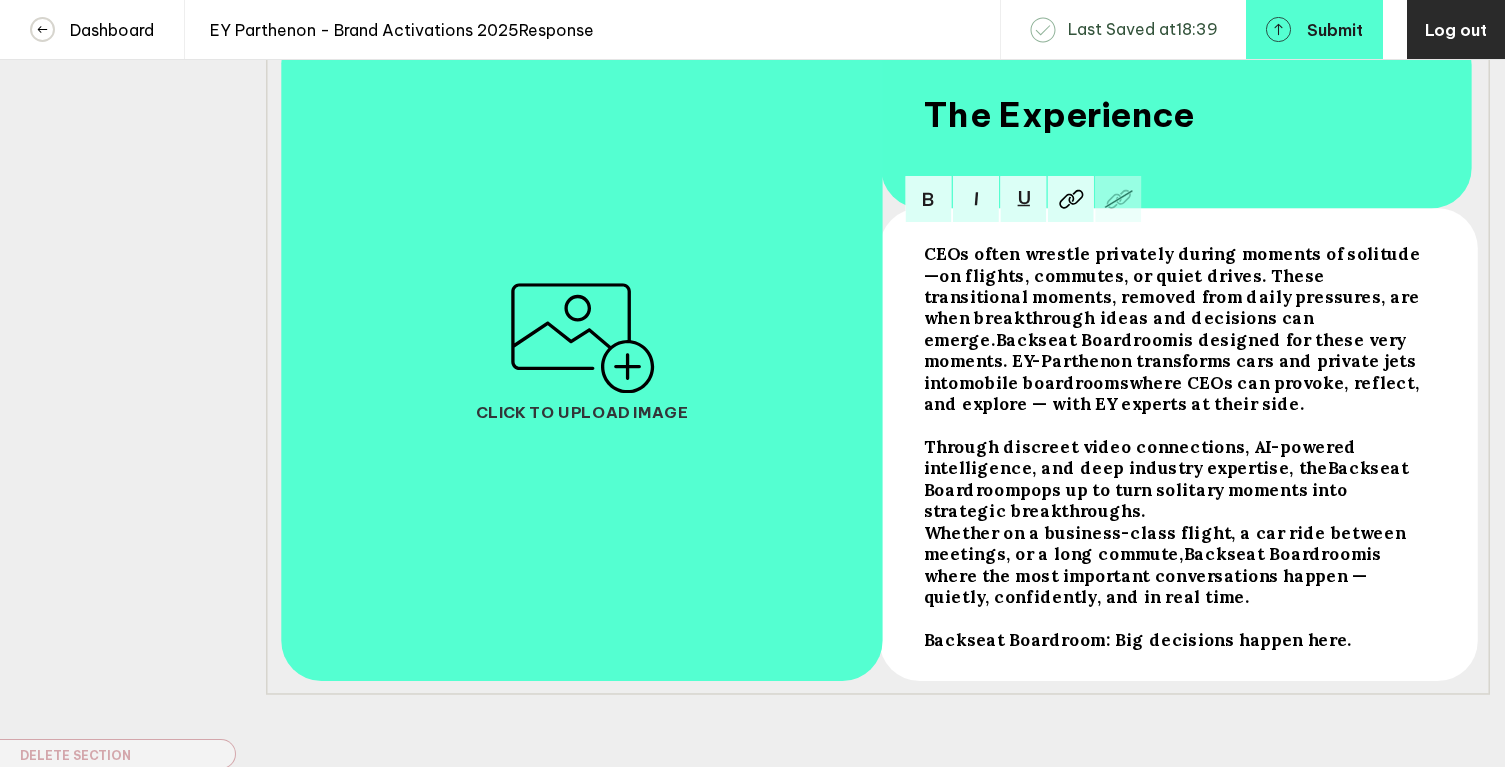 click on "CEOs often wrestle privately during moments of solitude—on flights, commutes, or quiet drives. These transitional moments, removed from daily pressures, are when breakthrough ideas and decisions can emerge." at bounding box center [1173, 296] 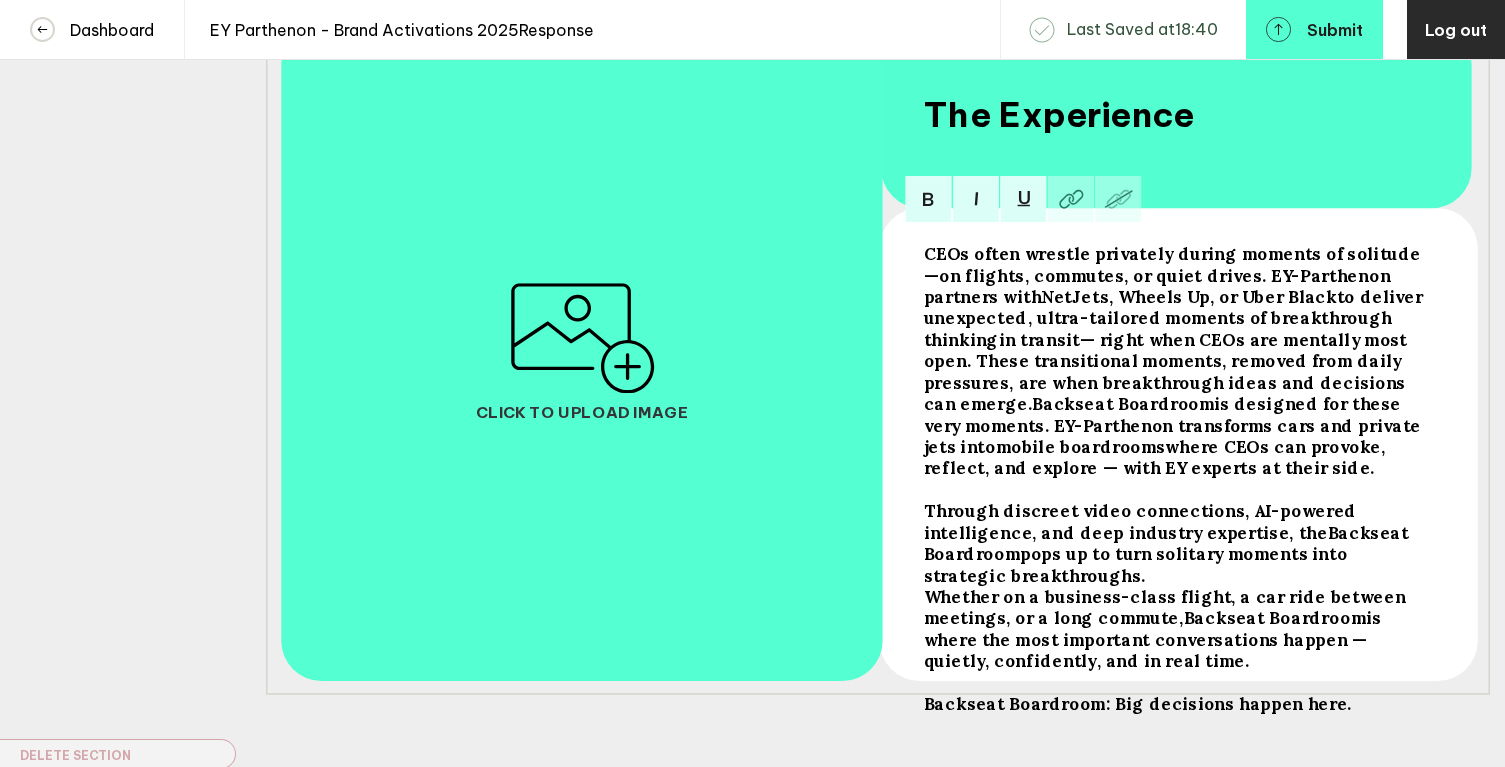 drag, startPoint x: 1270, startPoint y: 355, endPoint x: 1302, endPoint y: 396, distance: 52.009613 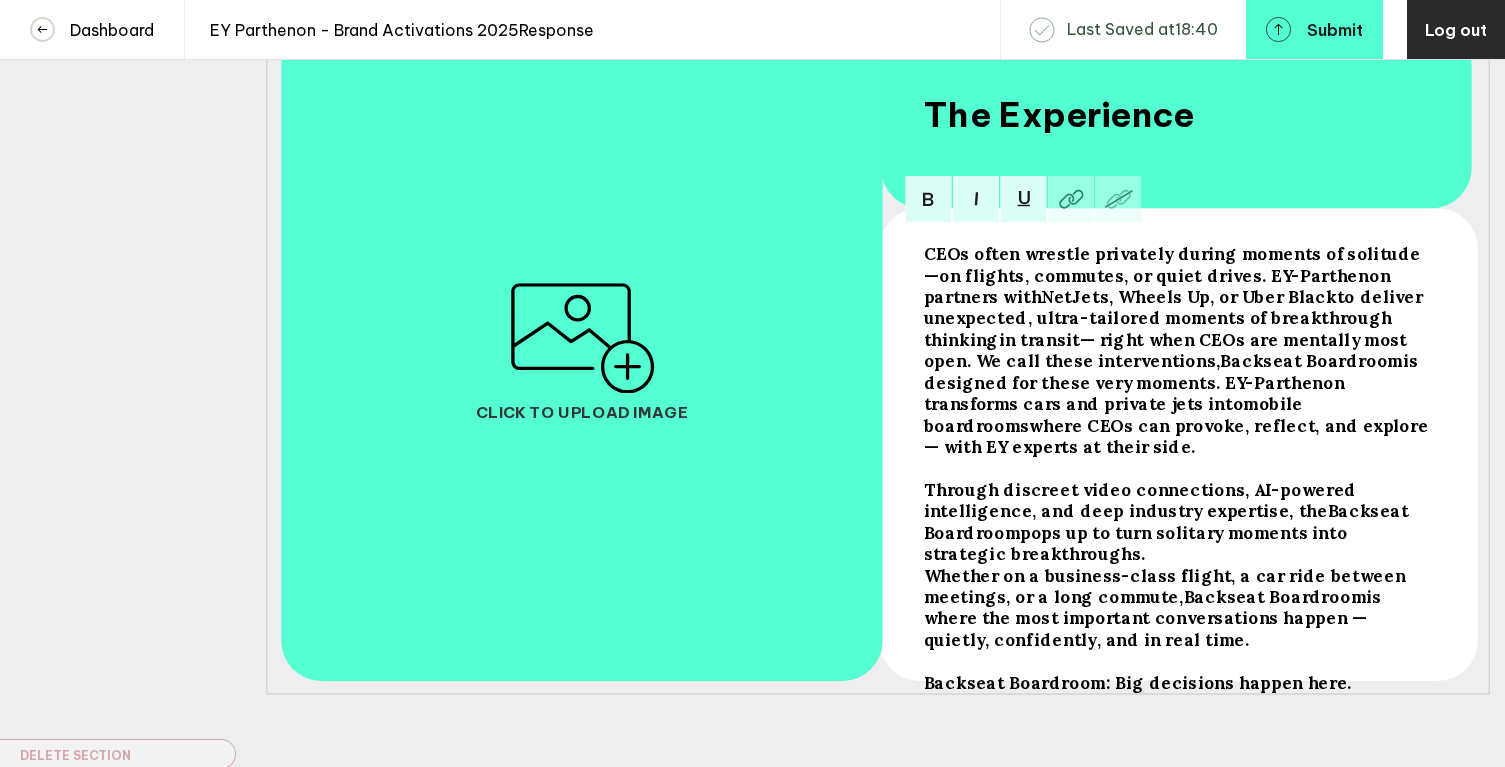 click on "Backseat Boardroom" at bounding box center (1171, 275) 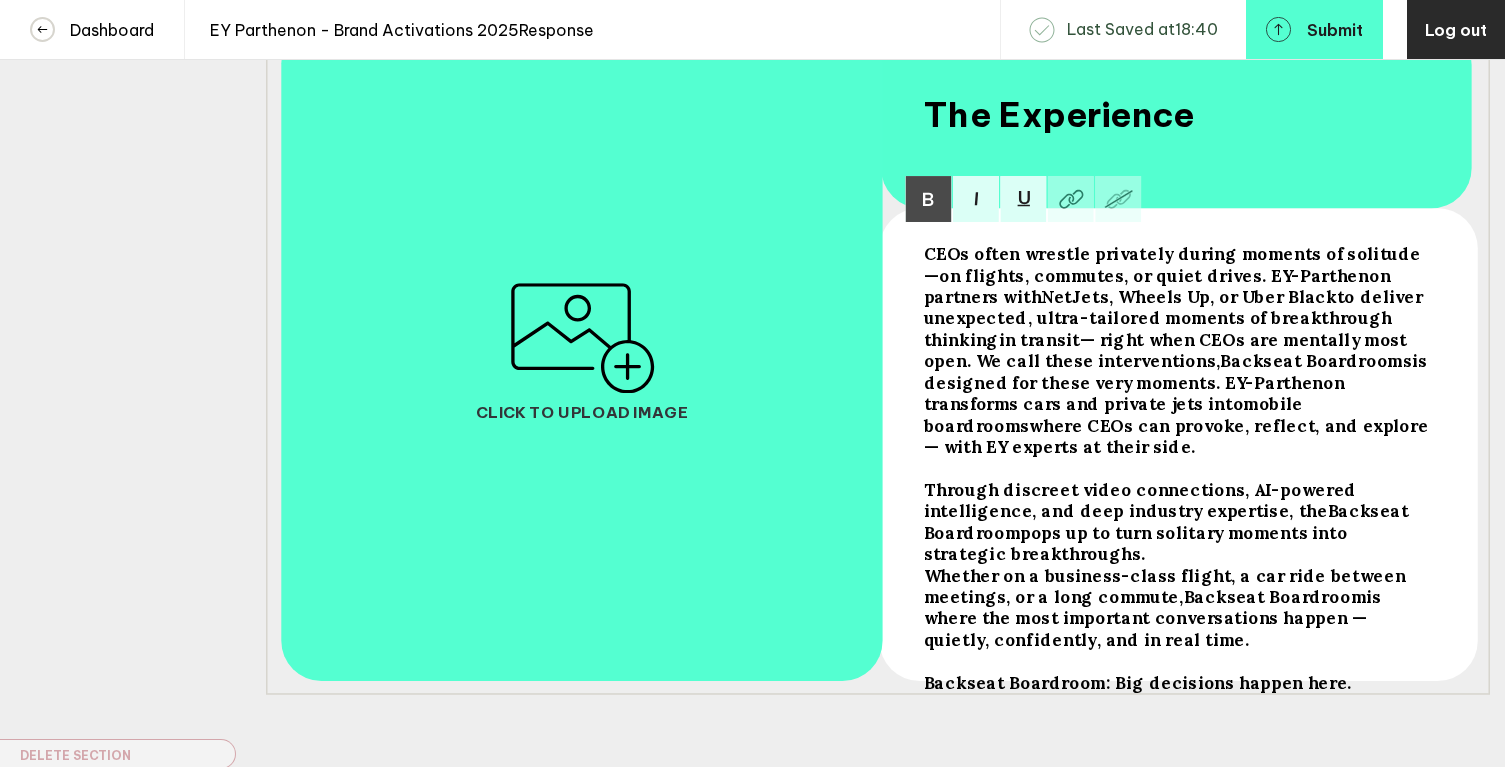 click on "CEOs often wrestle privately during moments of solitude—on flights, commutes, or quiet drives. [BRAND] partners with  [BRAND], [BRAND], or [BRAND]  to deliver unexpected, ultra-tailored moments of breakthrough thinking  in transit  — right when CEOs are mentally most open. We call these interventions,  Backseat Boardrooms  is designed for these very moments. [BRAND] transforms cars and private jets into  mobile boardrooms  where CEOs can provoke, reflect, and explore — with [BRAND] experts at their side." at bounding box center (1176, 350) 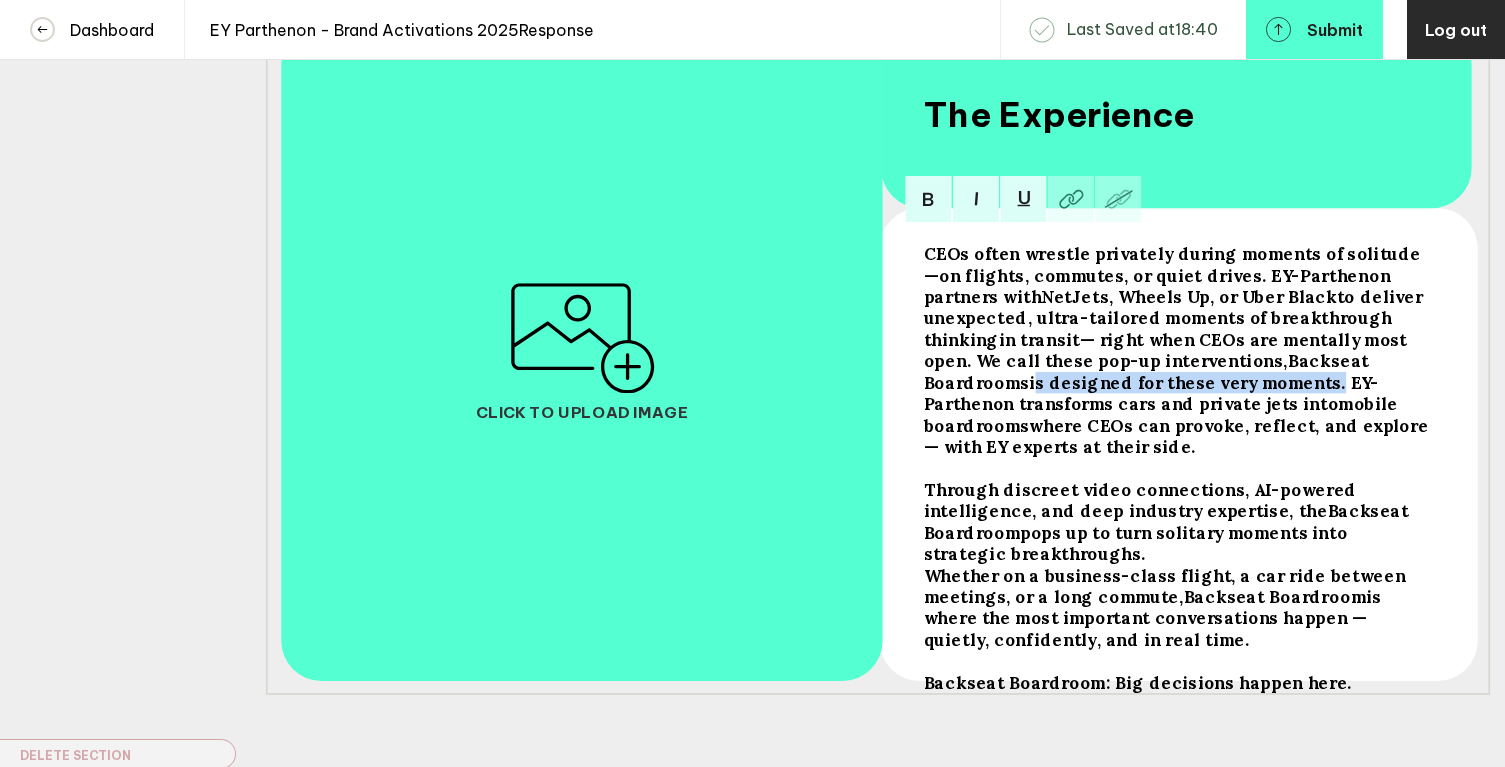 drag, startPoint x: 1247, startPoint y: 373, endPoint x: 1040, endPoint y: 392, distance: 207.87015 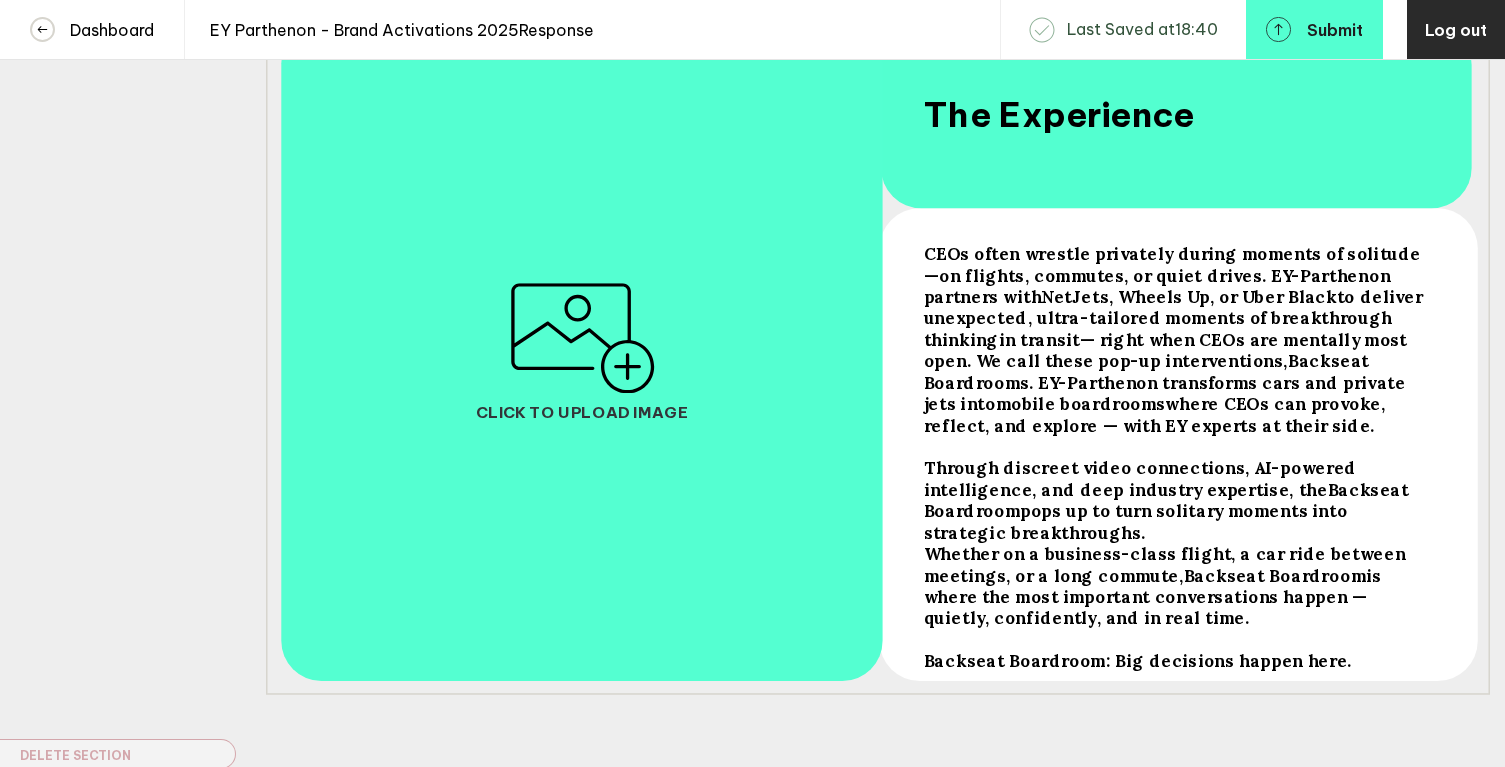 click on ". EY-Parthenon transforms cars and private jets into" at bounding box center (1171, 275) 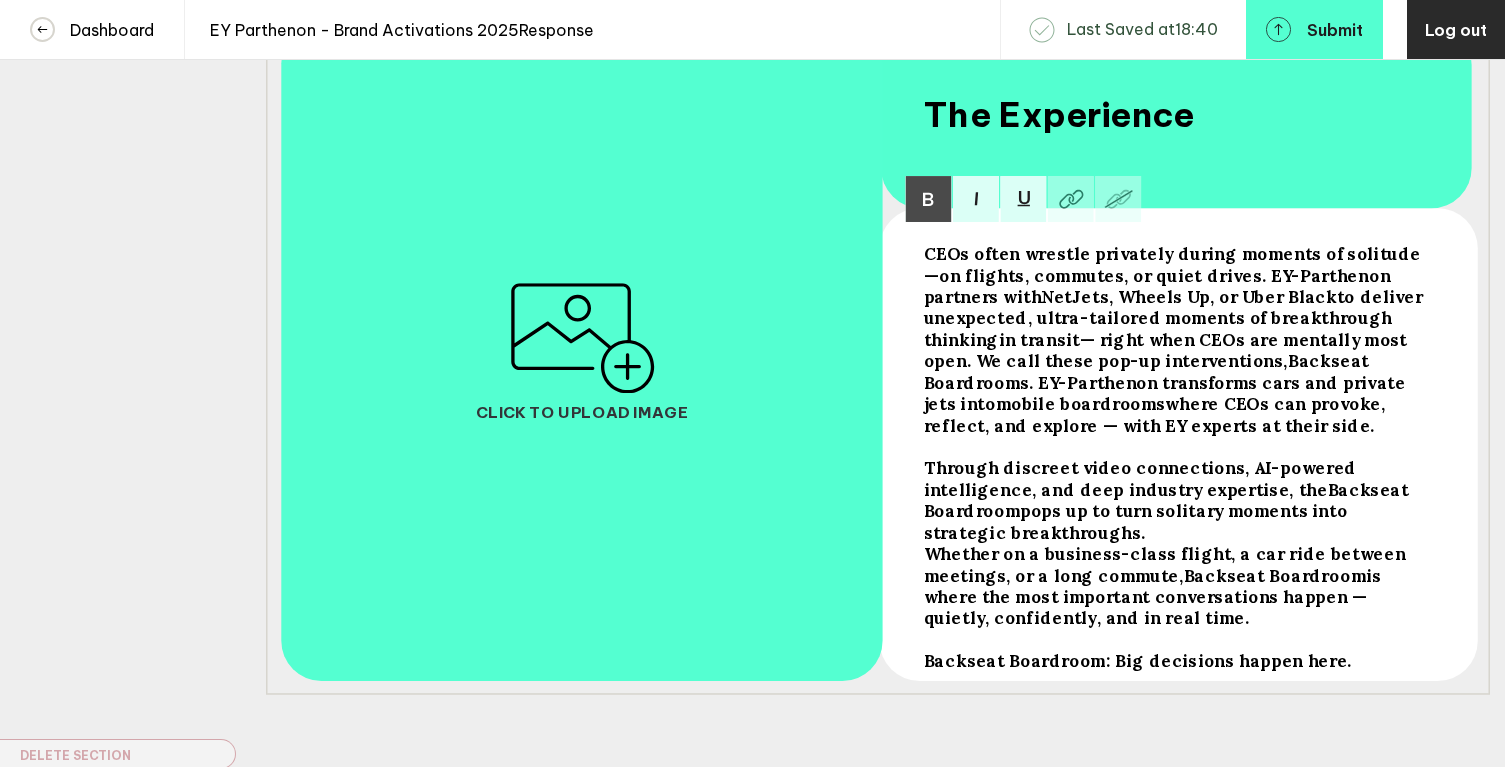 click on ". EY-Parthenon transforms cars and private jets into" at bounding box center [1171, 275] 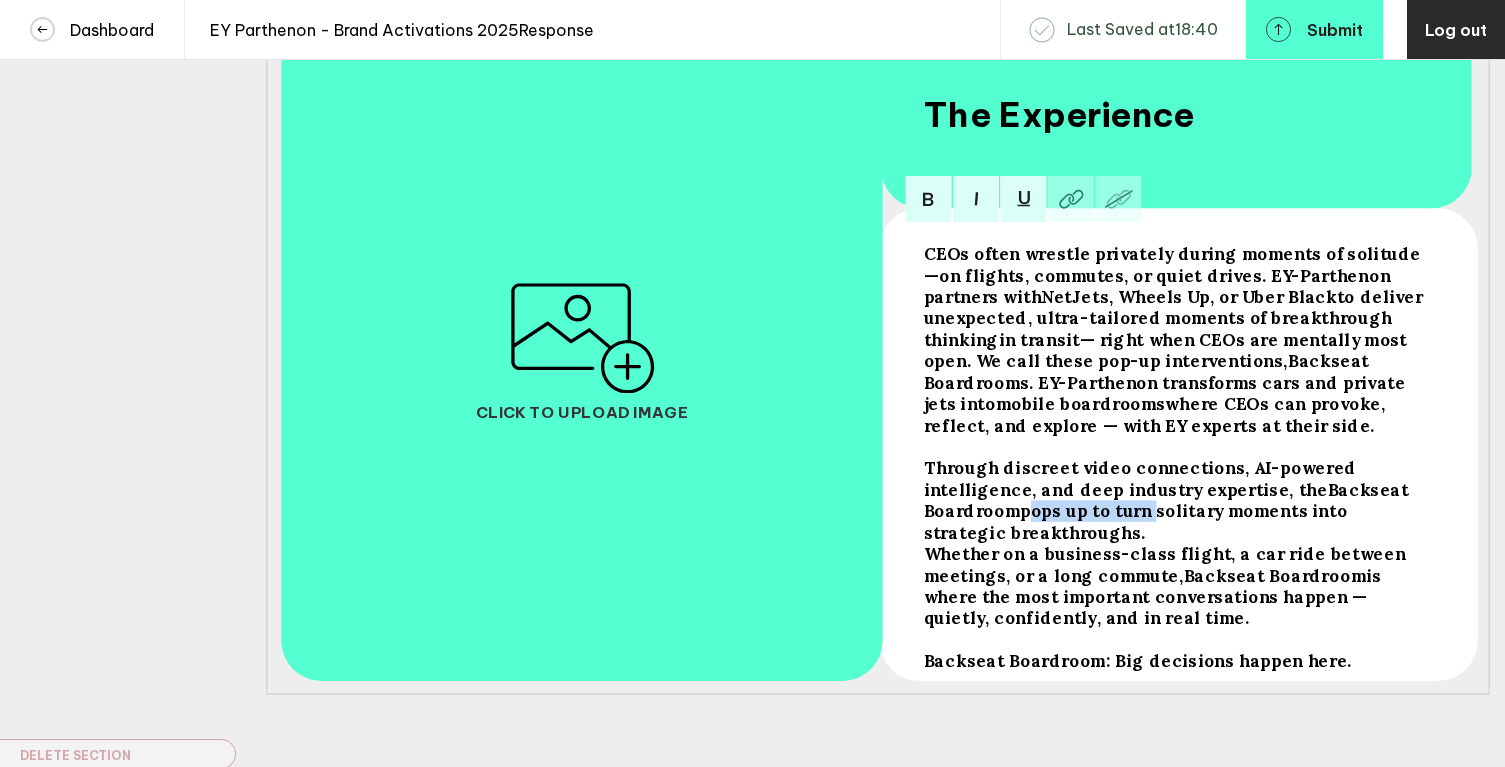 drag, startPoint x: 1367, startPoint y: 504, endPoint x: 982, endPoint y: 528, distance: 385.7473 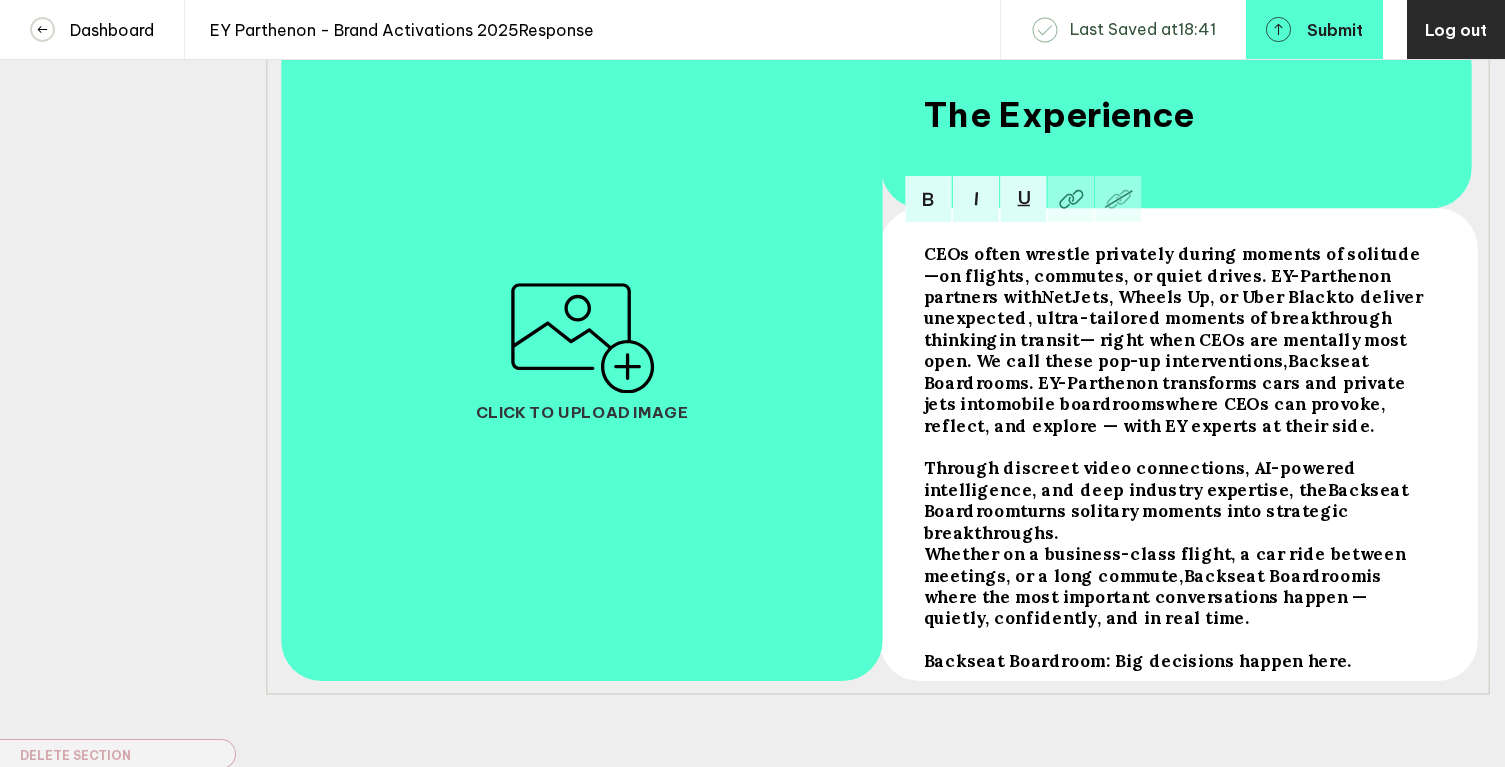 click on "Whether on a business-class flight, a car ride between meetings, or a long commute," at bounding box center [1171, 275] 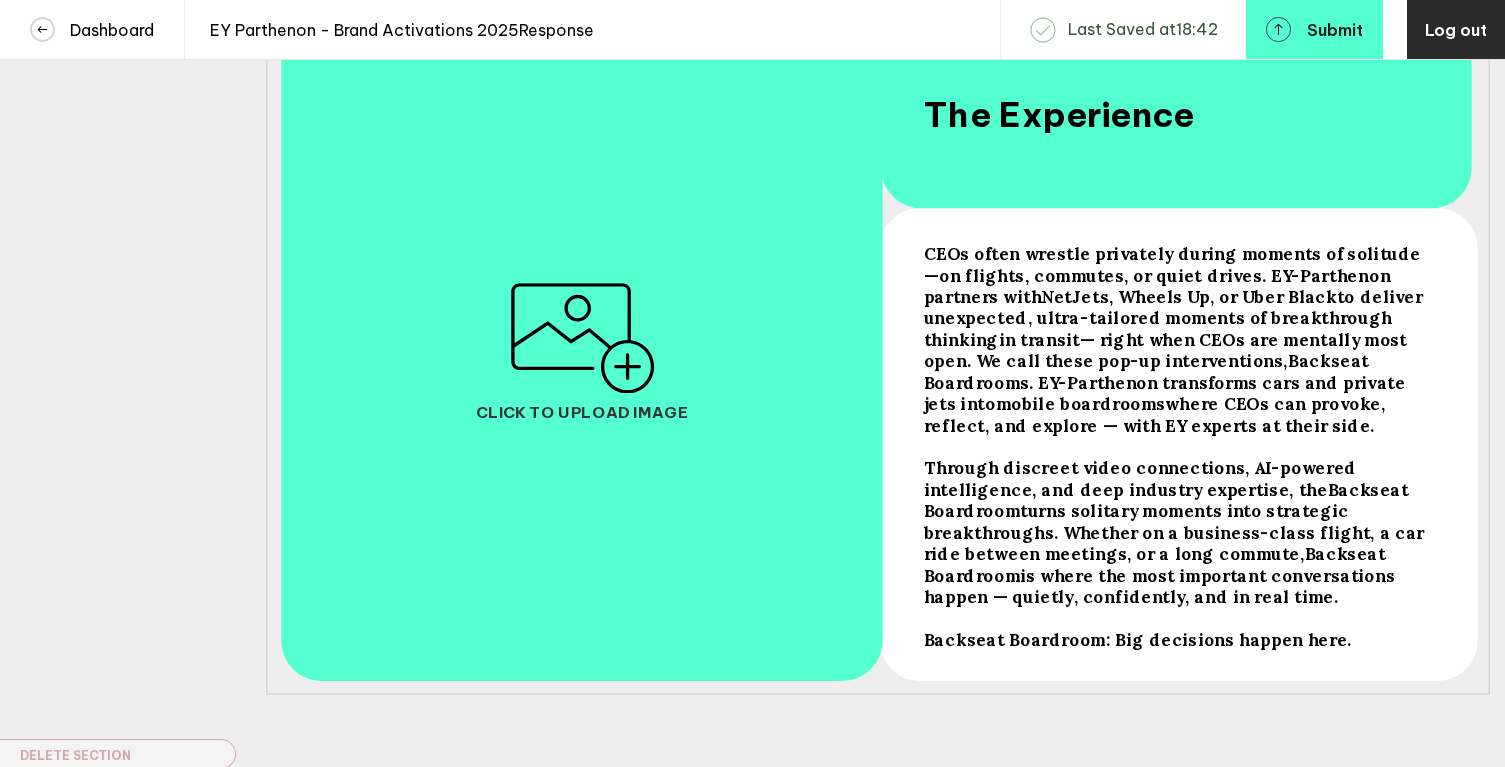 click on "turns solitary moments into strategic breakthroughs. Whether on a business-class flight, a car ride between meetings, or a long commute," at bounding box center [1171, 275] 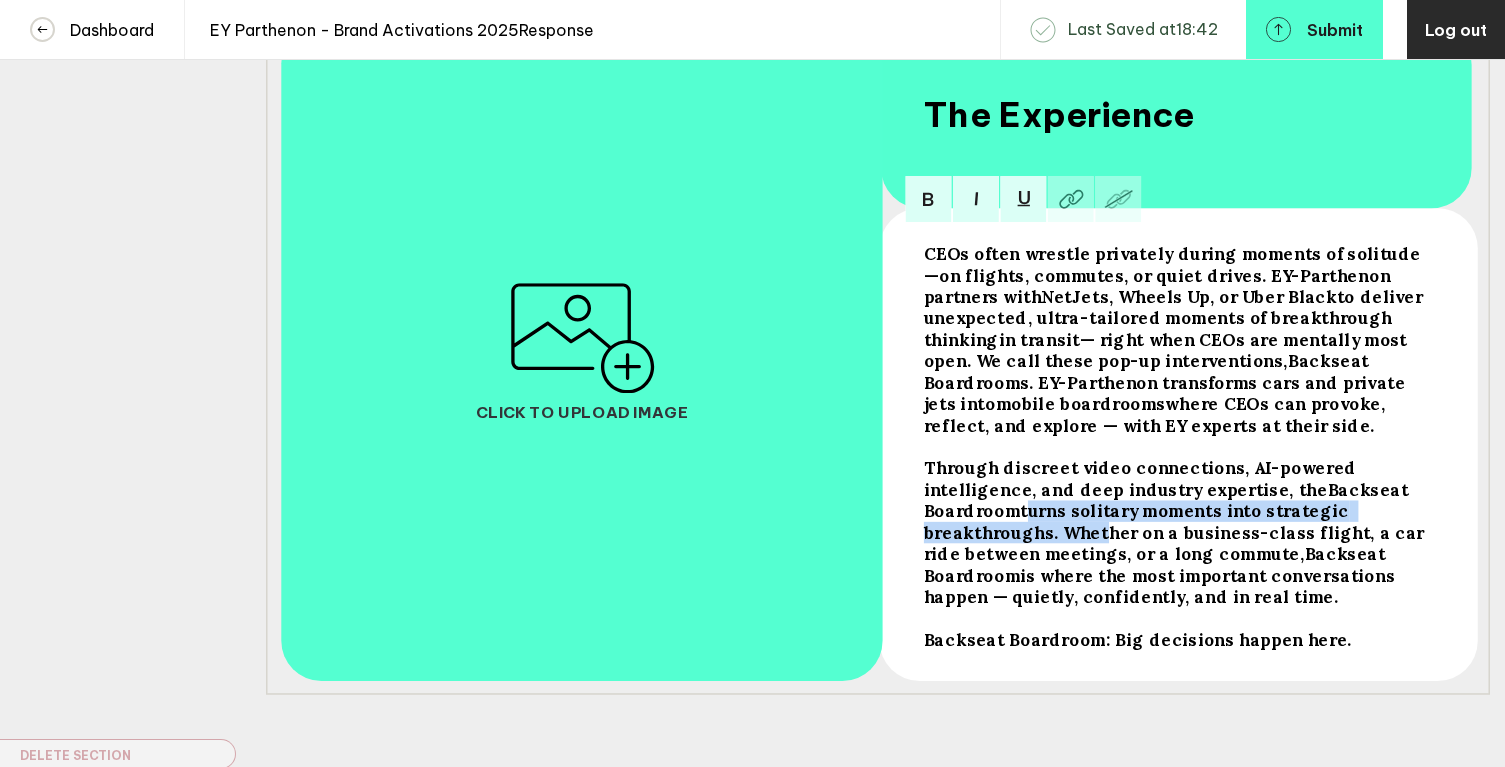 drag, startPoint x: 1366, startPoint y: 501, endPoint x: 1354, endPoint y: 517, distance: 20 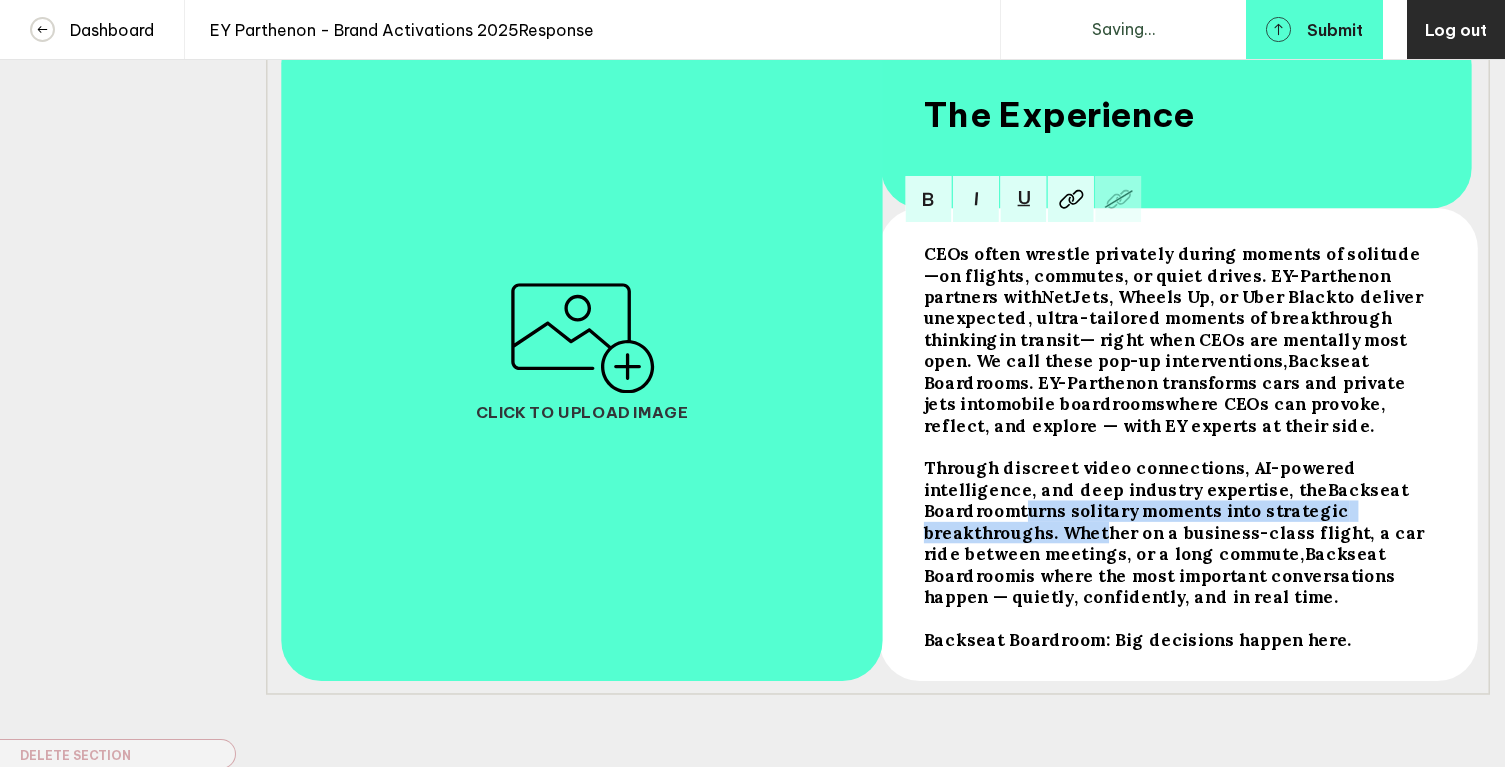 click on "turns solitary moments into strategic breakthroughs. Whether on a business-class flight, a car ride between meetings, or a long commute," at bounding box center [1171, 275] 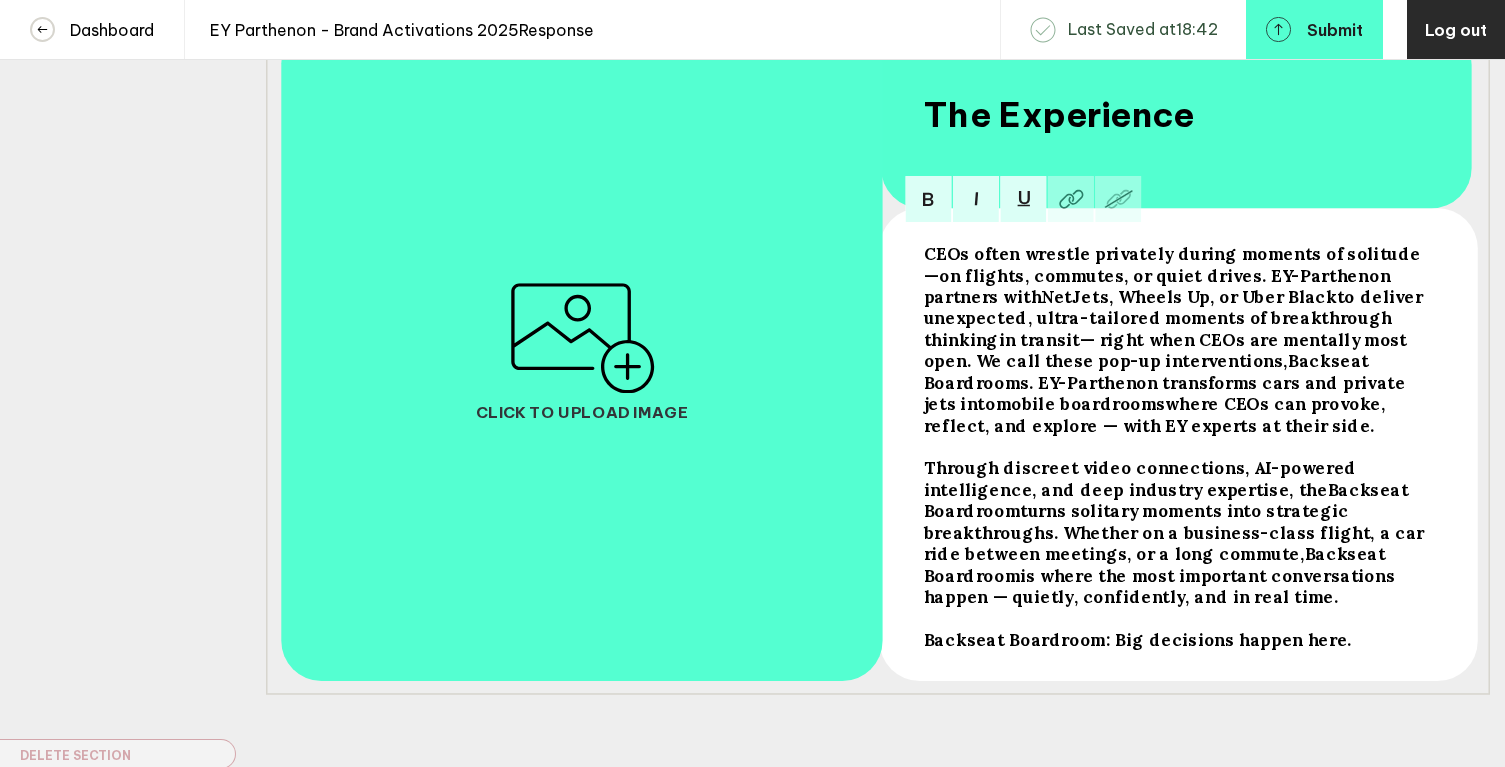 click on "turns solitary moments into strategic breakthroughs. Whether on a business-class flight, a car ride between meetings, or a long commute," at bounding box center (1171, 275) 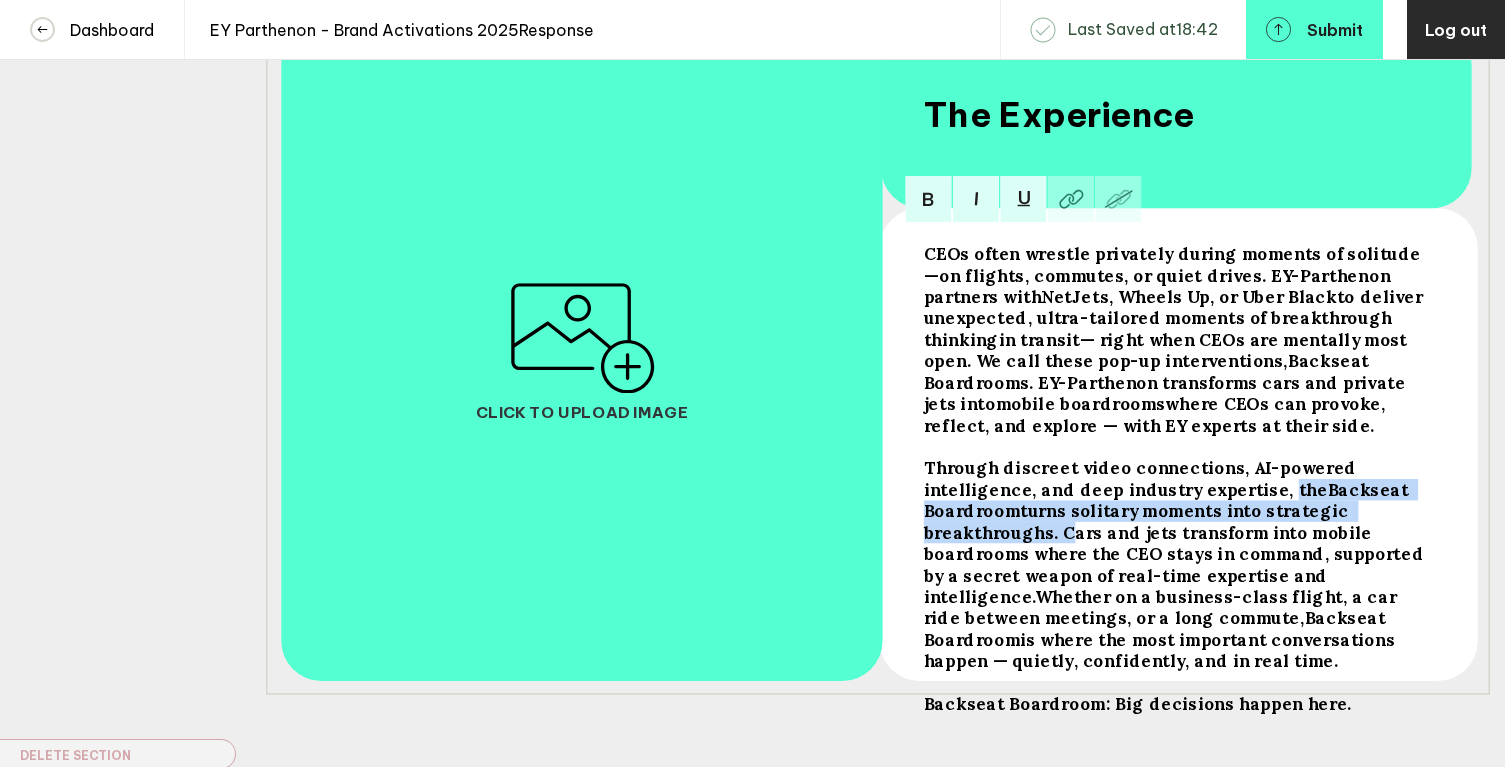 drag, startPoint x: 1316, startPoint y: 523, endPoint x: 1161, endPoint y: 508, distance: 155.72412 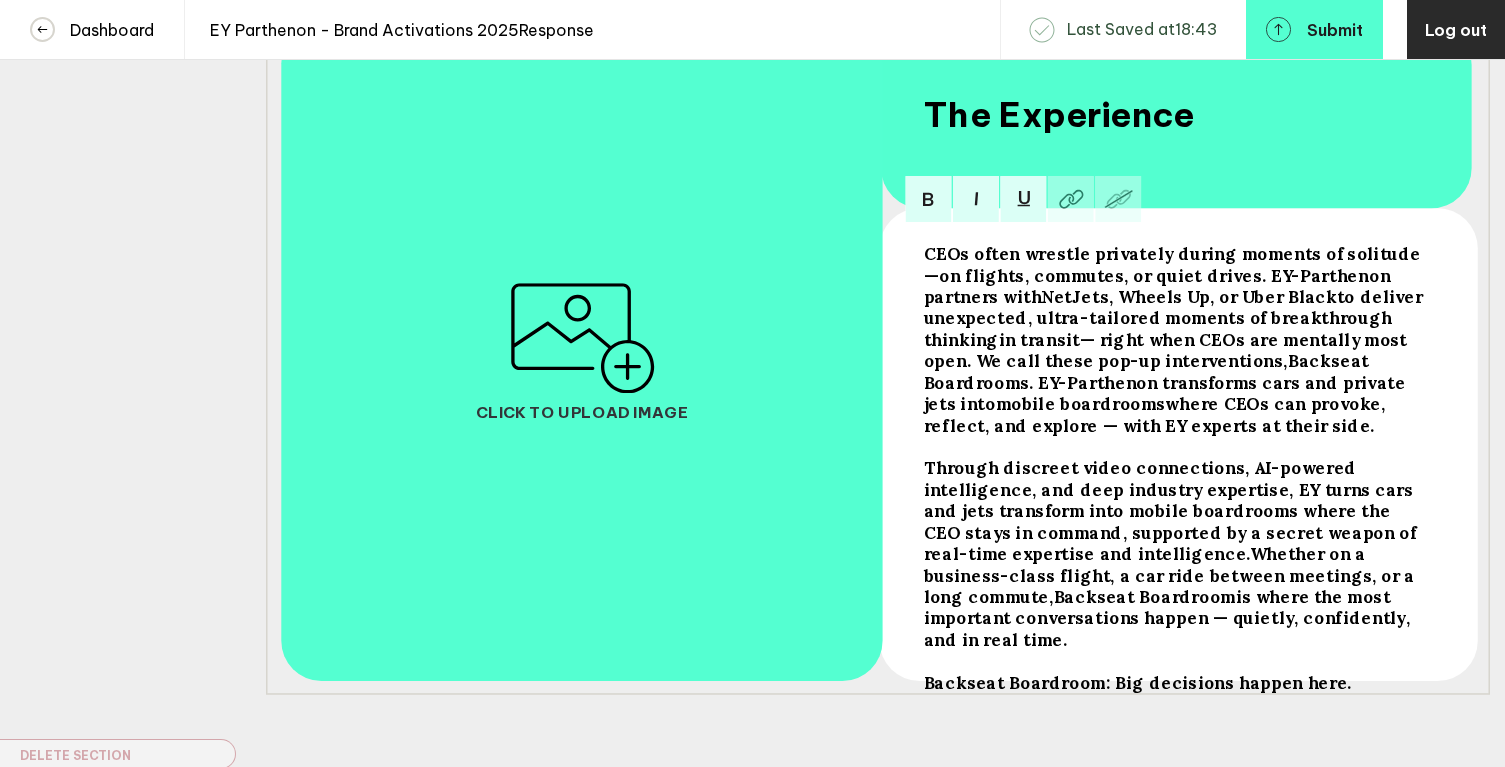 click on "Through discreet video connections, AI-powered intelligence, and deep industry expertise, EY turns cars and jets transform into mobile boardrooms where the CEO stays in command, supported by a secret weapon of real-time expertise and intelligence.Whether on a business-class flight, a car ride between meetings, or a long commute," at bounding box center [1171, 275] 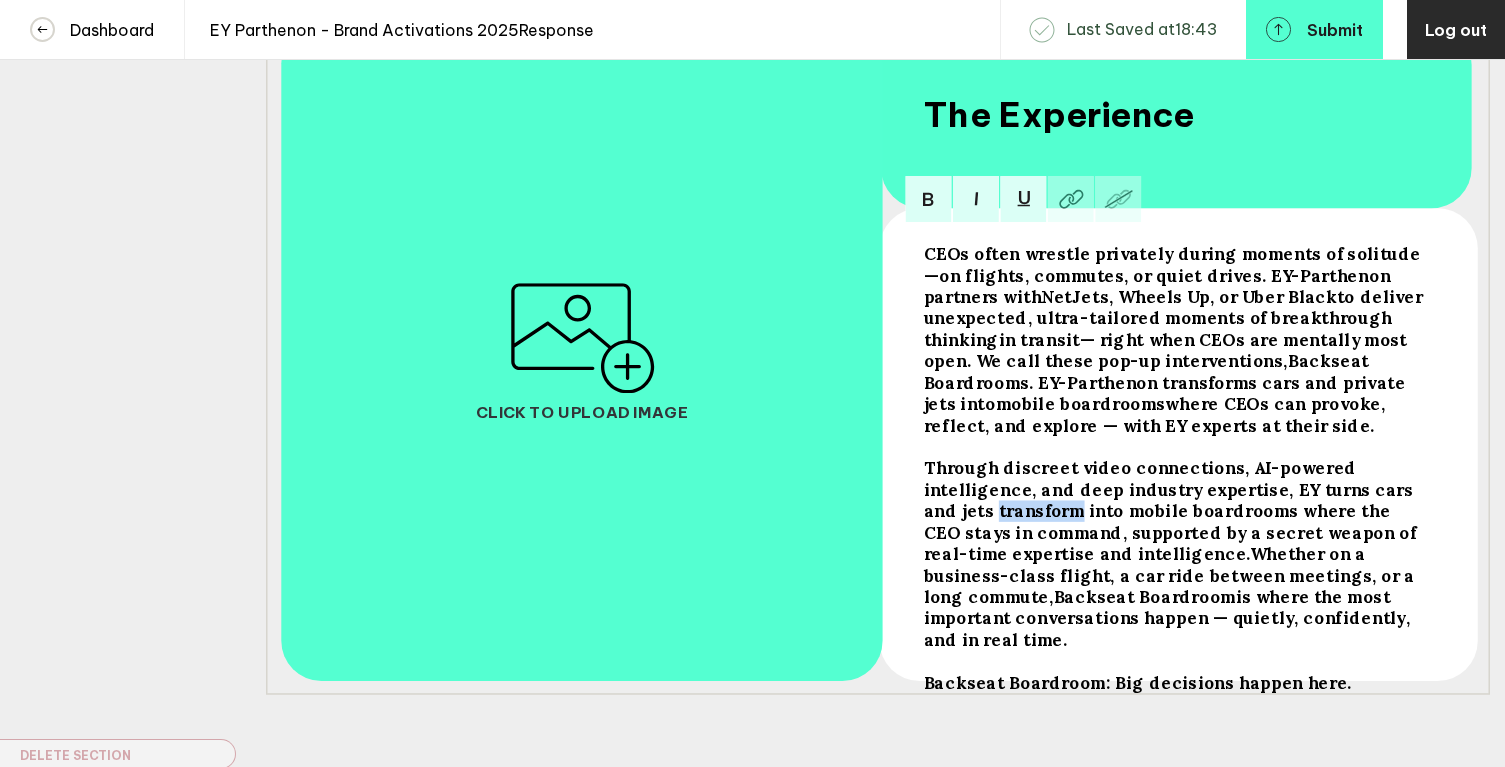 click on "Through discreet video connections, AI-powered intelligence, and deep industry expertise, EY turns cars and jets transform into mobile boardrooms where the CEO stays in command, supported by a secret weapon of real-time expertise and intelligence.Whether on a business-class flight, a car ride between meetings, or a long commute," at bounding box center (1171, 275) 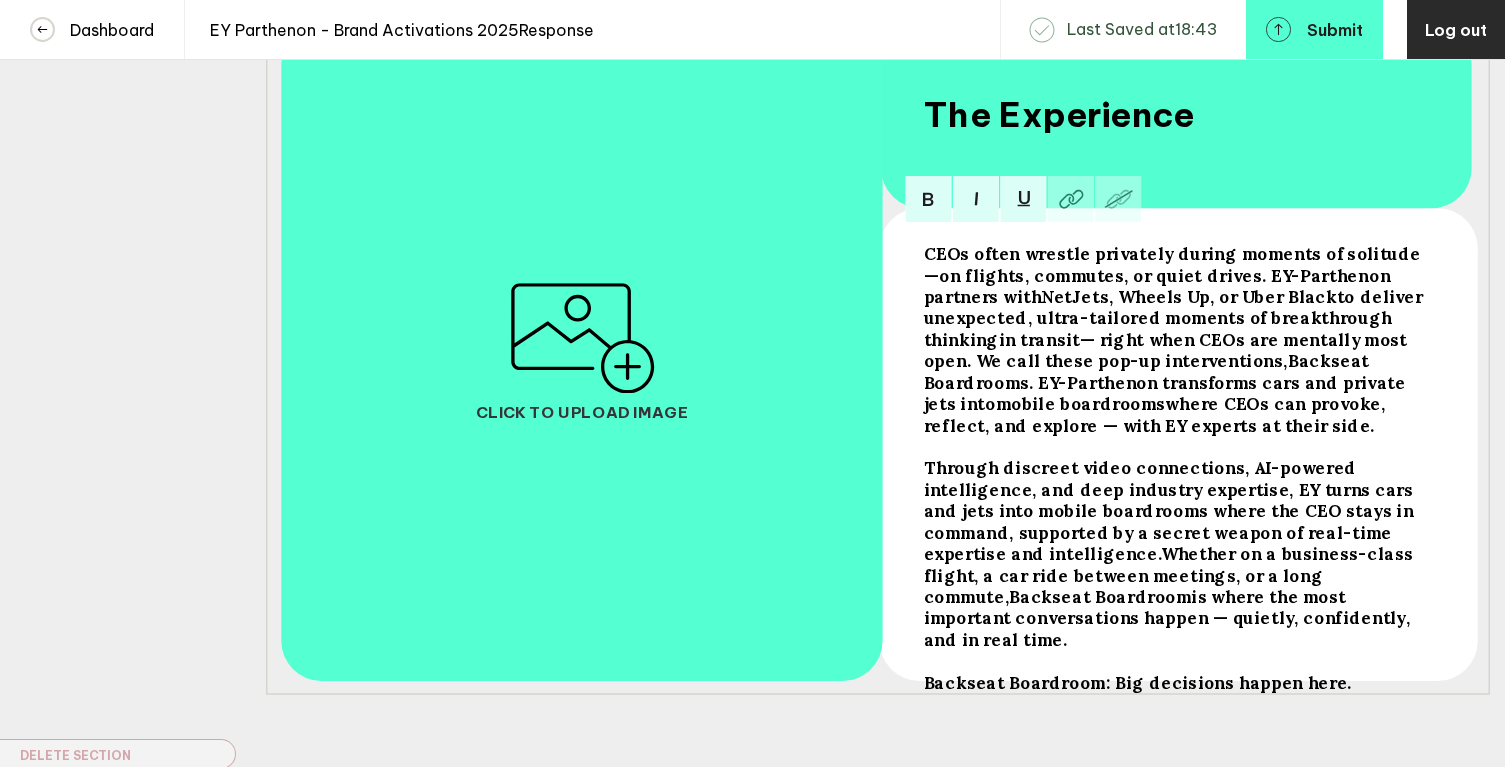 click on "Through discreet video connections, AI-powered intelligence, and deep industry expertise, EY turns cars and jets into mobile boardrooms where the CEO stays in command, supported by a secret weapon of real-time expertise and intelligence.Whether on a business-class flight, a car ride between meetings, or a long commute," at bounding box center (1171, 275) 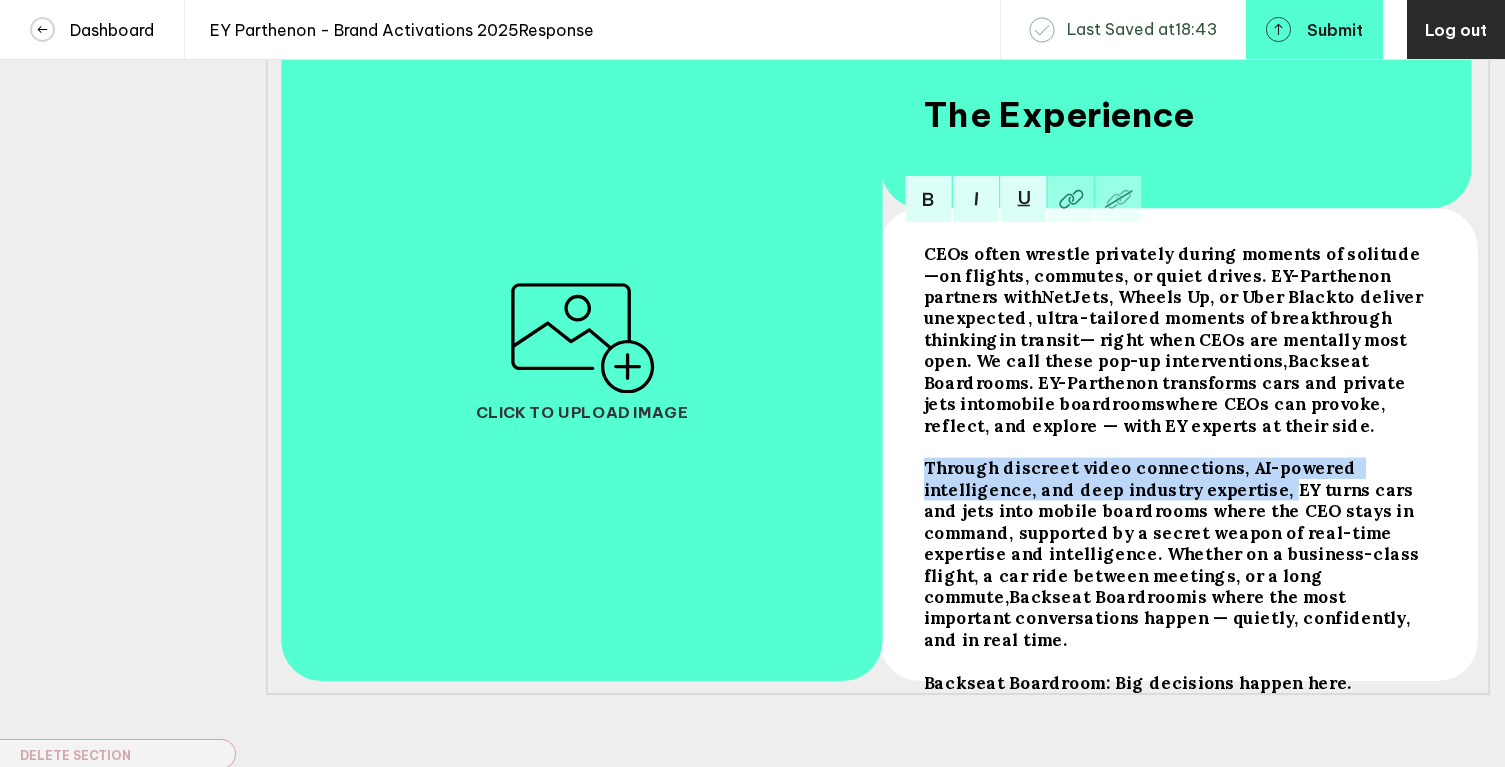 drag, startPoint x: 1160, startPoint y: 504, endPoint x: 902, endPoint y: 477, distance: 259.40894 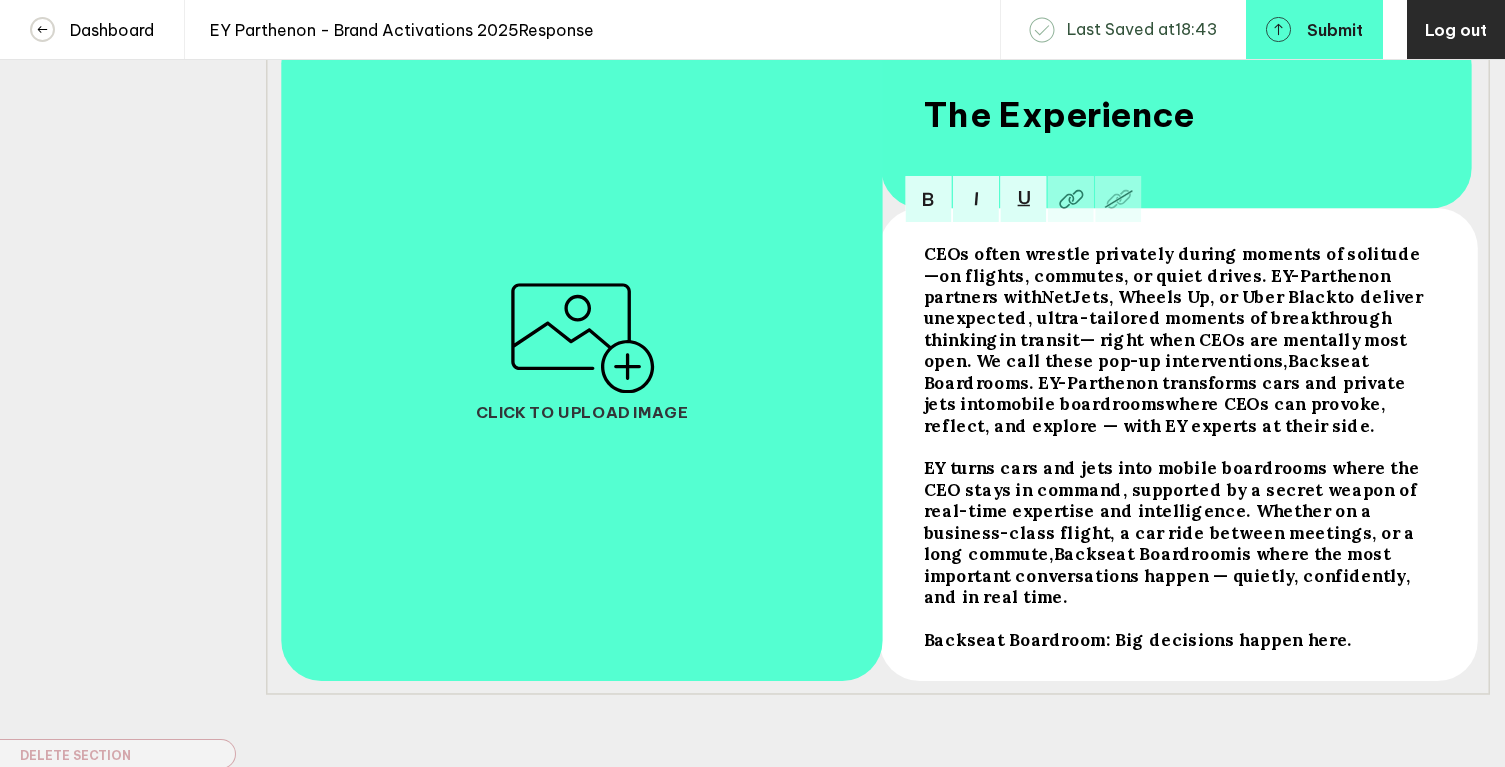 click on "EY turns cars and jets into mobile boardrooms where the CEO stays in command, supported by a secret weapon of real-time expertise and intelligence. Whether on a business-class flight, a car ride between meetings, or a long commute," at bounding box center [1171, 275] 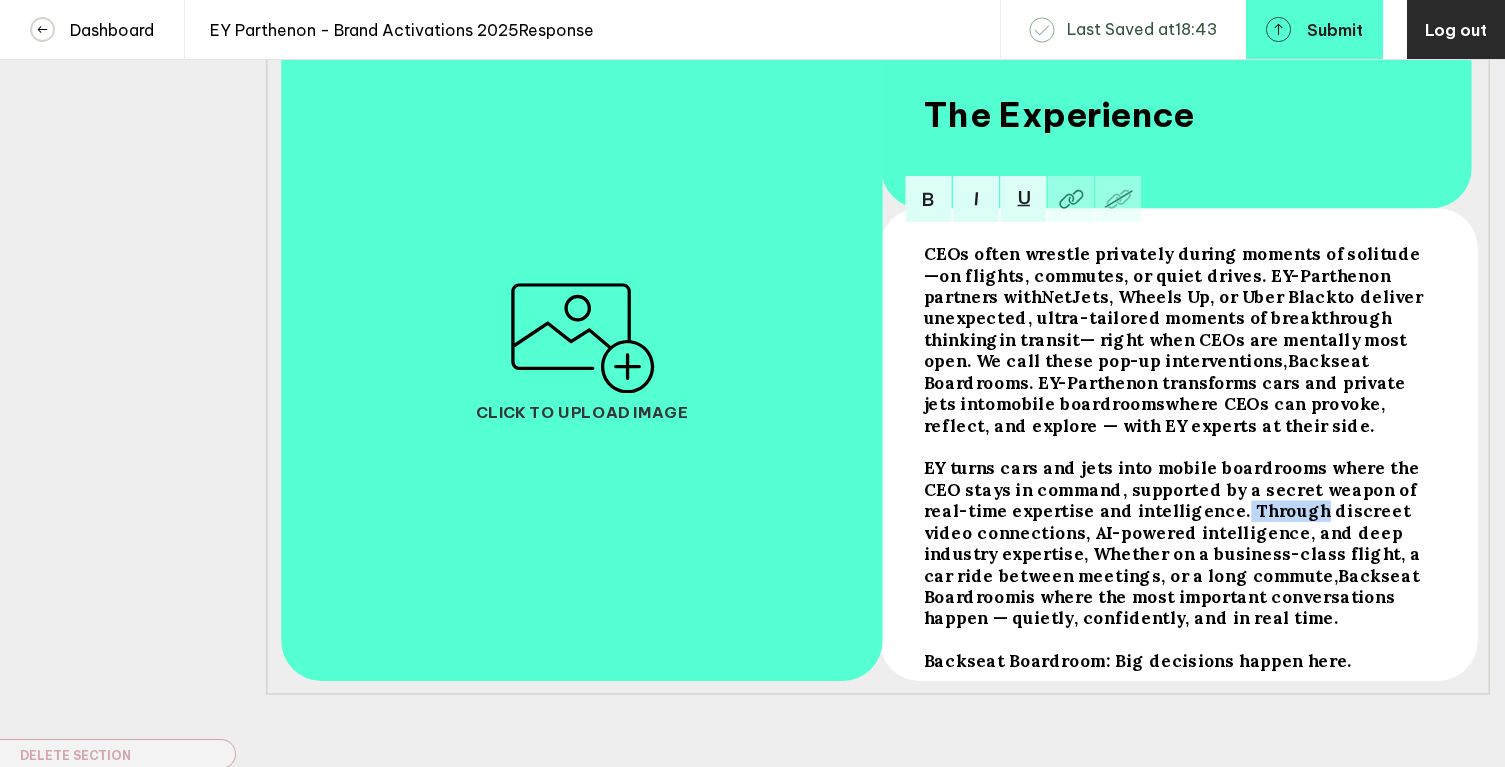 drag, startPoint x: 1136, startPoint y: 522, endPoint x: 1212, endPoint y: 520, distance: 76.02631 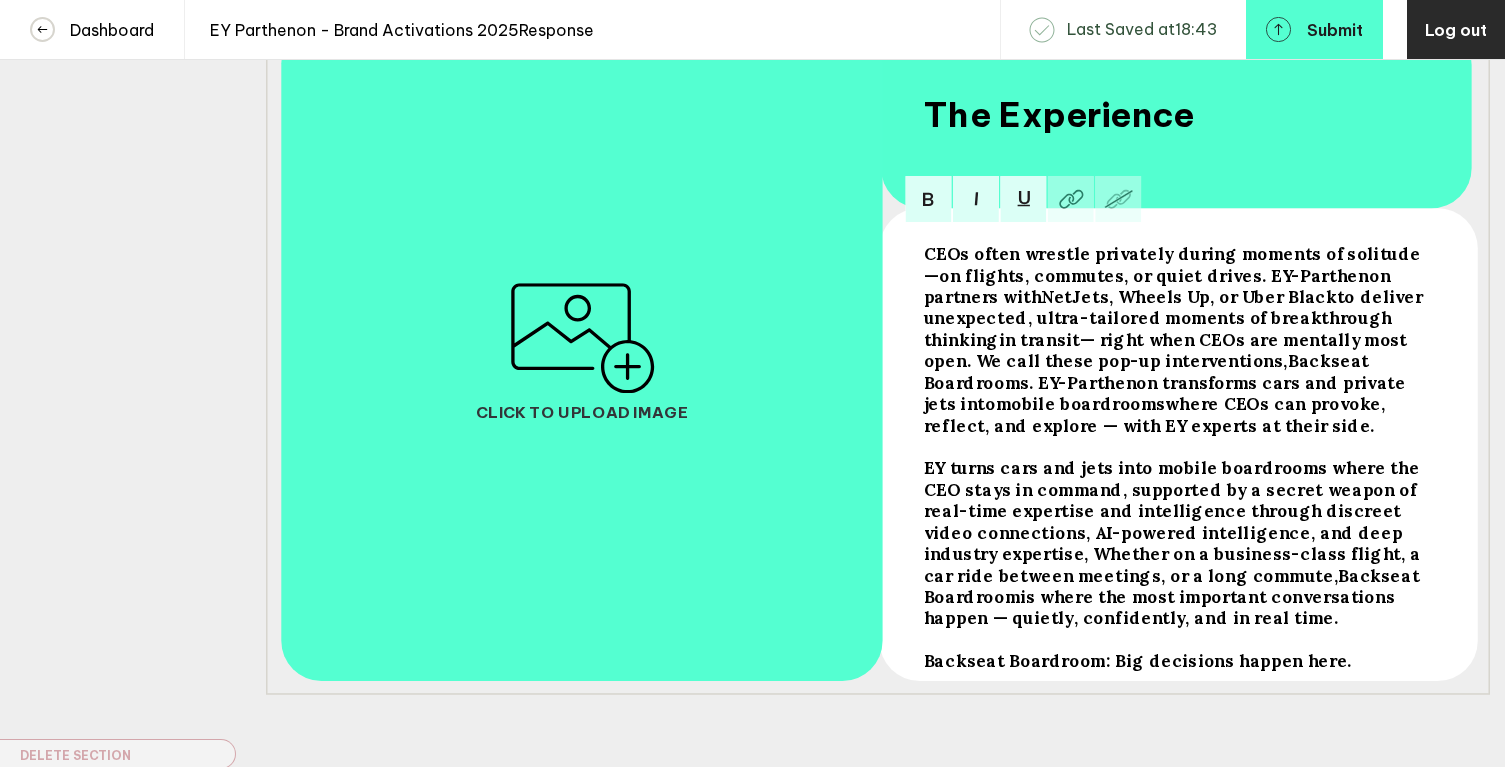 click on "EY turns cars and jets into mobile boardrooms where the CEO stays in command, supported by a secret weapon of real-time expertise and intelligence through discreet video connections, AI-powered intelligence, and deep industry expertise, Whether on a business-class flight, a car ride between meetings, or a long commute," at bounding box center [1171, 275] 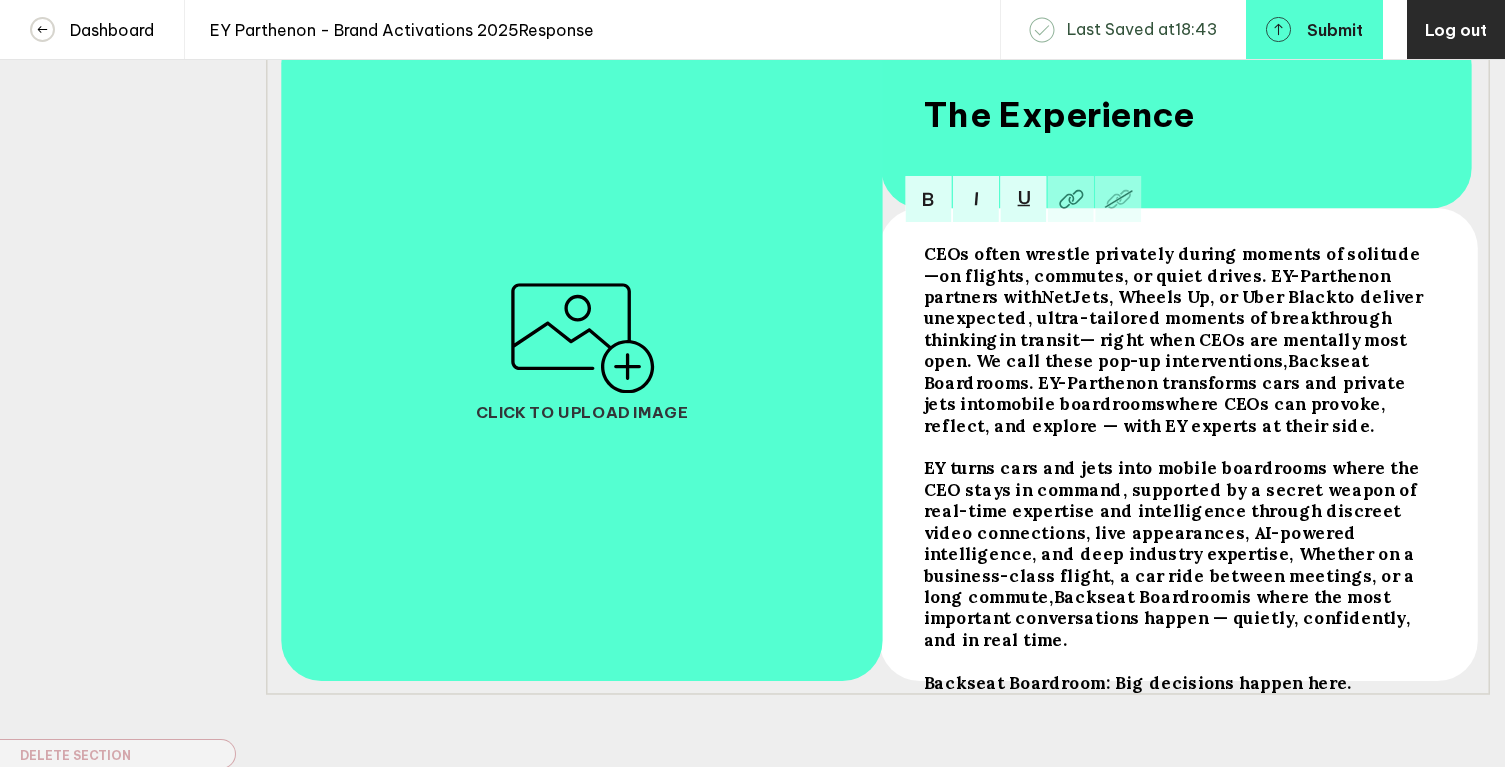 click on "EY turns cars and jets into mobile boardrooms where the CEO stays in command, supported by a secret weapon of real-time expertise and intelligence through discreet video connections, live appearances, AI-powered intelligence, and deep industry expertise, Whether on a business-class flight, a car ride between meetings, or a long commute," at bounding box center (1171, 275) 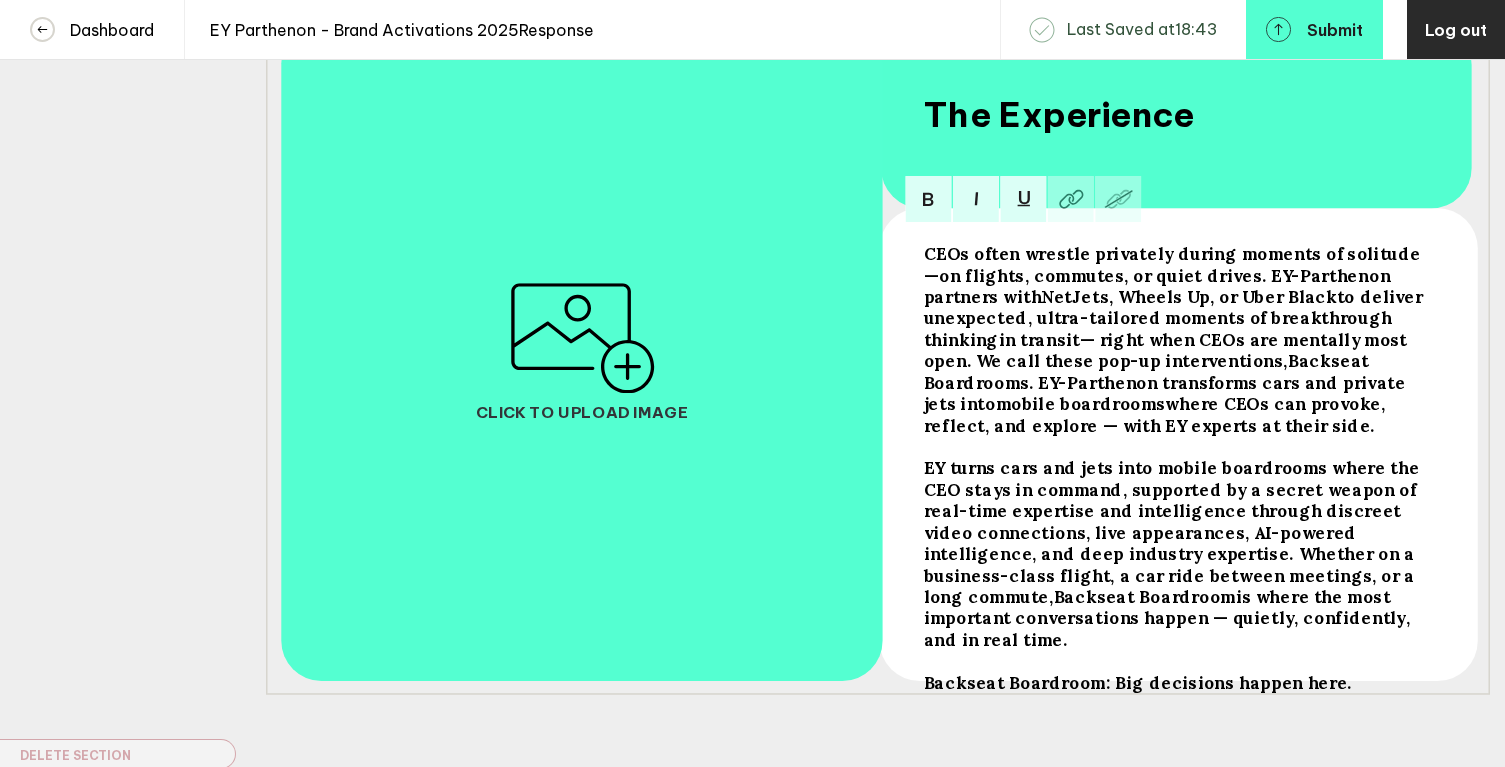 click on "EY turns cars and jets into mobile boardrooms where the CEO stays in command, supported by a secret weapon of real-time expertise and intelligence through discreet video connections, live appearances, AI-powered intelligence, and deep industry expertise. Whether on a business-class flight, a car ride between meetings, or a long commute," at bounding box center (1171, 275) 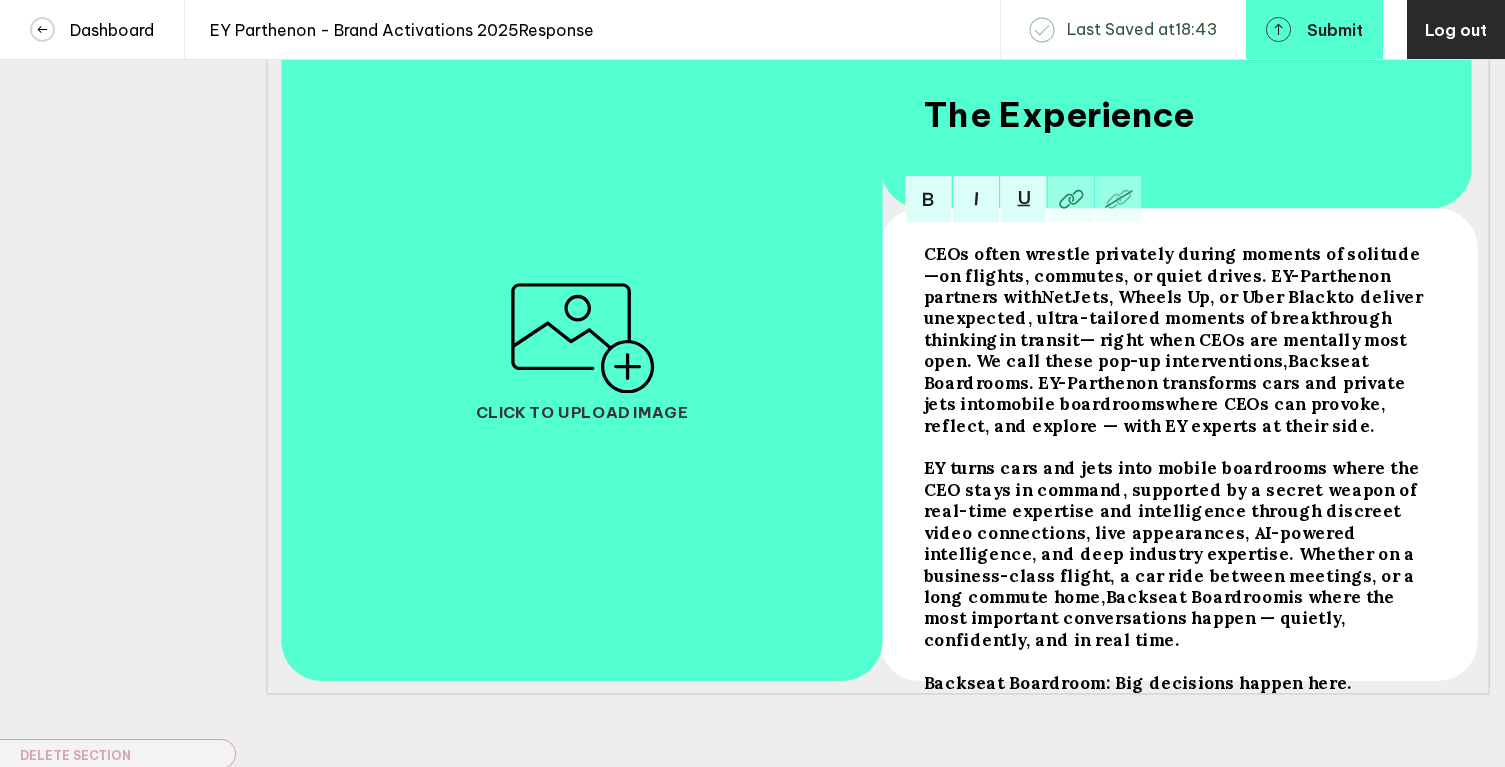 click on "Backseat Boardroom" at bounding box center (1171, 275) 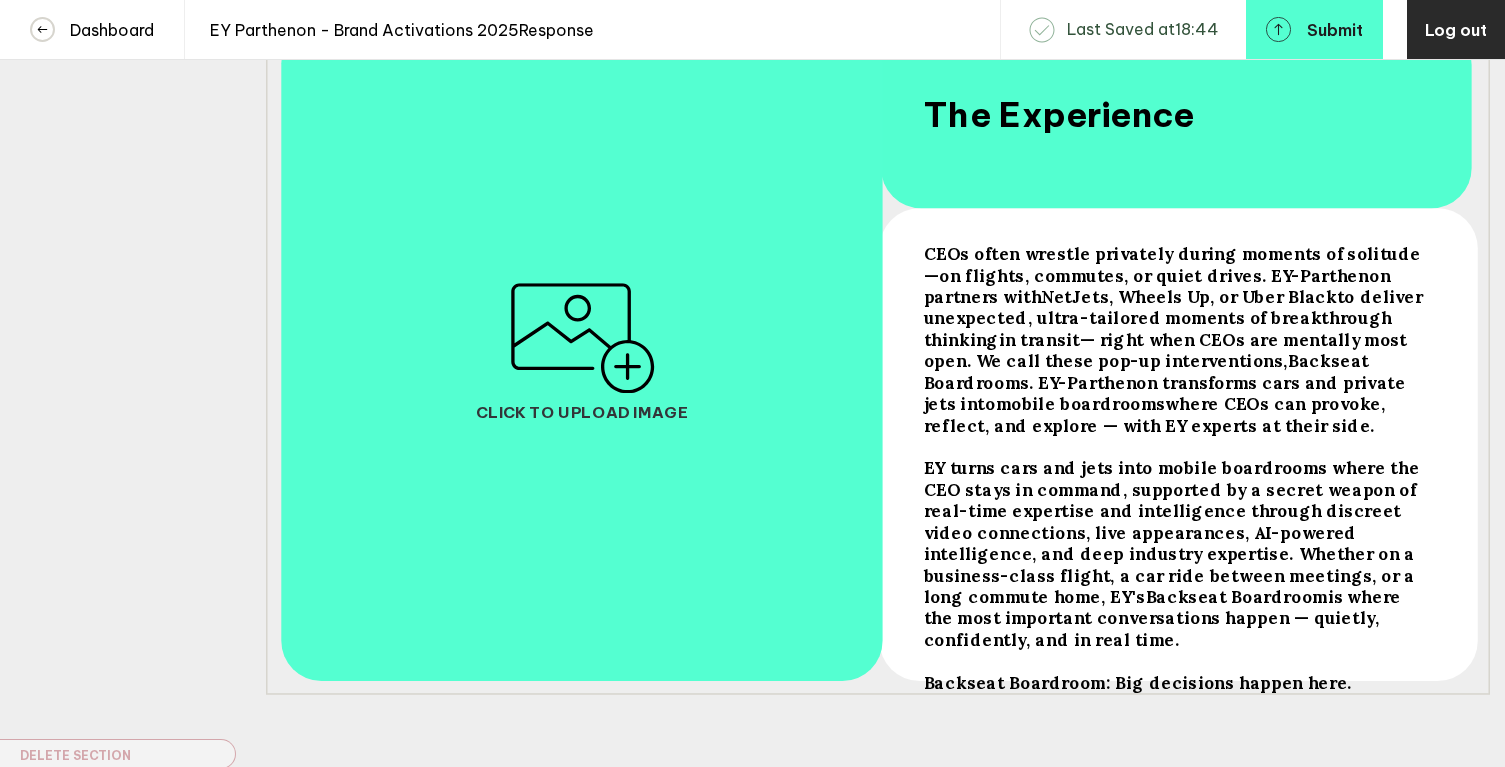 click on "is where the most important conversations happen — quietly, confidently, and in real time." at bounding box center [1171, 275] 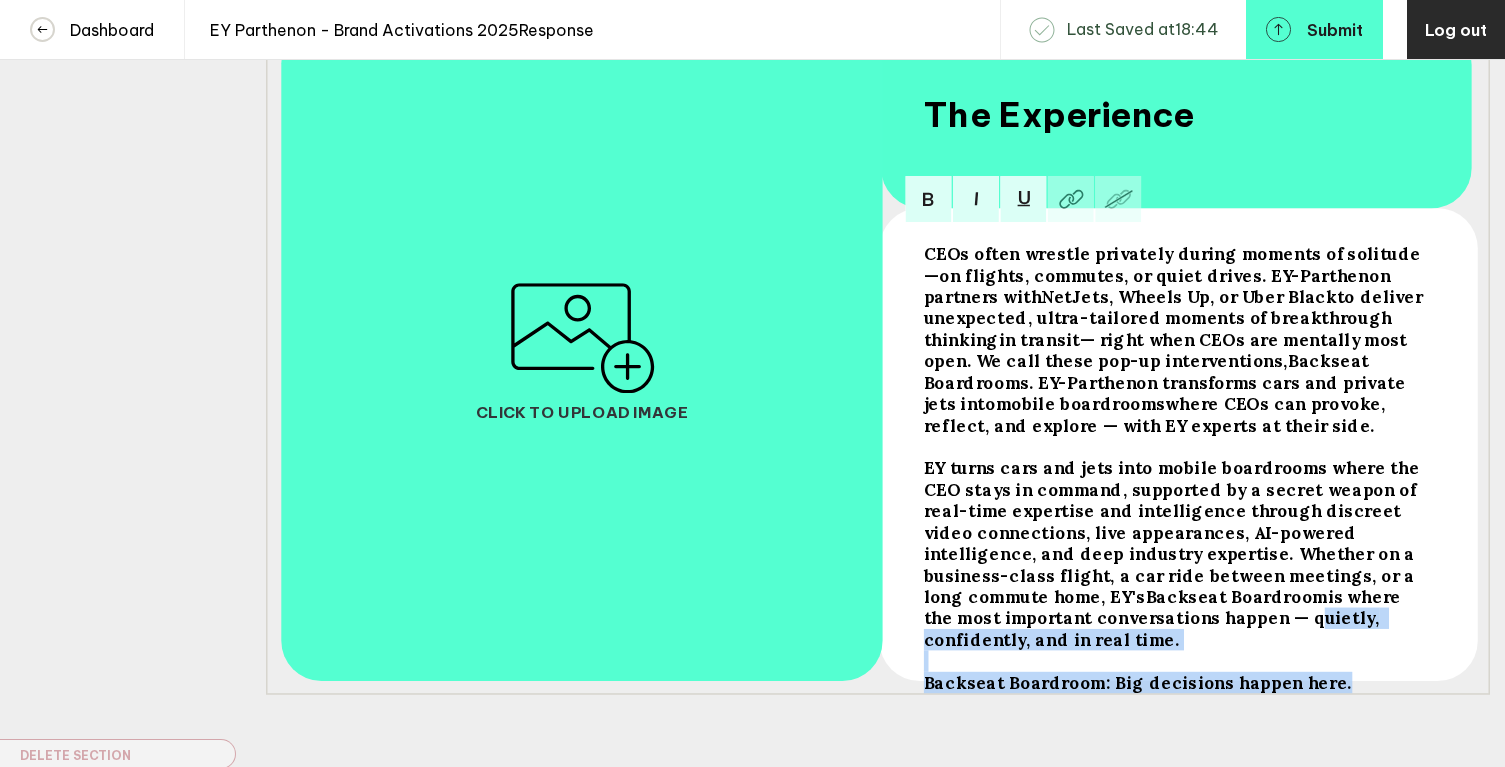 drag, startPoint x: 1126, startPoint y: 631, endPoint x: 1392, endPoint y: 678, distance: 270.12033 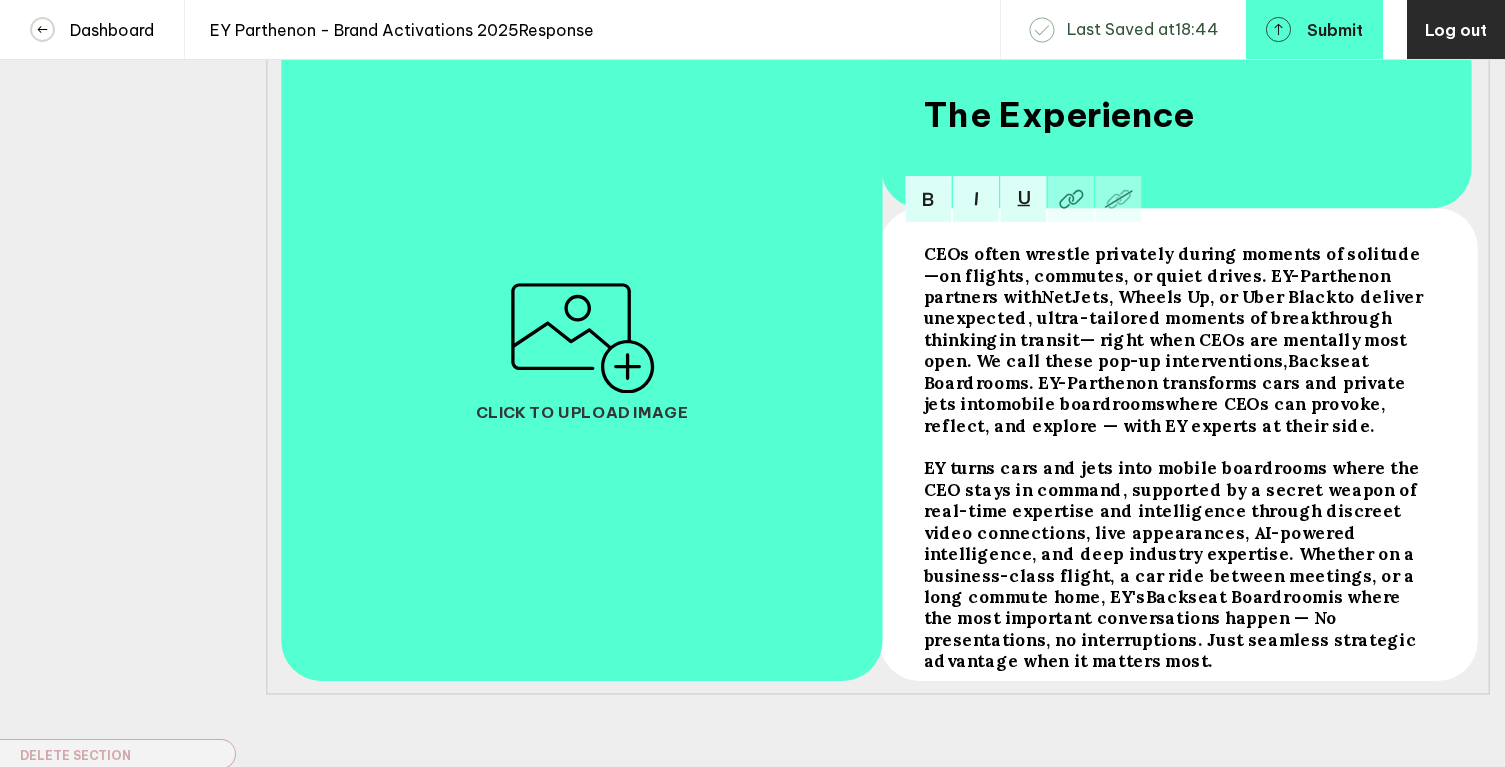 click on "Click to upload image" at bounding box center (582, 351) 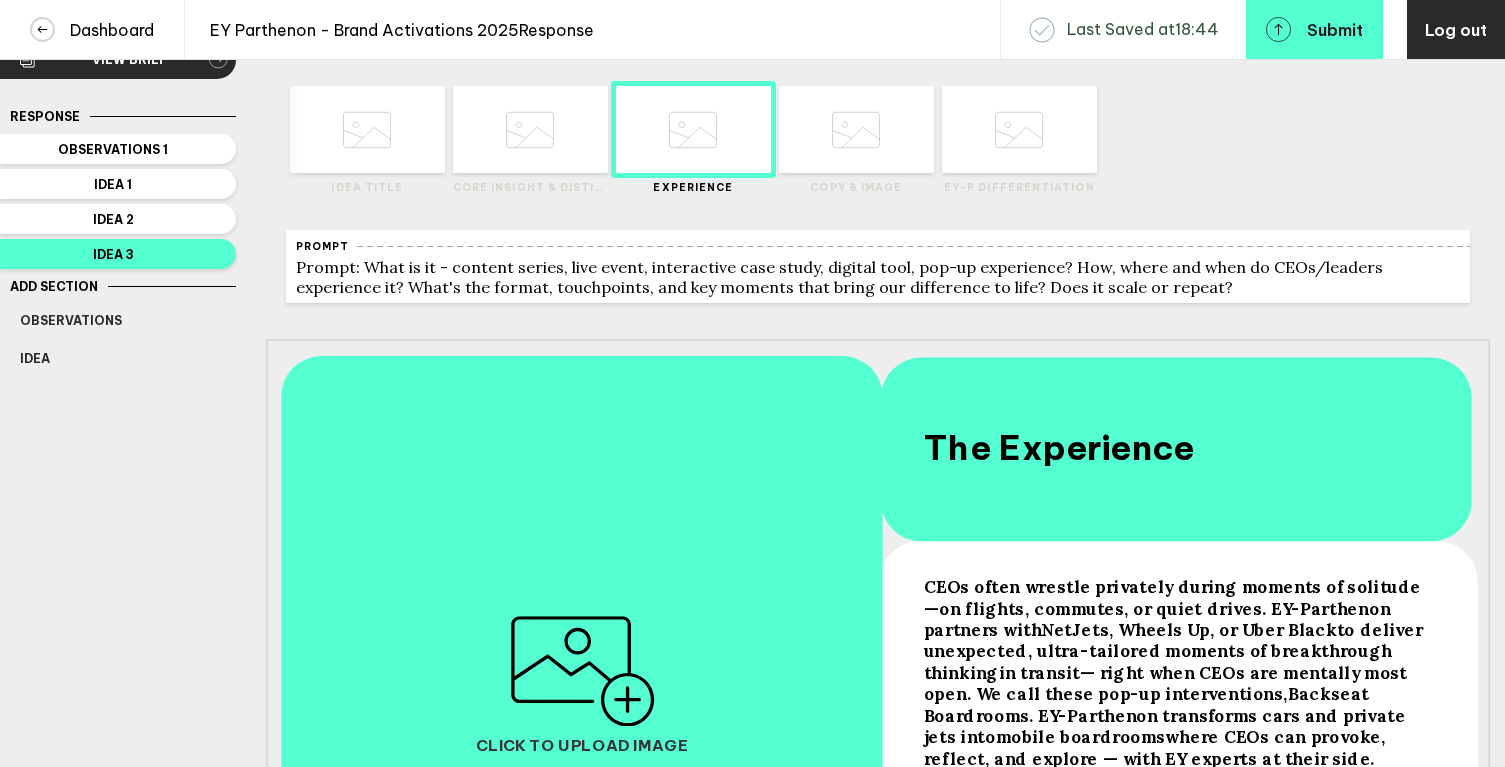 scroll, scrollTop: 5, scrollLeft: 0, axis: vertical 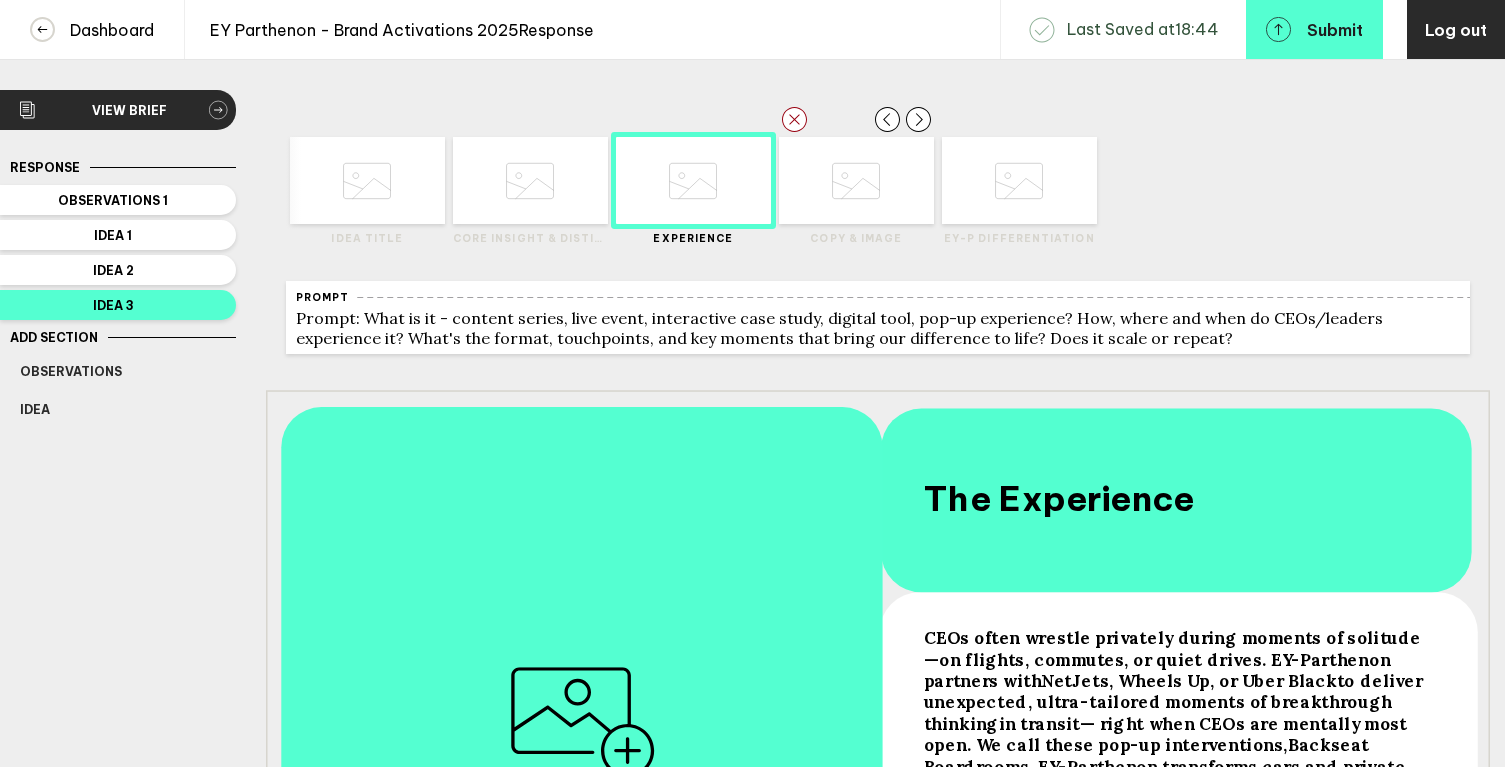 click at bounding box center [367, 181] 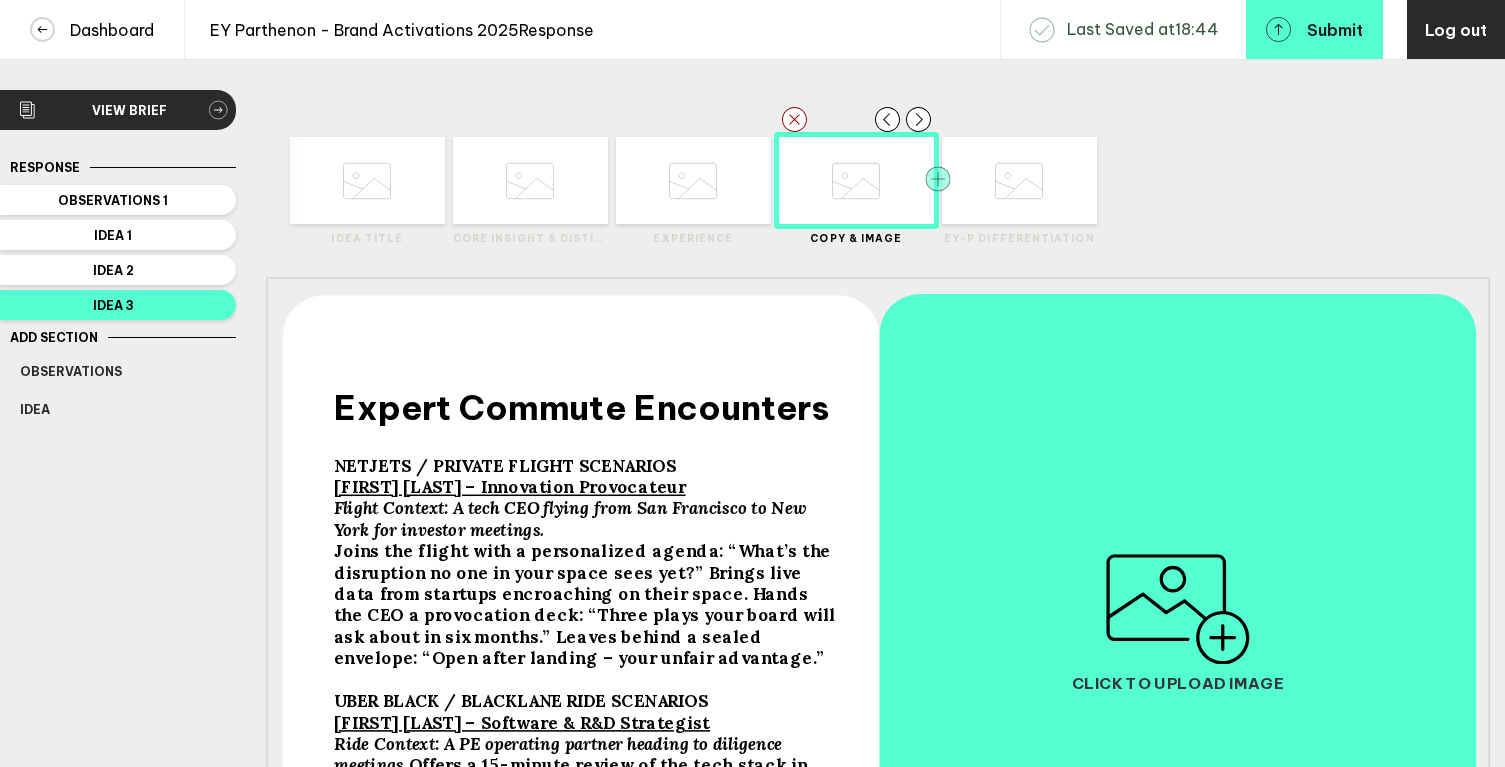 click at bounding box center (286, 181) 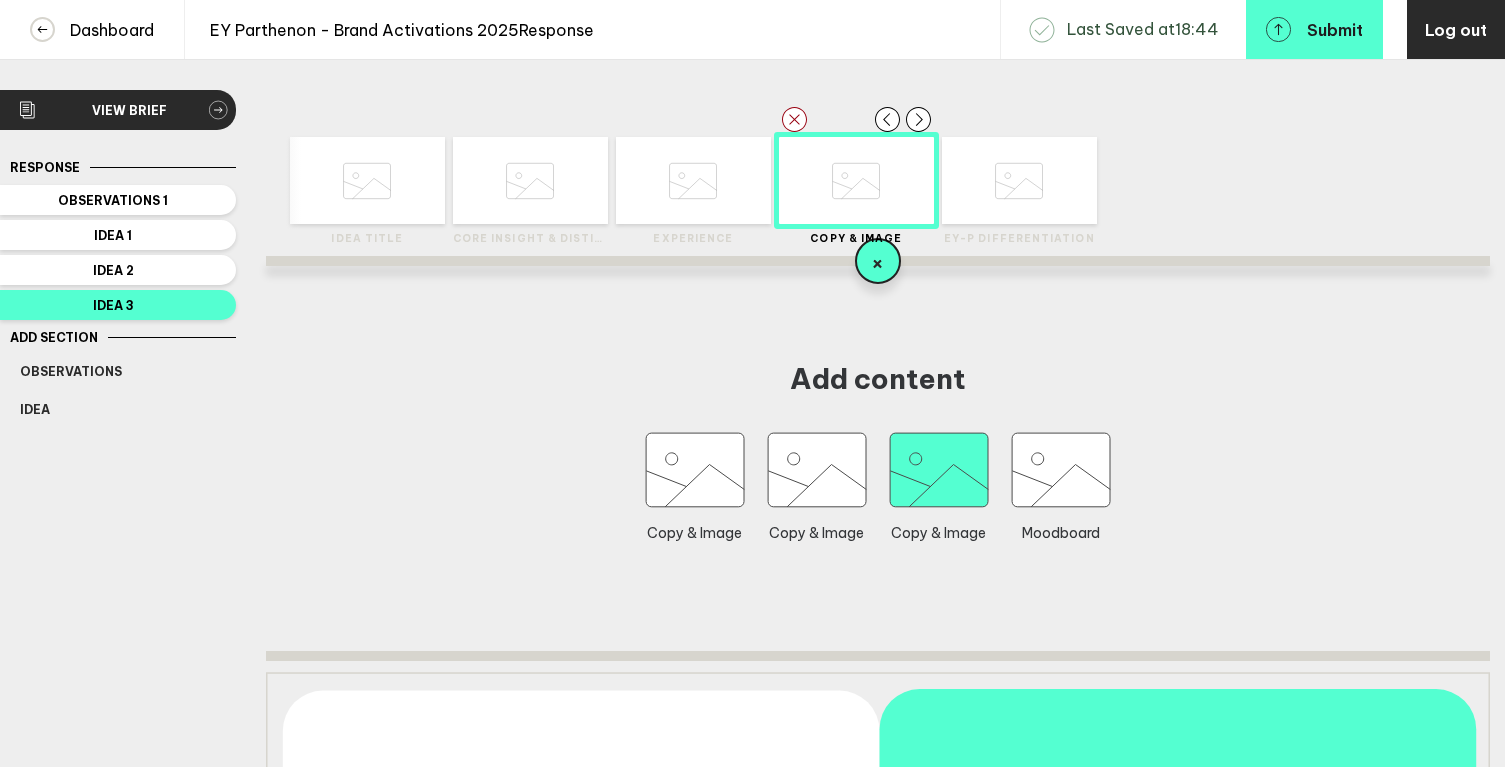 click at bounding box center [695, 470] 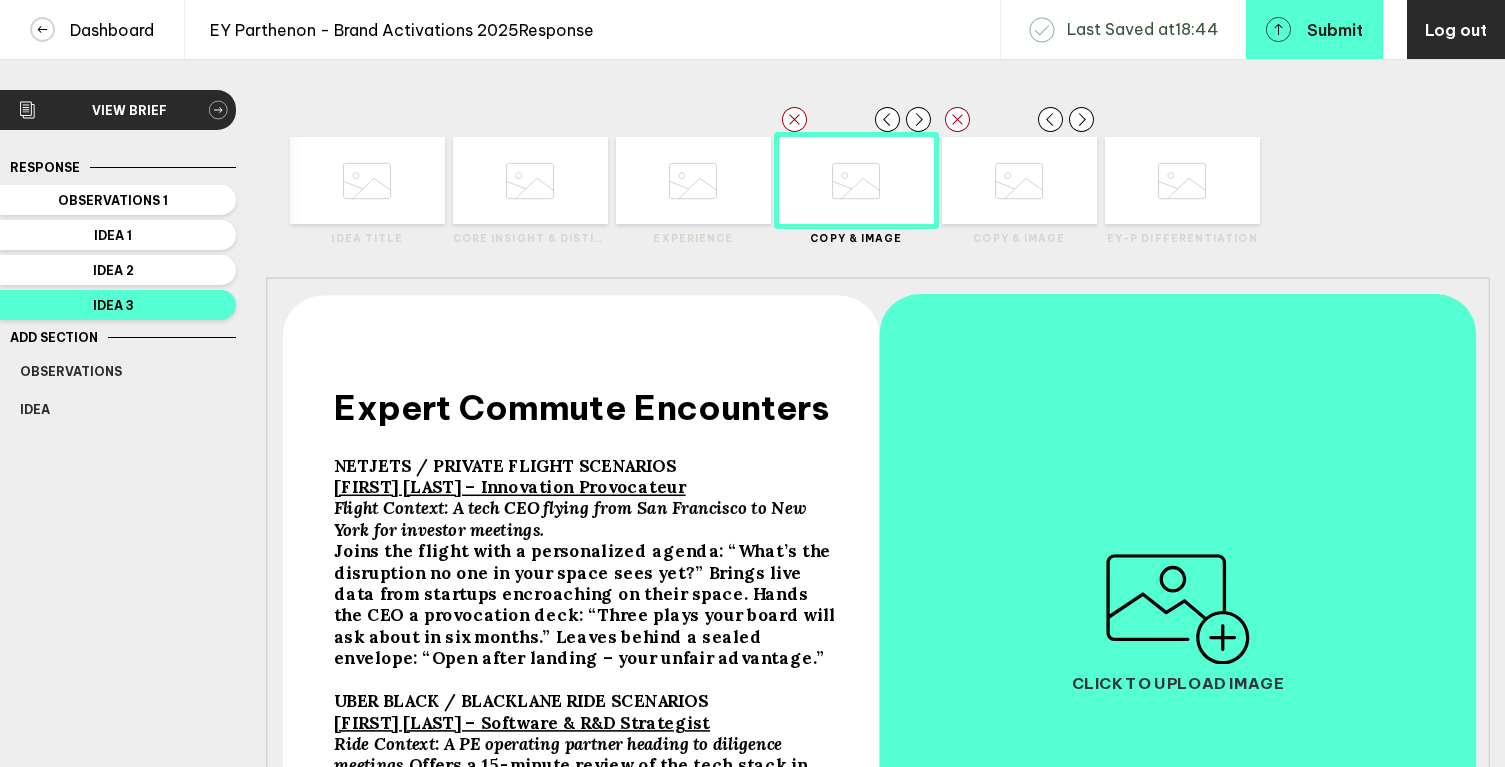 click at bounding box center (367, 181) 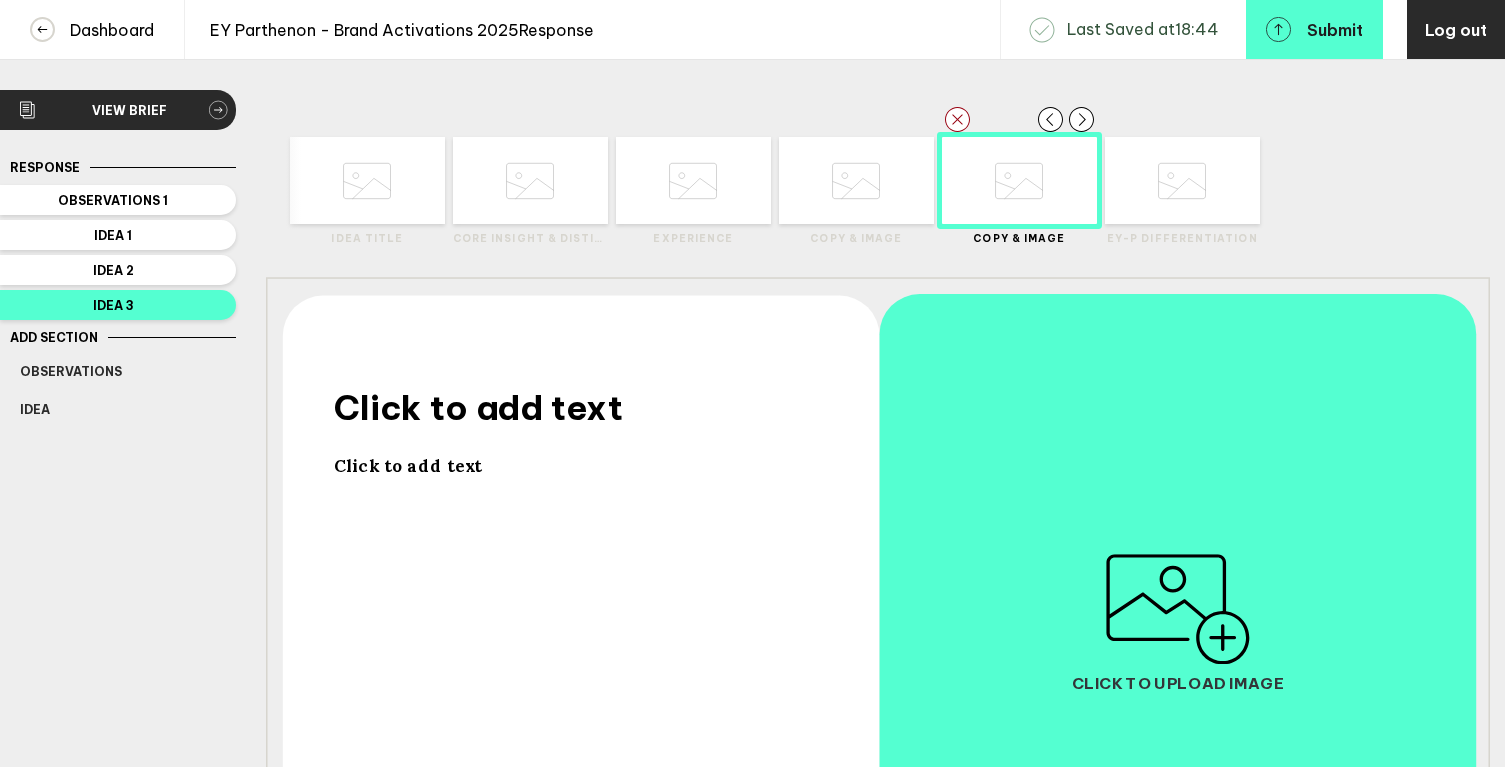 click on "Click to add text" at bounding box center [478, 407] 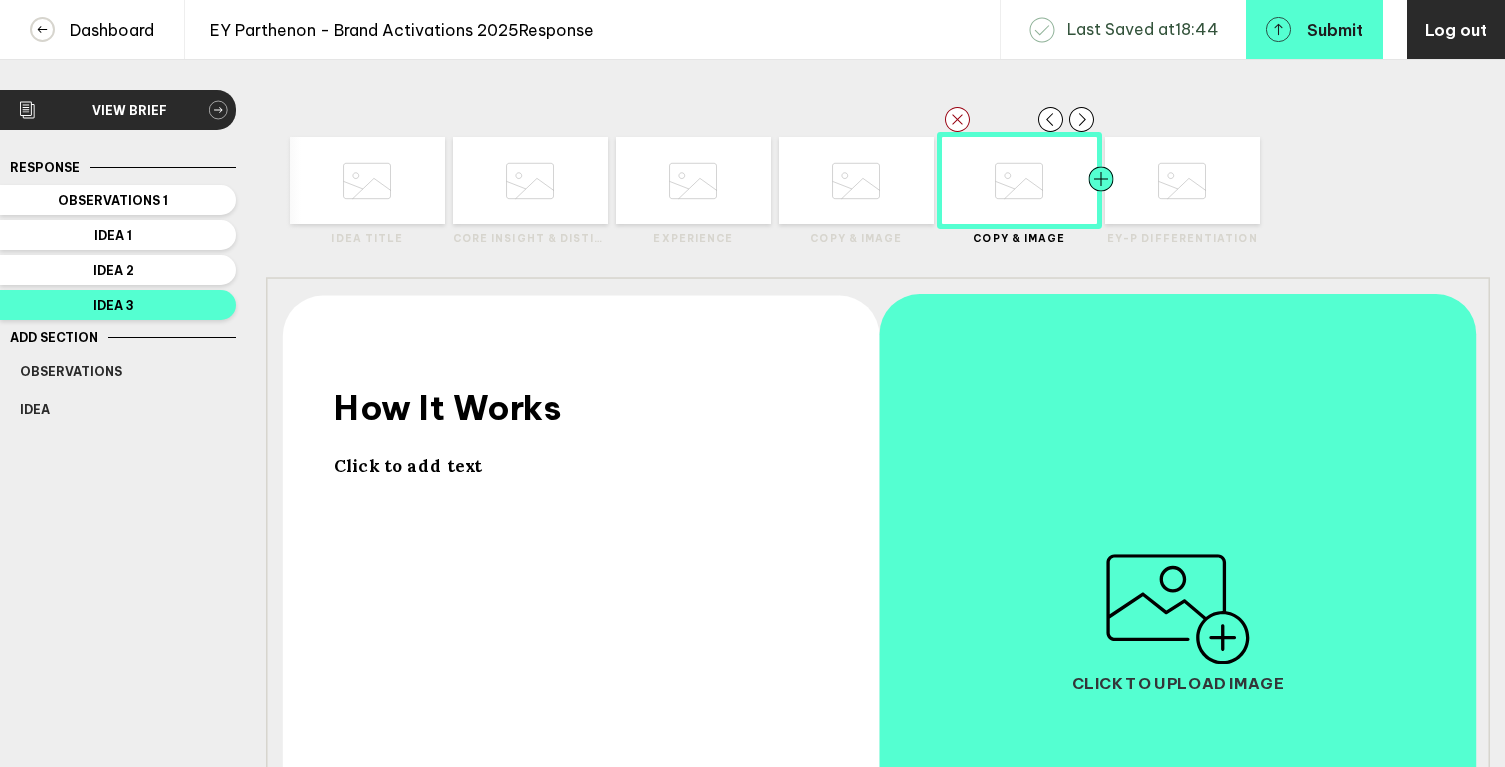click at bounding box center [325, 180] 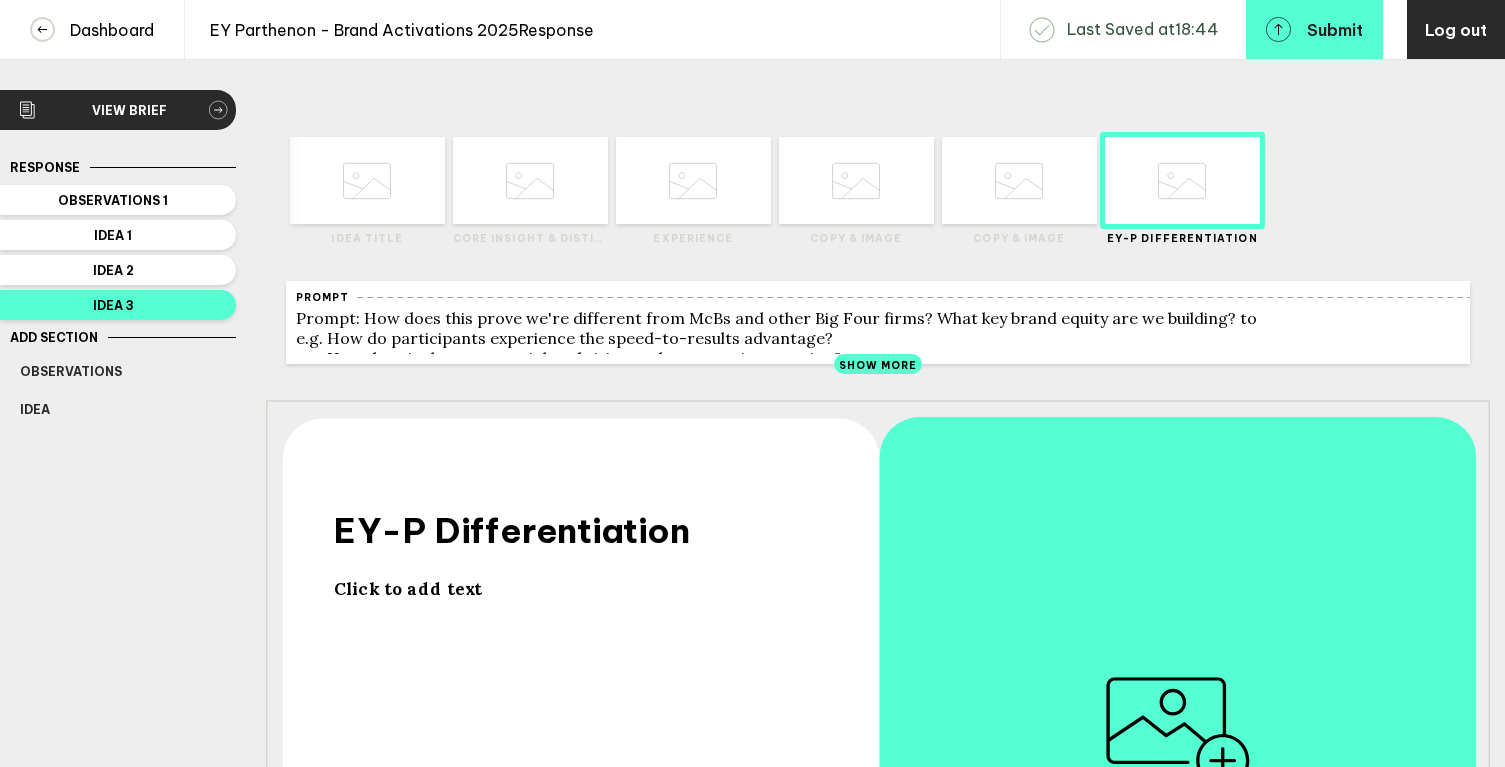 click on "Click to add text" at bounding box center (587, 588) 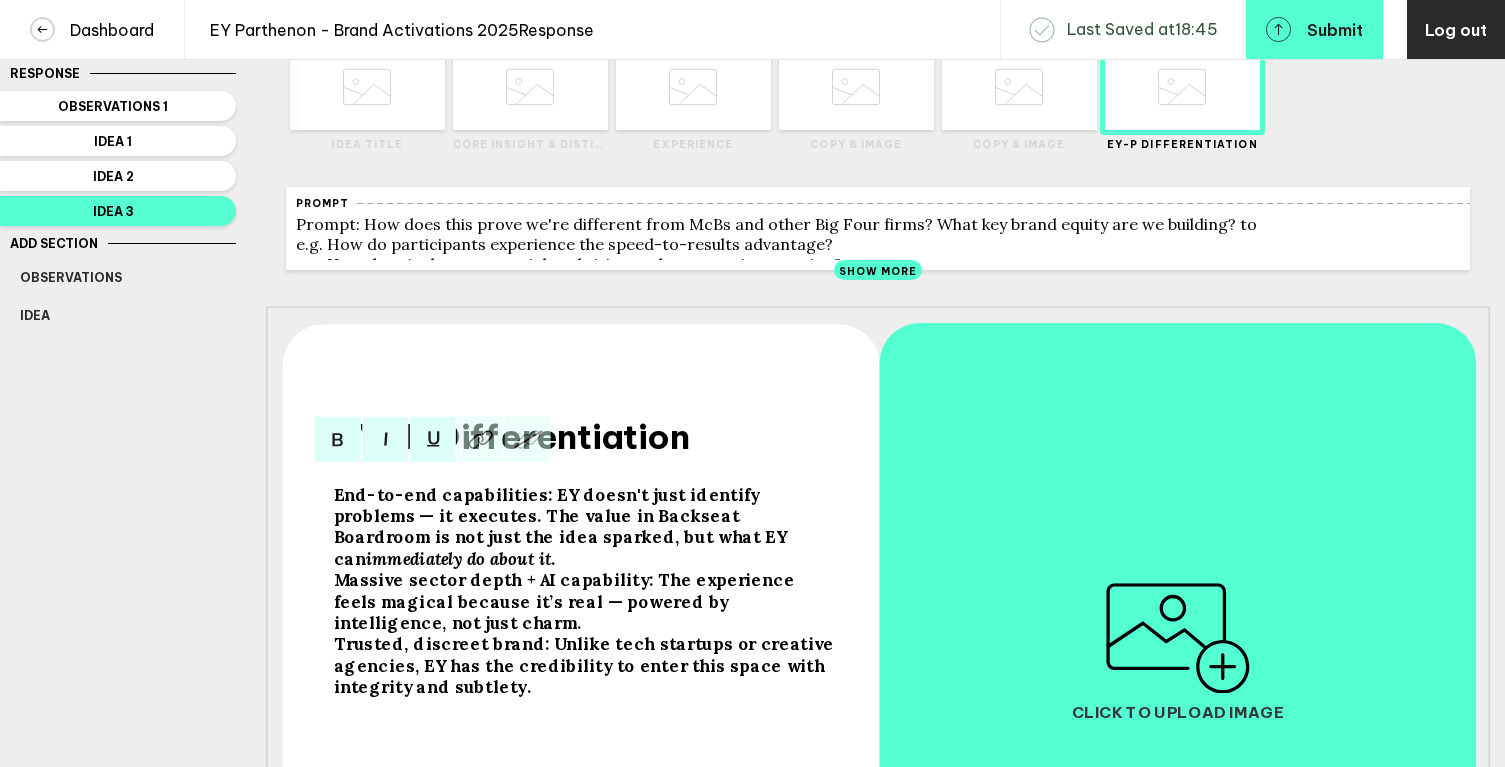 scroll, scrollTop: 124, scrollLeft: 0, axis: vertical 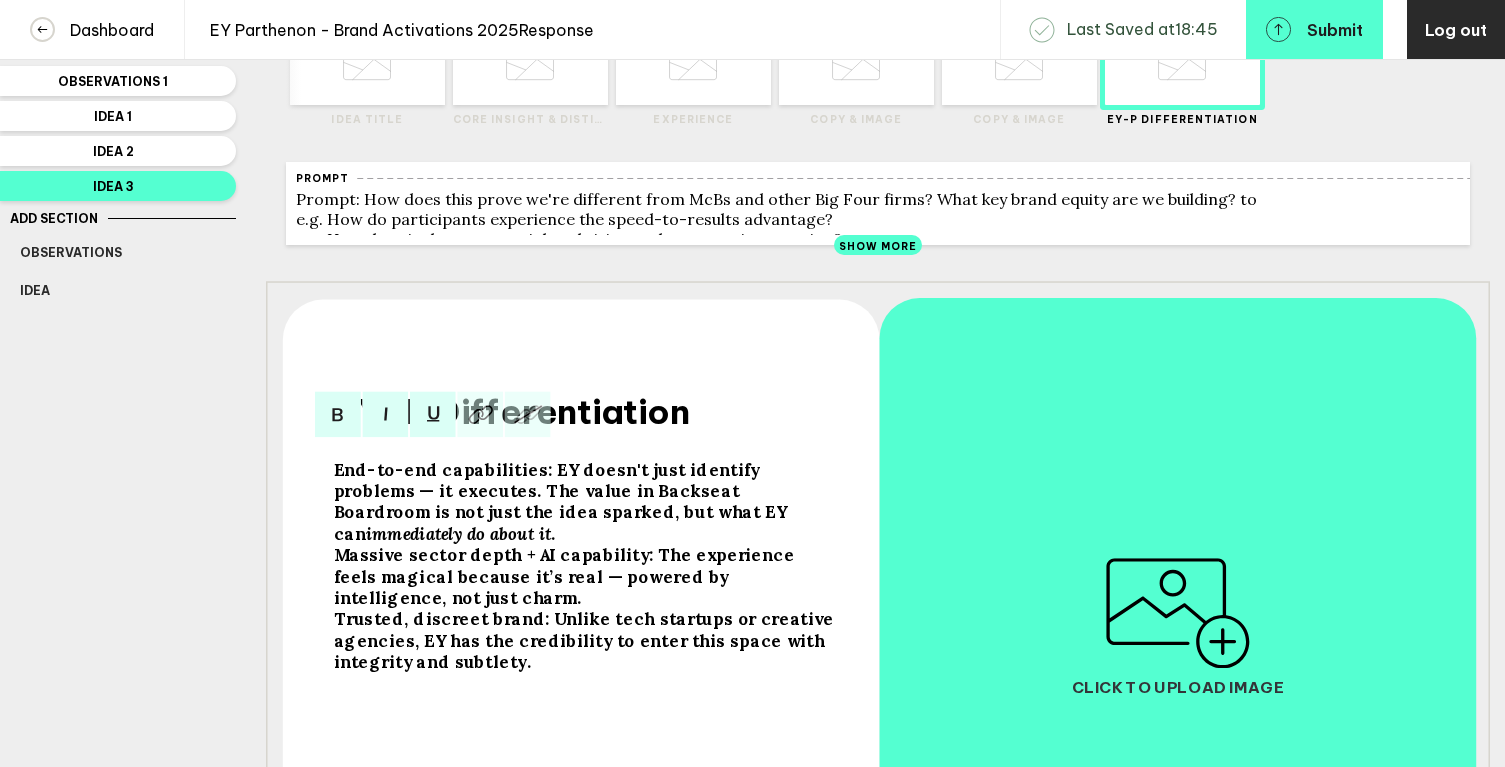 click on "Massive sector depth + AI capability" at bounding box center [441, 469] 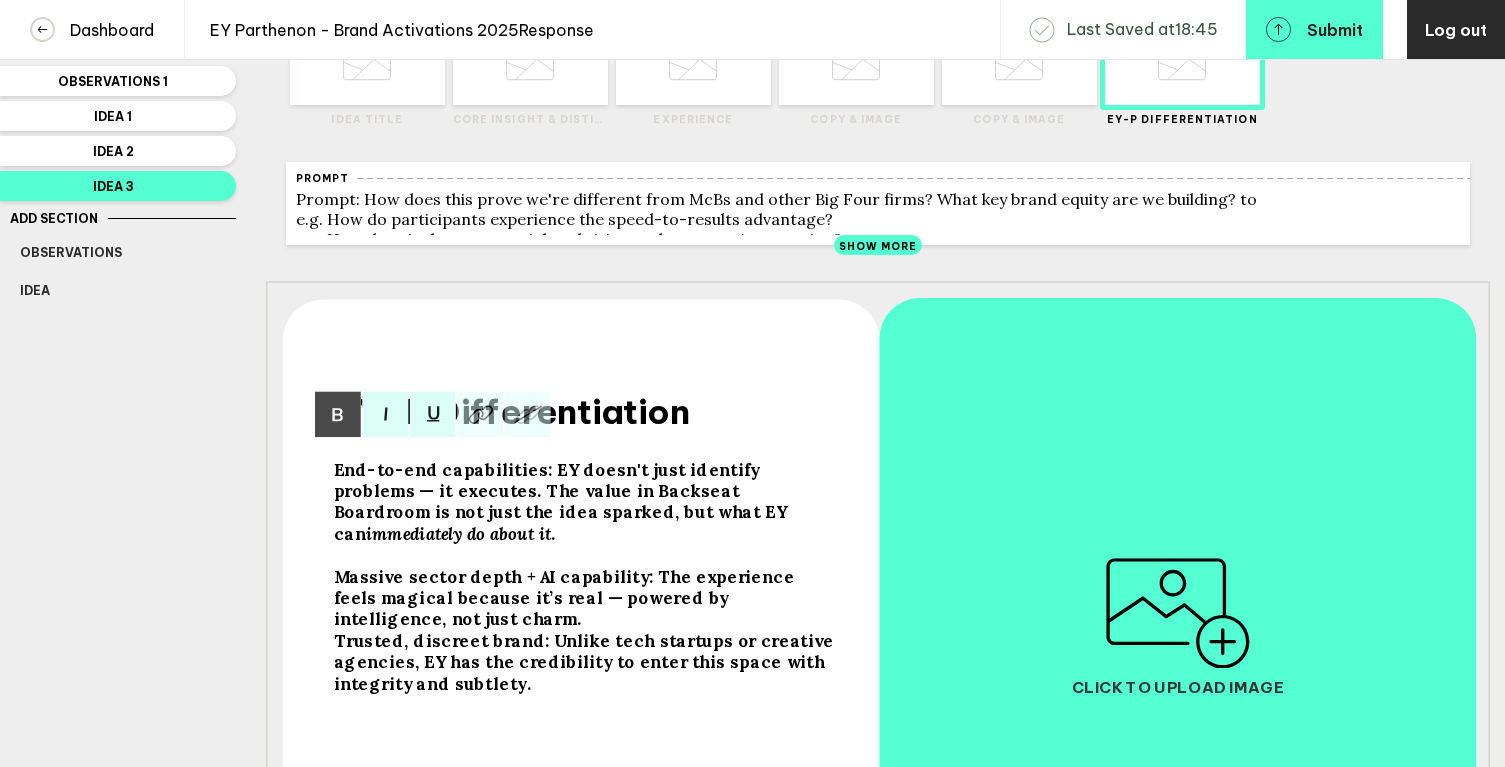 click on "Trusted, discreet brand" at bounding box center [441, 469] 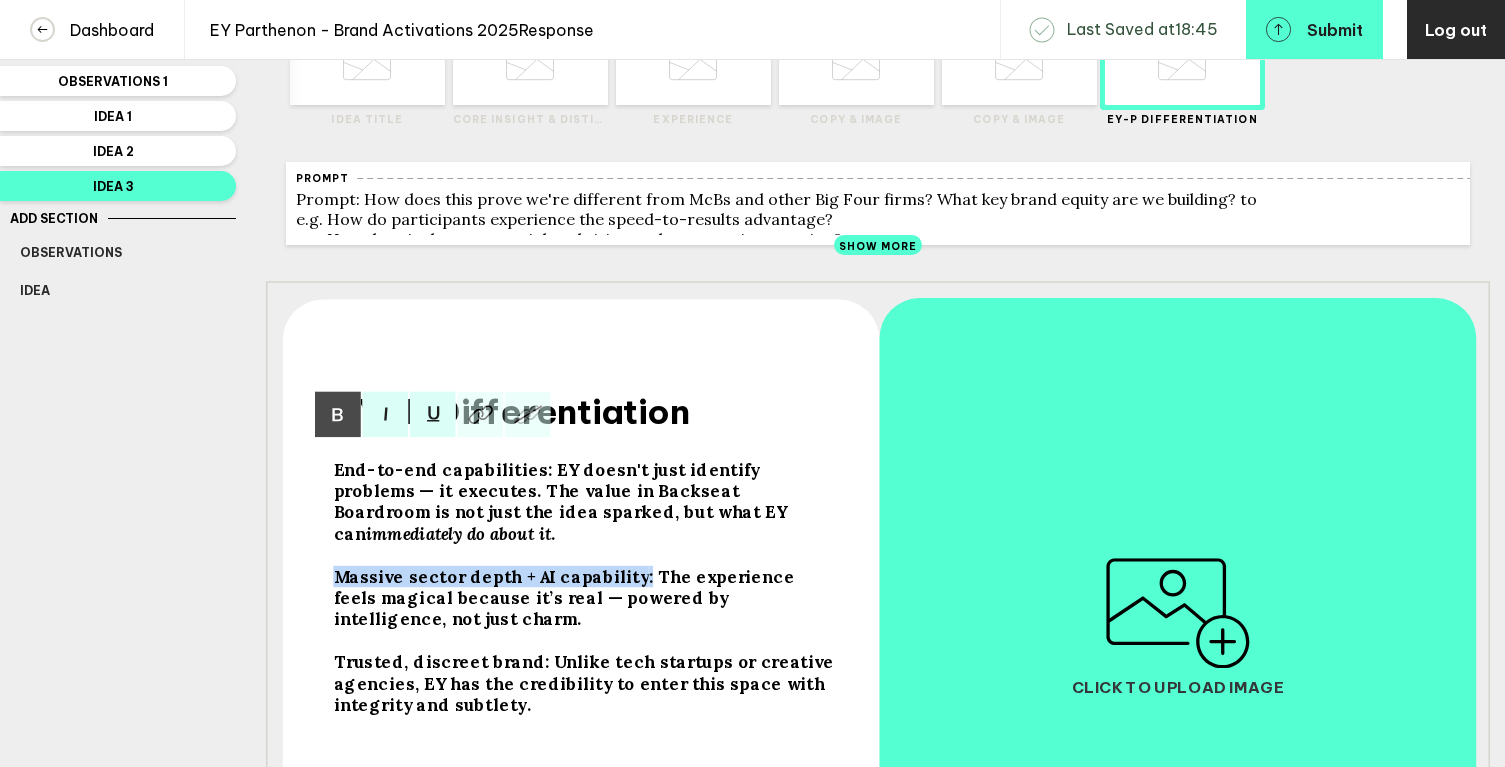 drag, startPoint x: 630, startPoint y: 571, endPoint x: 336, endPoint y: 561, distance: 294.17 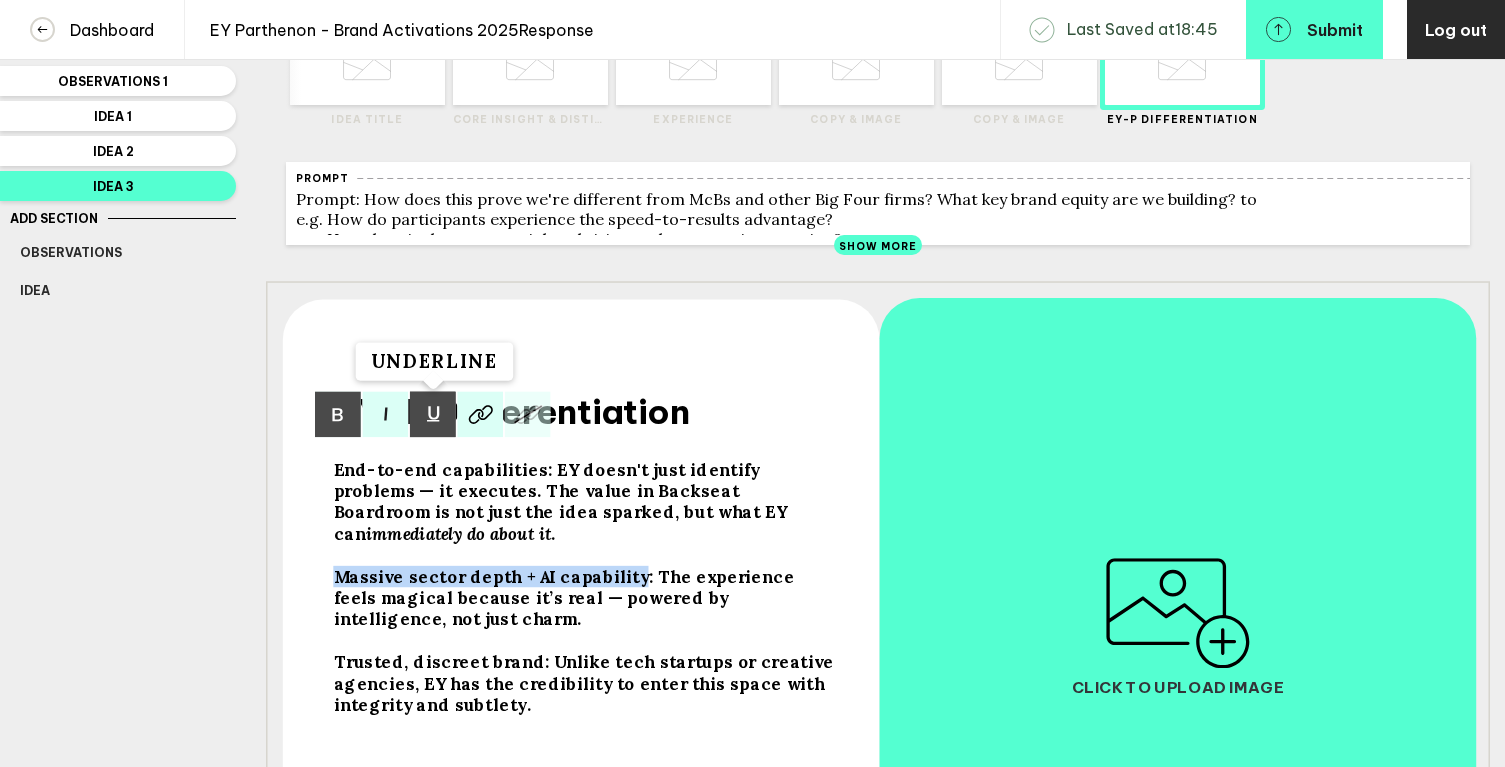 click at bounding box center [338, 415] 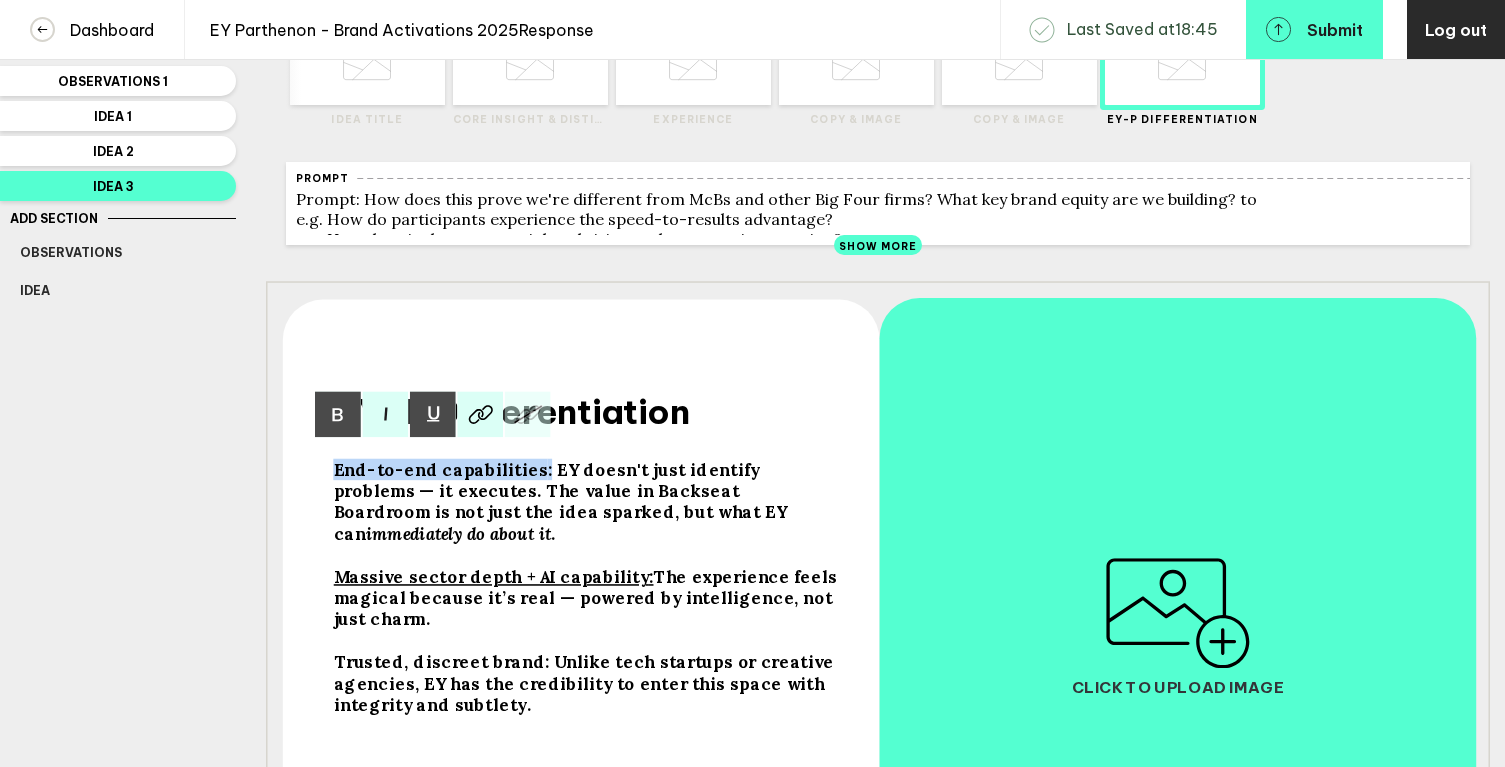 drag, startPoint x: 530, startPoint y: 485, endPoint x: 324, endPoint y: 482, distance: 206.02185 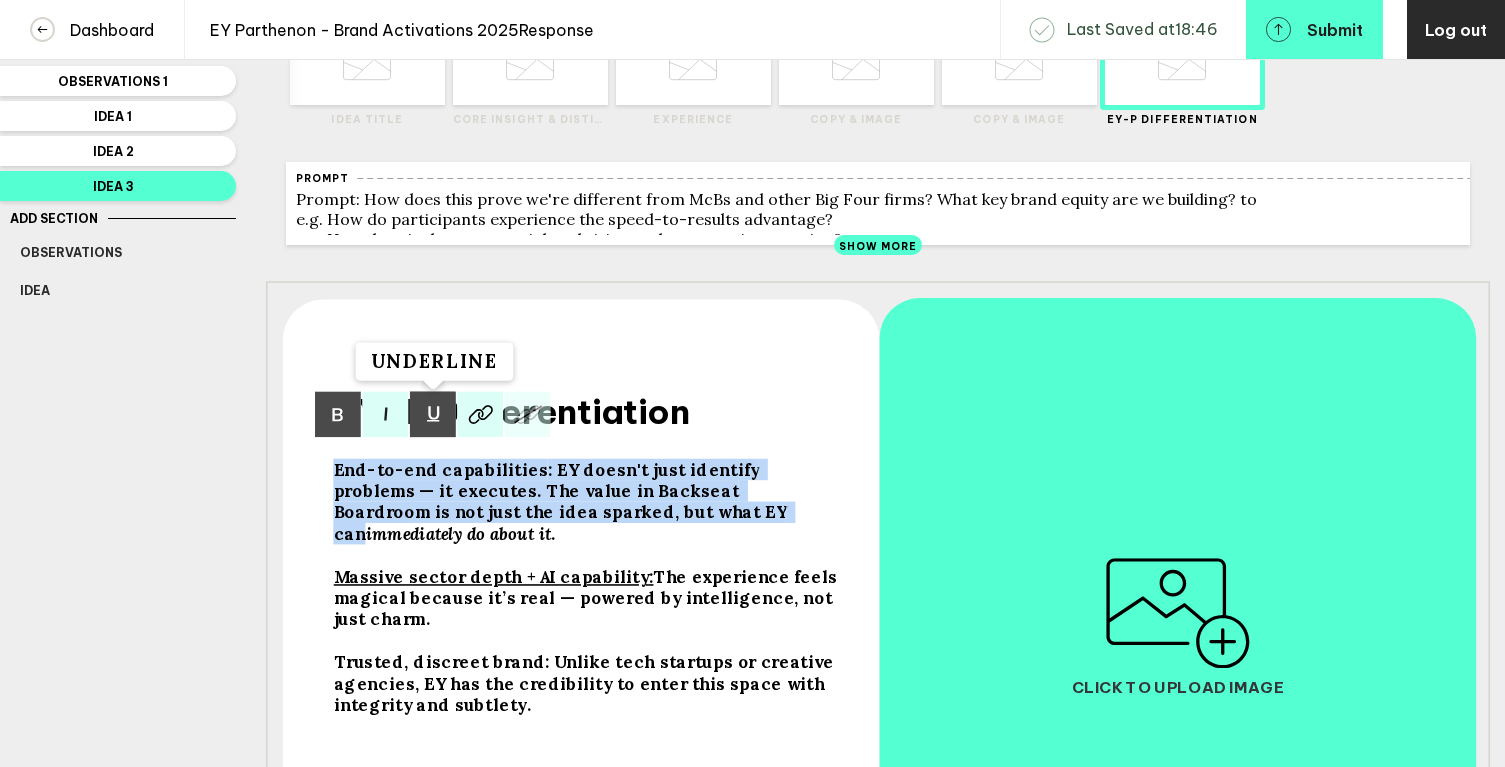 click at bounding box center [338, 415] 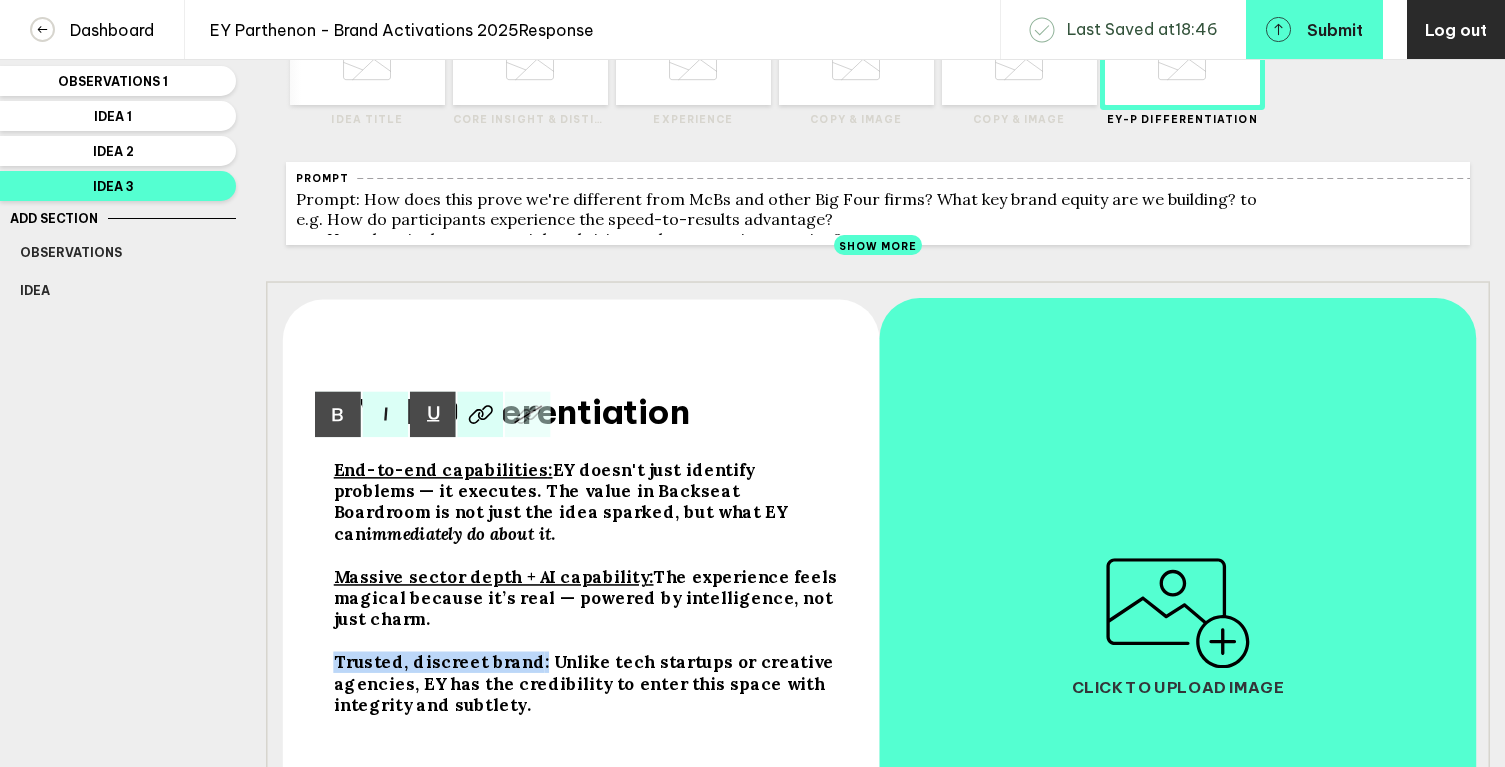 drag, startPoint x: 529, startPoint y: 653, endPoint x: 321, endPoint y: 650, distance: 208.02164 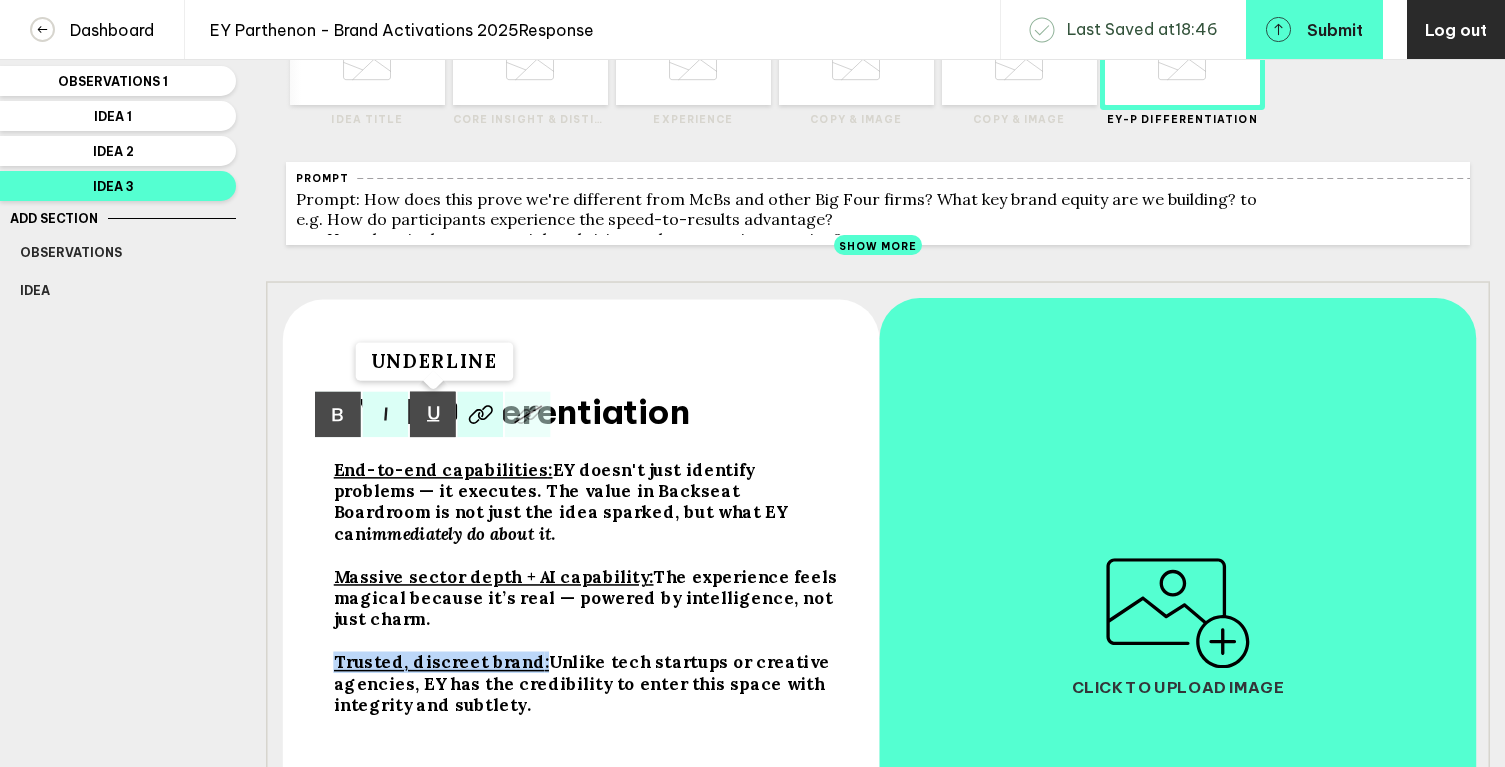 click at bounding box center [338, 415] 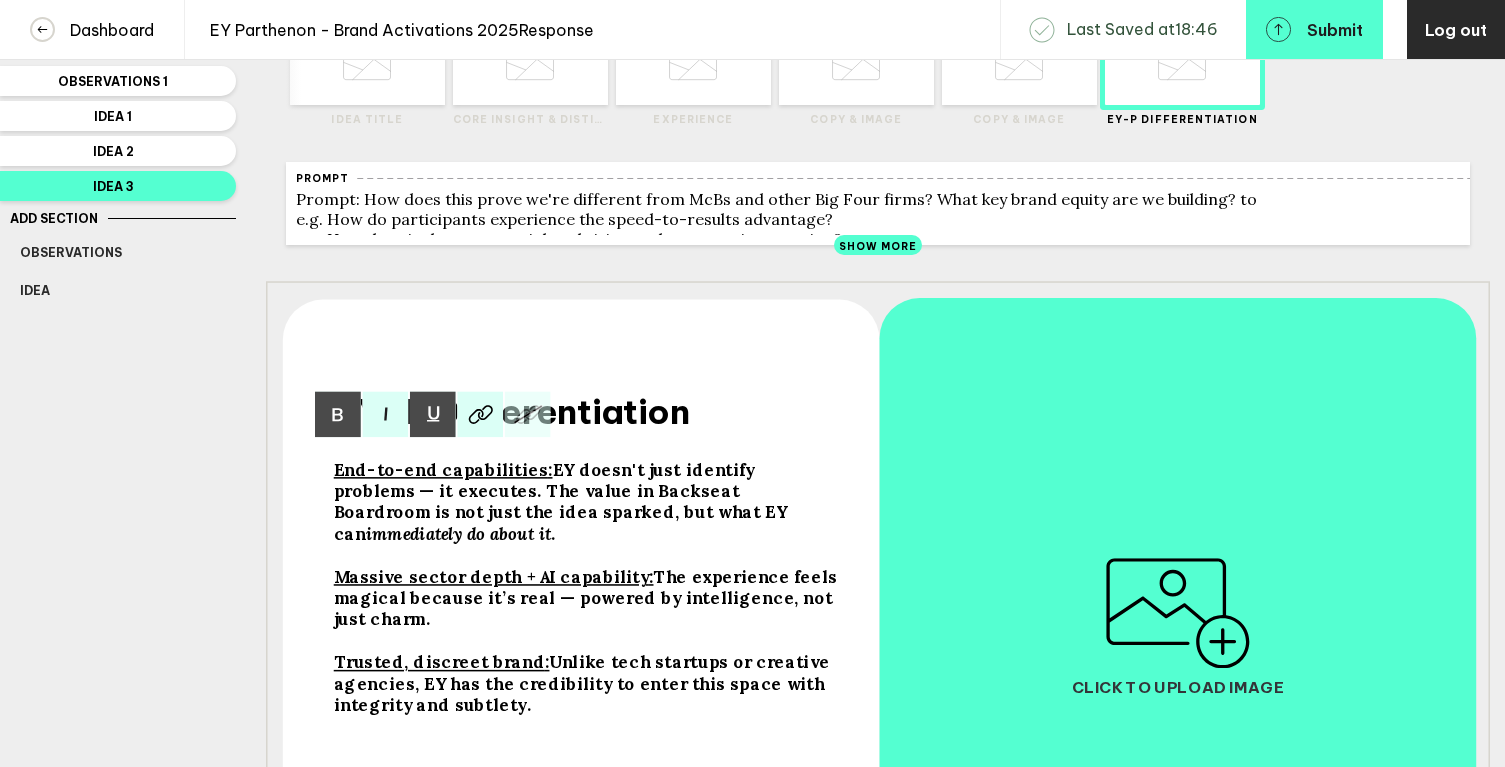 click on "Trusted, discreet brand : Unlike tech startups or creative agencies, EY has the credibility to enter this space with integrity and subtlety." at bounding box center [587, 502] 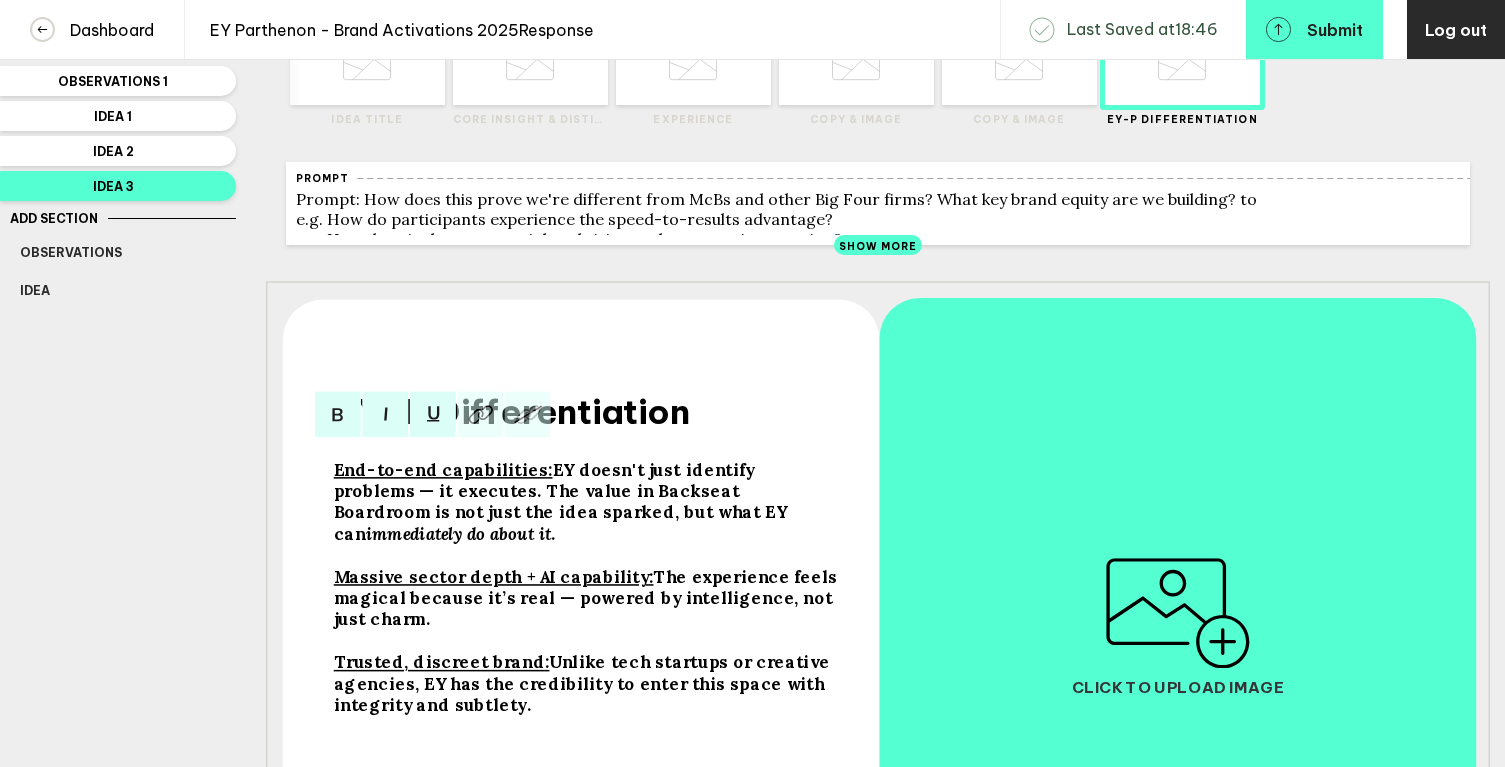 scroll, scrollTop: 121, scrollLeft: 0, axis: vertical 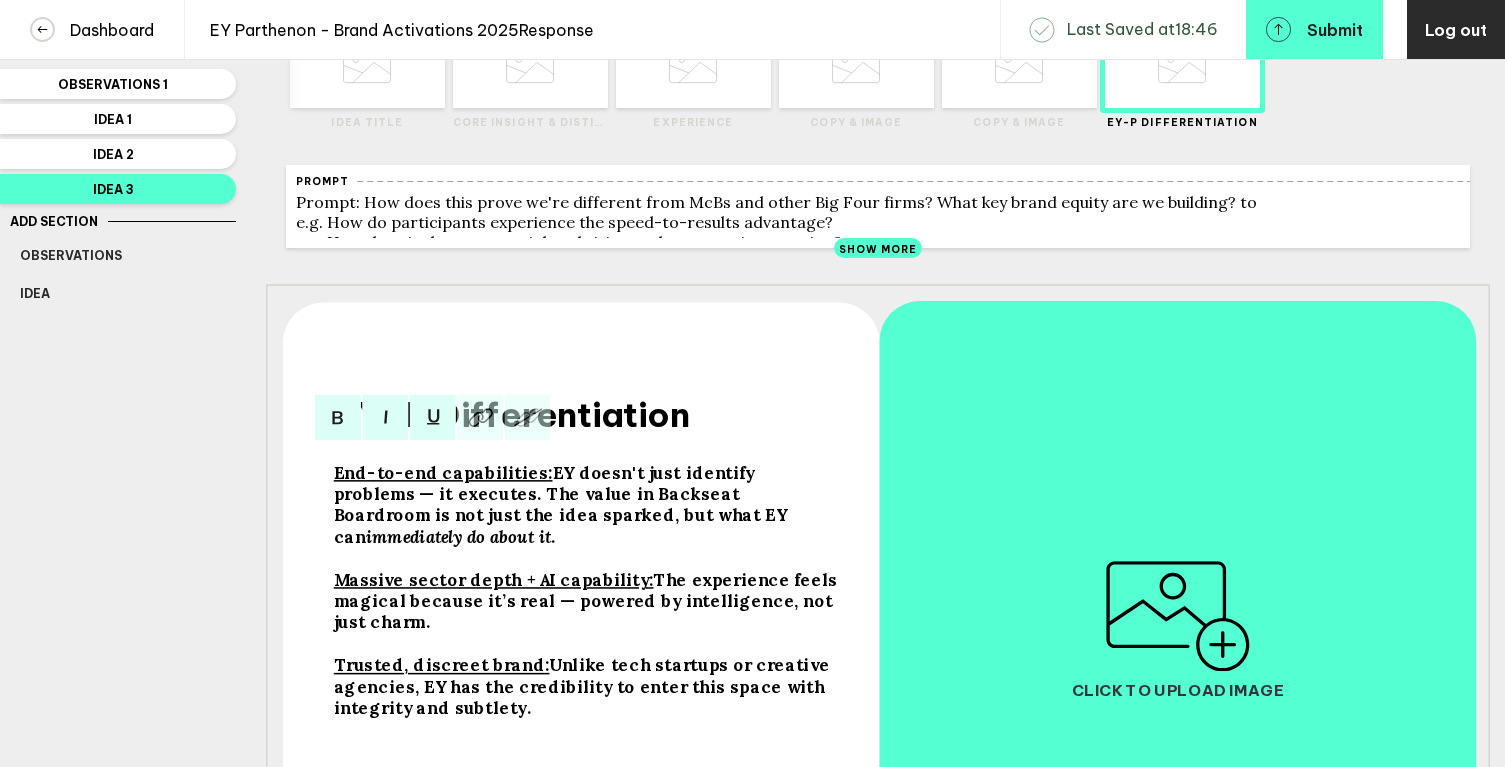 click on "Massive sector depth + AI capability : The experience feels magical because it’s real — powered by intelligence, not just charm." at bounding box center (587, 505) 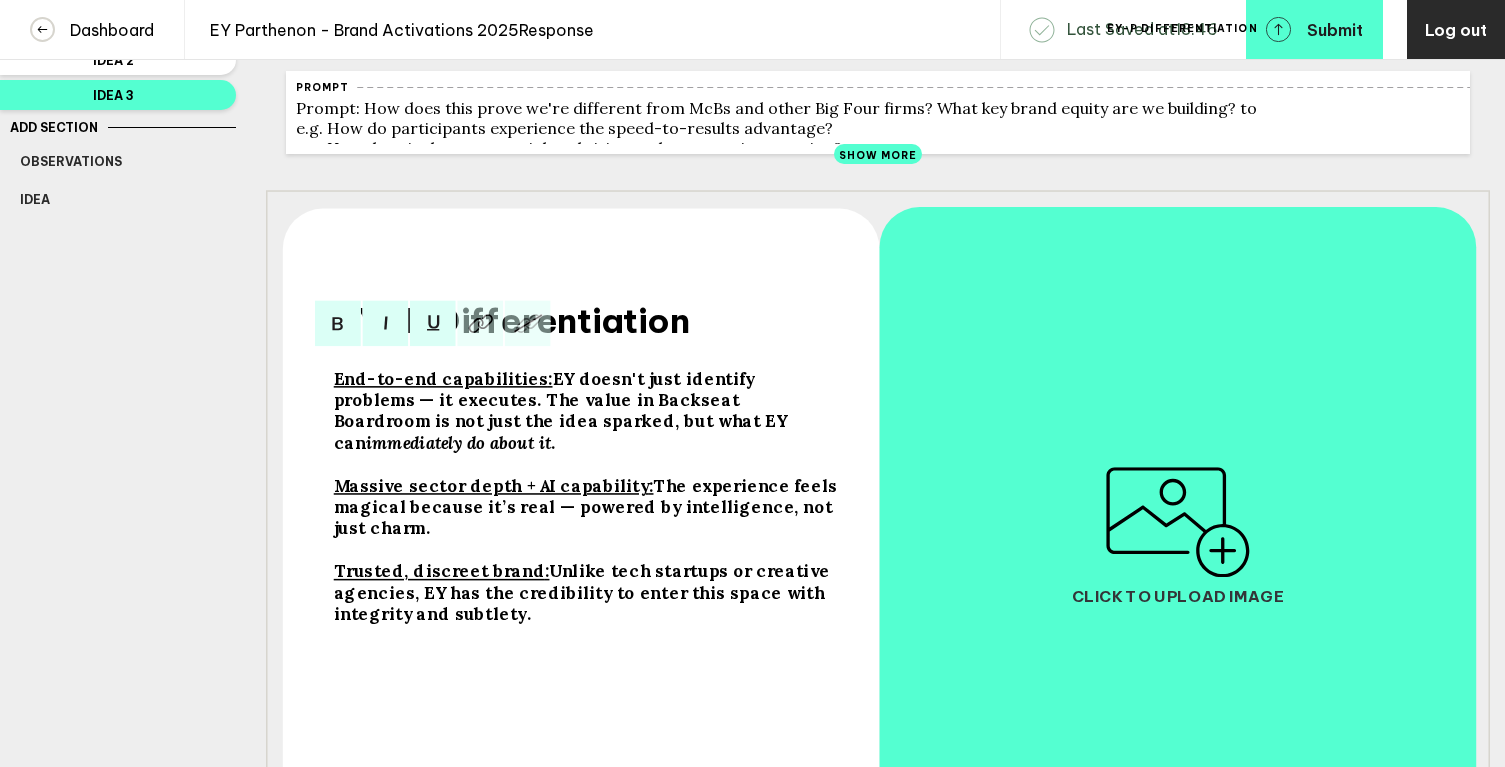 scroll, scrollTop: 223, scrollLeft: 0, axis: vertical 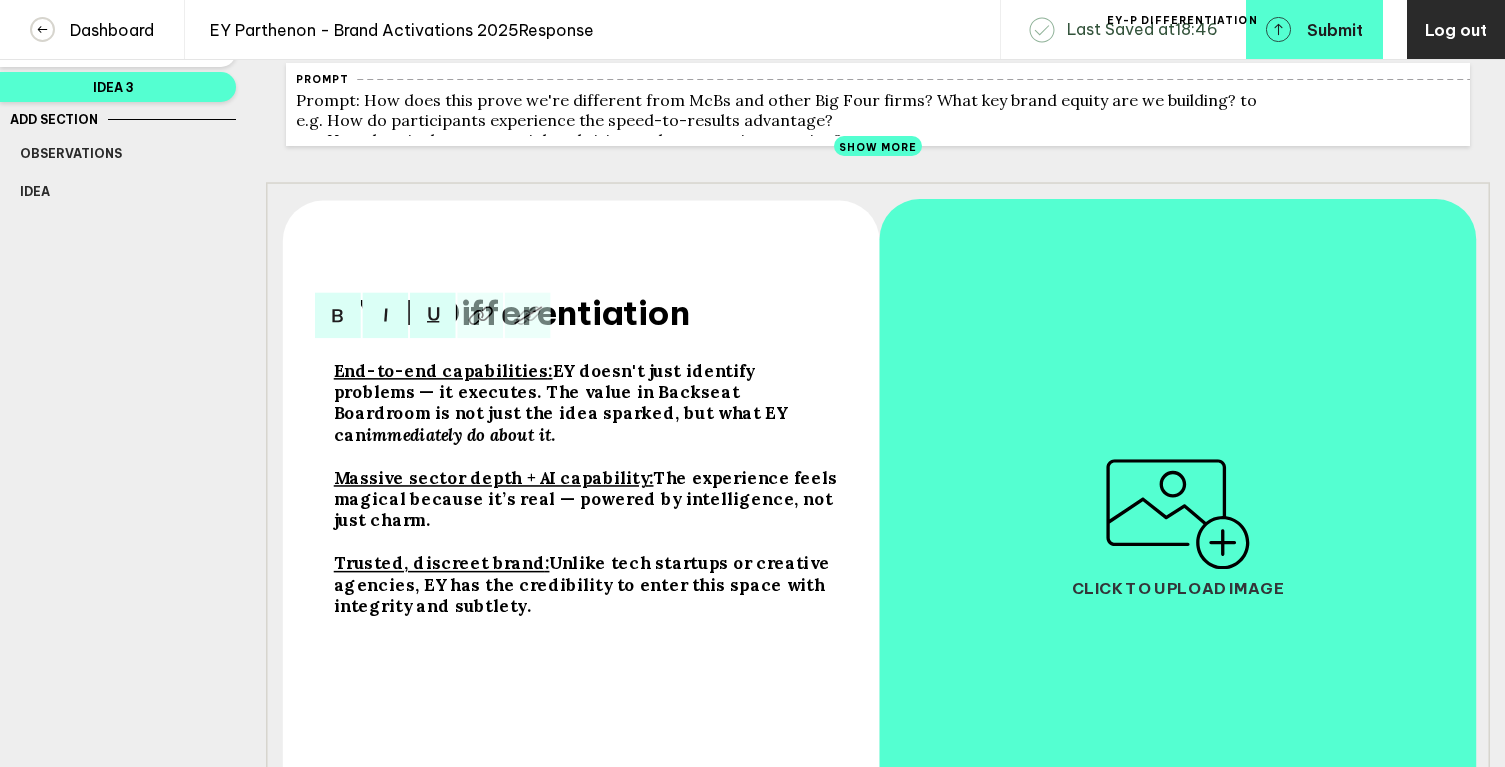 click on "Trusted, discreet brand : Unlike tech startups or creative agencies, EY has the credibility to enter this space with integrity and subtlety." at bounding box center (587, 403) 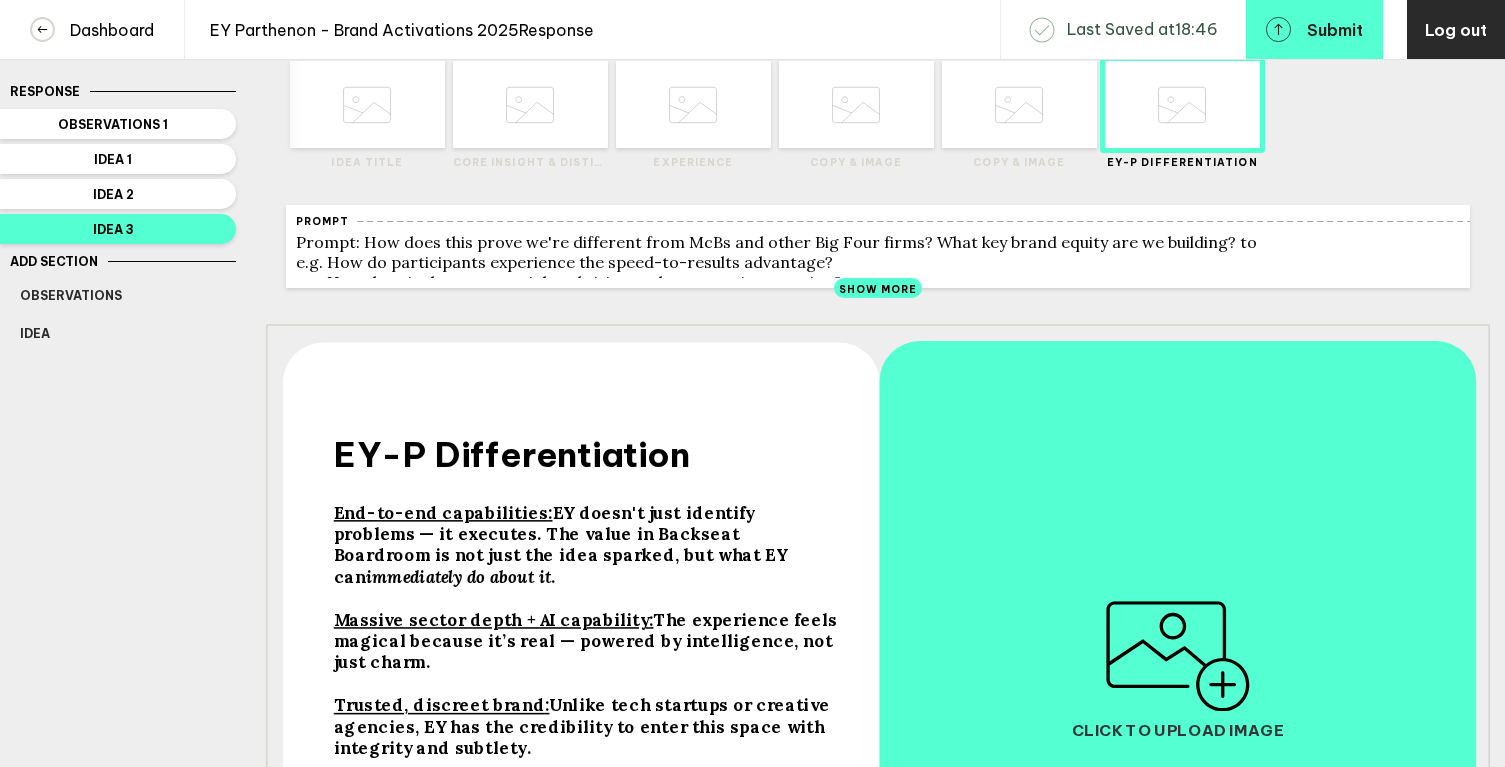 scroll, scrollTop: 0, scrollLeft: 0, axis: both 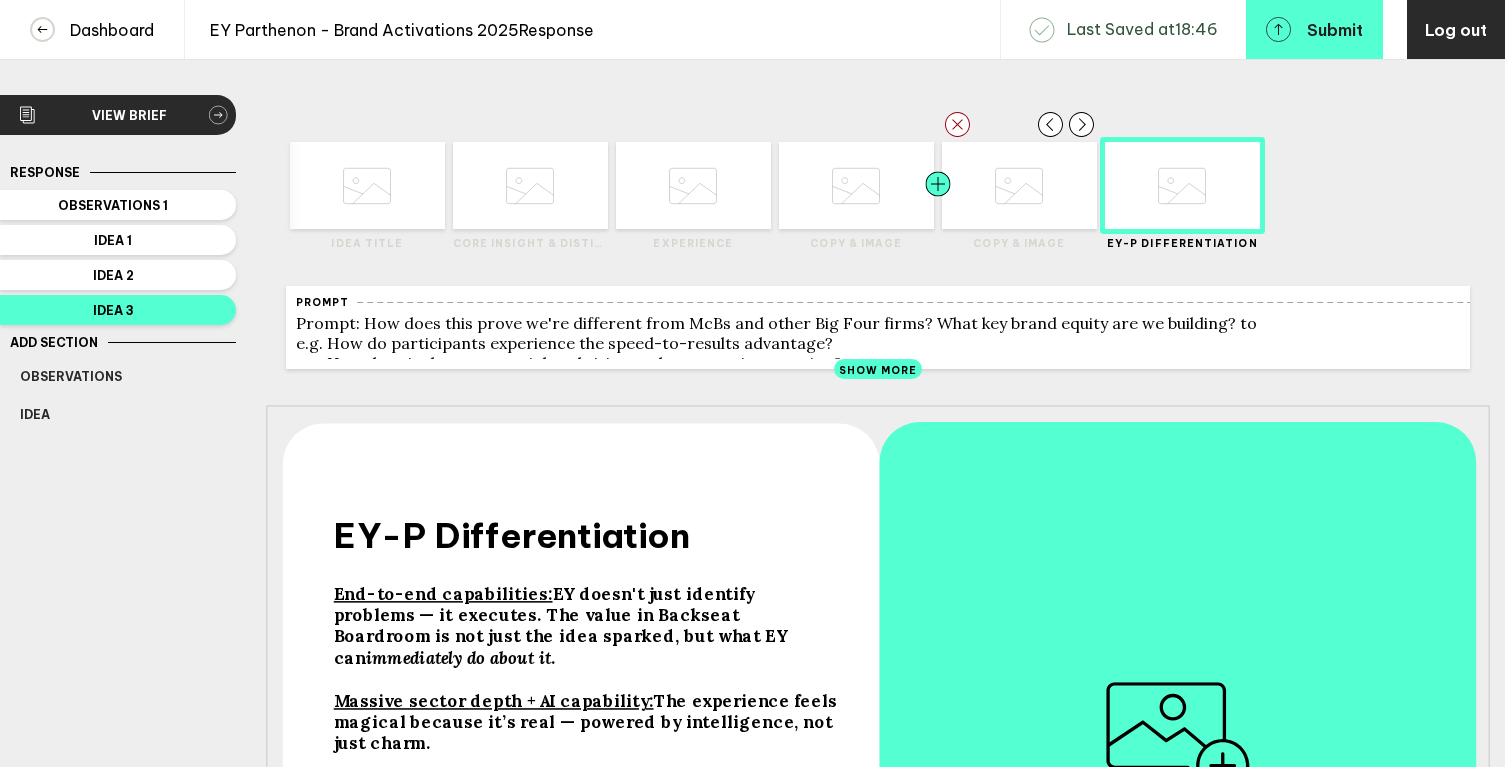 click at bounding box center [325, 185] 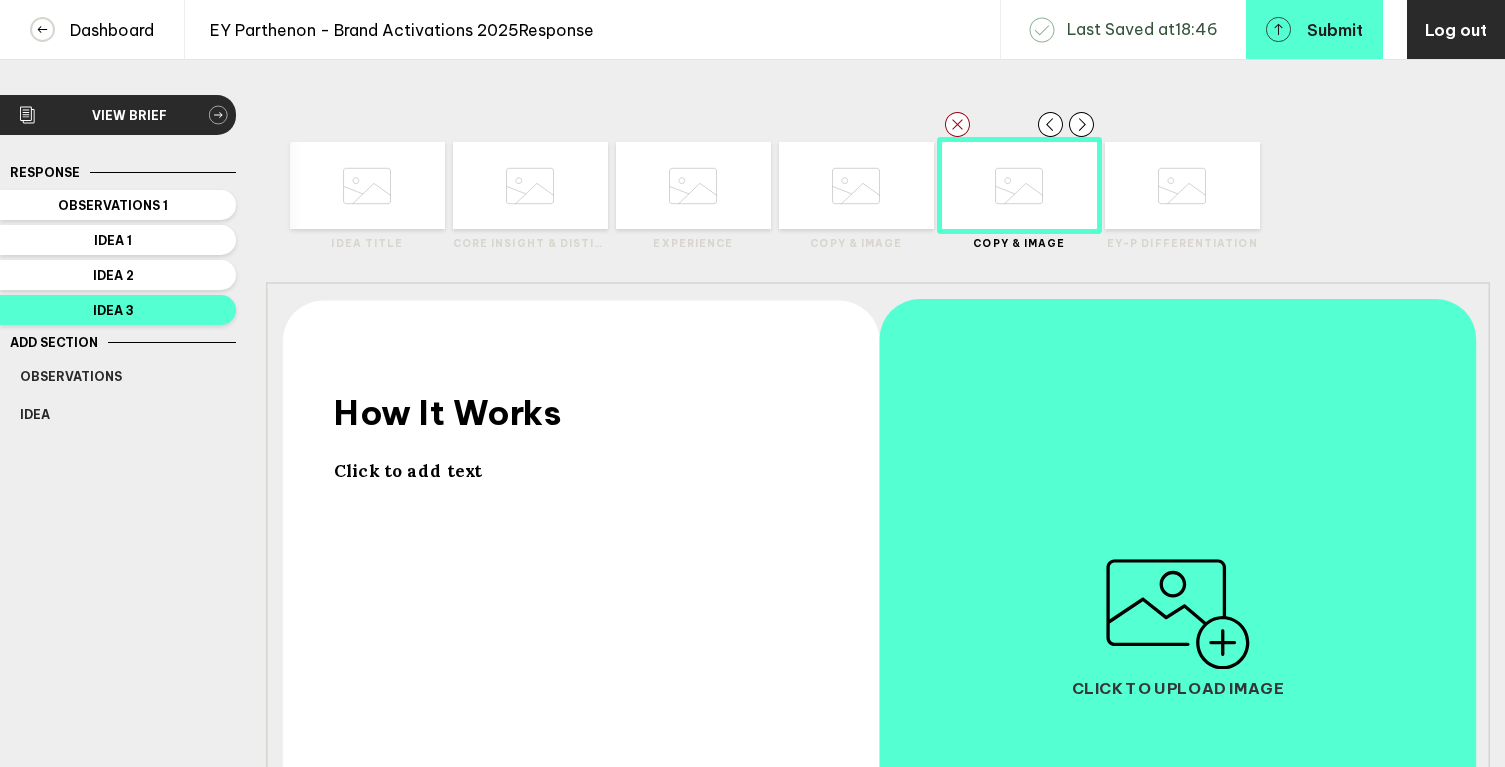 click on "Click to add text" at bounding box center [587, 383] 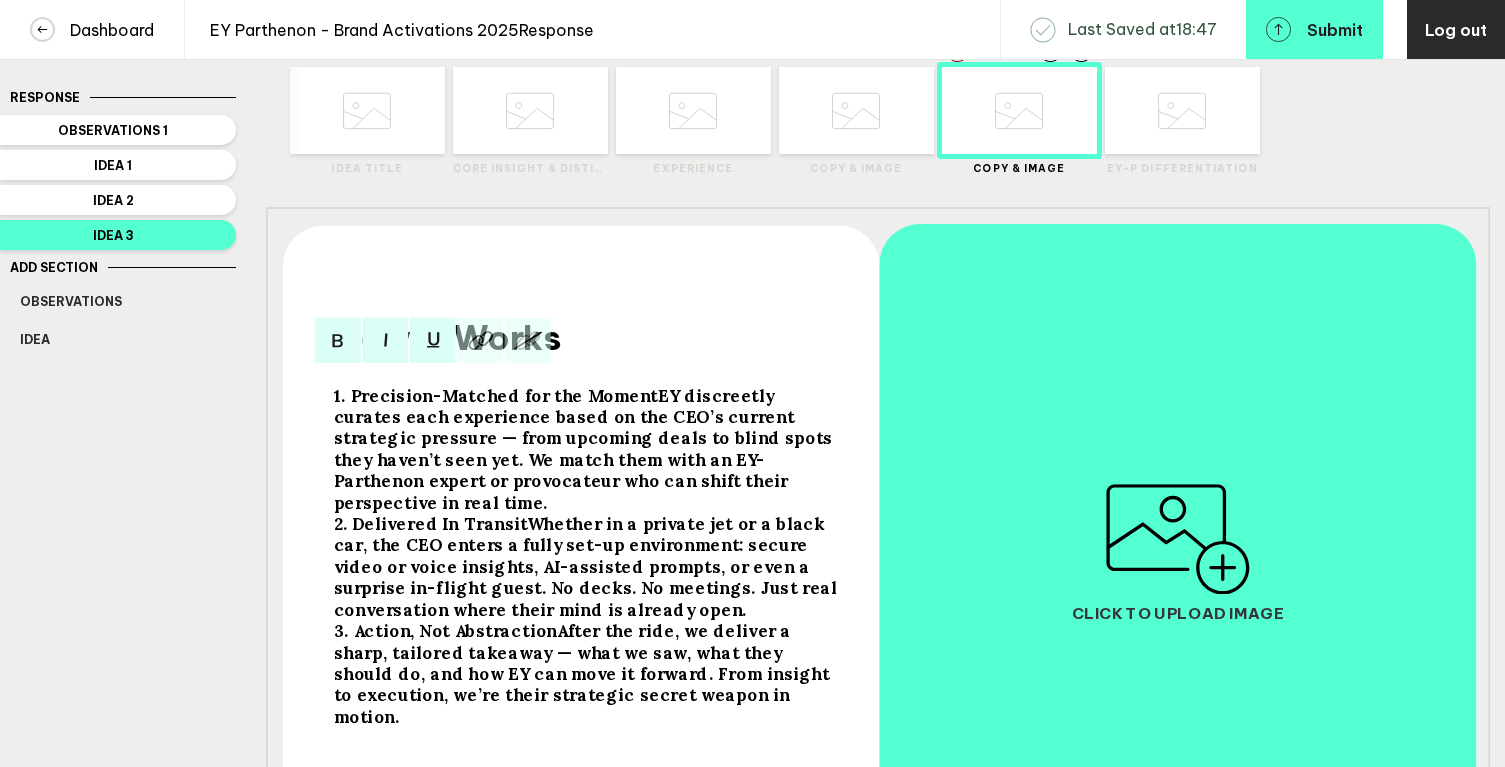 scroll, scrollTop: 79, scrollLeft: 0, axis: vertical 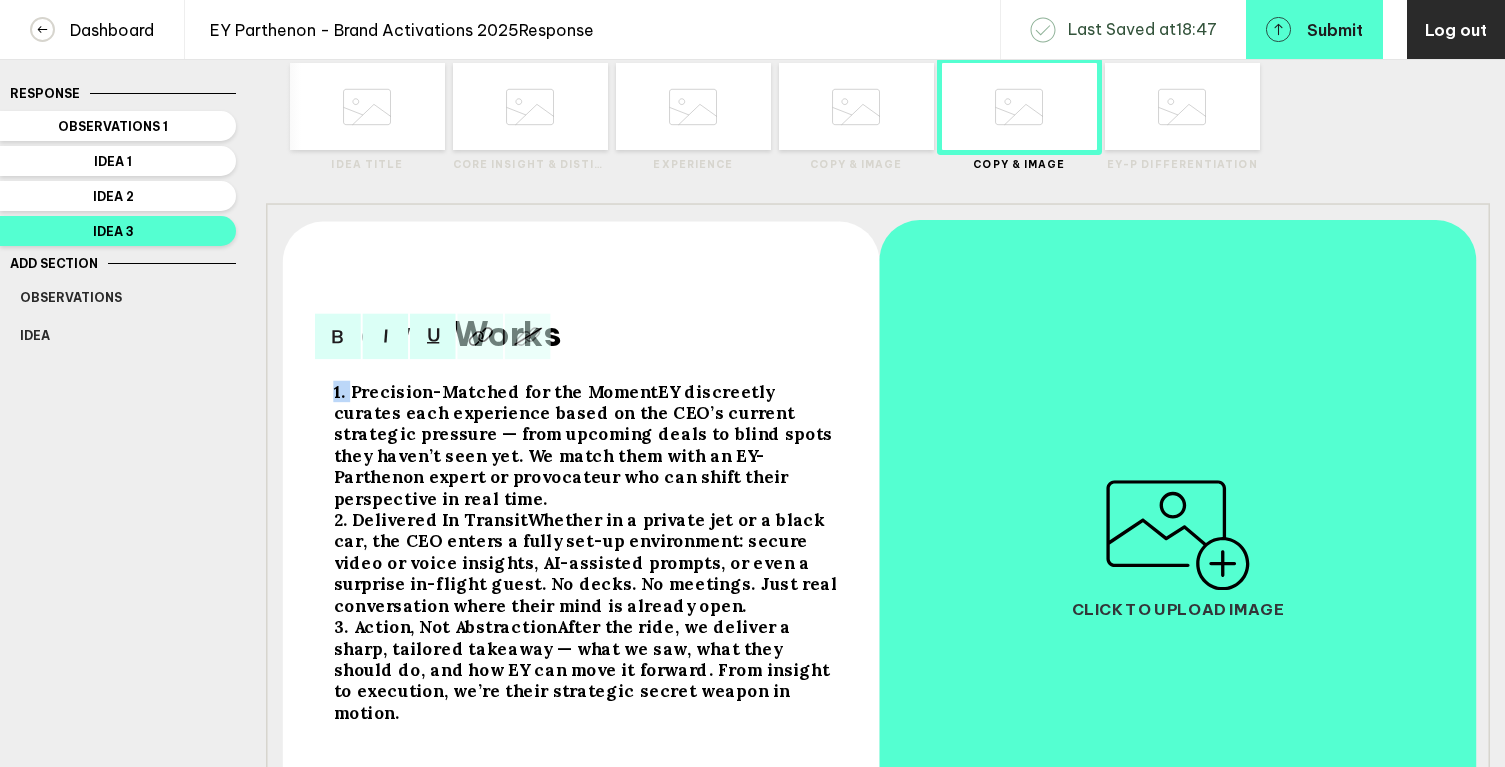 drag, startPoint x: 352, startPoint y: 404, endPoint x: 327, endPoint y: 404, distance: 25 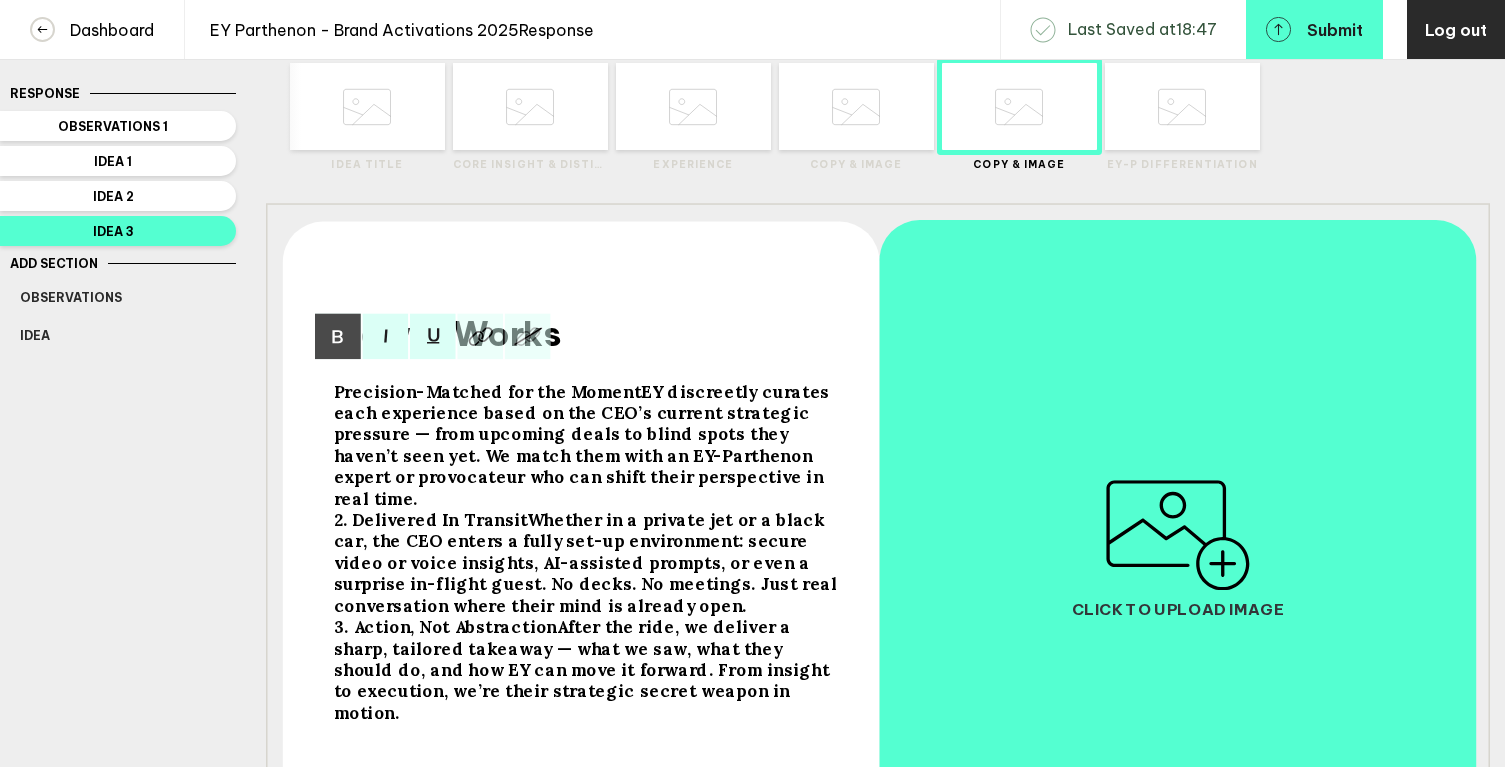 click on "Precision-Matched for the Moment" at bounding box center [488, 391] 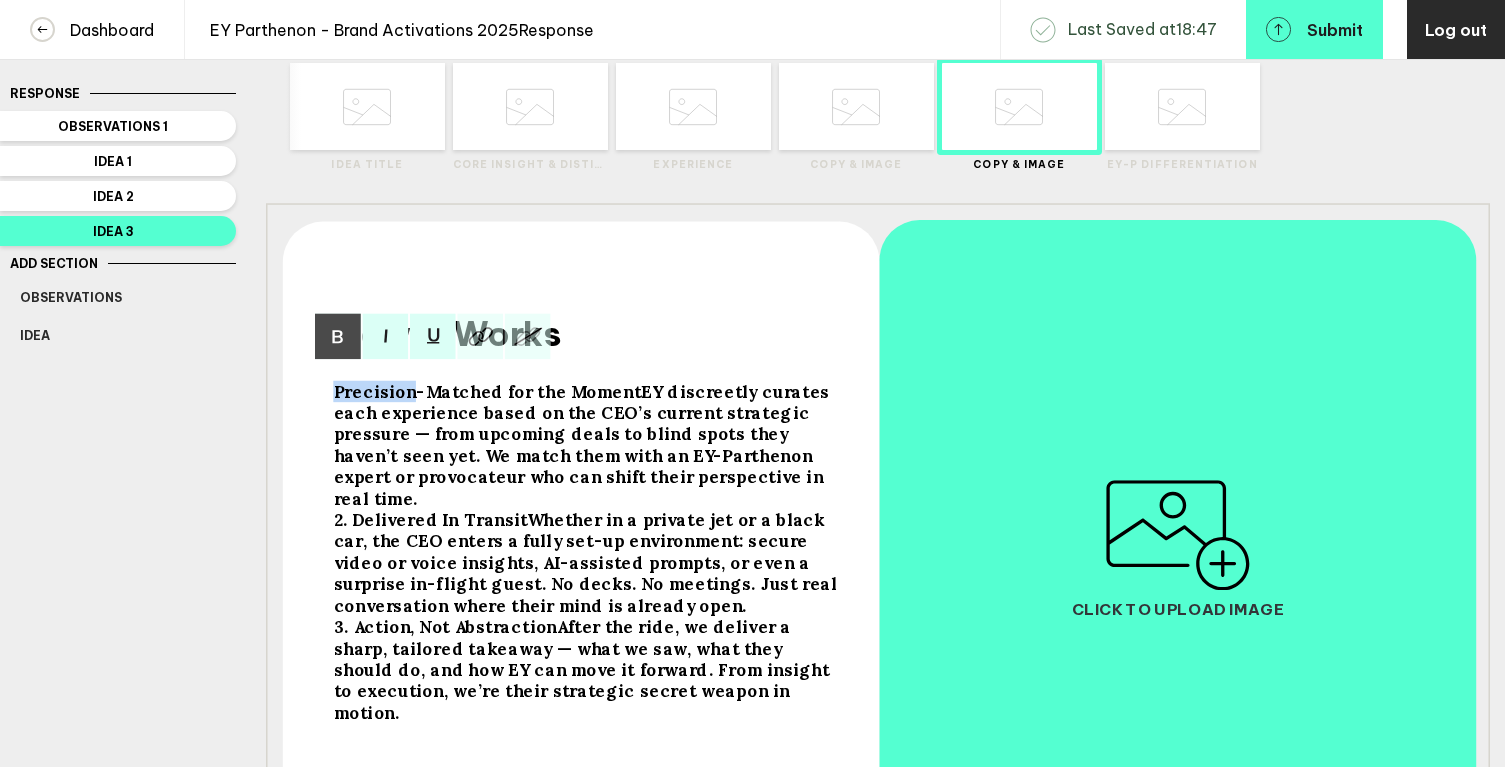 click on "Precision-Matched for the Moment" at bounding box center (488, 391) 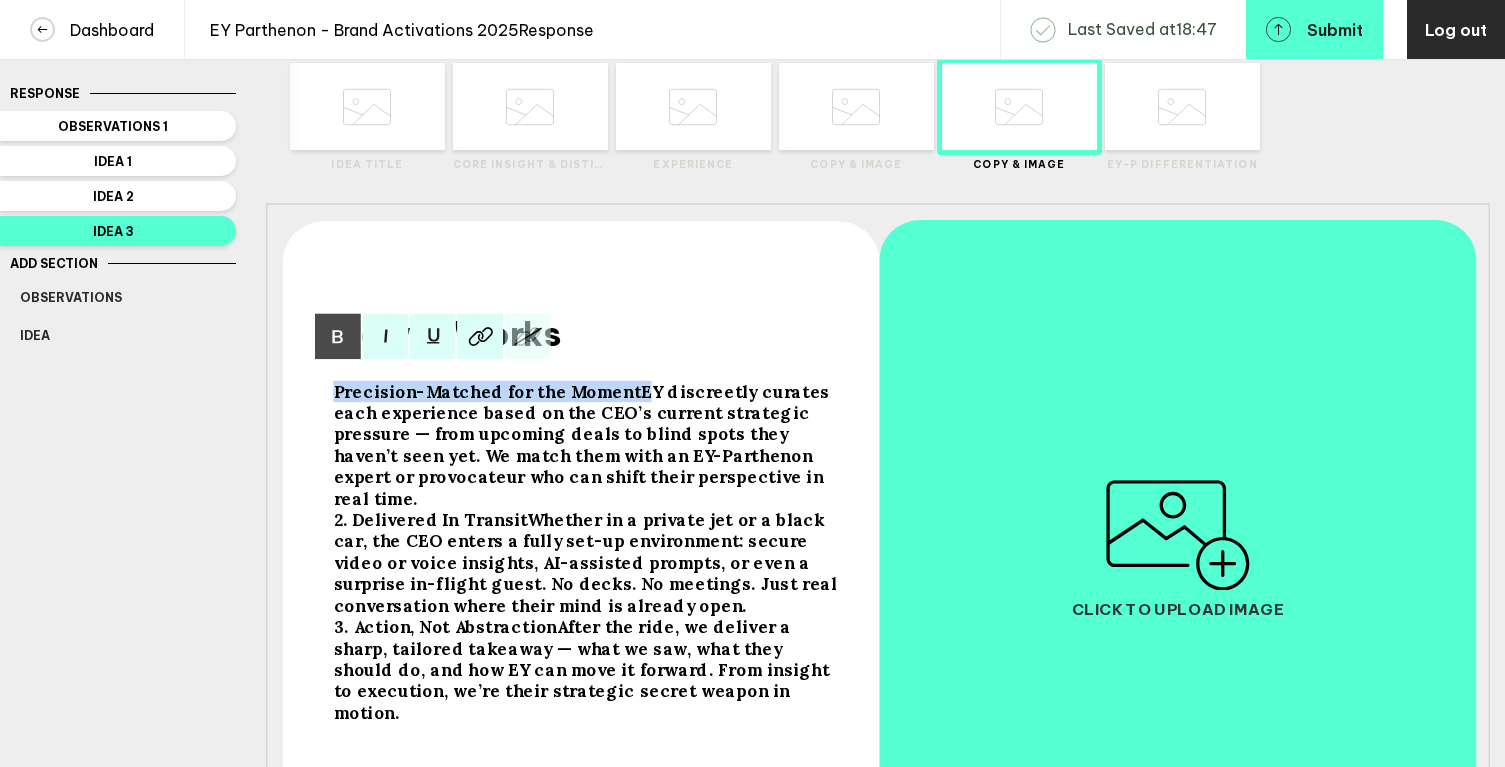 click on "Precision-Matched for the Moment" at bounding box center [488, 391] 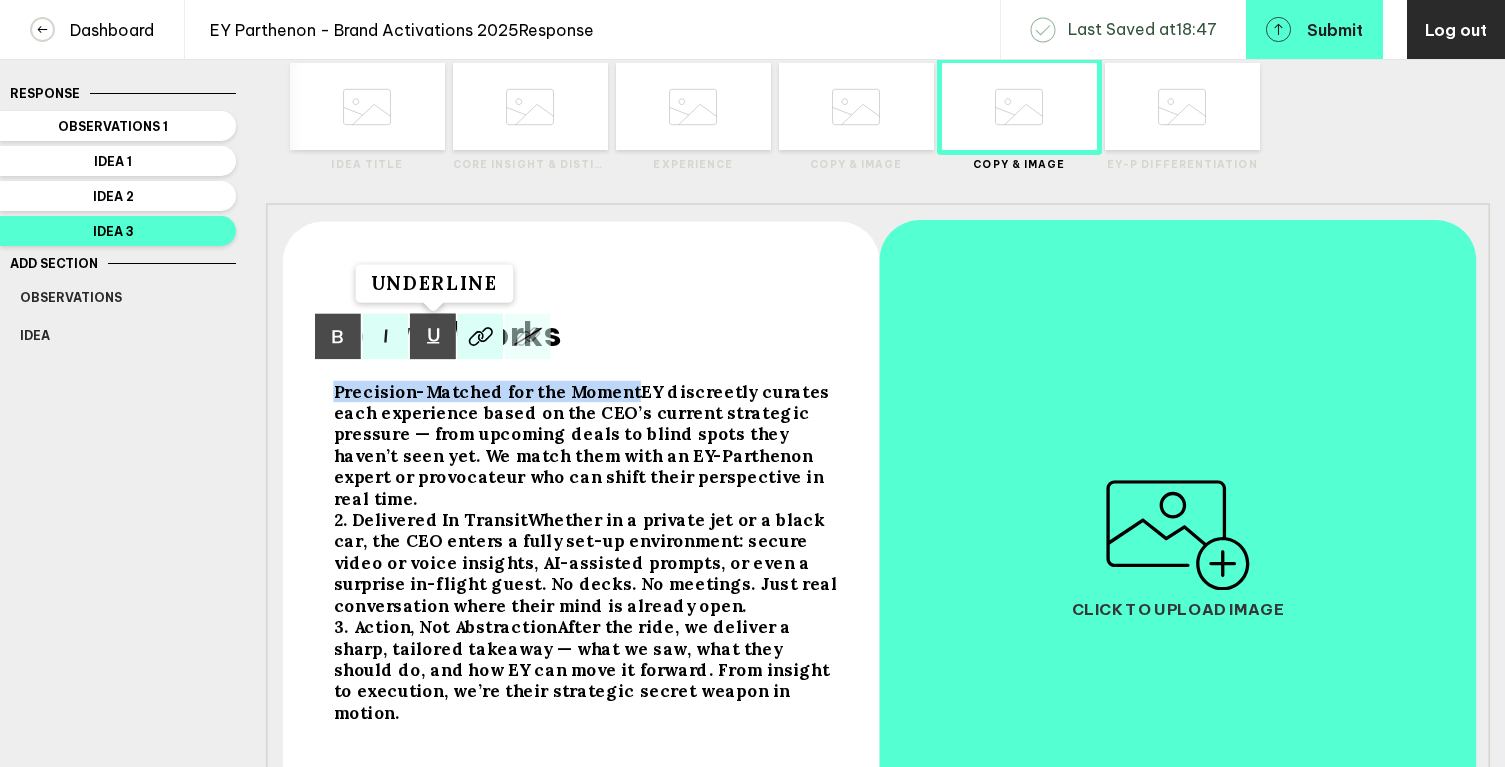 click at bounding box center [338, 337] 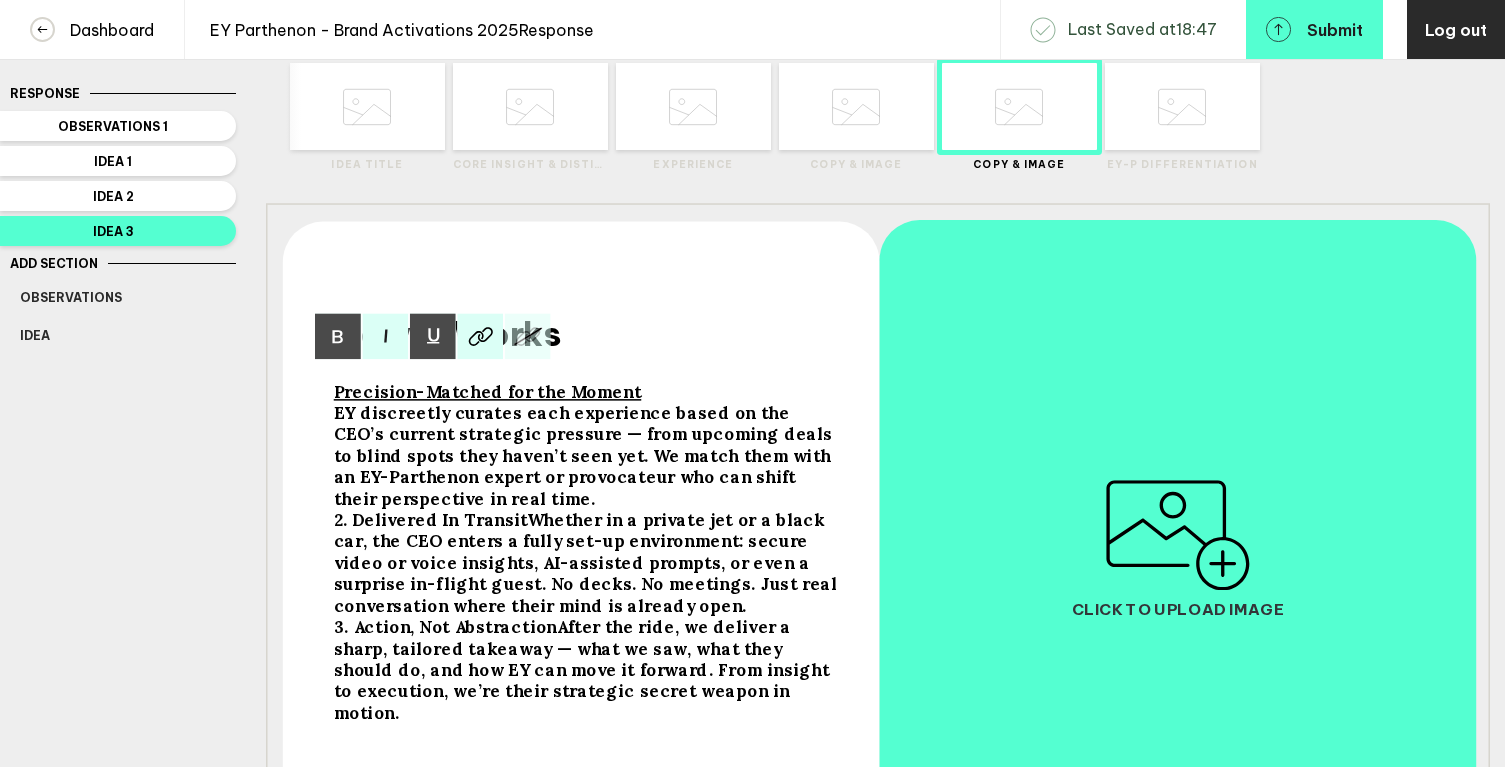 click on "2. Delivered In Transit" at bounding box center [488, 391] 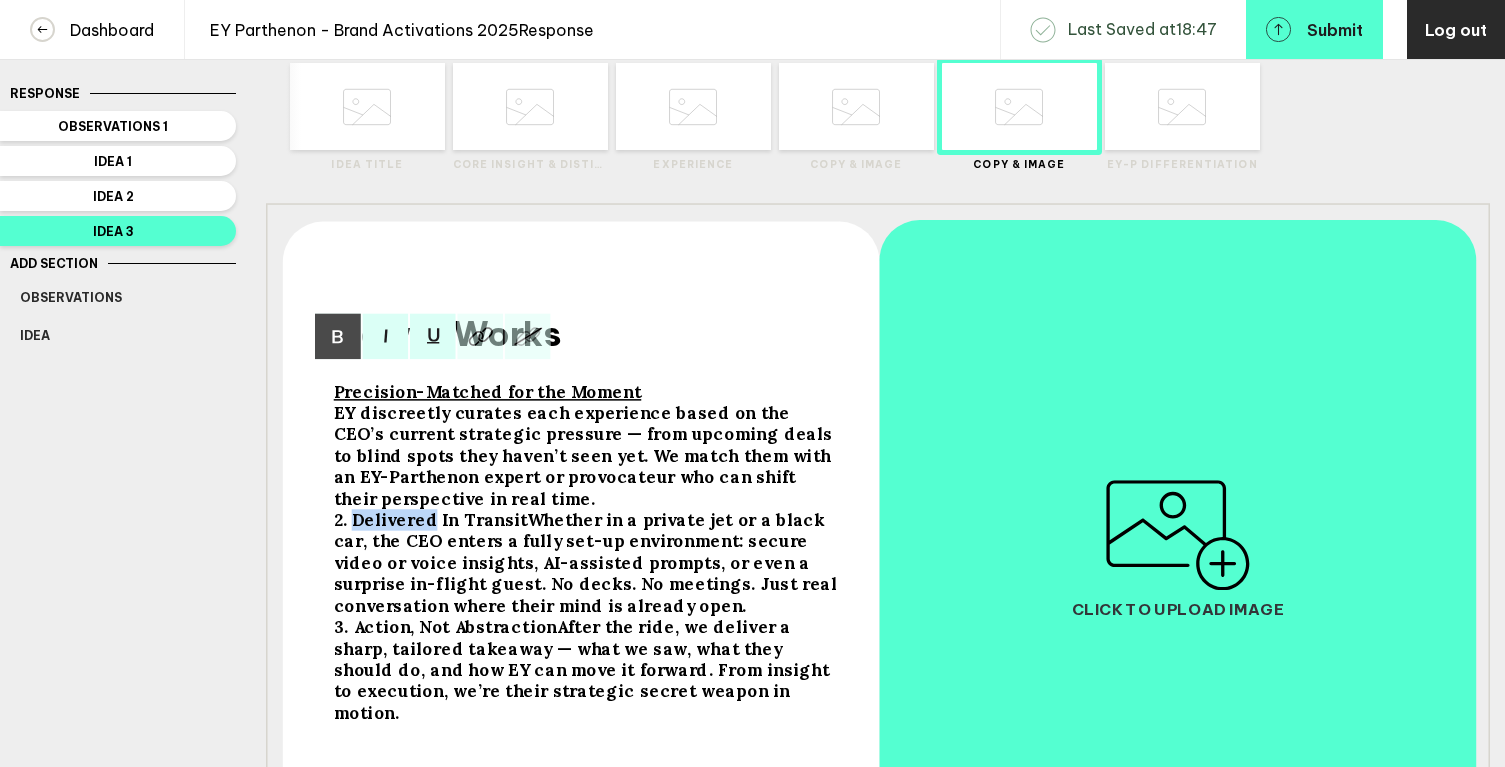 click on "2. Delivered In Transit" at bounding box center (488, 391) 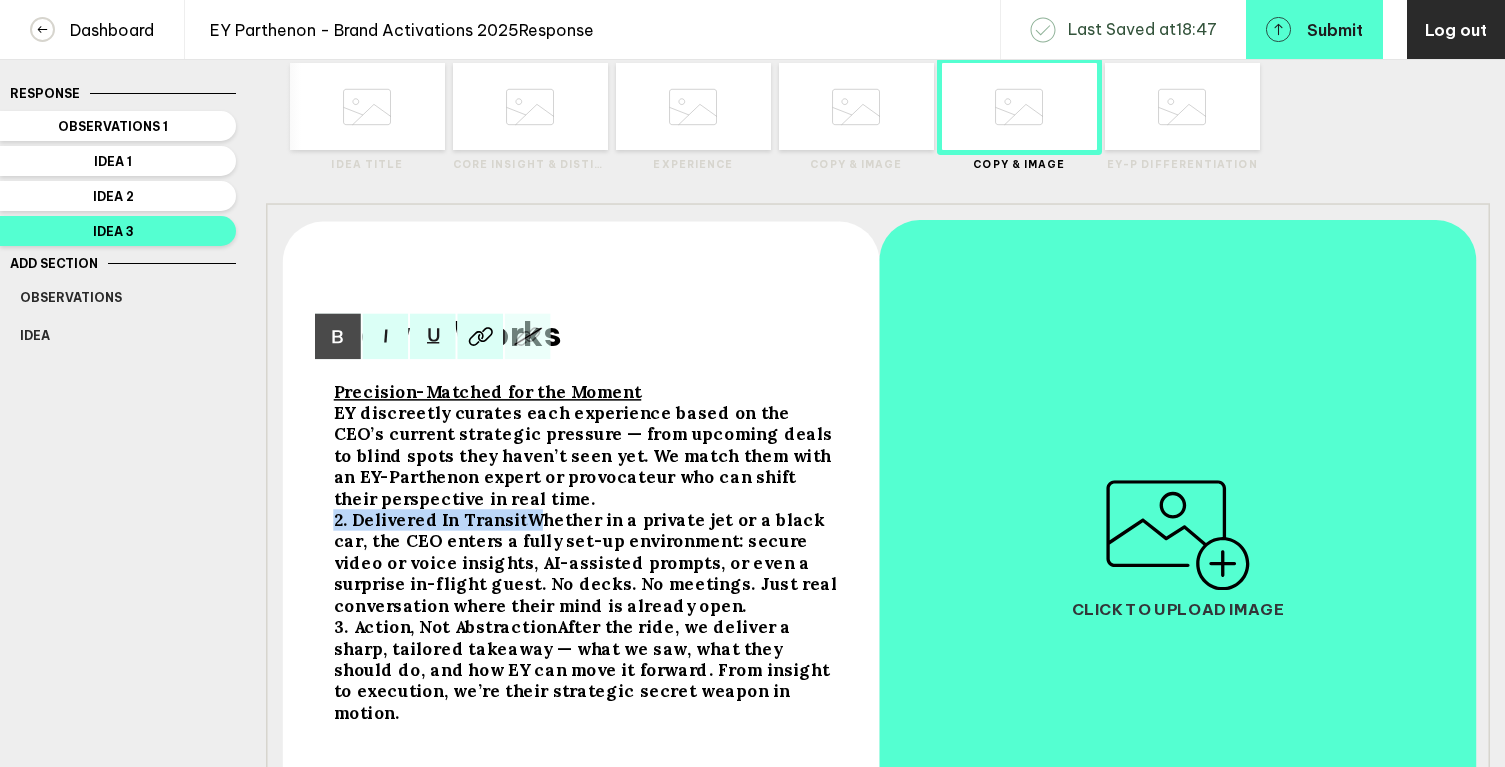 click on "2. Delivered In Transit" at bounding box center [488, 391] 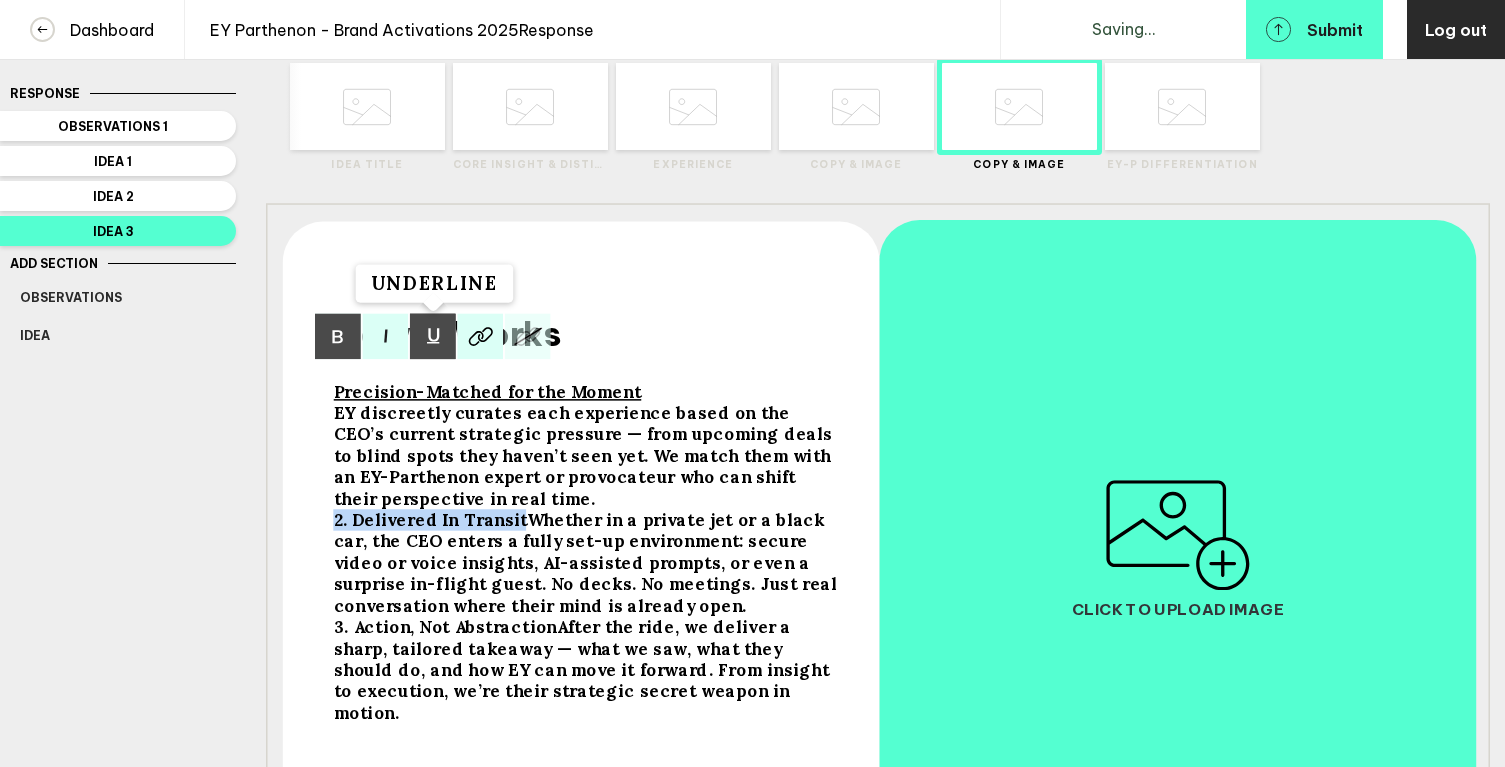 click at bounding box center [338, 337] 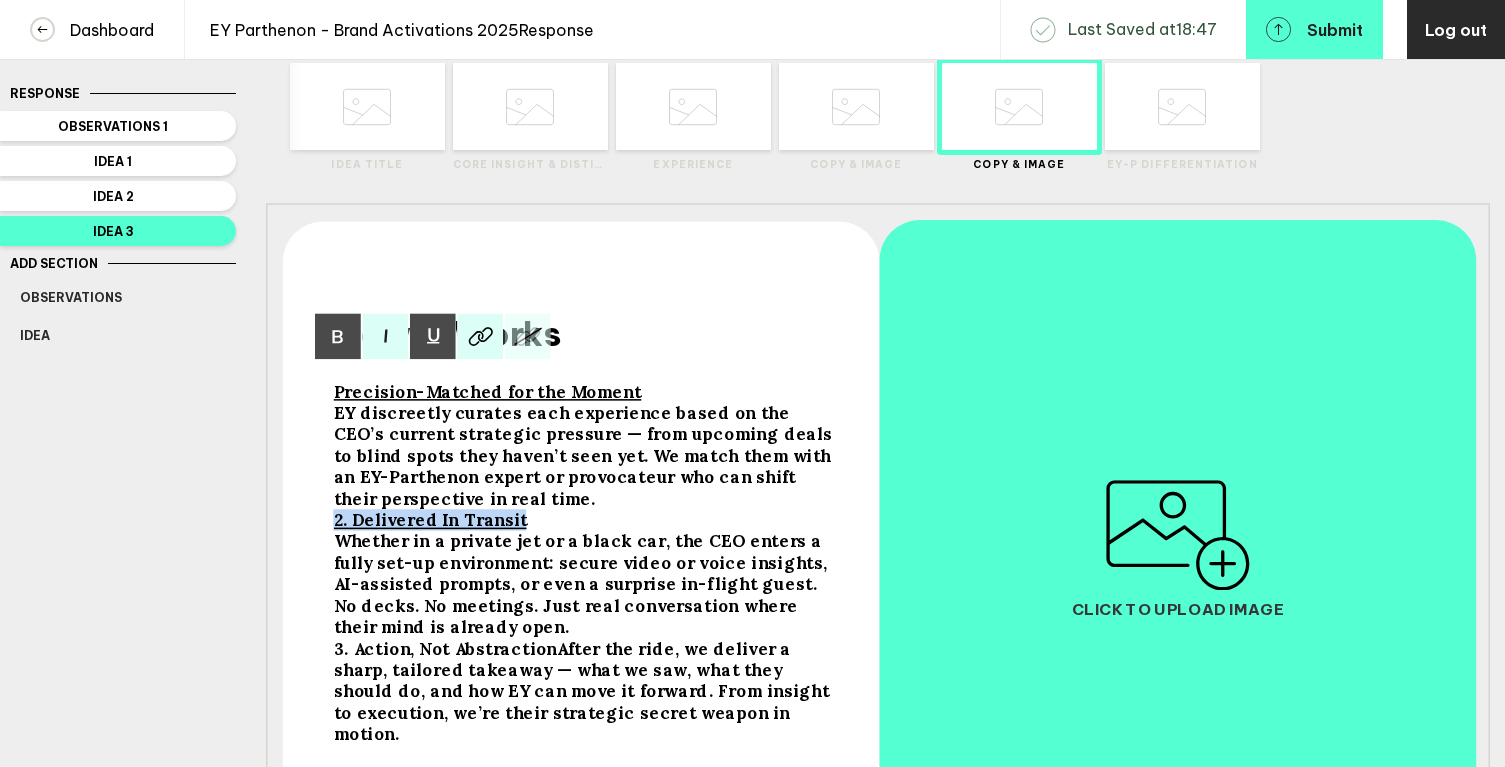click on "2. Delivered In Transit" at bounding box center [488, 391] 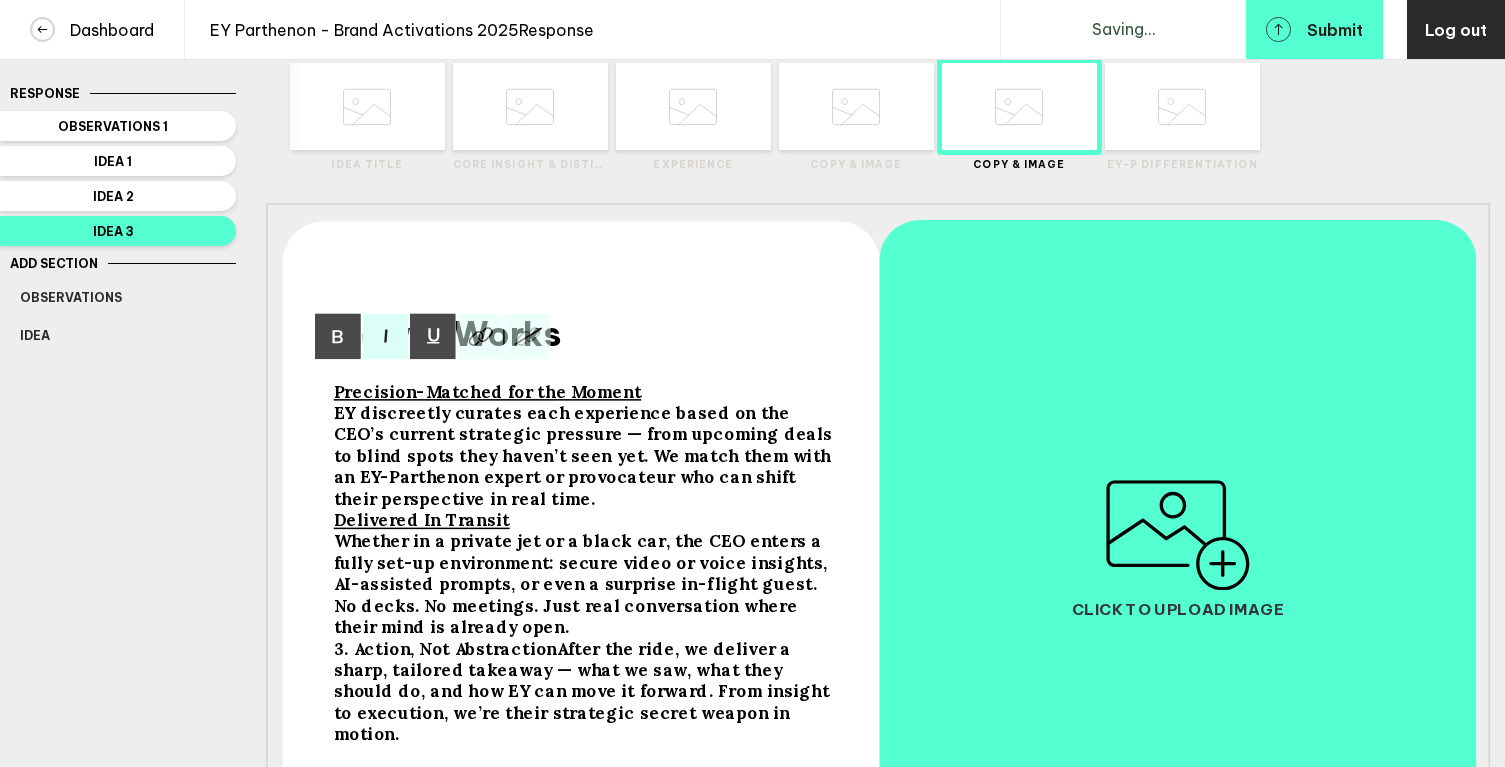 click on "Precision-Matched for the Moment
EY discreetly curates each experience based on the CEO’s current strategic pressure — from upcoming deals to blind spots they haven’t seen yet. We match them with an EY-Parthenon expert or provocateur who can shift their perspective in real time." at bounding box center (587, 445) 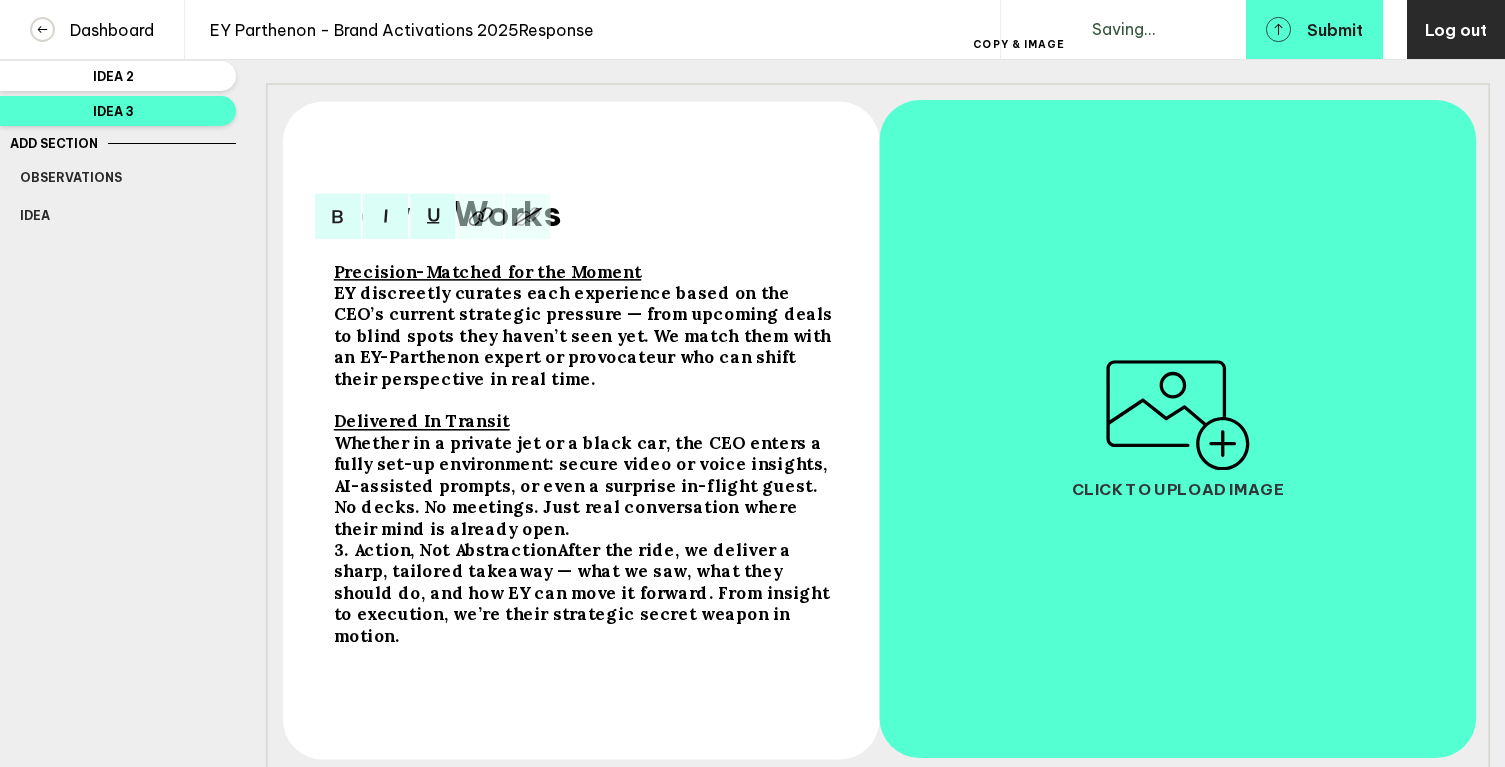 scroll, scrollTop: 207, scrollLeft: 0, axis: vertical 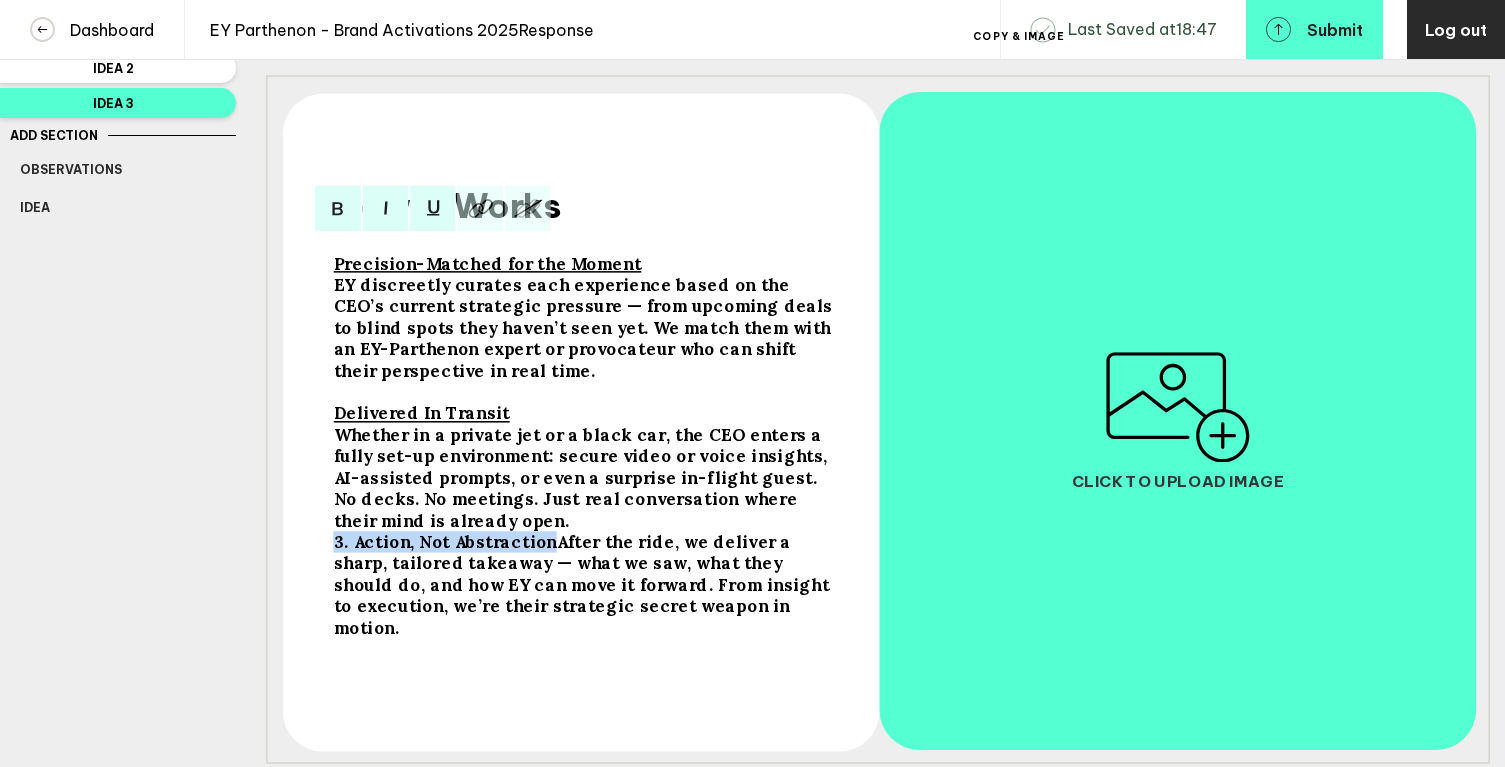 drag, startPoint x: 540, startPoint y: 555, endPoint x: 295, endPoint y: 554, distance: 245.00204 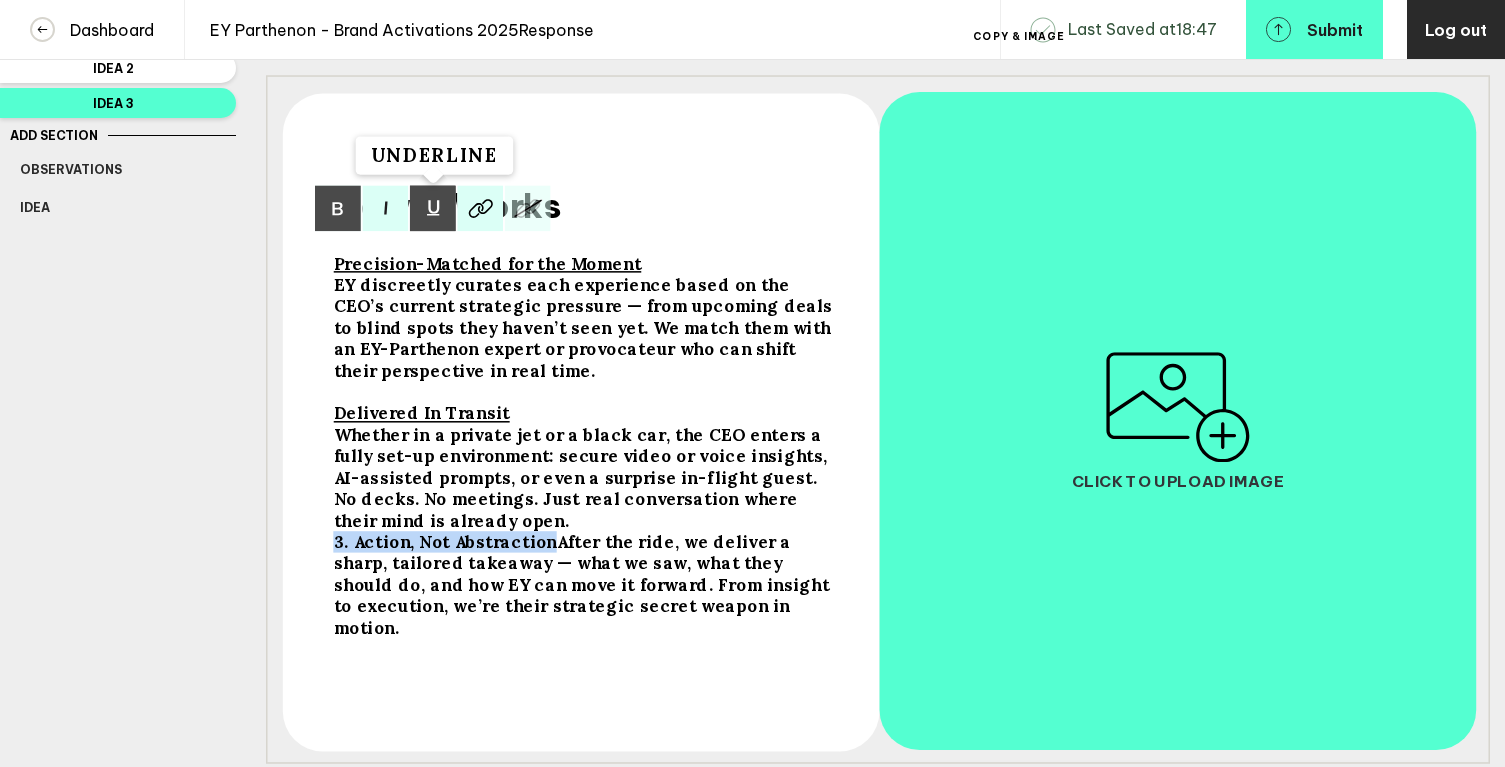 click at bounding box center [338, 209] 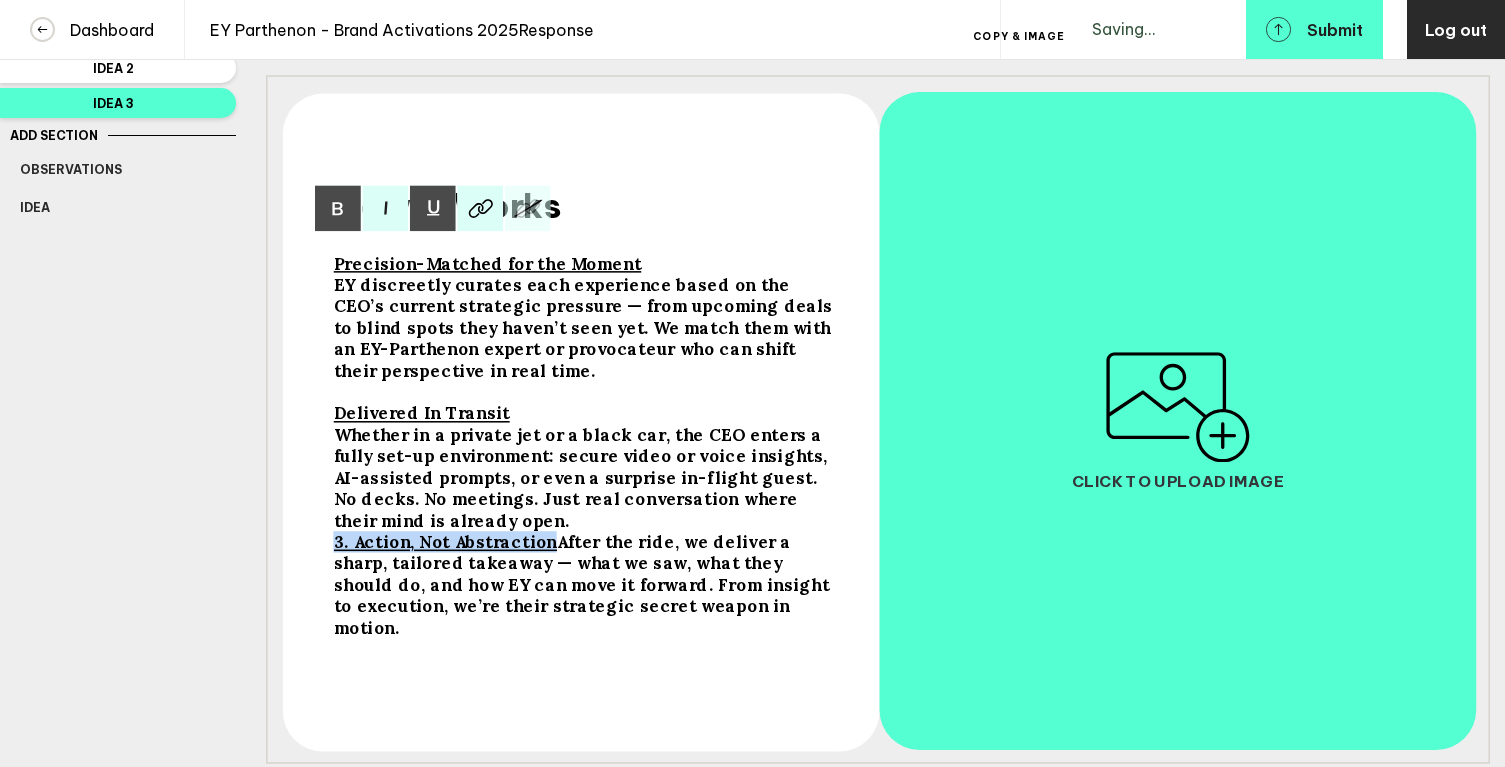click on "3. Action, Not Abstraction" at bounding box center [488, 263] 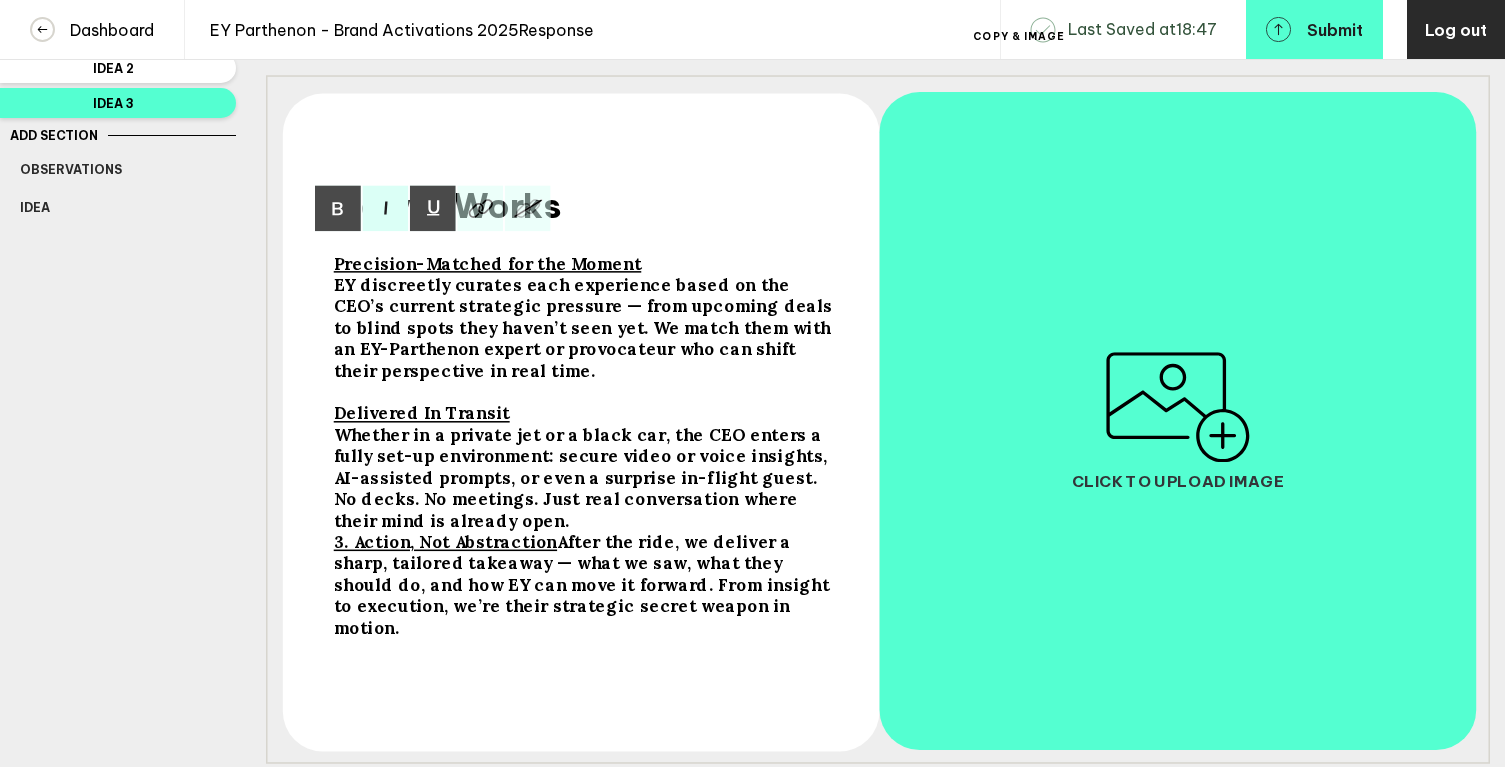 click on "3. Action, Not Abstraction" at bounding box center (488, 263) 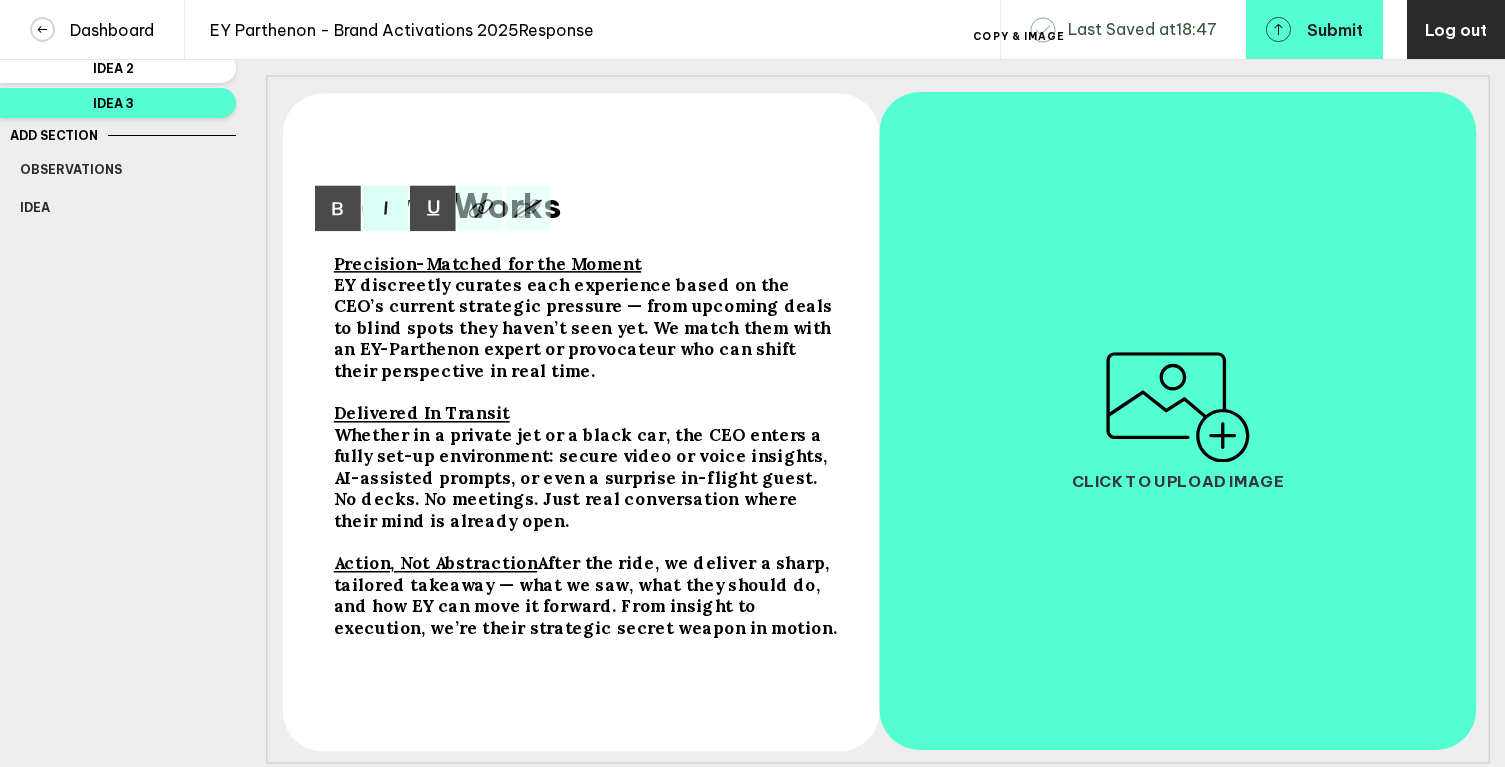 click on "Delivered In Transit
Whether in a private jet or a black car, the CEO enters a fully set-up environment: secure video or voice insights, AI-assisted prompts, or even a surprise in-flight guest. No decks. No meetings. Just real conversation where their mind is already open." at bounding box center (587, 317) 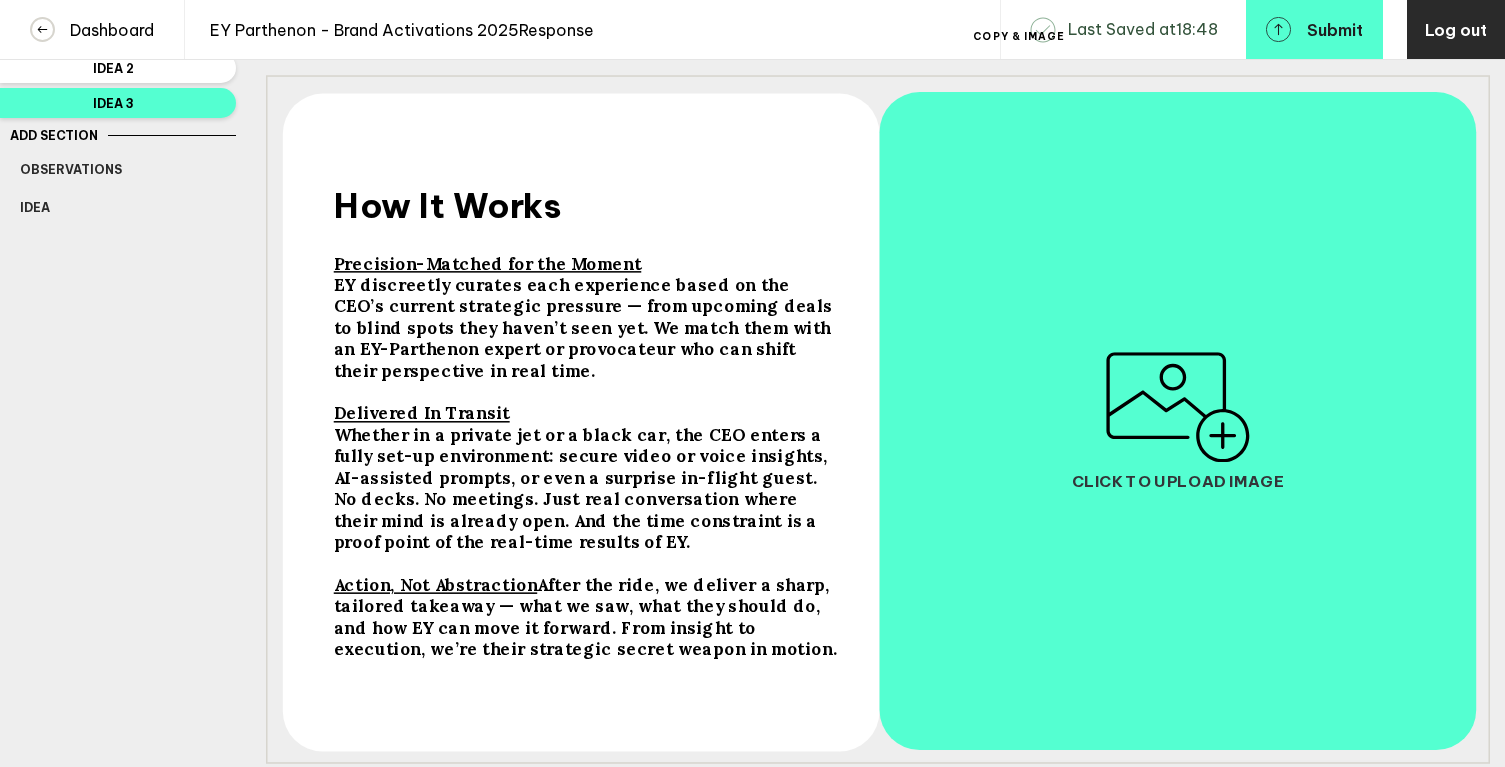 scroll, scrollTop: 0, scrollLeft: 0, axis: both 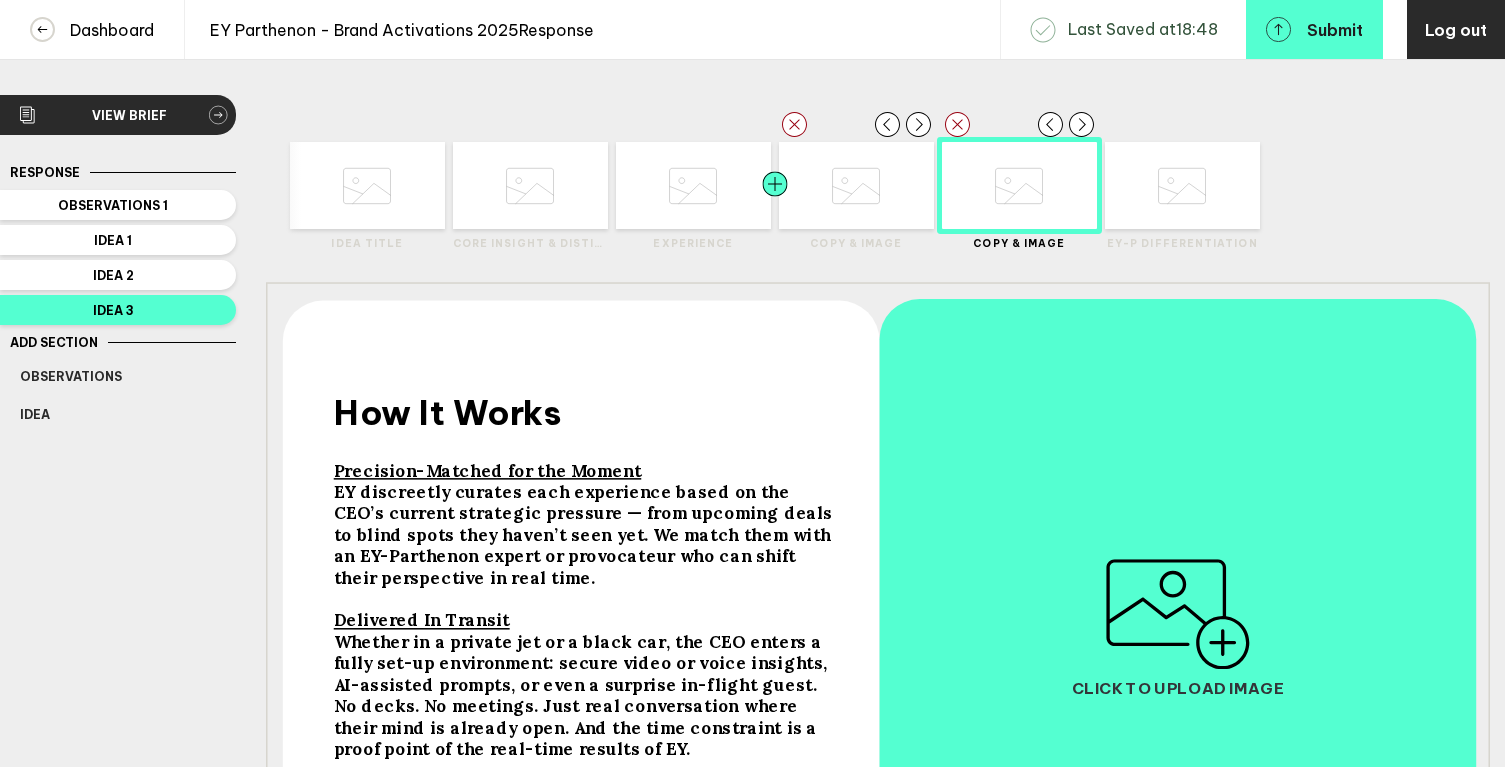 click at bounding box center (325, 185) 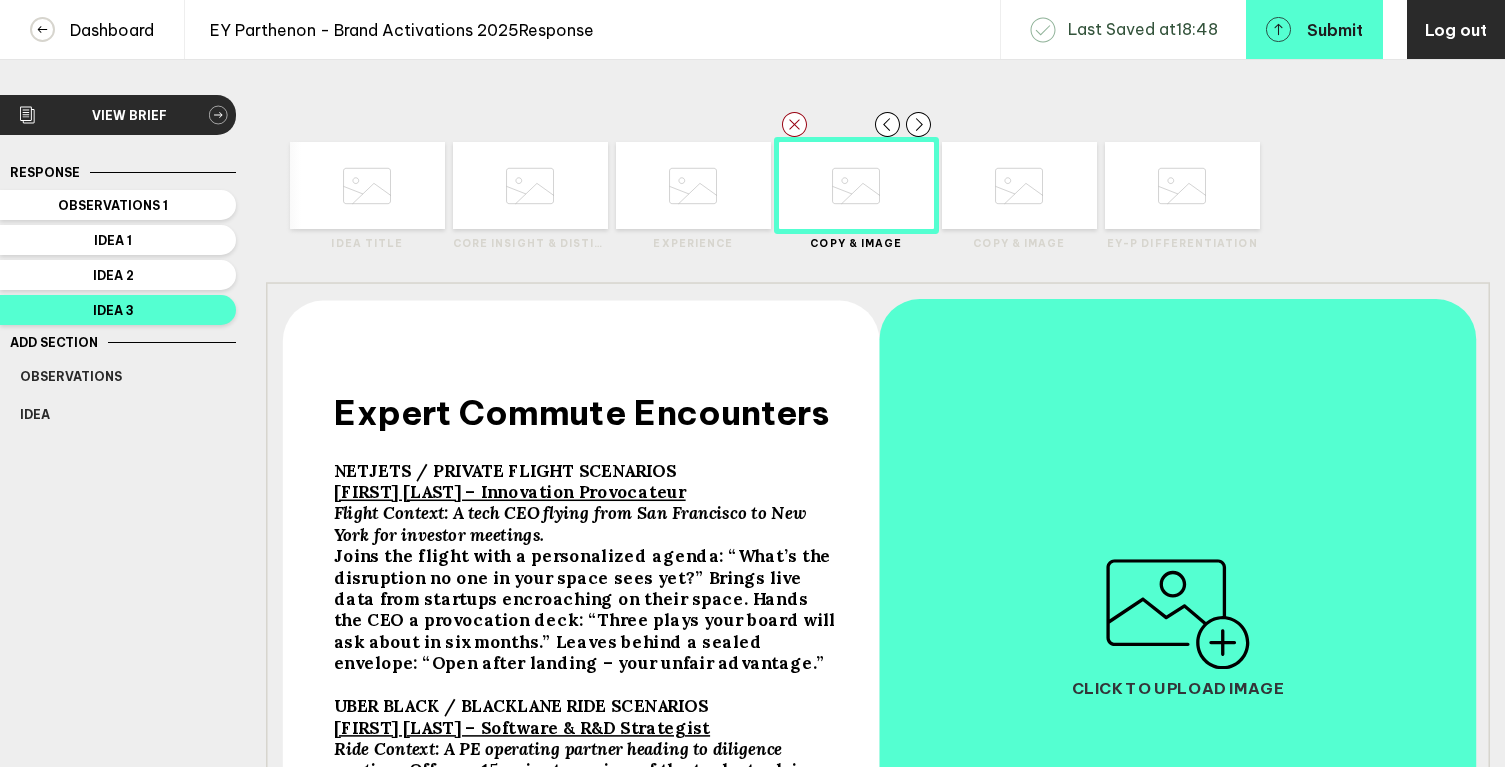 click at bounding box center [367, 186] 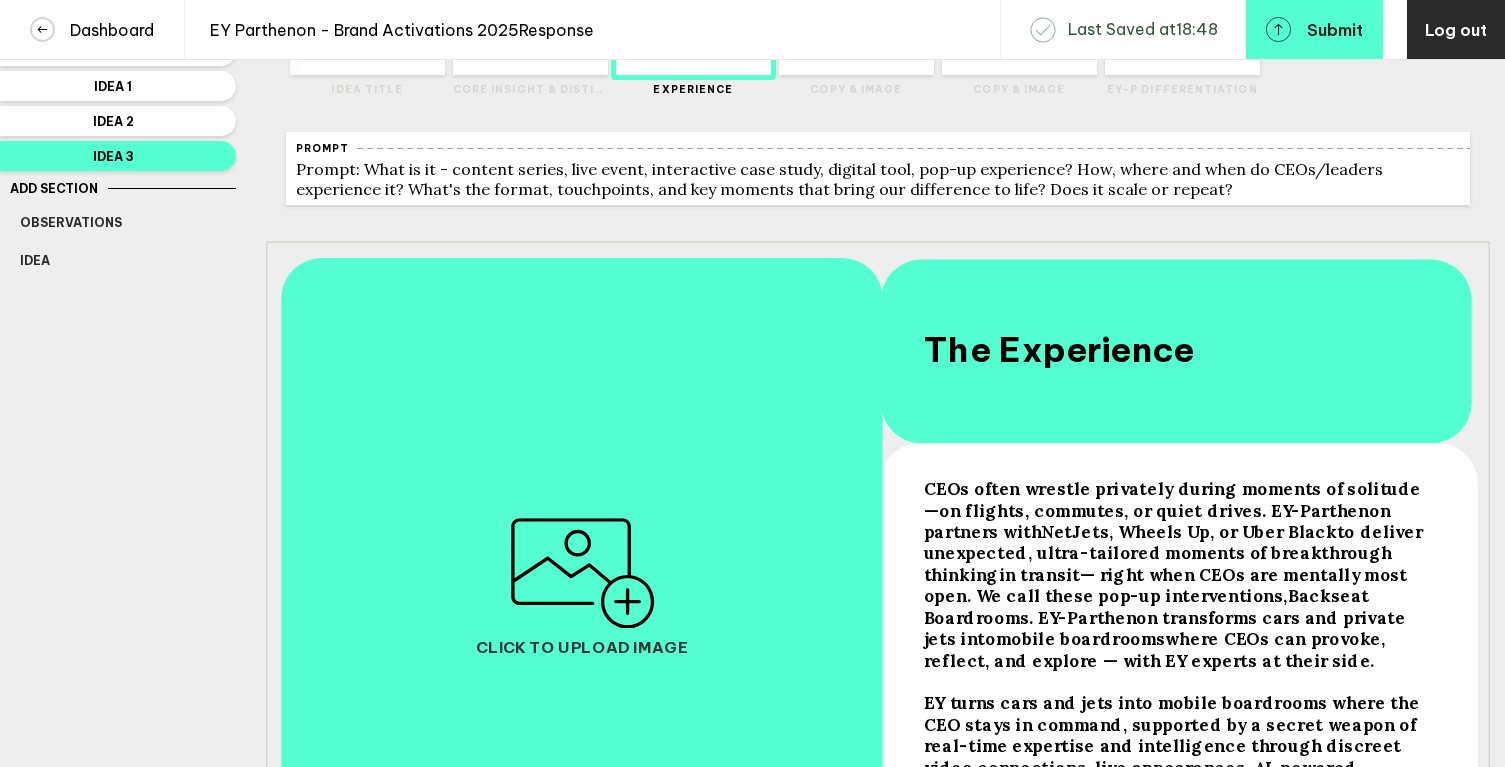 scroll, scrollTop: 318, scrollLeft: 0, axis: vertical 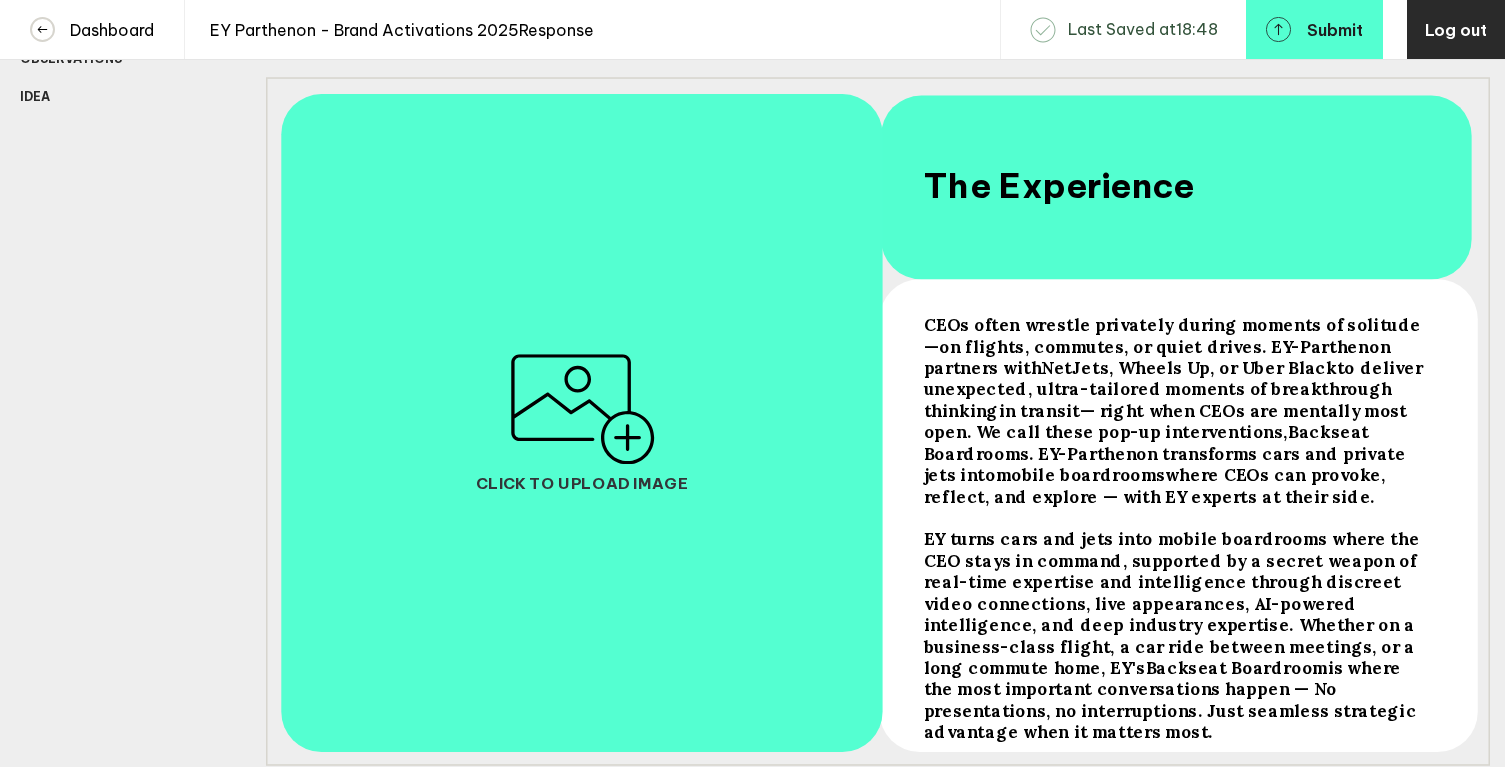 click on "CEOs often wrestle privately during moments of solitude—on flights, commutes, or quiet drives. EY-Parthenon partners with" at bounding box center [1171, 346] 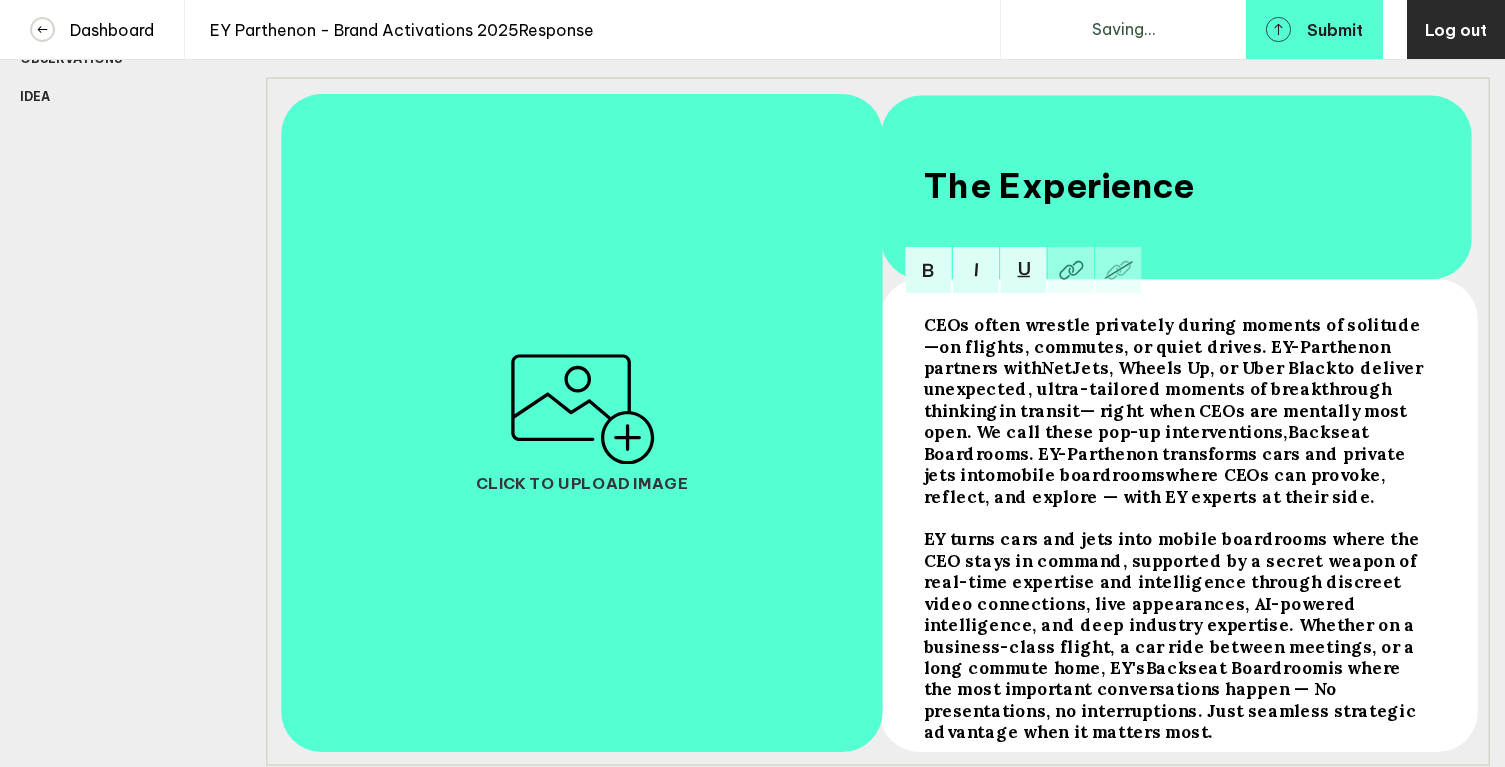 drag, startPoint x: 928, startPoint y: 334, endPoint x: 1439, endPoint y: 745, distance: 655.7759 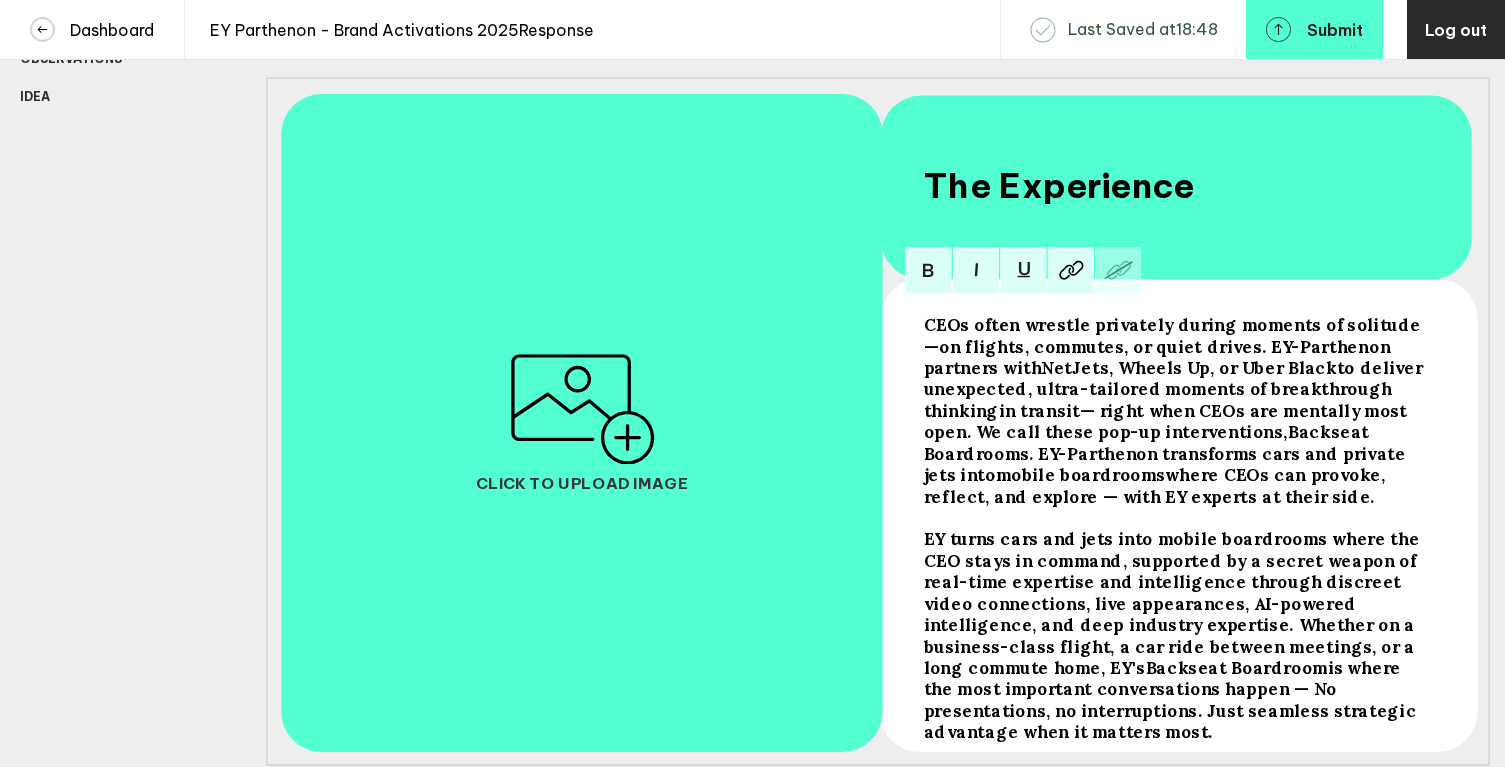 copy on "CEOs often wrestle privately during moments of solitude—on flights, commutes, or quiet drives. EY-Parthenon partners with NetJets, Wheels Up, or Uber Black to deliver unexpected, ultra-tailored moments of breakthrough thinking in transit — right when CEOs are mentally most open. We call these pop-up interventions, Backseat Boardrooms . EY-Parthenon transforms cars and private jets into mobile boardrooms where CEOs can provoke, reflect, and explore — with EY experts at their side. EY turns cars and jets into mobile boardrooms where the CEO stays in command, supported by a secret weapon of real-time expertise and intelligence through discreet video connections, live appearances, AI-powered intelligence, and deep industry expertise. Whether on a business-class flight, a car ride between meetings, or a long commute home, EY's Backseat Boardroom is where the most important conversations happen — No presentations, no interruptions. Just seamless strategic advantage when it matters most." 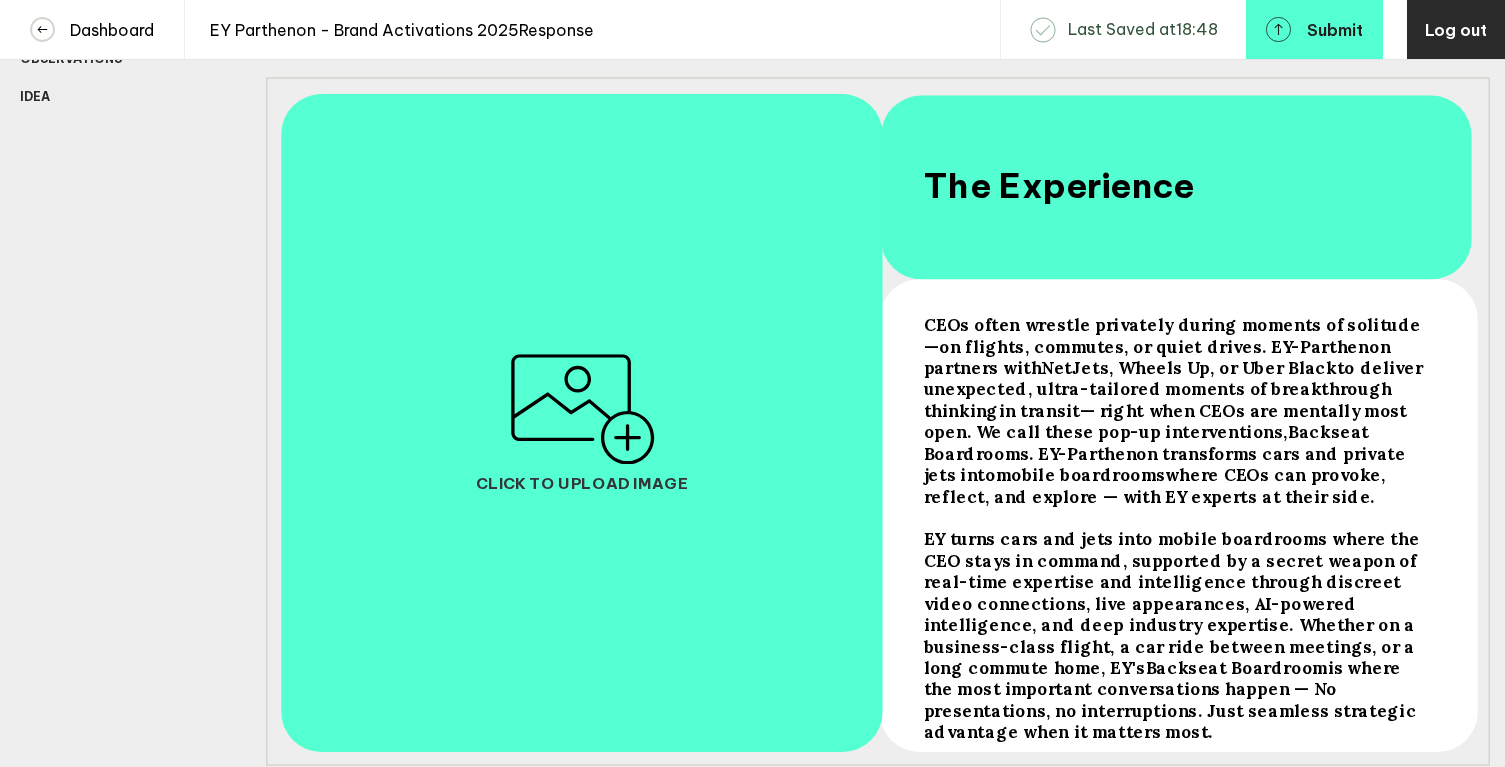 click on "— right when CEOs are mentally most open. We call these pop-up interventions," at bounding box center [1171, 346] 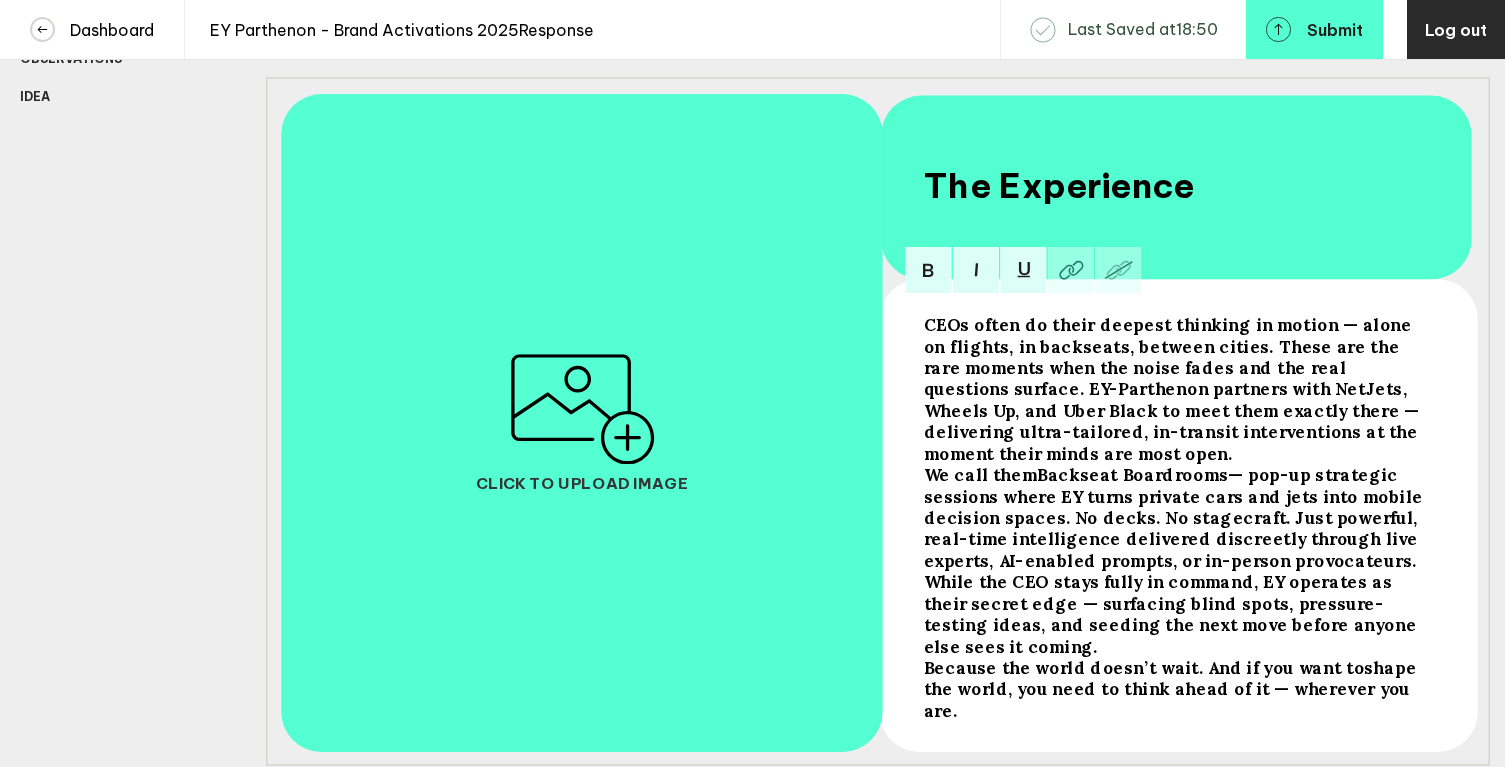 click on "We call them" at bounding box center (1173, 389) 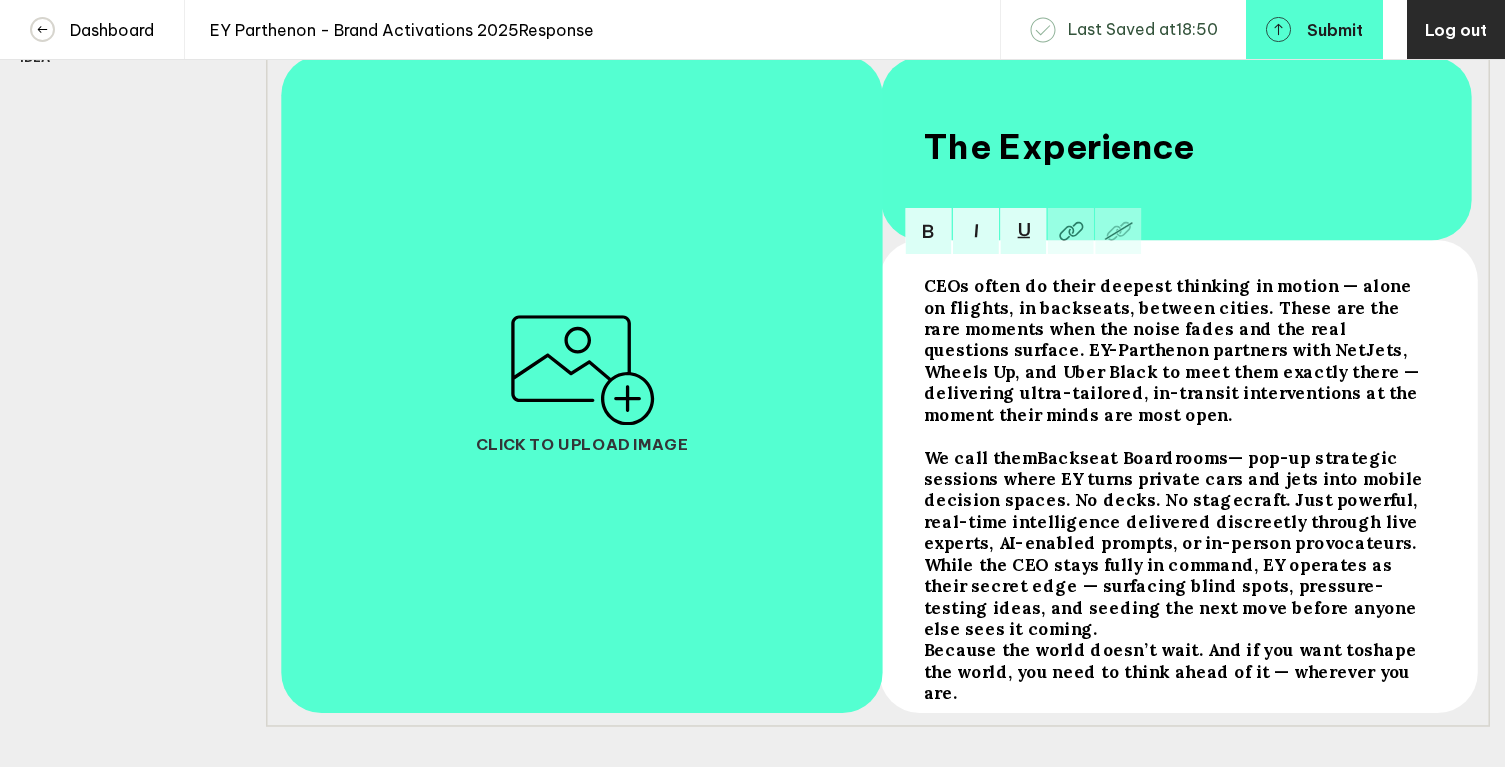 scroll, scrollTop: 358, scrollLeft: 0, axis: vertical 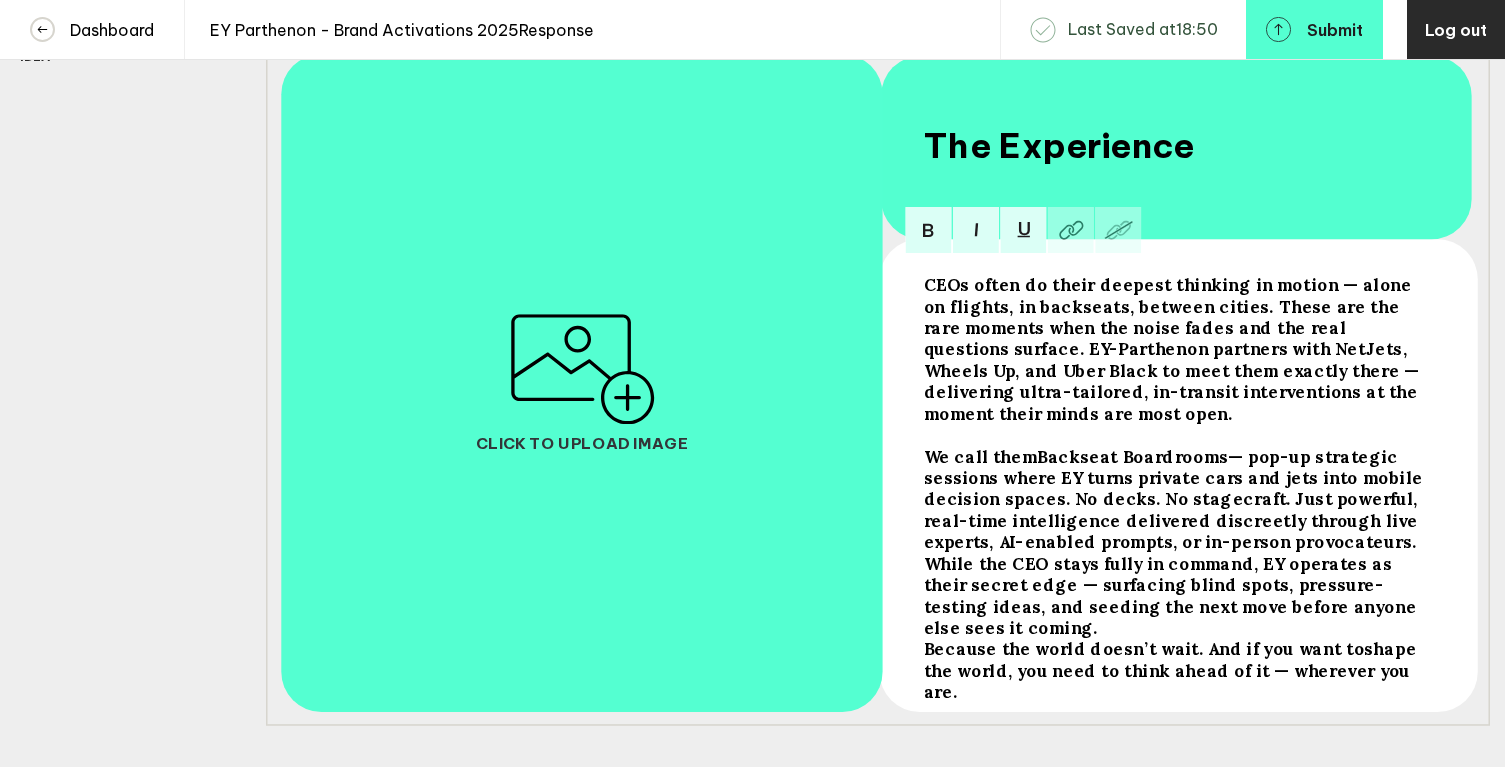 click on "While the CEO stays fully in command, EY operates as their secret edge — surfacing blind spots, pressure-testing ideas, and seeding the next move before anyone else sees it coming." at bounding box center (1173, 349) 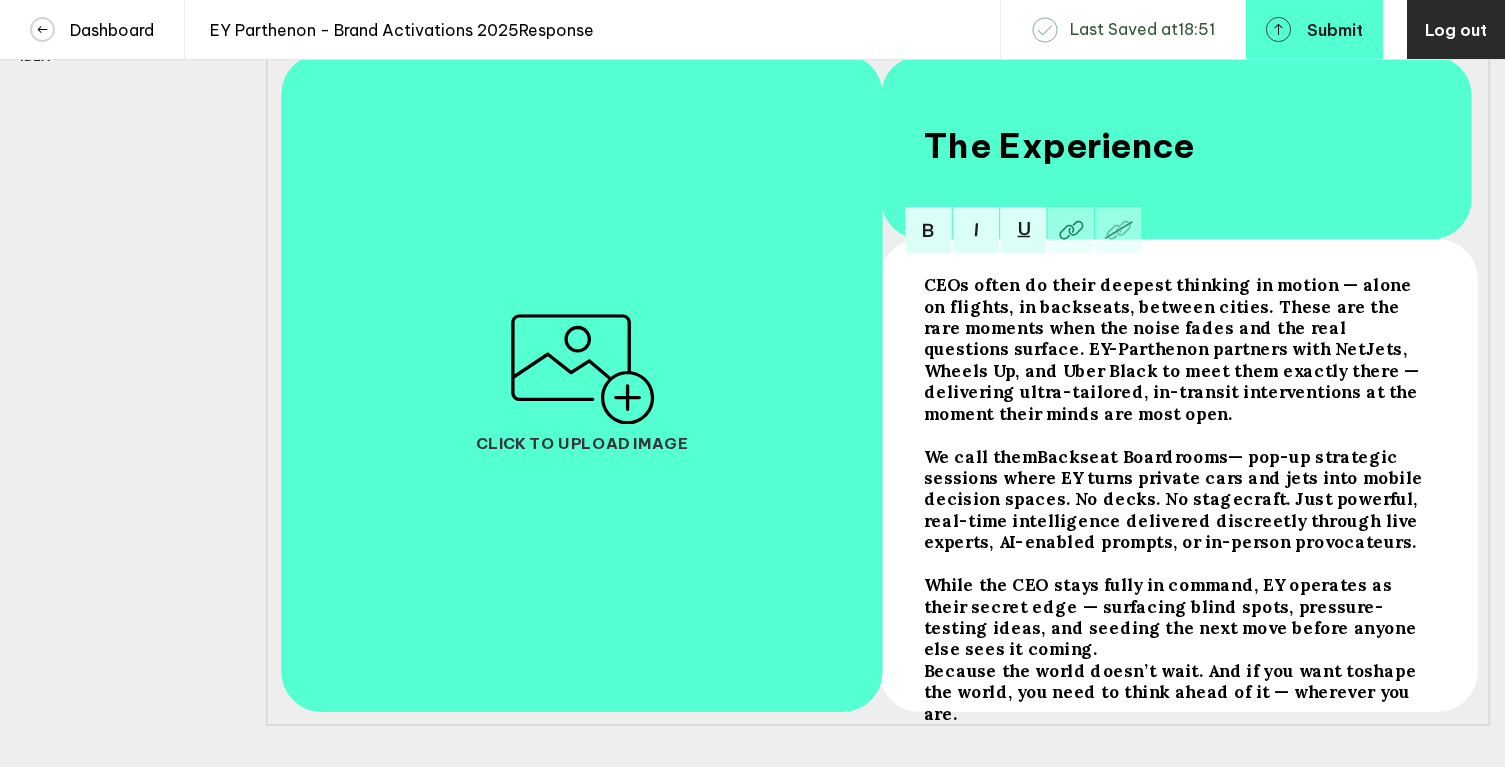 click on "While the CEO stays fully in command, EY operates as their secret edge — surfacing blind spots, pressure-testing ideas, and seeding the next move before anyone else sees it coming." at bounding box center (1173, 349) 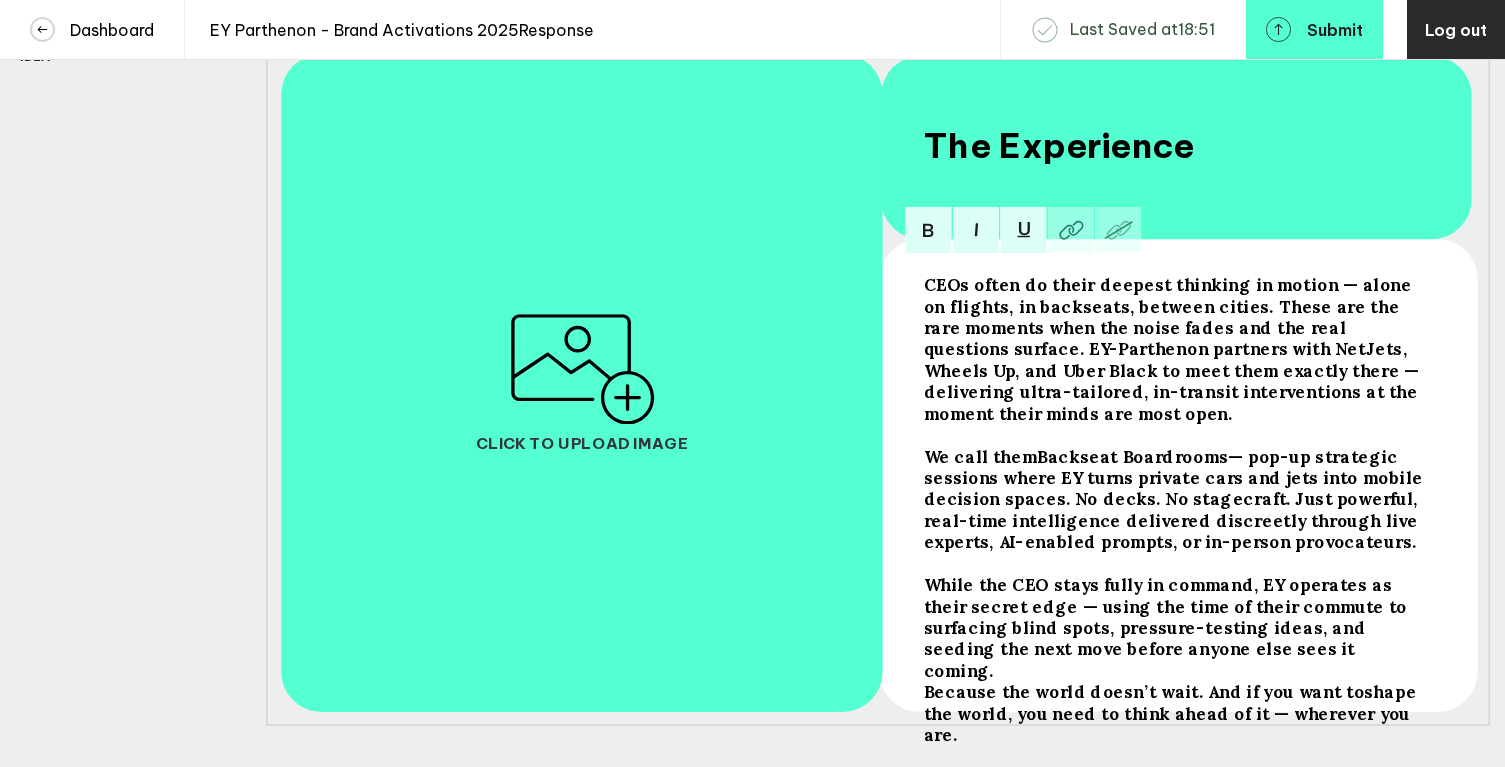 click on "While the CEO stays fully in command, EY operates as their secret edge — using the time of their commute to surfacing blind spots, pressure-testing ideas, and seeding the next move before anyone else sees it coming." at bounding box center (1173, 349) 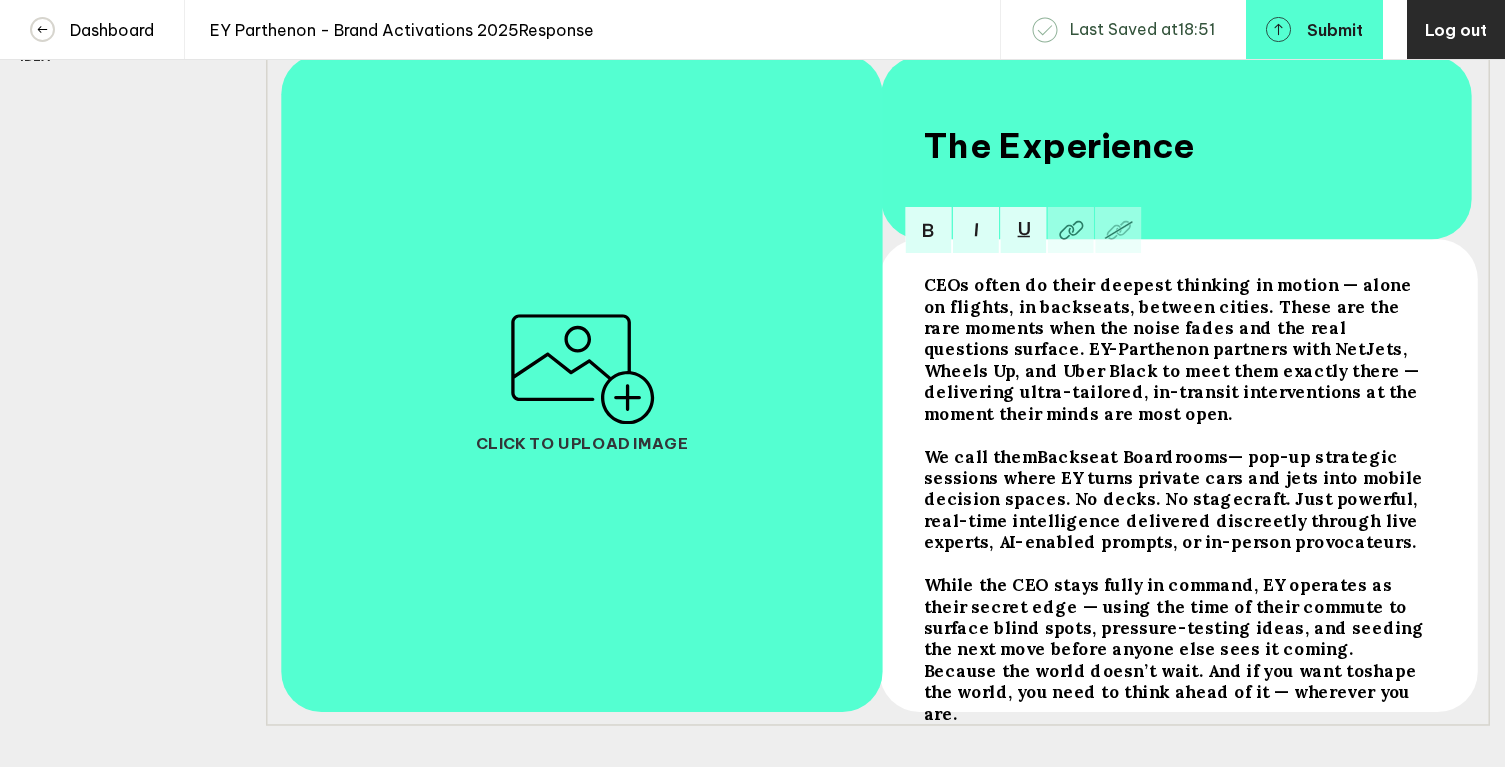 click on "While the CEO stays fully in command, EY operates as their secret edge — using the time of their commute to surface blind spots, pressure-testing ideas, and seeding the next move before anyone else sees it coming." at bounding box center (1173, 349) 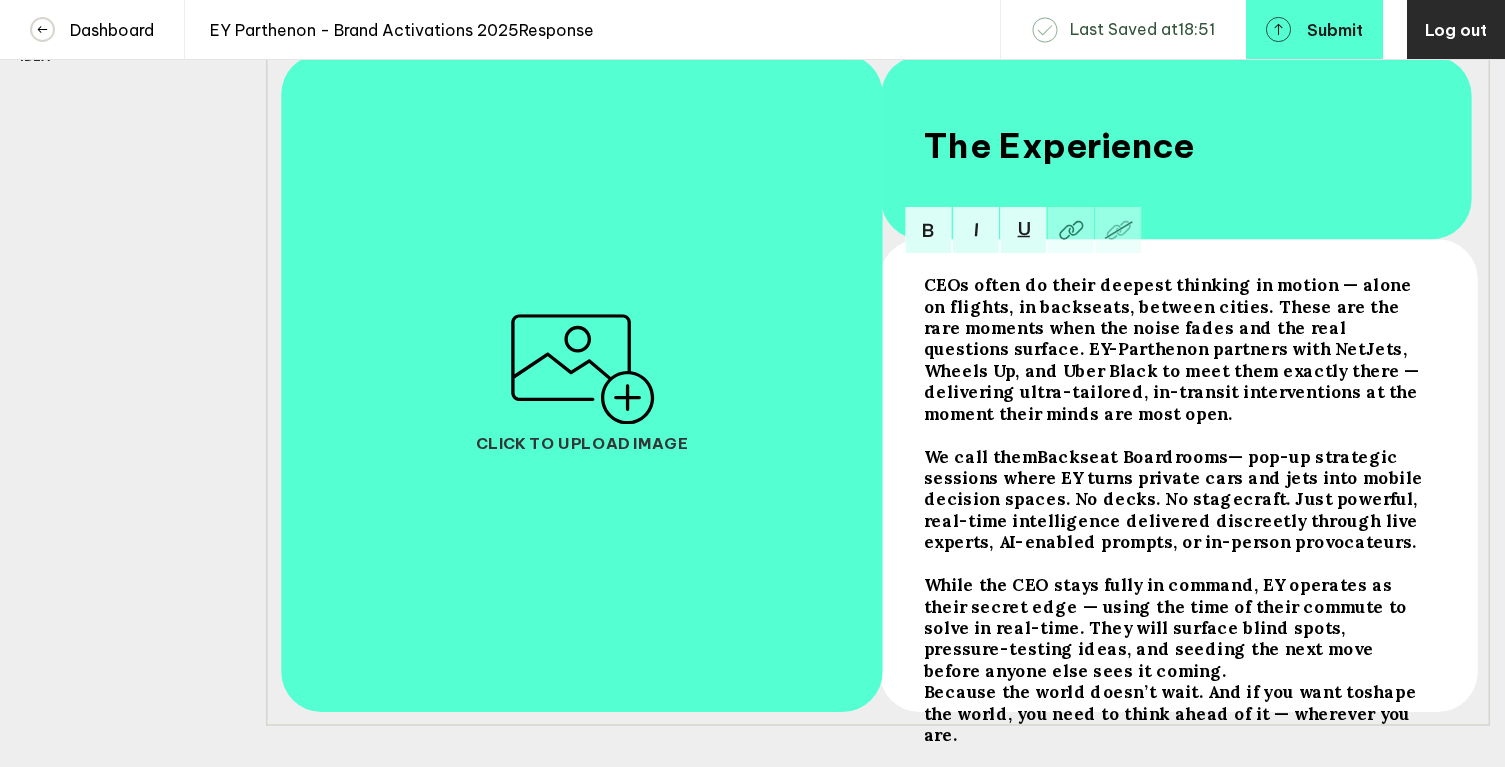 click on "While the CEO stays fully in command, EY operates as their secret edge — using the time of their commute to solve in real-time. They will surface blind spots, pressure-testing ideas, and seeding the next move before anyone else sees it coming." at bounding box center (1173, 349) 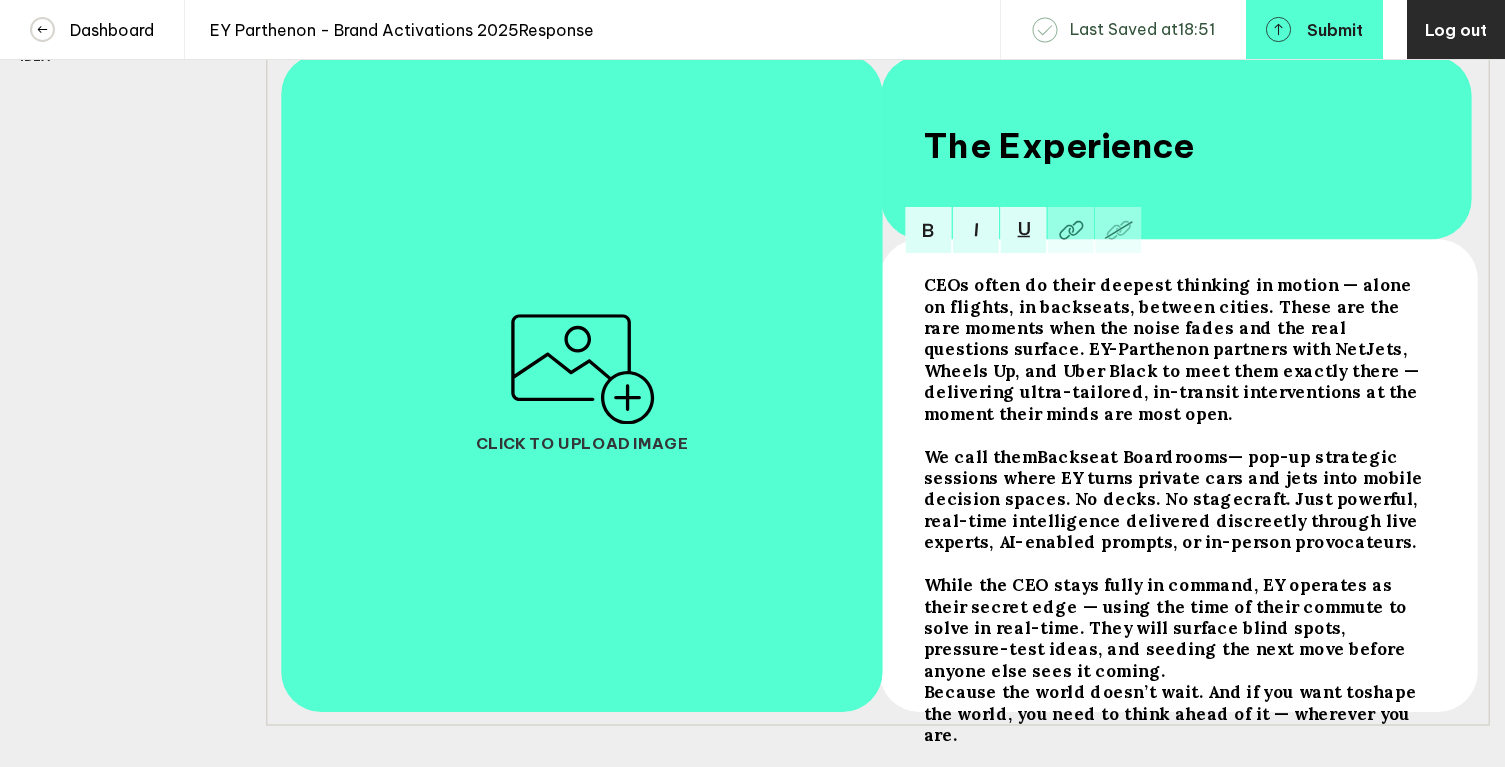 click on "While the CEO stays fully in command, EY operates as their secret edge — using the time of their commute to solve in real-time. They will surface blind spots, pressure-test ideas, and seeding the next move before anyone else sees it coming." at bounding box center [1173, 349] 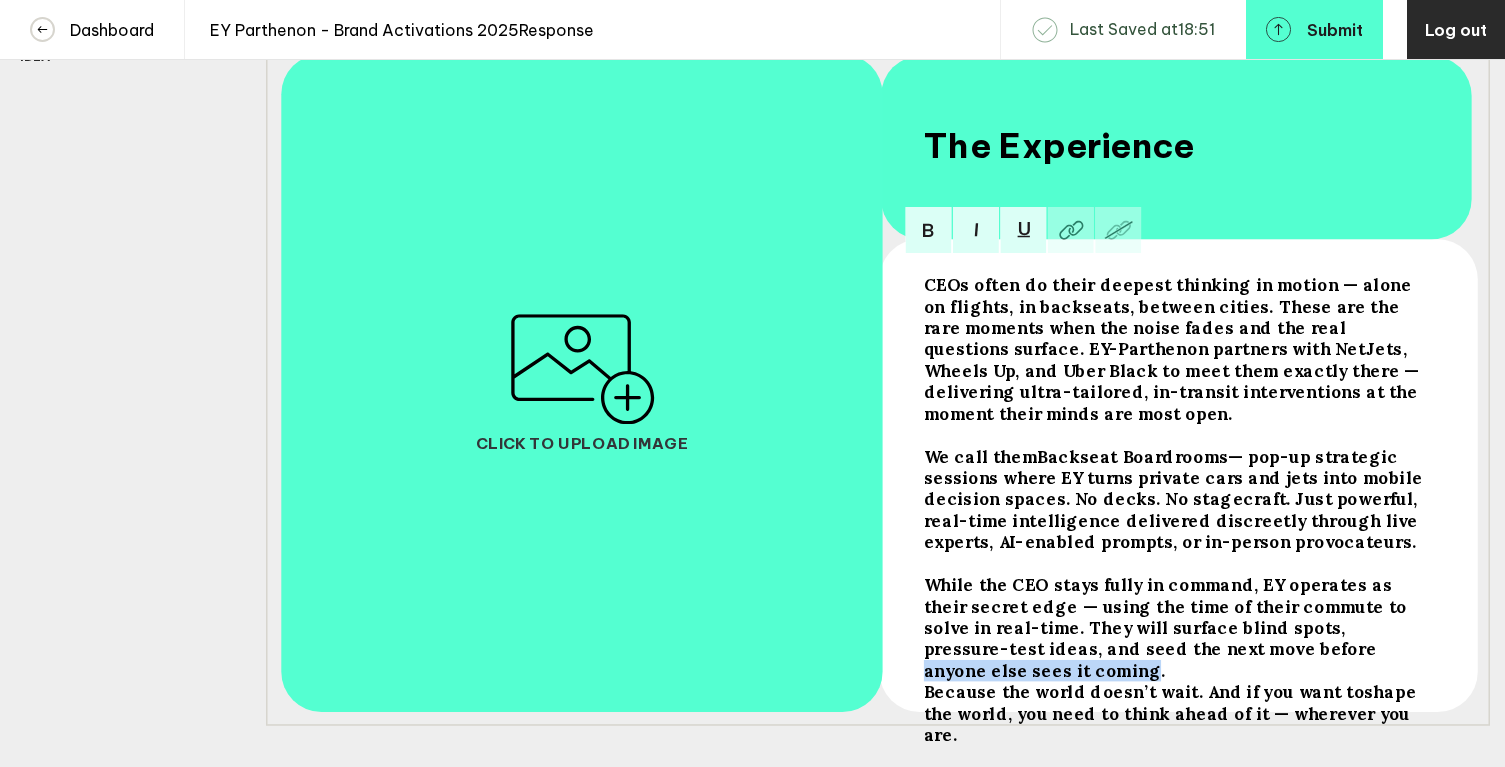 drag, startPoint x: 1176, startPoint y: 664, endPoint x: 1389, endPoint y: 661, distance: 213.02112 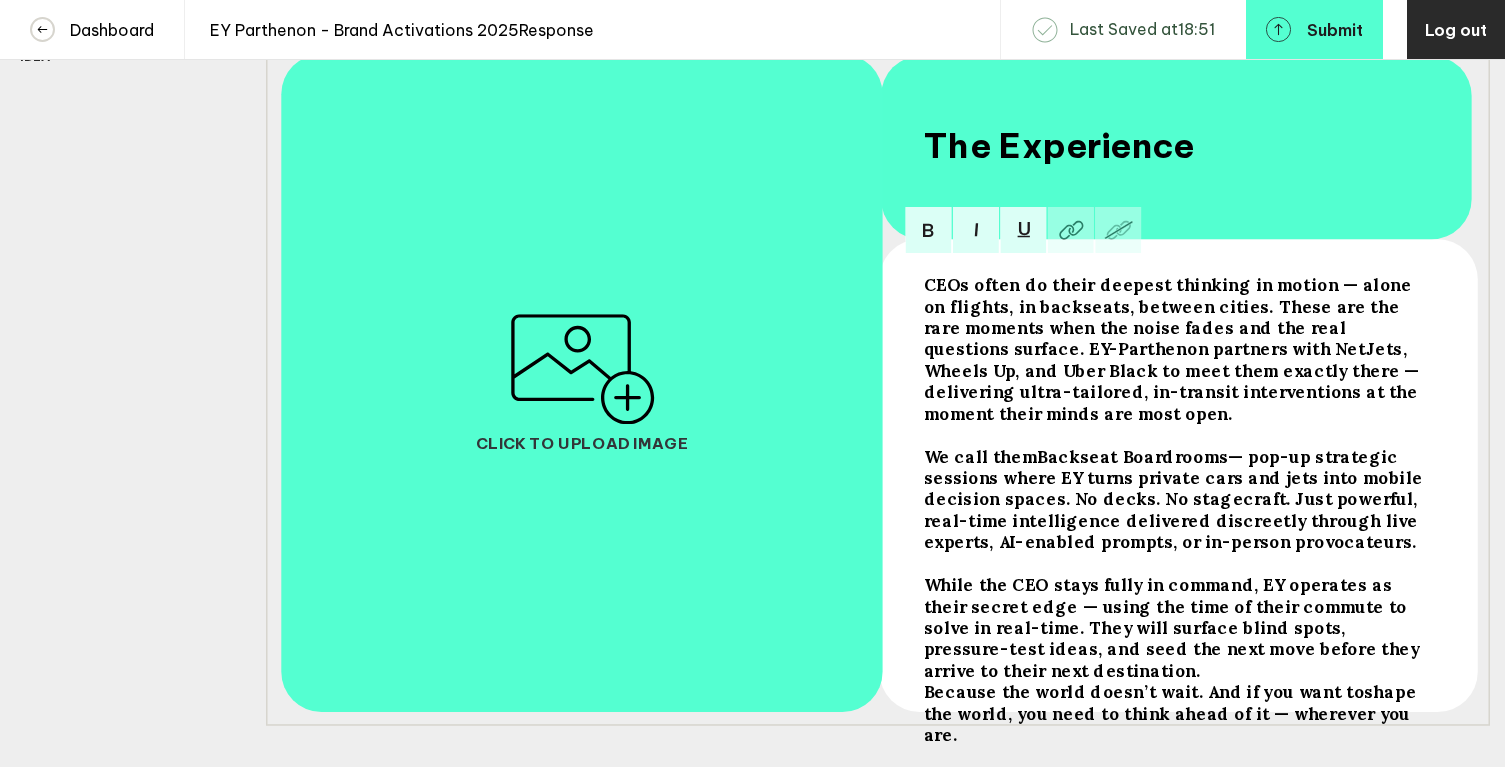 click on "While the CEO stays fully in command, EY operates as their secret edge — using the time of their commute to solve in real-time. They will surface blind spots, pressure-test ideas, and seed the next move before they arrive to their next destination." at bounding box center [1173, 349] 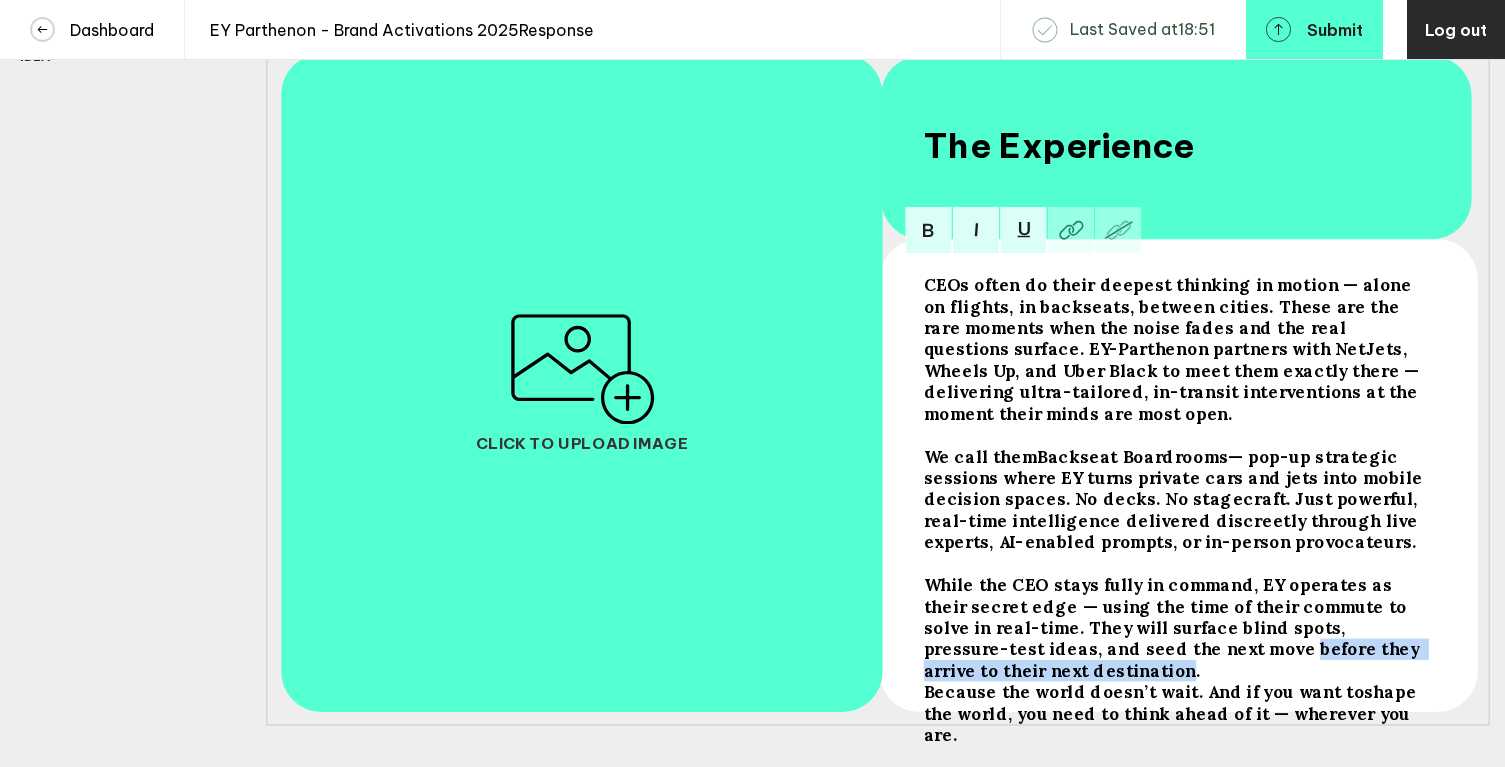 drag, startPoint x: 1118, startPoint y: 660, endPoint x: 1014, endPoint y: 678, distance: 105.546196 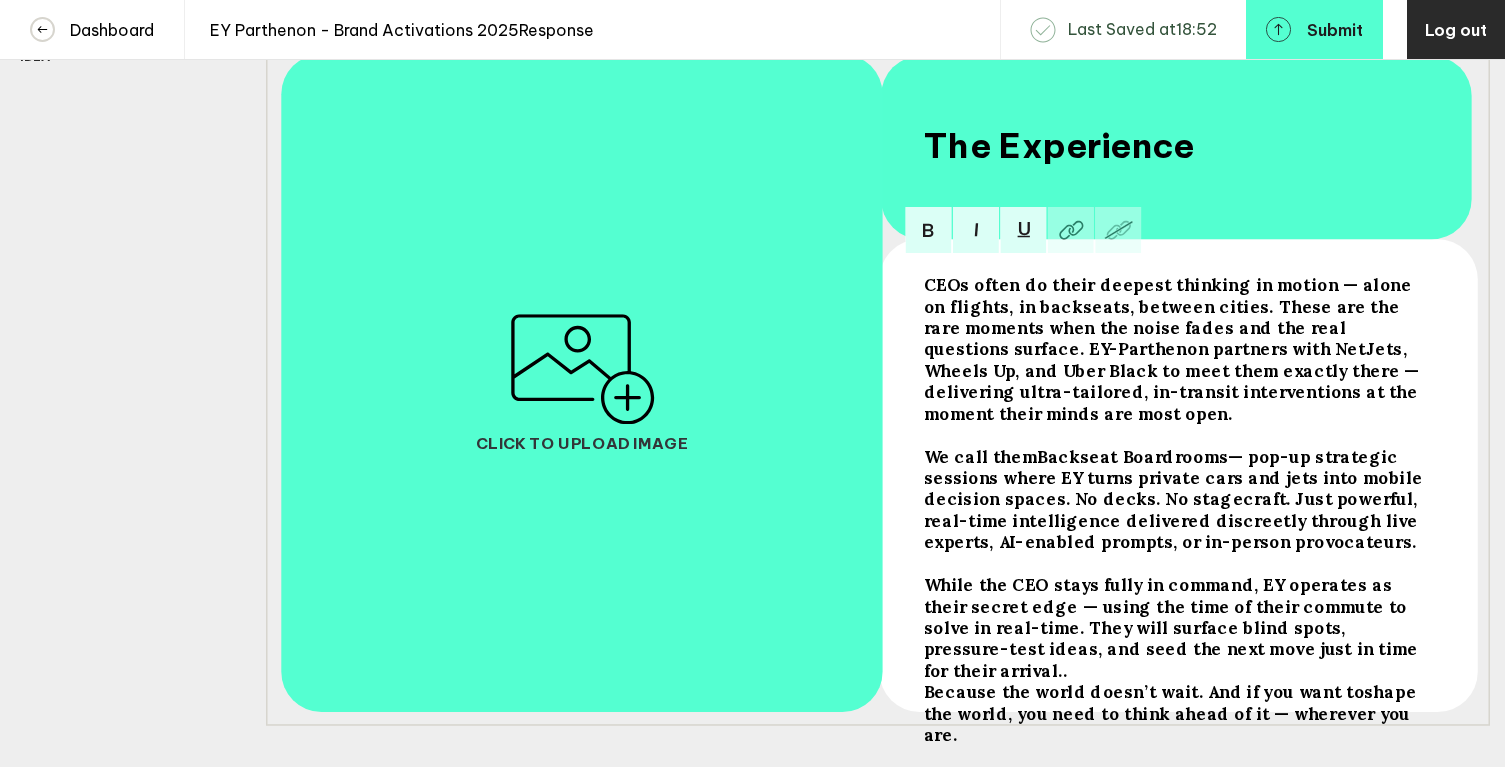 click on "While the CEO stays fully in command, EY operates as their secret edge — using the time of their commute to solve in real-time. They will surface blind spots, pressure-test ideas, and seed the next move just in time for their arrival.." at bounding box center [1173, 349] 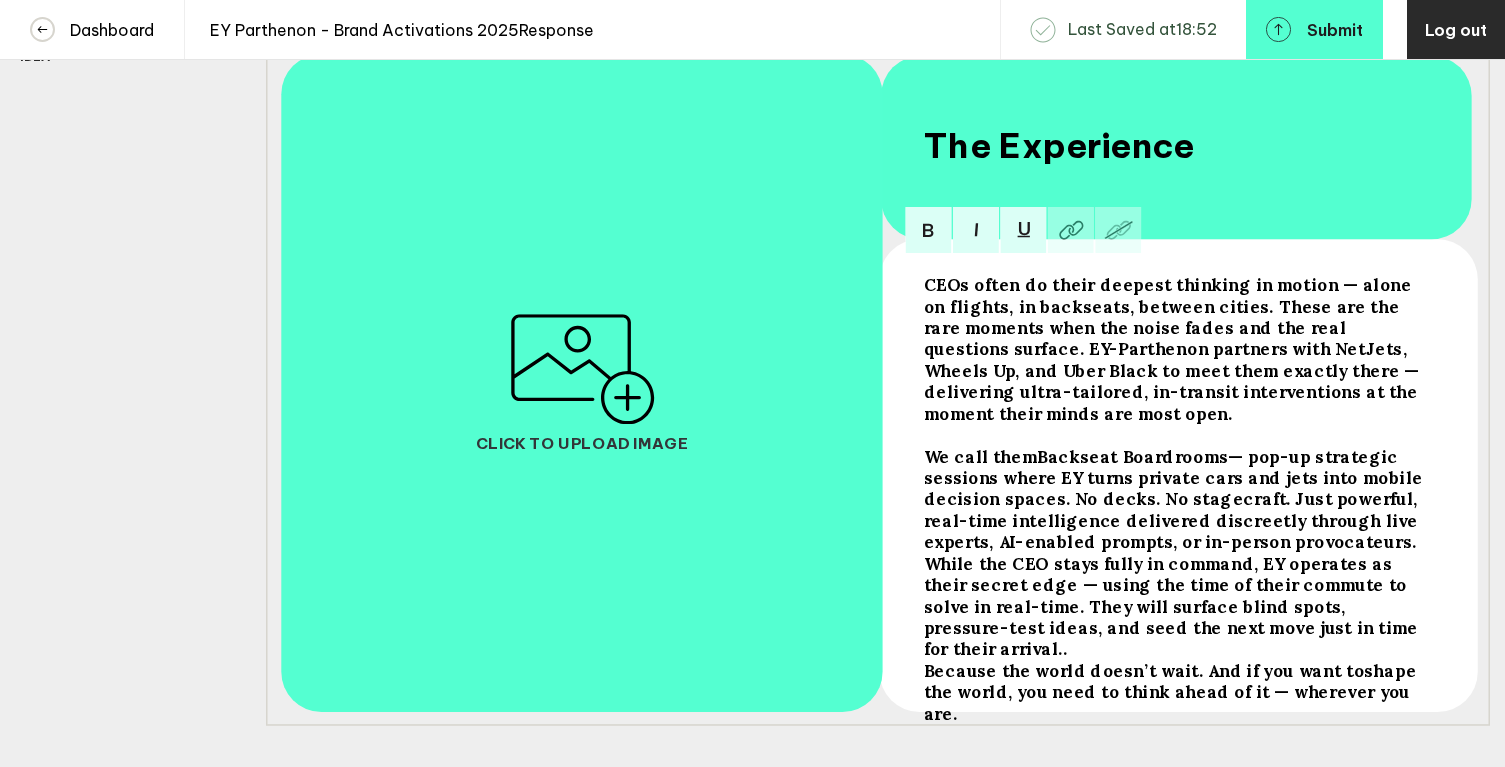 click on "We call them  Backseat Boardrooms  — pop-up strategic sessions where EY turns private cars and jets into mobile decision spaces. No decks. No stagecraft. Just powerful, real-time intelligence delivered discreetly through live experts, AI-enabled prompts, or in-person provocateurs. While the CEO stays fully in command, EY operates as their secret edge — using the time of their commute to solve in real-time. They will surface blind spots, pressure-test ideas, and seed the next move just in time for their arrival.." at bounding box center [1176, 349] 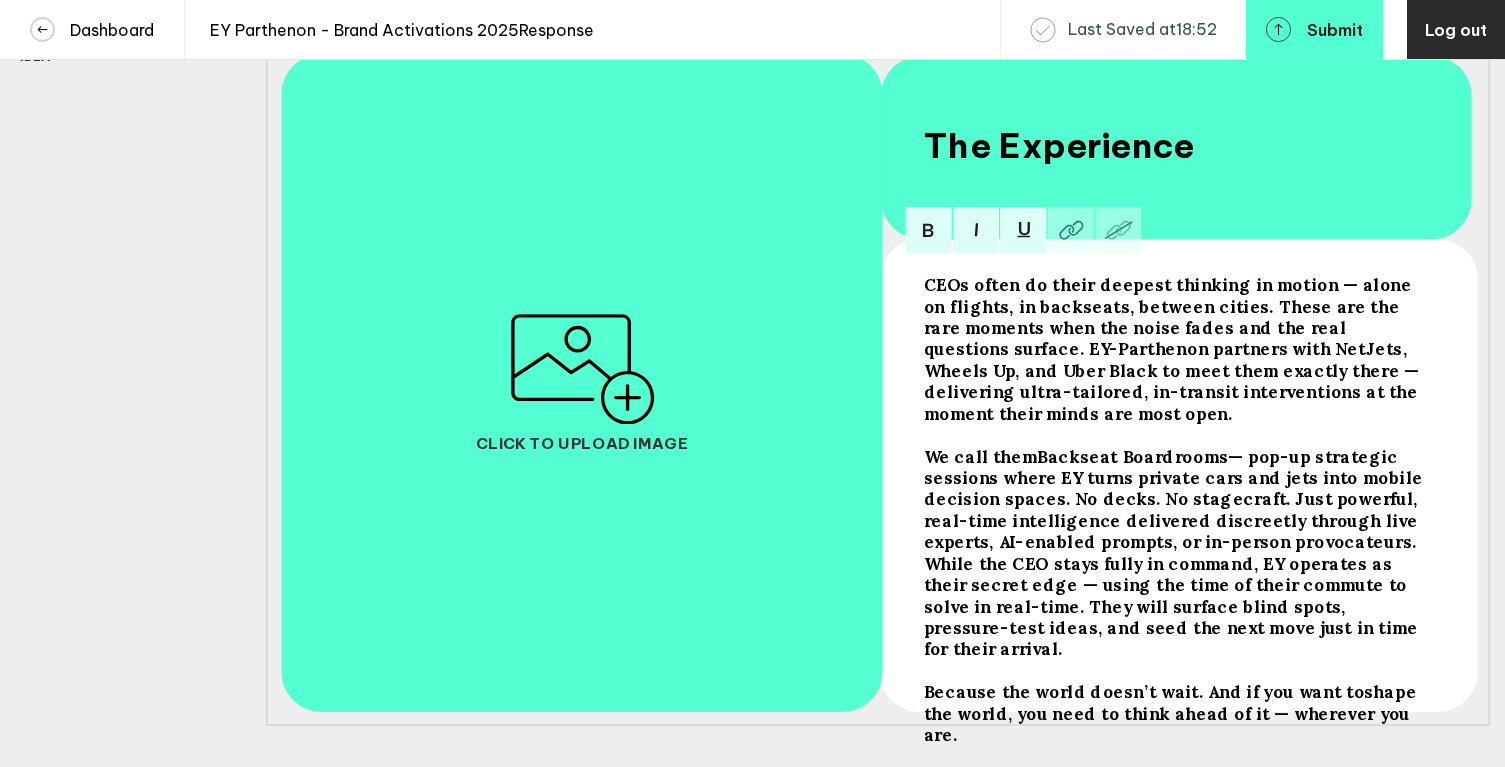 click on "Because the world doesn’t wait. And if you want to" at bounding box center (1173, 349) 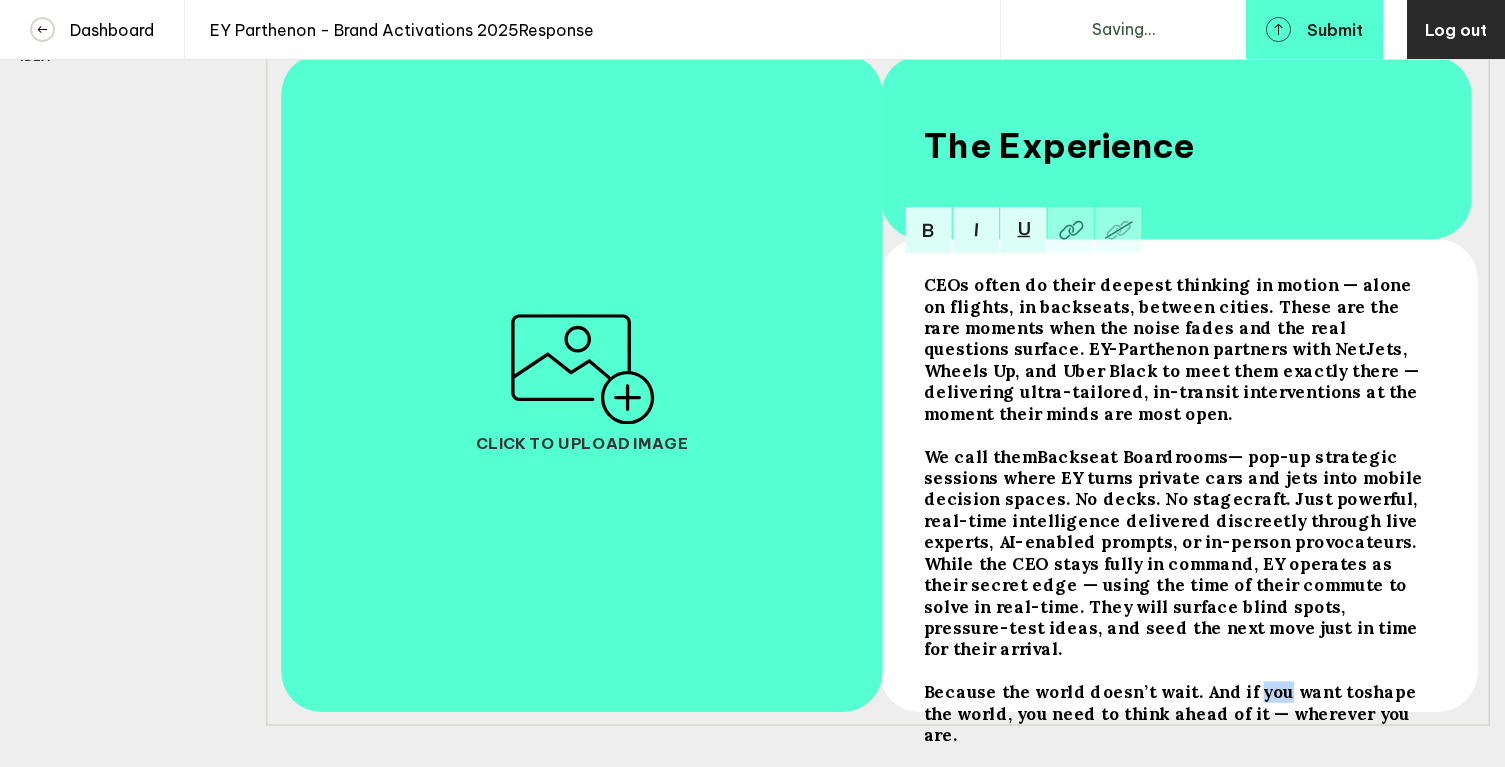 click on "Because the world doesn’t wait. And if you want to" at bounding box center [1173, 349] 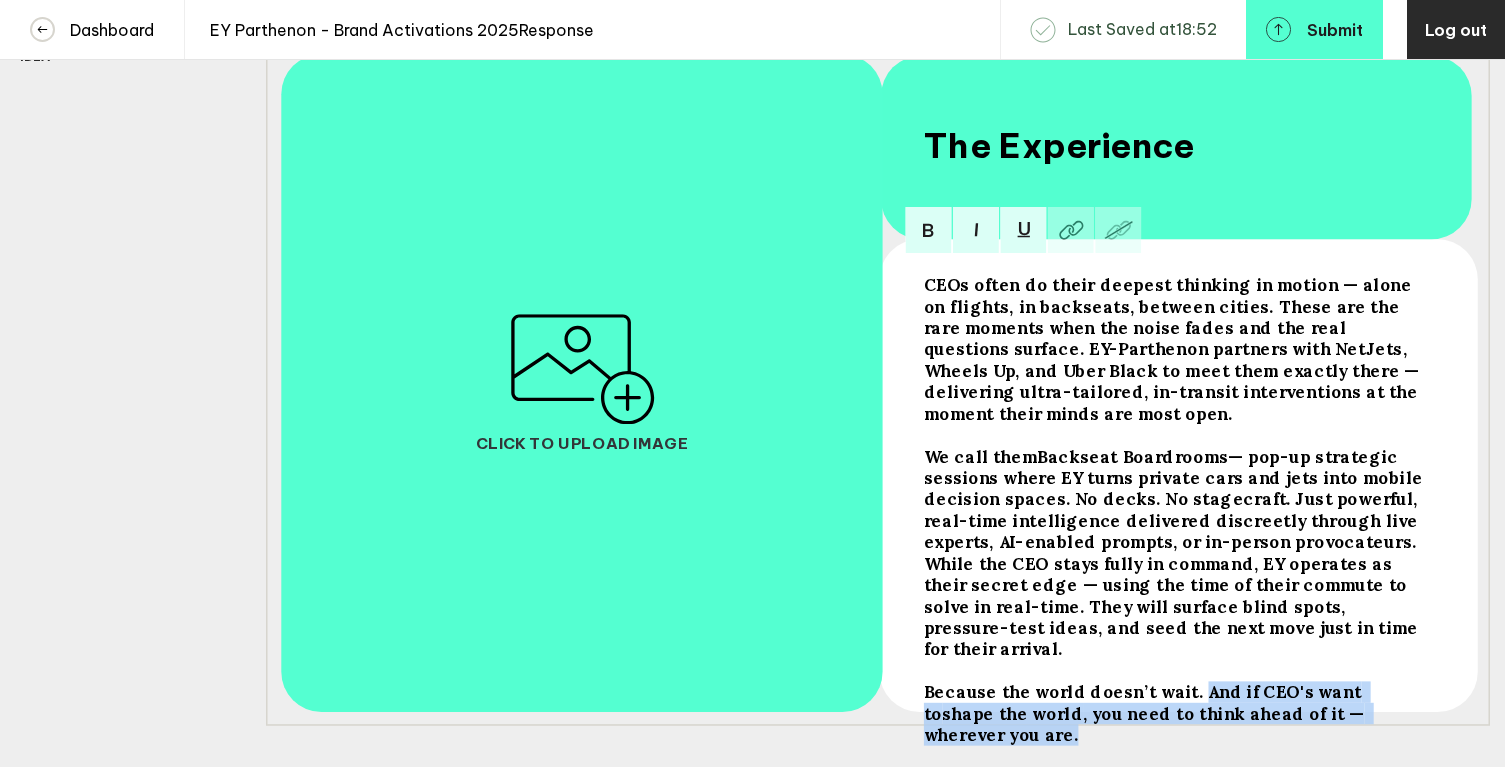 drag, startPoint x: 1185, startPoint y: 680, endPoint x: 1428, endPoint y: 701, distance: 243.90572 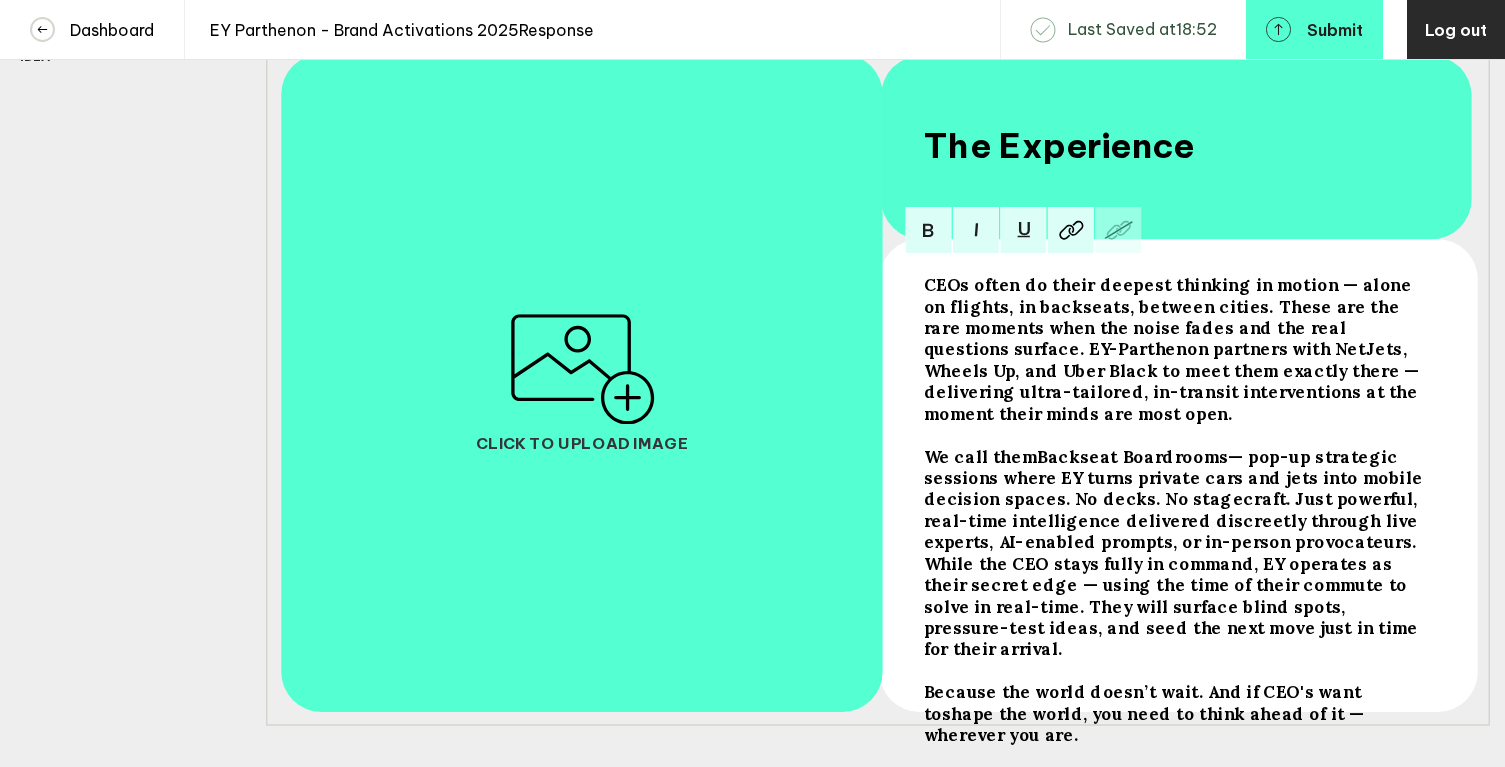 click on "Because the world doesn’t wait. And if CEO's want to" at bounding box center (1173, 349) 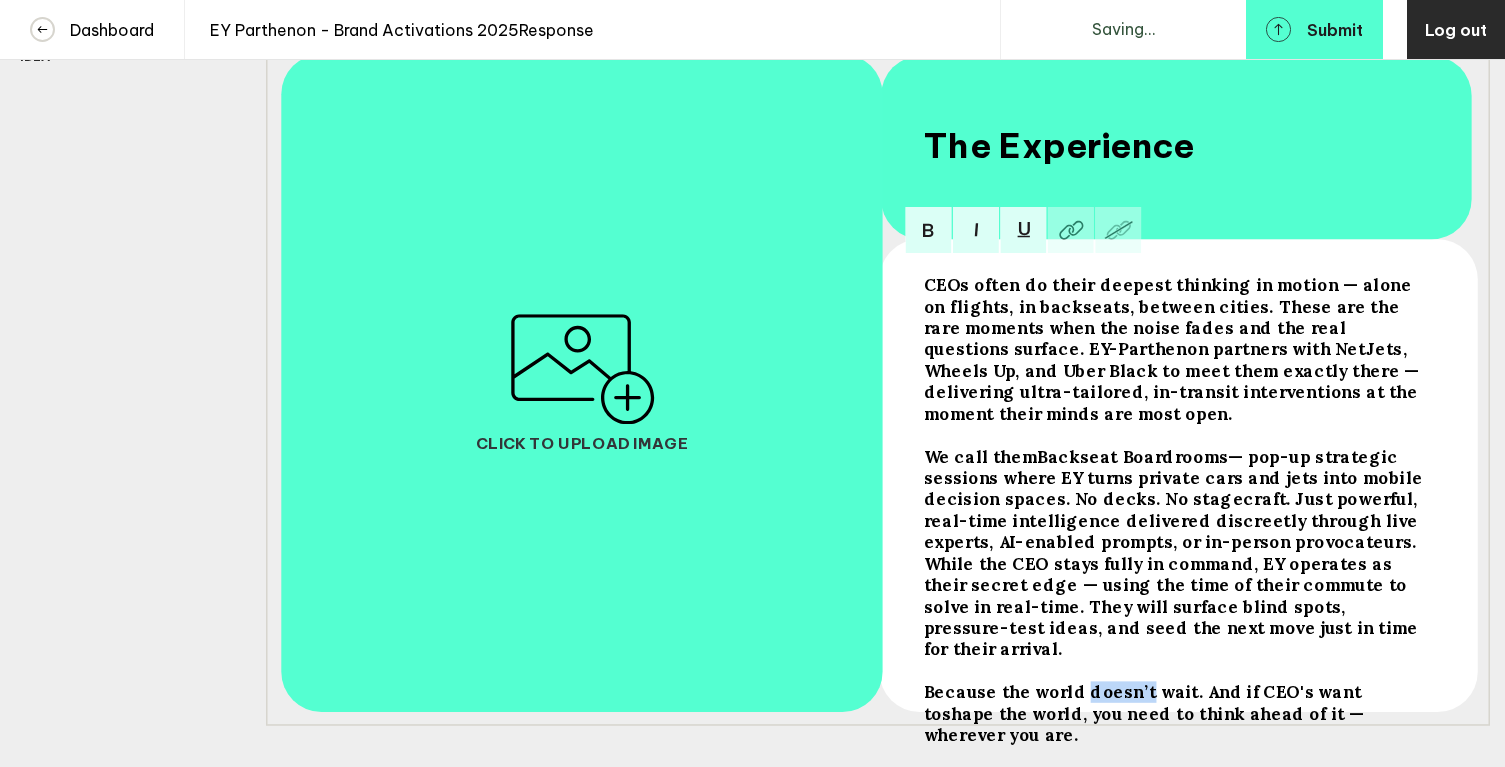 click on "Because the world doesn’t wait. And if CEO's want to" at bounding box center [1173, 349] 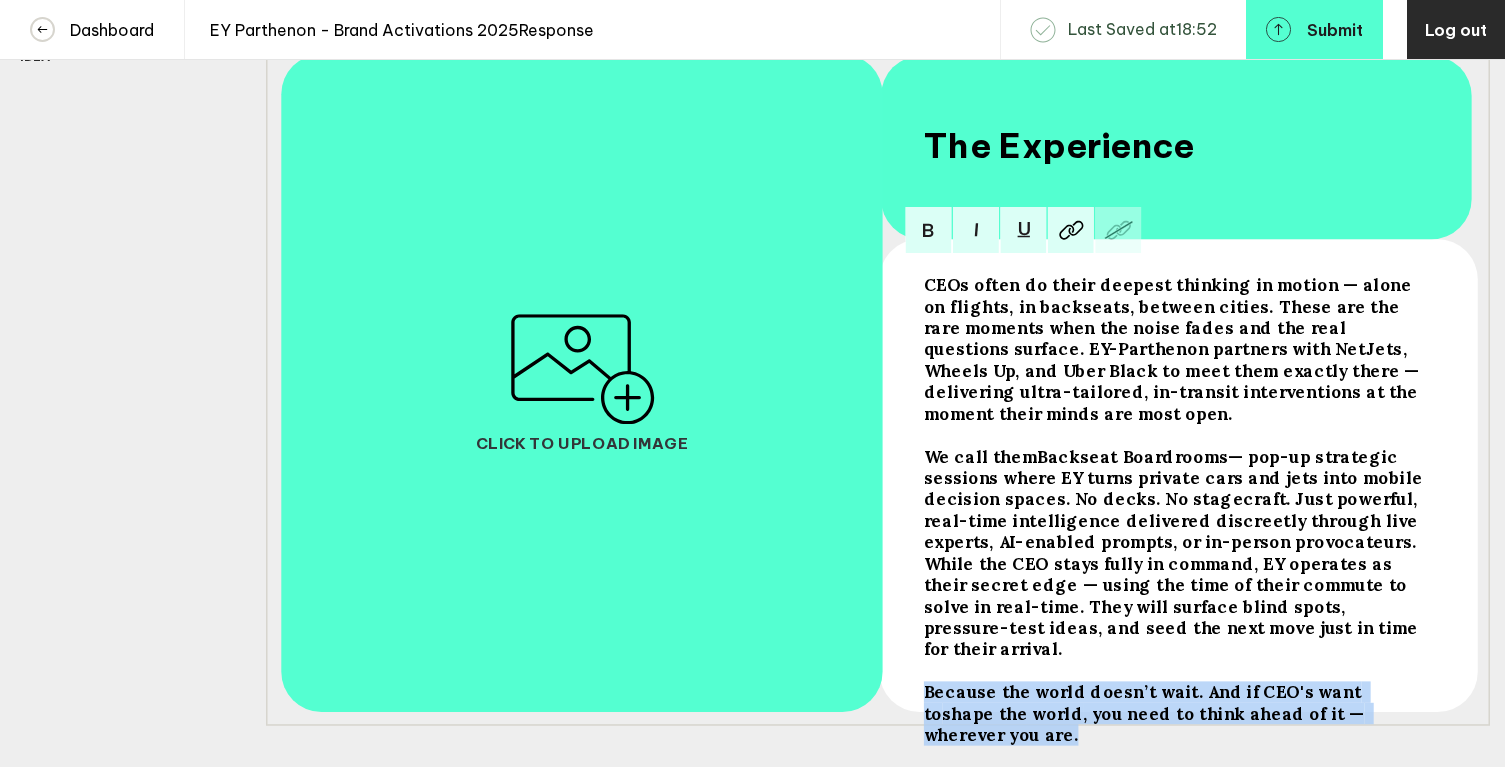 click on "Because the world doesn’t wait. And if CEO's want to" at bounding box center (1173, 349) 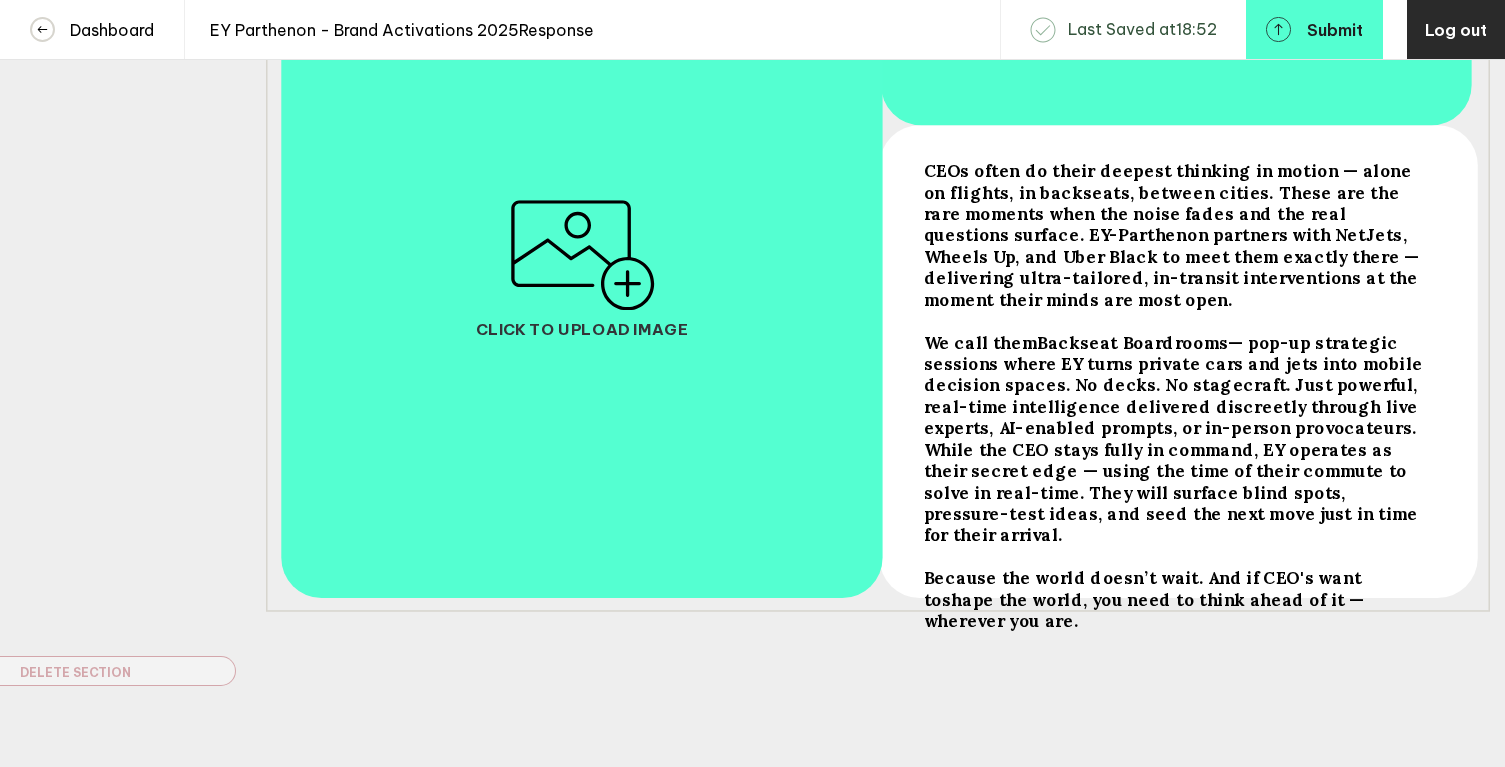 scroll, scrollTop: 476, scrollLeft: 0, axis: vertical 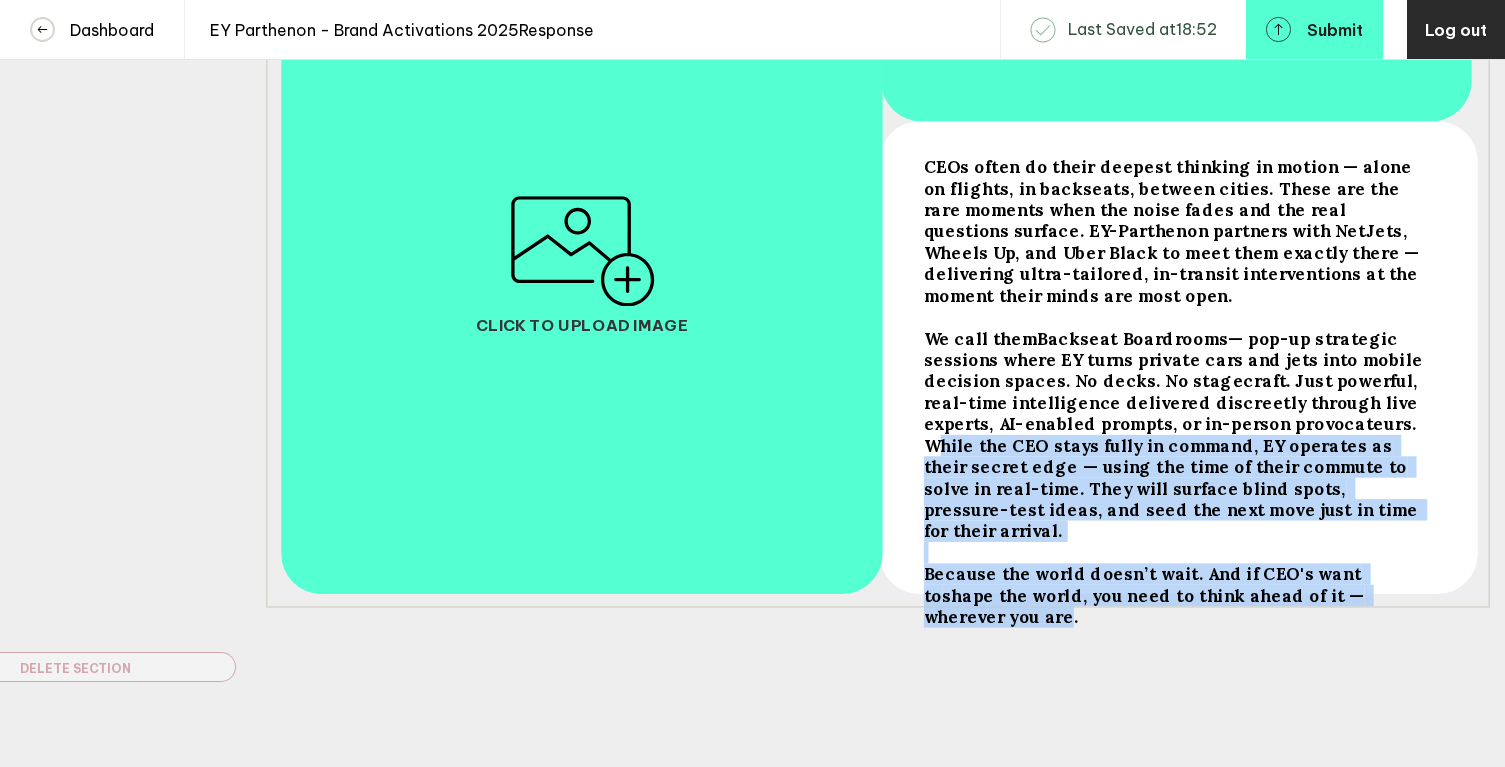 drag, startPoint x: 1323, startPoint y: 433, endPoint x: 1406, endPoint y: 580, distance: 168.8135 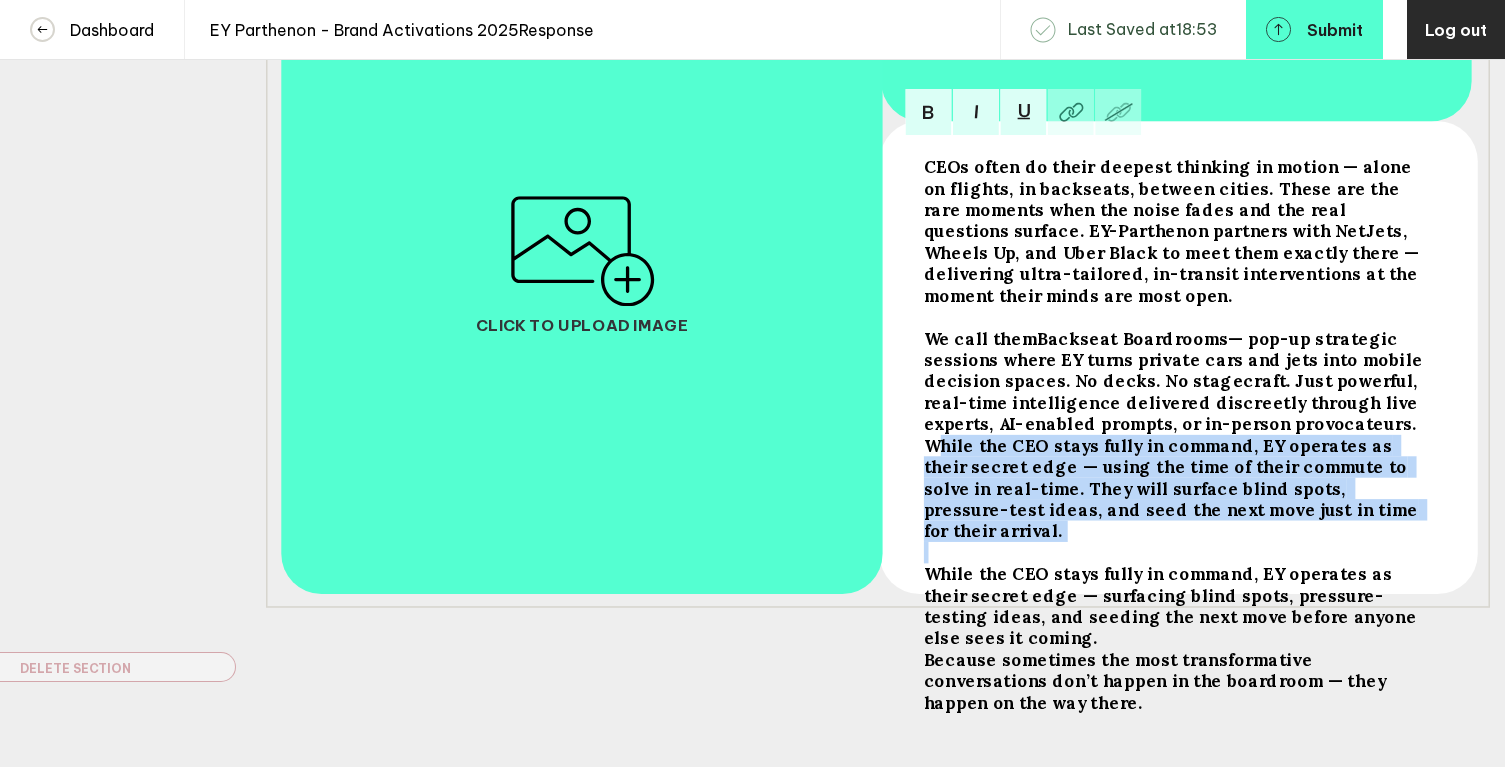 drag, startPoint x: 924, startPoint y: 565, endPoint x: 1325, endPoint y: 435, distance: 421.54596 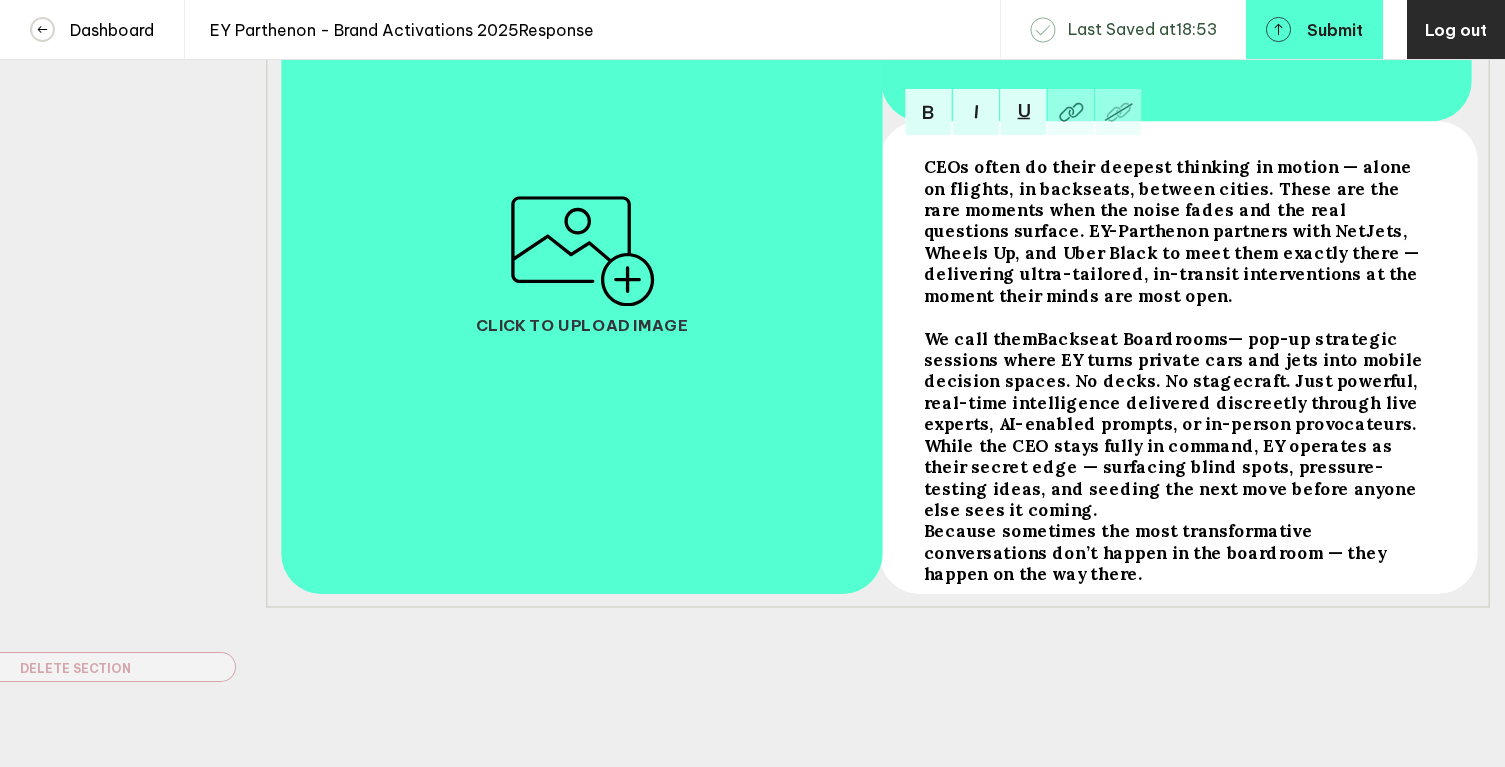 click on "We call them Backseat Boardrooms — pop-up strategic sessions where EY turns private cars and jets into mobile decision spaces. No decks. No stagecraft. Just powerful, real-time intelligence delivered discreetly through live experts, AI-enabled prompts, or in-person provocateurs. While the CEO stays fully in command, EY operates as their secret edge — surfacing blind spots, pressure-testing ideas, and seeding the next move before anyone else sees it coming." at bounding box center [1176, 231] 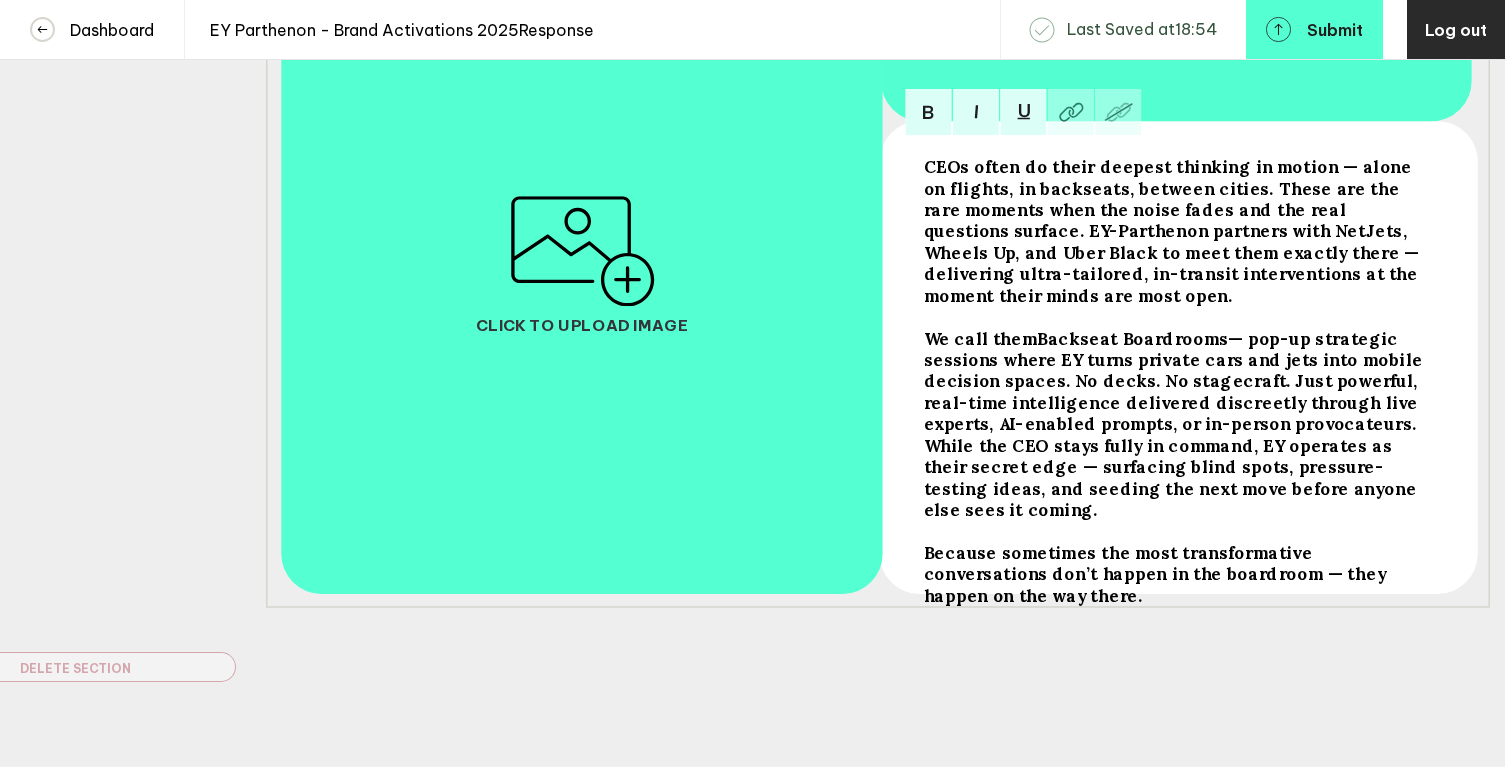 click on "— pop-up strategic sessions where EY turns private cars and jets into mobile decision spaces. No decks. No stagecraft. Just powerful, real-time intelligence delivered discreetly through live experts, AI-enabled prompts, or in-person provocateurs. While the CEO stays fully in command, EY operates as their secret edge — surfacing blind spots, pressure-testing ideas, and seeding the next move before anyone else sees it coming." at bounding box center (1173, 231) 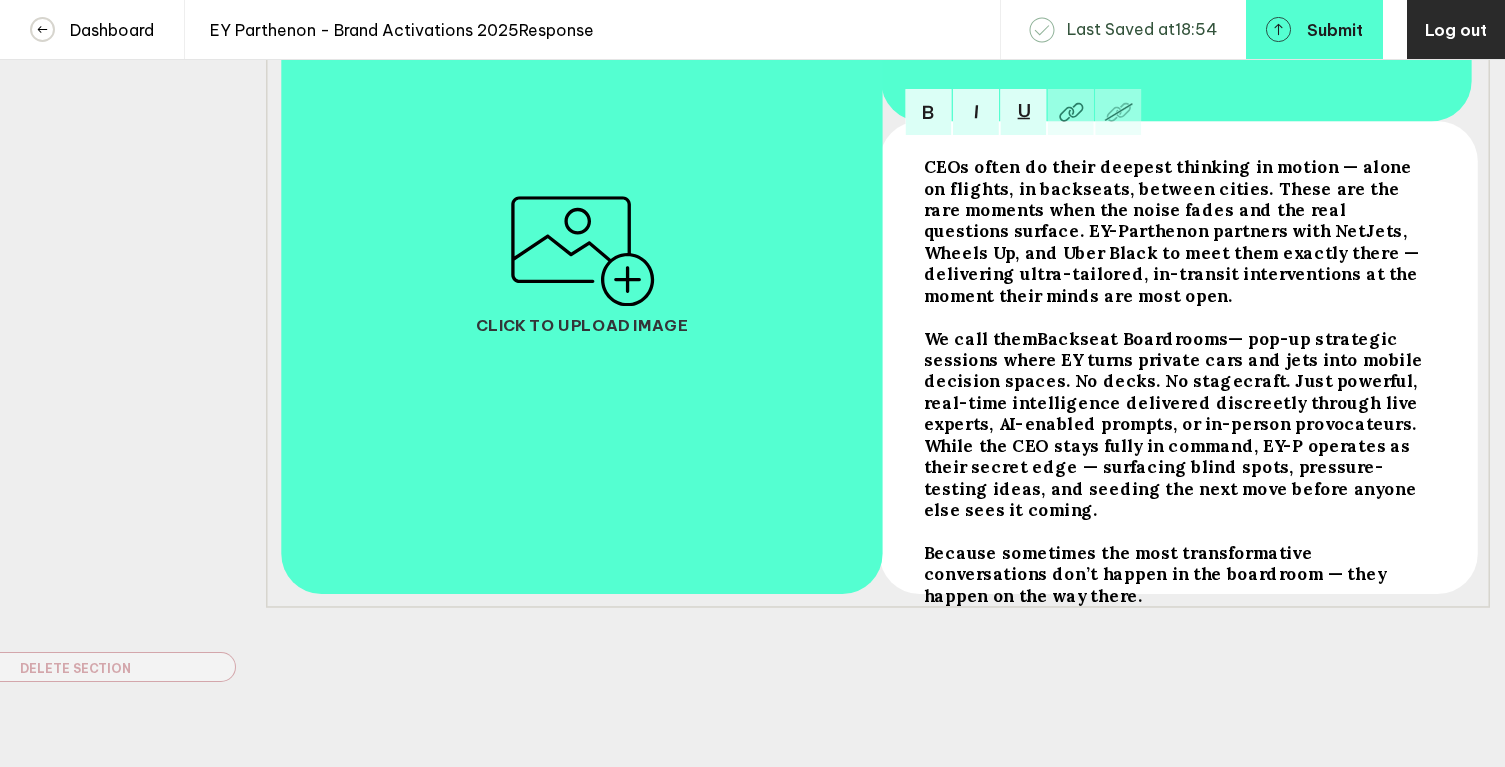 click on "— pop-up strategic sessions where EY turns private cars and jets into mobile decision spaces. No decks. No stagecraft. Just powerful, real-time intelligence delivered discreetly through live experts, AI-enabled prompts, or in-person provocateurs. While the CEO stays fully in command, EY-P operates as their secret edge — surfacing blind spots, pressure-testing ideas, and seeding the next move before anyone else sees it coming." at bounding box center [1173, 231] 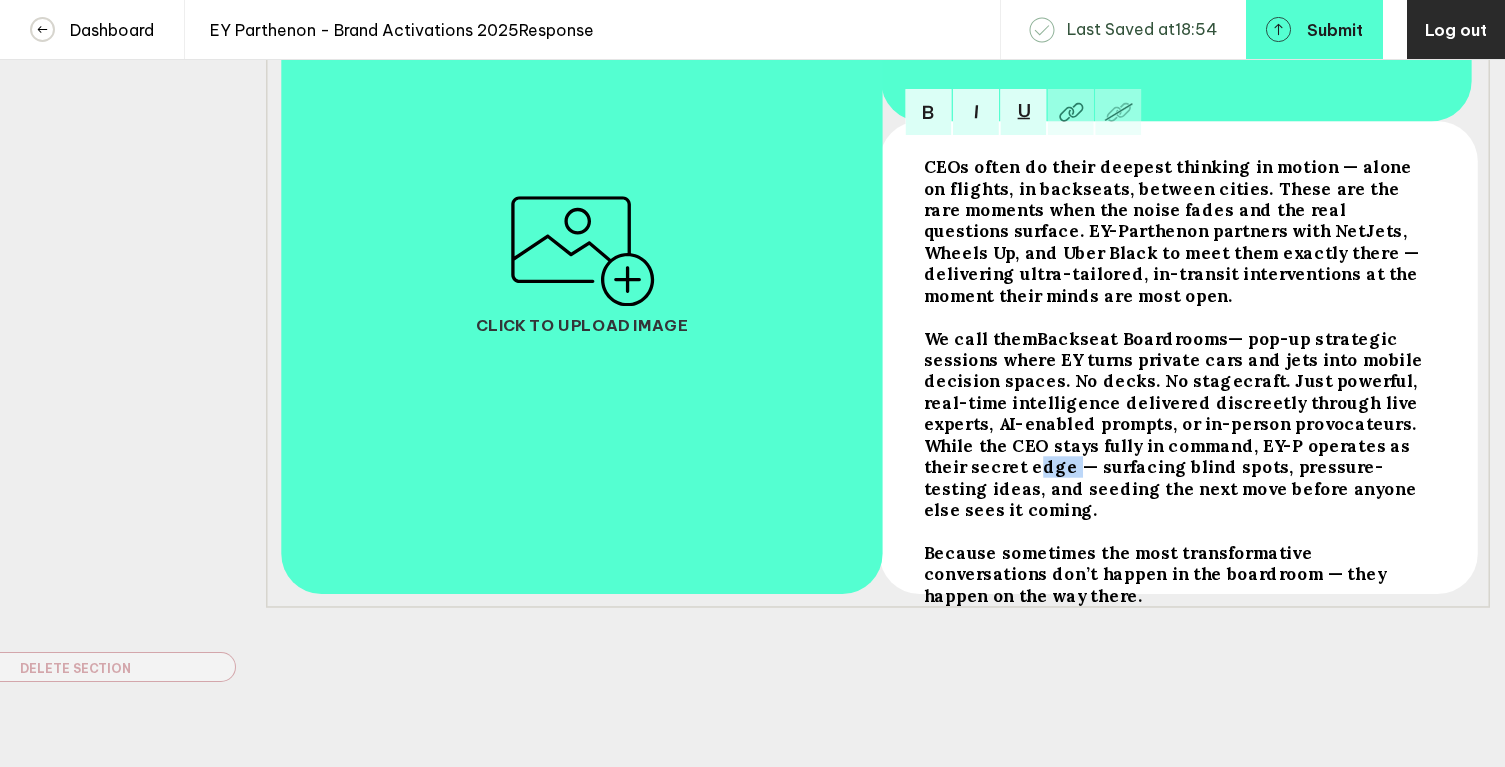 click on "— pop-up strategic sessions where EY turns private cars and jets into mobile decision spaces. No decks. No stagecraft. Just powerful, real-time intelligence delivered discreetly through live experts, AI-enabled prompts, or in-person provocateurs. While the CEO stays fully in command, EY-P operates as their secret edge — surfacing blind spots, pressure-testing ideas, and seeding the next move before anyone else sees it coming." at bounding box center (1173, 231) 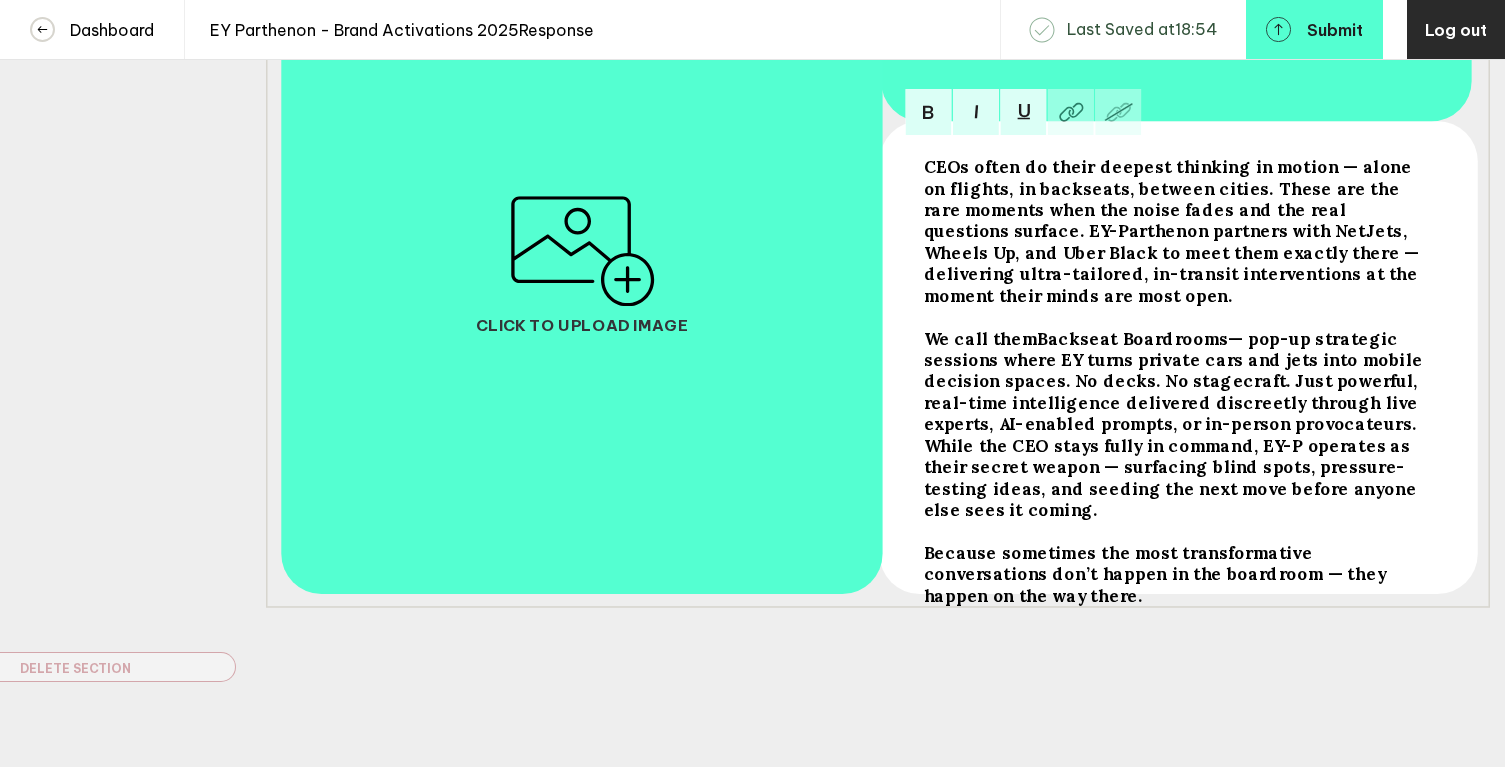 click on "Because sometimes the most transformative conversations don’t happen in the boardroom — they happen on the way there." at bounding box center (1176, 231) 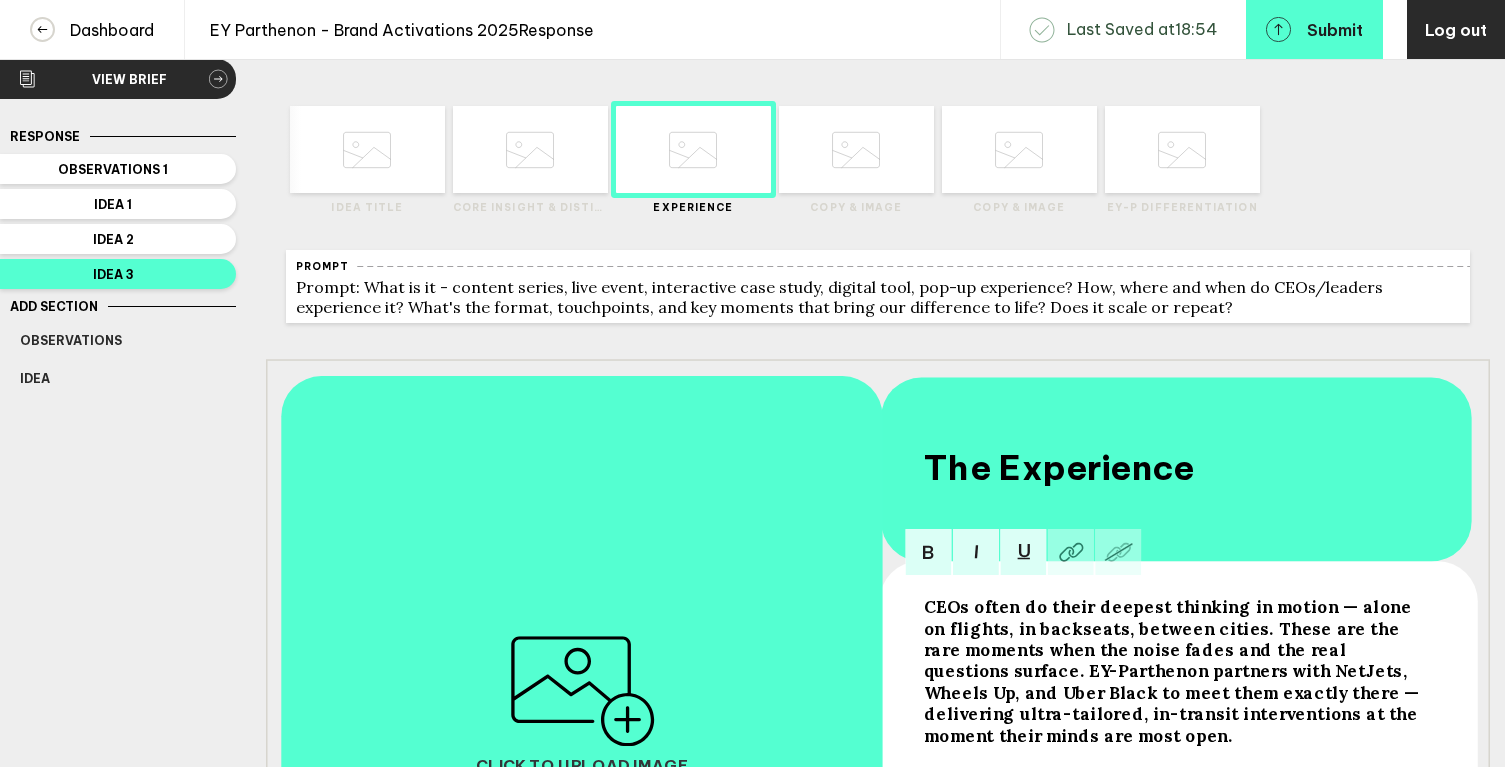 scroll, scrollTop: 0, scrollLeft: 0, axis: both 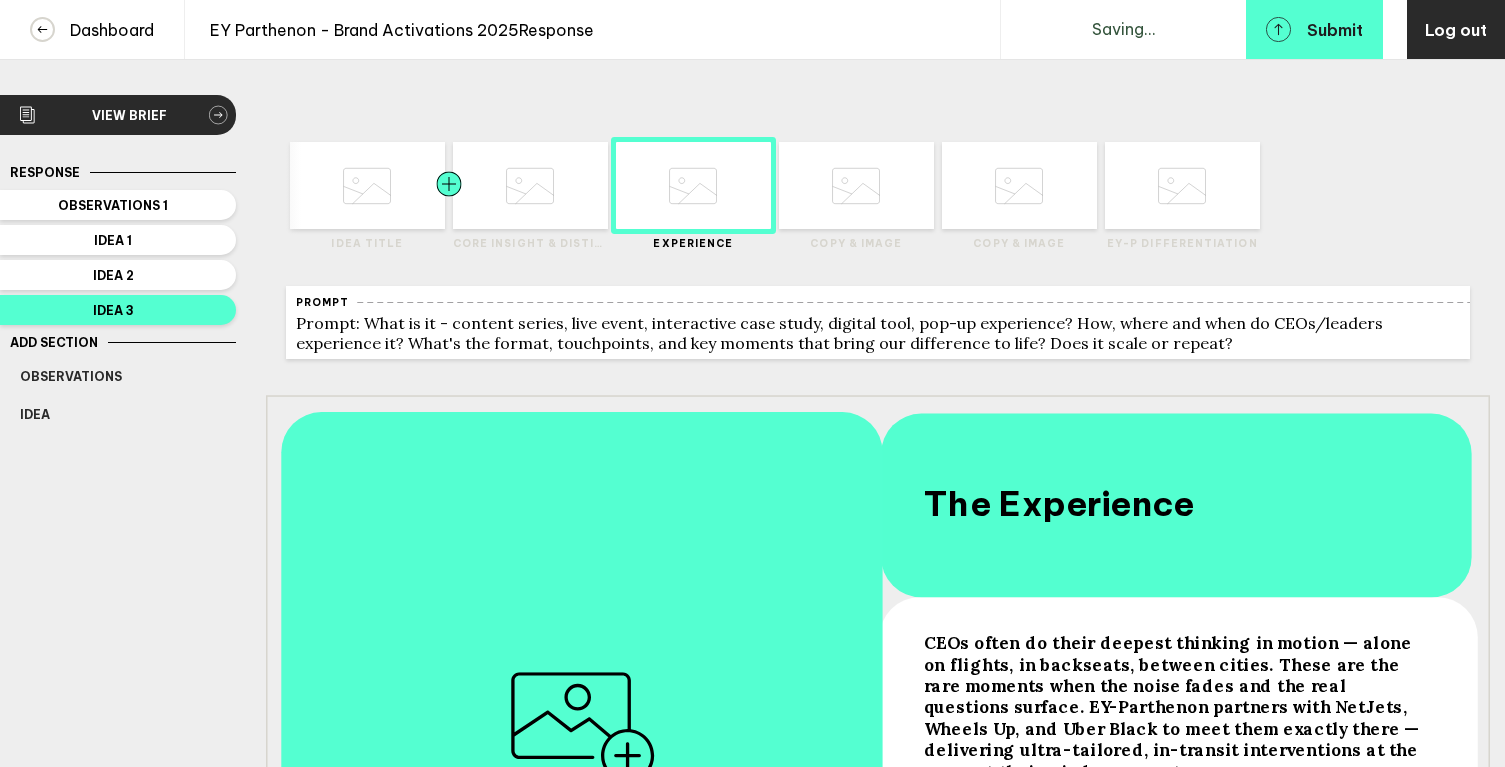 click at bounding box center [325, 185] 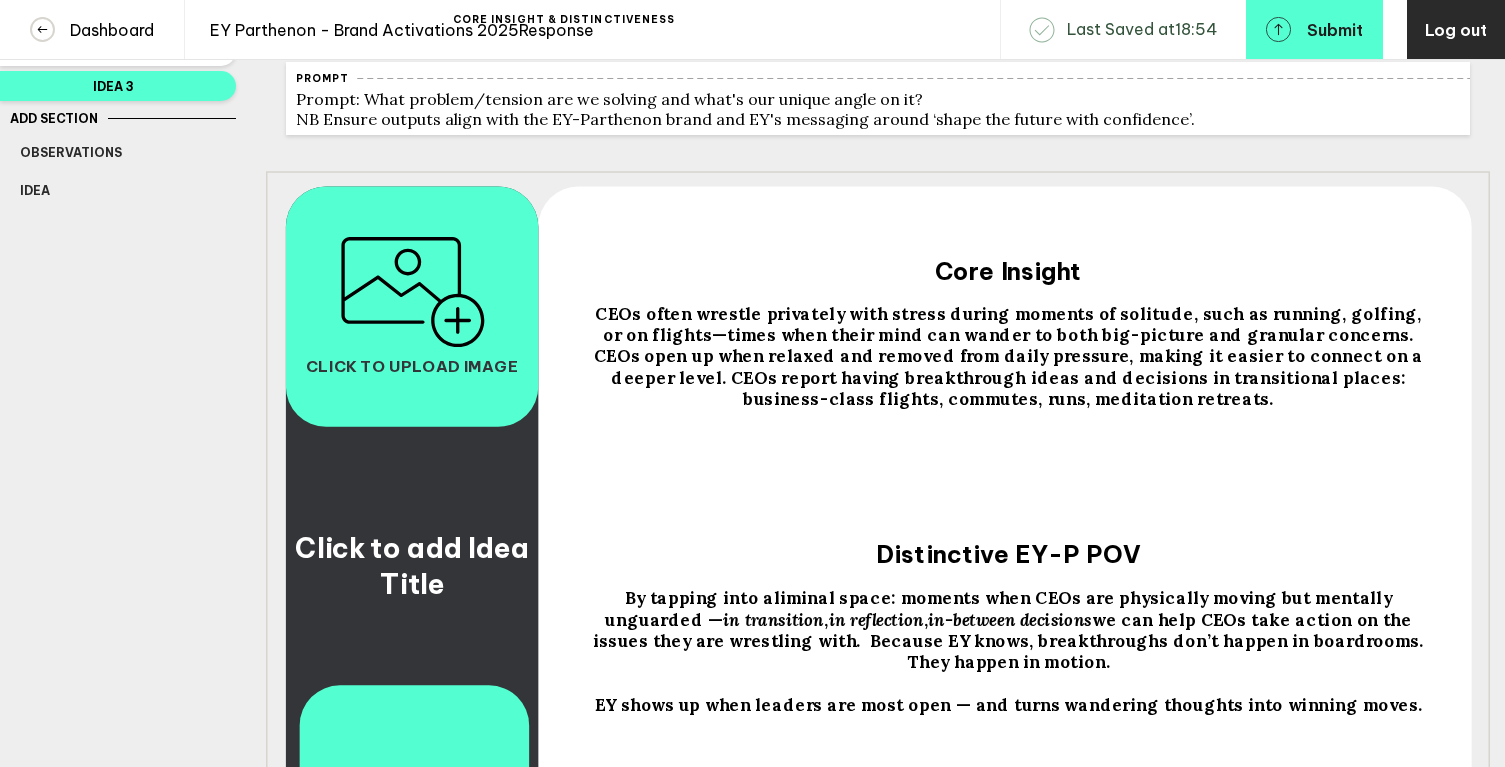 scroll, scrollTop: 335, scrollLeft: 0, axis: vertical 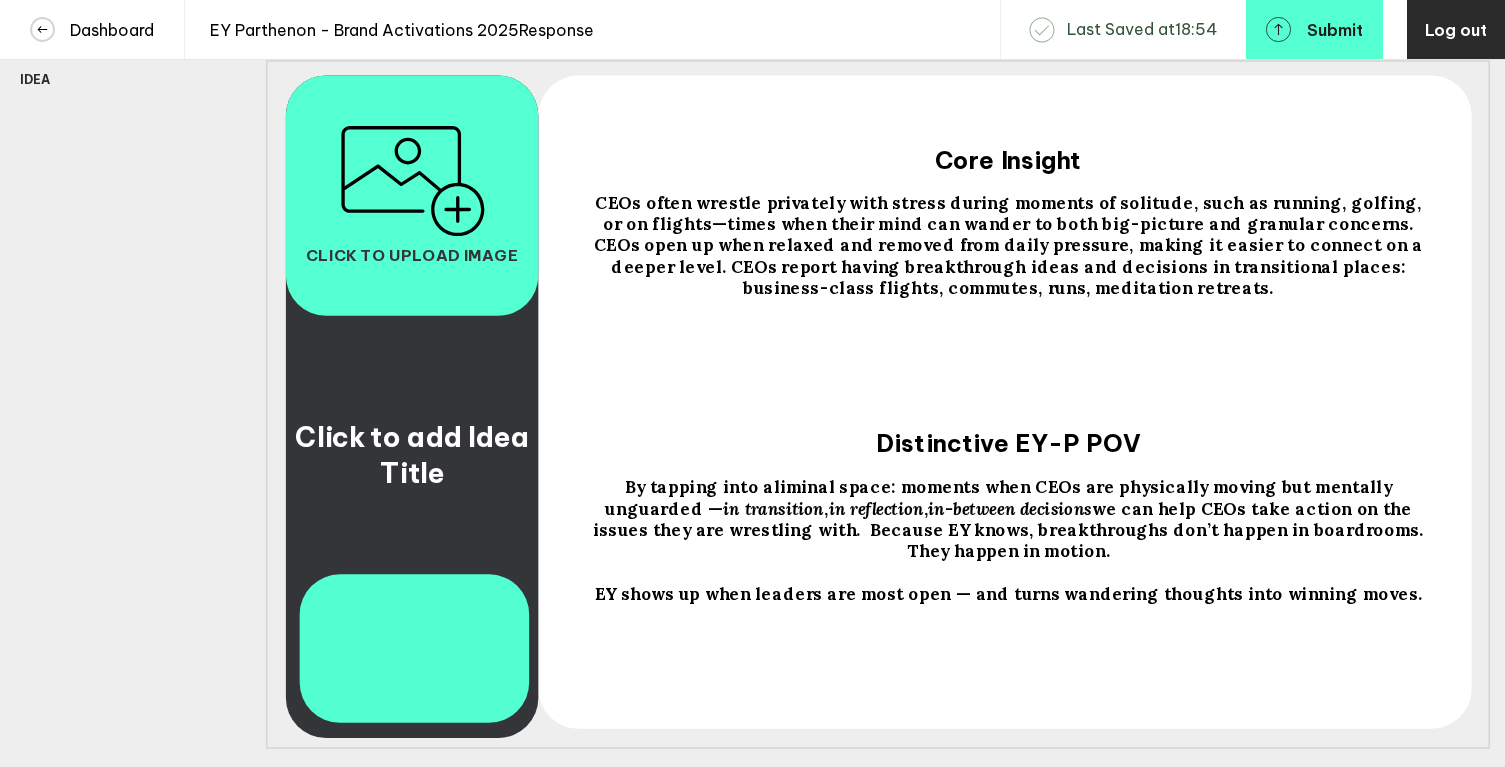 click on "CEOs often wrestle privately with stress during moments of solitude, such as running, golfing, or on flights—times when their mind can wander to both big-picture and granular concerns. CEOs open up when relaxed and removed from daily pressure, making it easier to connect on a deeper level. CEOs report having breakthrough ideas and decisions in transitional places: business-class flights, commutes, runs, meditation retreats." at bounding box center [1011, 245] 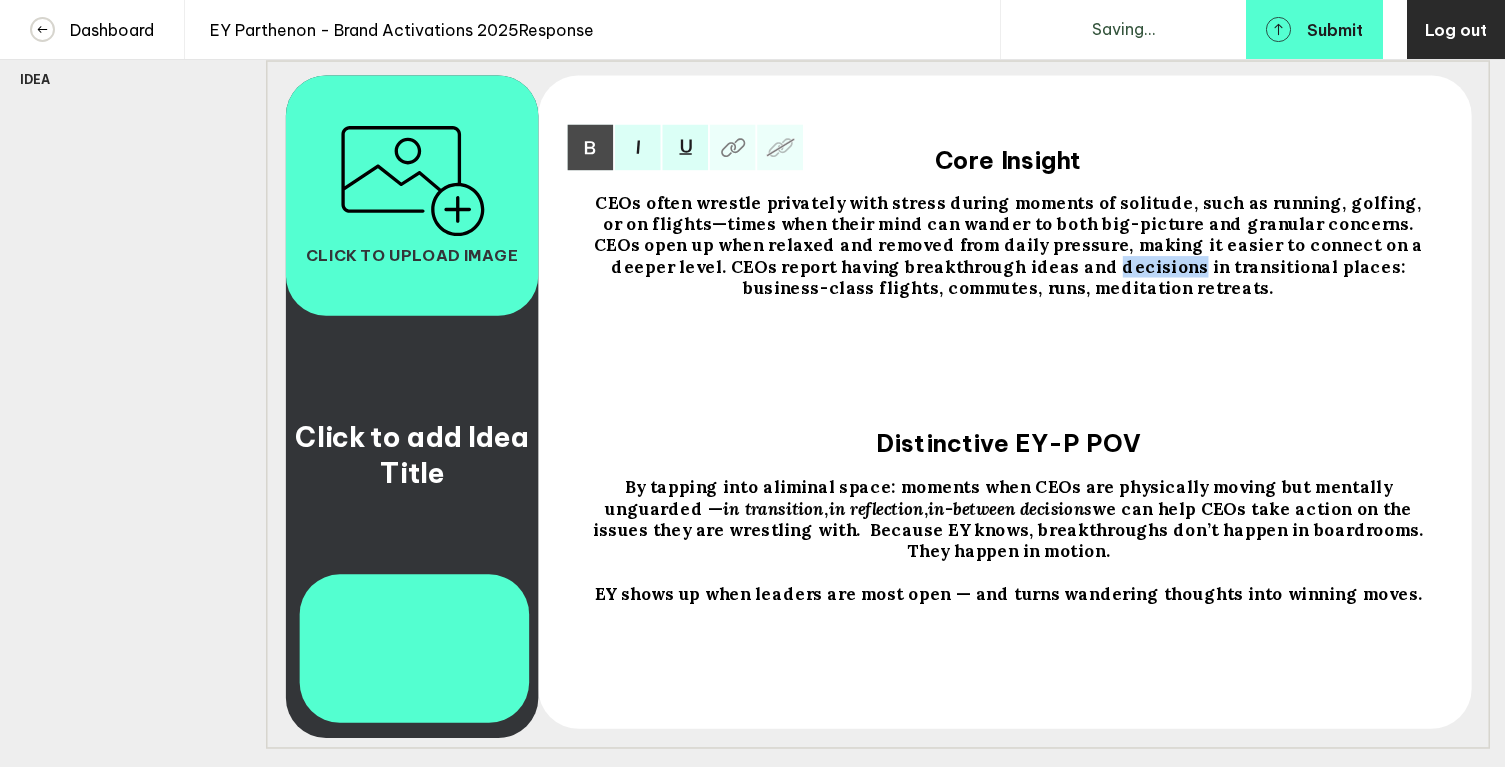 click on "CEOs often wrestle privately with stress during moments of solitude, such as running, golfing, or on flights—times when their mind can wander to both big-picture and granular concerns. CEOs open up when relaxed and removed from daily pressure, making it easier to connect on a deeper level. CEOs report having breakthrough ideas and decisions in transitional places: business-class flights, commutes, runs, meditation retreats." at bounding box center (1011, 245) 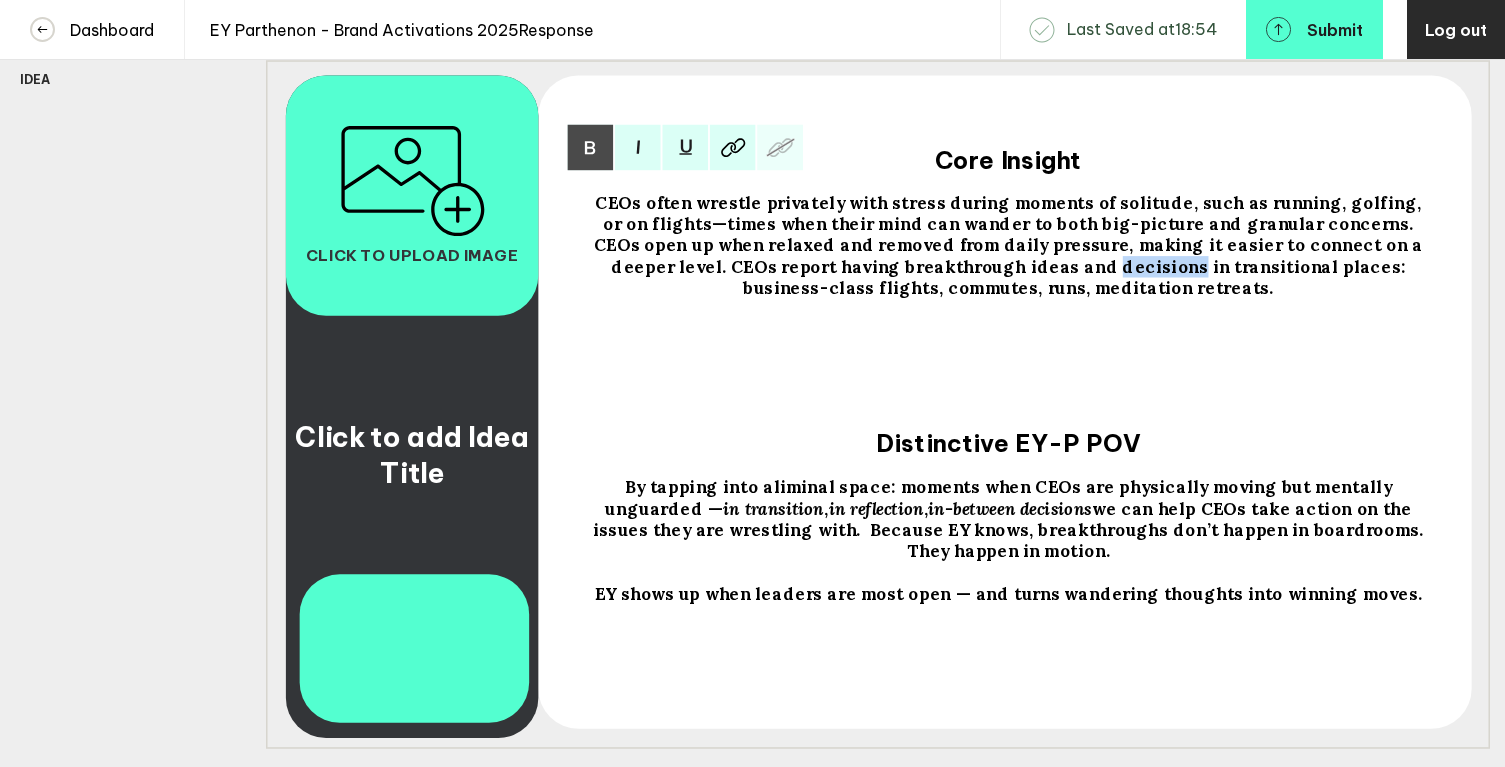 click on "CEOs often wrestle privately with stress during moments of solitude, such as running, golfing, or on flights—times when their mind can wander to both big-picture and granular concerns. CEOs open up when relaxed and removed from daily pressure, making it easier to connect on a deeper level. CEOs report having breakthrough ideas and decisions in transitional places: business-class flights, commutes, runs, meditation retreats." at bounding box center [1011, 245] 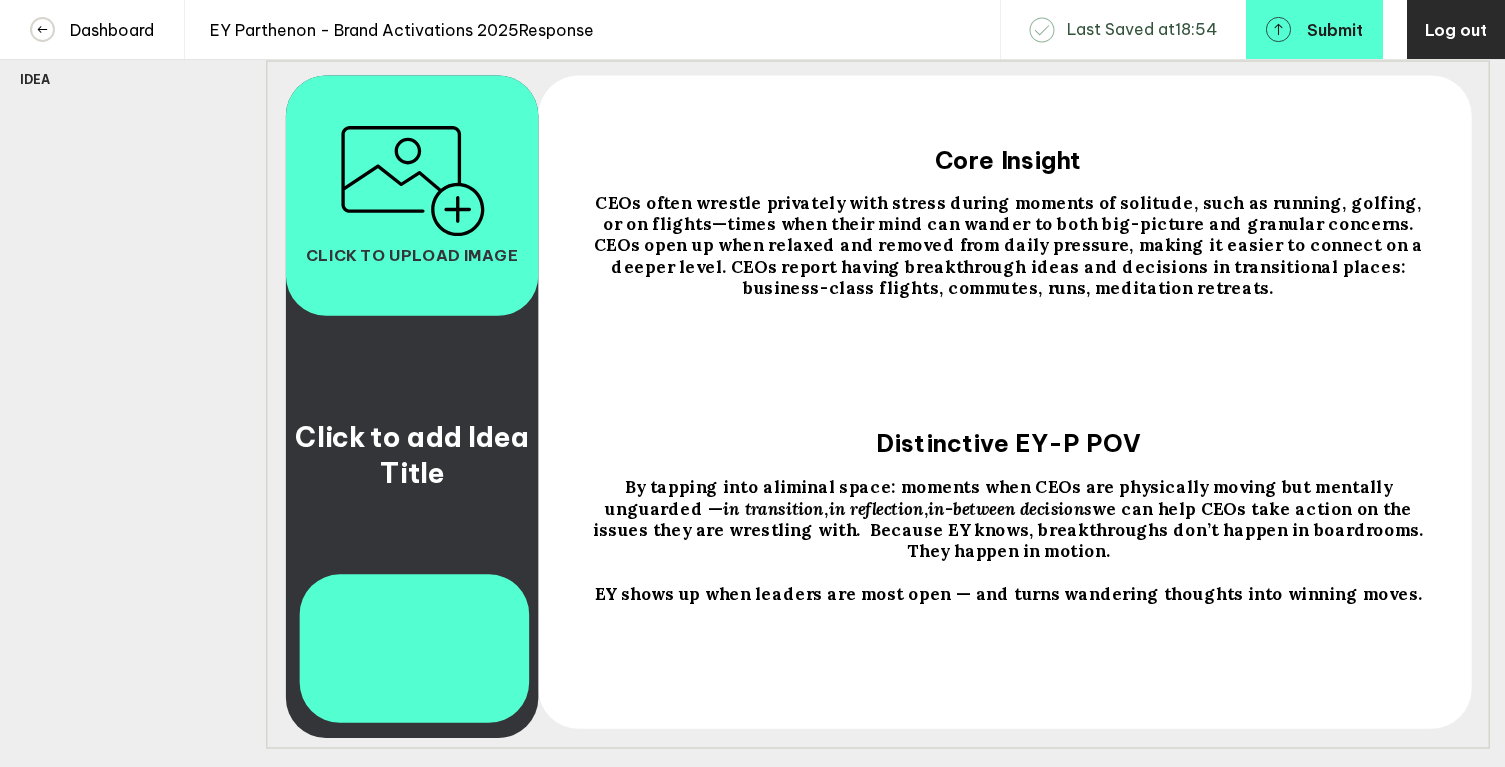 click on "EY shows up when leaders are most open — and turns wandering thoughts into winning moves." at bounding box center (1011, 245) 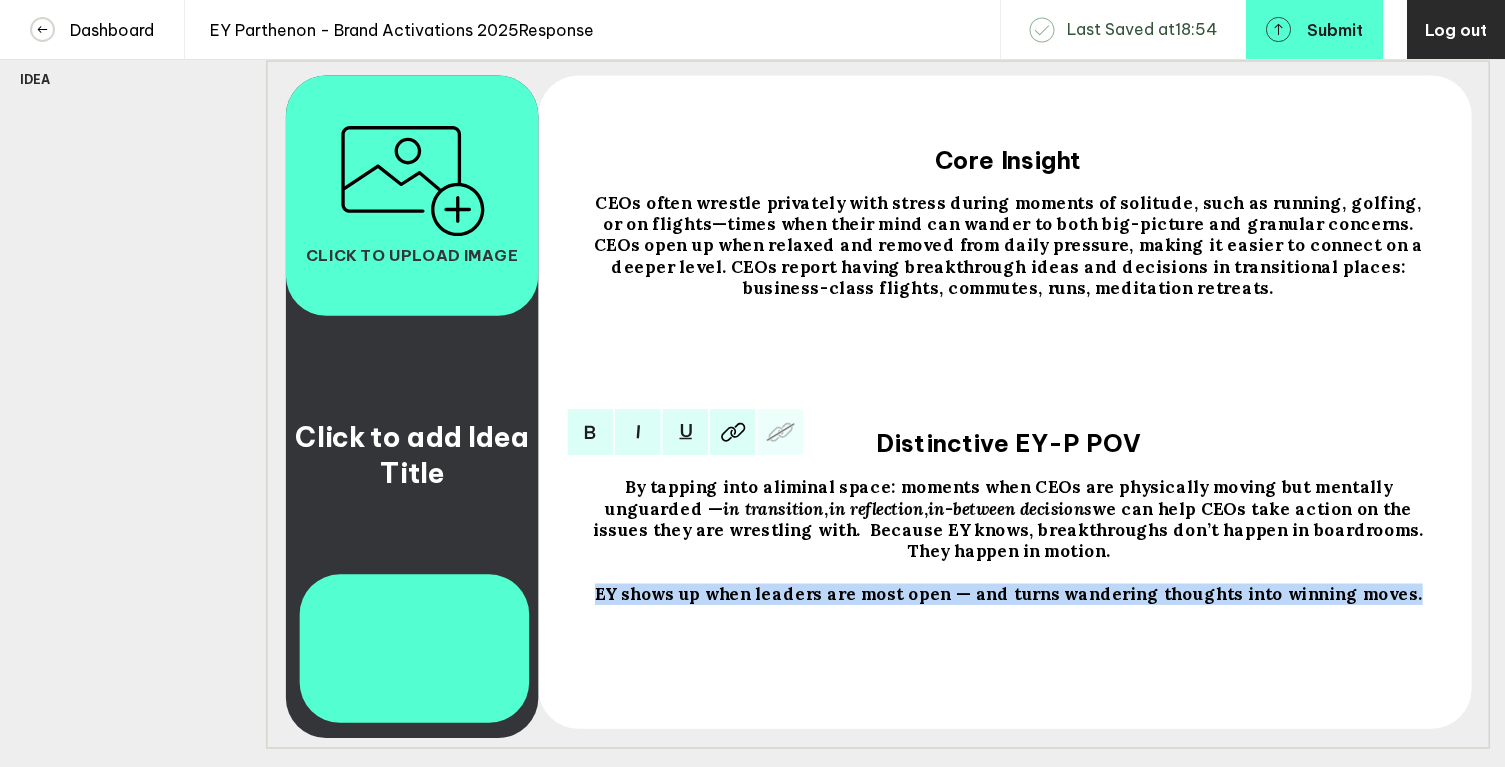 click on "EY shows up when leaders are most open — and turns wandering thoughts into winning moves." at bounding box center (699, 486) 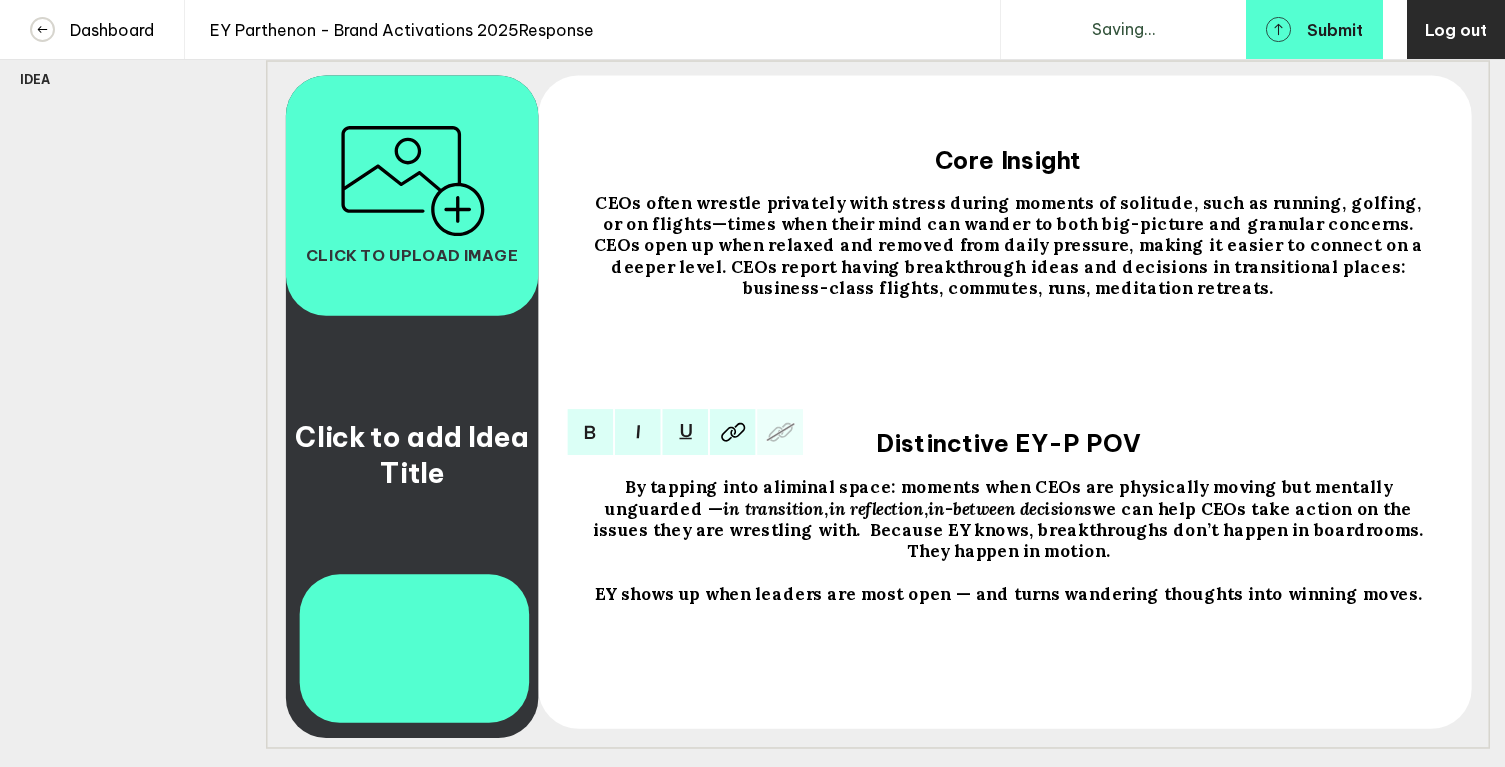 click on "EY shows up when leaders are most open — and turns wandering thoughts into winning moves." at bounding box center [699, 486] 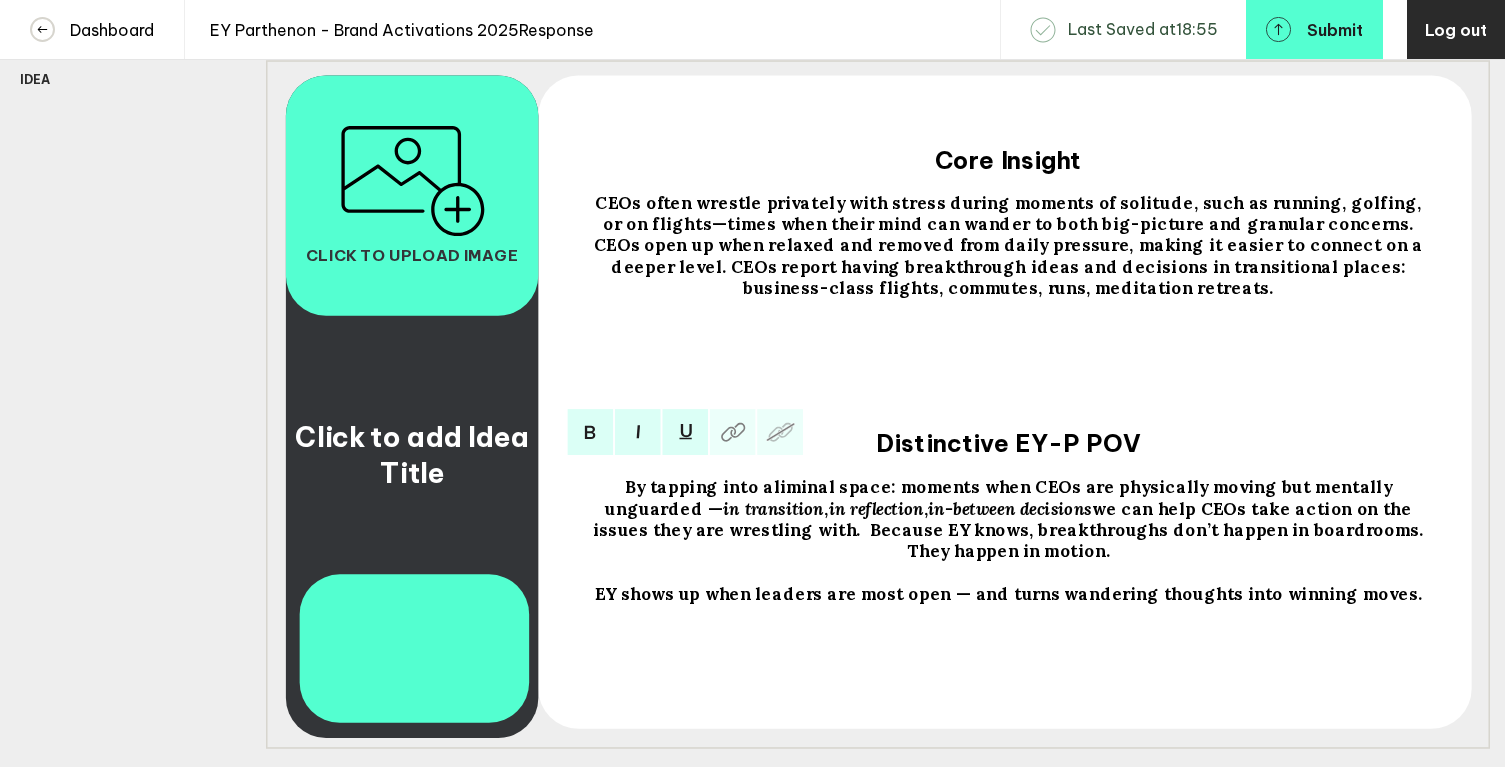 click on "EY shows up when leaders are most open — and turns wandering thoughts into winning moves." at bounding box center (1008, 529) 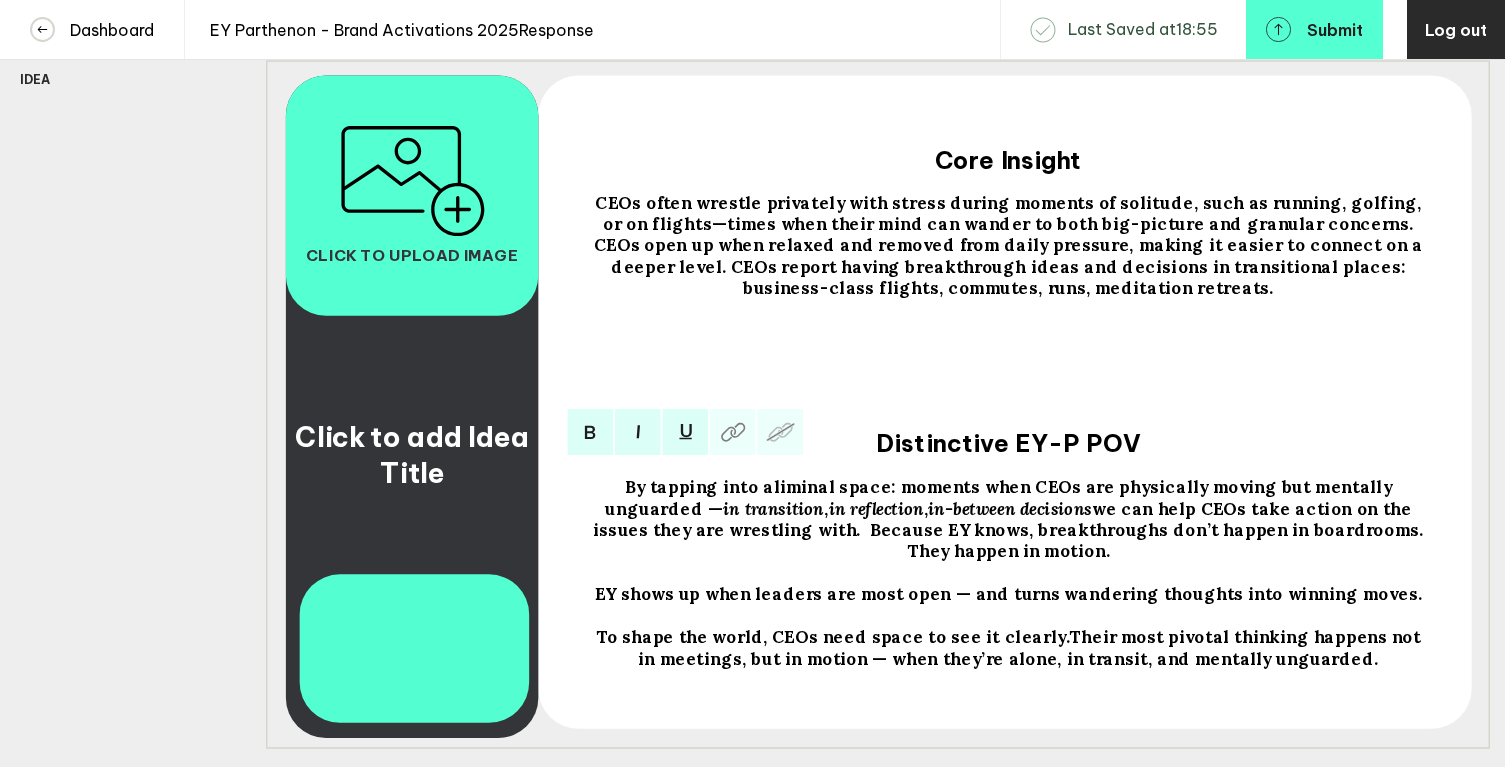 click on "To shape the world, CEOs need space to see it clearly." at bounding box center (699, 486) 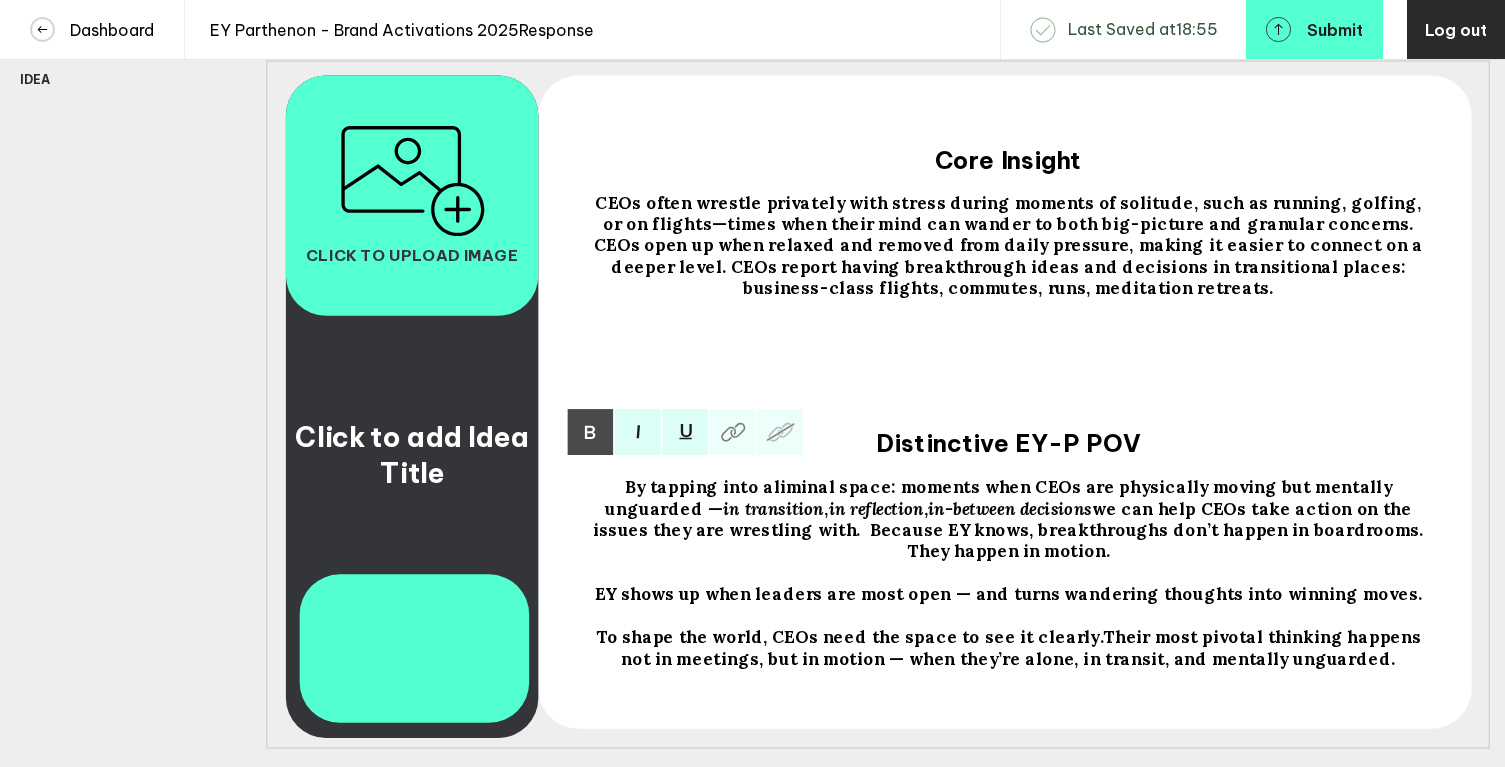 click on "To shape the world, CEOs need the space to see it clearly.
Their most pivotal thinking happens not in meetings, but in motion — when they’re alone, in transit, and mentally unguarded." at bounding box center (1008, 529) 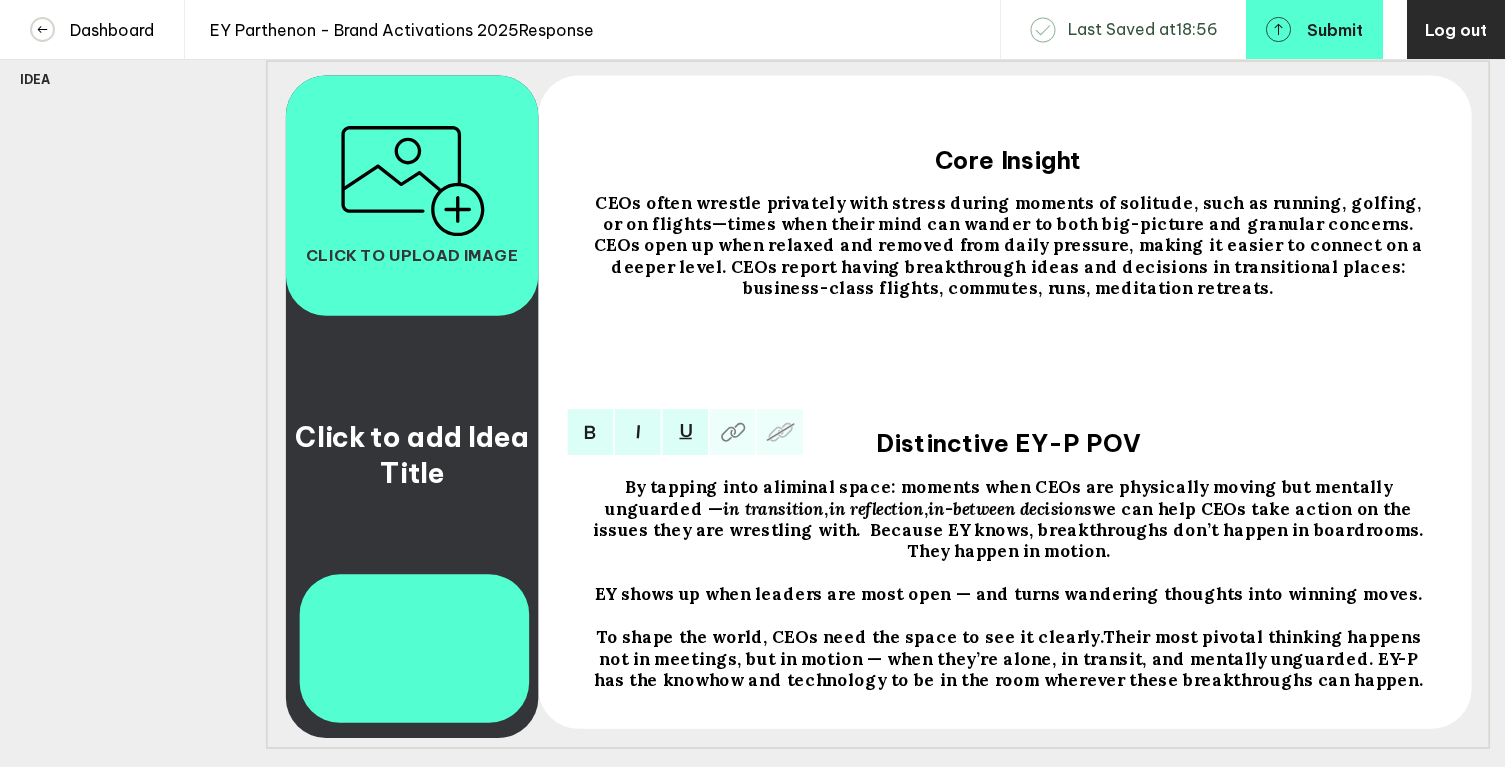 click on "Their most pivotal thinking happens not in meetings, but in motion — when they’re alone, in transit, and mentally unguarded. EY-P has the knowhow and technology to be in the room wherever these breakthroughs can happen." at bounding box center [699, 486] 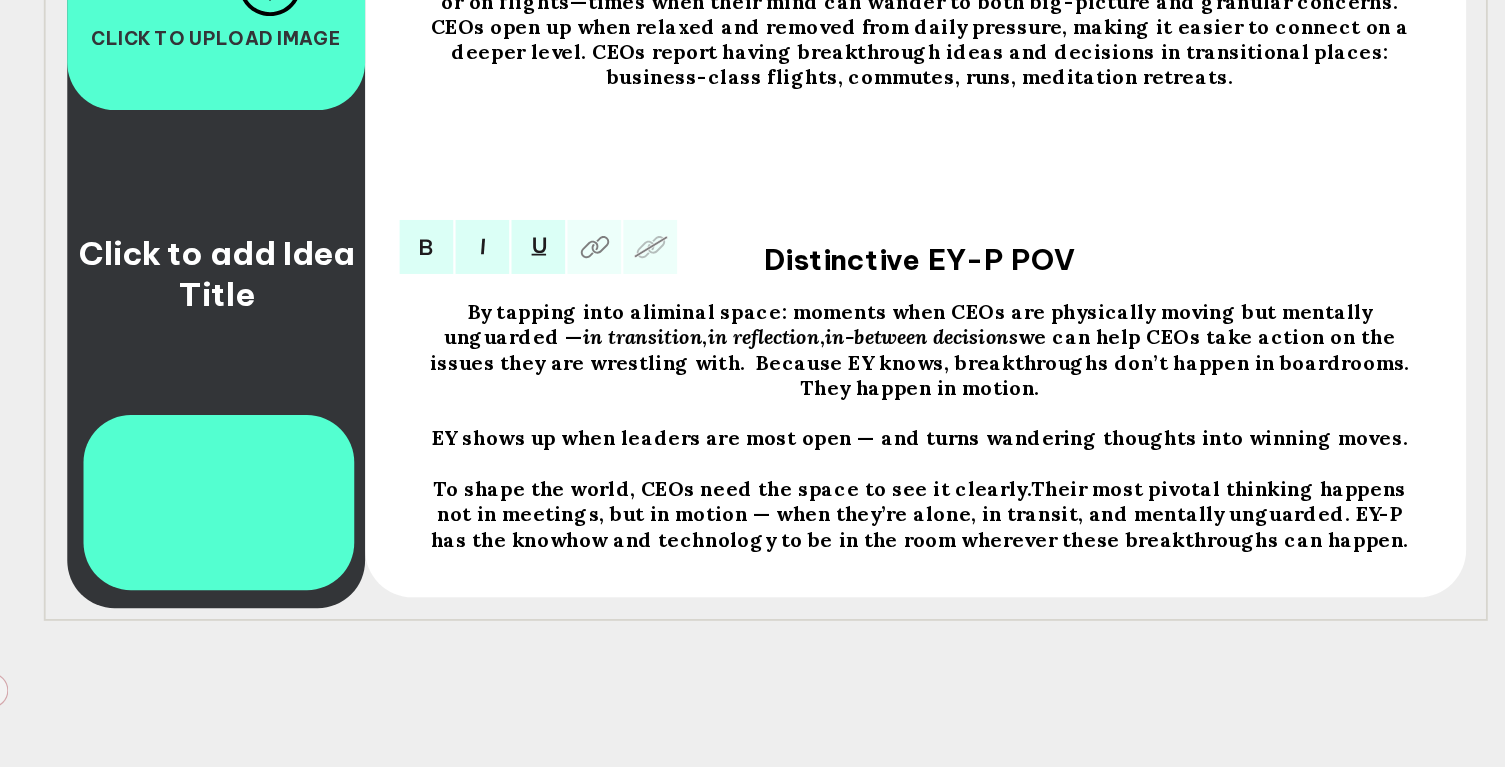 scroll, scrollTop: 441, scrollLeft: 0, axis: vertical 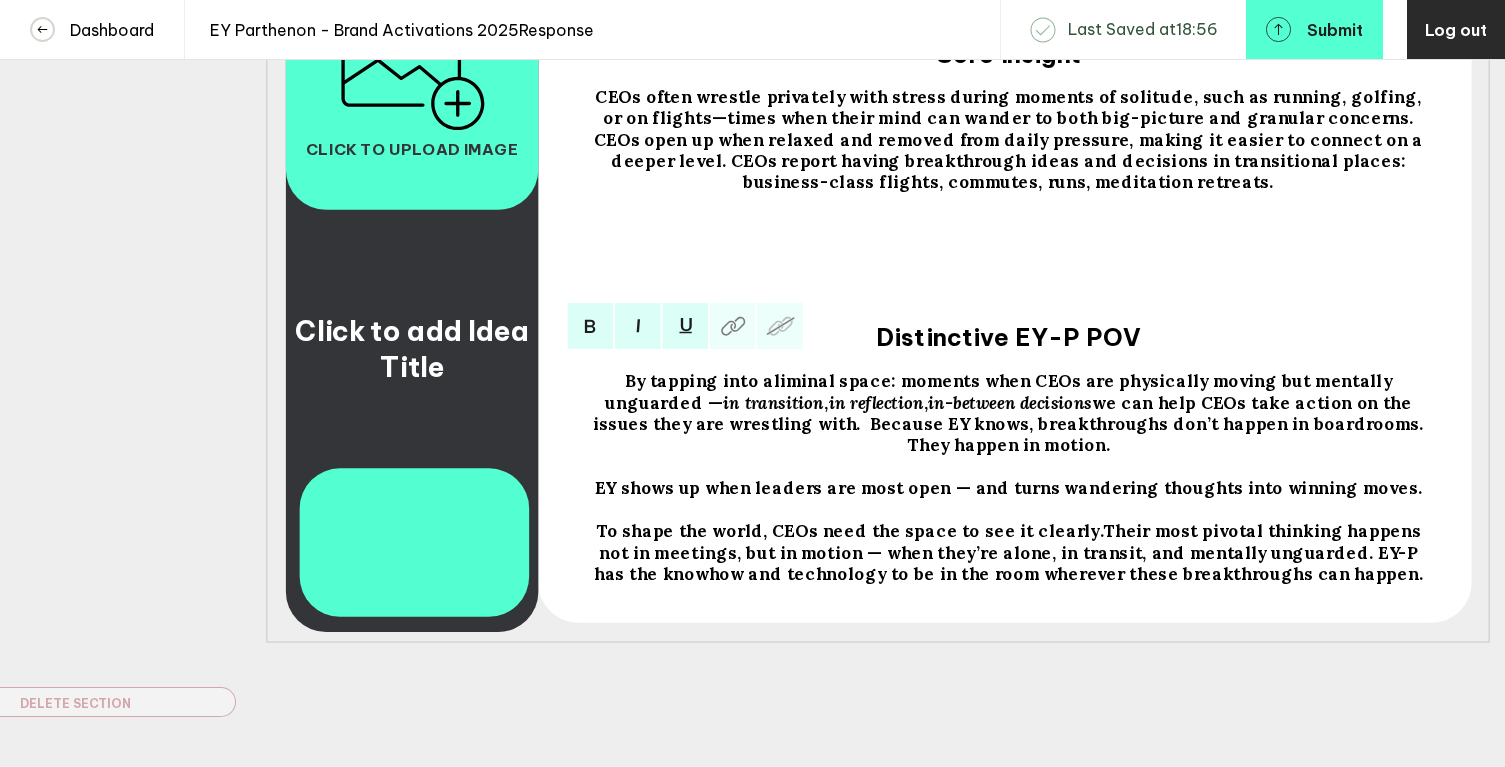 click on "Click to add Idea Title" at bounding box center (412, 349) 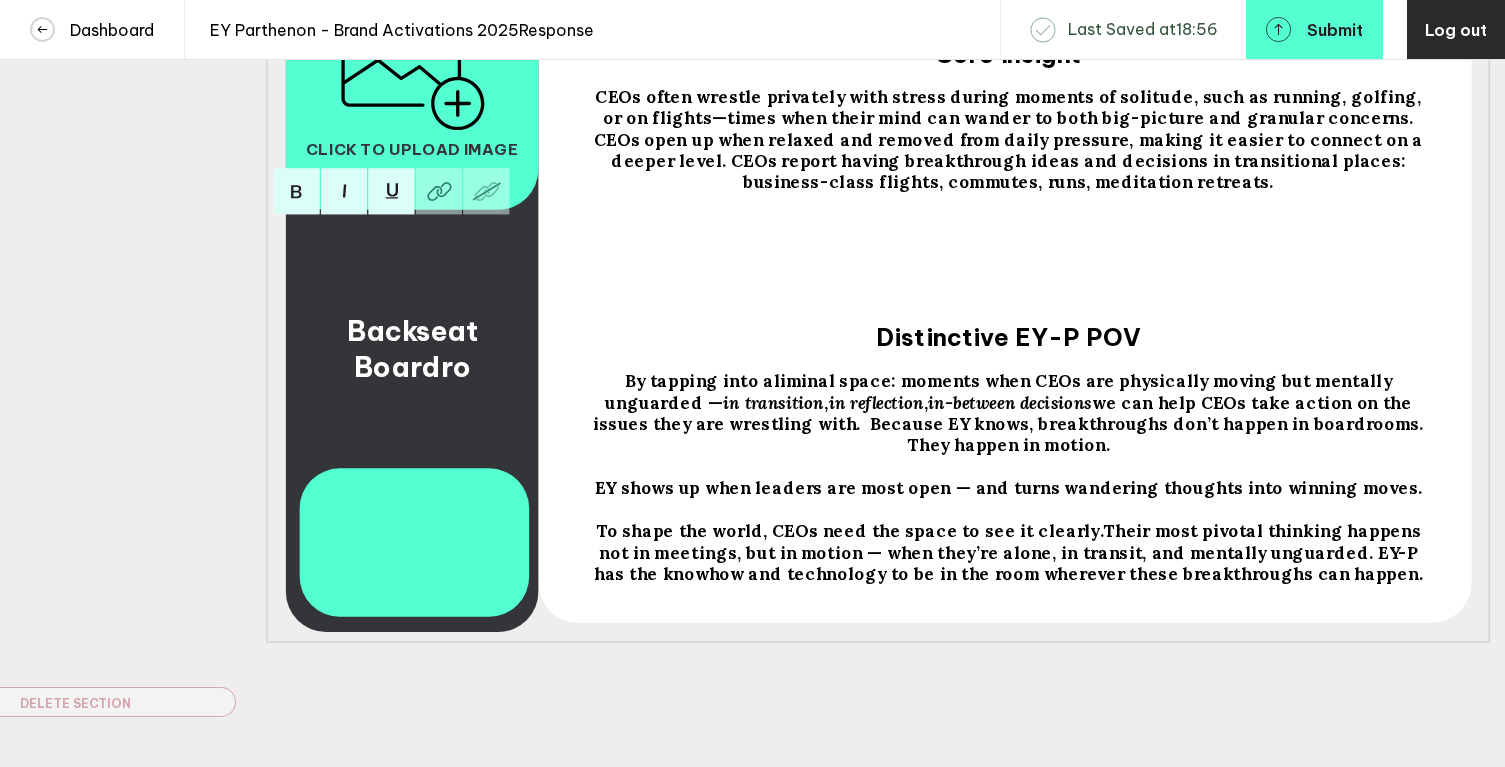 scroll, scrollTop: 424, scrollLeft: 0, axis: vertical 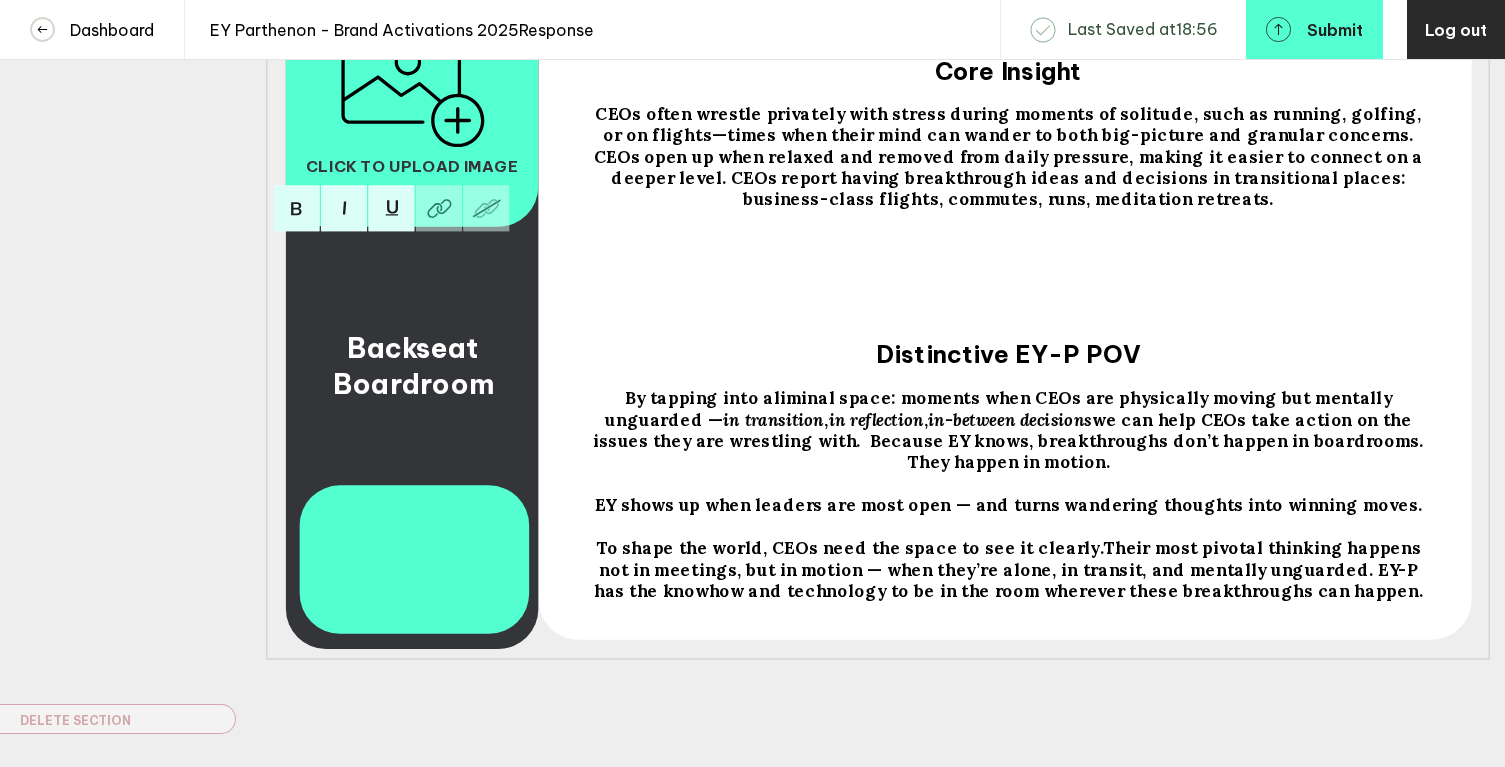 click on "Backseat Boardroom" at bounding box center (412, 366) 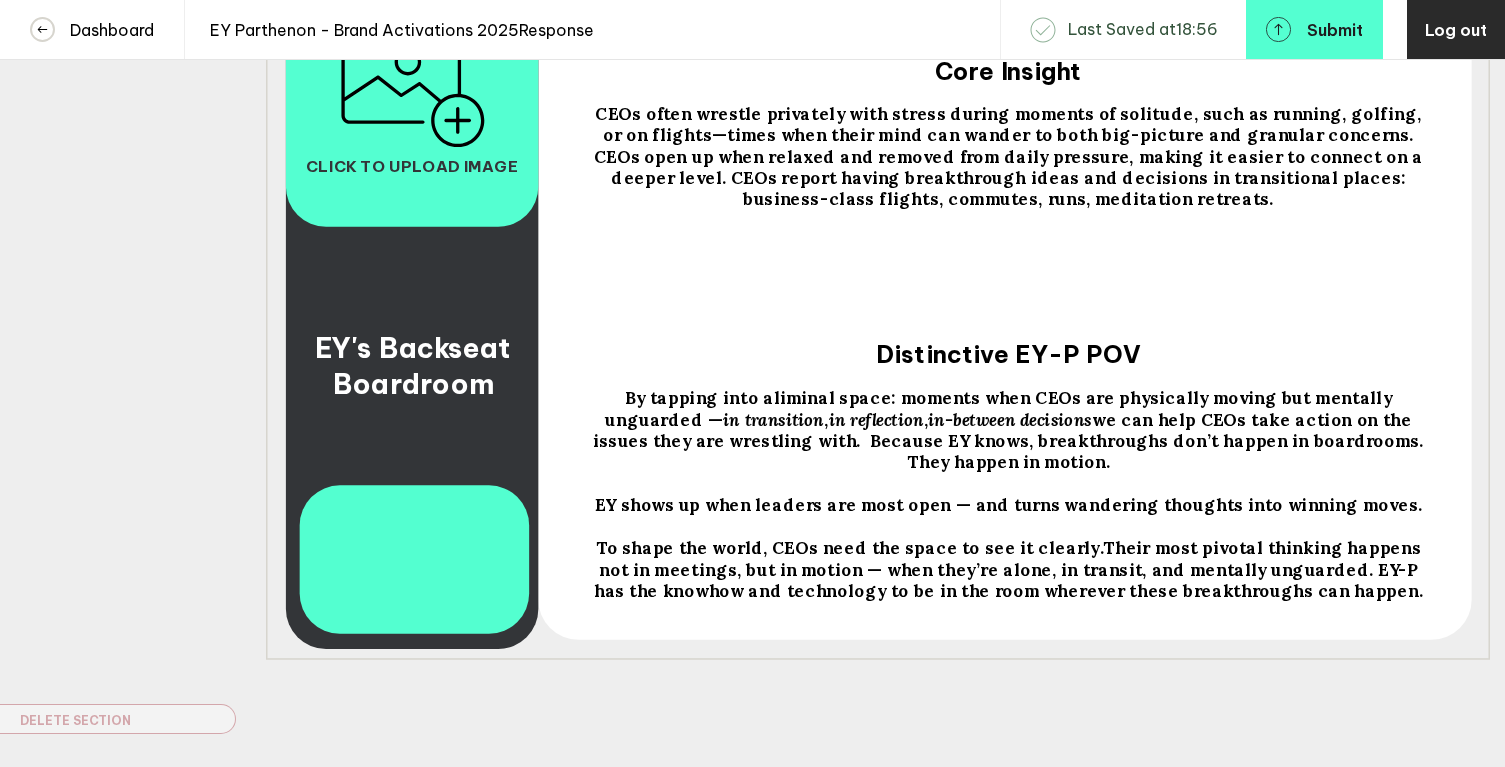 click on "CEOs often wrestle privately with stress during moments of solitude, such as running, golfing, or on flights—times when their mind can wander to both big-picture and granular concerns. CEOs open up when relaxed and removed from daily pressure, making it easier to connect on a deeper level. CEOs report having breakthrough ideas and decisions in transitional places: business-class flights, commutes, runs, meditation retreats." at bounding box center [412, 366] 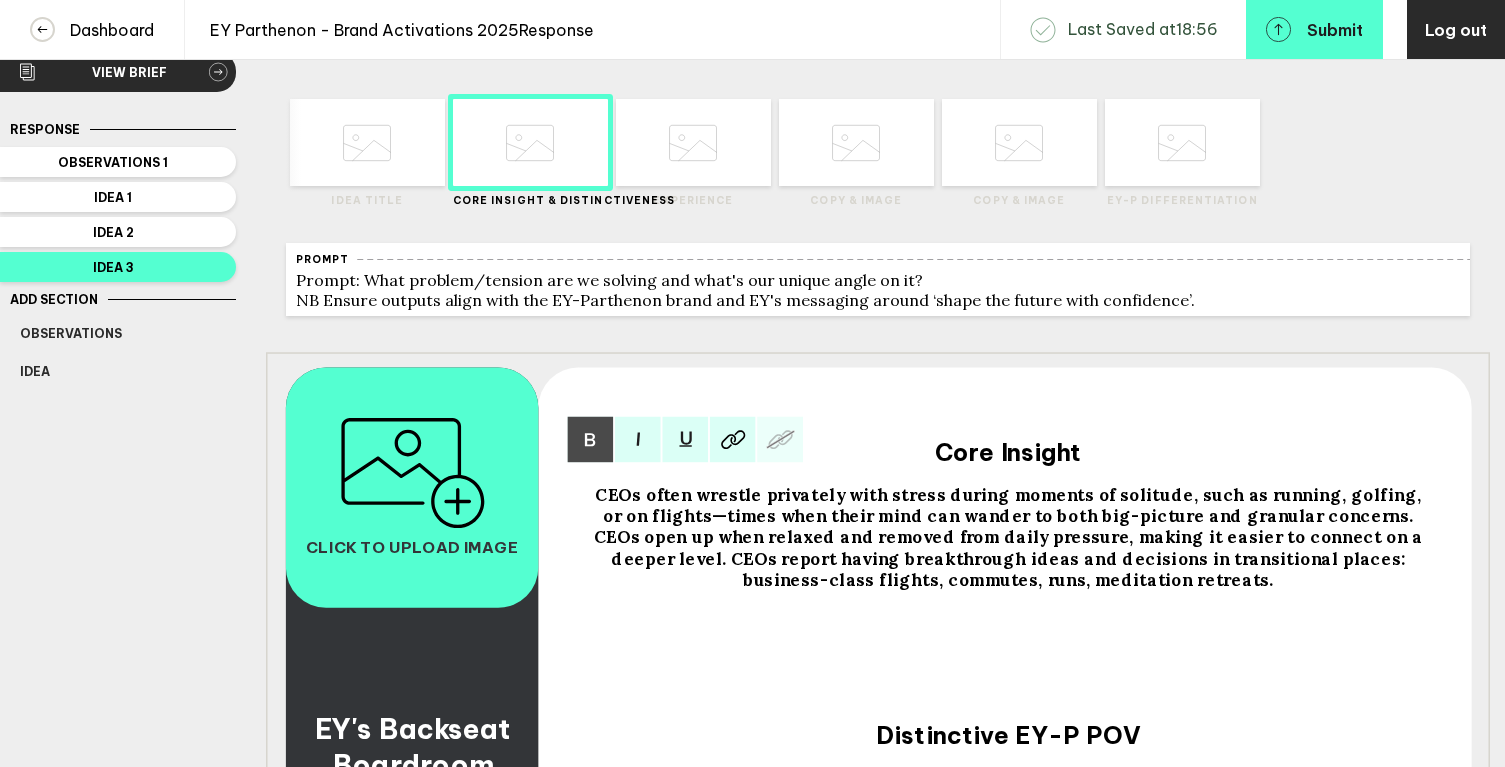 scroll, scrollTop: 0, scrollLeft: 0, axis: both 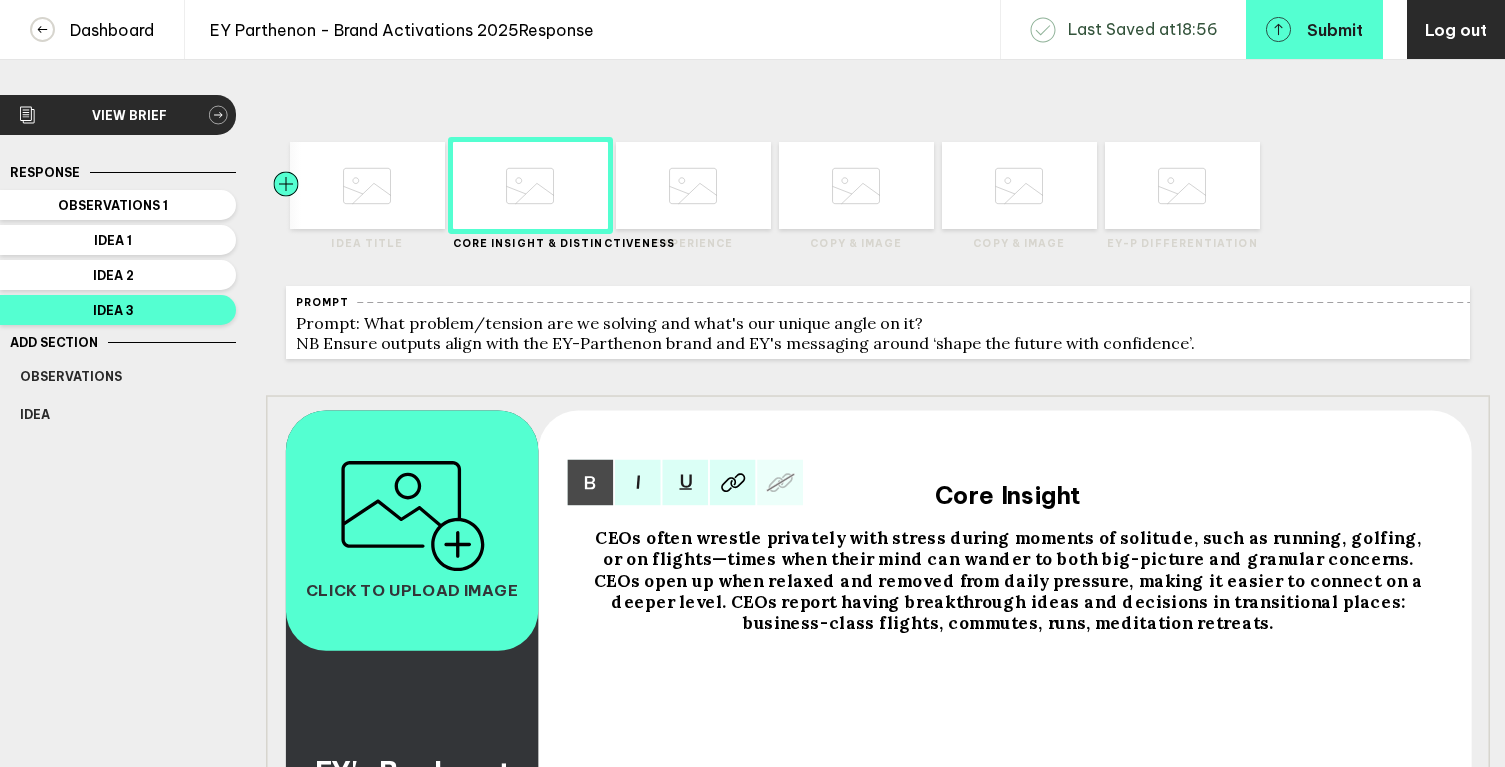 click at bounding box center [325, 185] 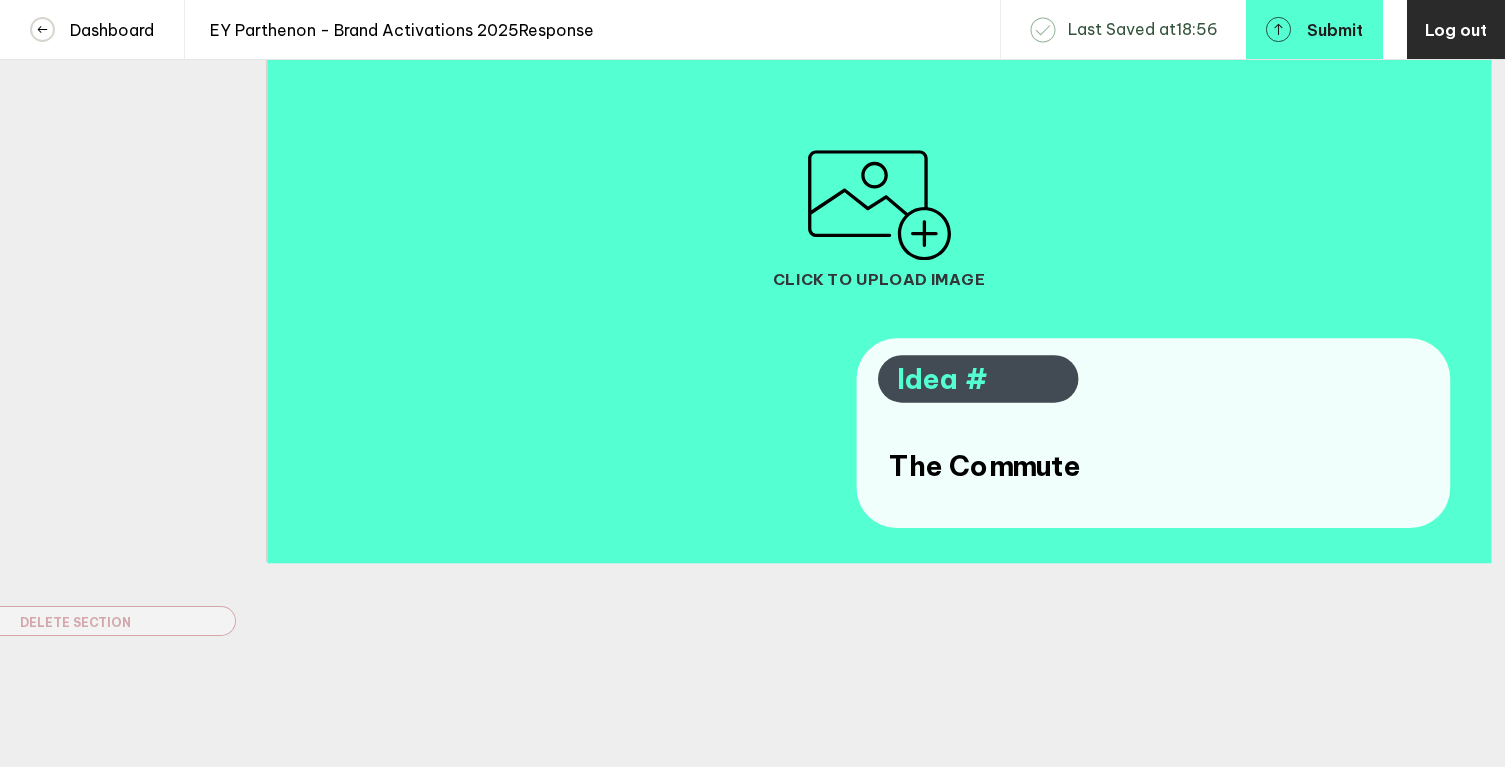 scroll, scrollTop: 500, scrollLeft: 0, axis: vertical 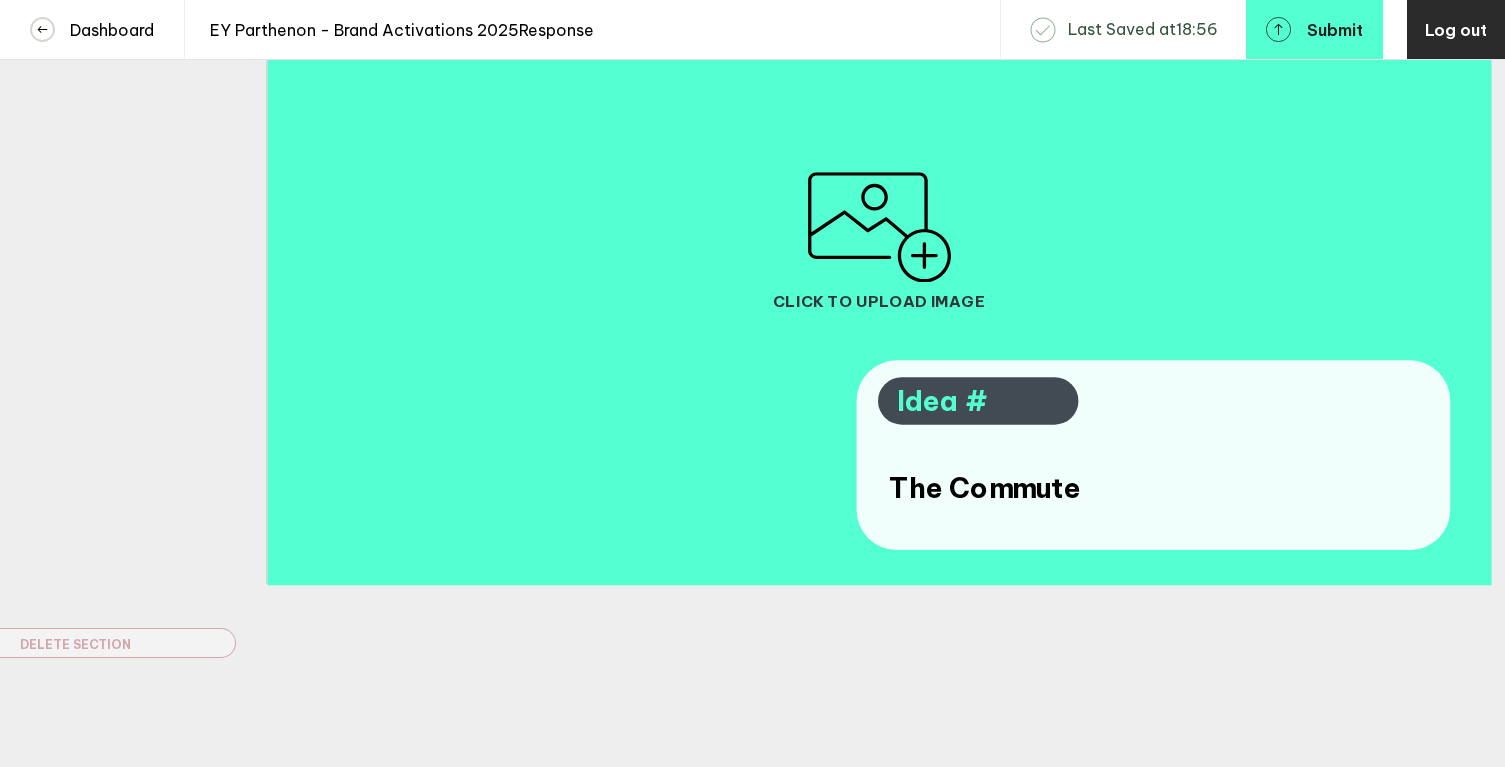click on "The Commute" at bounding box center (984, 487) 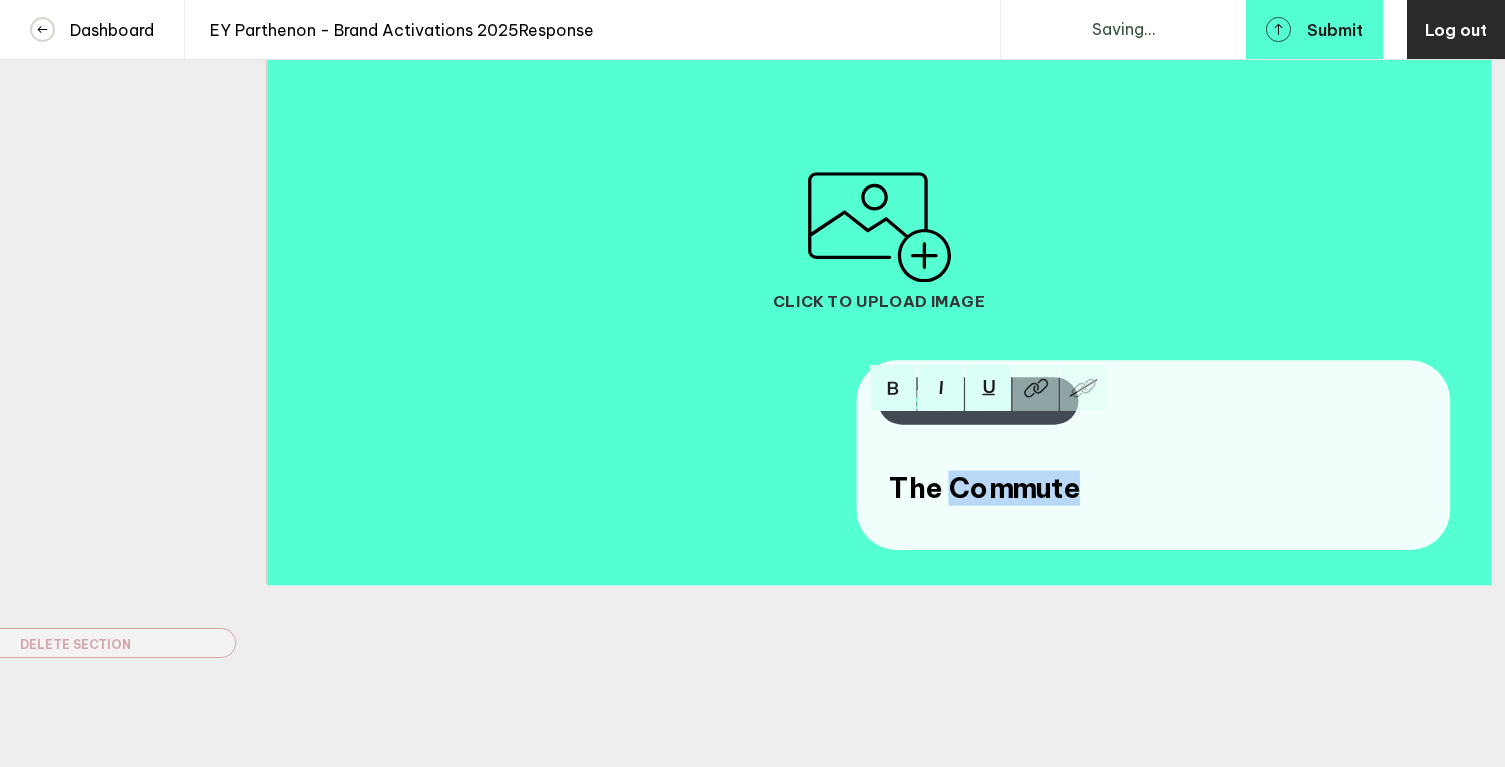 click on "The Commute" at bounding box center [984, 487] 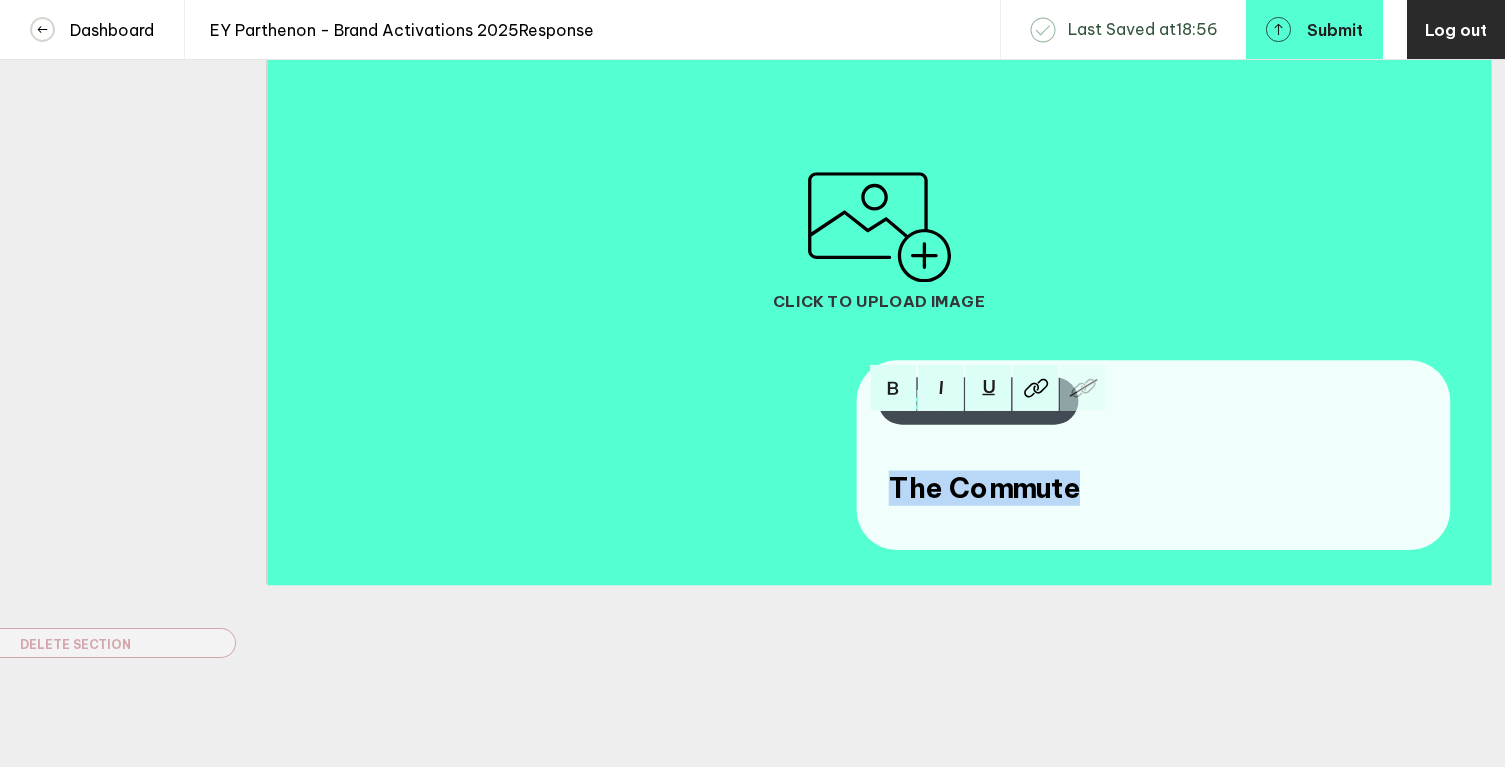 click on "The Commute" at bounding box center [984, 487] 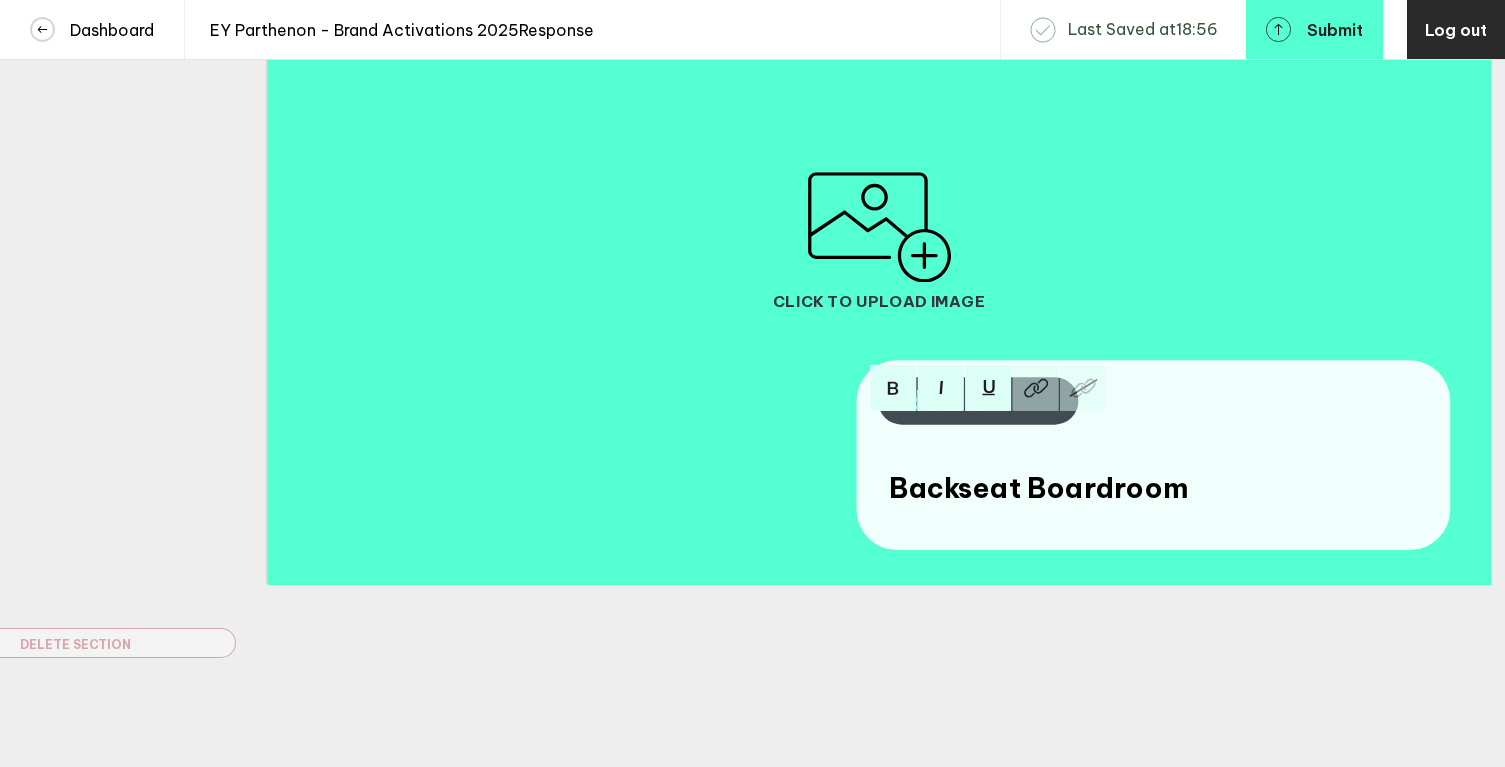 click on "Backseat Boardroom" at bounding box center [1037, 487] 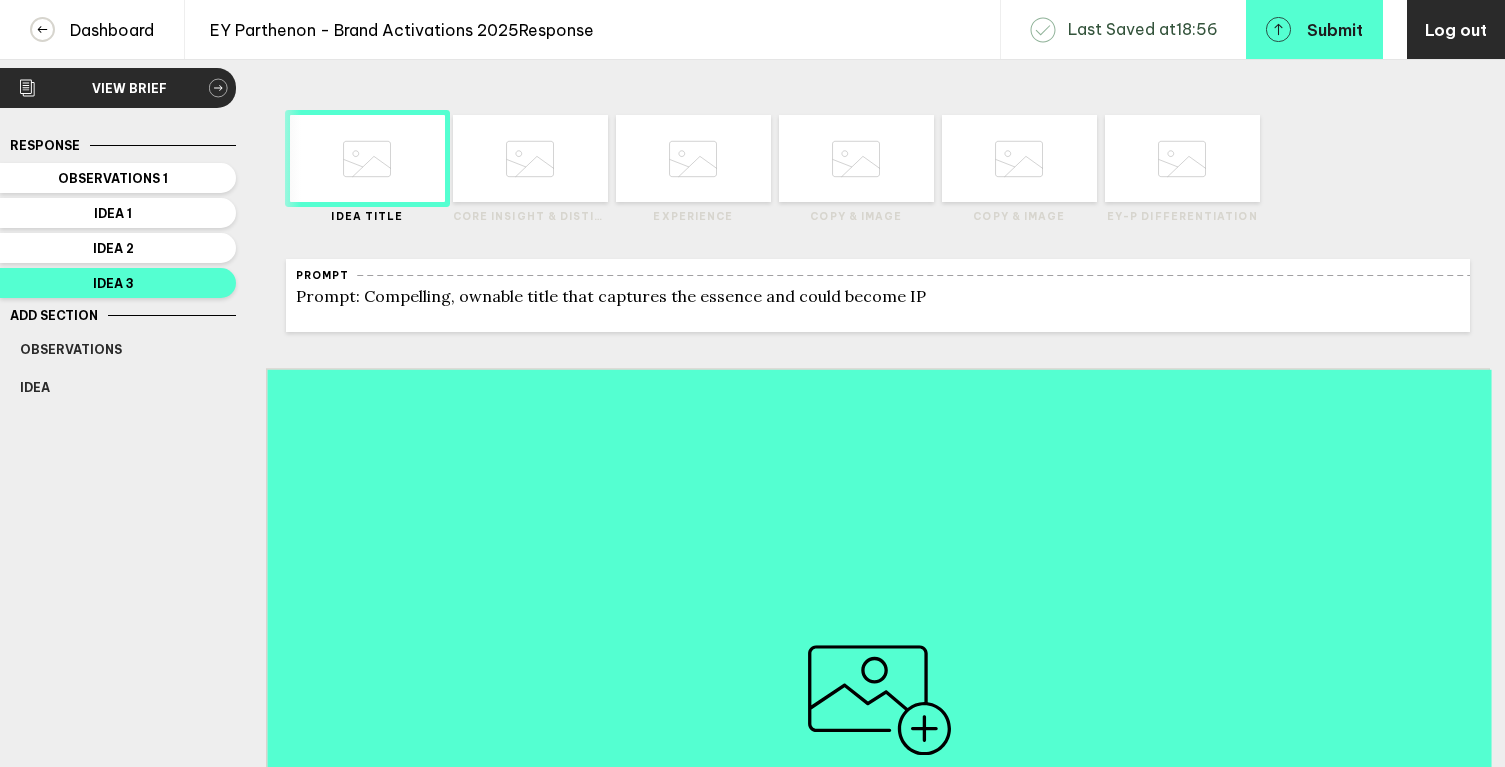 scroll, scrollTop: 0, scrollLeft: 0, axis: both 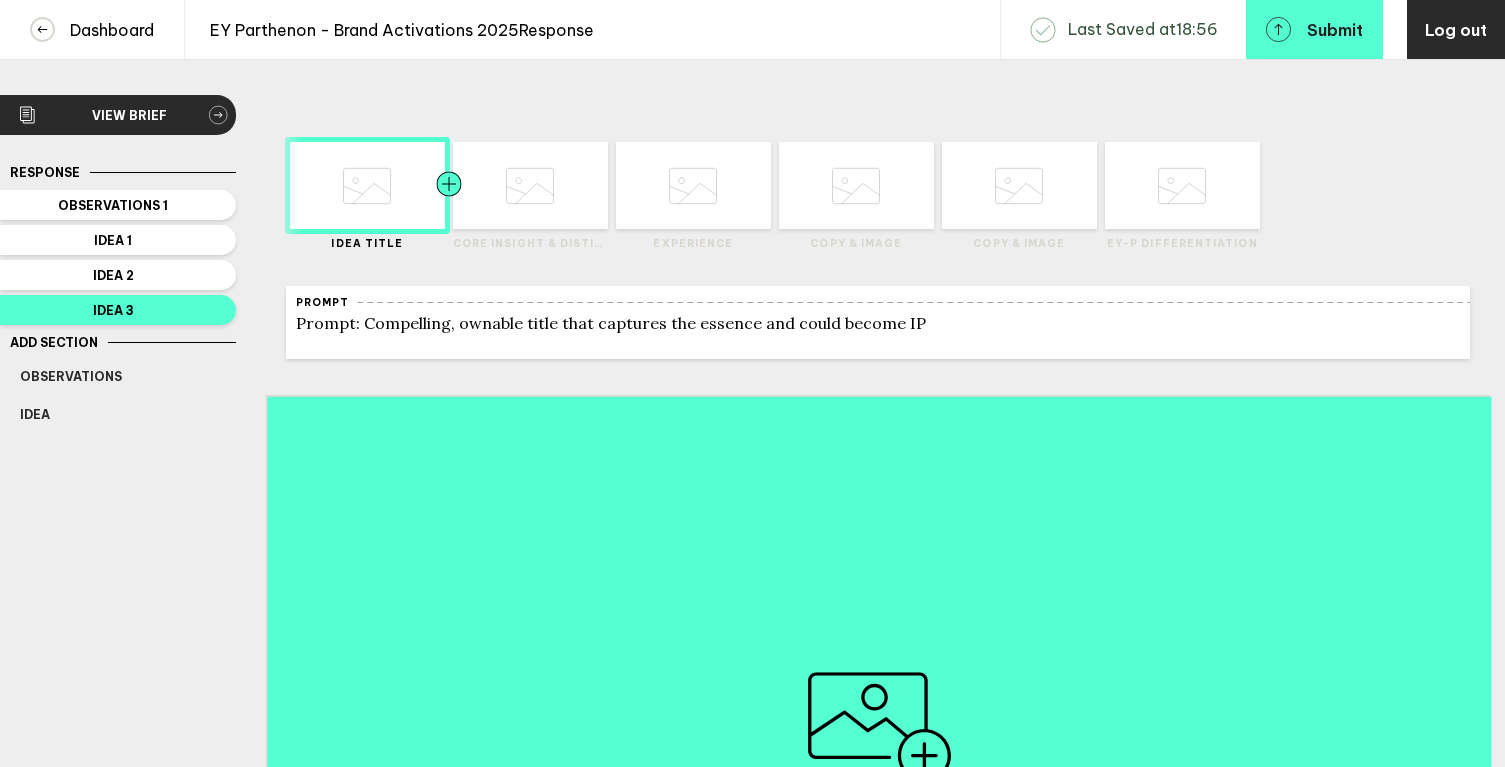 click at bounding box center [325, 185] 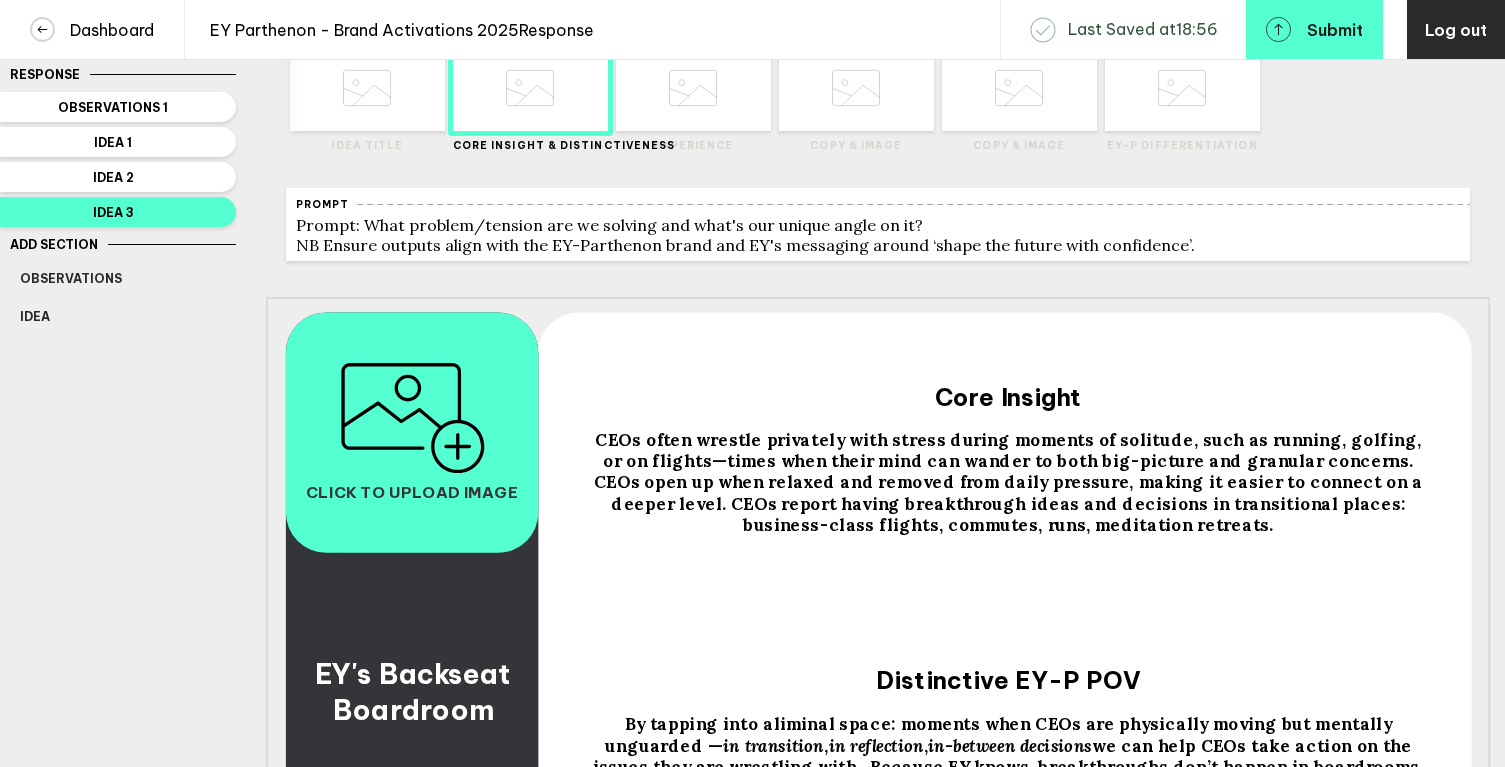 scroll, scrollTop: 0, scrollLeft: 0, axis: both 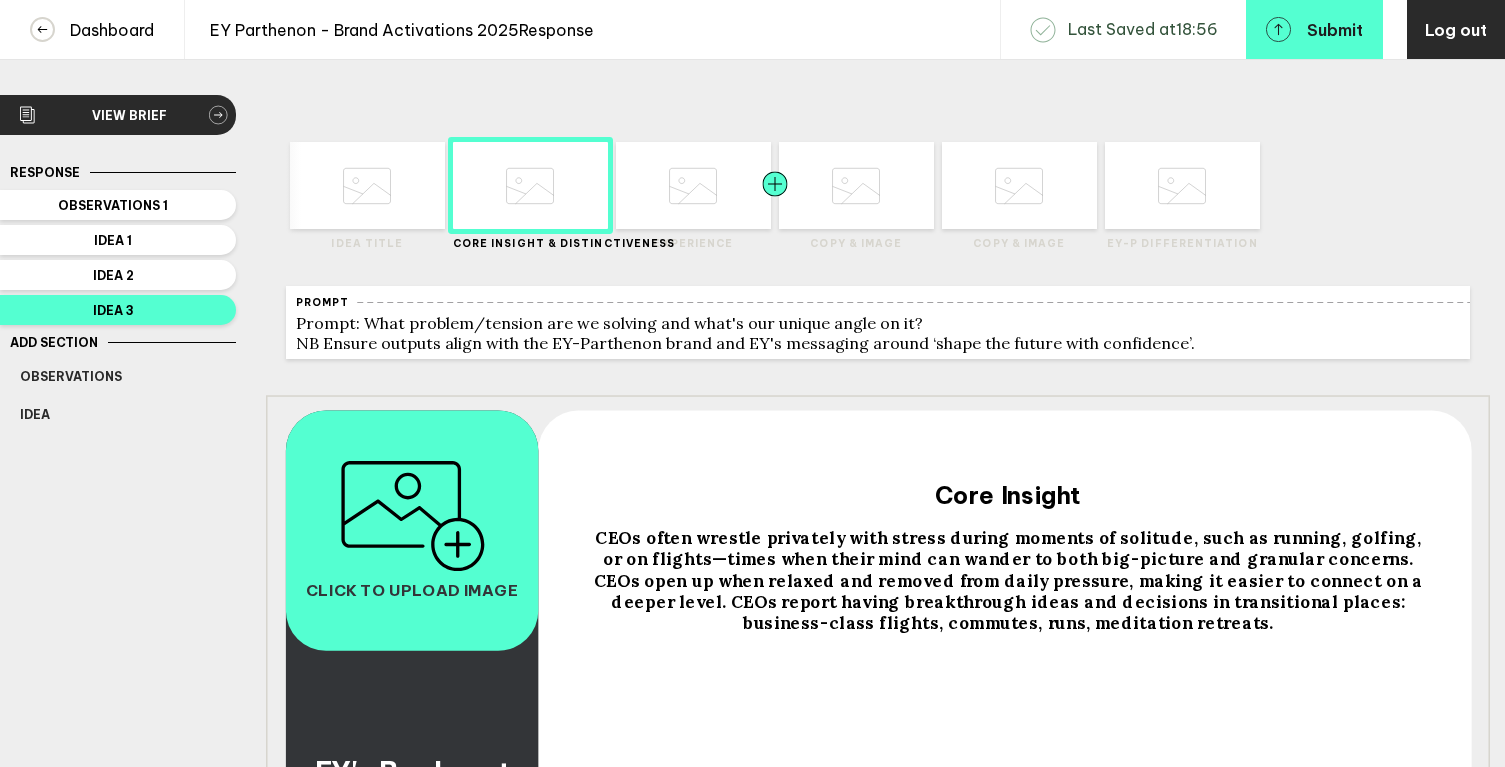 click at bounding box center [410, 185] 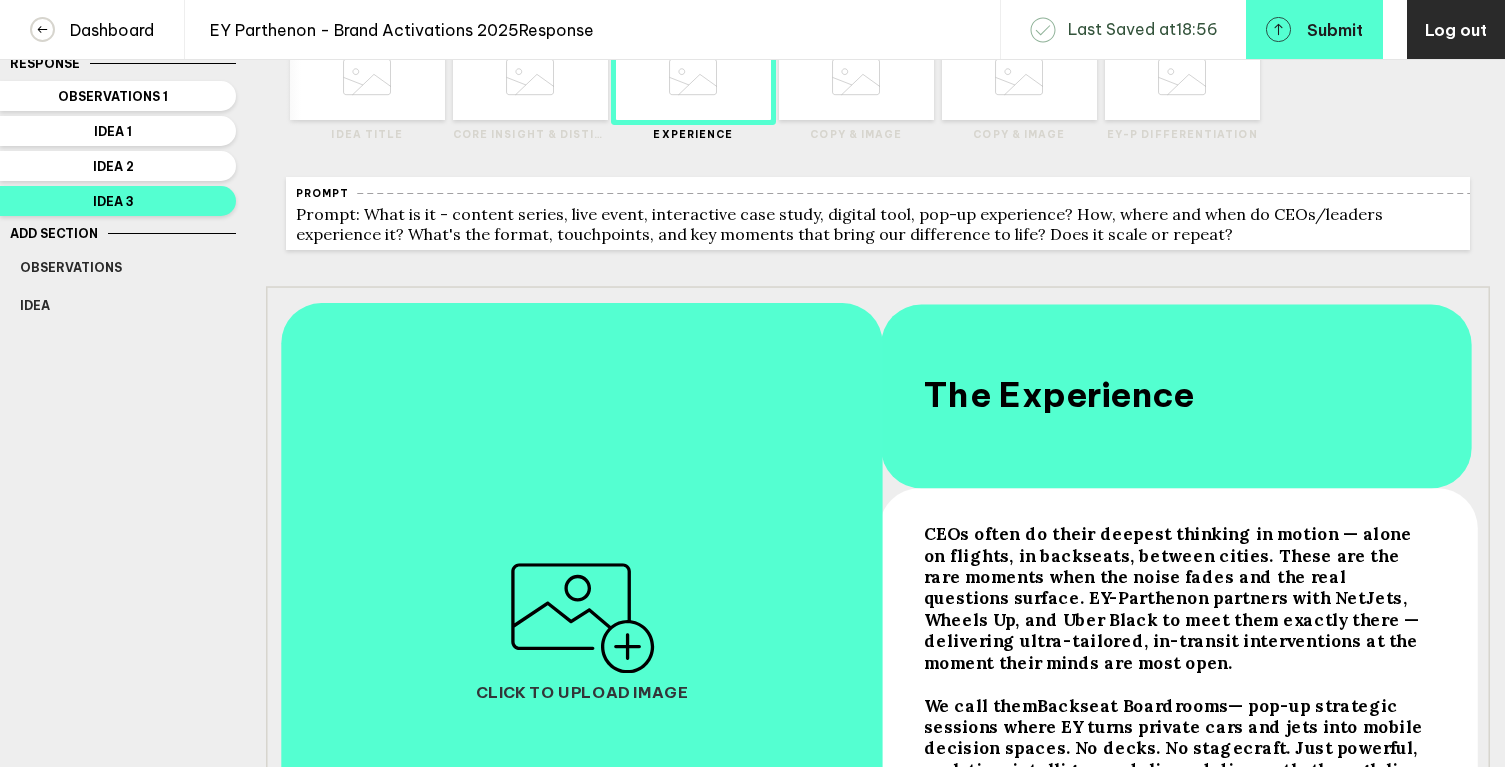 scroll, scrollTop: 42, scrollLeft: 0, axis: vertical 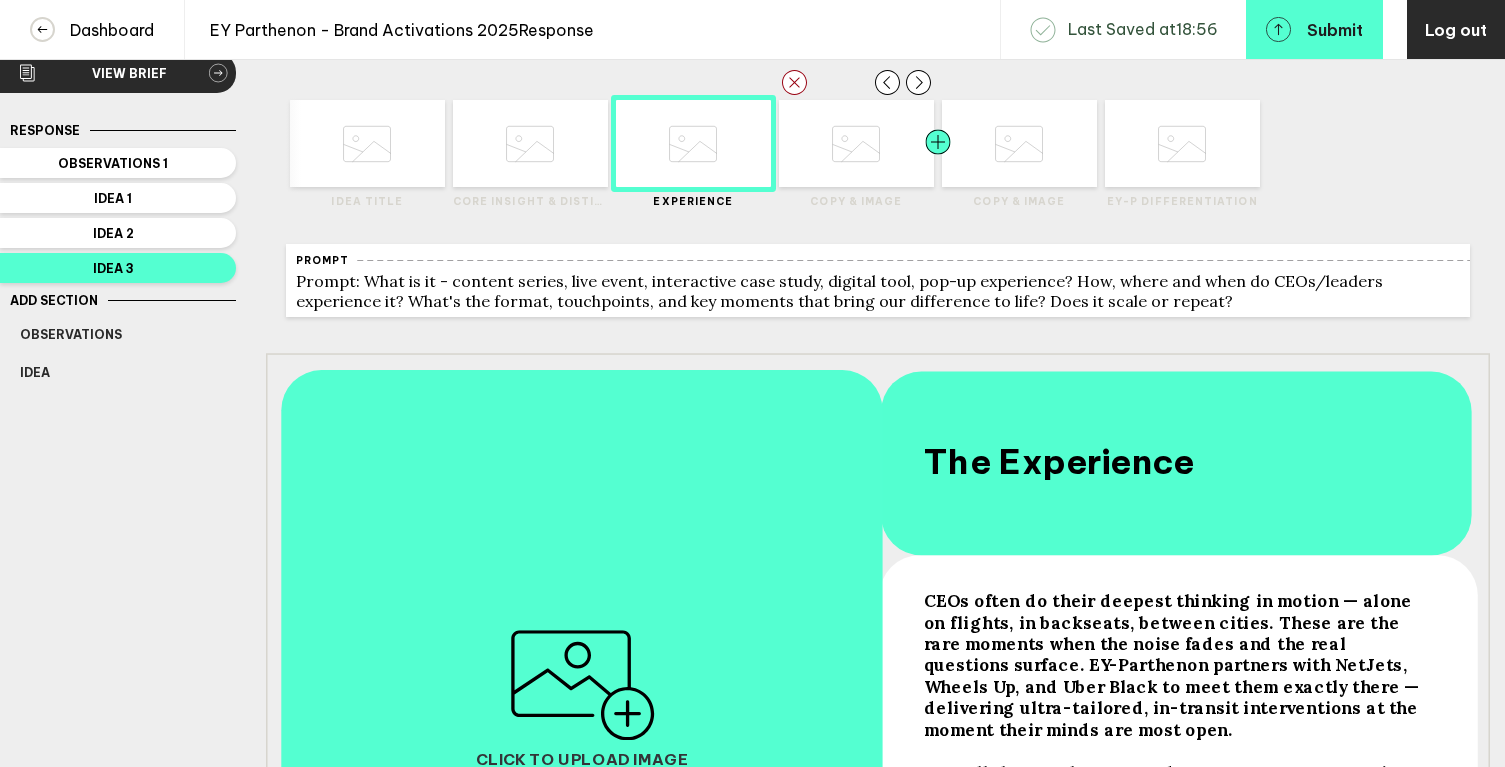 click at bounding box center [410, 143] 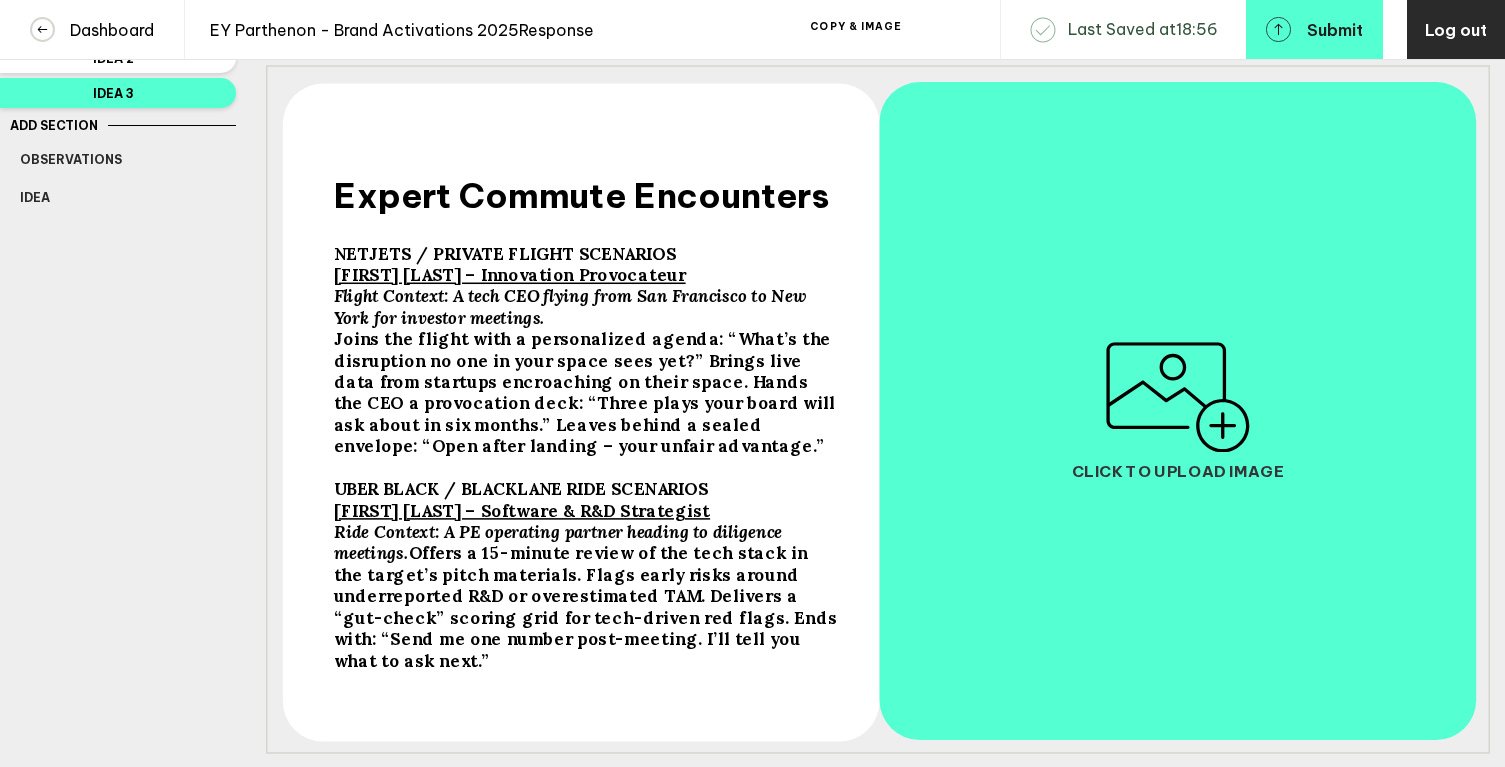 scroll, scrollTop: 196, scrollLeft: 0, axis: vertical 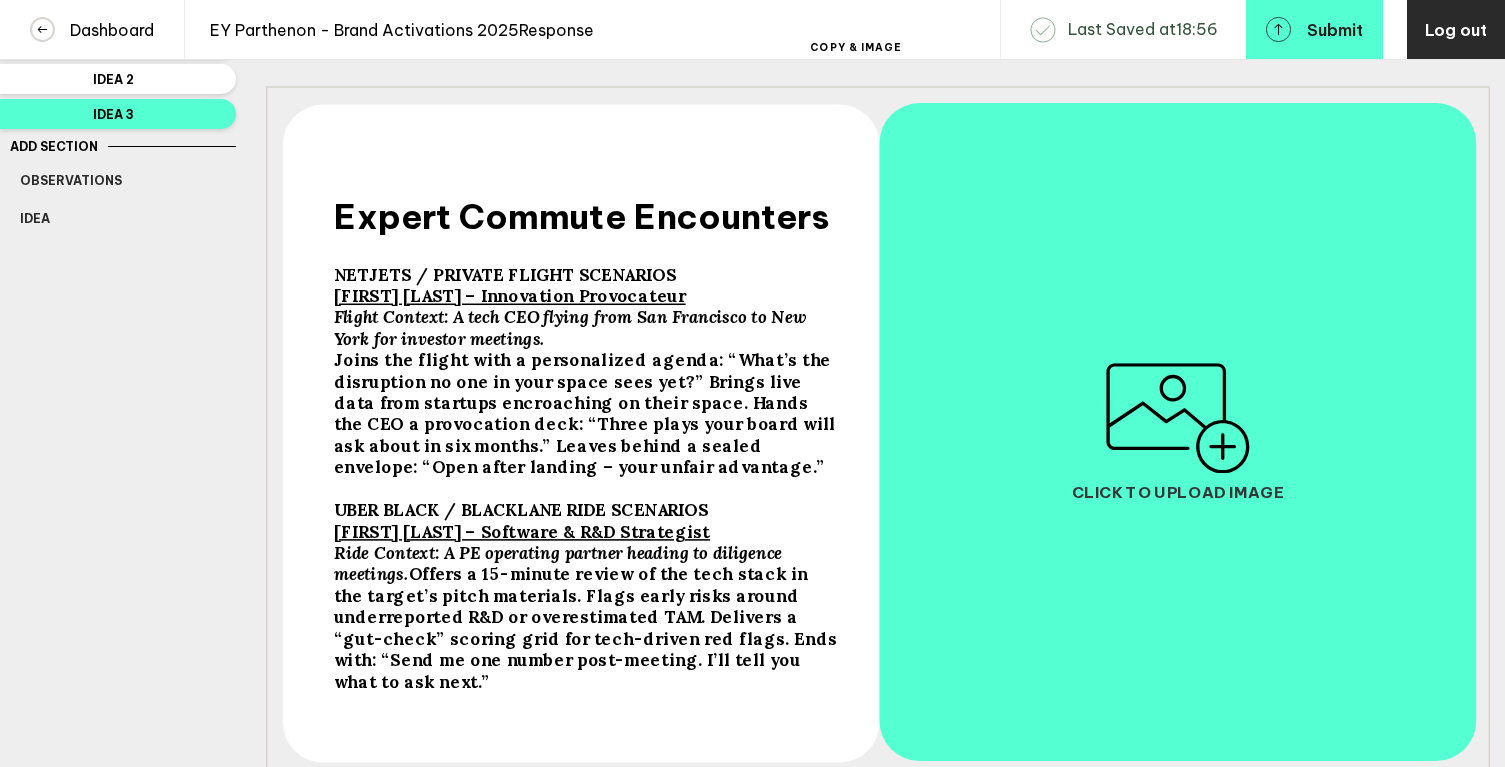 click on "Expert Commute Encounters" at bounding box center (582, 216) 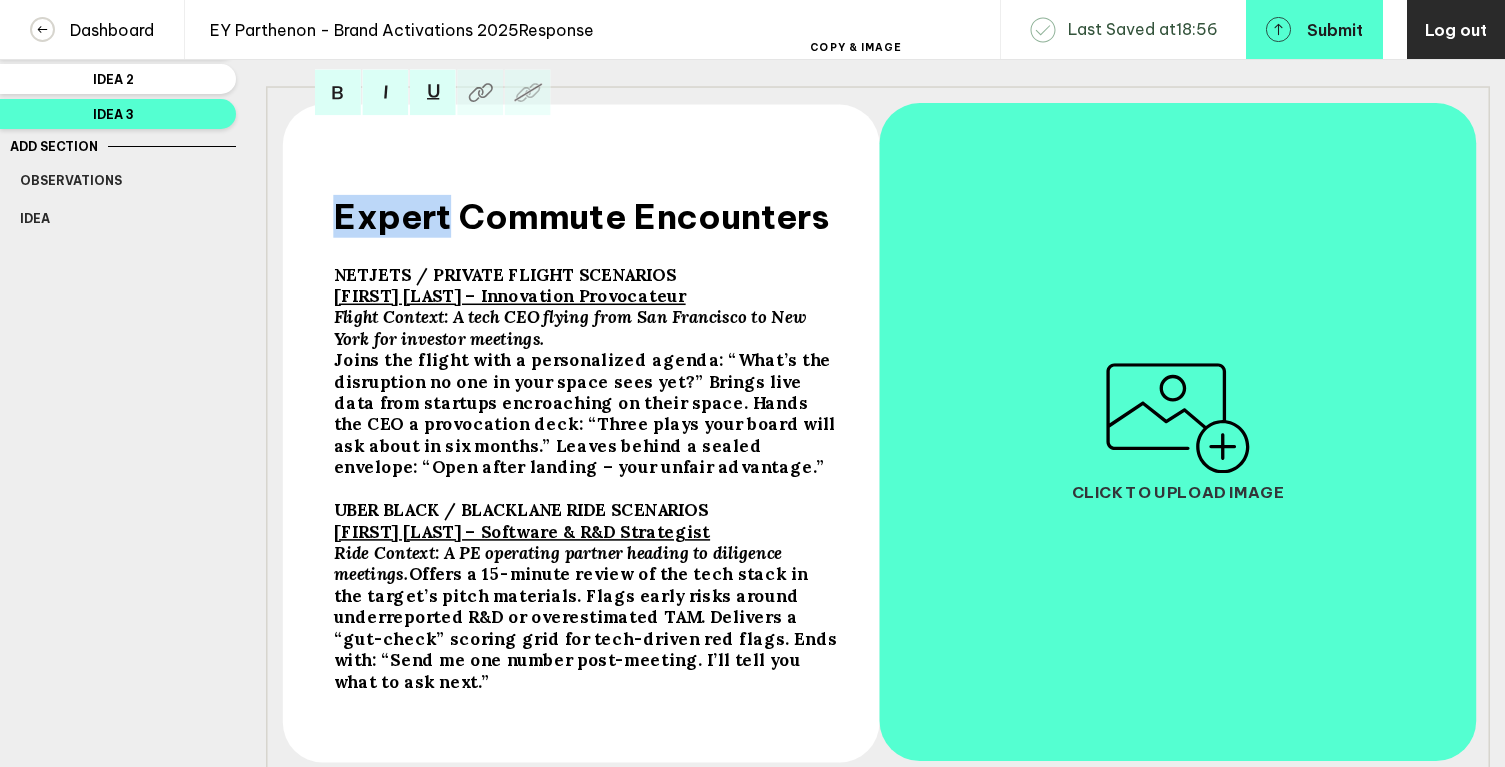 click on "Expert Commute Encounters" at bounding box center [582, 216] 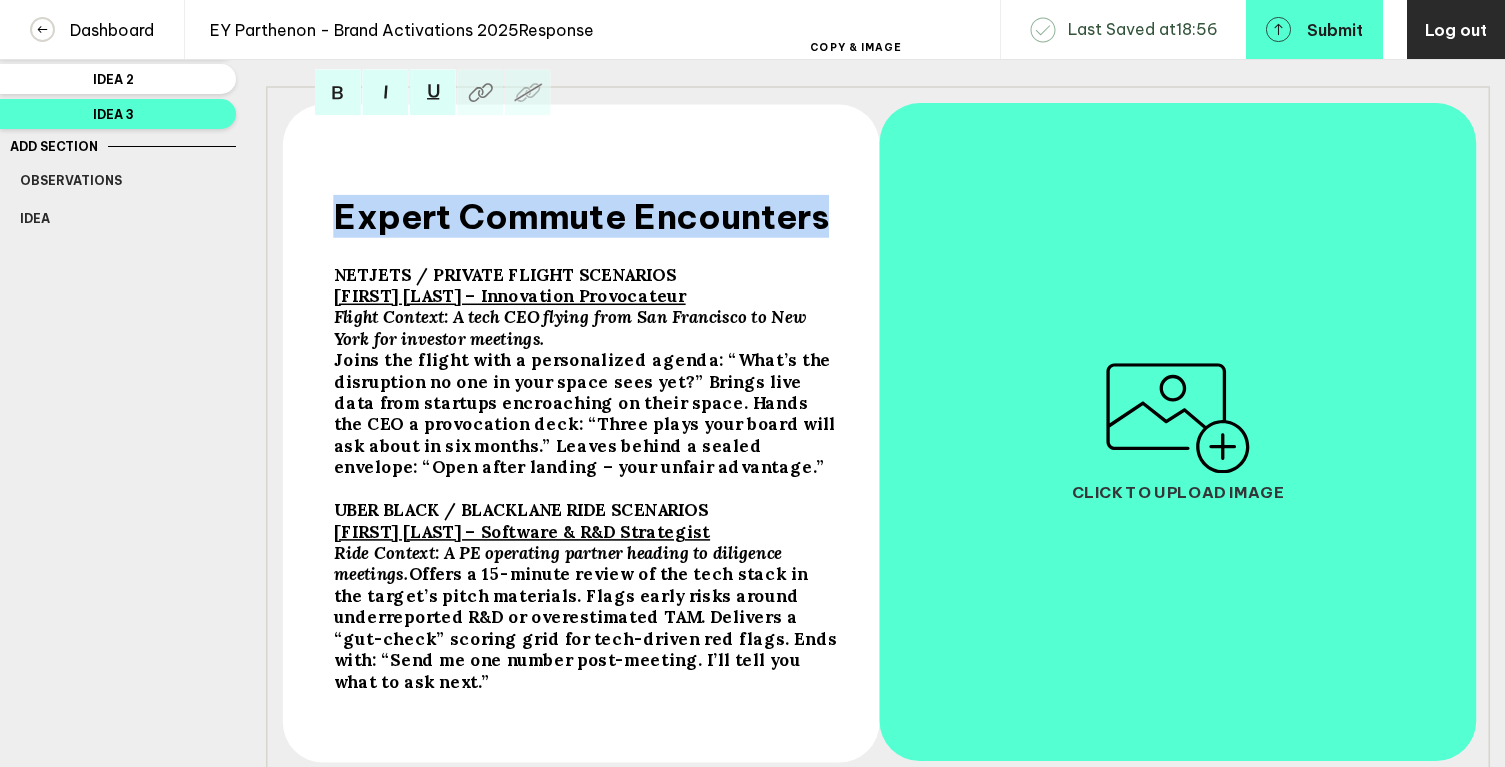 click on "Expert Commute Encounters" at bounding box center (582, 216) 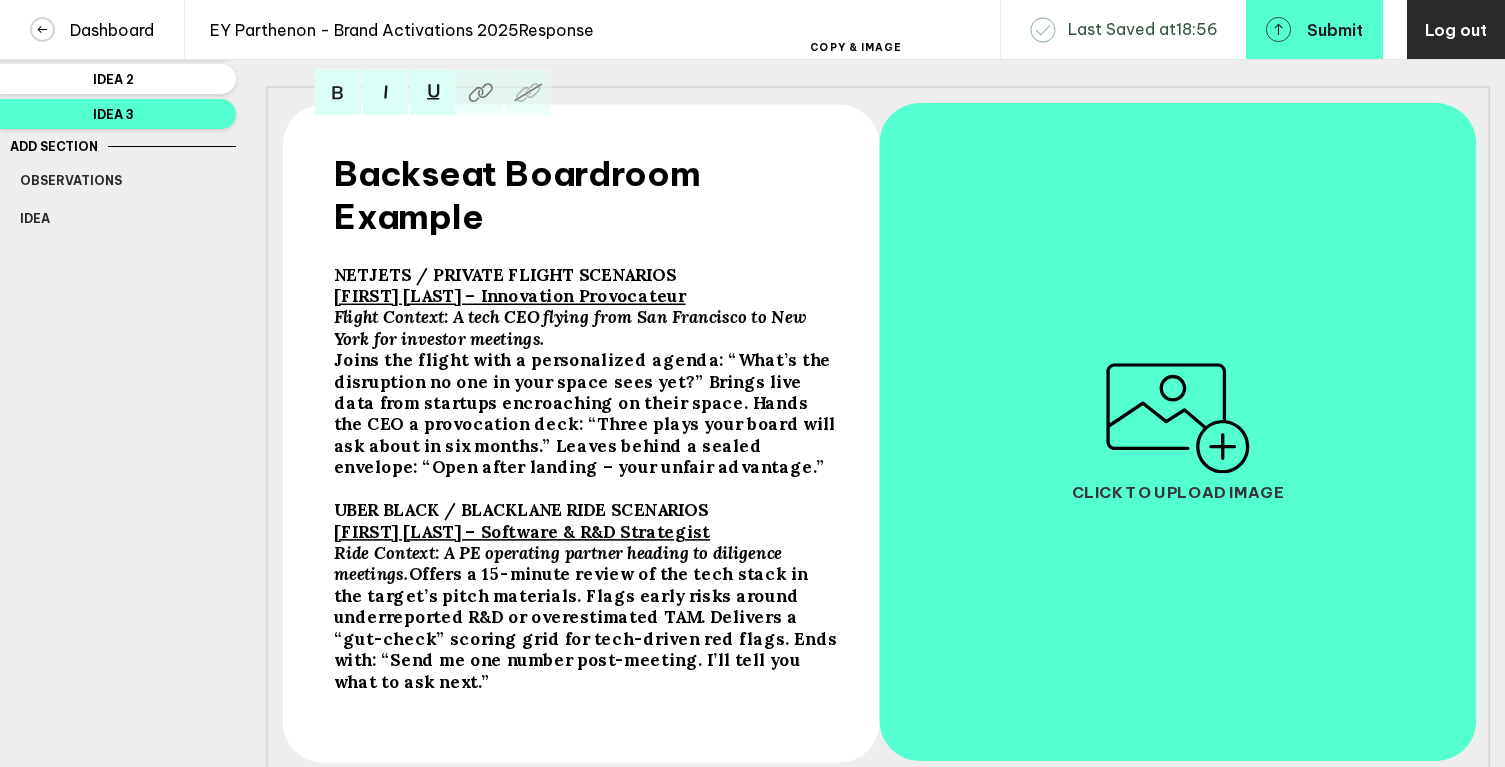 scroll, scrollTop: 153, scrollLeft: 0, axis: vertical 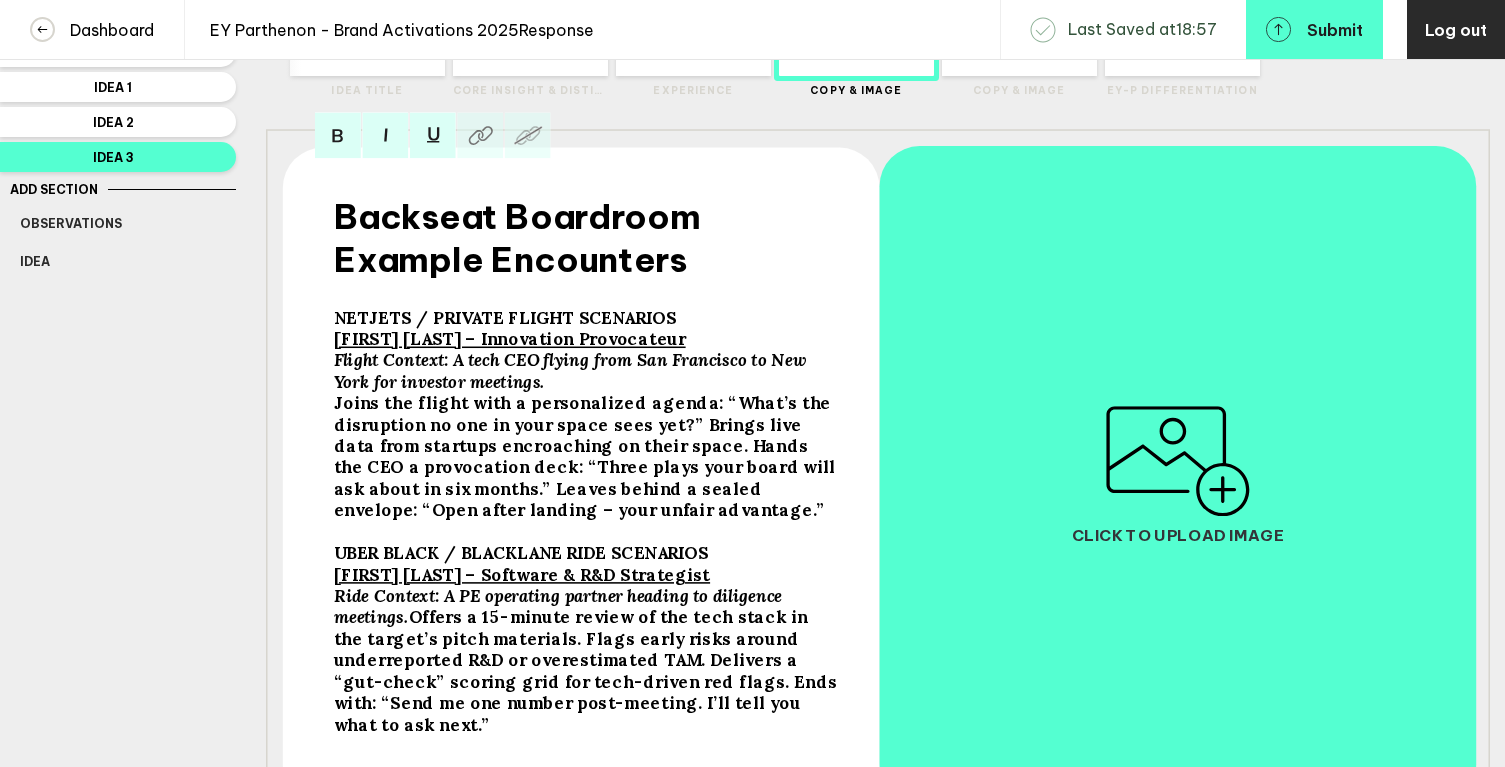 click on "Click to upload image" at bounding box center (1177, 474) 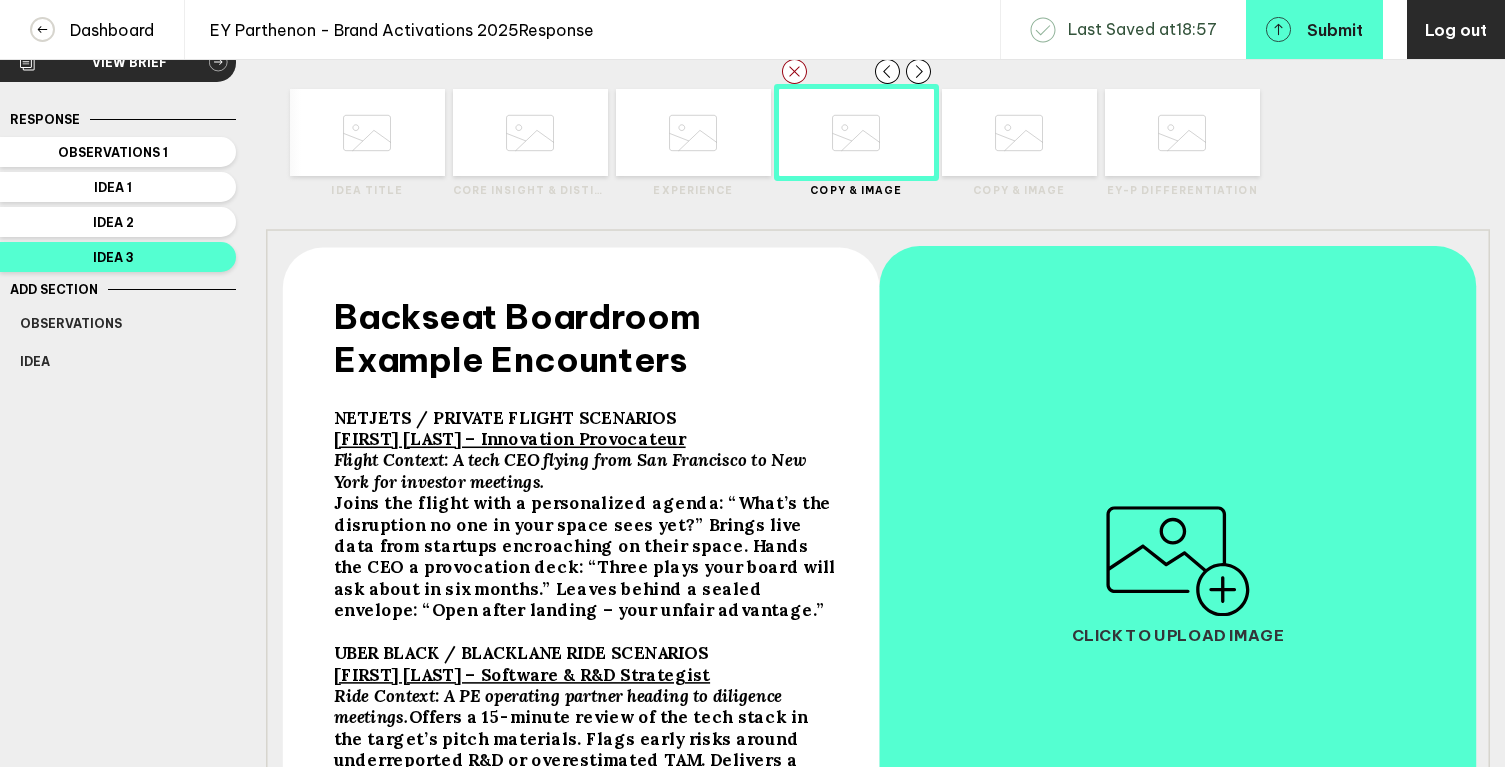 scroll, scrollTop: 0, scrollLeft: 0, axis: both 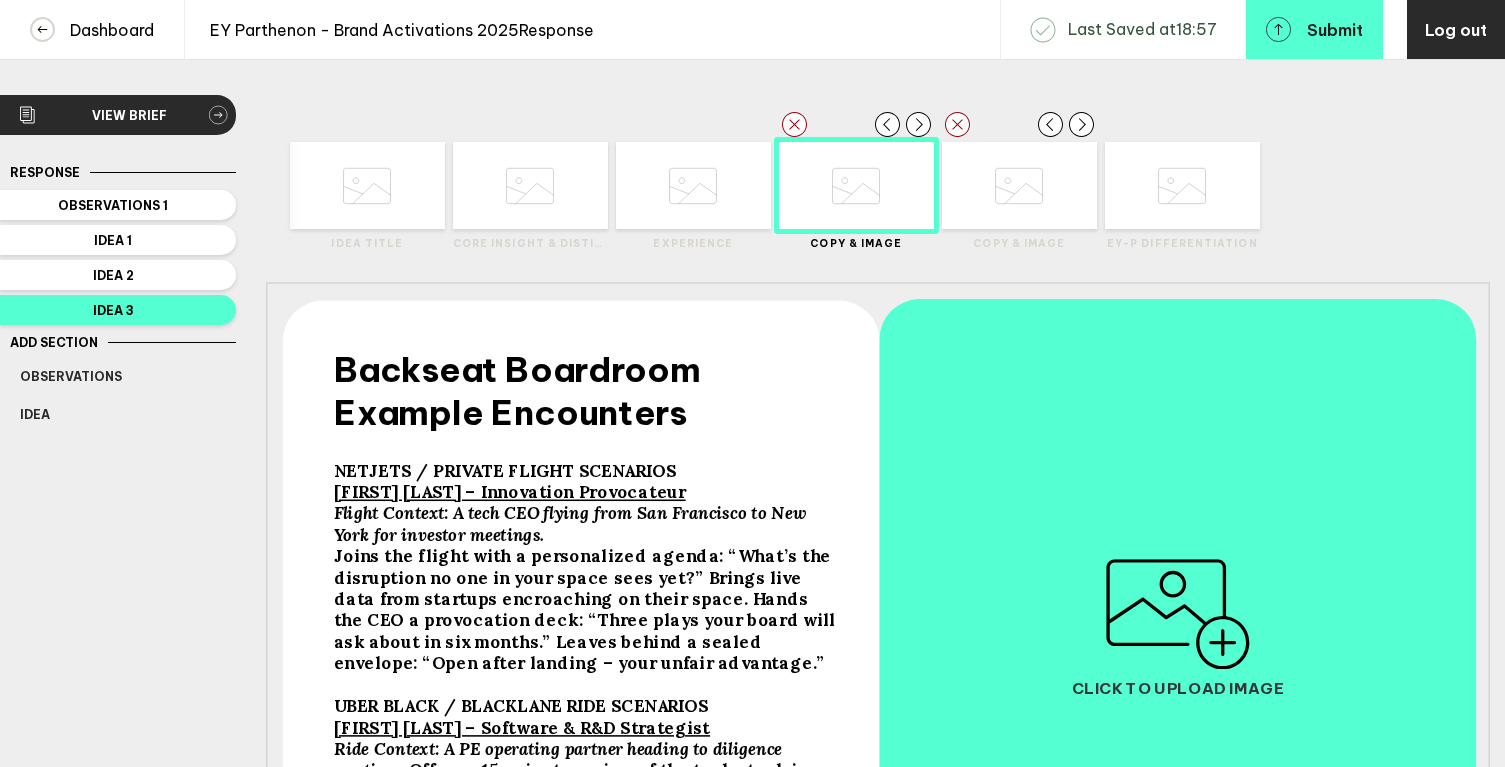 click at bounding box center (367, 186) 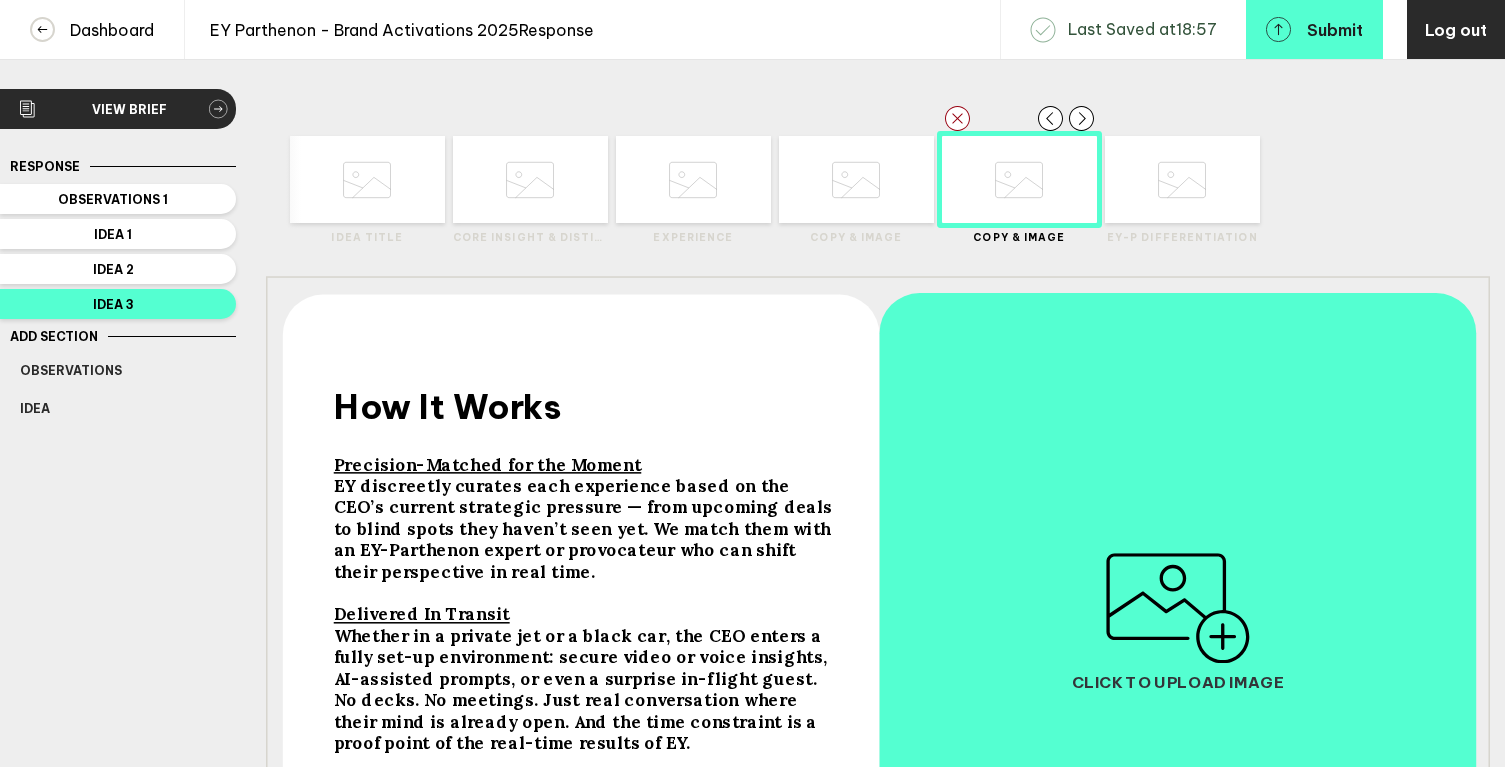 scroll, scrollTop: 0, scrollLeft: 0, axis: both 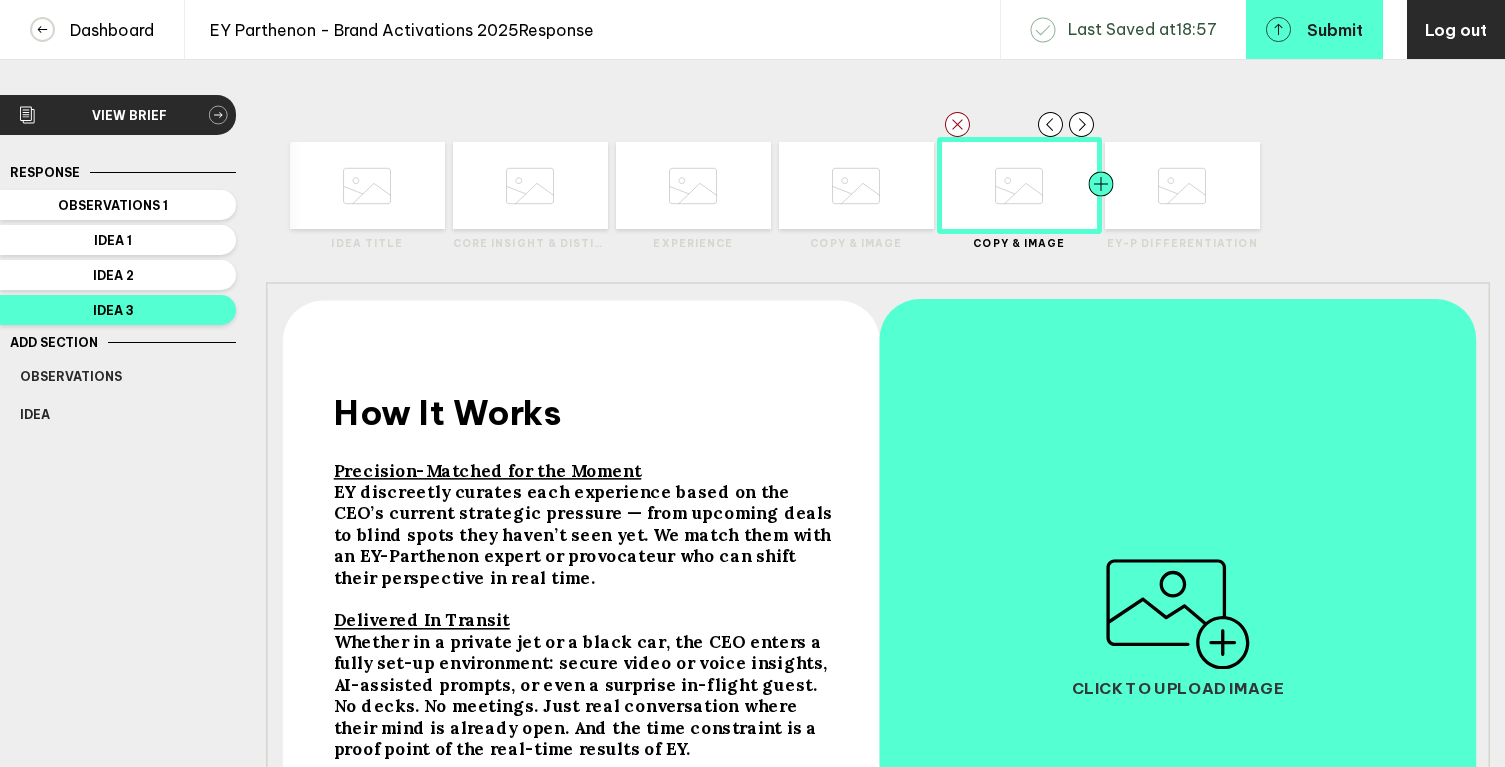click at bounding box center (325, 185) 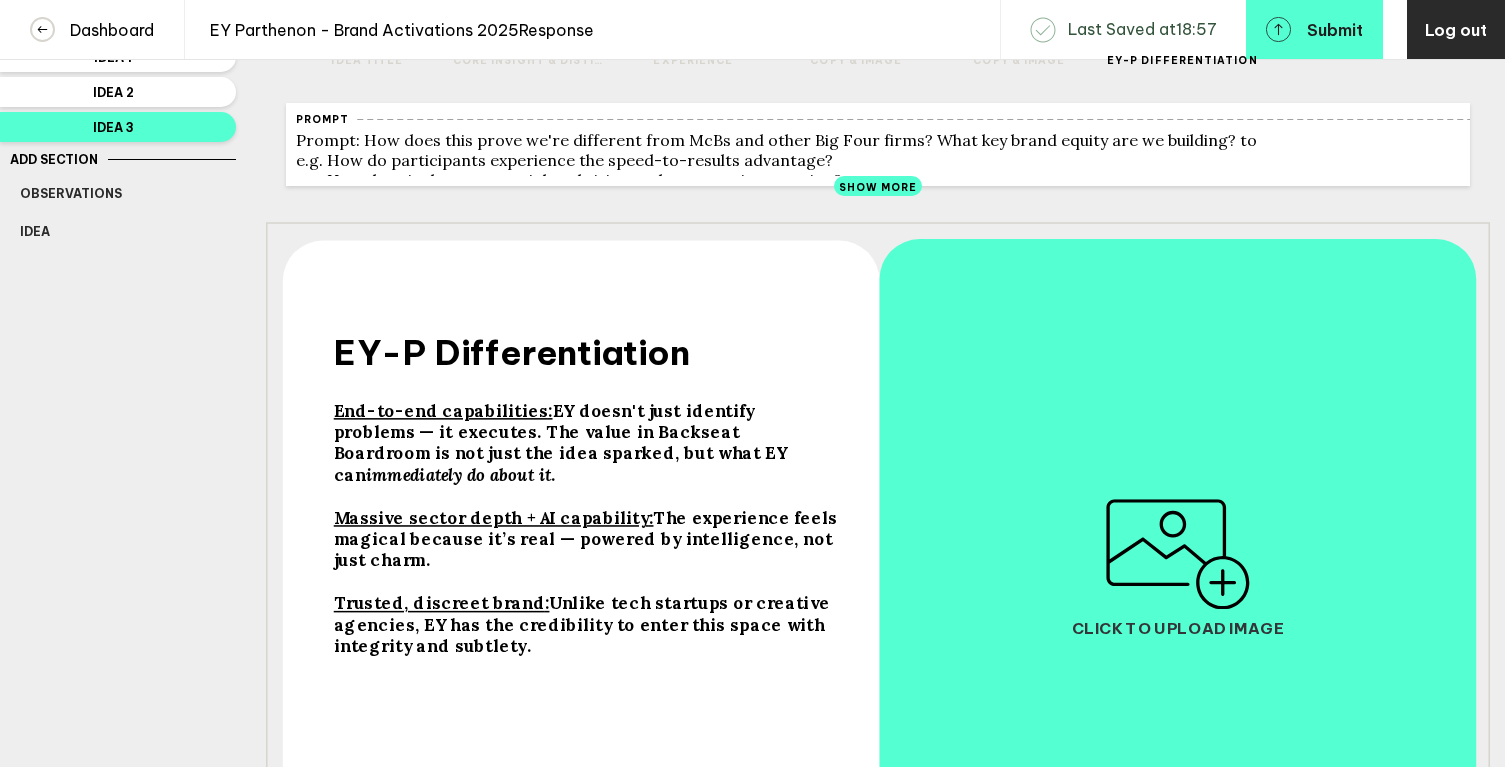 scroll, scrollTop: 240, scrollLeft: 0, axis: vertical 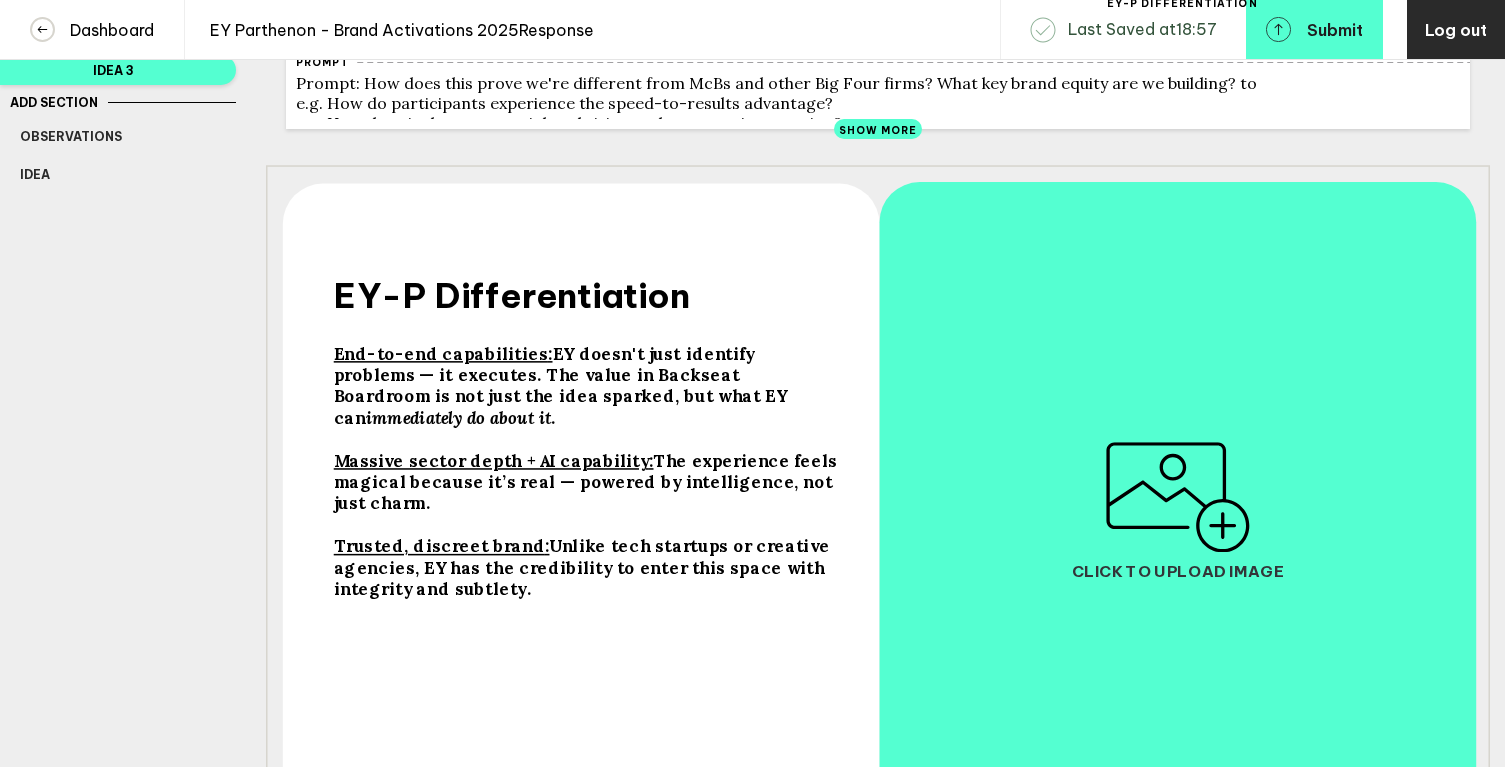 drag, startPoint x: 539, startPoint y: 590, endPoint x: 335, endPoint y: 366, distance: 302.97195 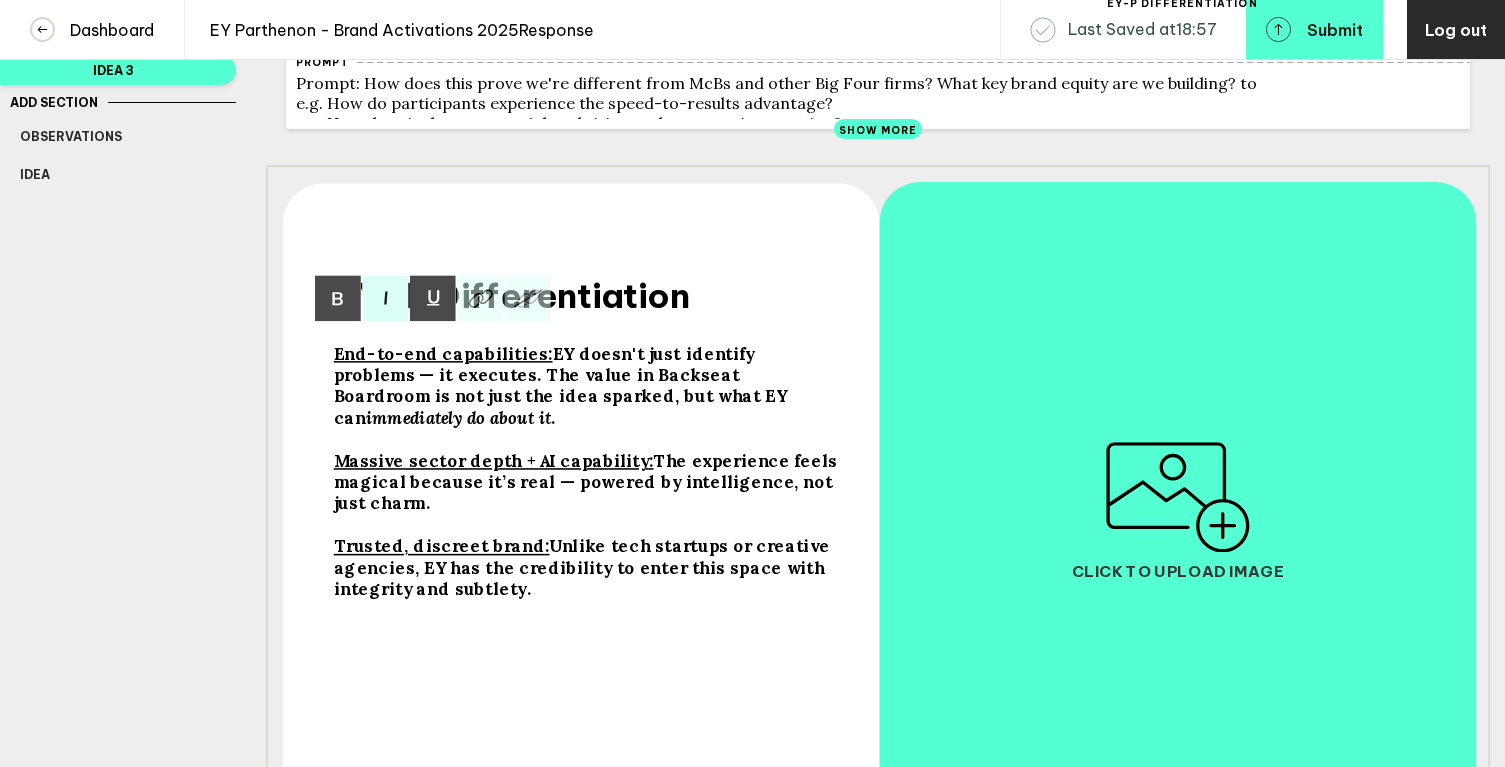 click on "Trusted, discreet brand : Unlike tech startups or creative agencies, EY has the credibility to enter this space with integrity and subtlety." at bounding box center (587, 386) 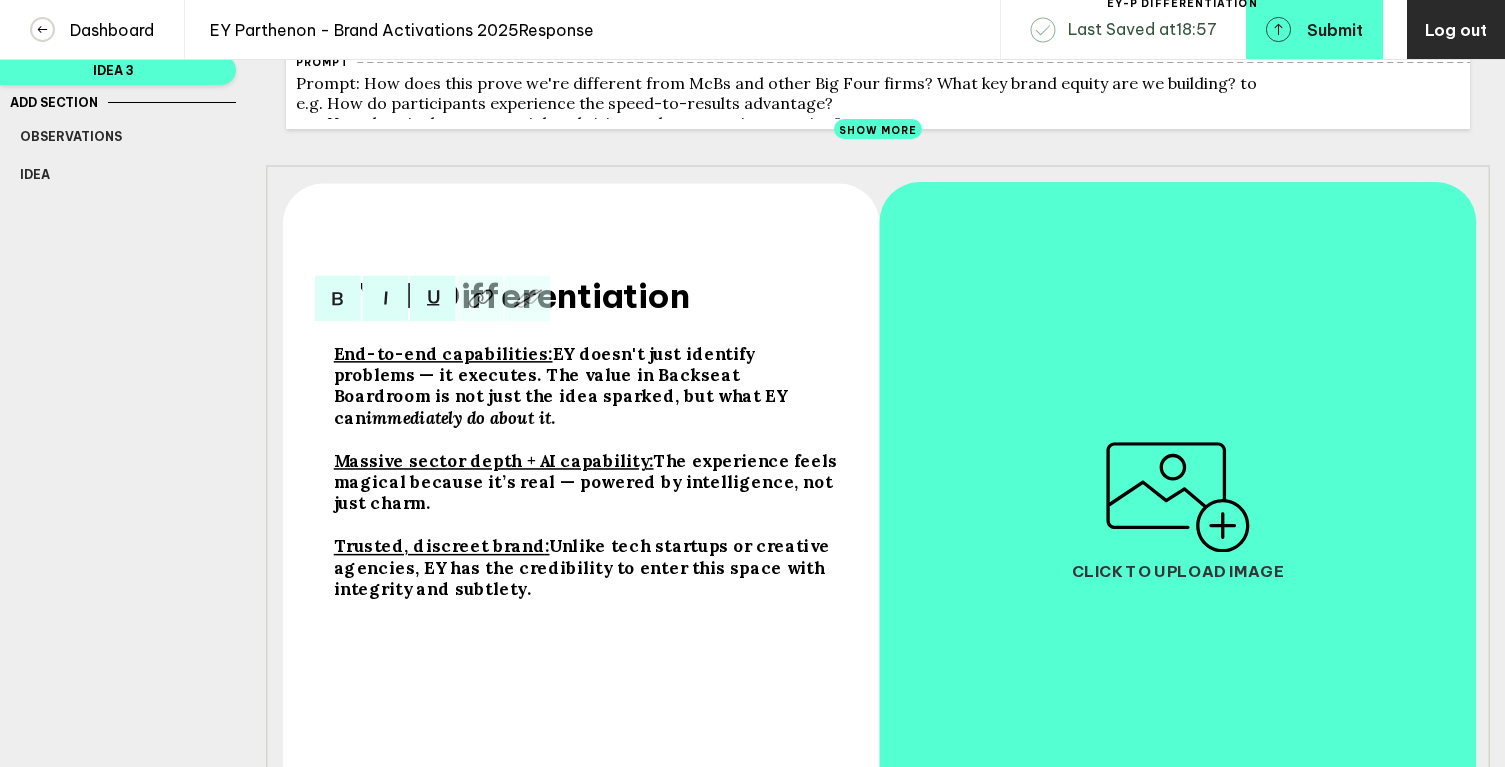 drag, startPoint x: 543, startPoint y: 582, endPoint x: 322, endPoint y: 341, distance: 326.9893 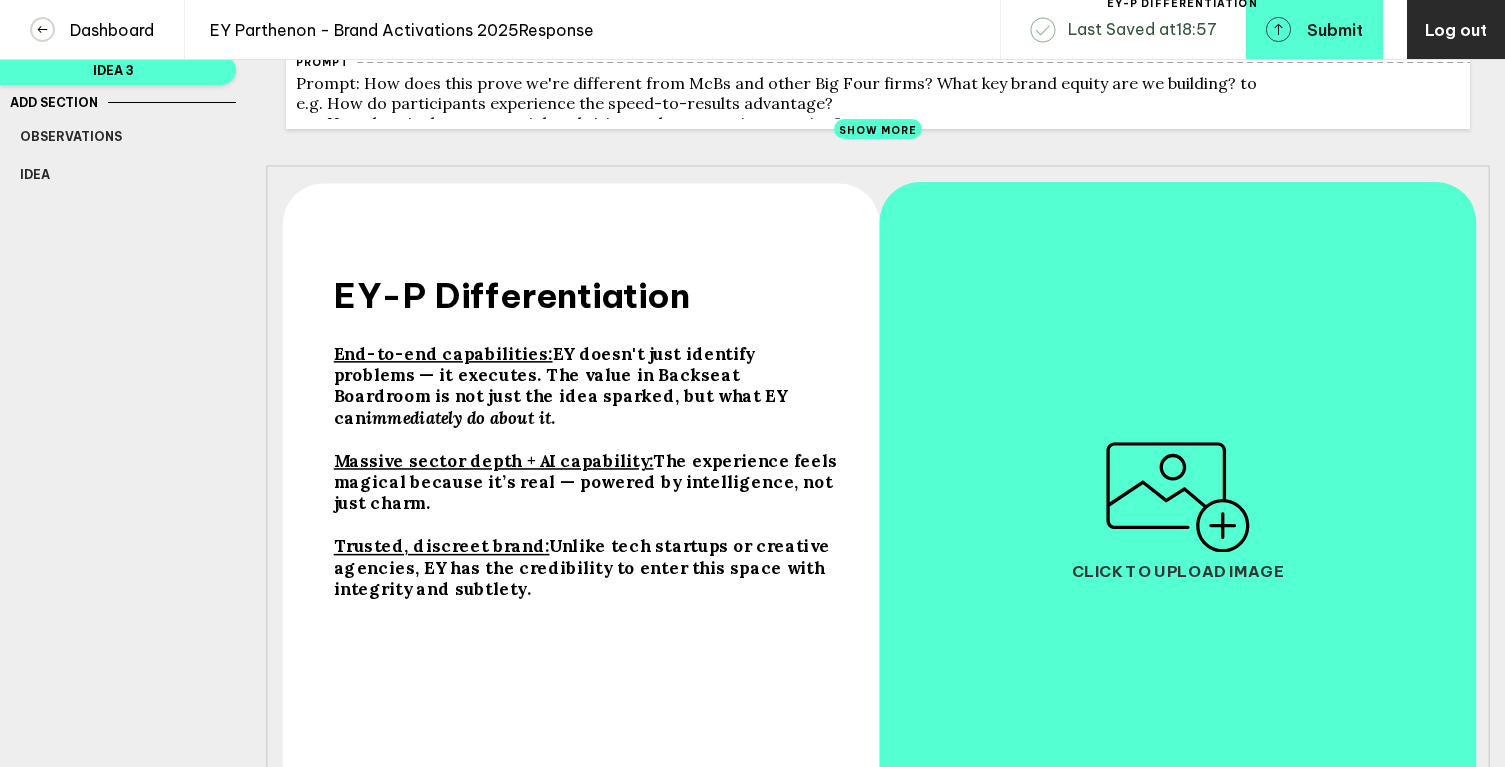 click on "End-to-end capabilities" at bounding box center [441, 353] 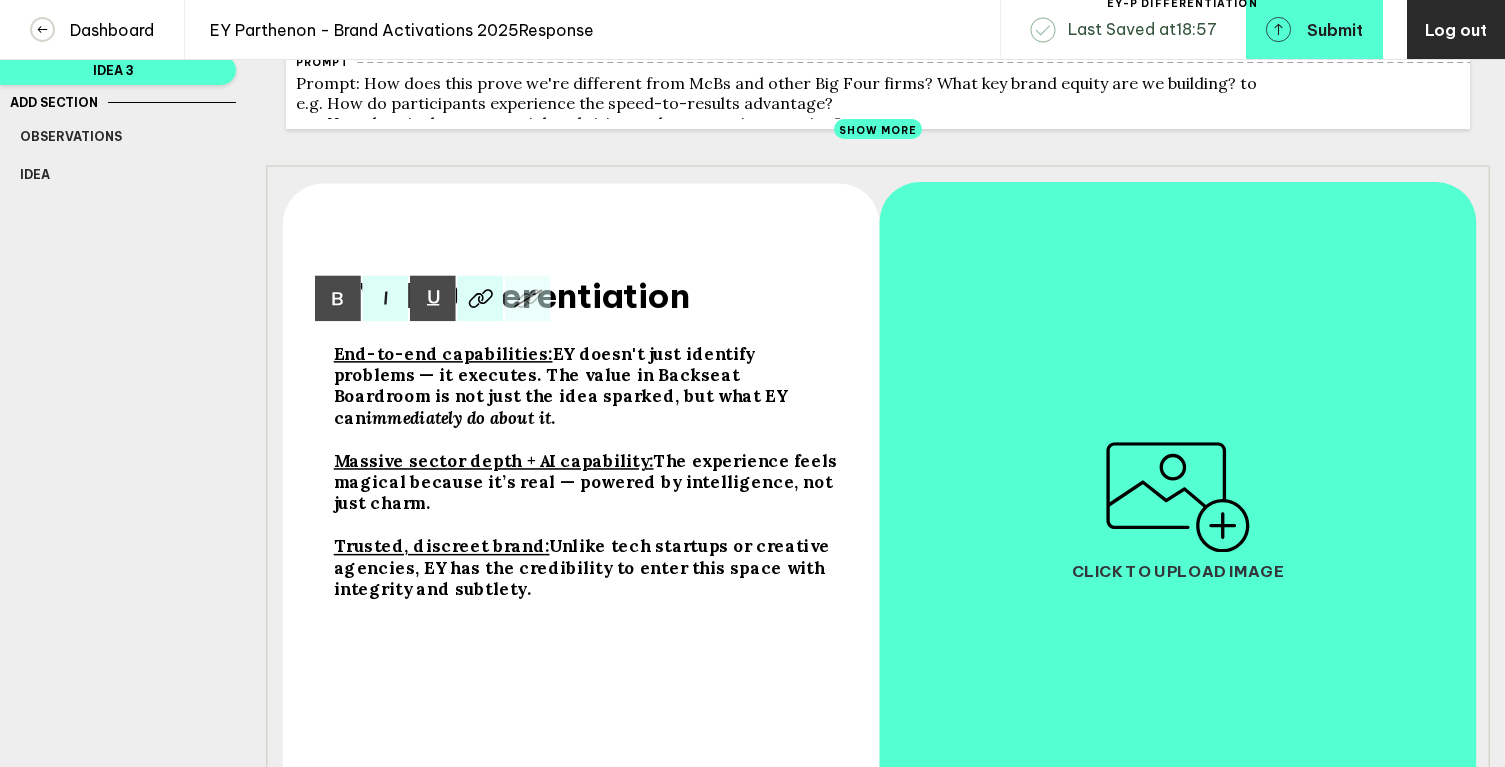 click on "End-to-end capabilities" at bounding box center [441, 353] 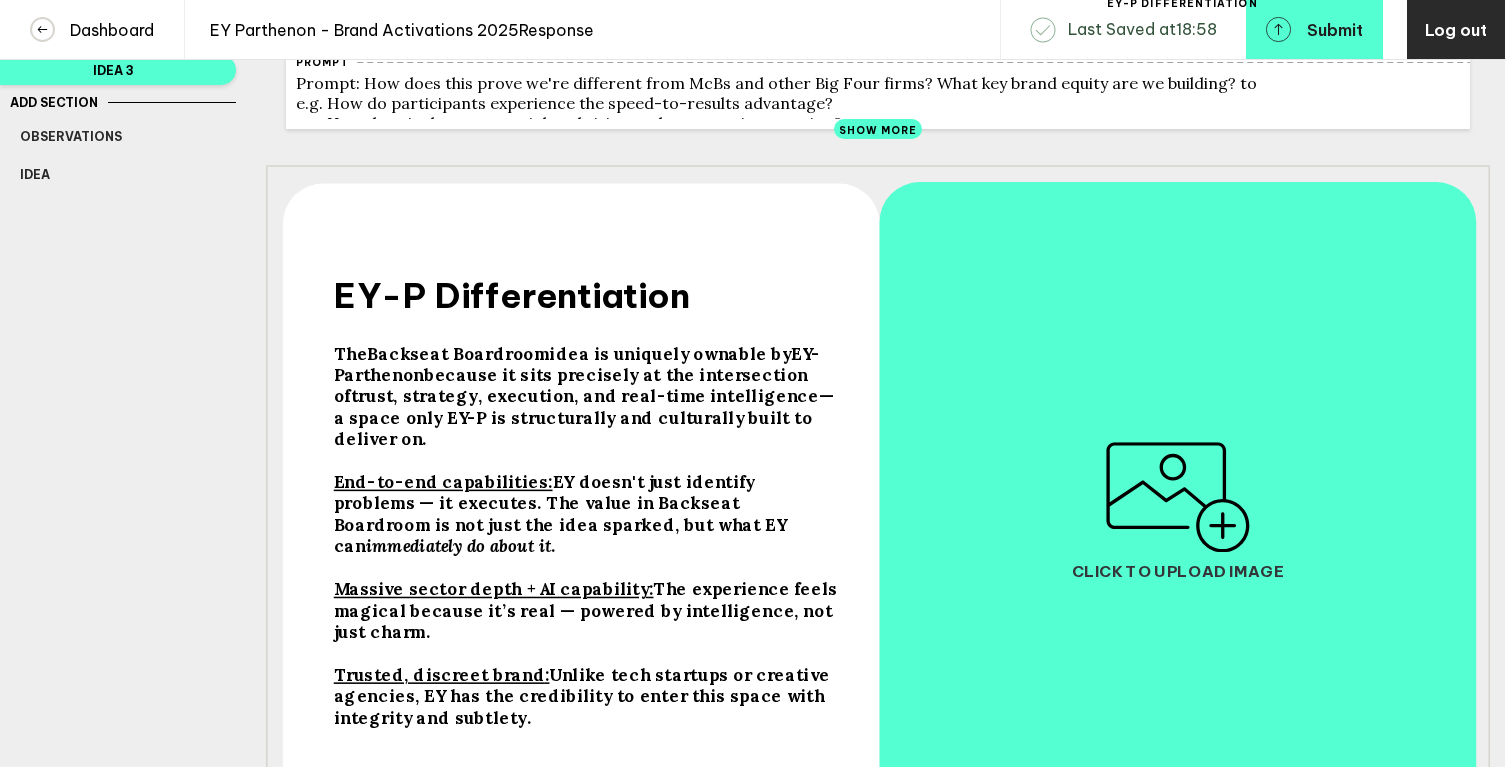 click on "End-to-end capabilities" at bounding box center (351, 353) 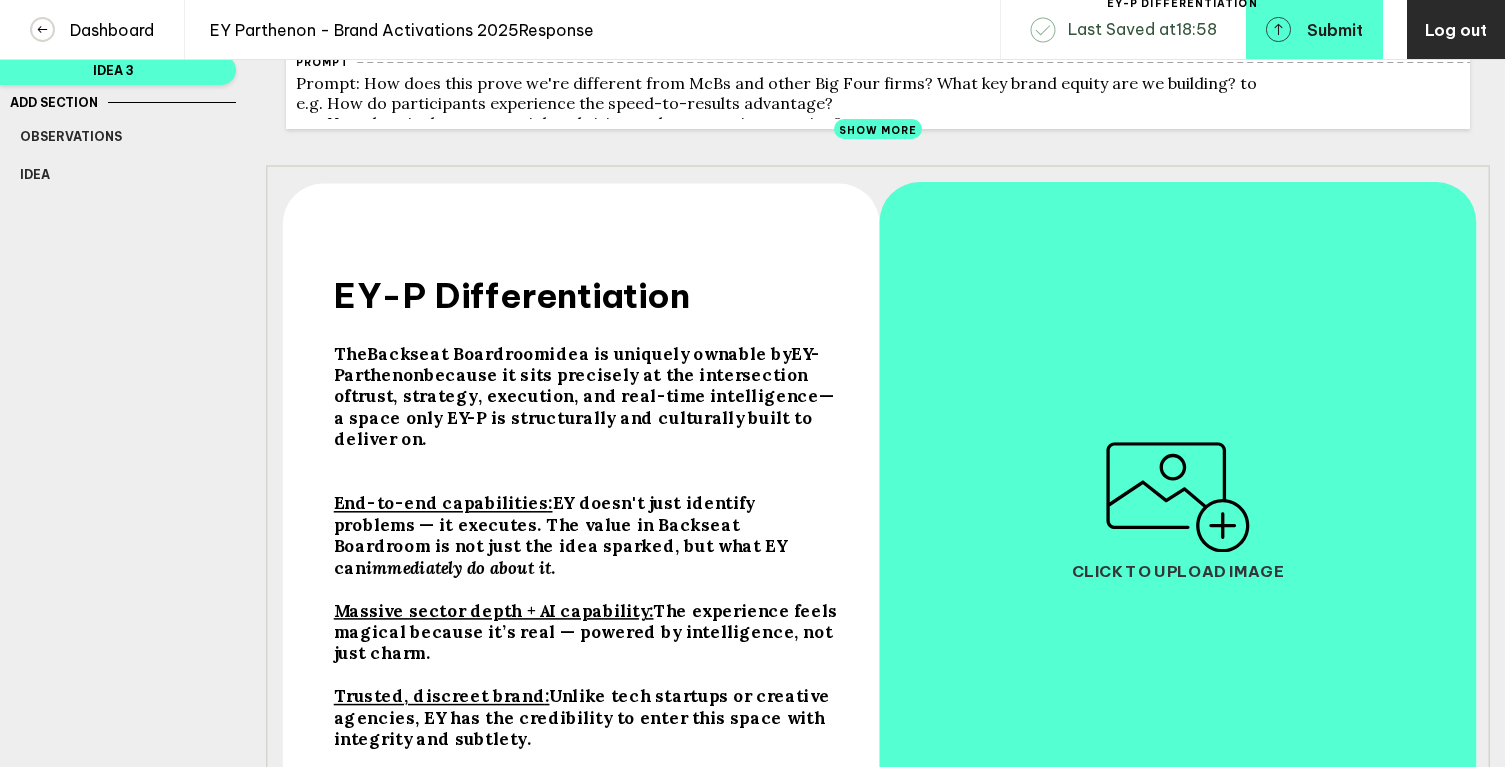click at bounding box center (587, 396) 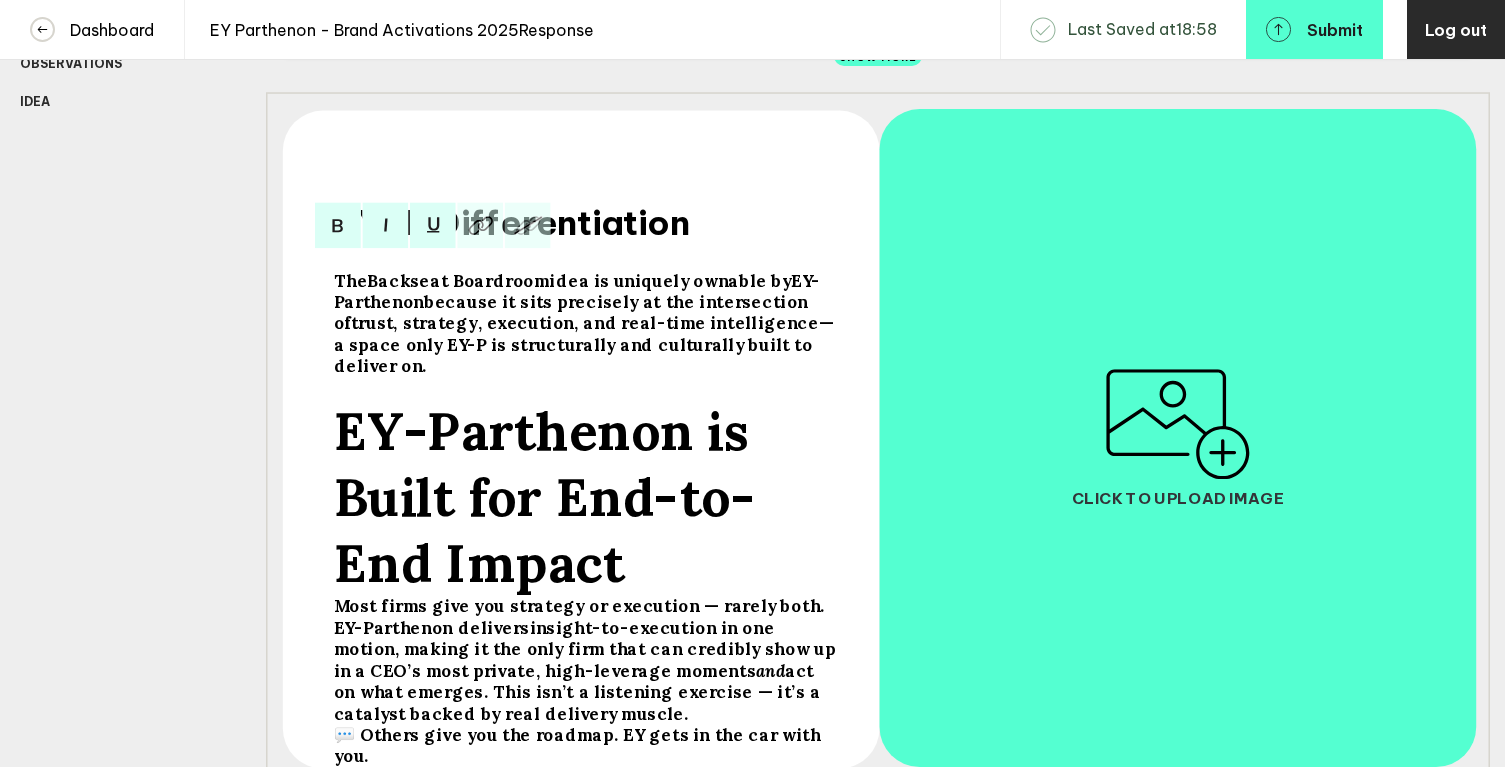 scroll, scrollTop: 317, scrollLeft: 0, axis: vertical 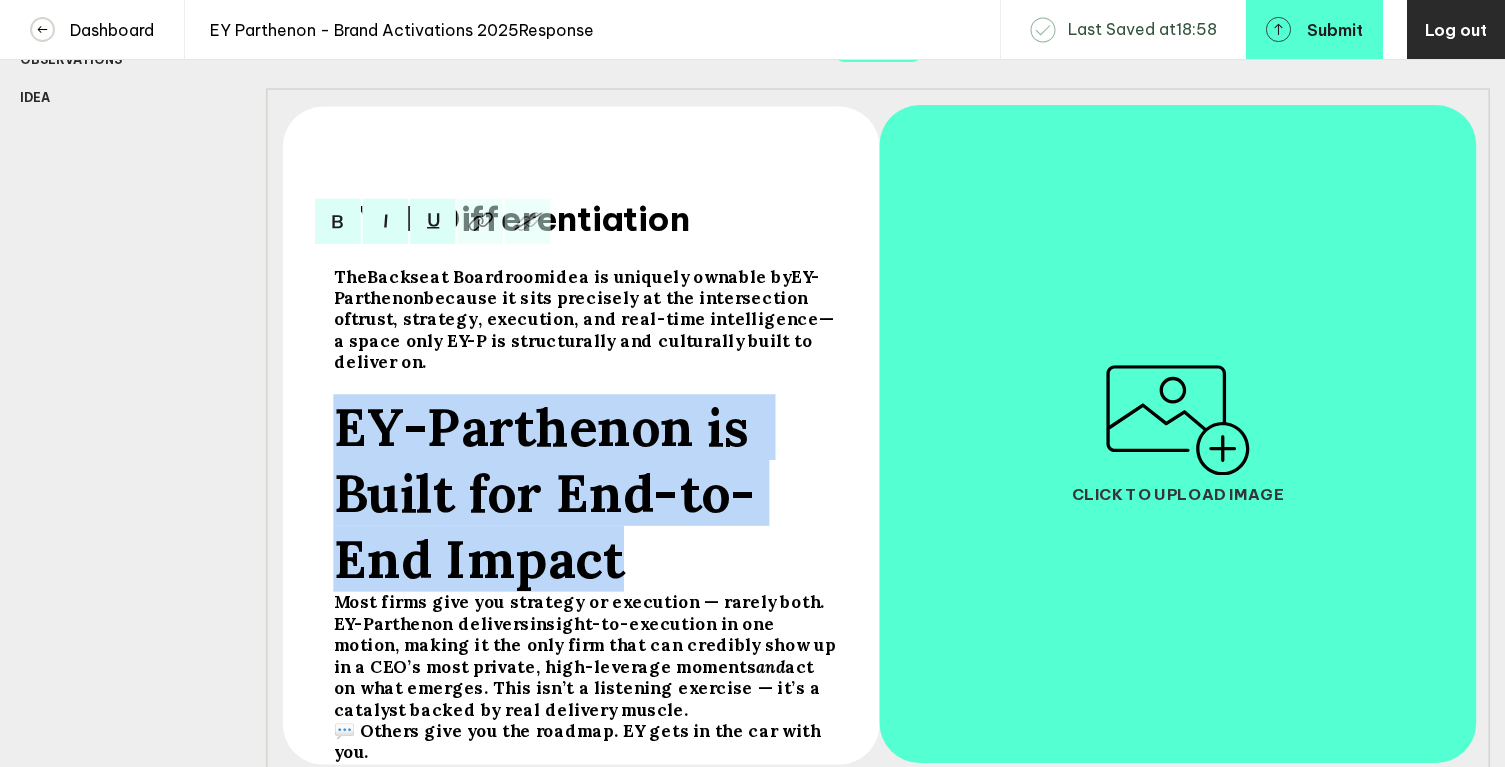 drag, startPoint x: 334, startPoint y: 620, endPoint x: 334, endPoint y: 449, distance: 171 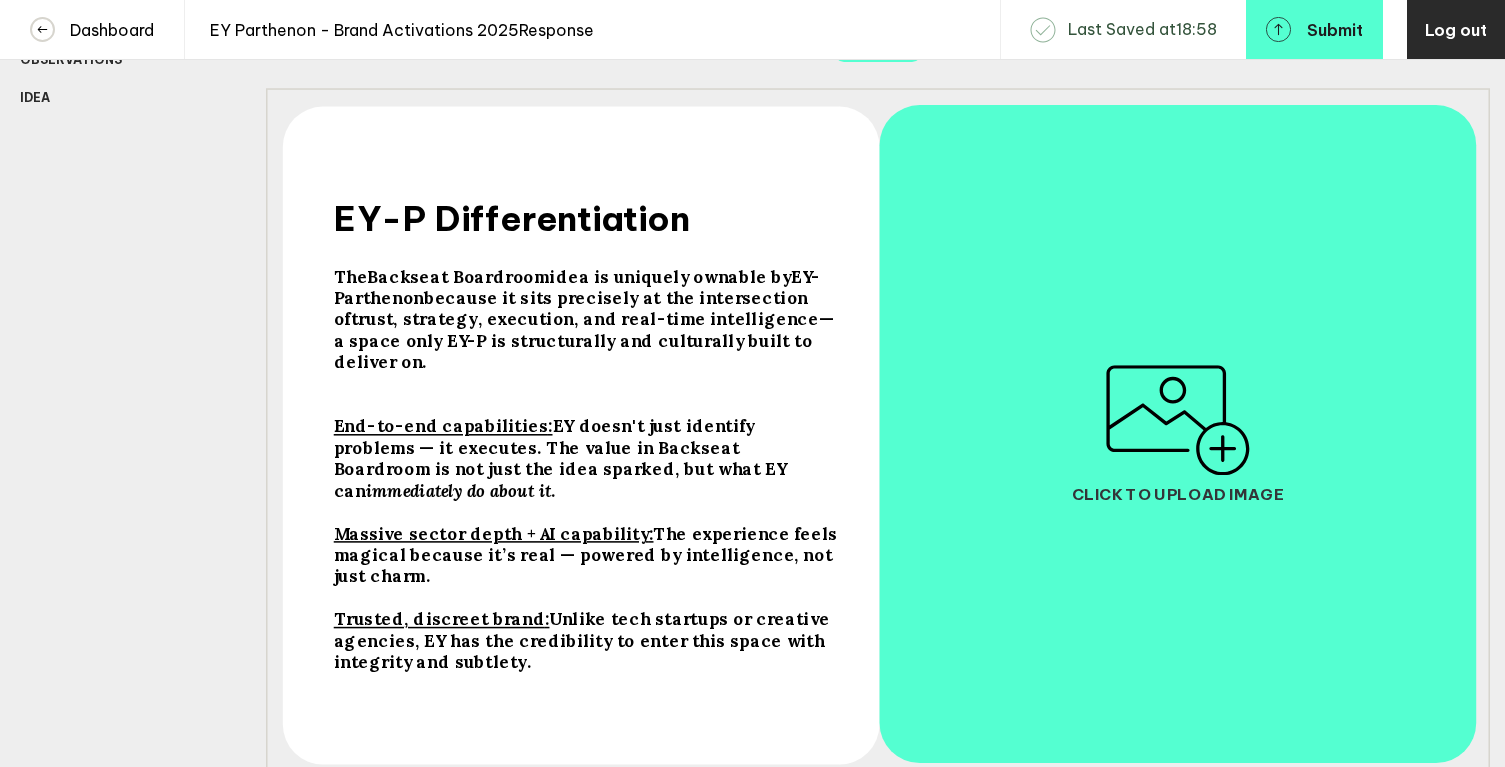 click on "End-to-end capabilities" at bounding box center (351, 276) 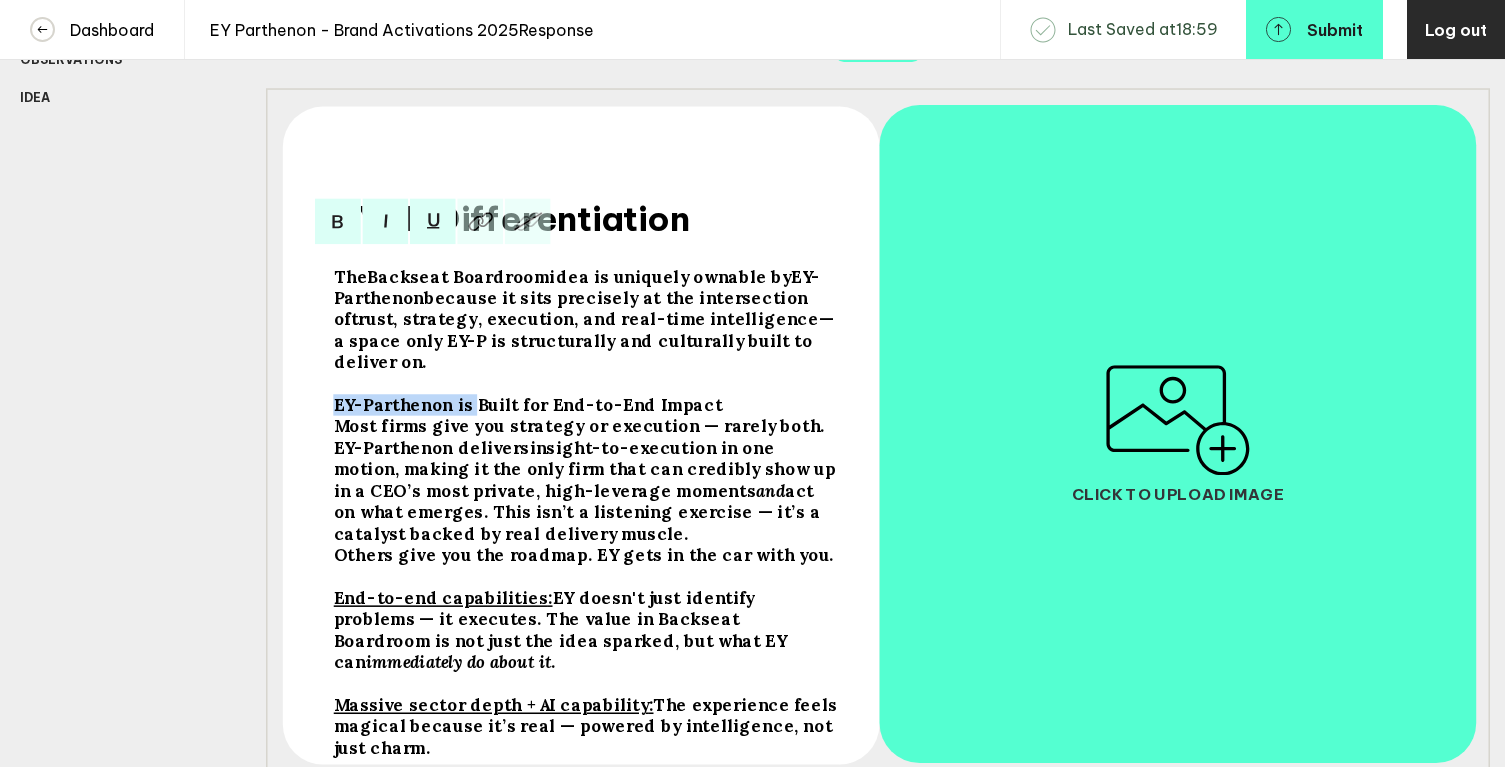 drag, startPoint x: 473, startPoint y: 416, endPoint x: 319, endPoint y: 407, distance: 154.26276 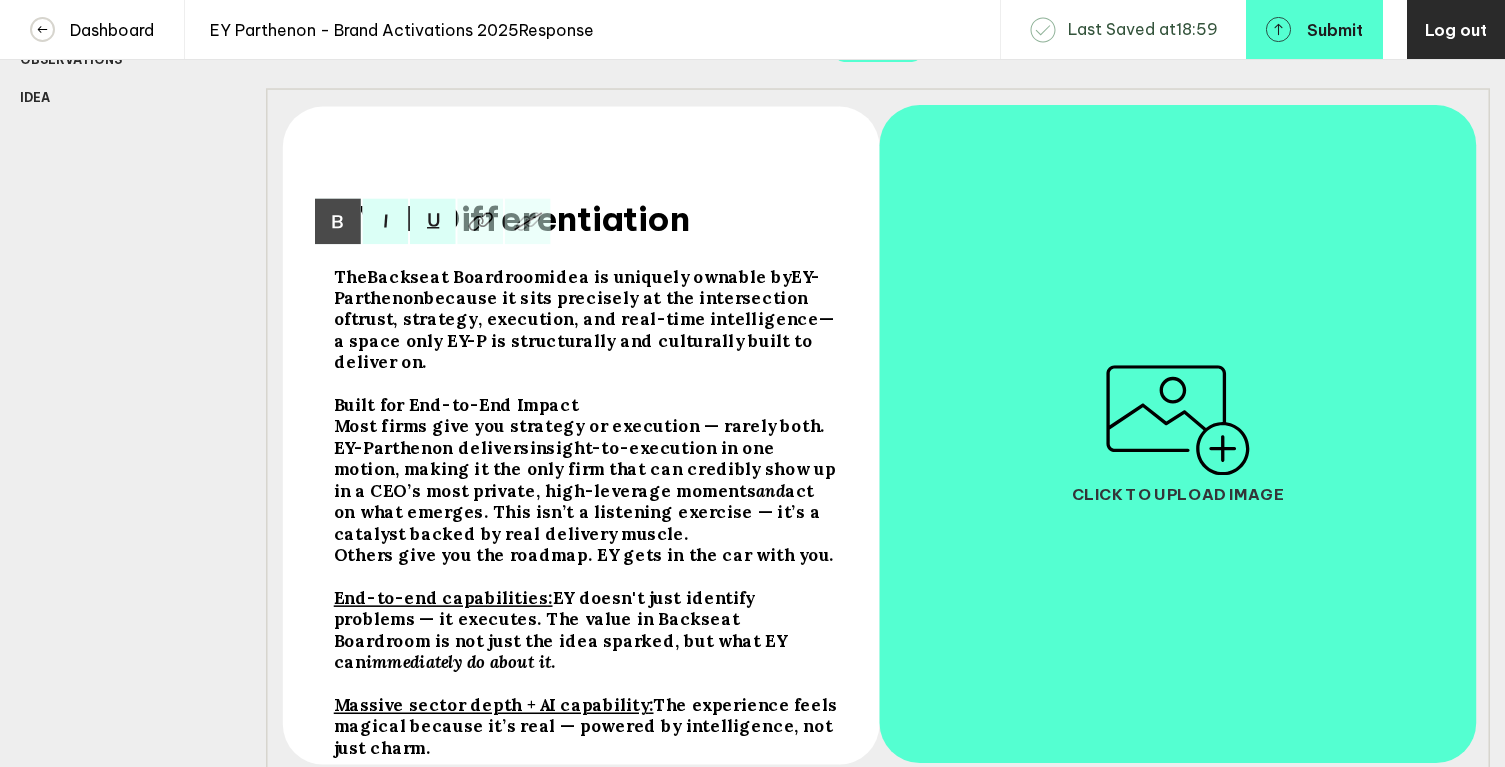 click on "Built for End-to-End Impact" at bounding box center (456, 405) 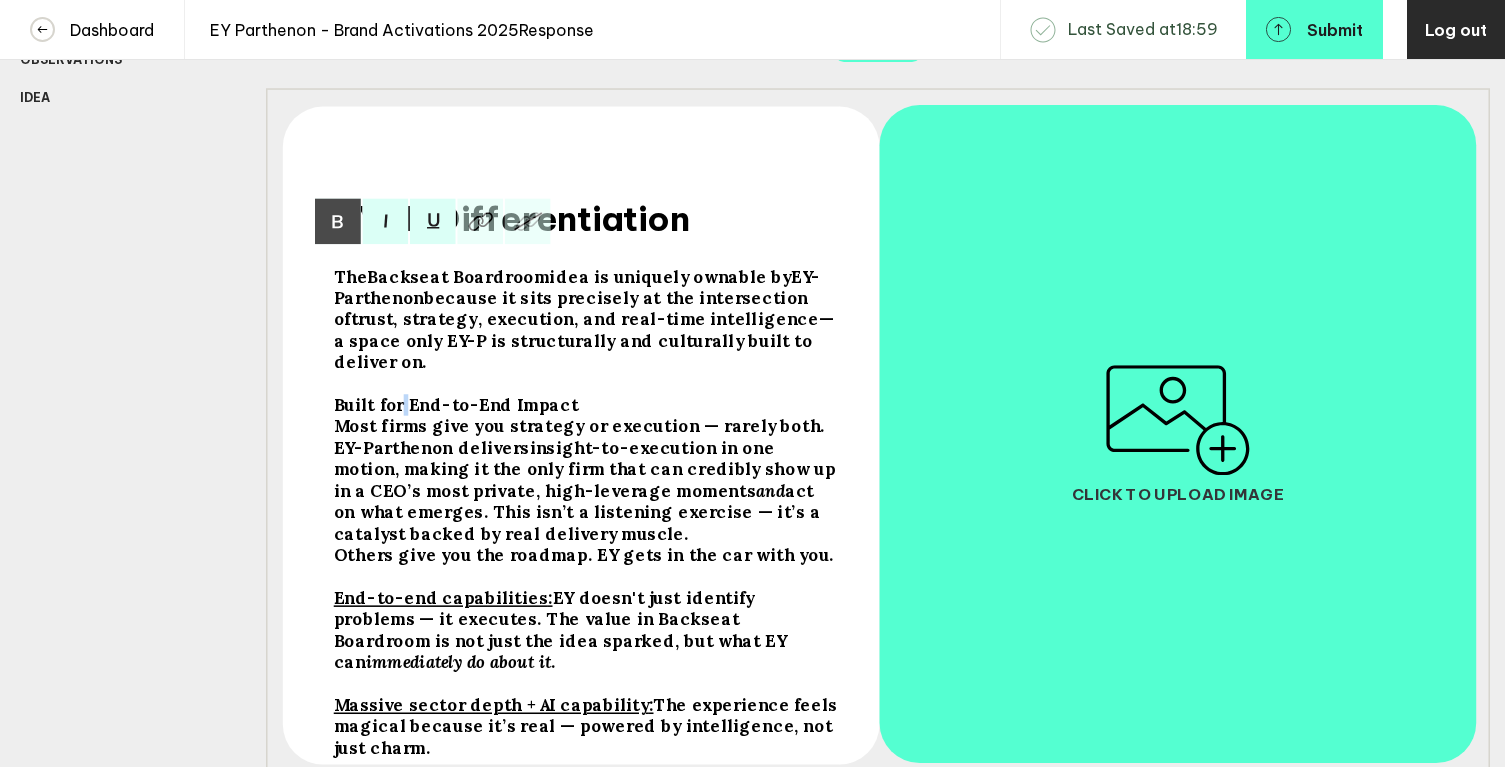 click on "Built for End-to-End Impact" at bounding box center [456, 405] 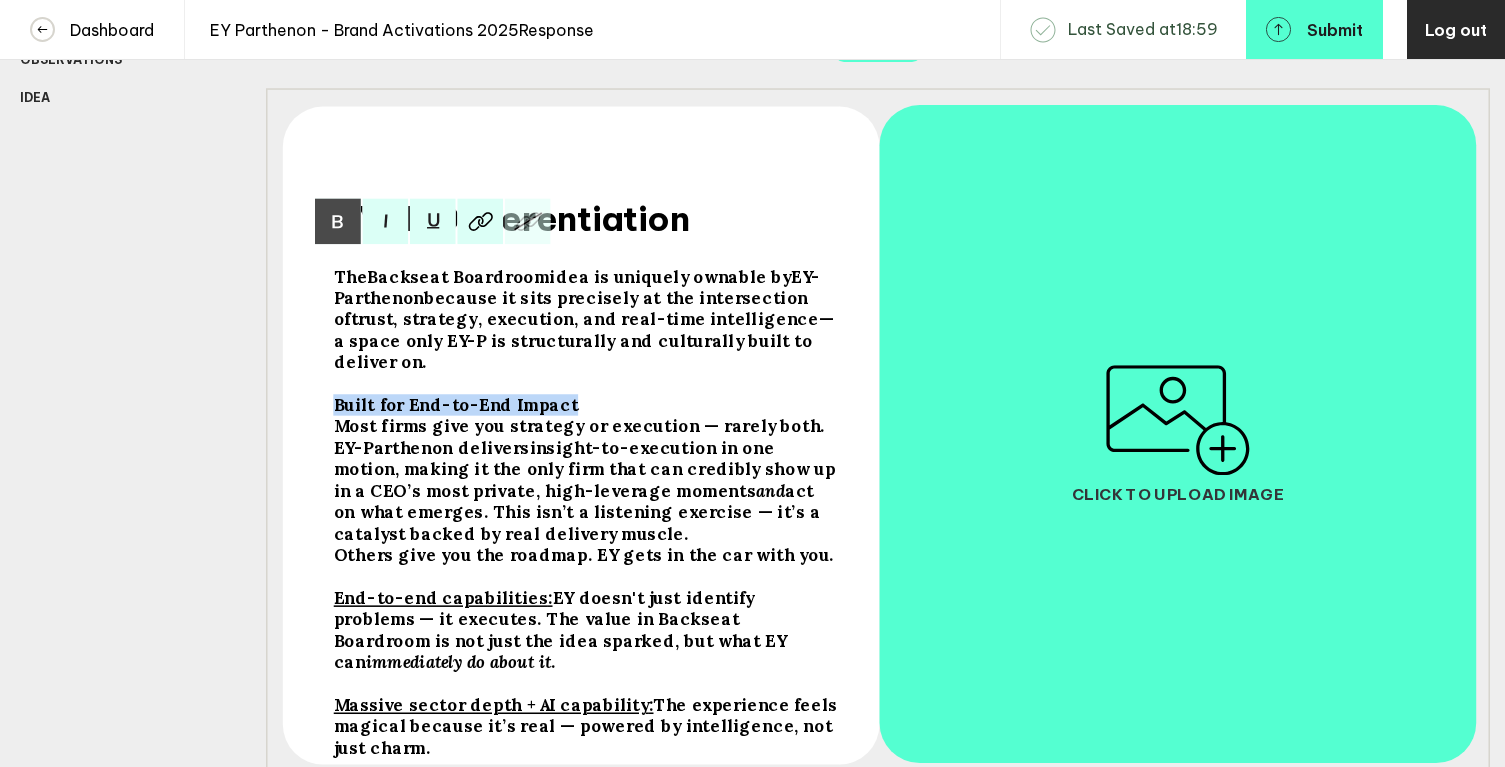 click on "Built for End-to-End Impact" at bounding box center (456, 405) 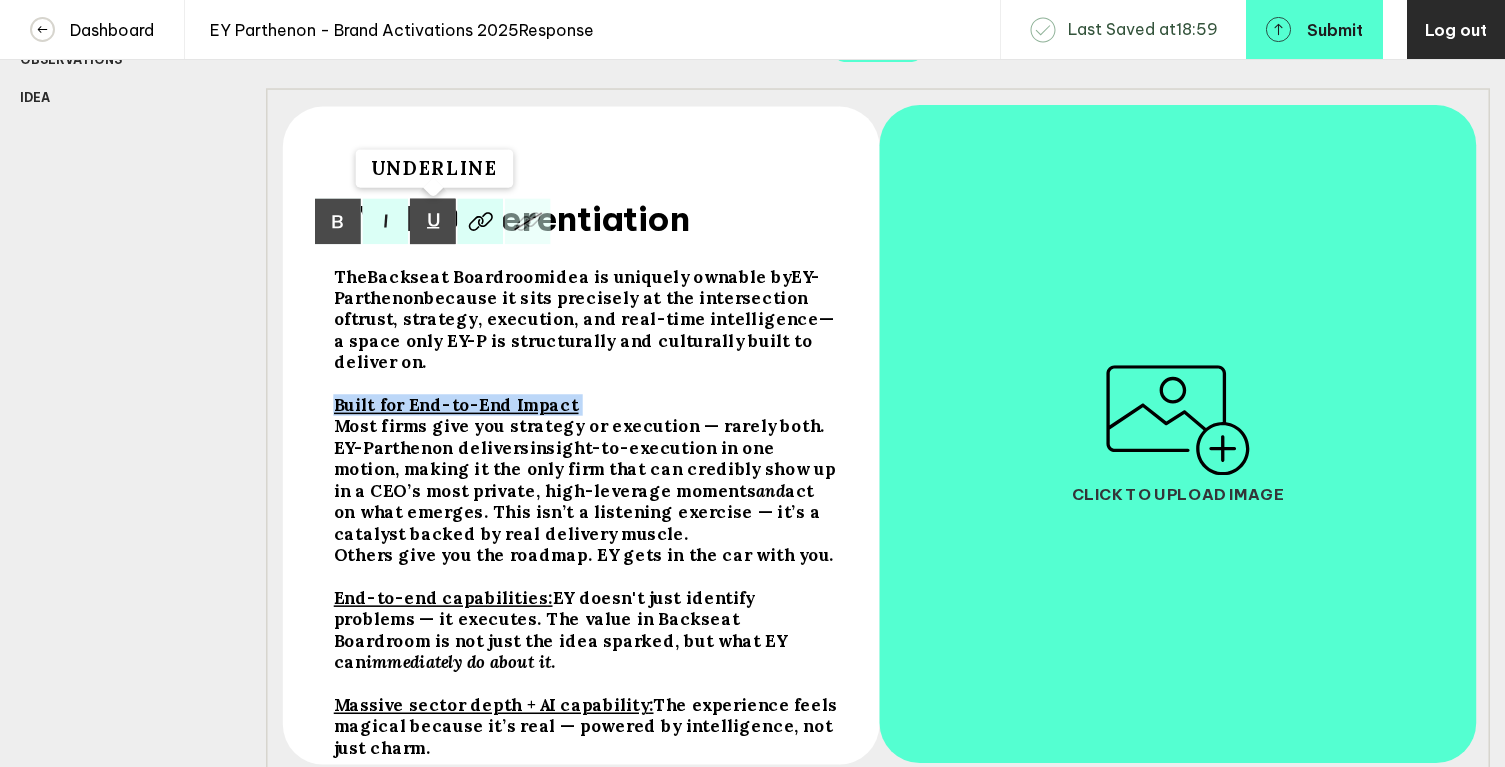 click at bounding box center [338, 222] 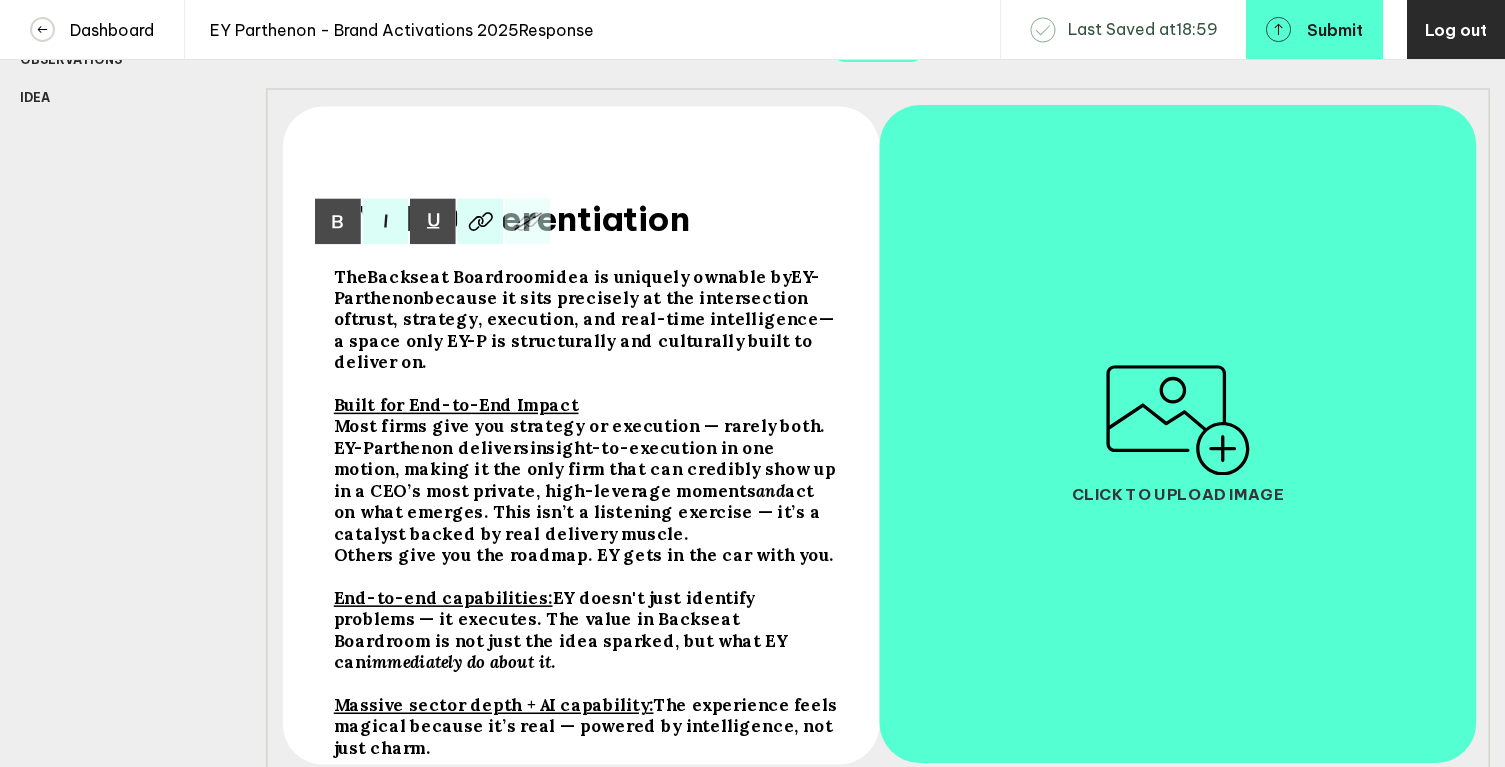 click on ", making it the only firm that can credibly show up in a CEO’s most private, high-leverage moments" at bounding box center (456, 405) 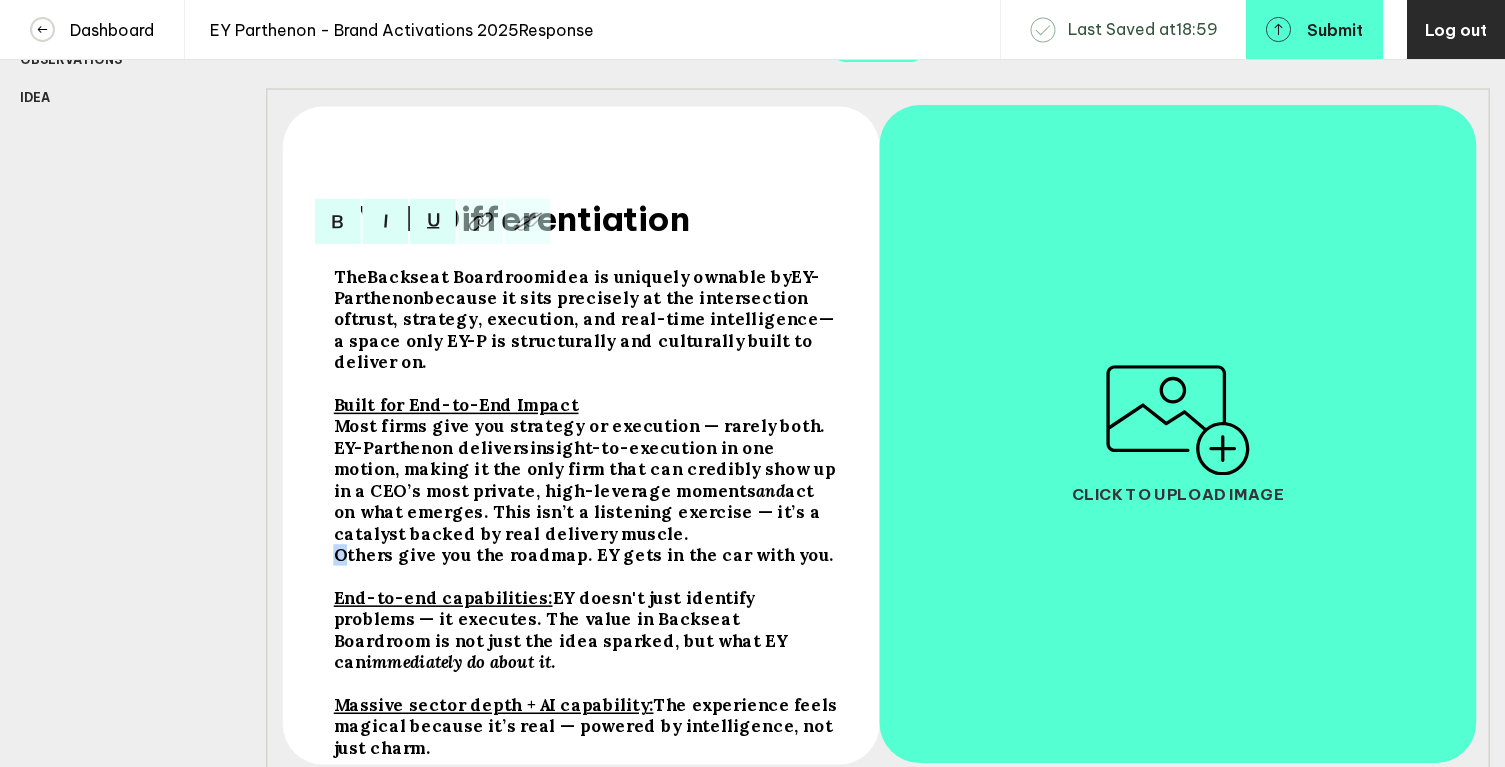 click on "Others give you the roadmap. EY gets in the car with you." at bounding box center (456, 405) 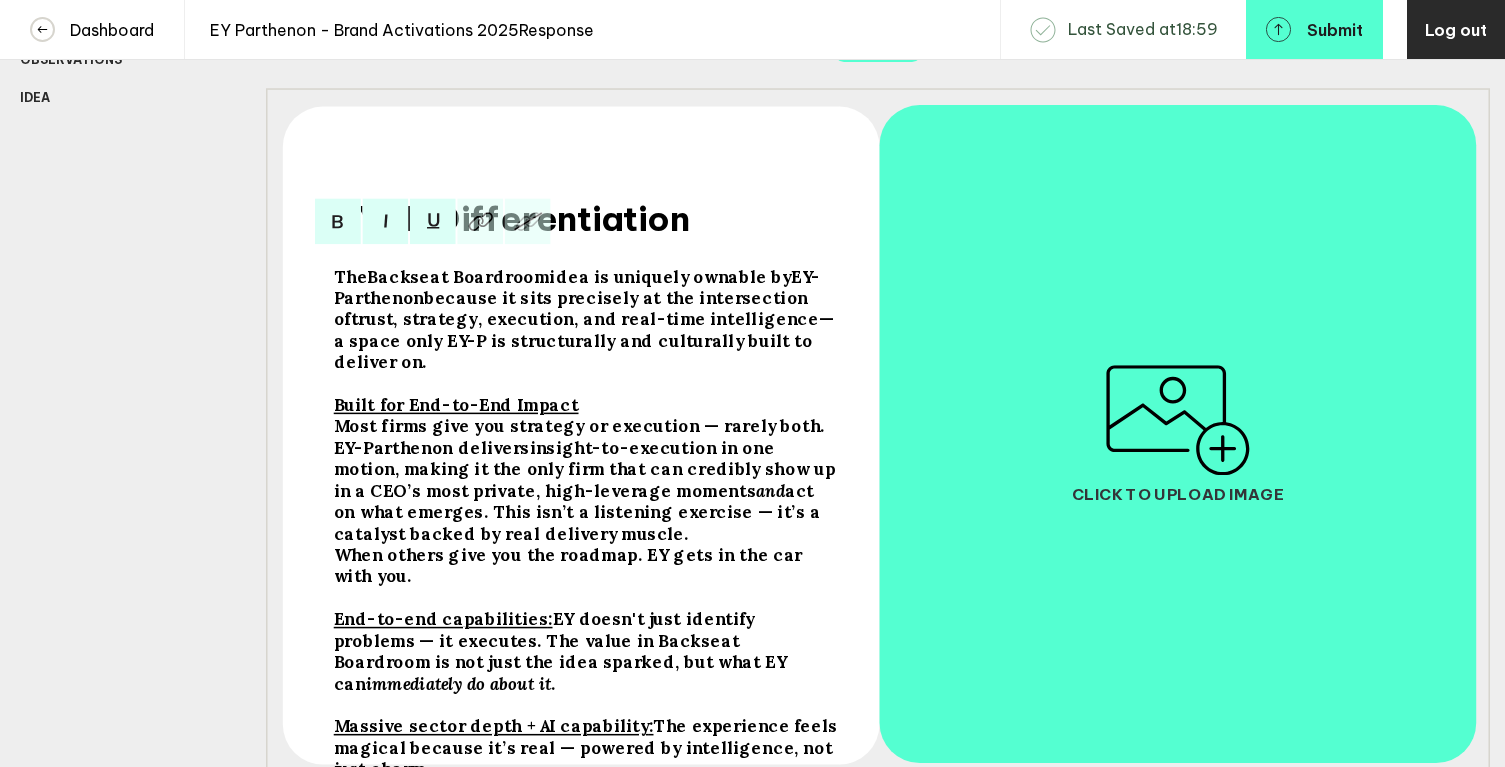 click on "When others give you the roadmap. EY gets in the car with you." at bounding box center (456, 405) 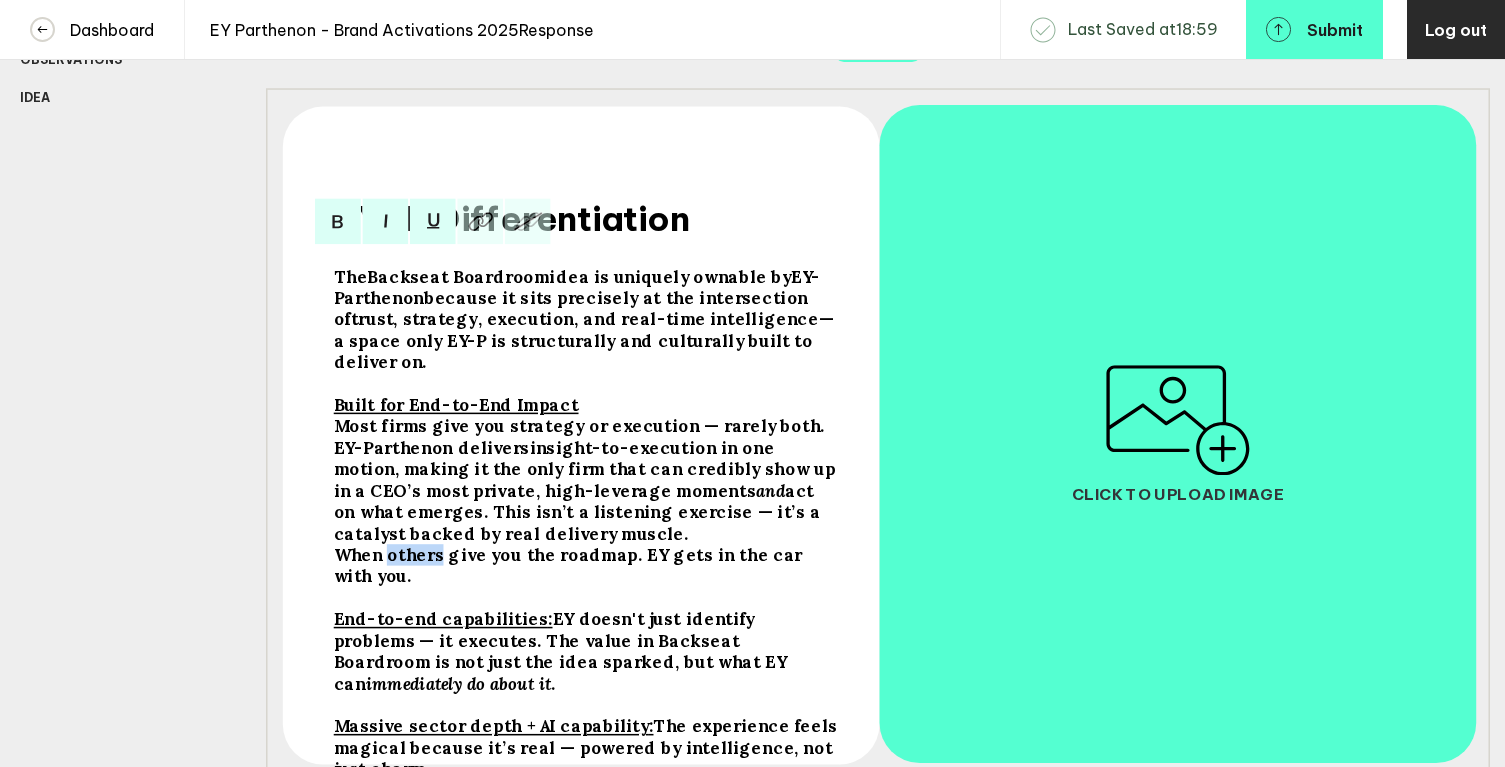 click on "When others give you the roadmap. EY gets in the car with you." at bounding box center (456, 405) 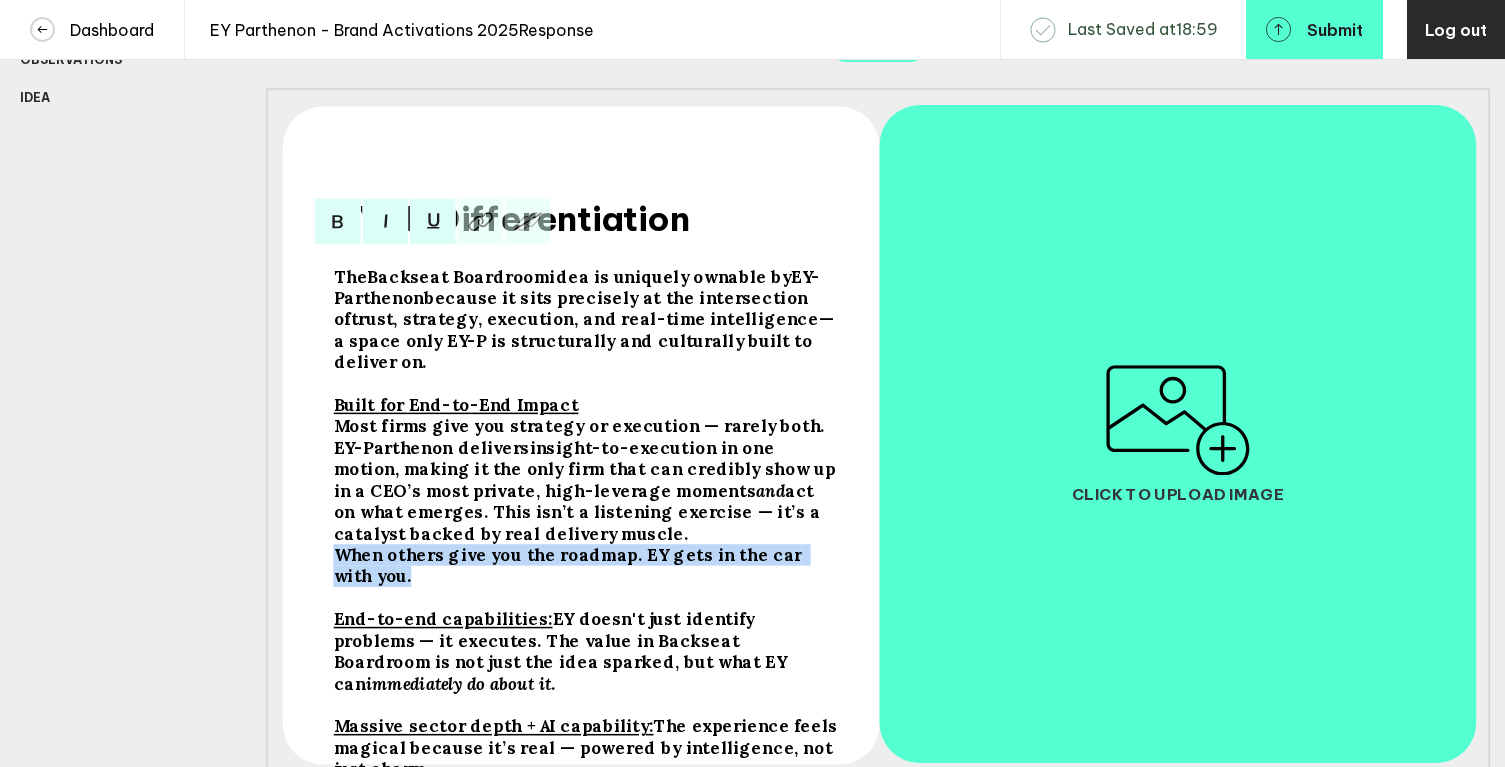click on "When others give you the roadmap. EY gets in the car with you." at bounding box center (456, 405) 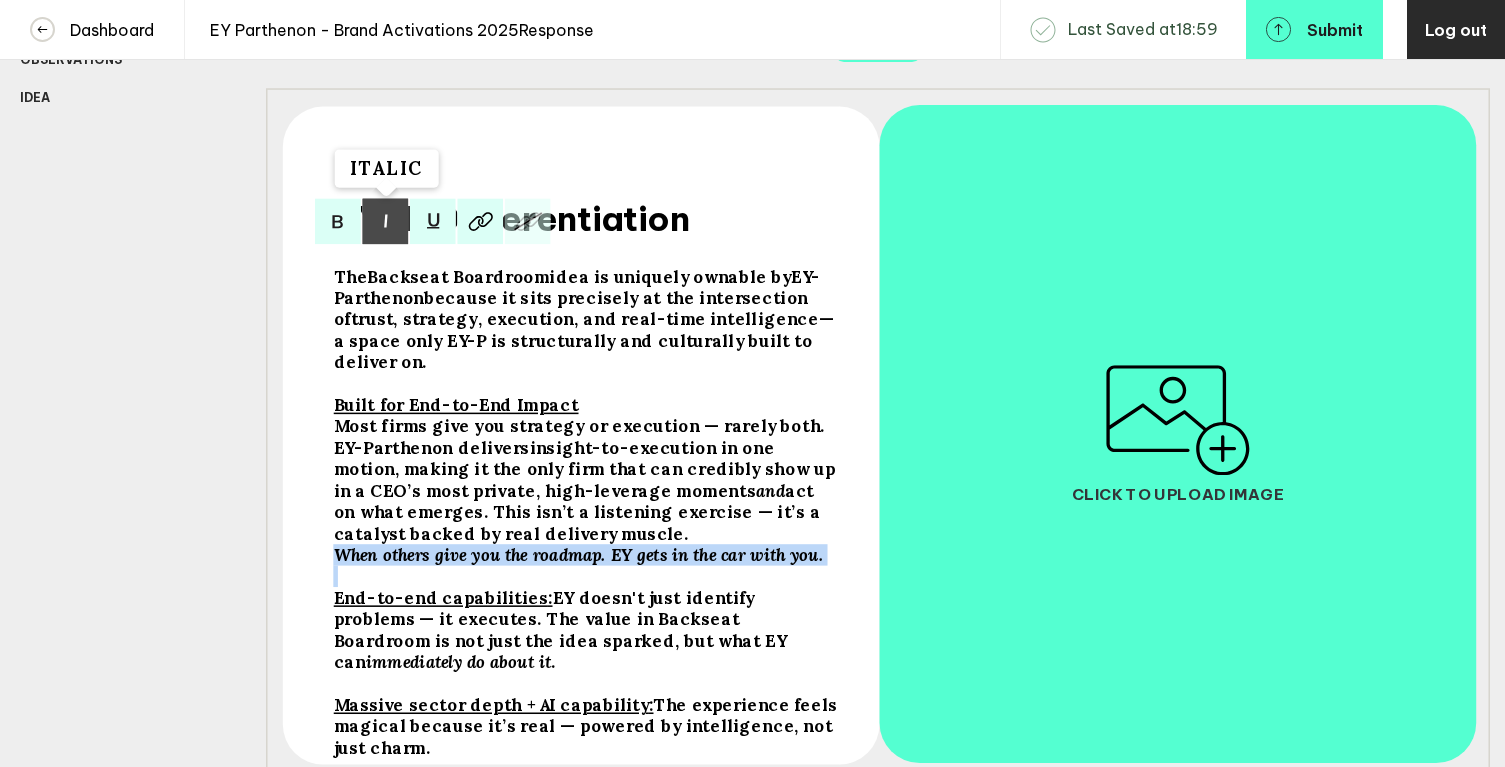 click at bounding box center (386, 222) 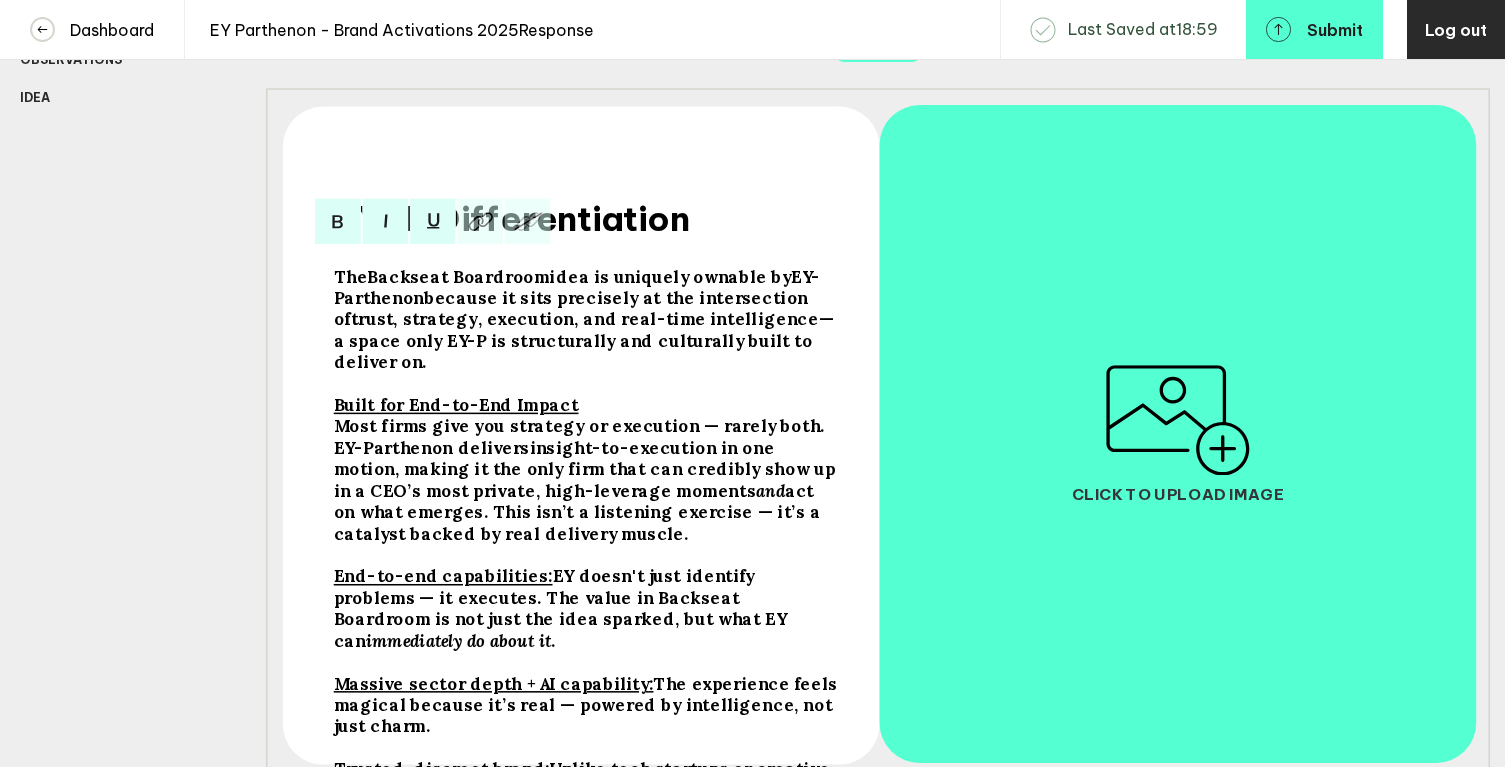 click on "Most firms give you strategy or execution — rarely both. EY-Parthenon delivers" at bounding box center (456, 405) 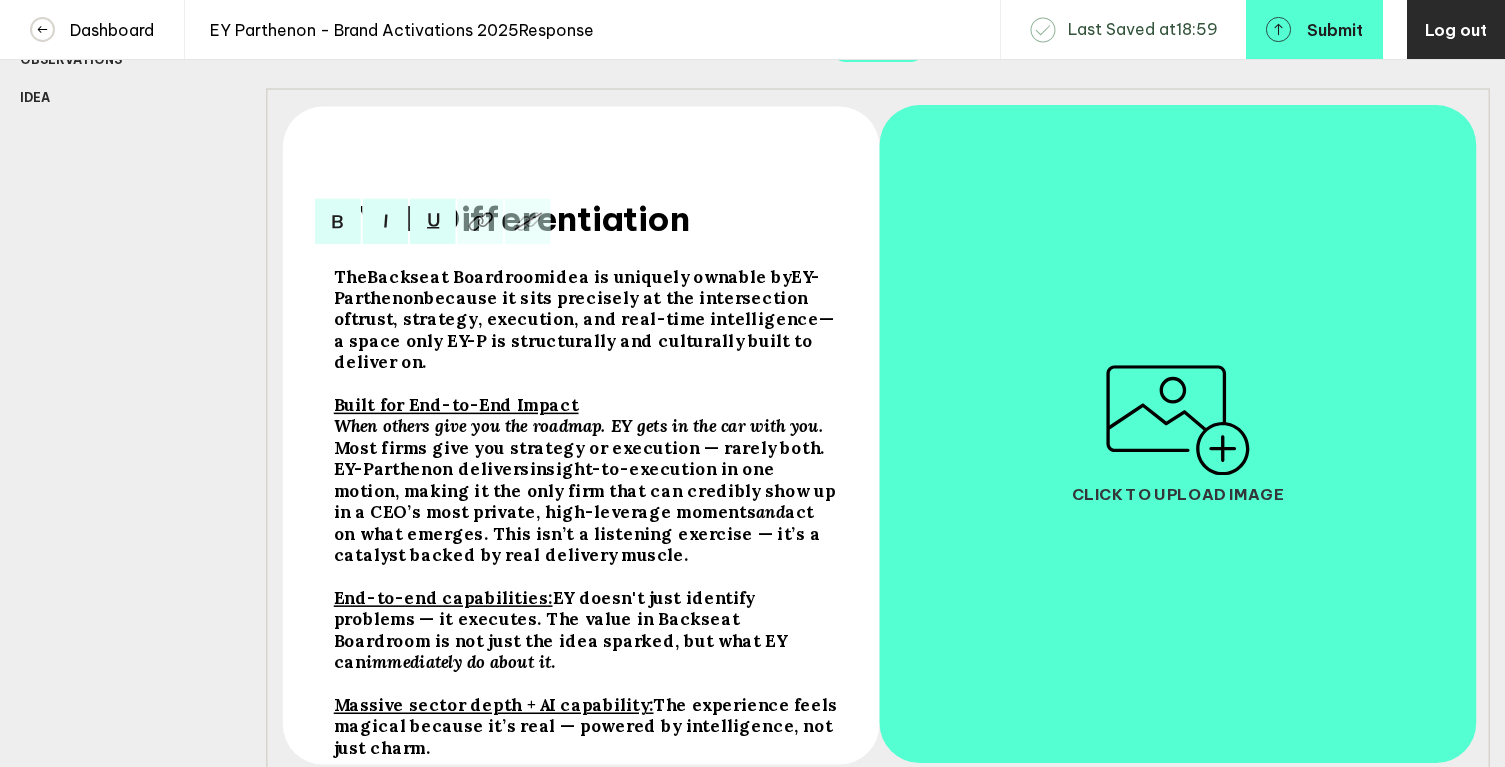 click on "Most firms give you strategy or execution — rarely both. EY-Parthenon delivers" at bounding box center (456, 405) 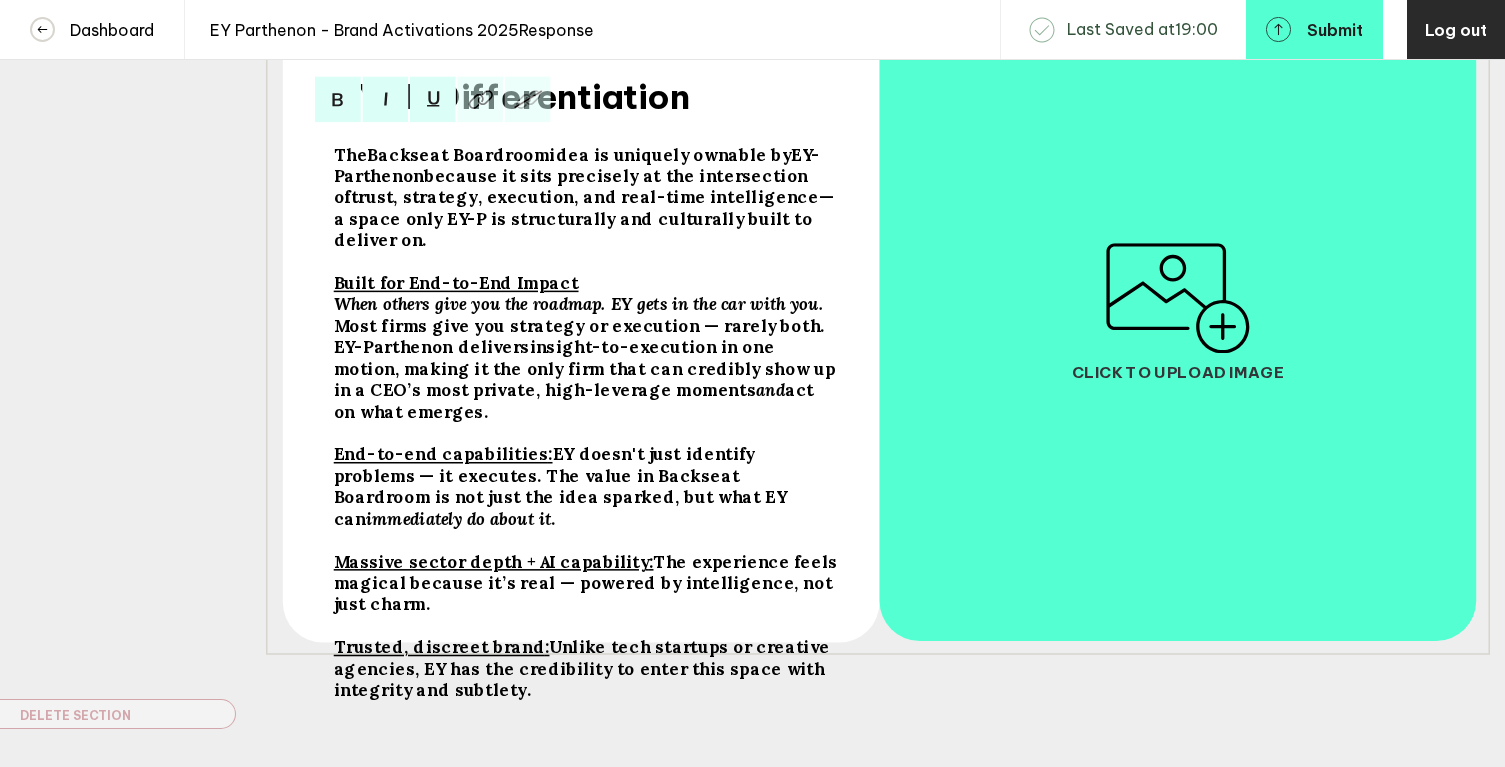 scroll, scrollTop: 428, scrollLeft: 0, axis: vertical 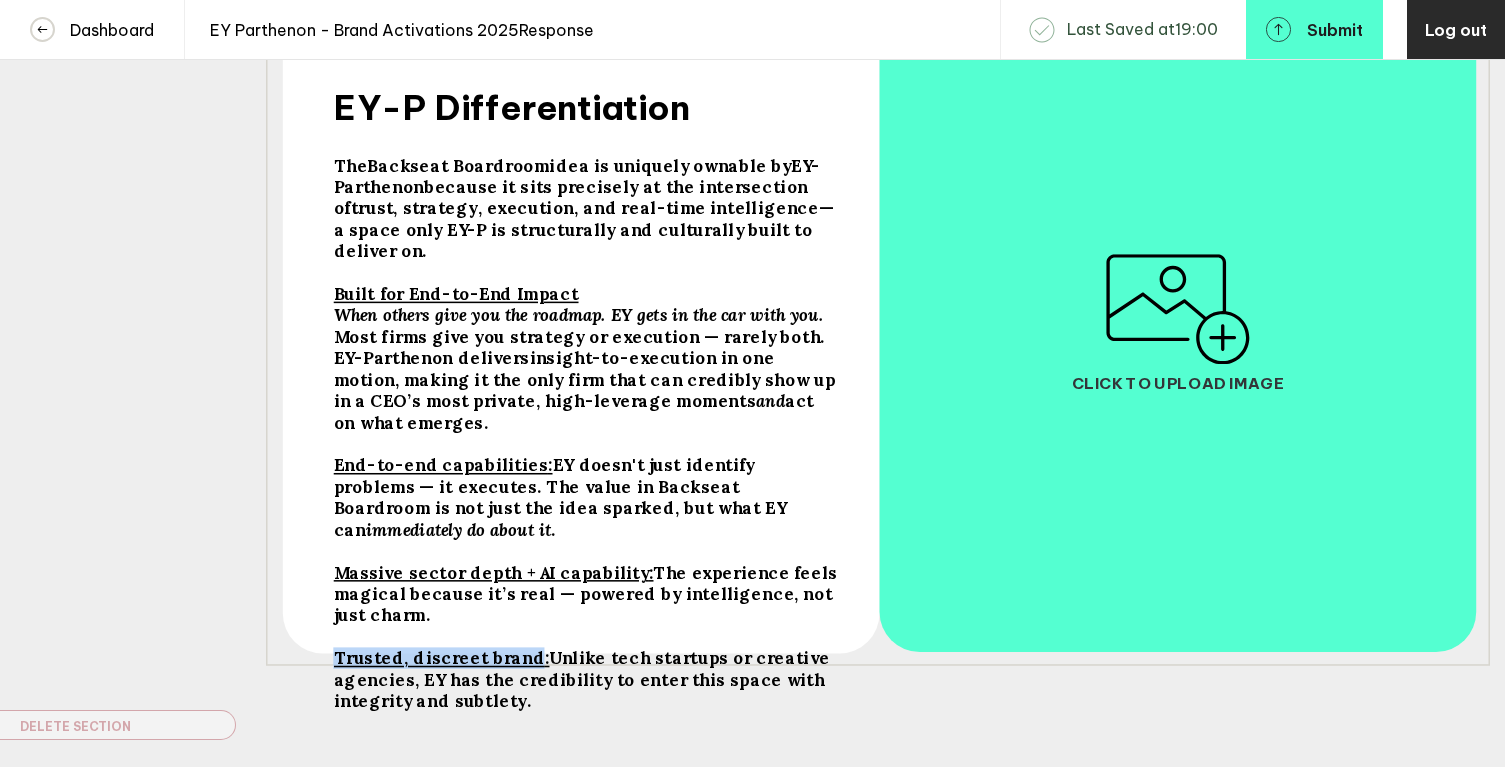 drag, startPoint x: 522, startPoint y: 650, endPoint x: 338, endPoint y: 648, distance: 184.01086 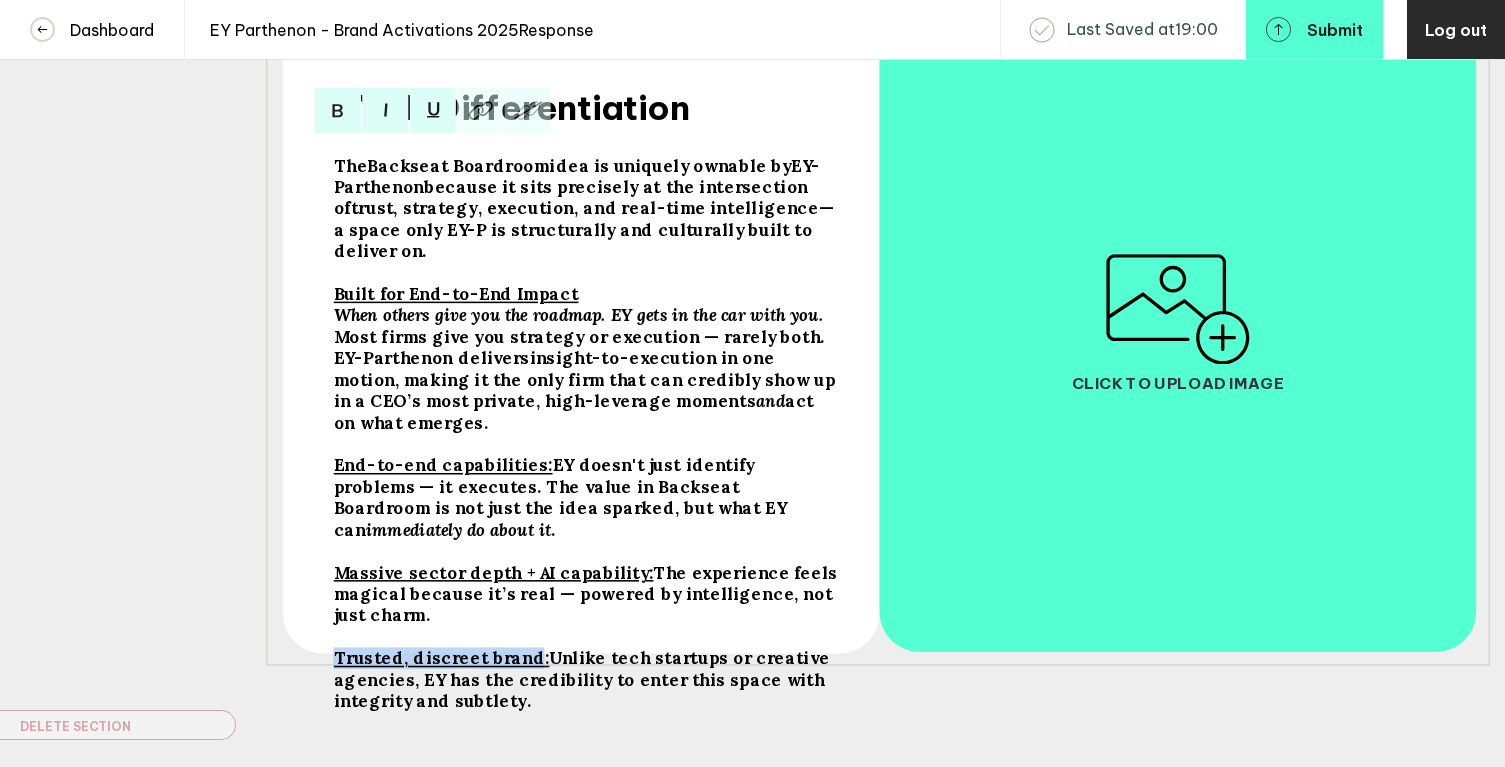 drag, startPoint x: 334, startPoint y: 650, endPoint x: 524, endPoint y: 651, distance: 190.00262 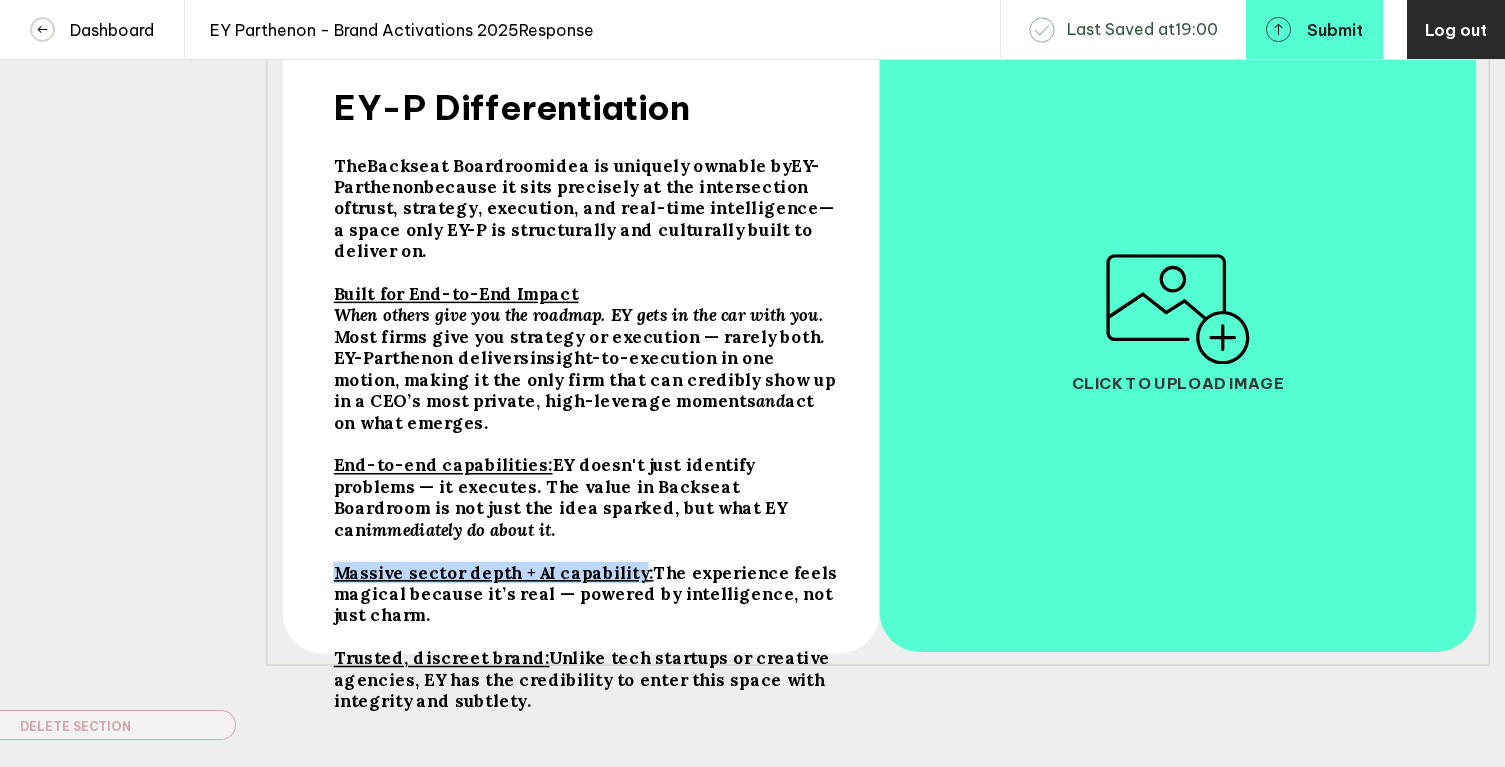 drag, startPoint x: 625, startPoint y: 563, endPoint x: 328, endPoint y: 565, distance: 297.00674 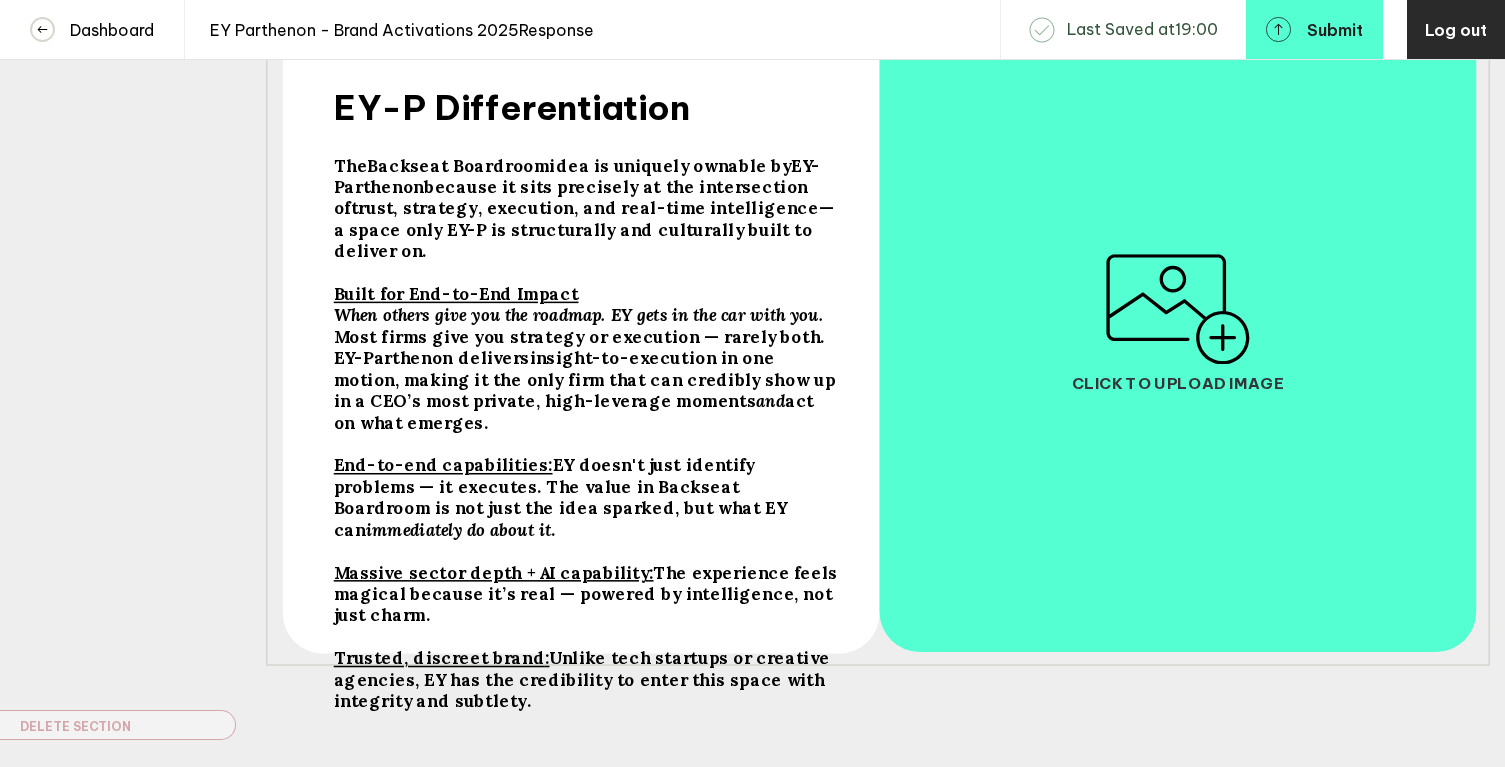 click on "The experience feels magical because it’s real — powered by intelligence, not just charm." at bounding box center (351, 165) 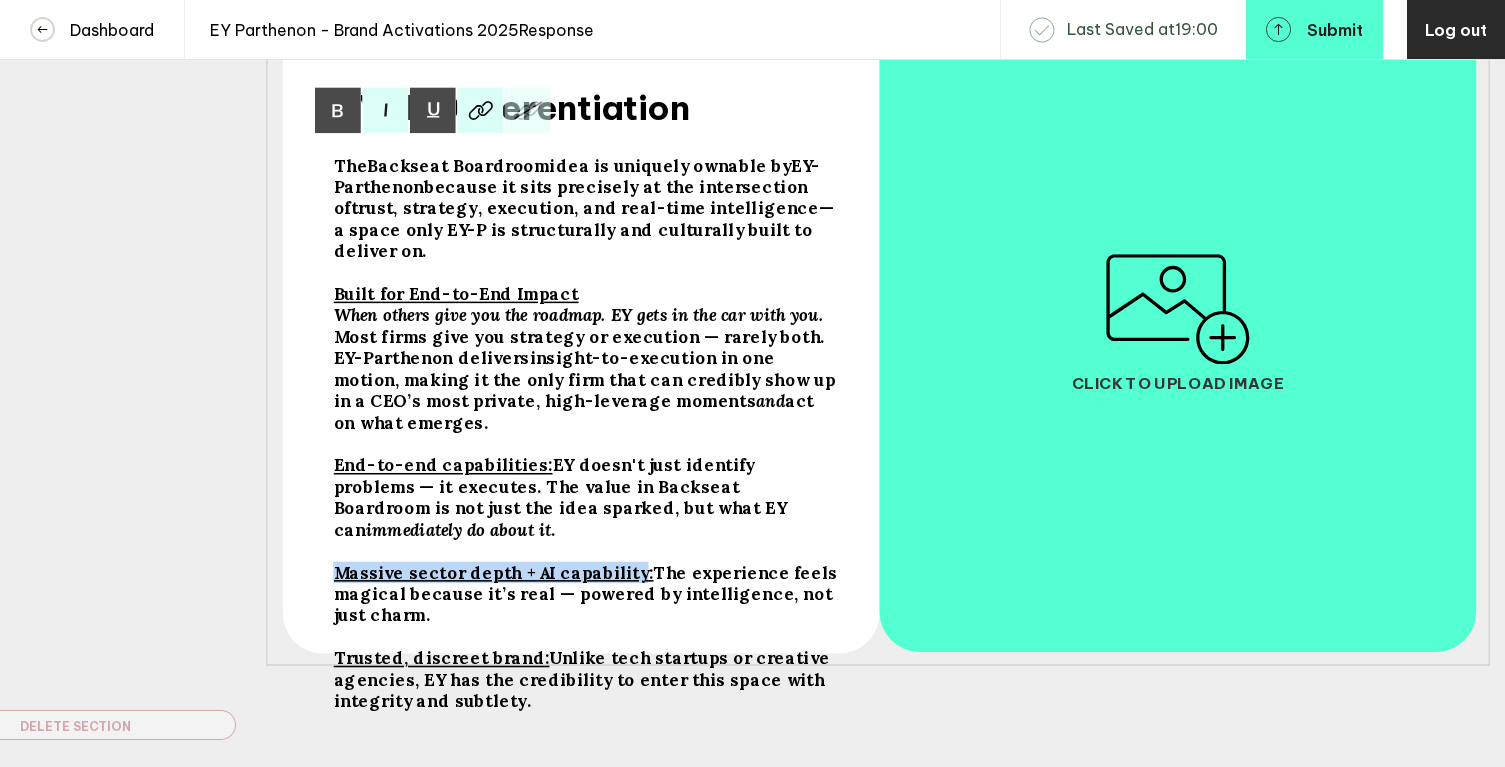 drag, startPoint x: 627, startPoint y: 567, endPoint x: 341, endPoint y: 568, distance: 286.00174 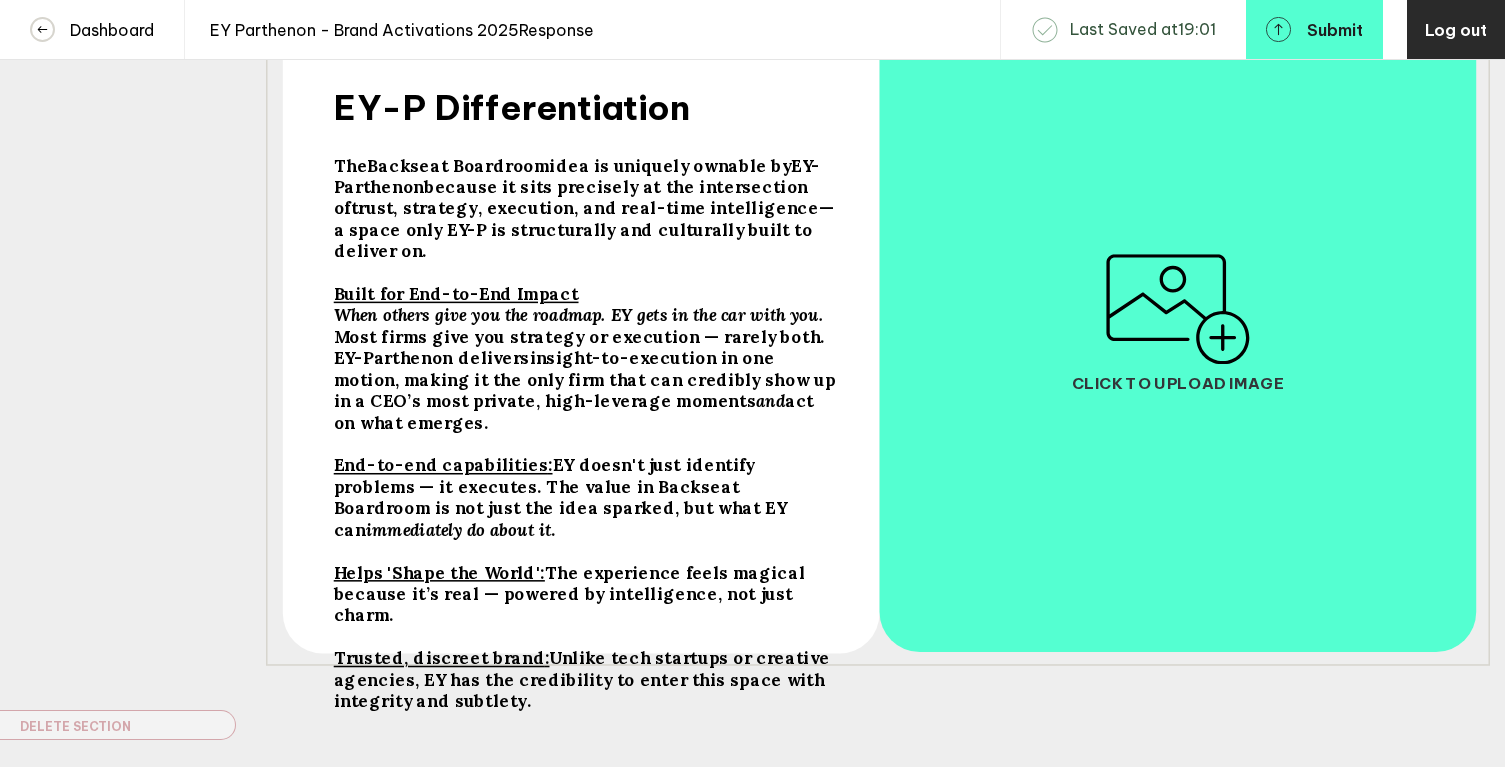 drag, startPoint x: 755, startPoint y: 589, endPoint x: 536, endPoint y: 563, distance: 220.53798 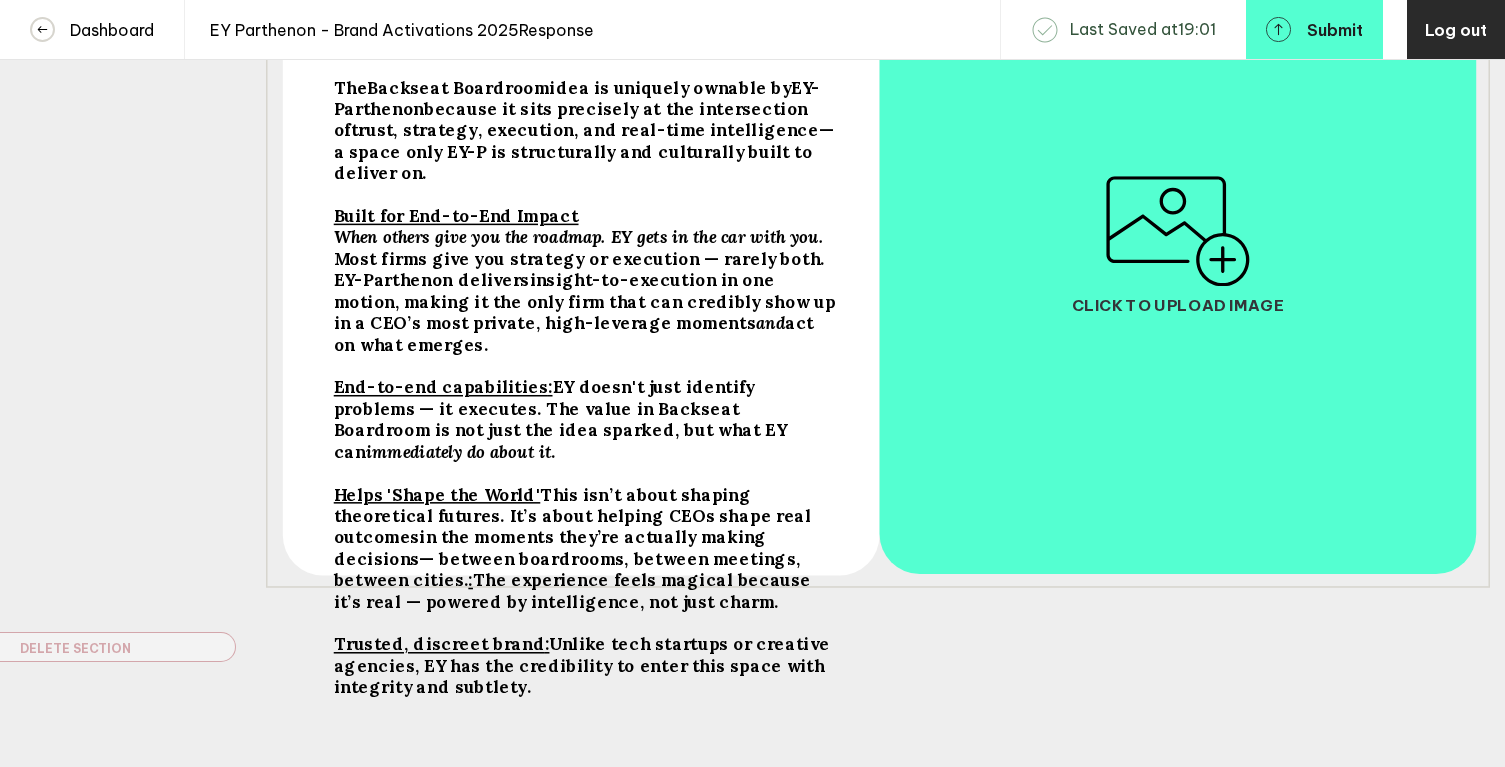 scroll, scrollTop: 518, scrollLeft: 0, axis: vertical 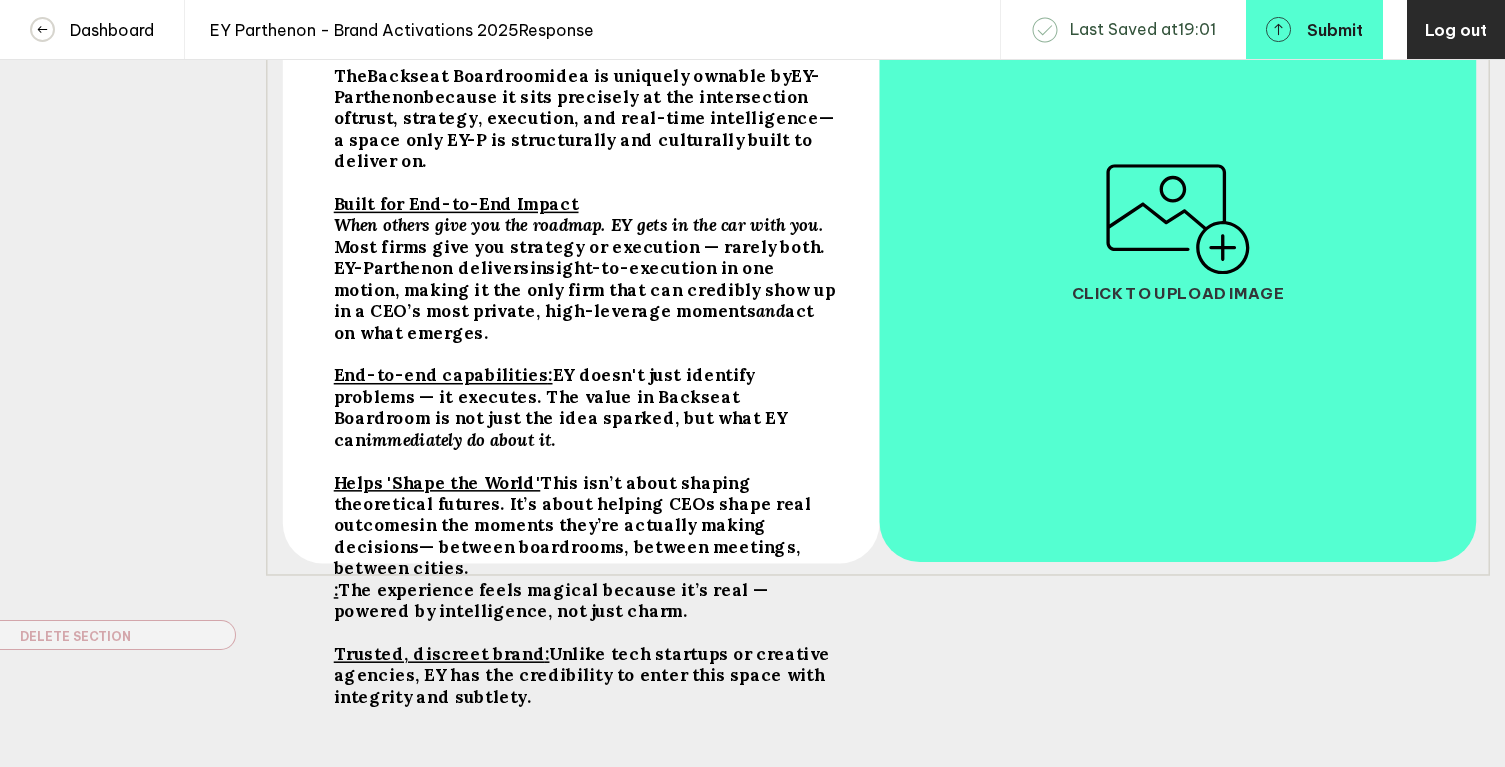 drag, startPoint x: 578, startPoint y: 585, endPoint x: 327, endPoint y: 558, distance: 252.44801 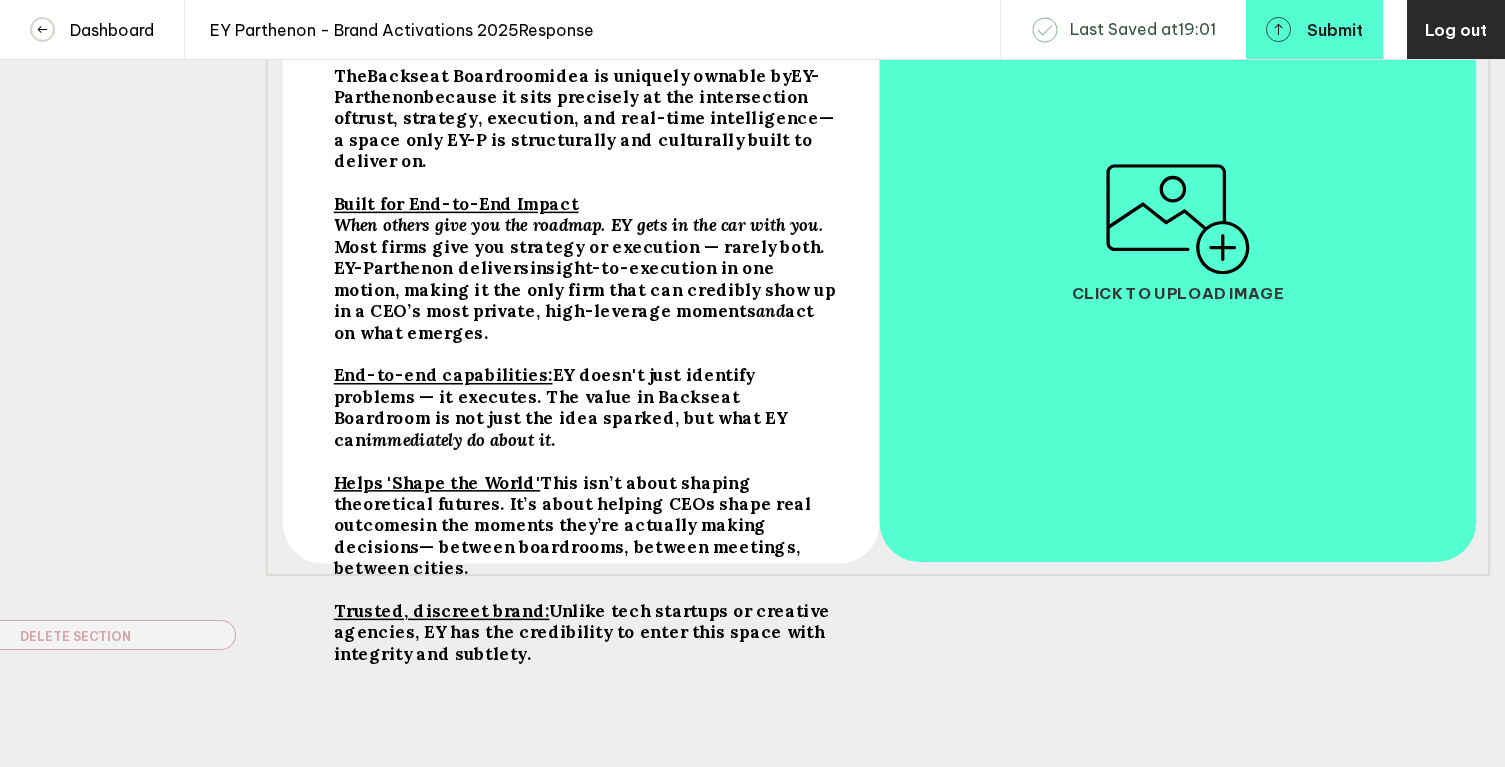 click on "This isn’t about shaping theoretical futures. It’s about helping CEOs shape real outcomes" at bounding box center [351, 75] 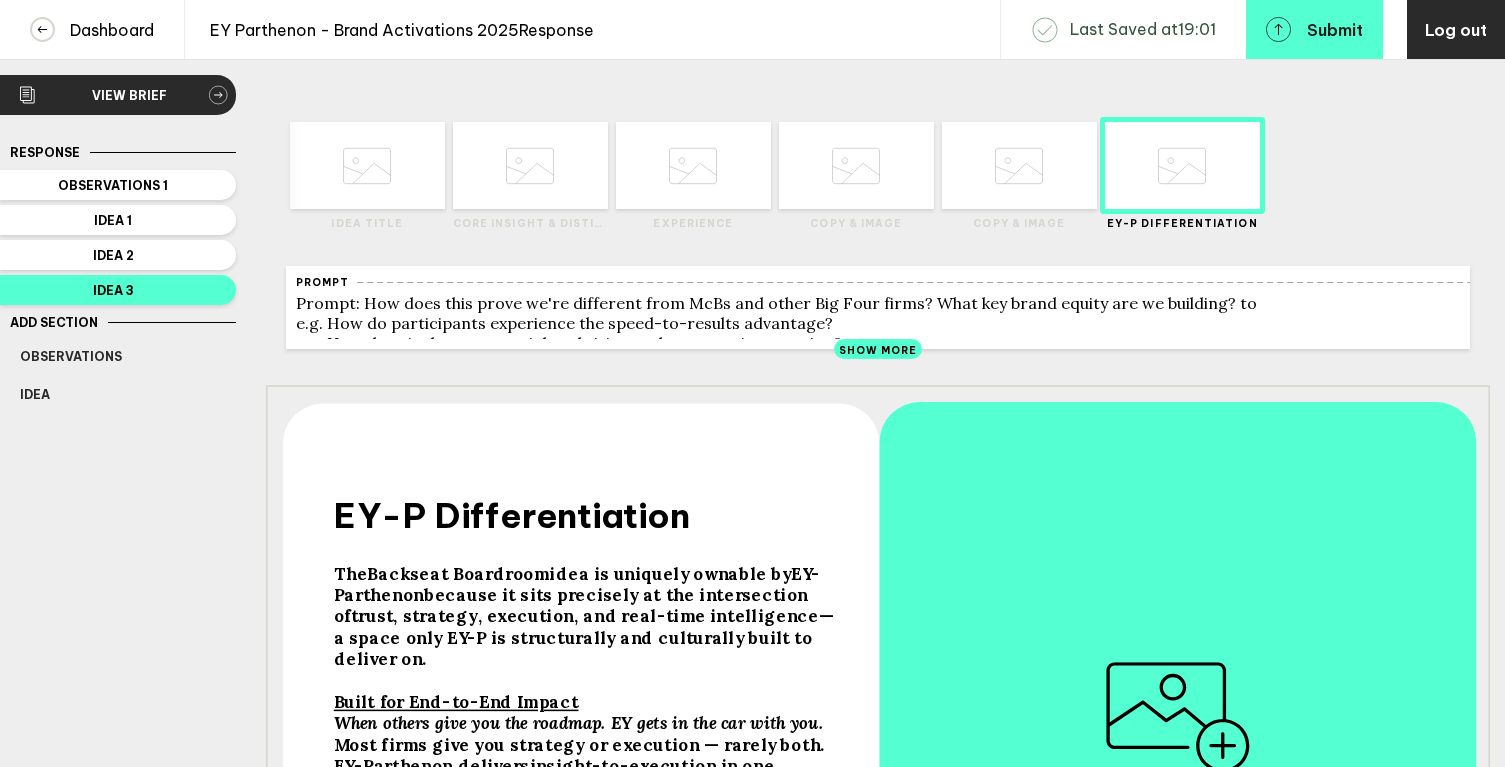 scroll, scrollTop: 0, scrollLeft: 0, axis: both 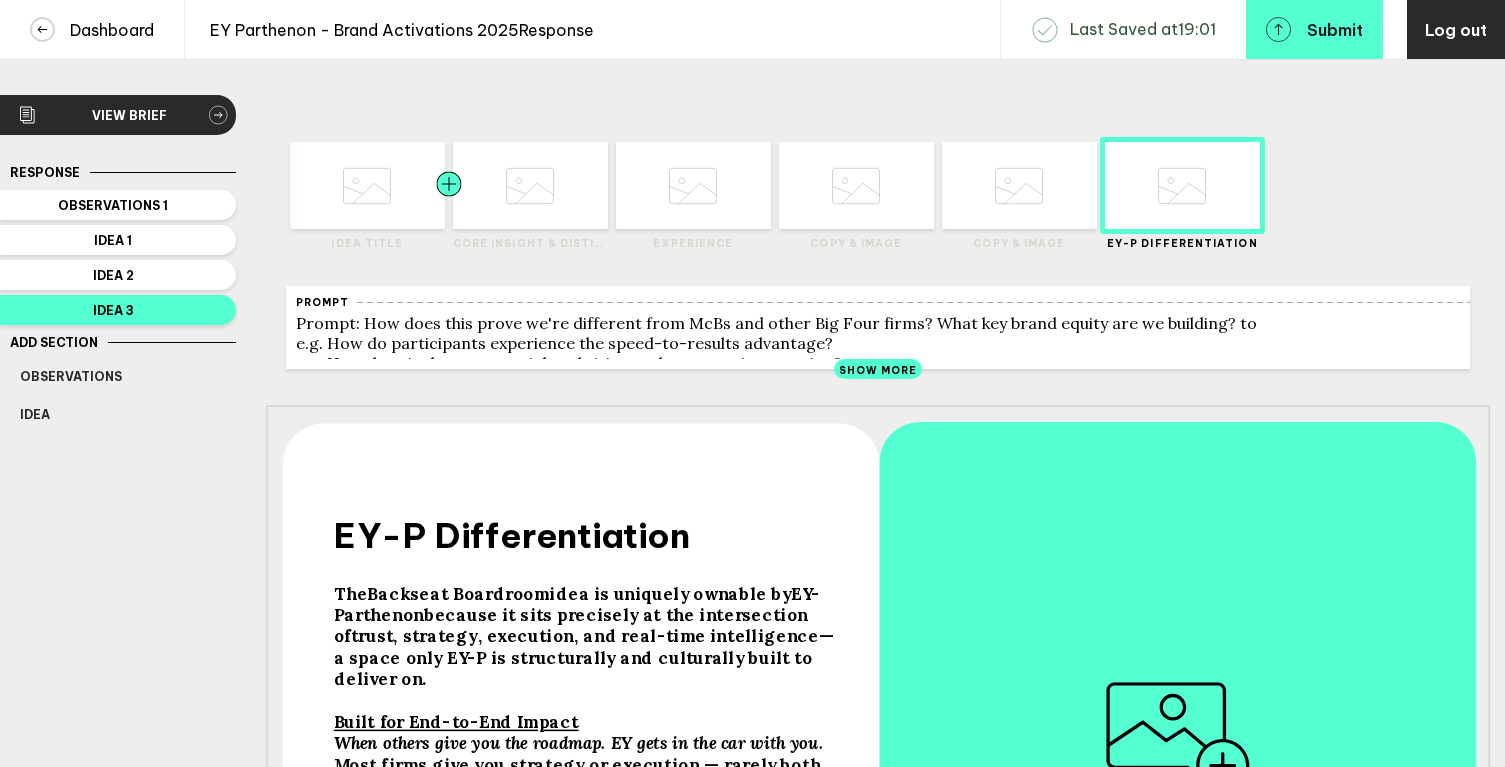 click at bounding box center [410, 185] 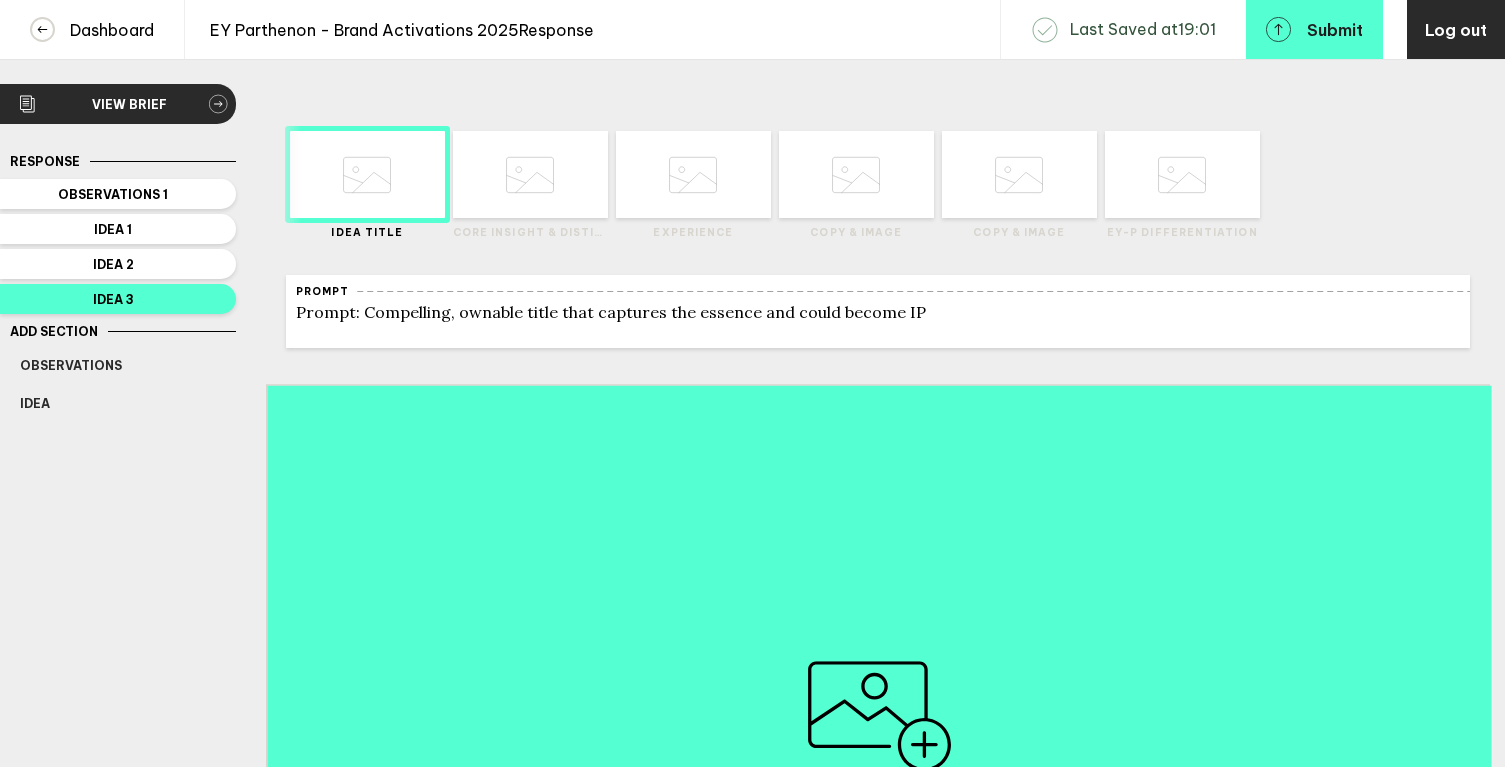 scroll, scrollTop: 0, scrollLeft: 0, axis: both 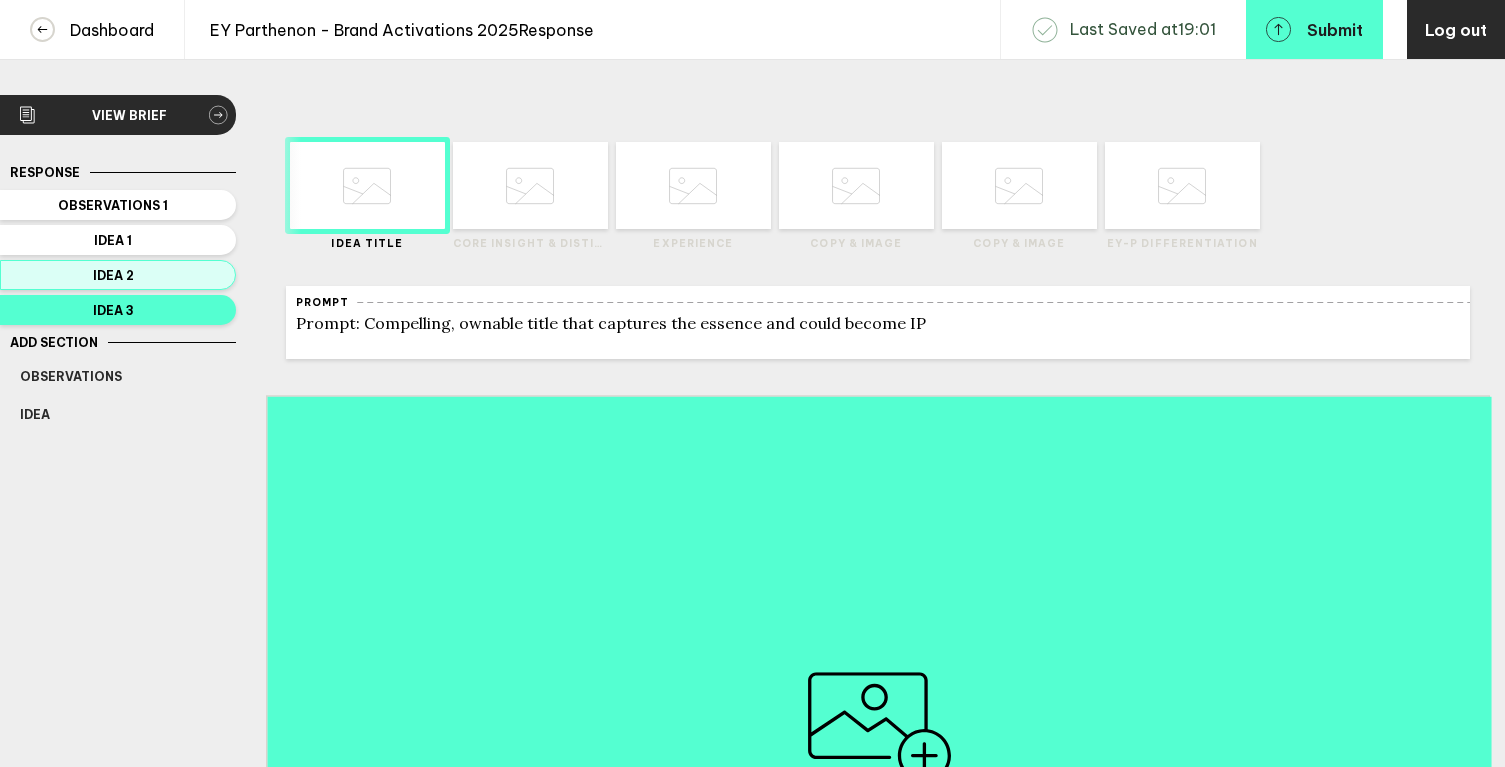 click on "Idea 2" at bounding box center [113, 205] 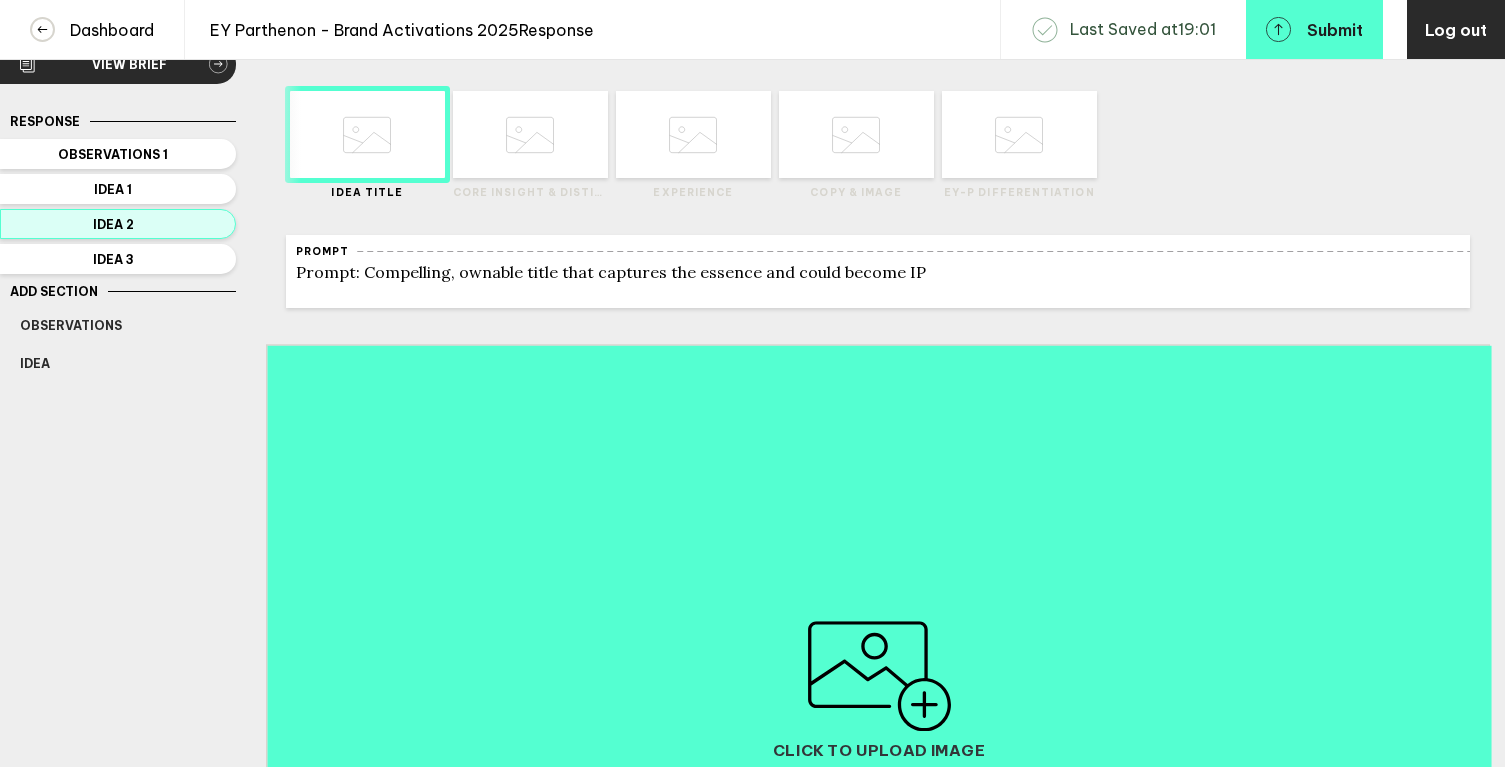scroll, scrollTop: 0, scrollLeft: 0, axis: both 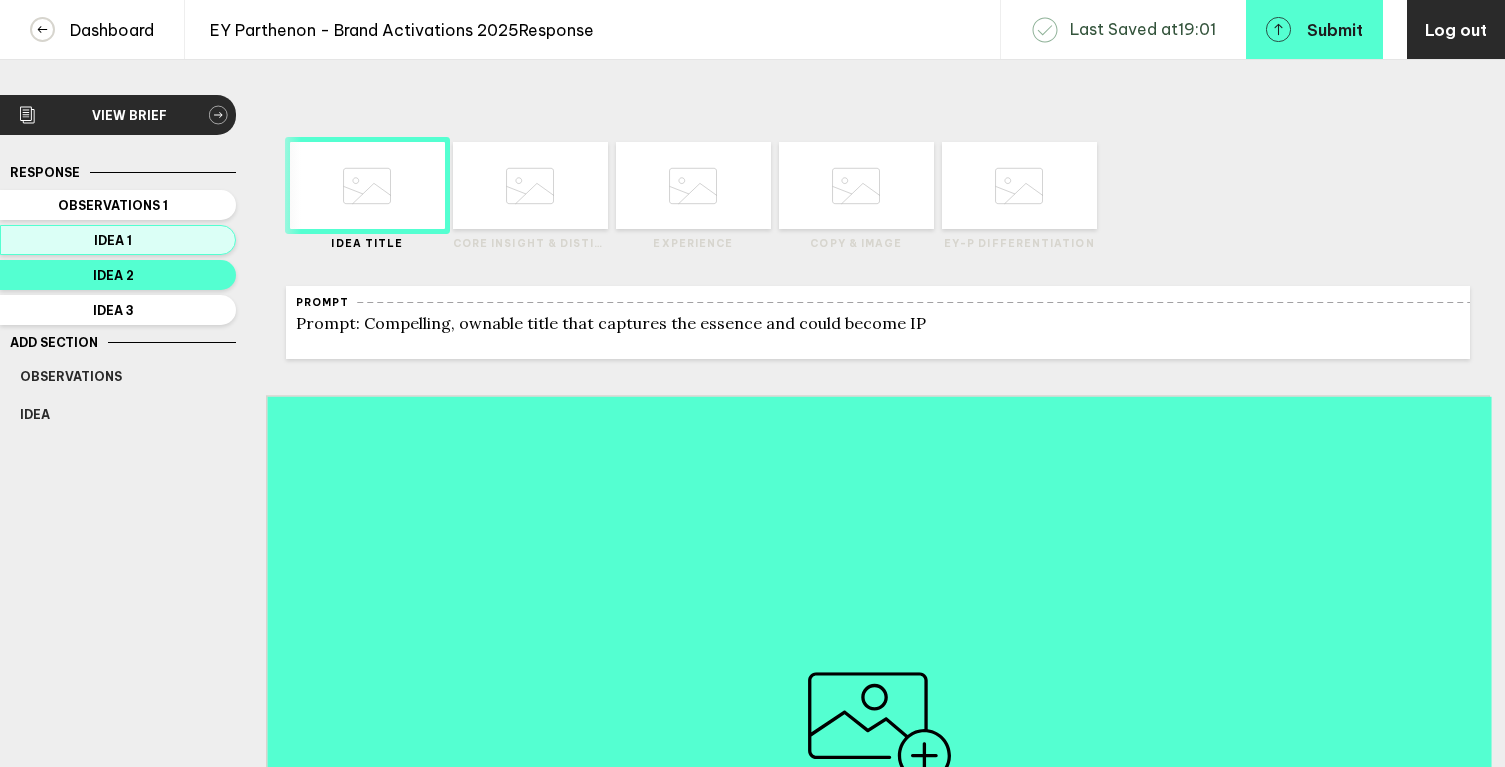 click on "Idea 1" at bounding box center (113, 205) 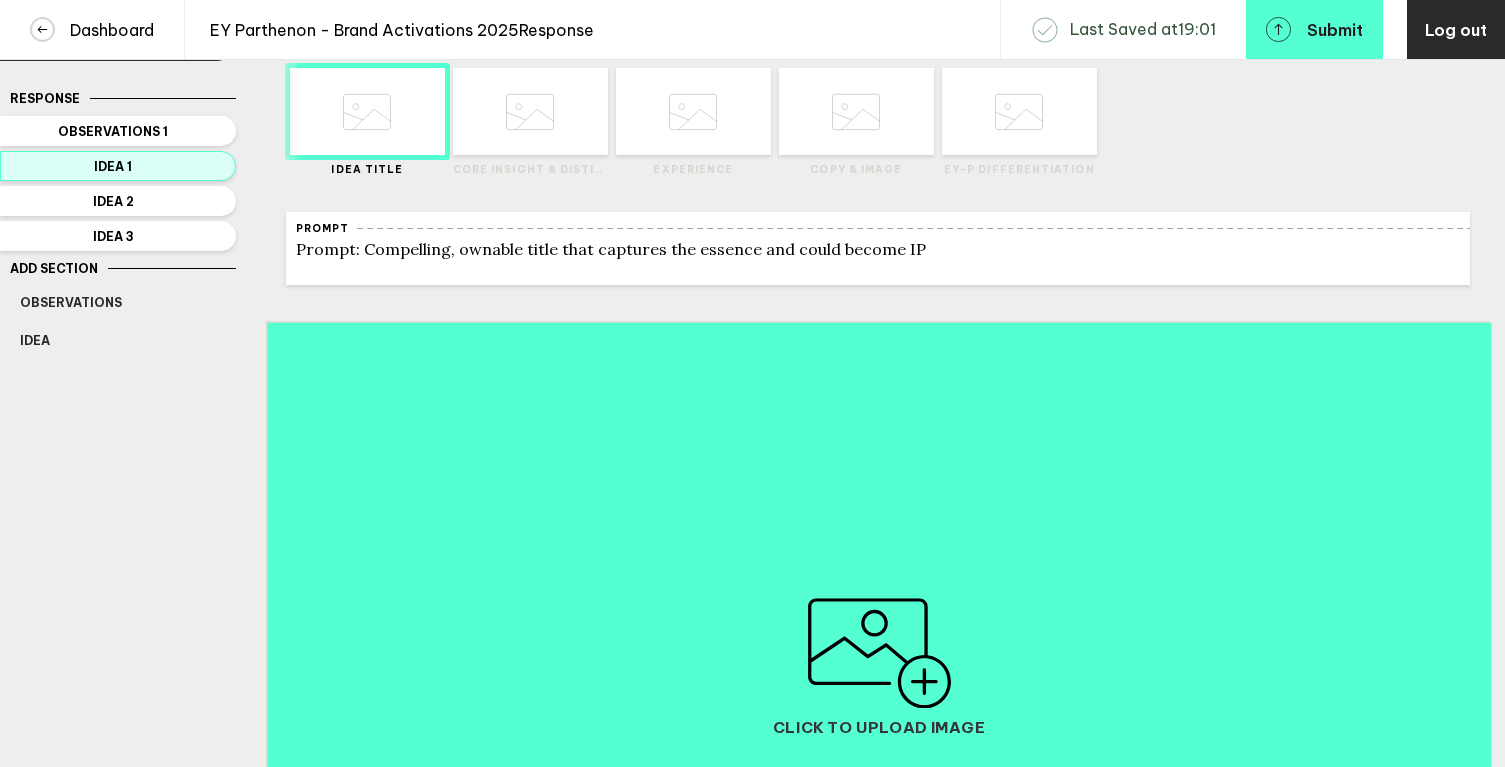 scroll, scrollTop: 83, scrollLeft: 0, axis: vertical 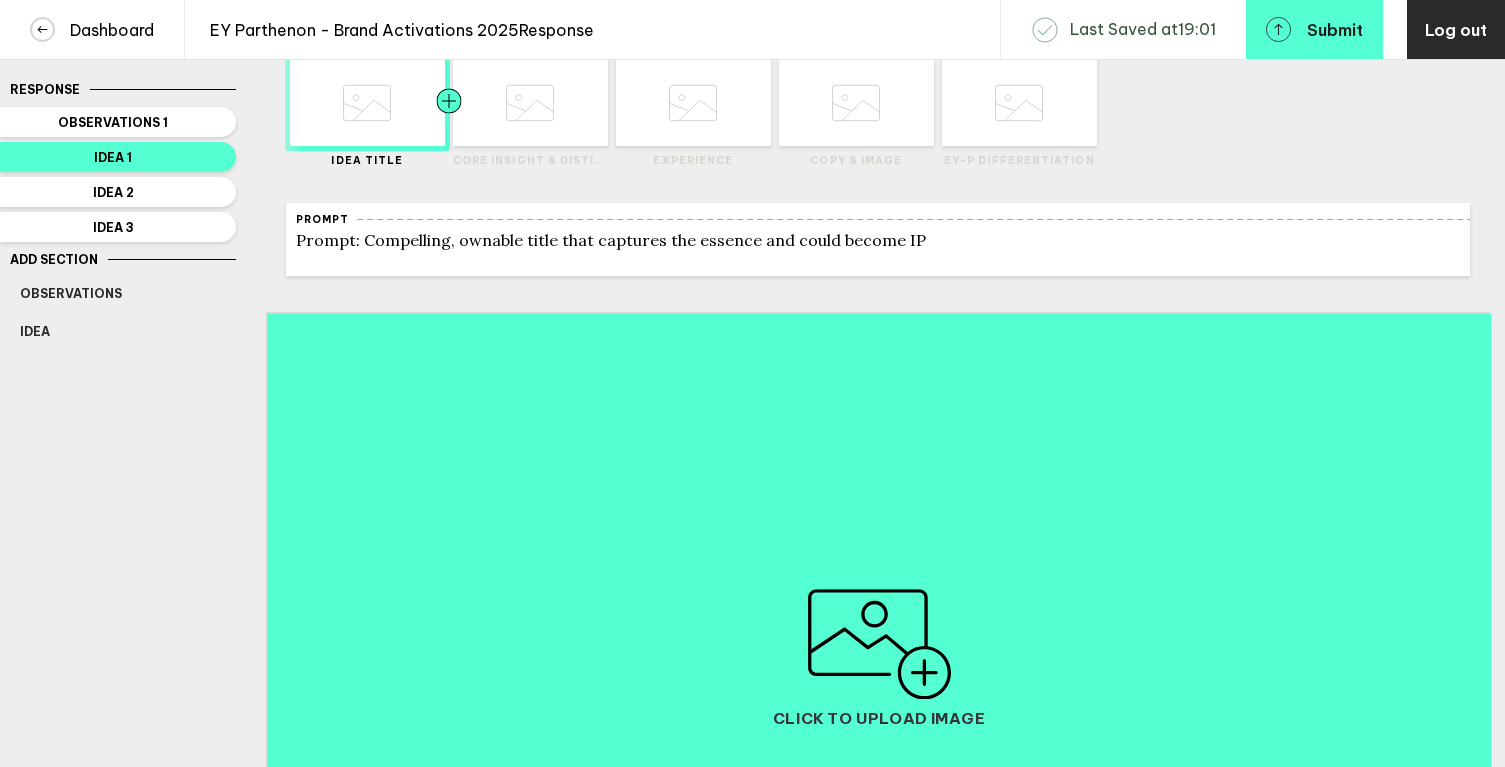 click at bounding box center (325, 102) 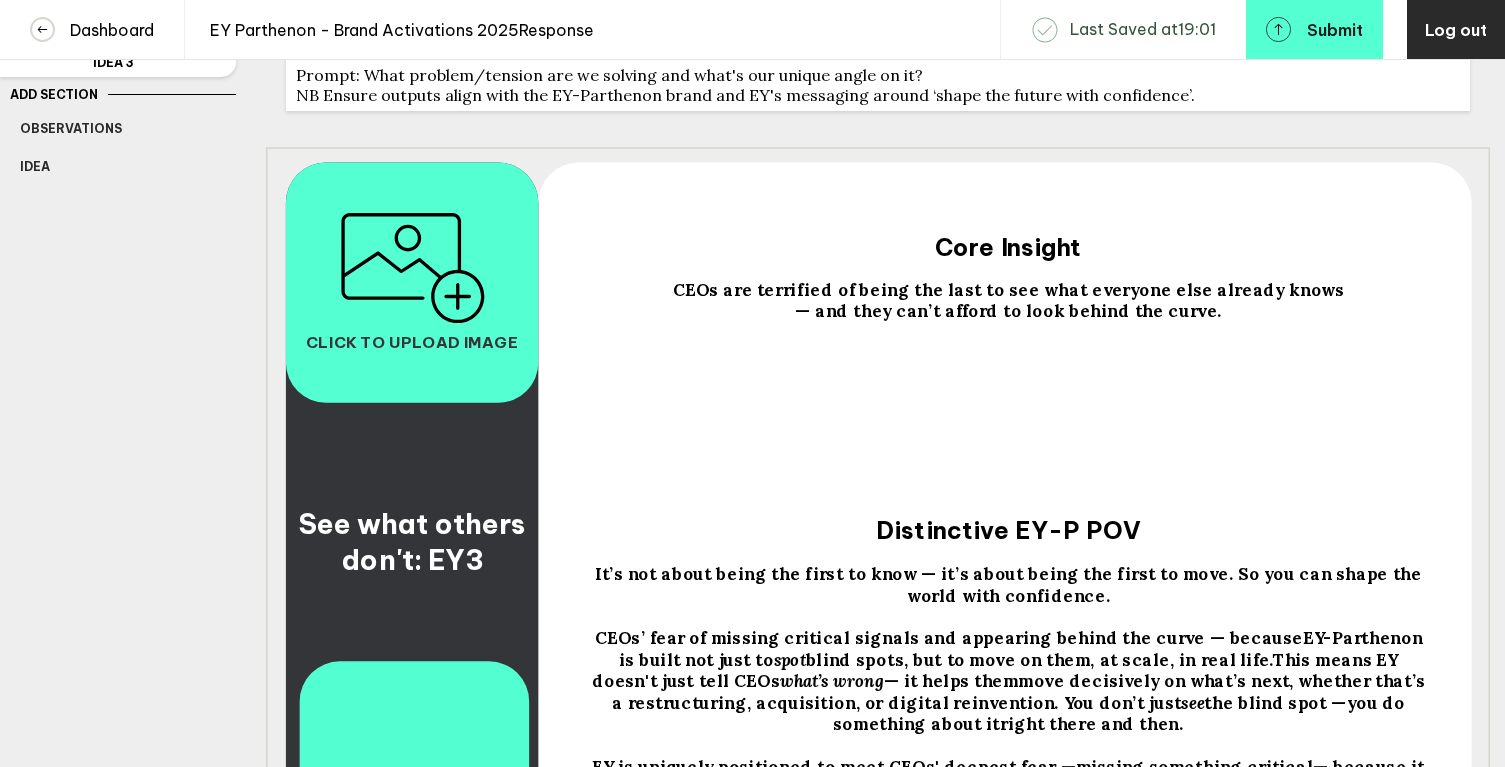 scroll, scrollTop: 343, scrollLeft: 0, axis: vertical 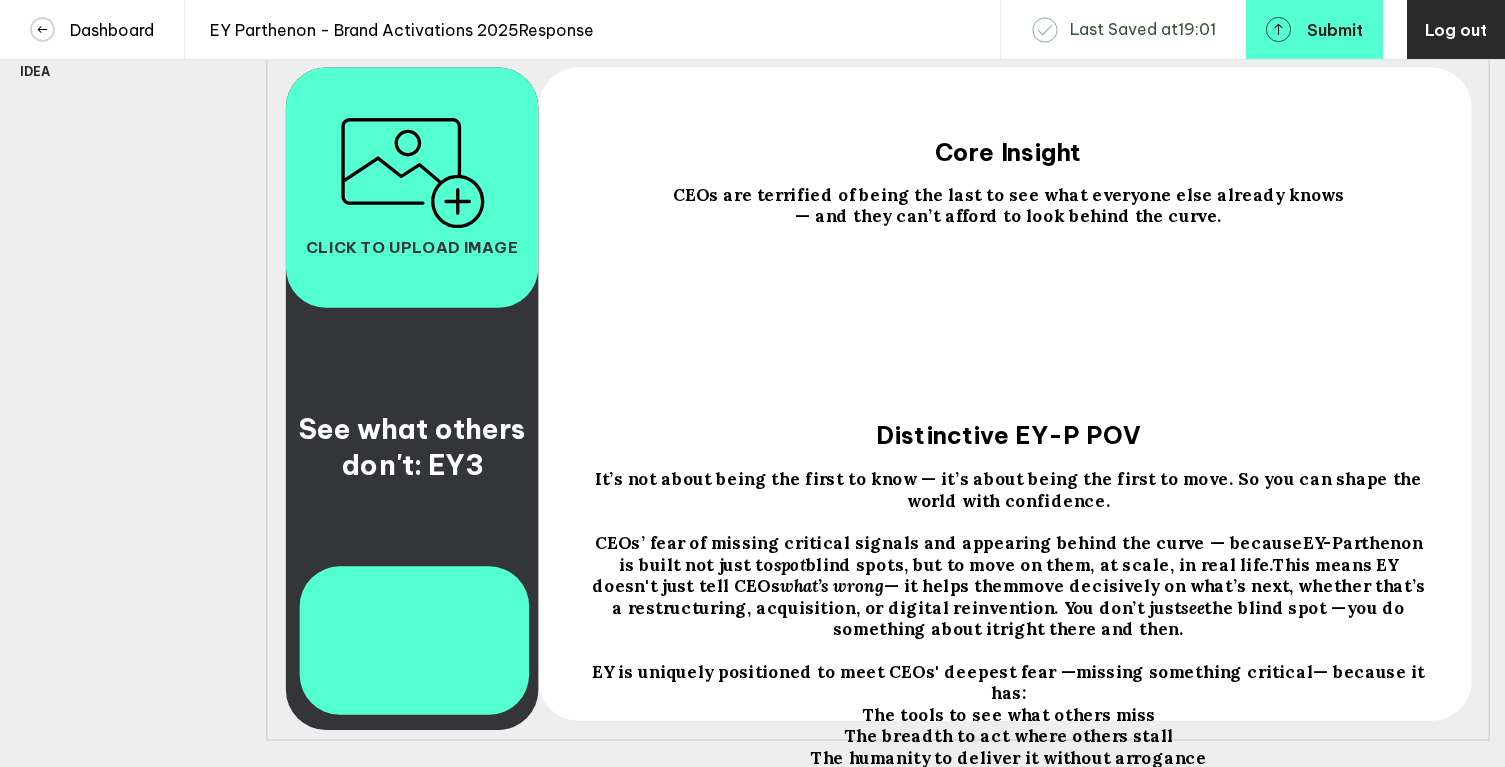 click on "See what others don't: EY3" at bounding box center (415, 447) 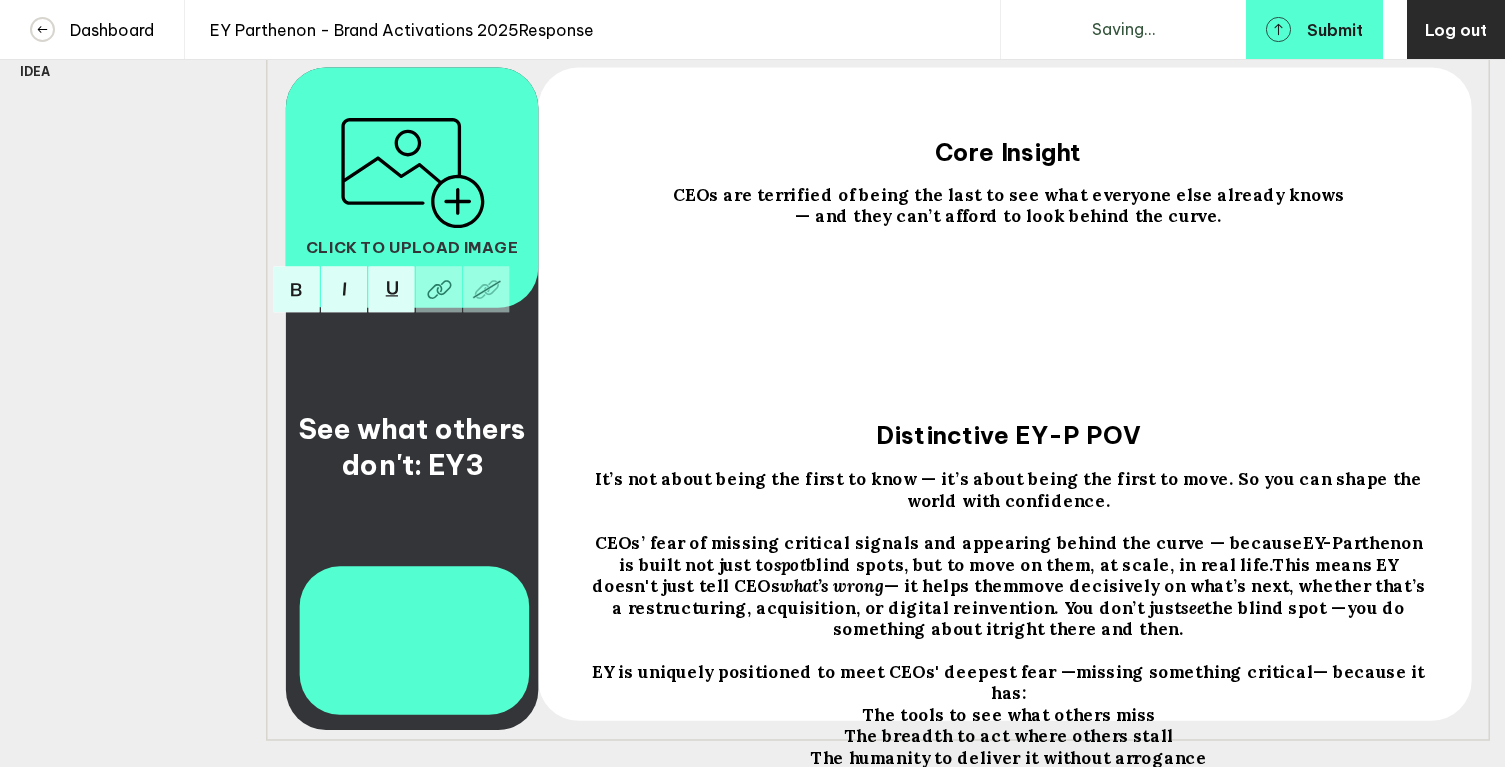 click on "See what others don't: EY3" at bounding box center (415, 447) 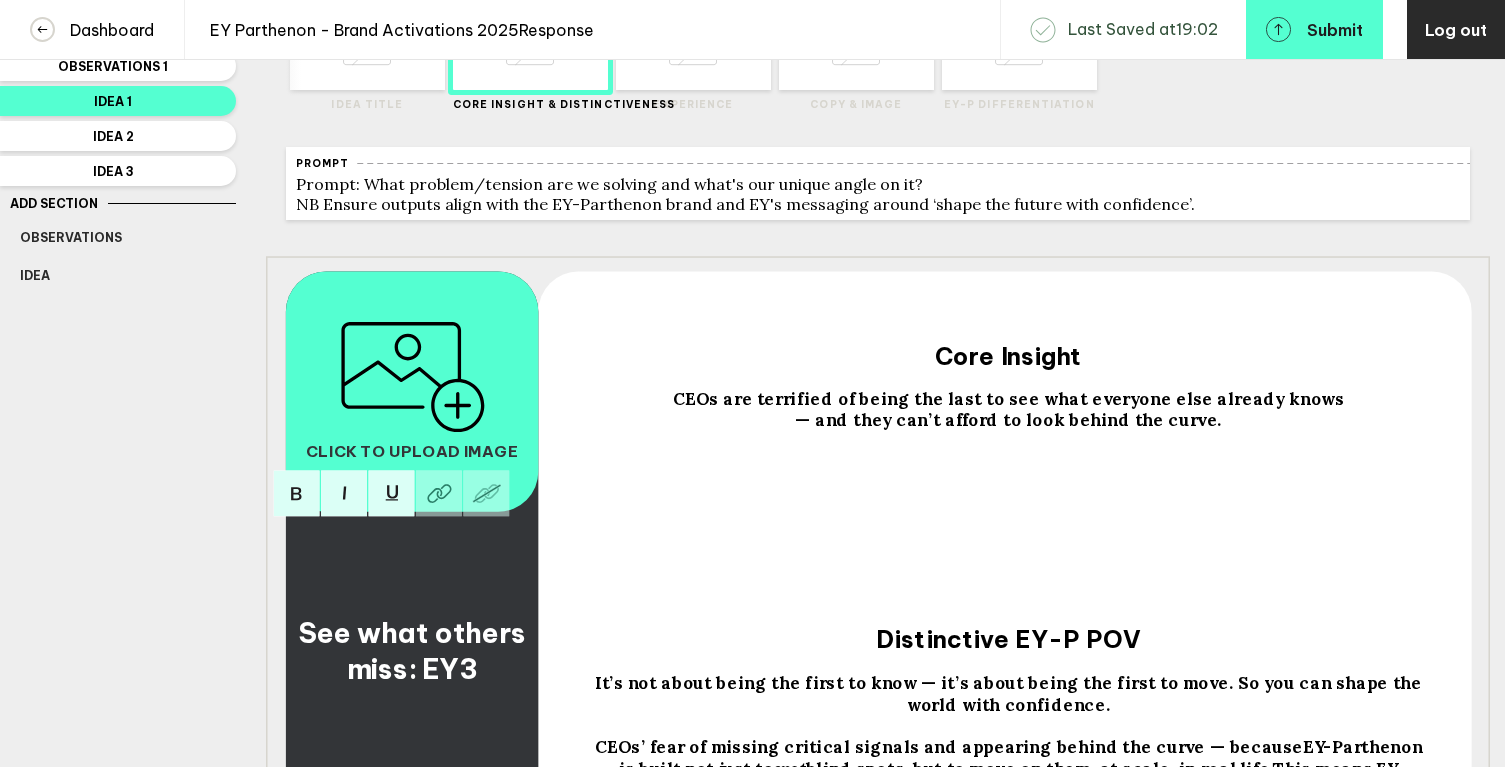 scroll, scrollTop: 0, scrollLeft: 0, axis: both 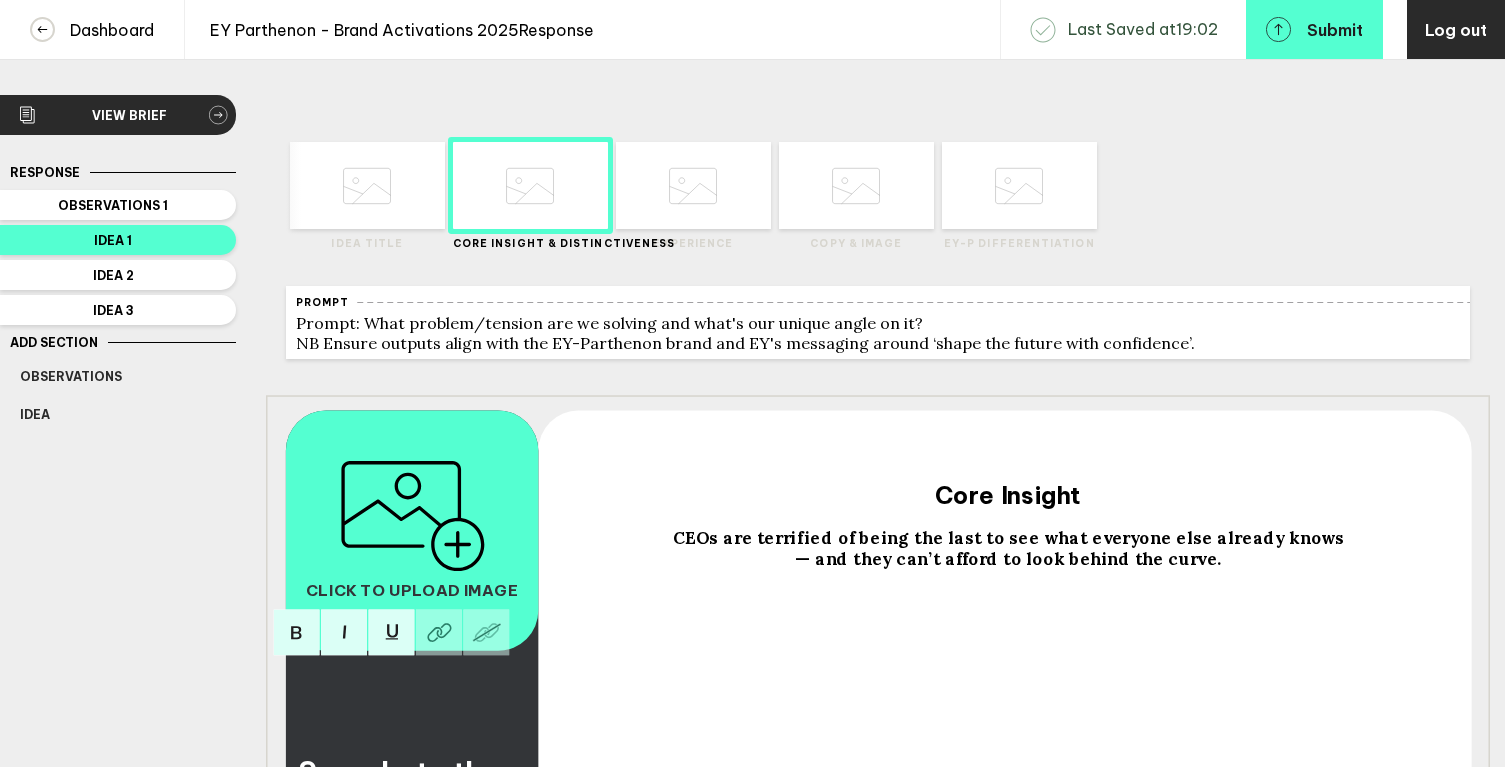 click at bounding box center [367, 186] 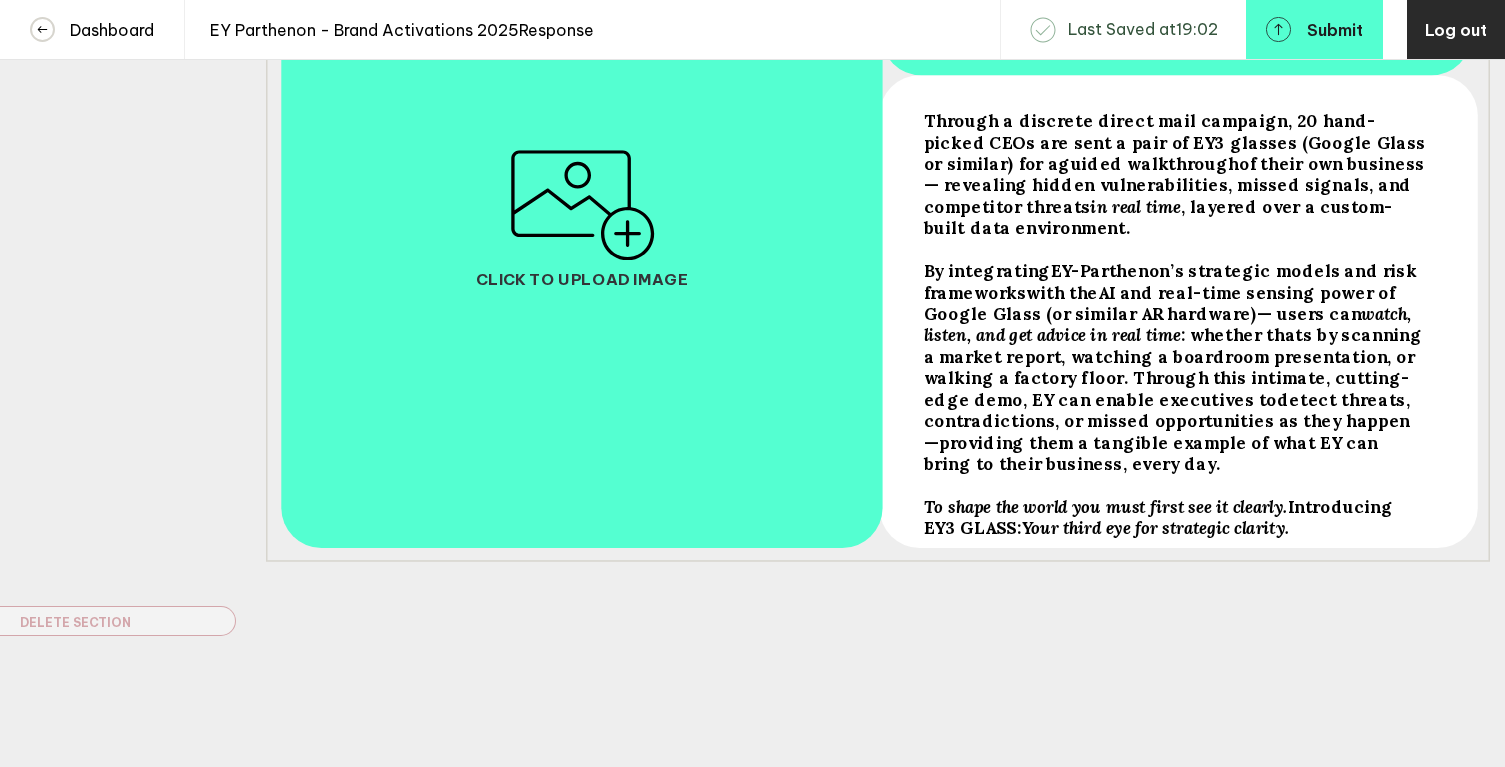 scroll, scrollTop: 0, scrollLeft: 0, axis: both 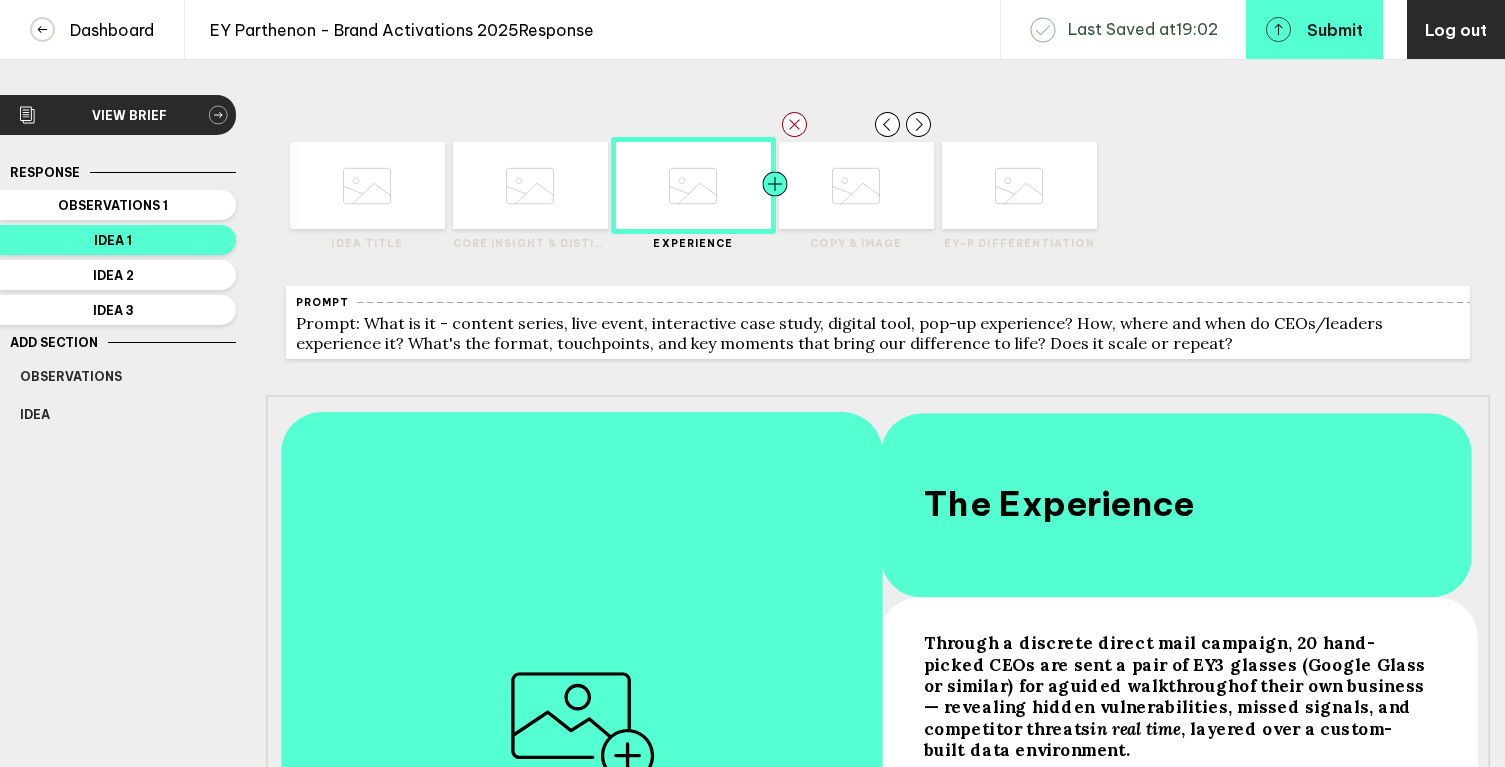 click at bounding box center [325, 185] 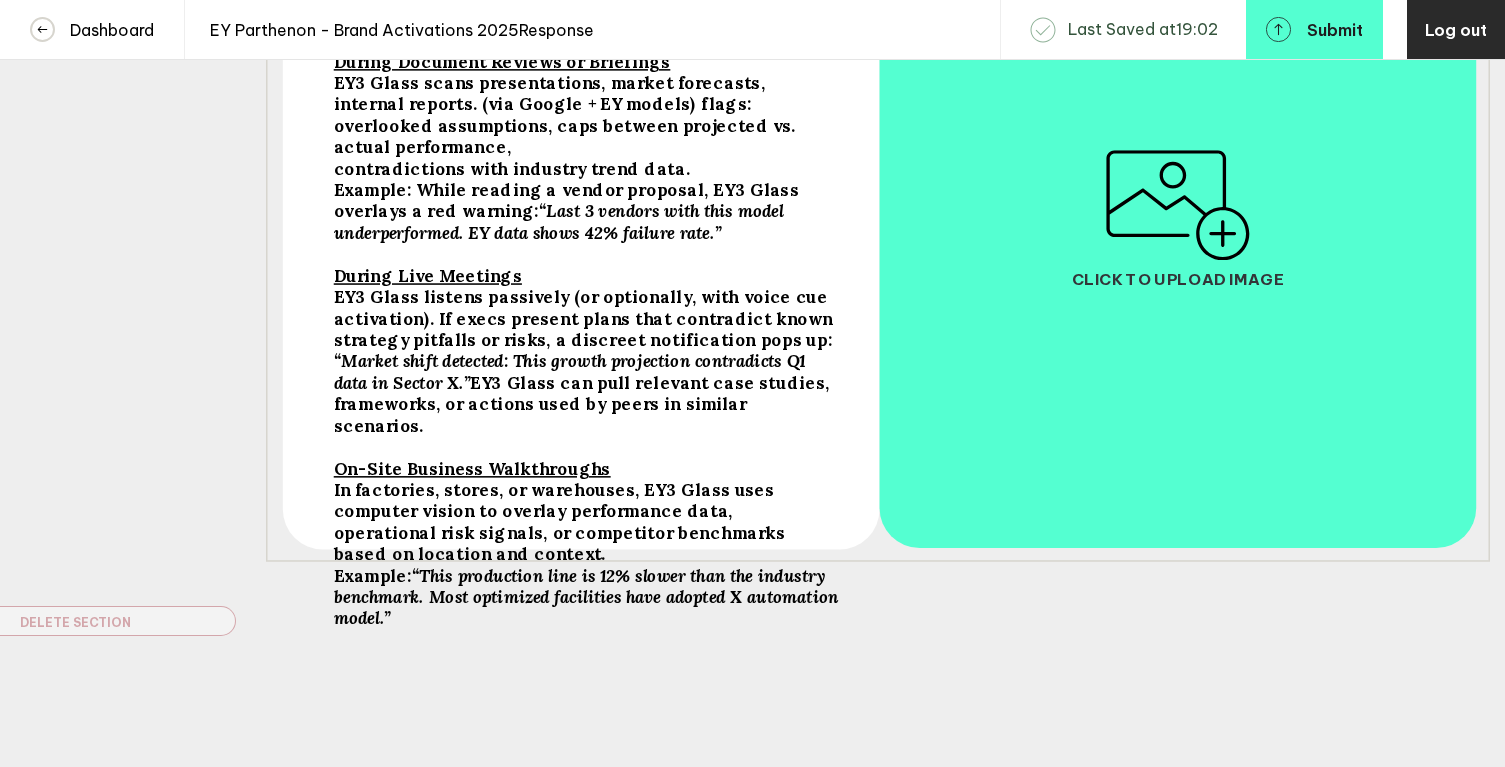 scroll, scrollTop: 0, scrollLeft: 0, axis: both 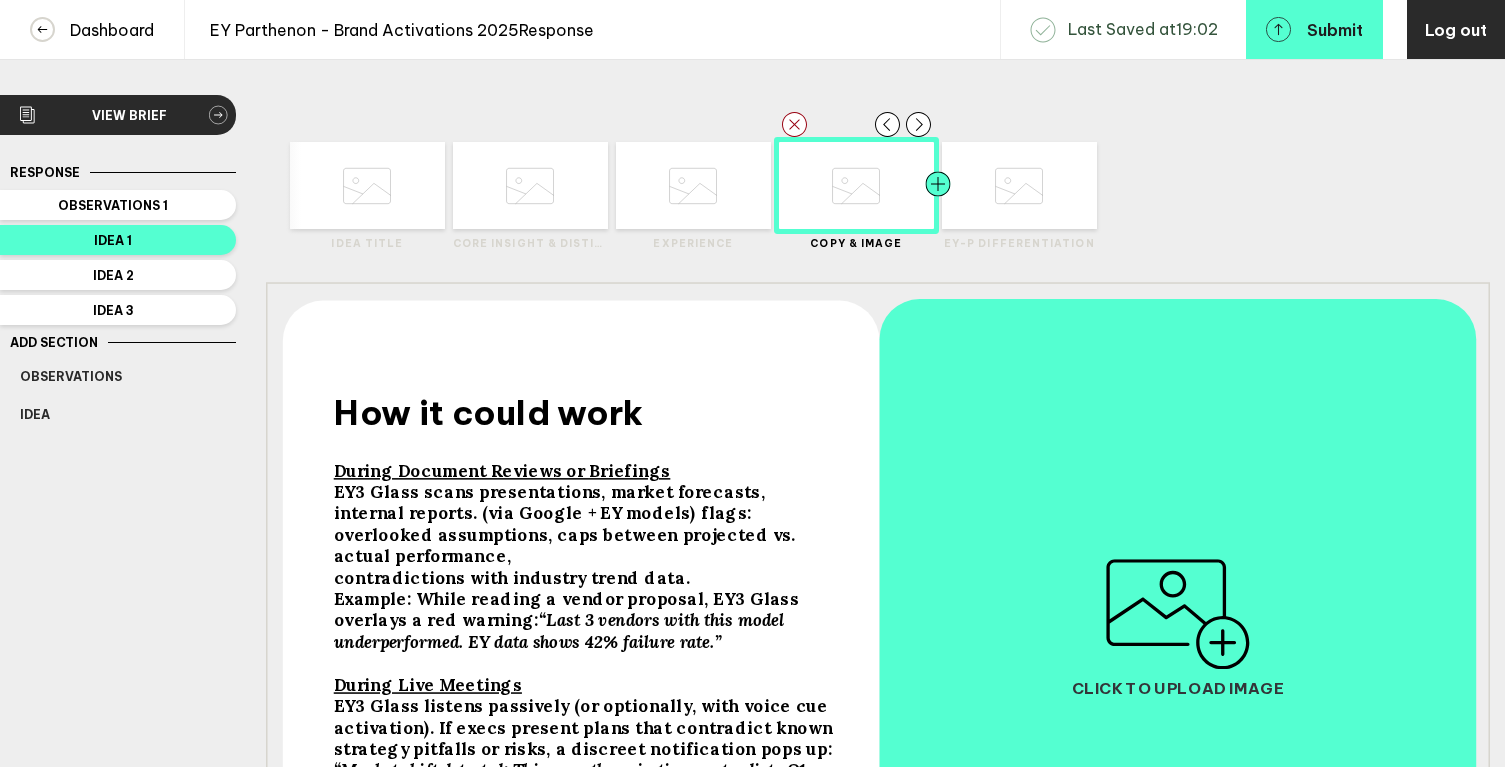 click at bounding box center (325, 185) 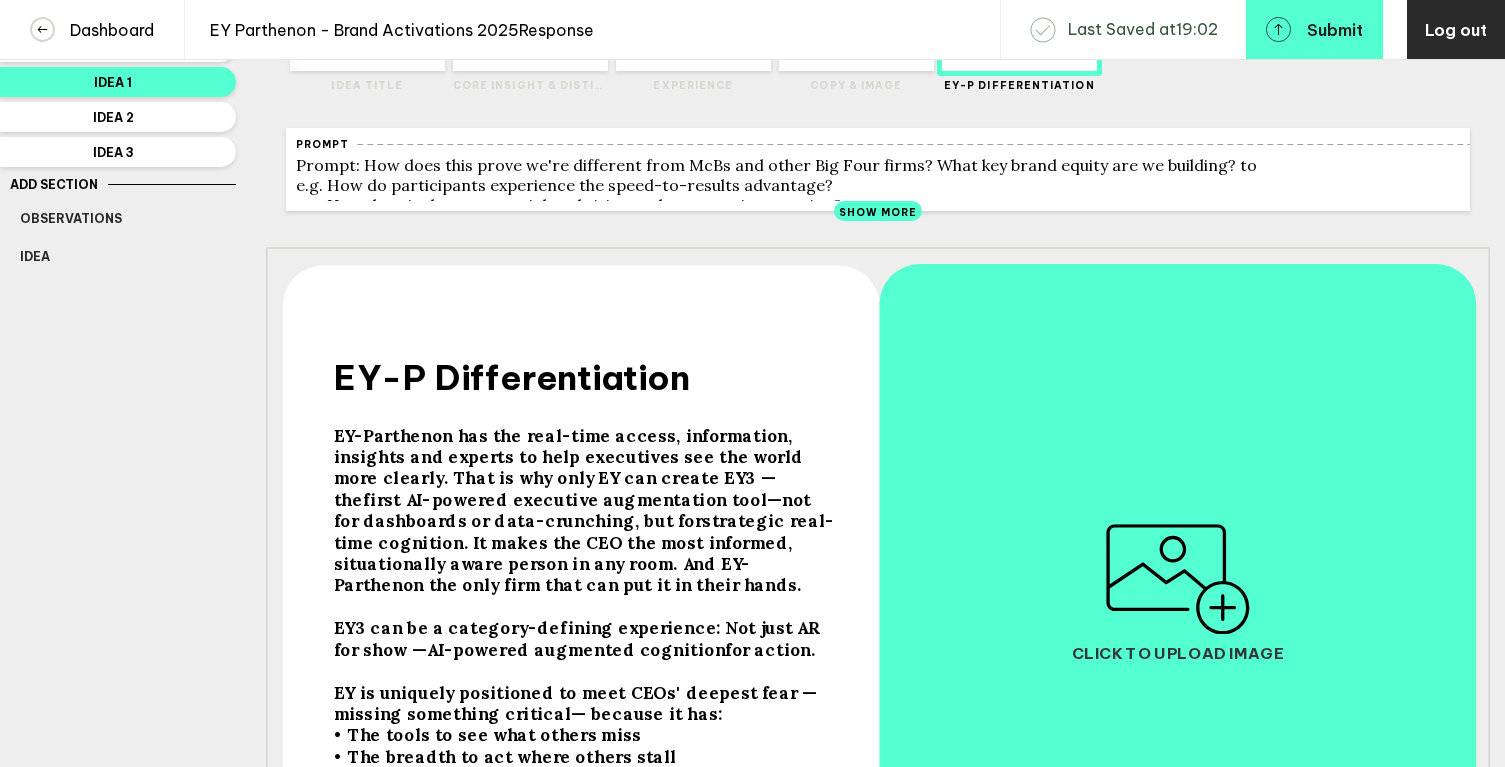 scroll, scrollTop: 0, scrollLeft: 0, axis: both 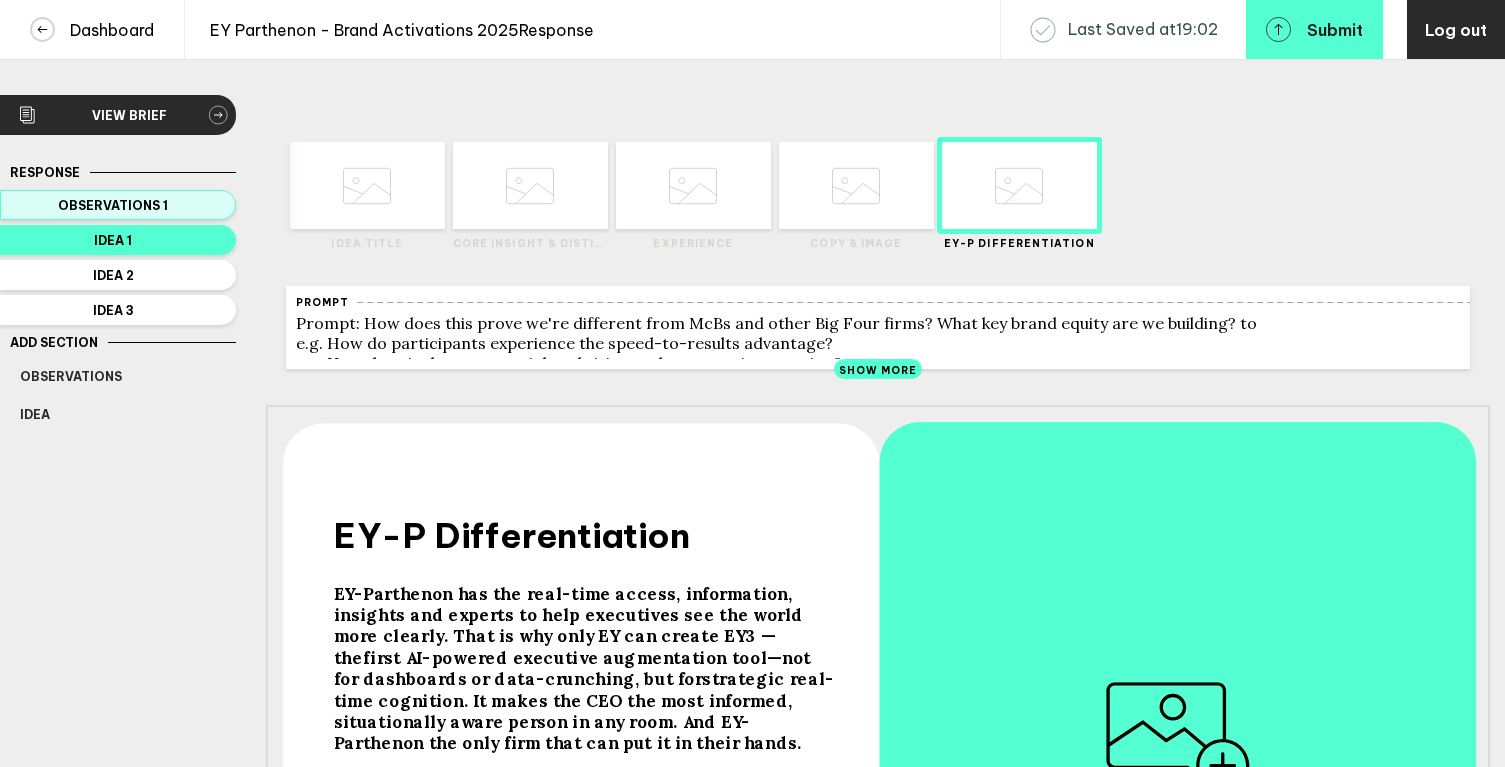 click on "Observations 1" at bounding box center [113, 205] 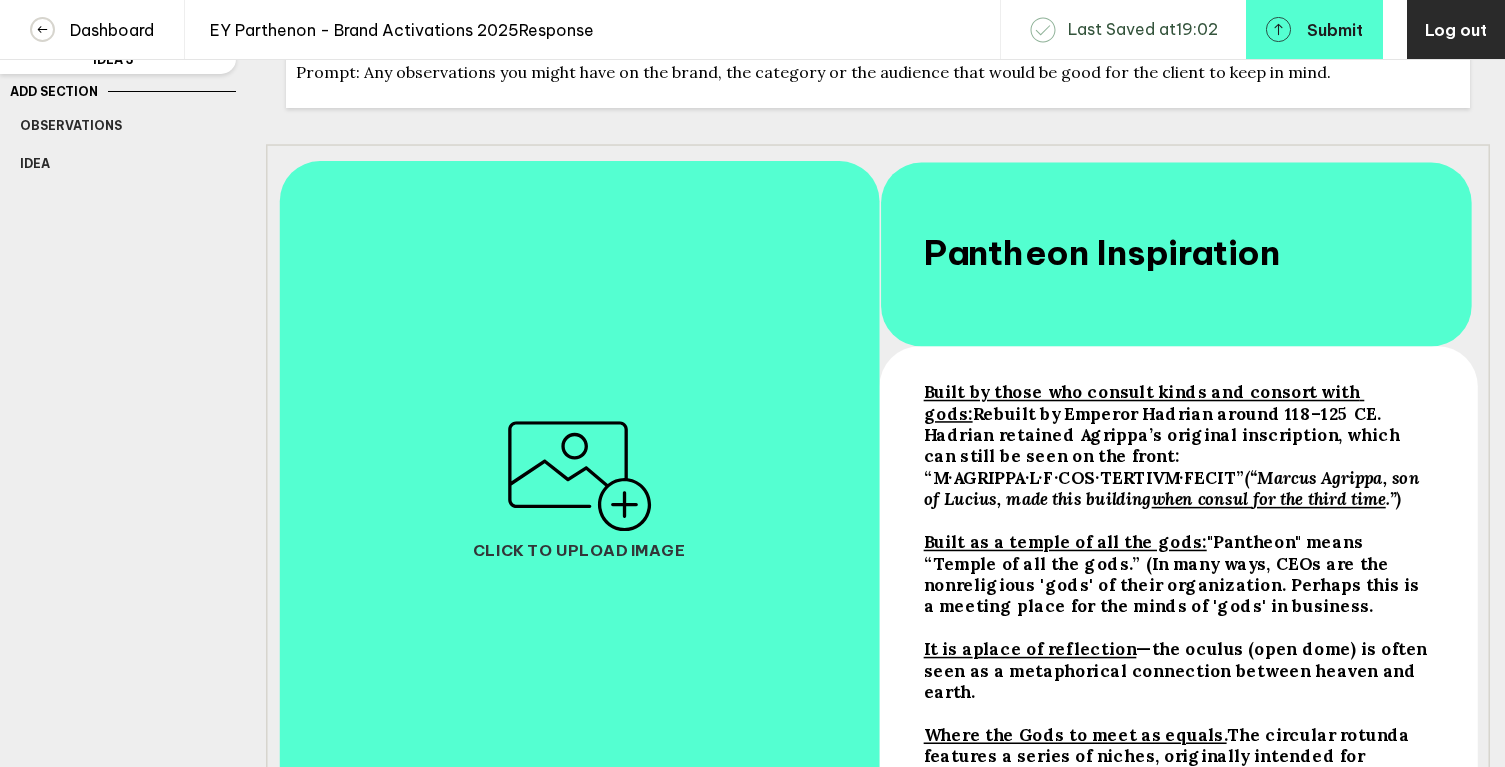 scroll, scrollTop: 239, scrollLeft: 0, axis: vertical 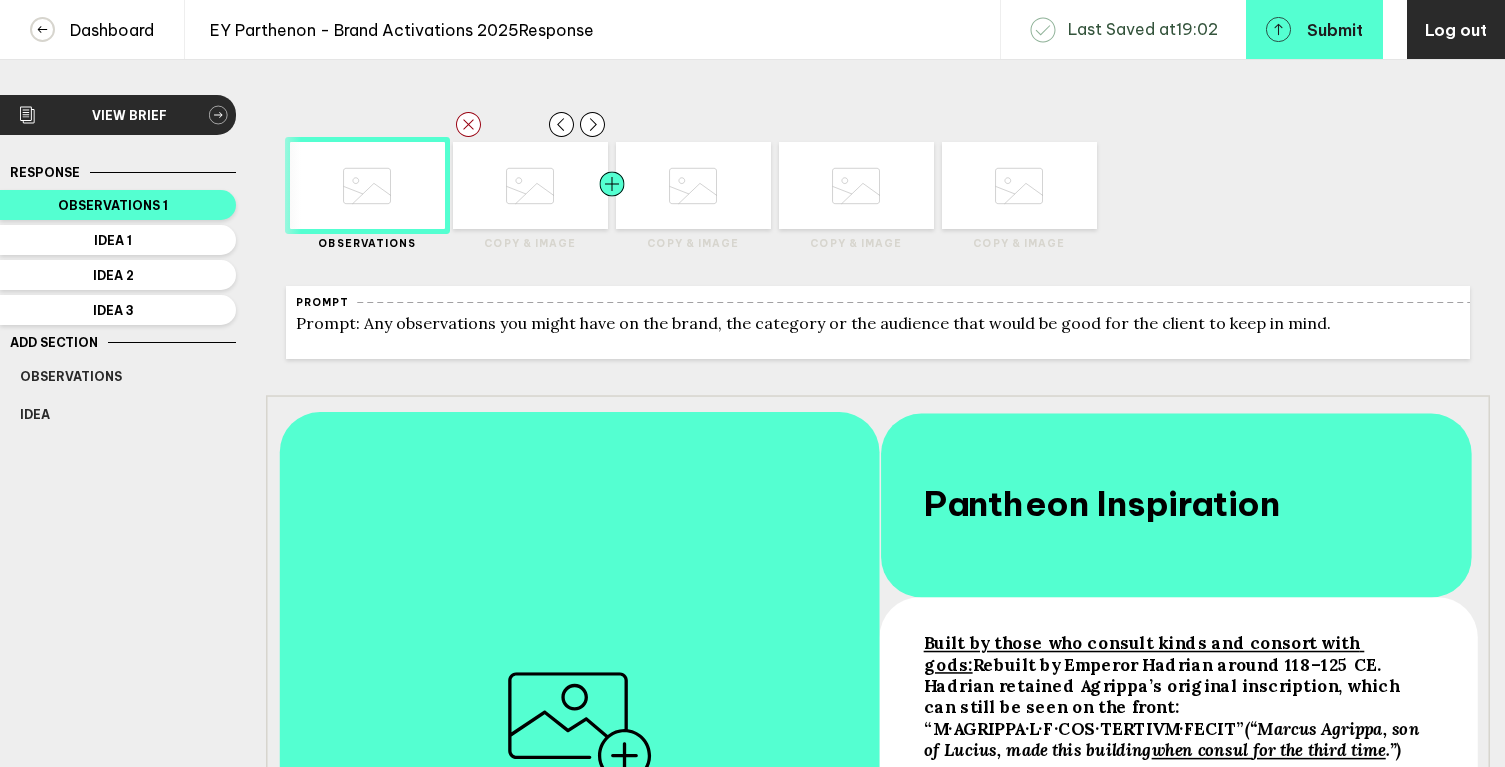 click at bounding box center [410, 185] 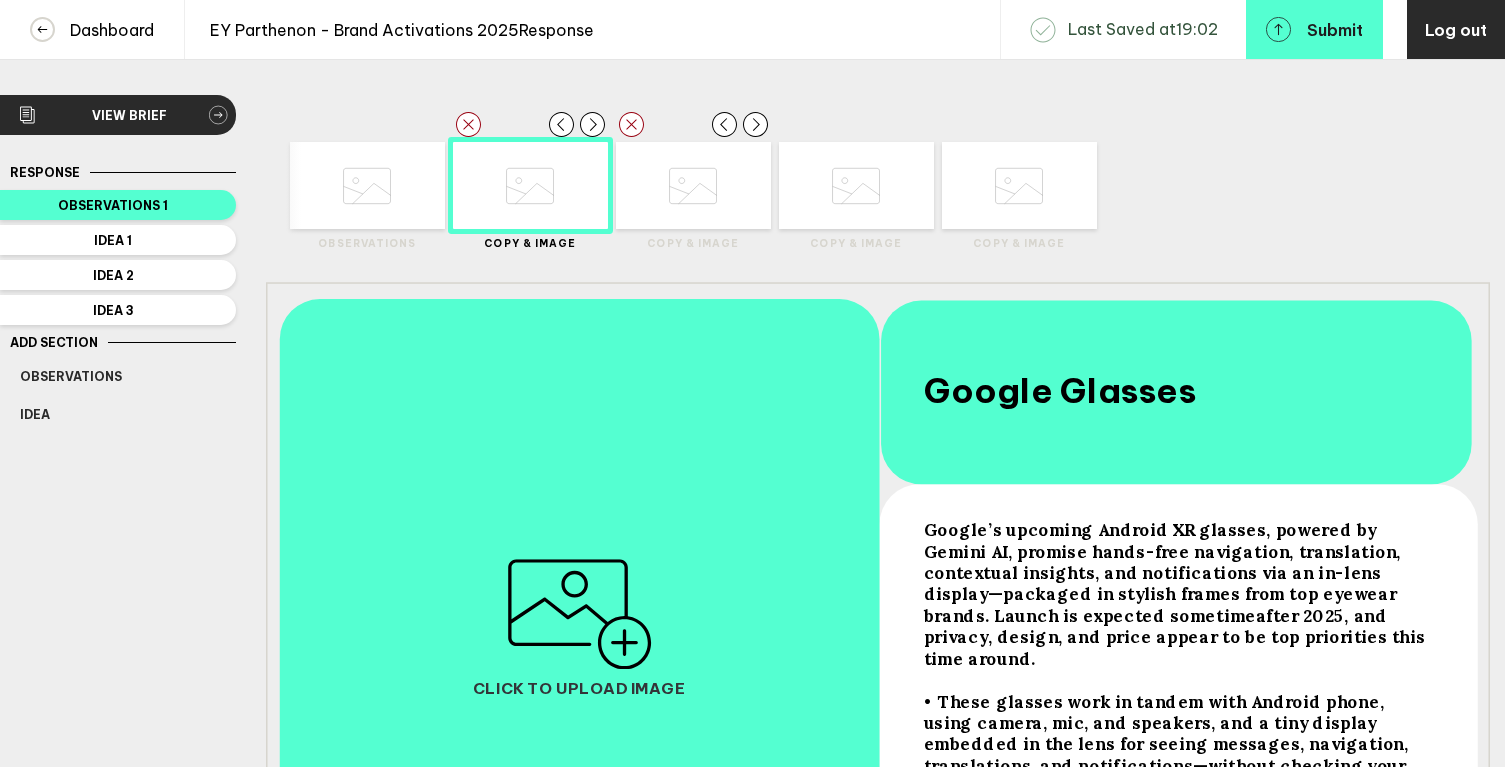 click at bounding box center [367, 186] 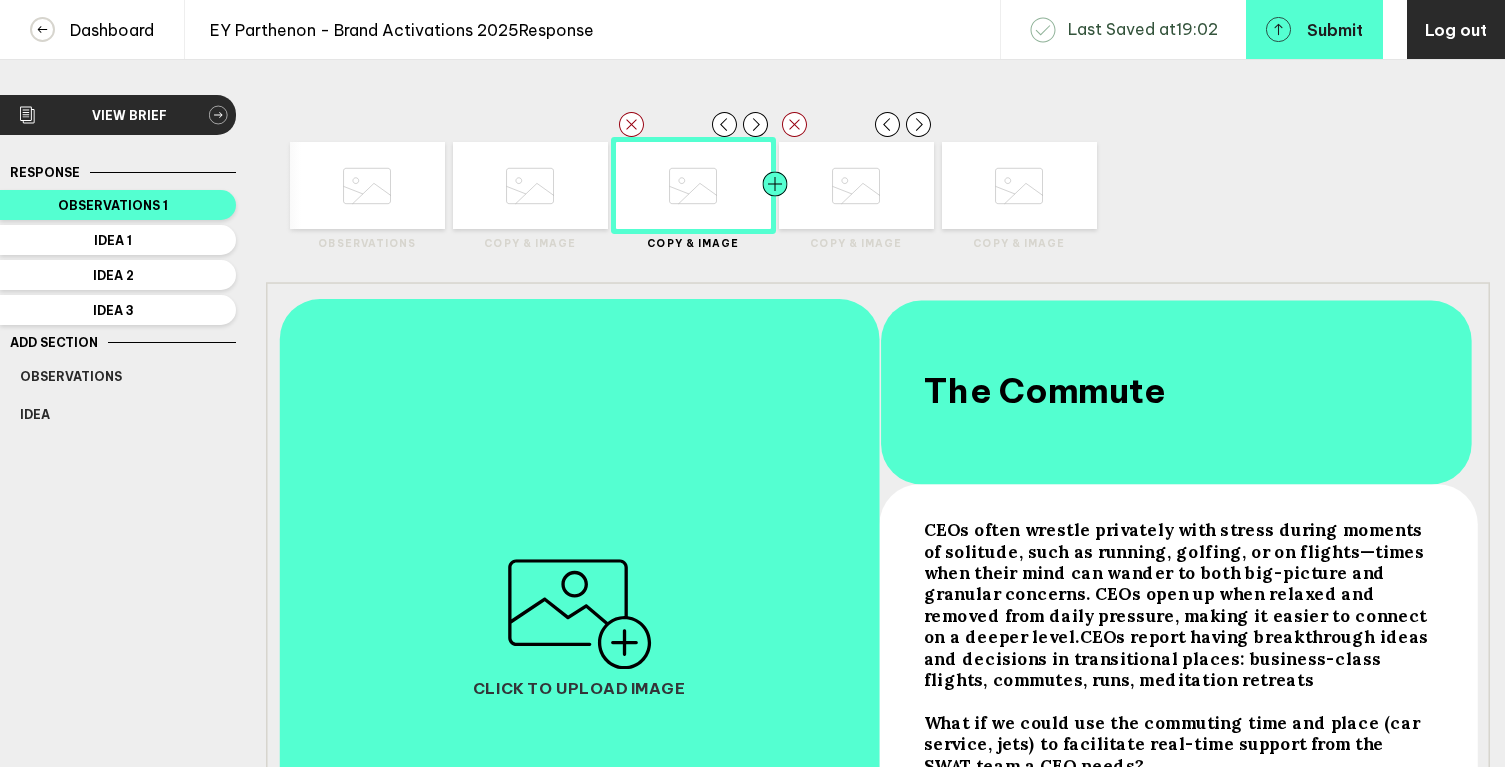 click at bounding box center (325, 185) 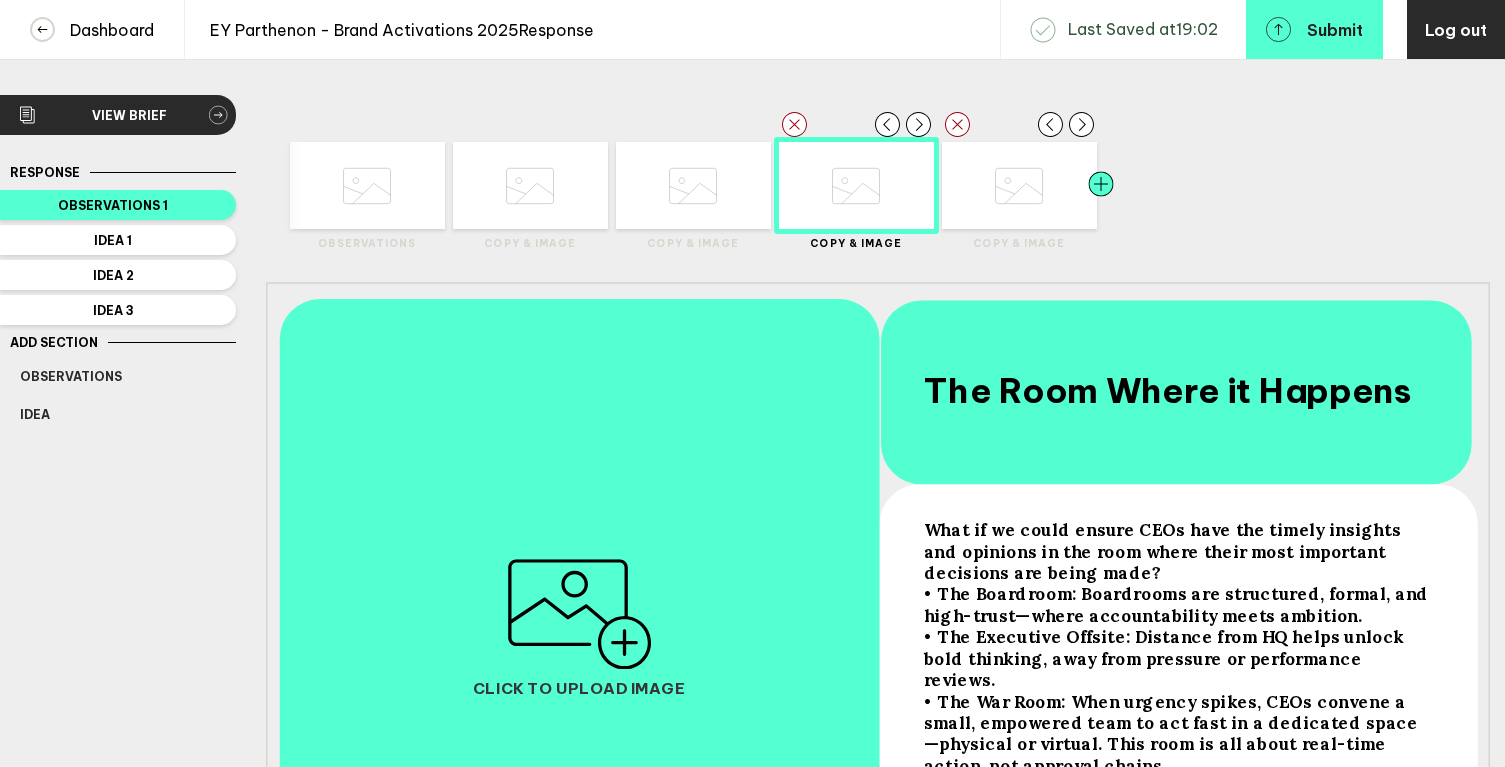 click at bounding box center (410, 185) 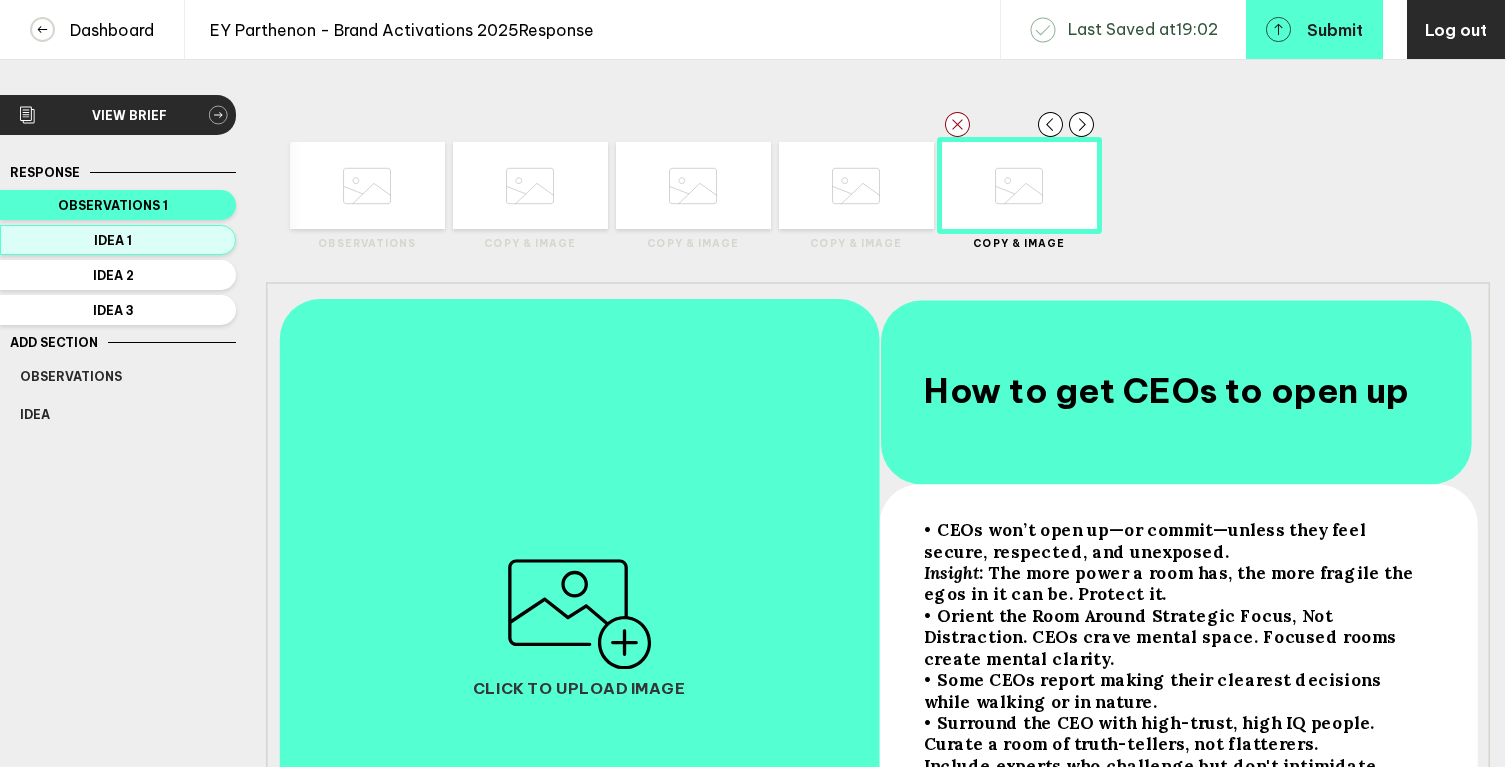 click on "Idea 1" at bounding box center (118, 240) 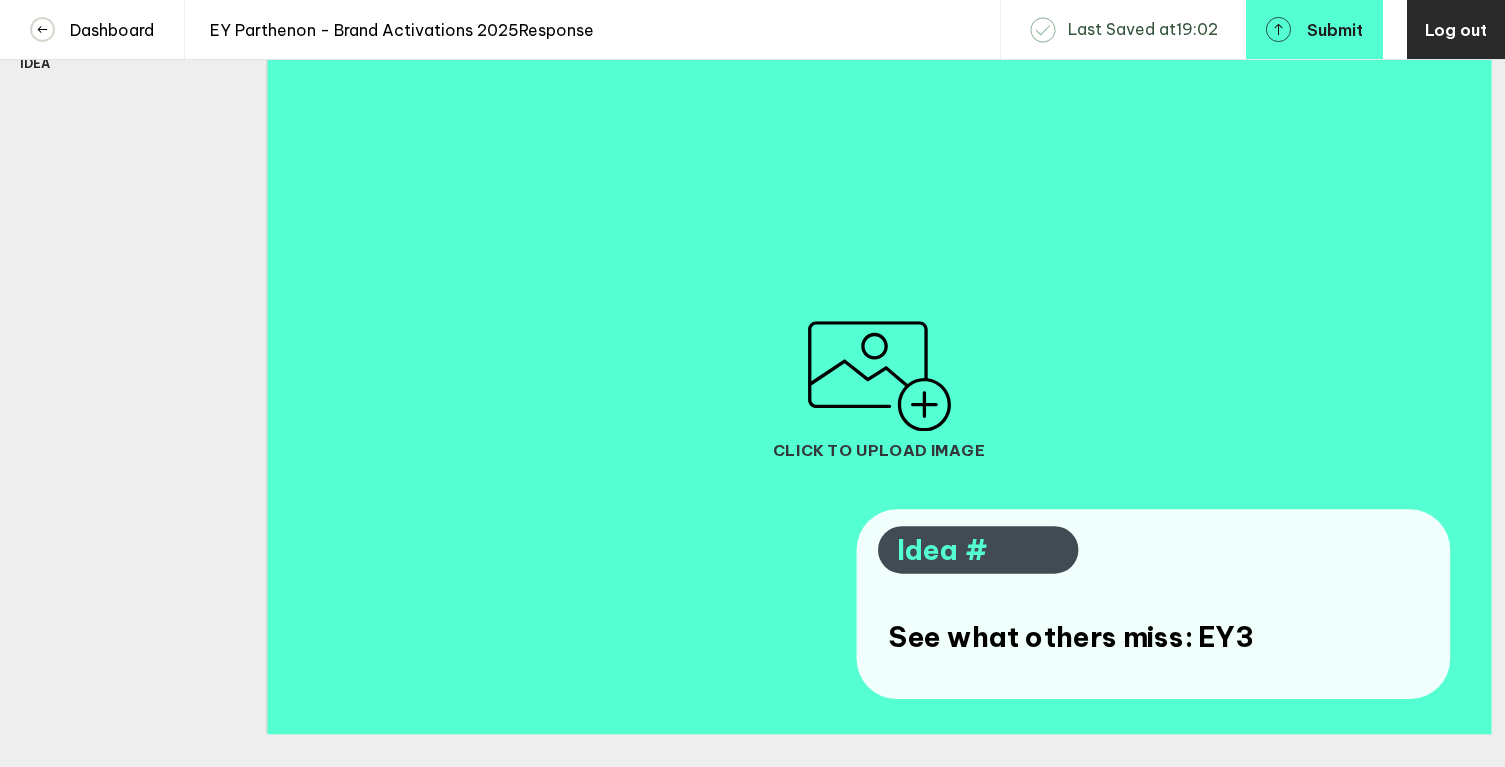 scroll, scrollTop: 0, scrollLeft: 0, axis: both 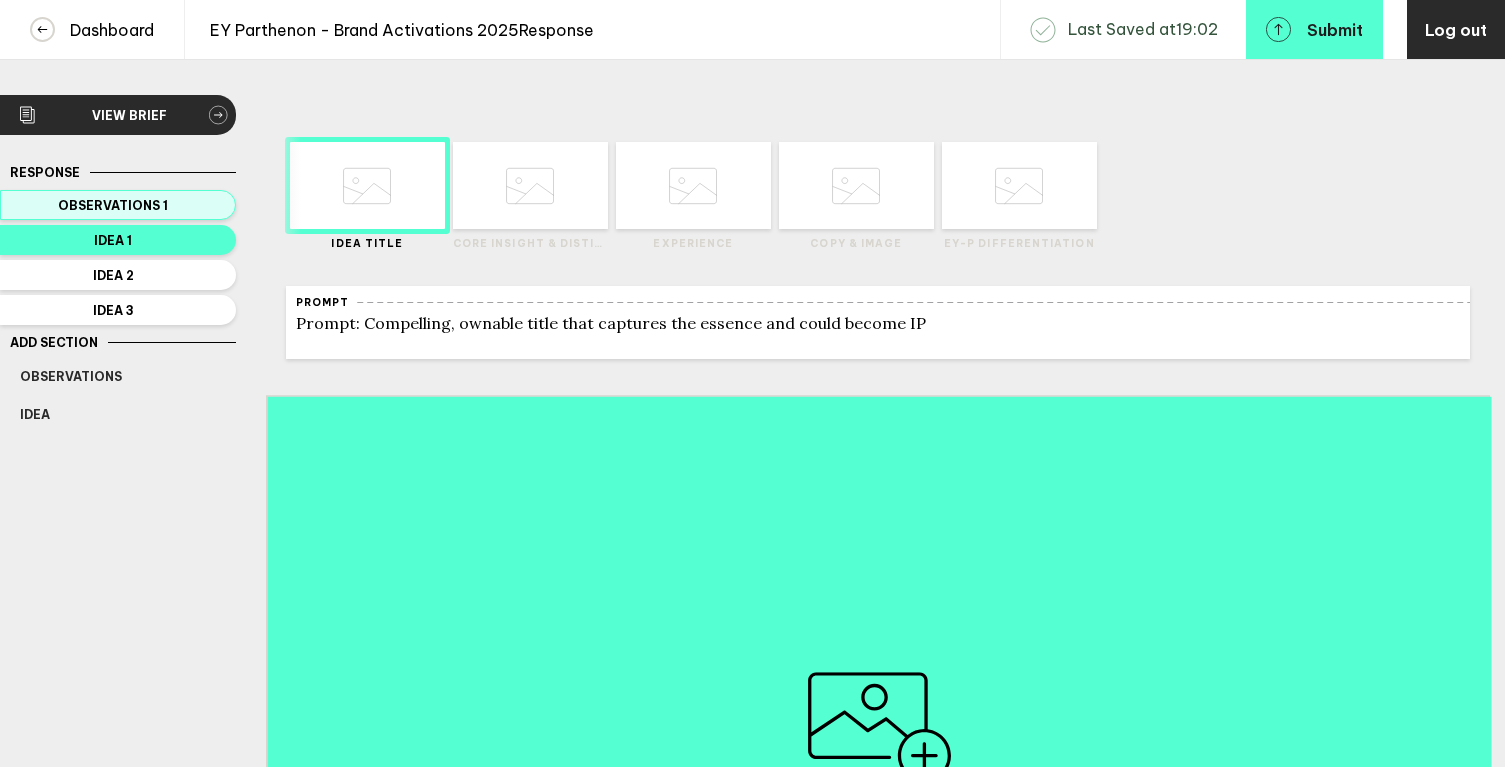 click on "Observations 1" at bounding box center (113, 205) 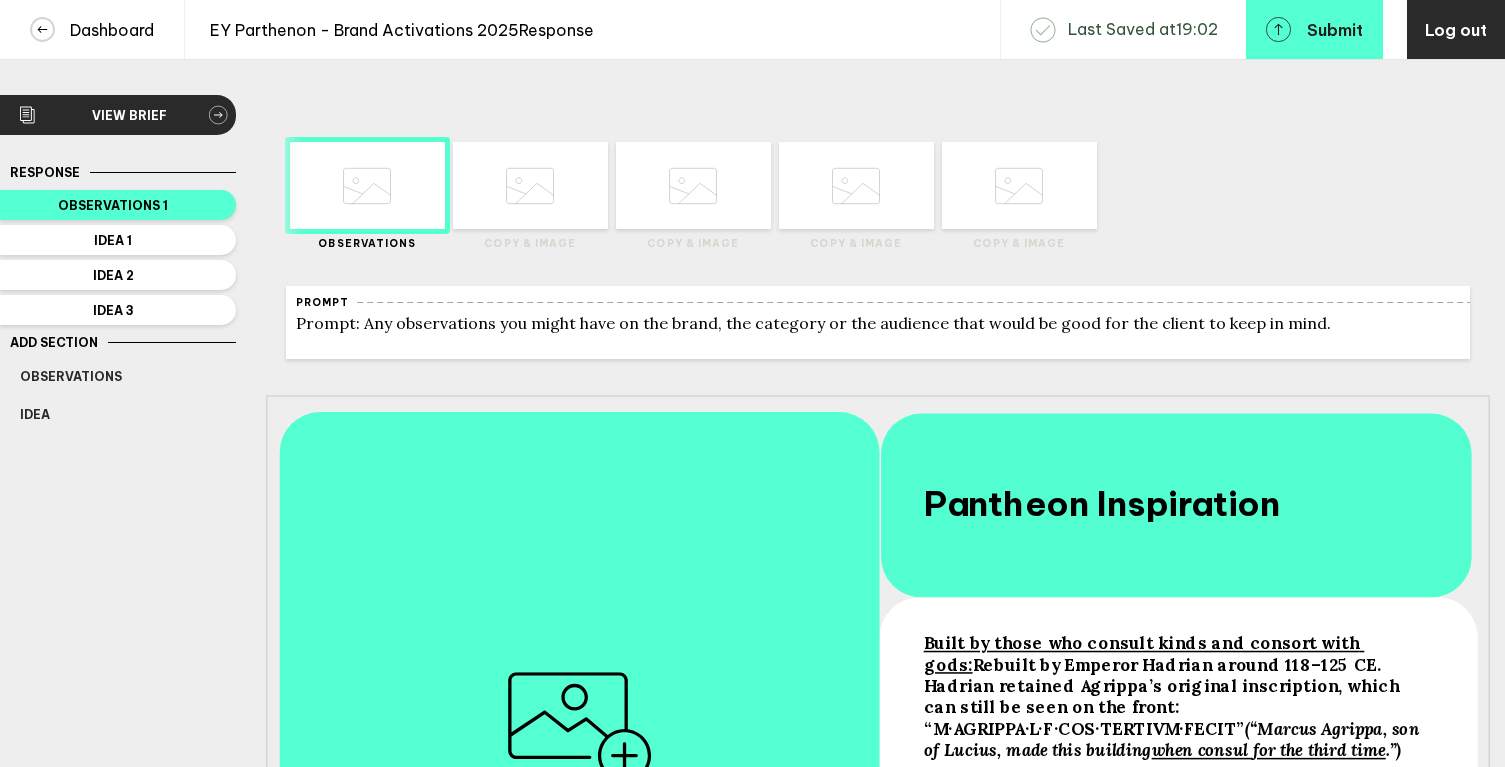 click at bounding box center (367, 186) 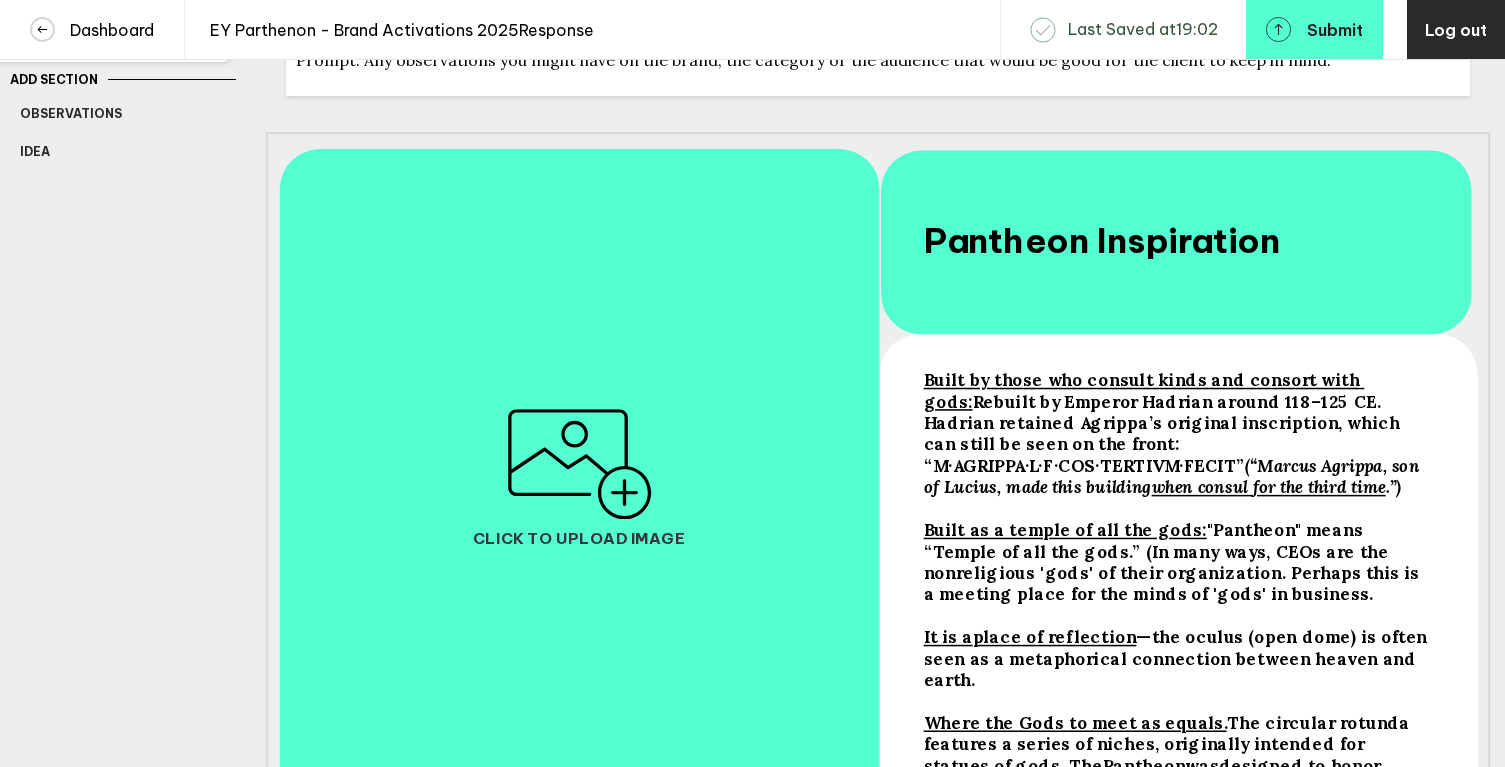 click at bounding box center (579, 464) 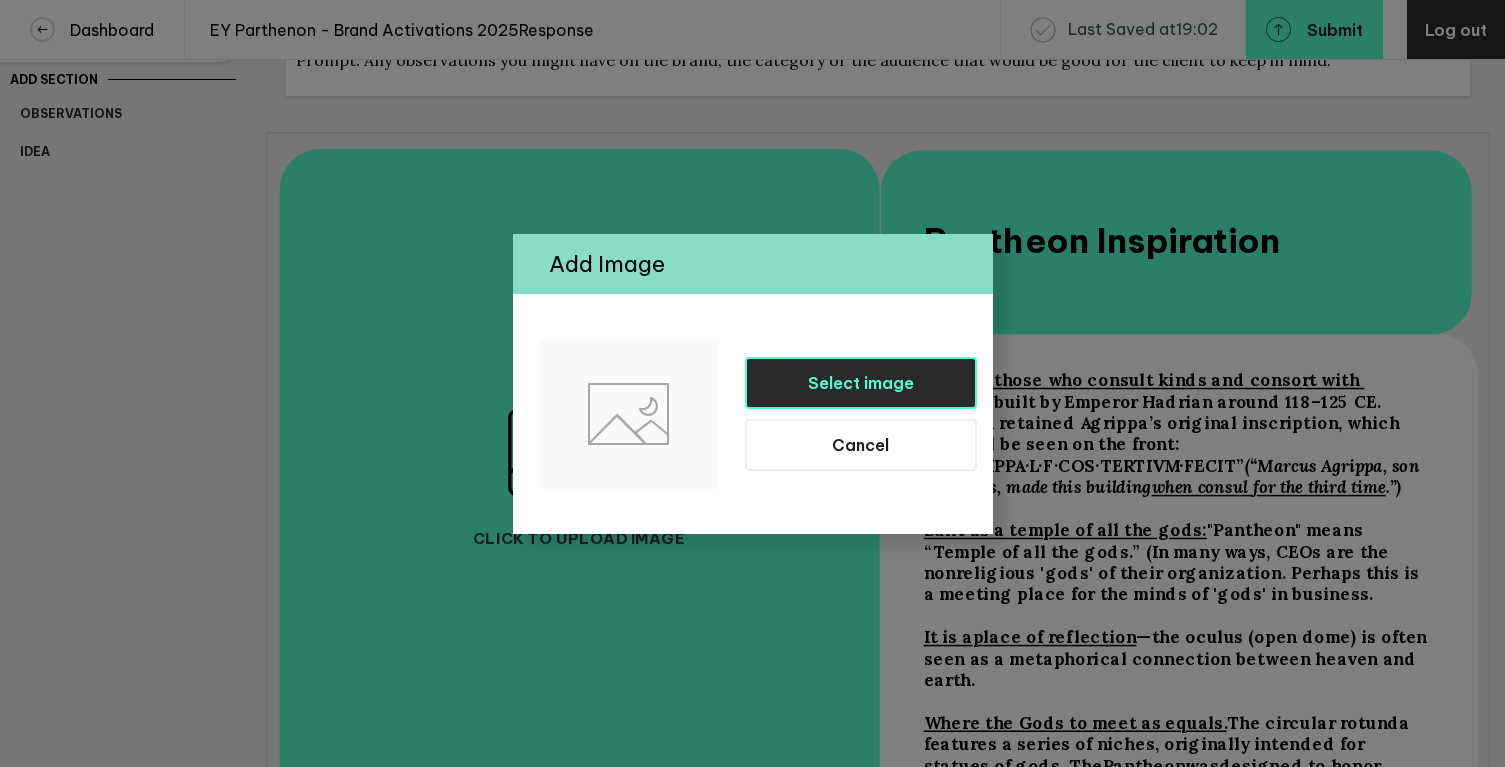 click on "Select image" at bounding box center [861, 383] 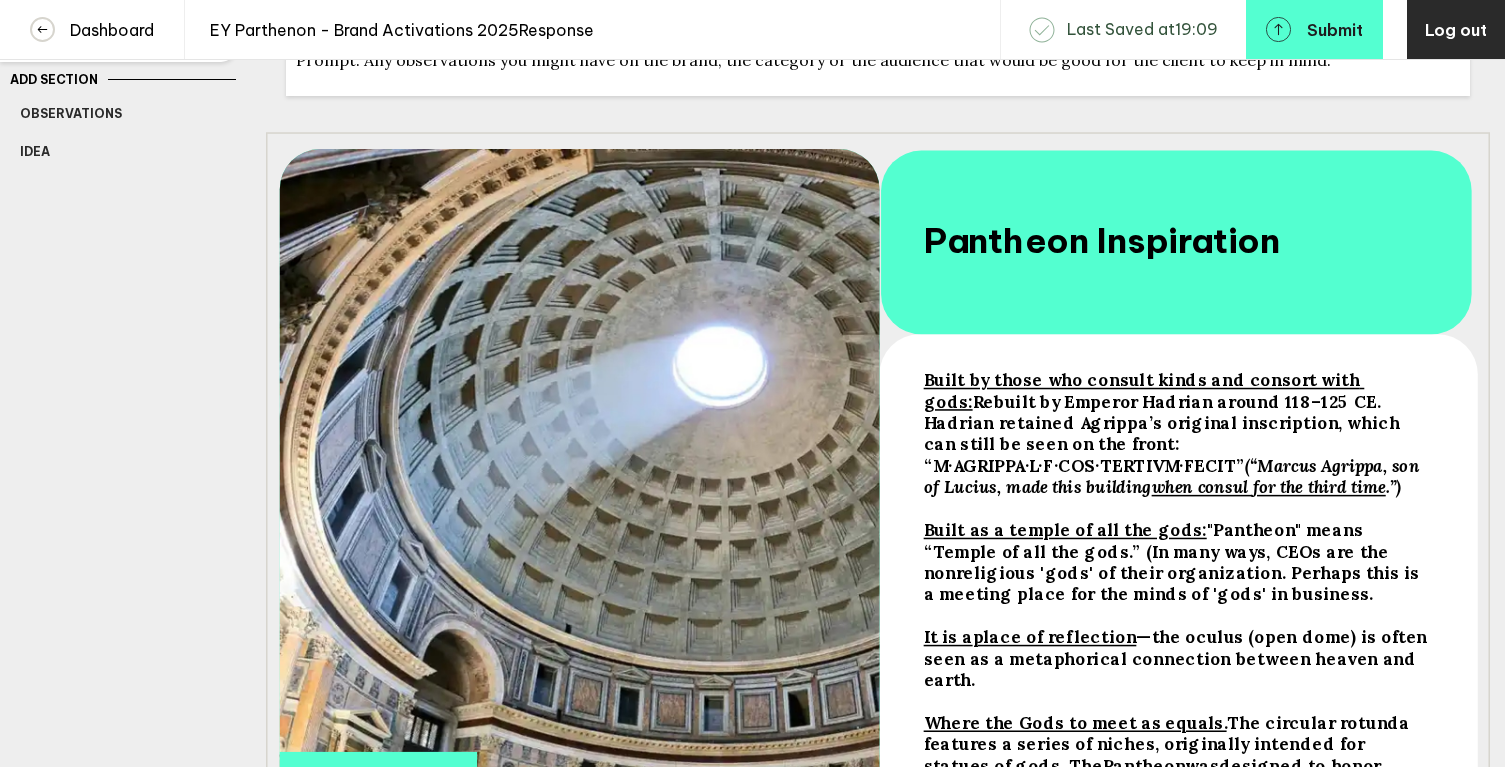 click on "Response Observations 1 Idea 1 Idea 2 Idea 3 Add Section Observations Idea Delete Section" at bounding box center [118, 396] 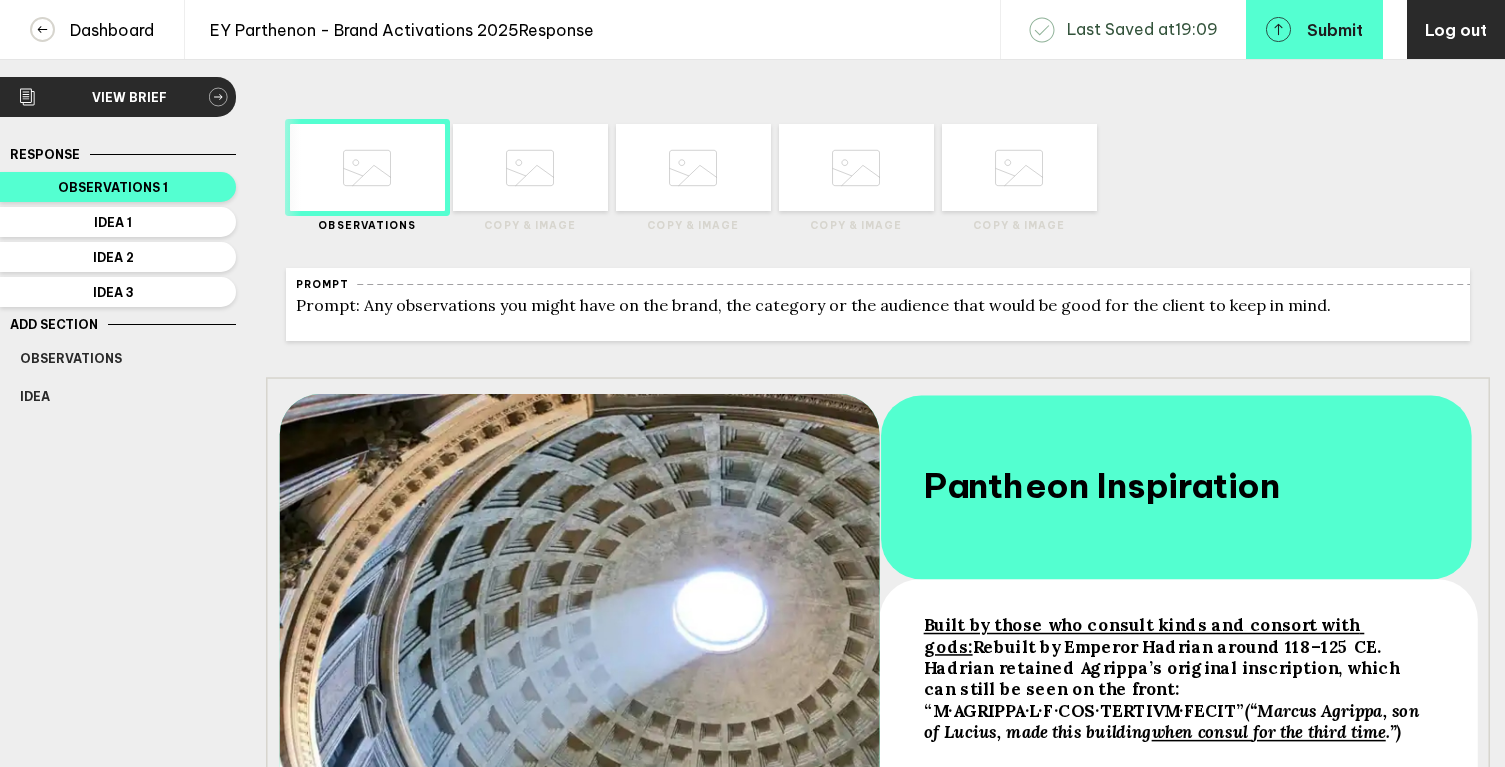 scroll, scrollTop: 0, scrollLeft: 0, axis: both 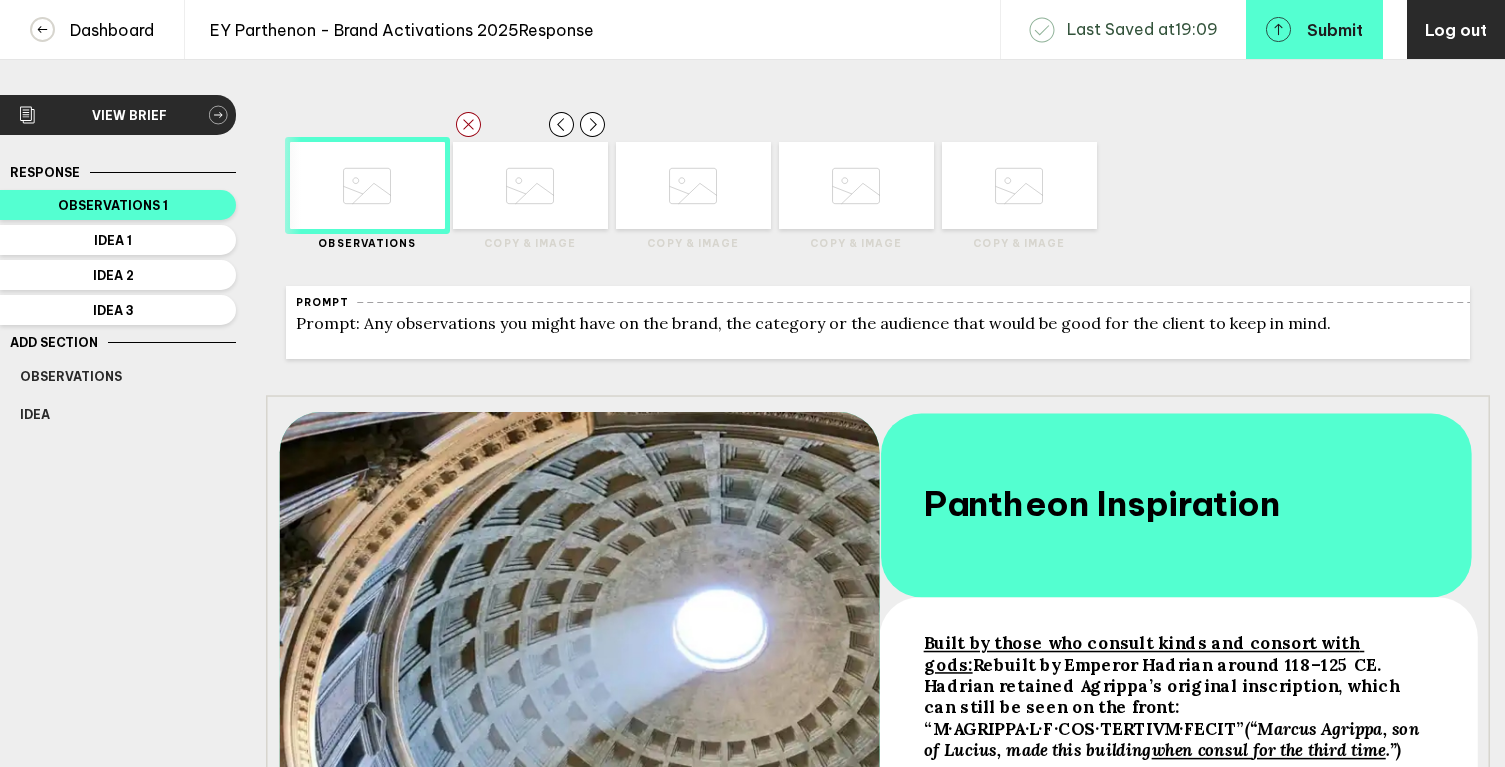 click at bounding box center [367, 186] 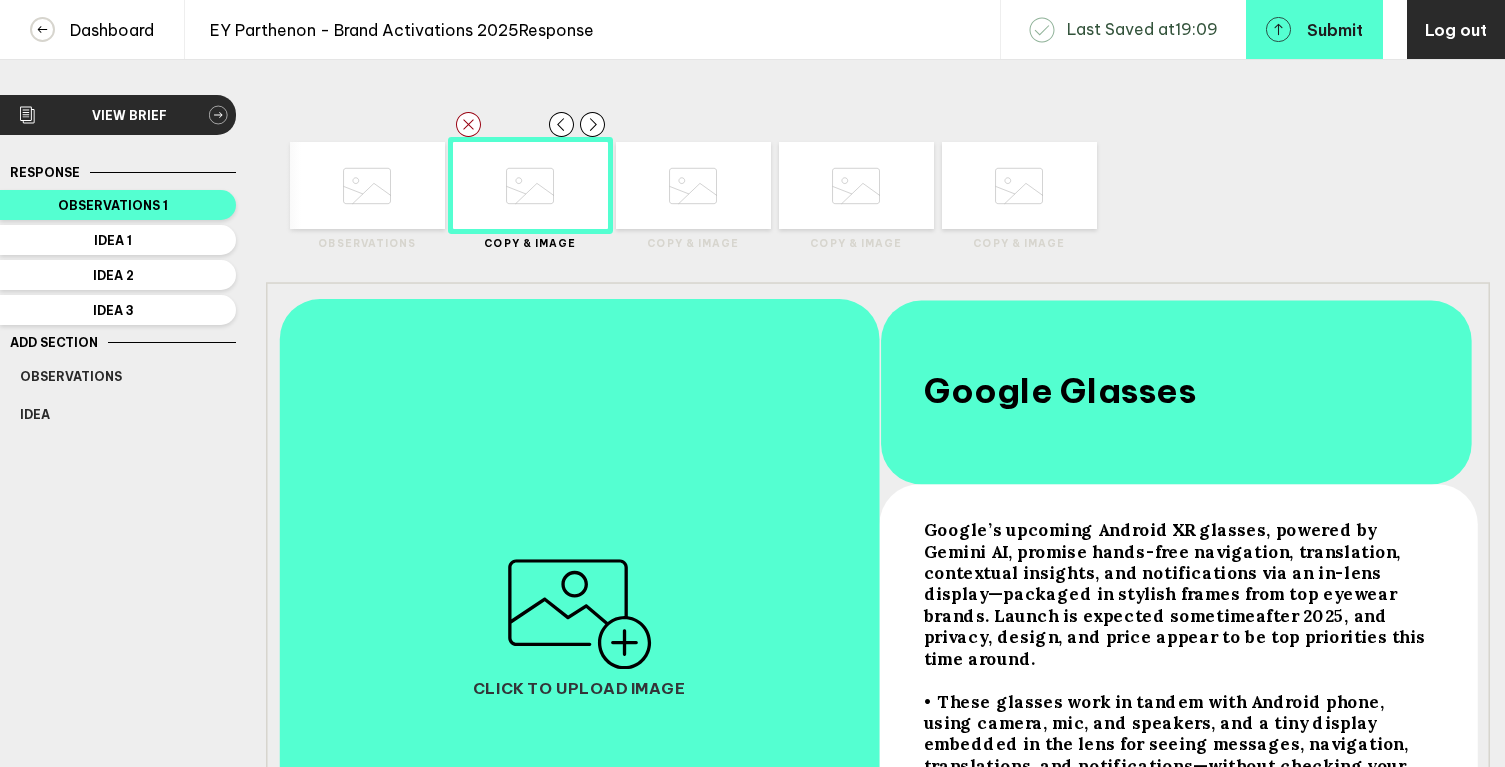 scroll, scrollTop: 6, scrollLeft: 0, axis: vertical 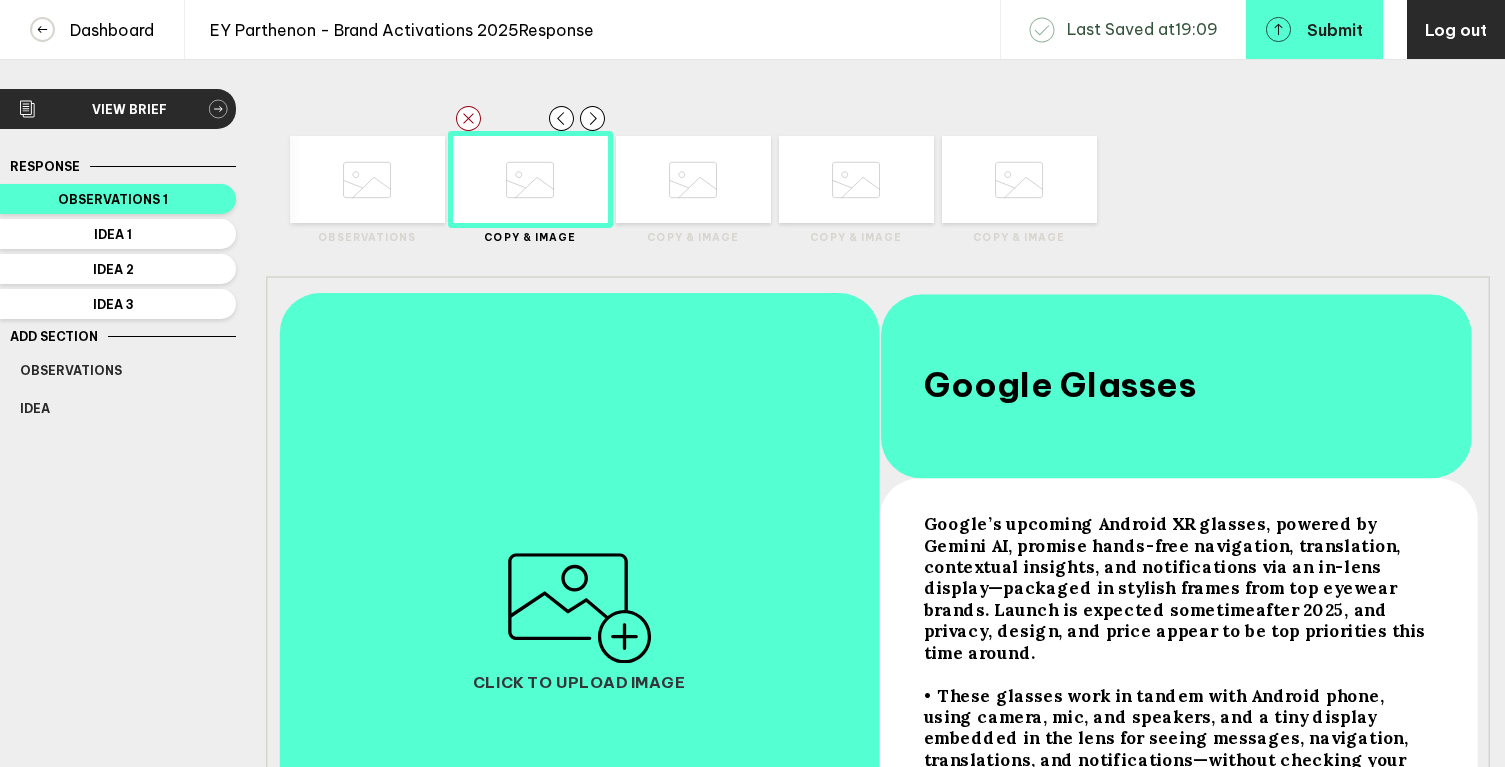 click at bounding box center [579, 608] 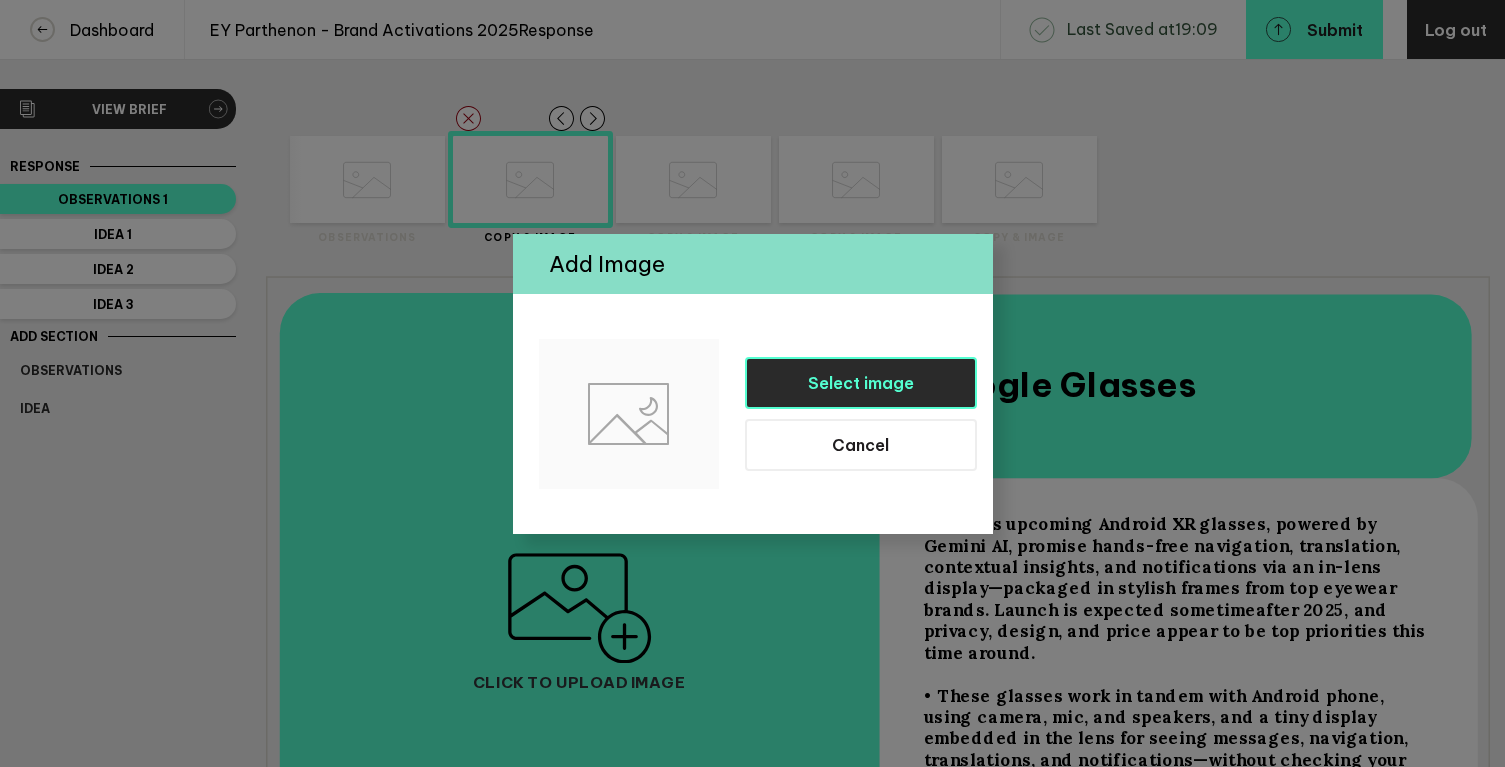 click on "Select image" at bounding box center [861, 383] 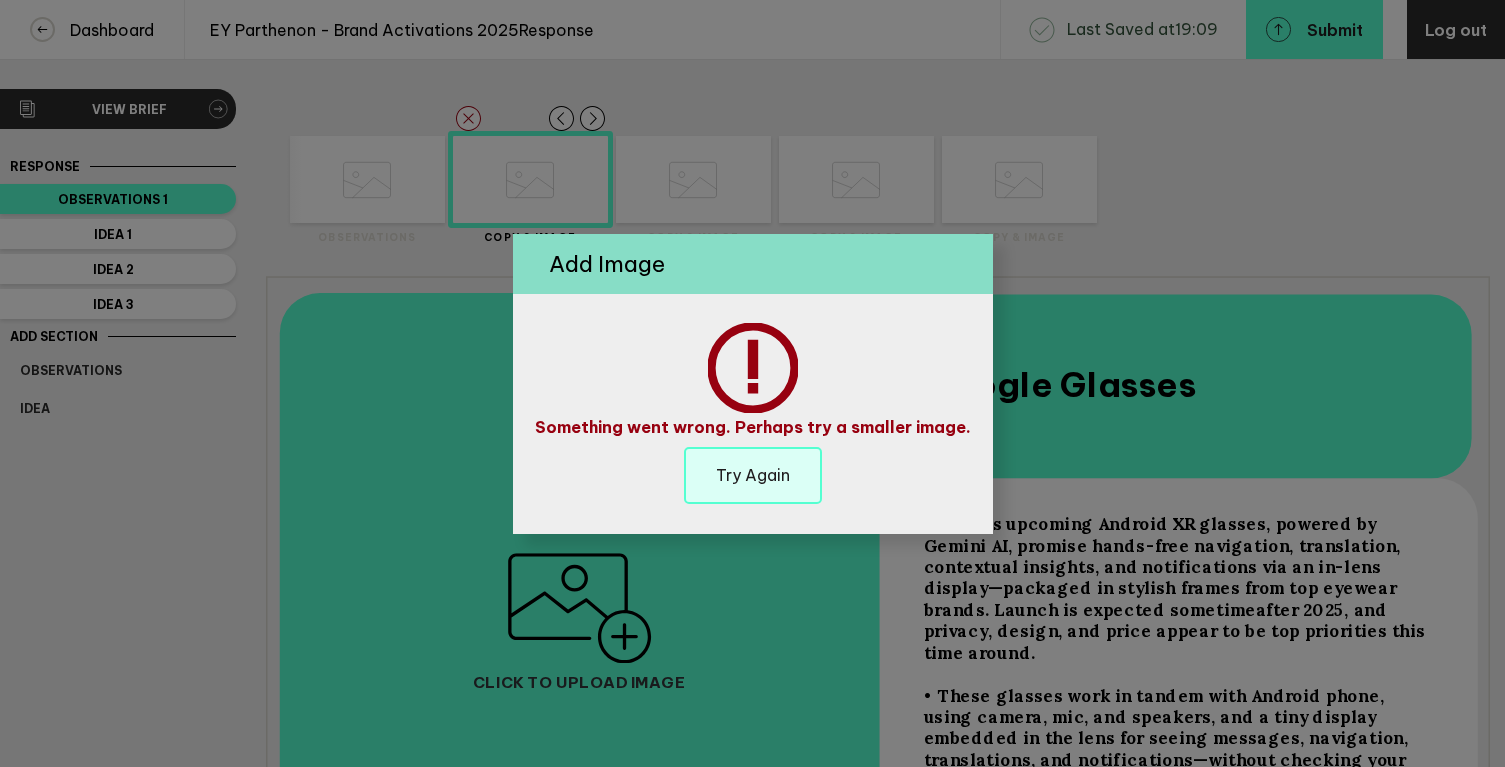 click on "Try Again" at bounding box center [753, 475] 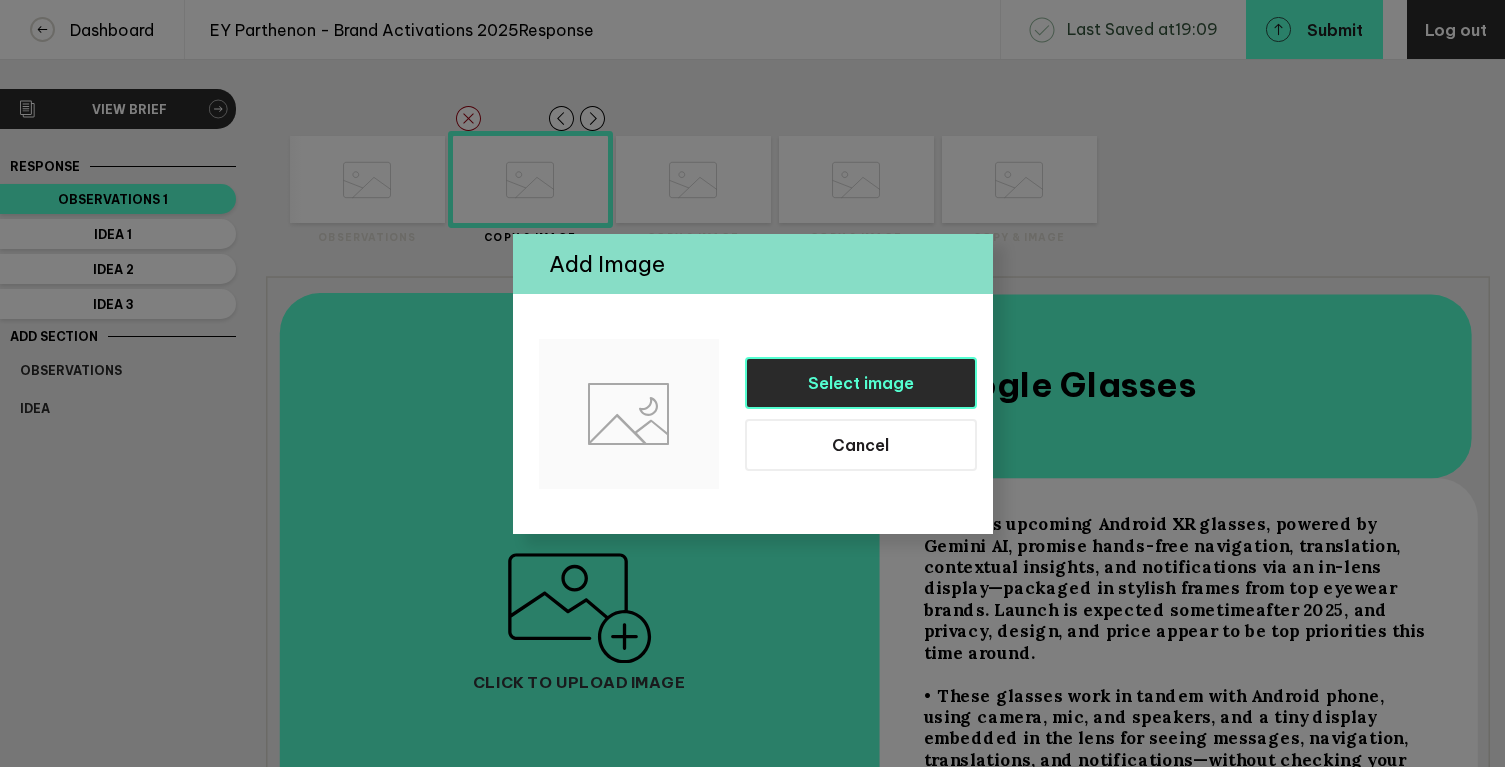 click on "Select image" at bounding box center (861, 383) 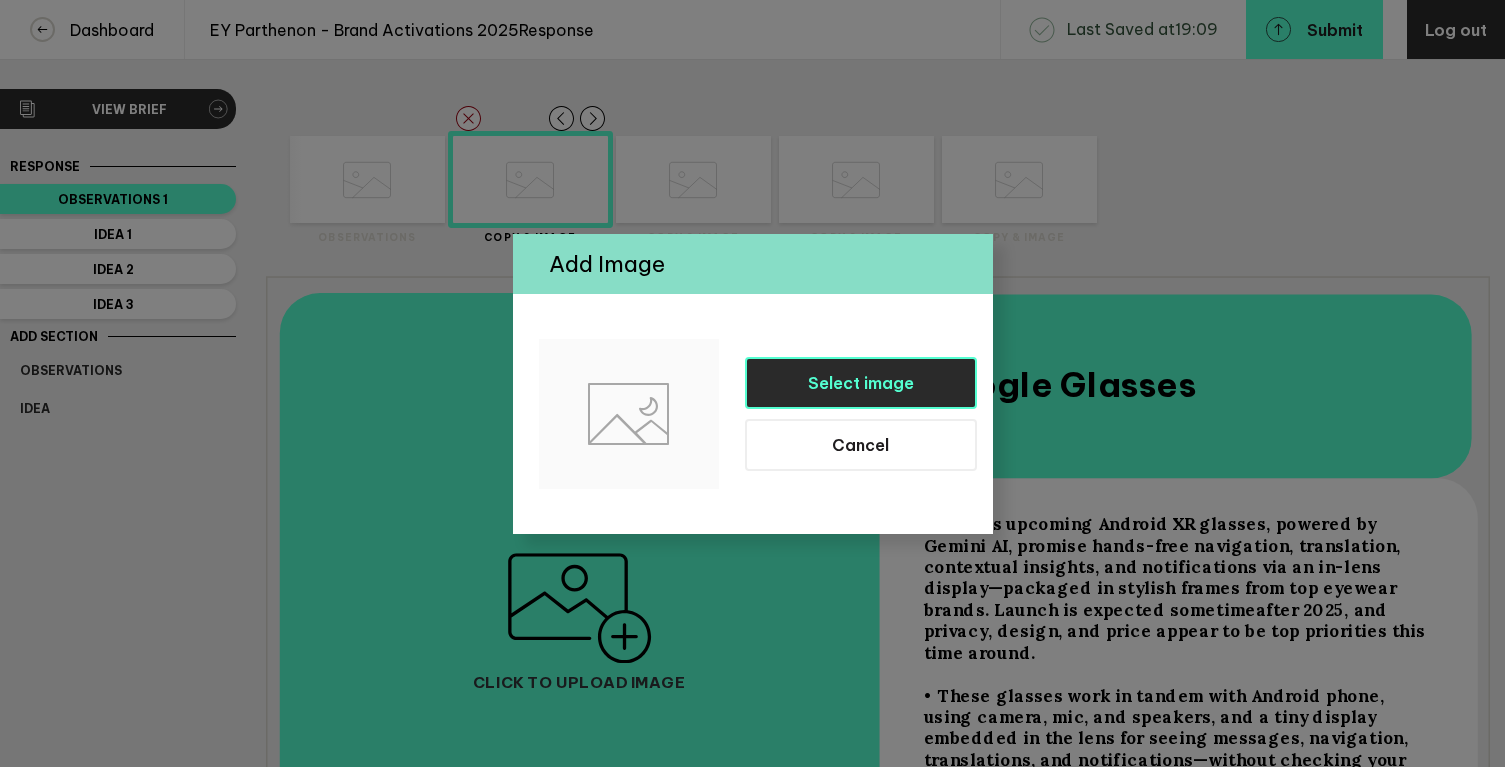 click on "Select image" at bounding box center [861, 383] 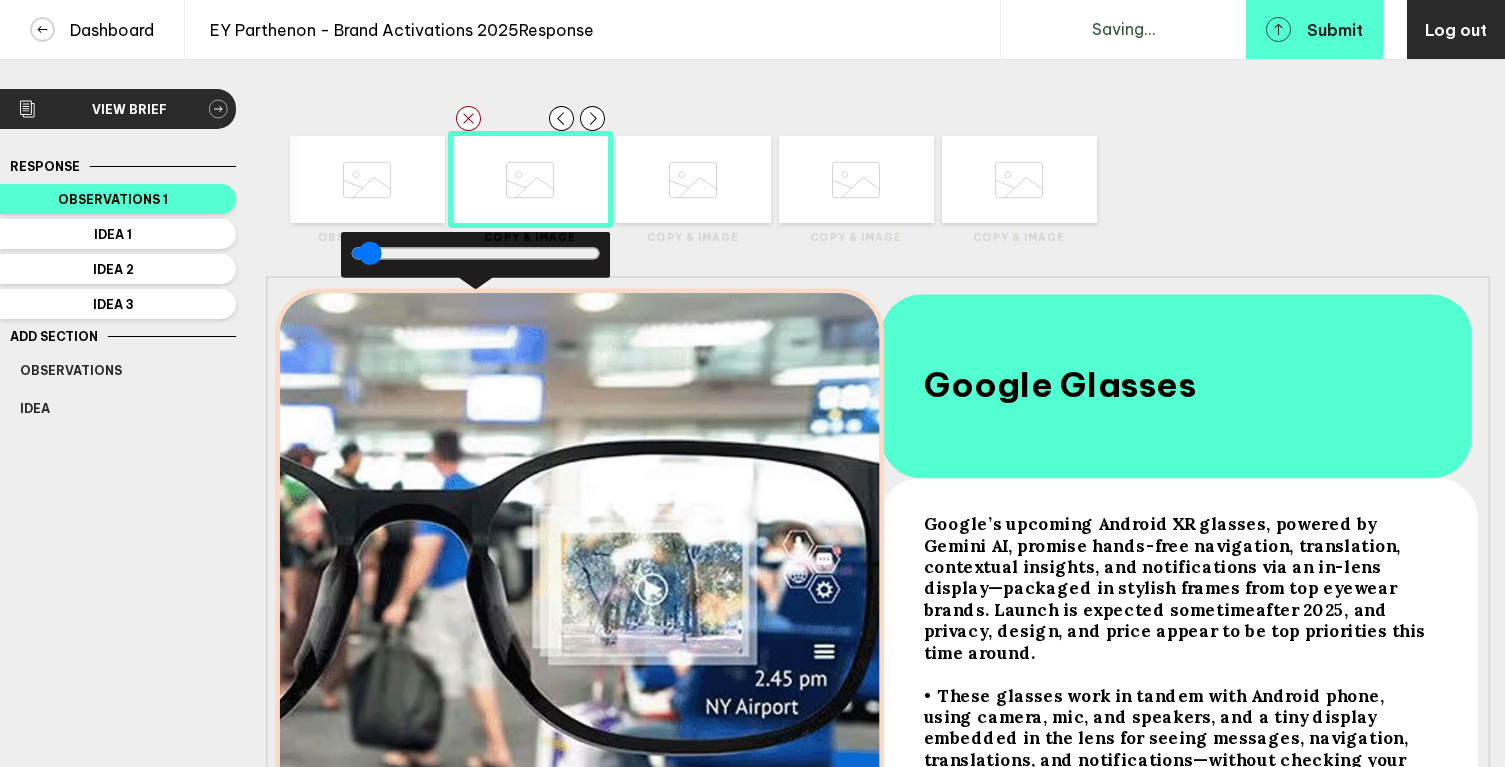 drag, startPoint x: 774, startPoint y: 542, endPoint x: 408, endPoint y: 523, distance: 366.49283 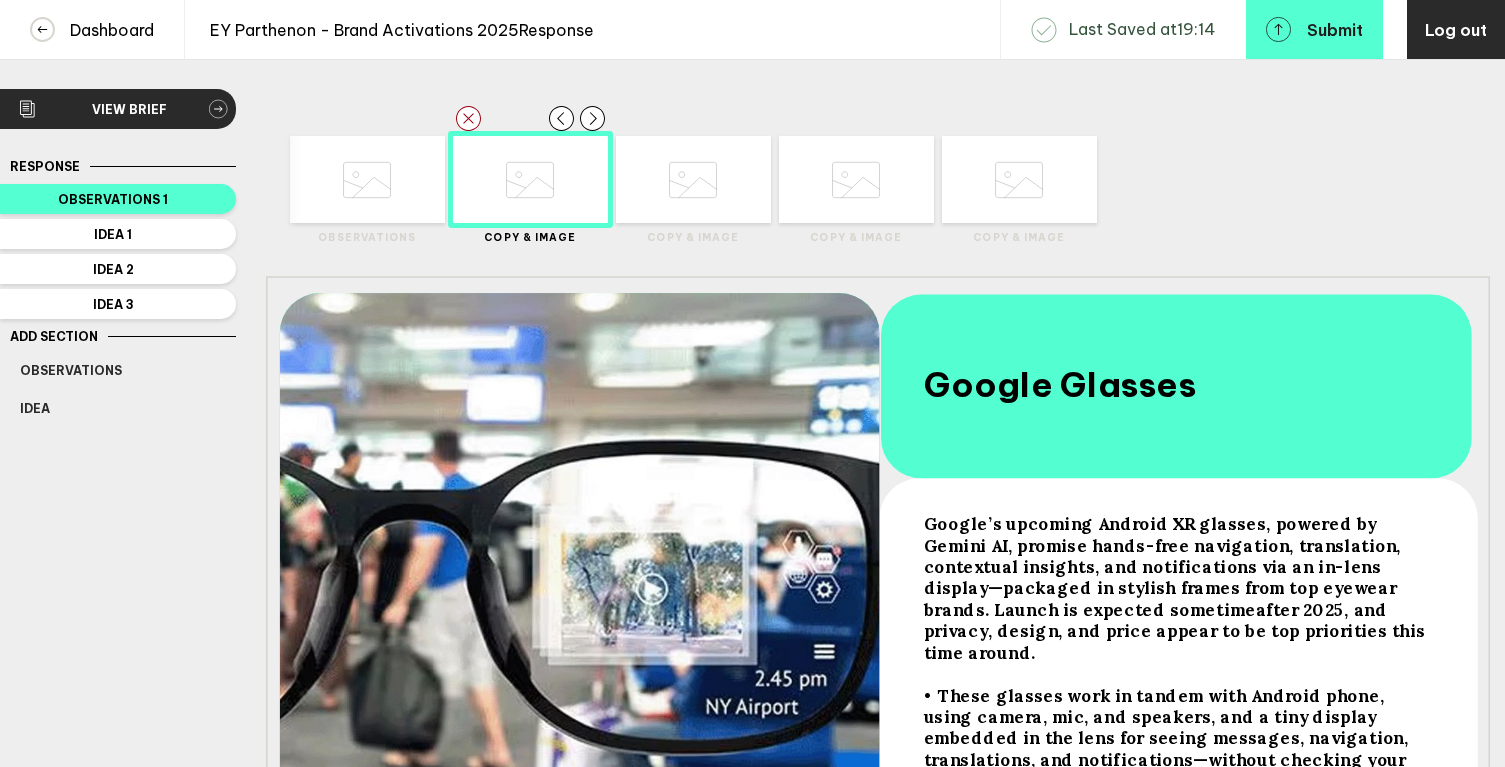 click on "Delete
Created with Sketch.
Move Left
Created with Sketch.
Move Right
Created with Sketch.
Observations
Delete
Created with Sketch.
Move Left
Created with Sketch." at bounding box center [878, 180] 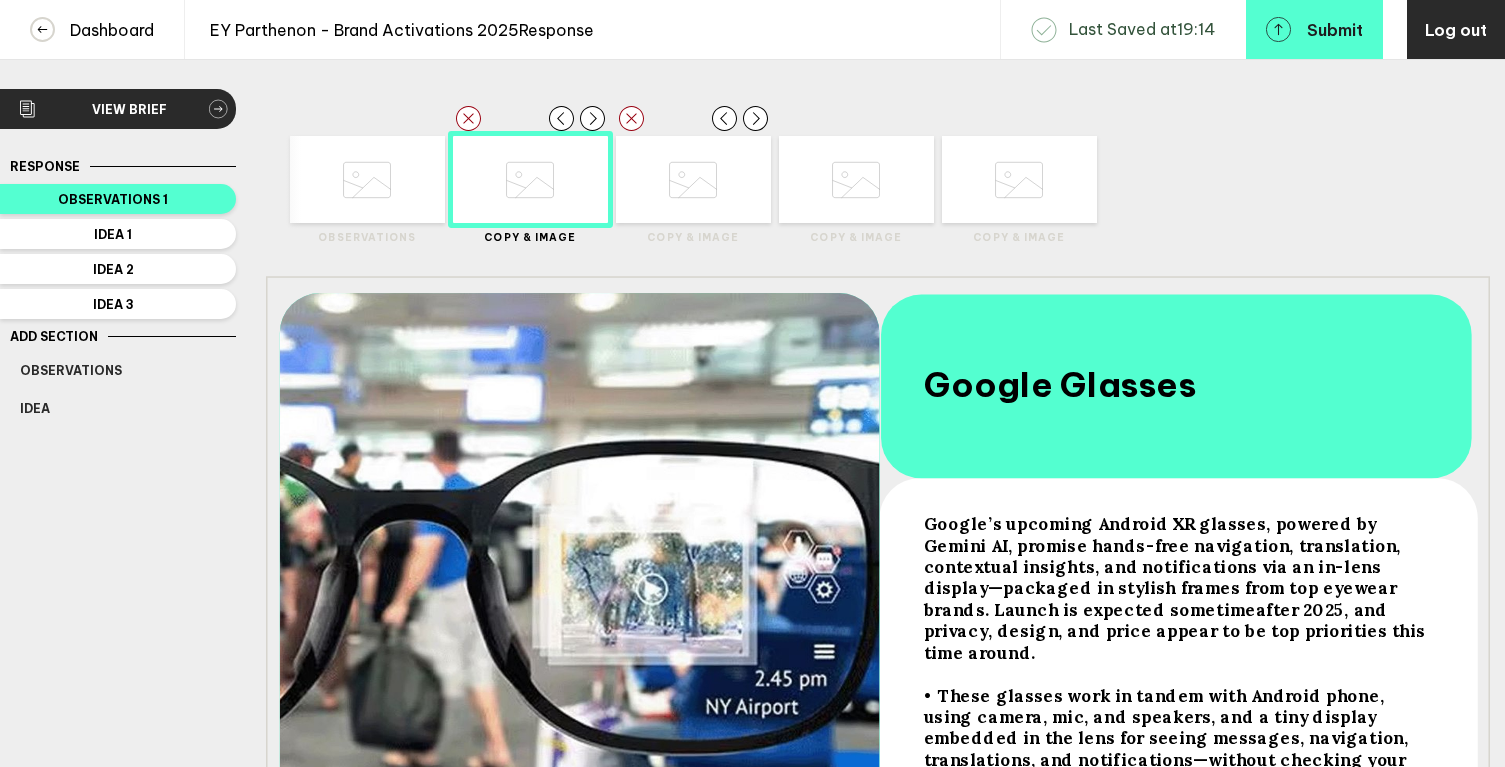 click at bounding box center [367, 180] 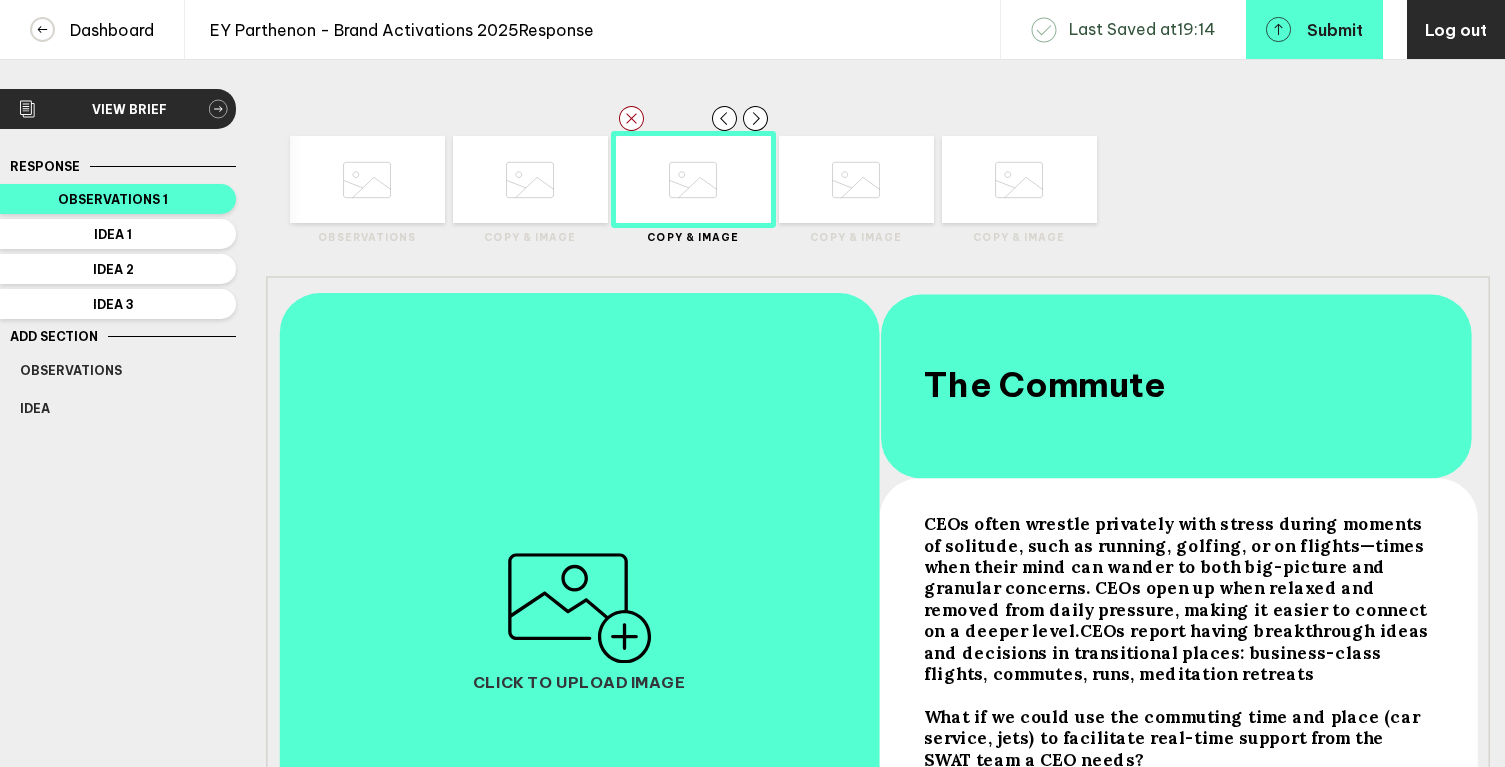 click at bounding box center (579, 608) 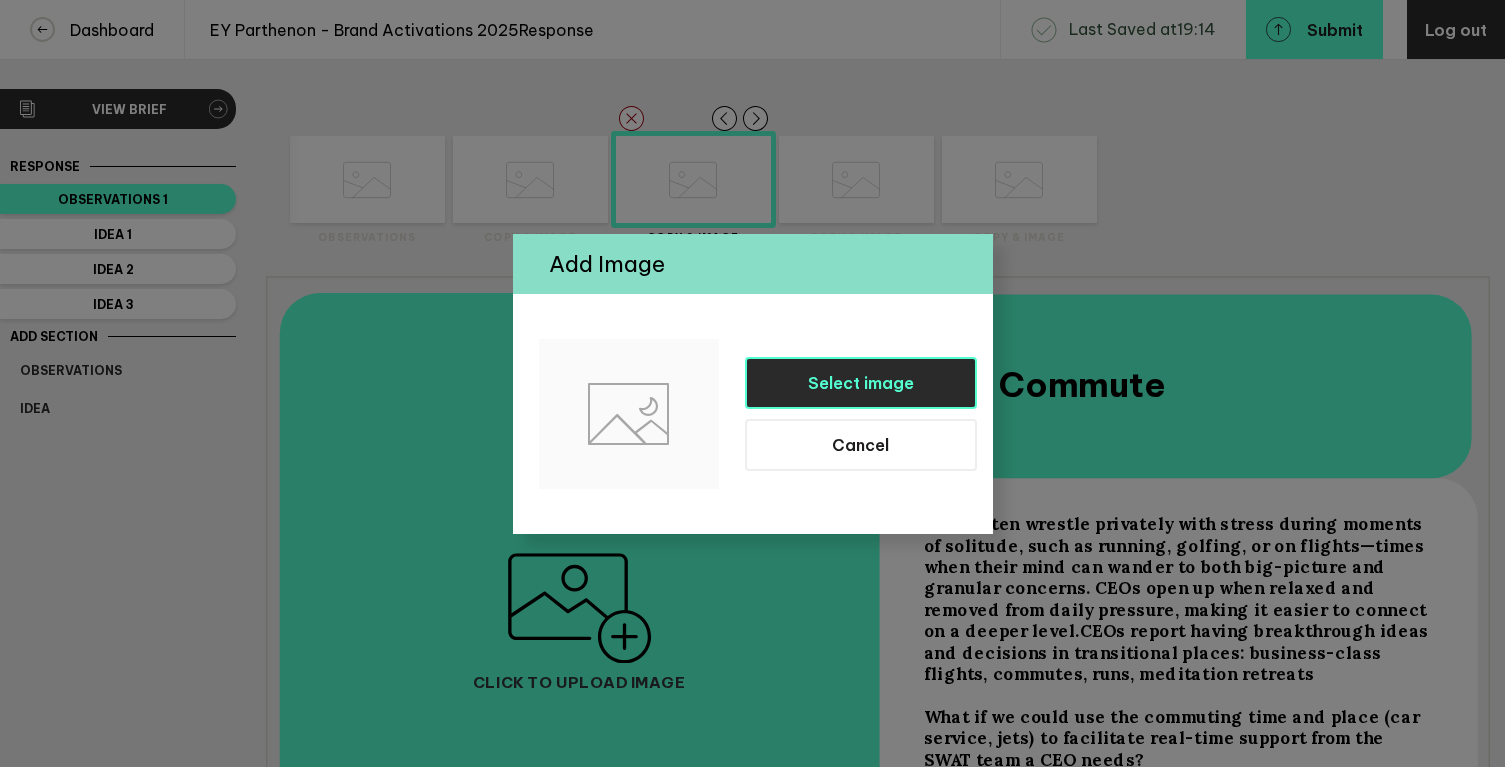click on "Select image" at bounding box center [861, 383] 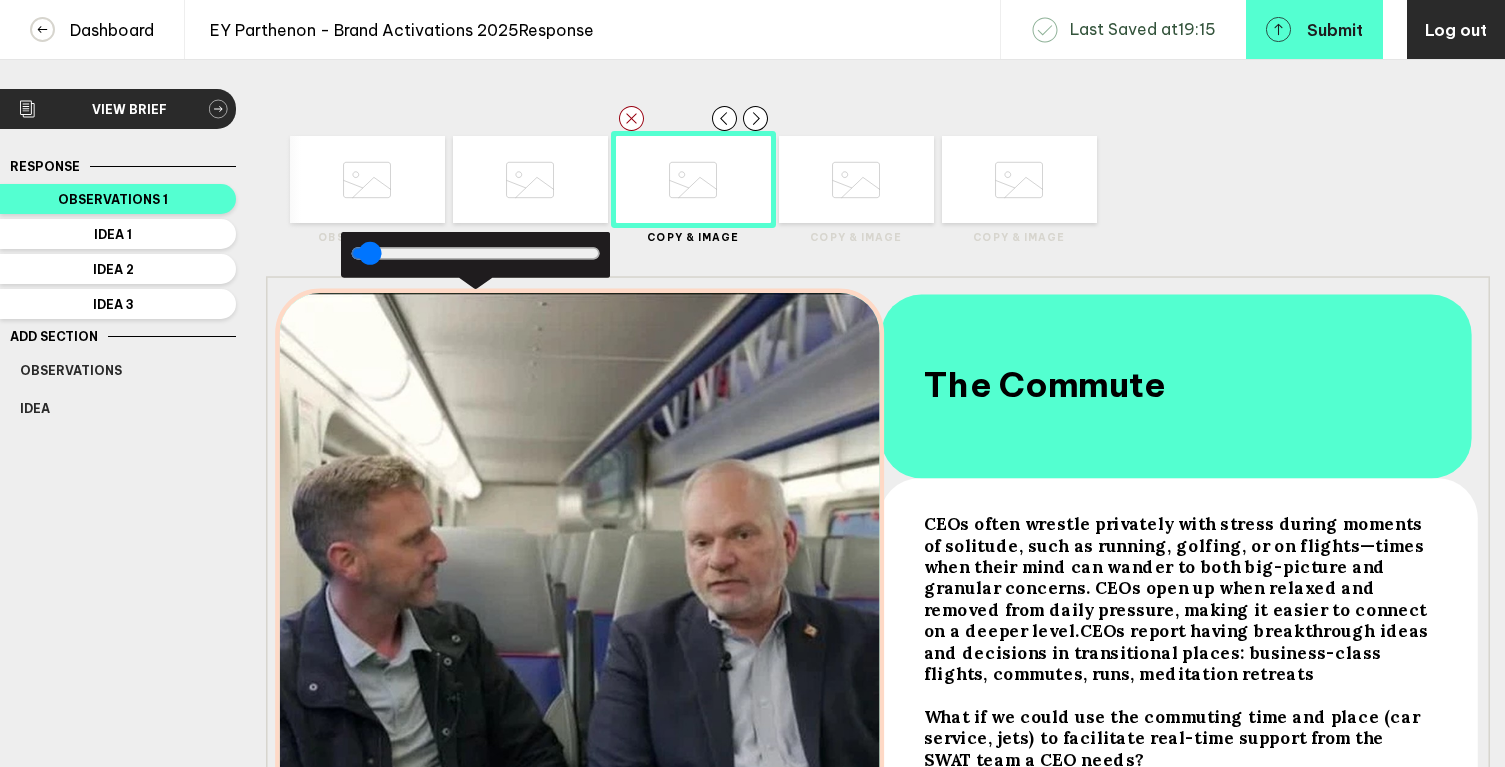 drag, startPoint x: 687, startPoint y: 646, endPoint x: 421, endPoint y: 640, distance: 266.06766 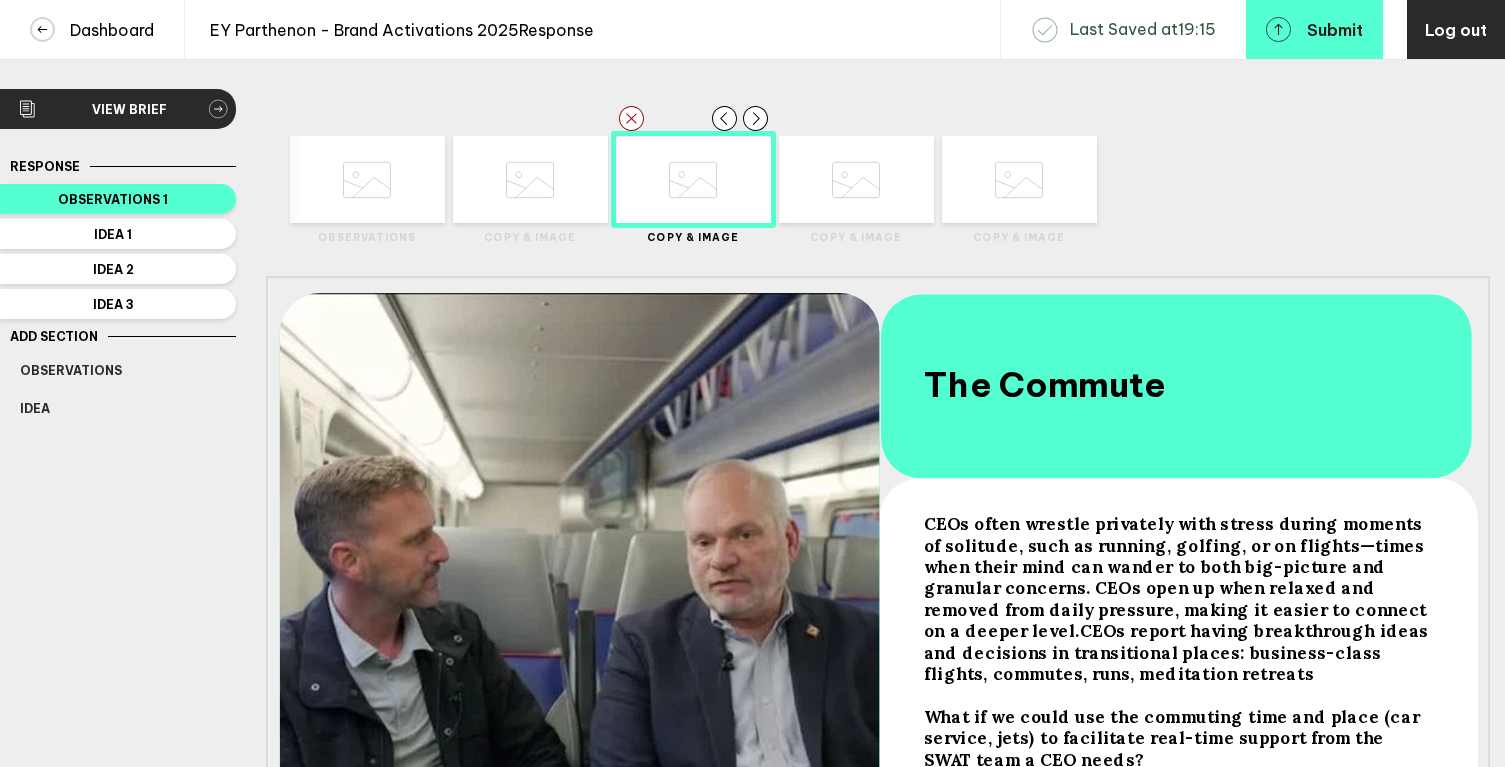 click on "Delete
Created with Sketch.
Move Left
Created with Sketch.
Move Right
Created with Sketch.
Observations
Delete
Created with Sketch.
Move Left
Created with Sketch." at bounding box center [878, 180] 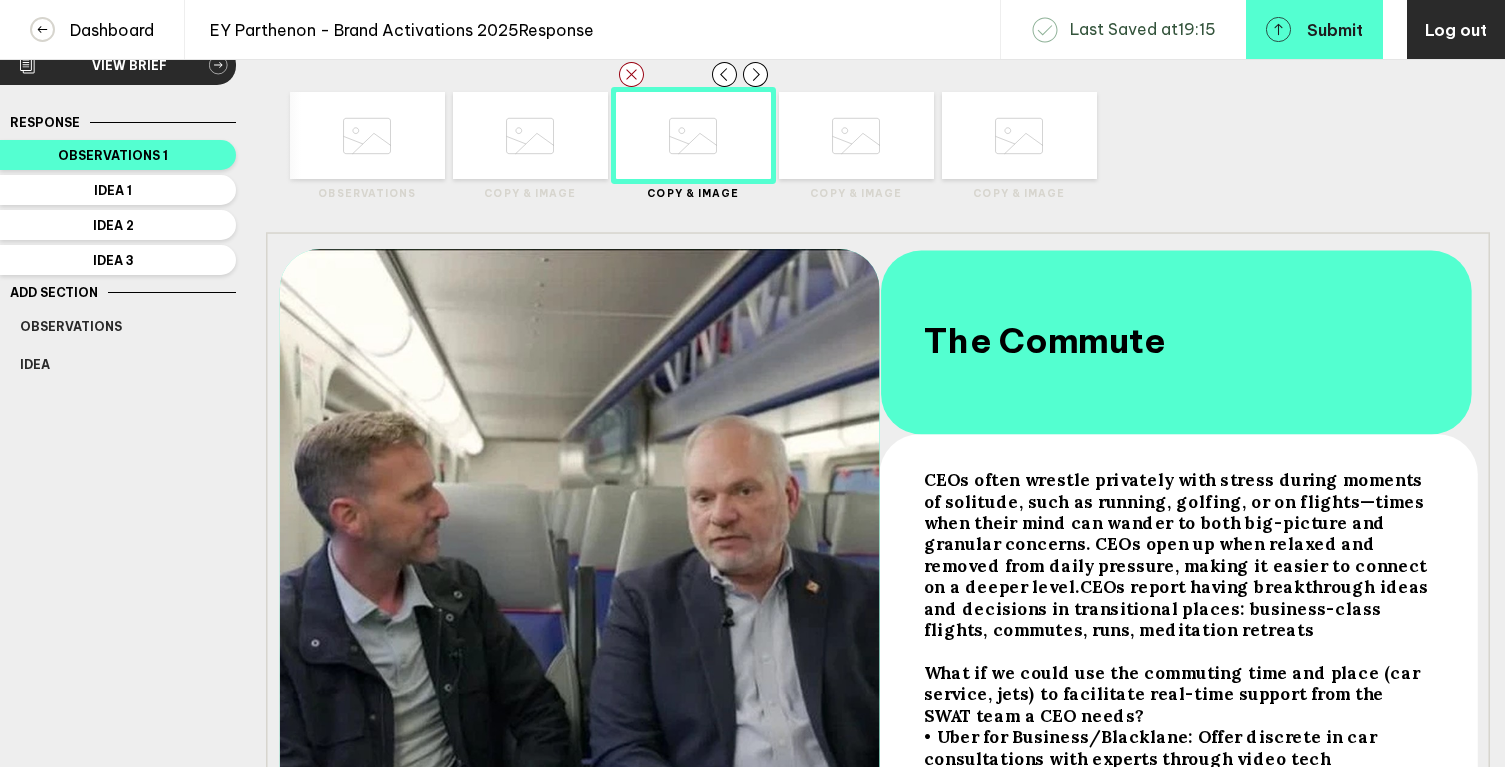 scroll, scrollTop: 0, scrollLeft: 0, axis: both 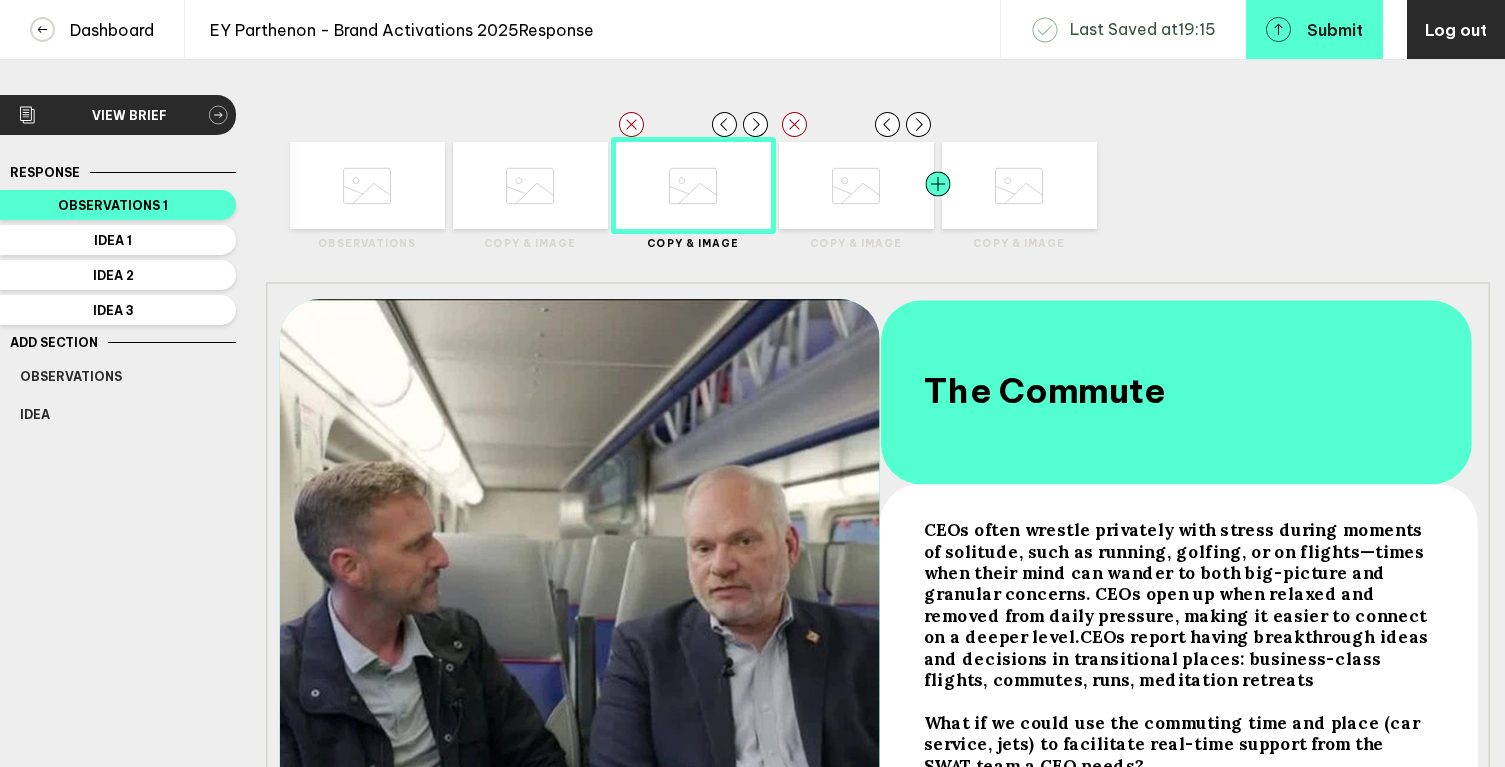 click at bounding box center [410, 185] 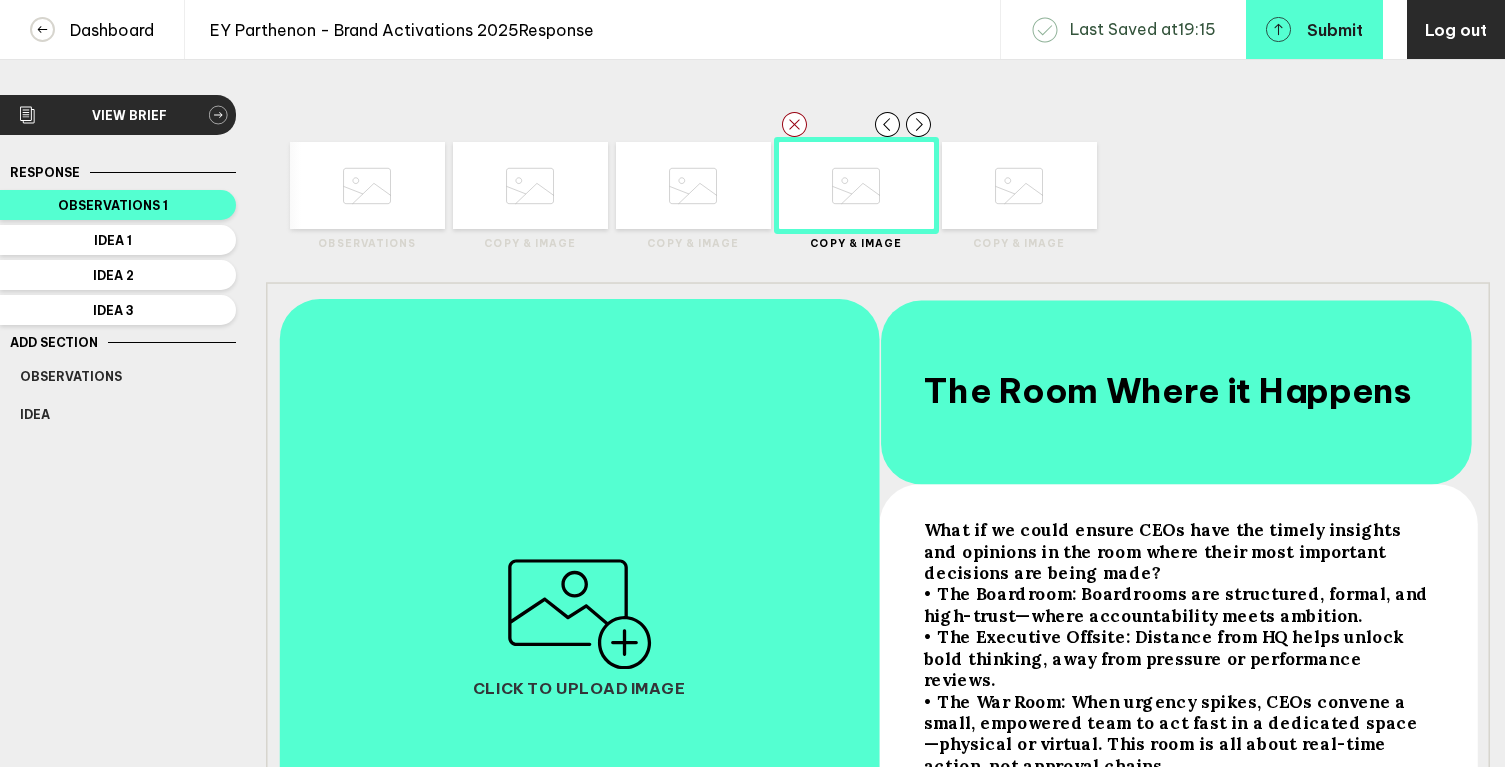 click at bounding box center (579, 614) 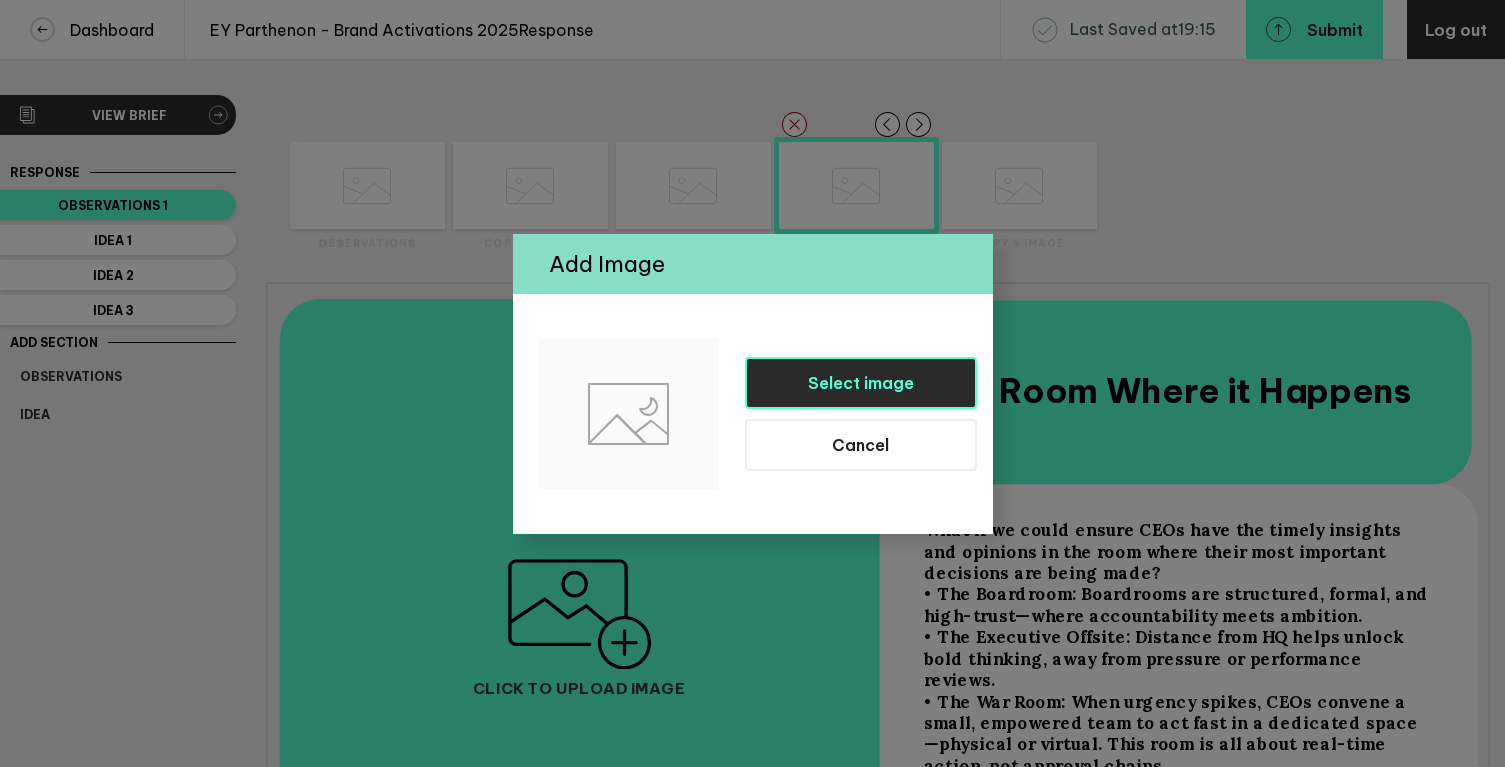 click on "Select image" at bounding box center [861, 383] 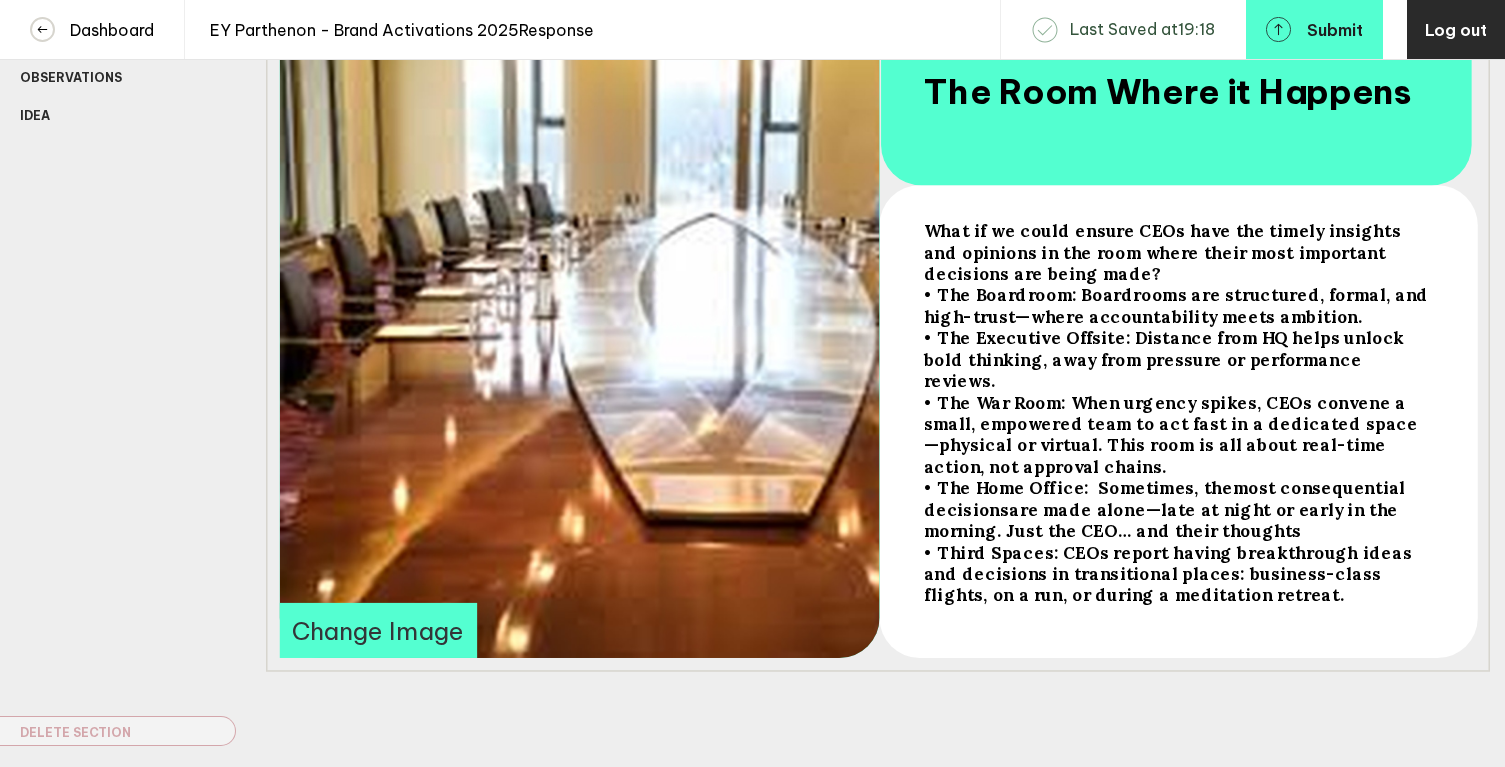 scroll, scrollTop: 326, scrollLeft: 0, axis: vertical 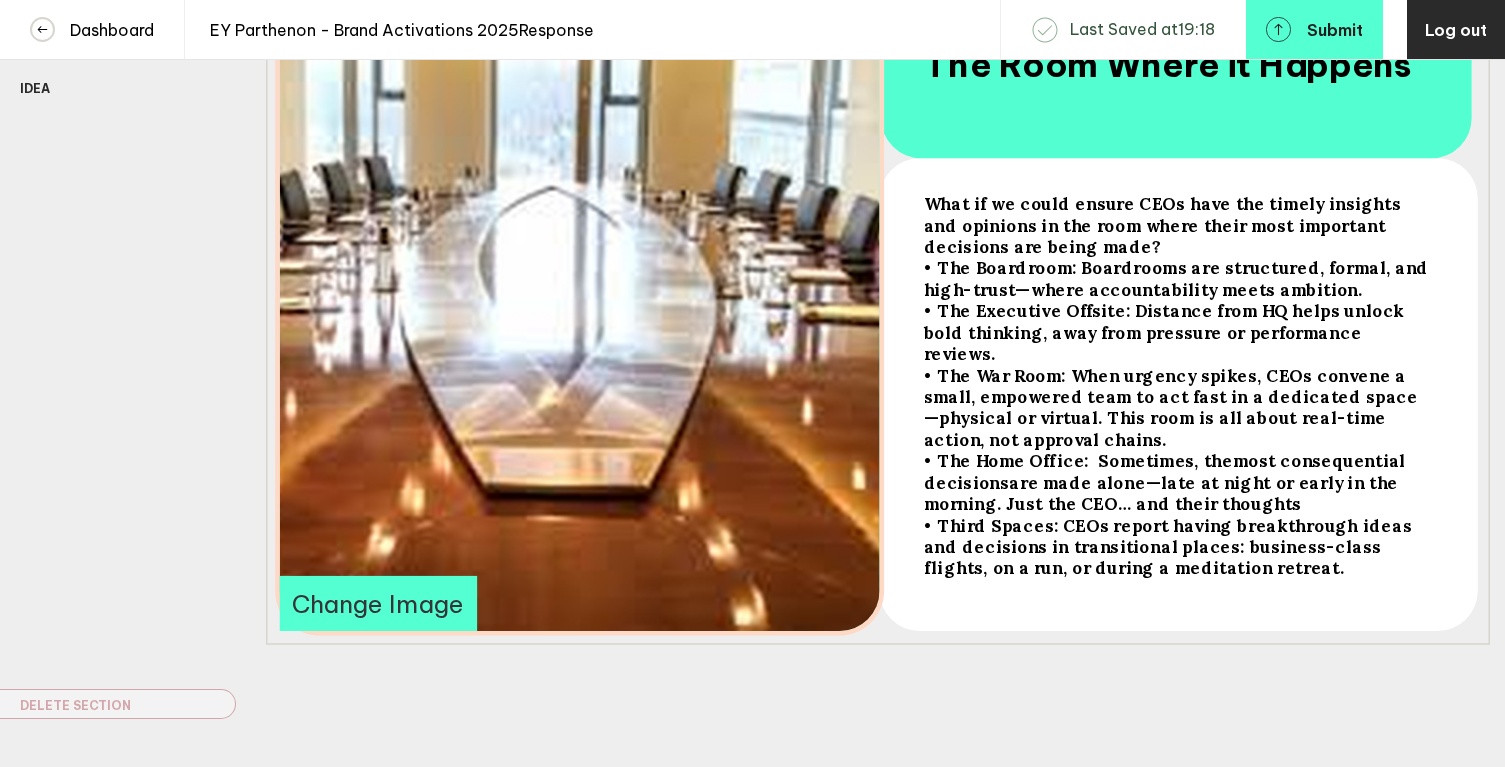 drag, startPoint x: 748, startPoint y: 433, endPoint x: 588, endPoint y: 456, distance: 161.64467 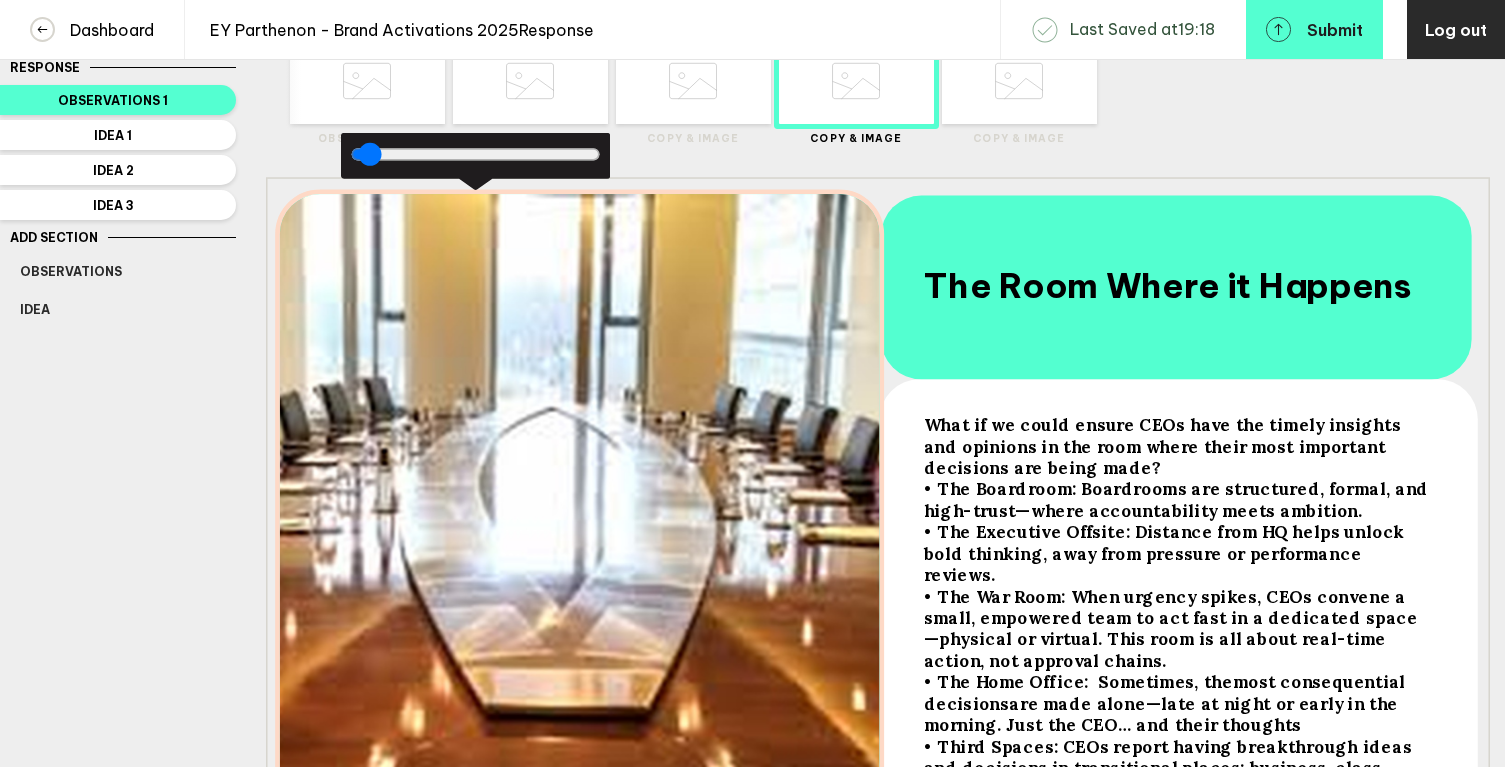 scroll, scrollTop: 0, scrollLeft: 0, axis: both 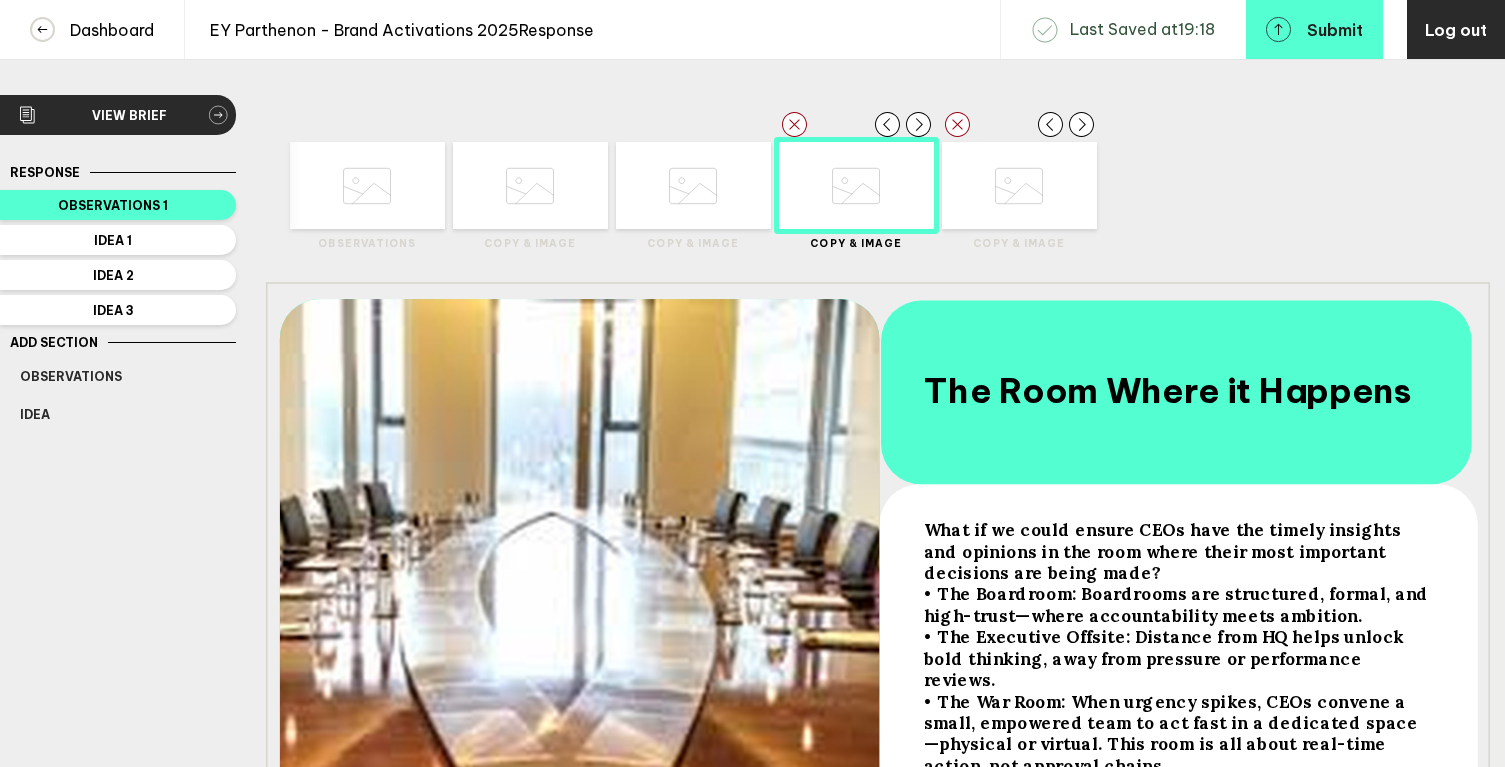 click at bounding box center [367, 186] 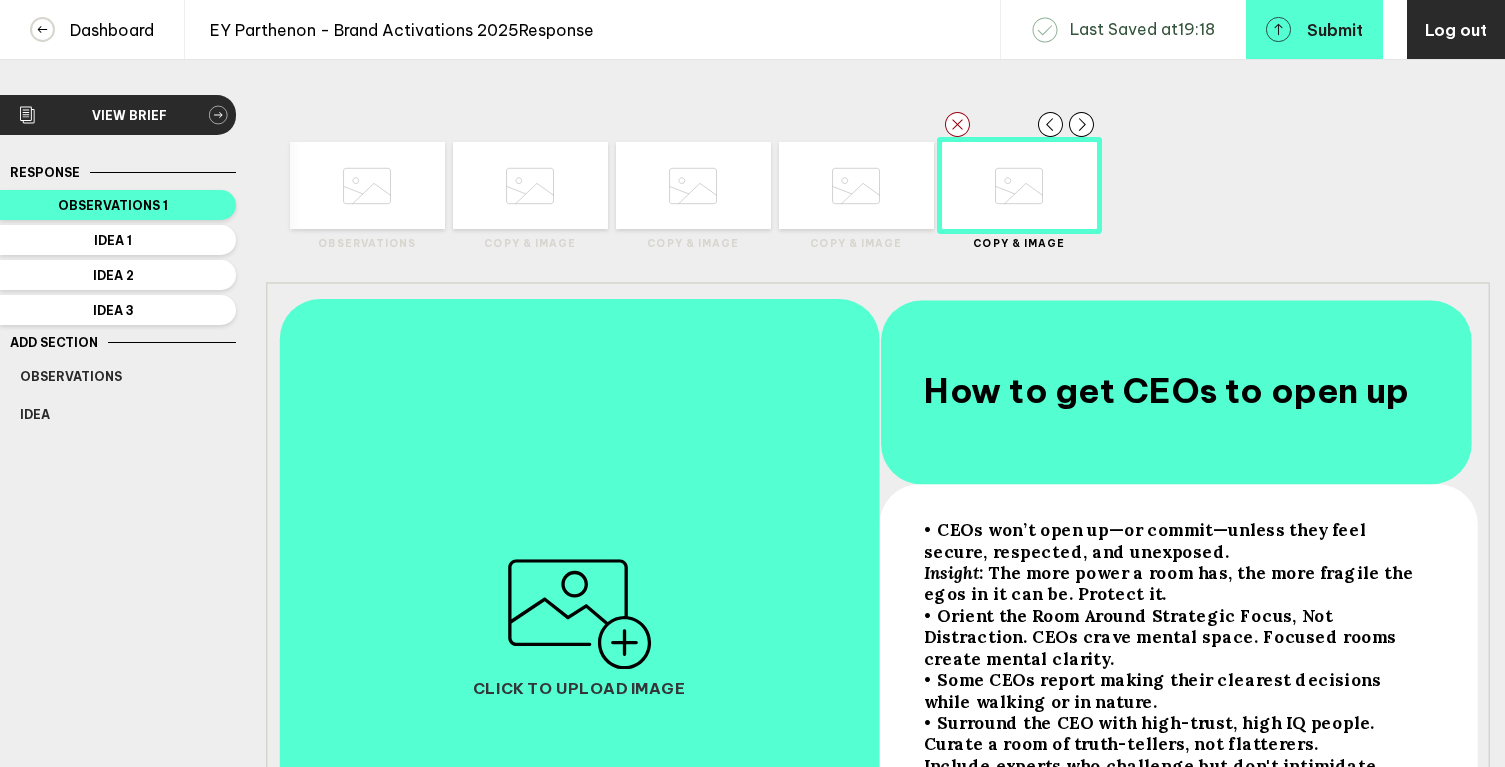 click at bounding box center [579, 614] 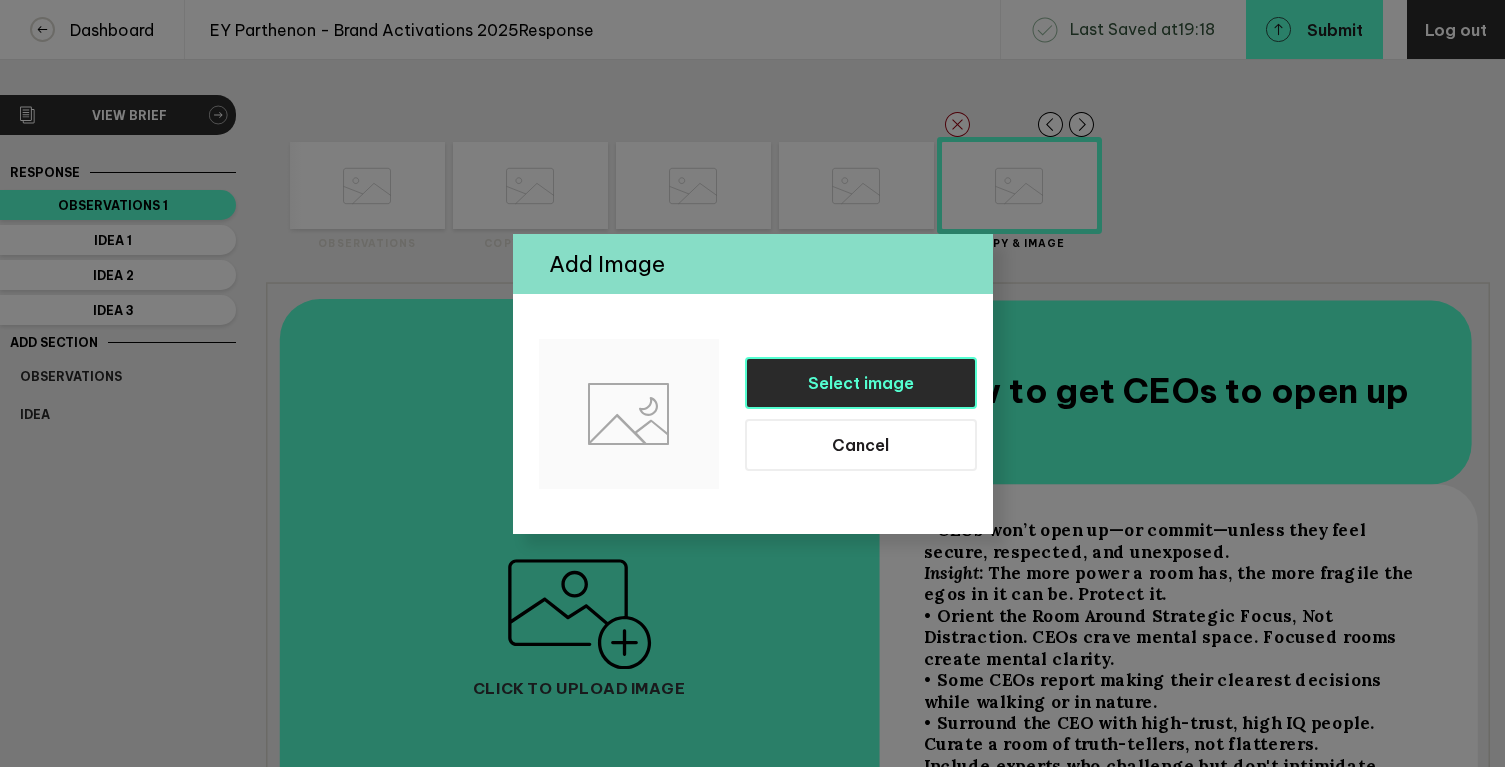 click on "Select image" at bounding box center [861, 383] 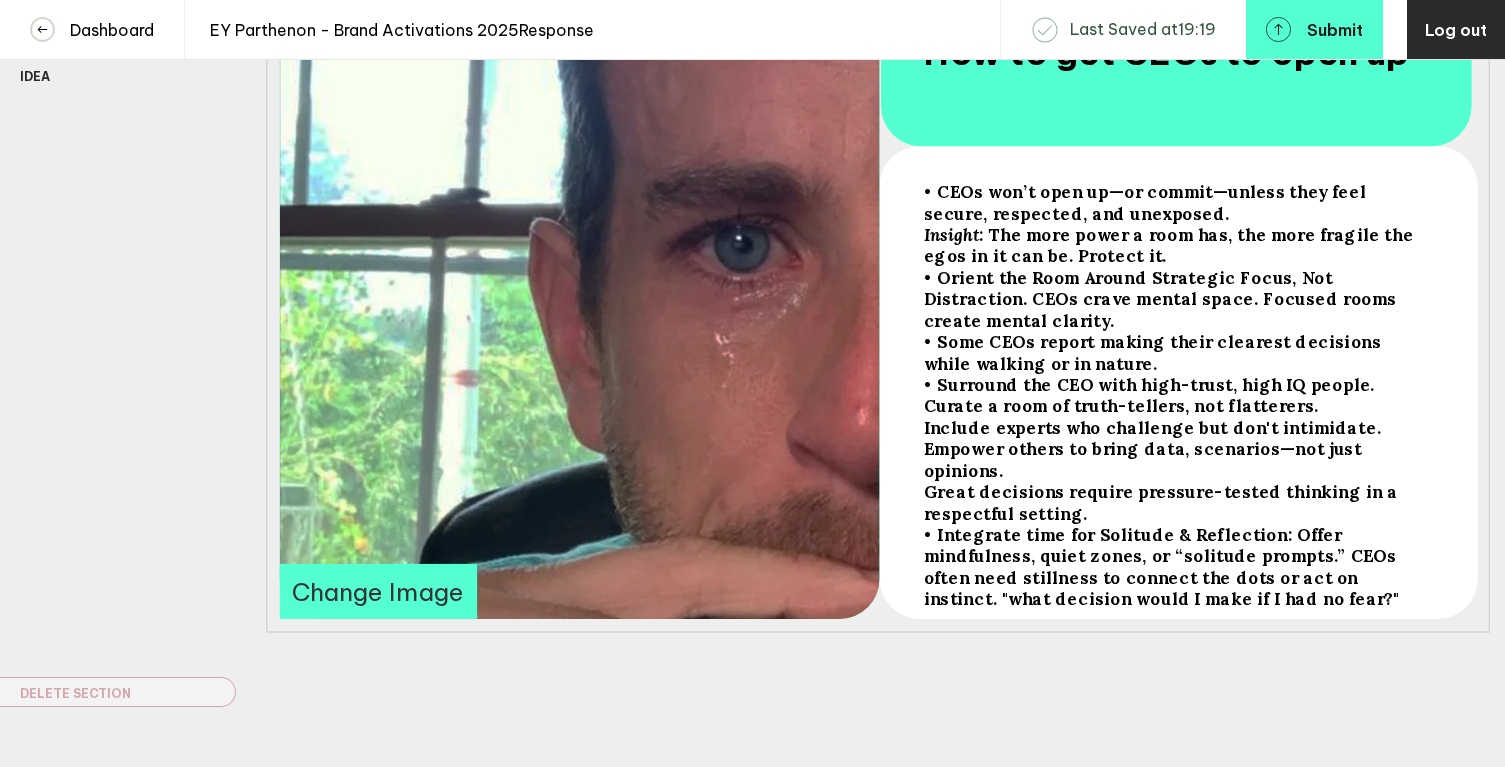 scroll, scrollTop: 326, scrollLeft: 0, axis: vertical 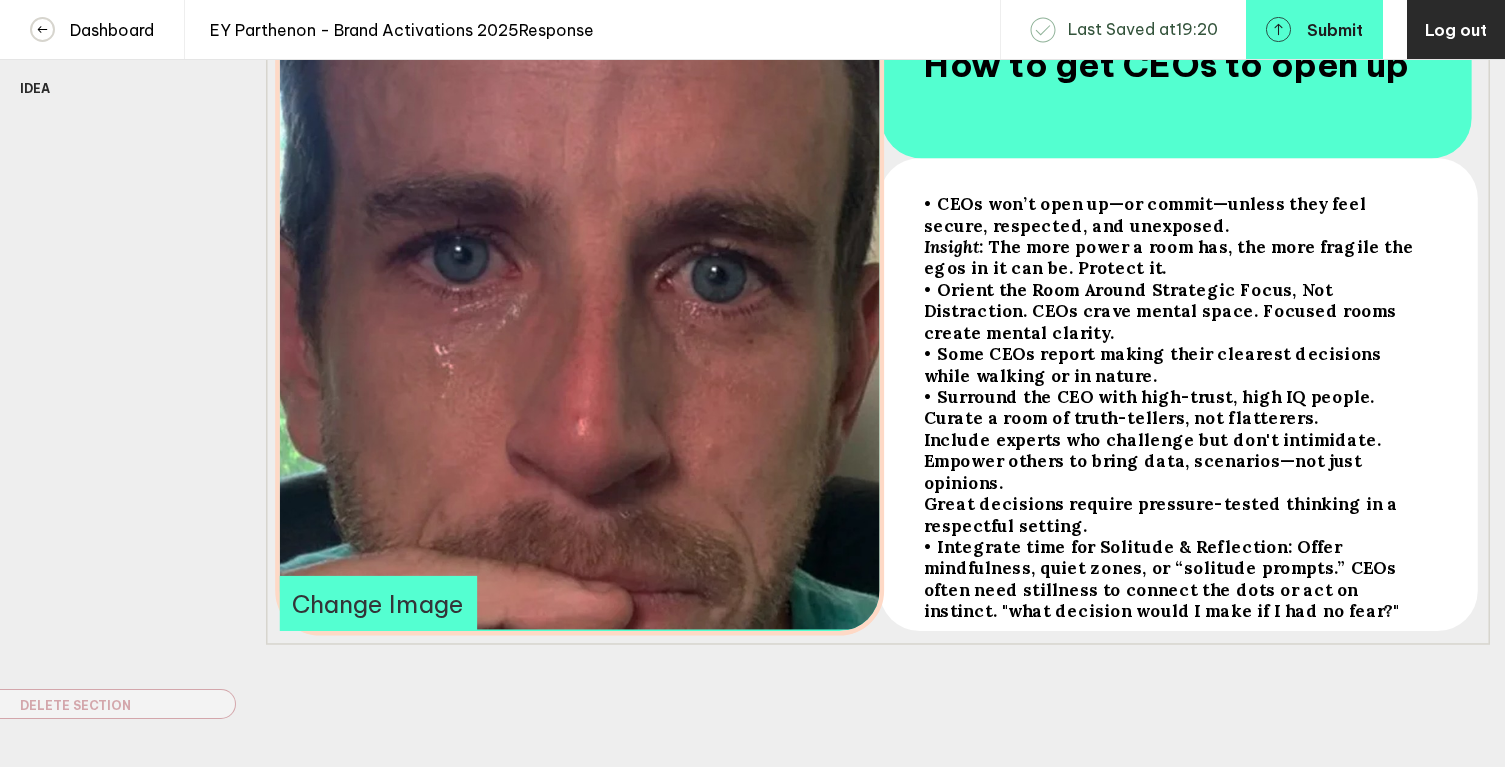 drag, startPoint x: 708, startPoint y: 377, endPoint x: 428, endPoint y: 367, distance: 280.17853 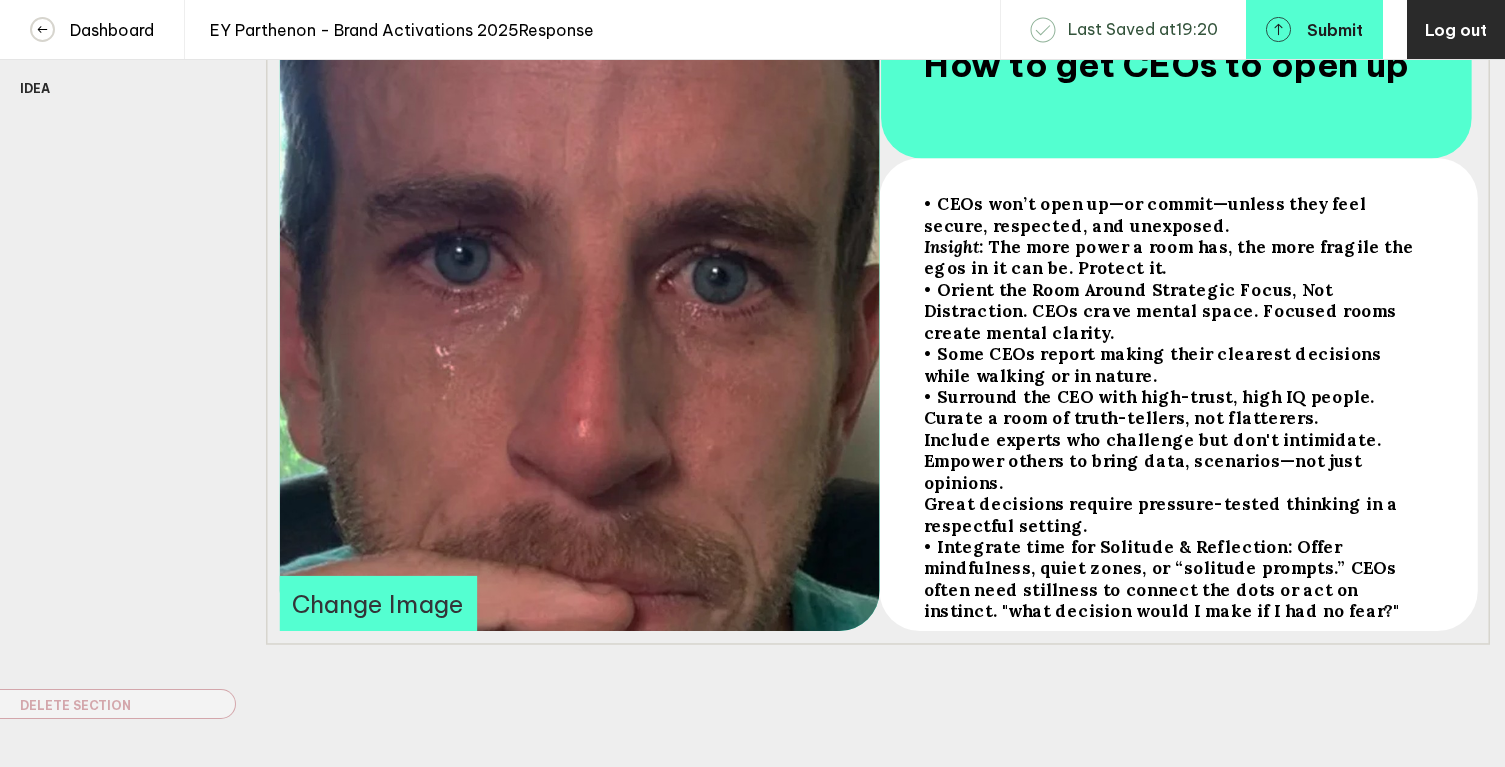 click on "Delete
Created with Sketch.
Move Left
Created with Sketch.
Move Right
Created with Sketch.
Observations
Delete
Created with Sketch.
Move Left
Created with Sketch." at bounding box center (878, 232) 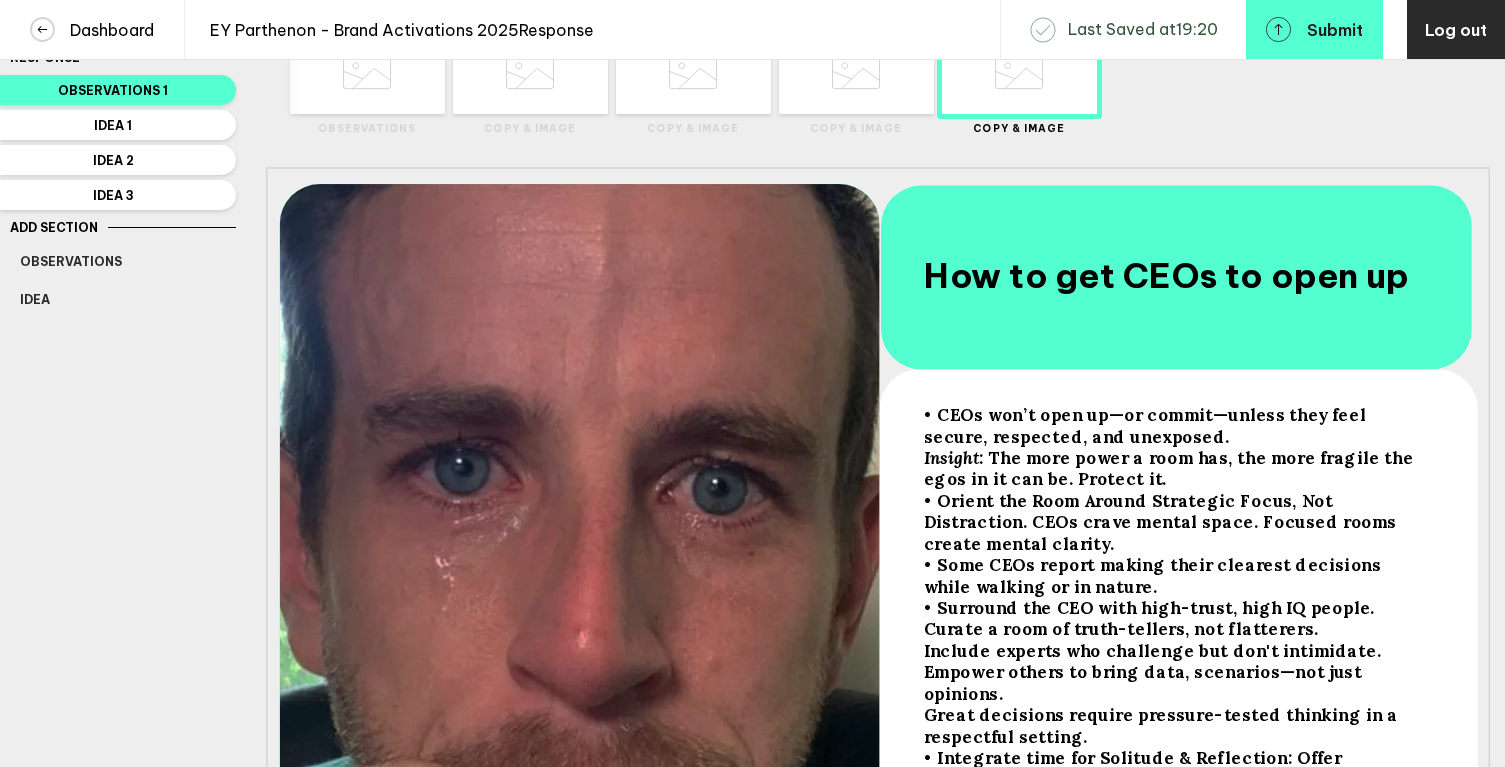 scroll, scrollTop: 0, scrollLeft: 0, axis: both 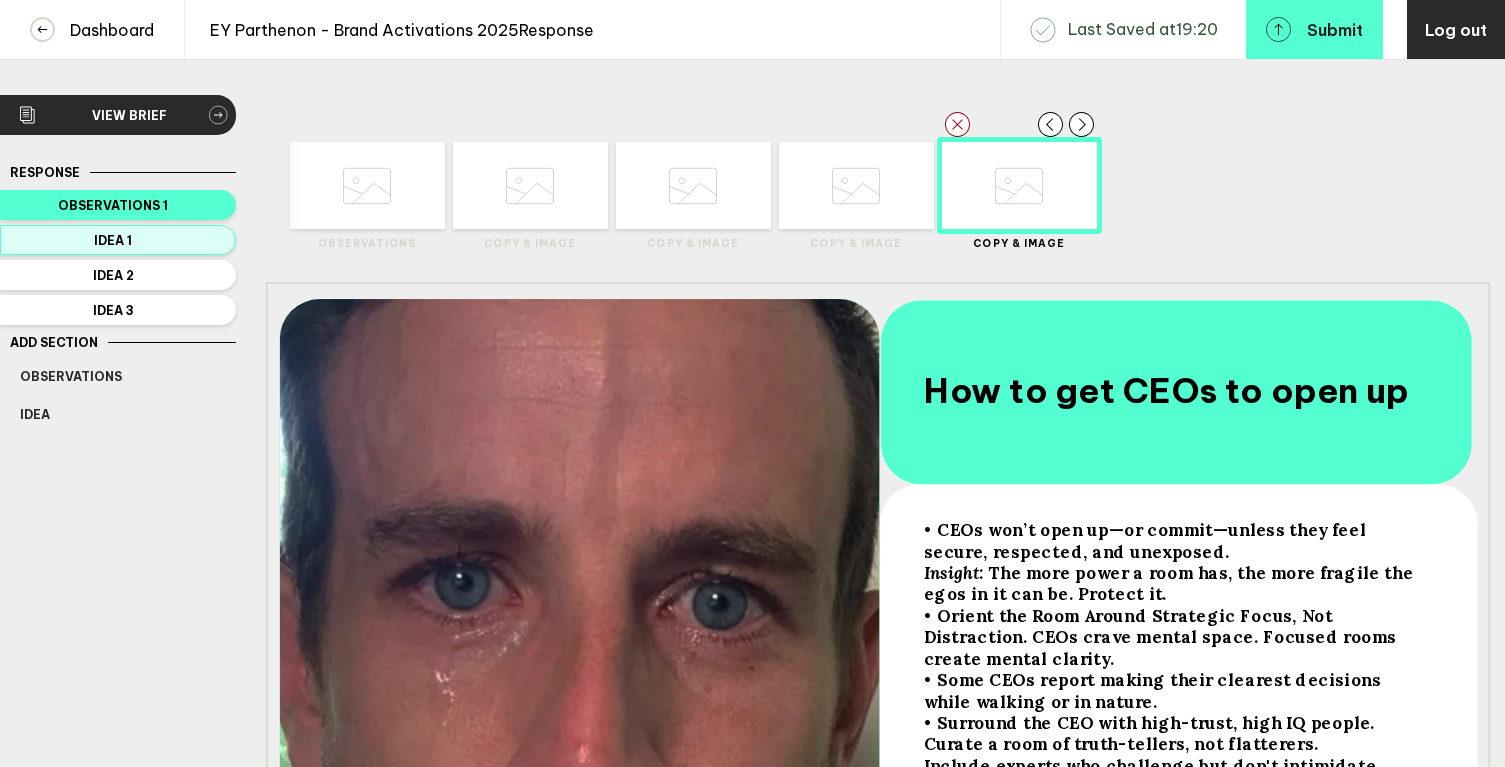click on "Idea 1" at bounding box center (113, 205) 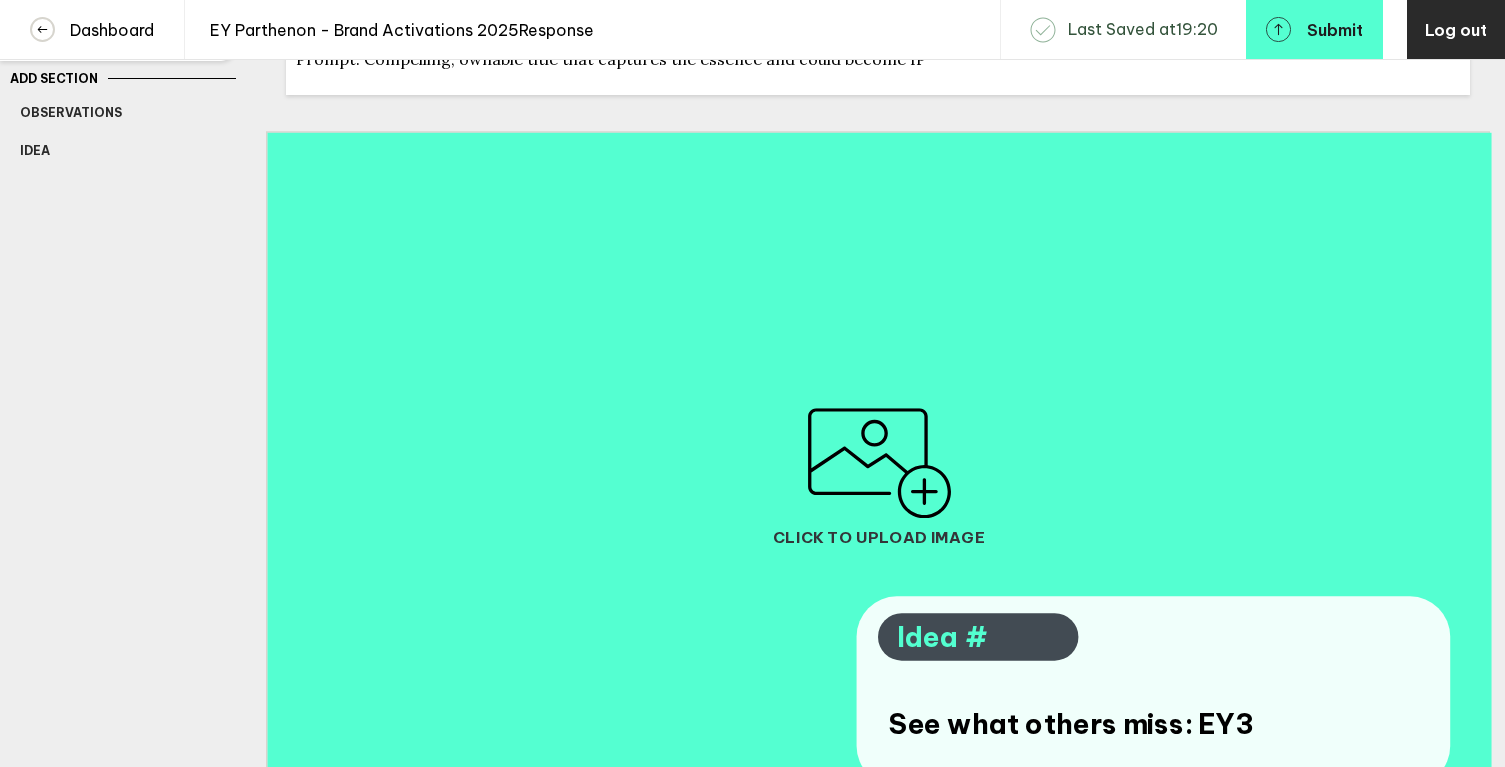 scroll, scrollTop: 255, scrollLeft: 0, axis: vertical 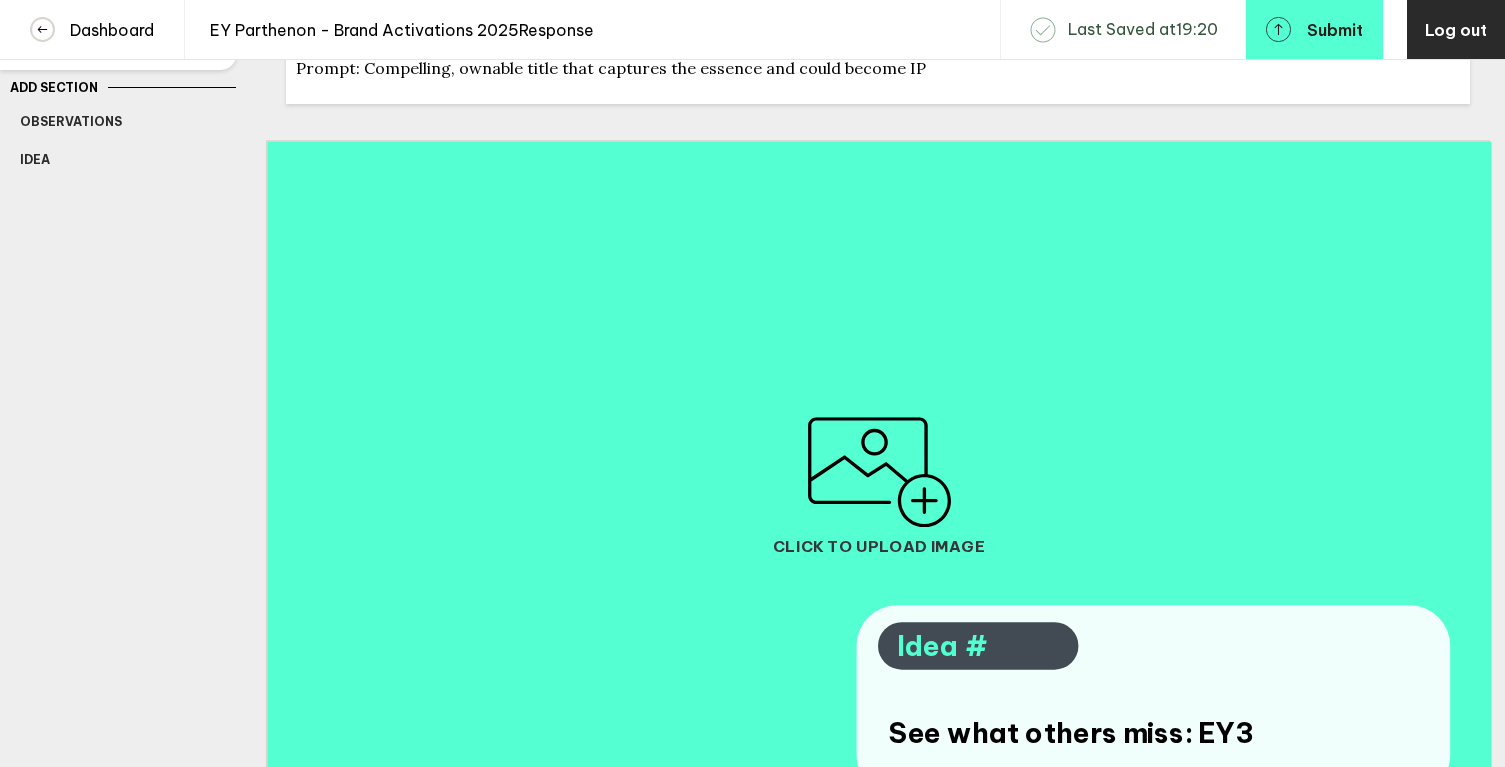 click at bounding box center [879, 472] 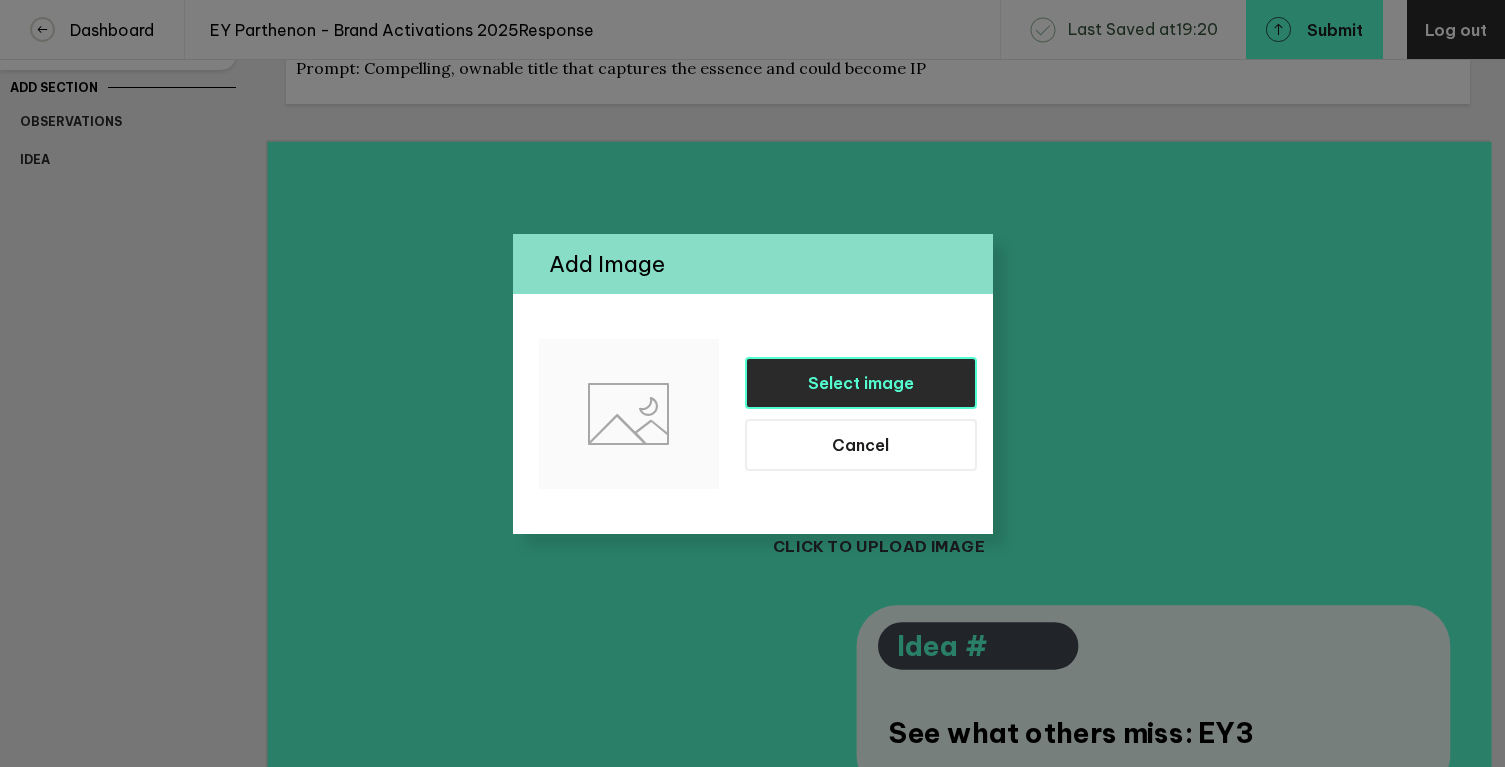 click on "Select image" at bounding box center [861, 383] 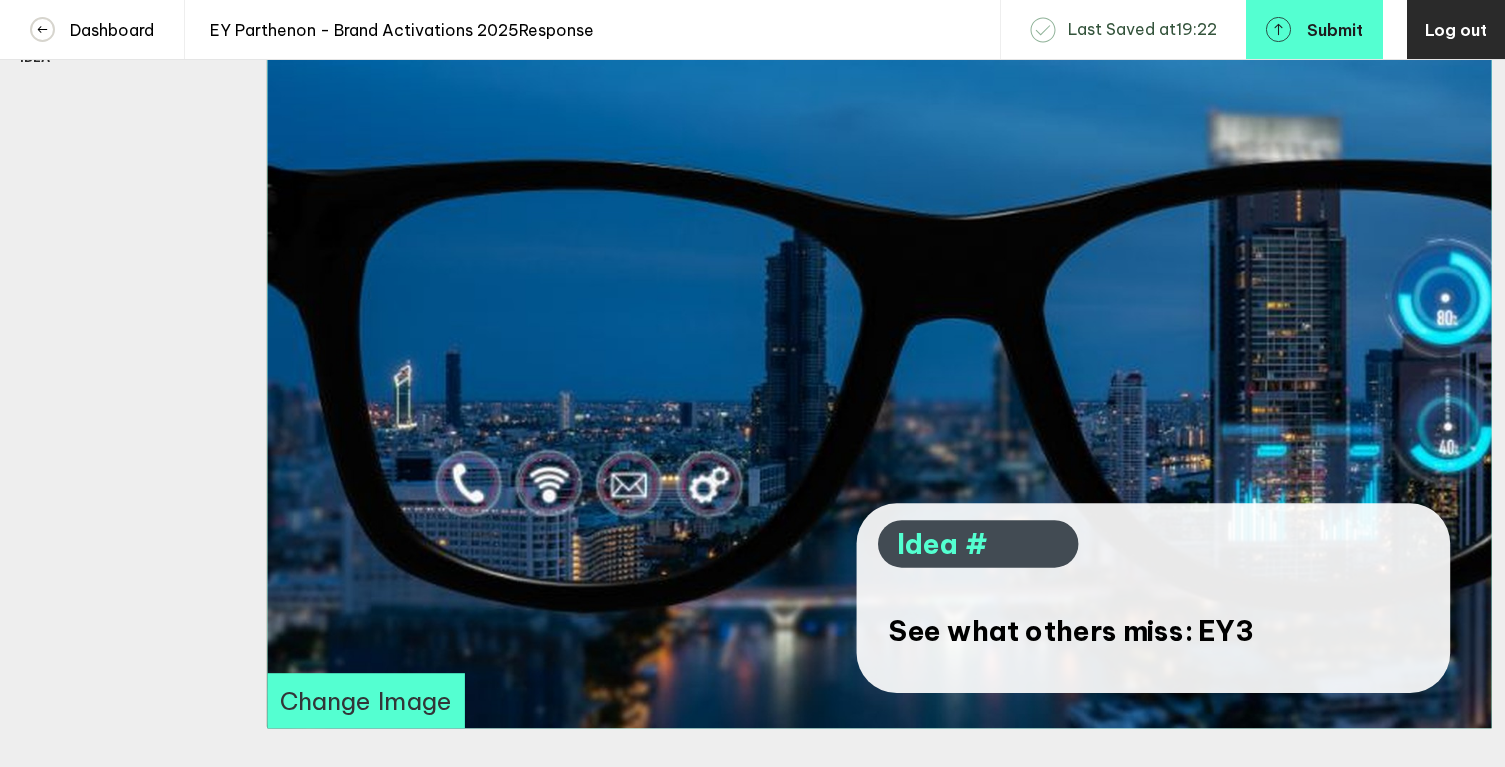 scroll, scrollTop: 340, scrollLeft: 0, axis: vertical 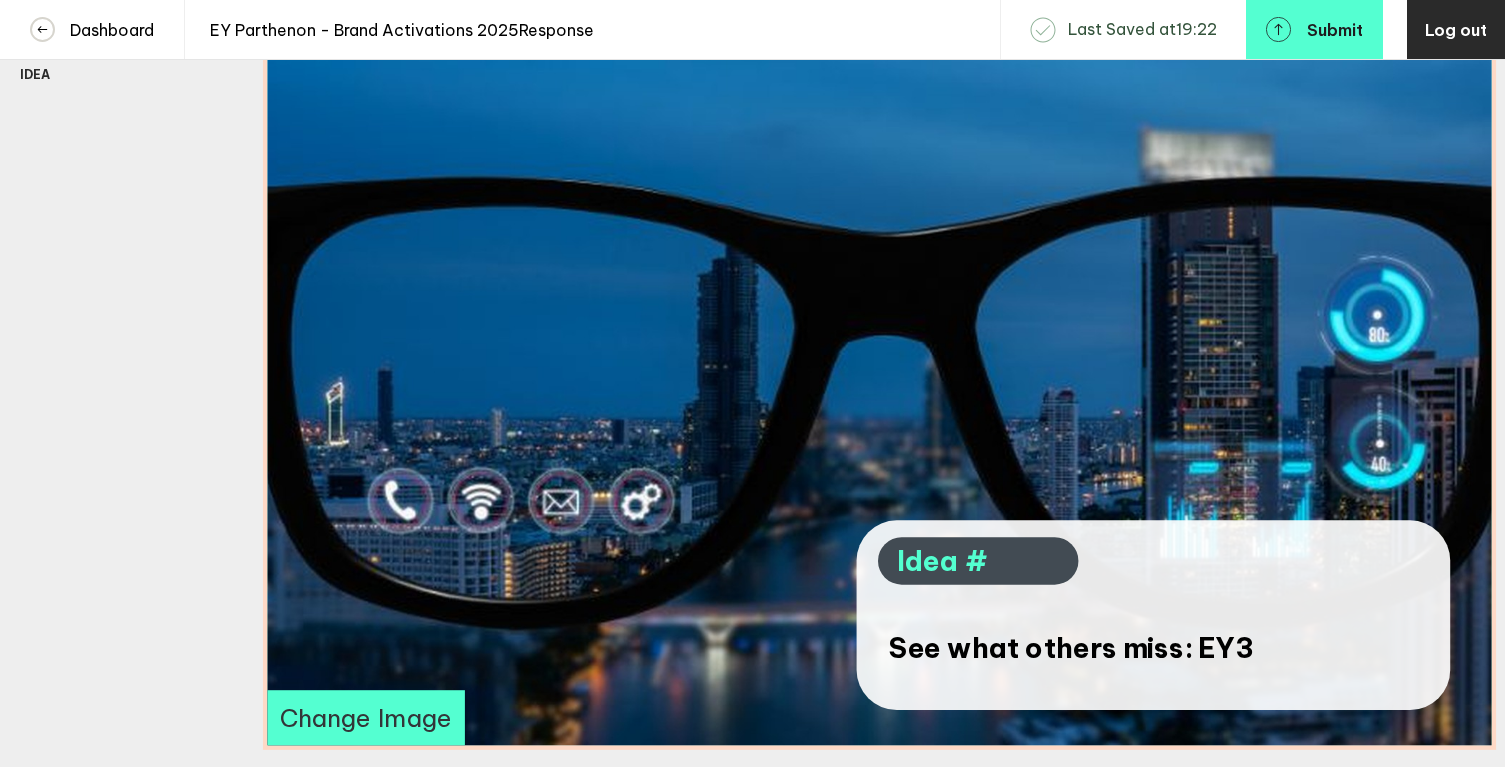 drag, startPoint x: 1179, startPoint y: 322, endPoint x: 1111, endPoint y: 327, distance: 68.18358 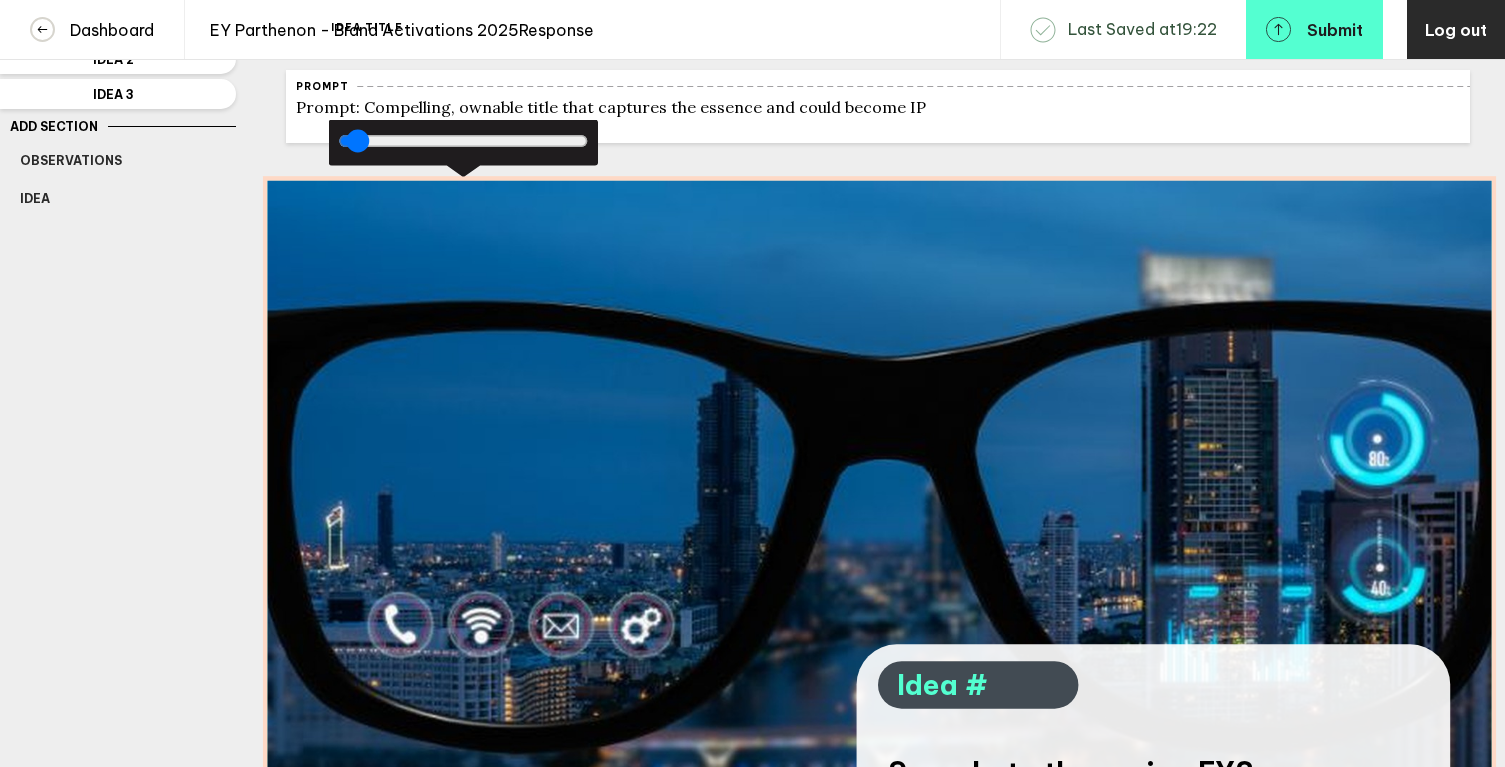 scroll, scrollTop: 202, scrollLeft: 0, axis: vertical 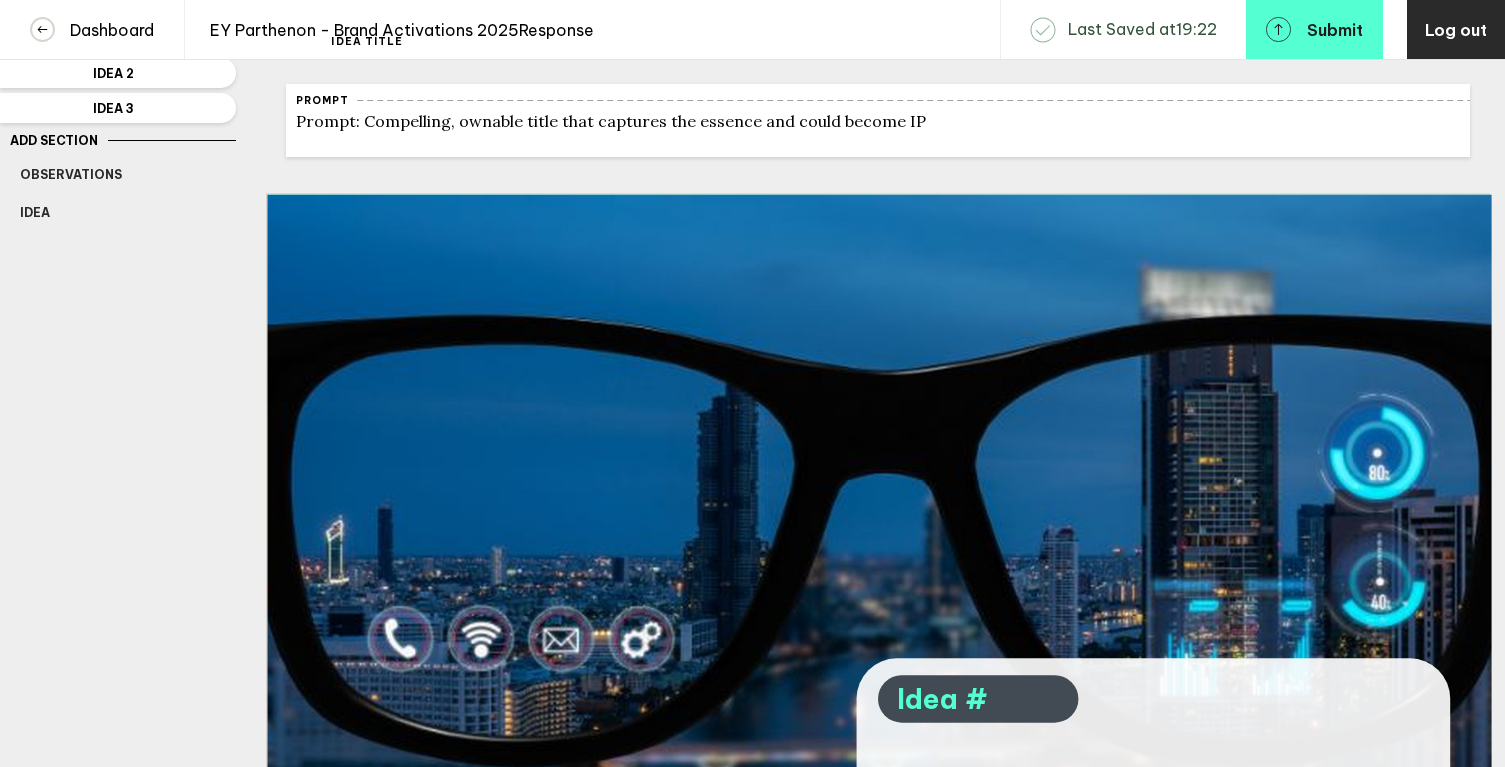 click on "Response Observations 1 Idea 1 Idea 2 Idea 3 Add Section Observations Idea Delete Section" at bounding box center [118, 457] 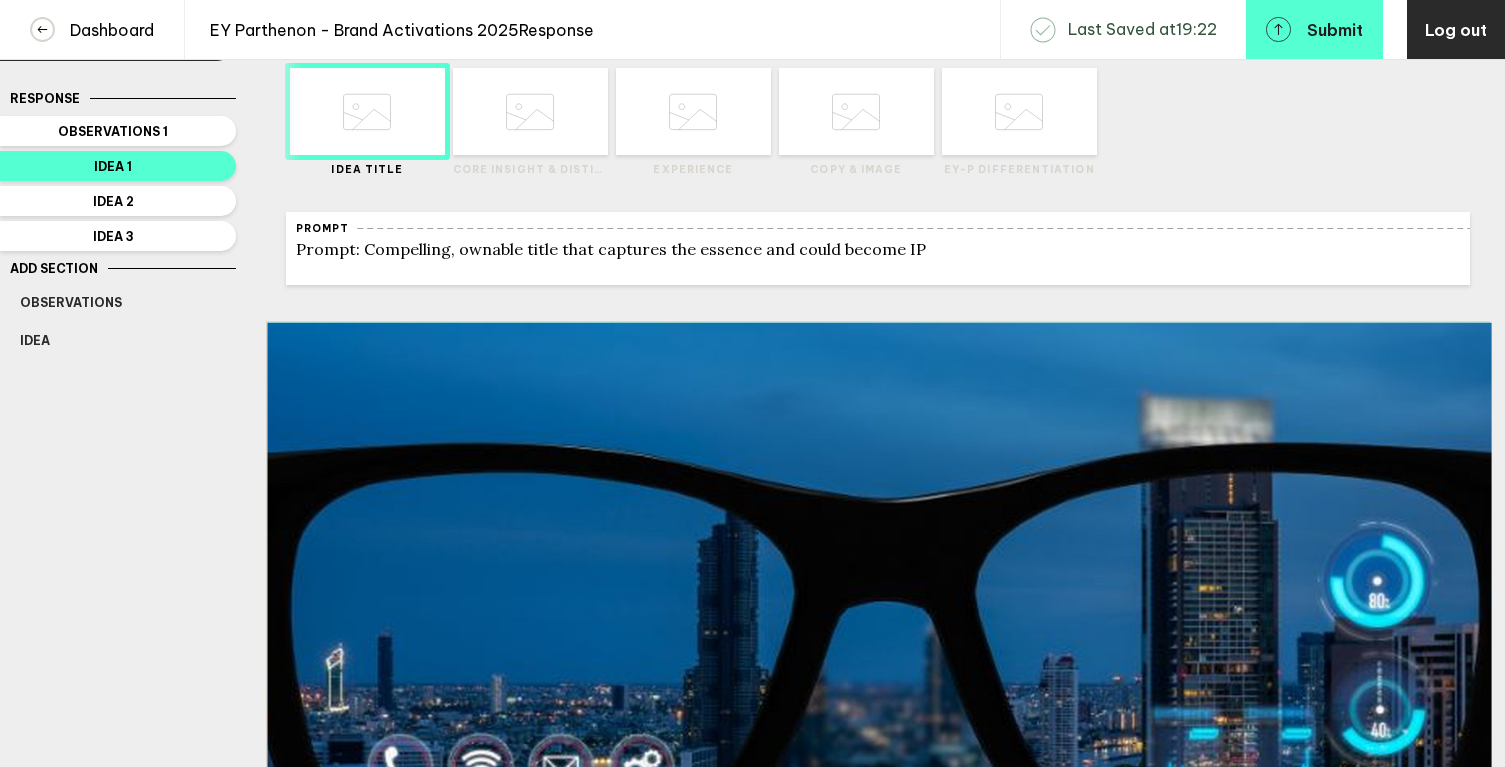 scroll, scrollTop: 75, scrollLeft: 0, axis: vertical 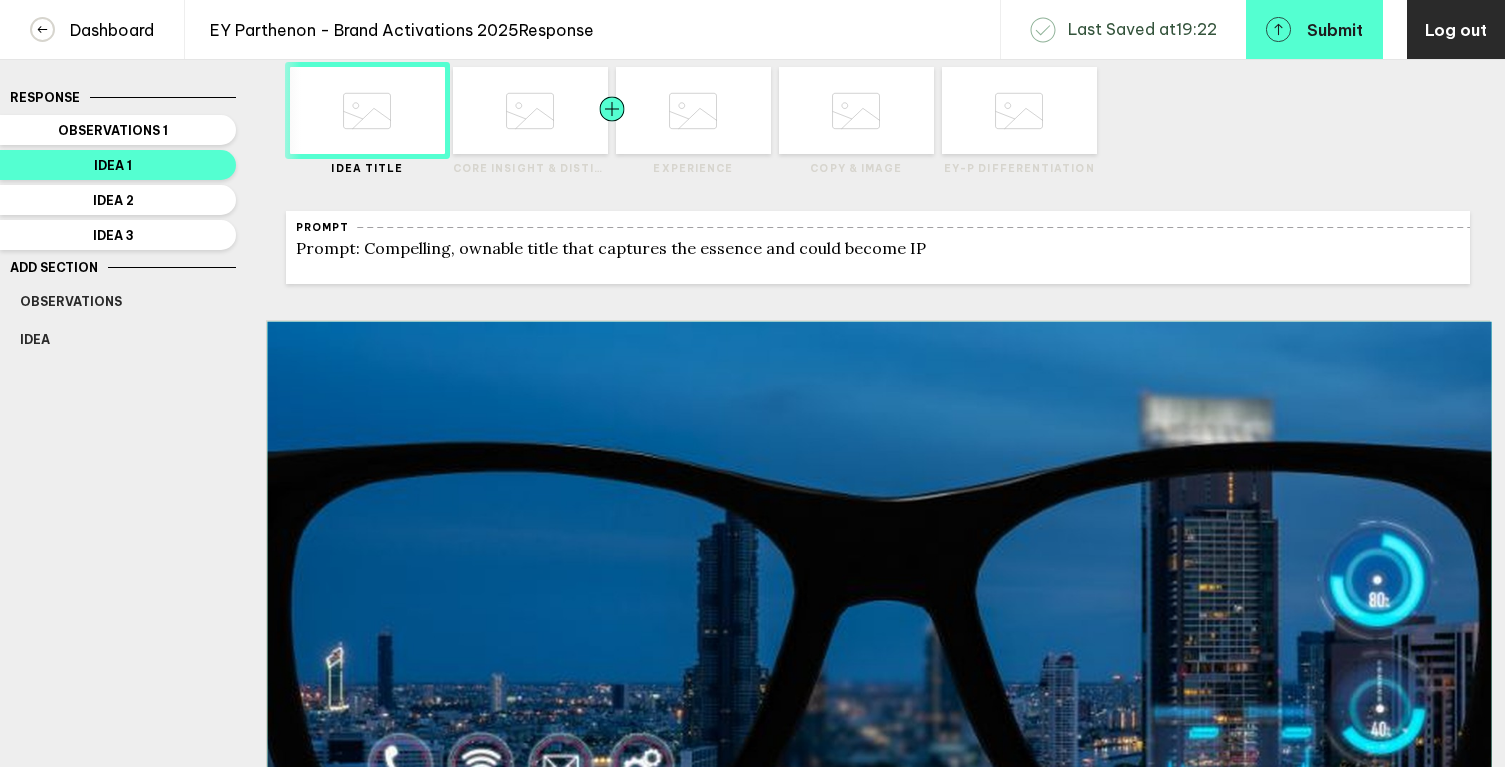 click at bounding box center (410, 110) 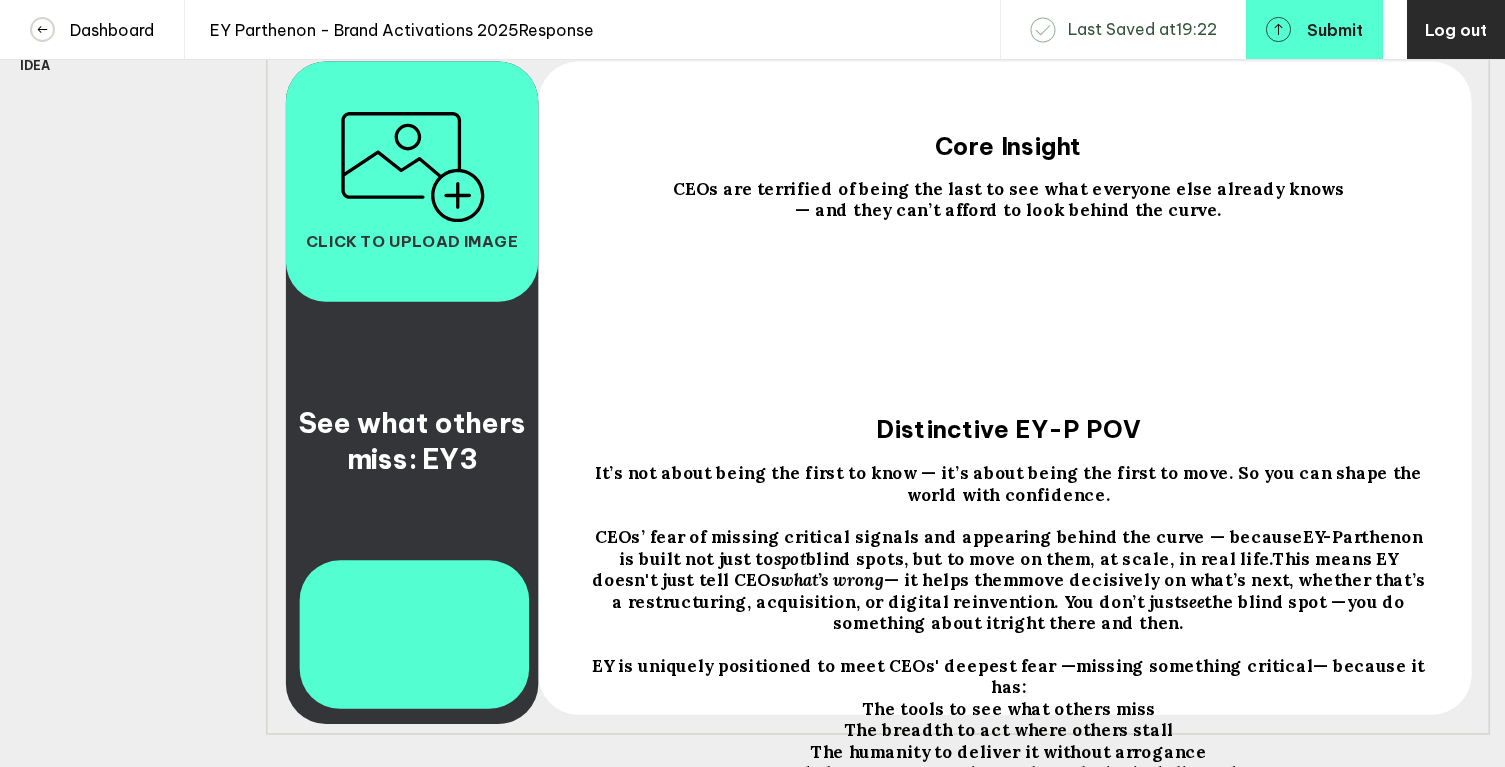 scroll, scrollTop: 355, scrollLeft: 0, axis: vertical 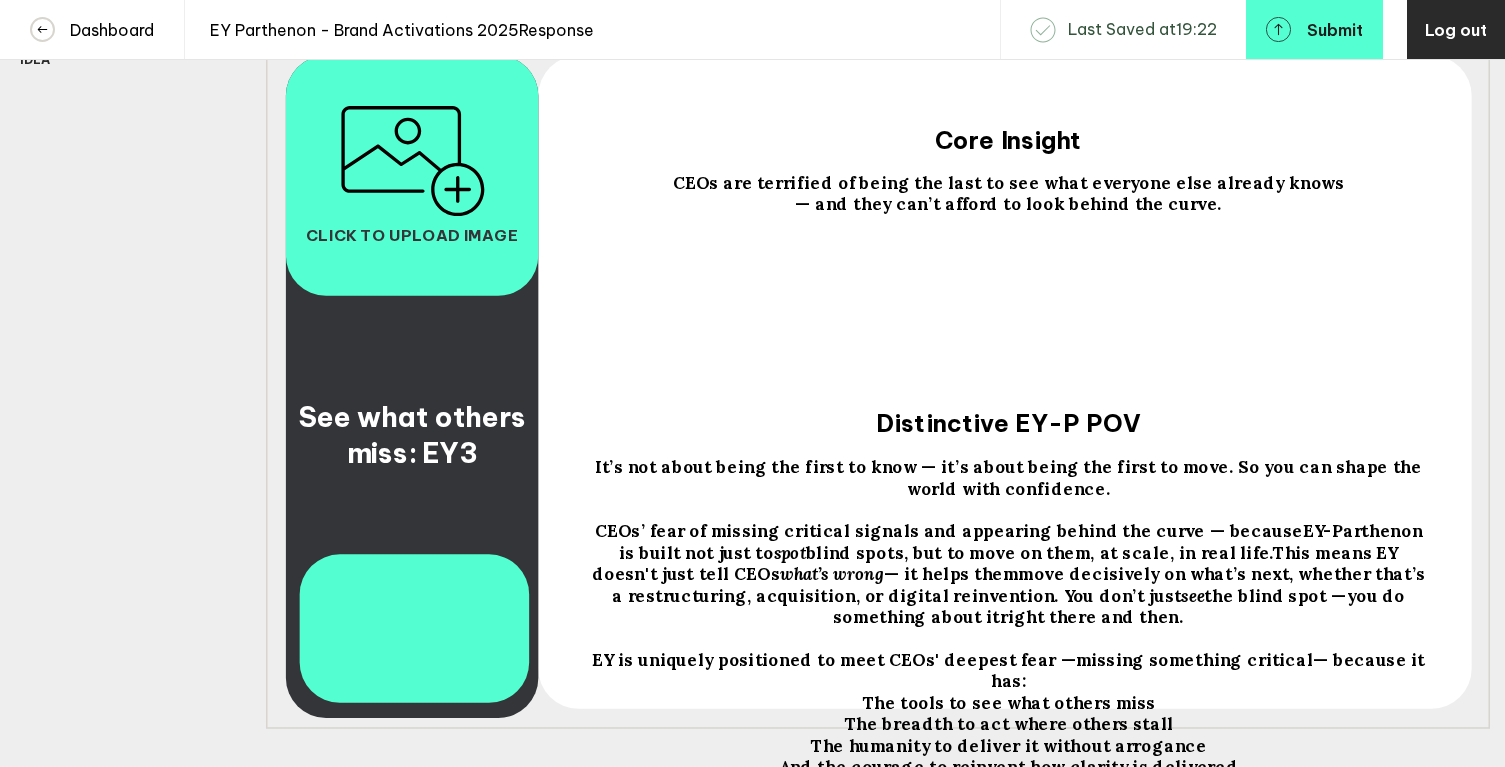click at bounding box center [412, 162] 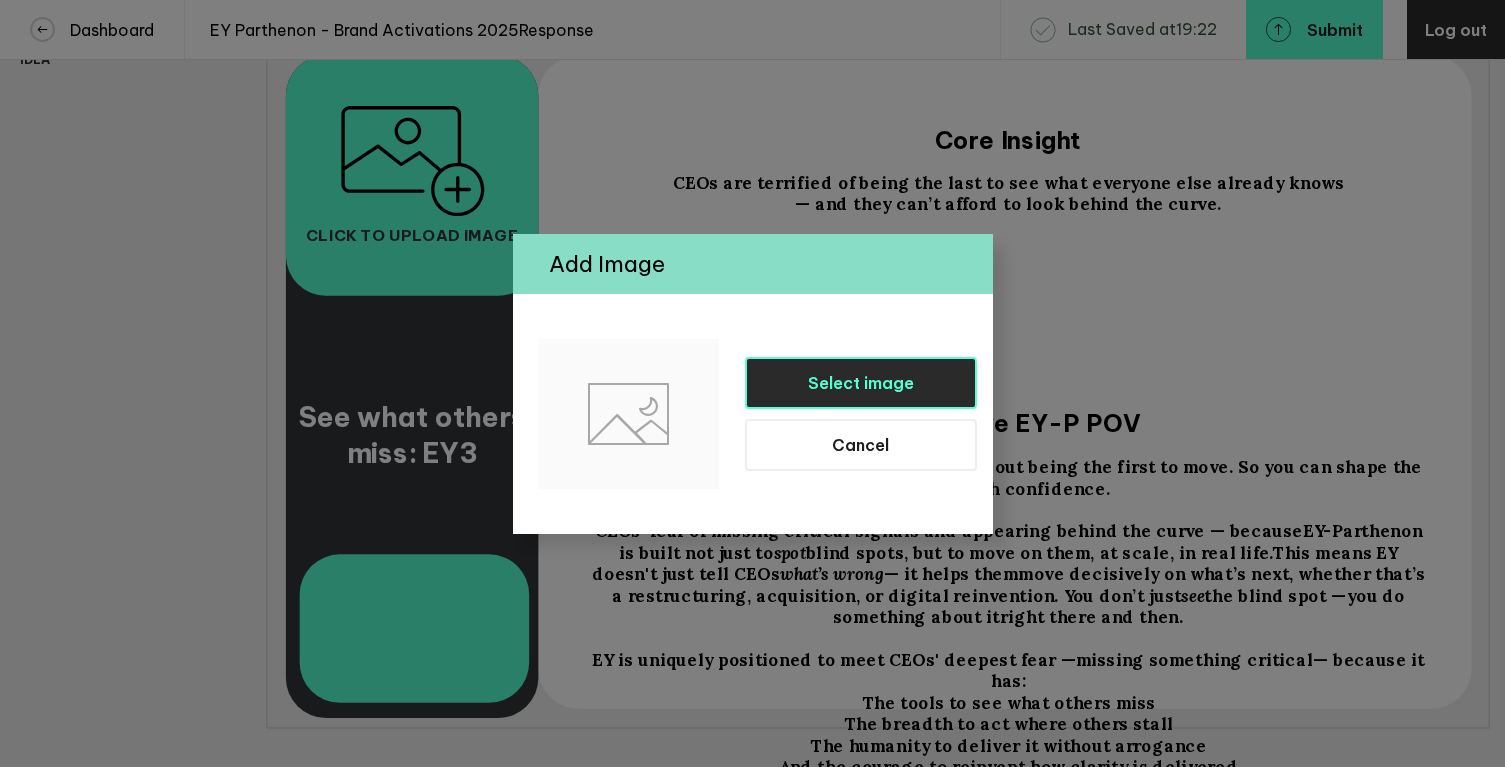 click on "Select image" at bounding box center (861, 383) 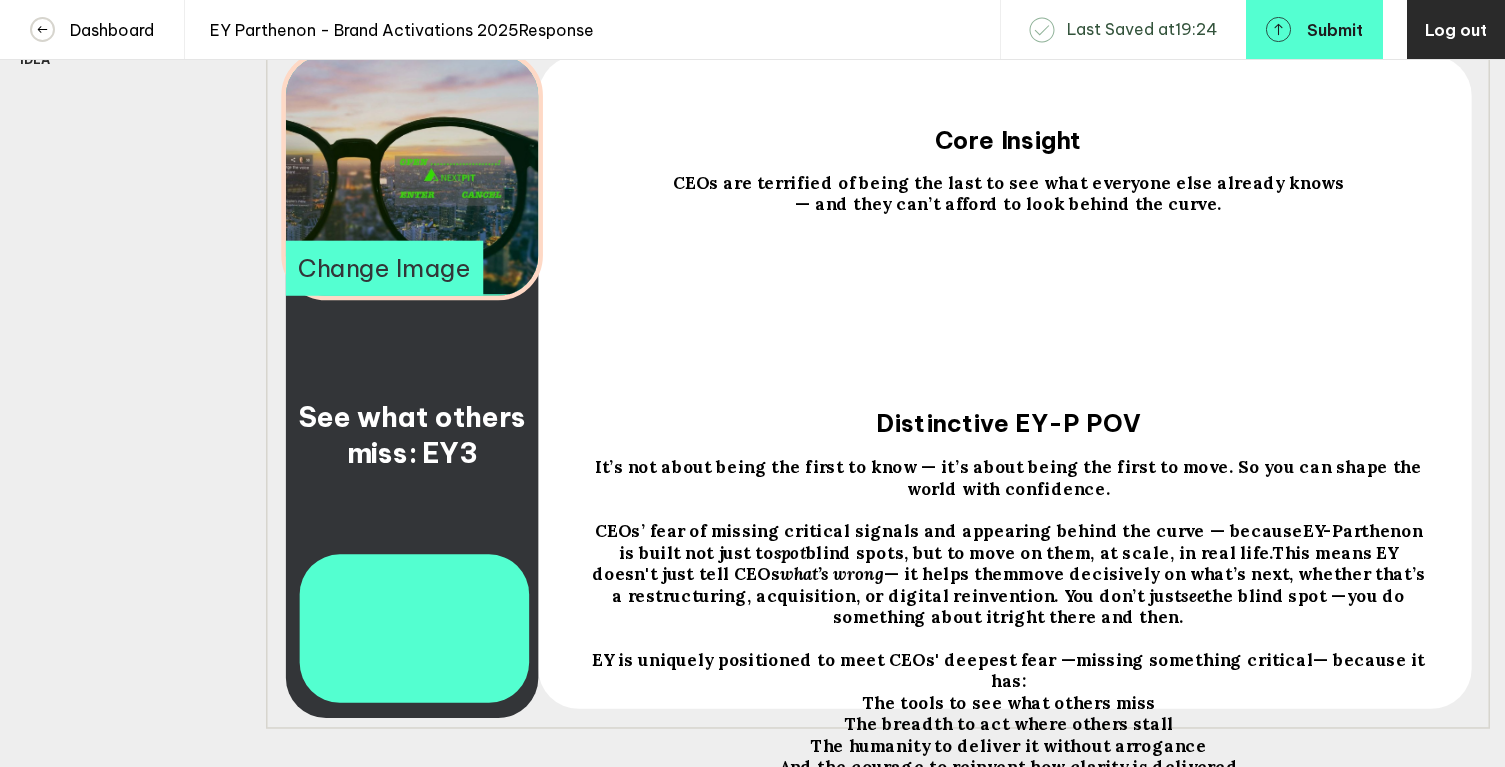 drag, startPoint x: 443, startPoint y: 176, endPoint x: 302, endPoint y: 167, distance: 141.28694 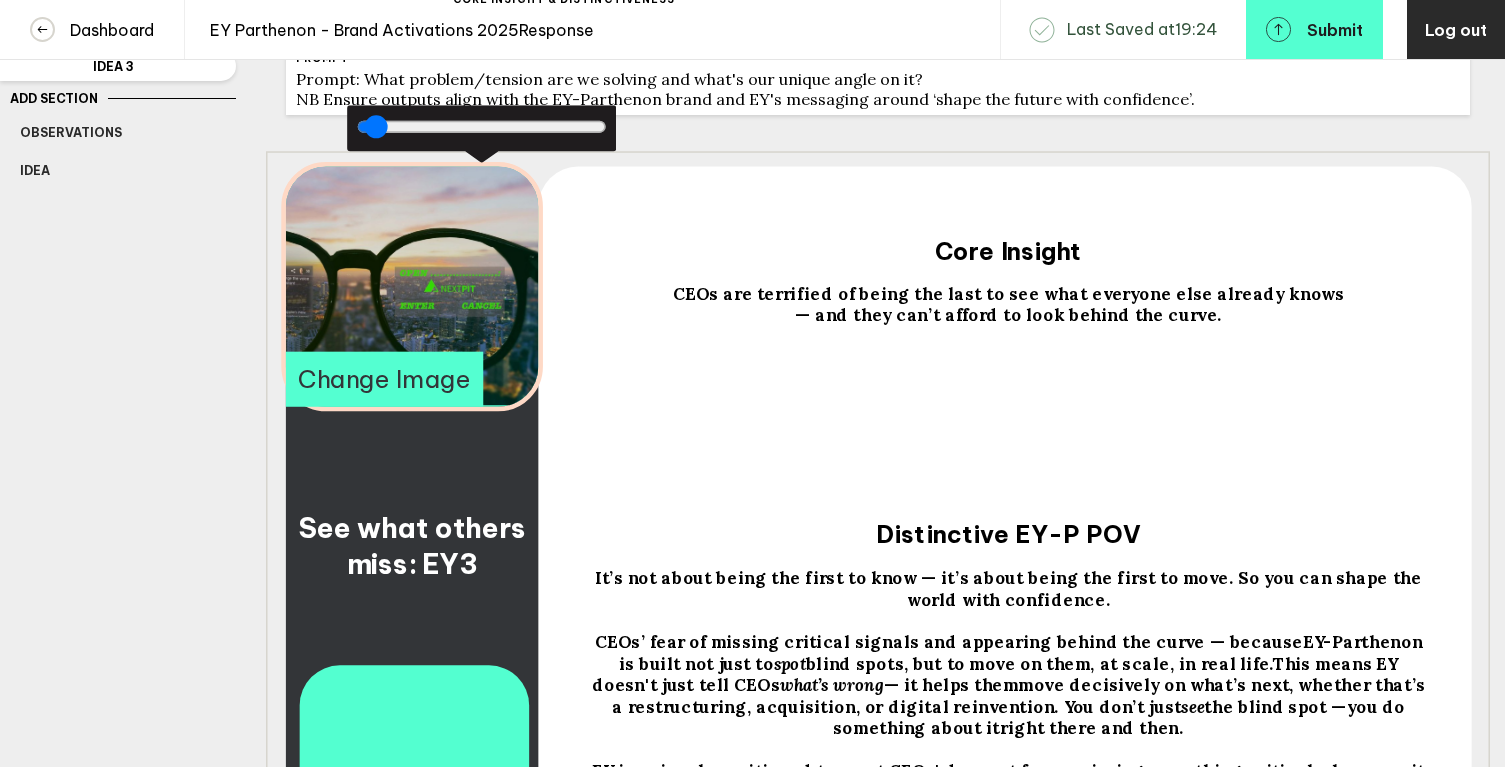 scroll, scrollTop: 0, scrollLeft: 0, axis: both 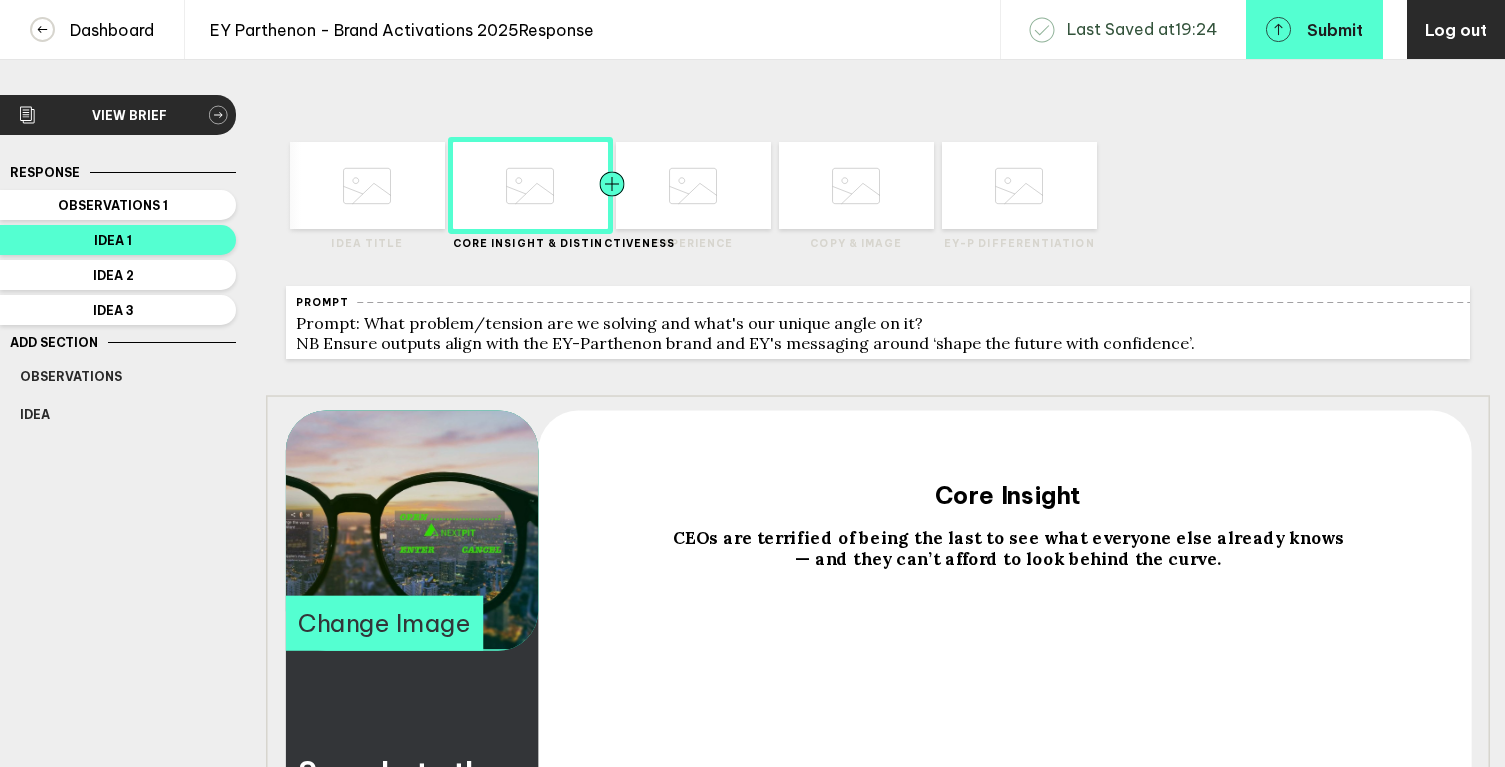 click at bounding box center (325, 185) 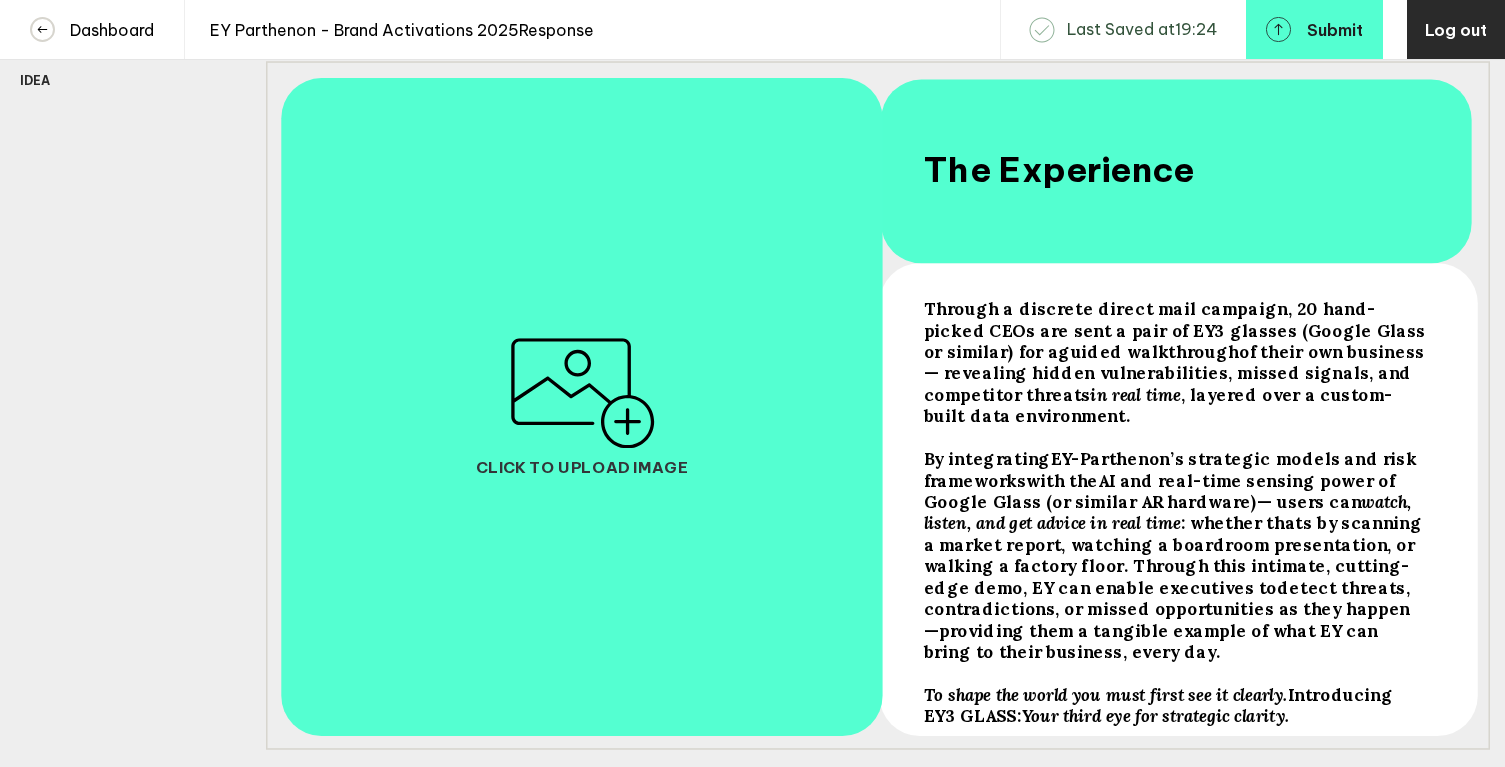 scroll, scrollTop: 338, scrollLeft: 0, axis: vertical 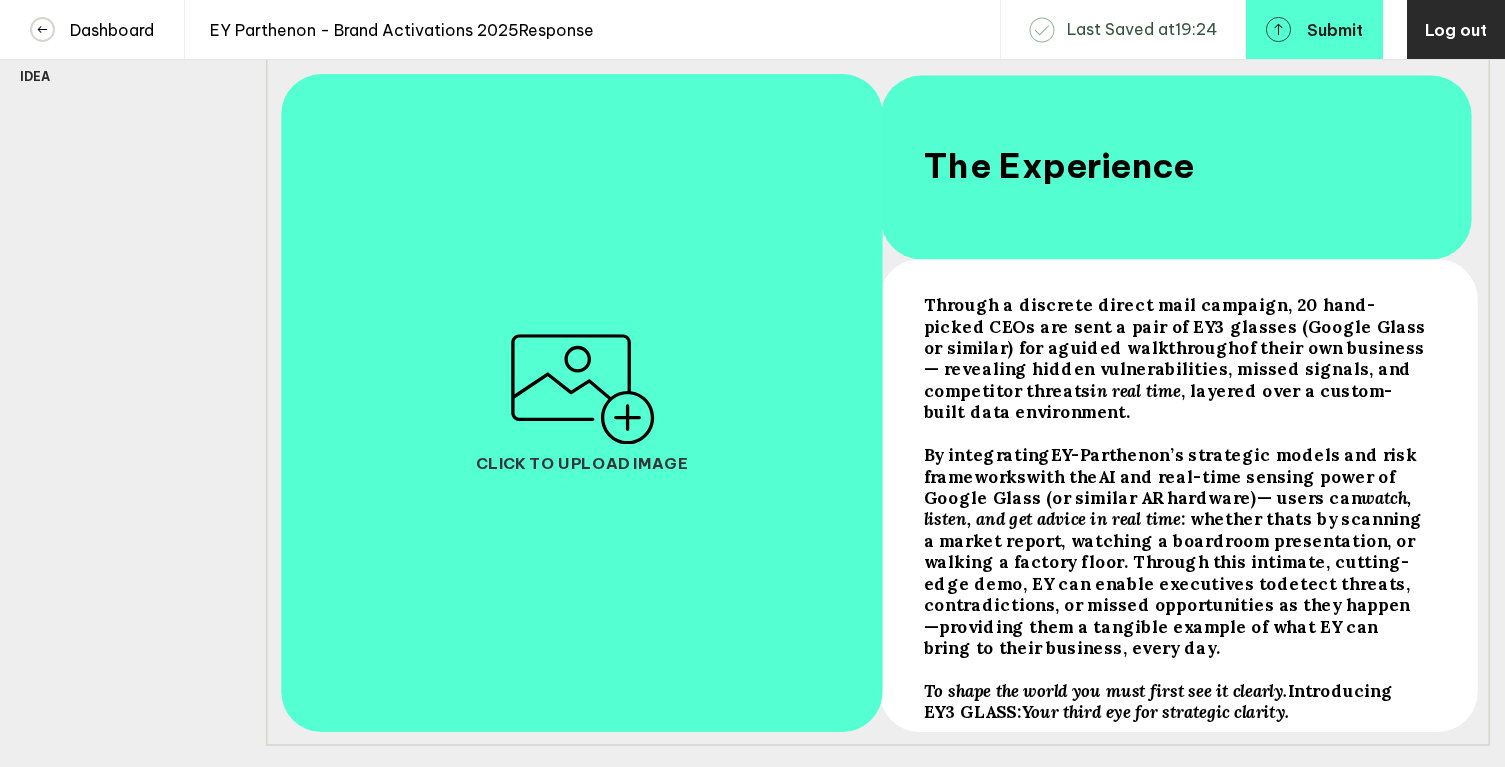 click at bounding box center (581, 389) 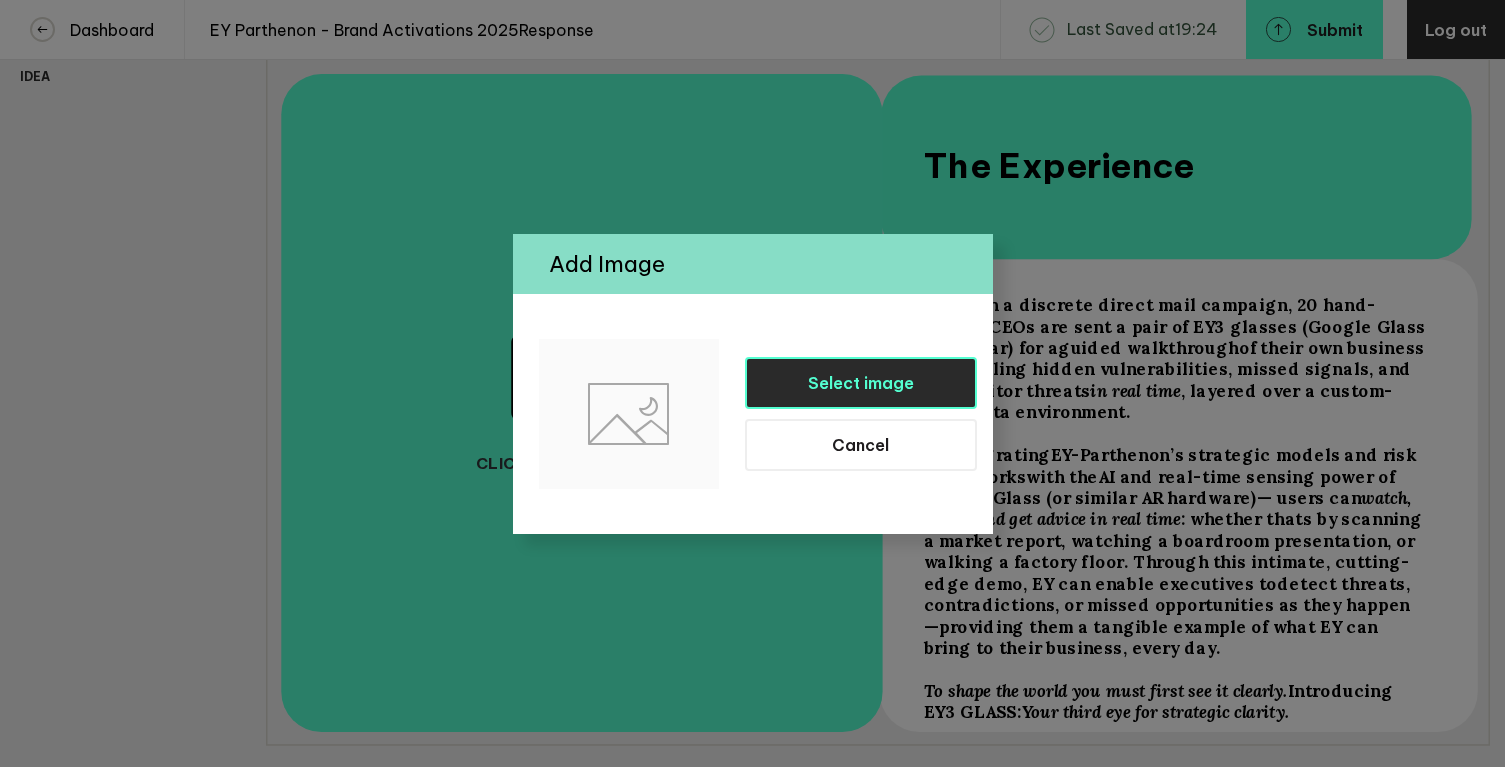 click on "Select image" at bounding box center [861, 383] 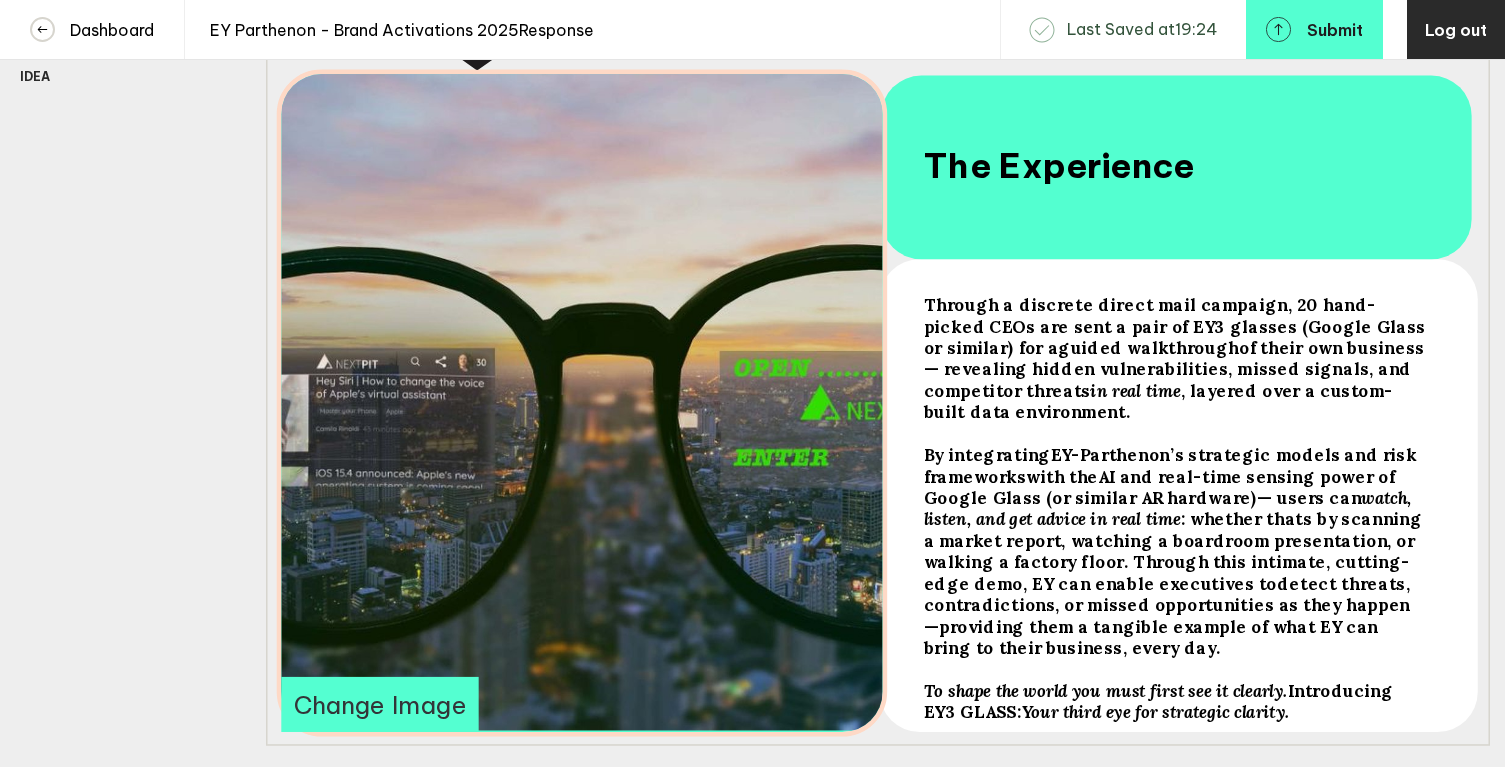 drag, startPoint x: 786, startPoint y: 489, endPoint x: 539, endPoint y: 487, distance: 247.0081 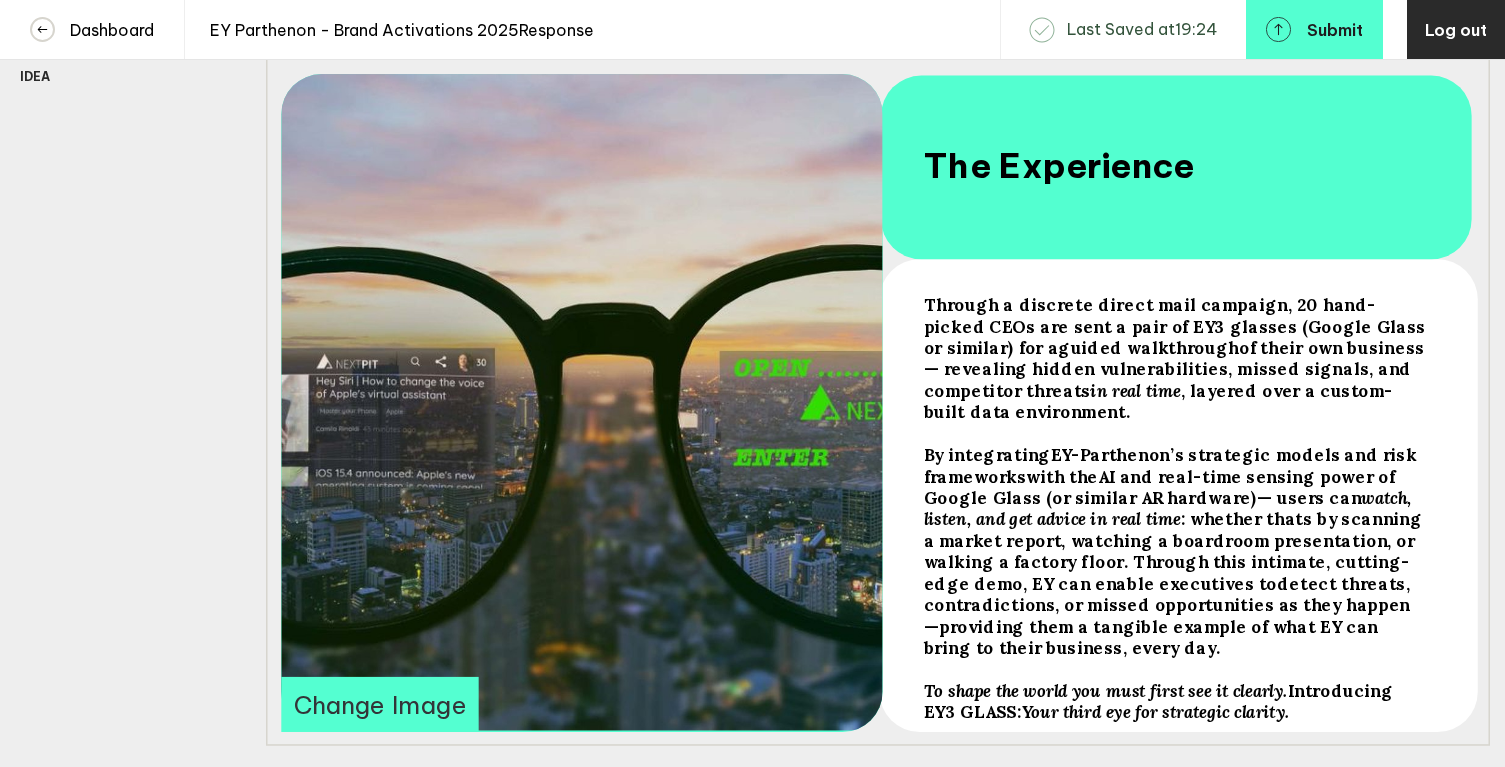 click on "Response Observations 1 Idea 1 Idea 2 Idea 3 Add Section Observations Idea Delete Section" at bounding box center (118, 321) 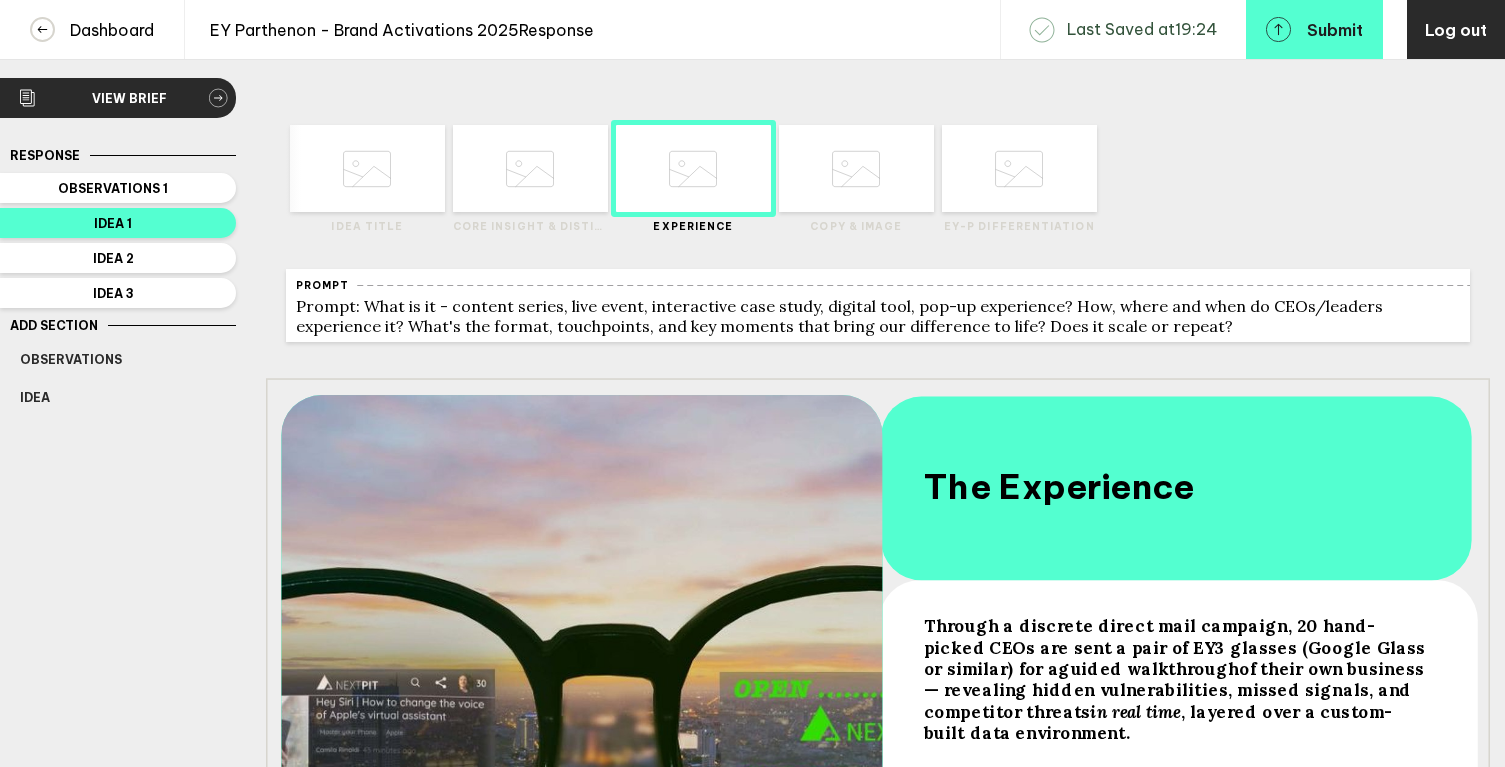 scroll, scrollTop: 0, scrollLeft: 0, axis: both 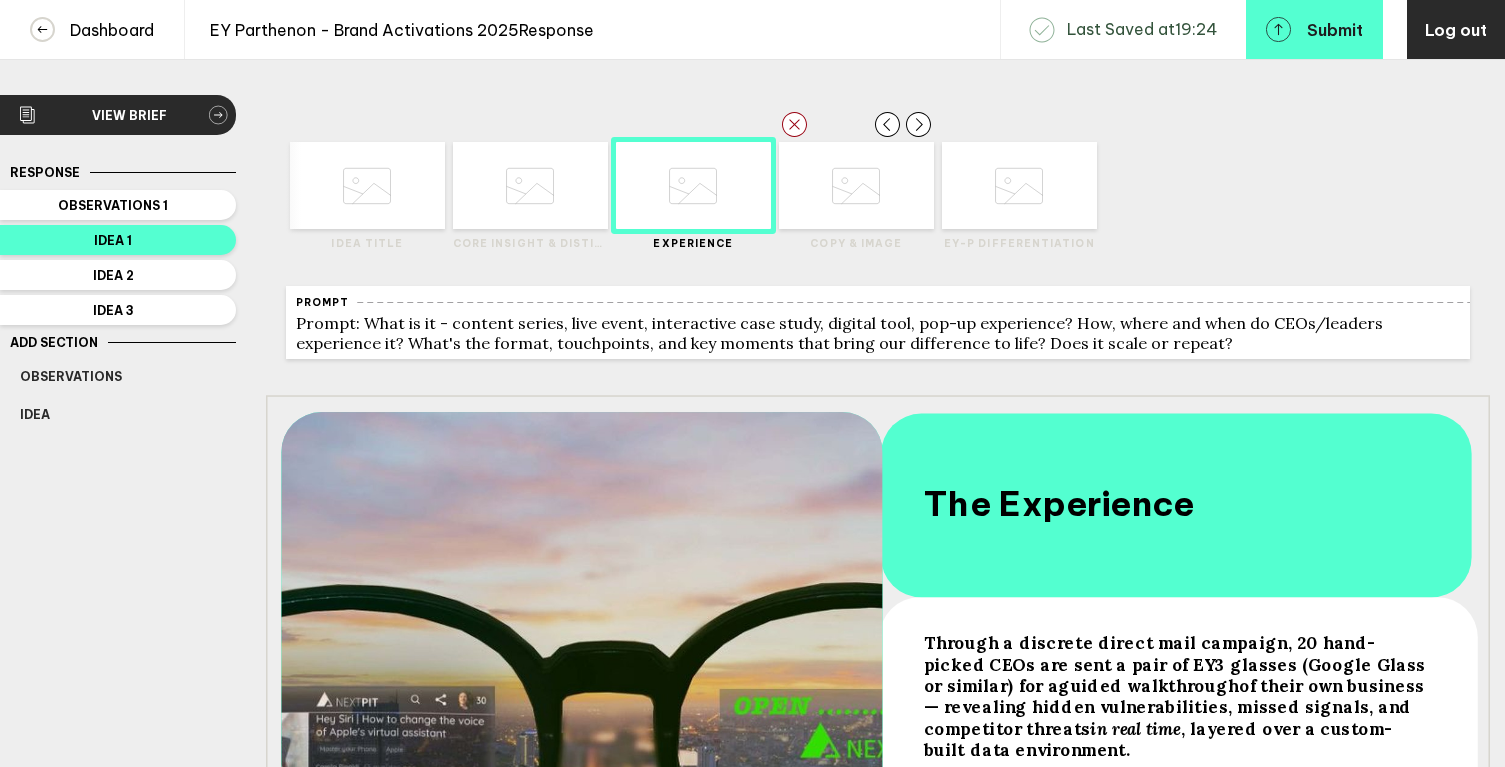 click at bounding box center [367, 186] 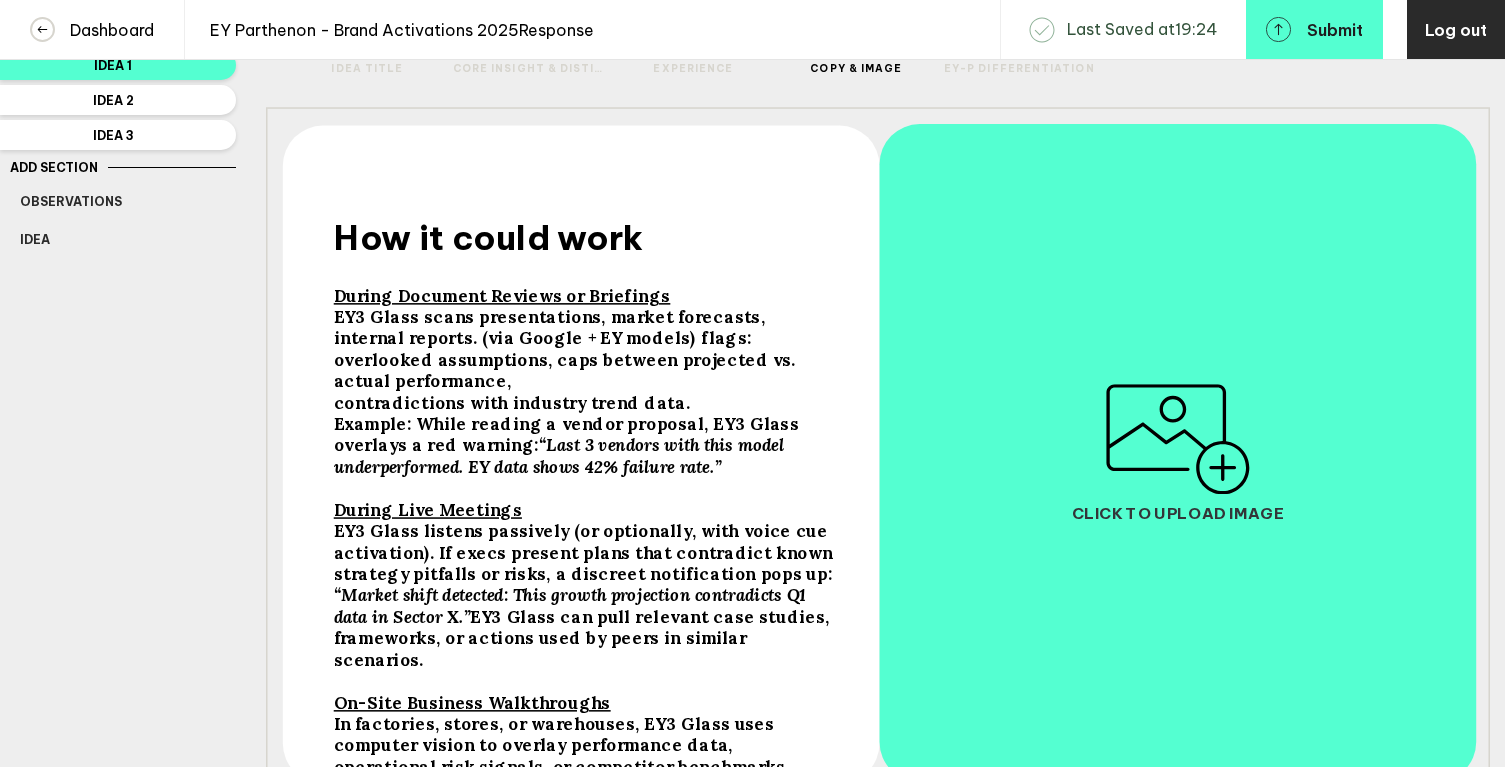 scroll, scrollTop: 244, scrollLeft: 0, axis: vertical 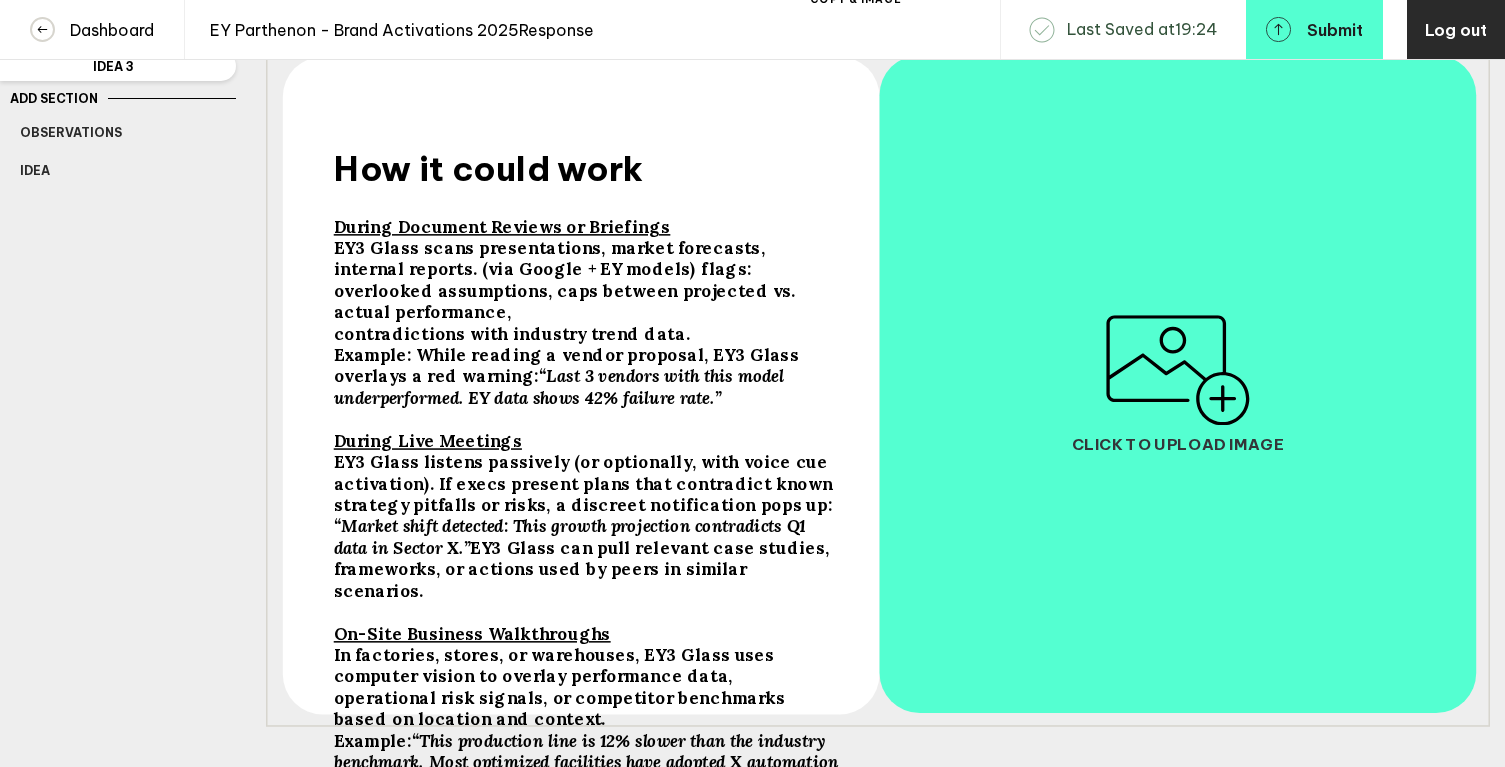 click at bounding box center (1178, 370) 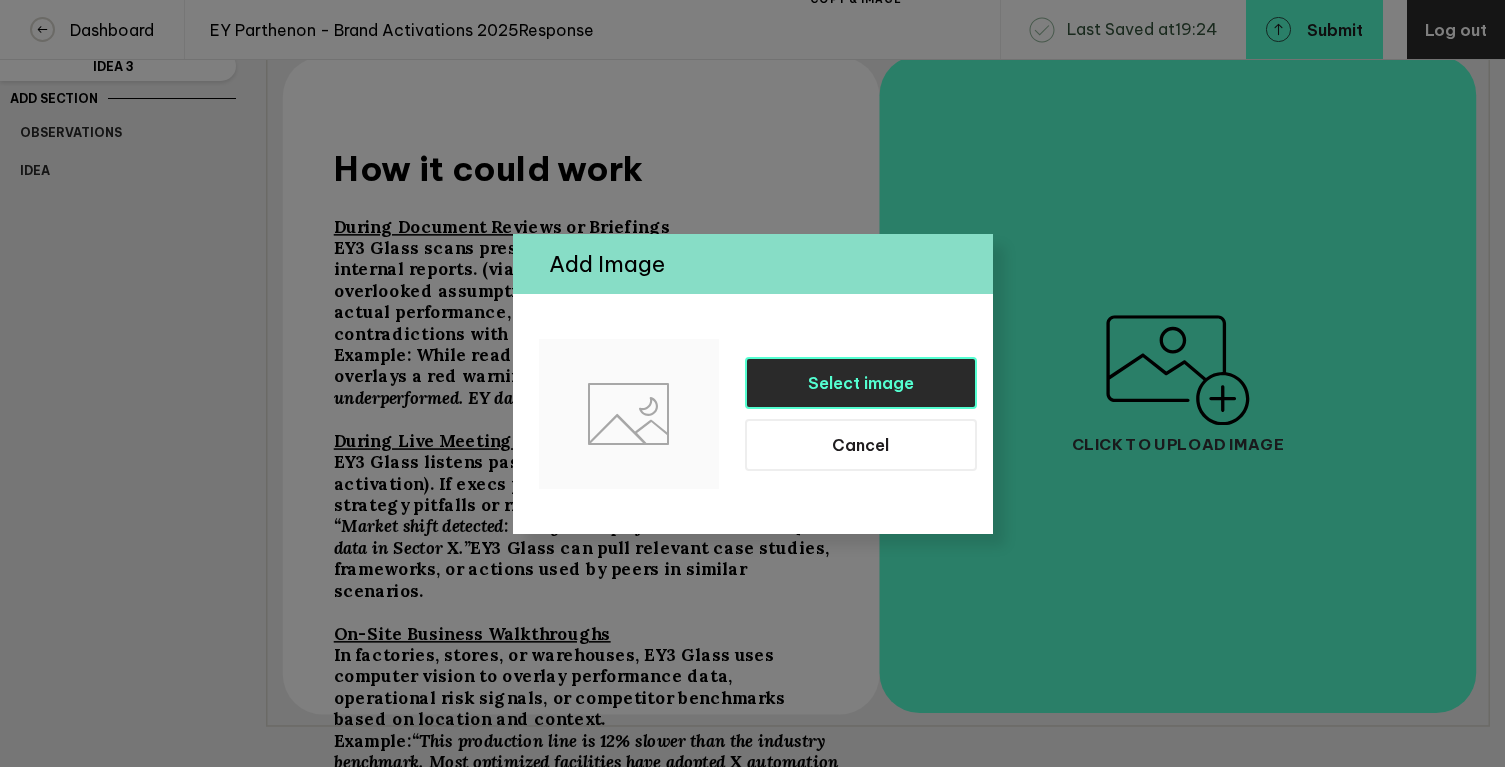 click on "Select image" at bounding box center (861, 383) 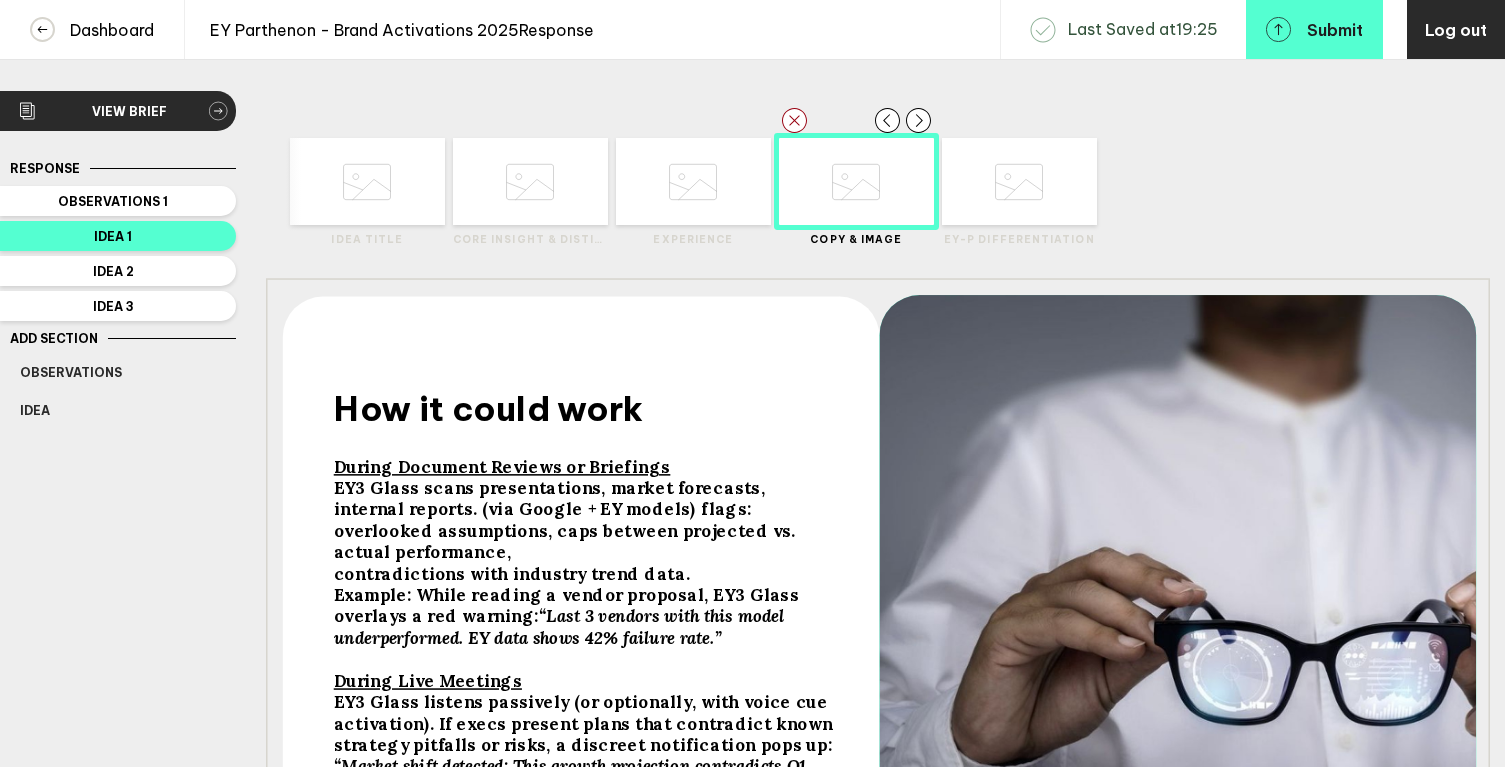scroll, scrollTop: 0, scrollLeft: 0, axis: both 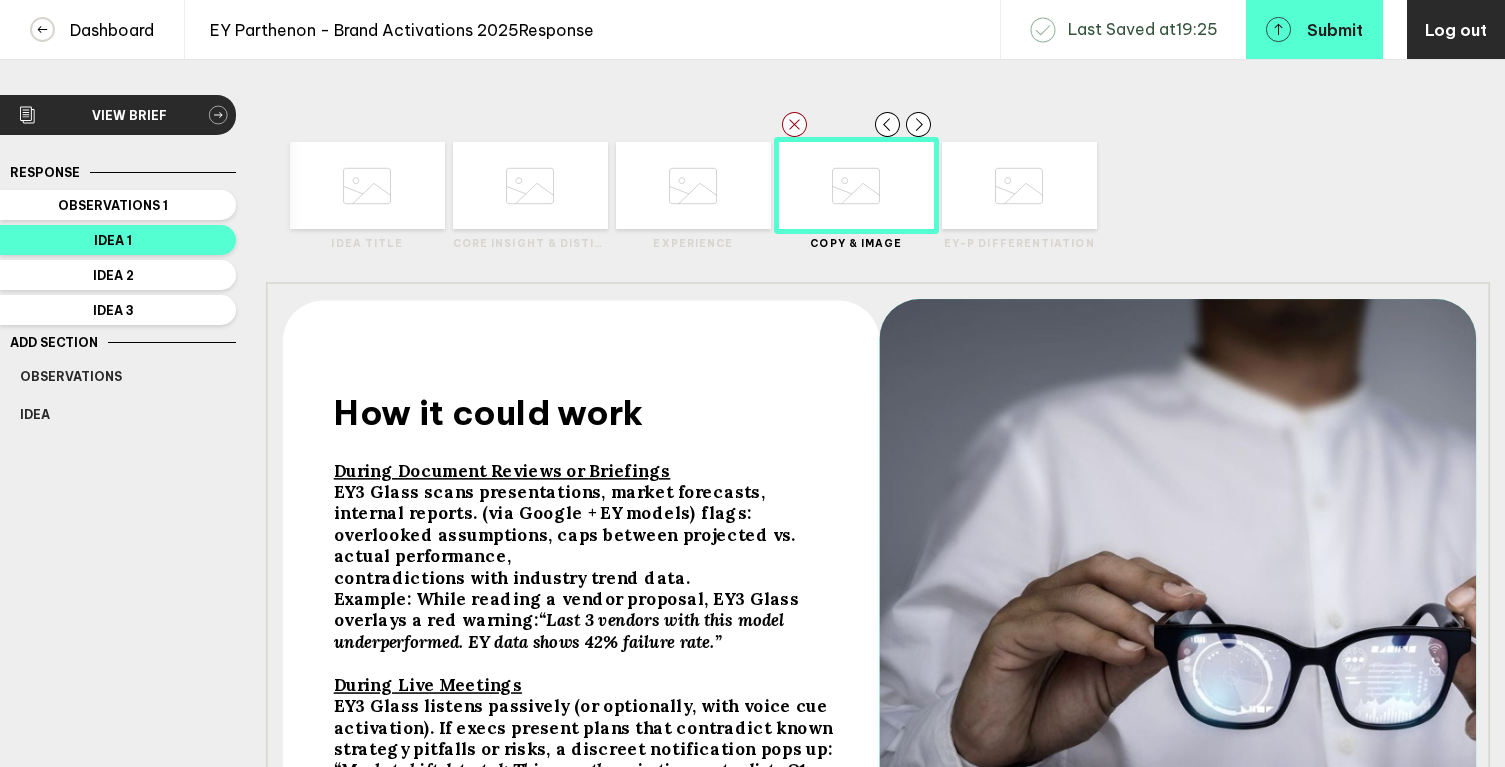 click at bounding box center [367, 186] 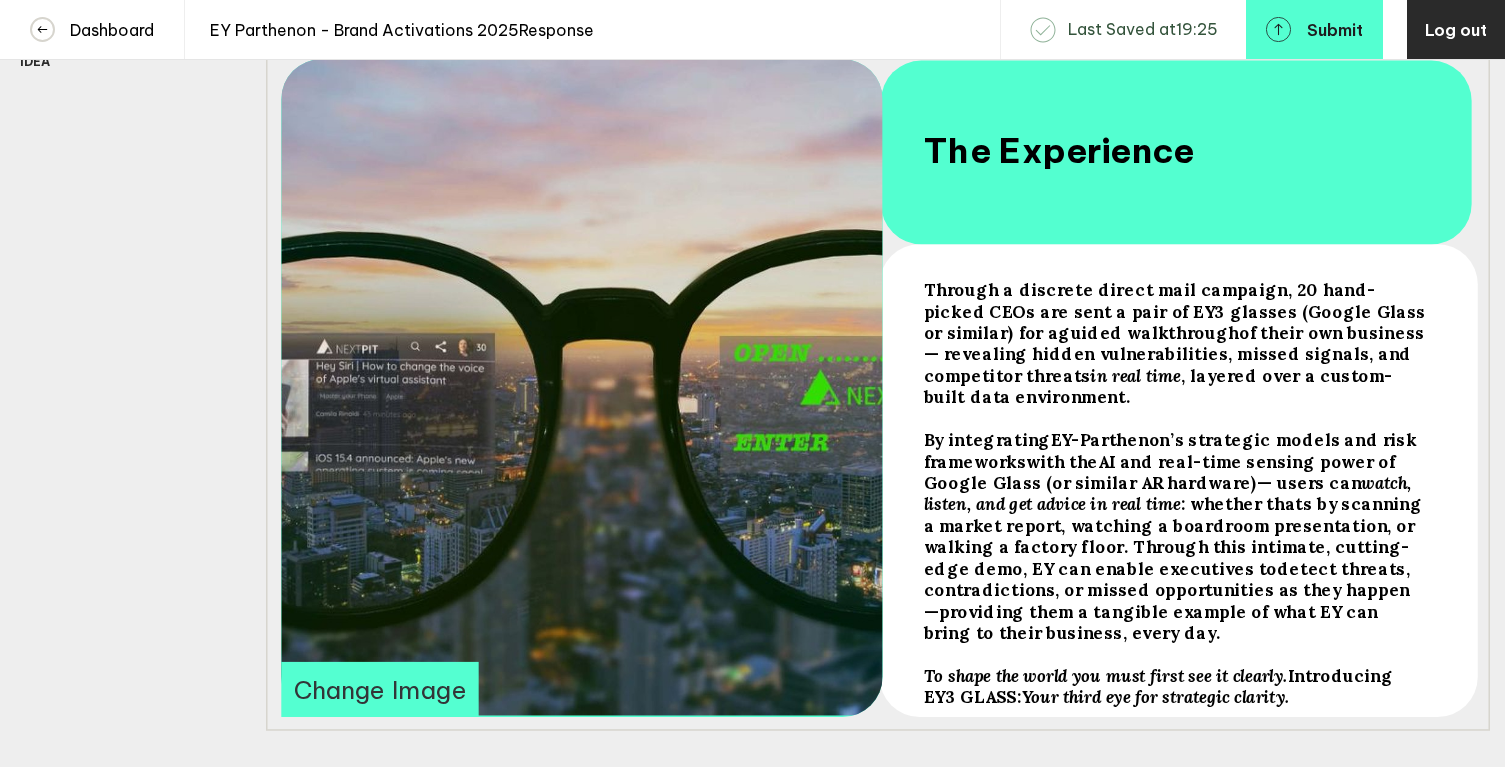 scroll, scrollTop: 433, scrollLeft: 0, axis: vertical 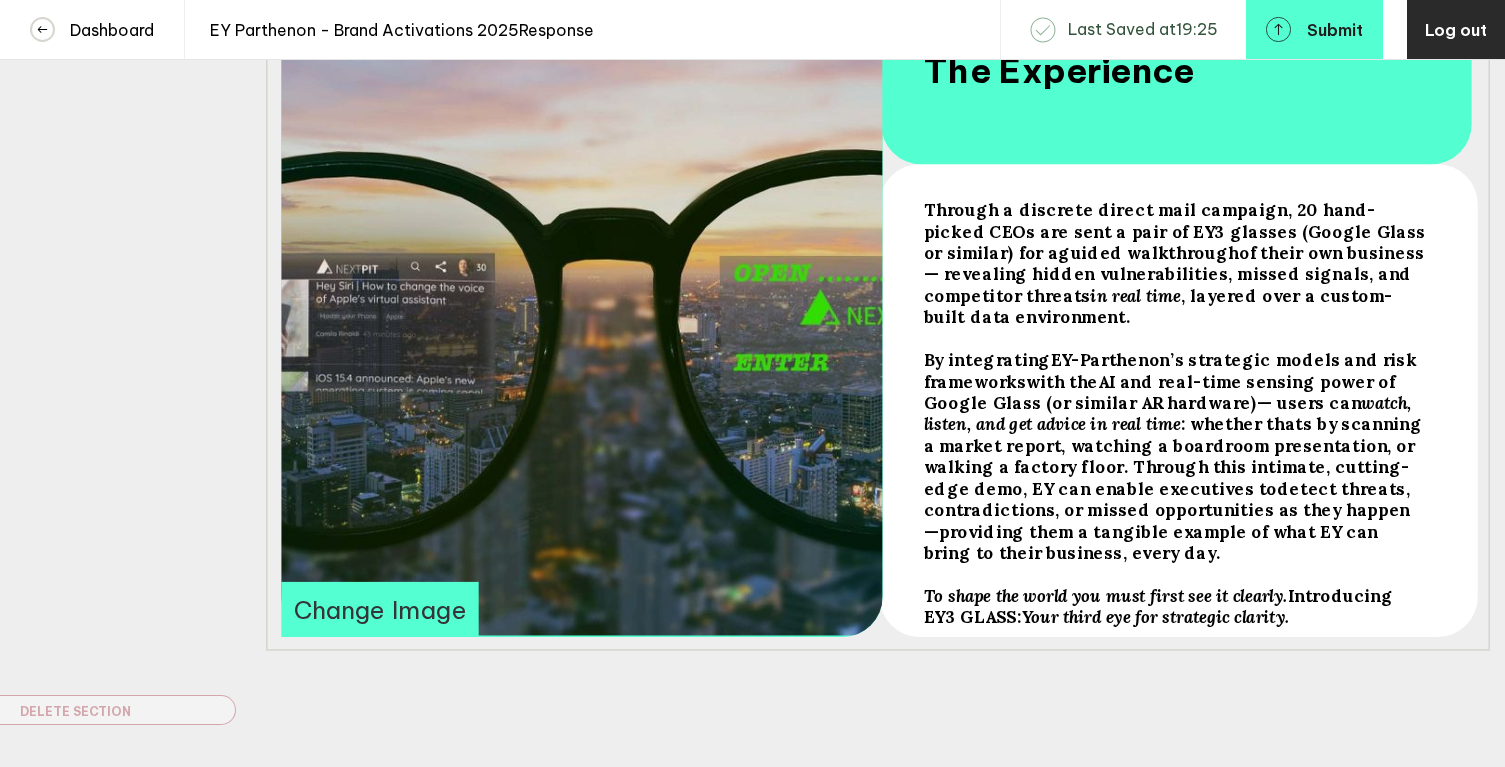 click on "Change Image" at bounding box center (380, 608) 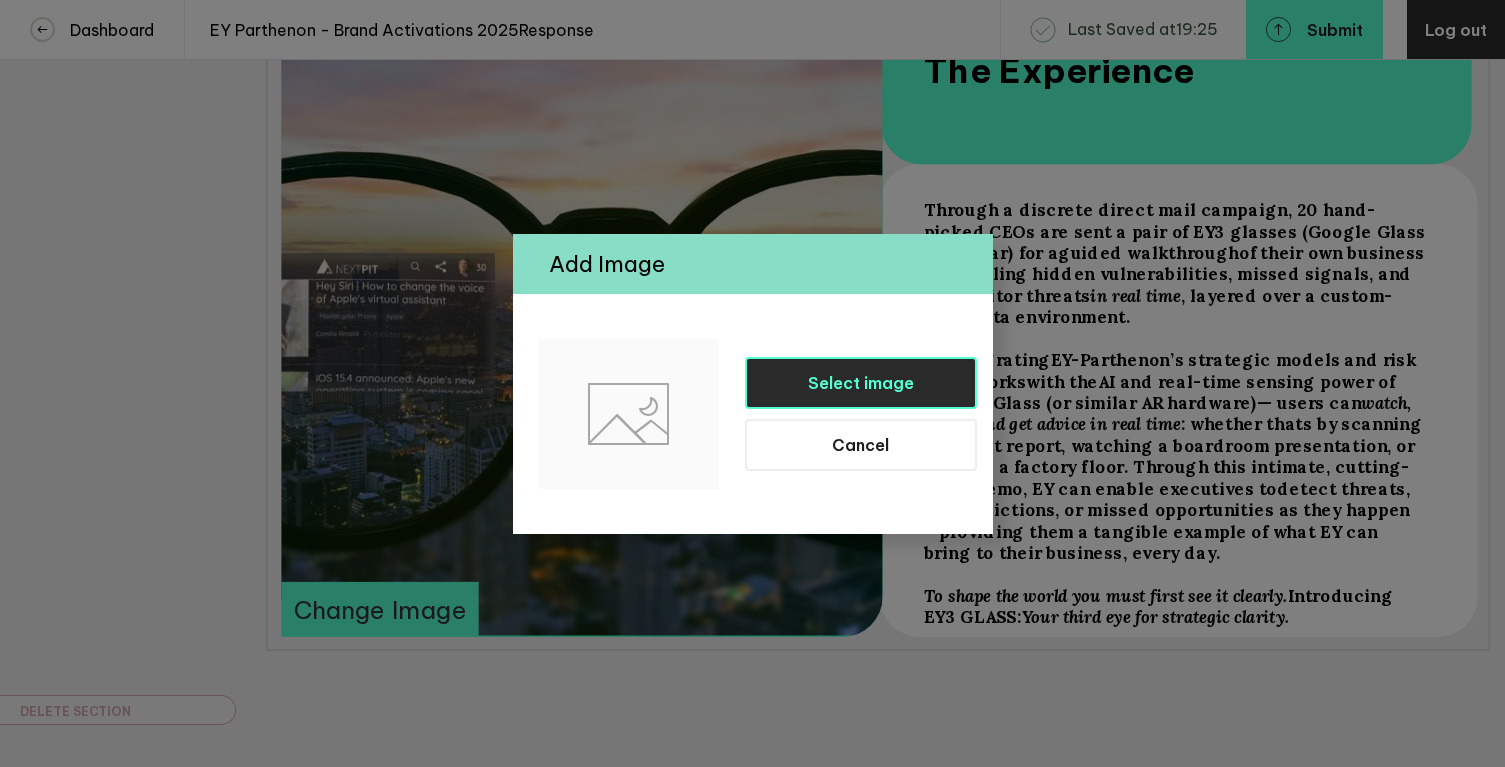 click on "Select image" at bounding box center [861, 383] 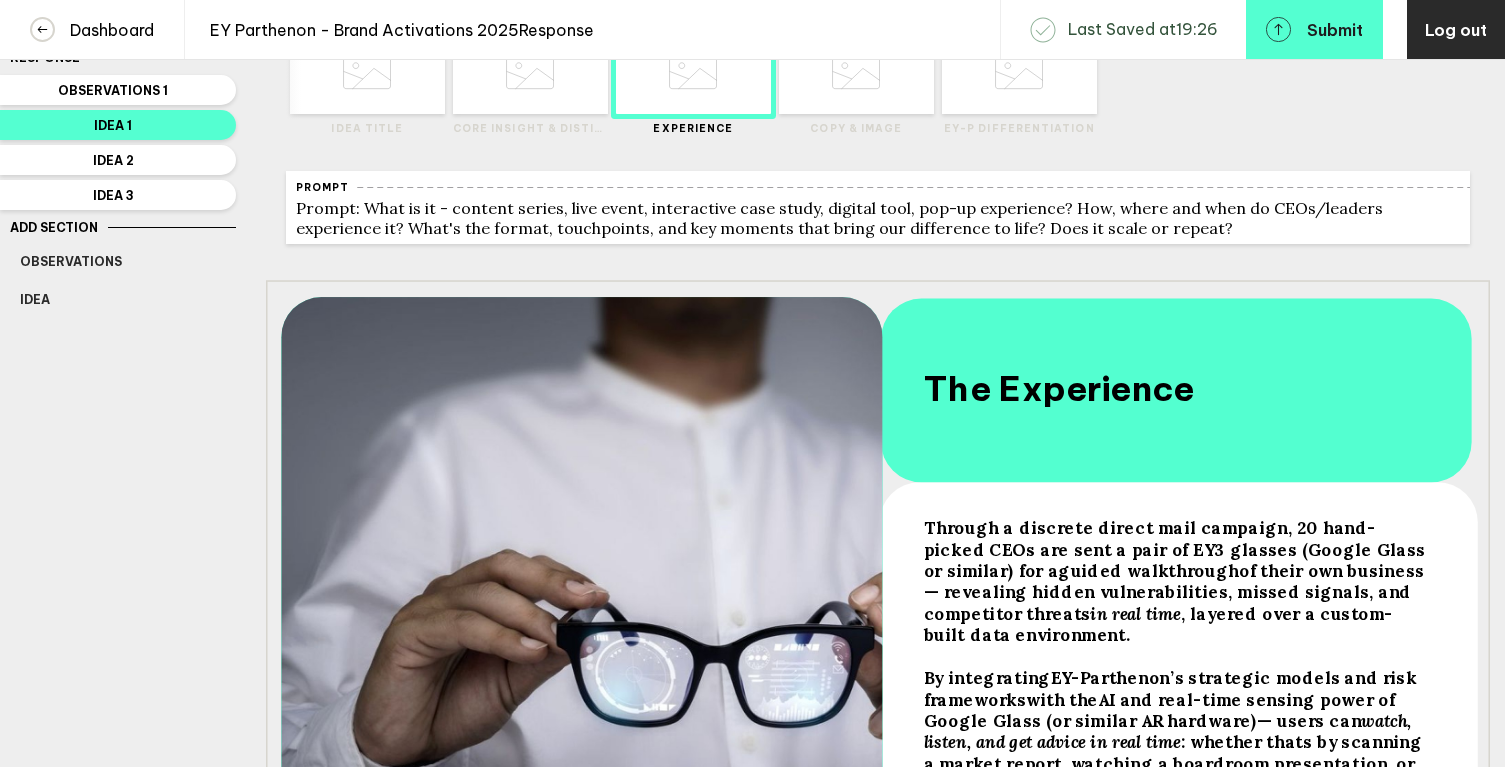 scroll, scrollTop: 39, scrollLeft: 0, axis: vertical 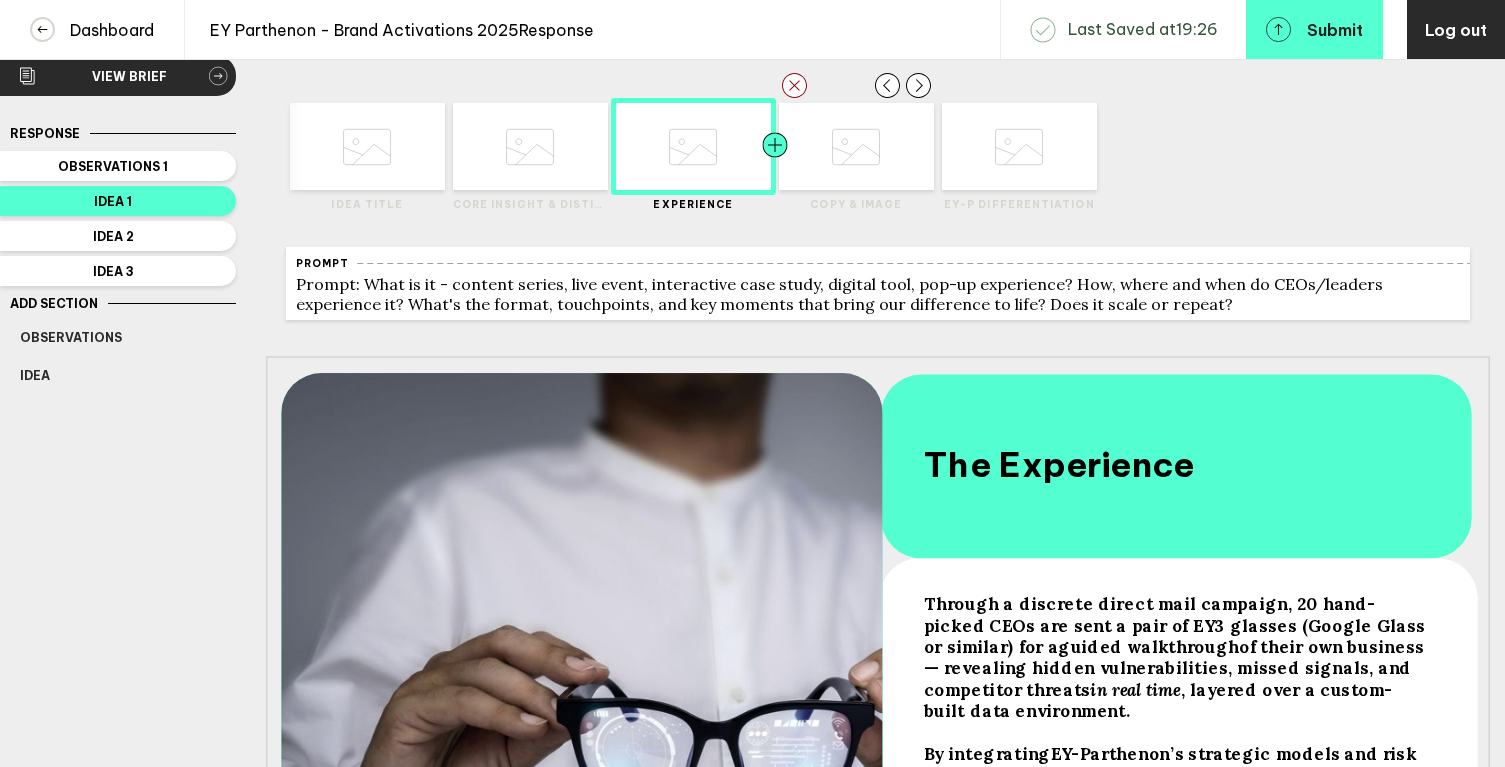 click at bounding box center [325, 146] 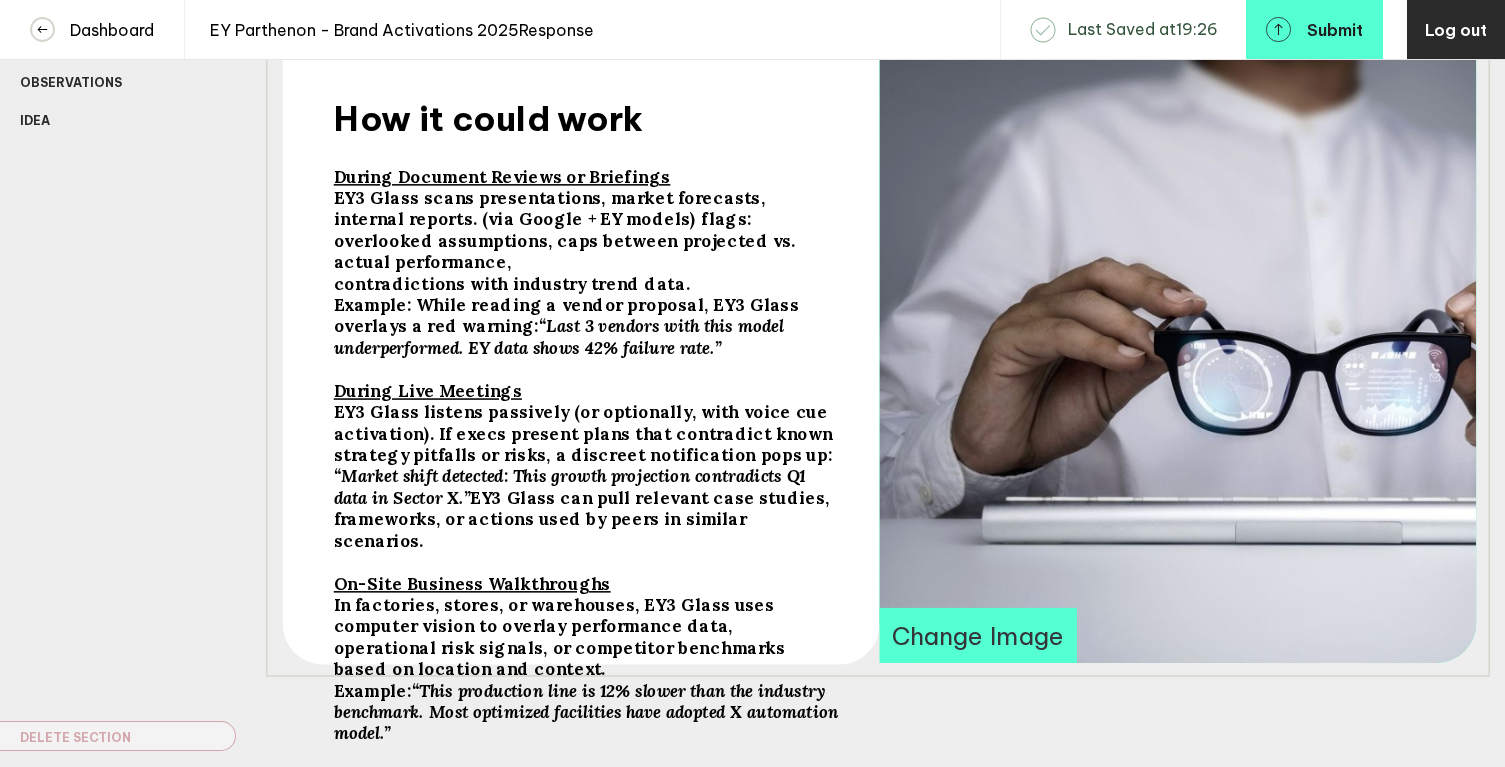scroll, scrollTop: 393, scrollLeft: 0, axis: vertical 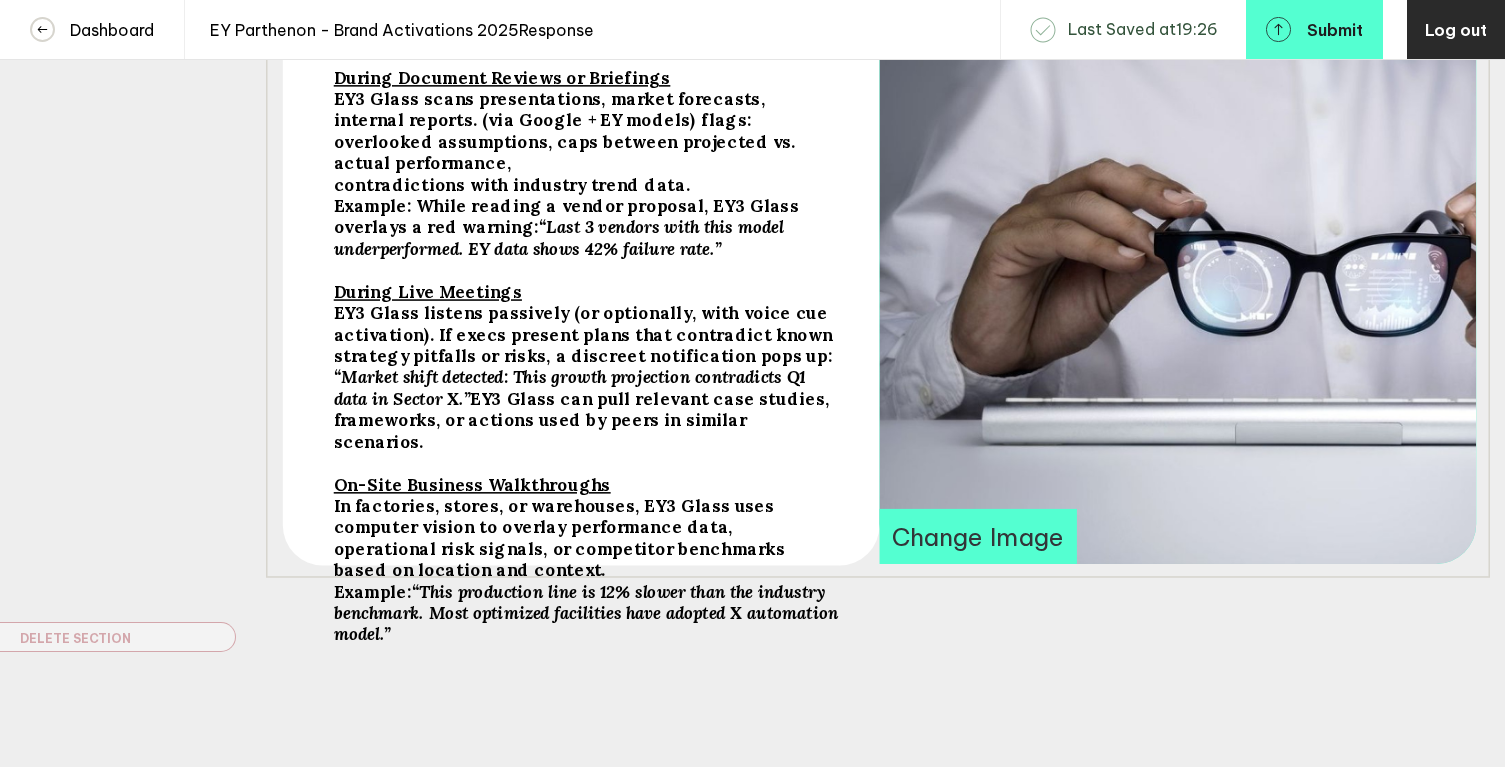 click on "Change Image" at bounding box center (977, 535) 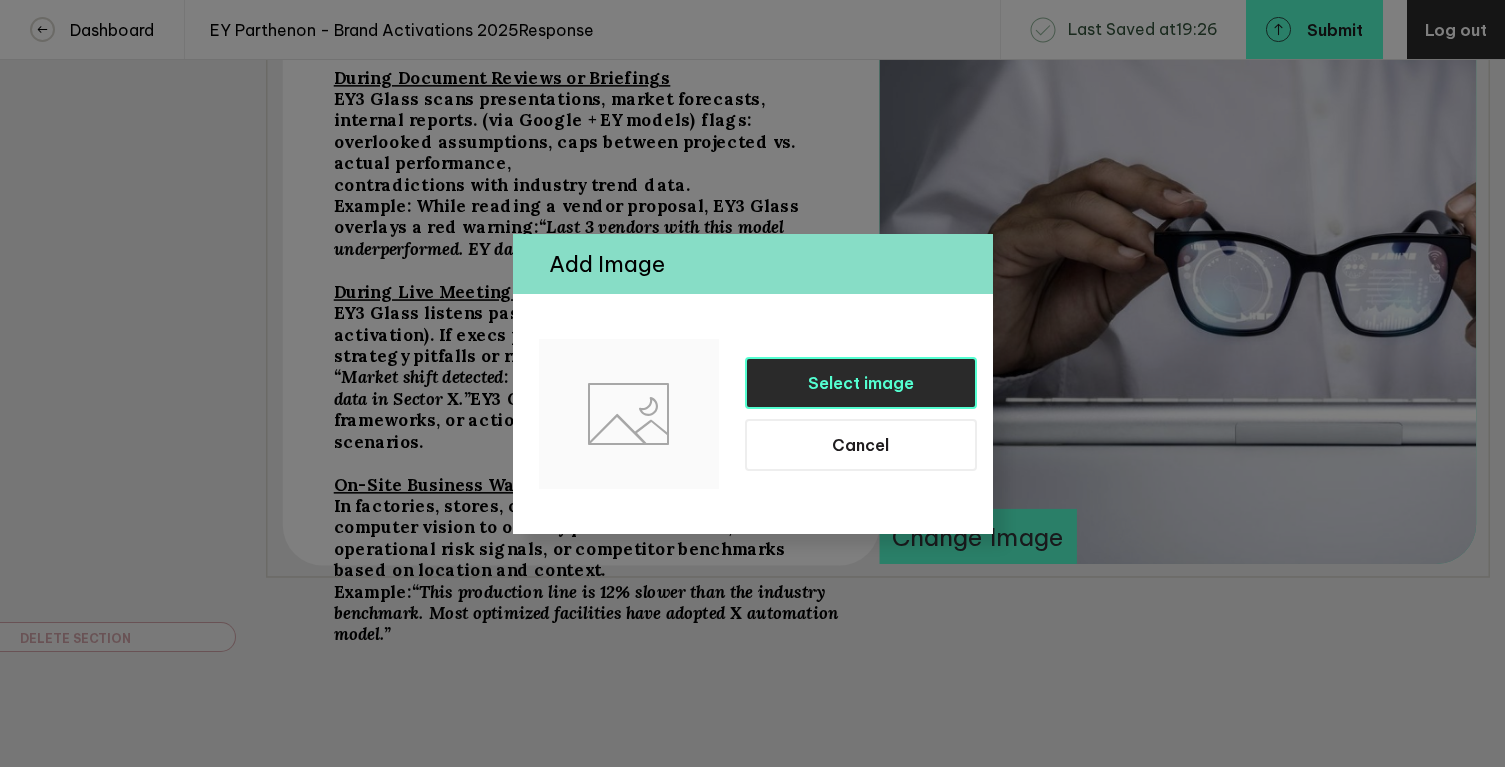 click on "Select image" at bounding box center (861, 383) 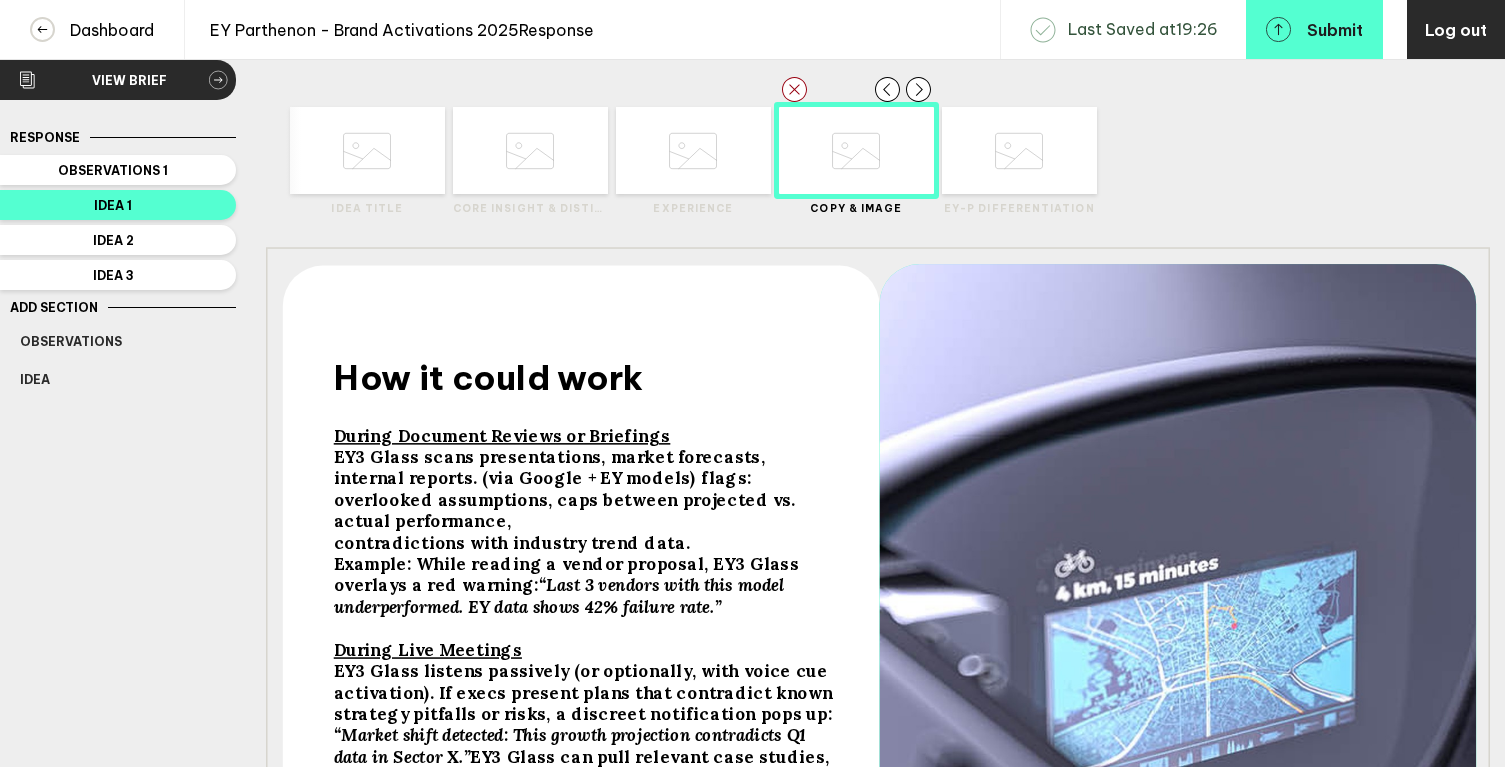 scroll, scrollTop: 13, scrollLeft: 0, axis: vertical 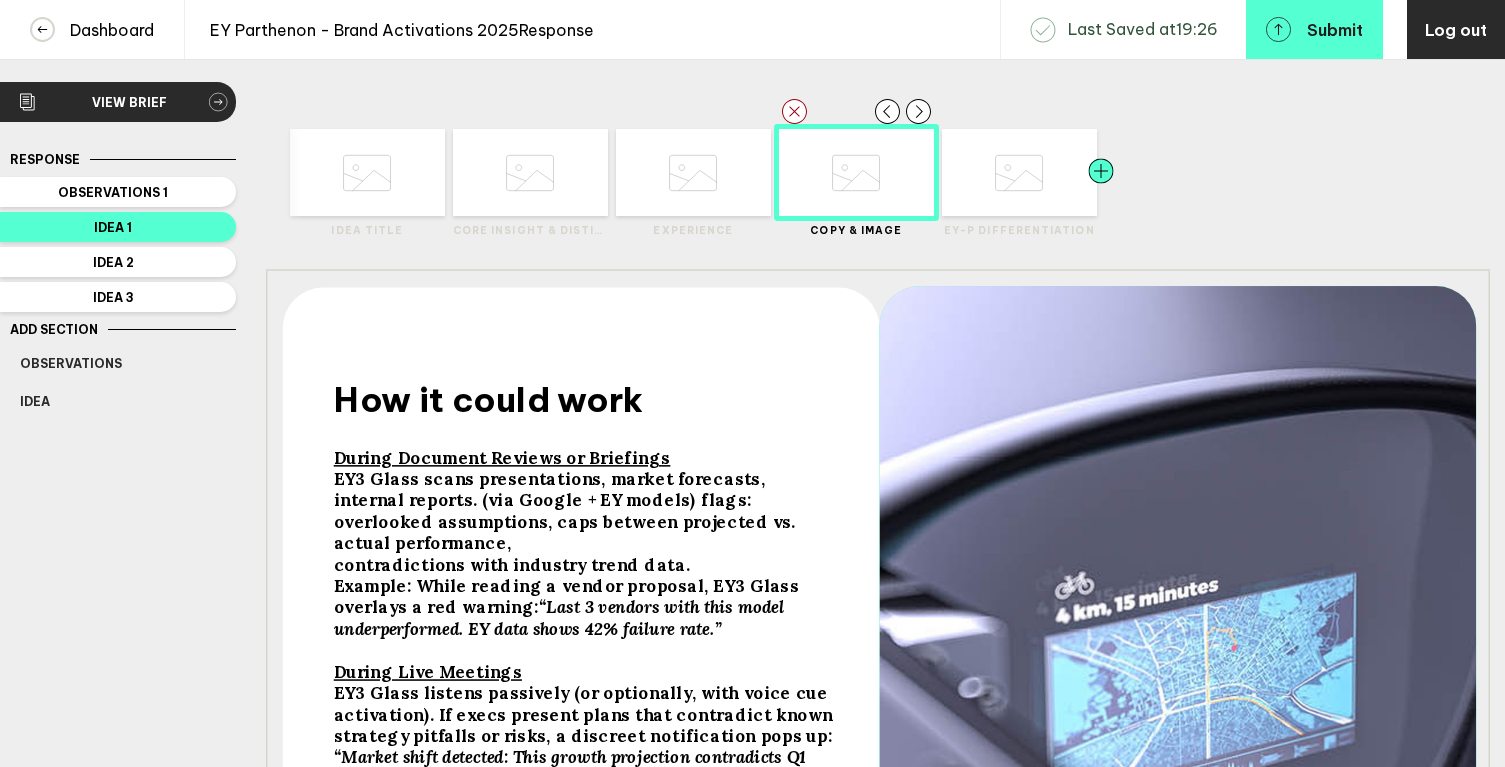 click at bounding box center (410, 172) 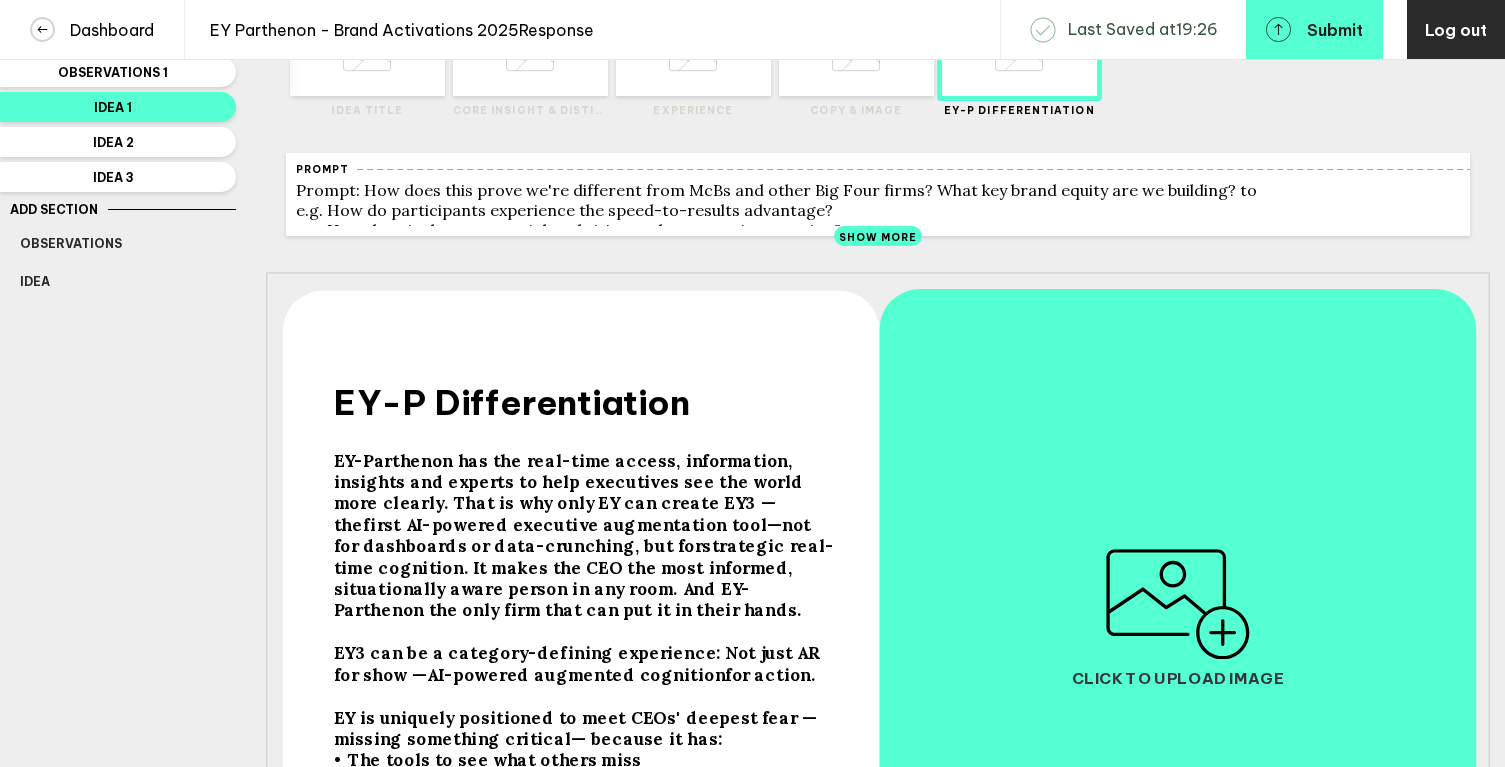 scroll, scrollTop: 287, scrollLeft: 0, axis: vertical 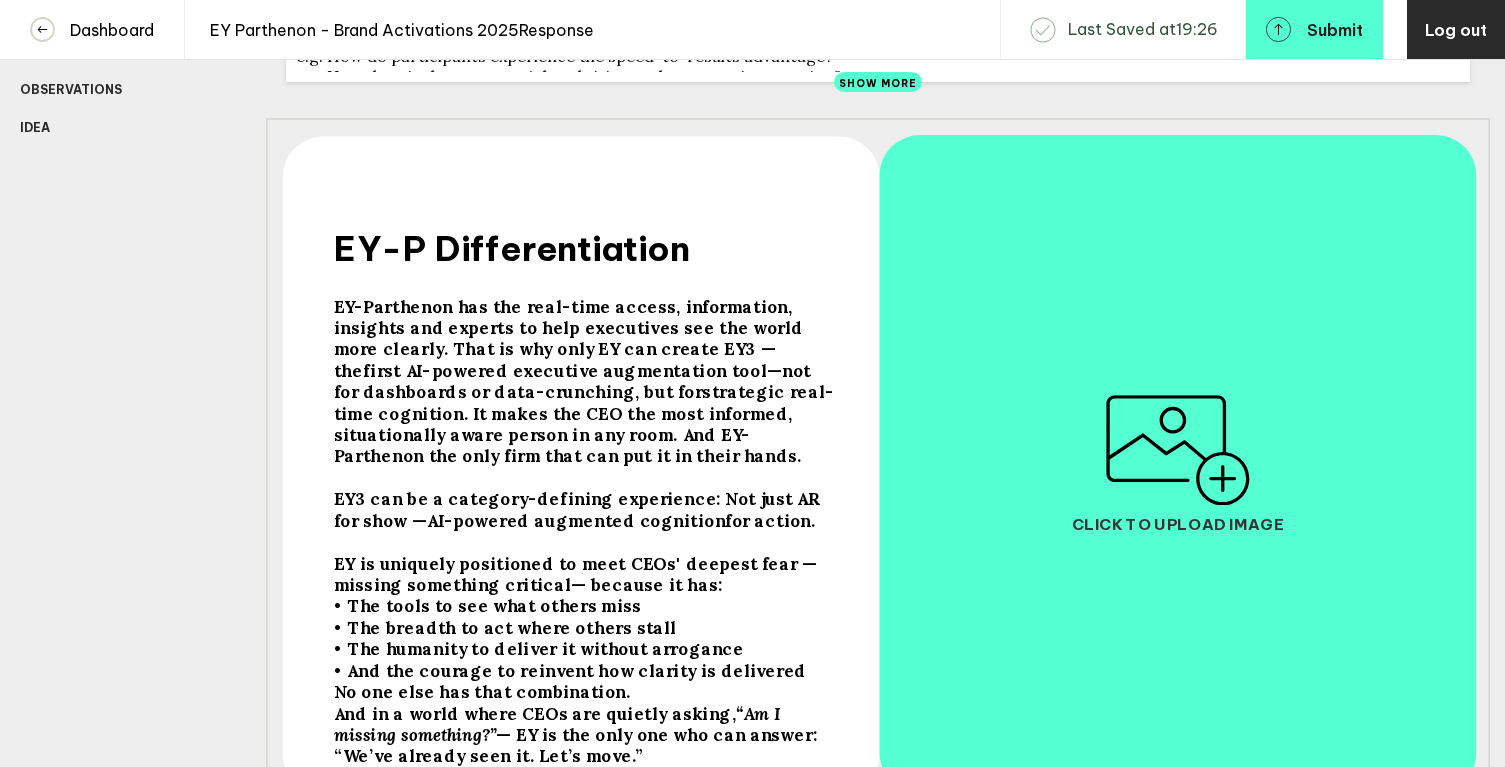 click at bounding box center (1178, 450) 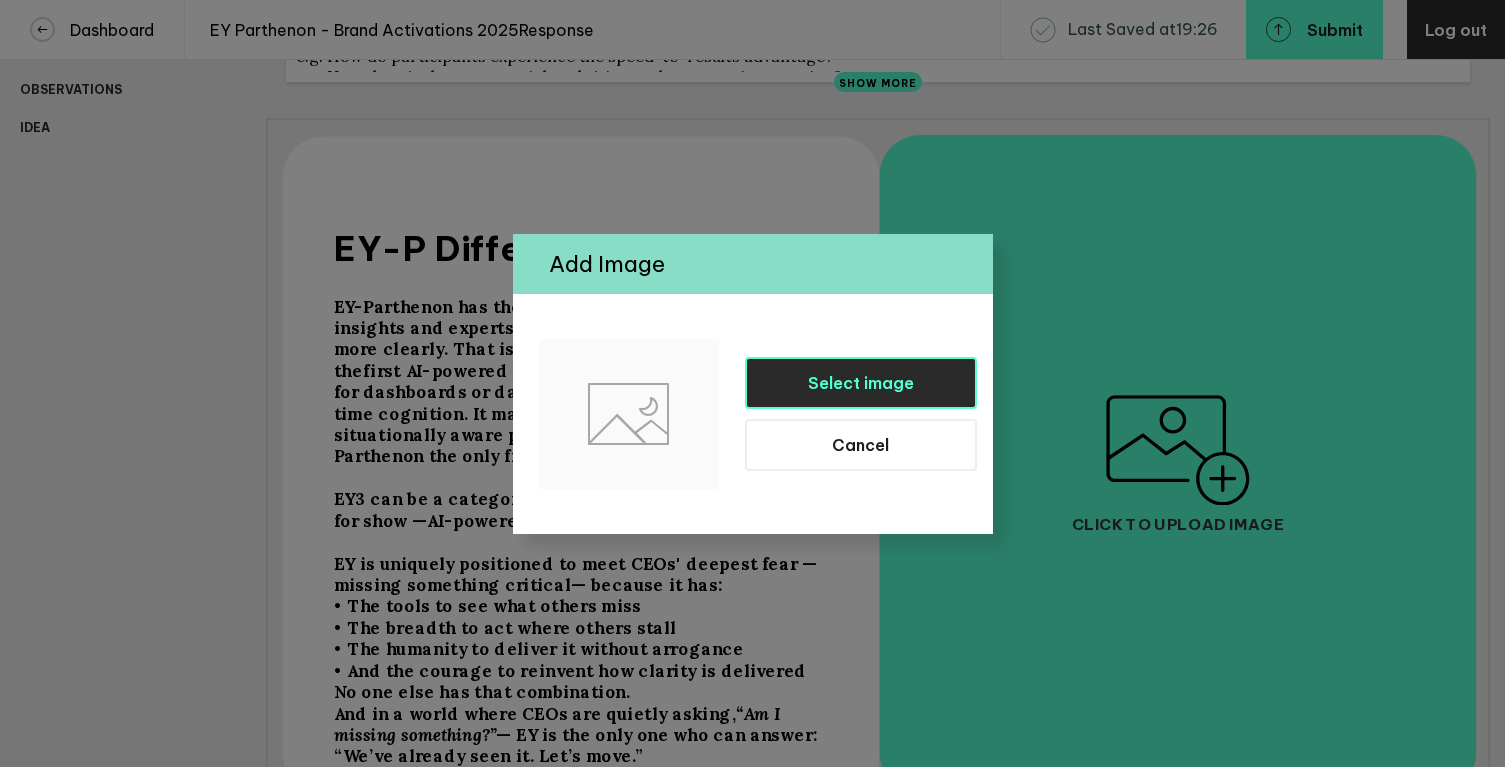 click on "Select image" at bounding box center (861, 383) 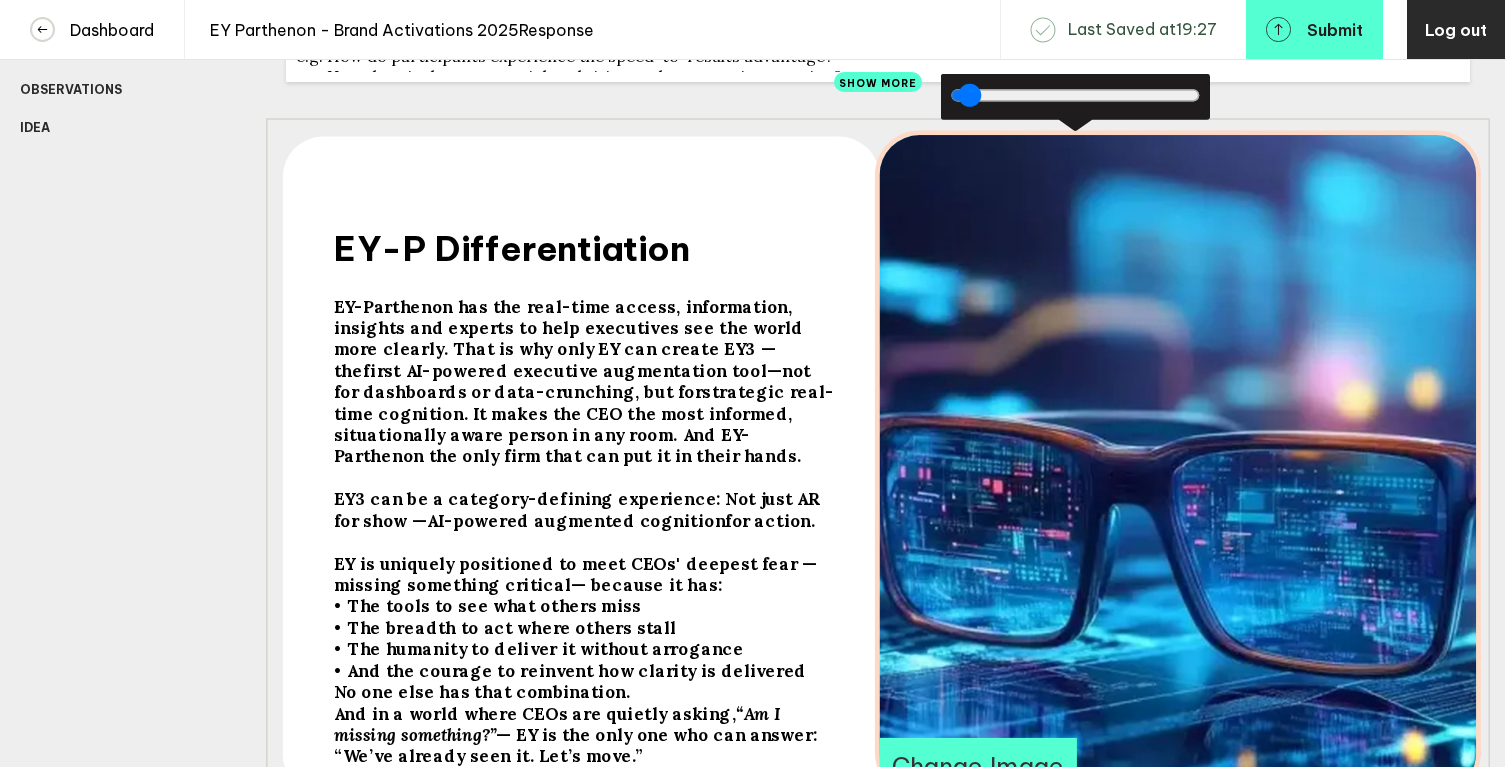 drag, startPoint x: 1308, startPoint y: 470, endPoint x: 977, endPoint y: 452, distance: 331.48907 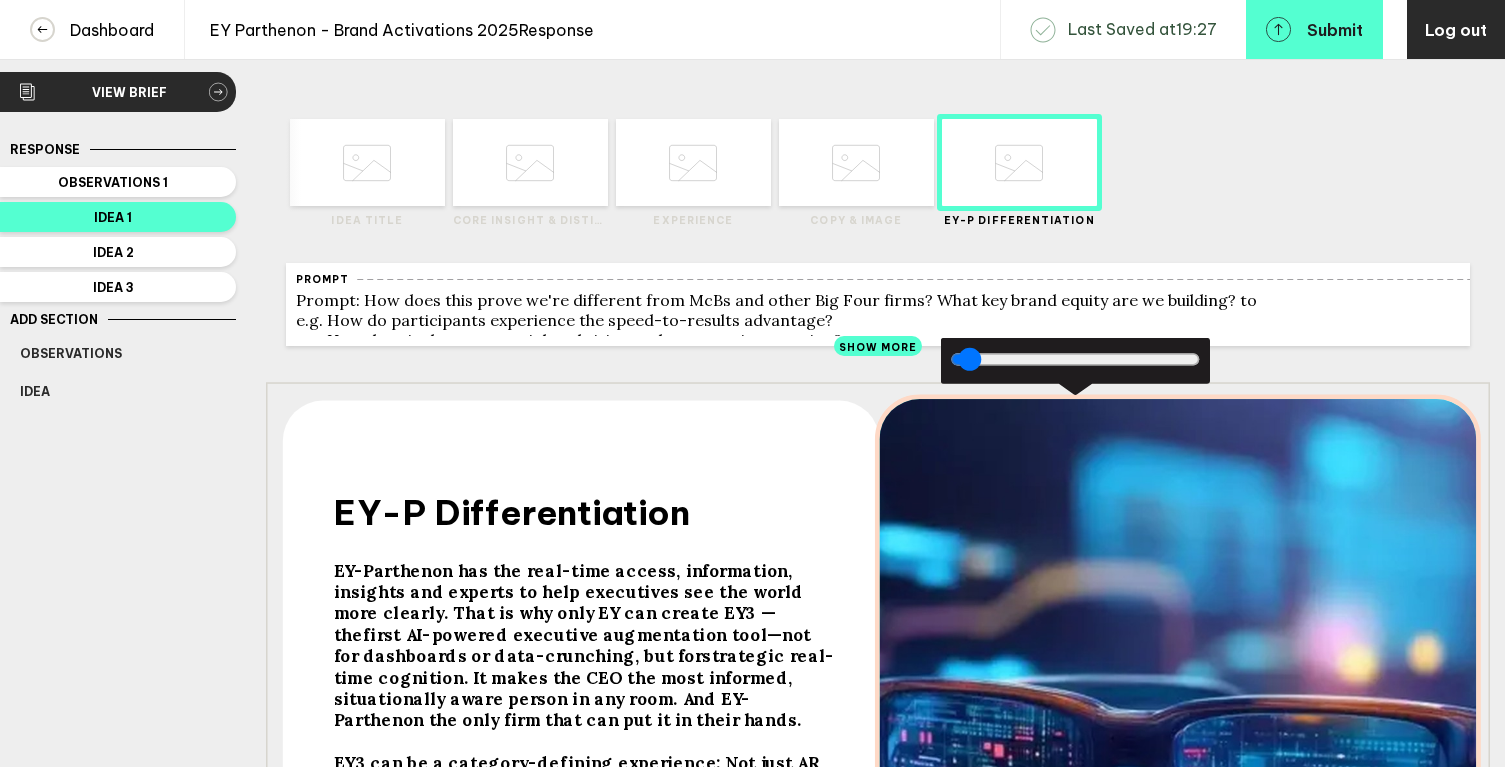 scroll, scrollTop: 0, scrollLeft: 0, axis: both 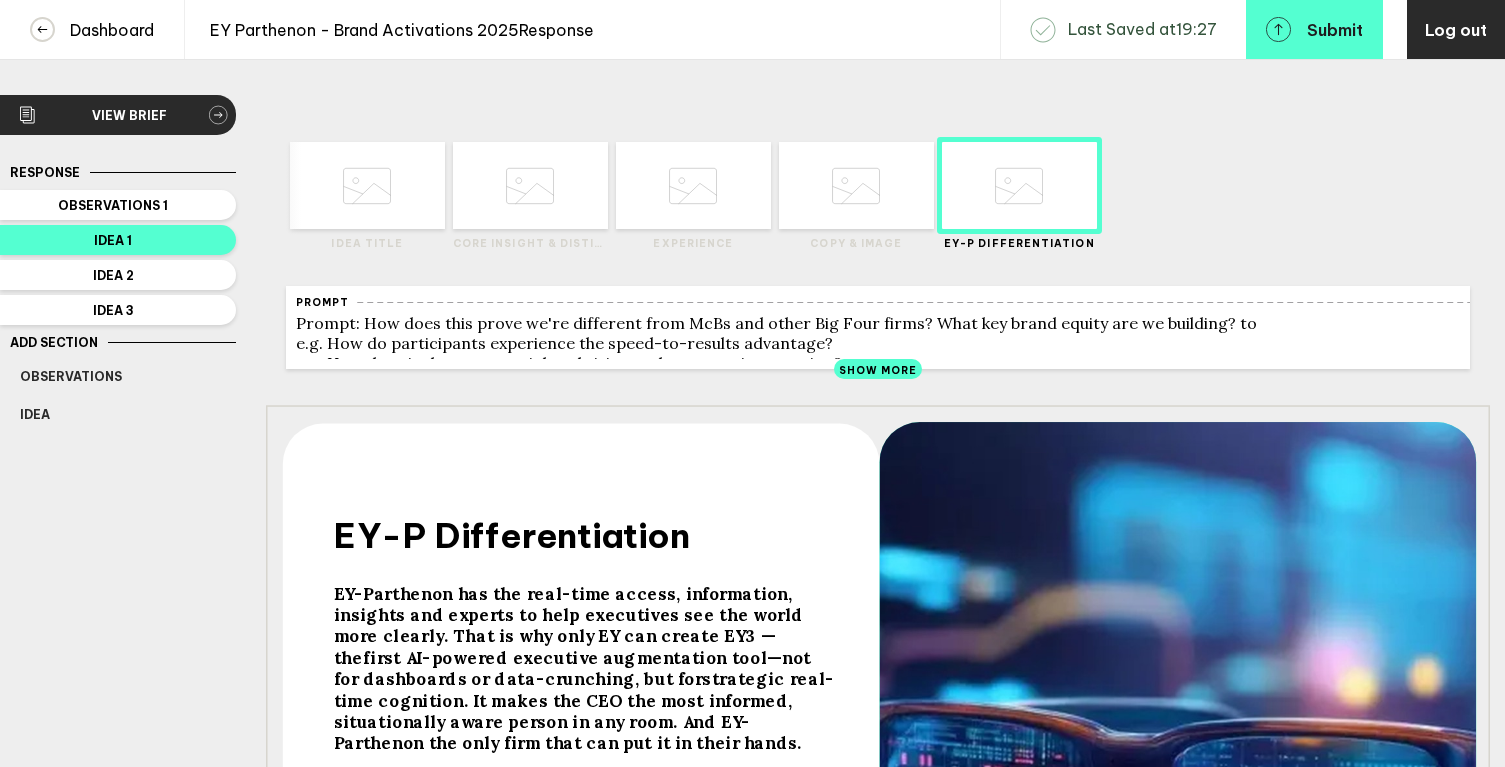 click at bounding box center [367, 186] 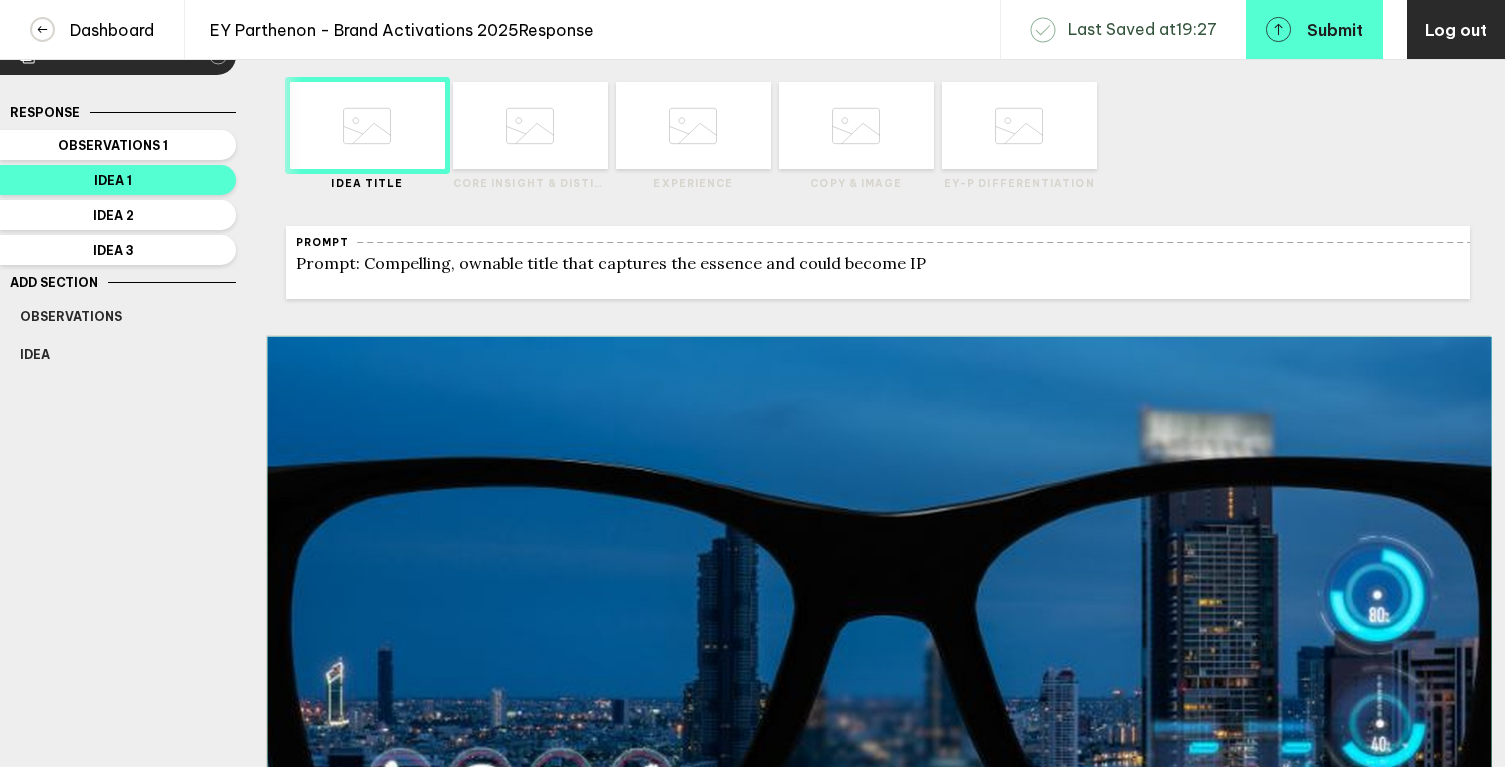 scroll, scrollTop: 0, scrollLeft: 0, axis: both 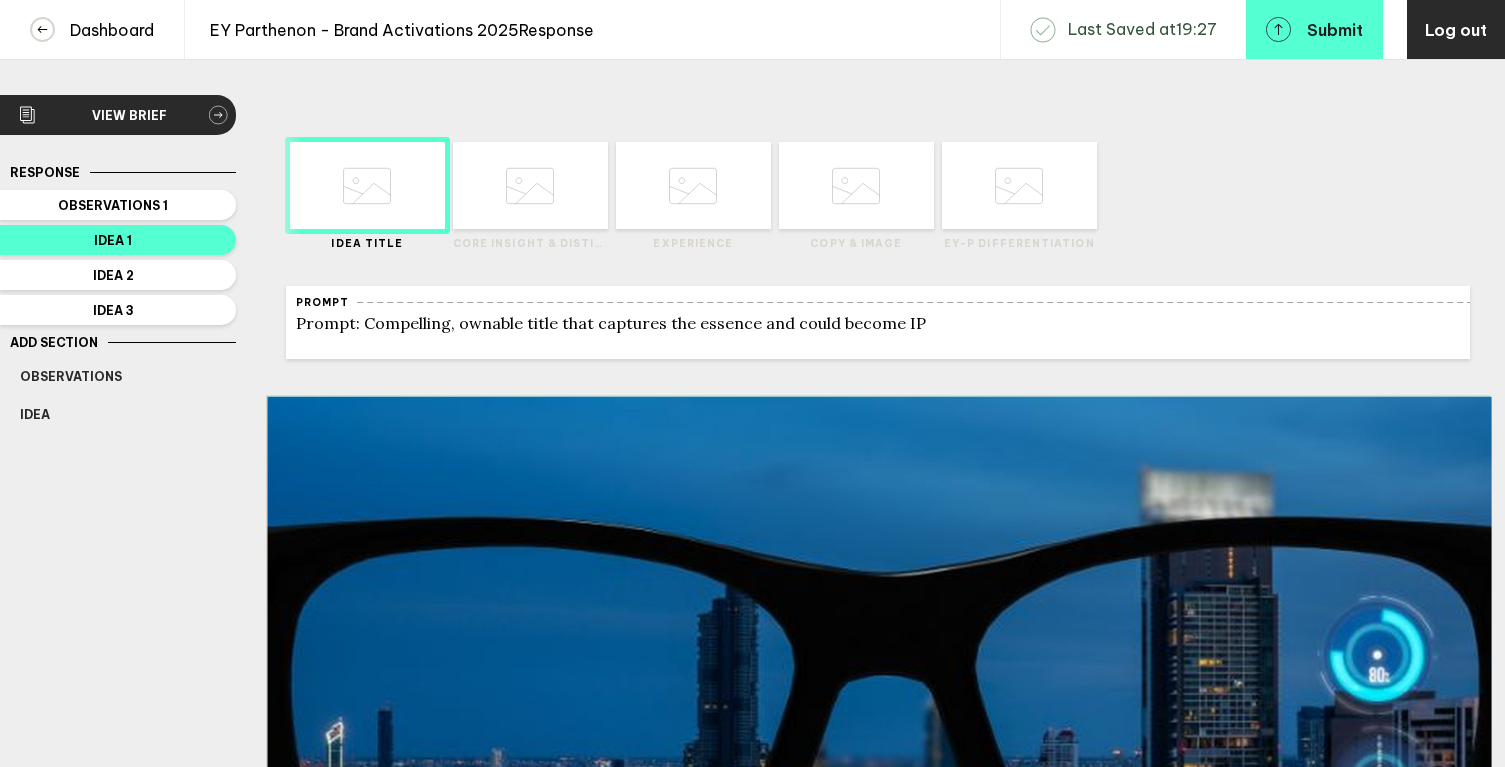 click at bounding box center (367, 186) 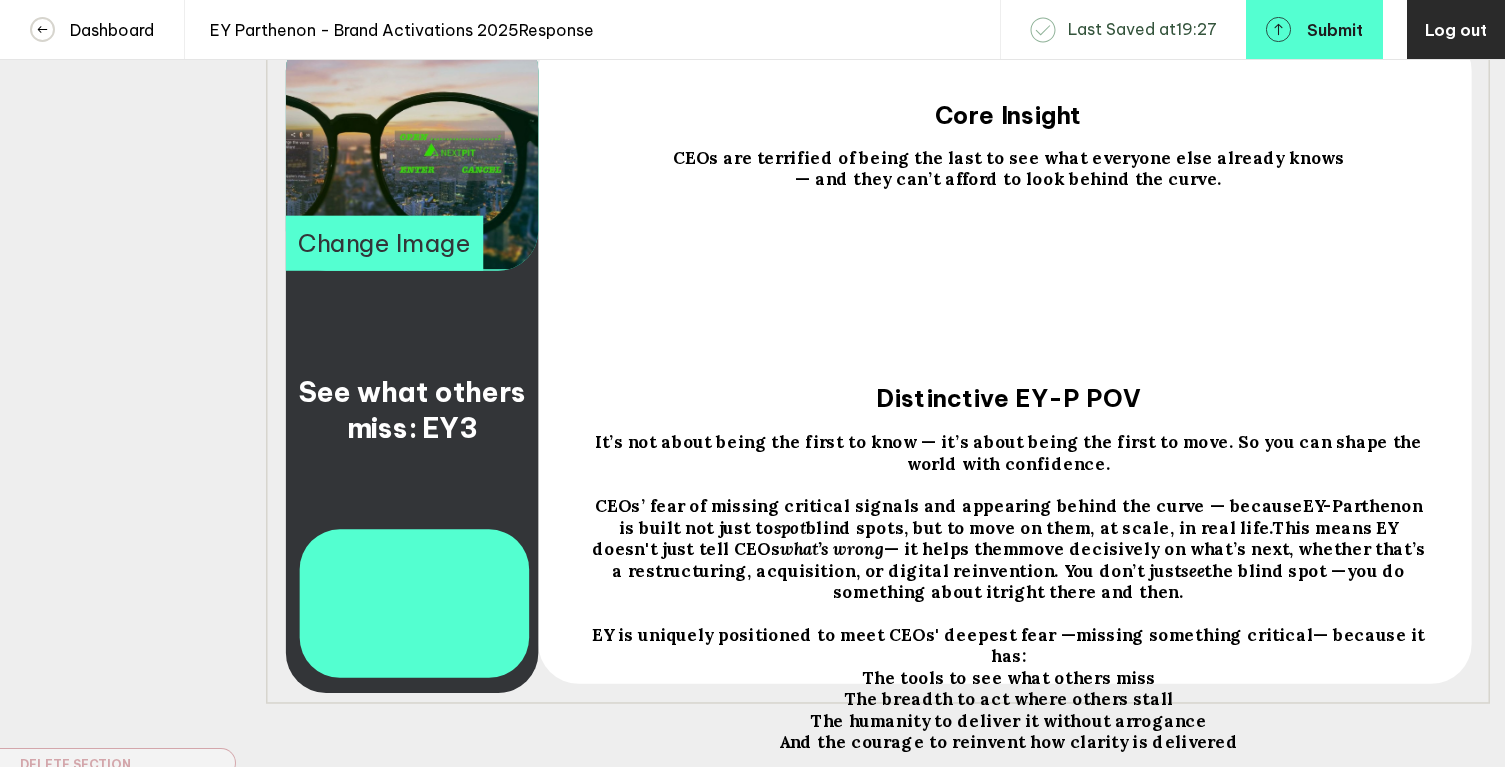 scroll, scrollTop: 0, scrollLeft: 0, axis: both 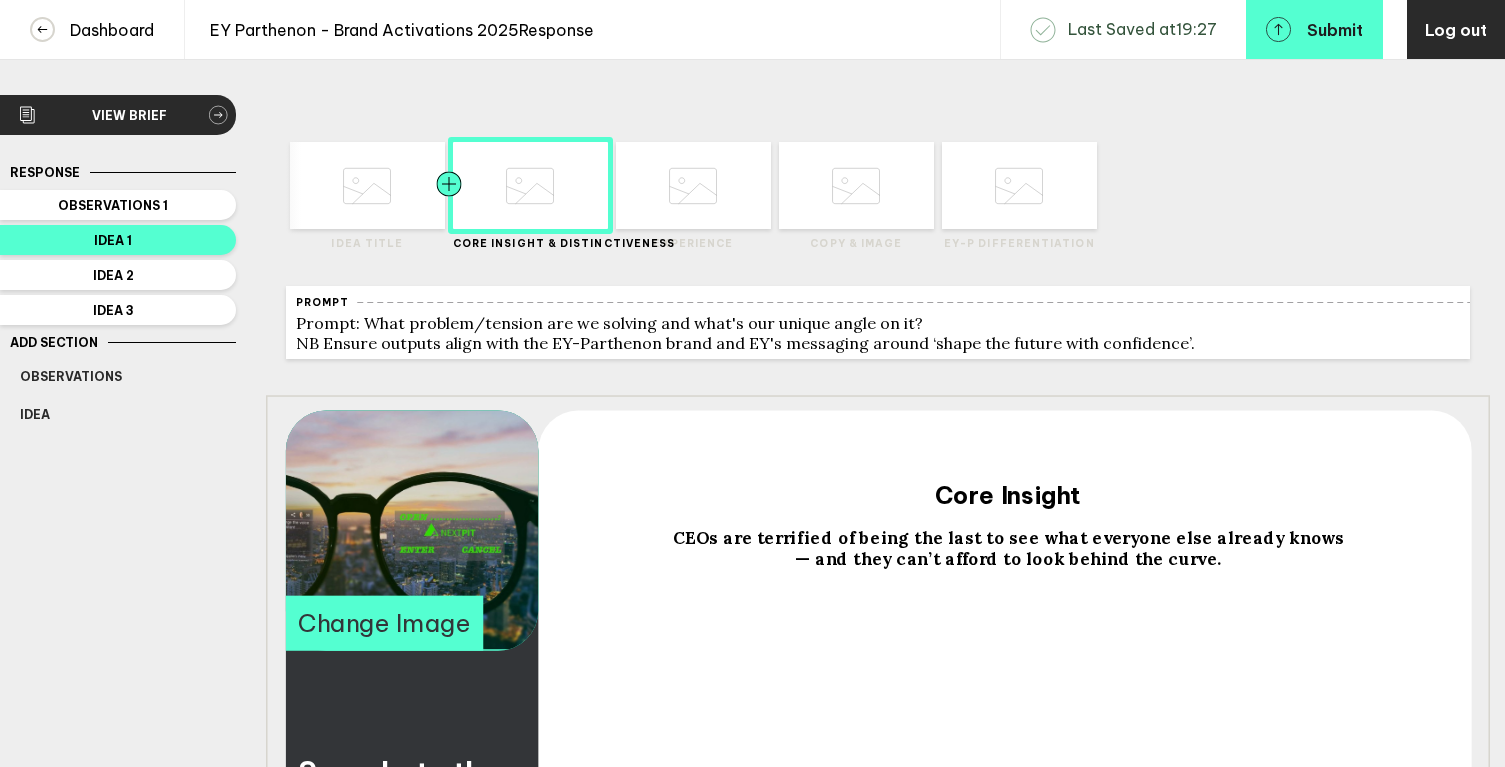 click at bounding box center (410, 185) 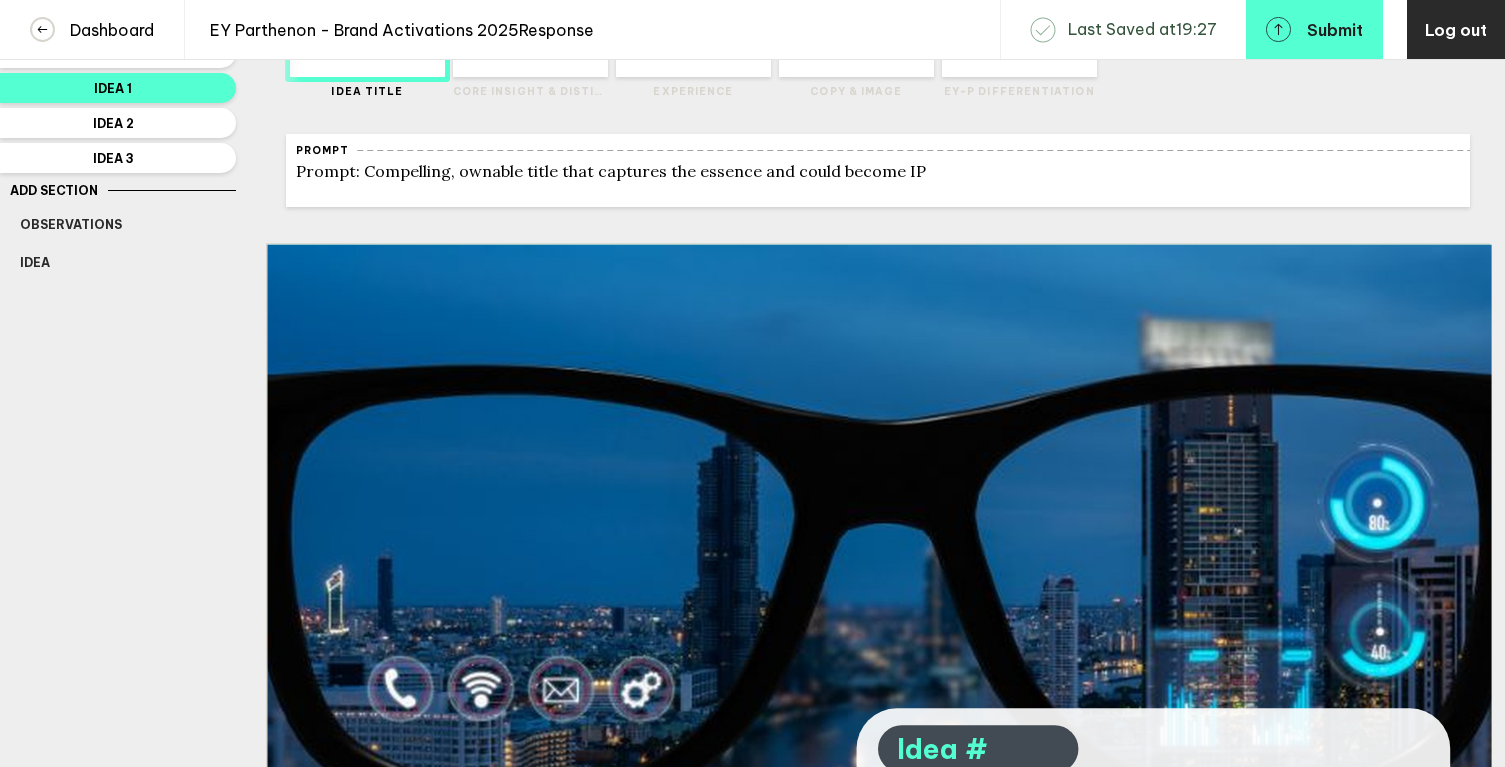 scroll, scrollTop: 532, scrollLeft: 0, axis: vertical 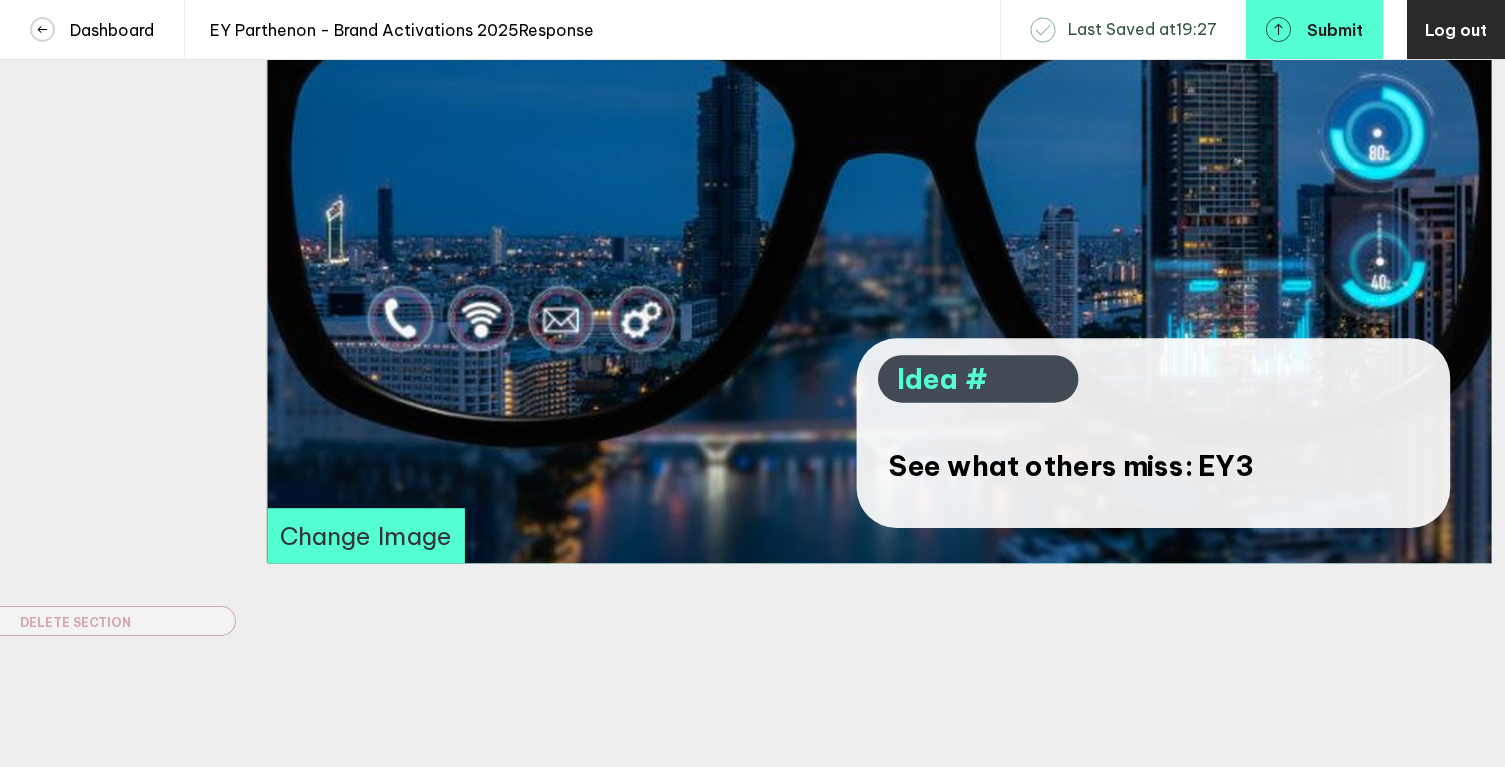 click on "Change Image" at bounding box center [365, 535] 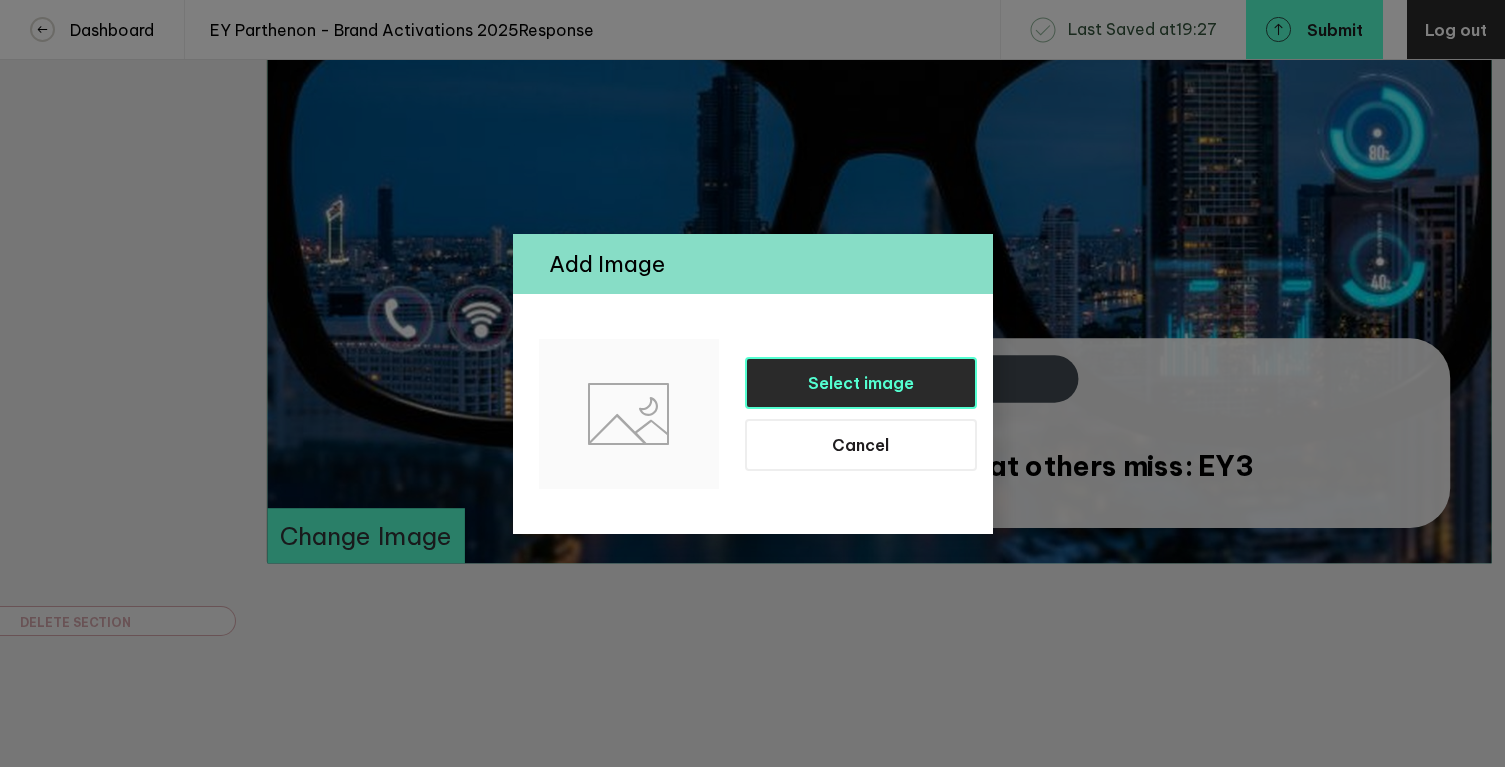 click on "Select image" at bounding box center [861, 383] 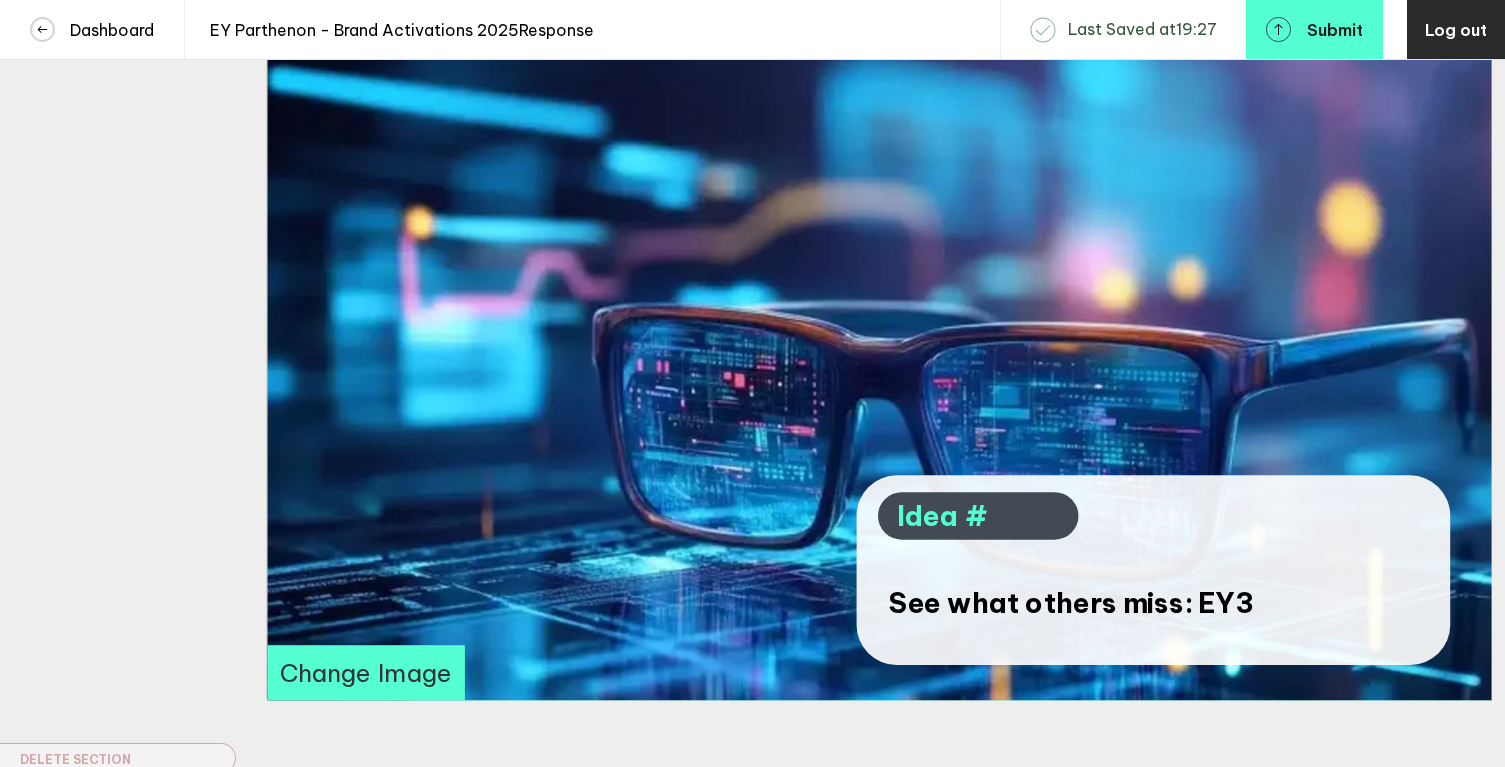 scroll, scrollTop: 260, scrollLeft: 0, axis: vertical 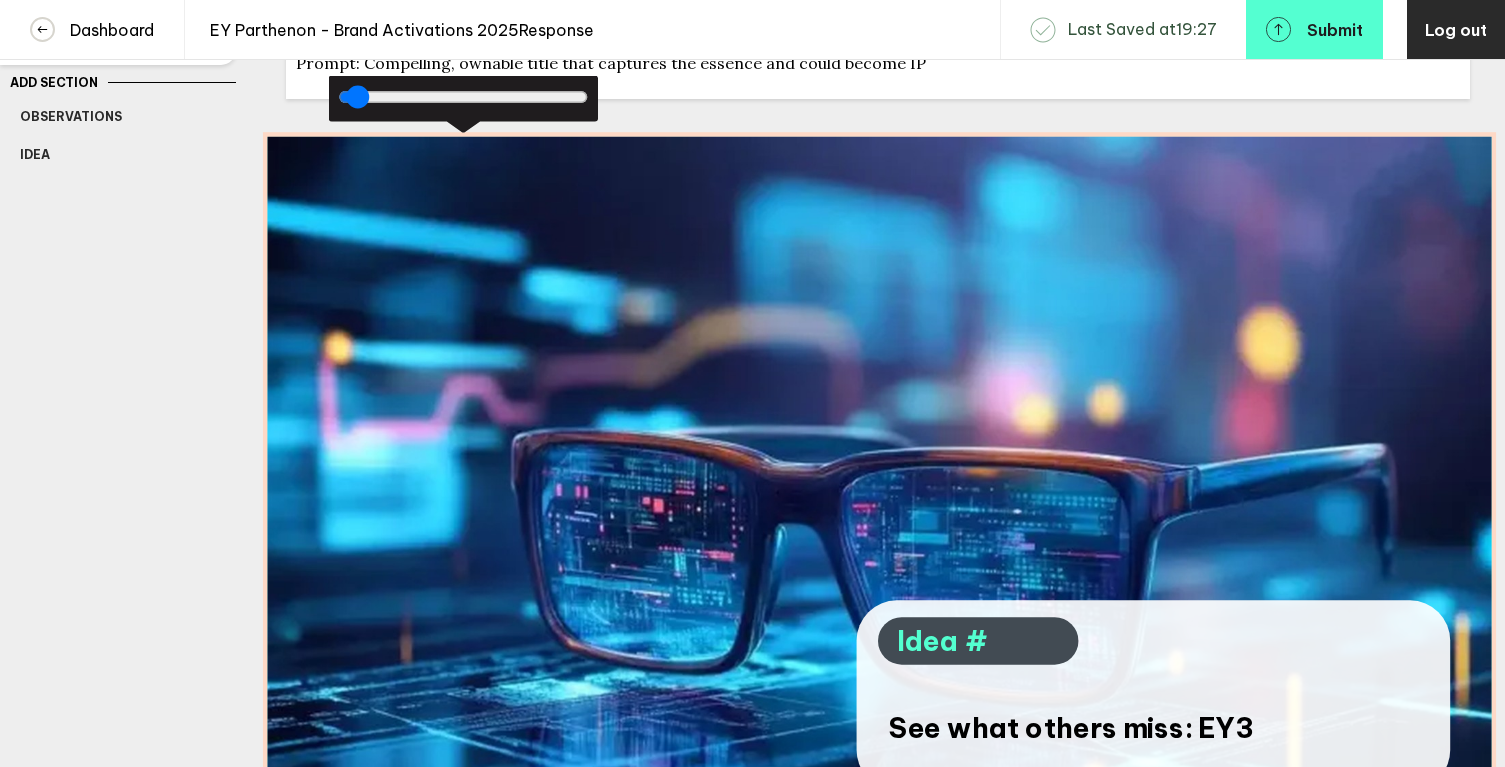 drag, startPoint x: 1027, startPoint y: 451, endPoint x: 884, endPoint y: 391, distance: 155.0774 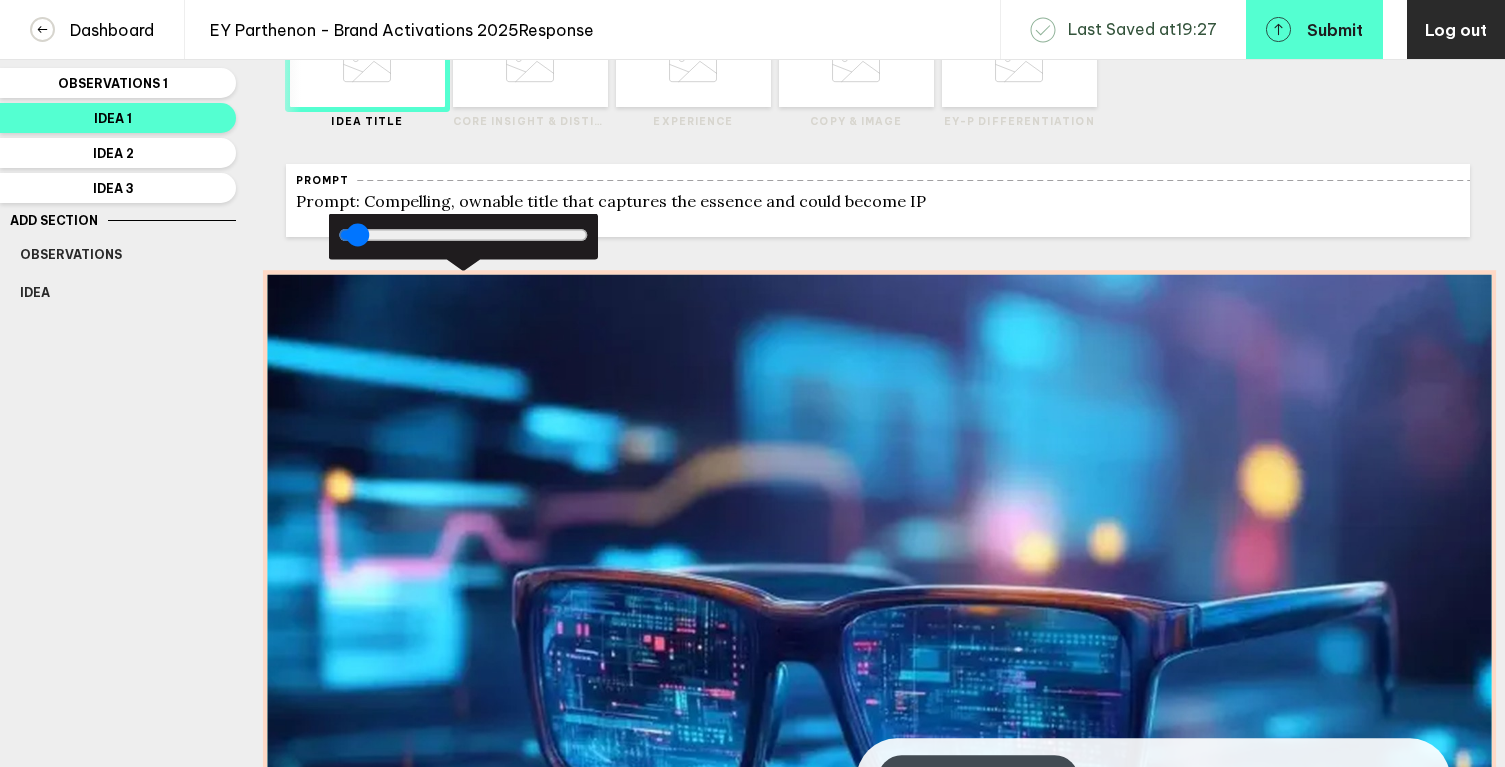 scroll, scrollTop: 0, scrollLeft: 0, axis: both 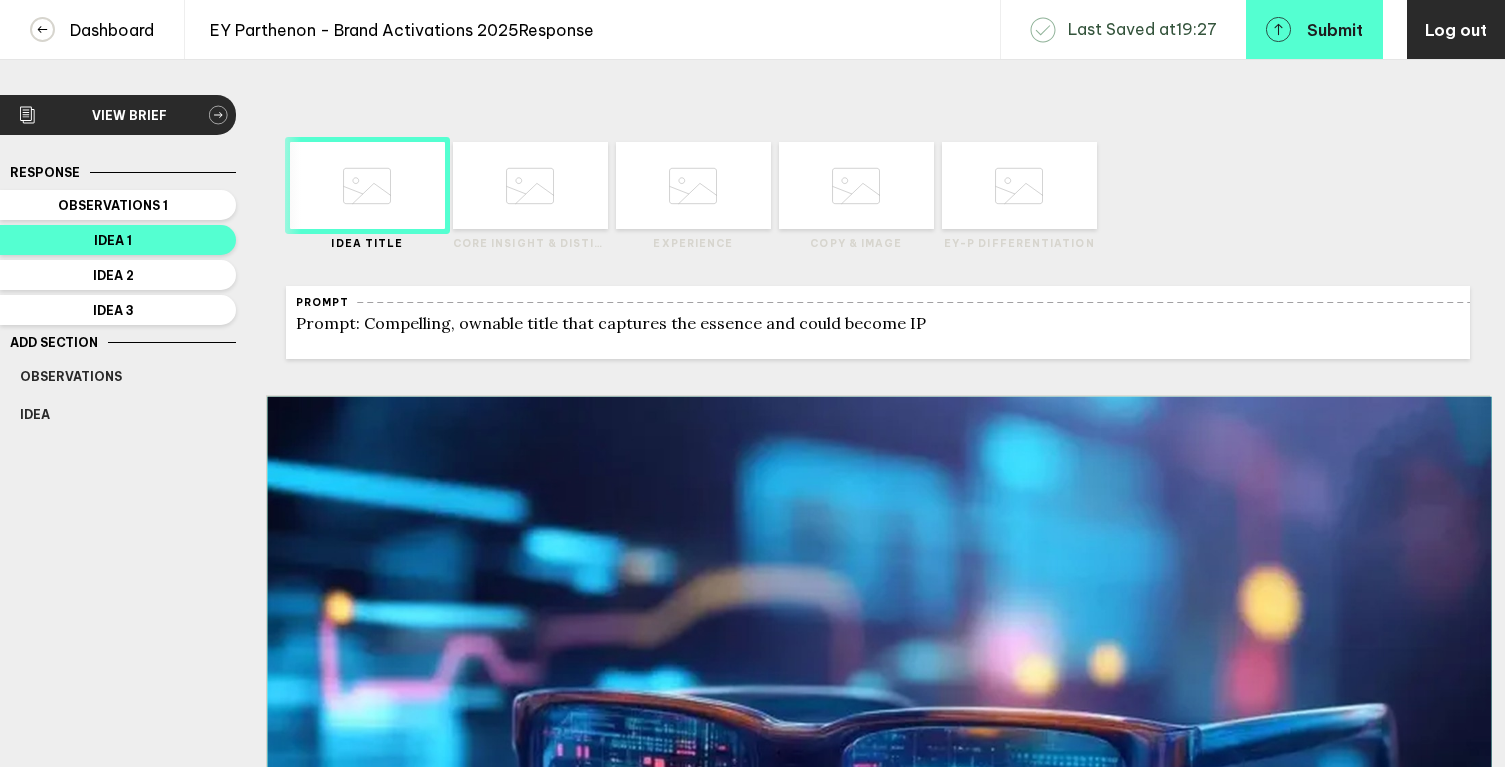 click at bounding box center [367, 186] 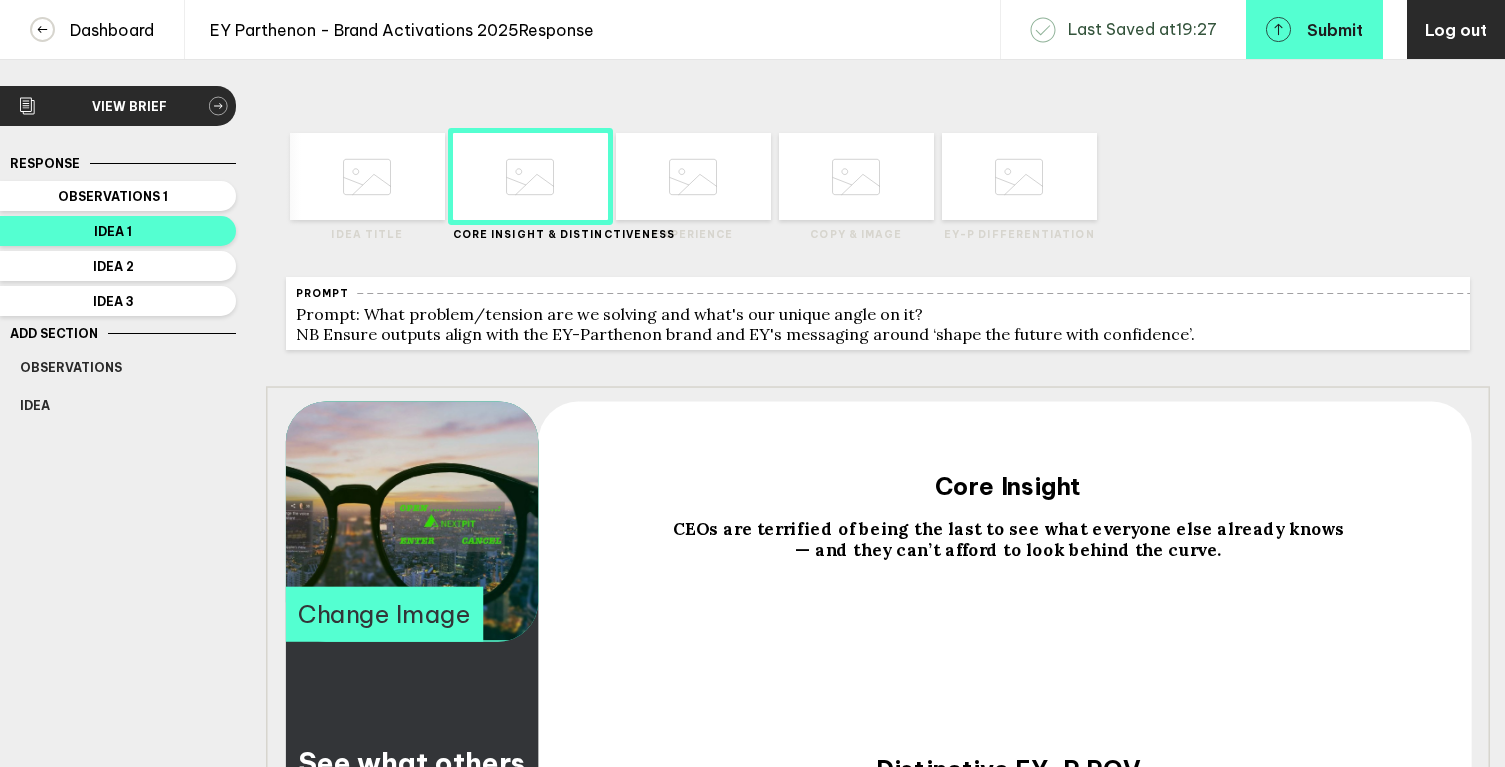 scroll, scrollTop: 0, scrollLeft: 0, axis: both 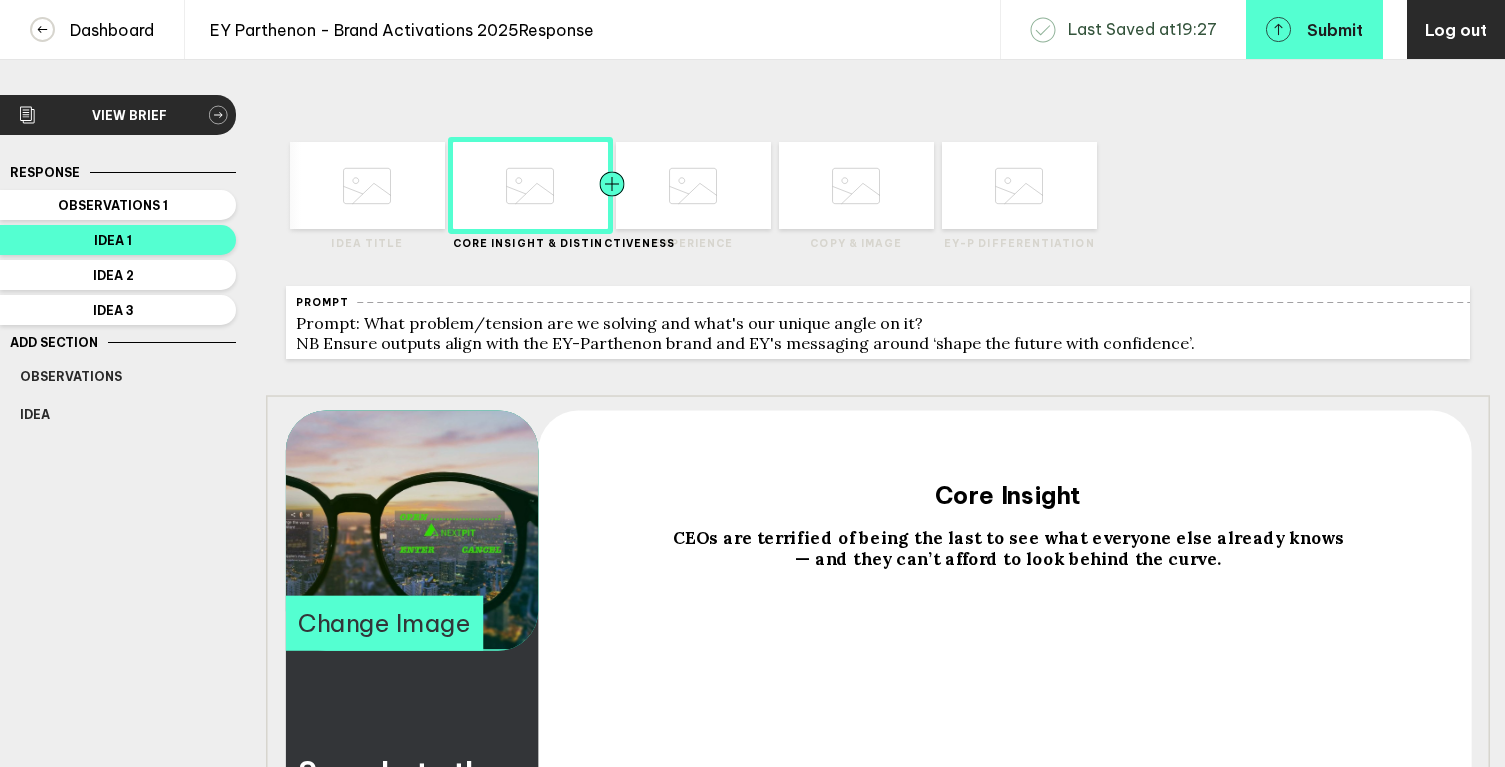 click at bounding box center (325, 185) 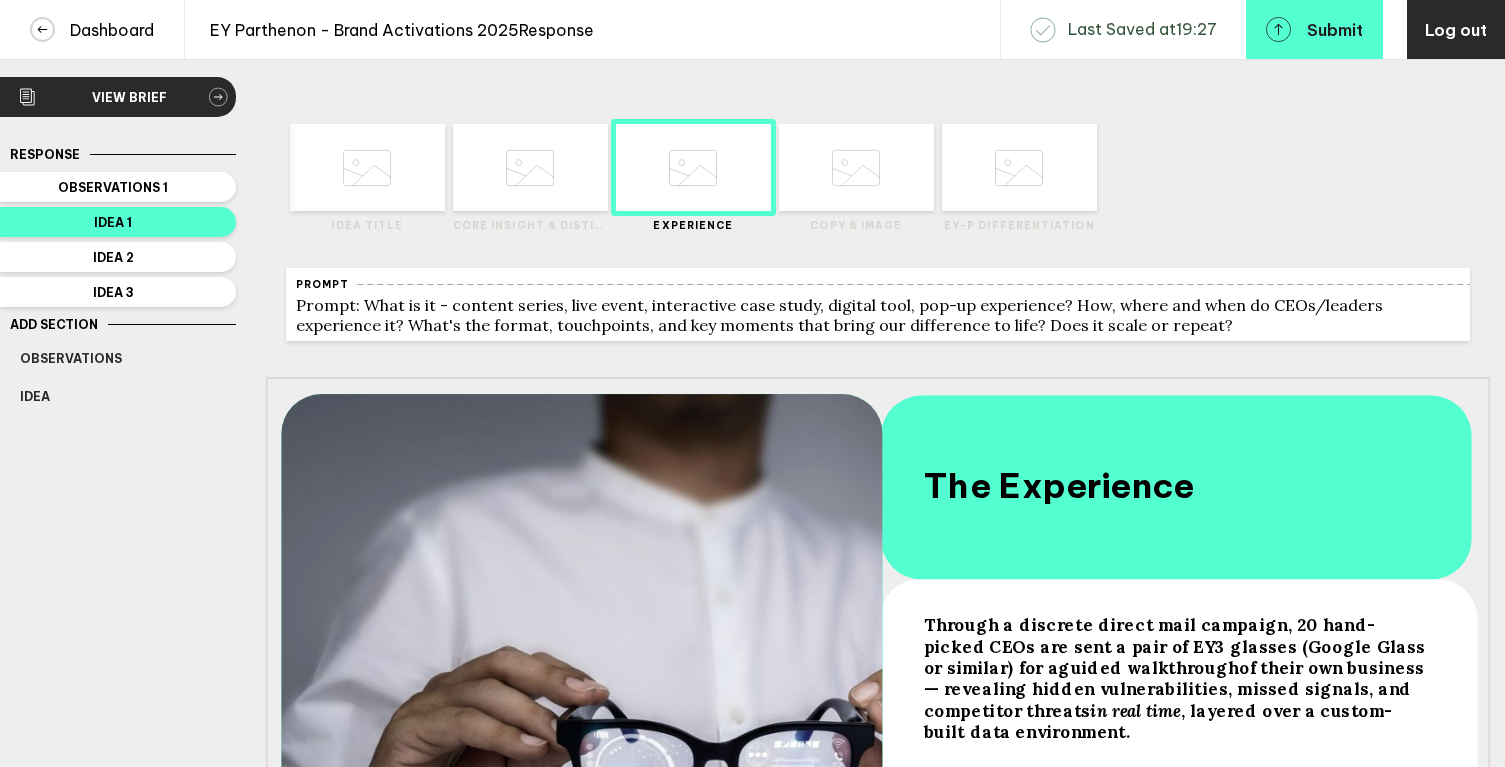 scroll, scrollTop: 0, scrollLeft: 0, axis: both 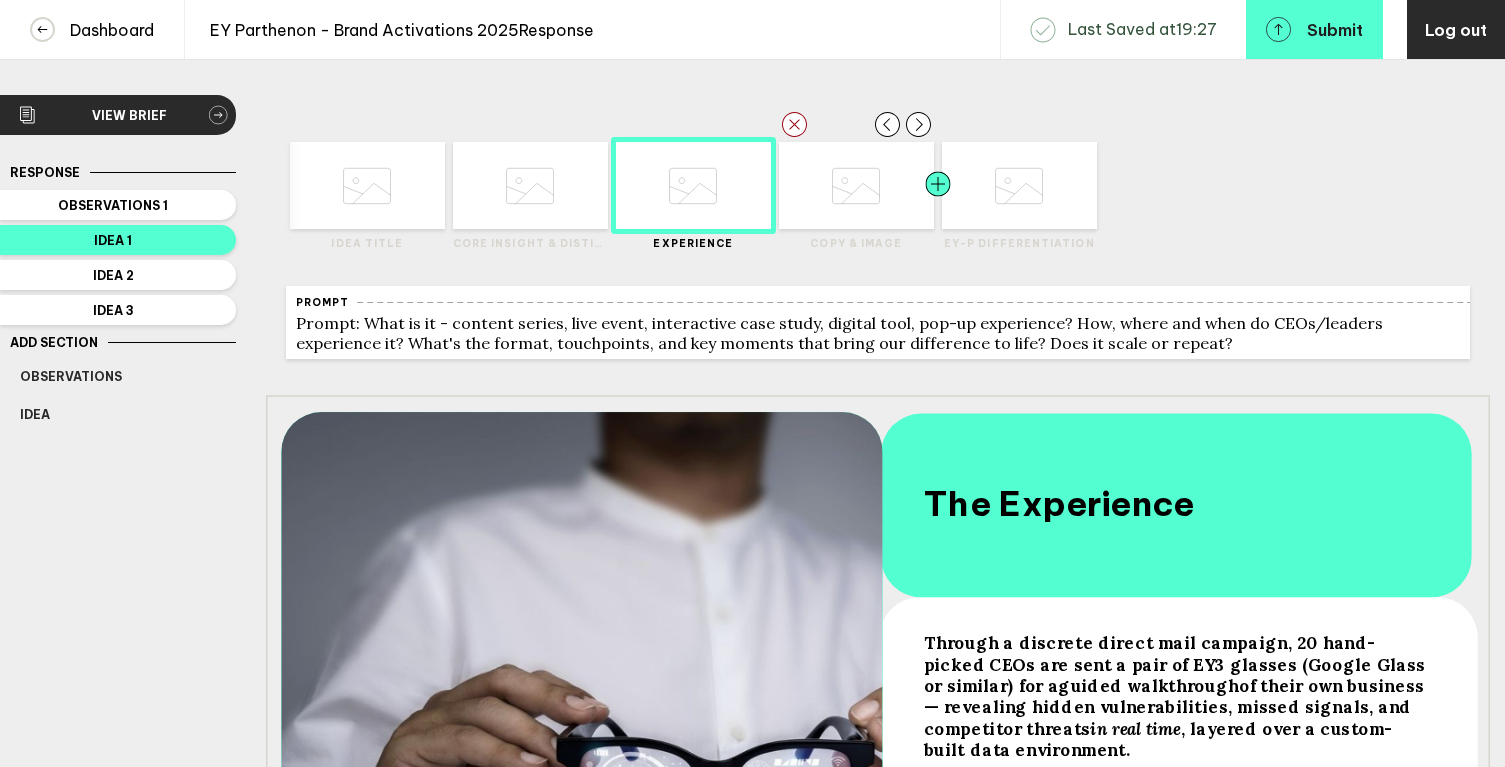 click at bounding box center (410, 185) 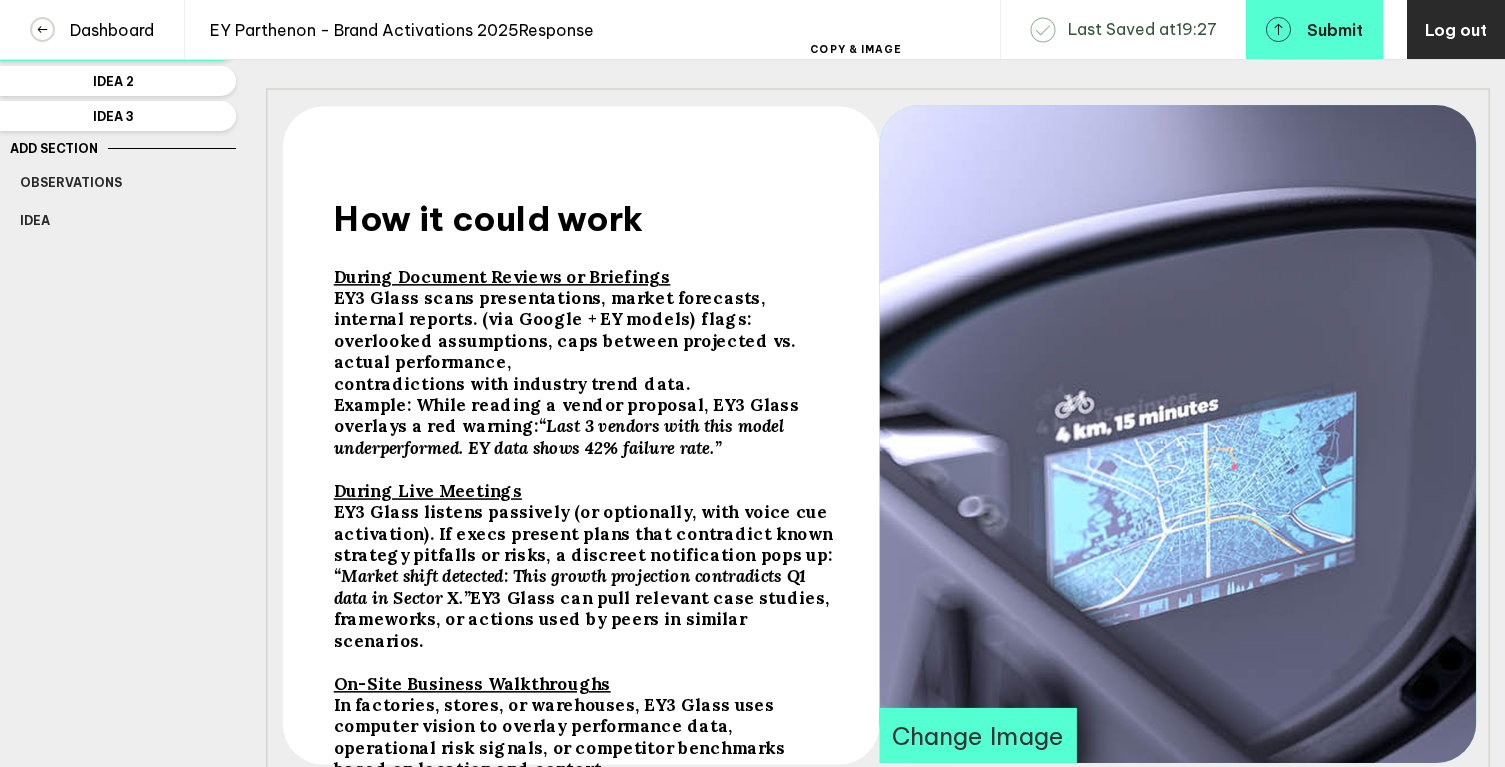 scroll, scrollTop: 376, scrollLeft: 0, axis: vertical 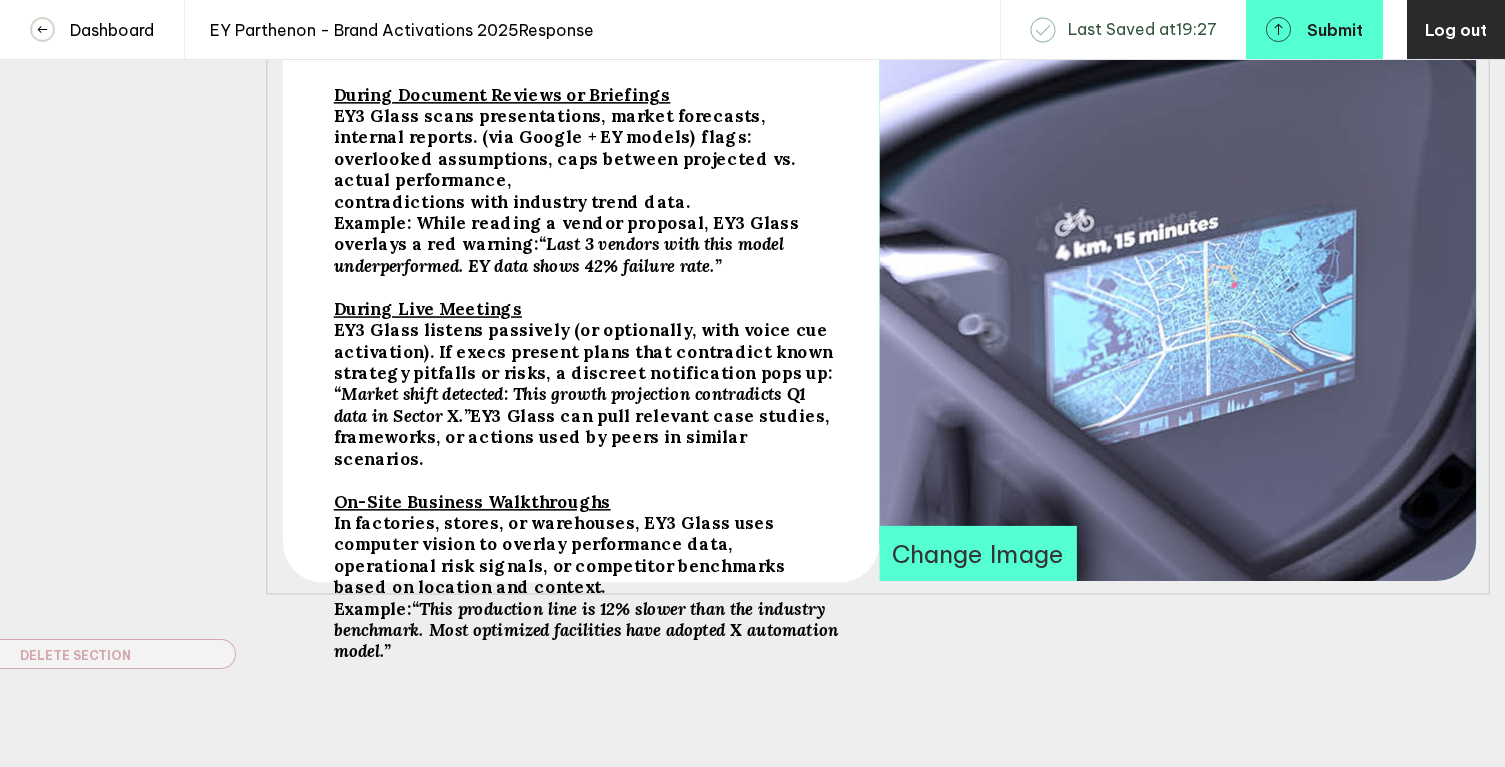 click on "Change Image" at bounding box center (977, 552) 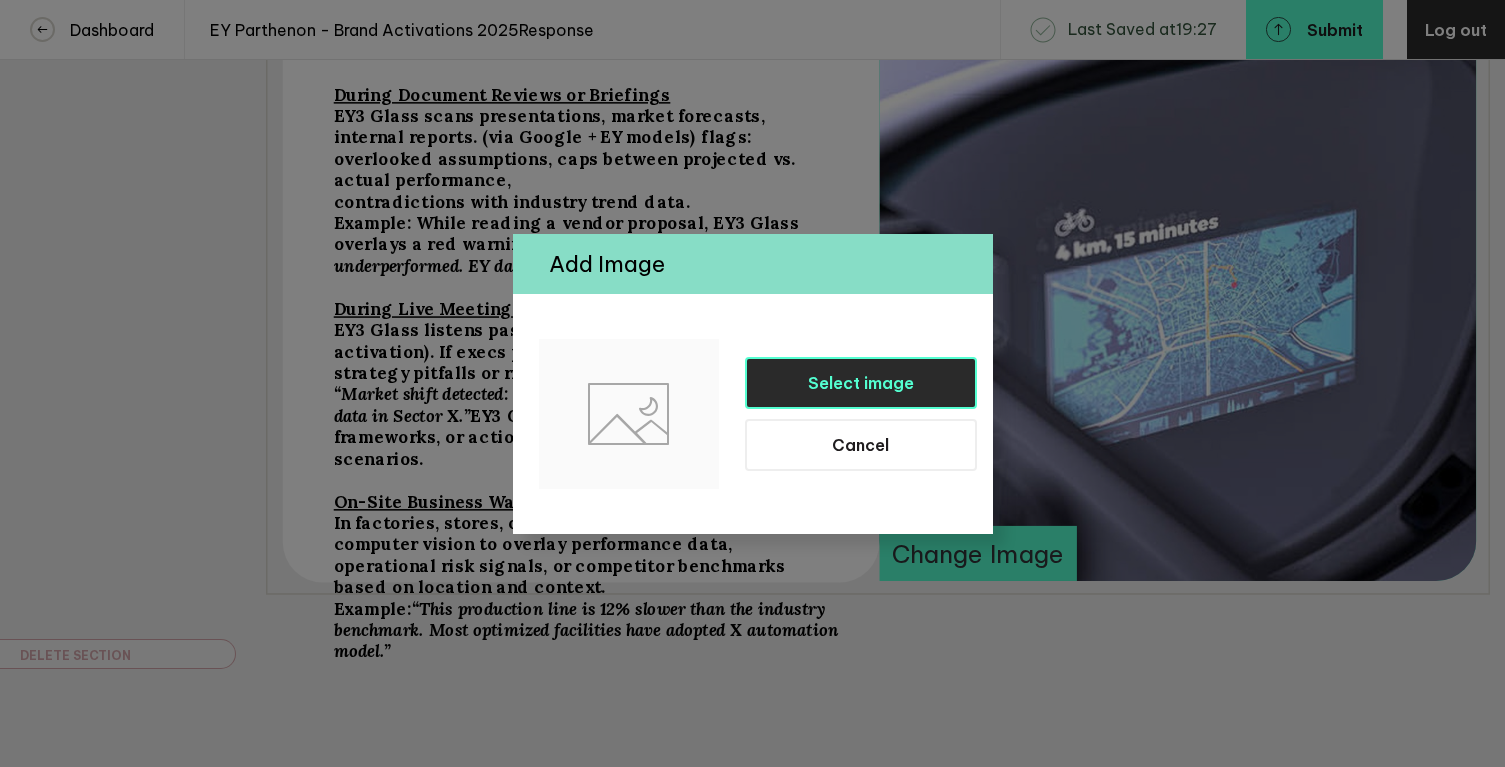click on "Select image" at bounding box center (861, 383) 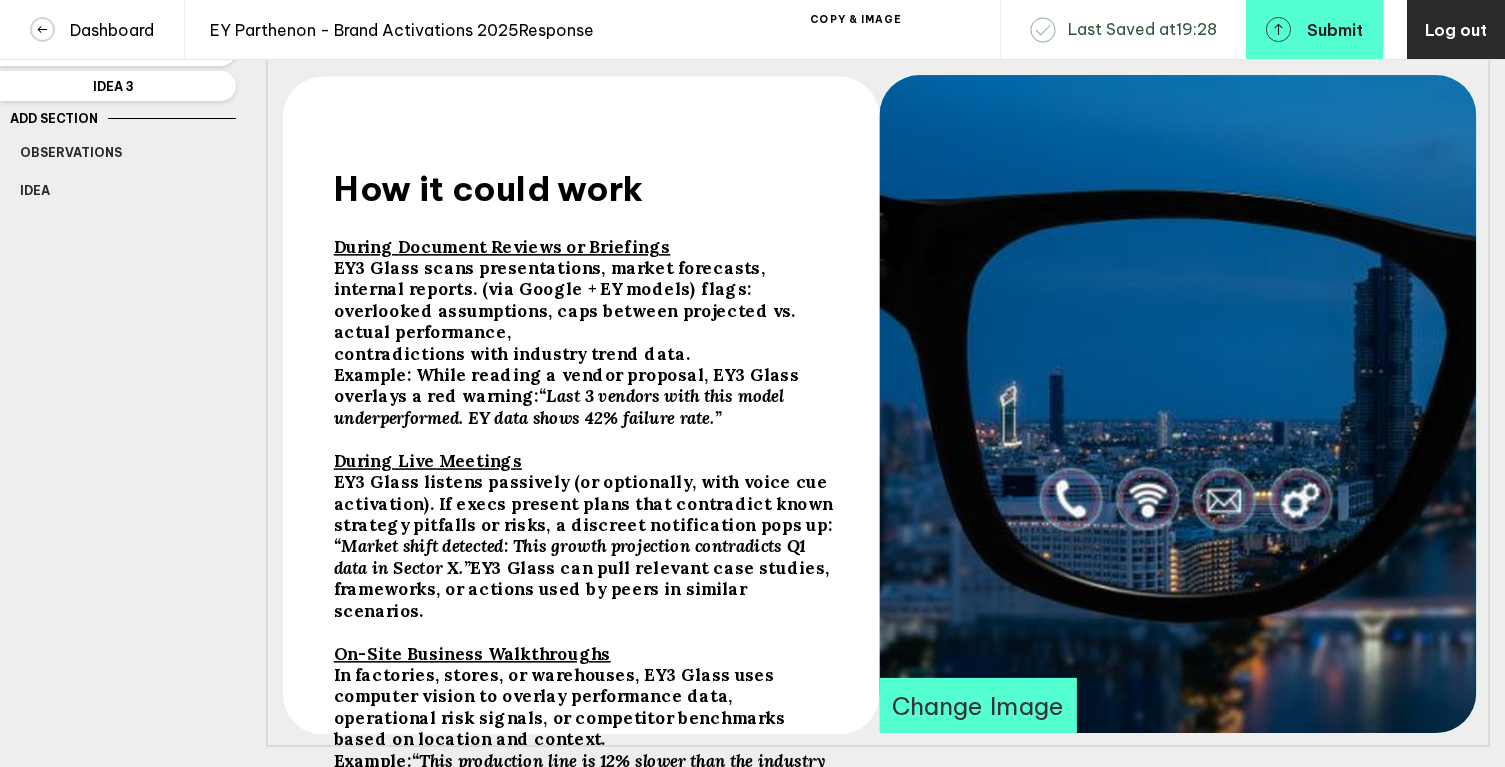 scroll, scrollTop: 159, scrollLeft: 0, axis: vertical 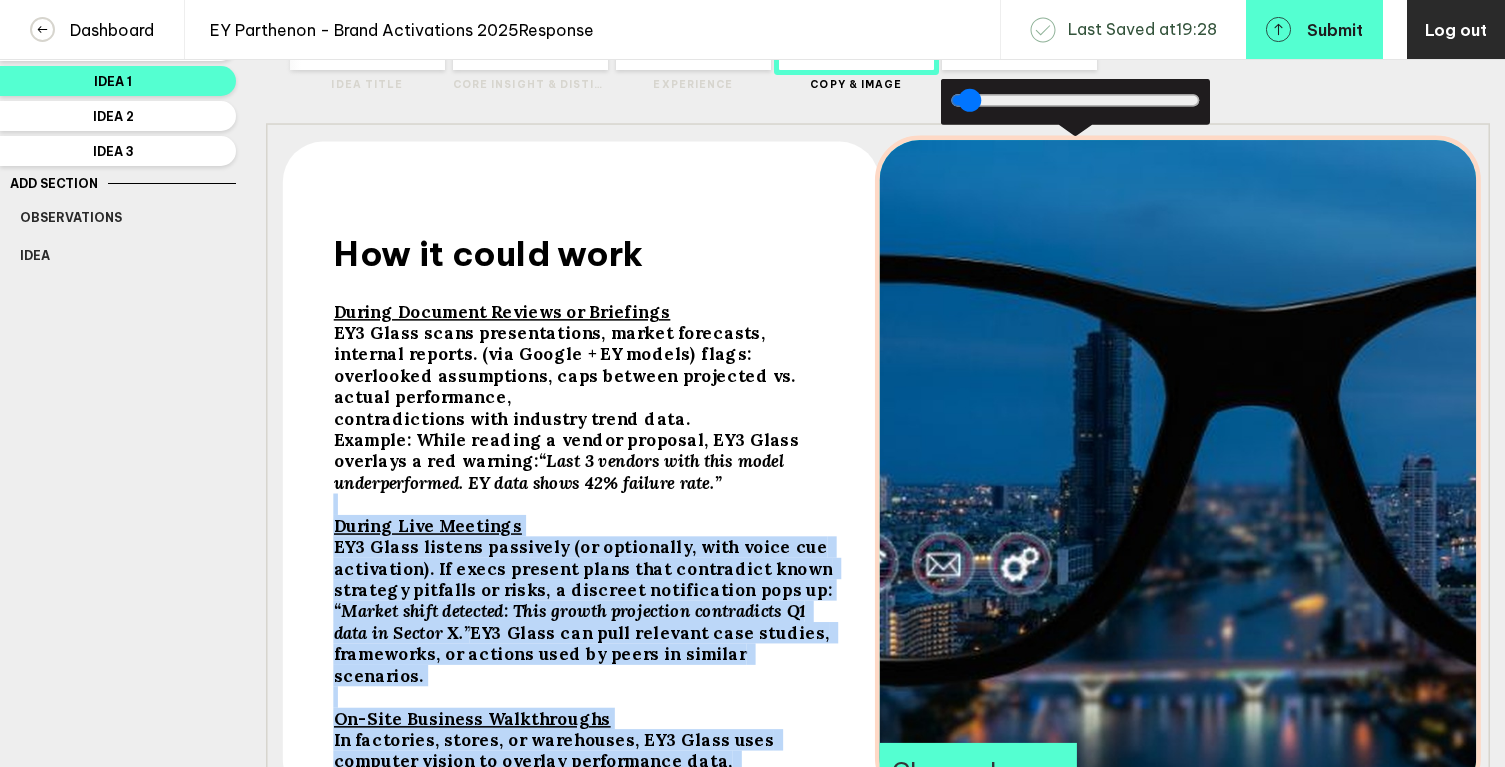 drag, startPoint x: 1161, startPoint y: 494, endPoint x: 834, endPoint y: 464, distance: 328.37326 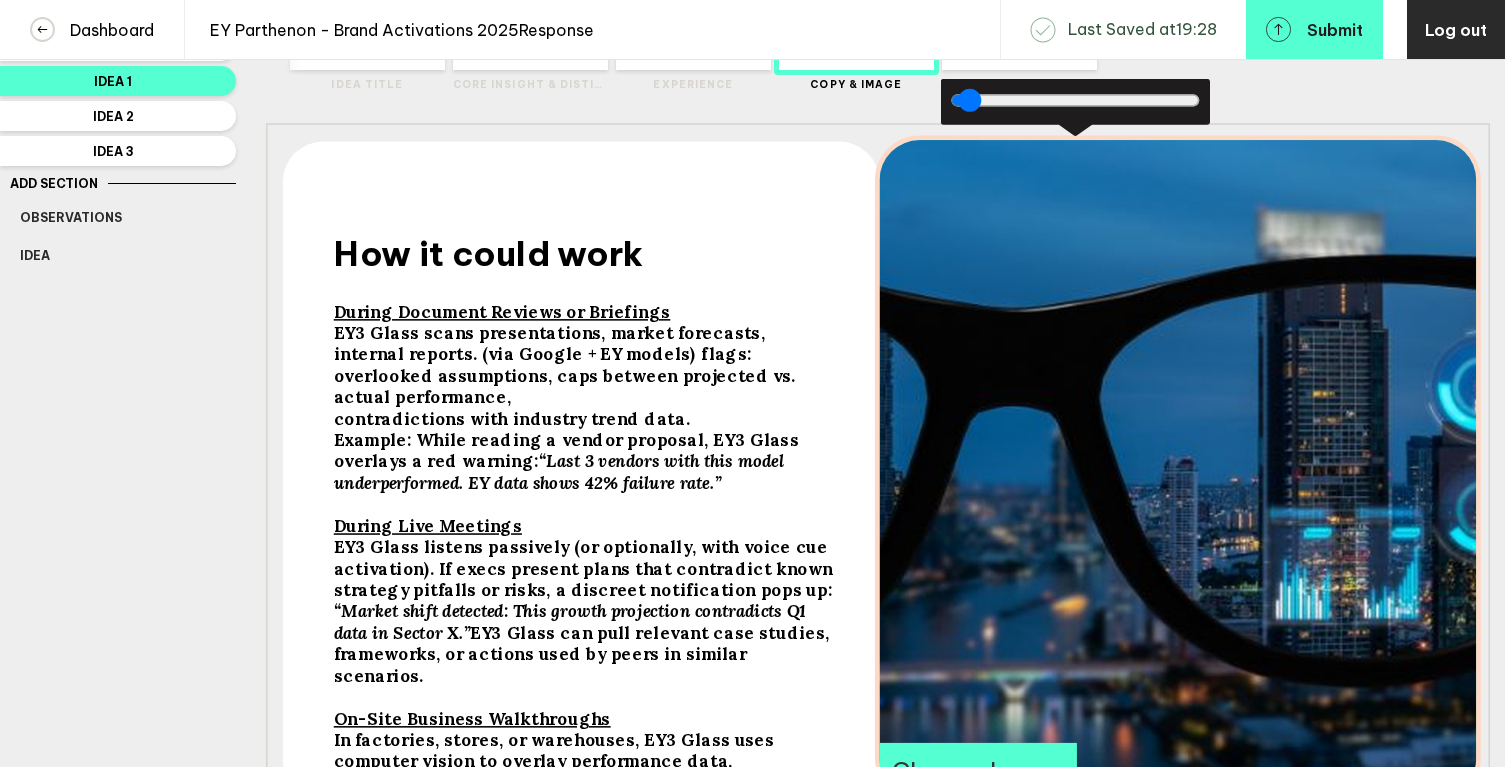 drag, startPoint x: 1266, startPoint y: 562, endPoint x: 968, endPoint y: 564, distance: 298.0067 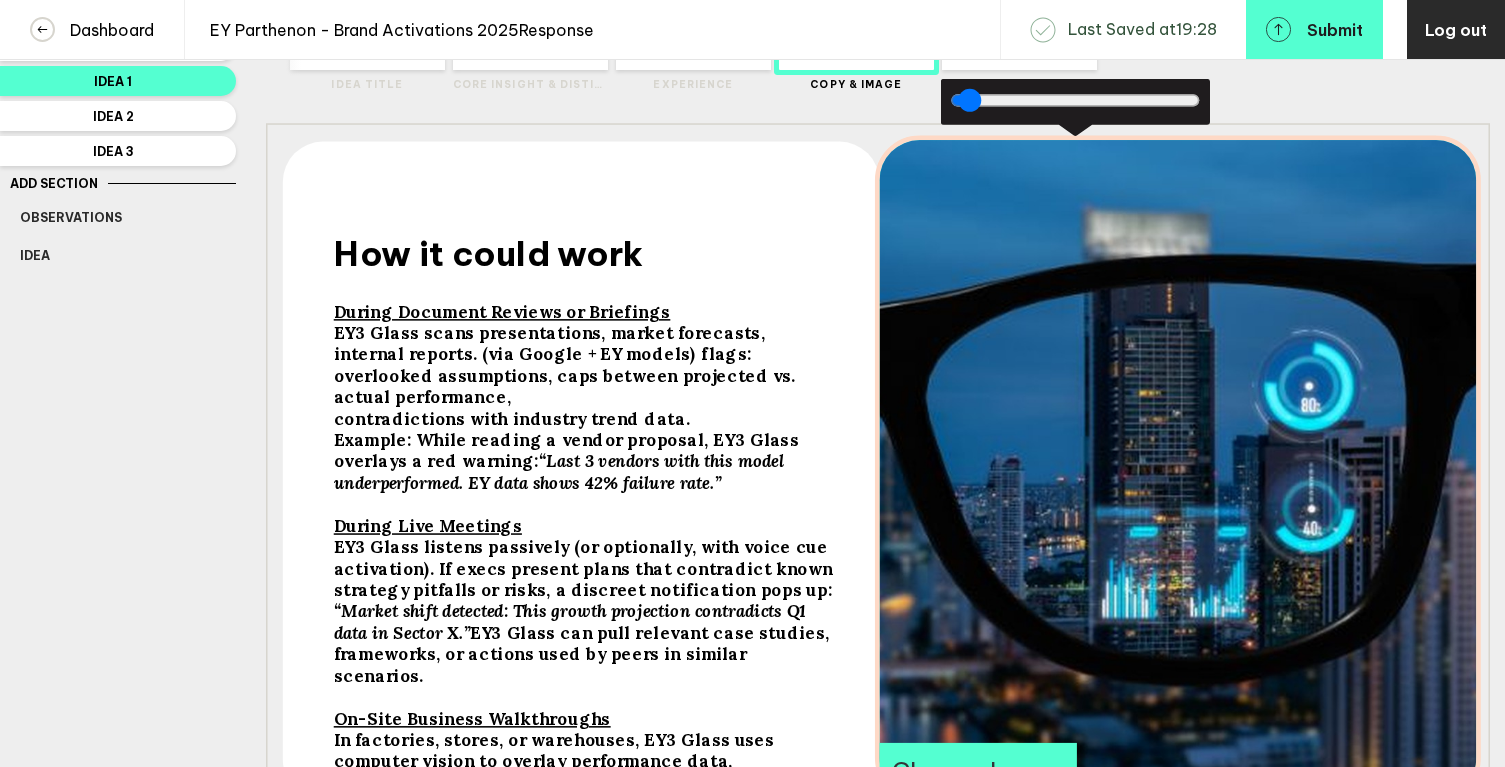 drag, startPoint x: 1345, startPoint y: 631, endPoint x: 1230, endPoint y: 631, distance: 115 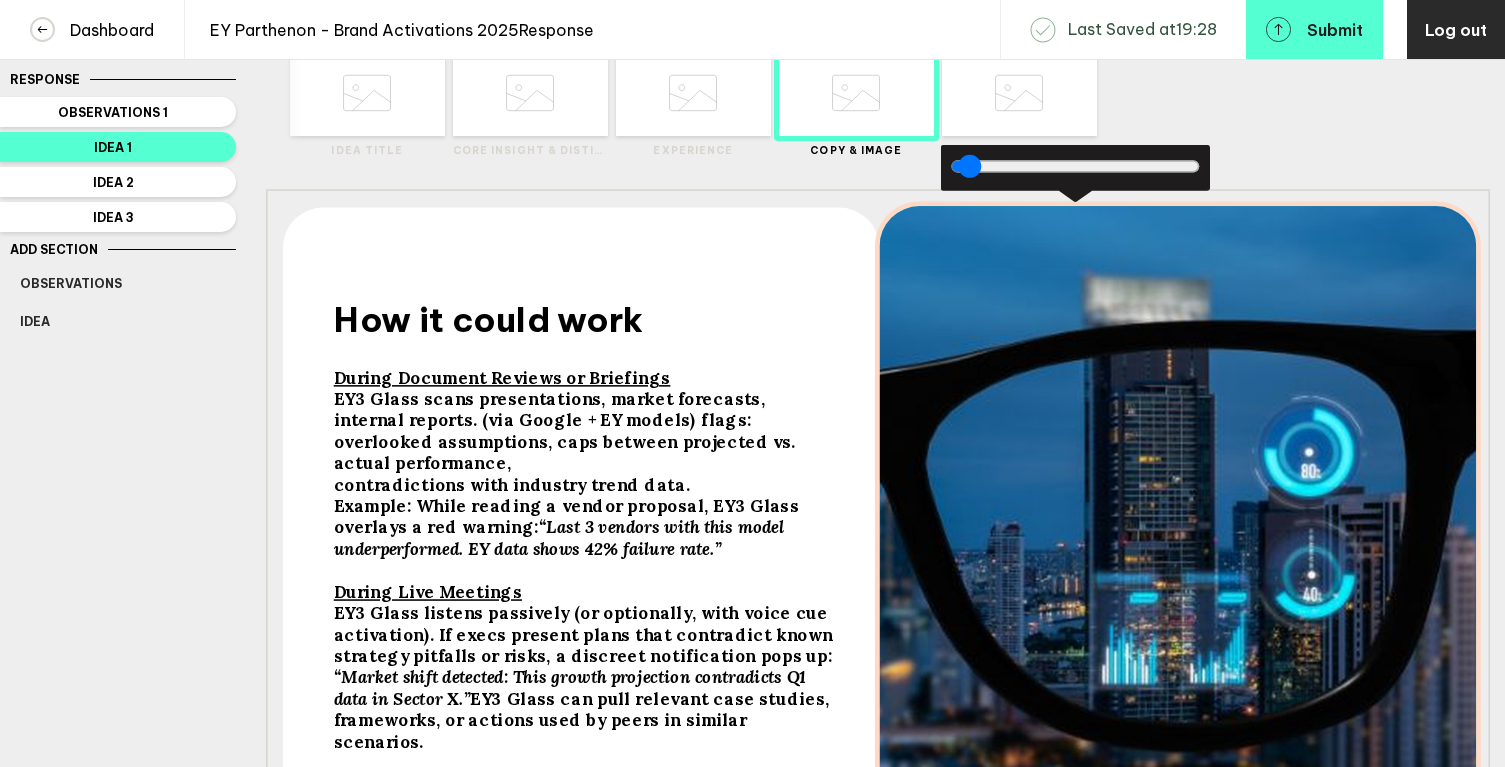 scroll, scrollTop: 0, scrollLeft: 0, axis: both 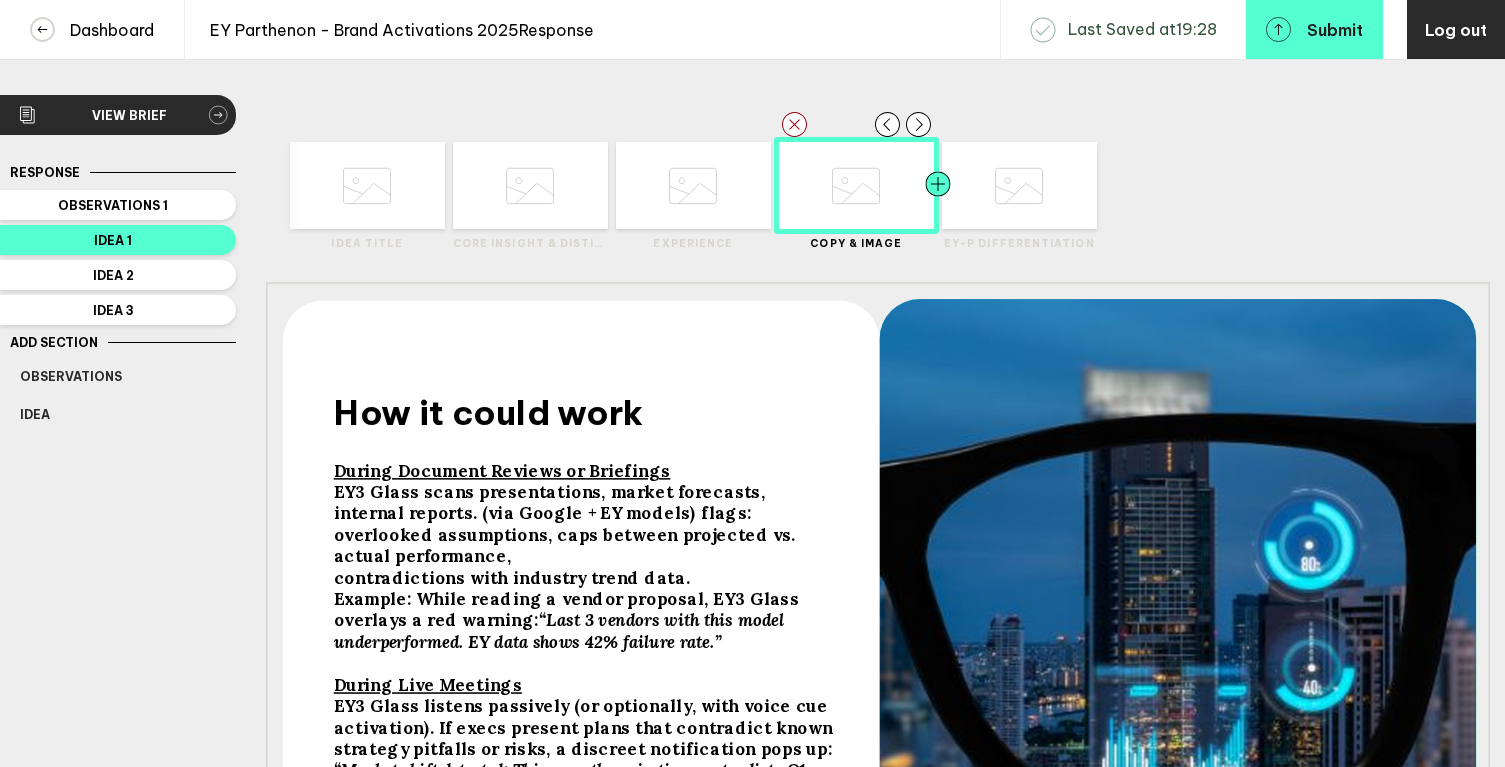 click at bounding box center [325, 185] 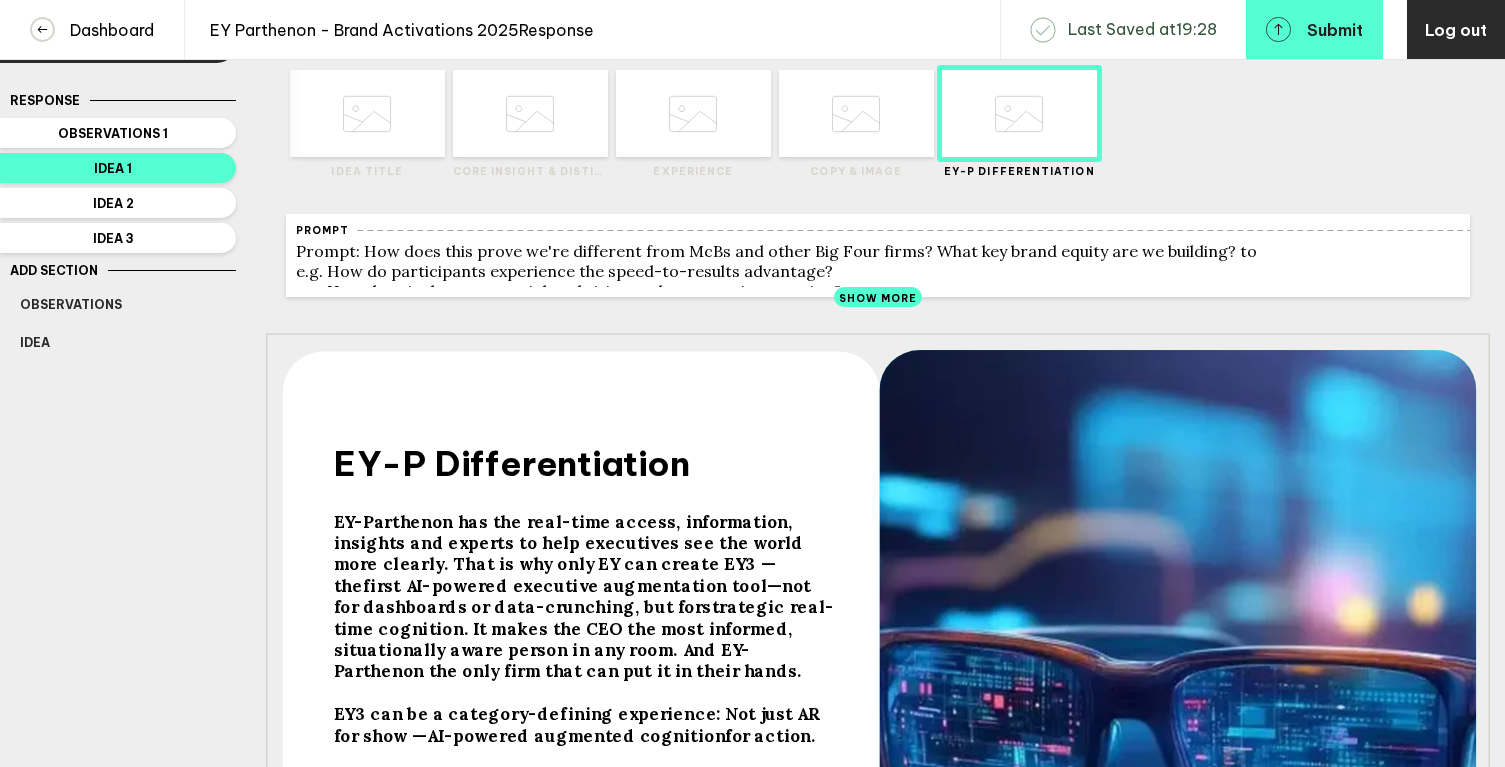 scroll, scrollTop: 35, scrollLeft: 0, axis: vertical 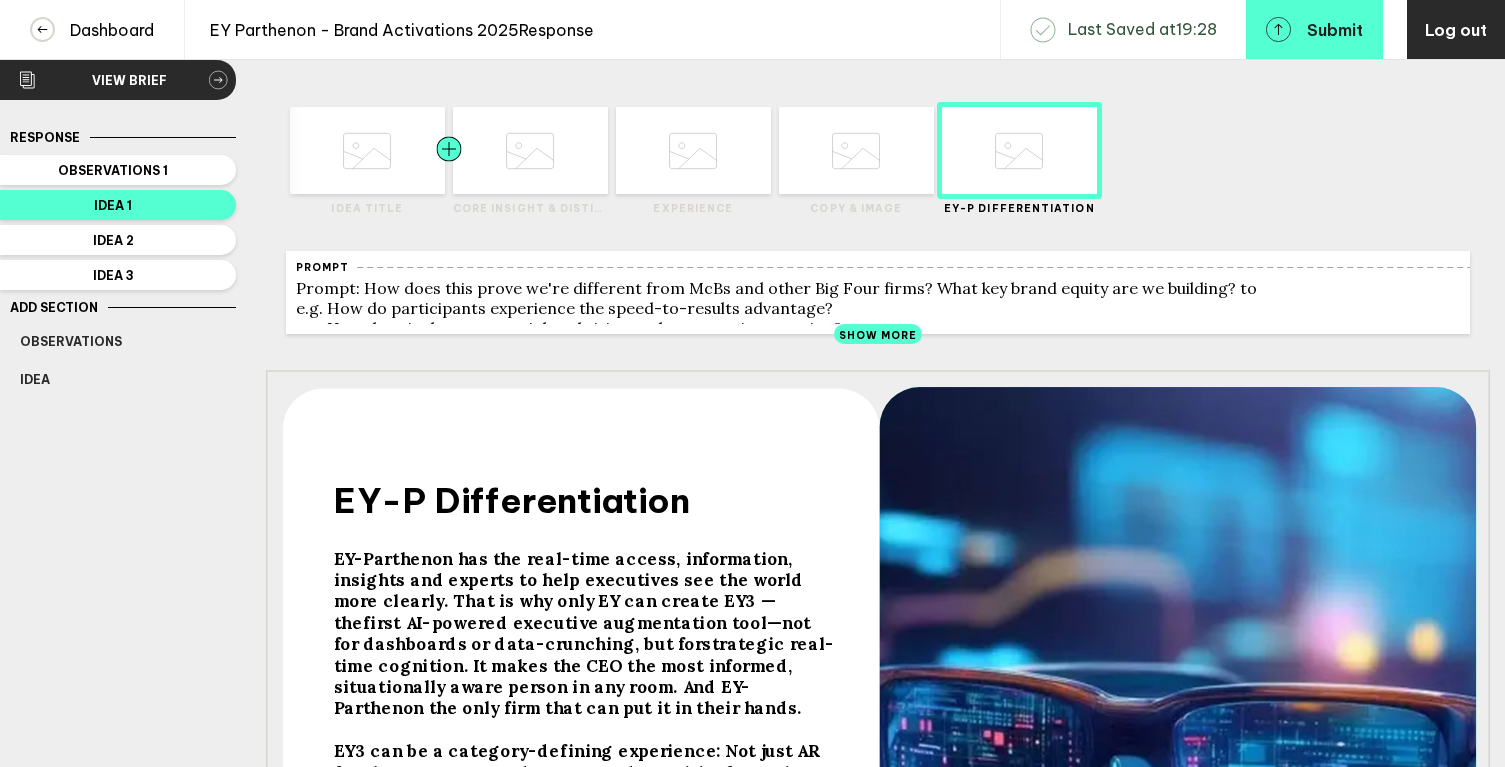 click at bounding box center (410, 150) 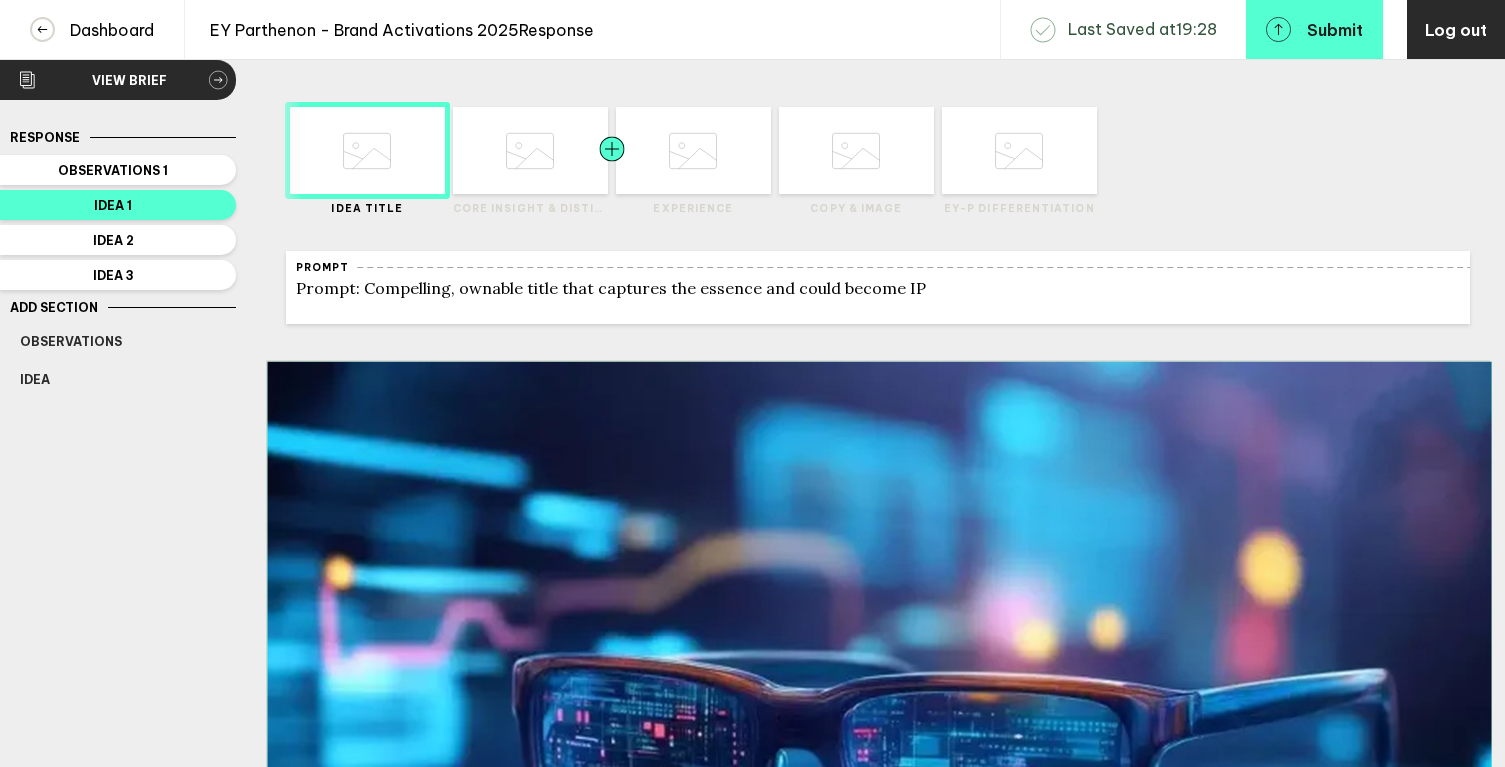 click at bounding box center [410, 150] 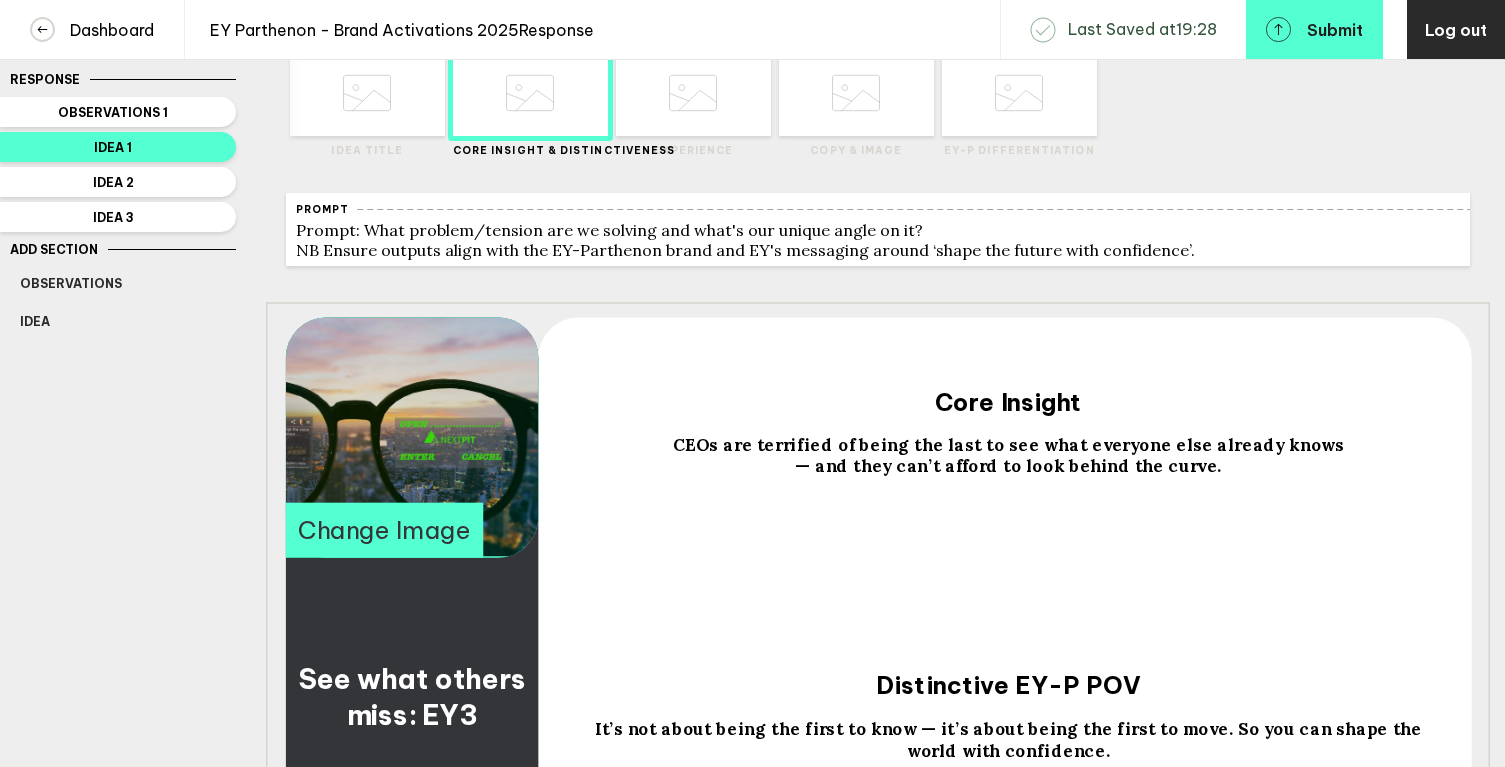 scroll, scrollTop: 0, scrollLeft: 0, axis: both 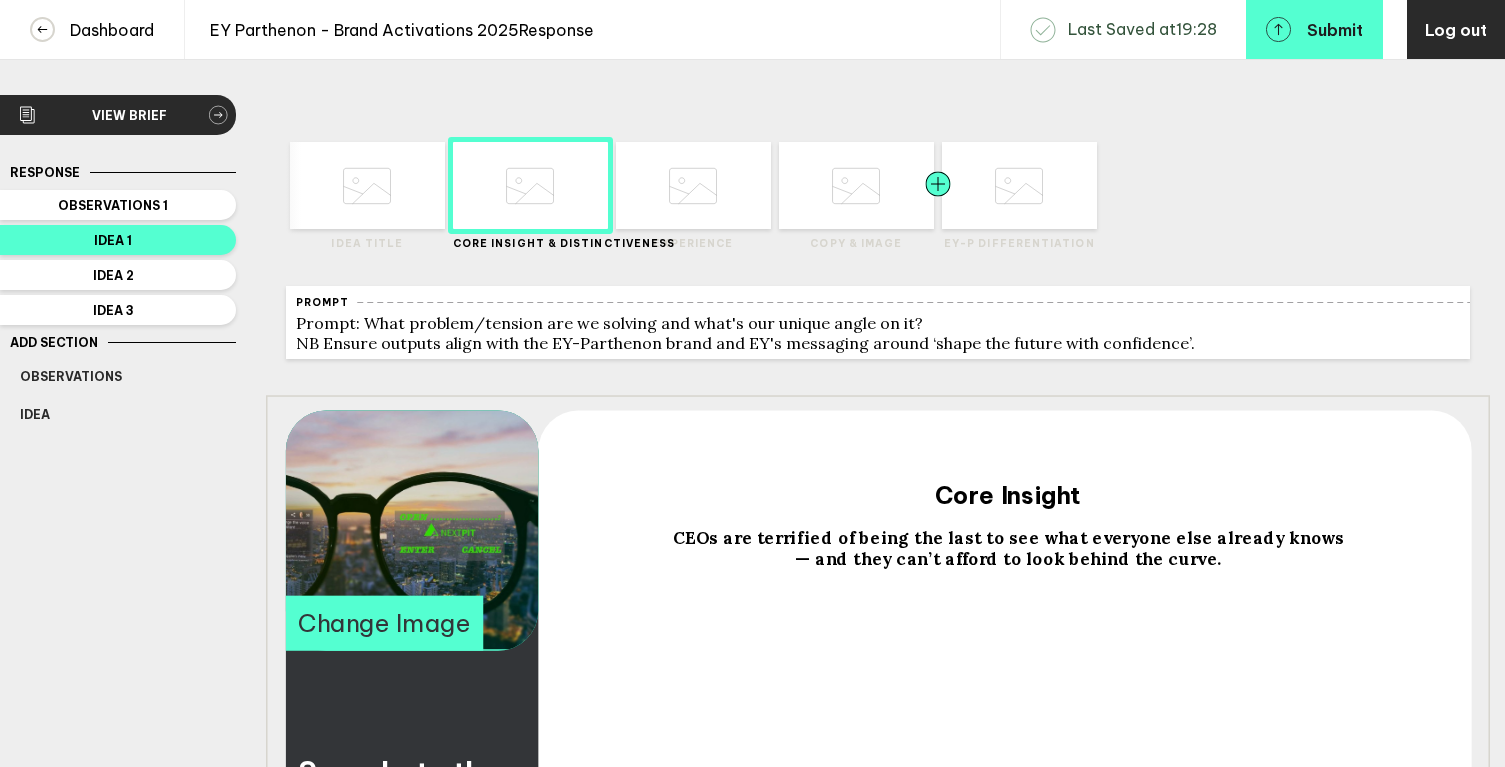 click at bounding box center (325, 185) 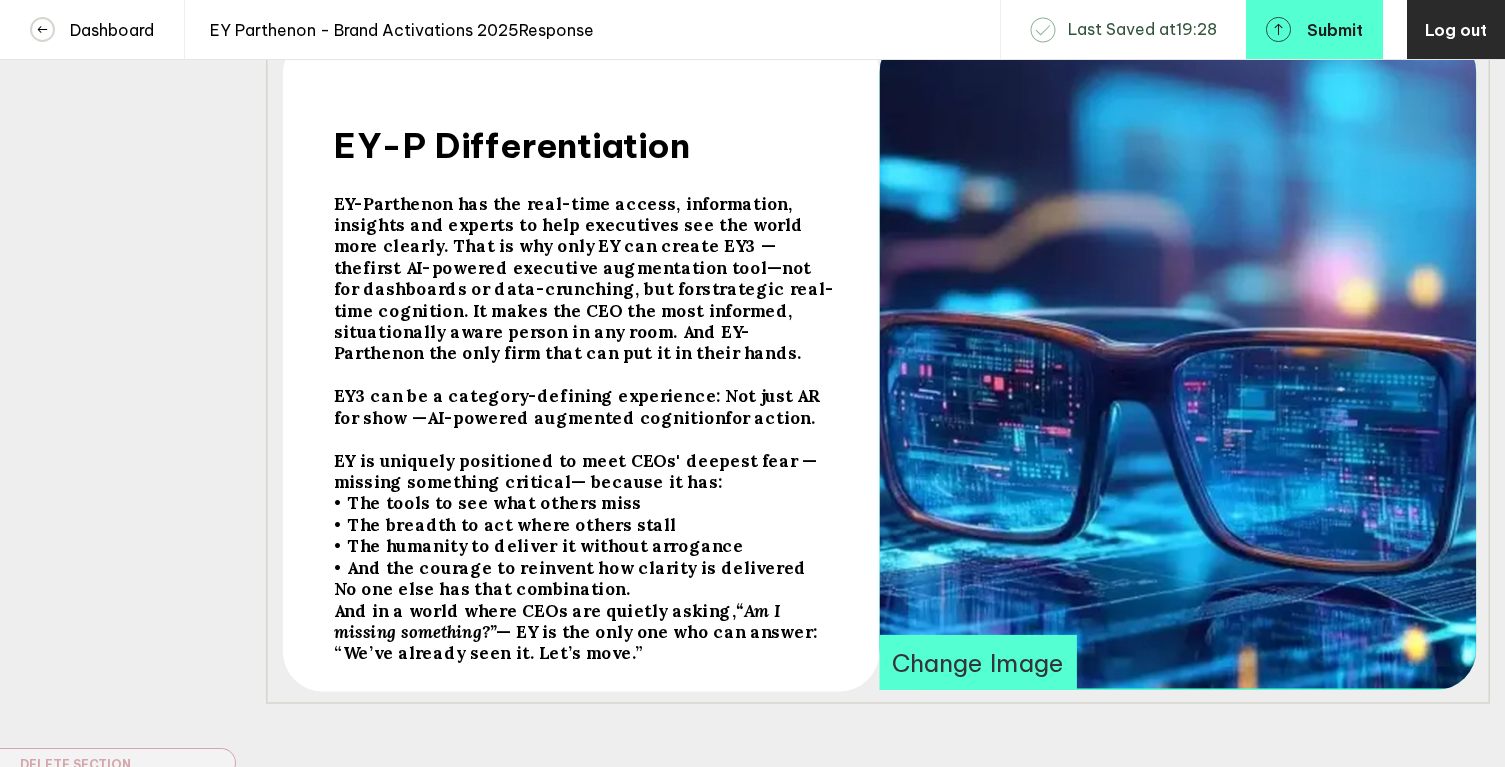 scroll, scrollTop: 542, scrollLeft: 0, axis: vertical 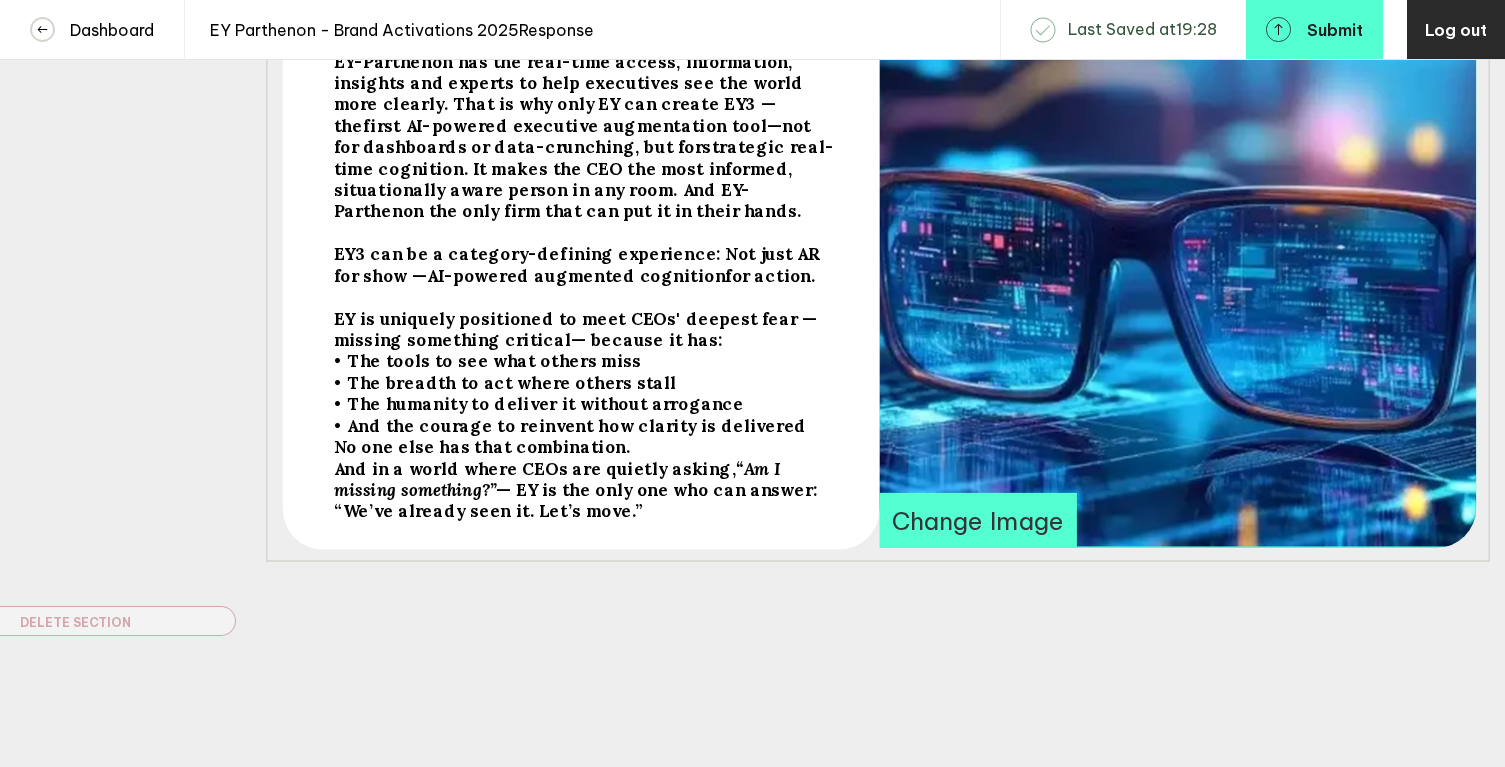 click on "Change Image" at bounding box center (977, 519) 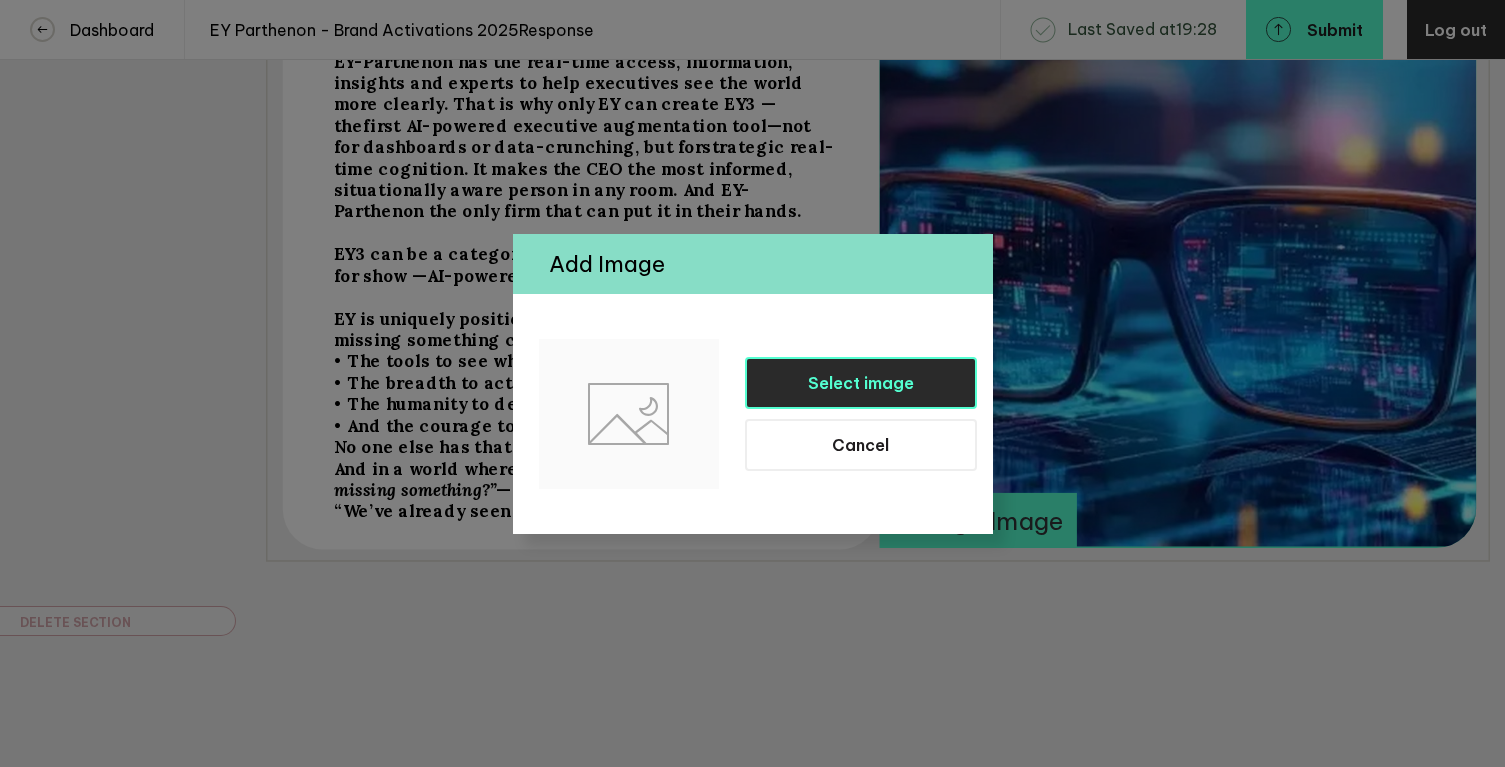 click on "Select image" at bounding box center [861, 383] 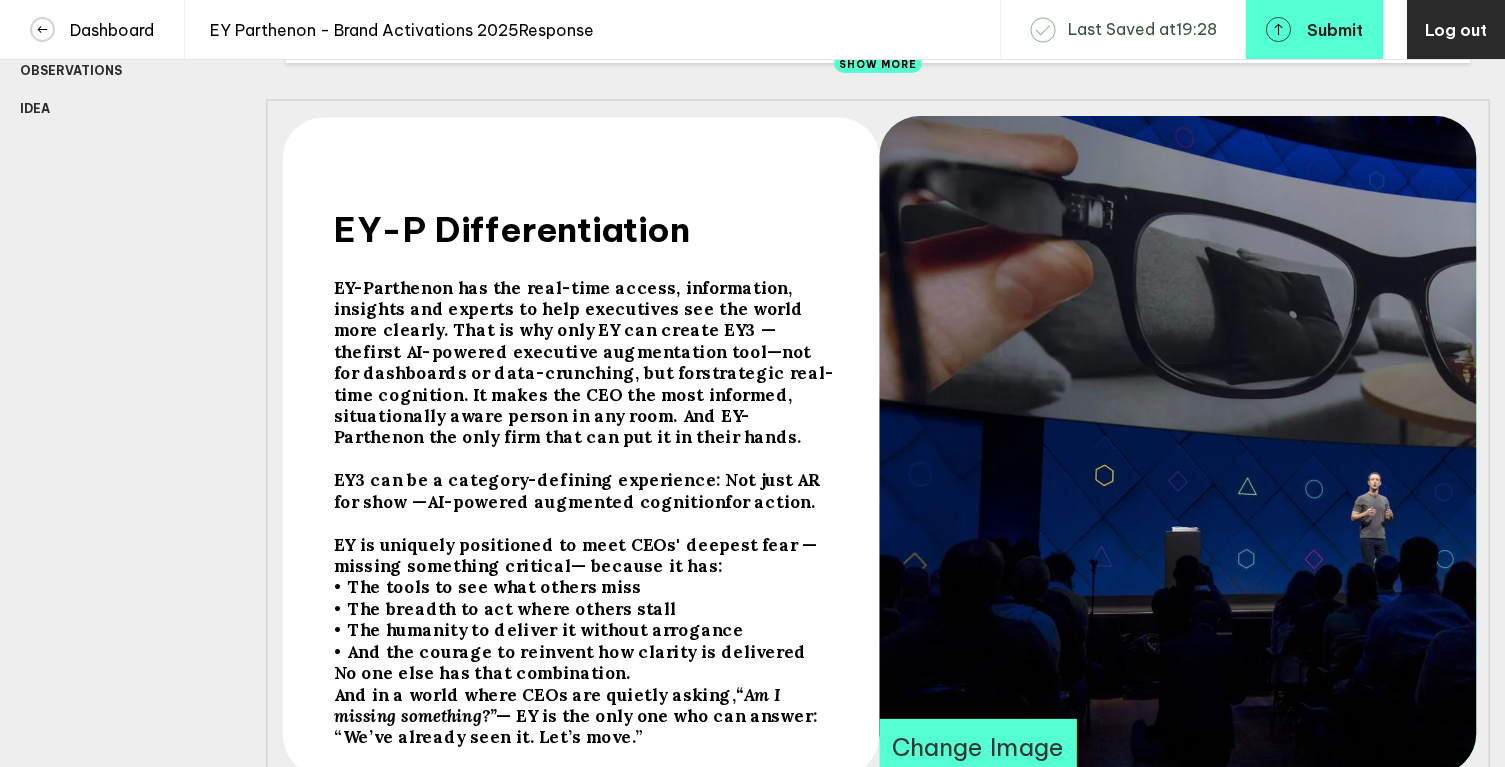 scroll, scrollTop: 303, scrollLeft: 0, axis: vertical 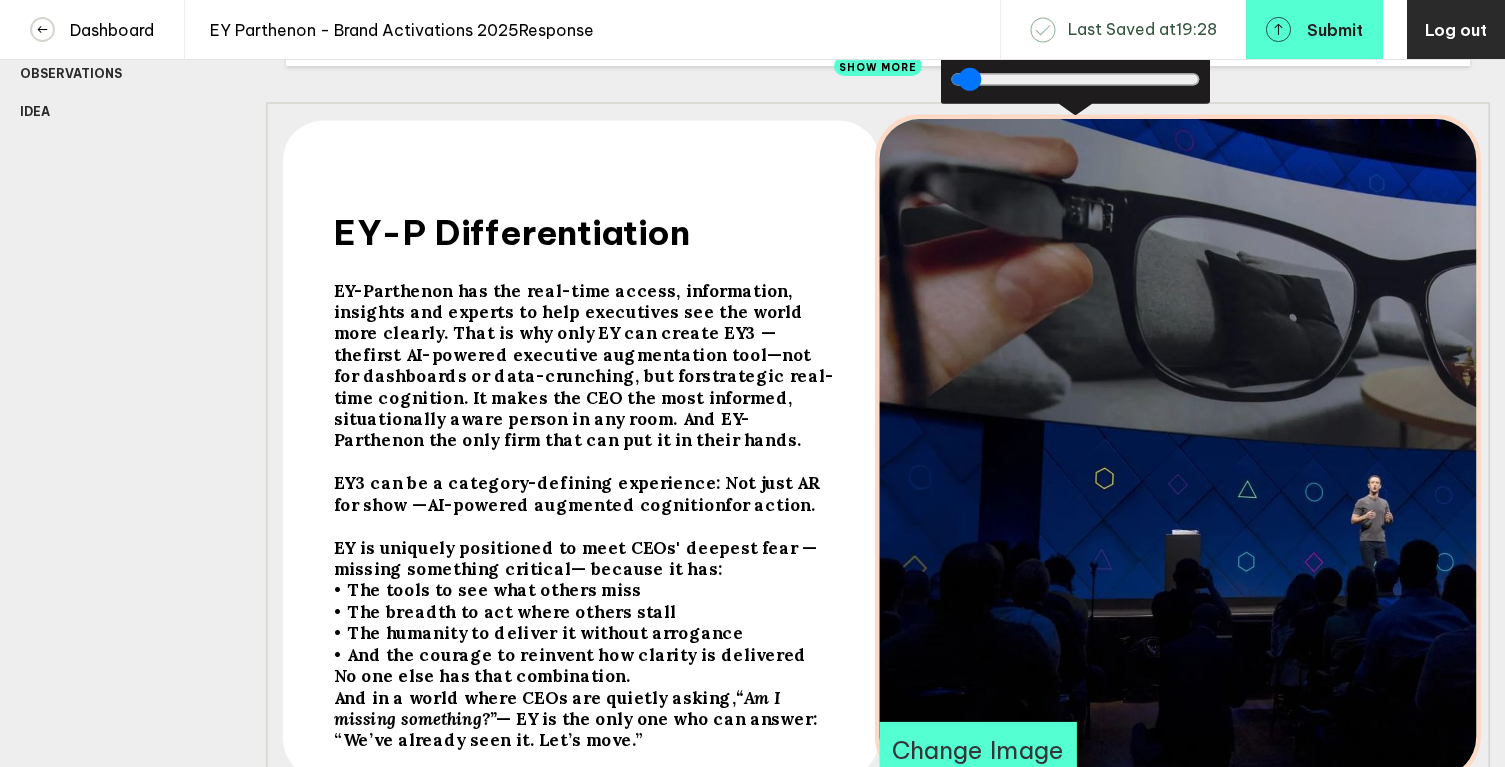 drag, startPoint x: 1285, startPoint y: 432, endPoint x: 1279, endPoint y: 493, distance: 61.294373 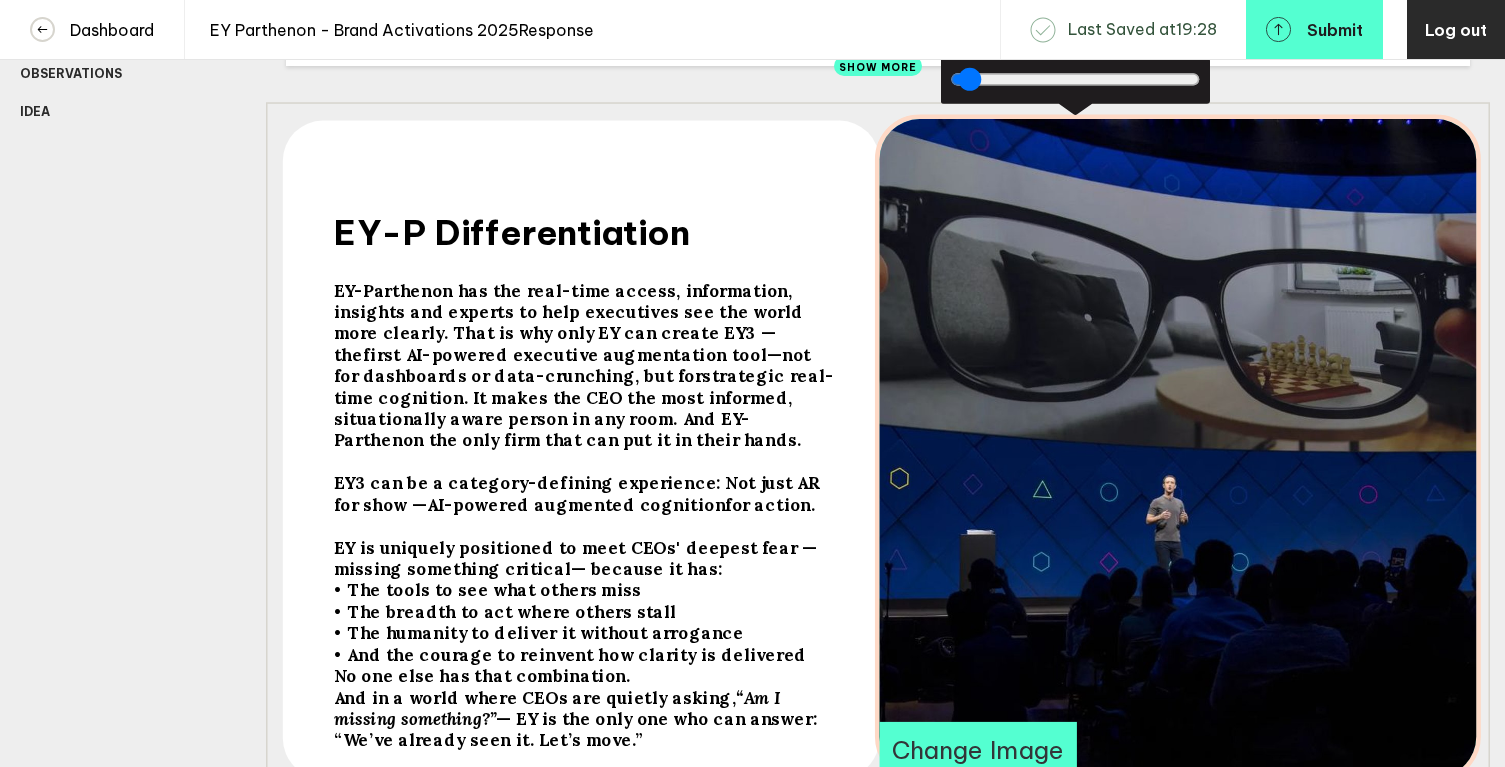 drag, startPoint x: 1257, startPoint y: 486, endPoint x: 1050, endPoint y: 530, distance: 211.62466 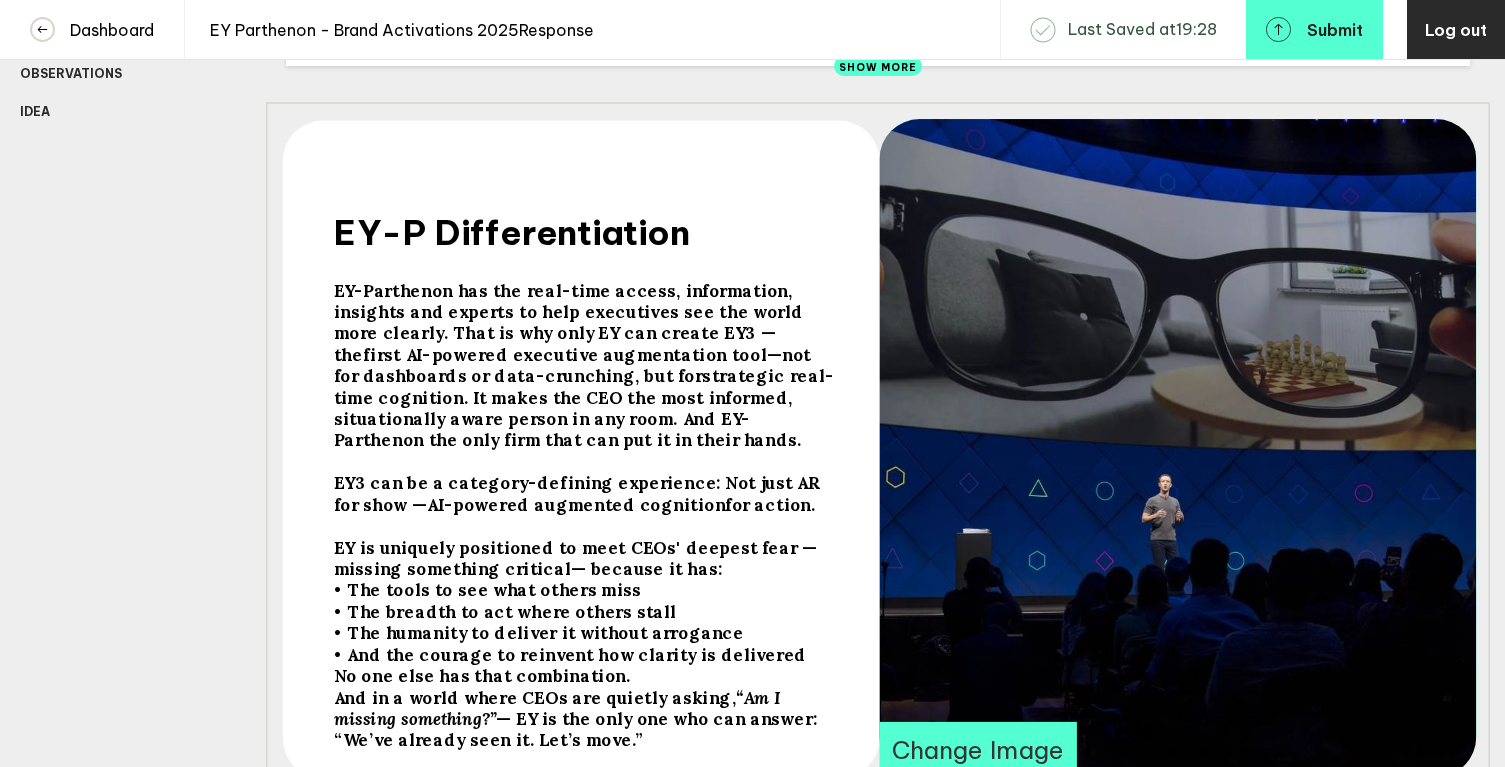 click on "Response Observations 1 Idea 1 Idea 2 Idea 3 Add Section Observations Idea Delete Section" at bounding box center [118, 361] 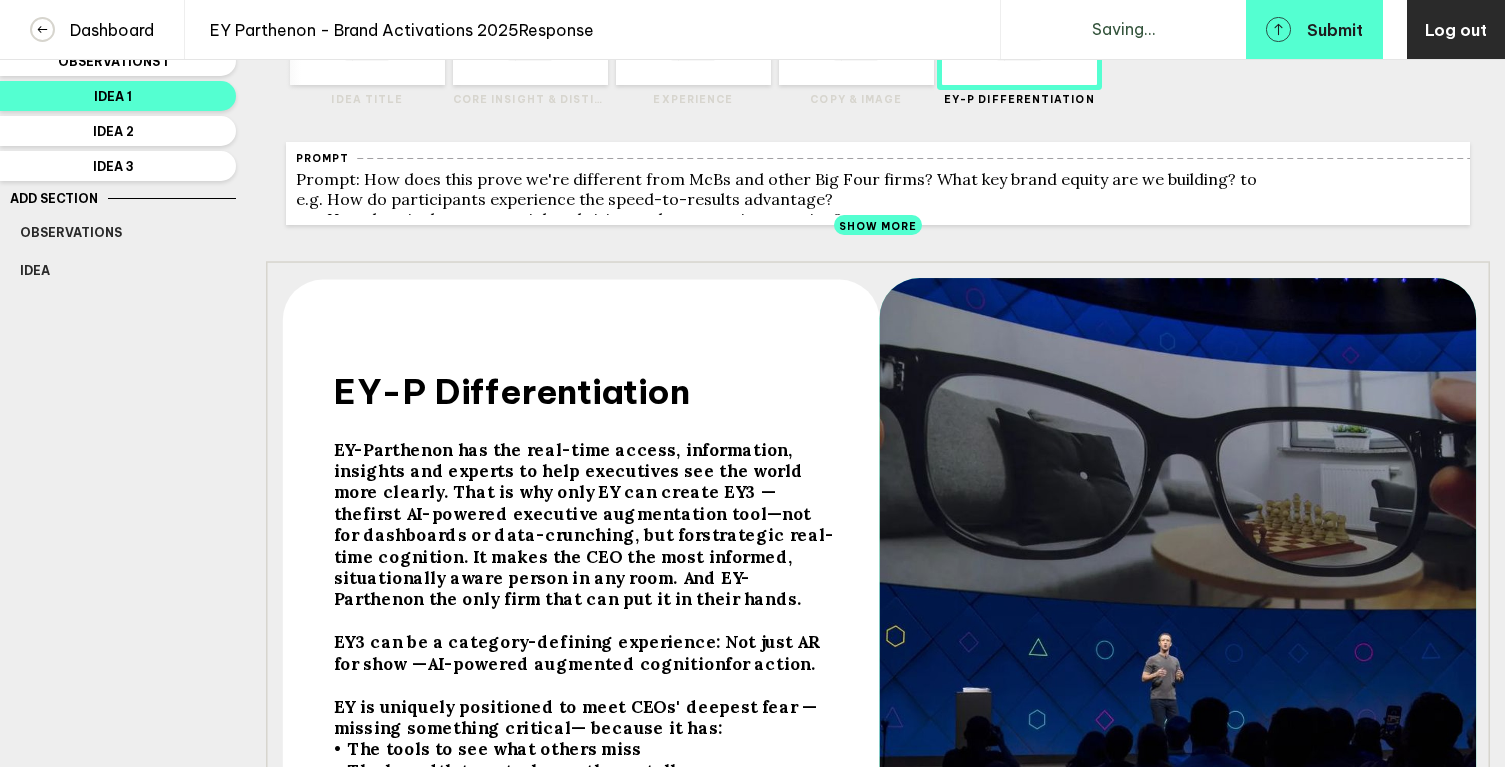 scroll, scrollTop: 0, scrollLeft: 0, axis: both 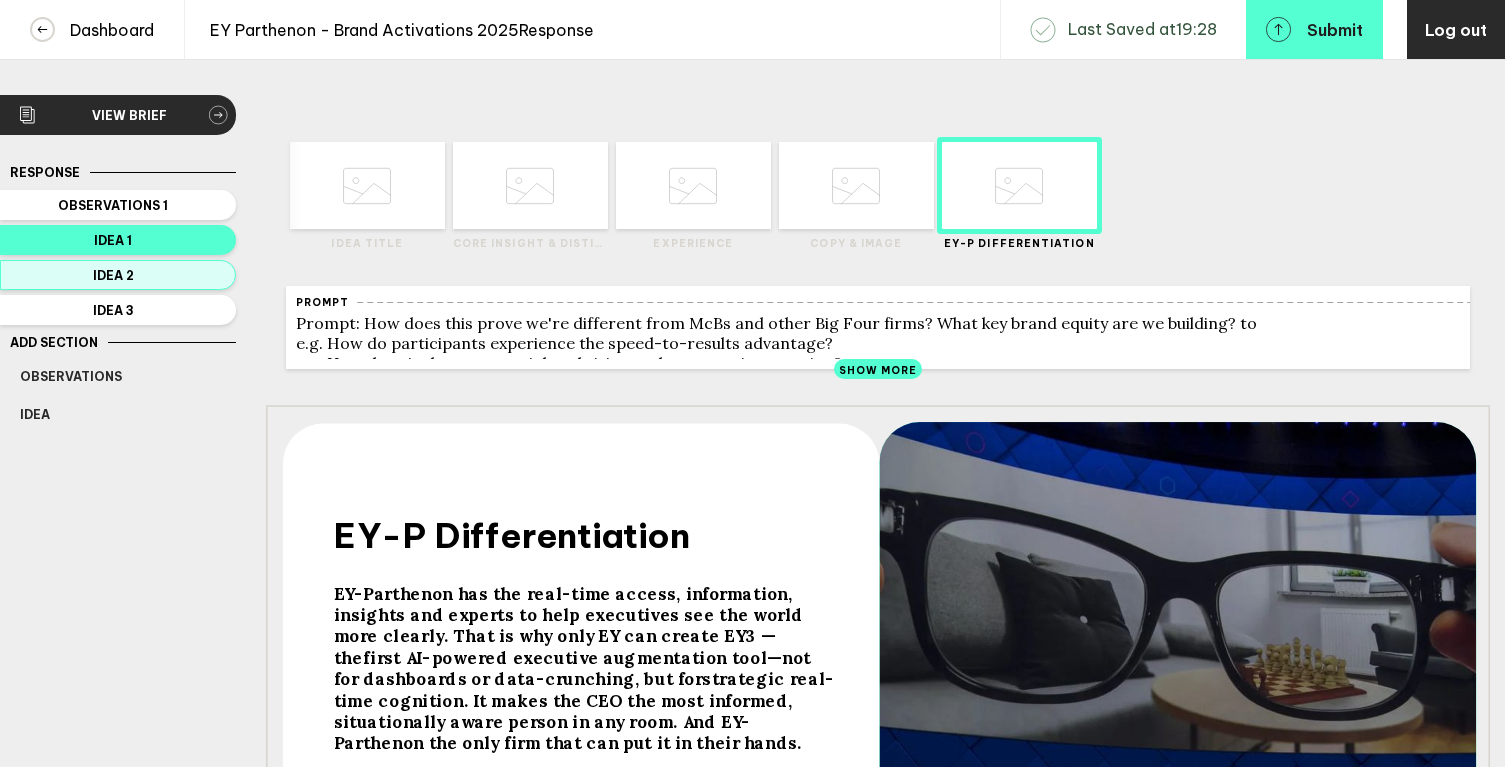 click on "Idea 2" at bounding box center (113, 205) 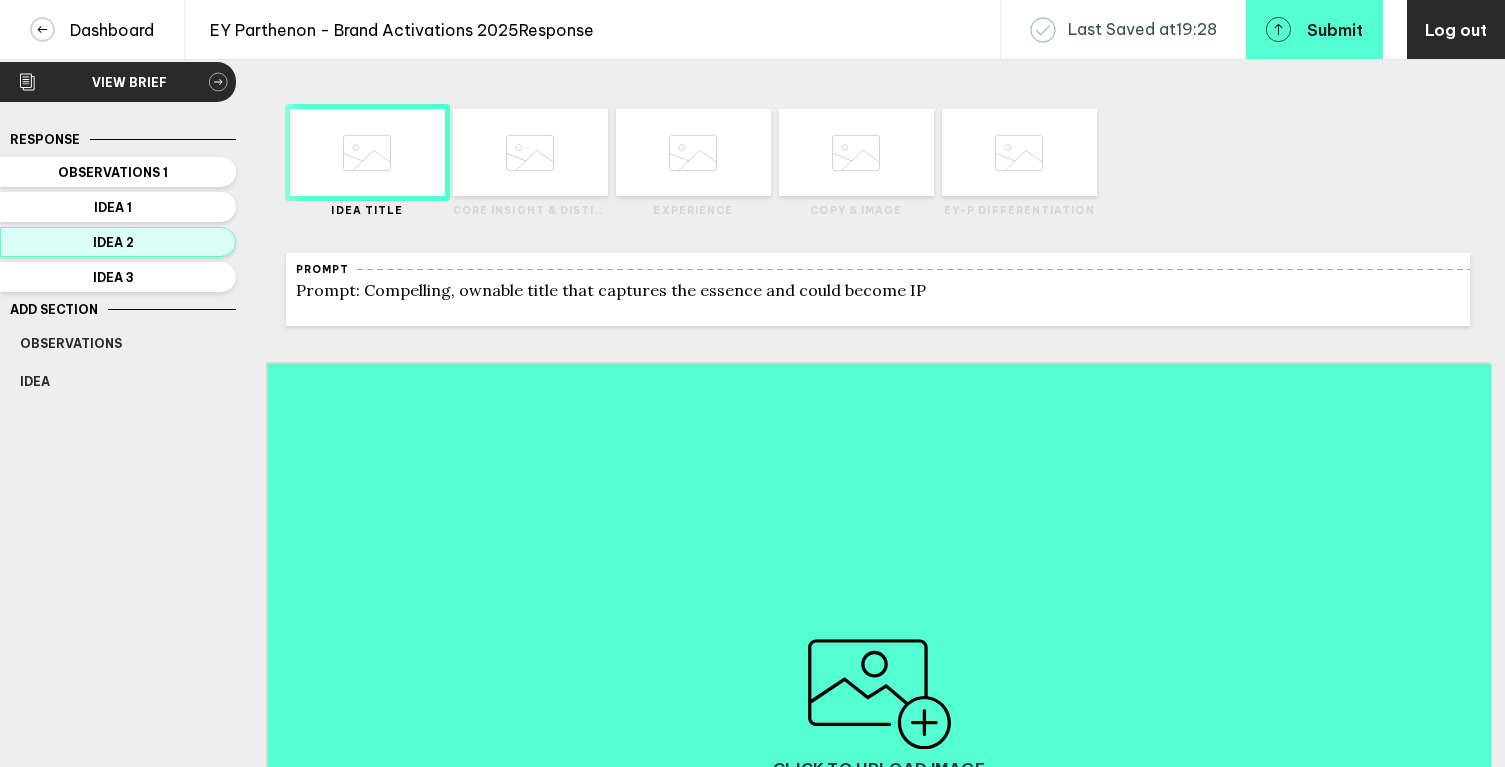 scroll, scrollTop: 0, scrollLeft: 0, axis: both 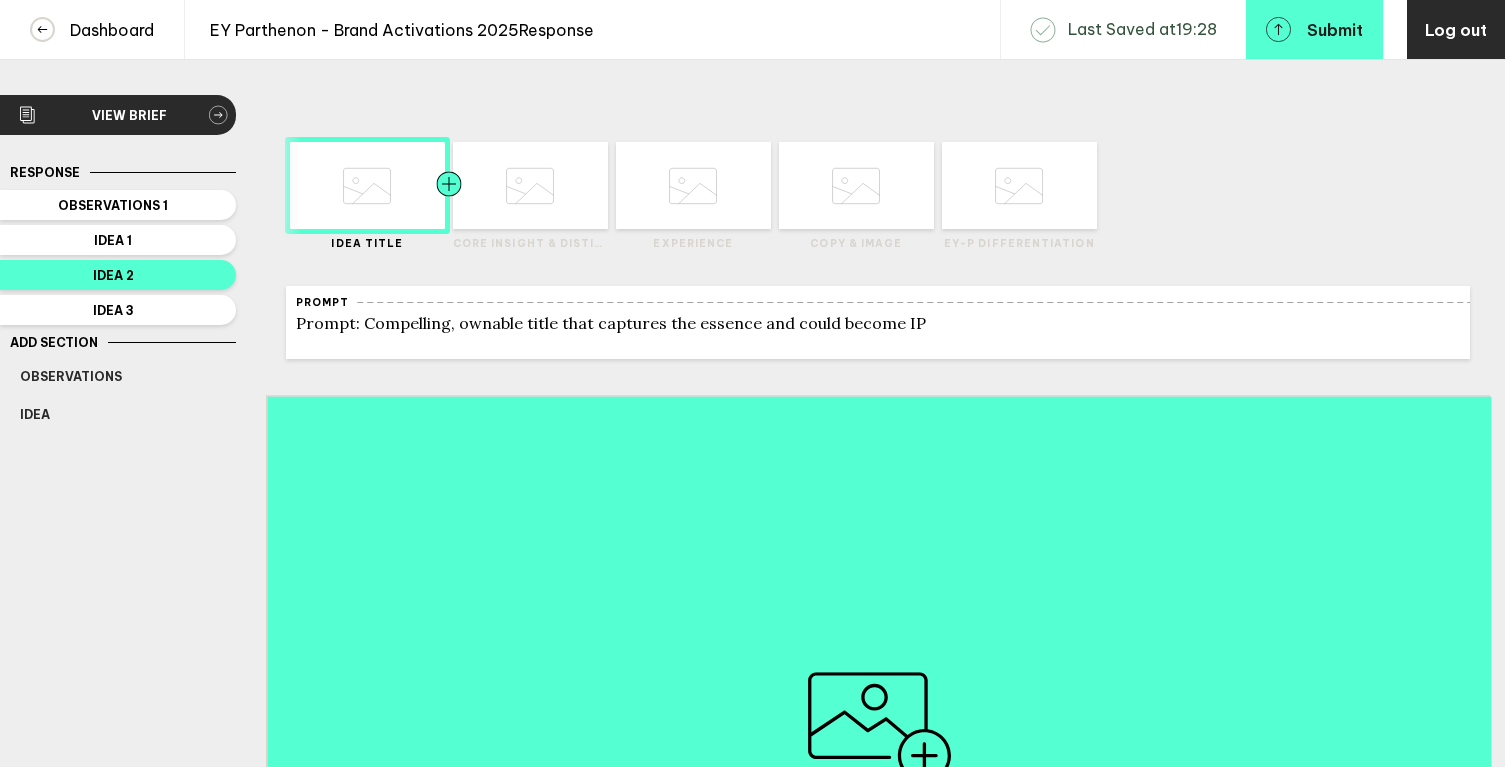 click at bounding box center [325, 185] 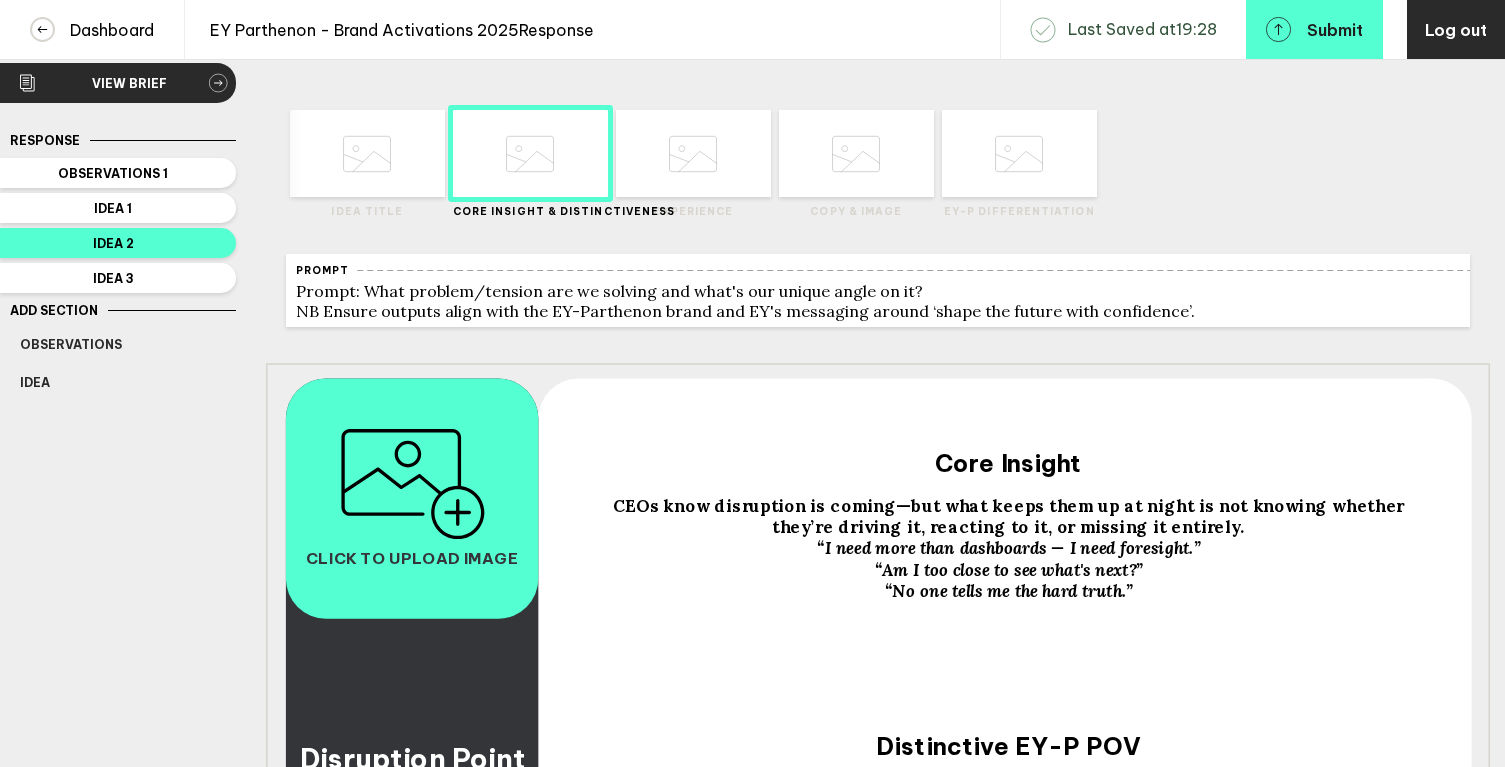 scroll, scrollTop: 0, scrollLeft: 0, axis: both 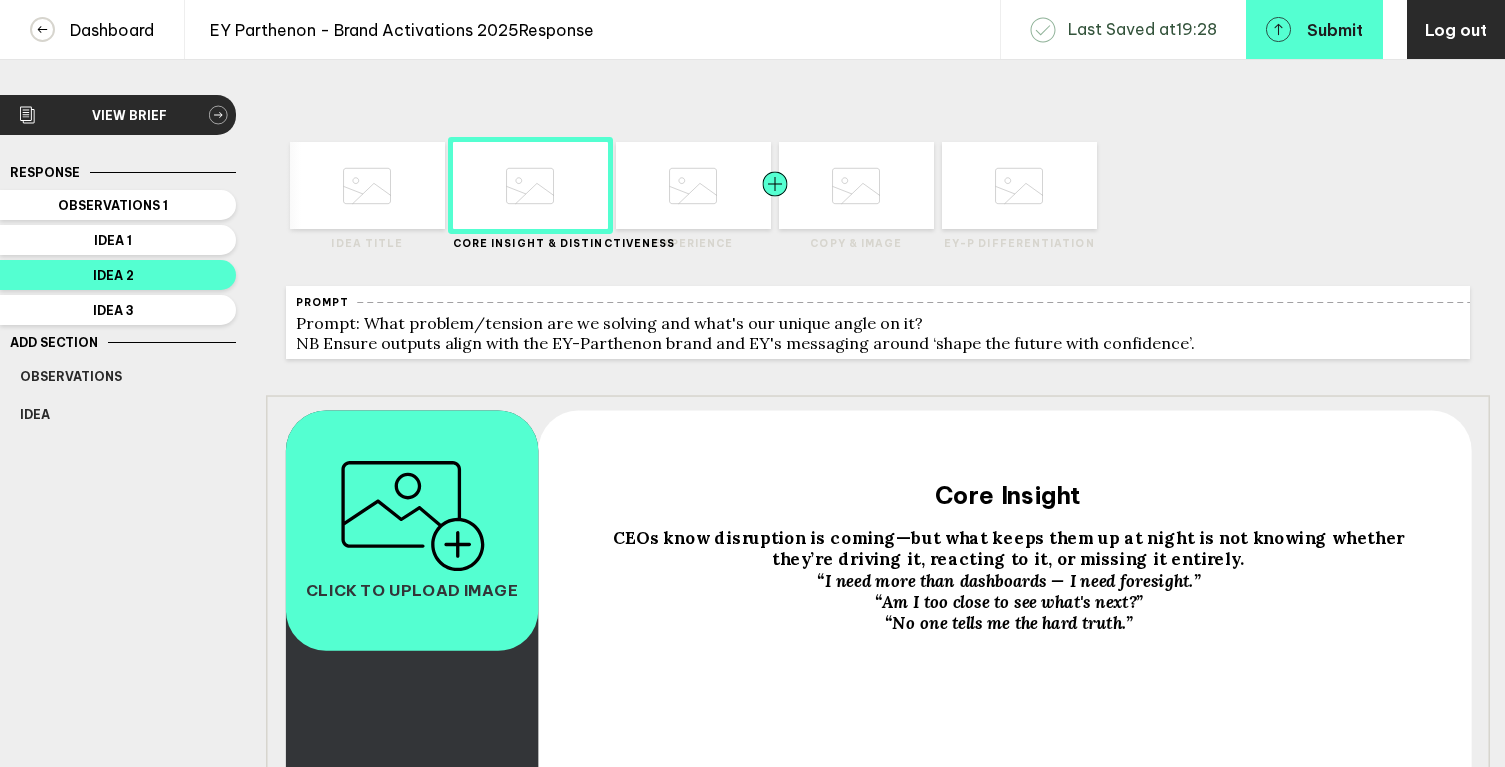 click at bounding box center (410, 185) 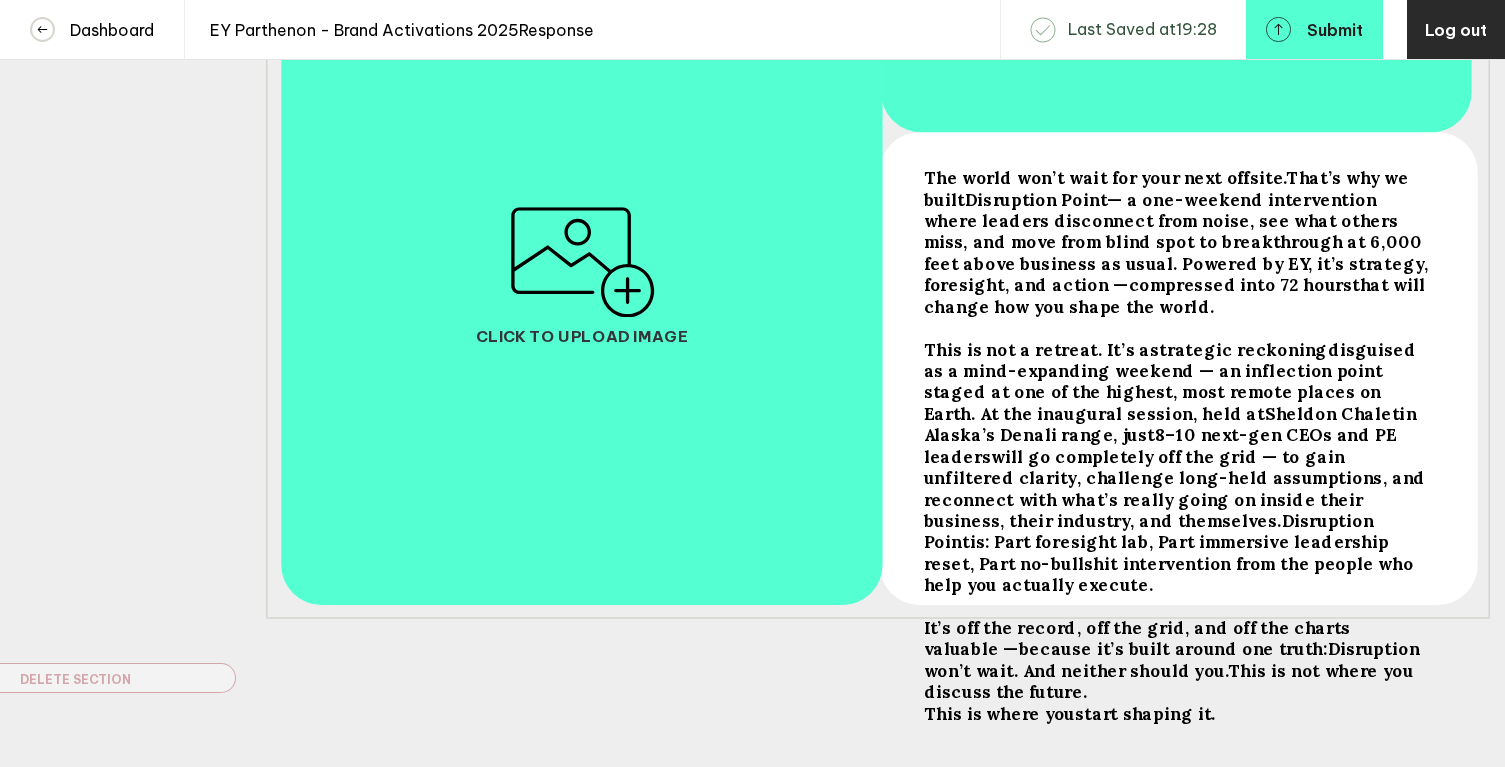 scroll, scrollTop: 435, scrollLeft: 0, axis: vertical 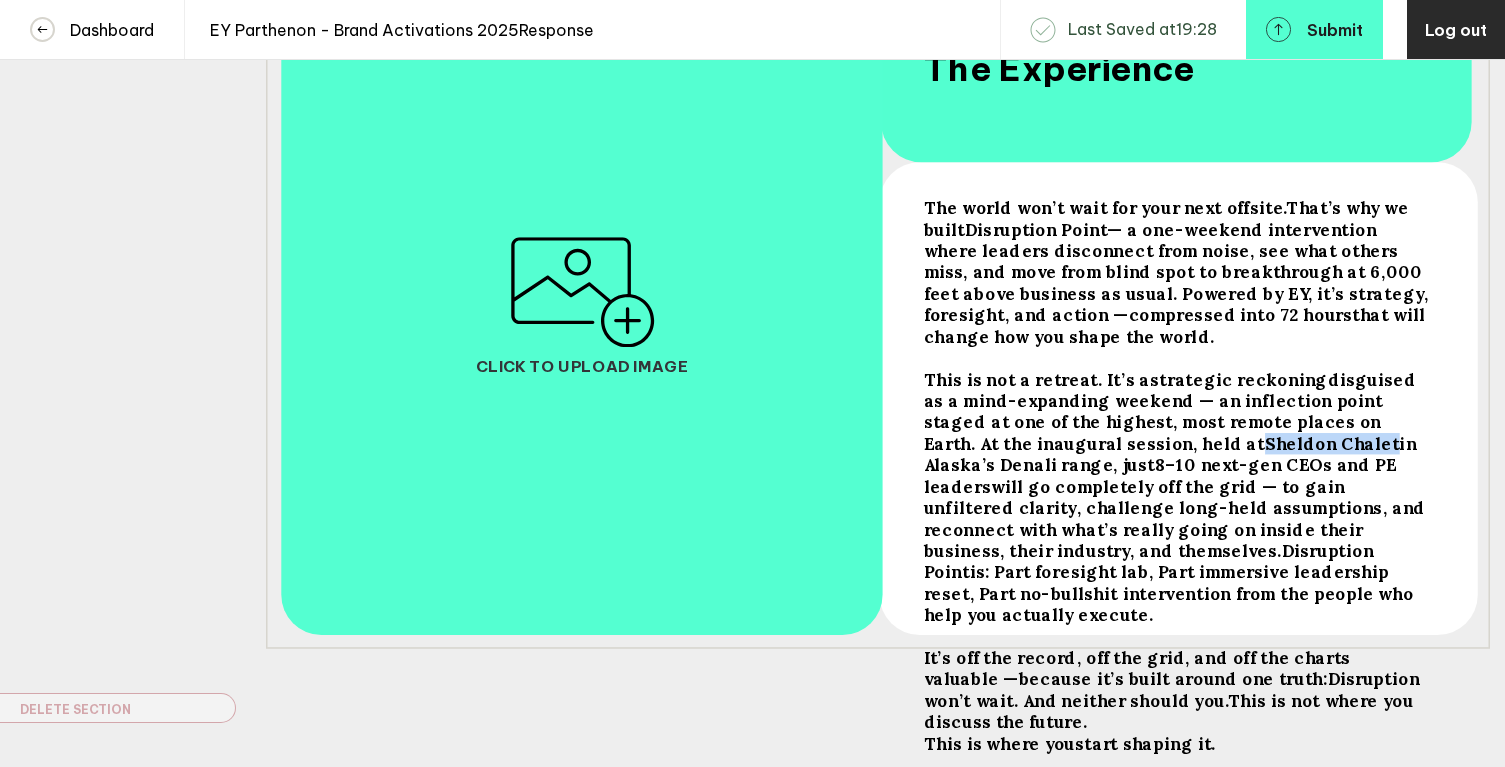 drag, startPoint x: 1054, startPoint y: 454, endPoint x: 1175, endPoint y: 457, distance: 121.037186 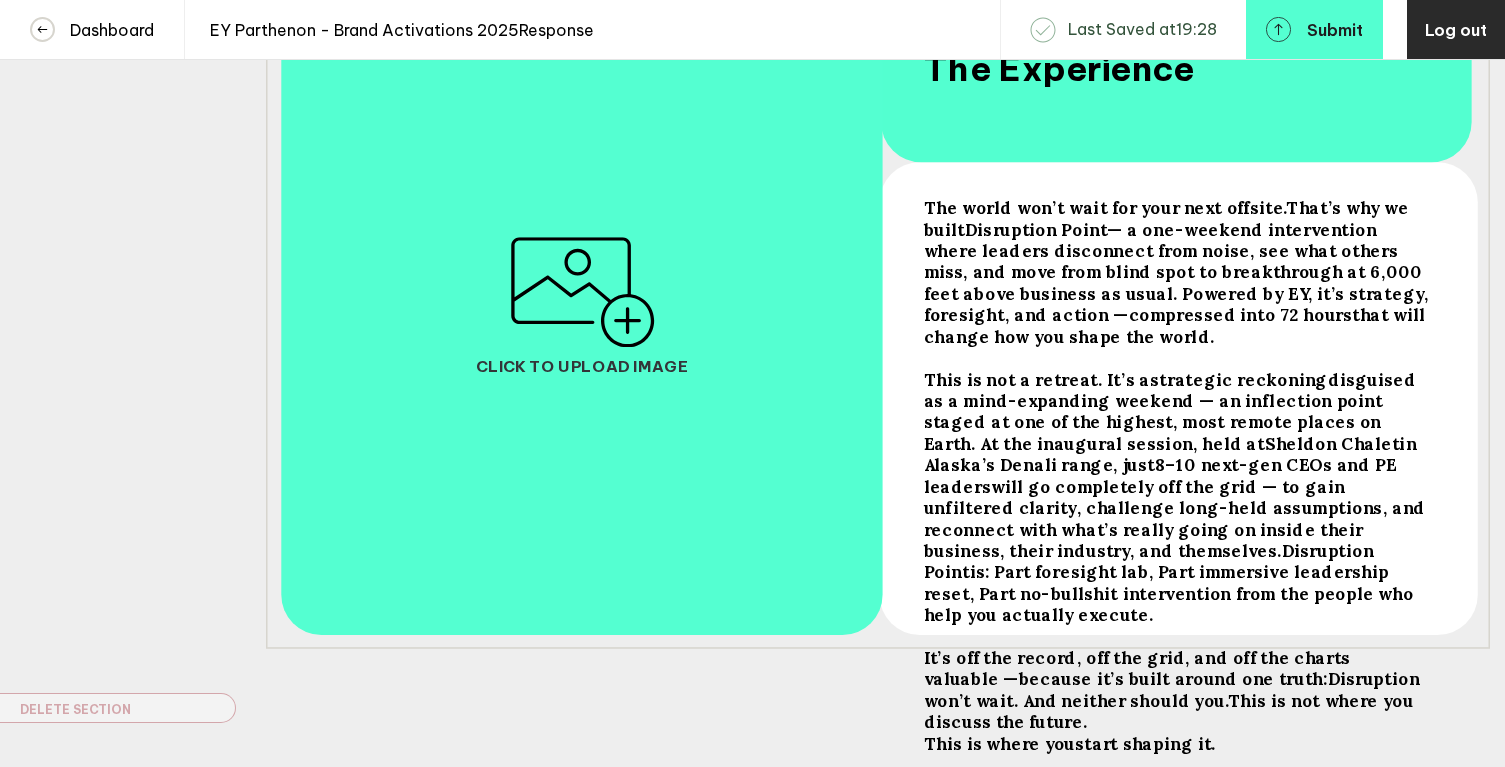scroll, scrollTop: 0, scrollLeft: 0, axis: both 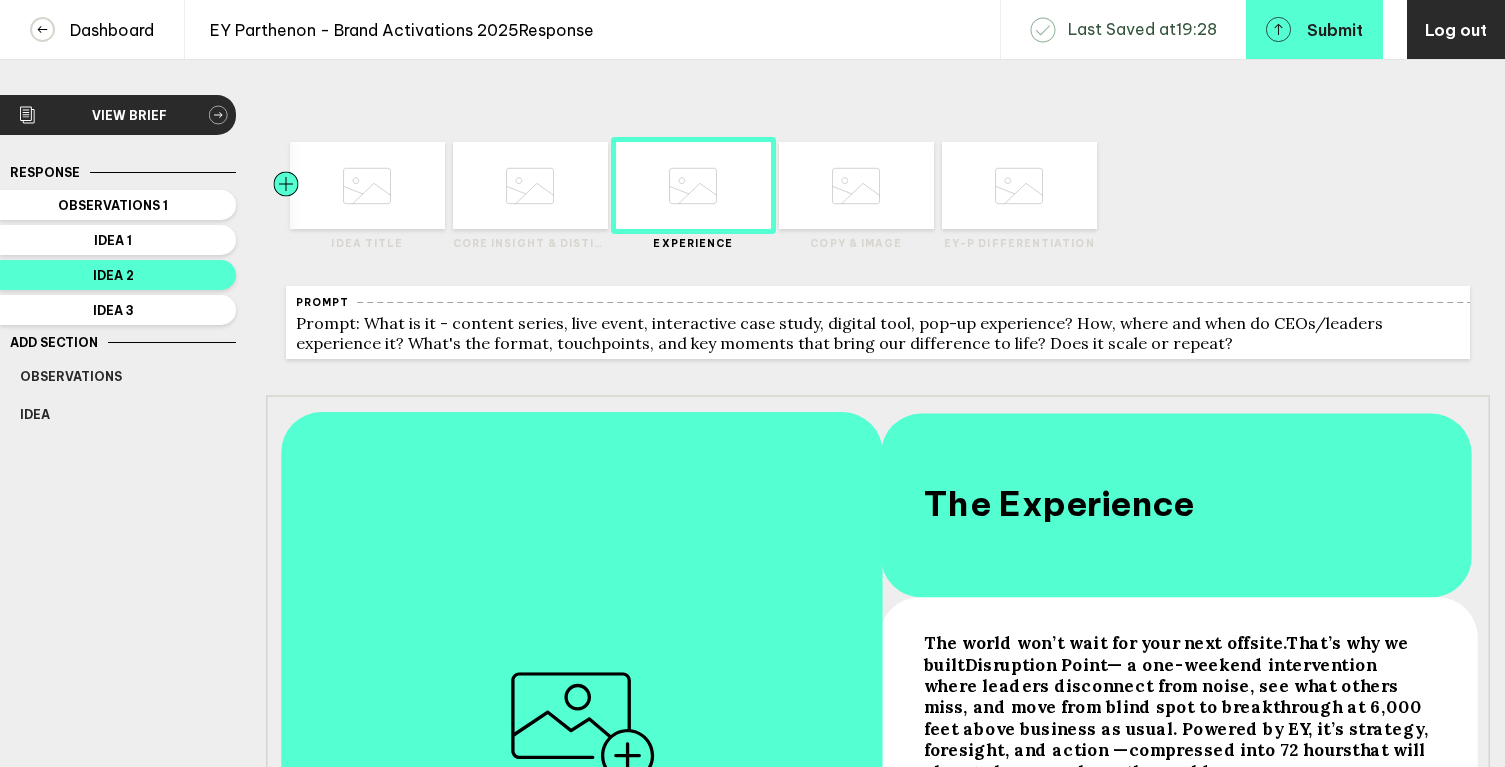 click at bounding box center (325, 185) 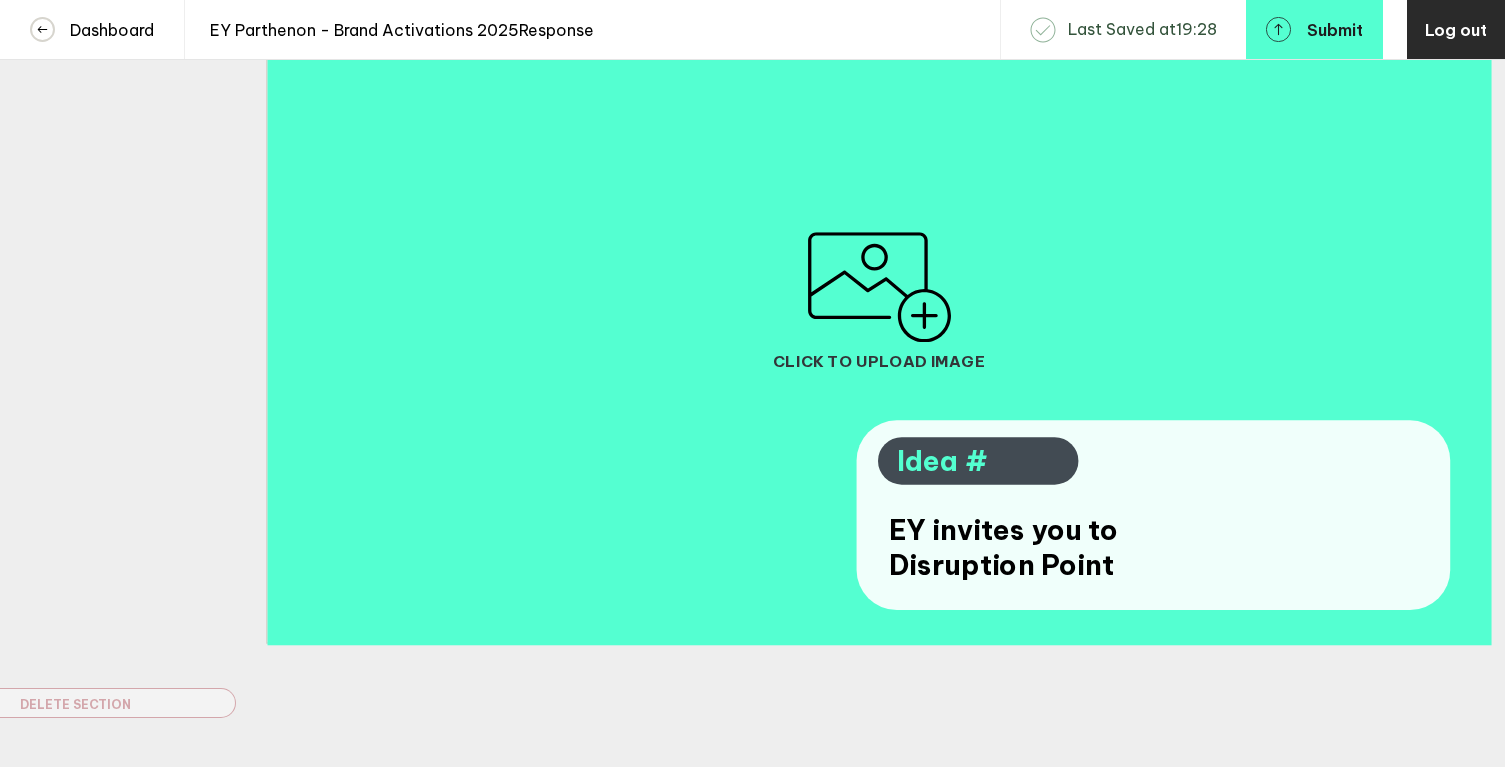 scroll, scrollTop: 413, scrollLeft: 0, axis: vertical 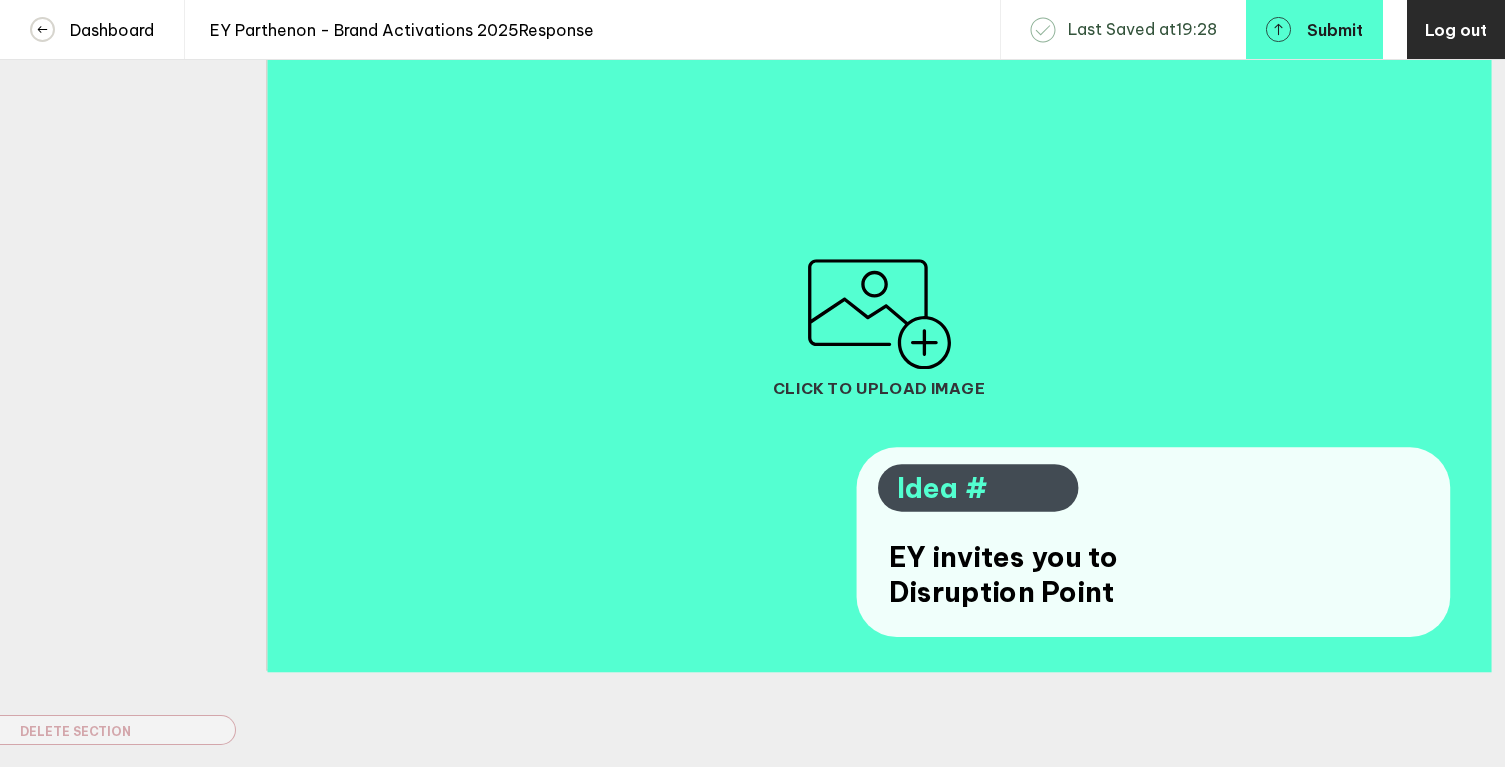 click at bounding box center (879, 314) 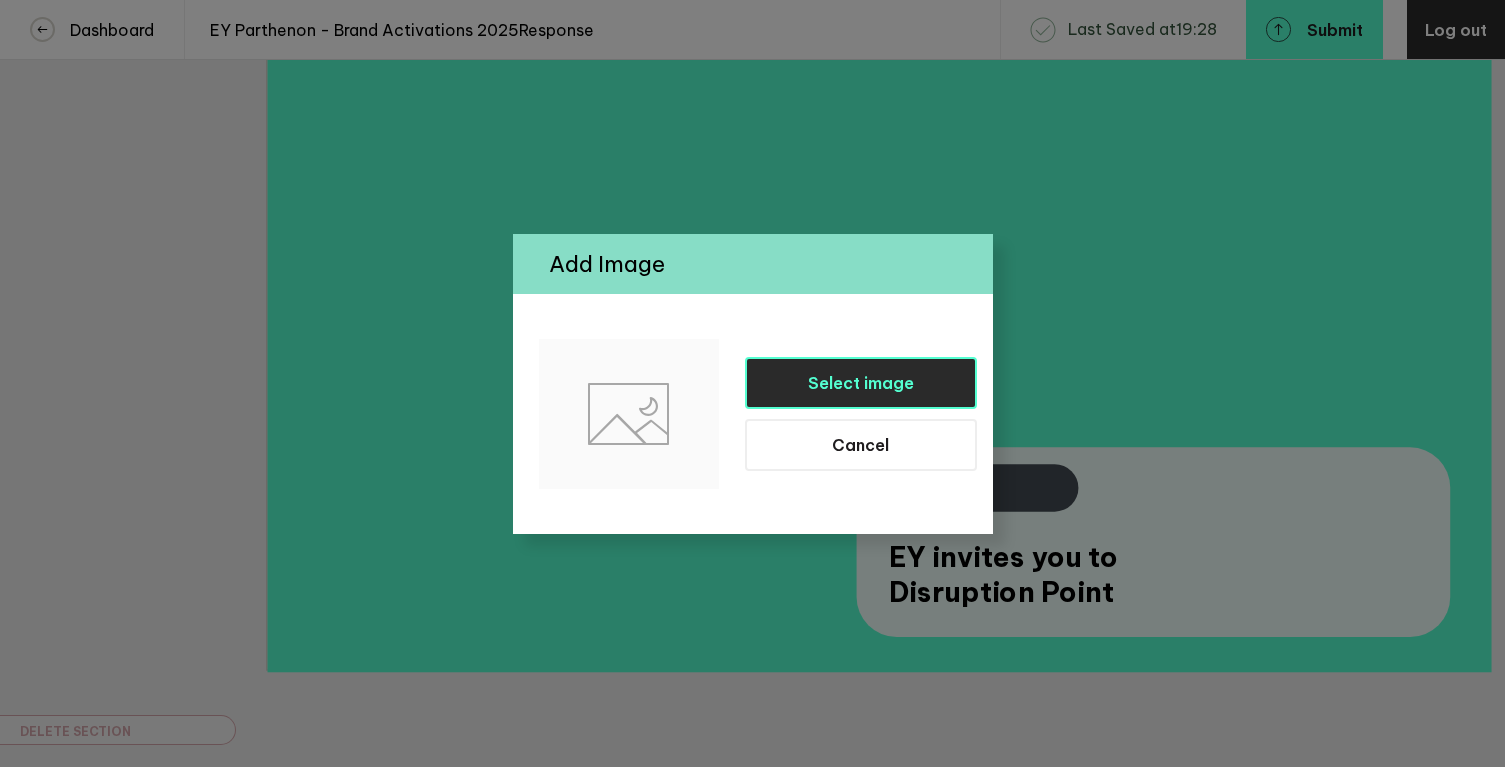 click on "Select image" at bounding box center [861, 383] 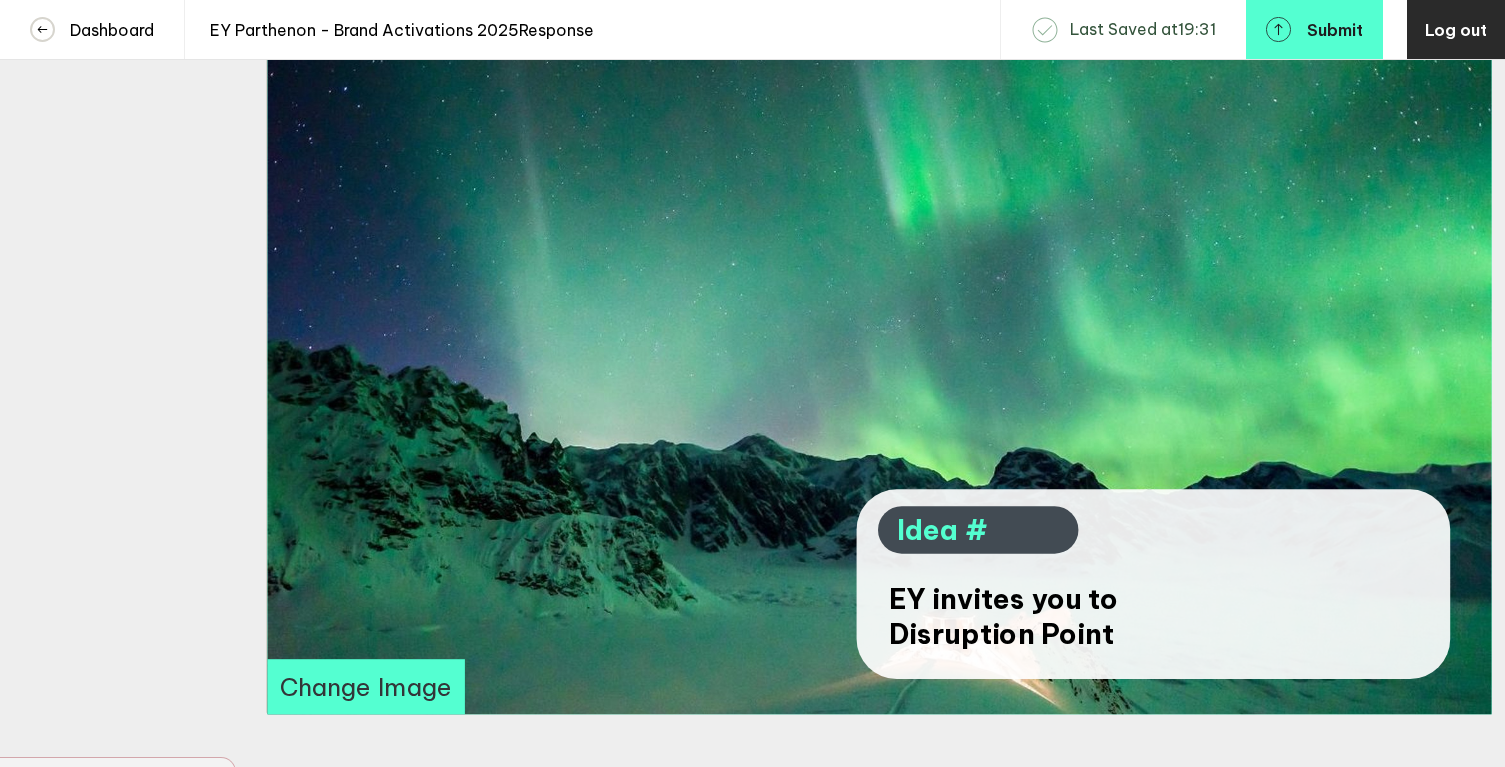 scroll, scrollTop: 452, scrollLeft: 0, axis: vertical 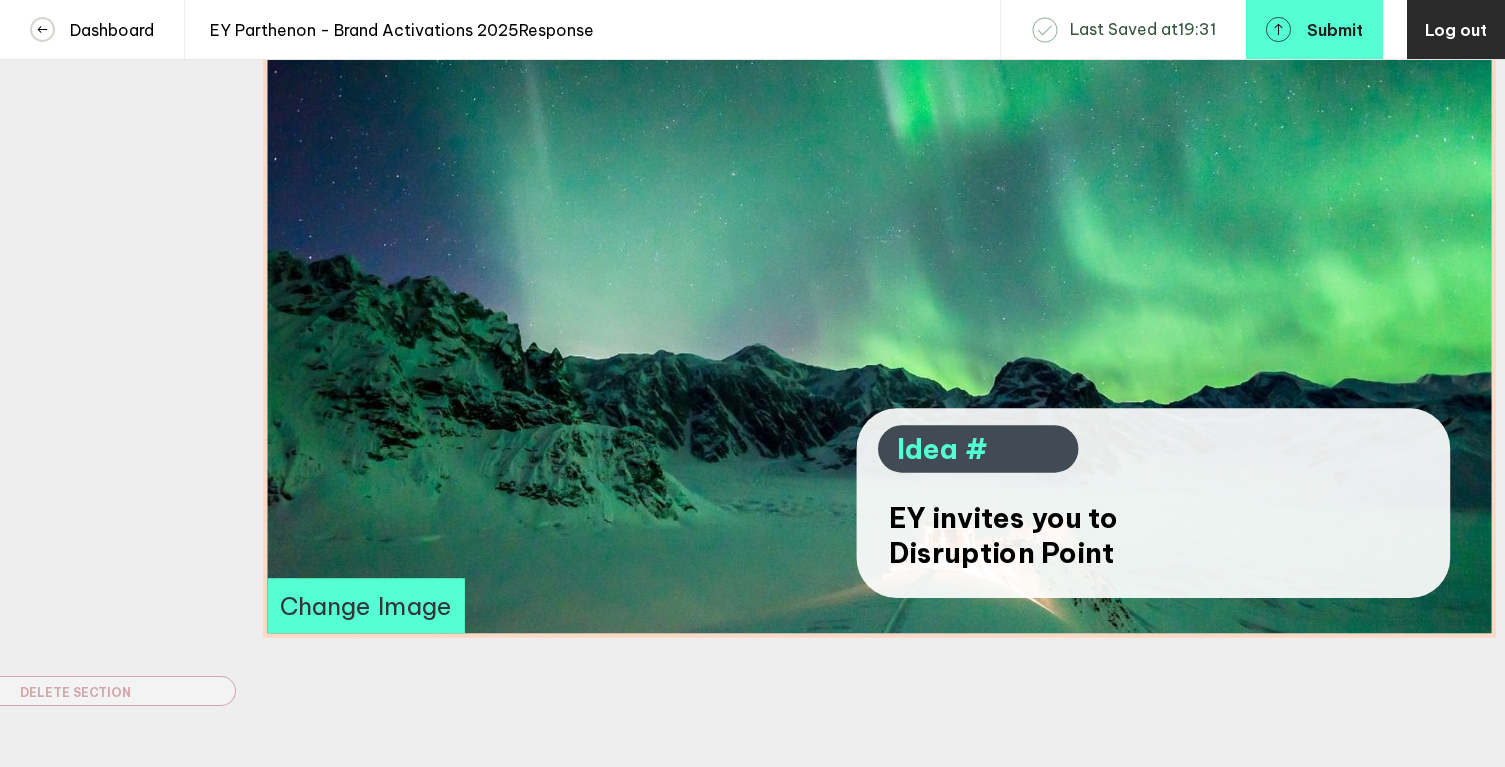 drag, startPoint x: 1318, startPoint y: 306, endPoint x: 1179, endPoint y: 299, distance: 139.17615 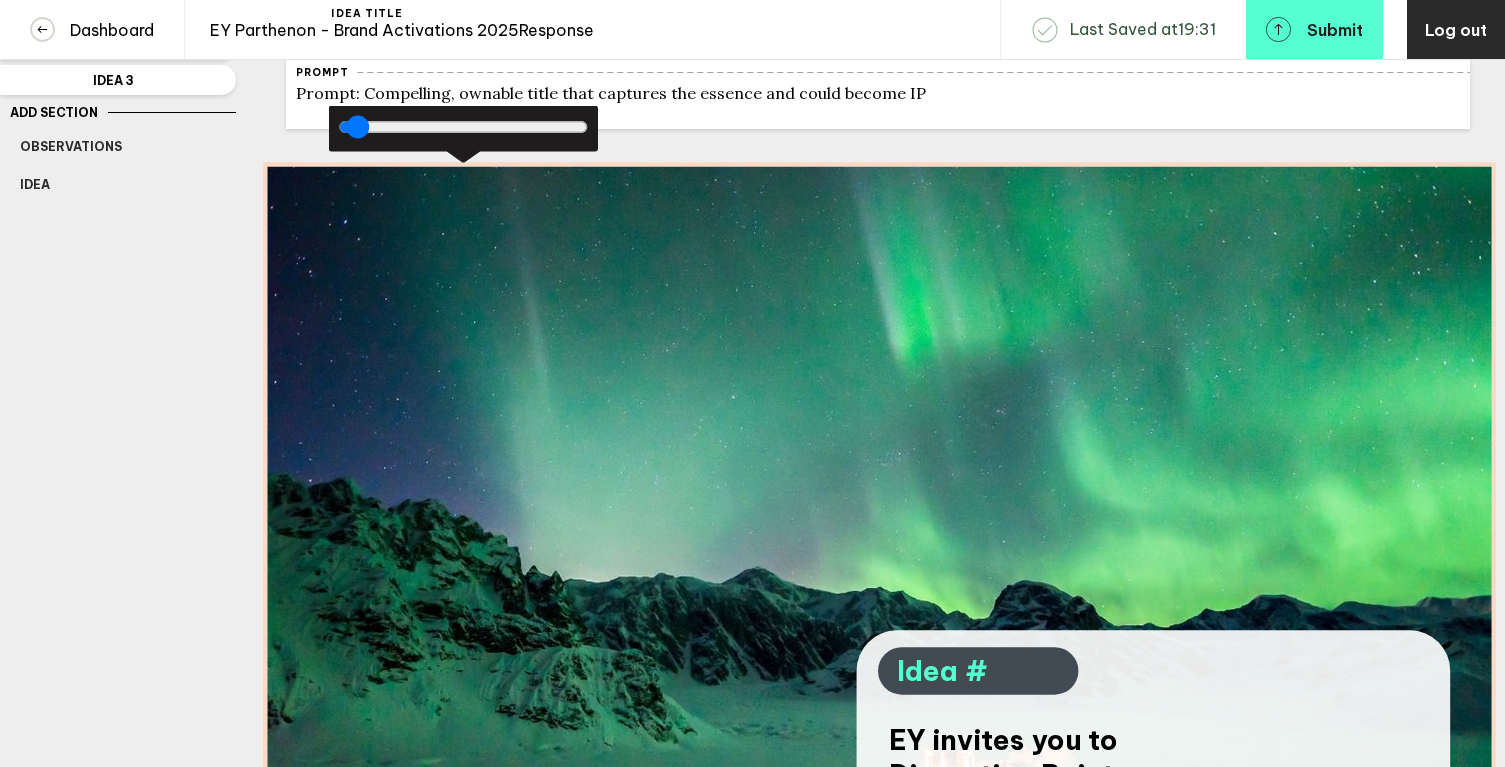 scroll, scrollTop: 221, scrollLeft: 0, axis: vertical 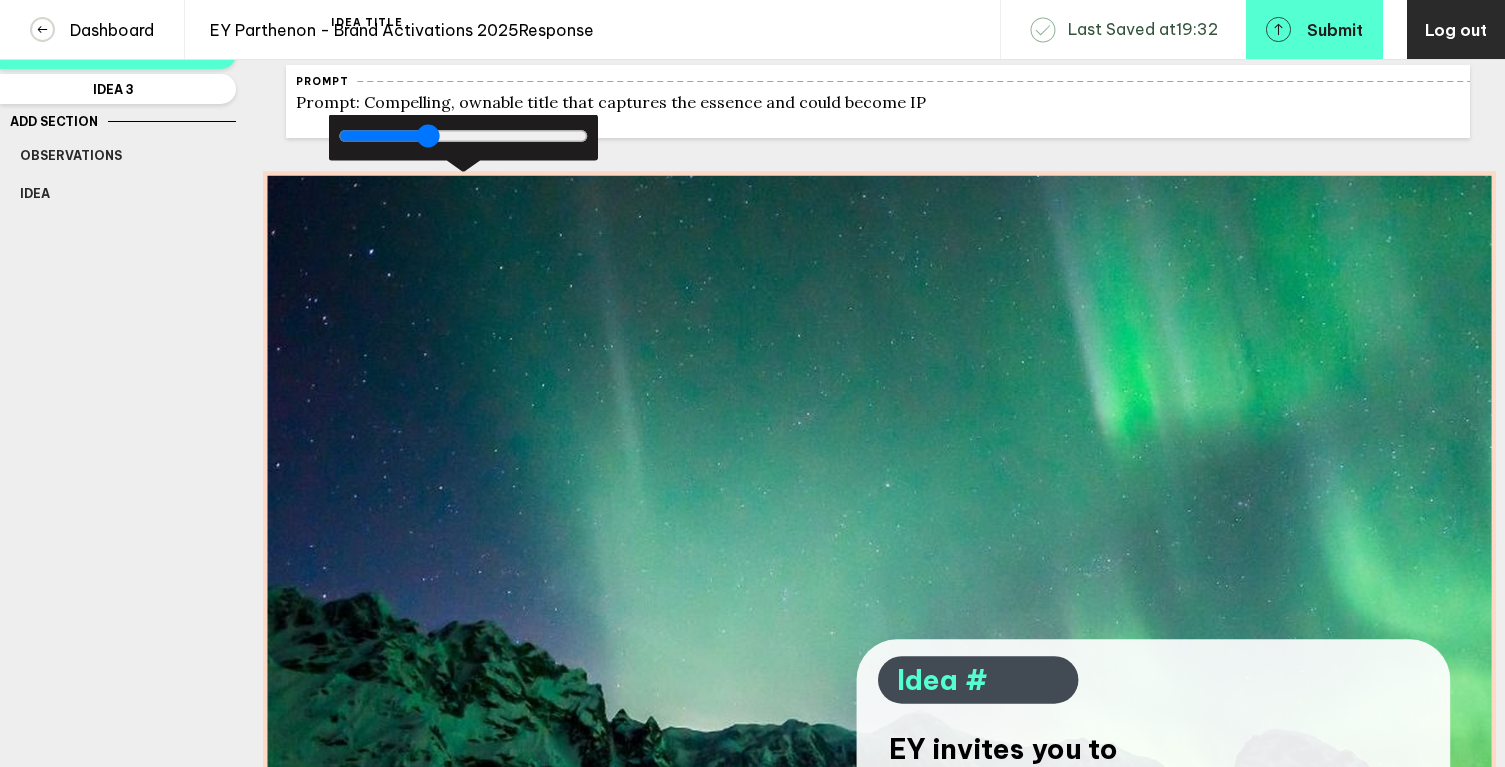 drag, startPoint x: 359, startPoint y: 146, endPoint x: 427, endPoint y: 138, distance: 68.46897 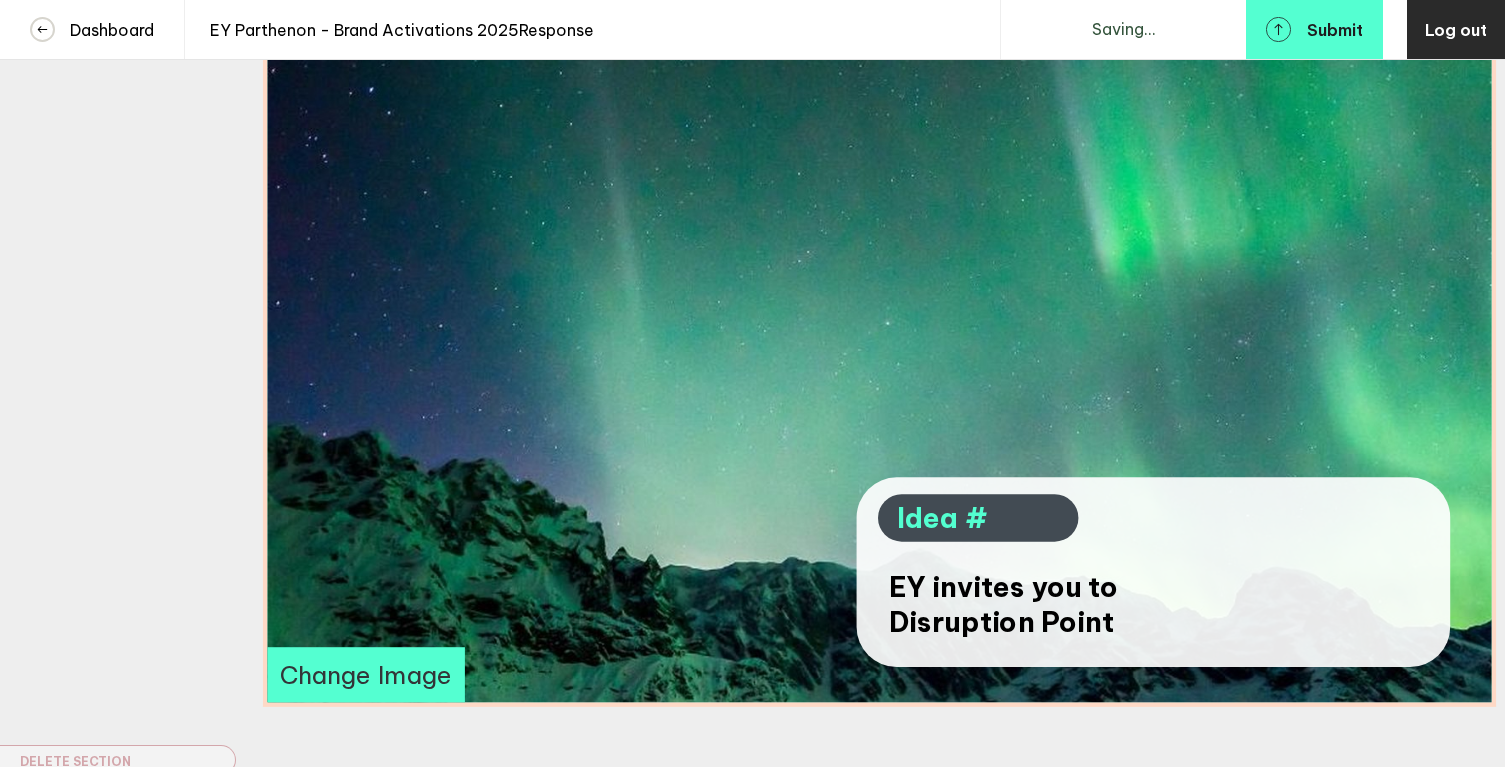 scroll, scrollTop: 384, scrollLeft: 0, axis: vertical 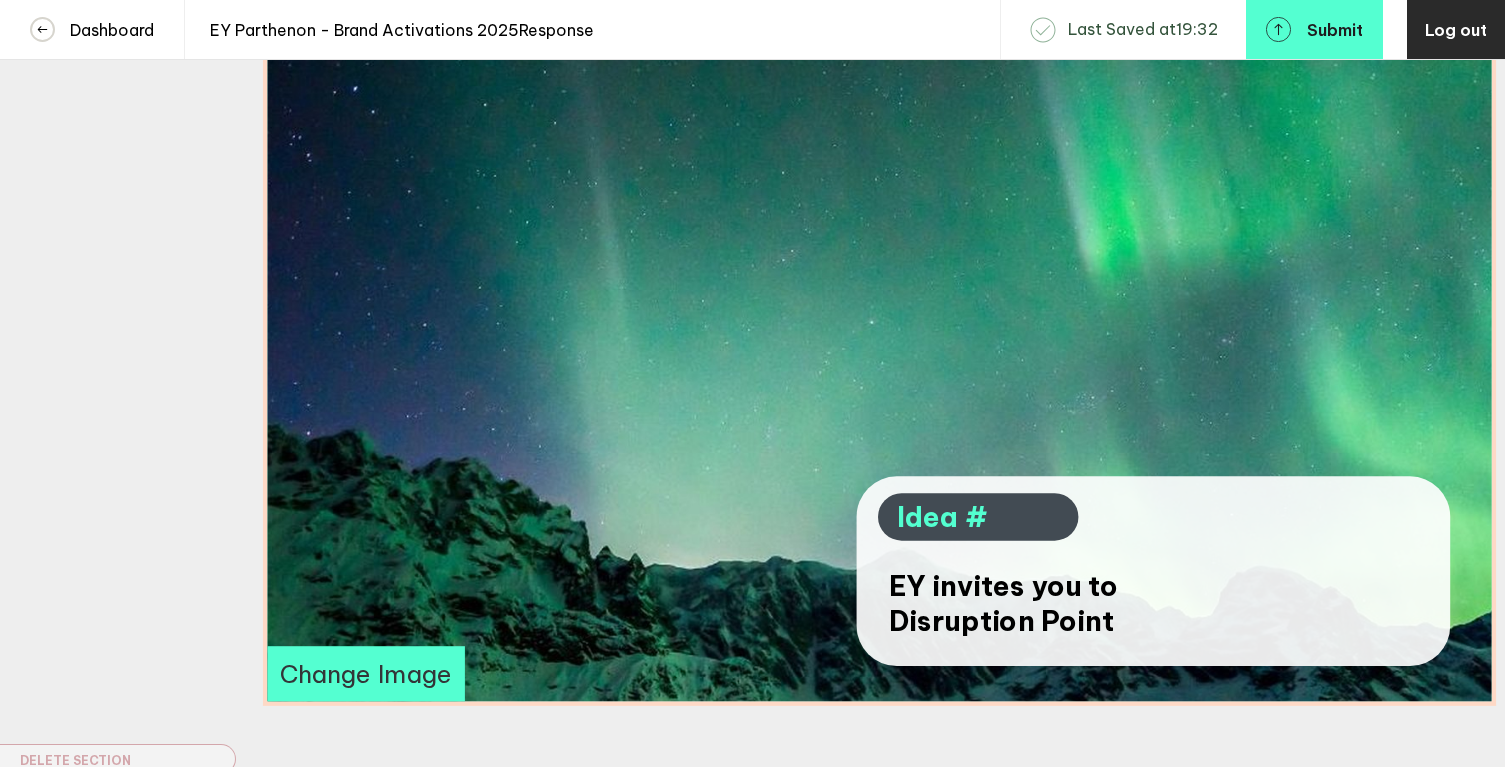 drag, startPoint x: 943, startPoint y: 413, endPoint x: 427, endPoint y: 336, distance: 521.7135 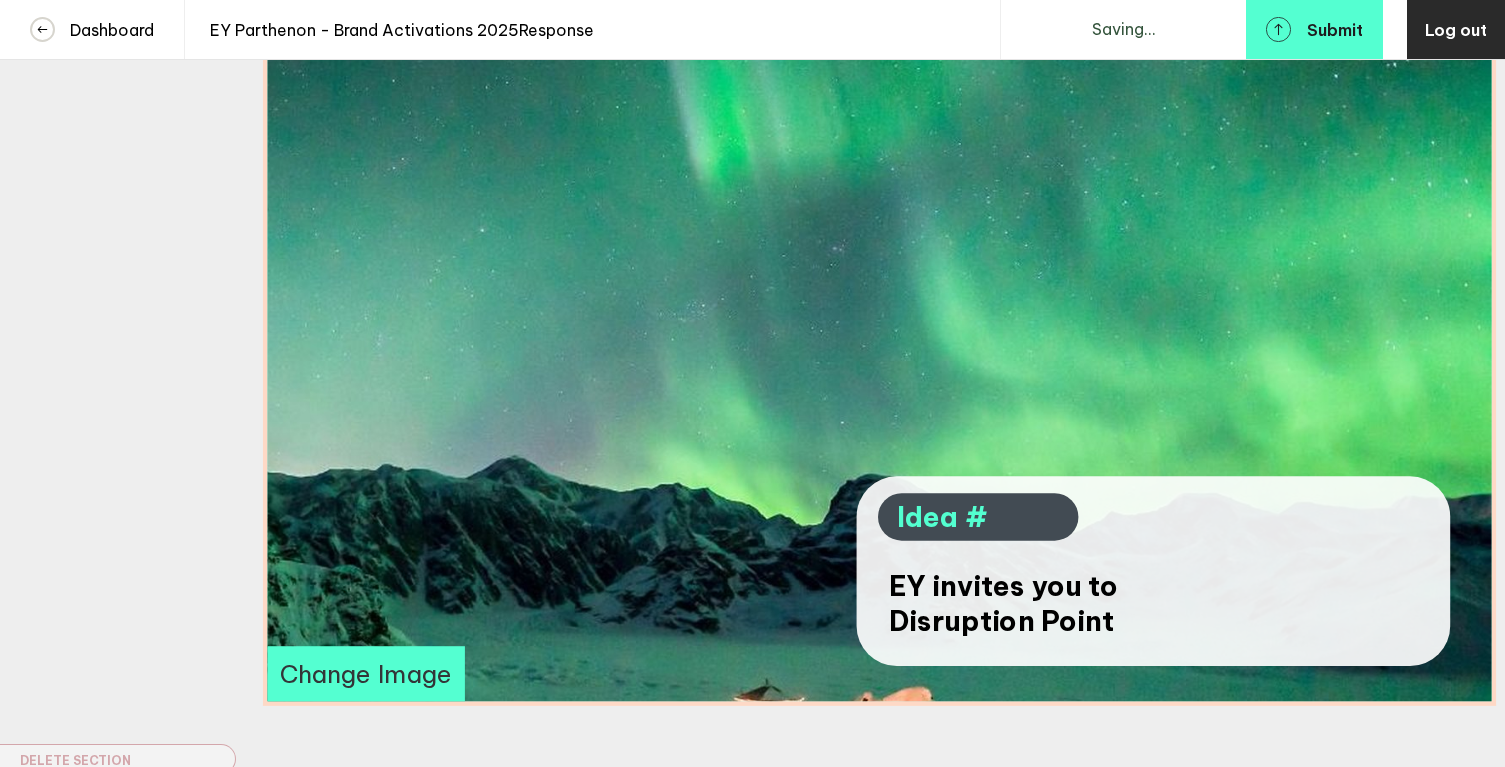drag, startPoint x: 713, startPoint y: 326, endPoint x: 395, endPoint y: 303, distance: 318.8307 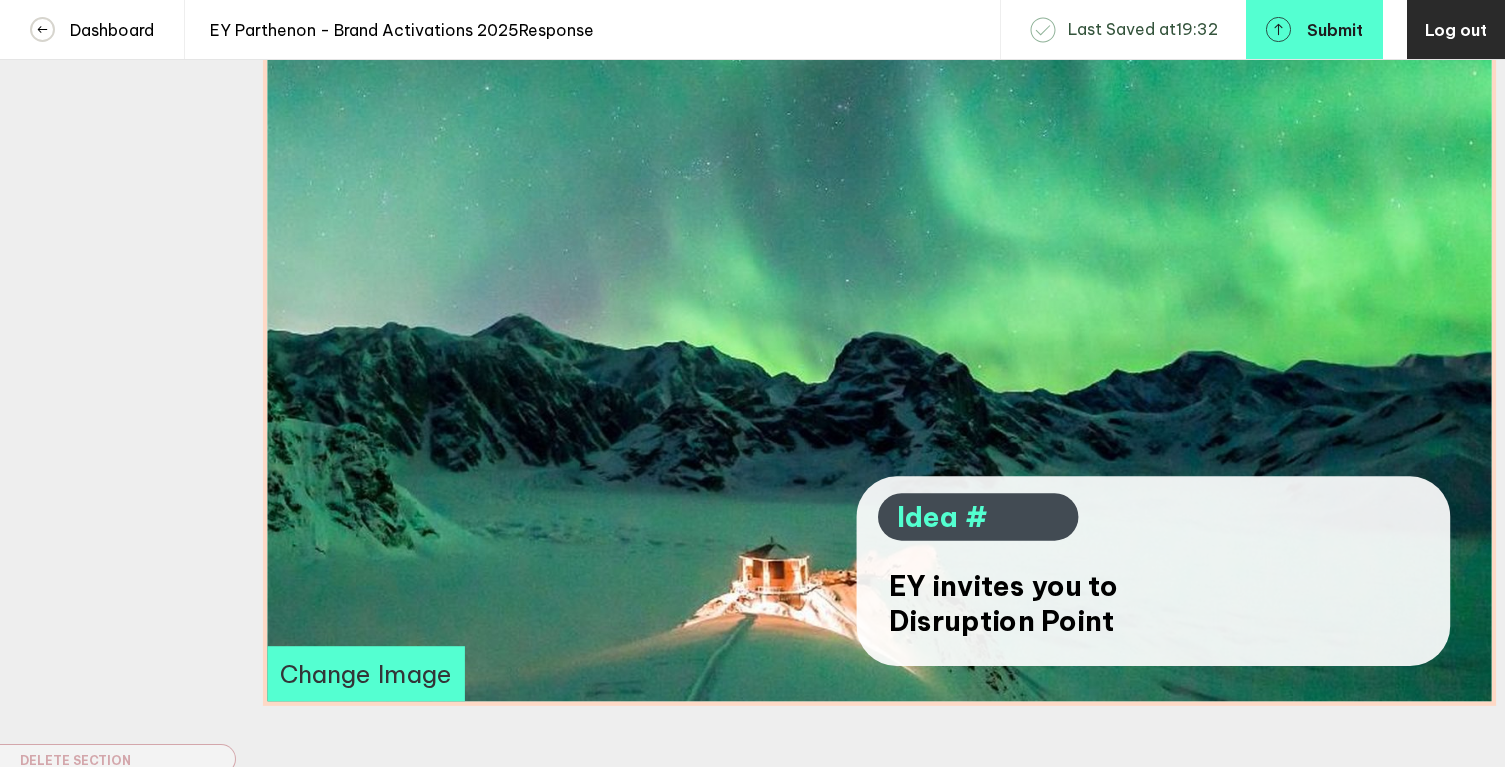 drag, startPoint x: 567, startPoint y: 316, endPoint x: 572, endPoint y: 181, distance: 135.09256 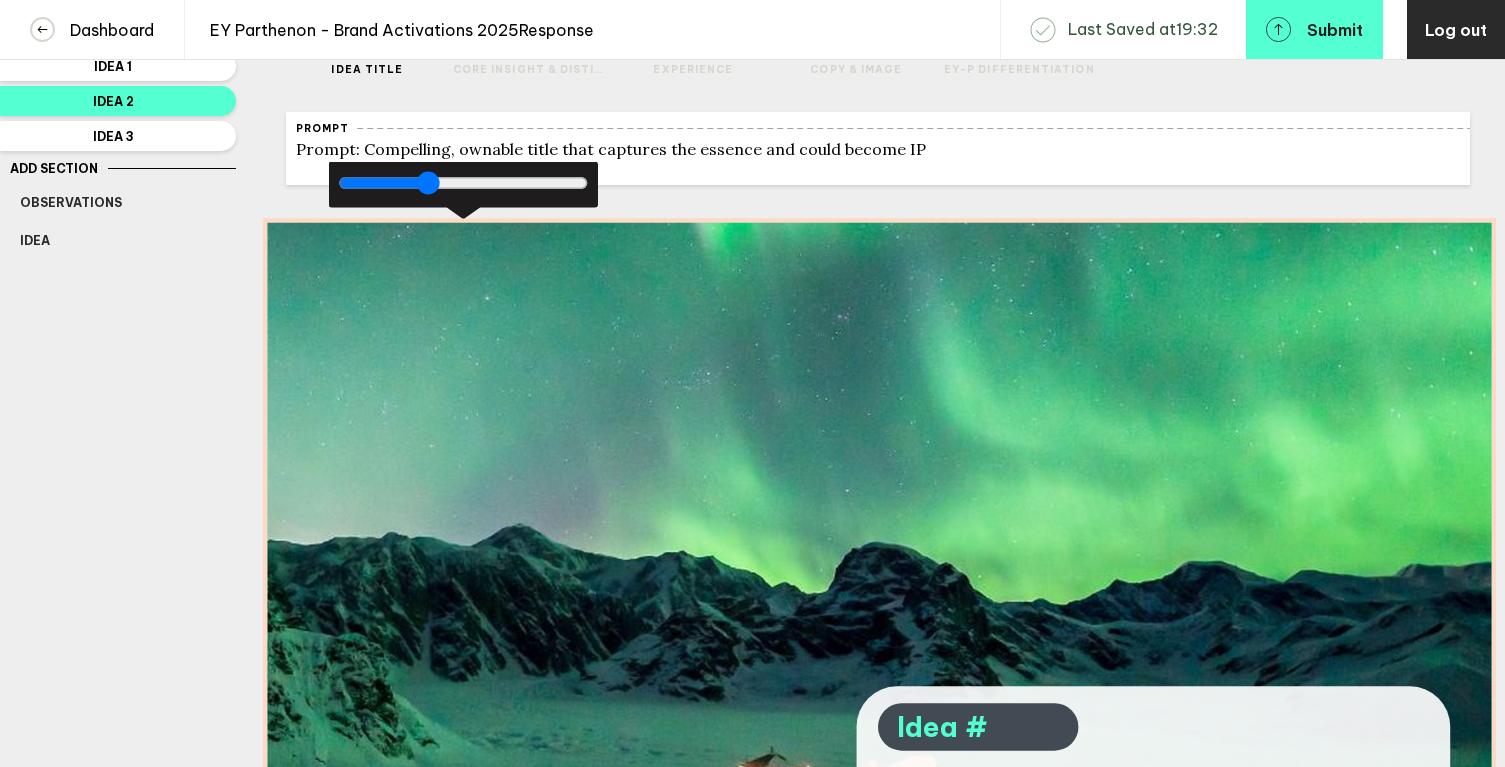 scroll, scrollTop: 0, scrollLeft: 0, axis: both 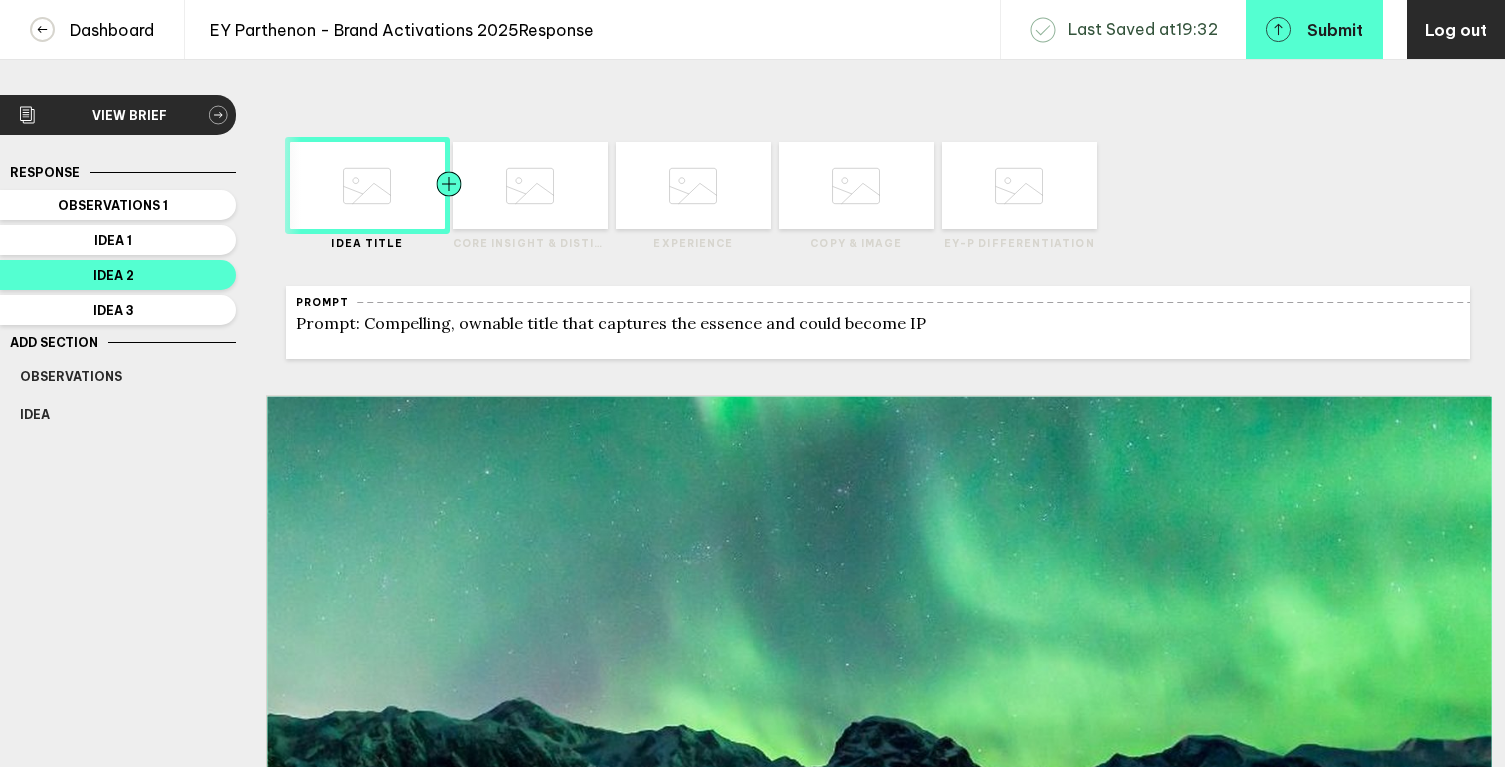 click at bounding box center (325, 185) 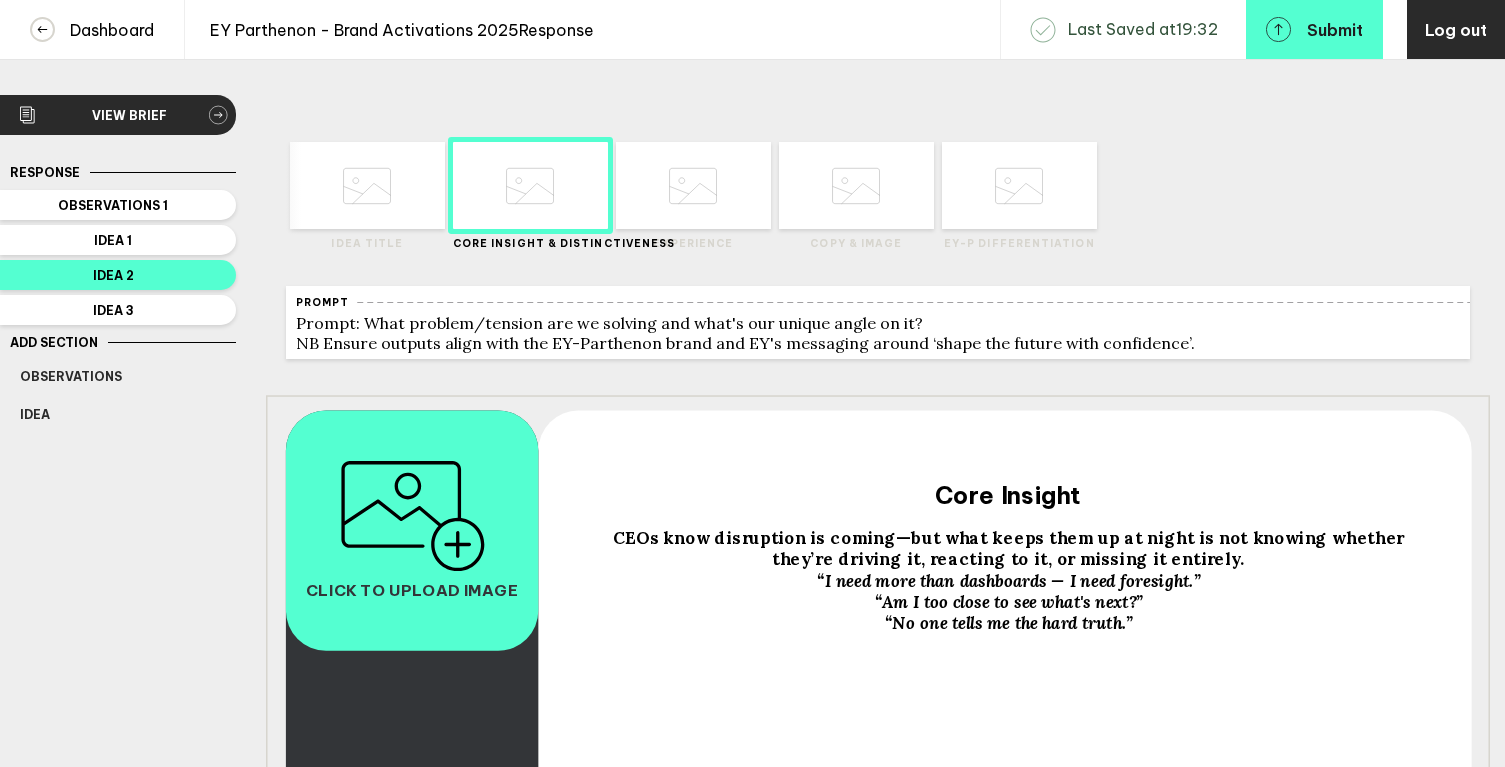 click at bounding box center [412, 517] 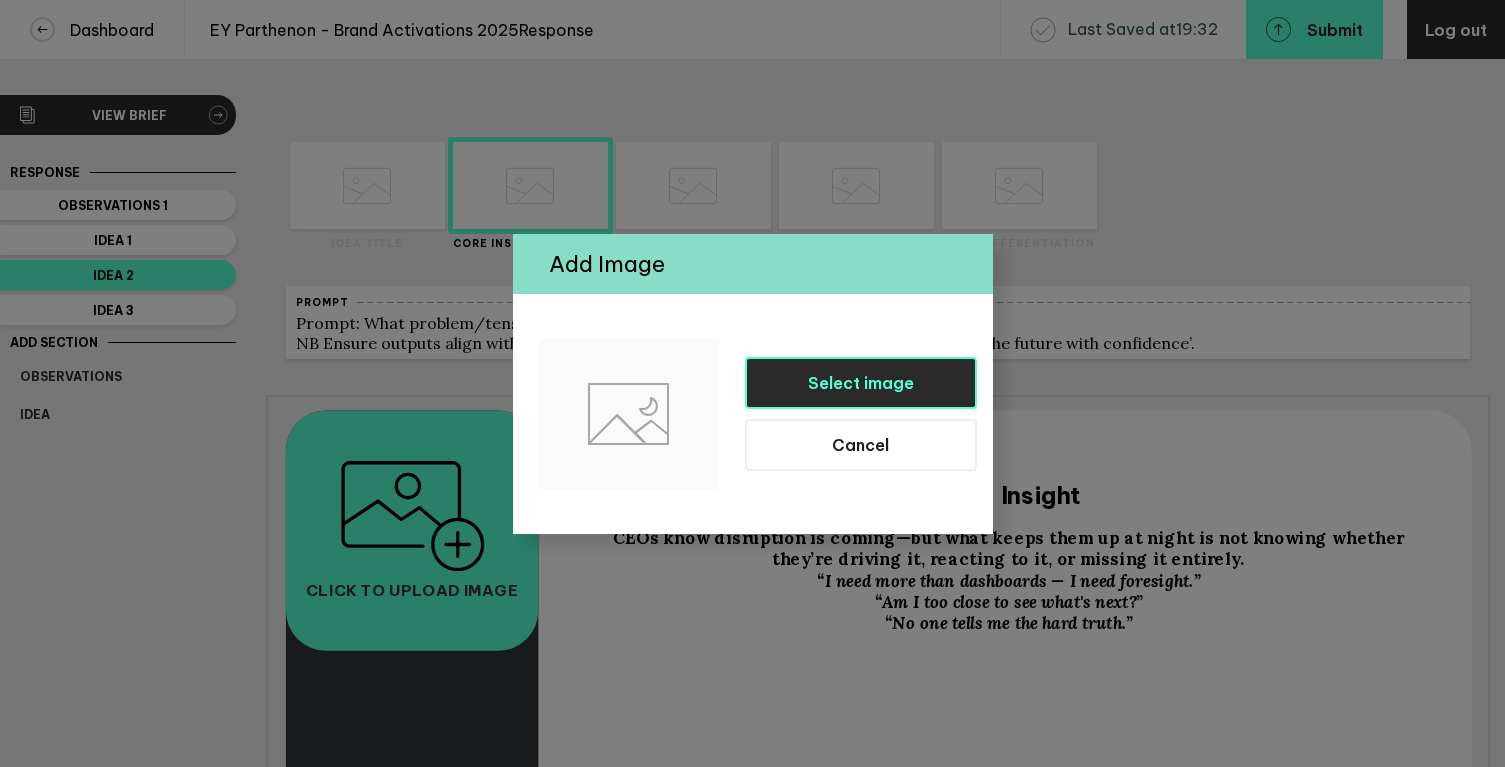 click on "Select image" at bounding box center [861, 383] 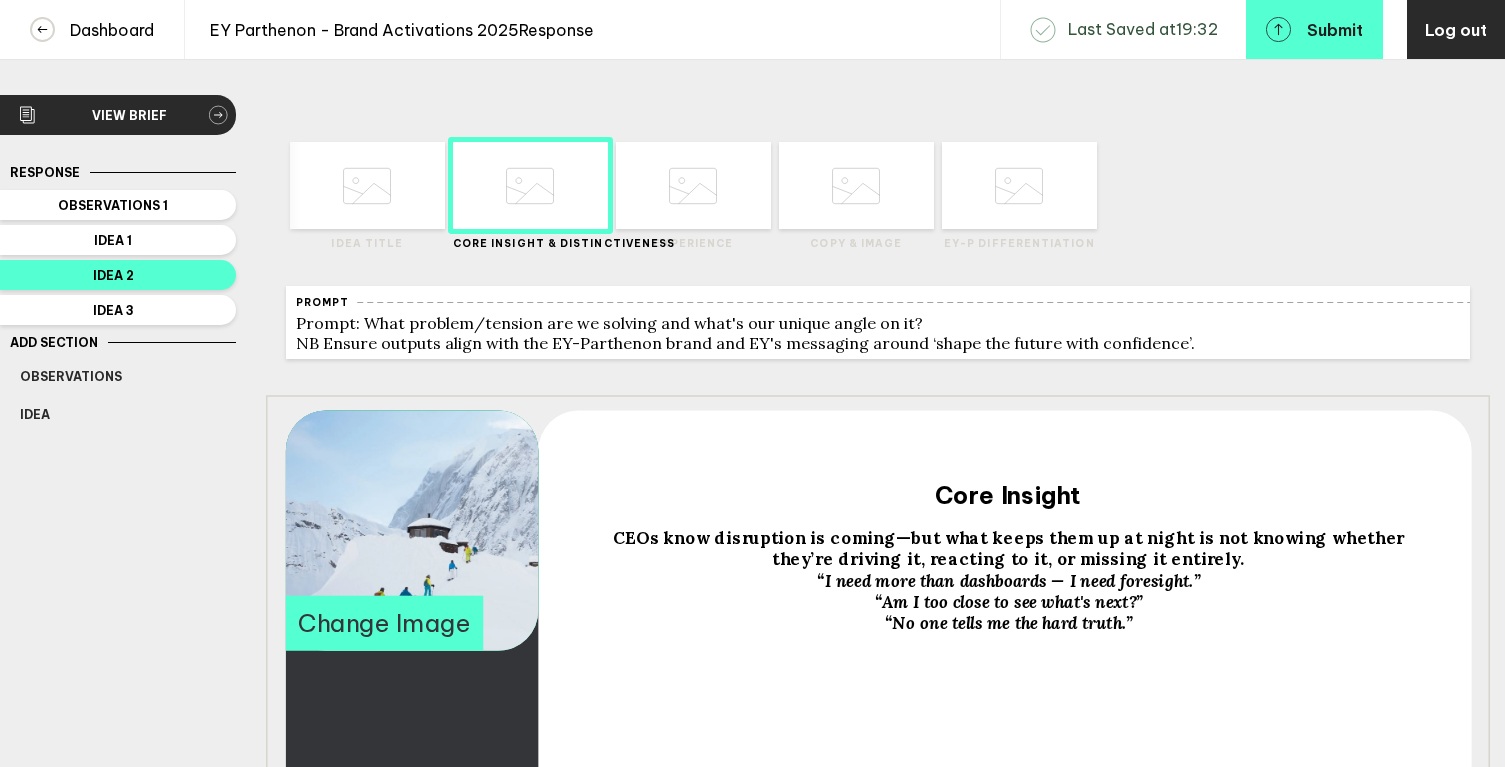 click at bounding box center (367, 186) 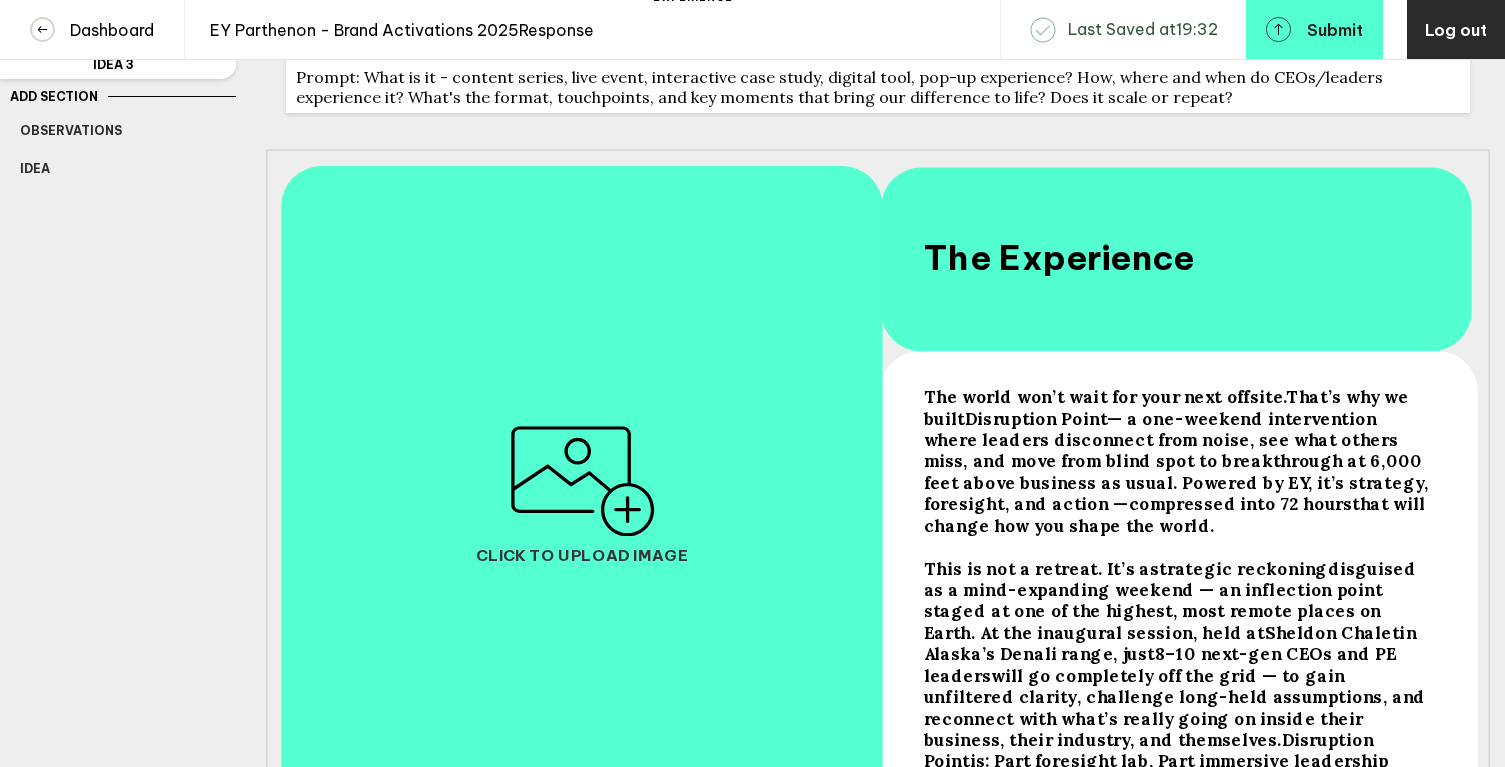 scroll, scrollTop: 265, scrollLeft: 0, axis: vertical 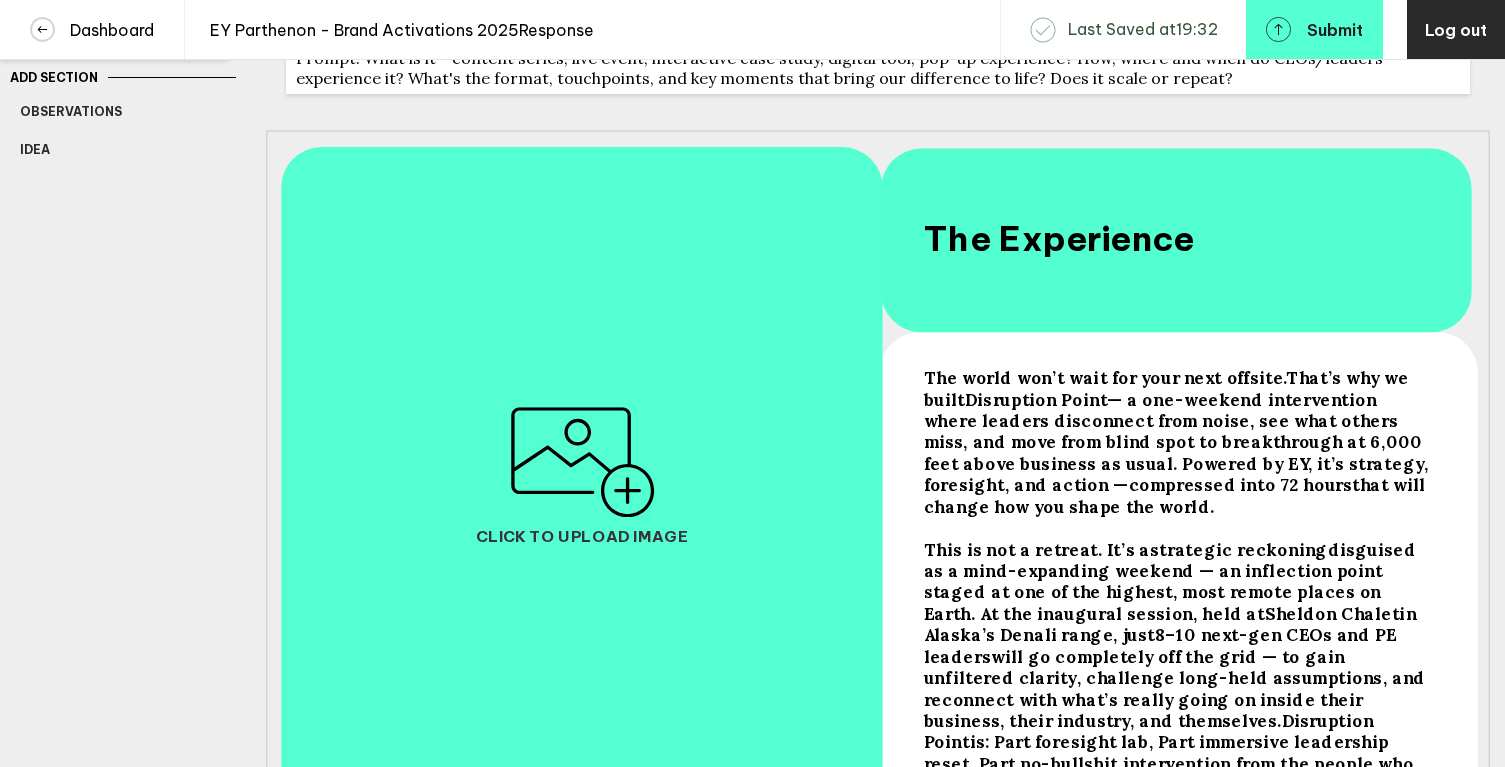 click at bounding box center (581, 462) 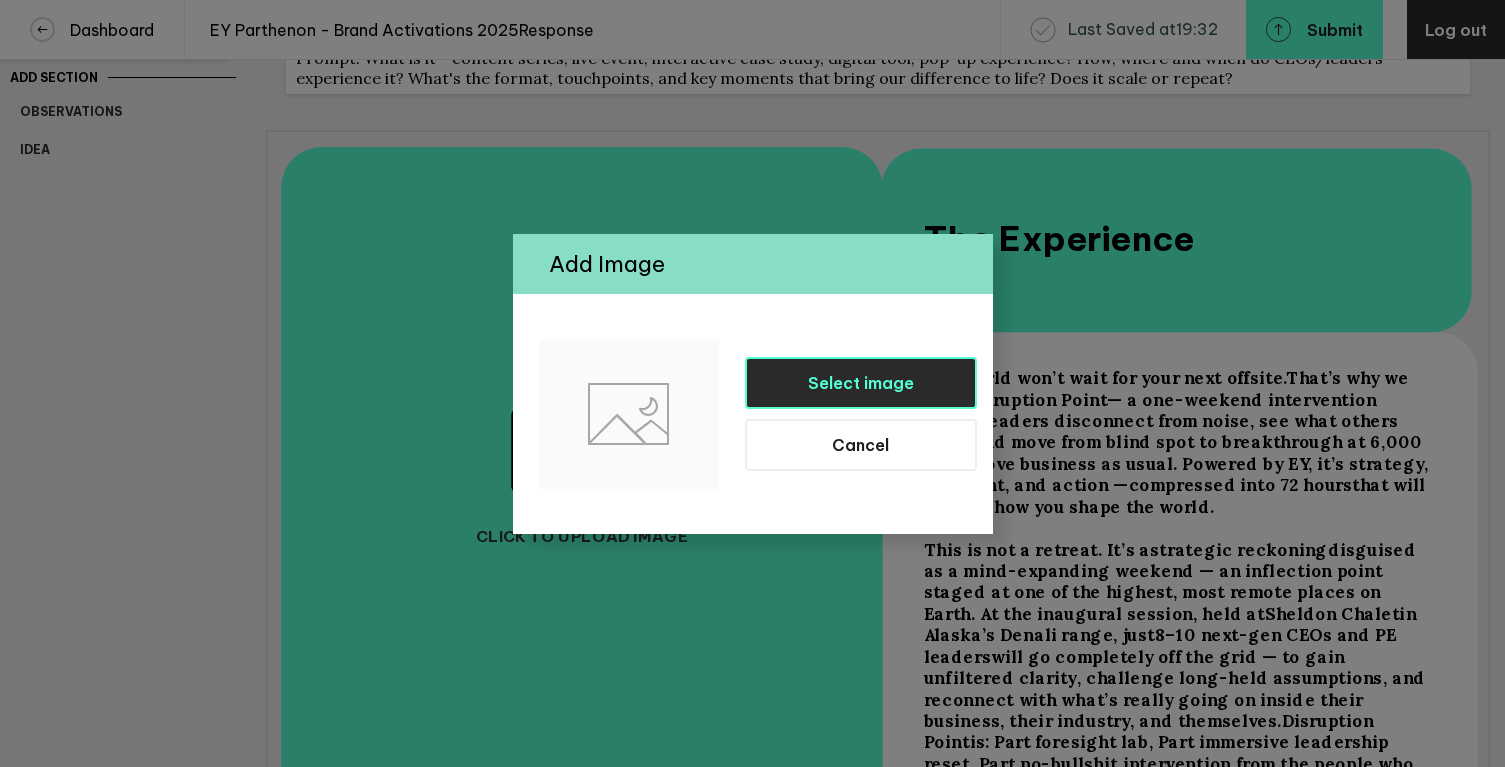 click on "Select image" at bounding box center [861, 383] 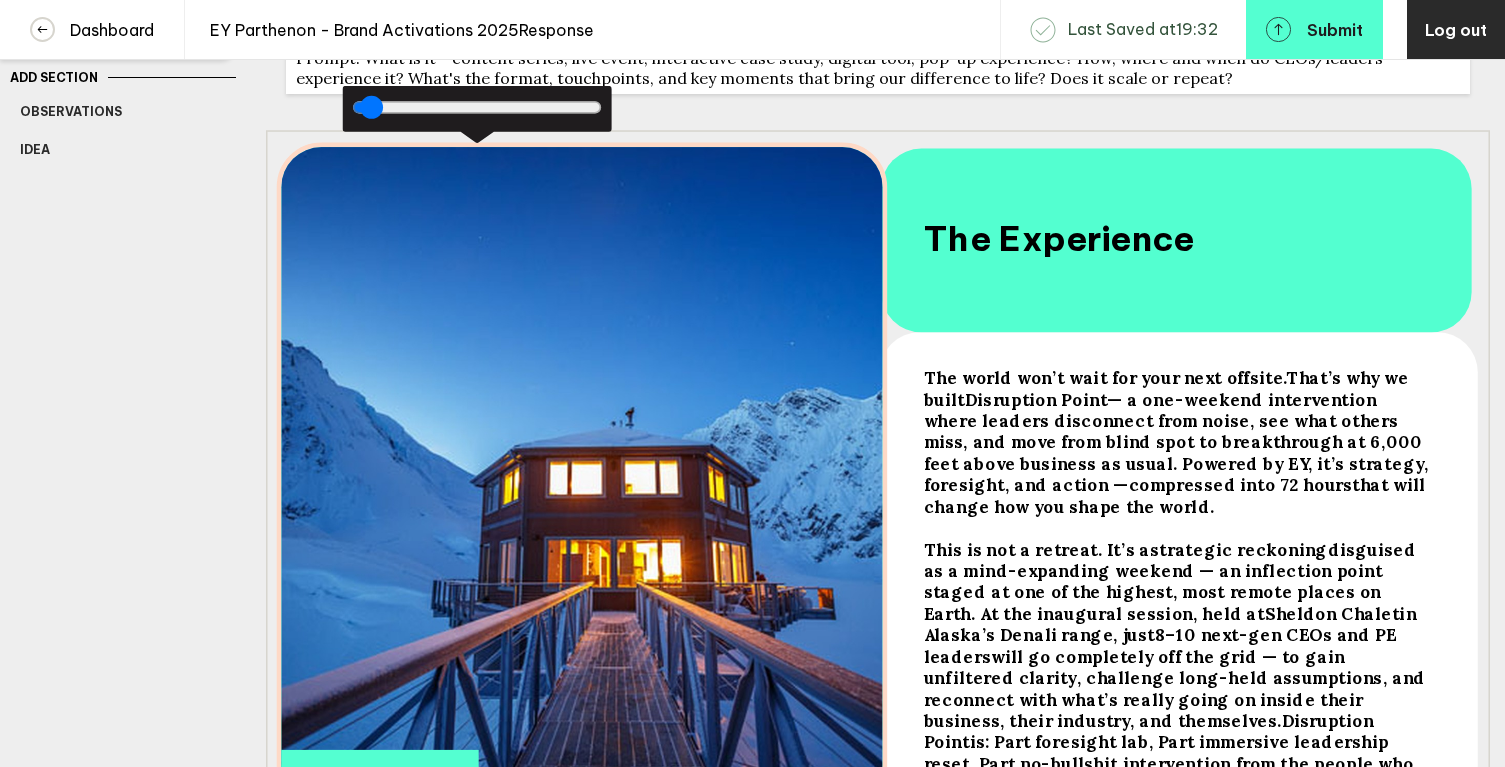 drag, startPoint x: 717, startPoint y: 589, endPoint x: 537, endPoint y: 570, distance: 181 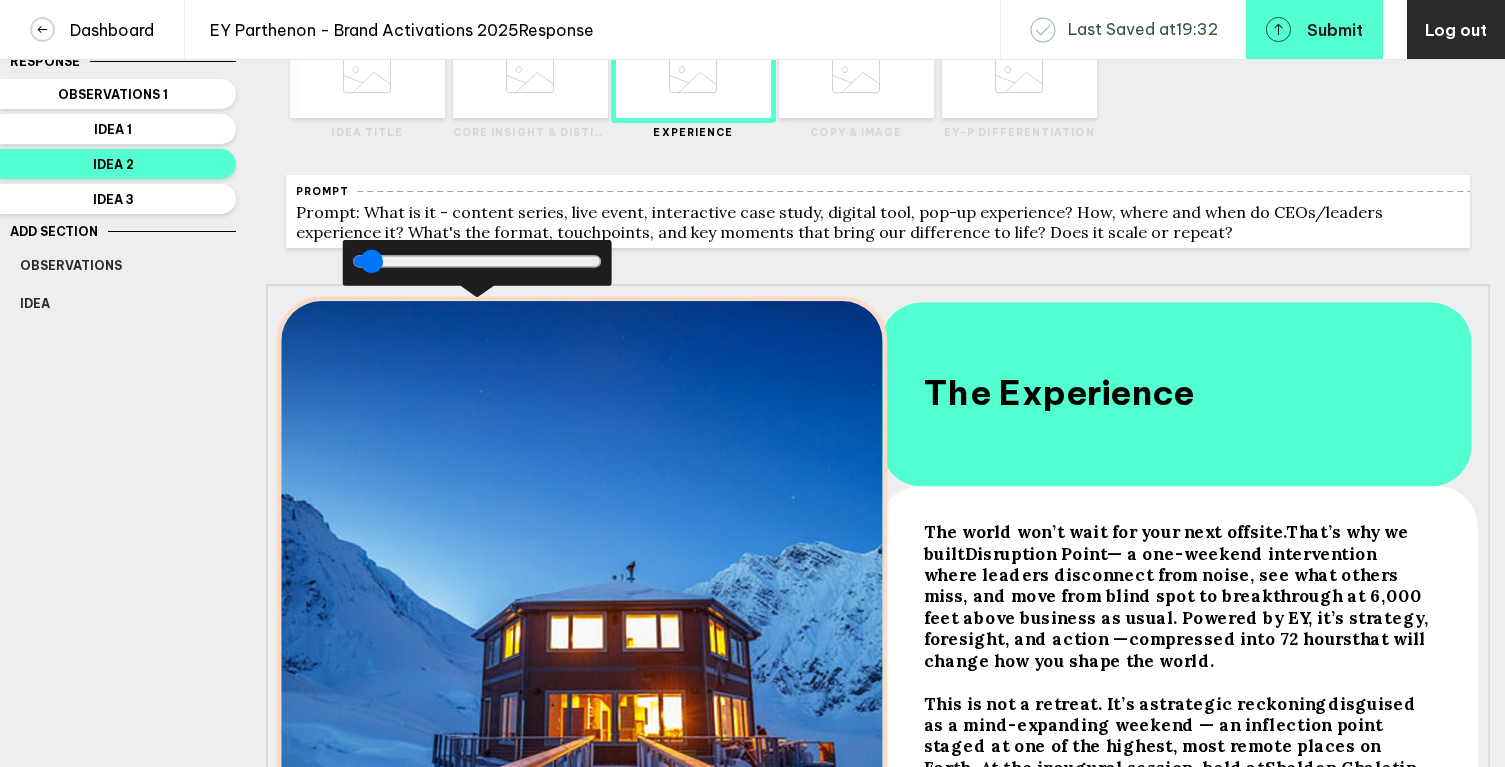 scroll, scrollTop: 0, scrollLeft: 0, axis: both 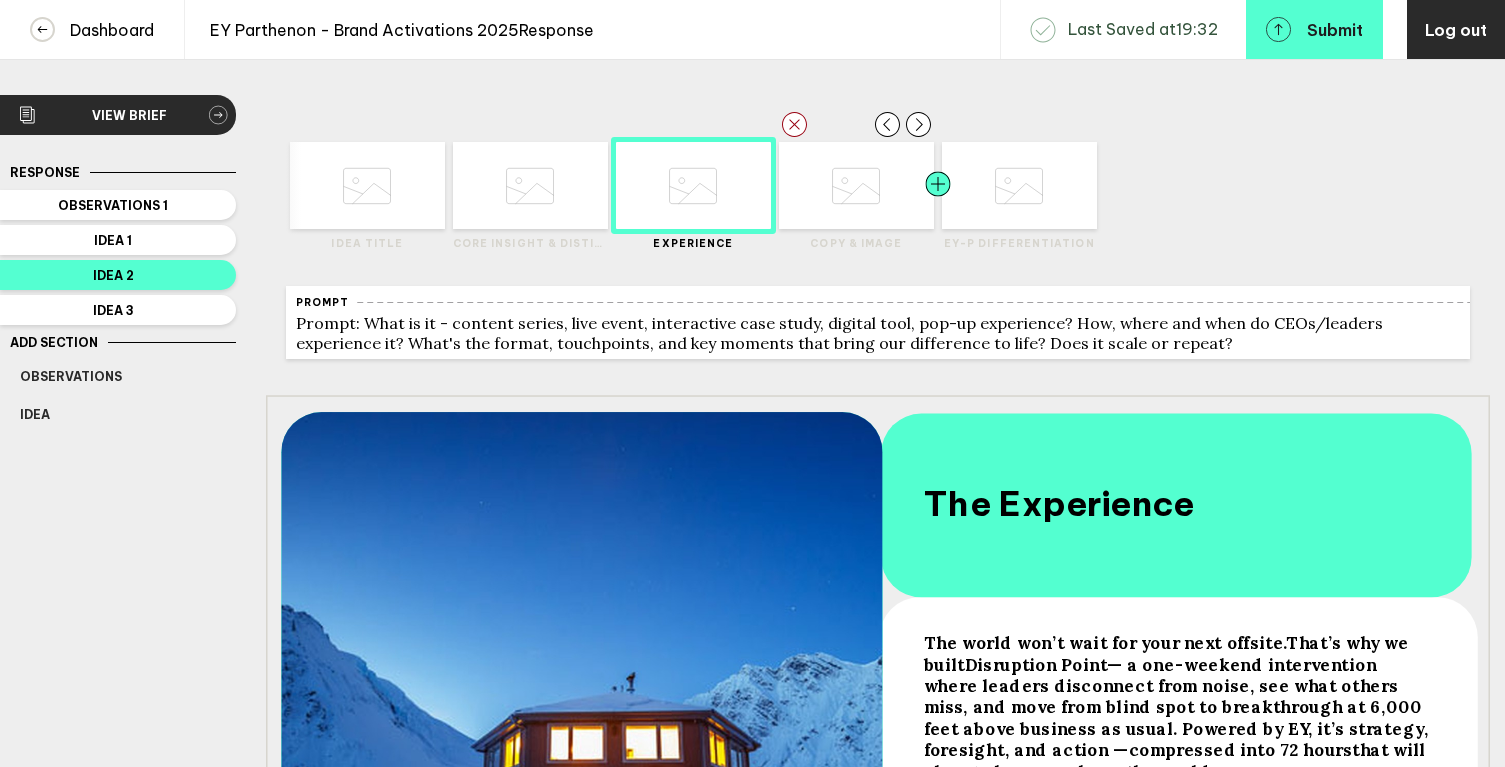 click at bounding box center [410, 185] 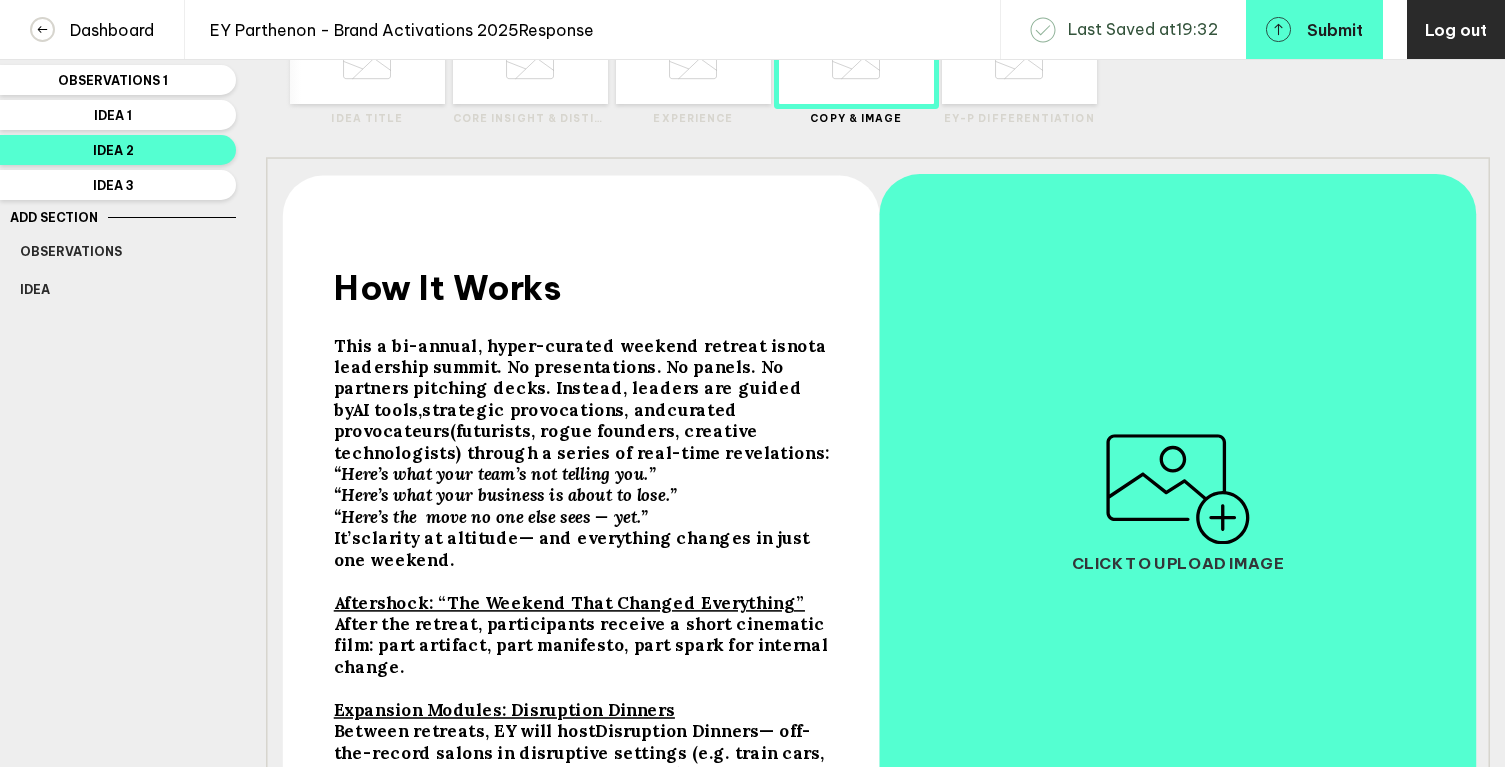 scroll, scrollTop: 184, scrollLeft: 0, axis: vertical 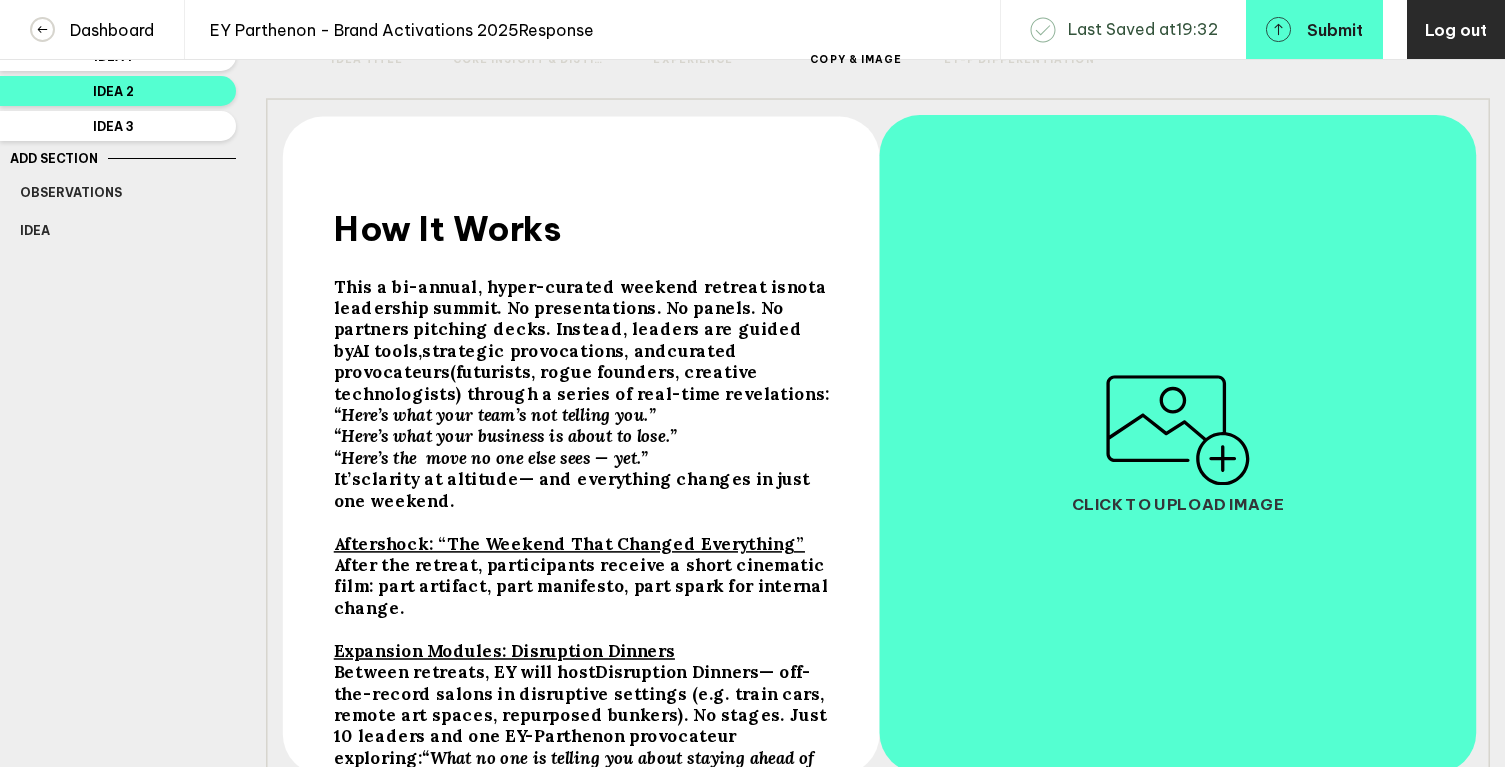 click at bounding box center [1178, 430] 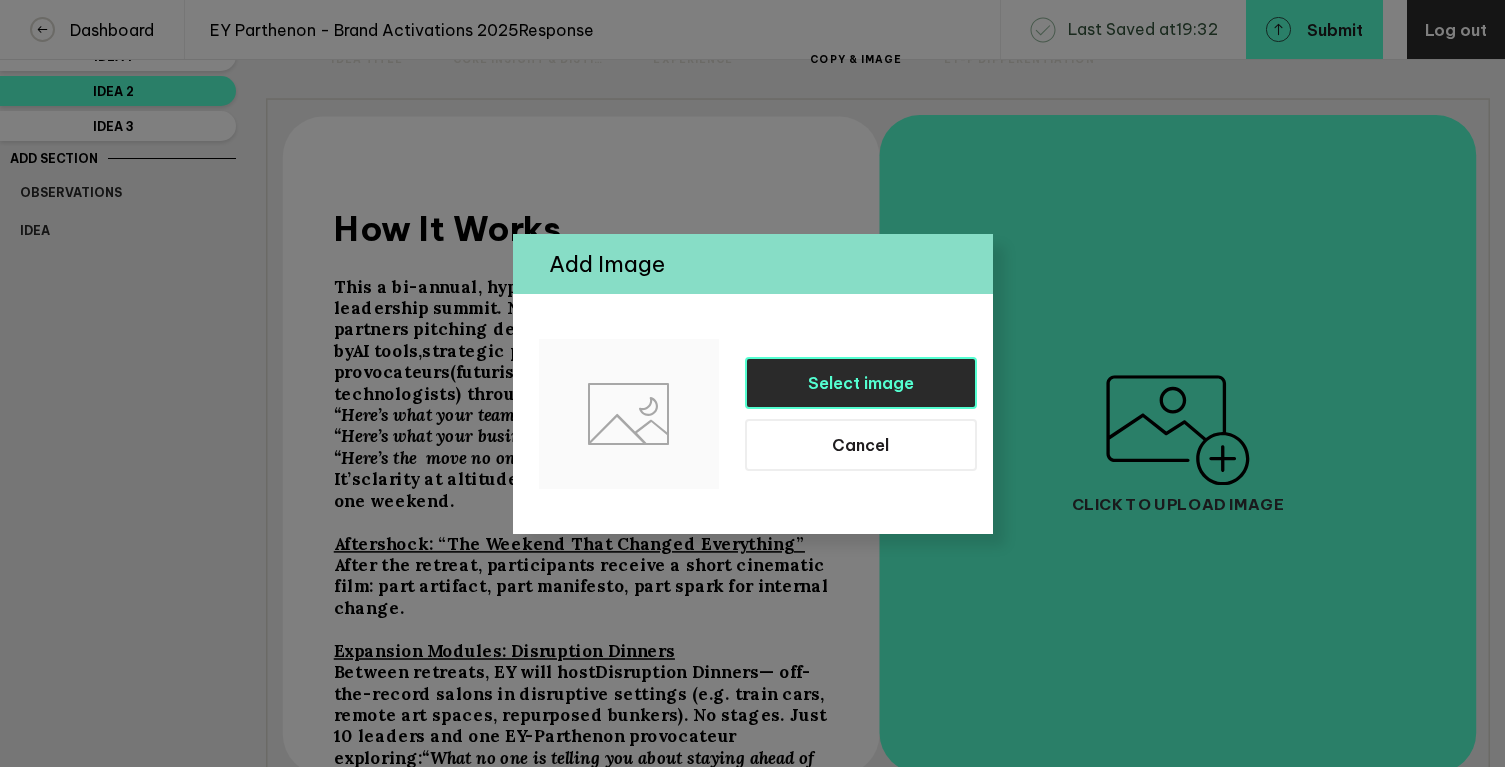 click on "Select image" at bounding box center [861, 383] 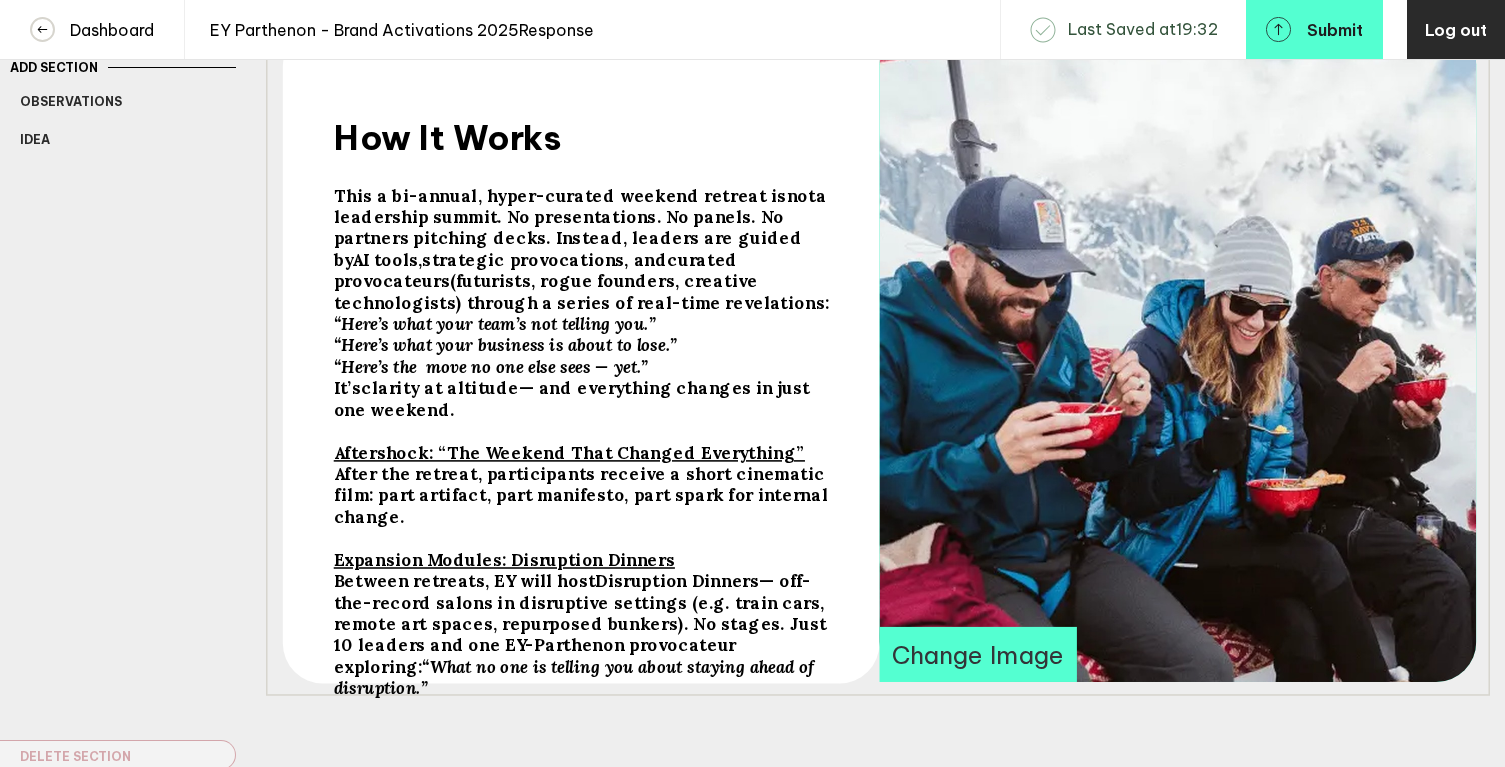 scroll, scrollTop: 301, scrollLeft: 0, axis: vertical 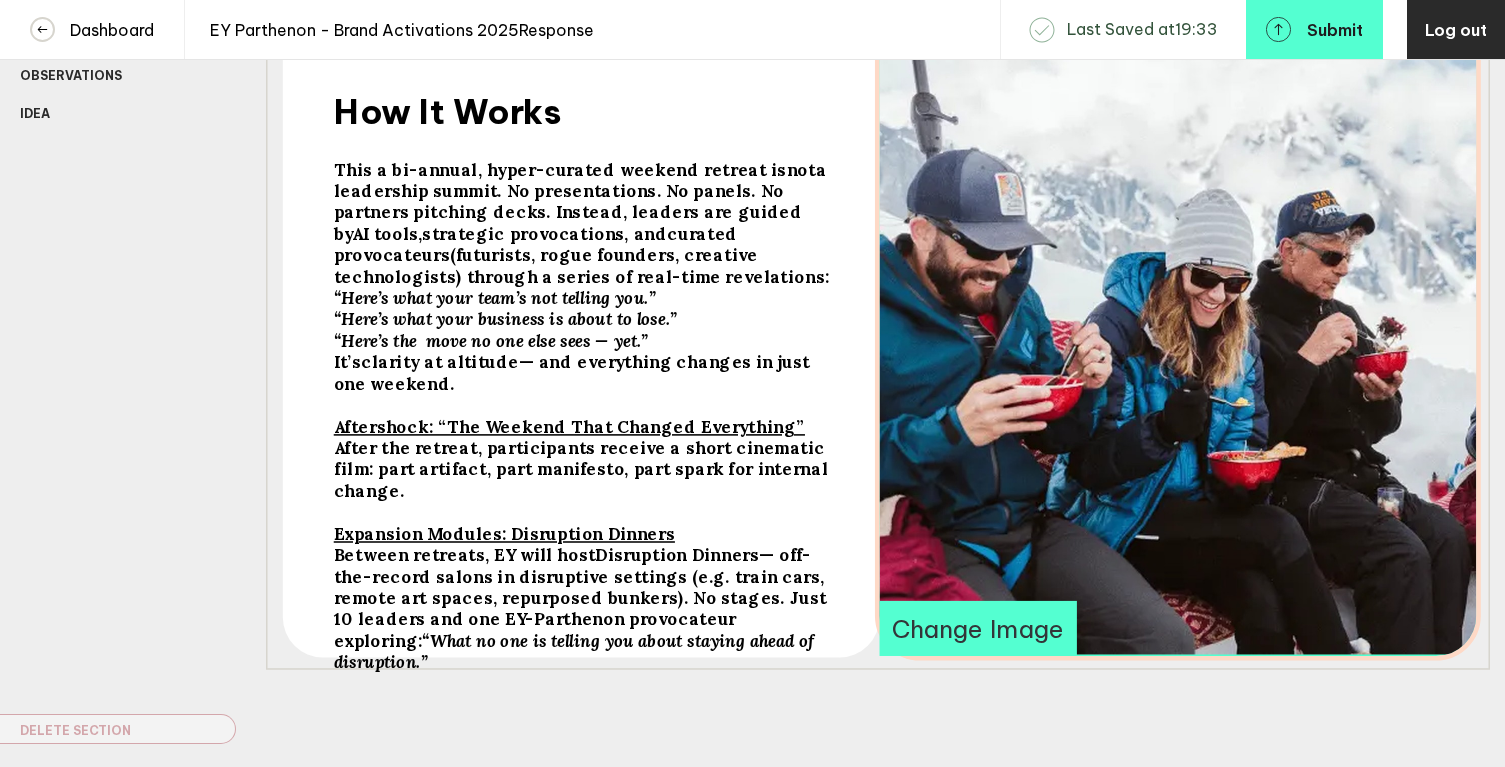 drag, startPoint x: 1261, startPoint y: 449, endPoint x: 1216, endPoint y: 446, distance: 45.099888 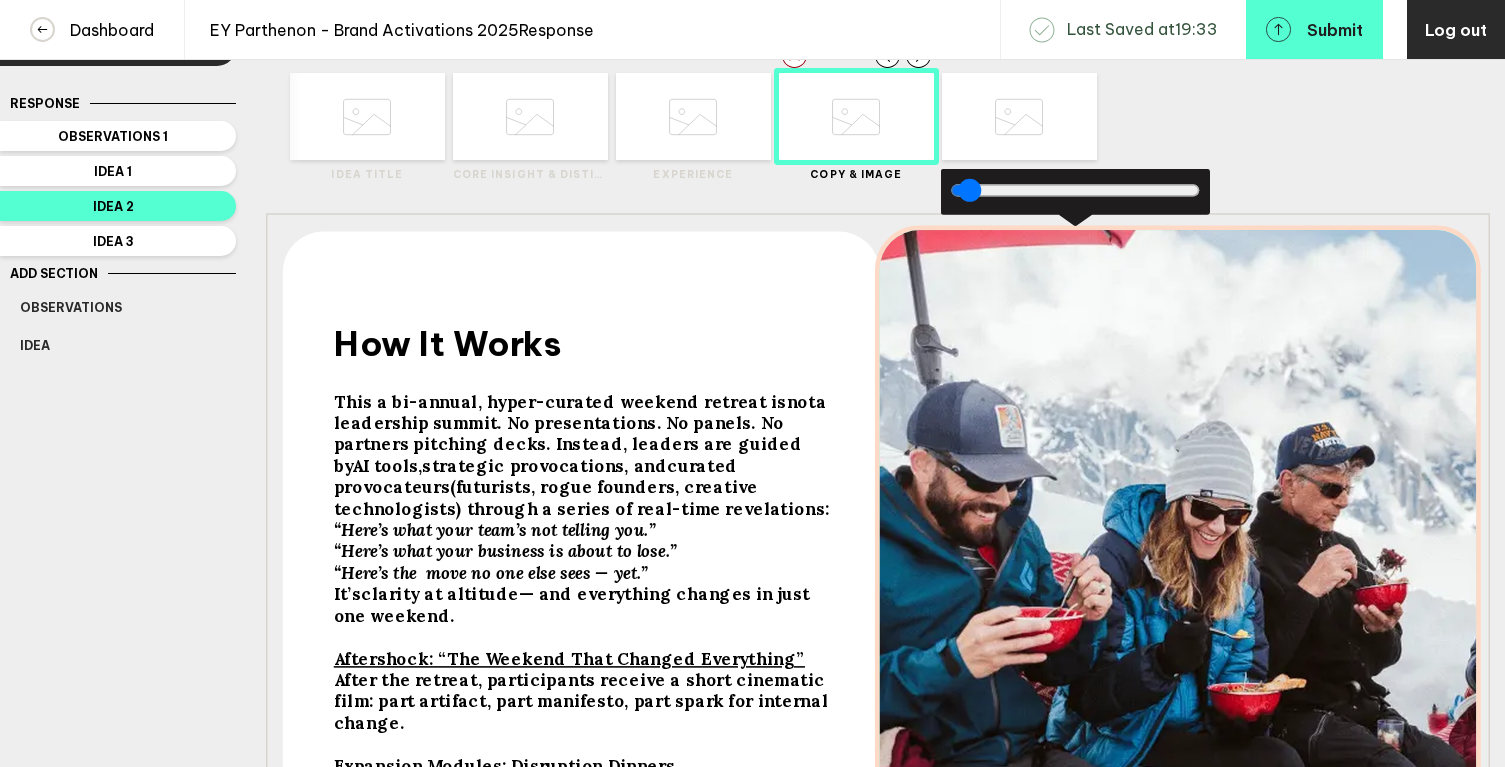 scroll, scrollTop: 0, scrollLeft: 0, axis: both 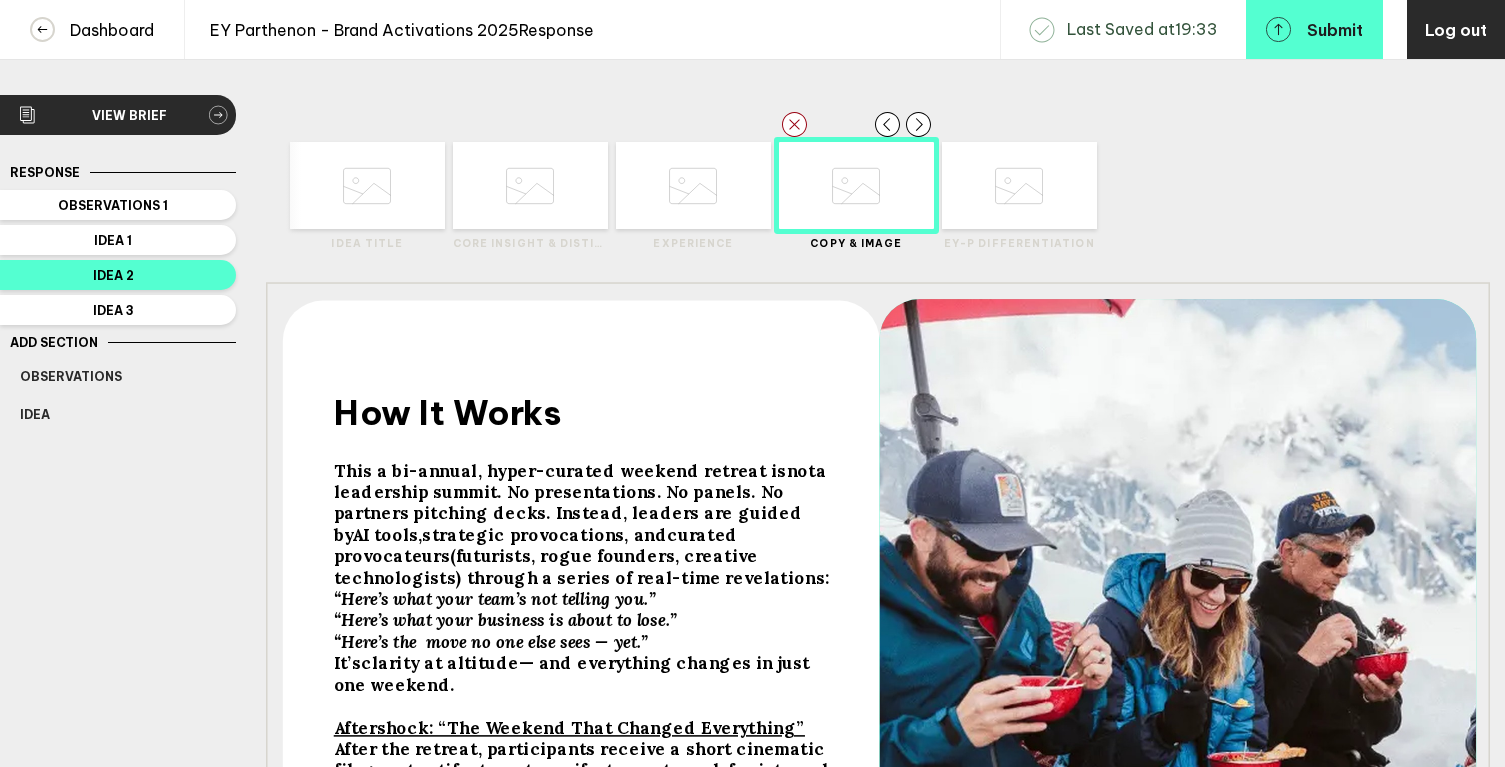 click at bounding box center (367, 186) 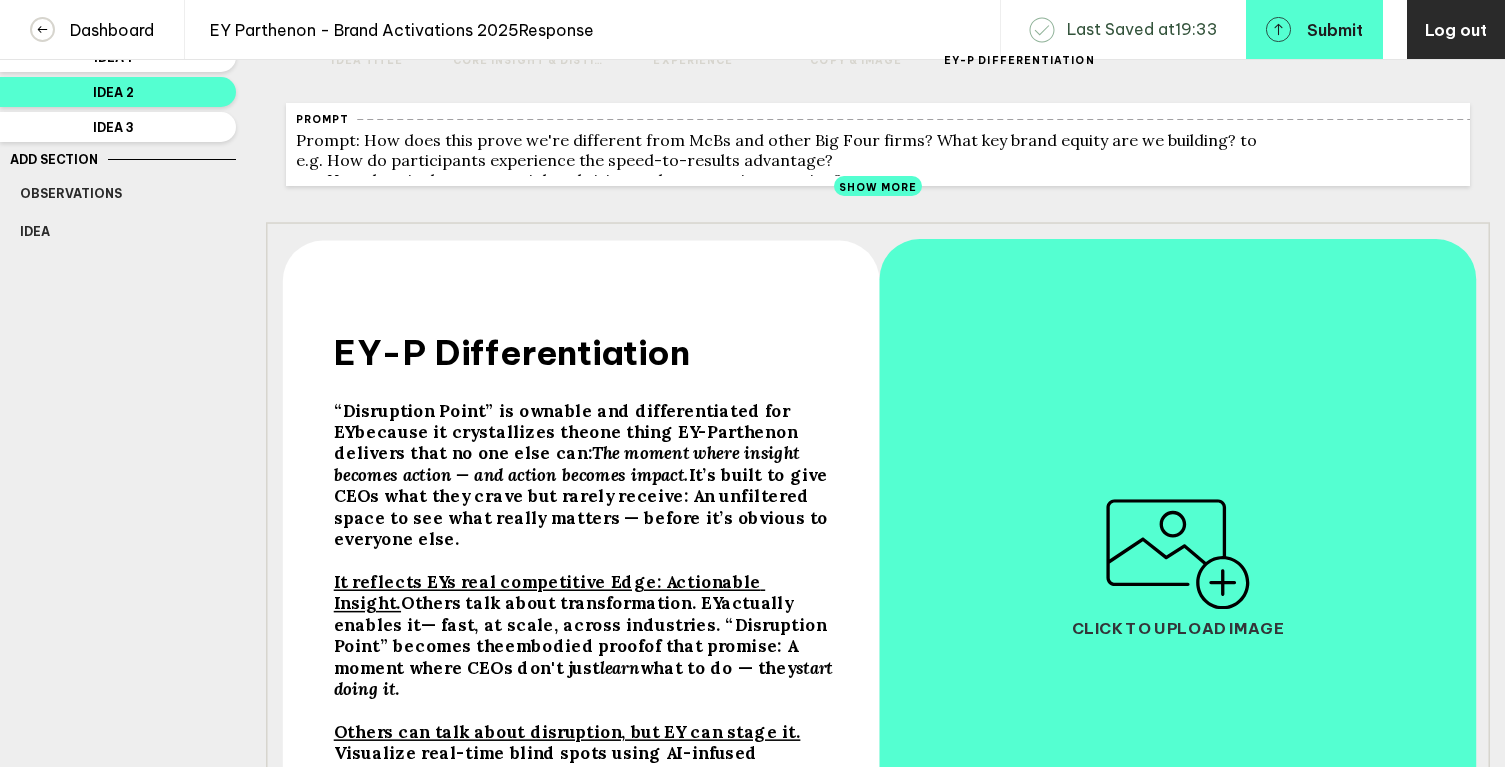 scroll, scrollTop: 394, scrollLeft: 0, axis: vertical 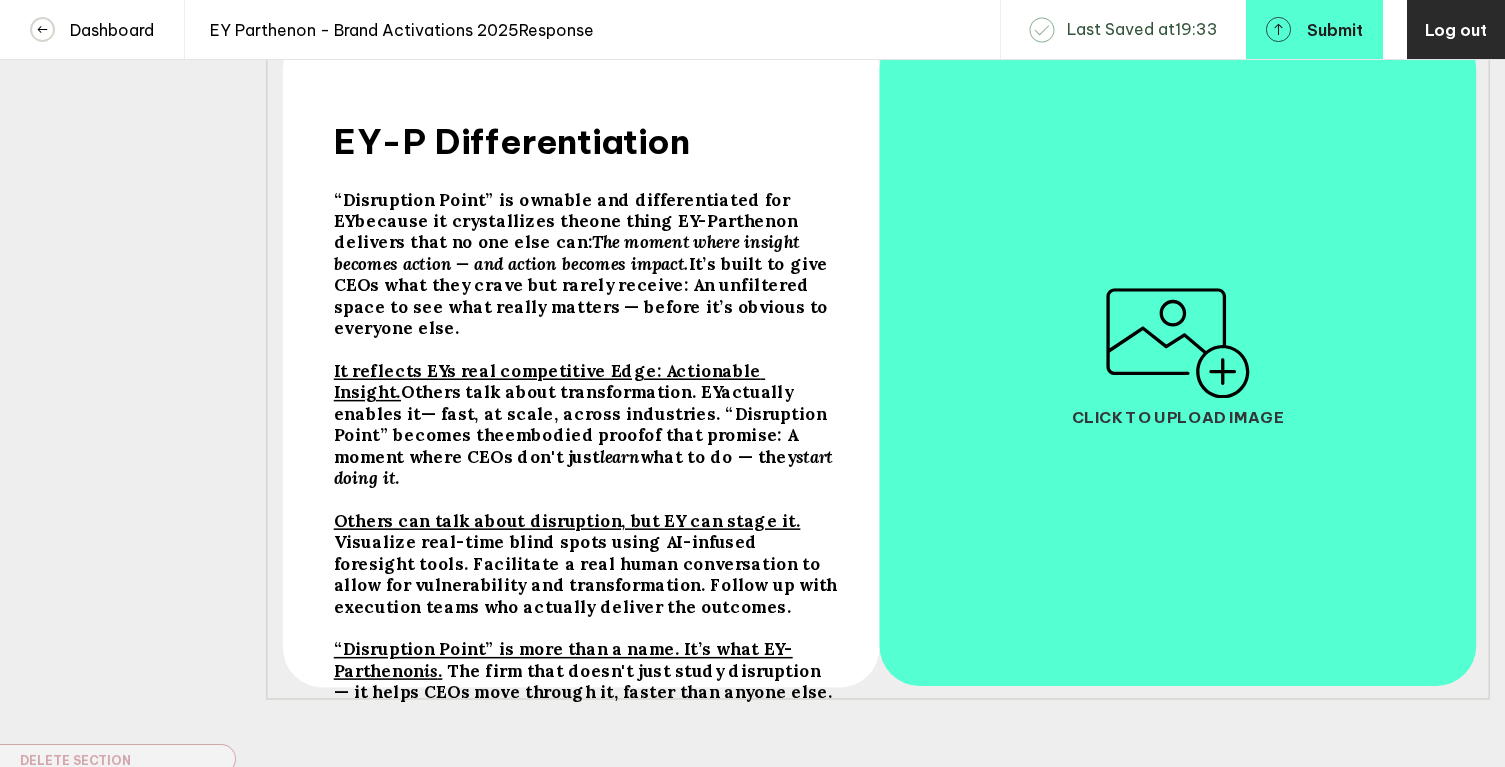 click at bounding box center (1178, 343) 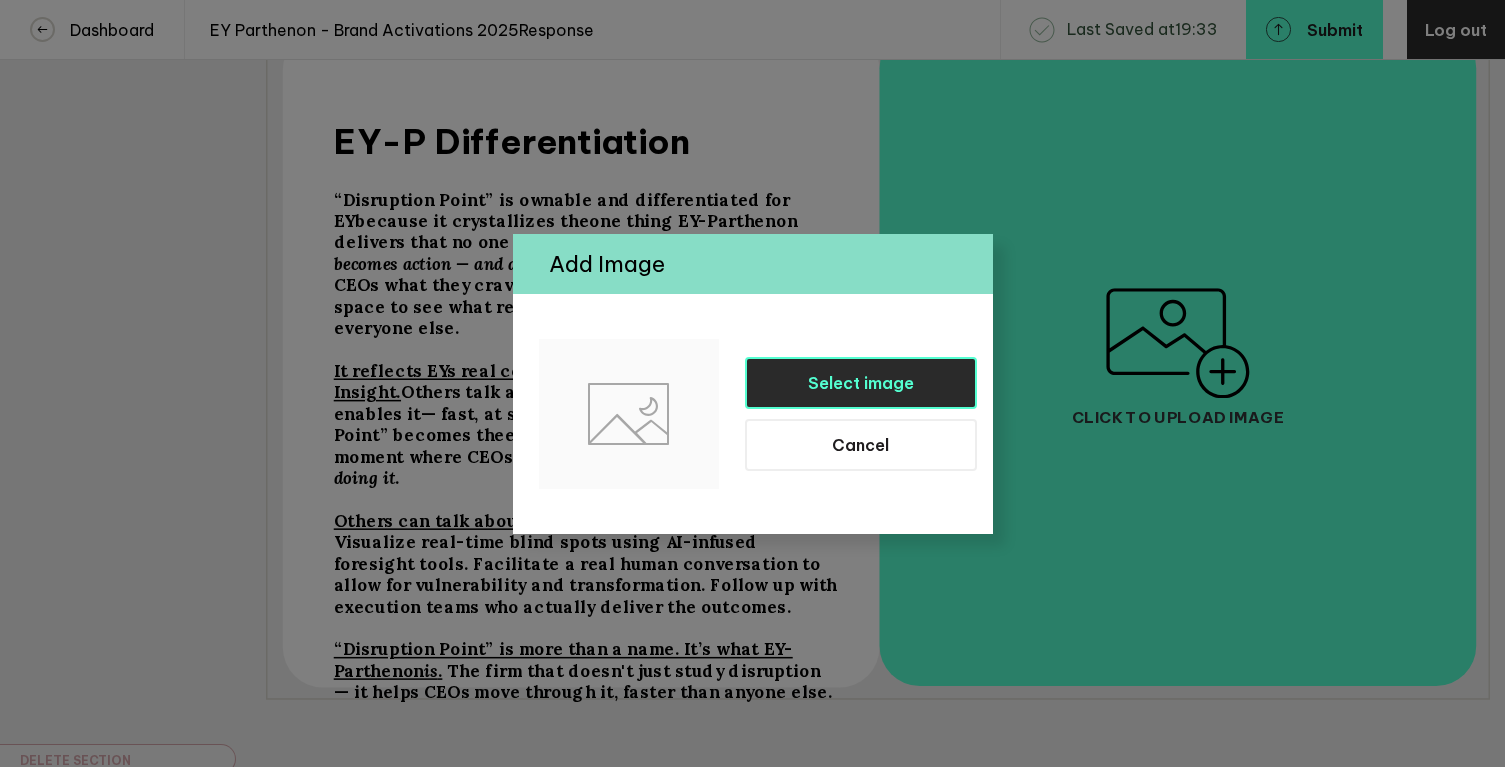 click on "Select image" at bounding box center (861, 383) 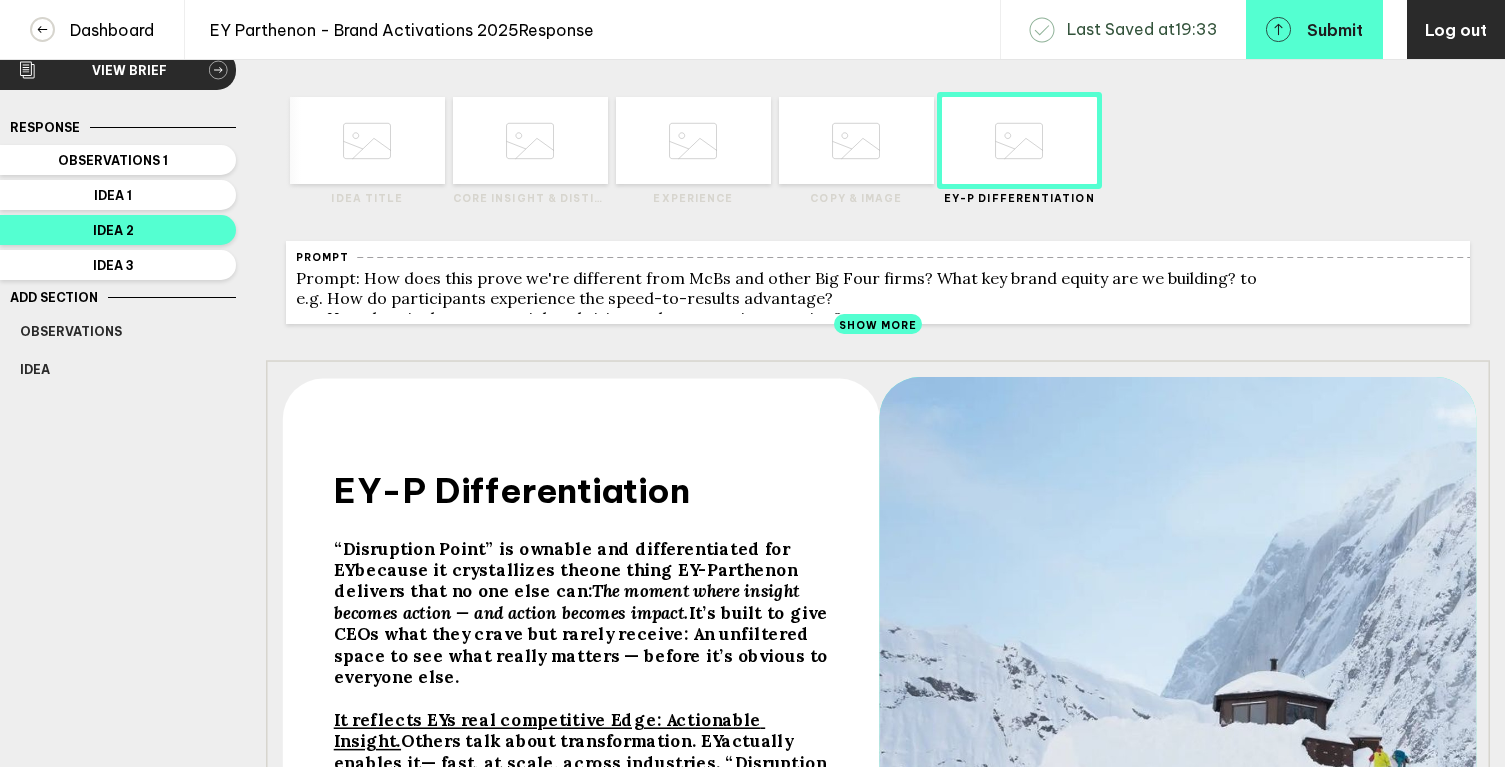 scroll, scrollTop: 0, scrollLeft: 0, axis: both 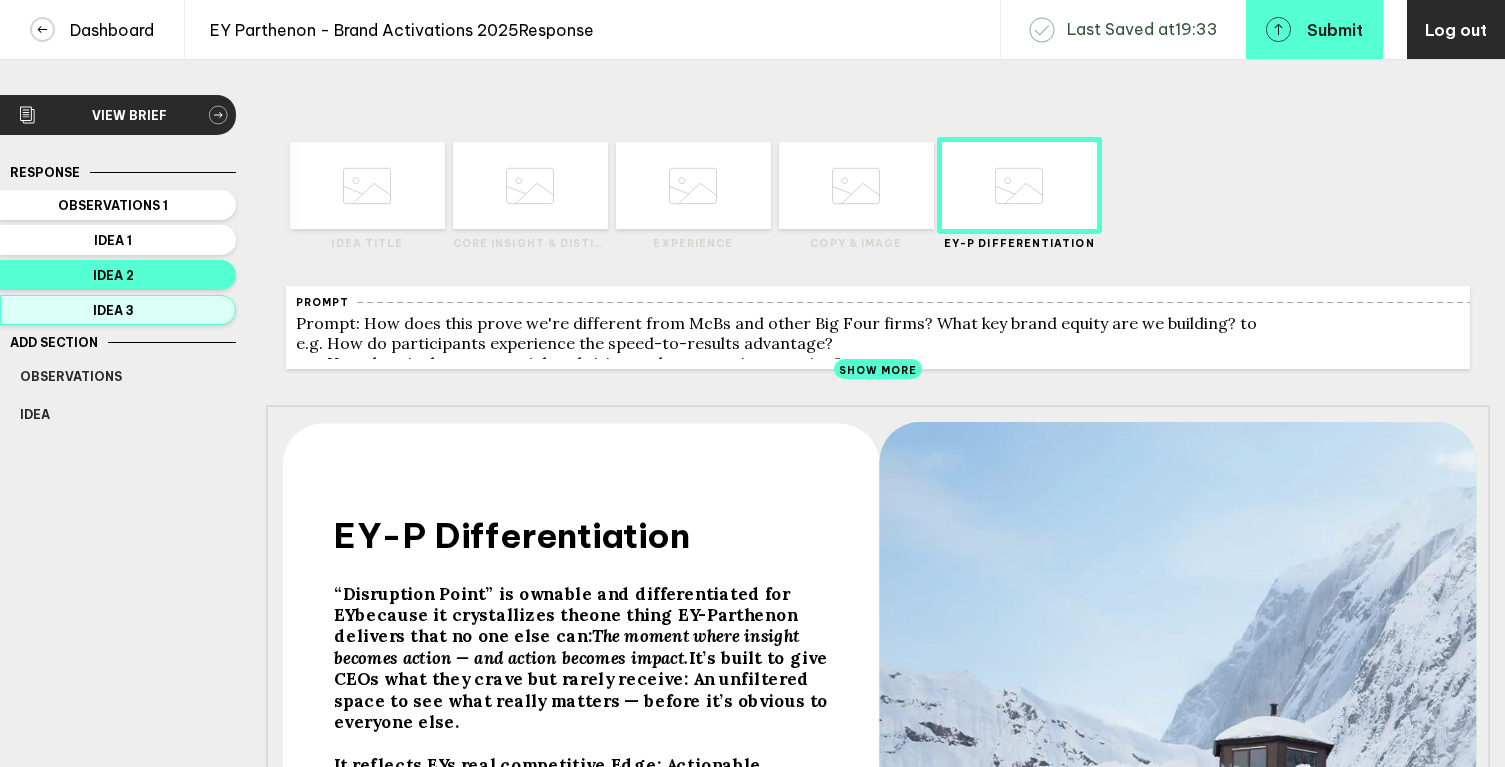 click on "Idea 3" at bounding box center (113, 205) 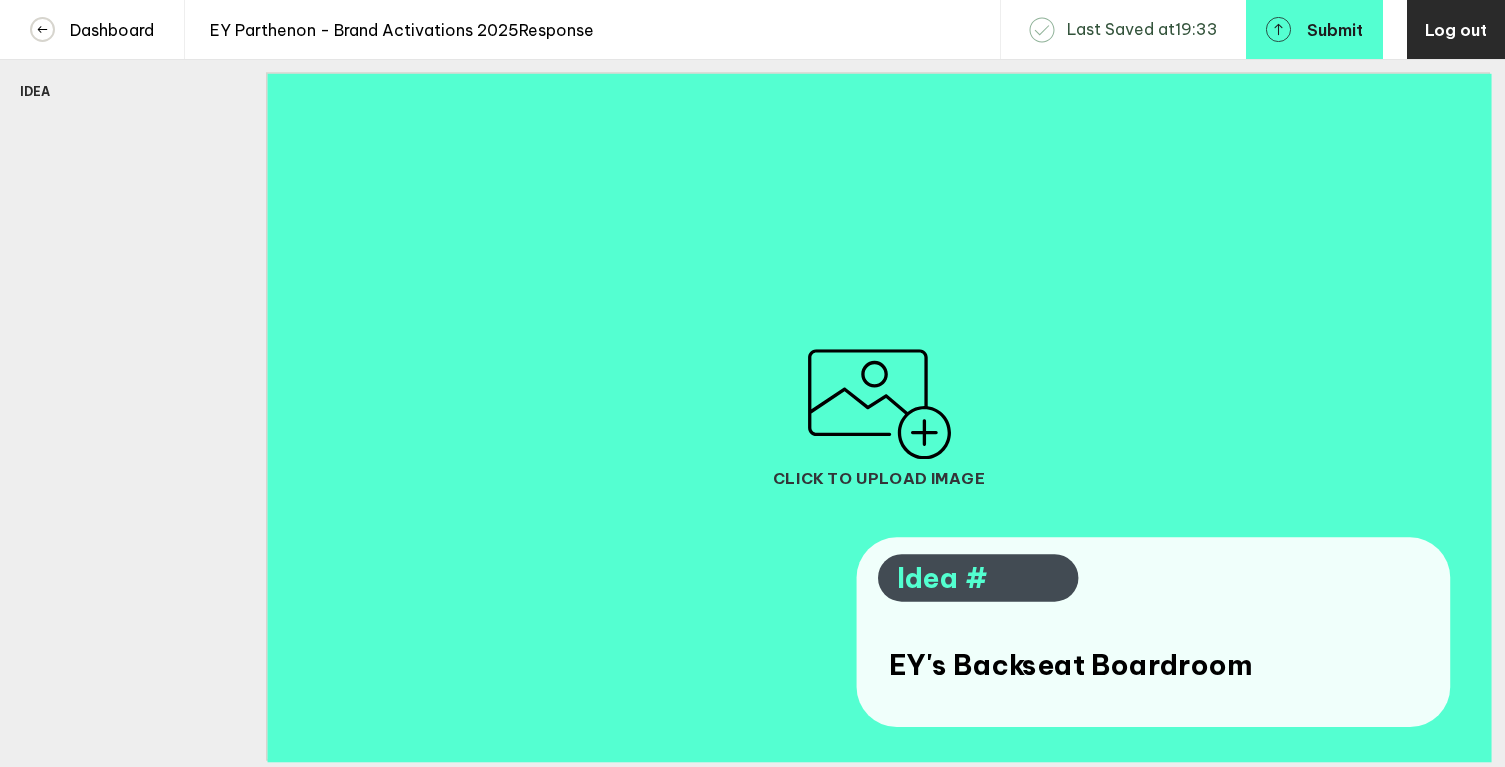 scroll, scrollTop: 341, scrollLeft: 0, axis: vertical 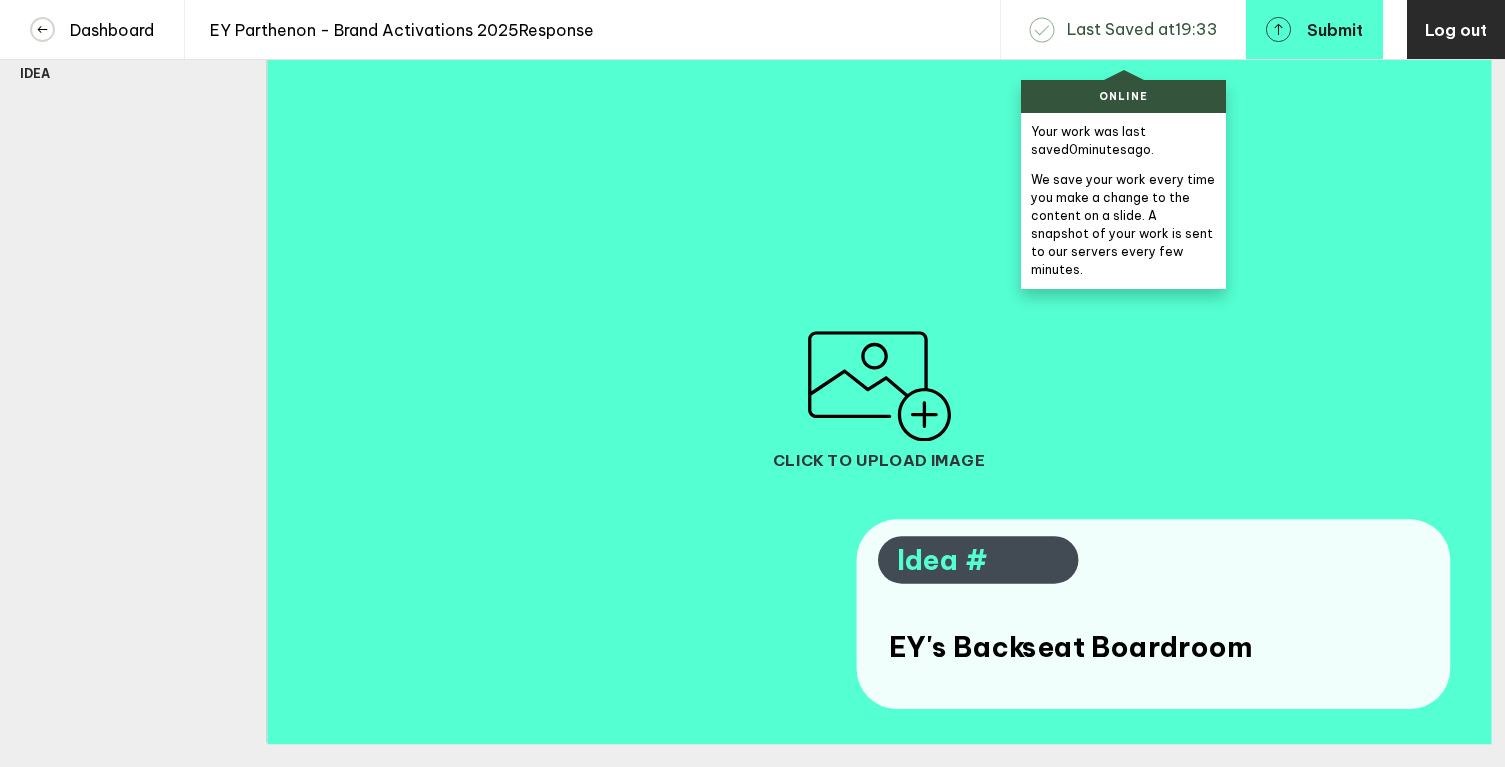 type 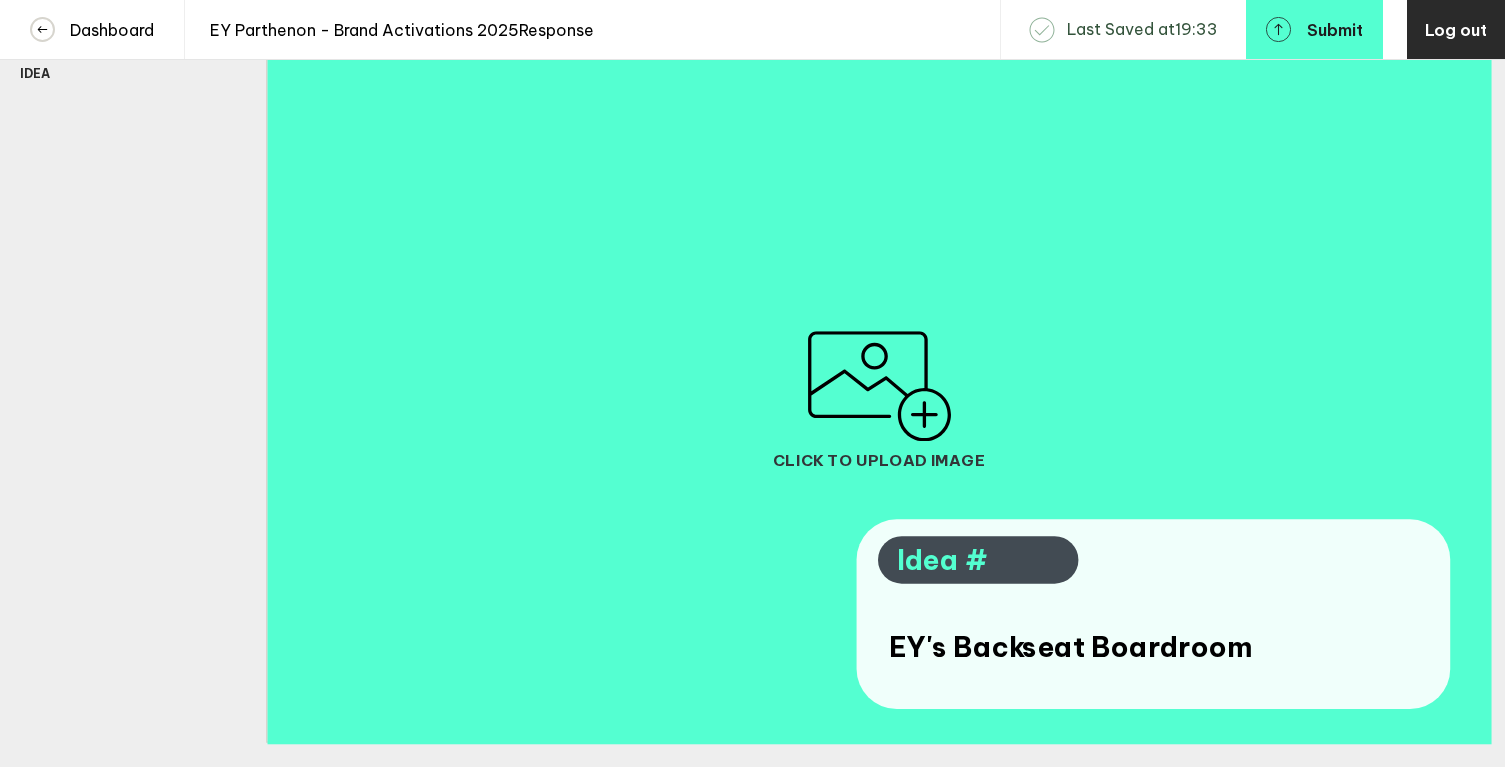 click at bounding box center [879, 386] 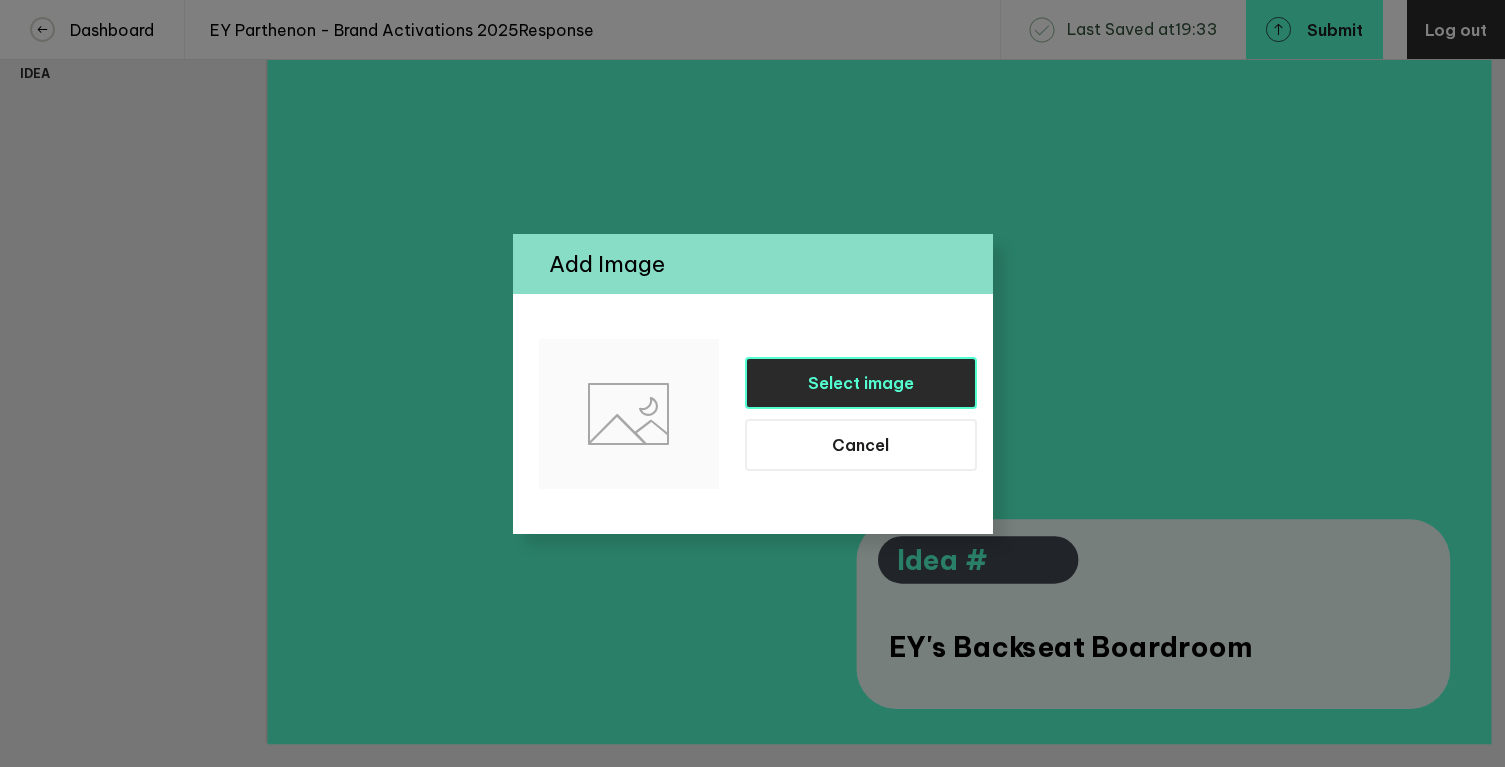 click on "Select image" at bounding box center [861, 383] 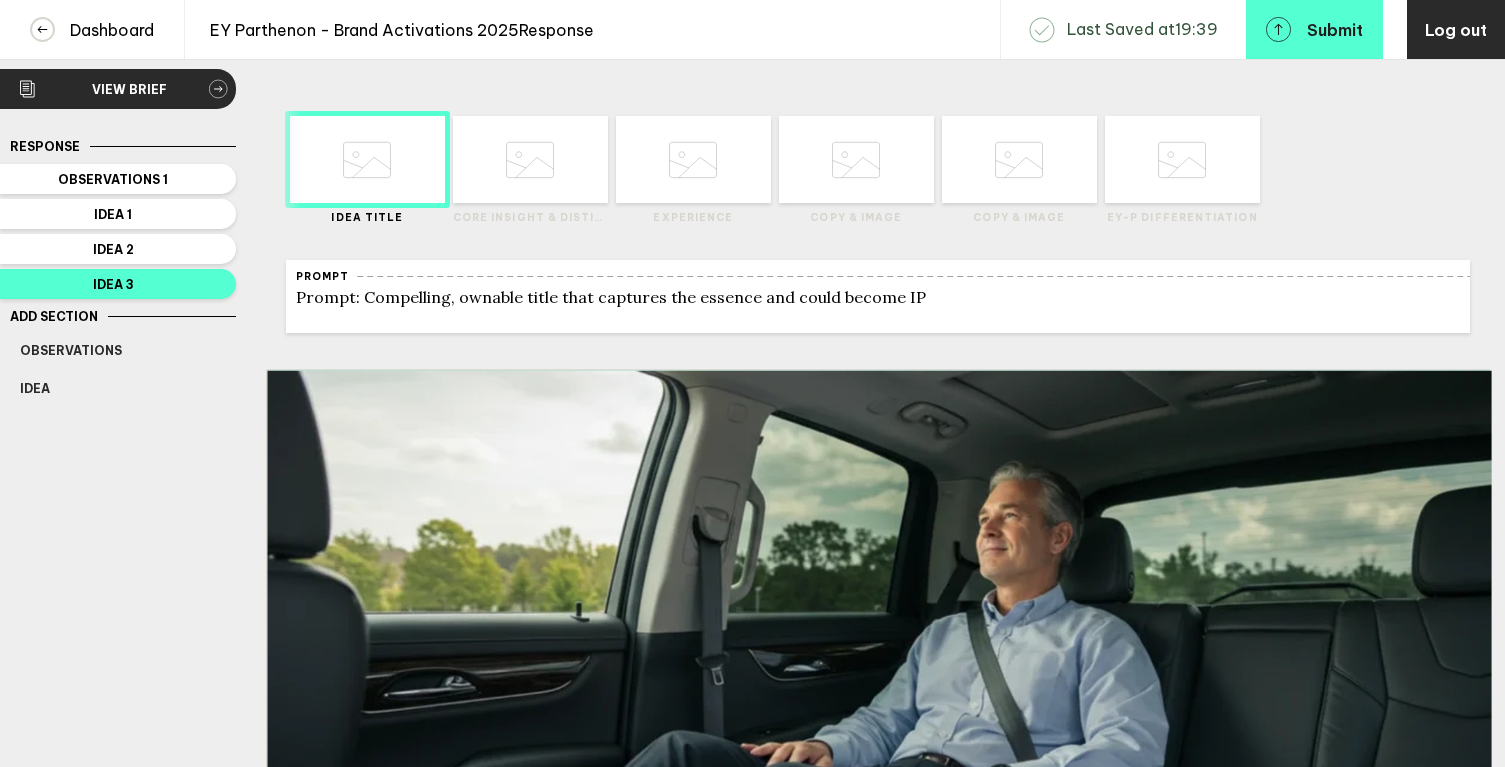 scroll, scrollTop: 0, scrollLeft: 0, axis: both 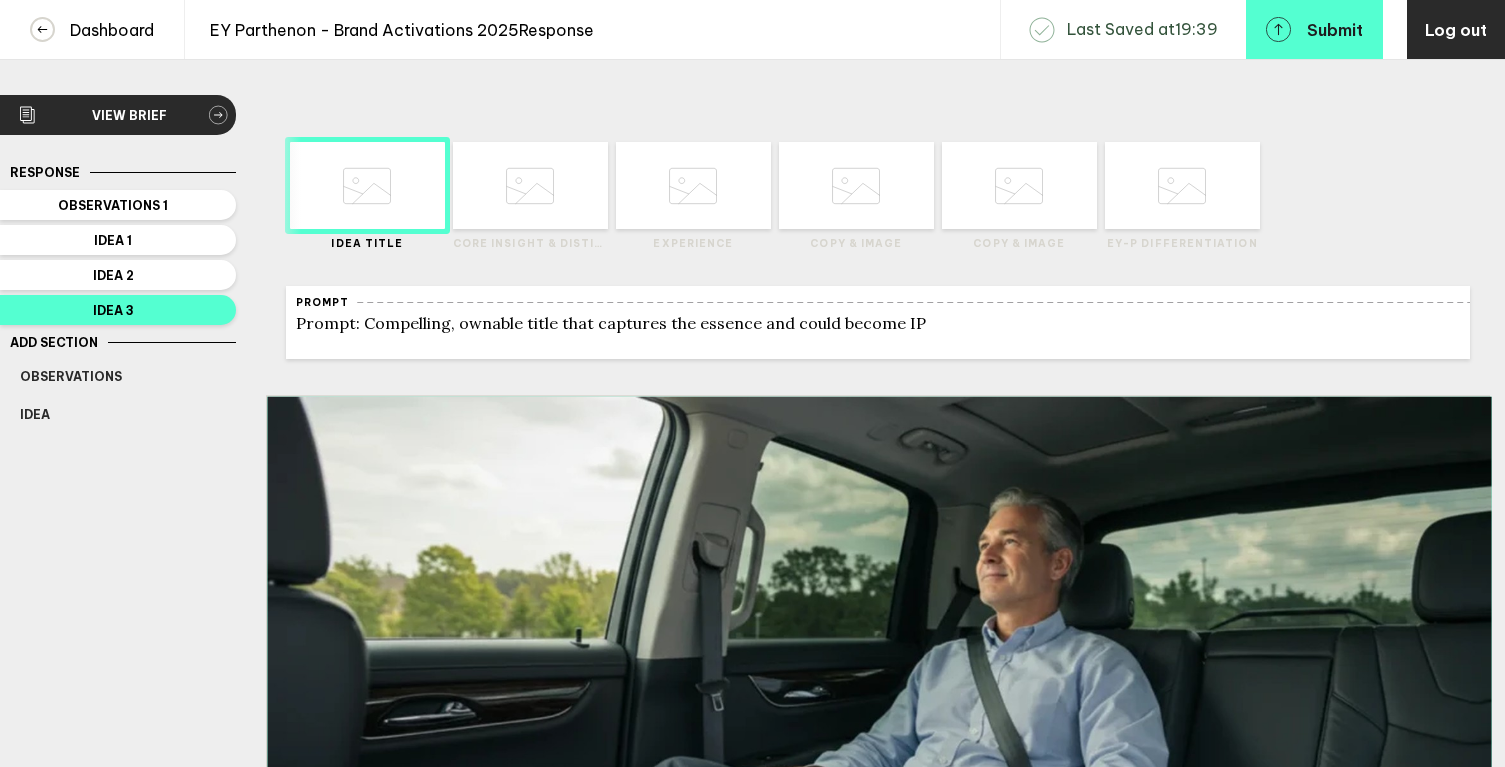 click at bounding box center [367, 186] 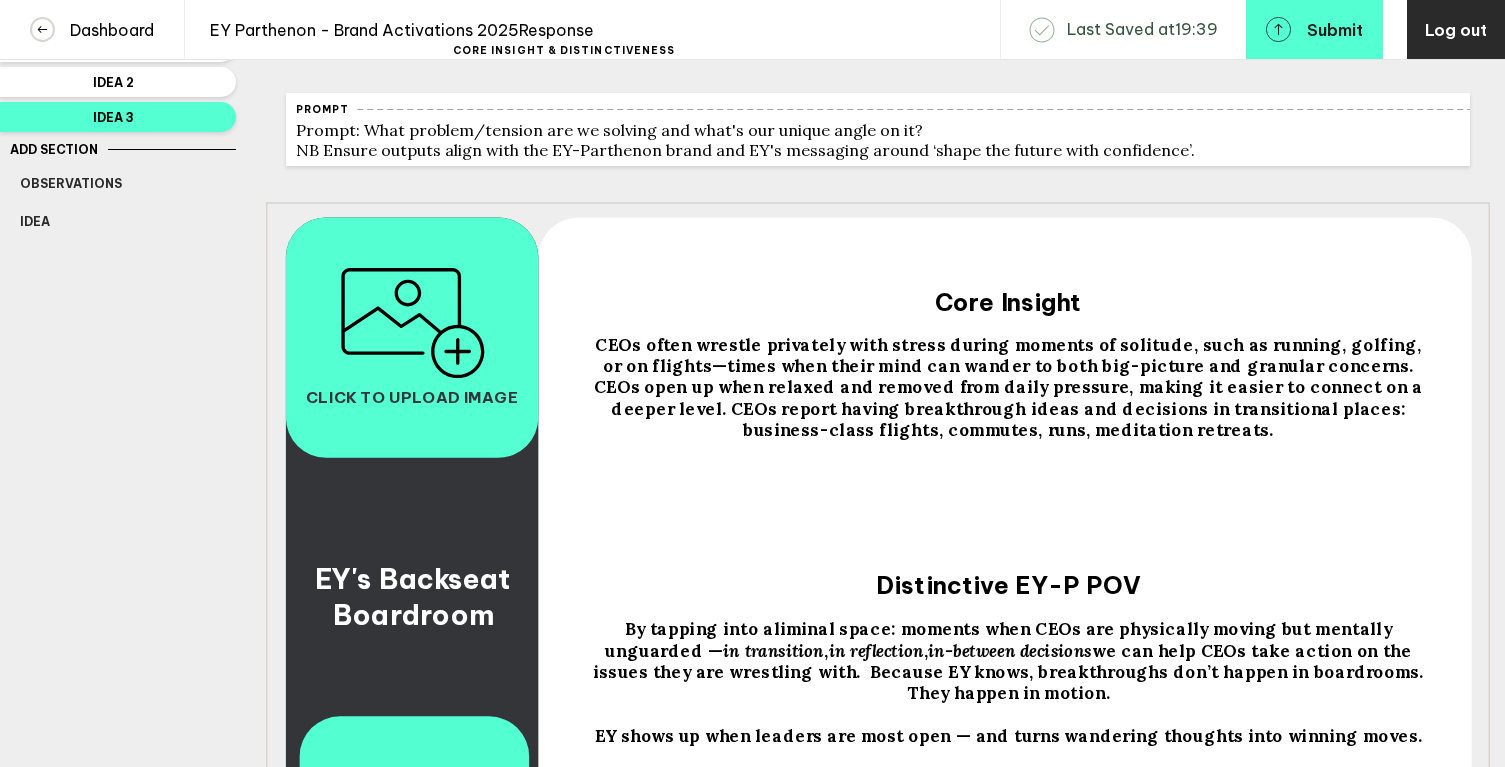 scroll, scrollTop: 207, scrollLeft: 0, axis: vertical 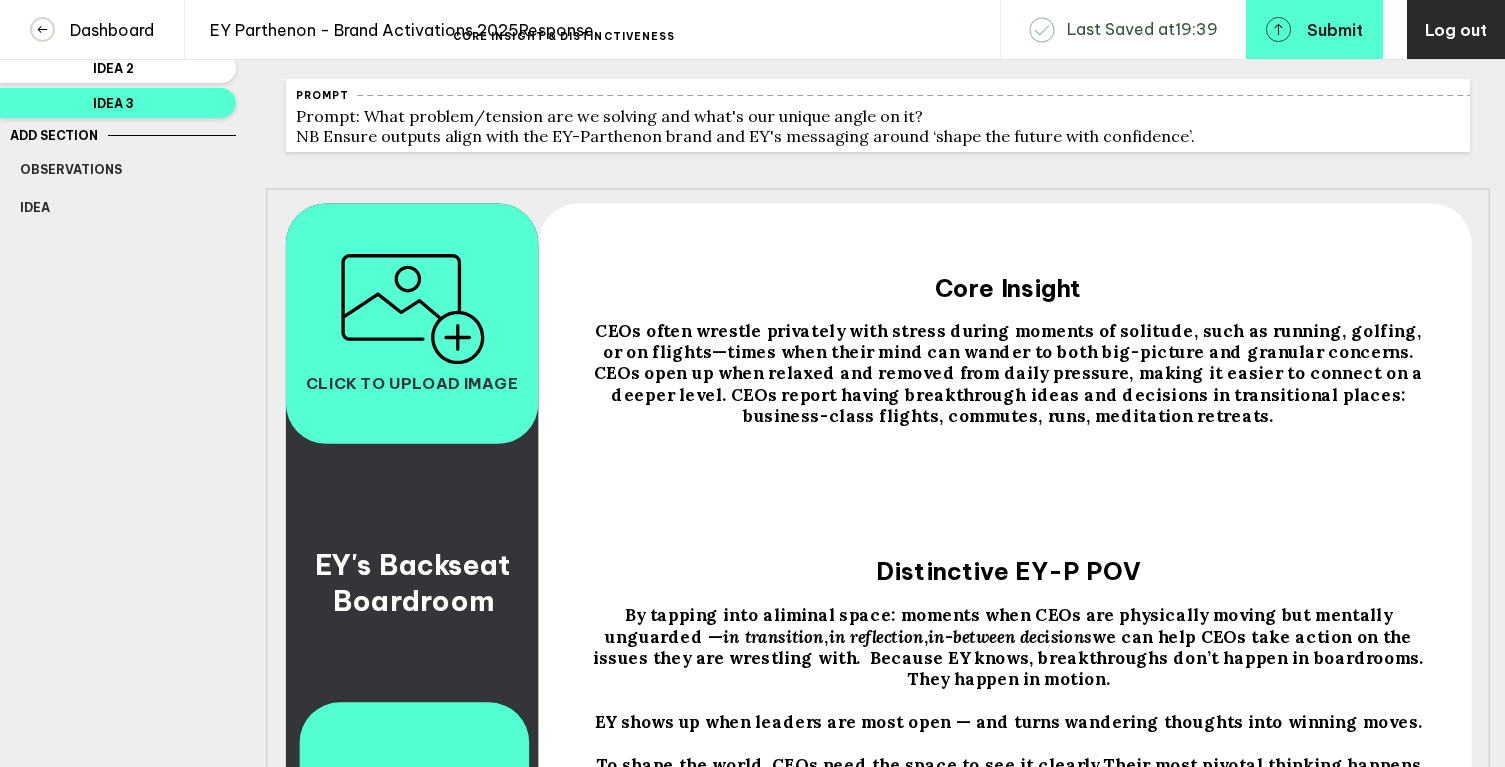 click at bounding box center (412, 310) 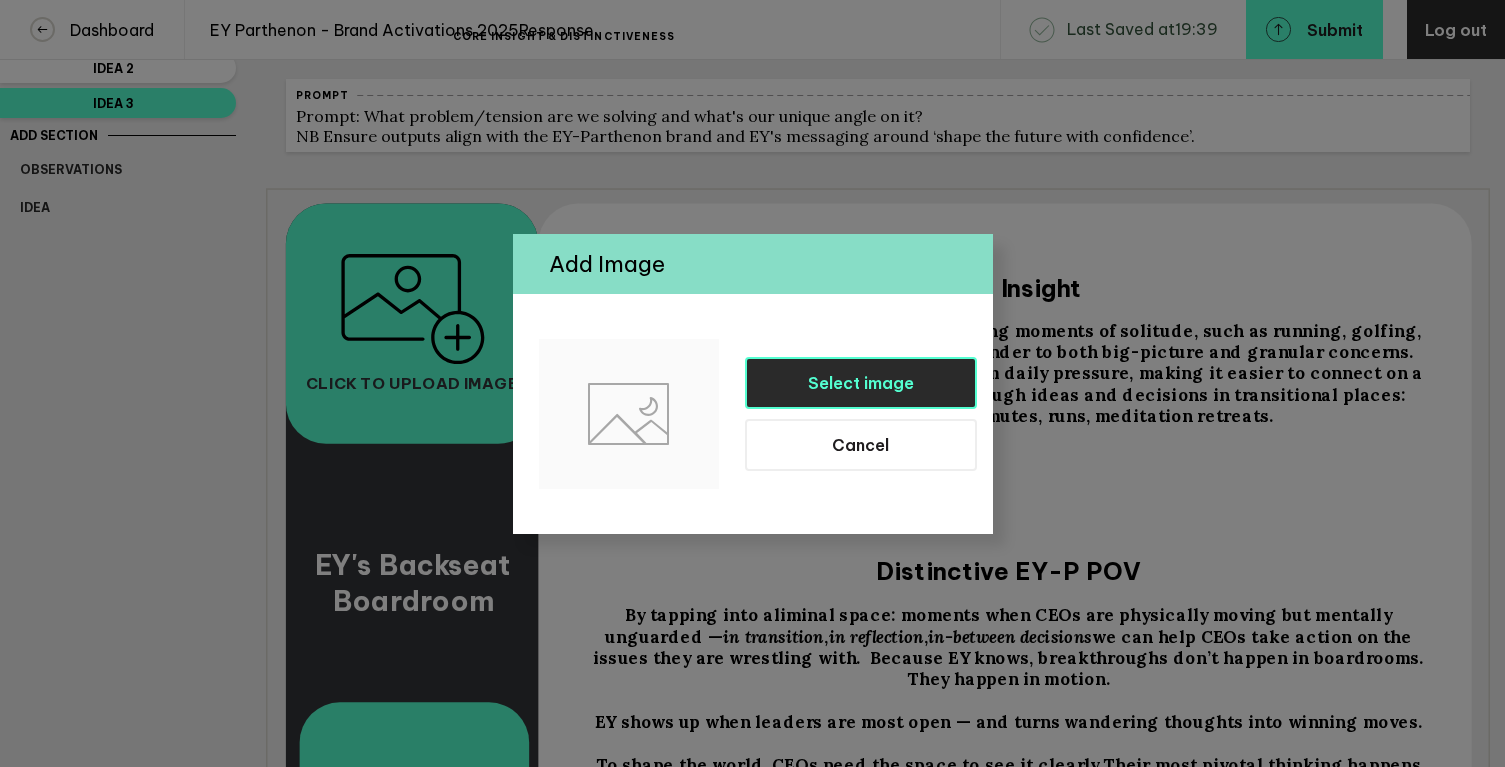 click on "Select image" at bounding box center (861, 383) 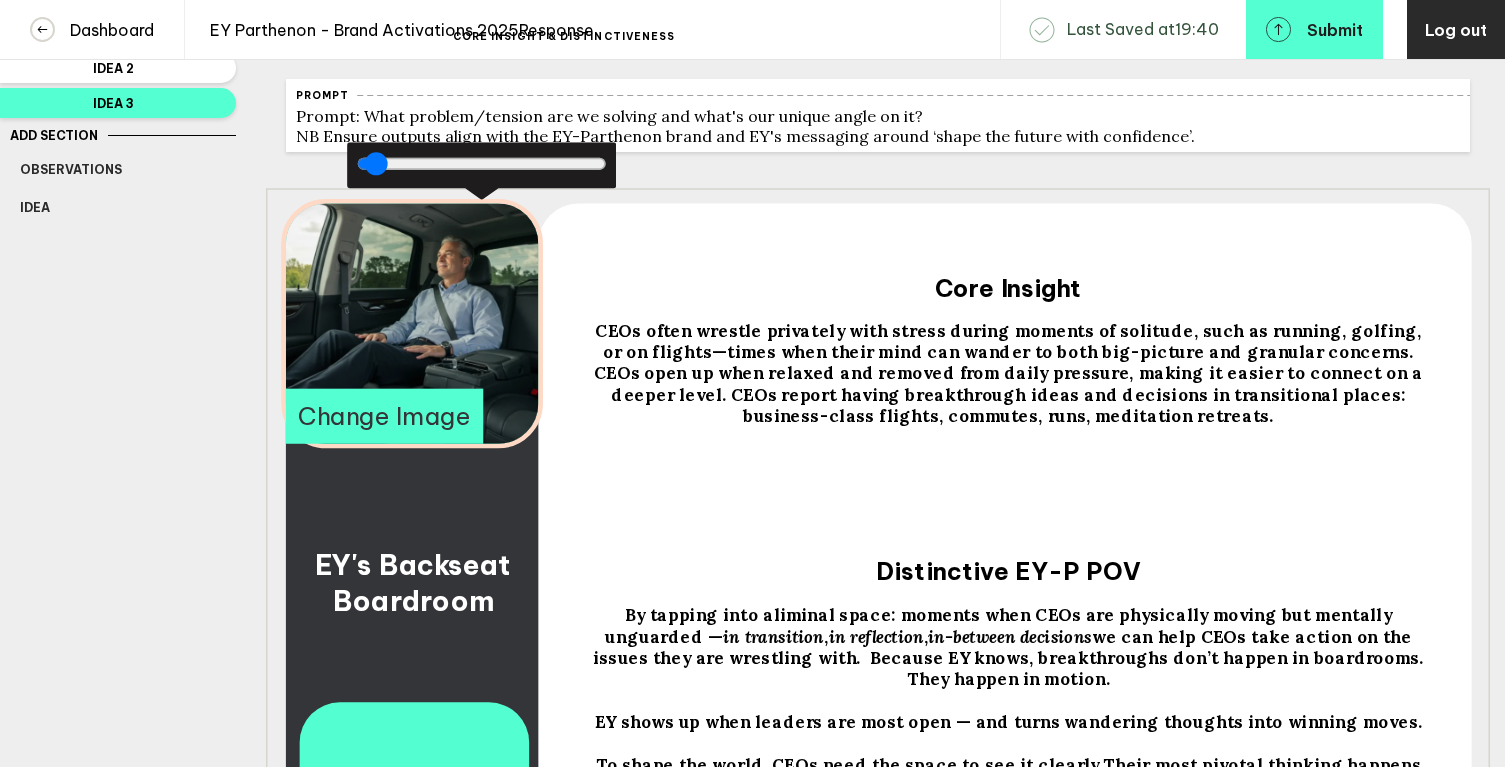 drag, startPoint x: 473, startPoint y: 306, endPoint x: 378, endPoint y: 326, distance: 97.082436 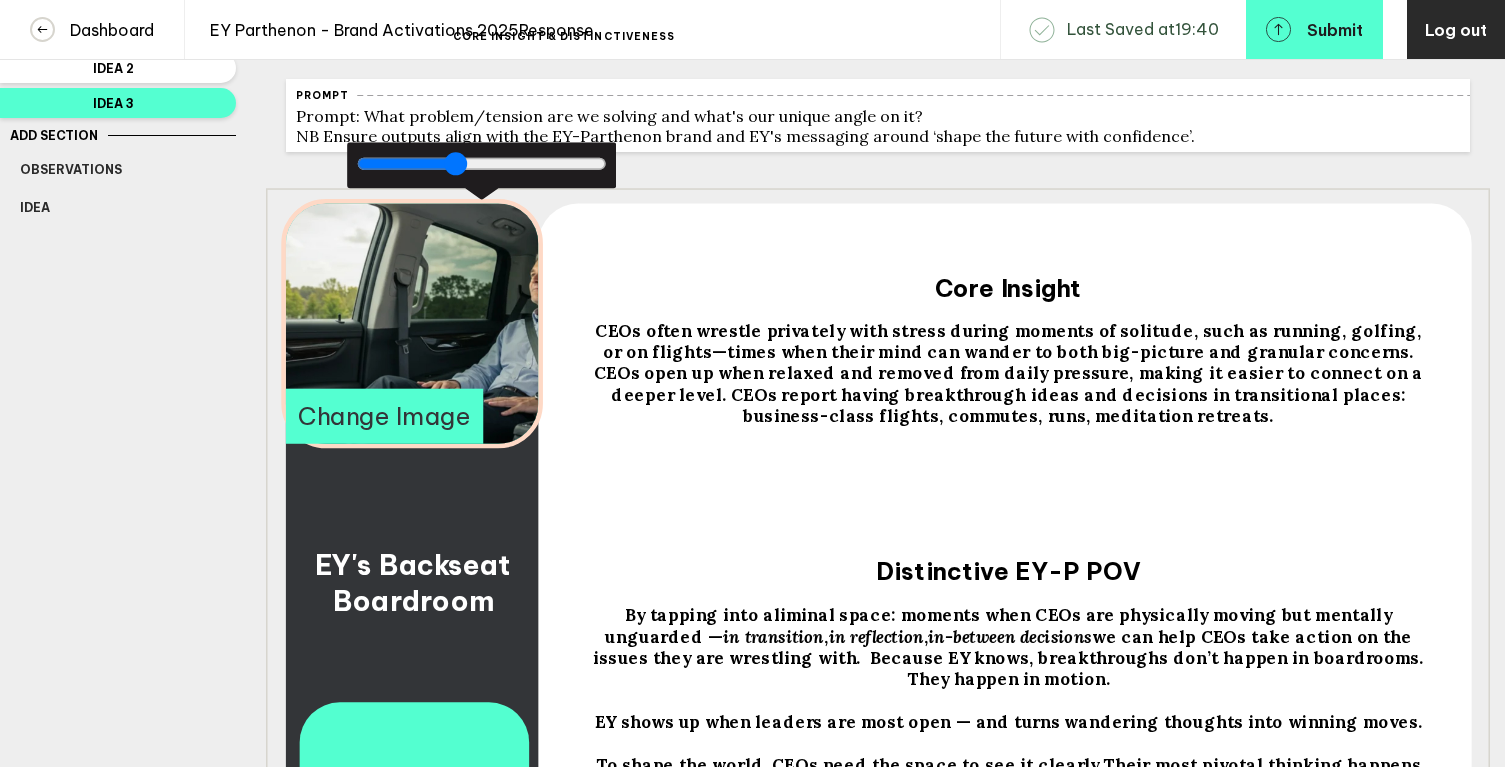 drag, startPoint x: 378, startPoint y: 177, endPoint x: 454, endPoint y: 180, distance: 76.05919 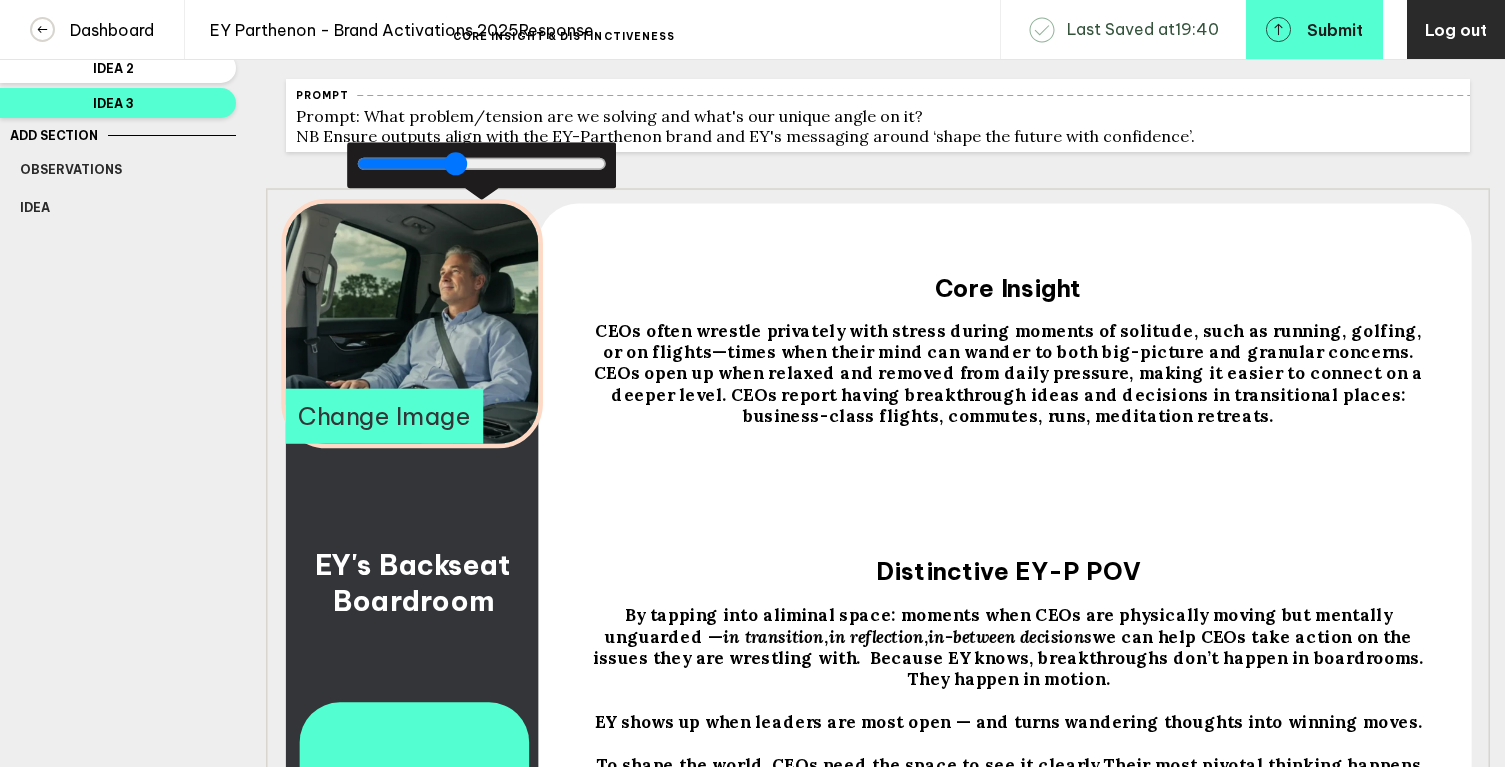 drag, startPoint x: 468, startPoint y: 322, endPoint x: 374, endPoint y: 327, distance: 94.13288 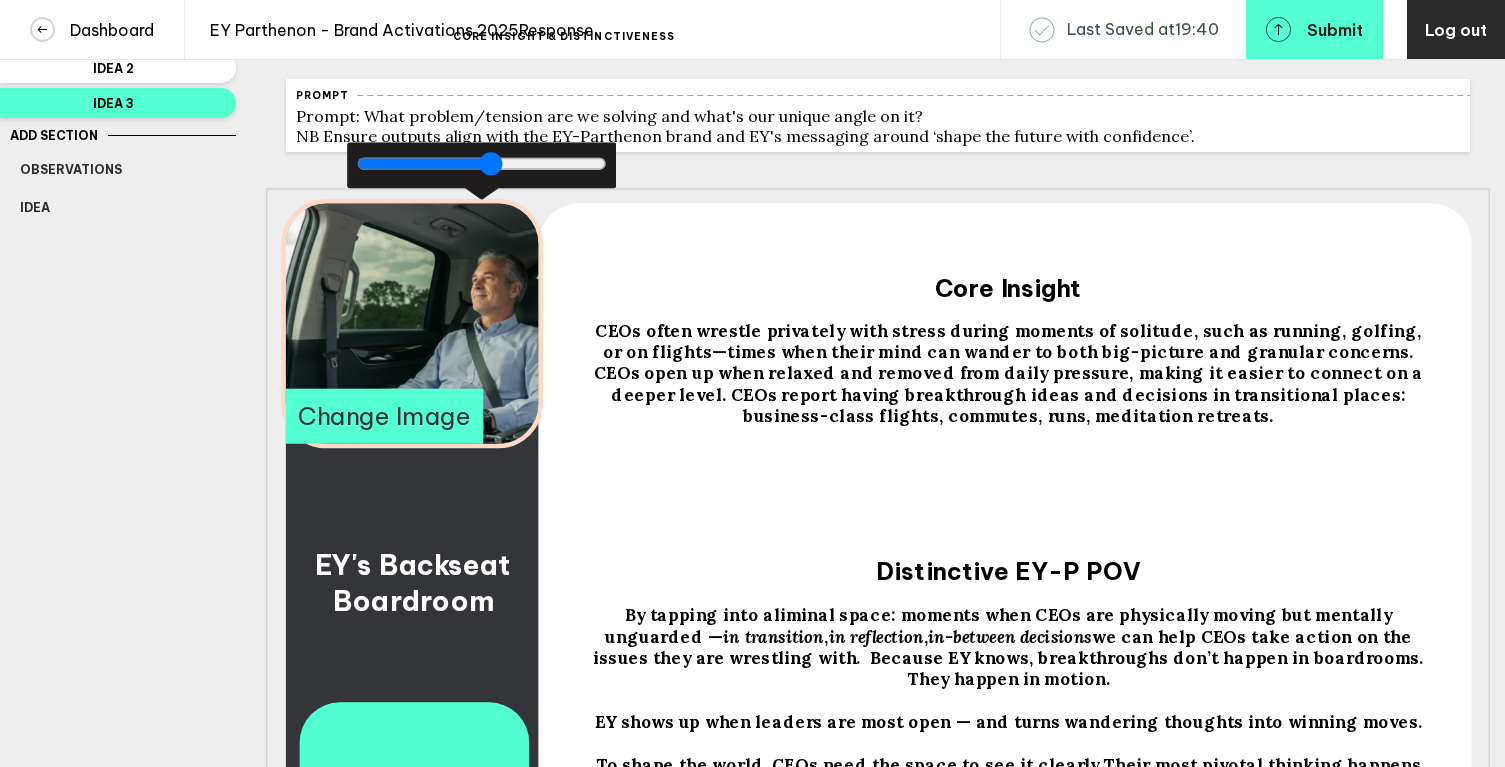 drag, startPoint x: 455, startPoint y: 178, endPoint x: 491, endPoint y: 176, distance: 36.05551 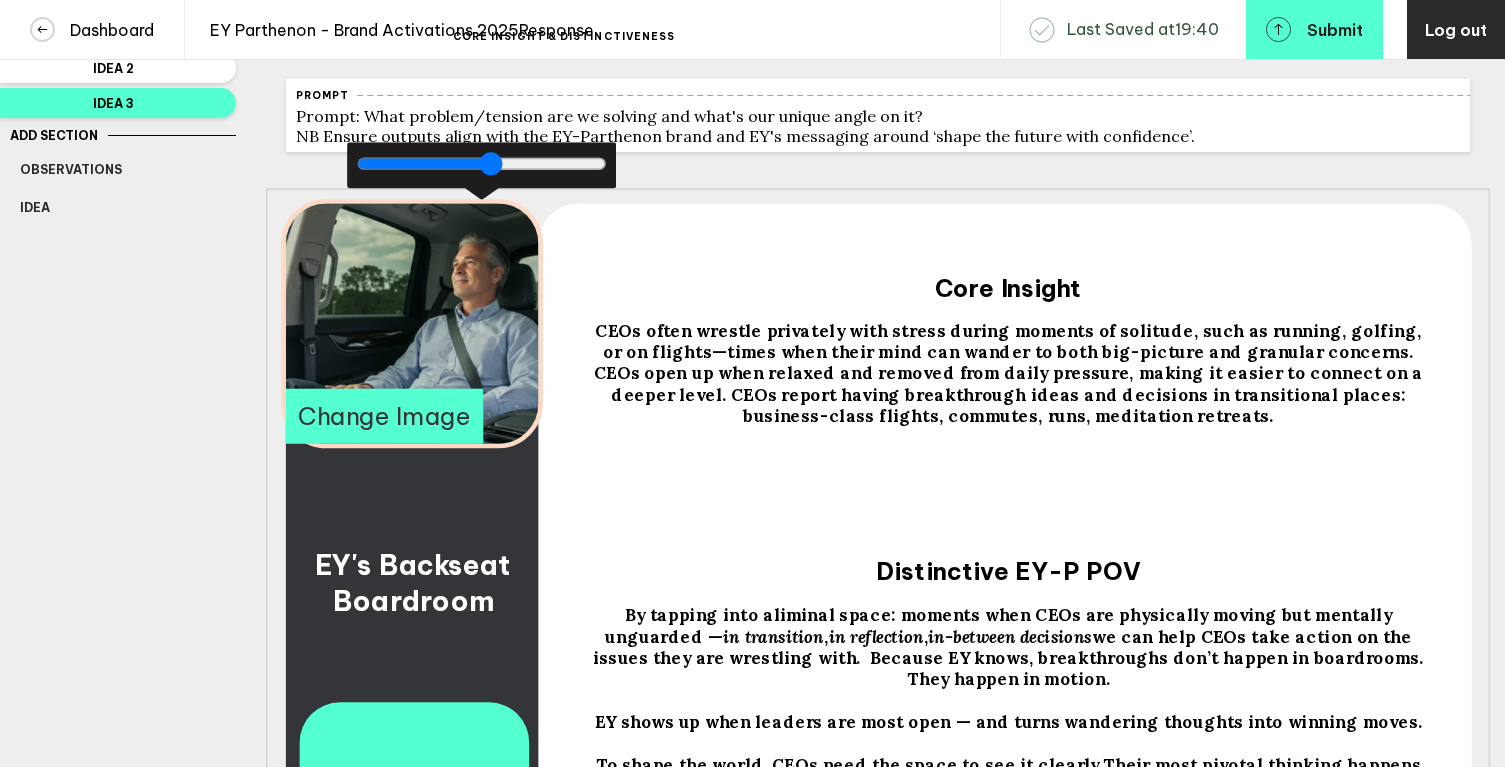 drag, startPoint x: 485, startPoint y: 318, endPoint x: 458, endPoint y: 301, distance: 31.906113 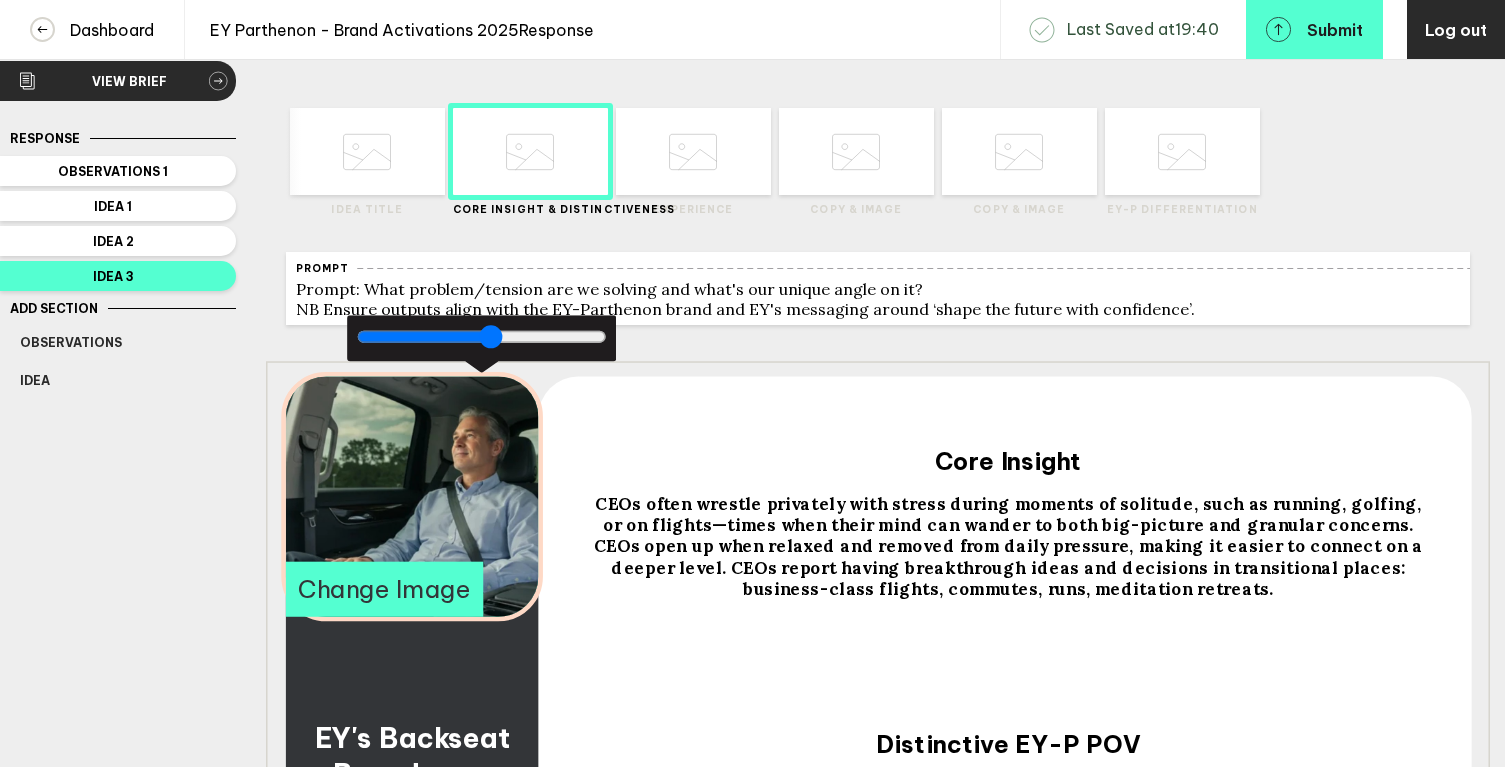 scroll, scrollTop: 0, scrollLeft: 0, axis: both 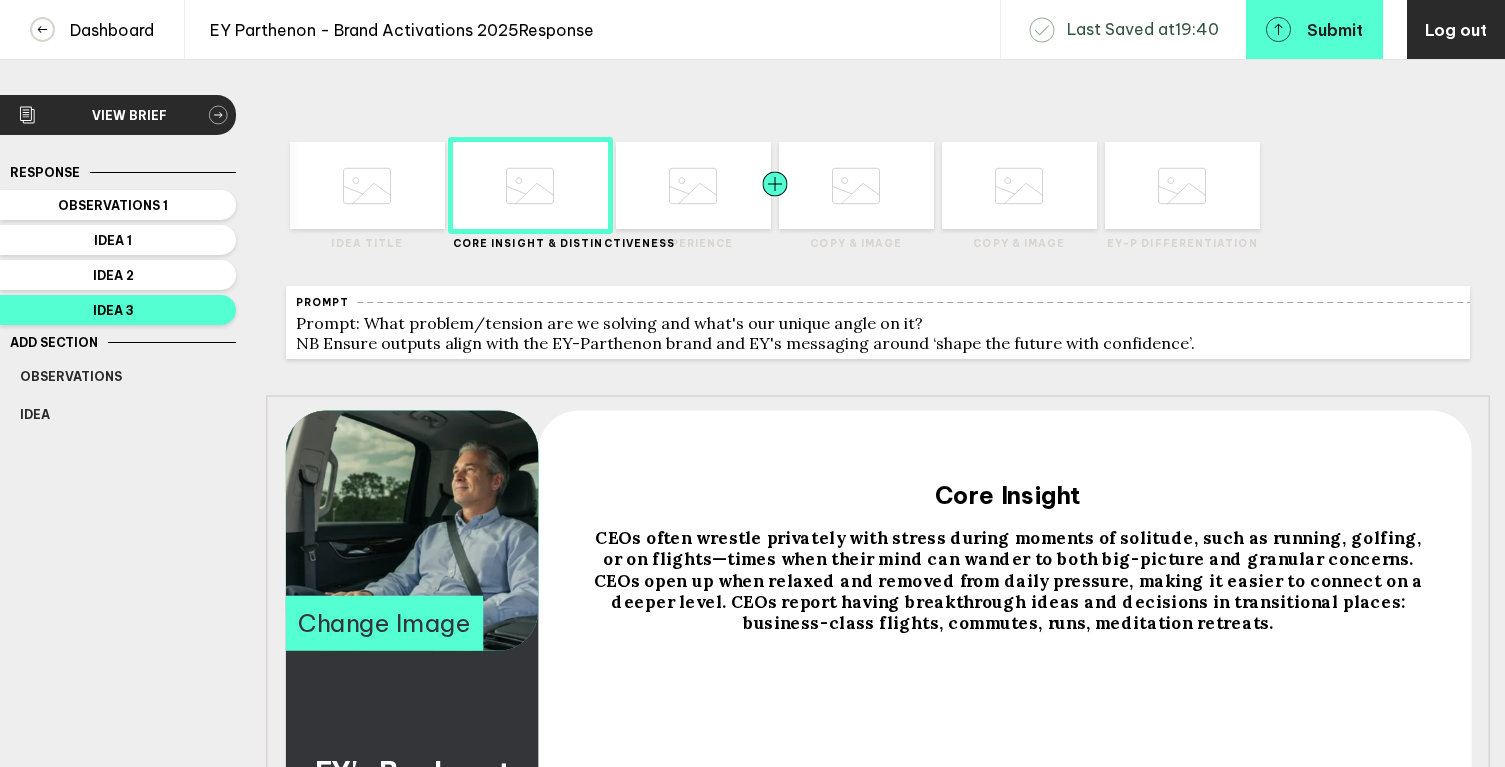 click at bounding box center (410, 185) 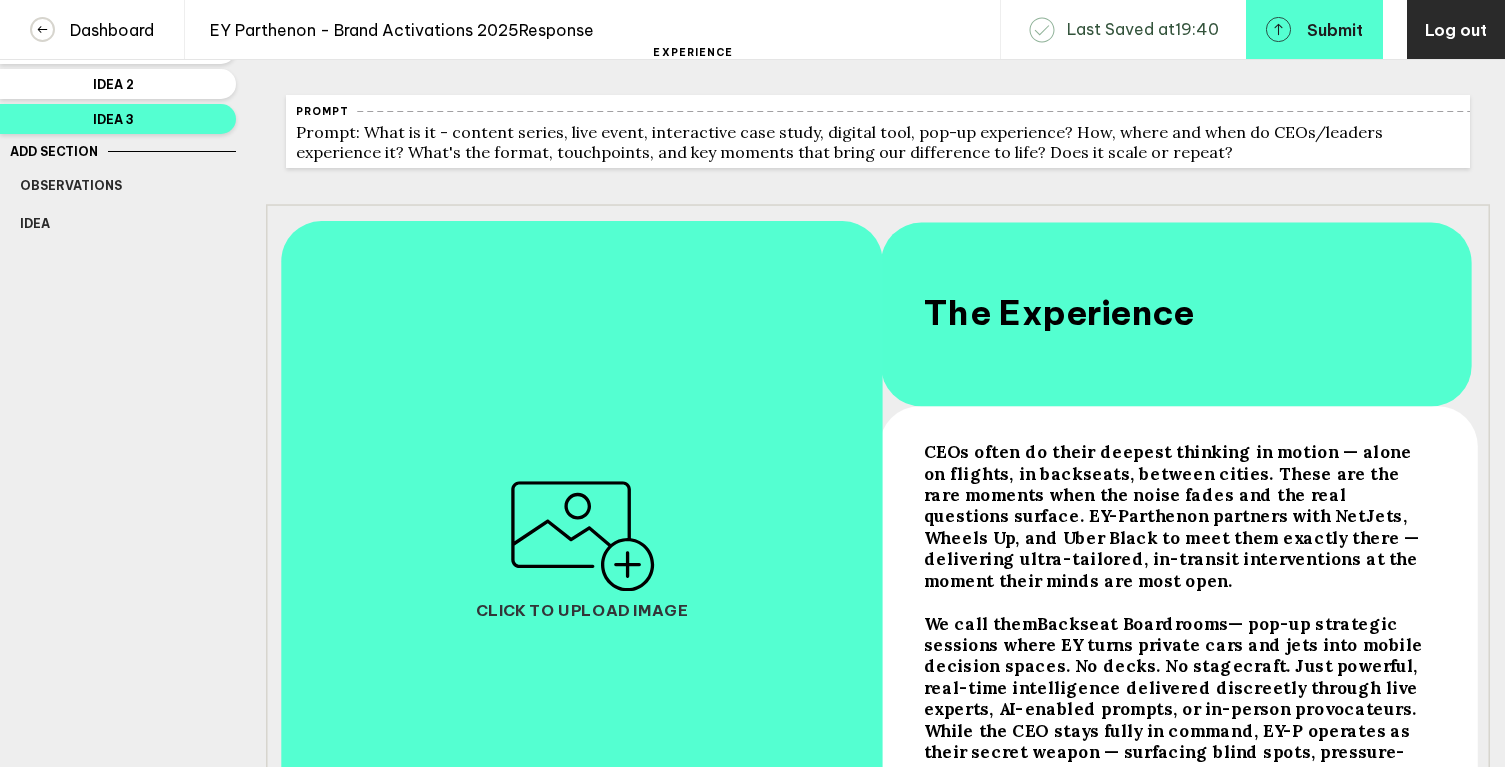 scroll, scrollTop: 224, scrollLeft: 0, axis: vertical 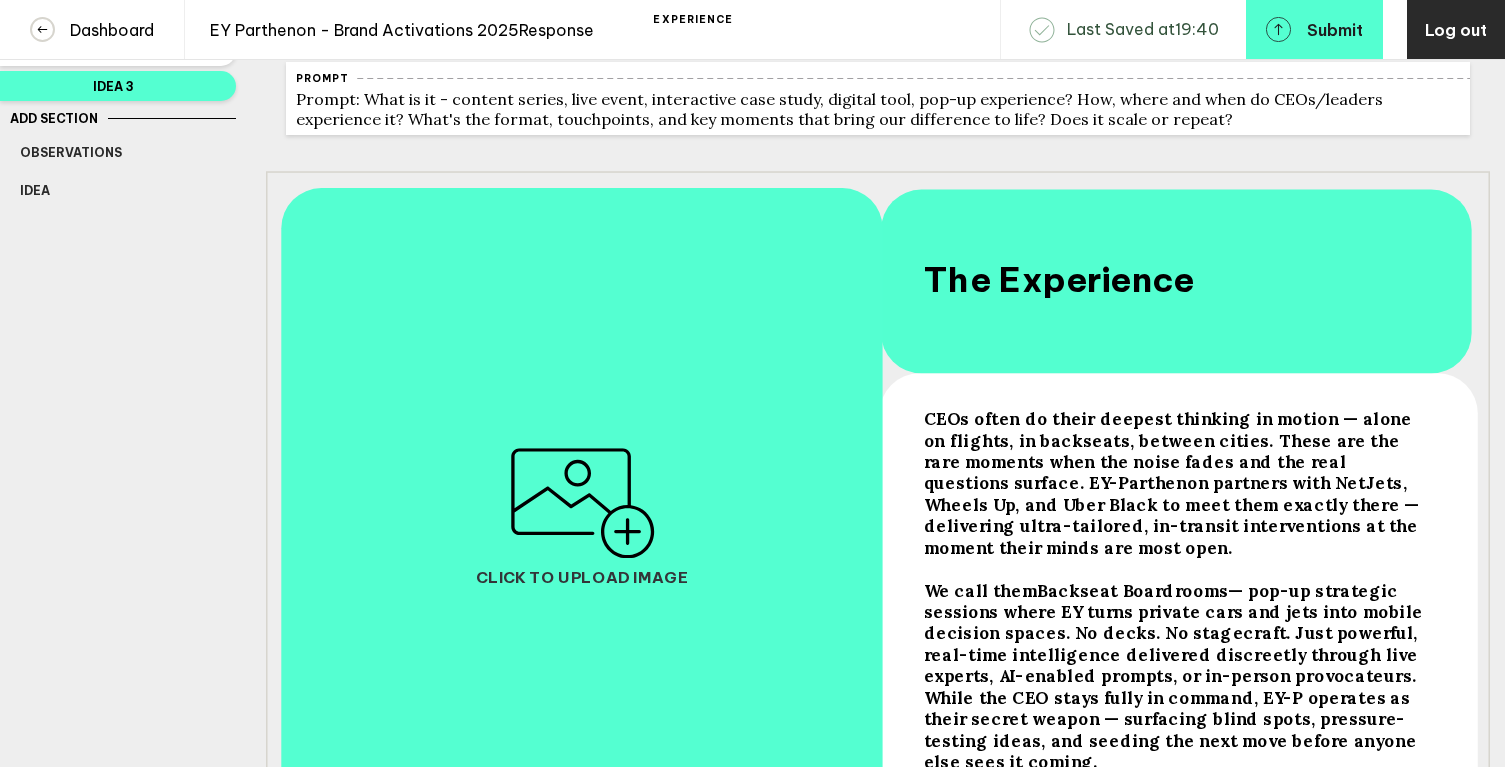click at bounding box center [581, 503] 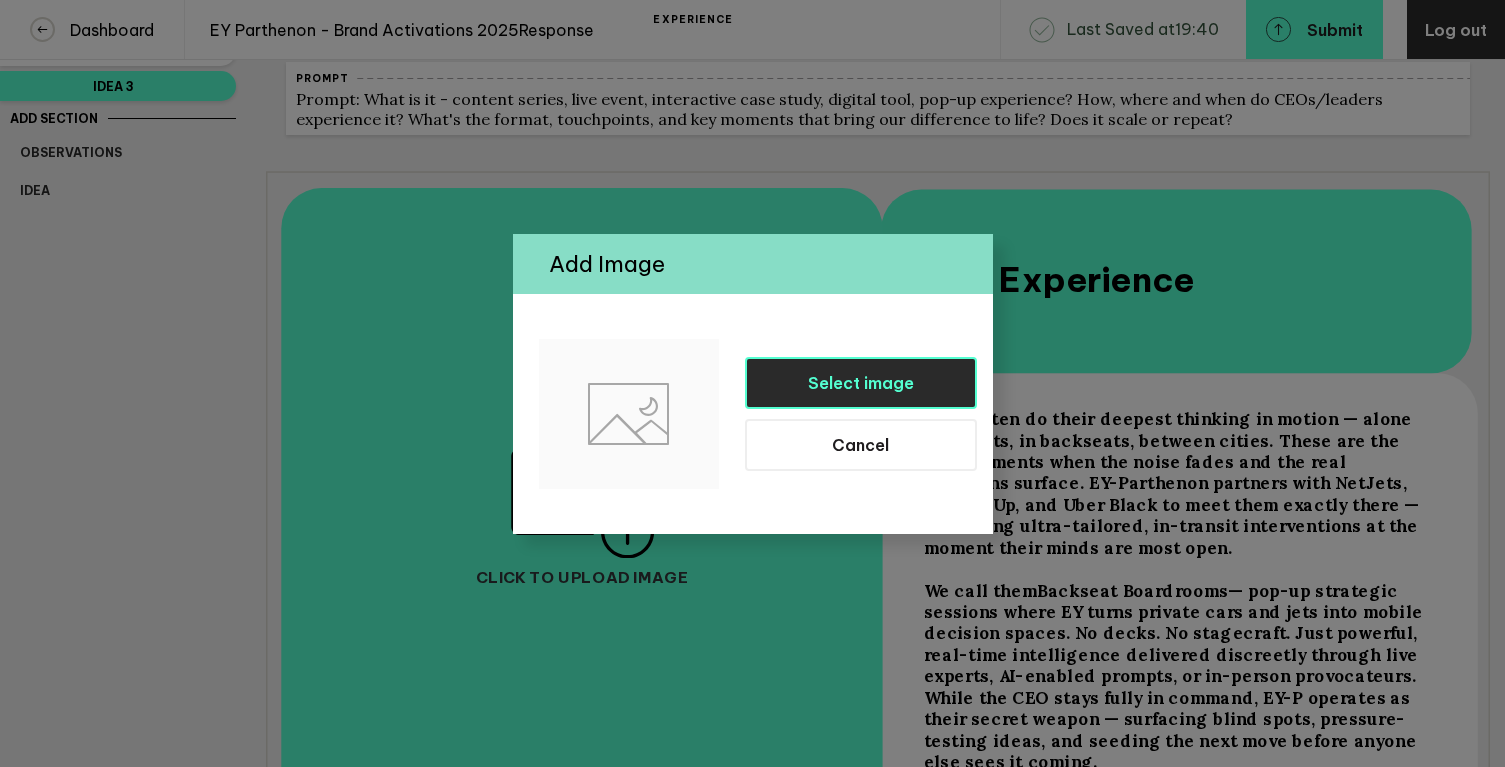 click on "Select image" at bounding box center (861, 383) 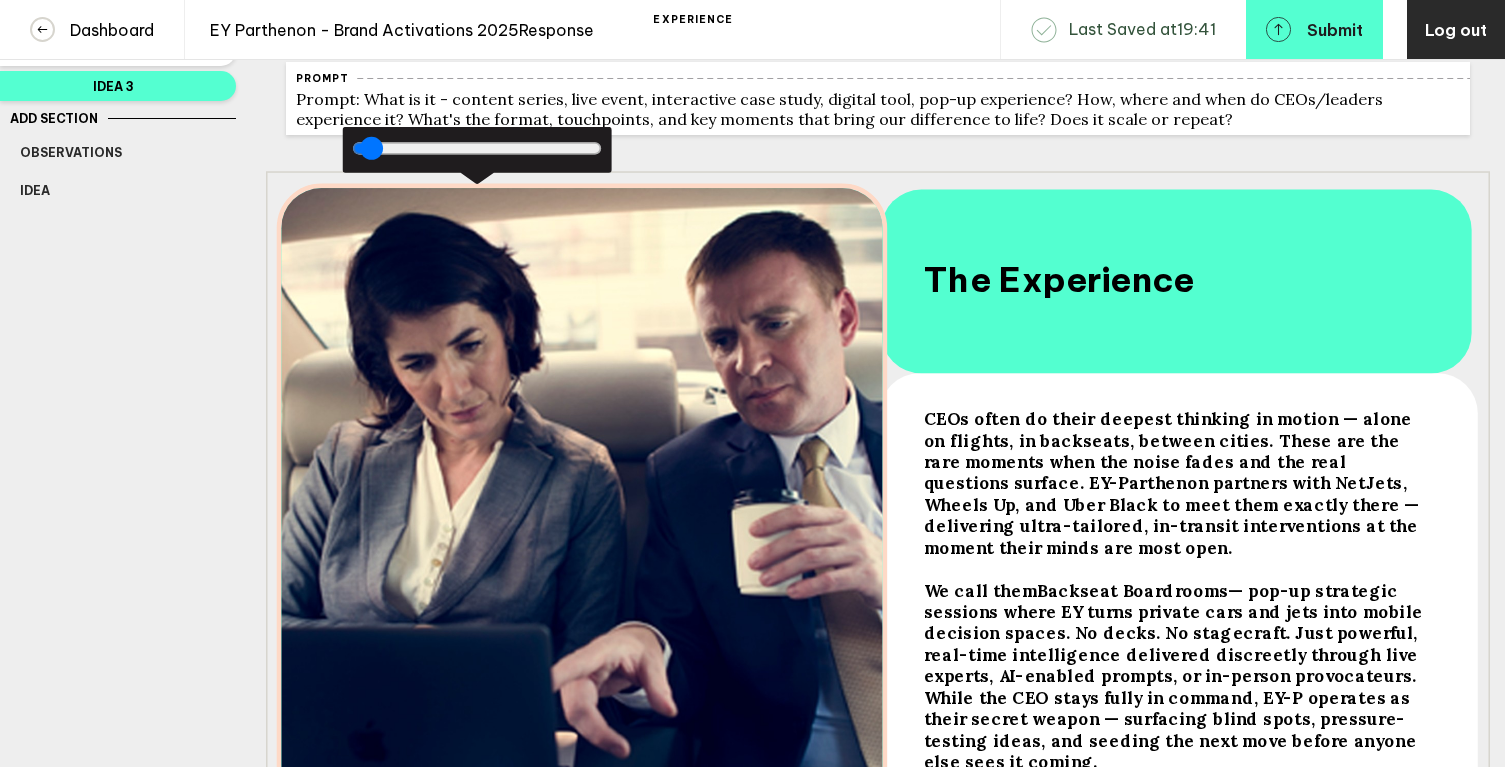 drag, startPoint x: 744, startPoint y: 539, endPoint x: 508, endPoint y: 506, distance: 238.29604 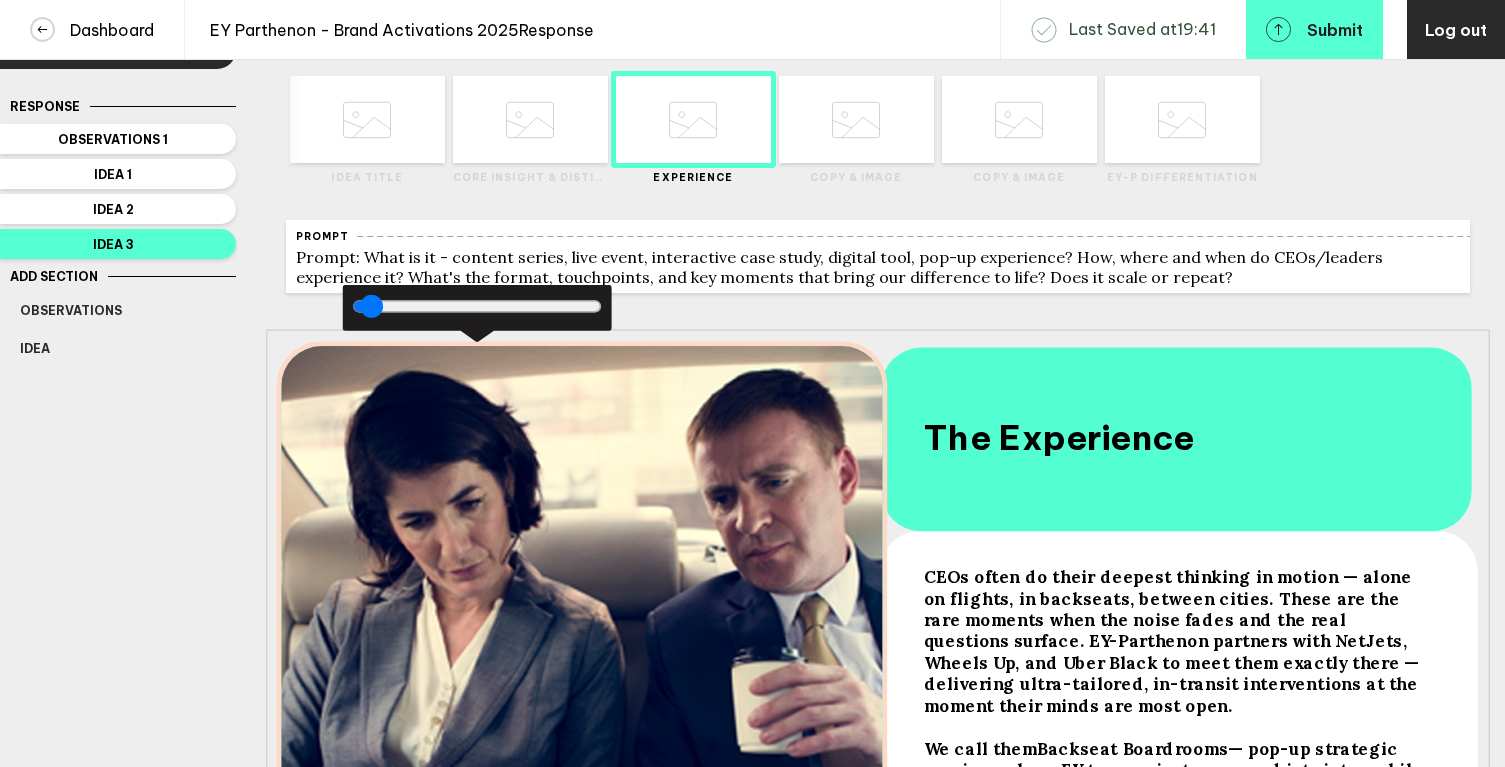 scroll, scrollTop: 0, scrollLeft: 0, axis: both 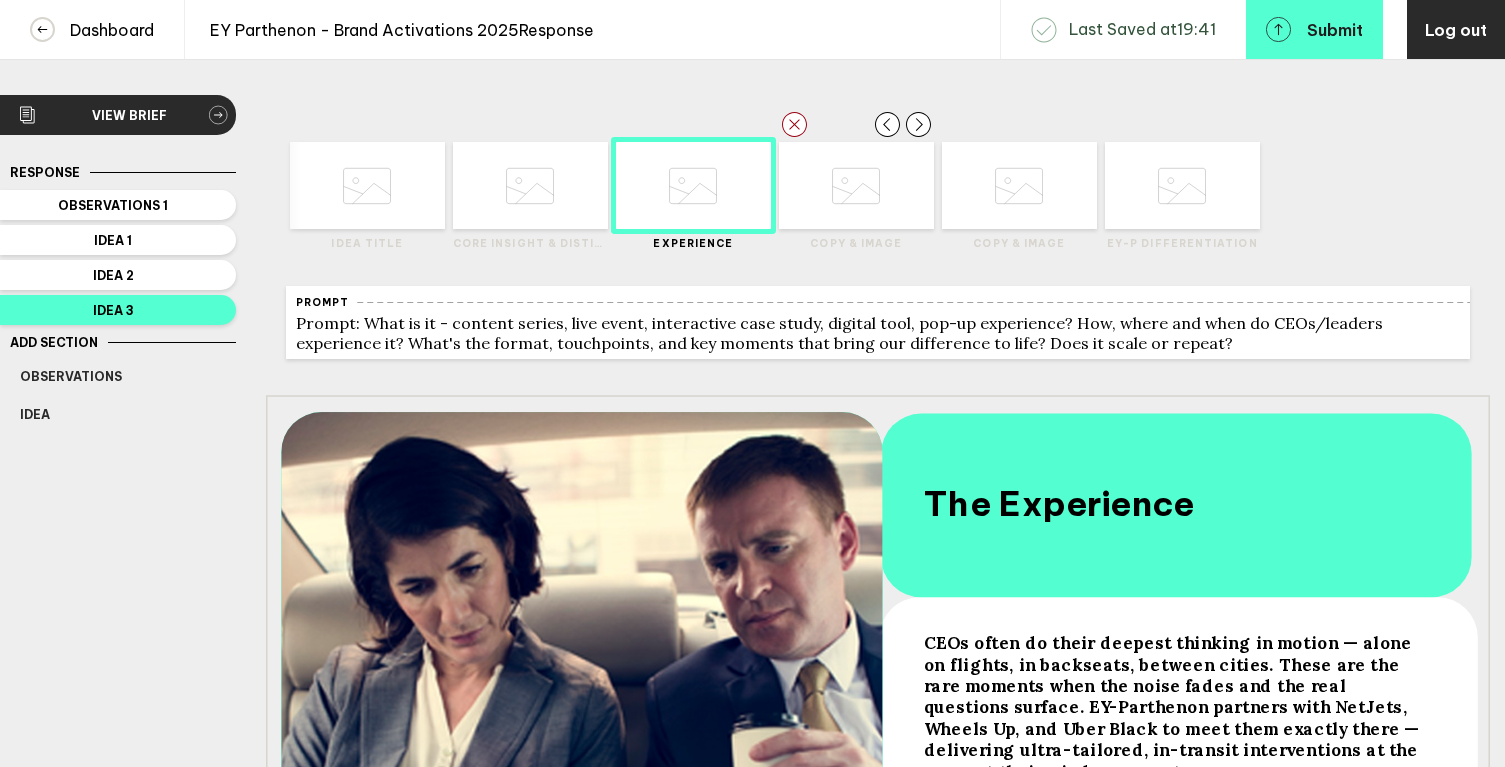 click at bounding box center [367, 186] 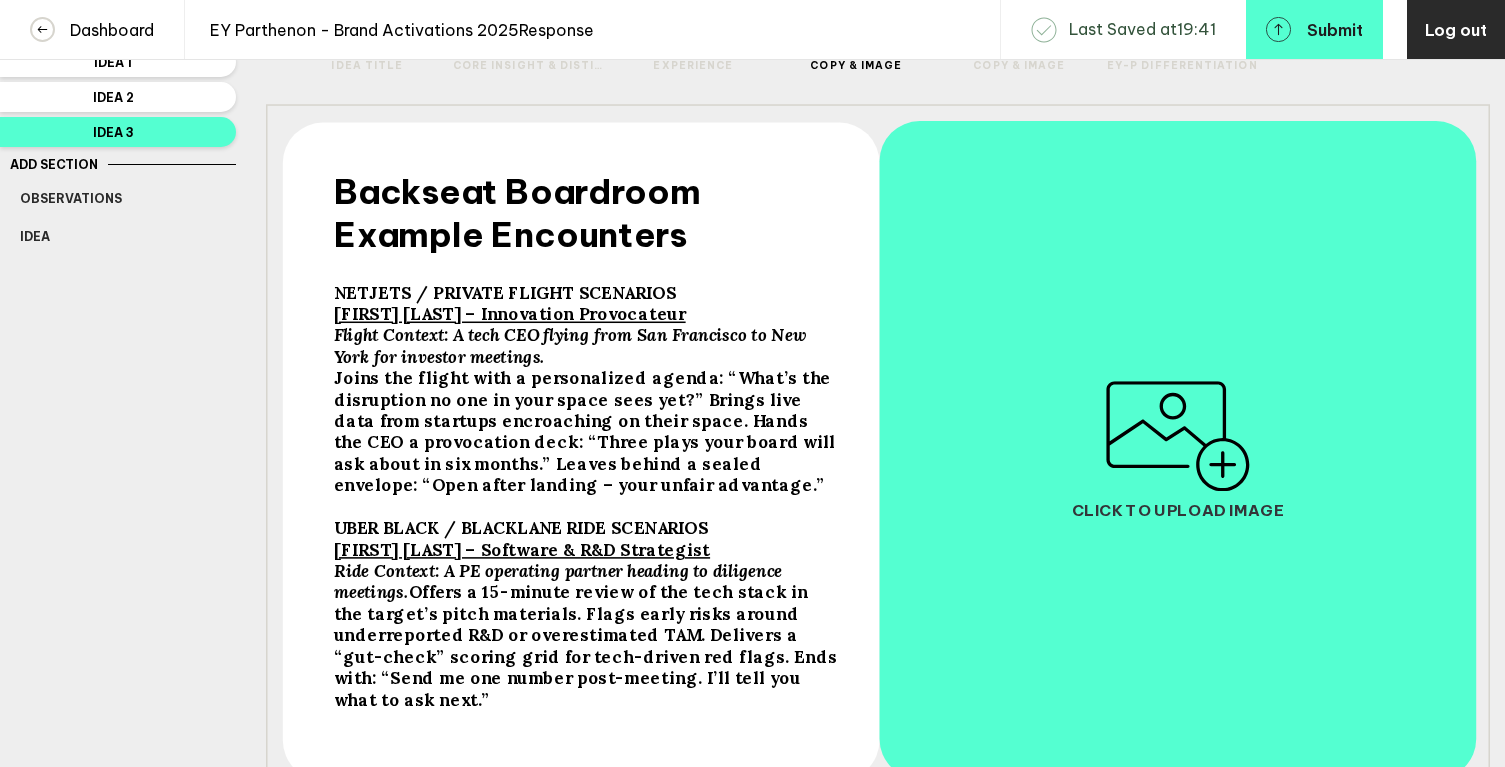 scroll, scrollTop: 187, scrollLeft: 0, axis: vertical 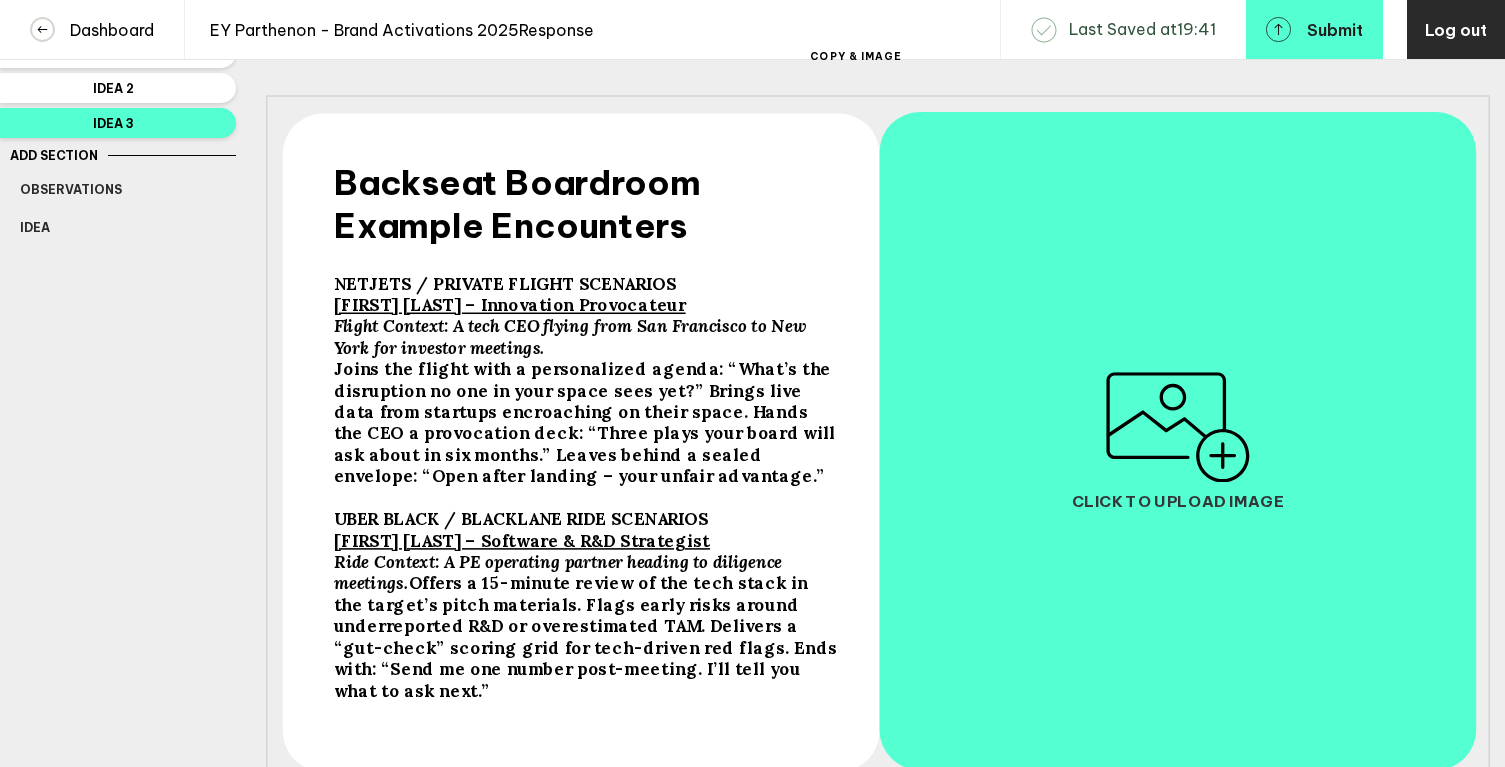 click at bounding box center [1178, 427] 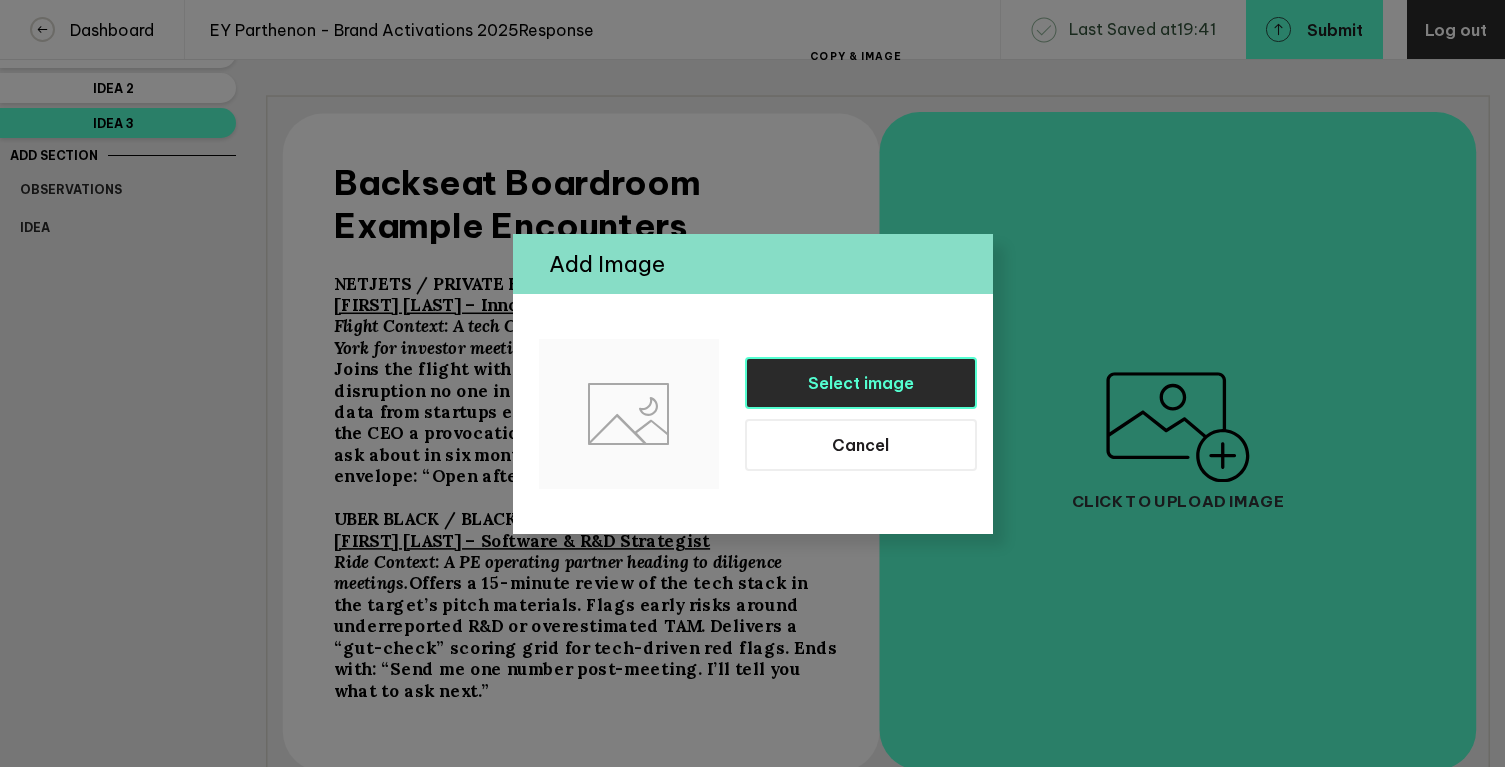 click on "Select image" at bounding box center [861, 383] 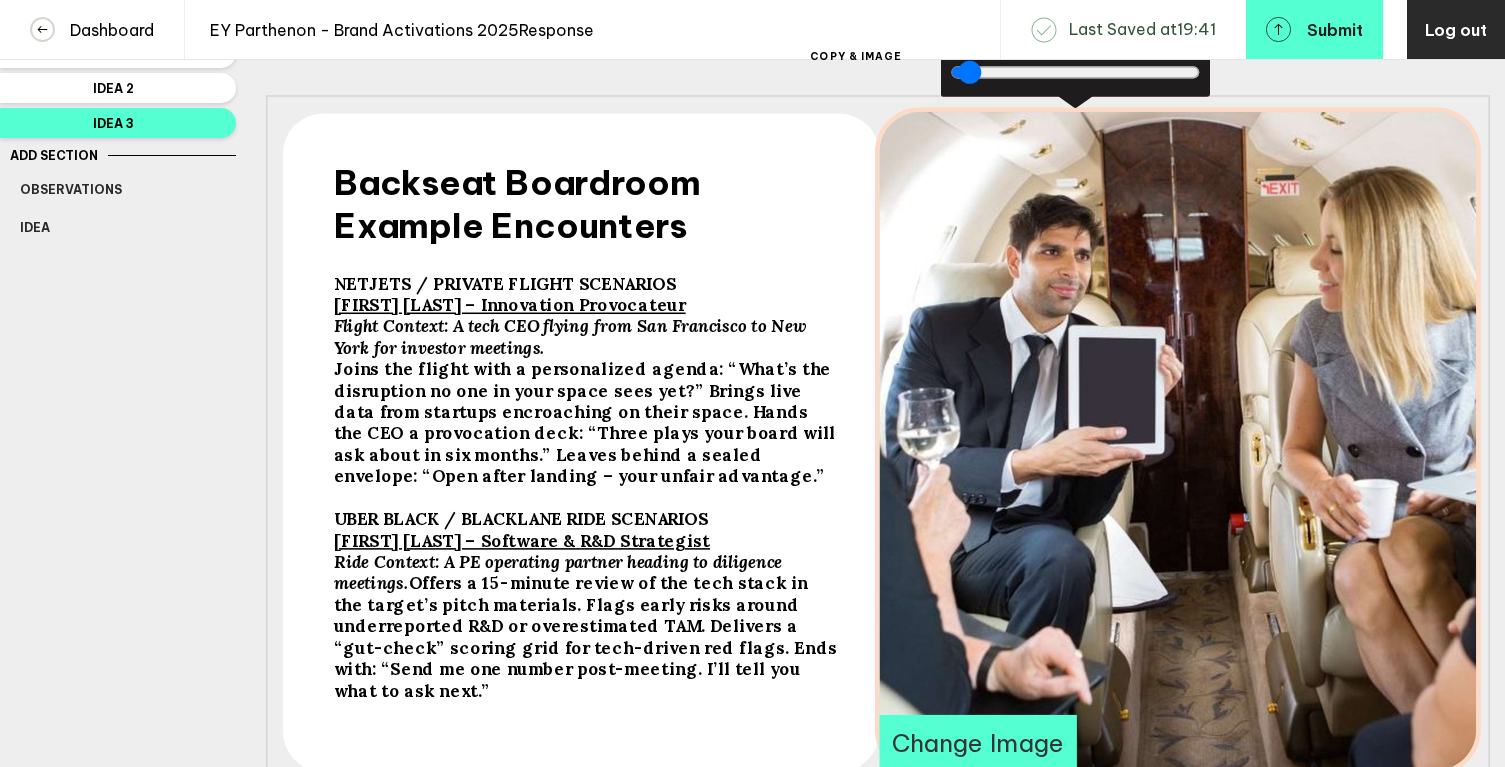 drag, startPoint x: 1346, startPoint y: 508, endPoint x: 1106, endPoint y: 488, distance: 240.8319 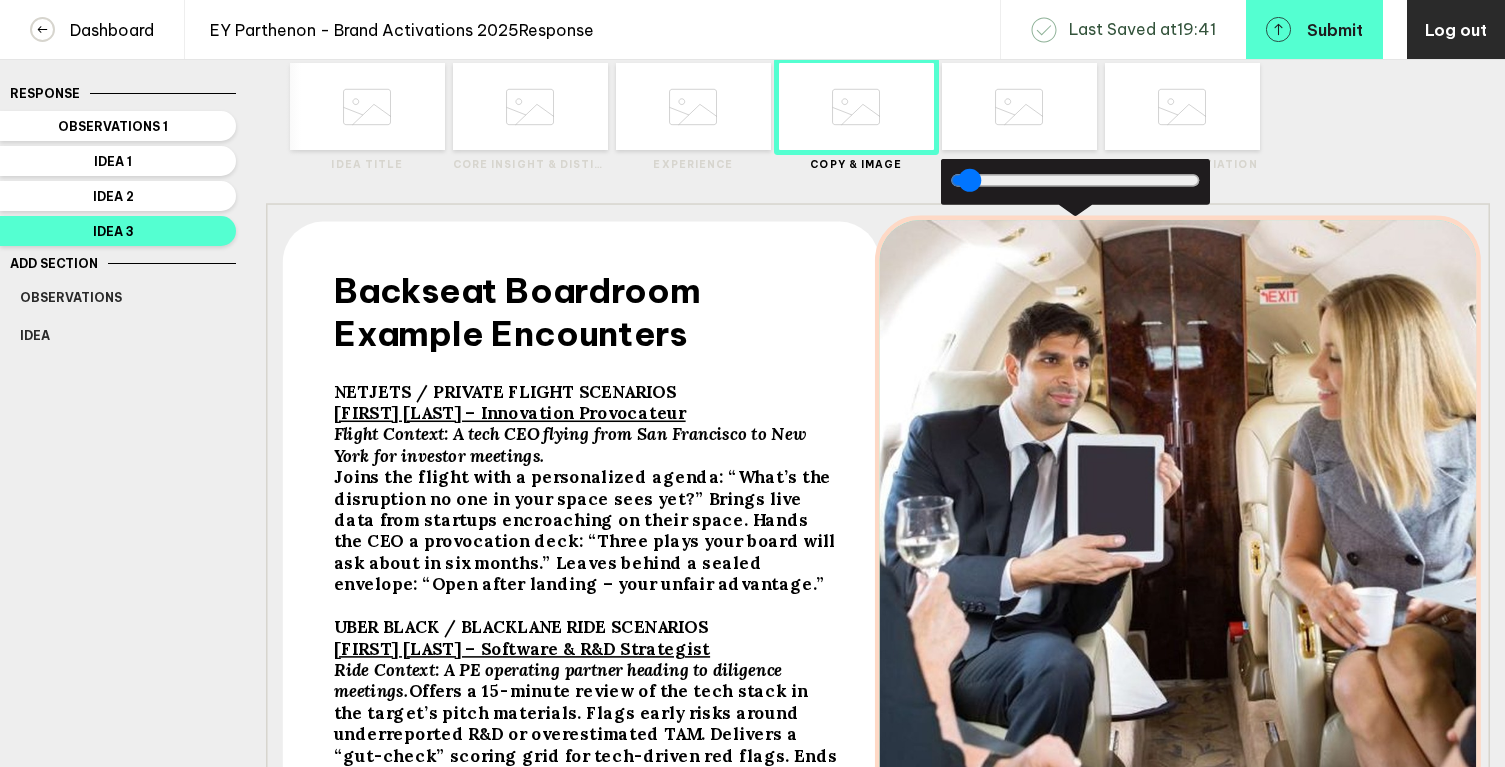 scroll, scrollTop: 0, scrollLeft: 0, axis: both 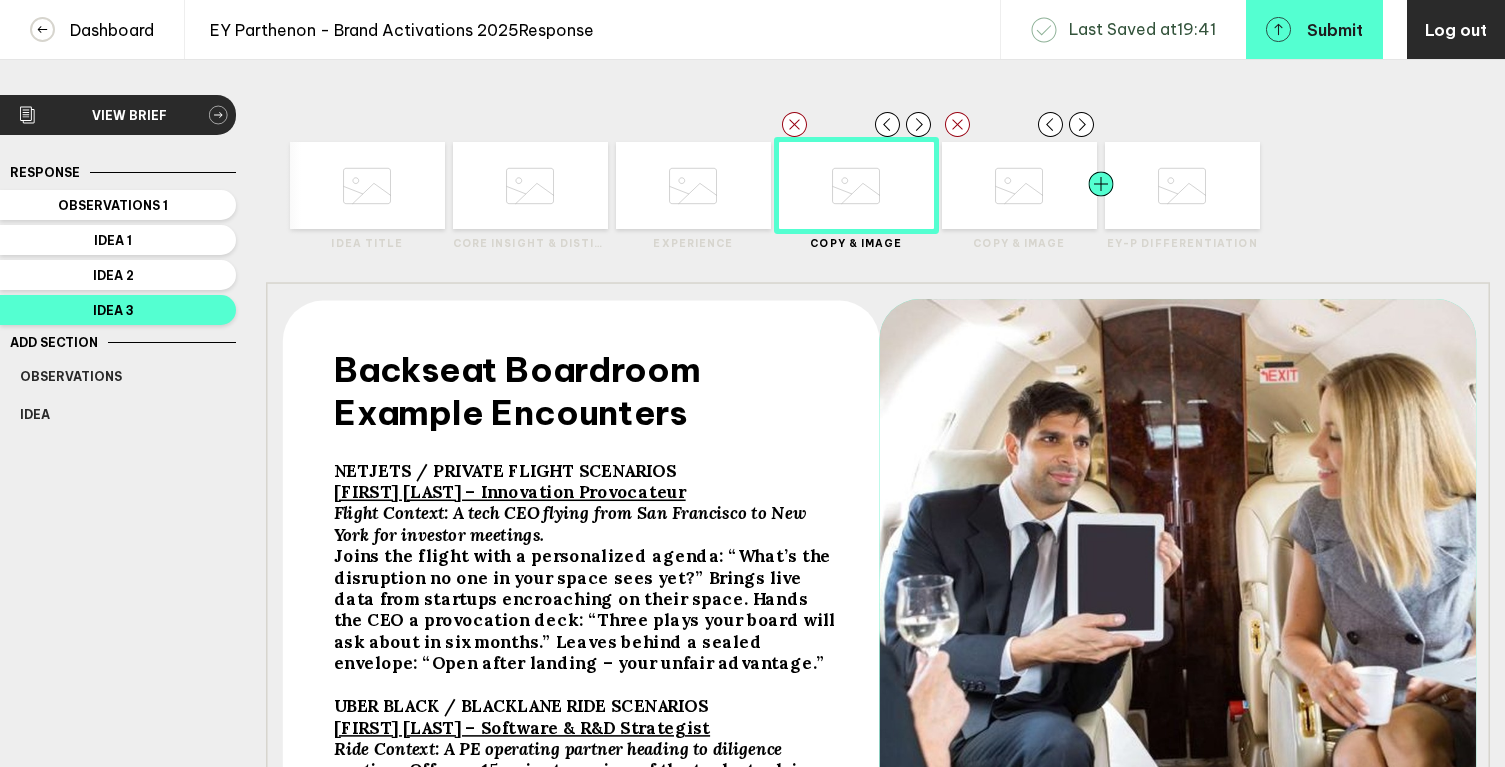 click at bounding box center (410, 185) 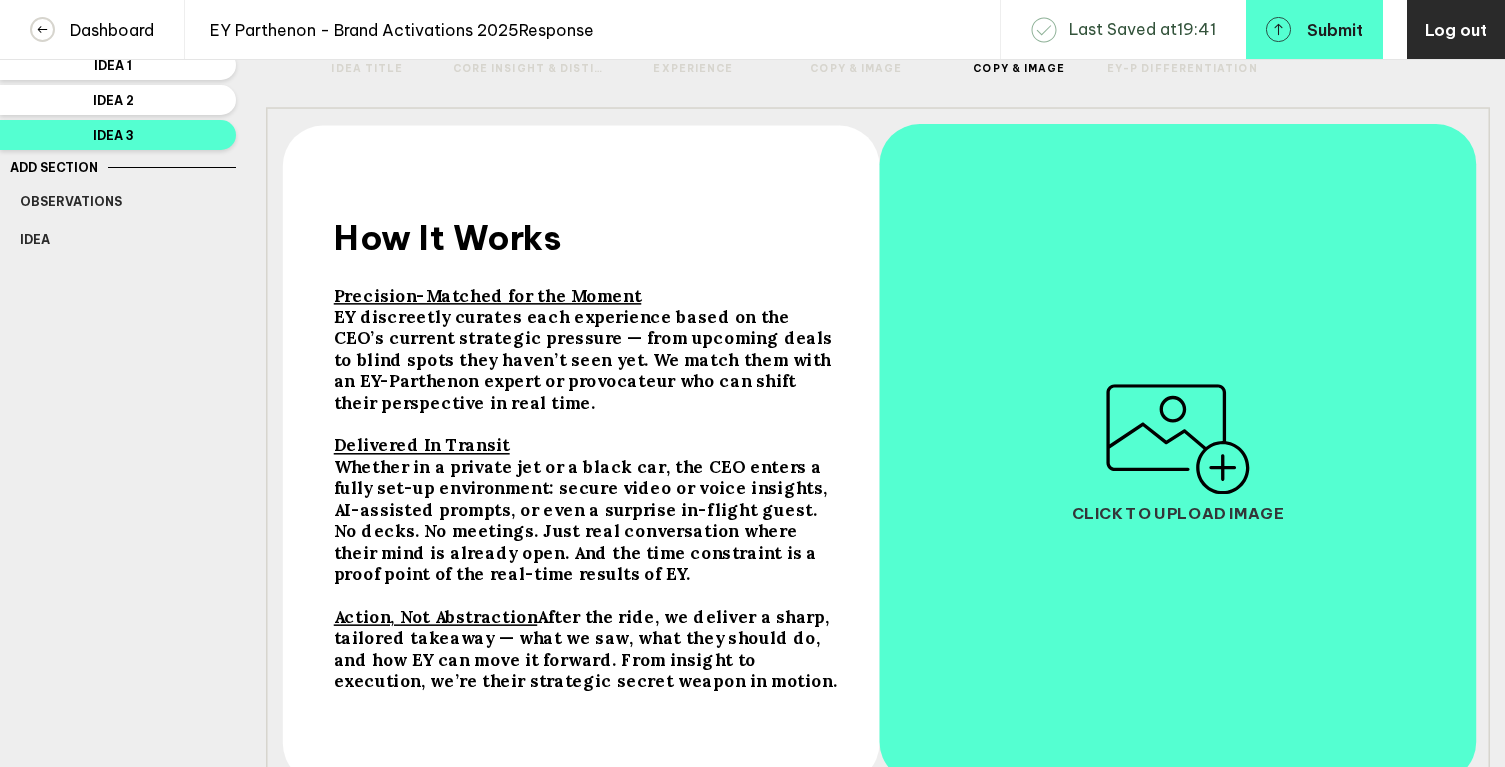 scroll, scrollTop: 189, scrollLeft: 0, axis: vertical 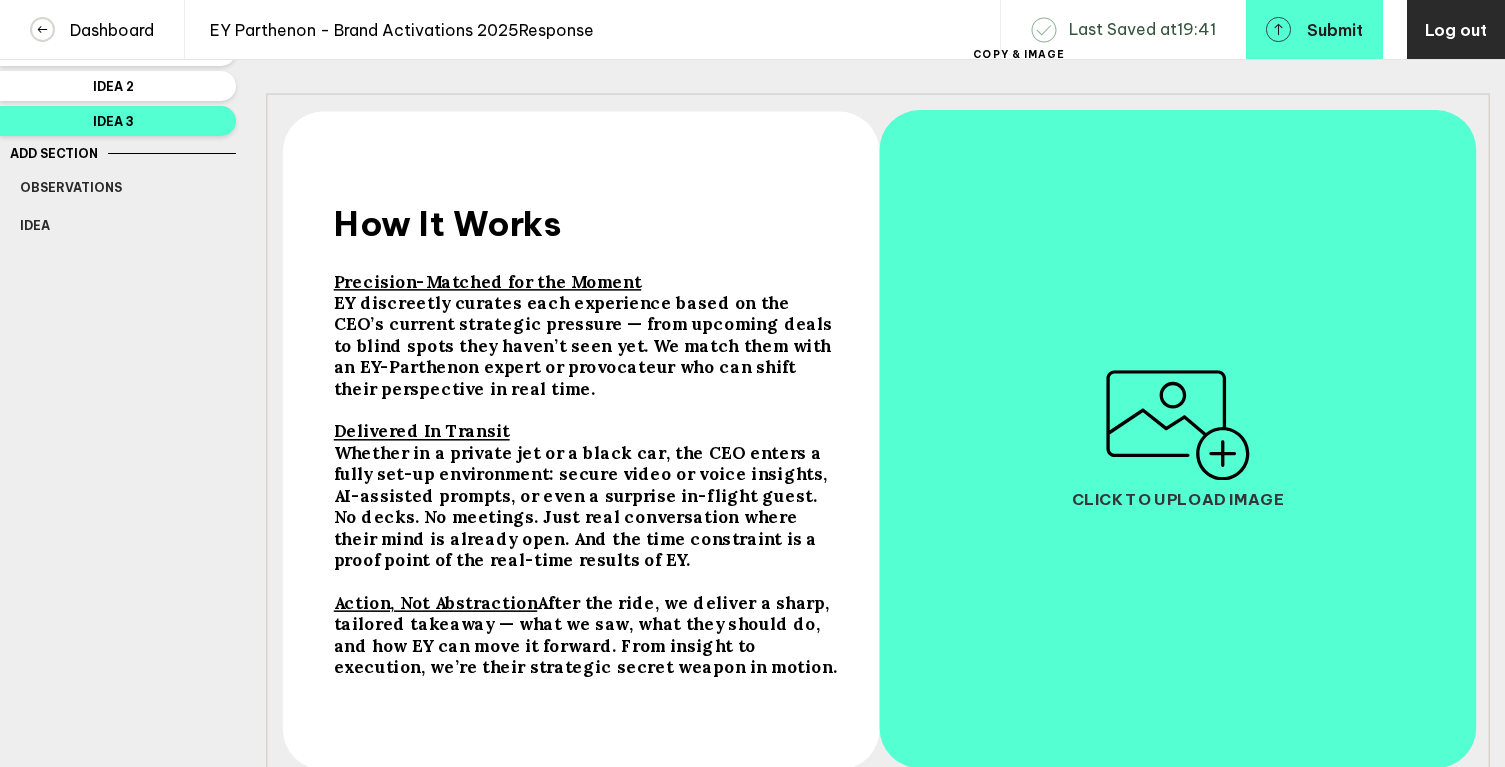 click at bounding box center [1178, 425] 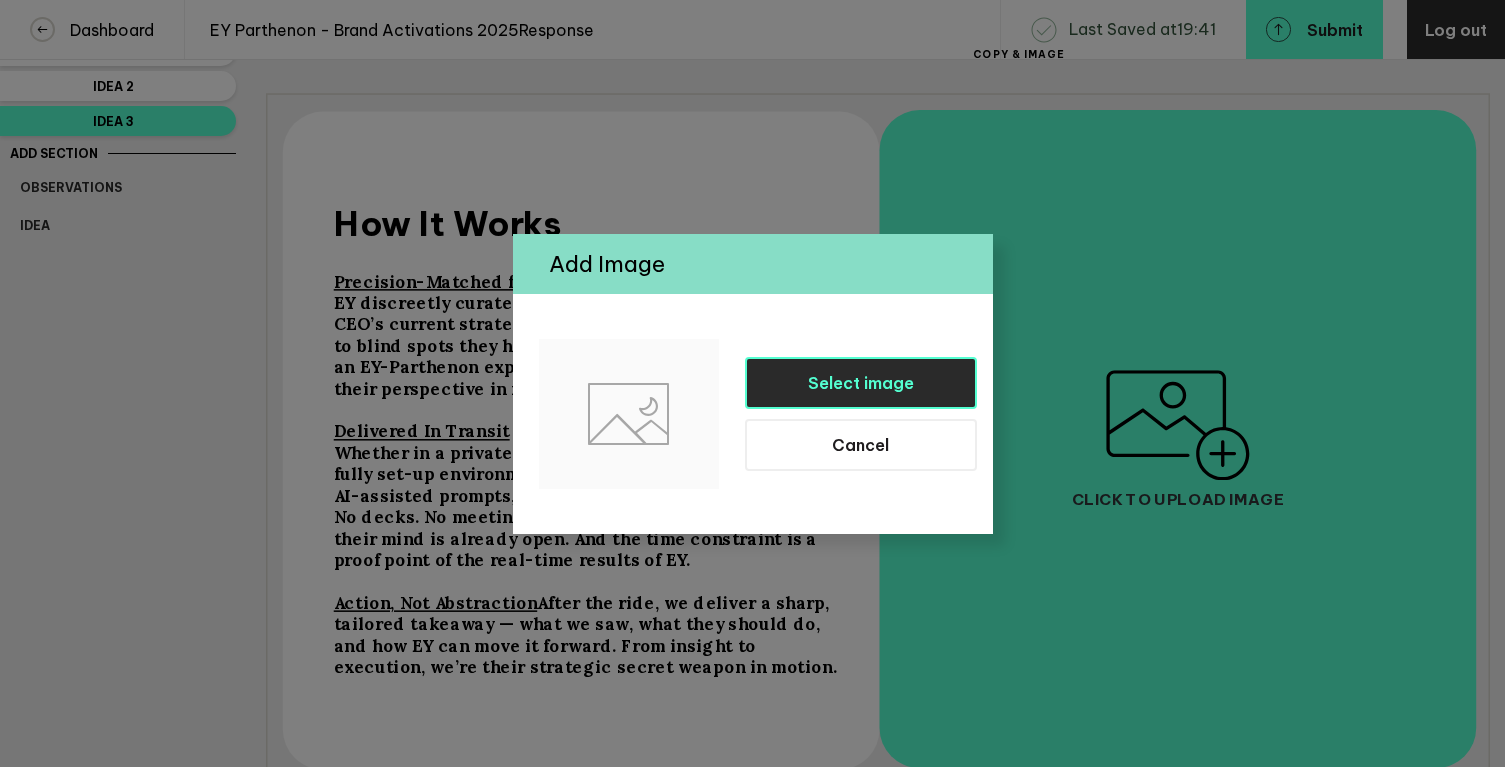 click on "Select image" at bounding box center (861, 383) 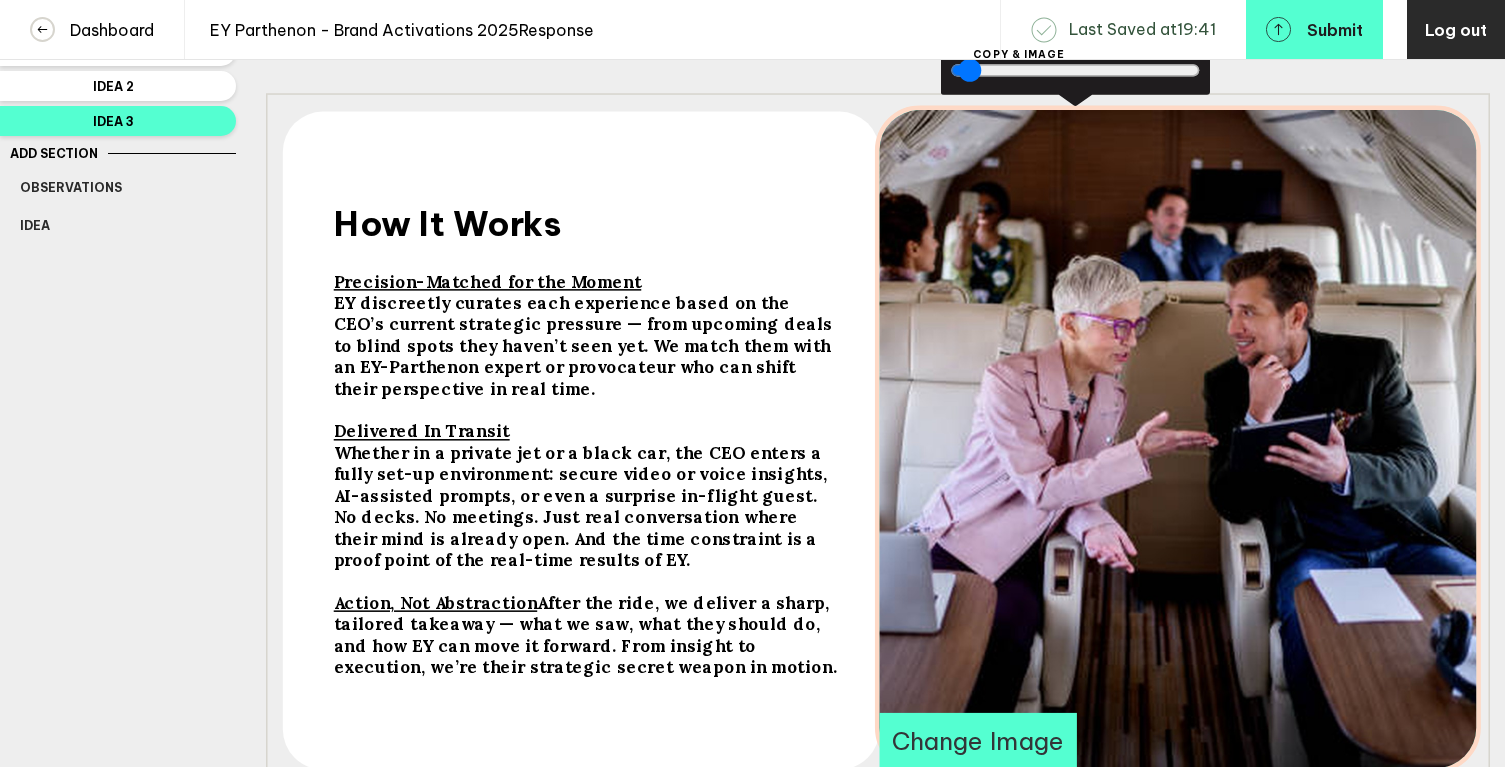 drag, startPoint x: 1335, startPoint y: 524, endPoint x: 1079, endPoint y: 503, distance: 256.8599 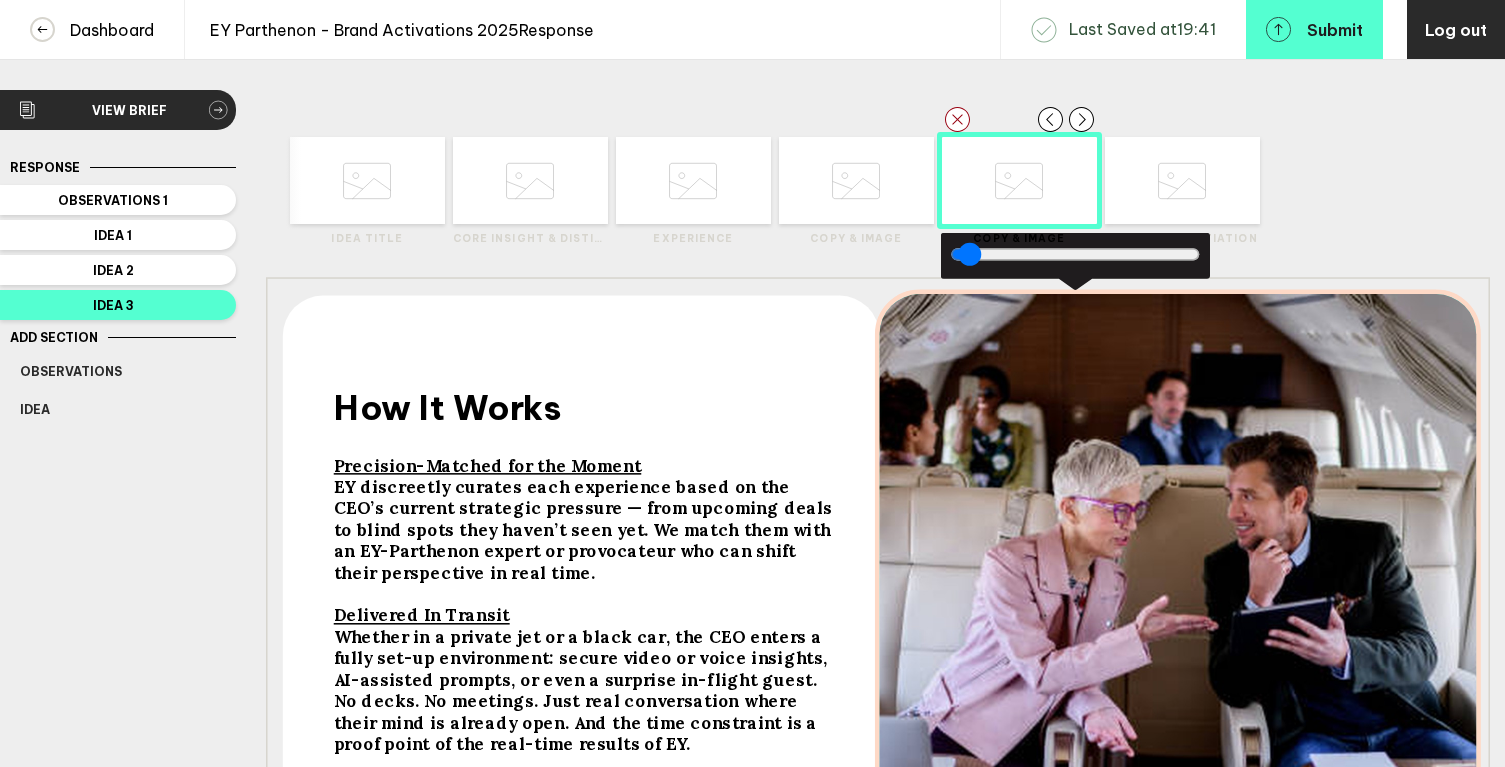 scroll, scrollTop: 0, scrollLeft: 0, axis: both 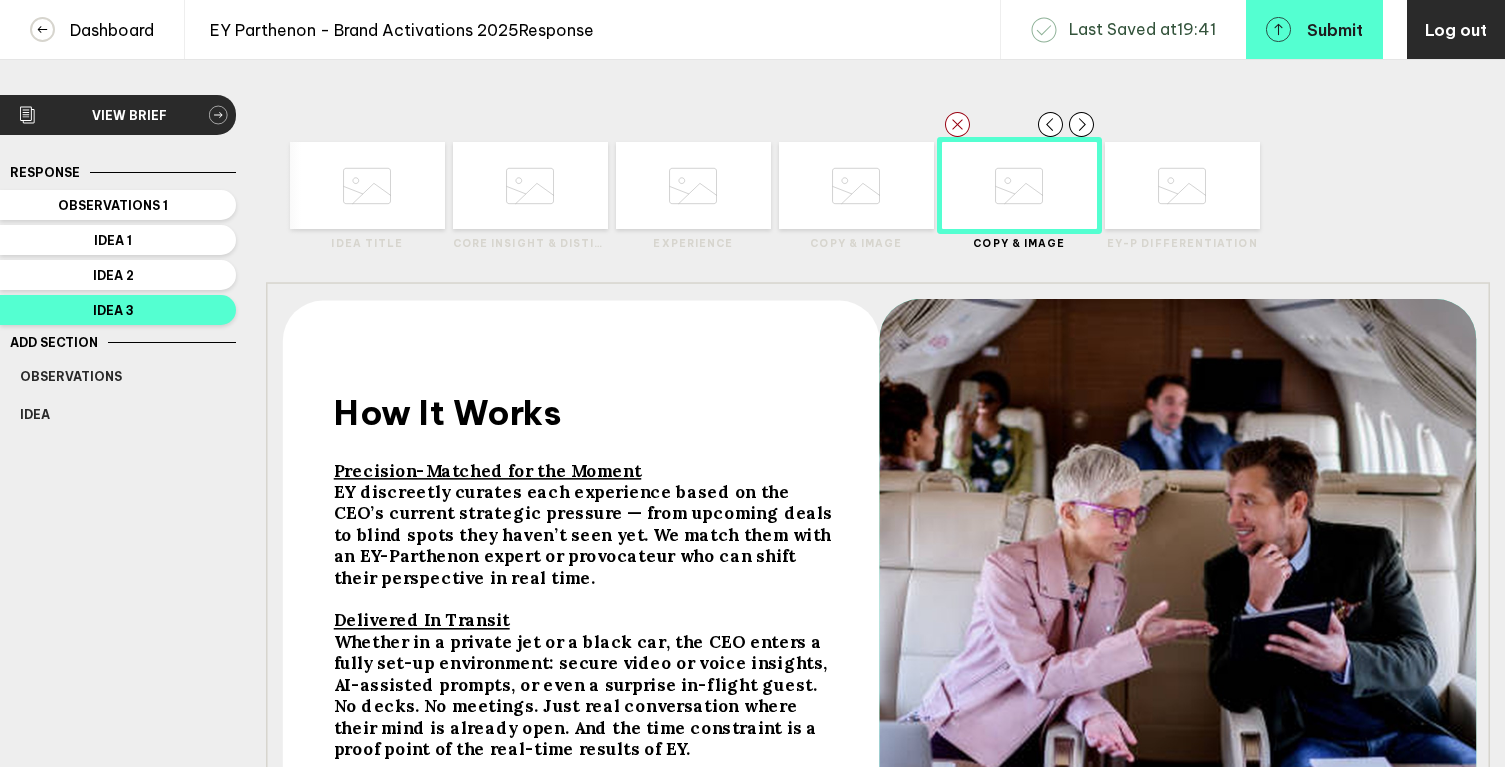 click at bounding box center (367, 186) 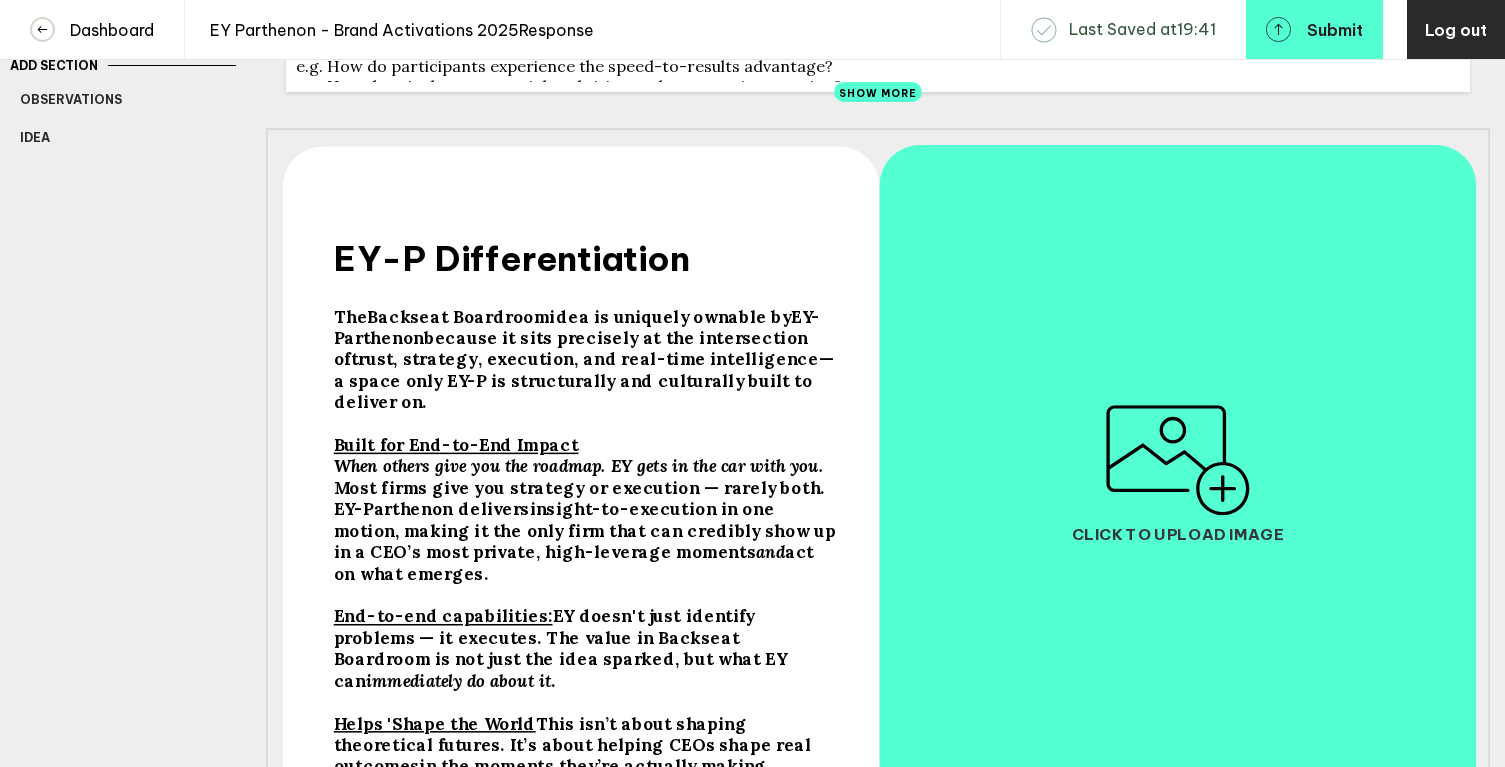 scroll, scrollTop: 325, scrollLeft: 0, axis: vertical 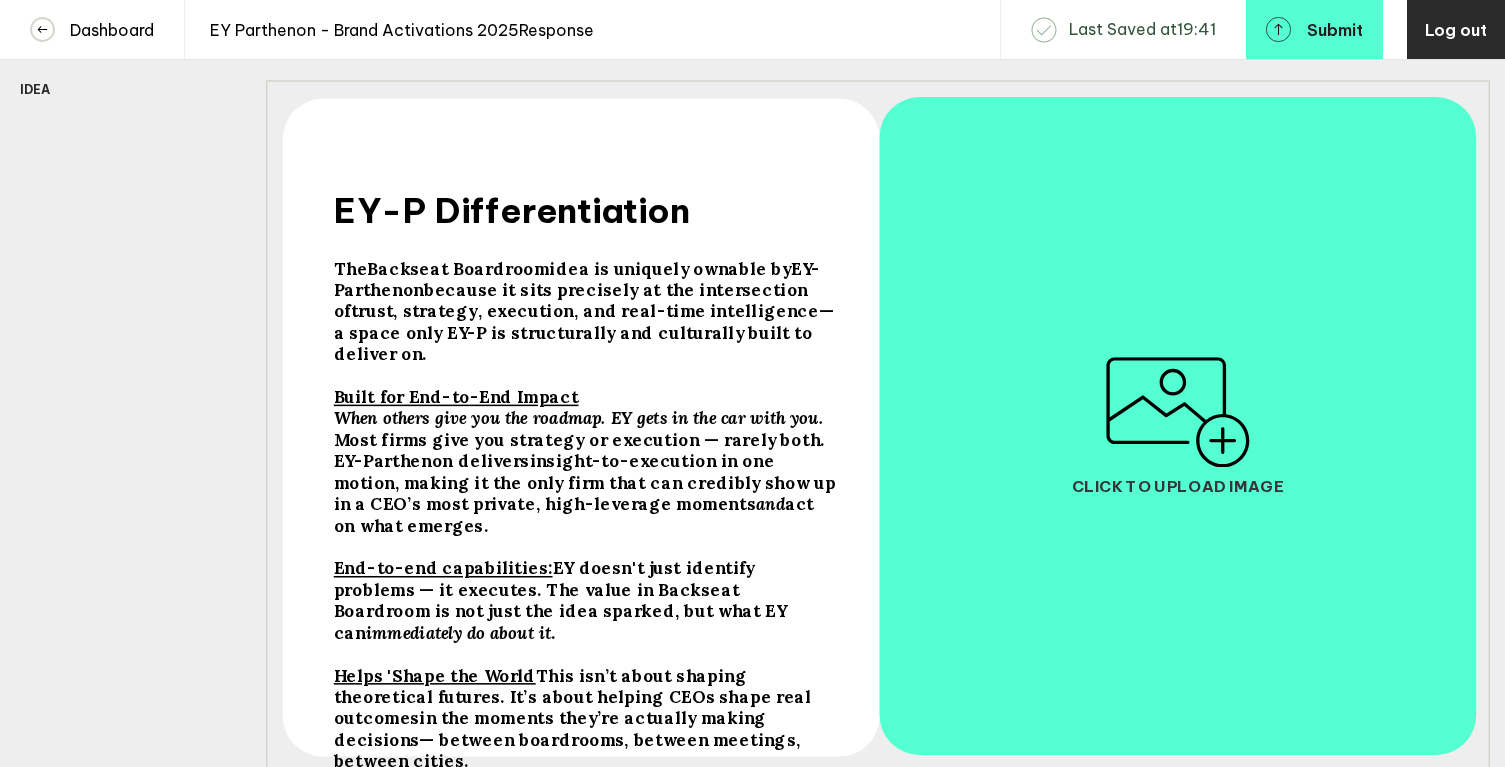 click at bounding box center [1178, 412] 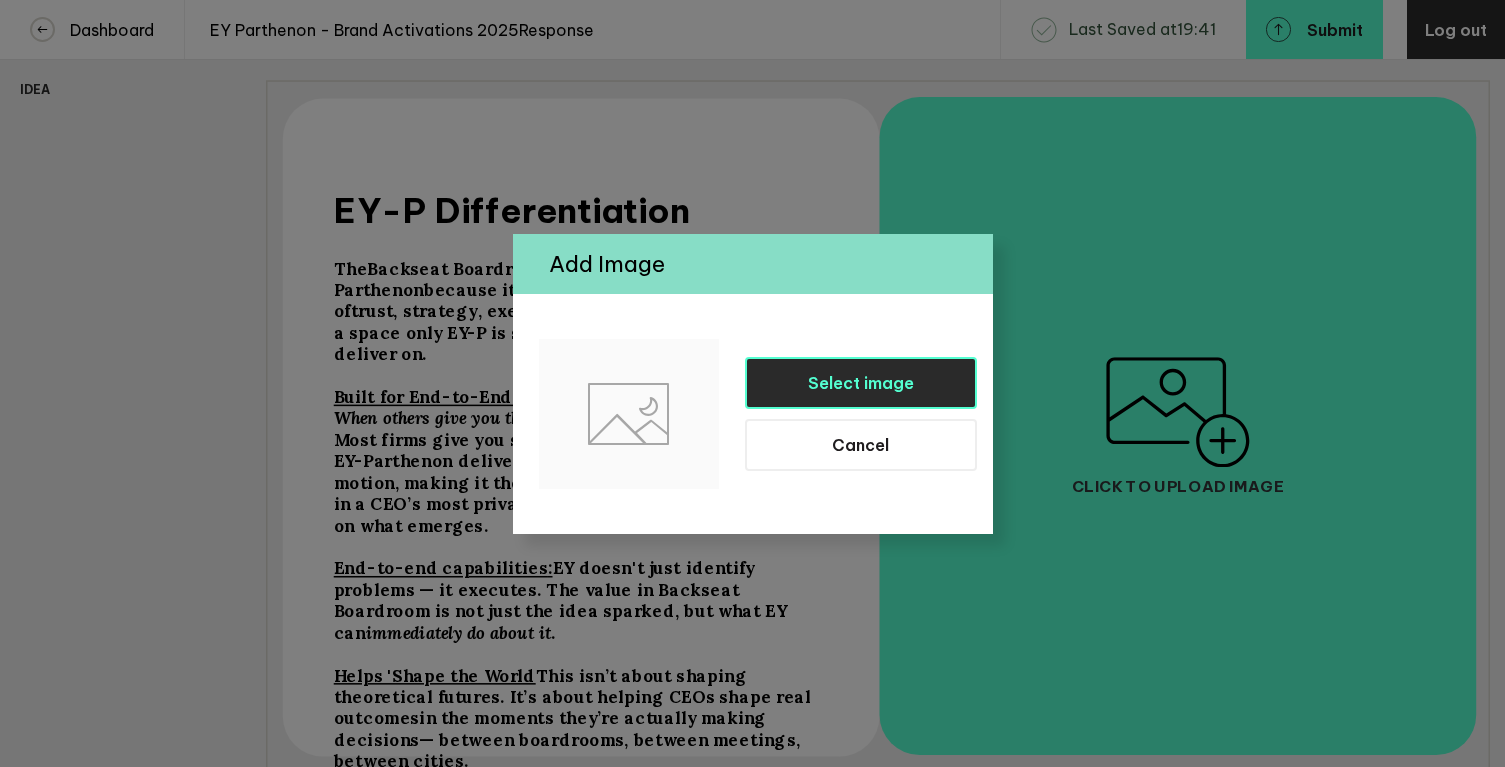 click on "Select image" at bounding box center [861, 383] 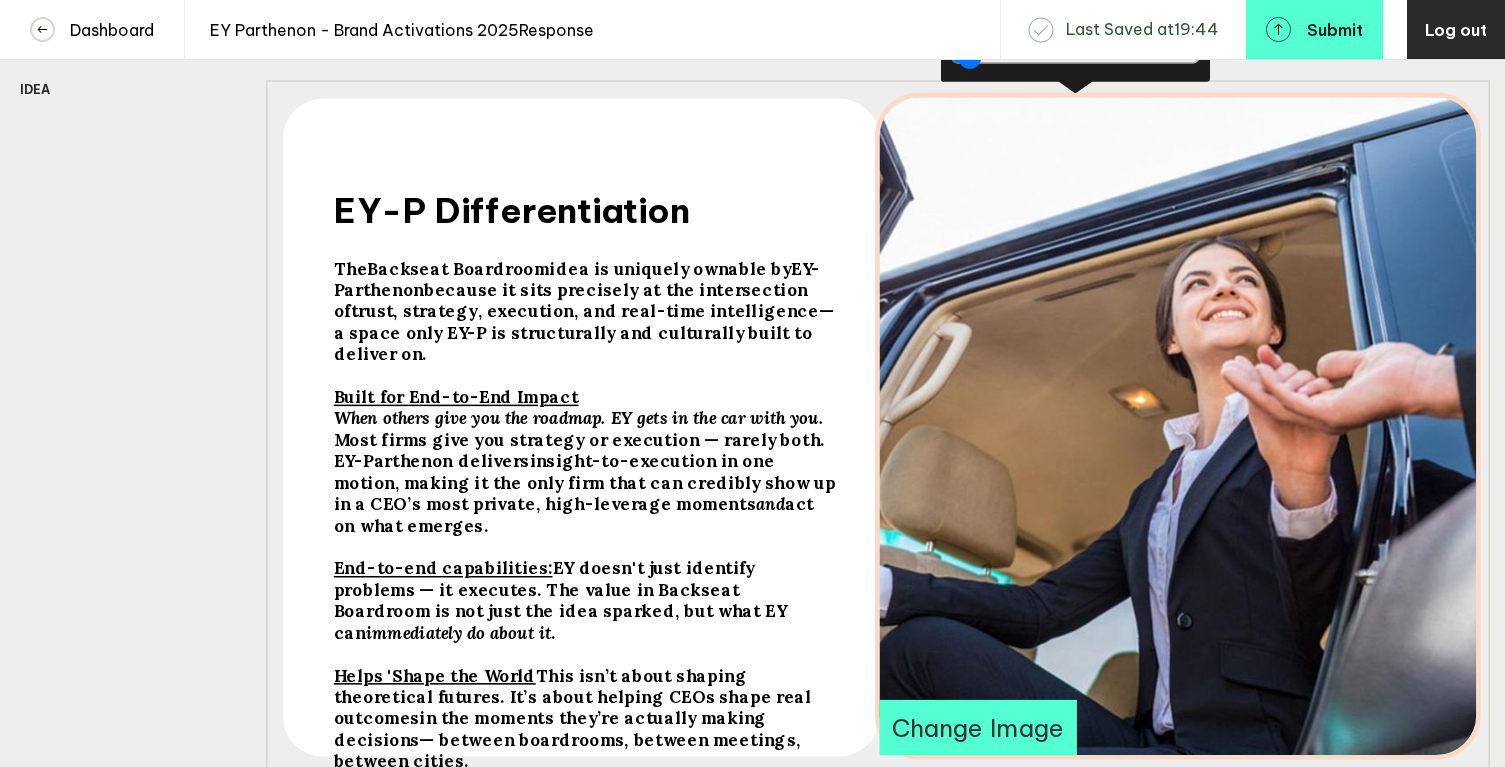 drag, startPoint x: 1269, startPoint y: 545, endPoint x: 1075, endPoint y: 496, distance: 200.09248 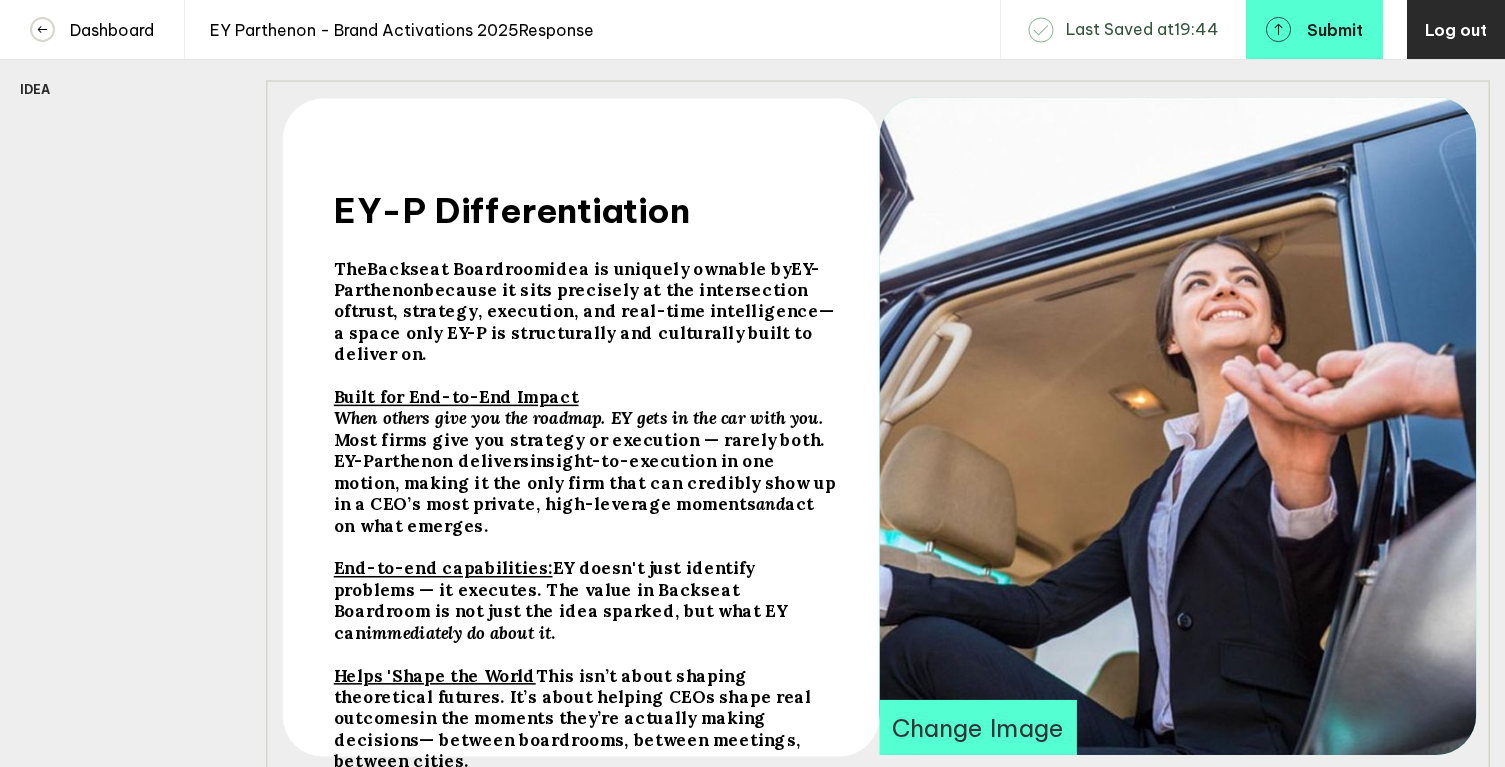 click on "Response Observations 1 Idea 1 Idea 2 Idea 3 Add Section Observations Idea Delete Section" at bounding box center (118, 339) 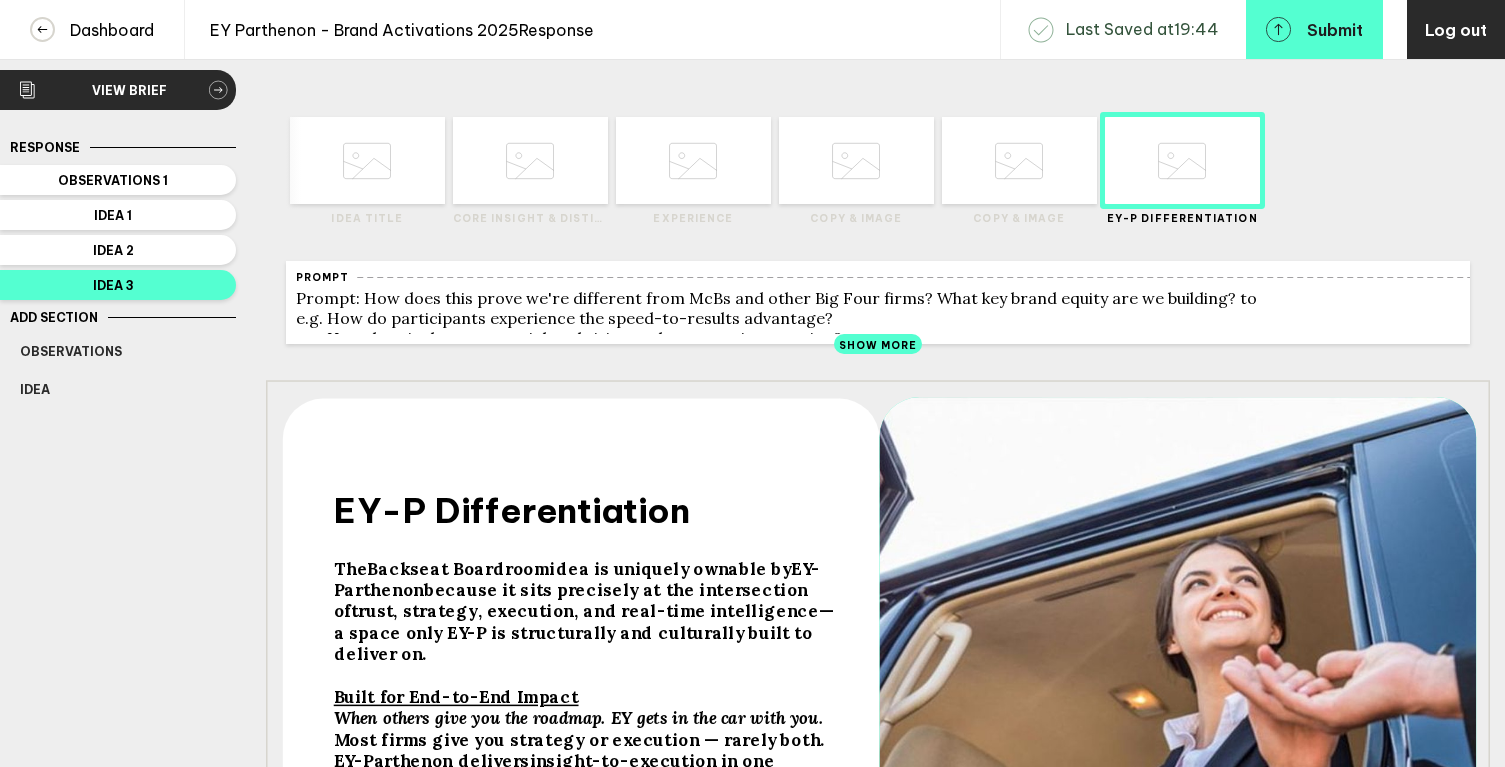 scroll, scrollTop: 0, scrollLeft: 0, axis: both 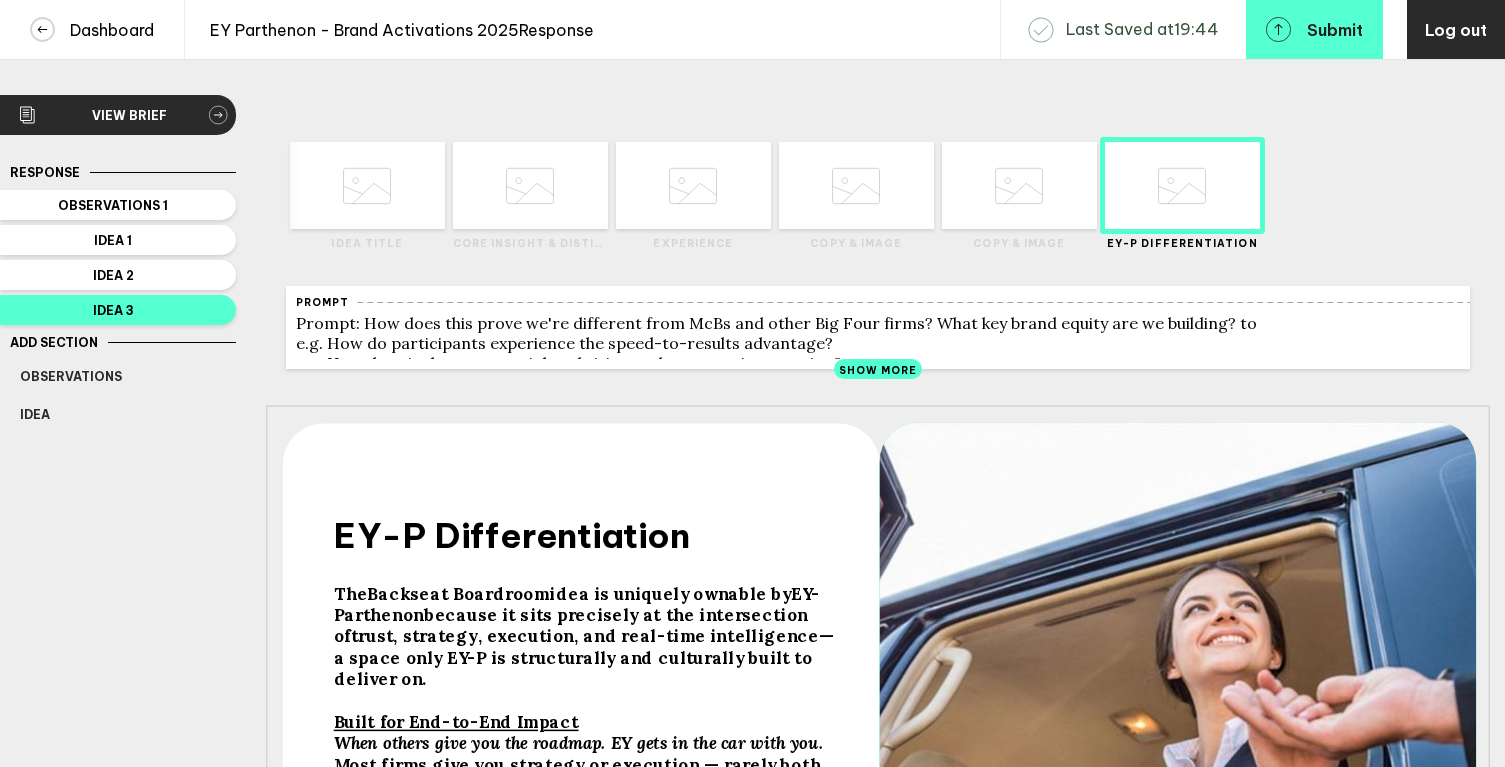 click at bounding box center (367, 186) 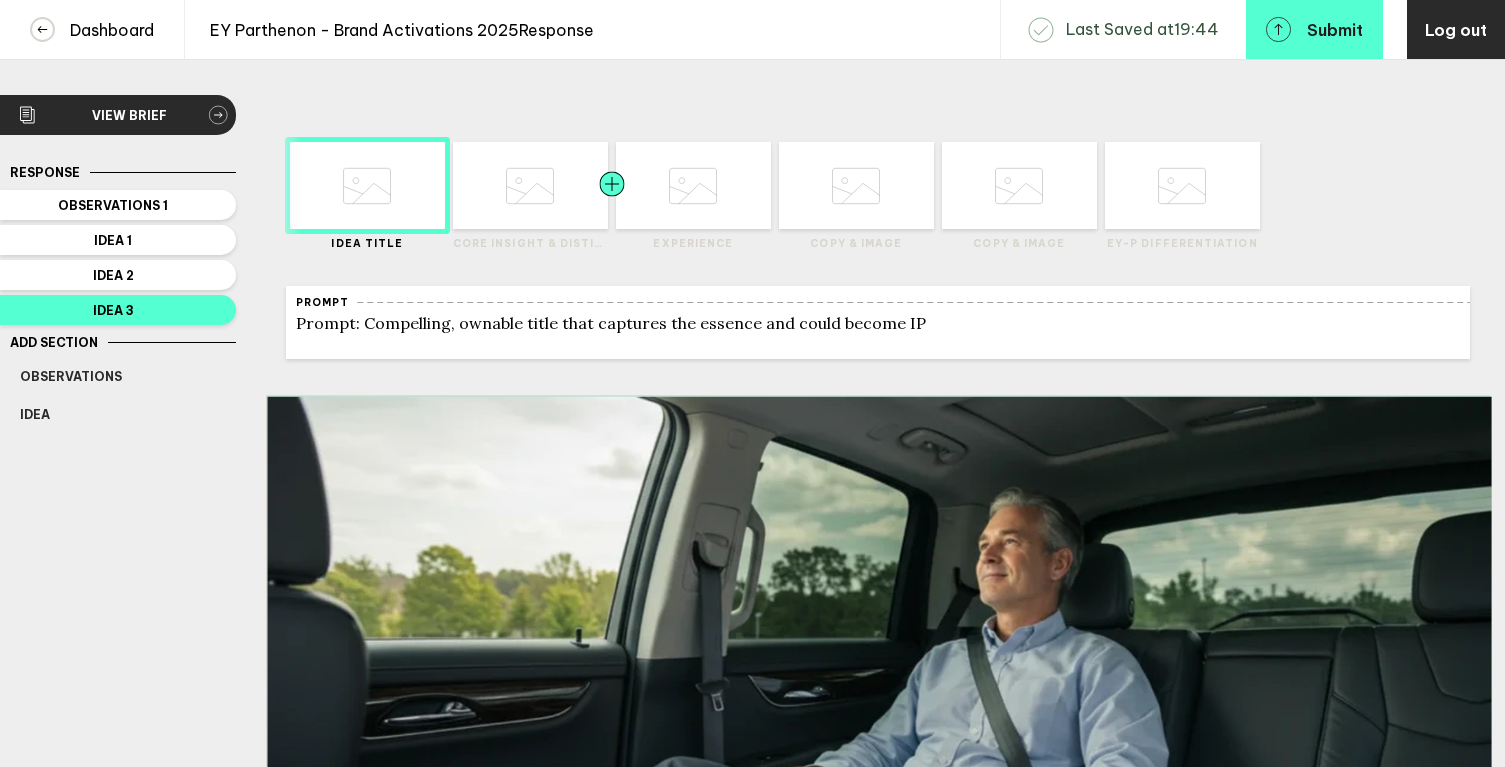 click at bounding box center (410, 185) 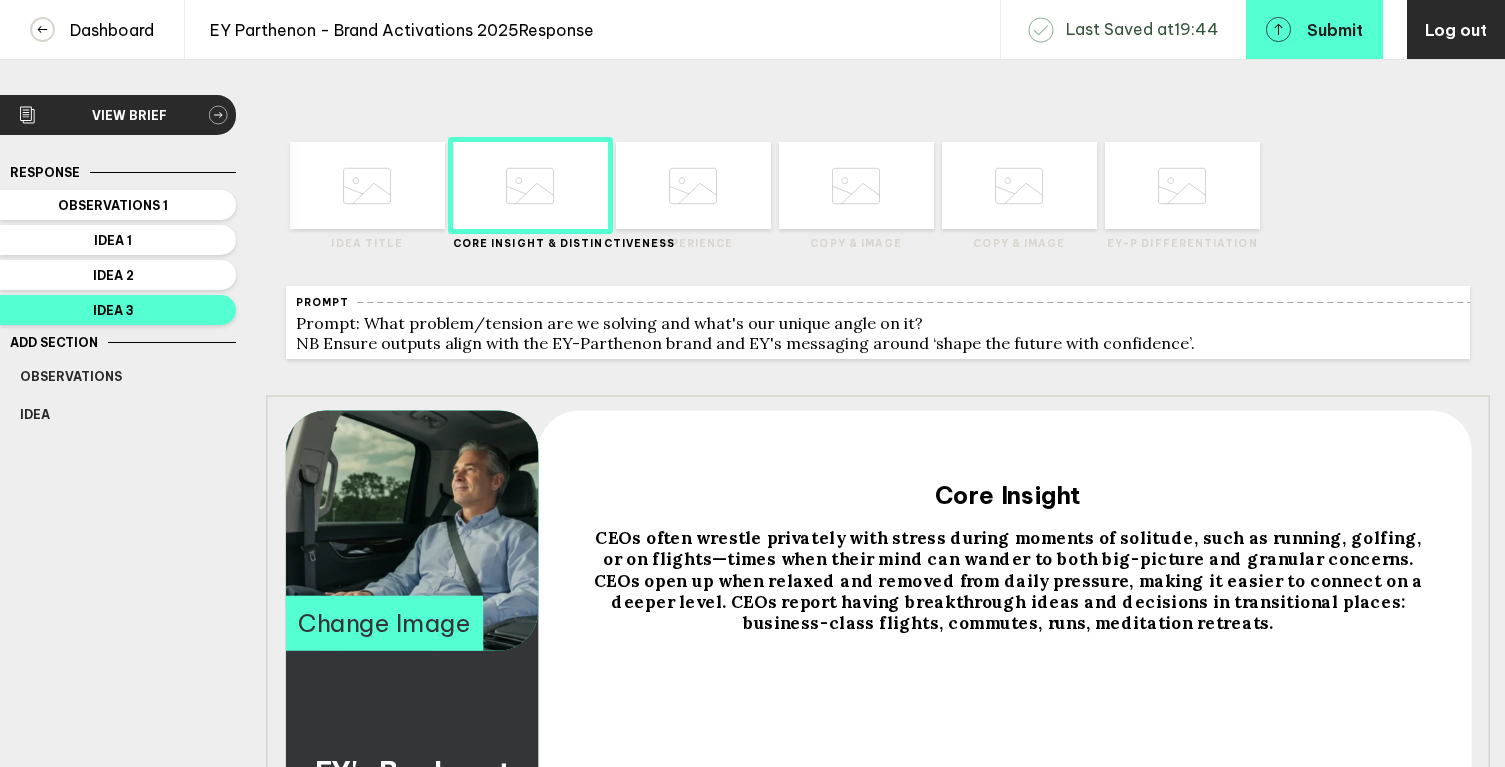 click at bounding box center (367, 186) 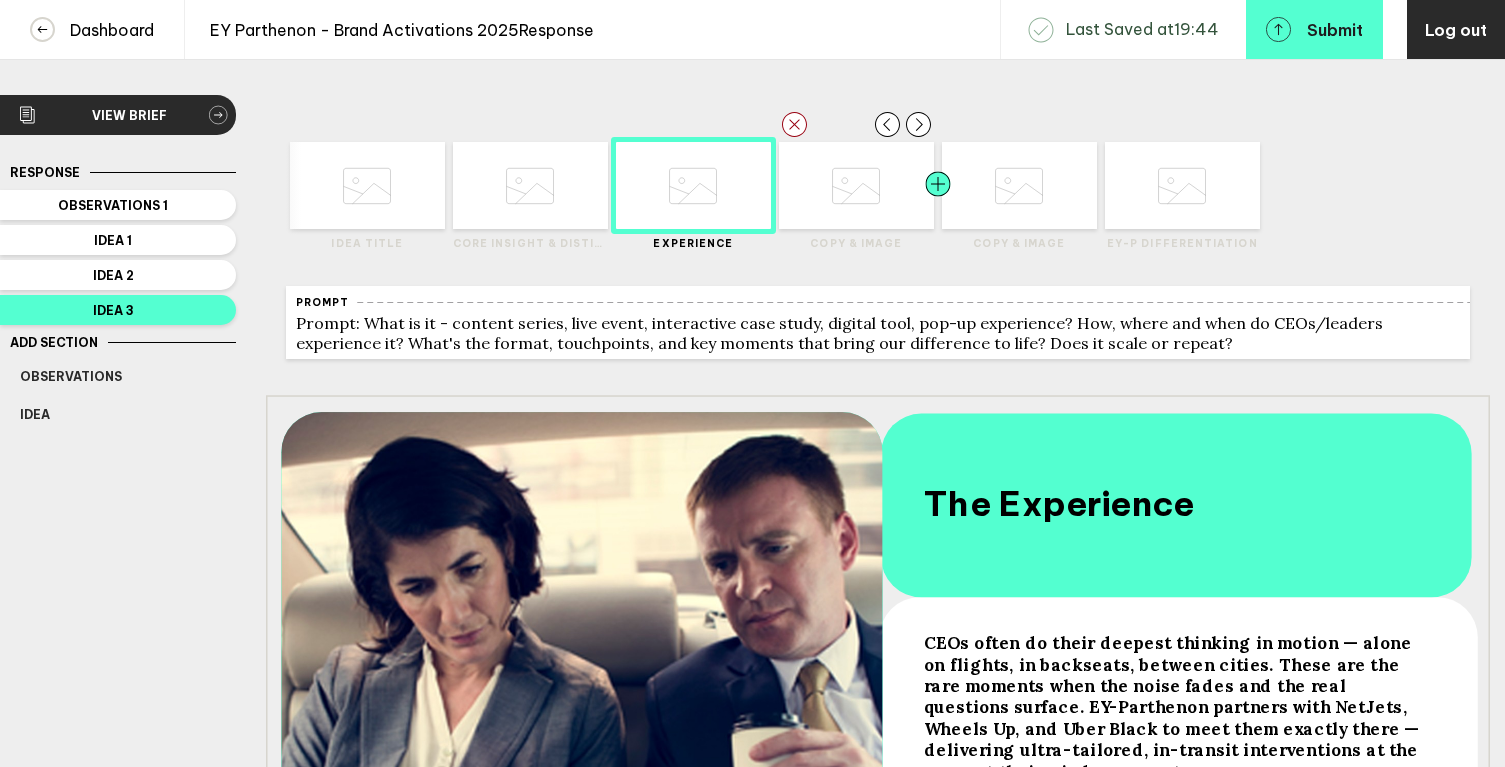 click at bounding box center [410, 185] 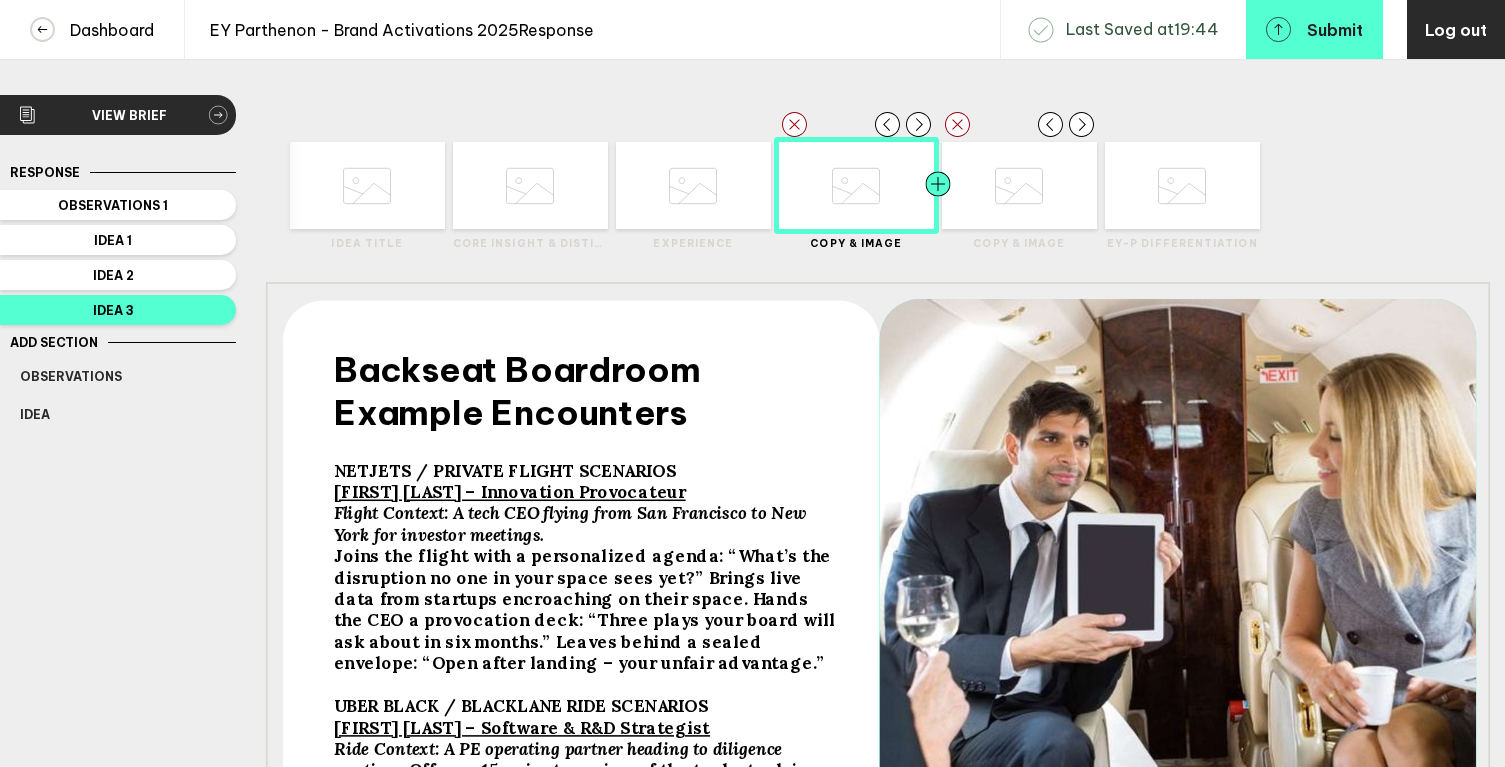 click at bounding box center (325, 185) 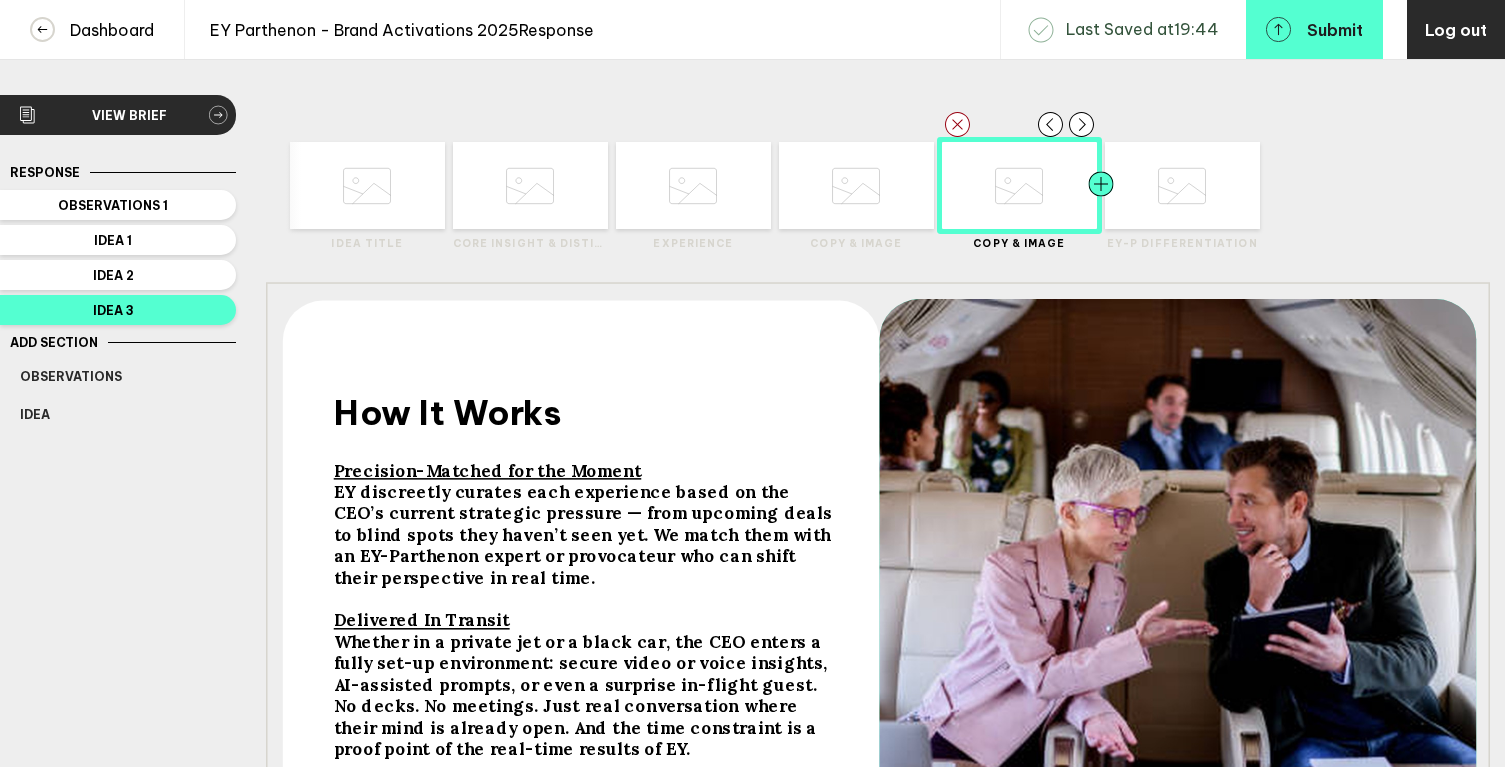 click at bounding box center [325, 185] 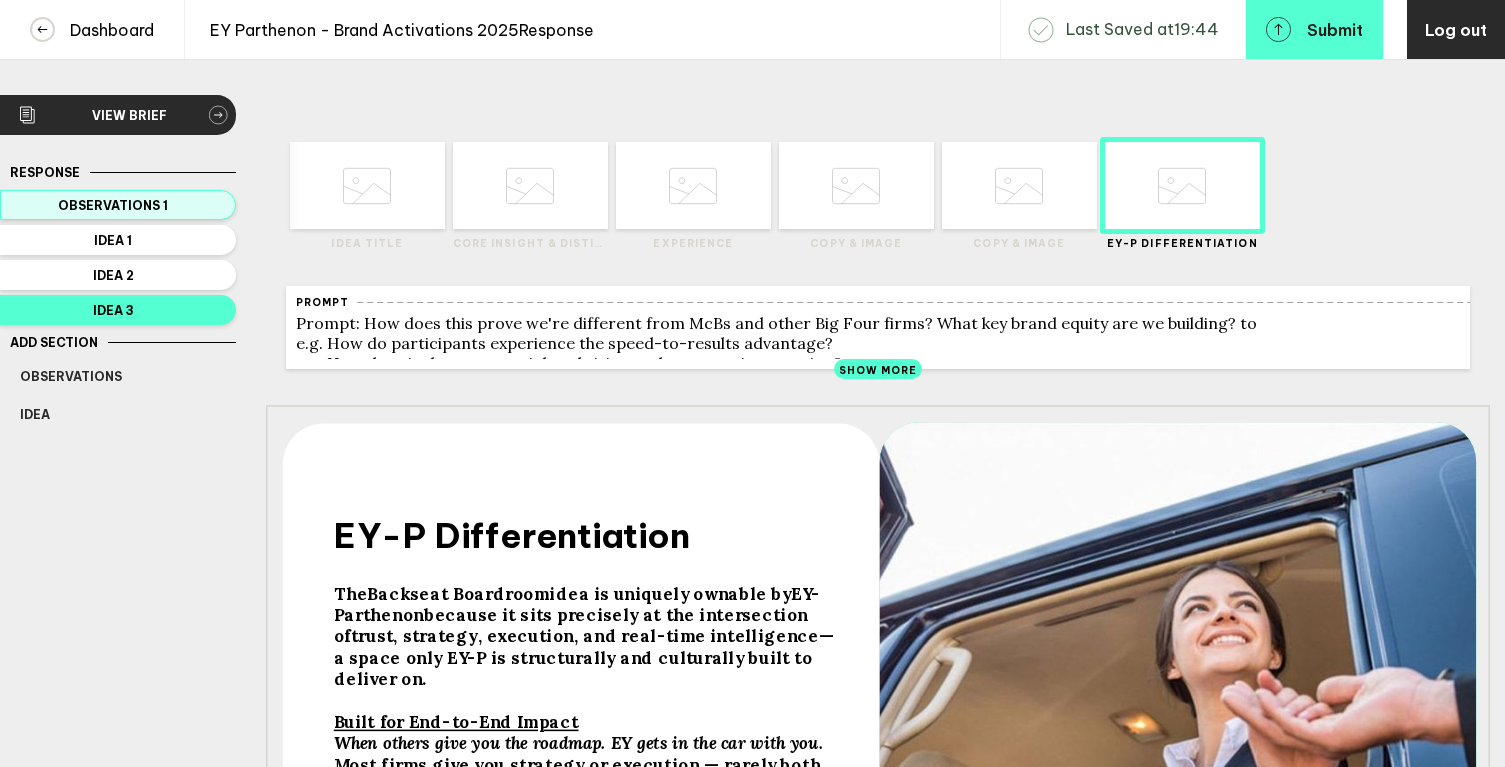 click on "Observations 1" at bounding box center (118, 205) 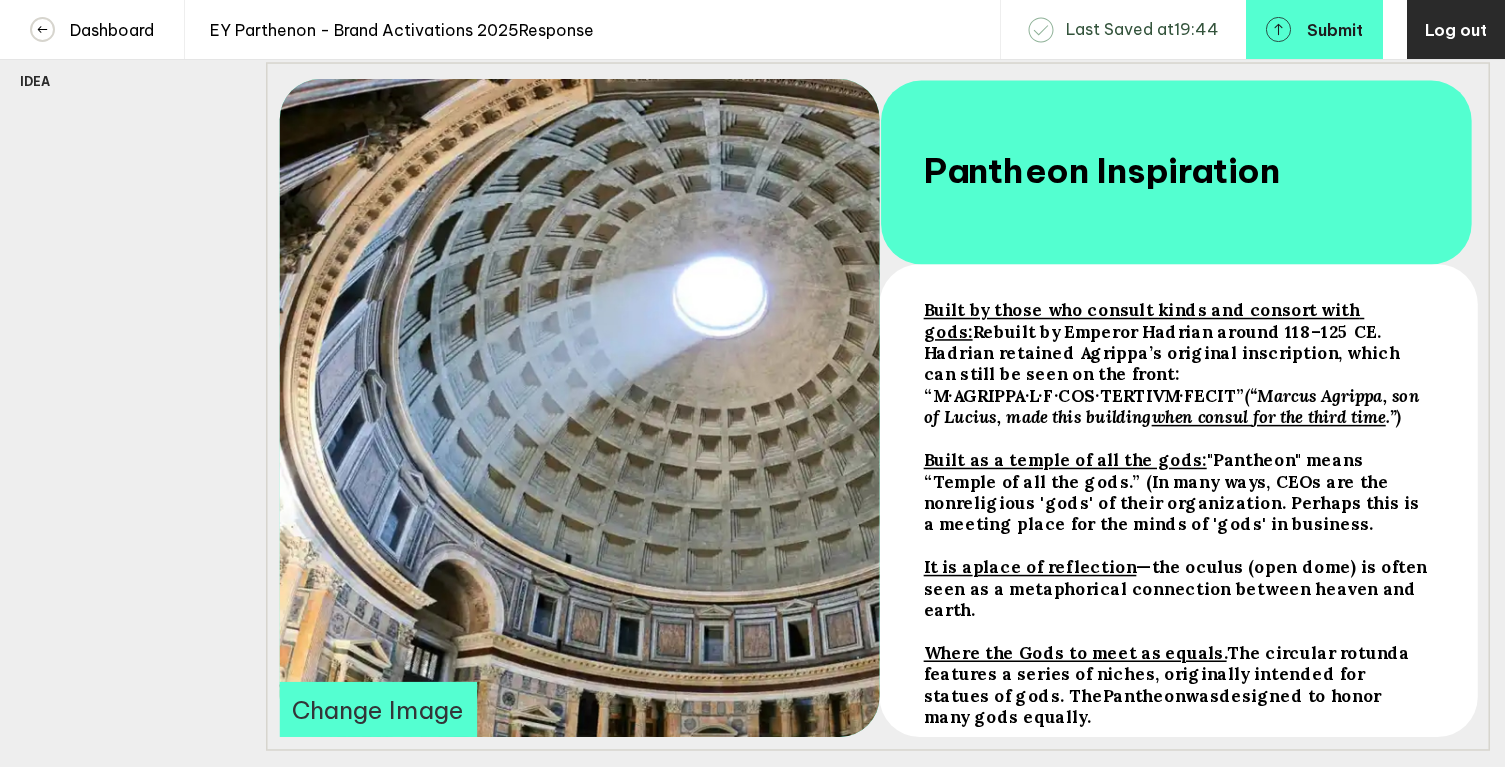 scroll, scrollTop: 343, scrollLeft: 0, axis: vertical 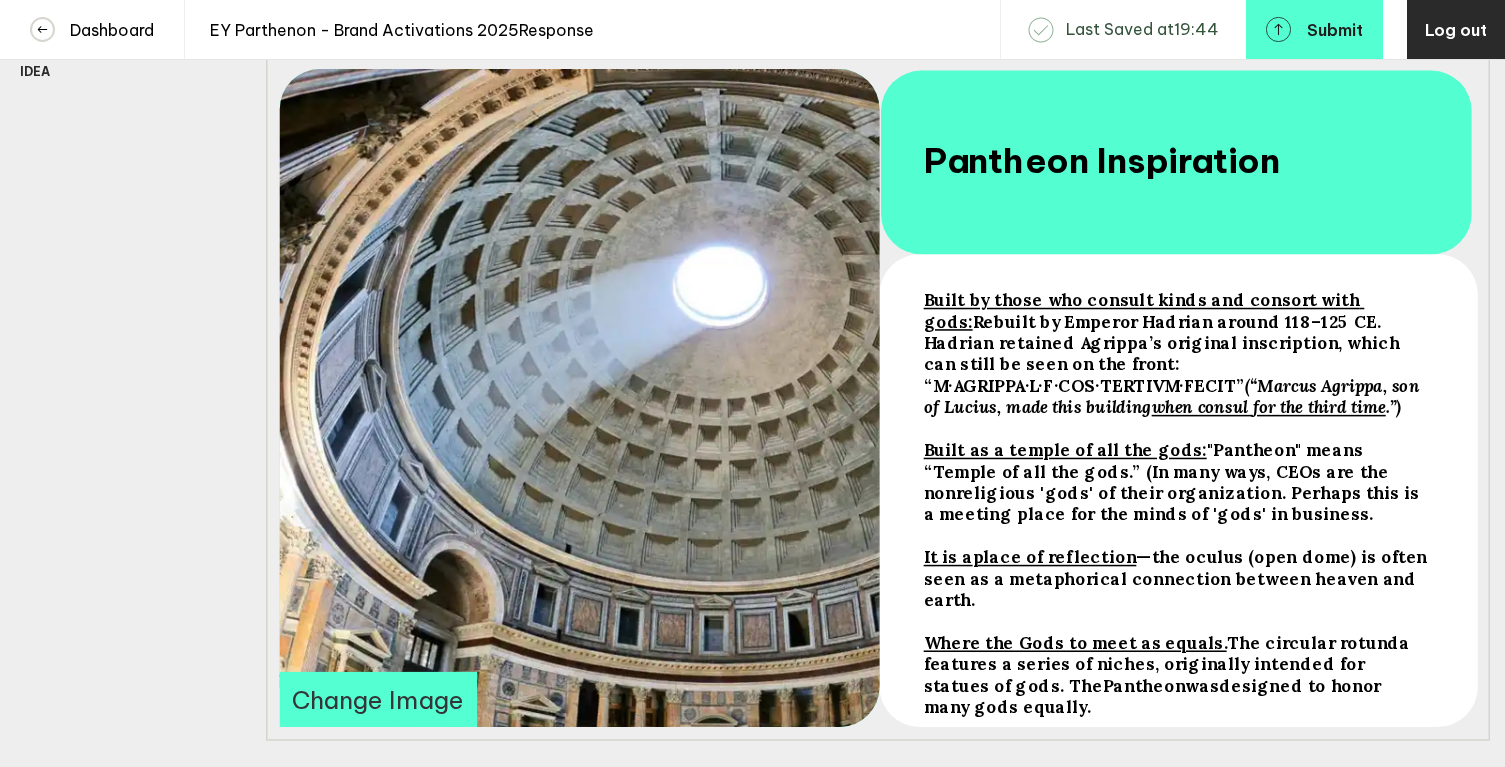 type 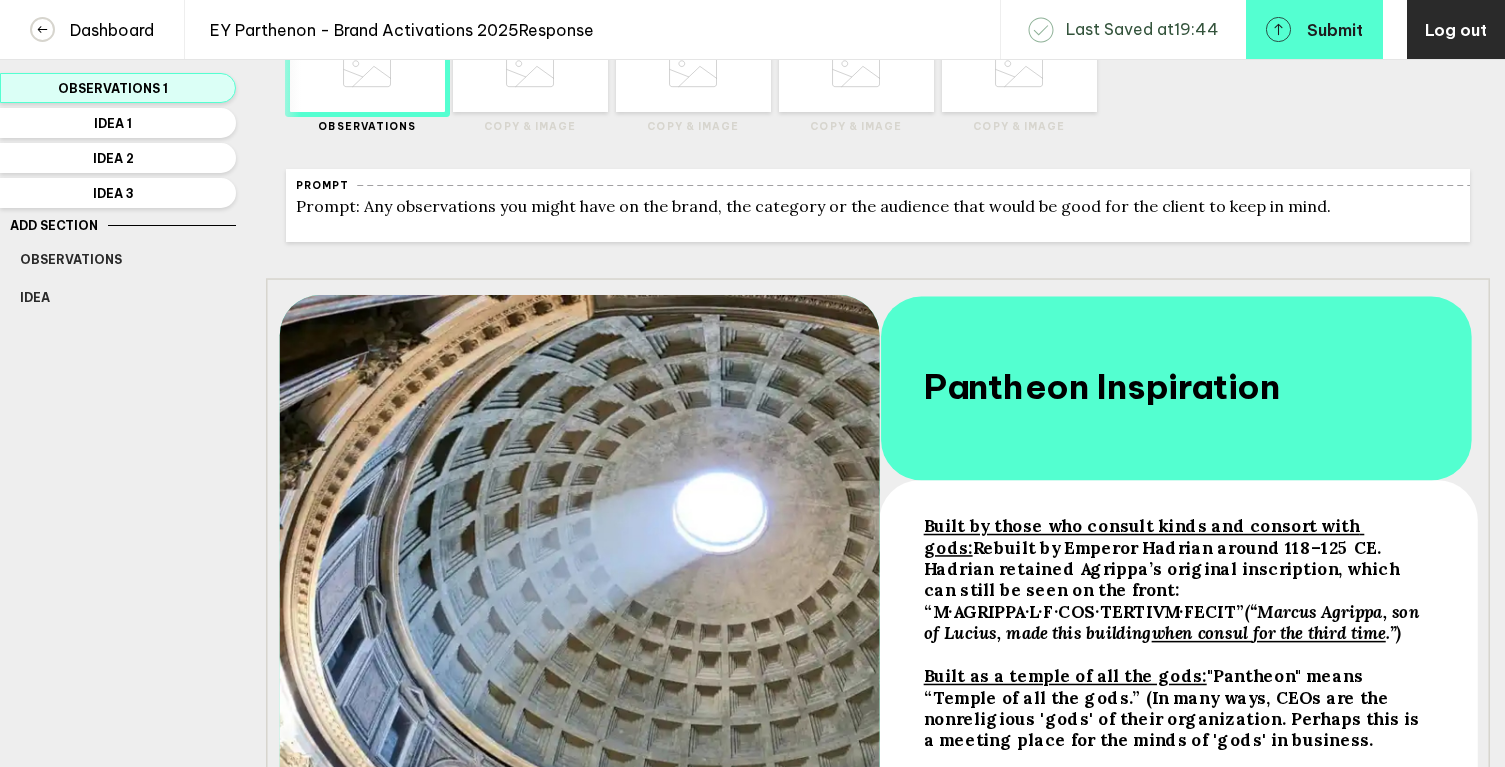 scroll, scrollTop: 0, scrollLeft: 0, axis: both 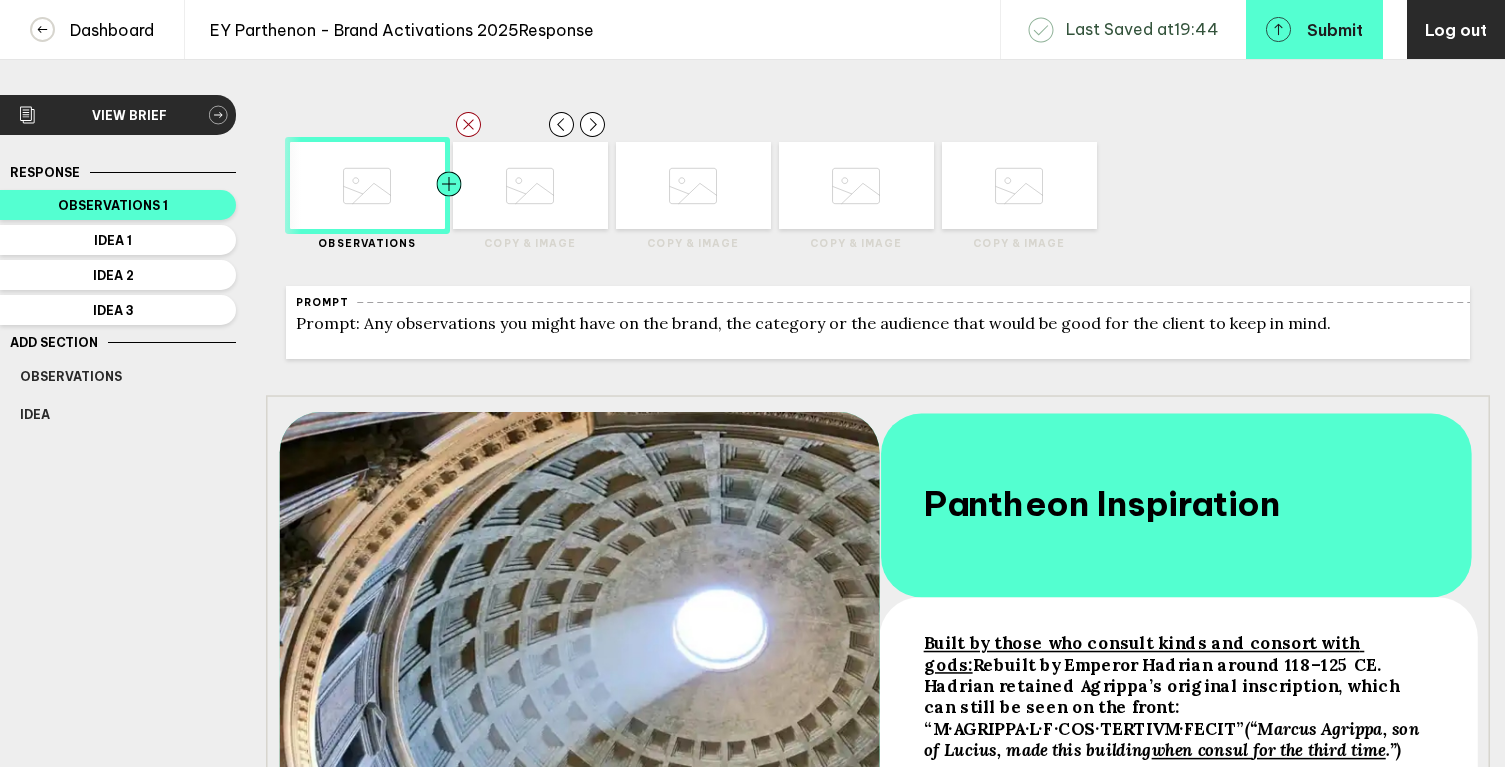 click at bounding box center [325, 185] 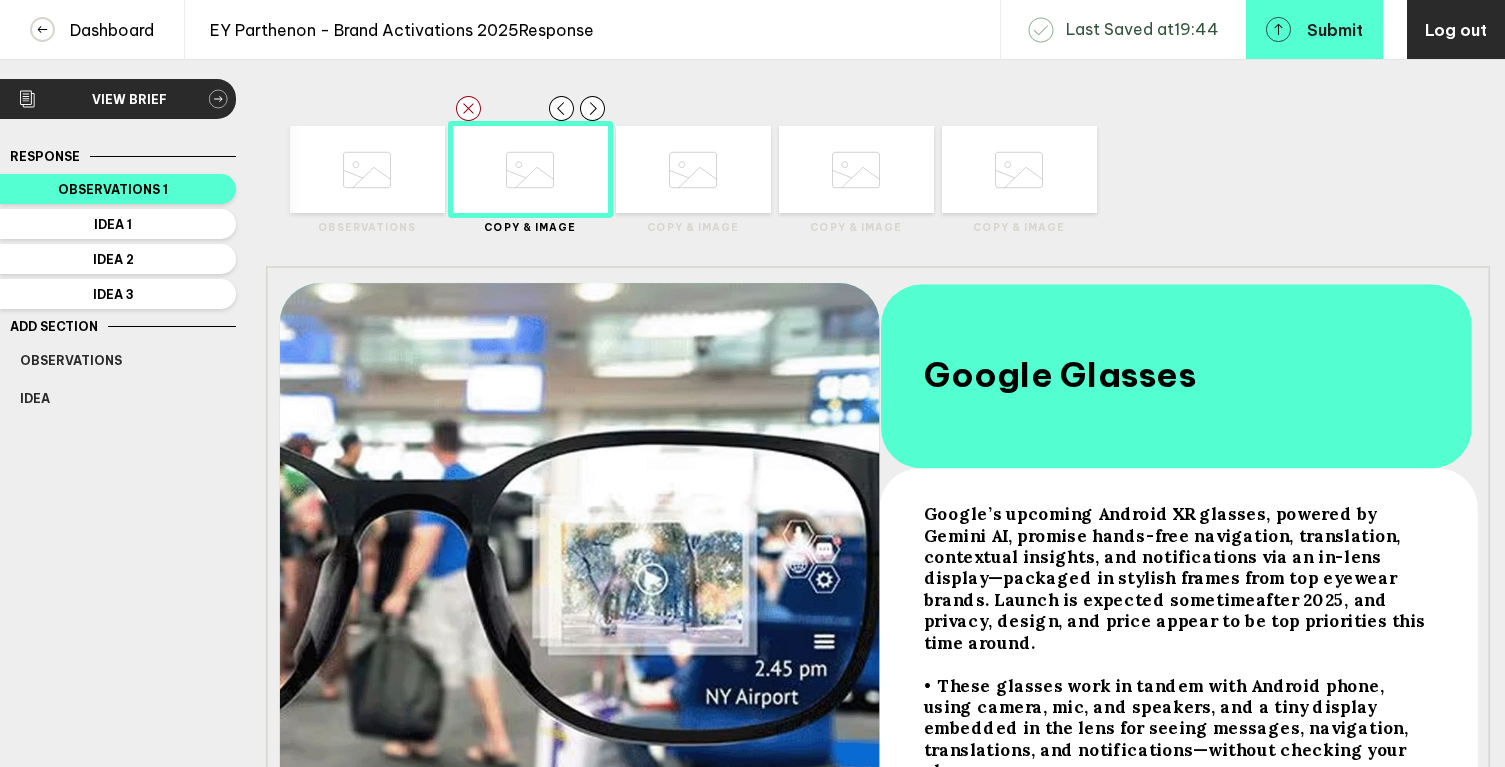 scroll, scrollTop: 0, scrollLeft: 0, axis: both 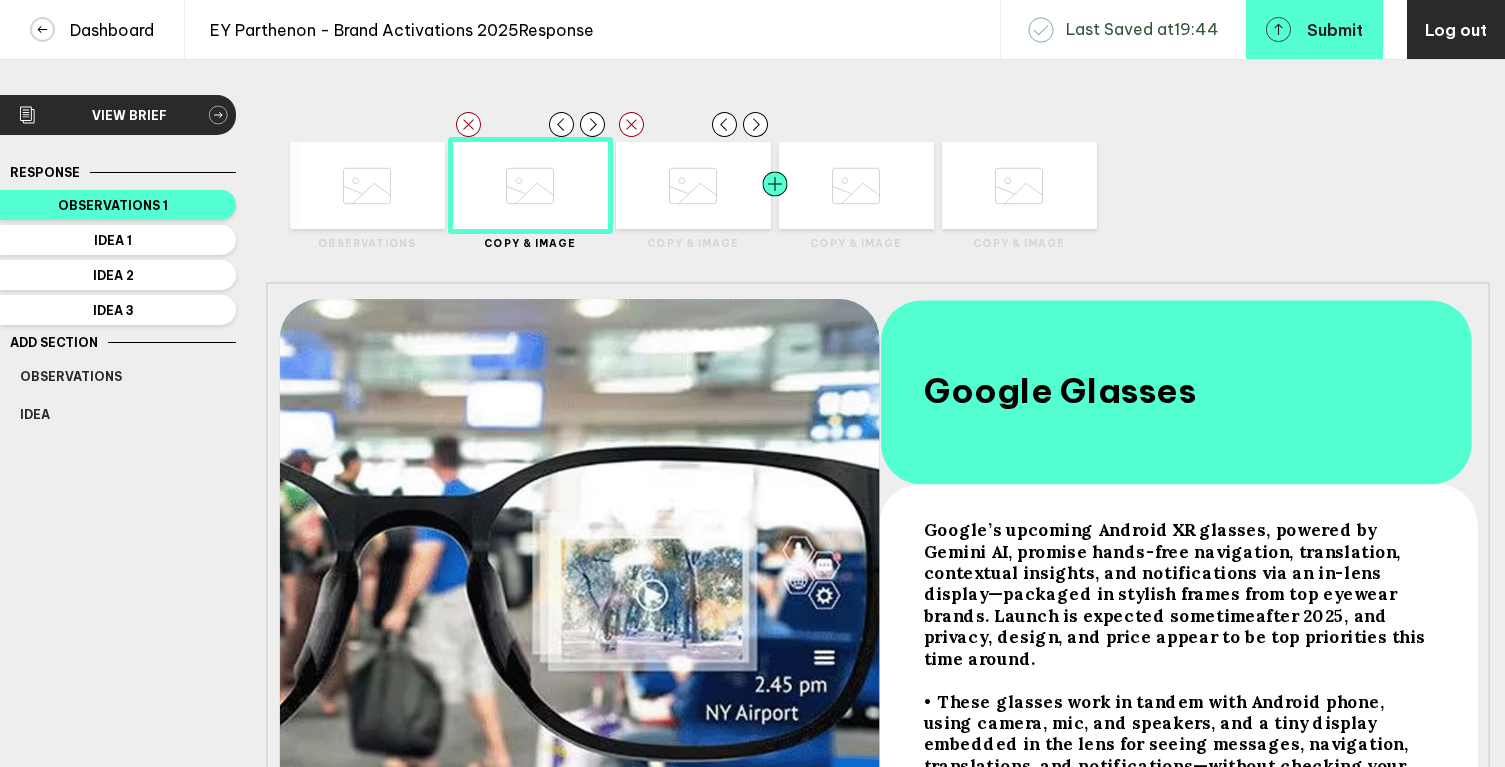click at bounding box center [410, 185] 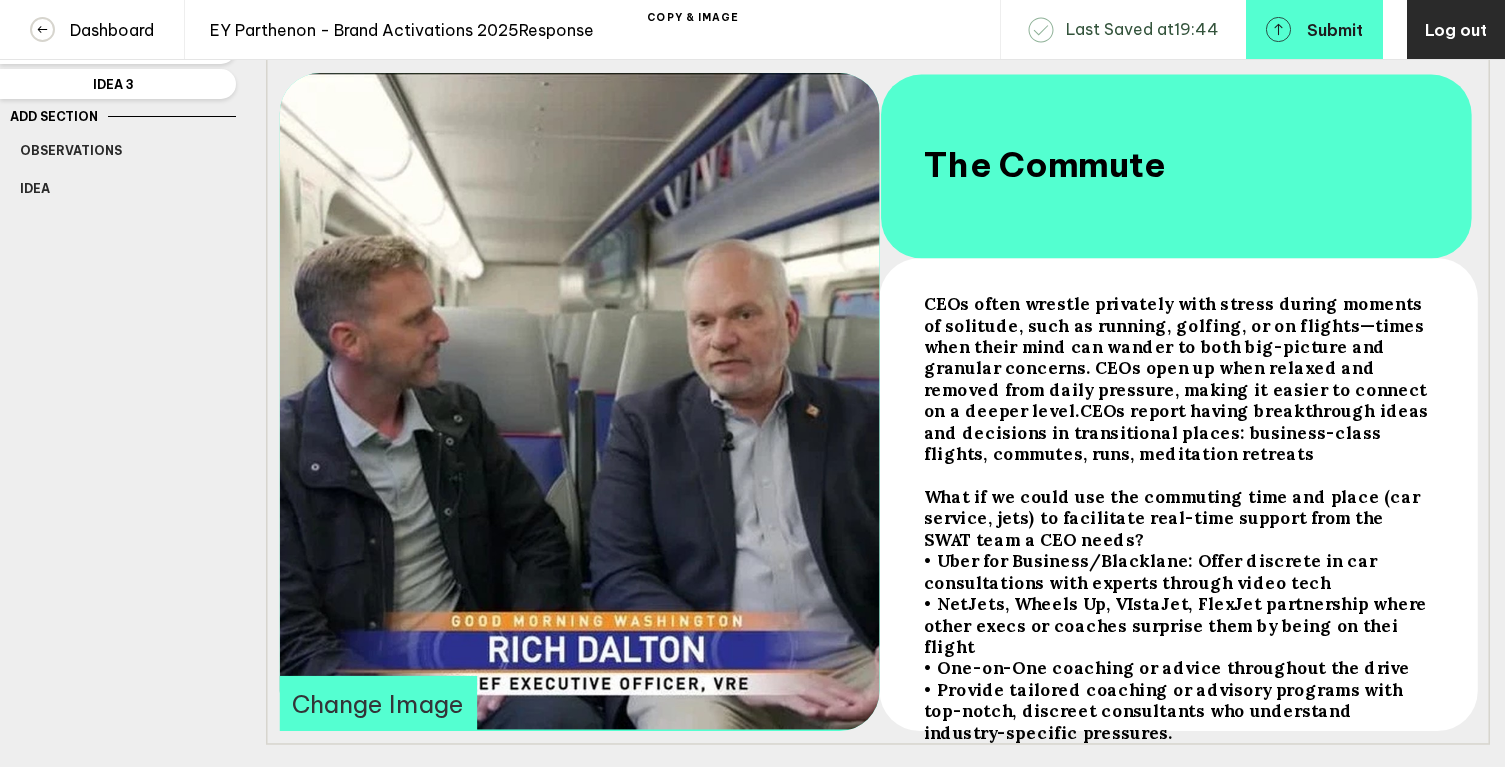 scroll, scrollTop: 222, scrollLeft: 0, axis: vertical 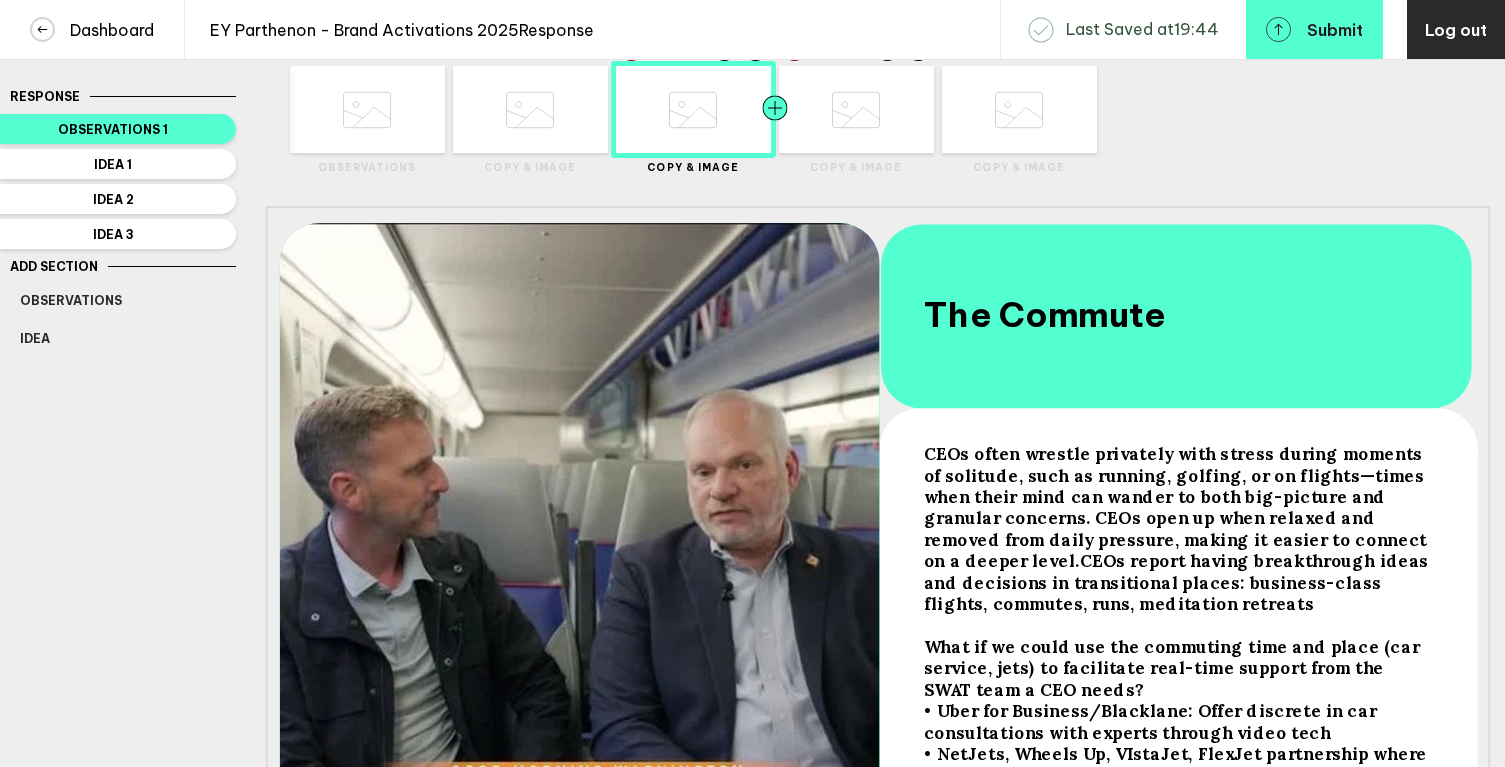 click at bounding box center [325, 109] 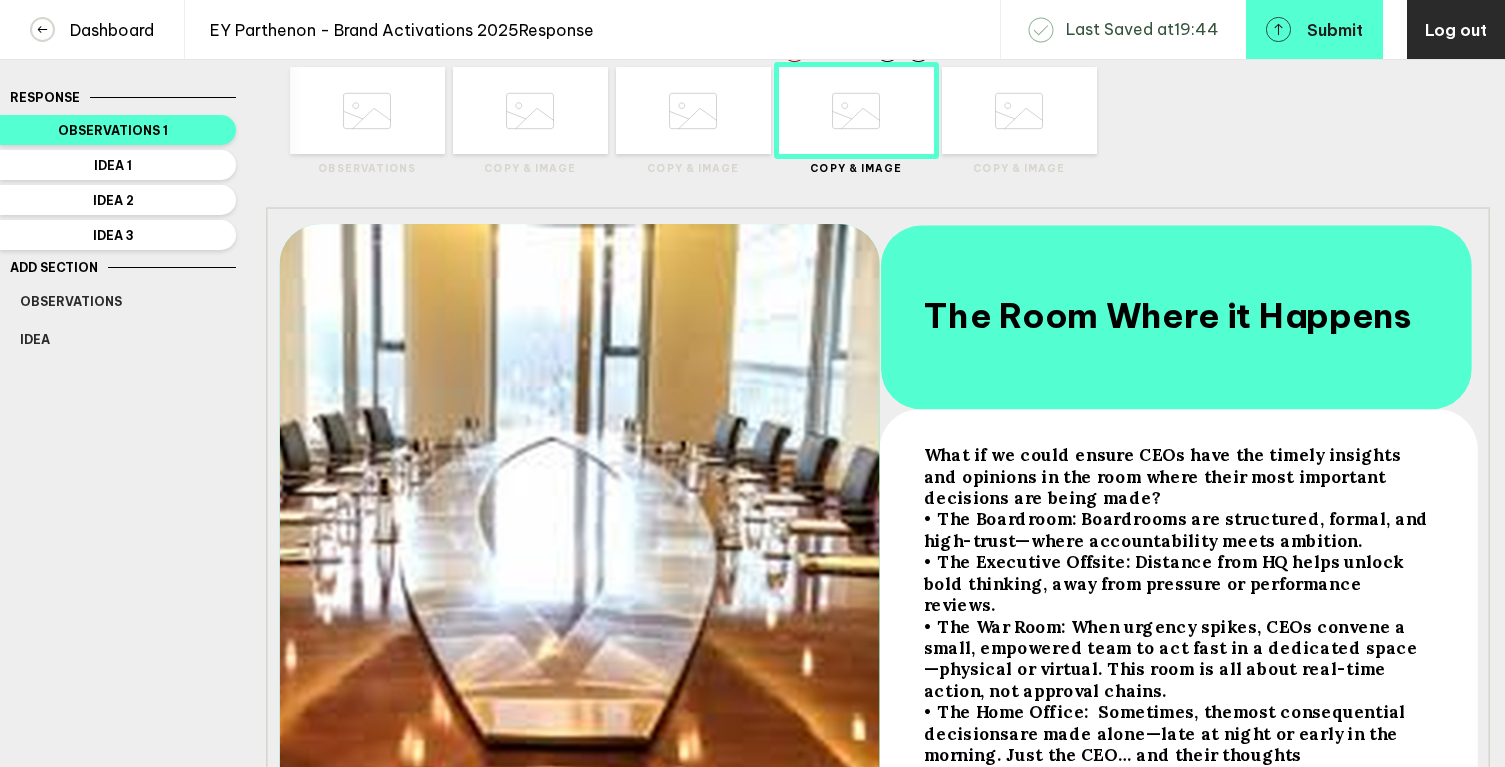 scroll, scrollTop: 63, scrollLeft: 0, axis: vertical 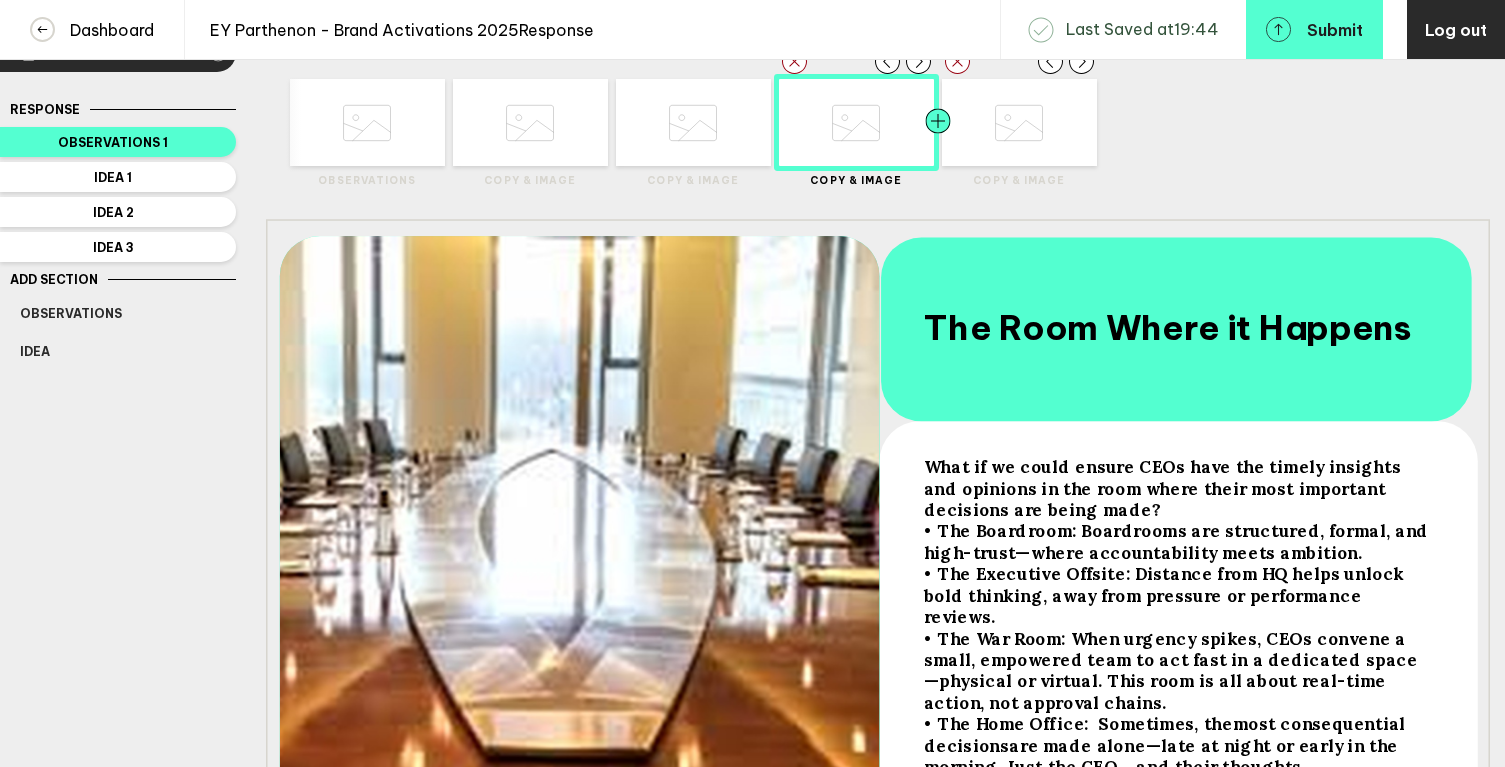 click at bounding box center (325, 122) 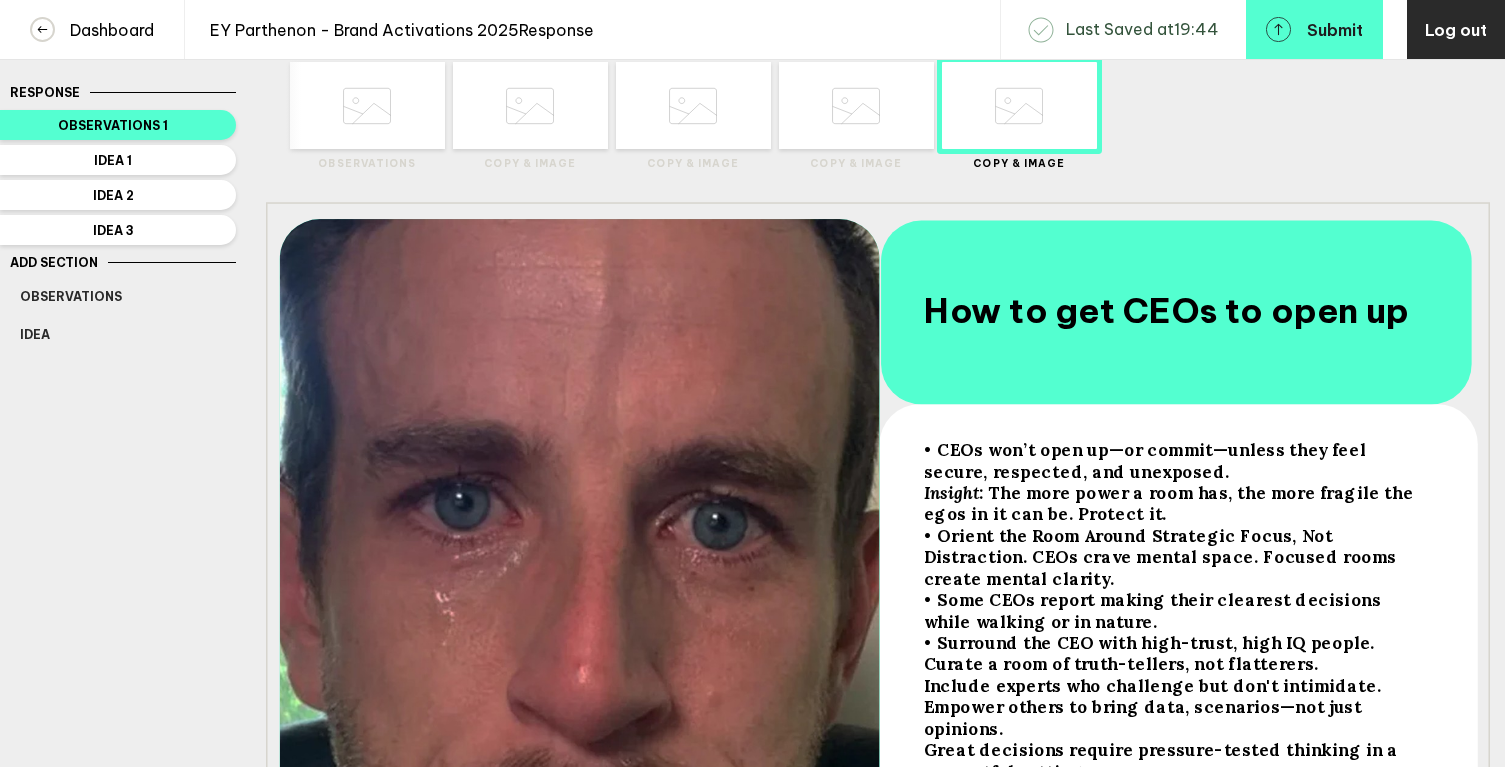 scroll, scrollTop: 0, scrollLeft: 0, axis: both 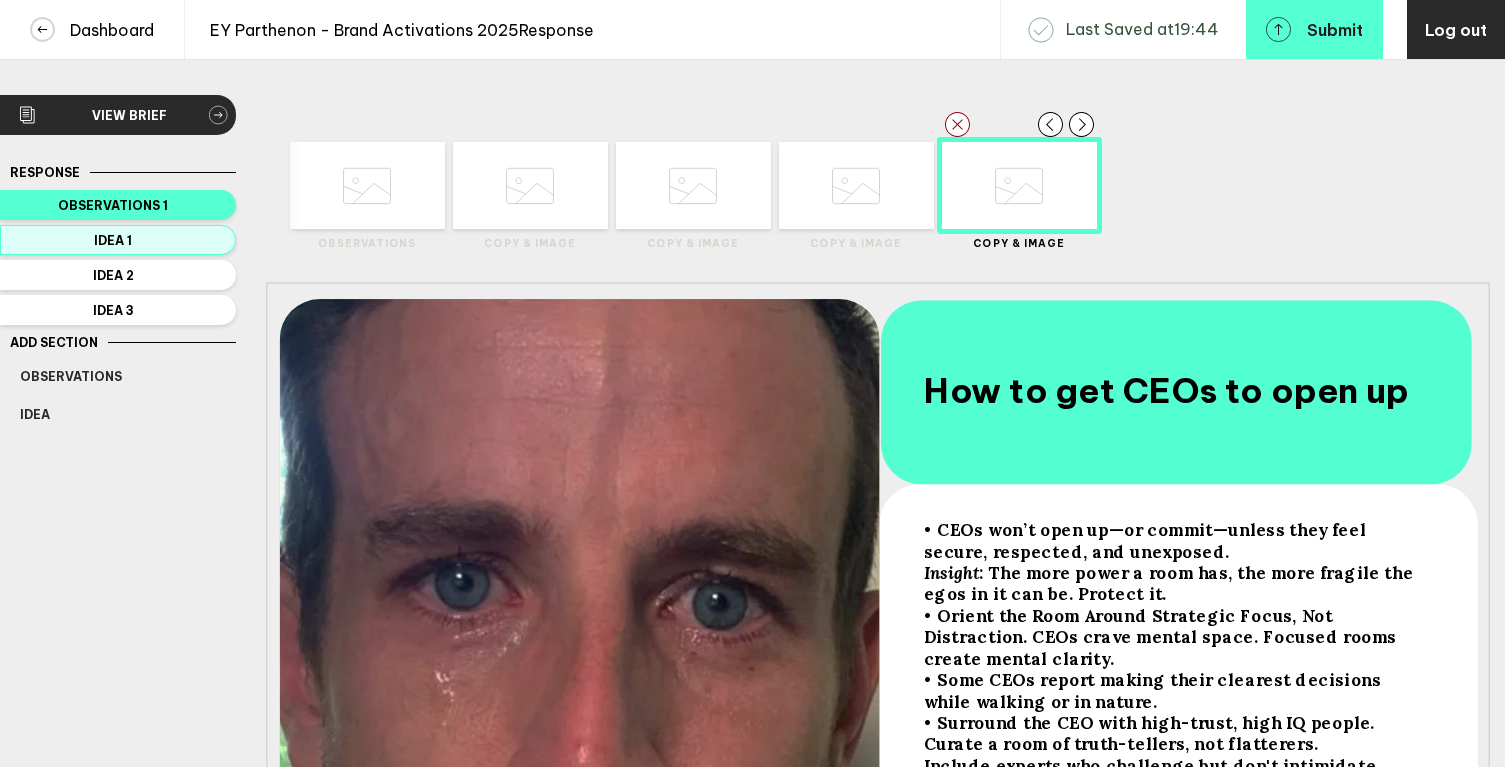 click on "Idea 1" at bounding box center (113, 205) 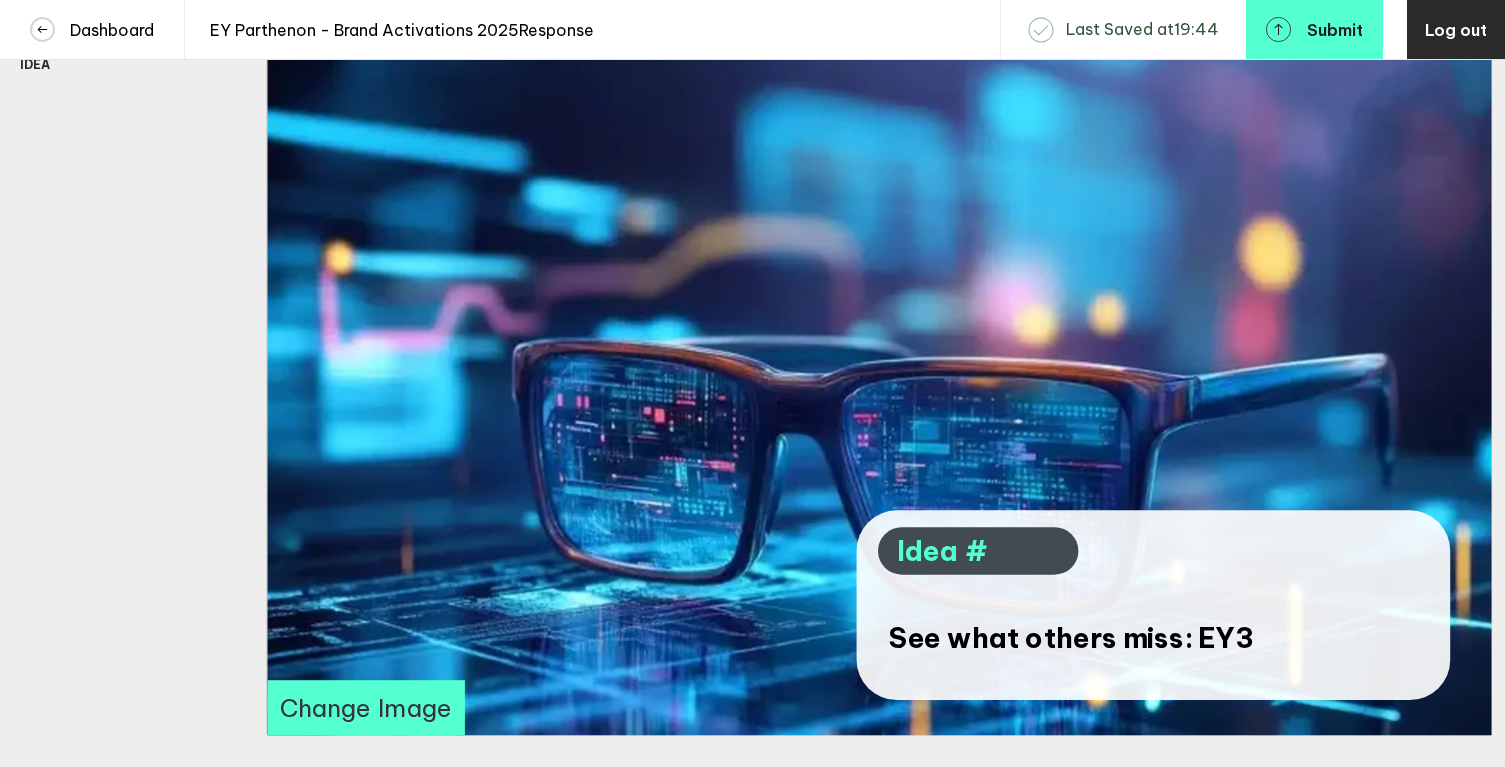 scroll, scrollTop: 341, scrollLeft: 0, axis: vertical 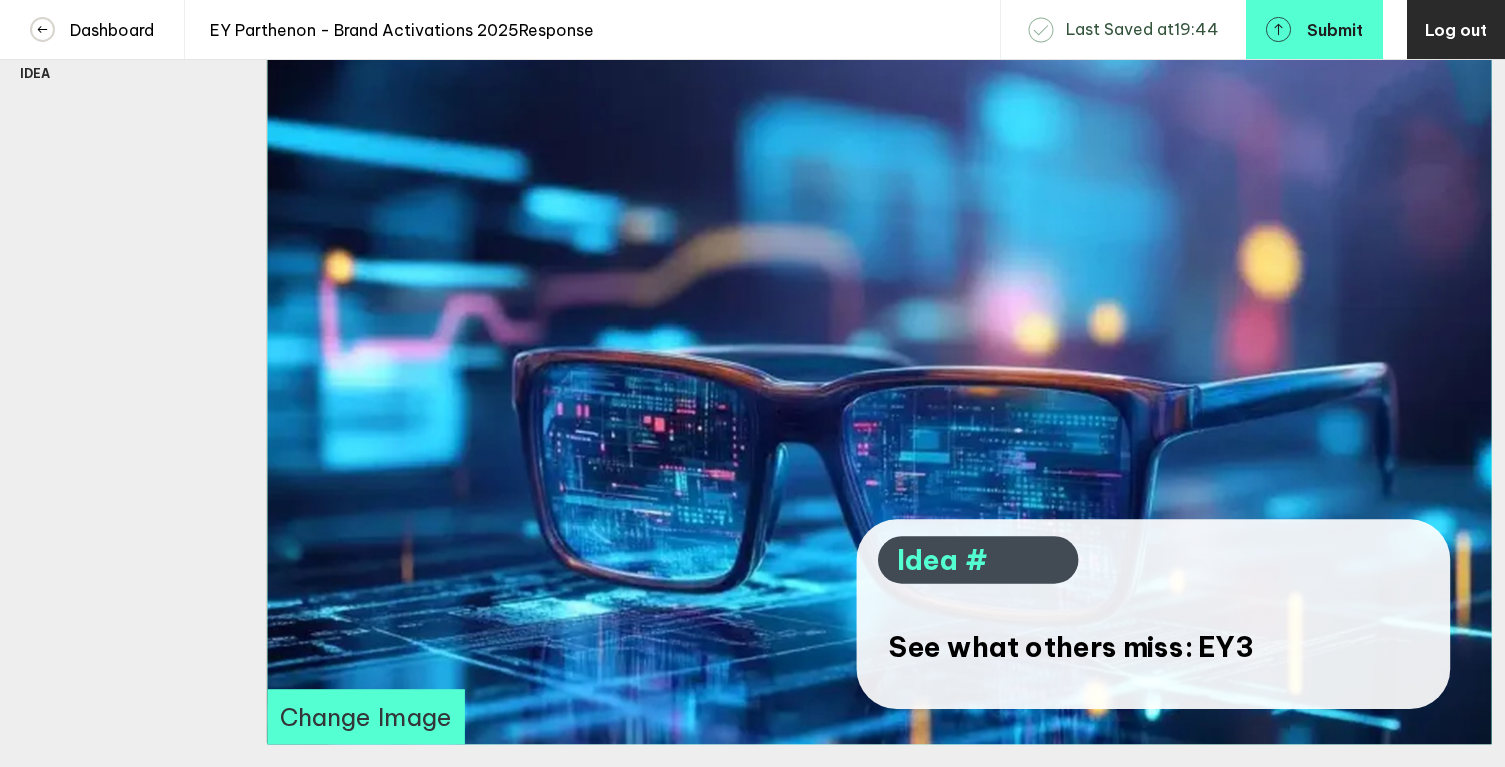 type 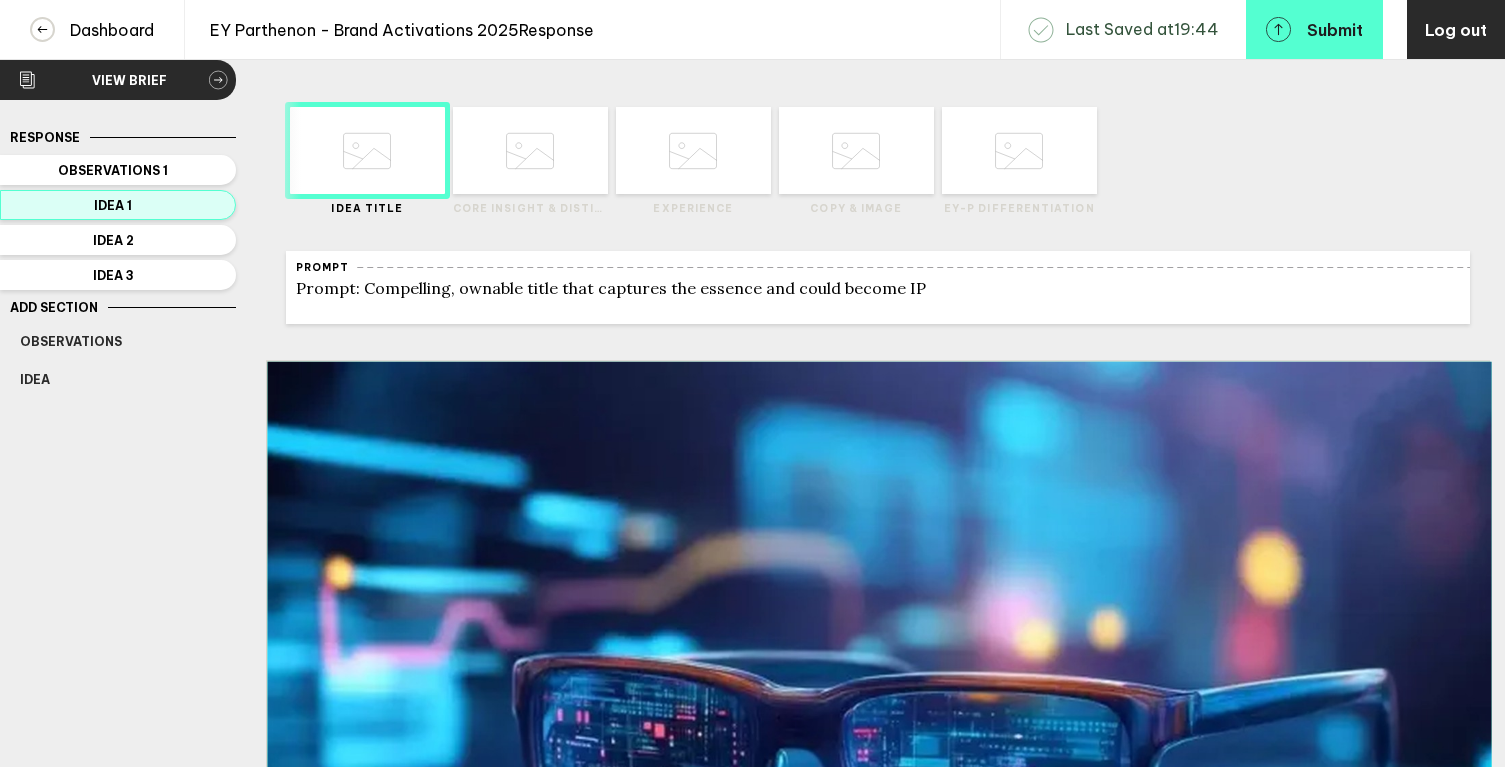 scroll, scrollTop: 0, scrollLeft: 0, axis: both 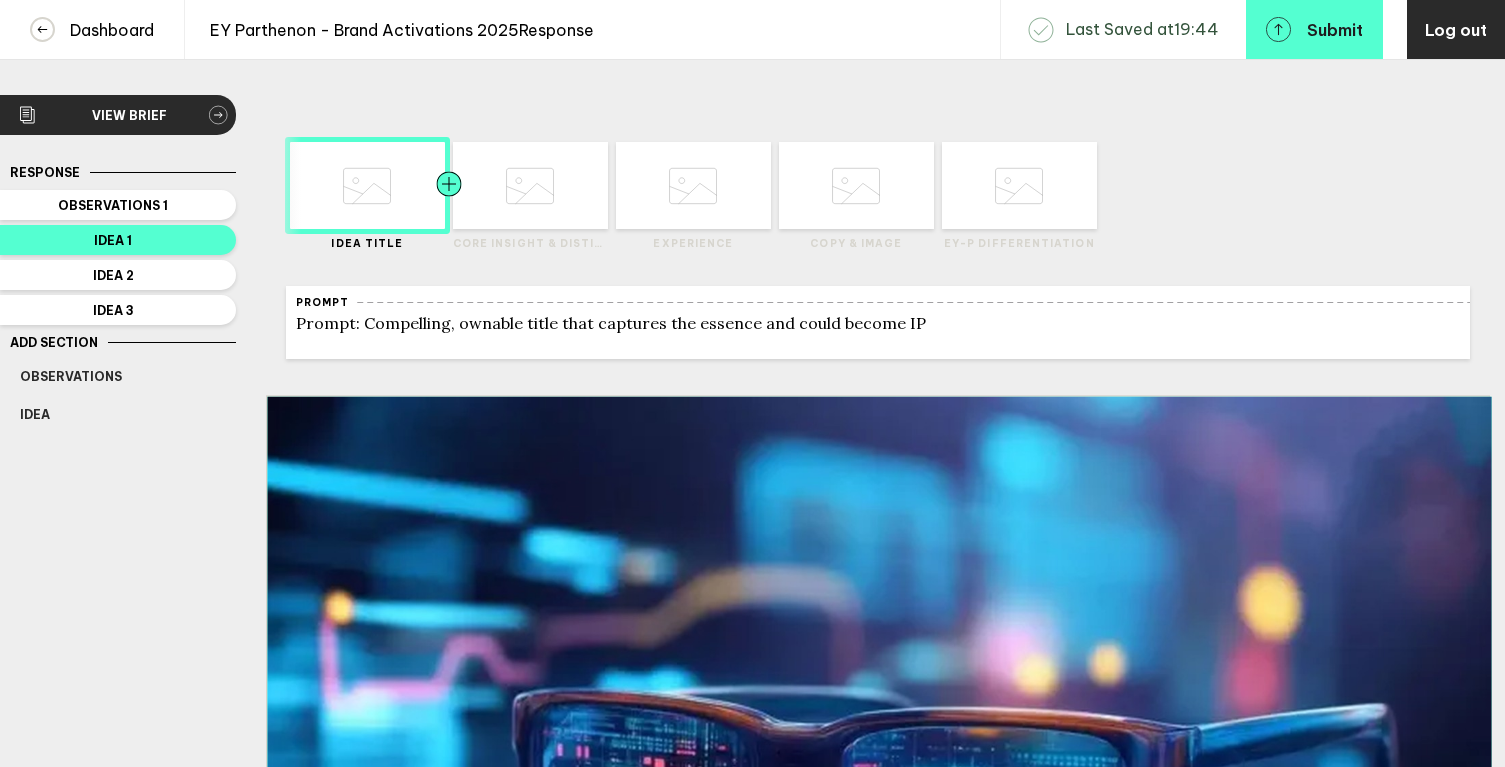 click at bounding box center [325, 185] 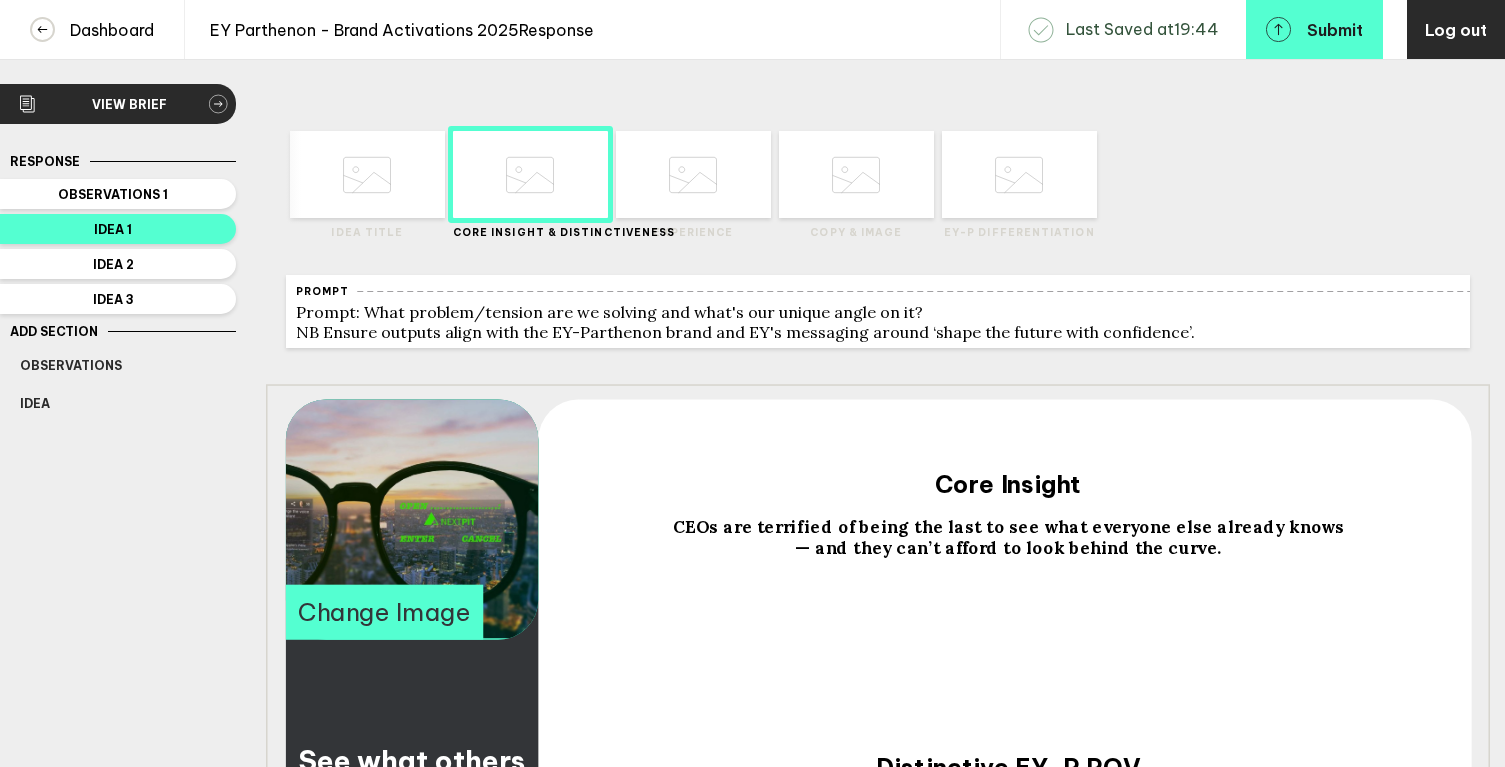 scroll, scrollTop: 0, scrollLeft: 0, axis: both 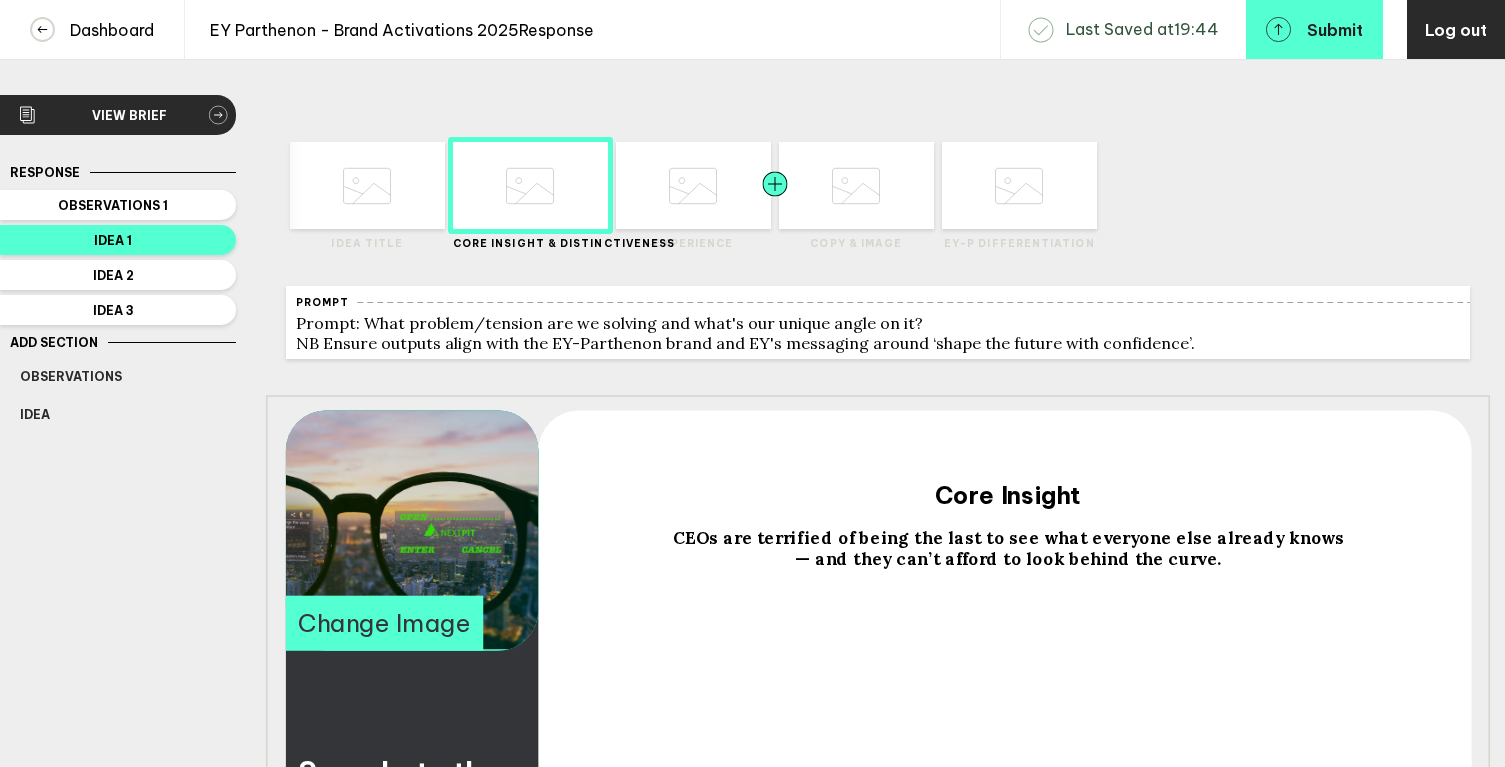 click at bounding box center [410, 185] 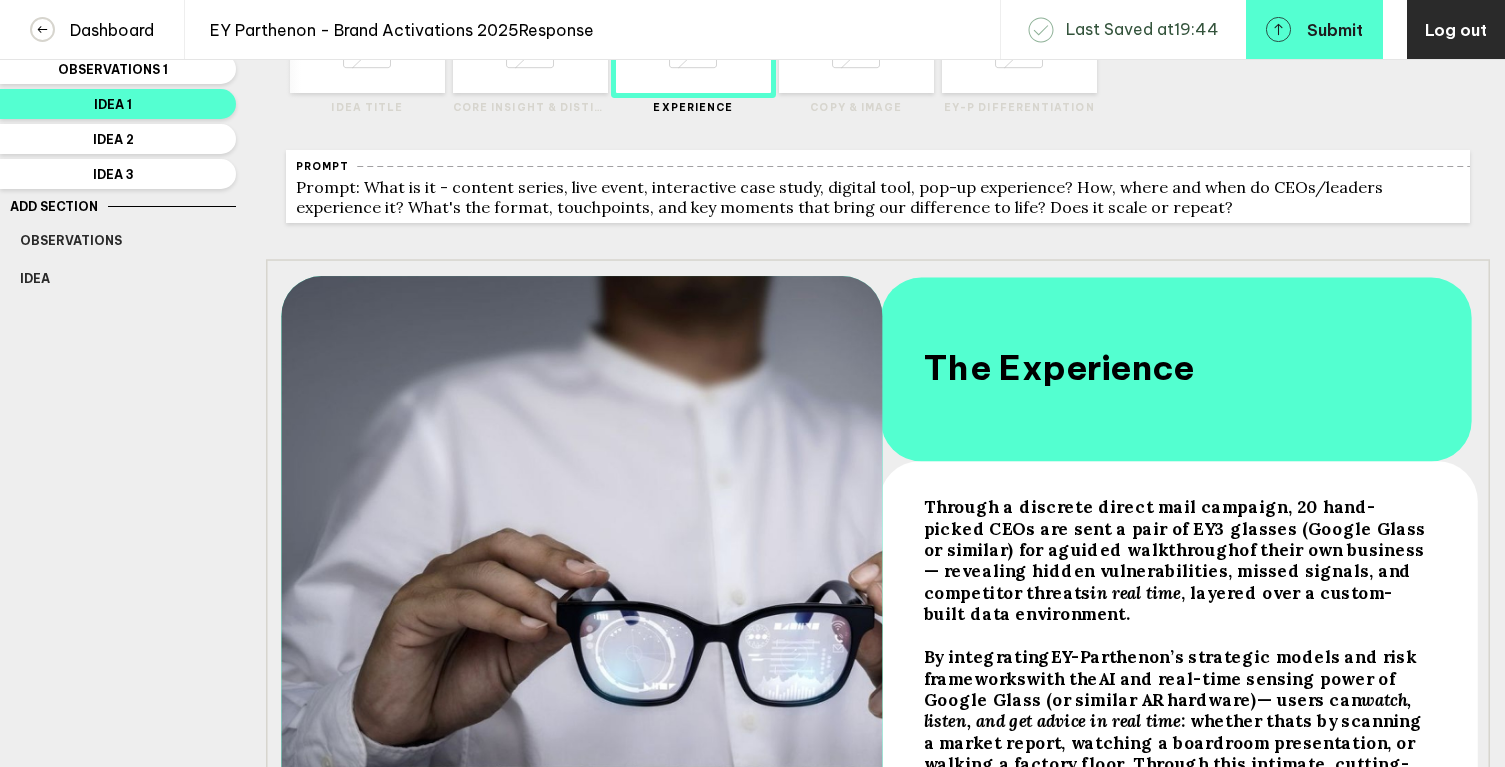 scroll, scrollTop: 0, scrollLeft: 0, axis: both 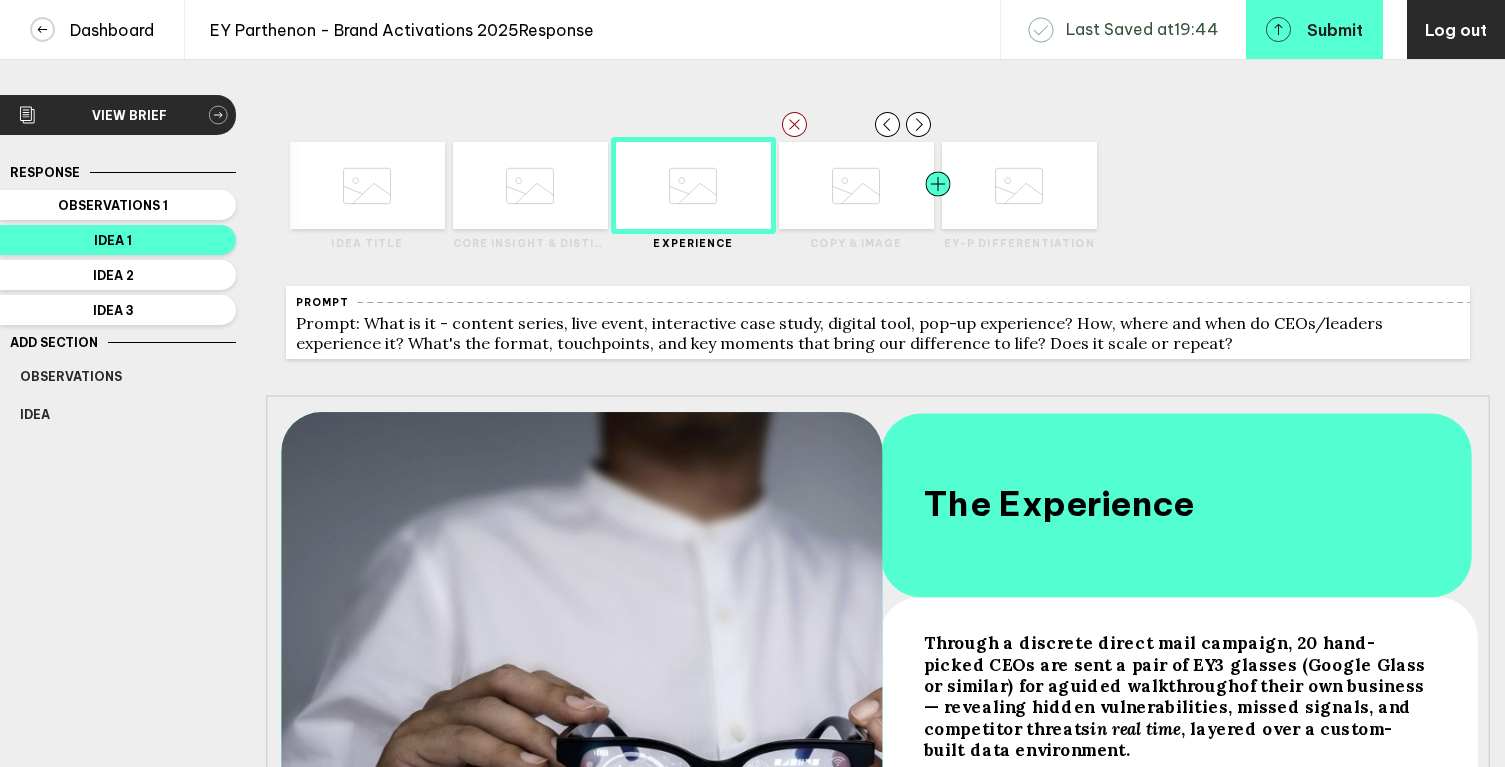 click at bounding box center (410, 185) 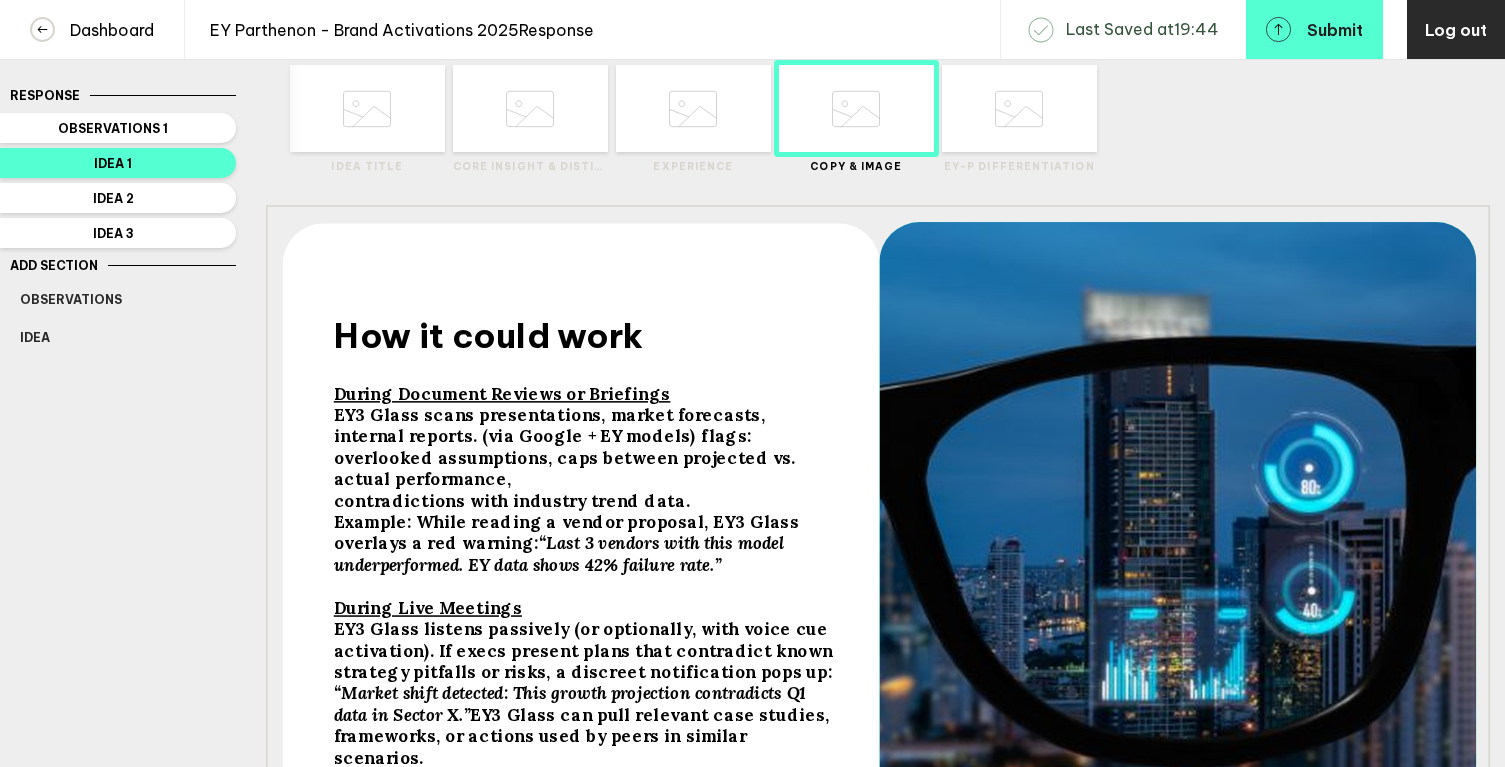 scroll, scrollTop: 0, scrollLeft: 0, axis: both 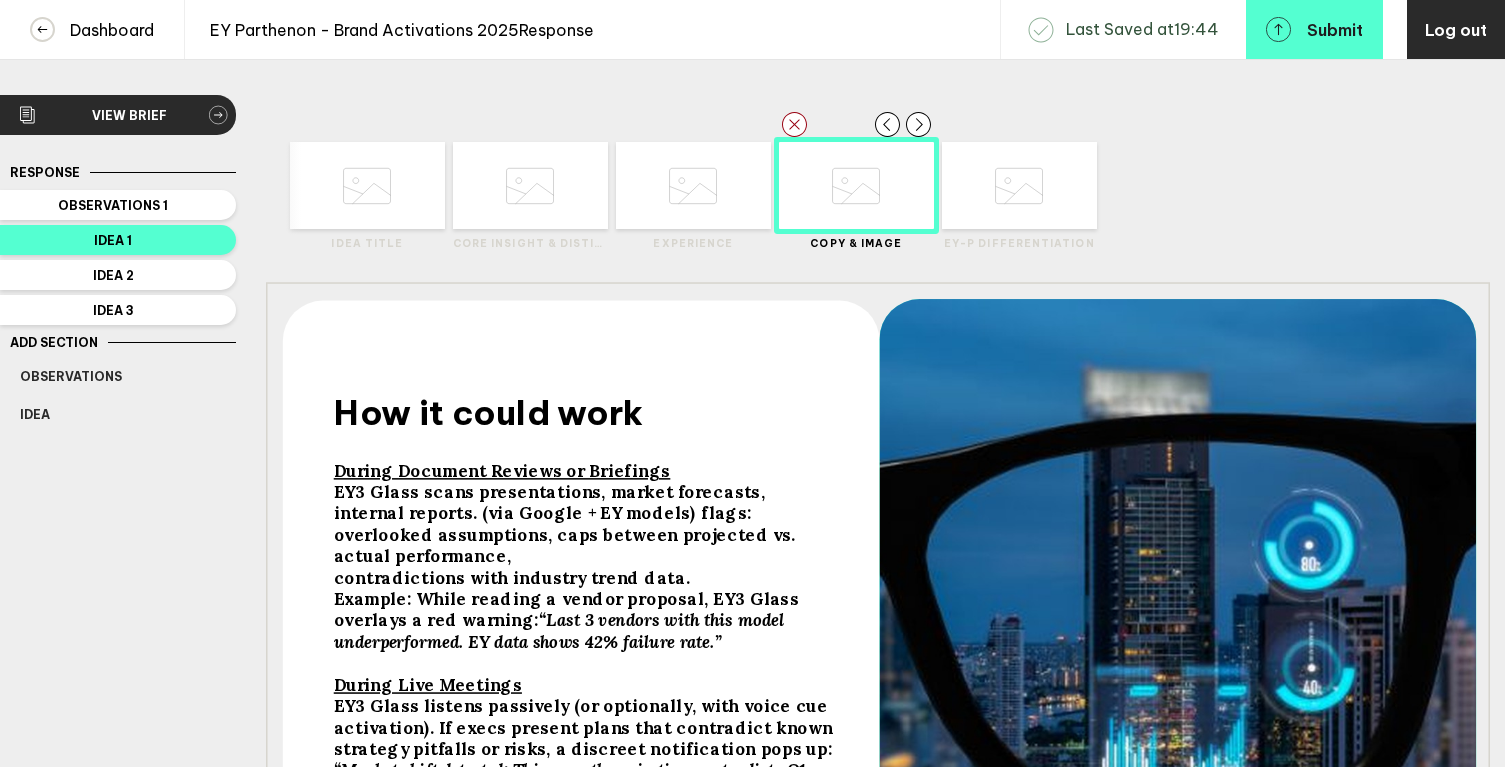 click at bounding box center (367, 186) 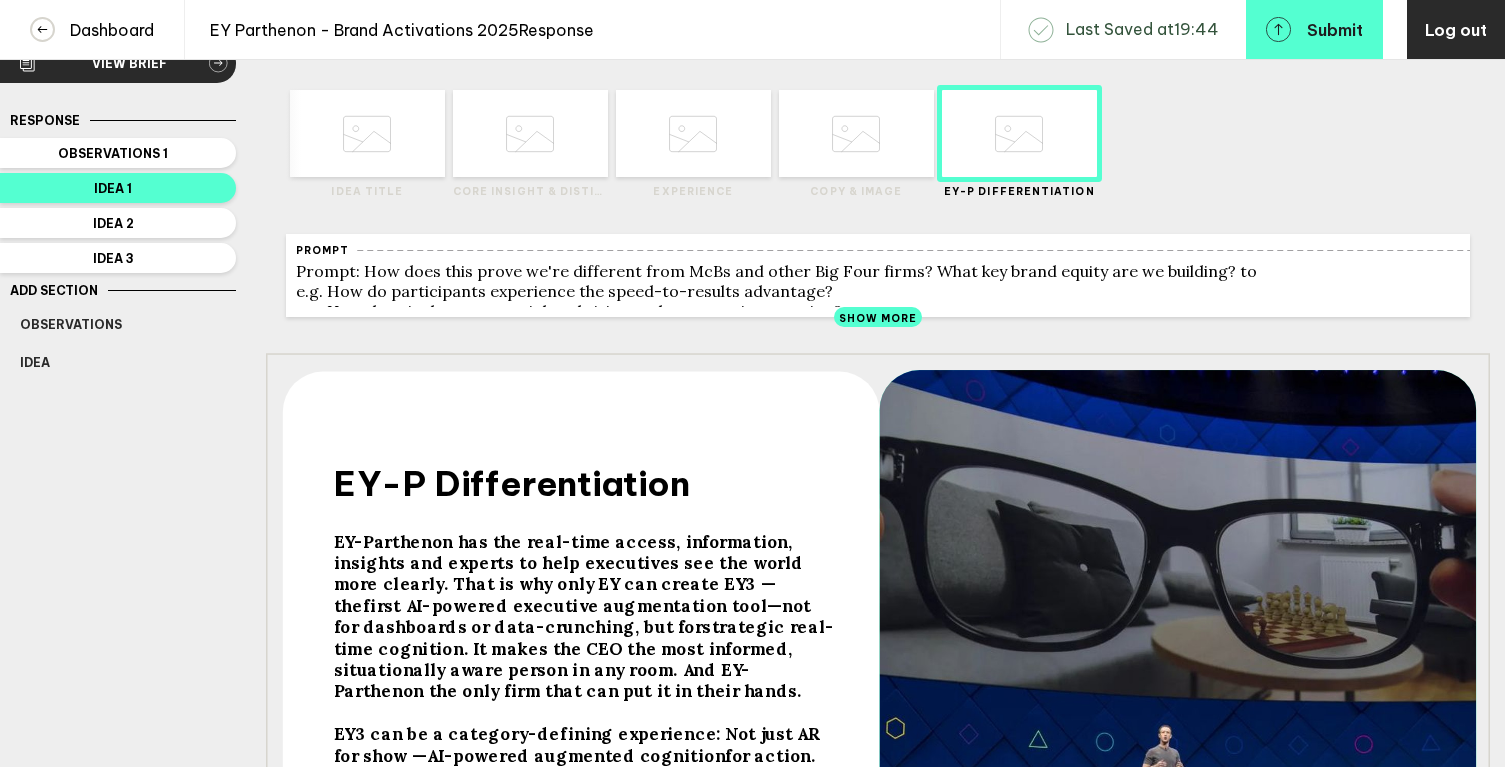 scroll, scrollTop: 0, scrollLeft: 0, axis: both 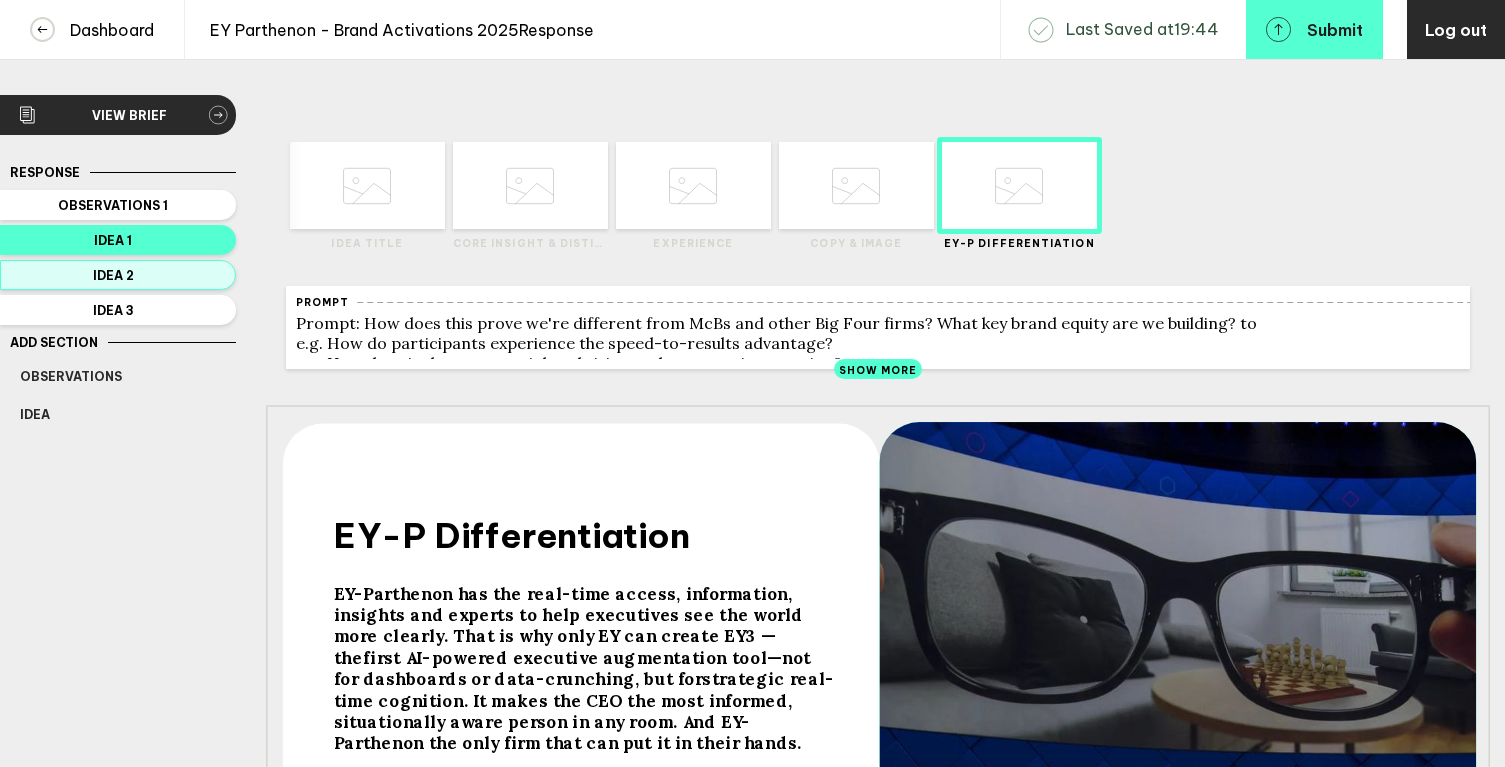 click on "Idea 2" at bounding box center (113, 205) 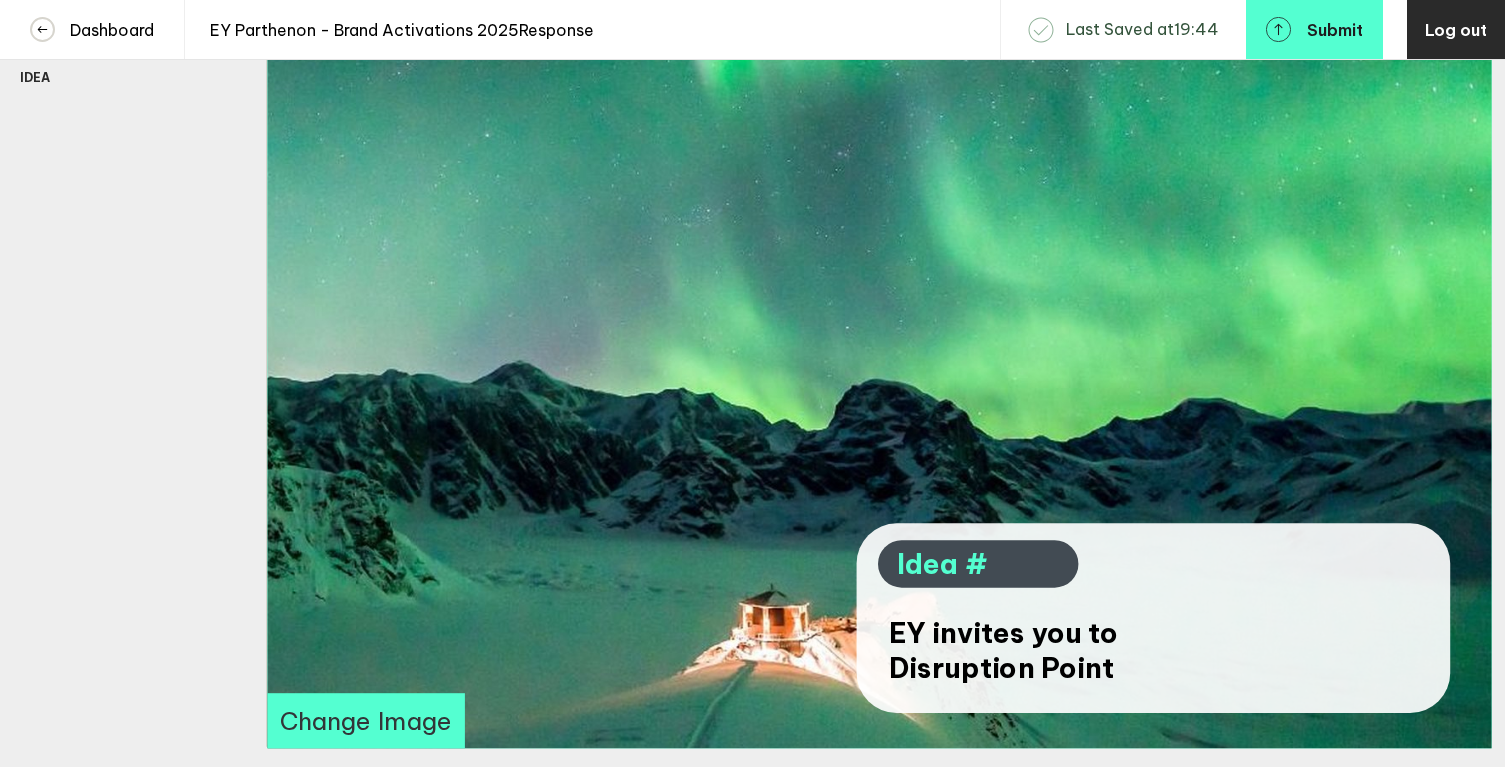 scroll, scrollTop: 348, scrollLeft: 0, axis: vertical 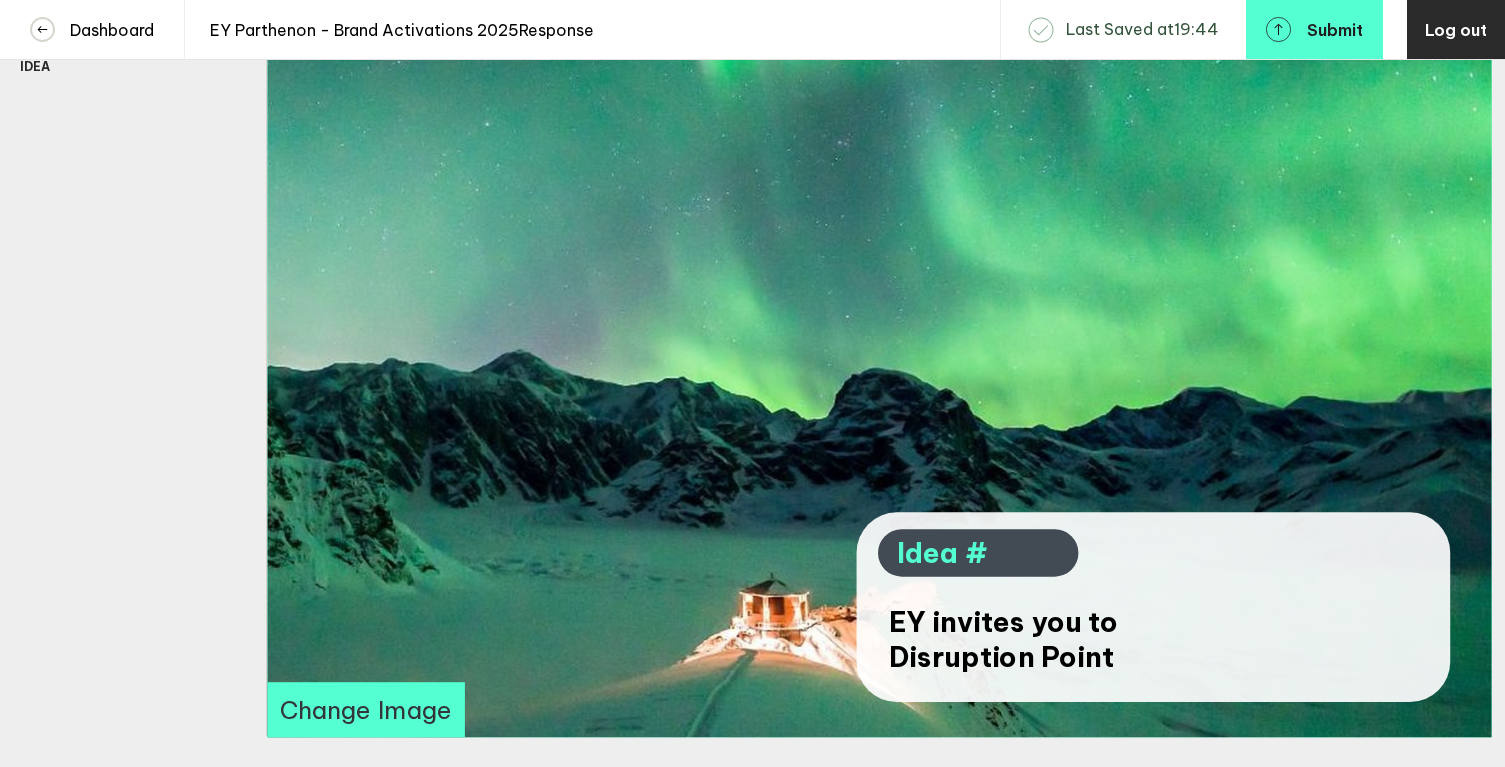 type 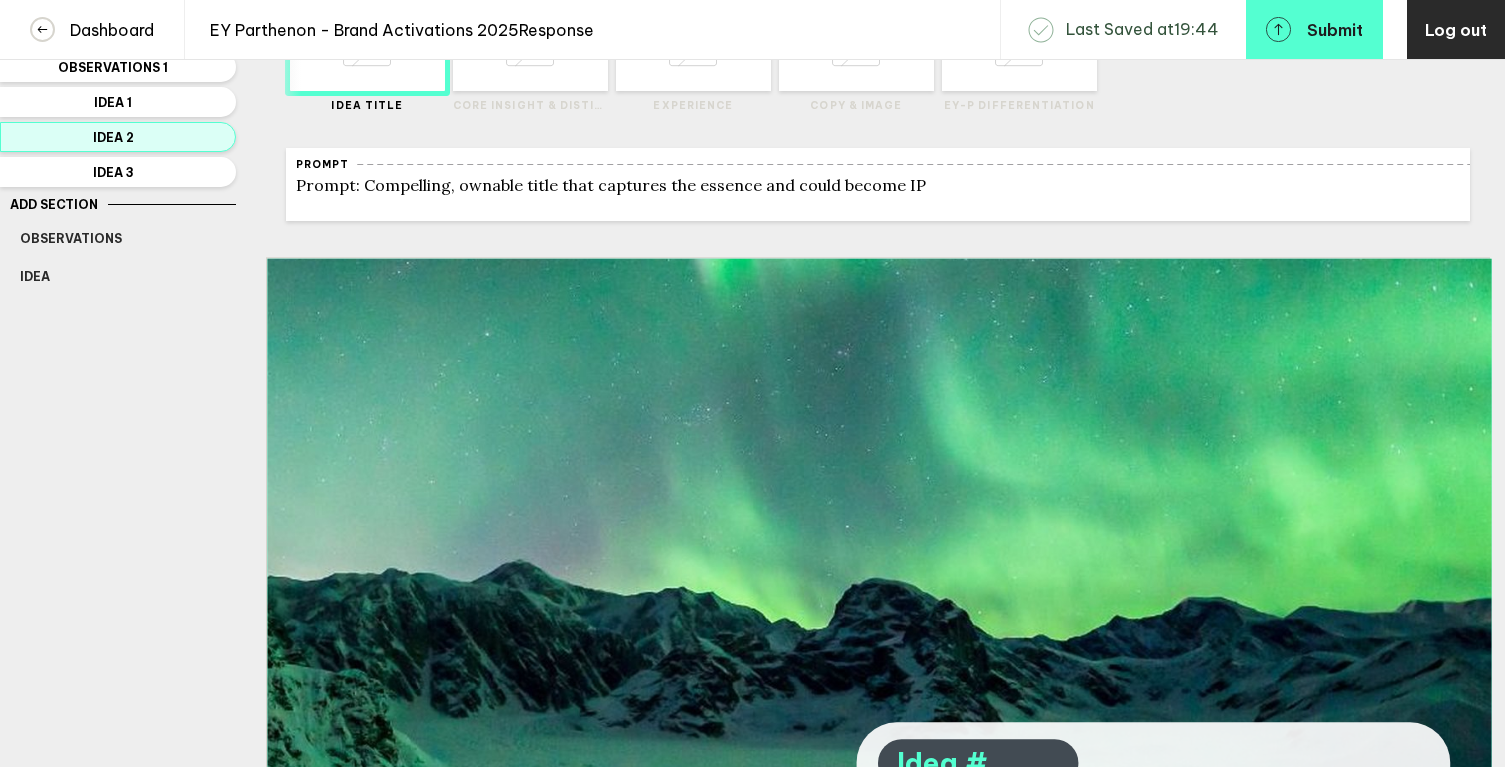 scroll, scrollTop: 0, scrollLeft: 0, axis: both 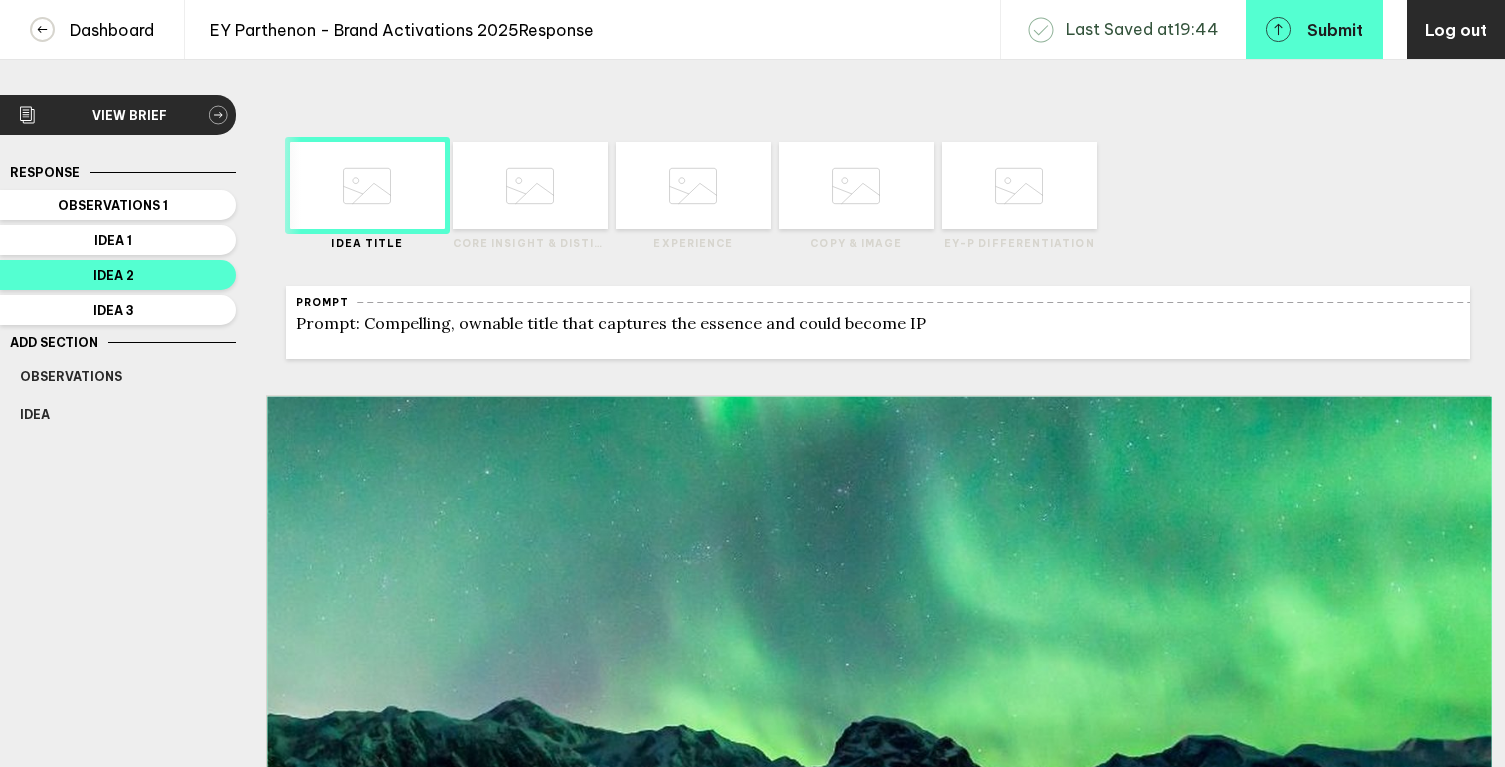 click at bounding box center [367, 186] 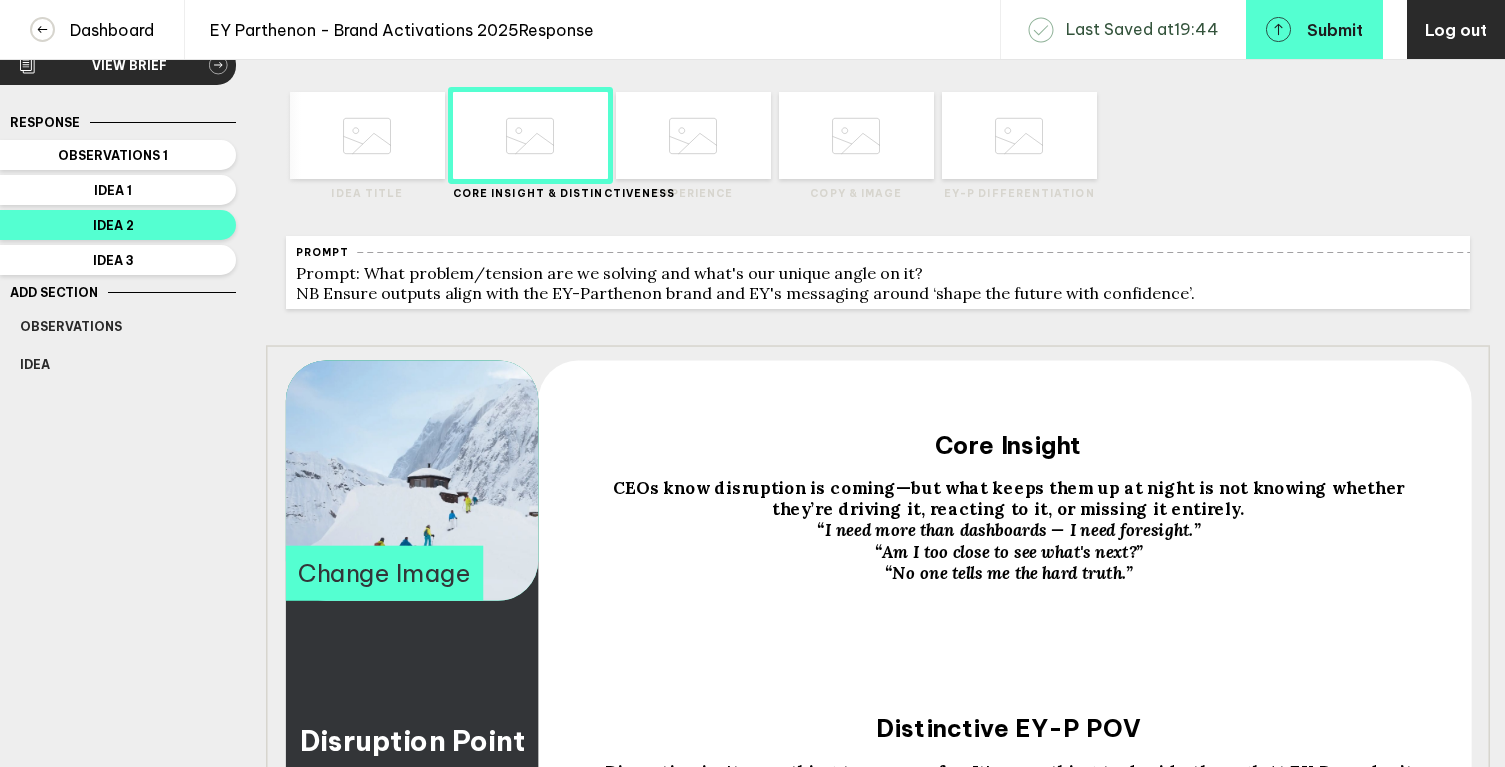scroll, scrollTop: 16, scrollLeft: 0, axis: vertical 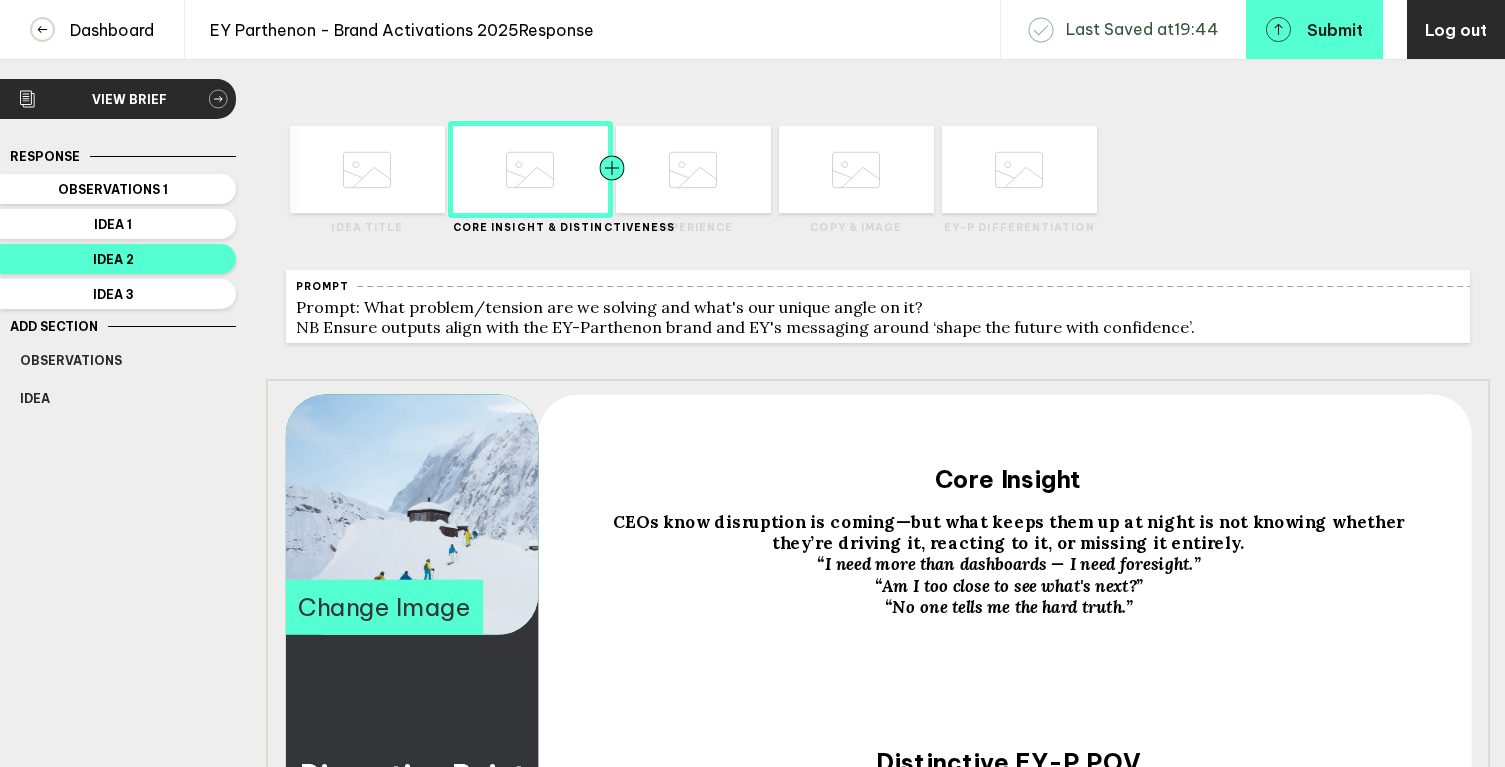 click at bounding box center [325, 169] 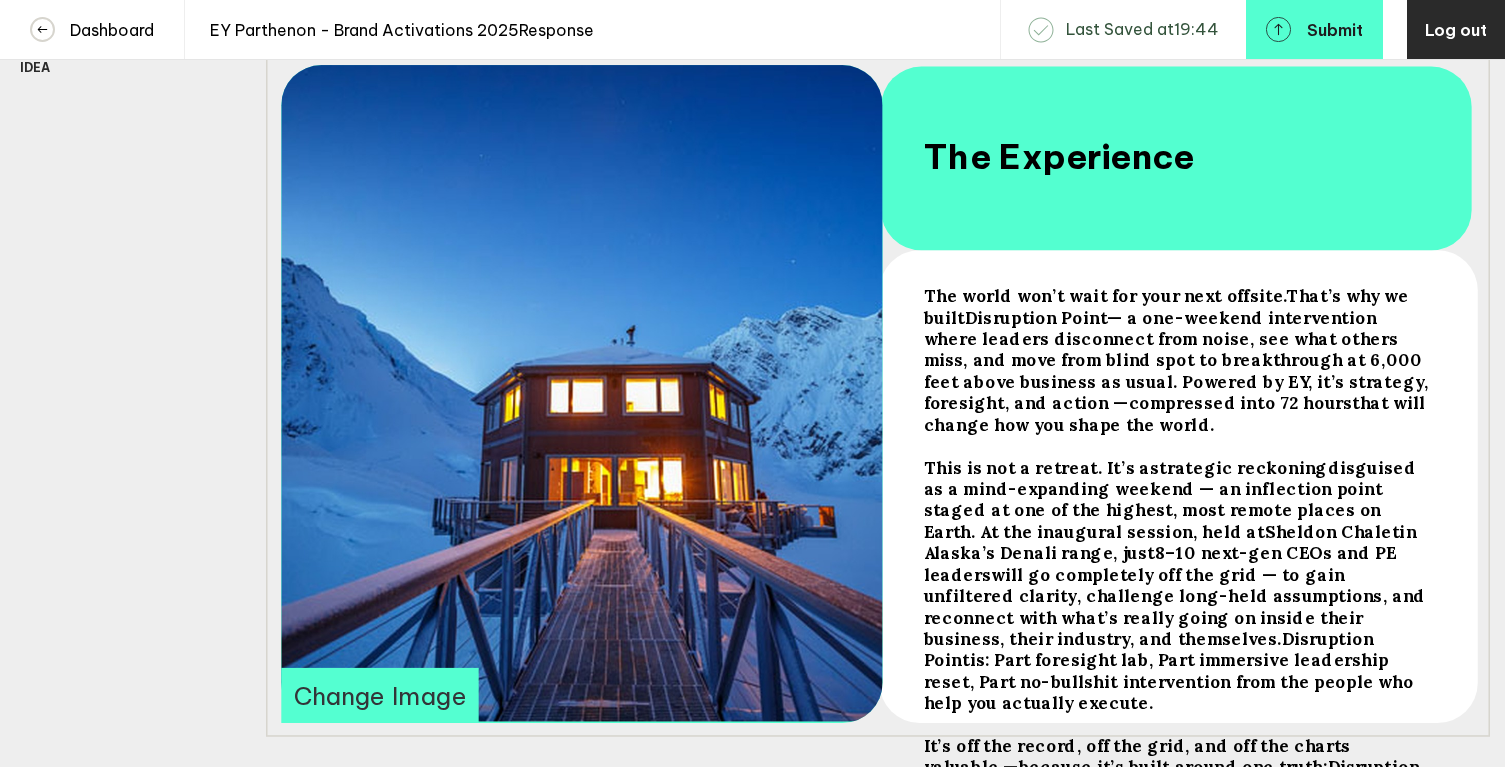 scroll, scrollTop: 348, scrollLeft: 0, axis: vertical 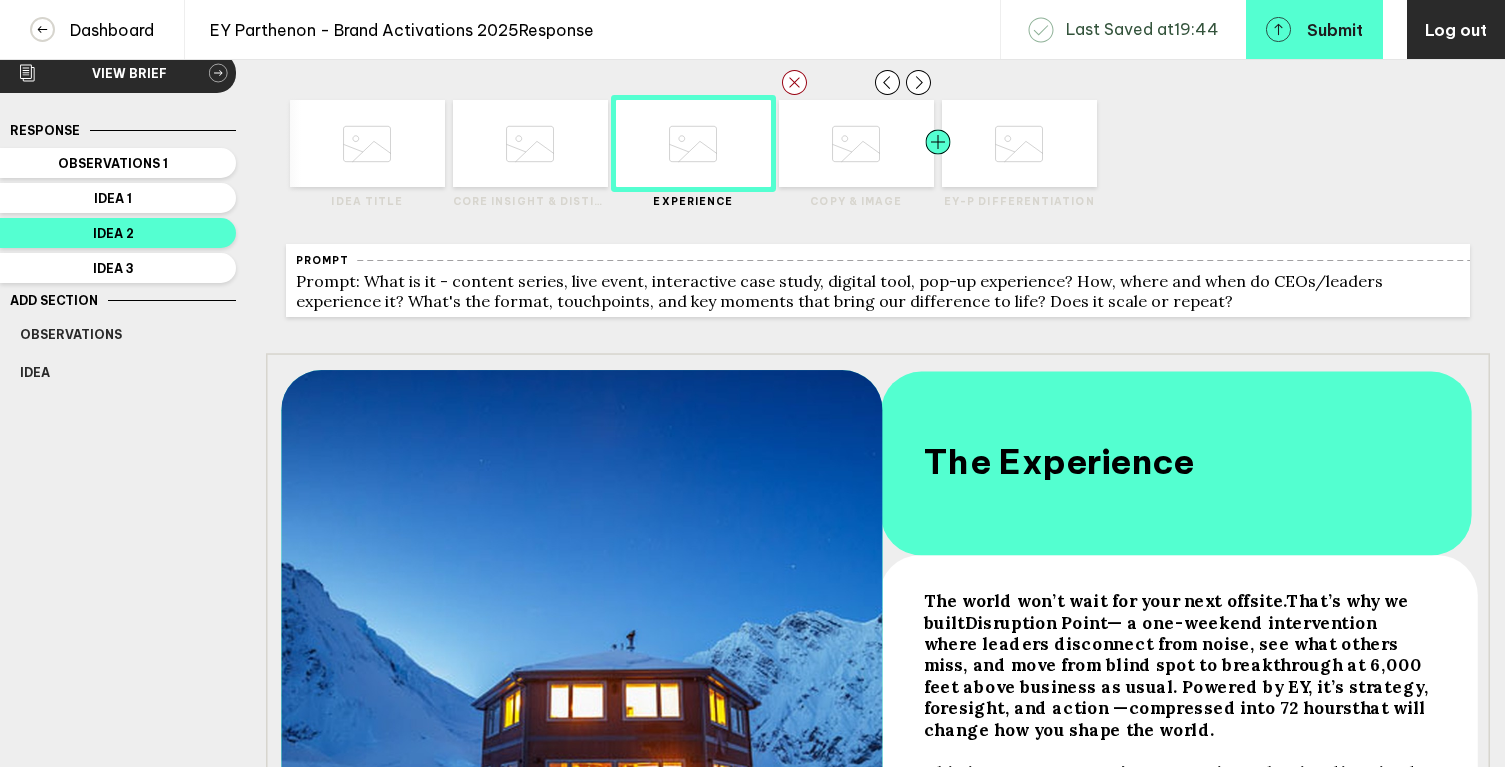 click at bounding box center [410, 143] 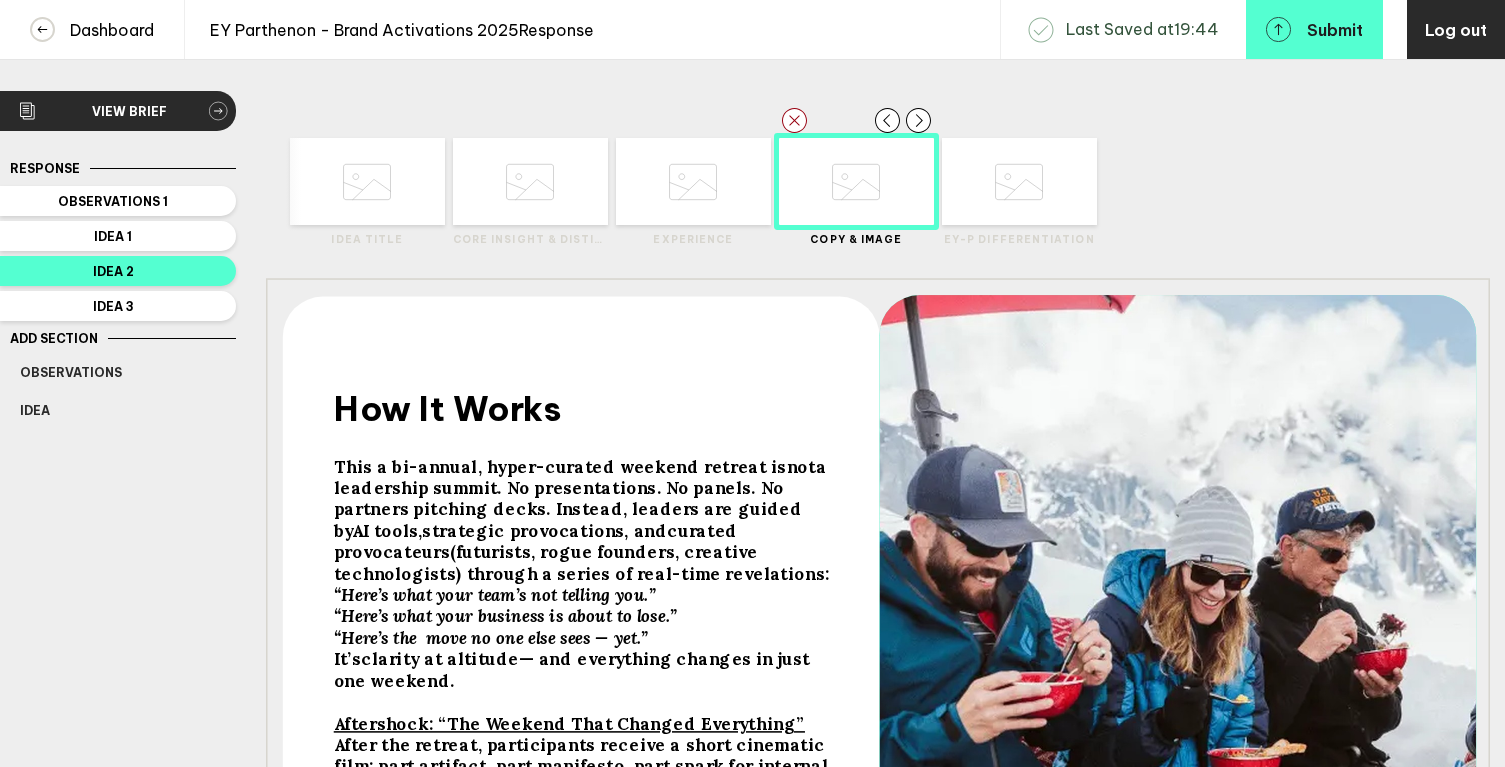 scroll, scrollTop: 0, scrollLeft: 0, axis: both 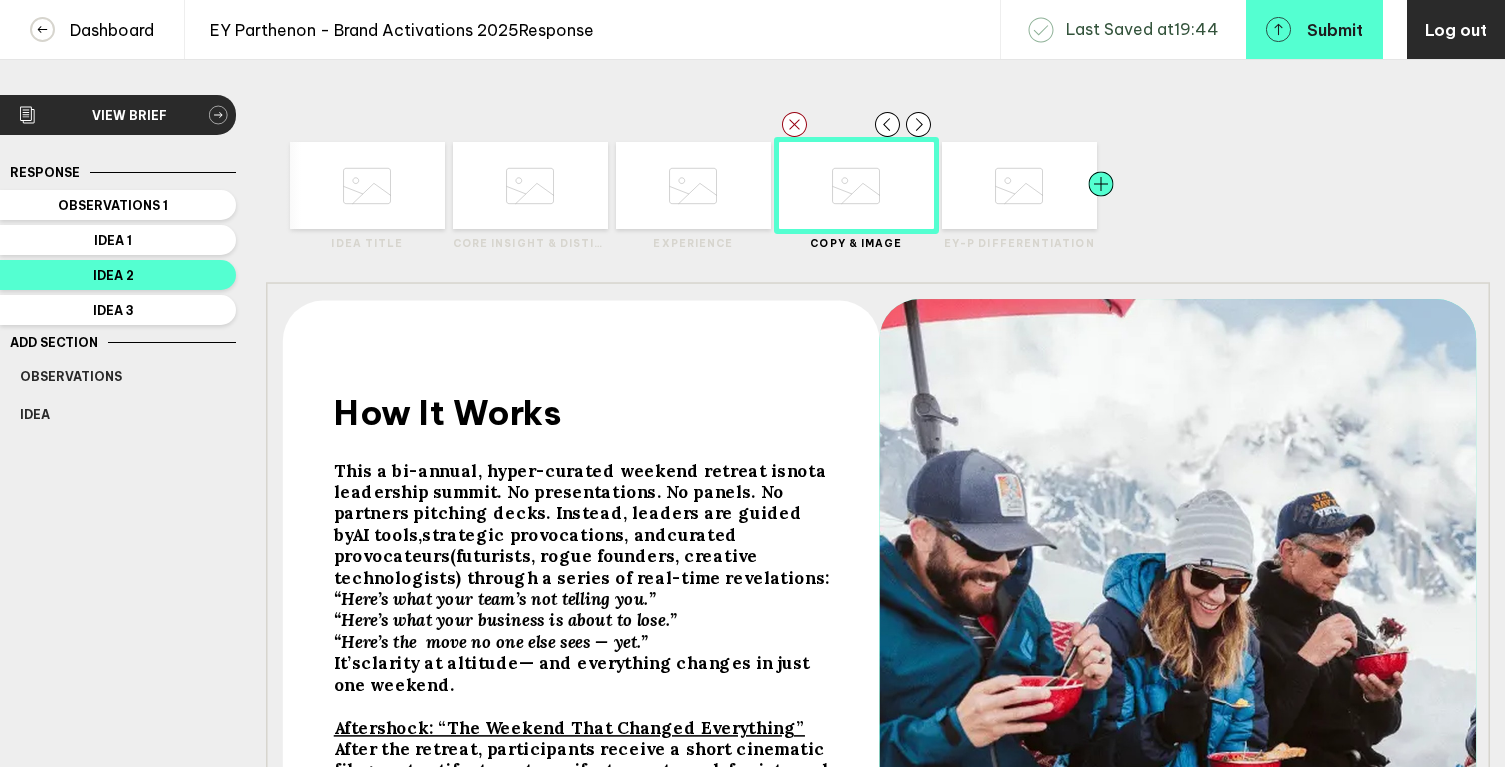 click at bounding box center [410, 185] 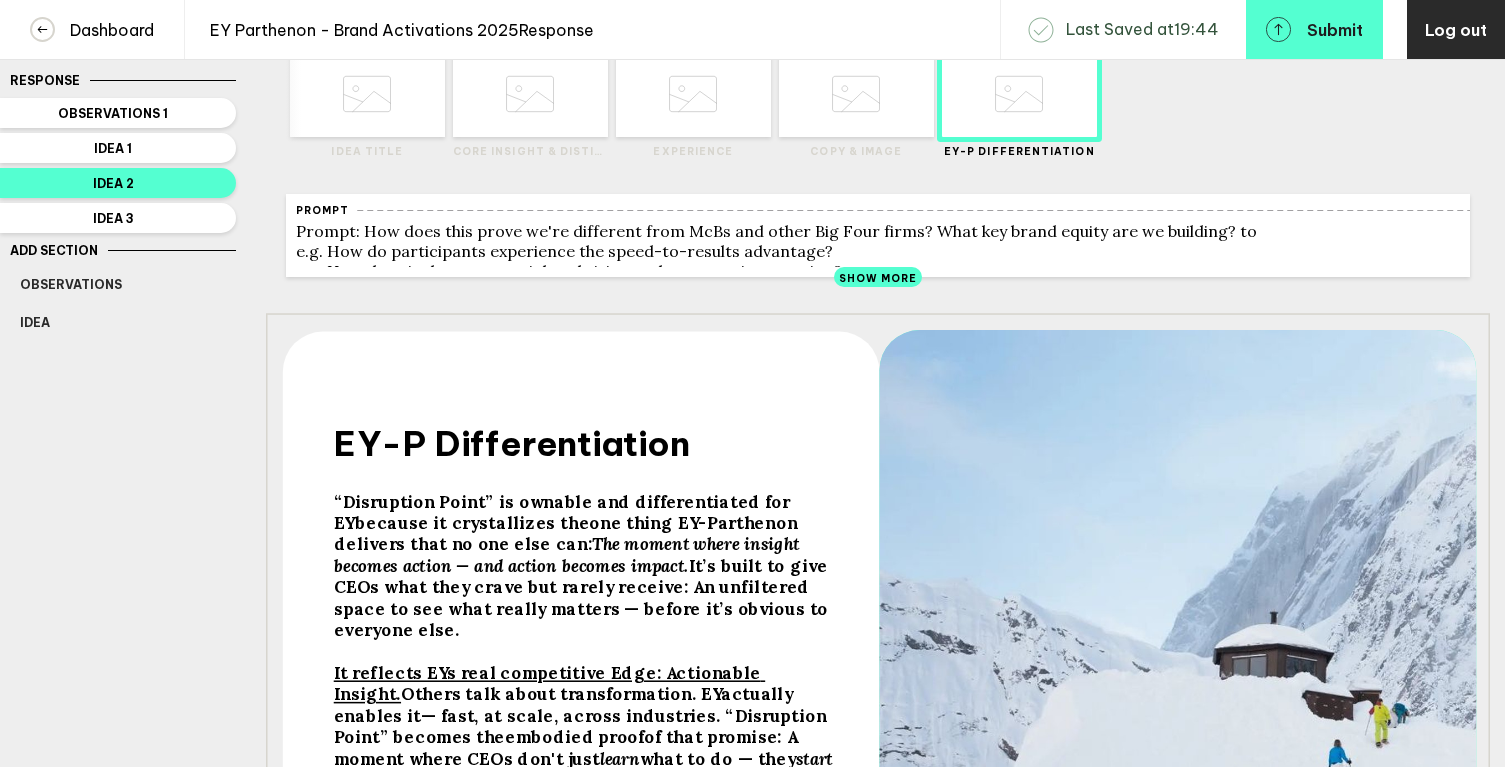 scroll, scrollTop: 91, scrollLeft: 0, axis: vertical 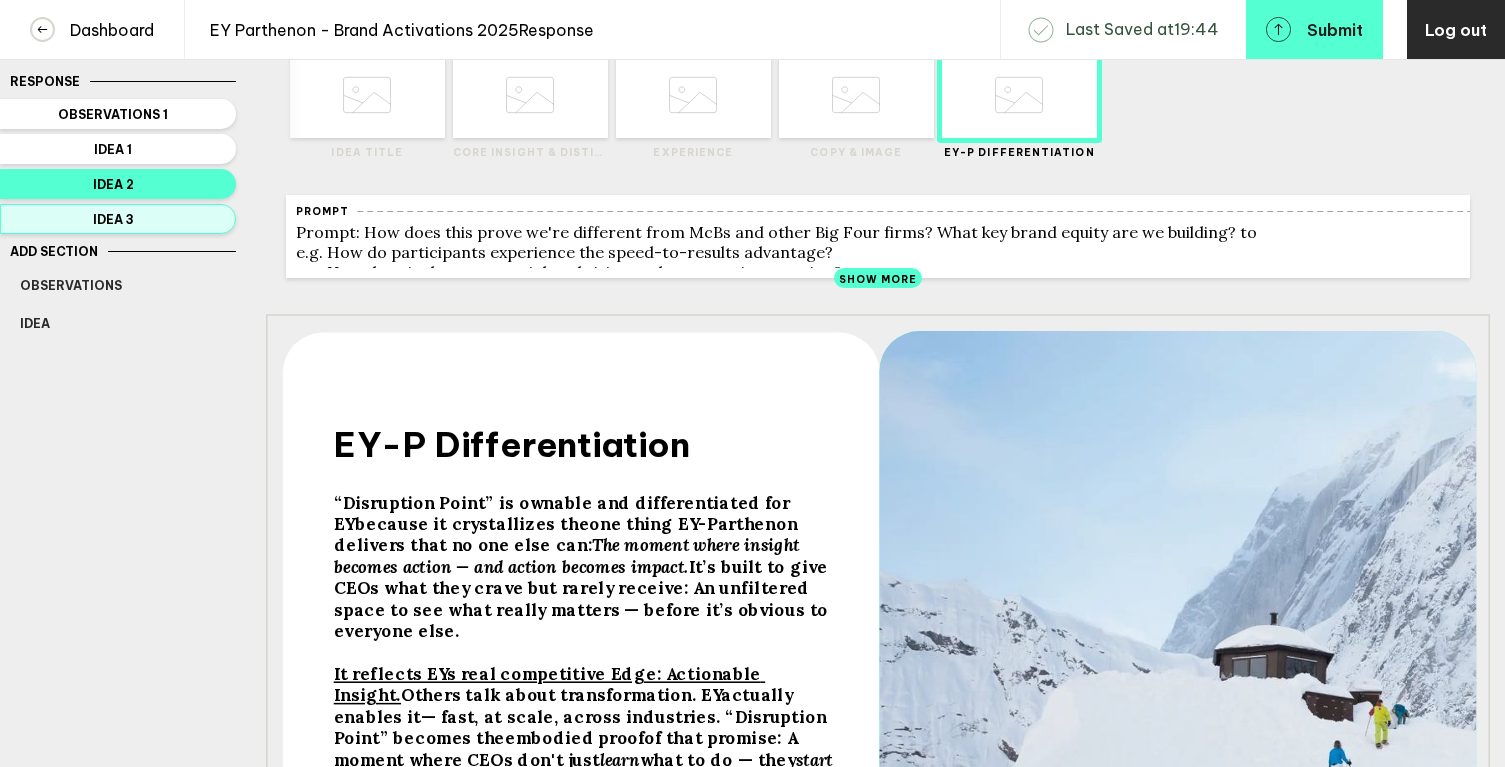 click on "Idea 3" at bounding box center (113, 114) 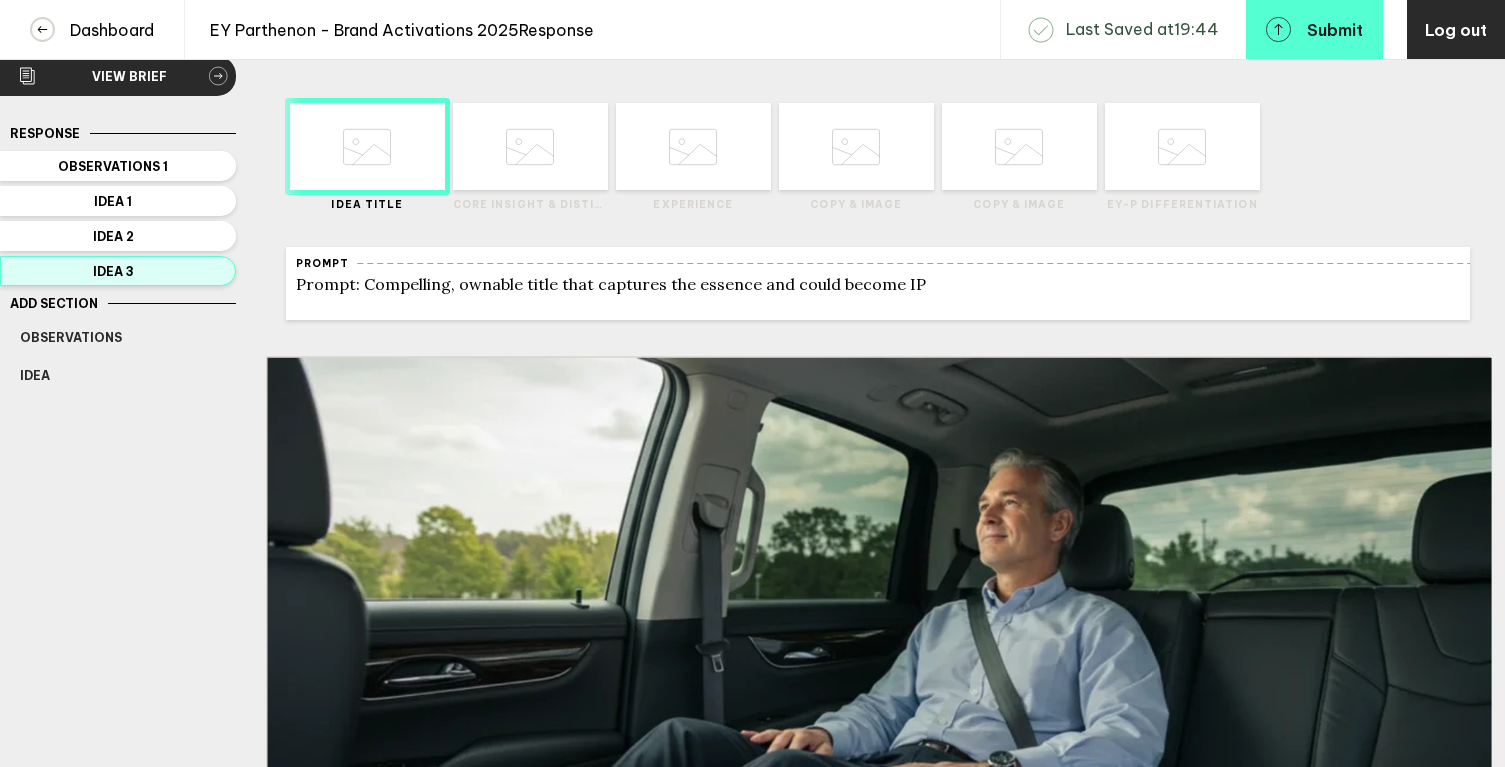 scroll, scrollTop: 18, scrollLeft: 0, axis: vertical 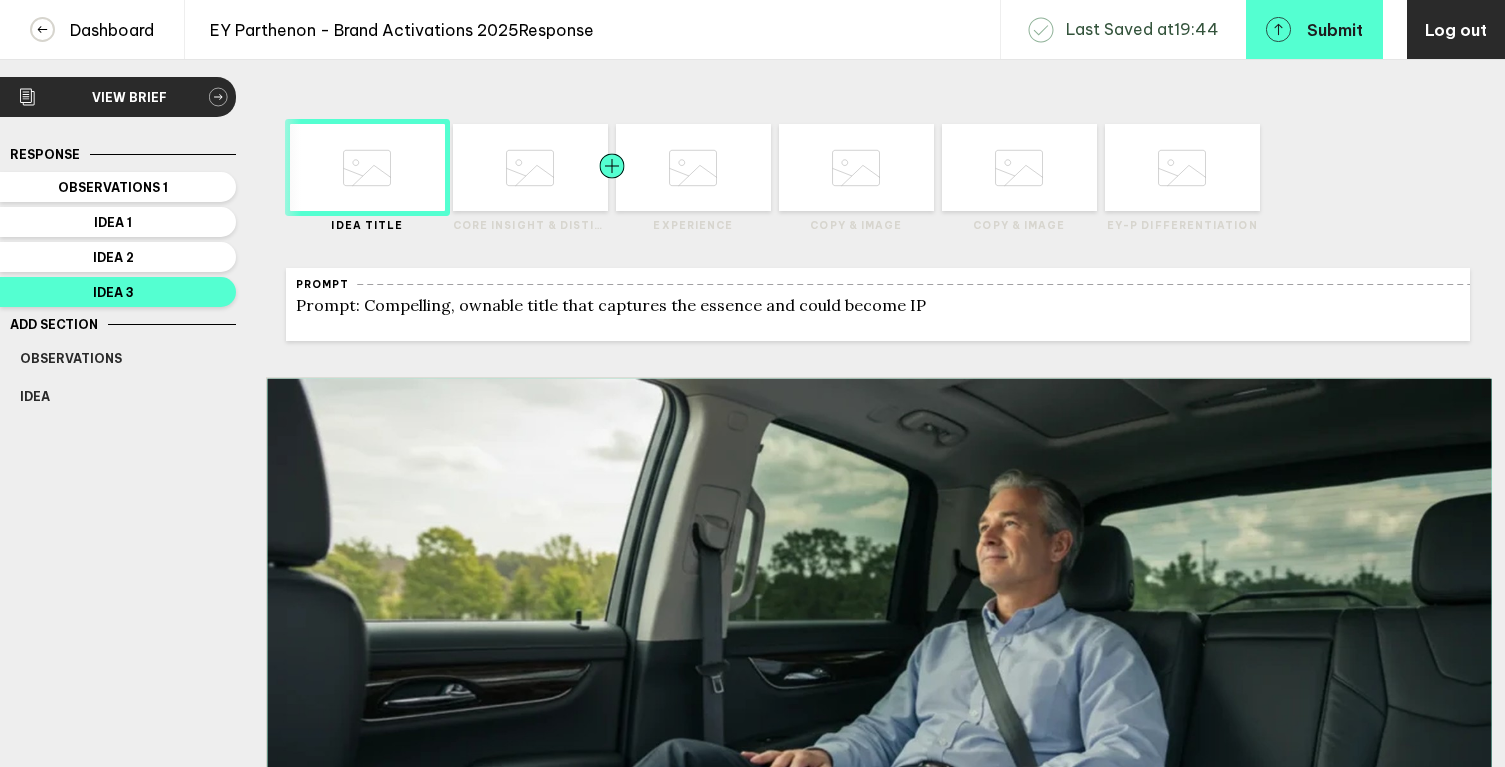click at bounding box center (410, 167) 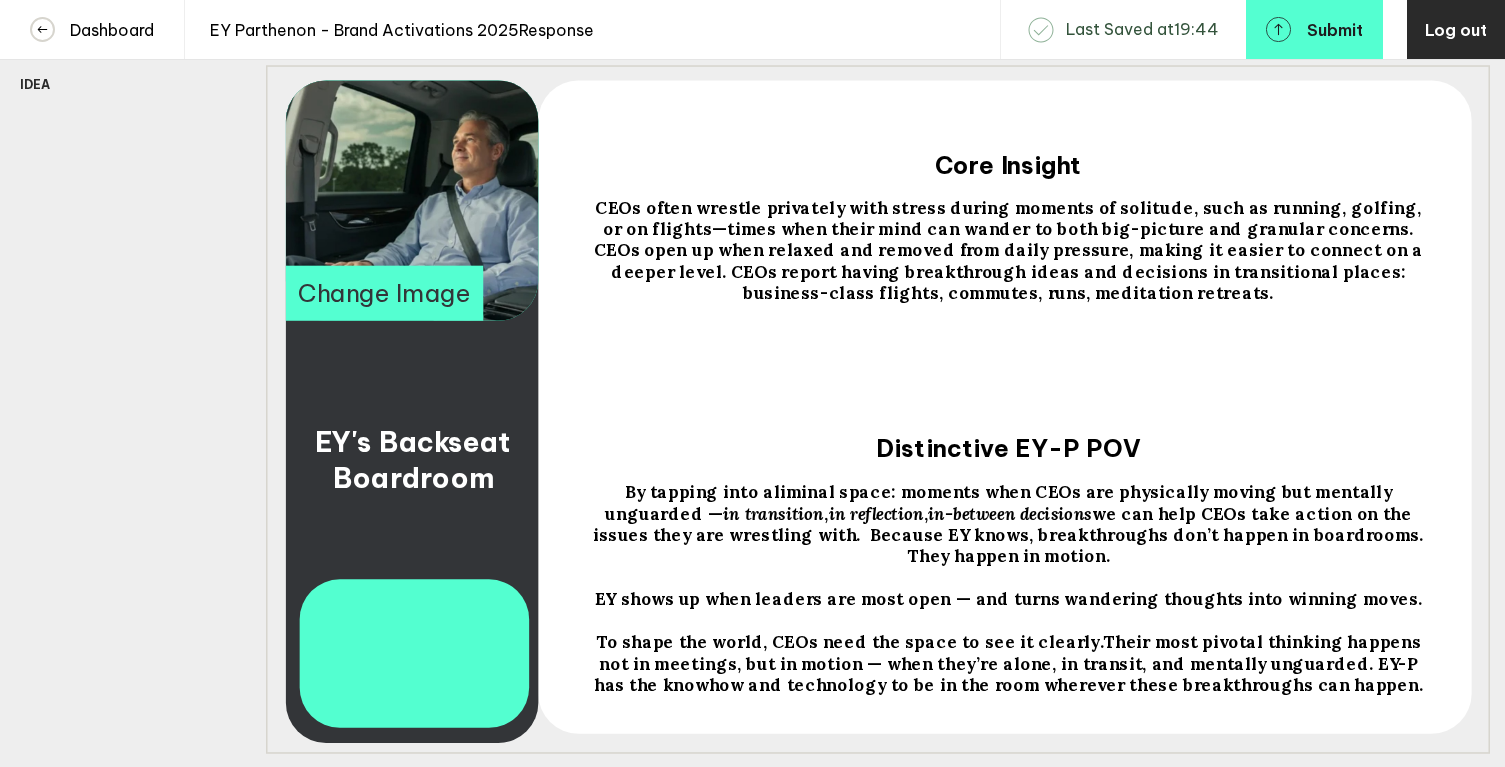 scroll, scrollTop: 343, scrollLeft: 0, axis: vertical 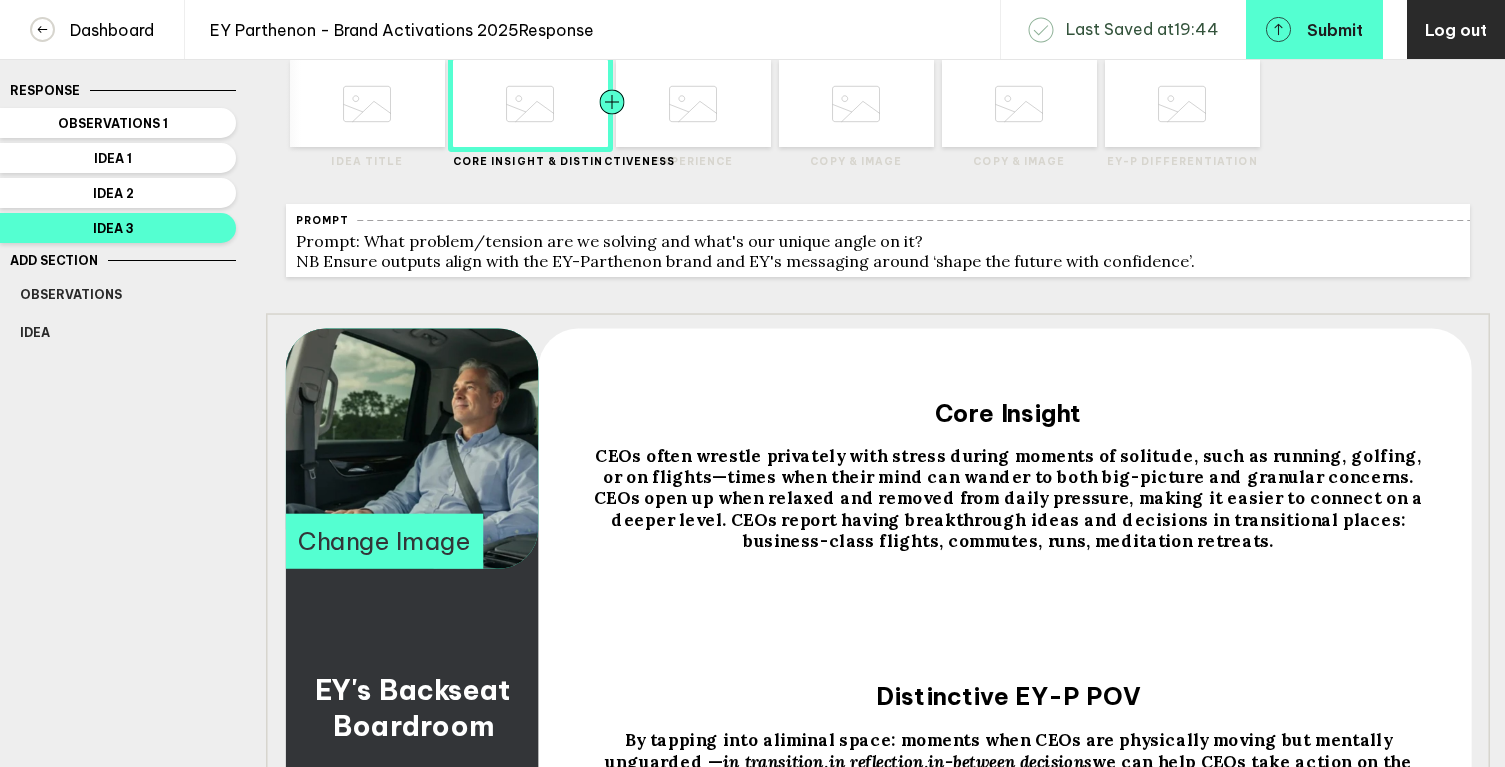 click at bounding box center [325, 103] 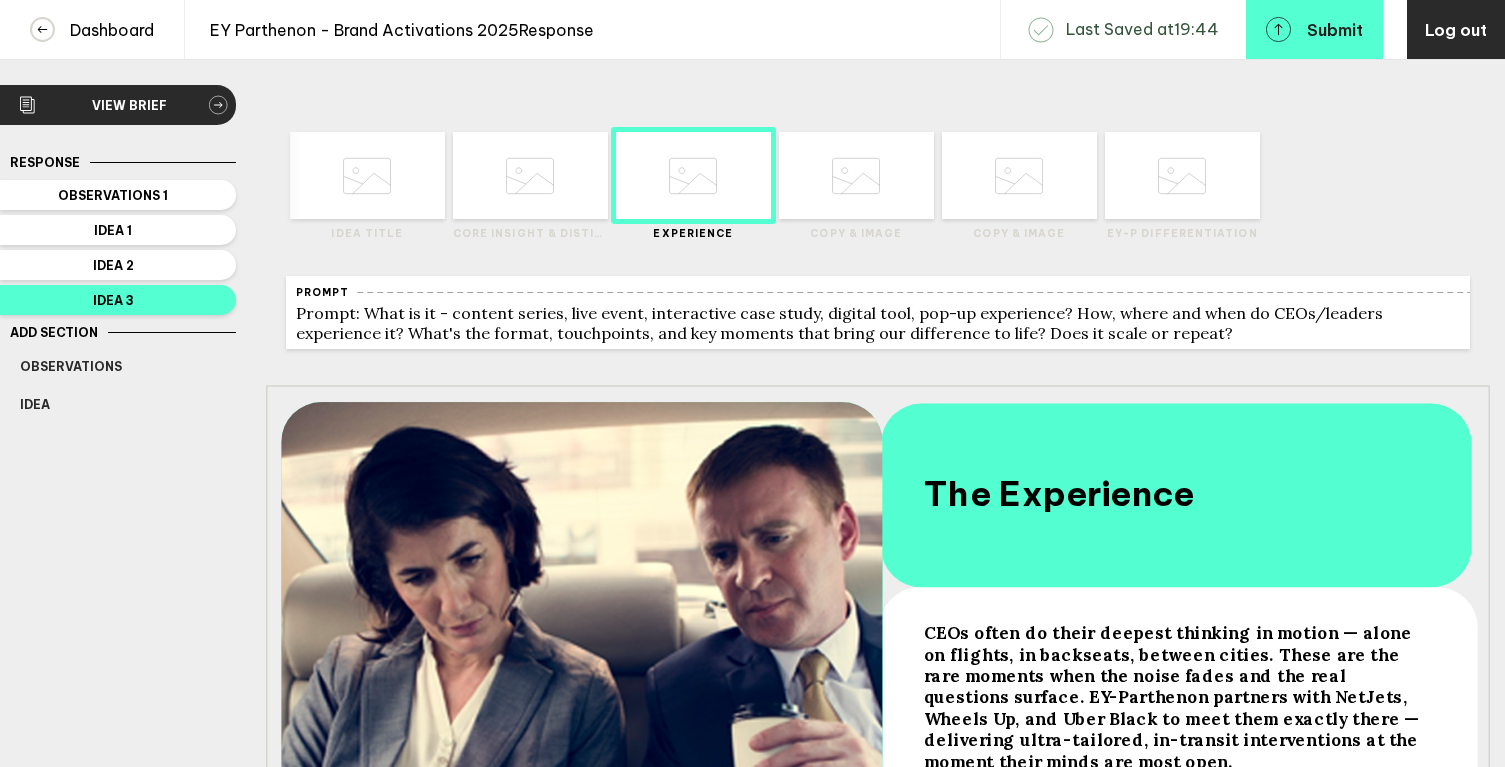 scroll, scrollTop: 0, scrollLeft: 0, axis: both 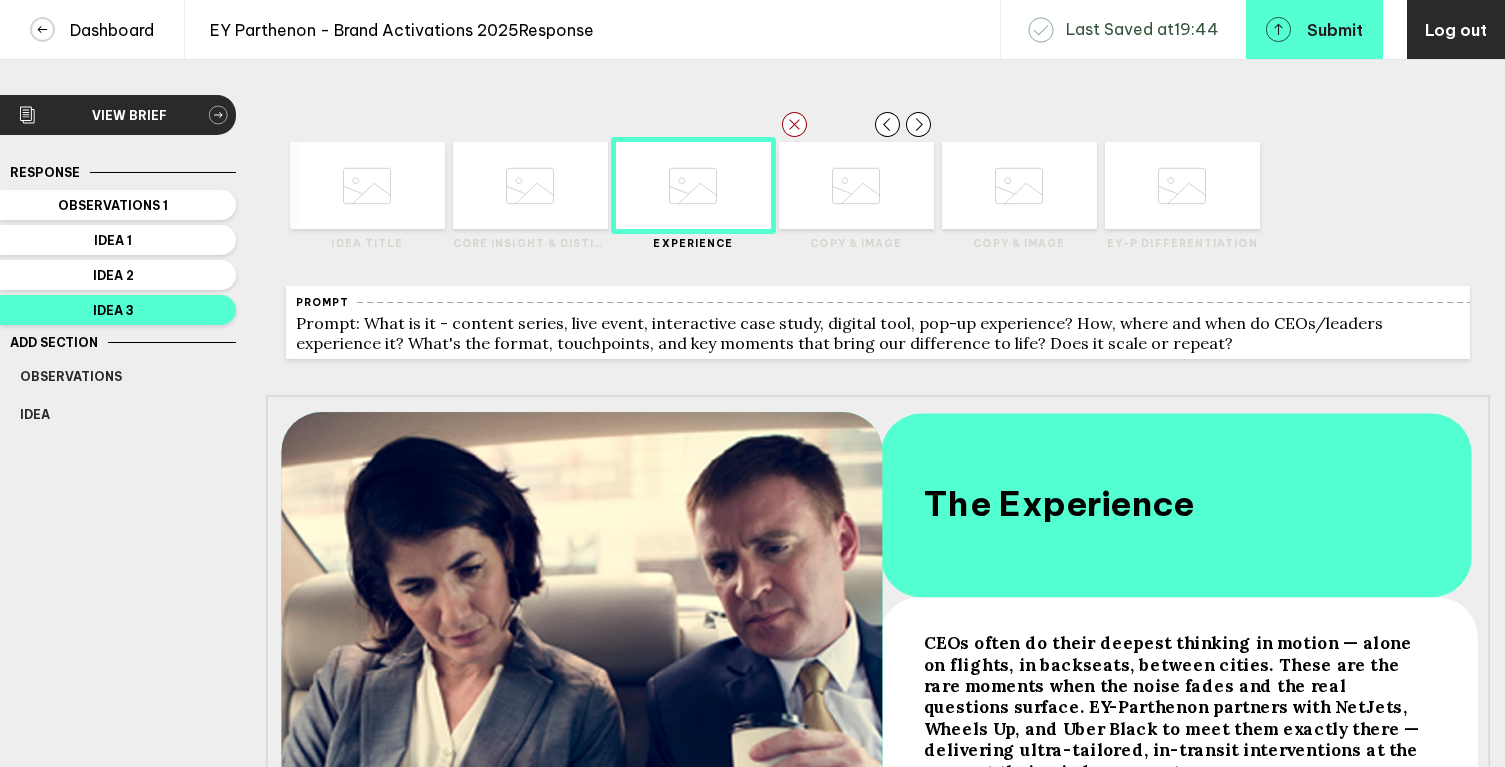 click at bounding box center [367, 186] 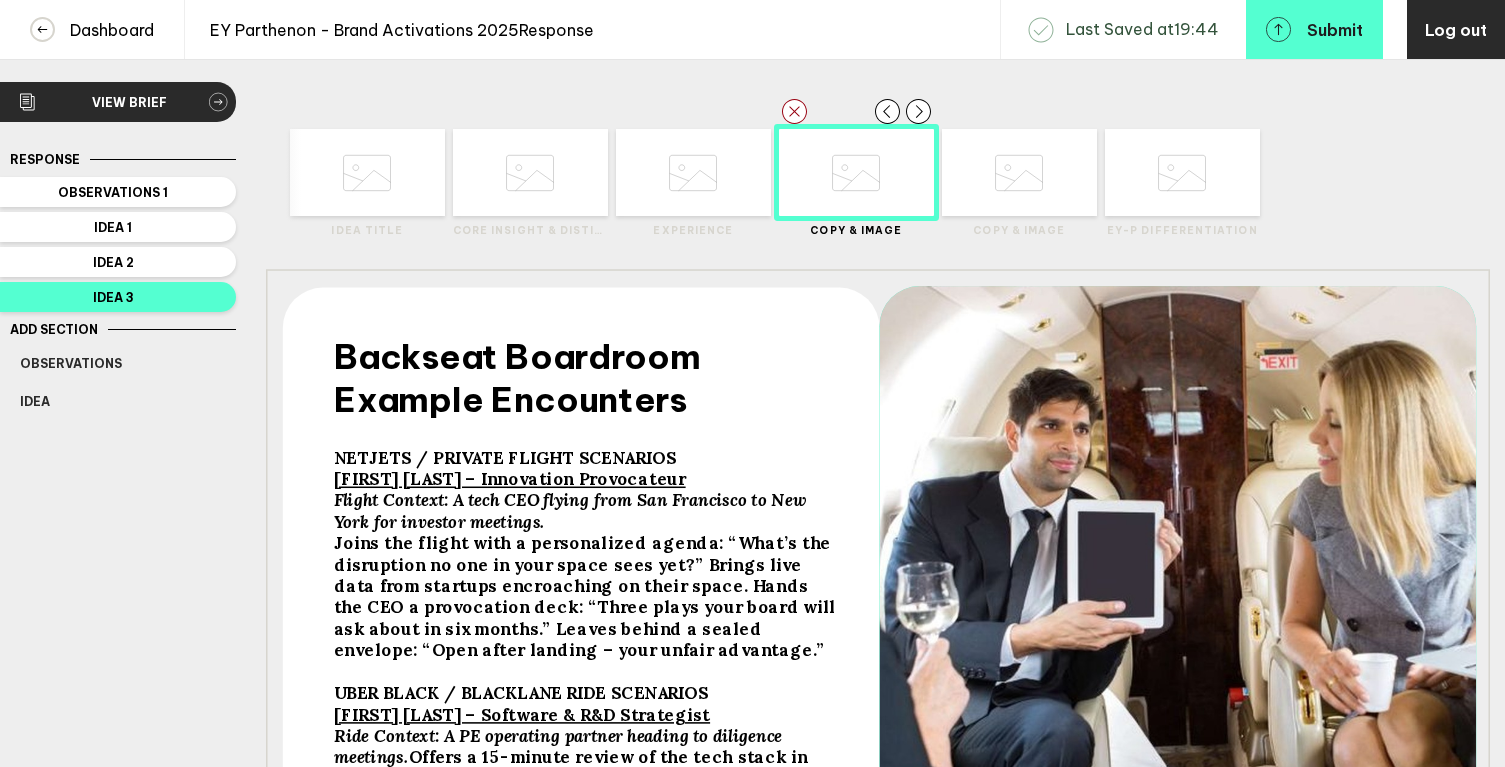 scroll, scrollTop: 0, scrollLeft: 0, axis: both 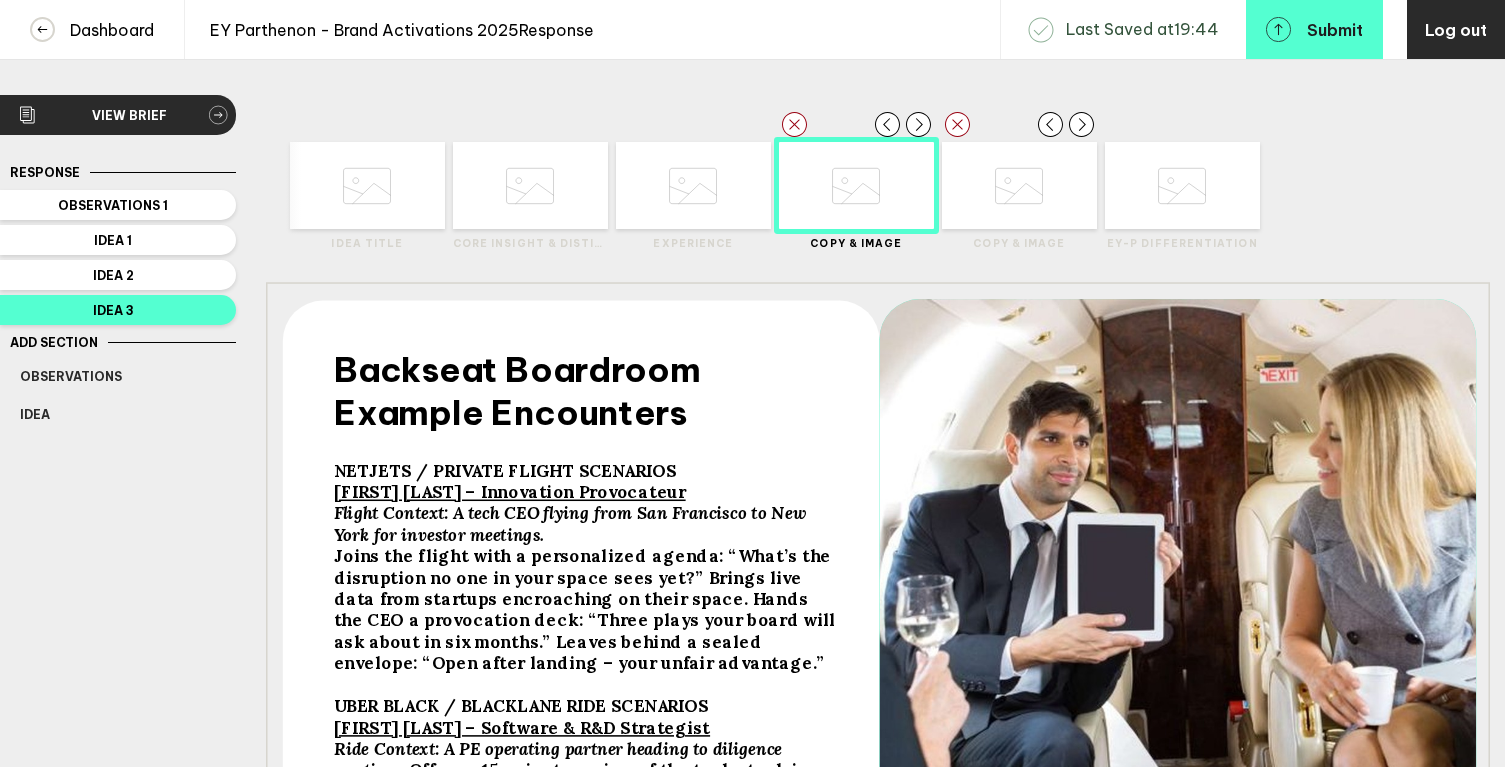 click at bounding box center [367, 186] 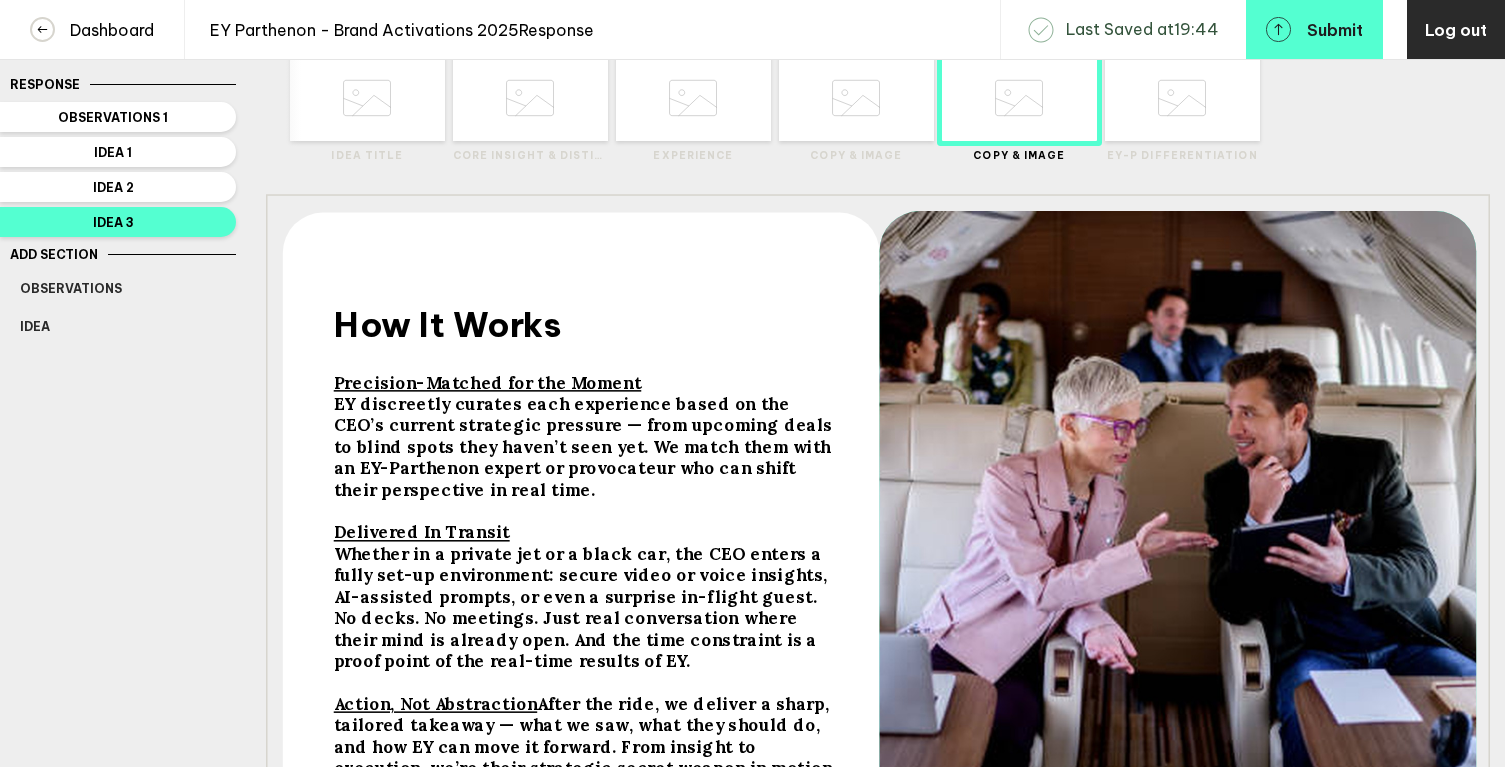scroll, scrollTop: 0, scrollLeft: 0, axis: both 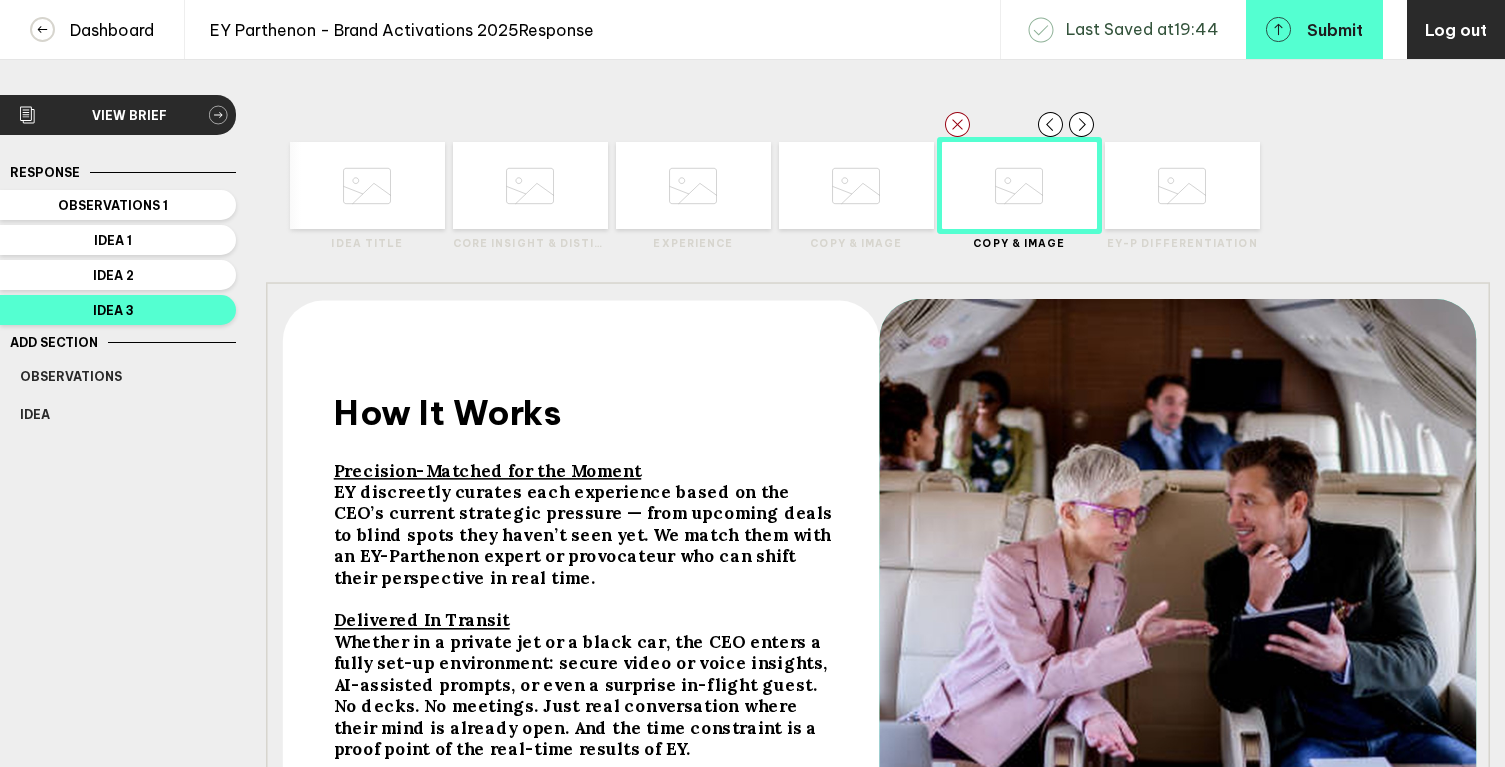 click at bounding box center [367, 186] 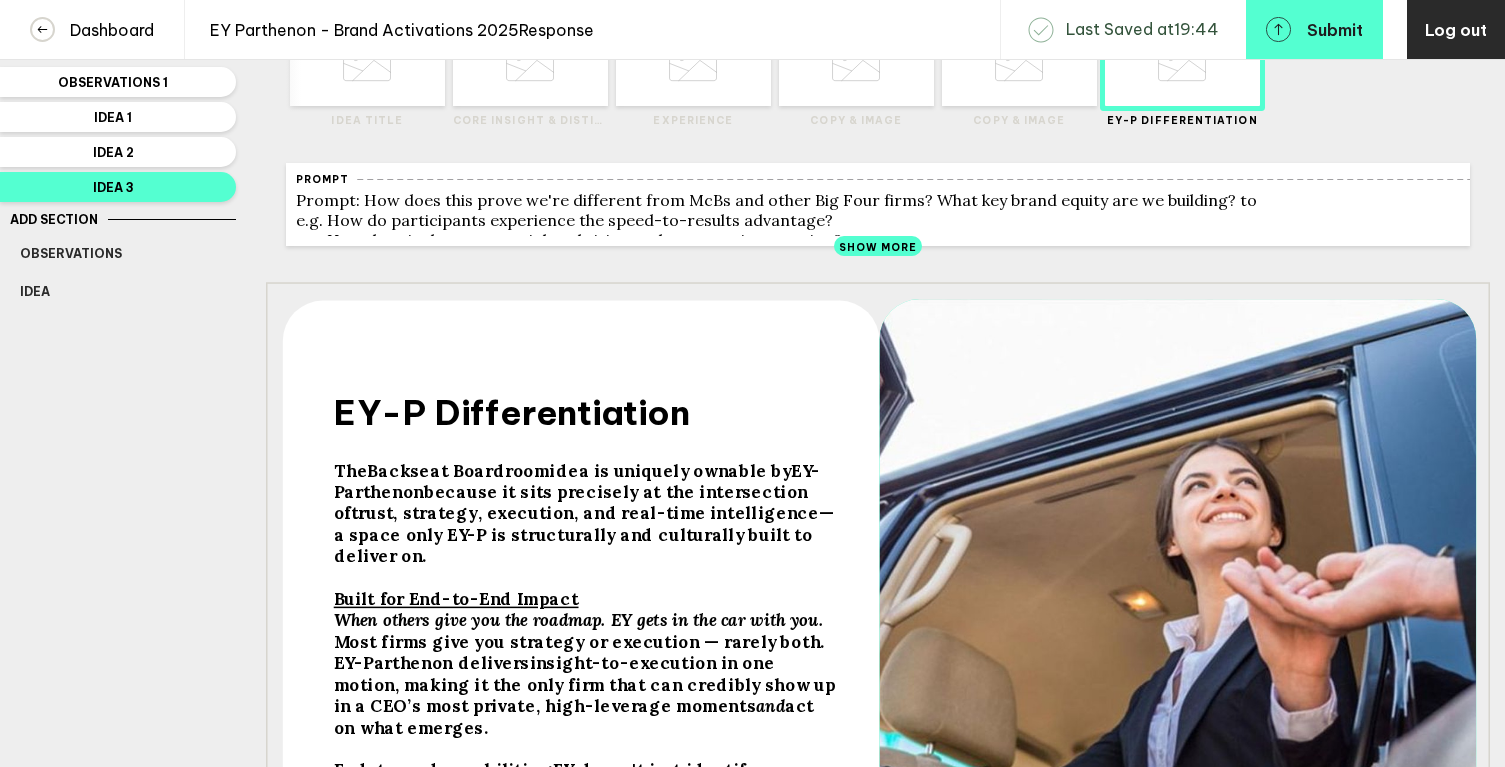 scroll, scrollTop: 0, scrollLeft: 0, axis: both 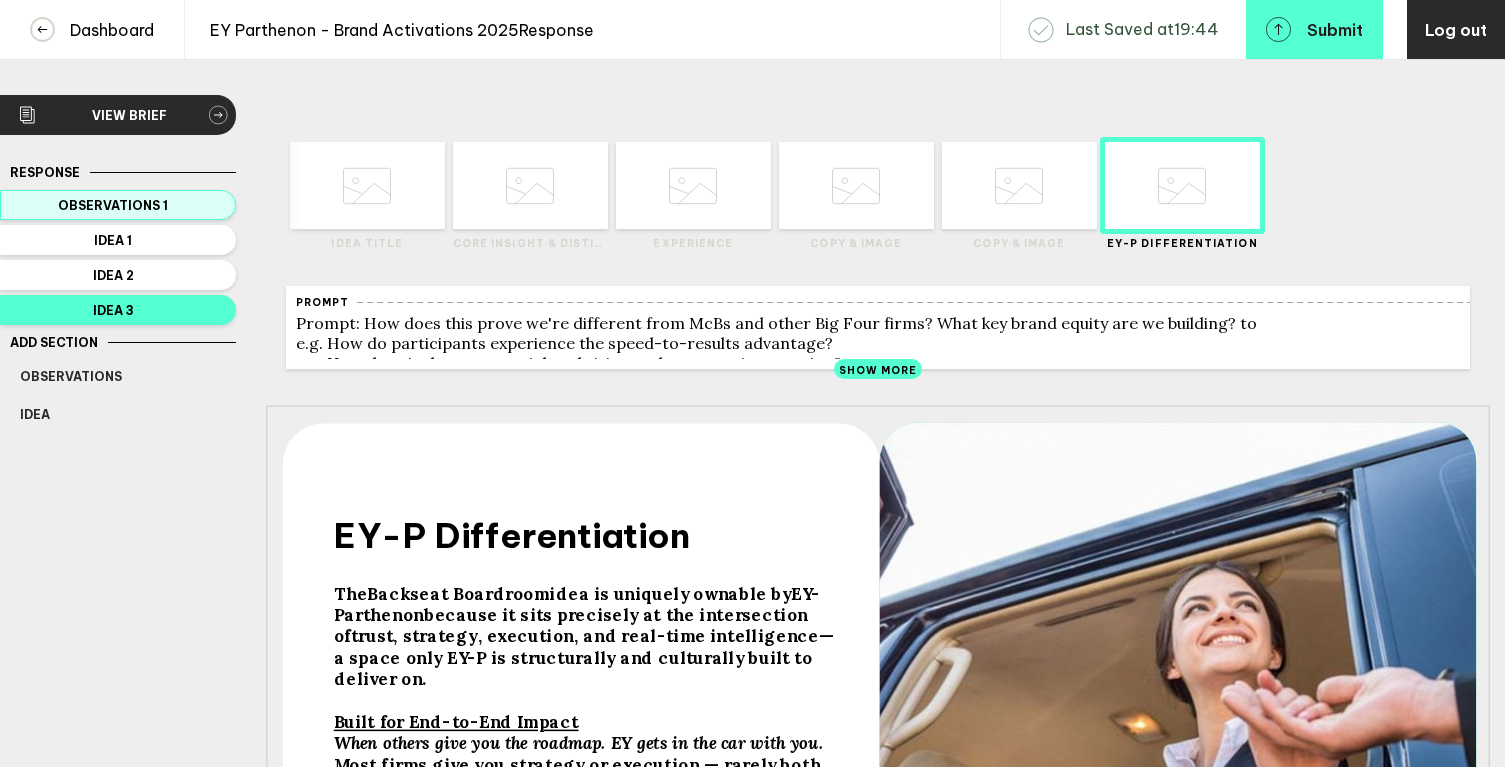 click on "Observations 1" at bounding box center (113, 205) 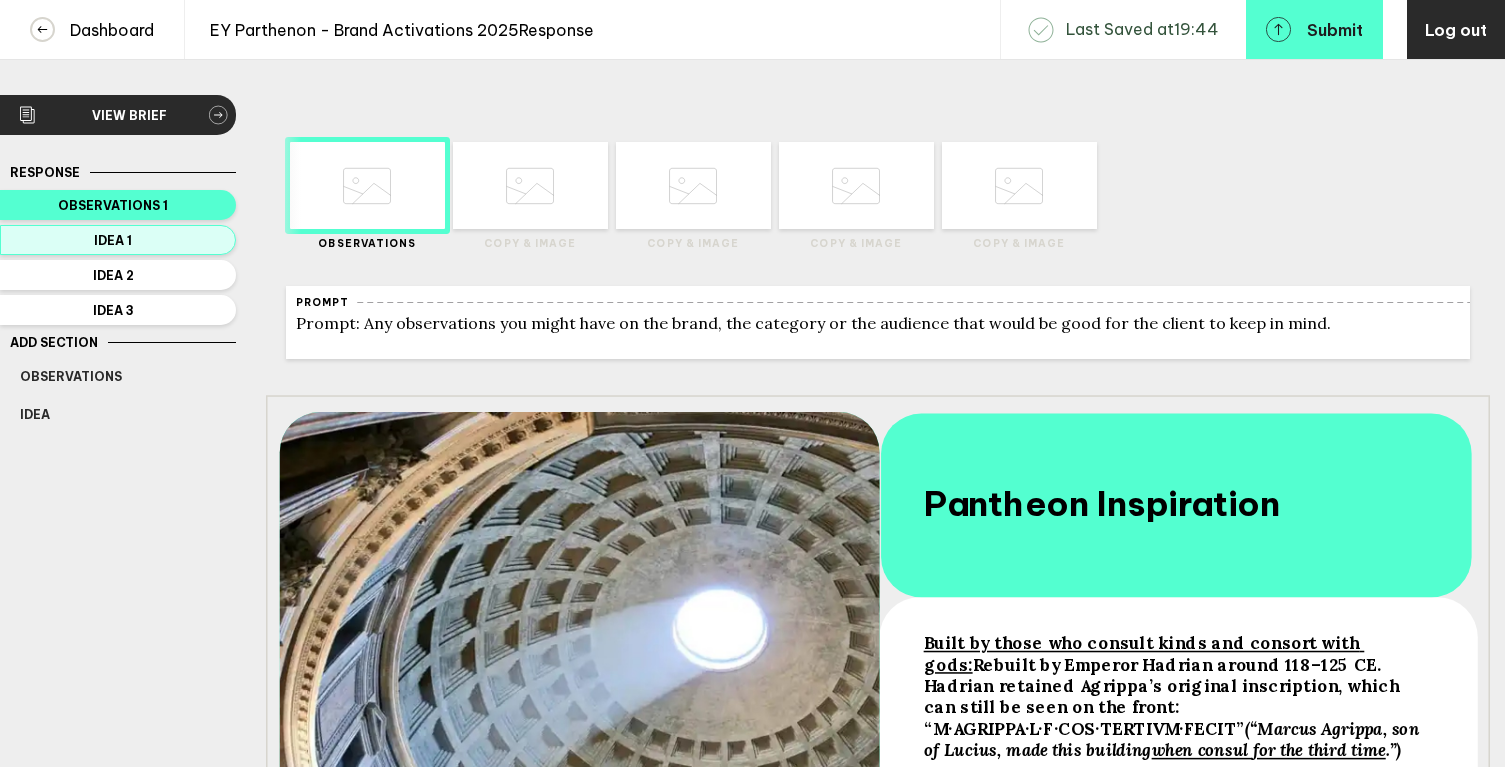 click on "Idea 1" at bounding box center (113, 205) 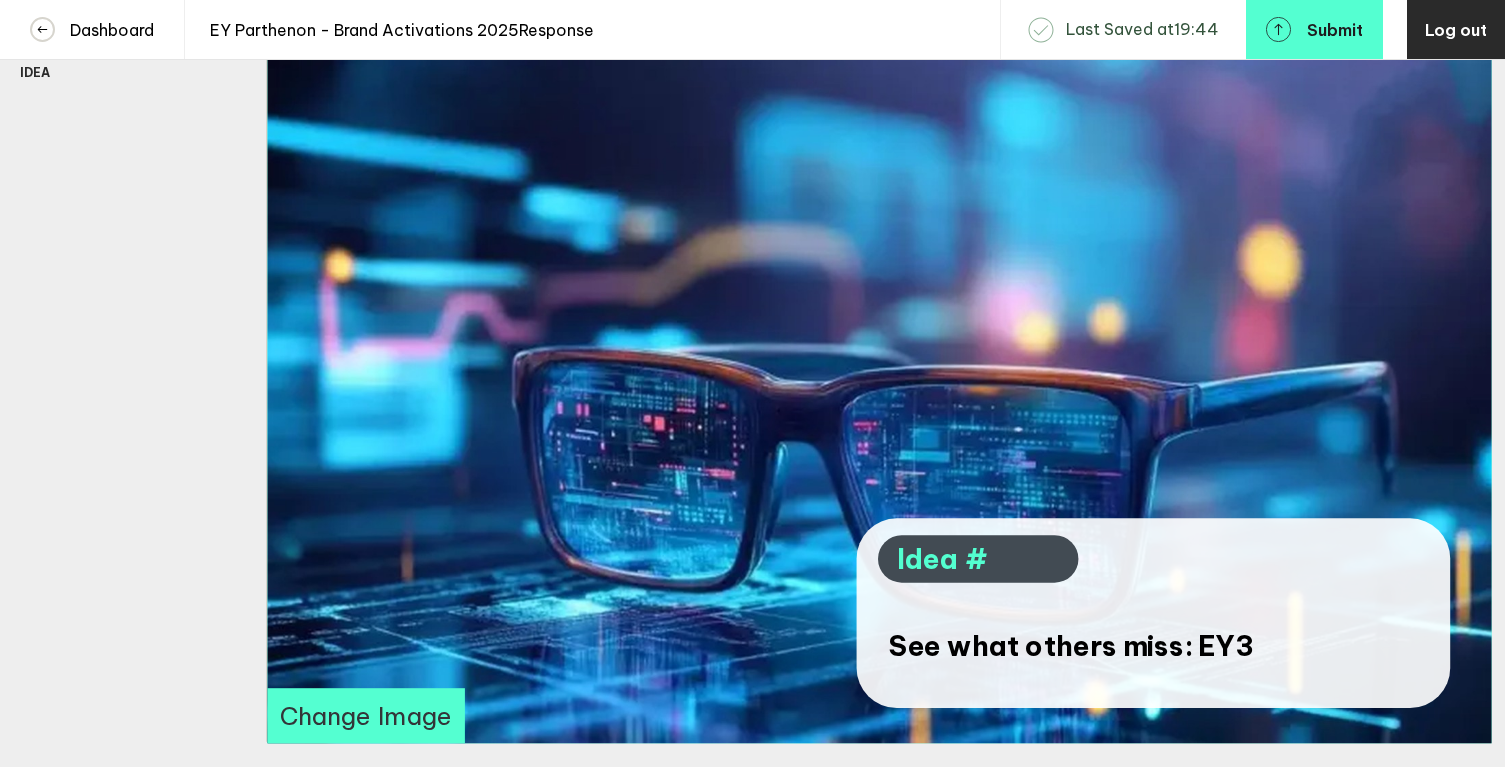 scroll, scrollTop: 470, scrollLeft: 0, axis: vertical 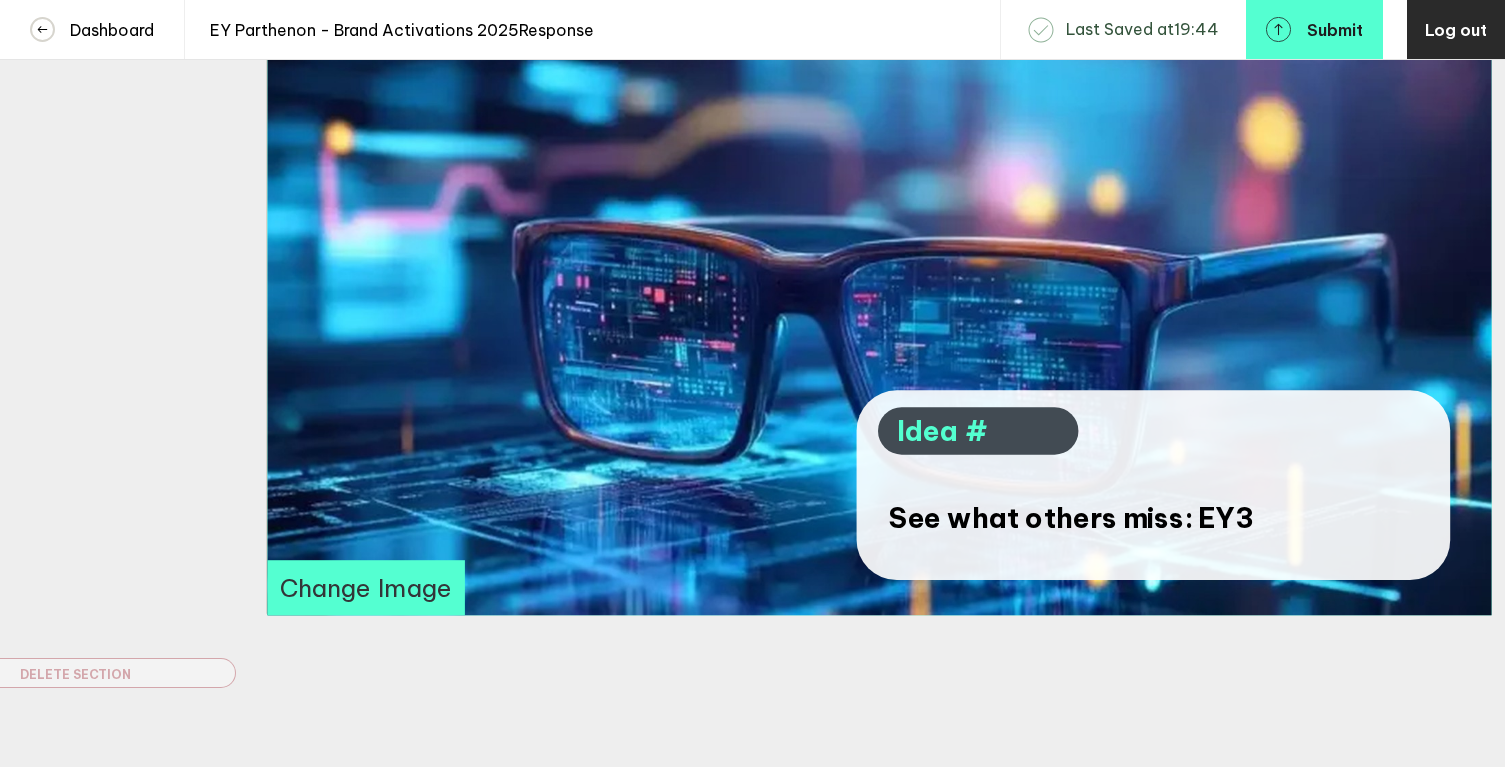 click on "See what others miss: EY3" at bounding box center (1071, 517) 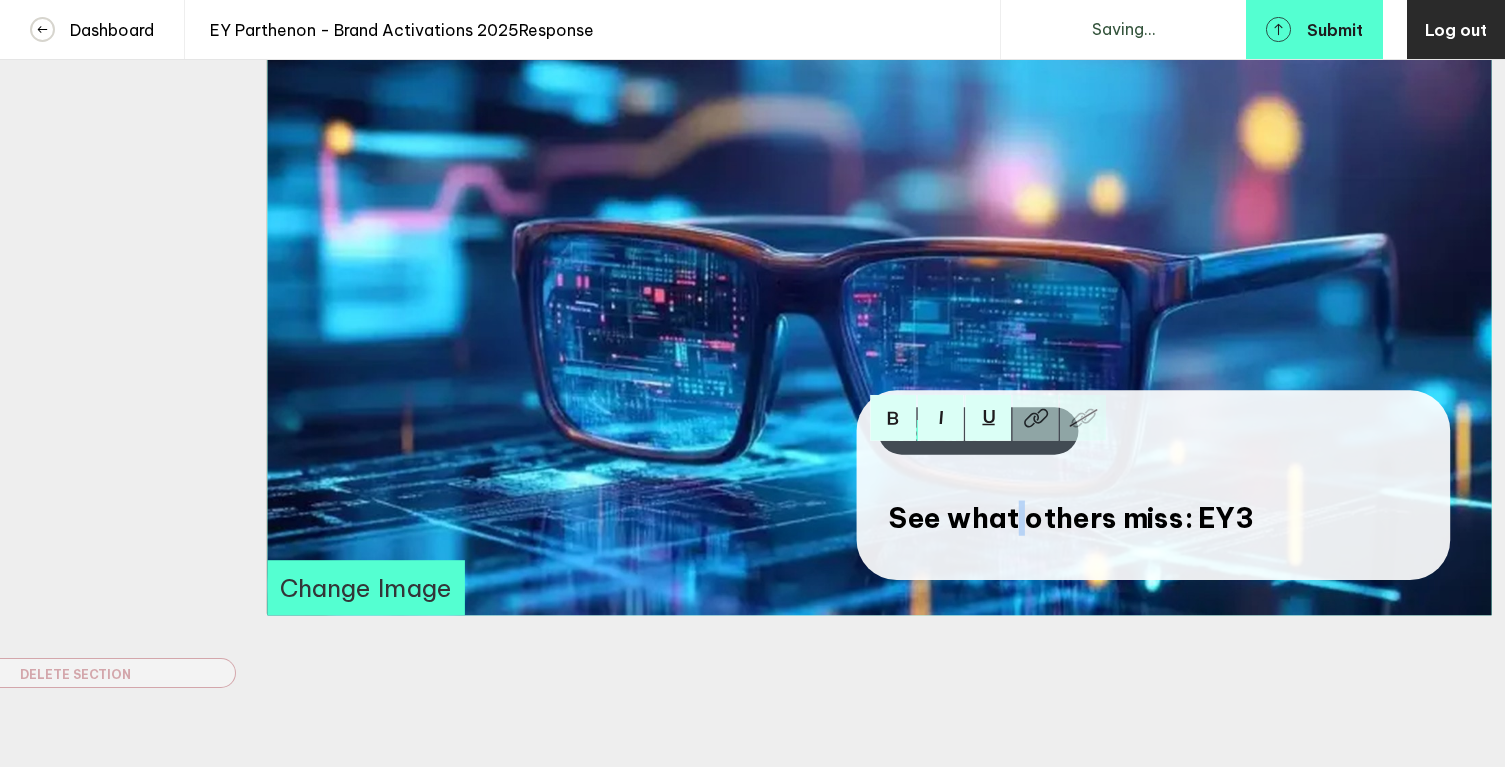 click on "See what others miss: EY3" at bounding box center (1071, 517) 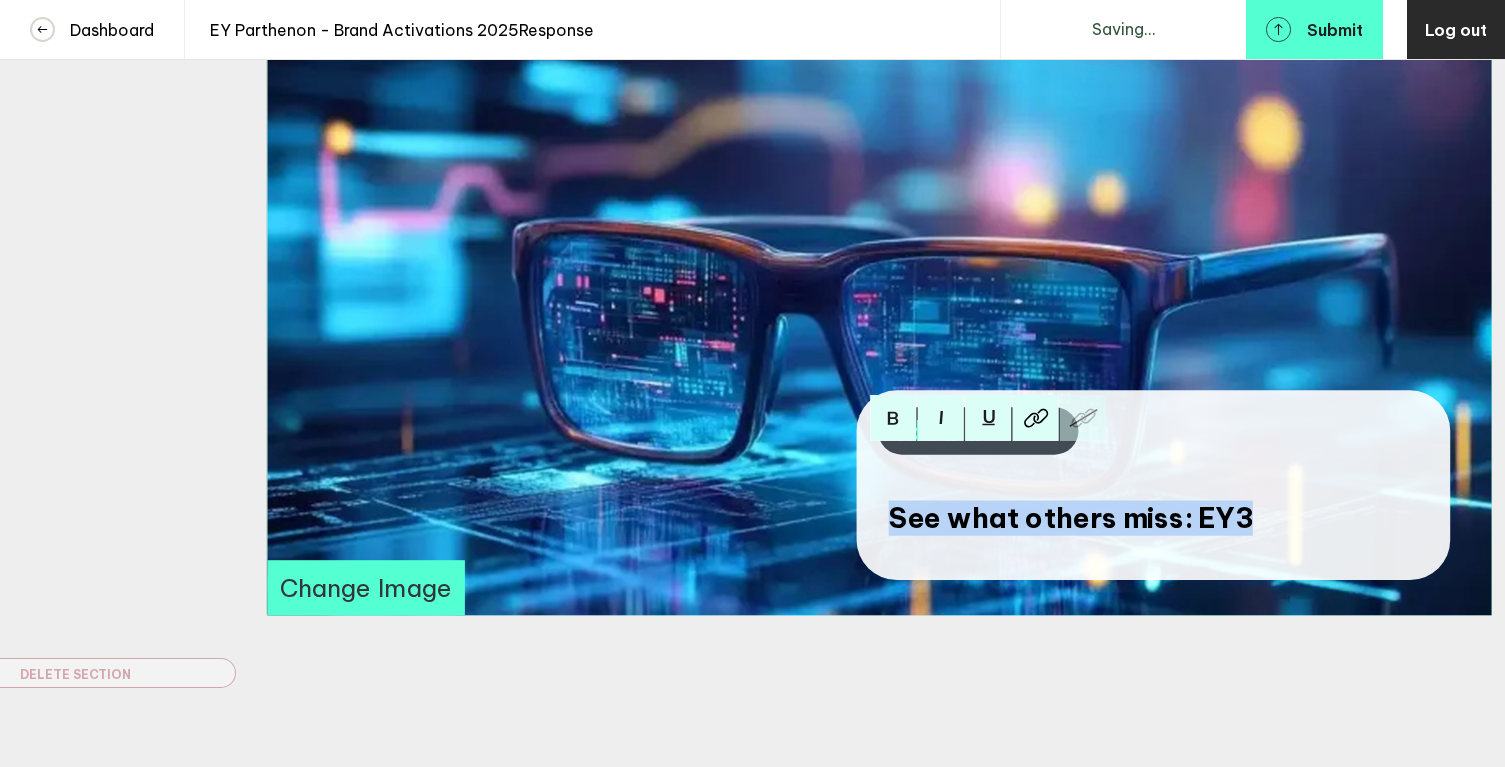 click on "See what others miss: EY3" at bounding box center (1071, 517) 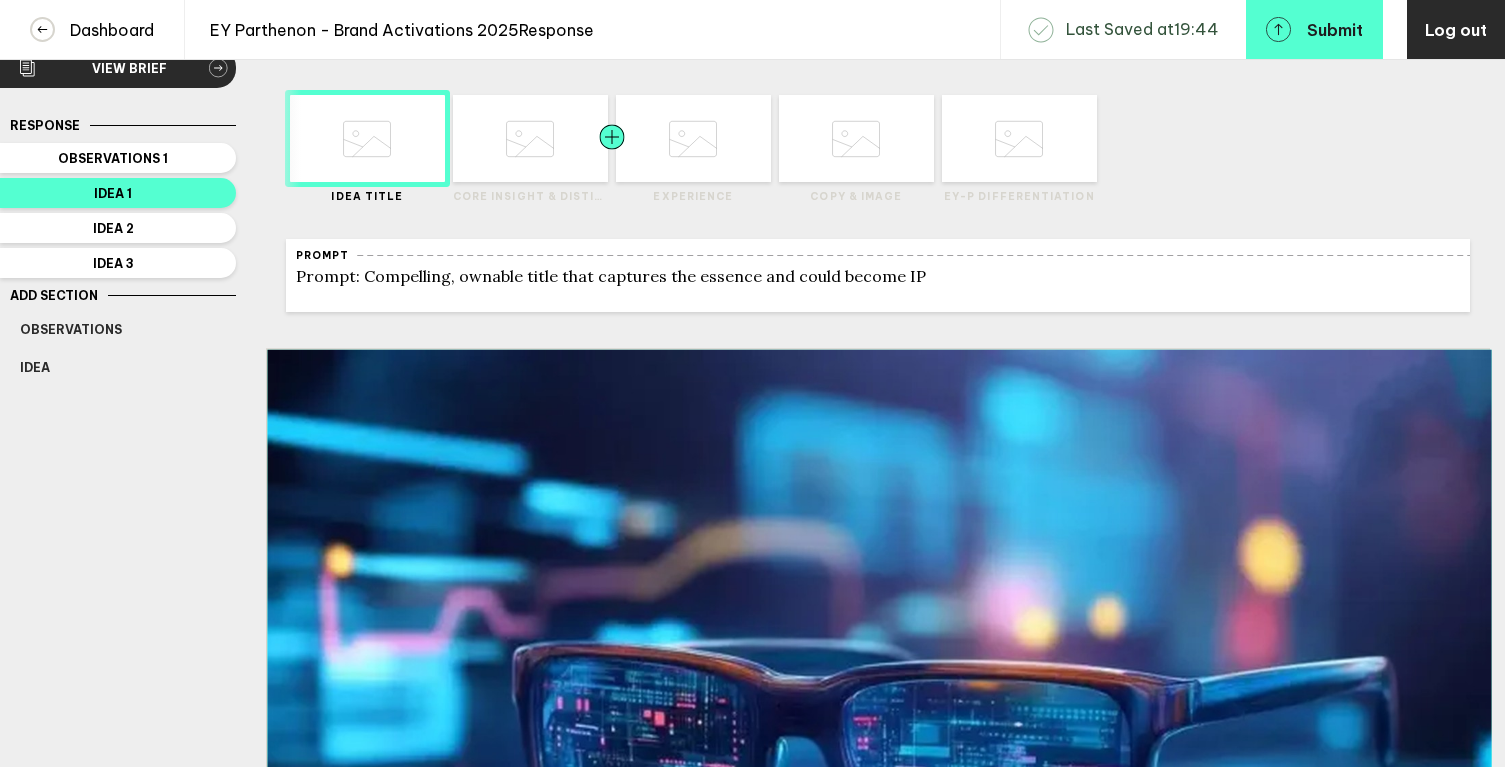 click at bounding box center (410, 138) 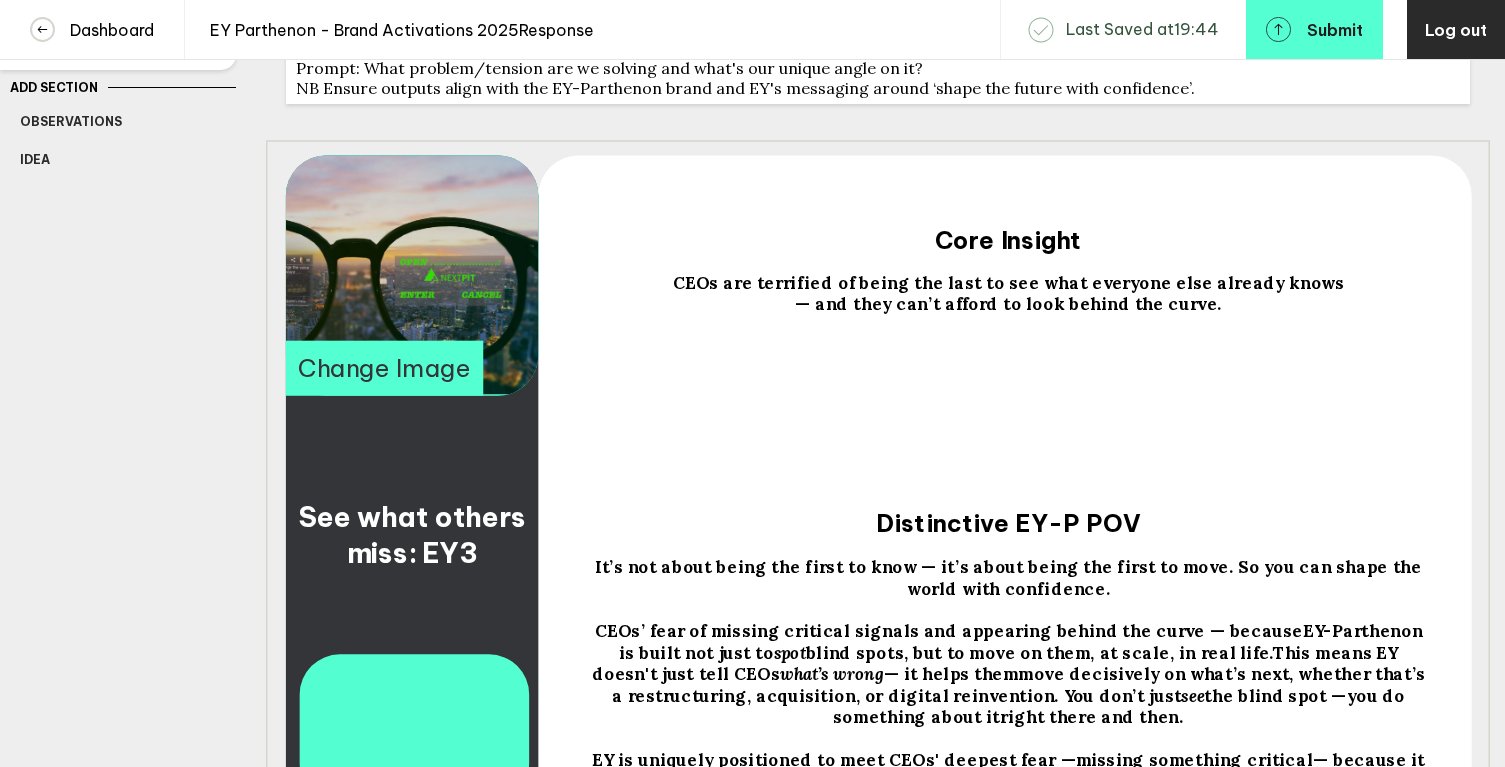 scroll, scrollTop: 387, scrollLeft: 0, axis: vertical 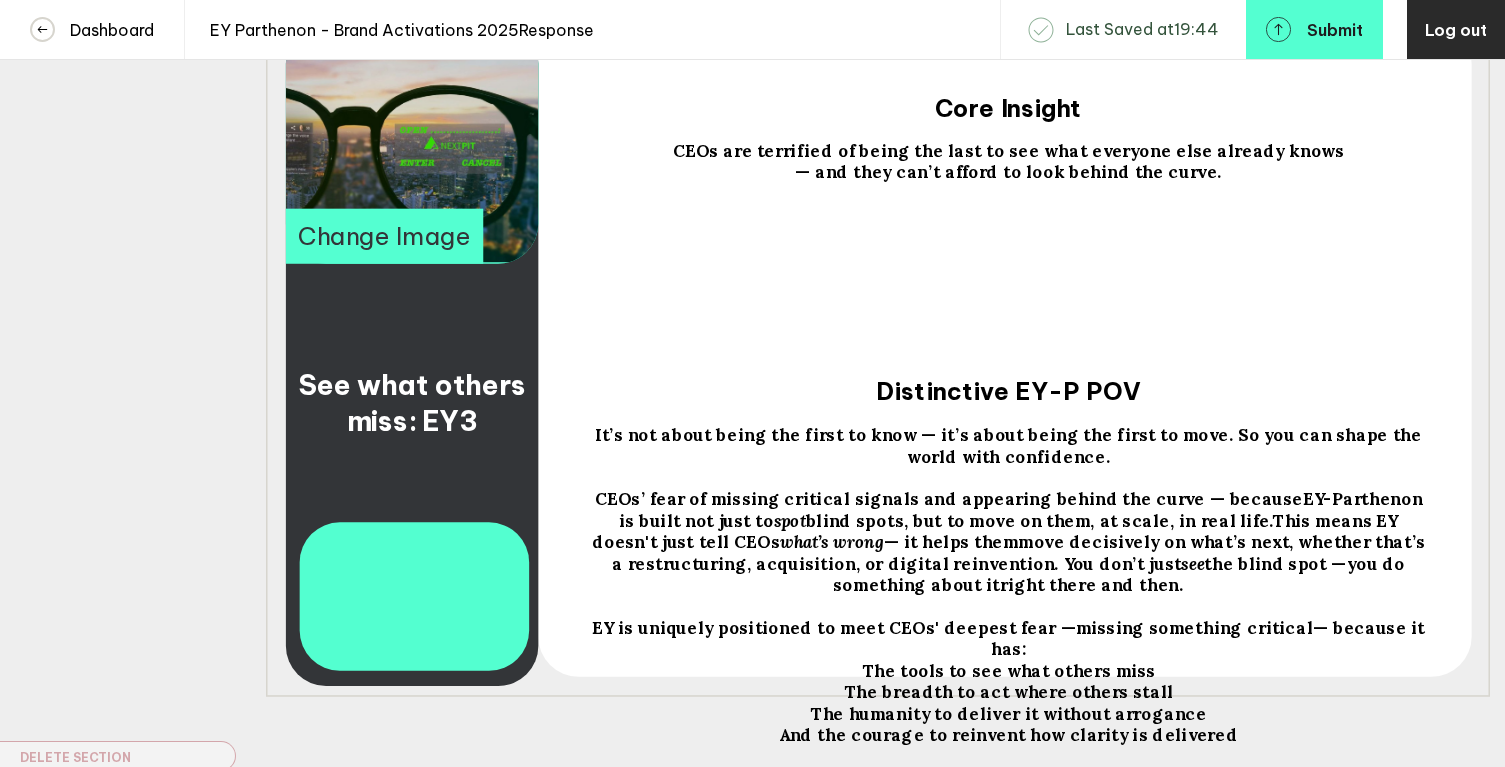click on "— and they can’t afford to look behind the curve." at bounding box center (415, 403) 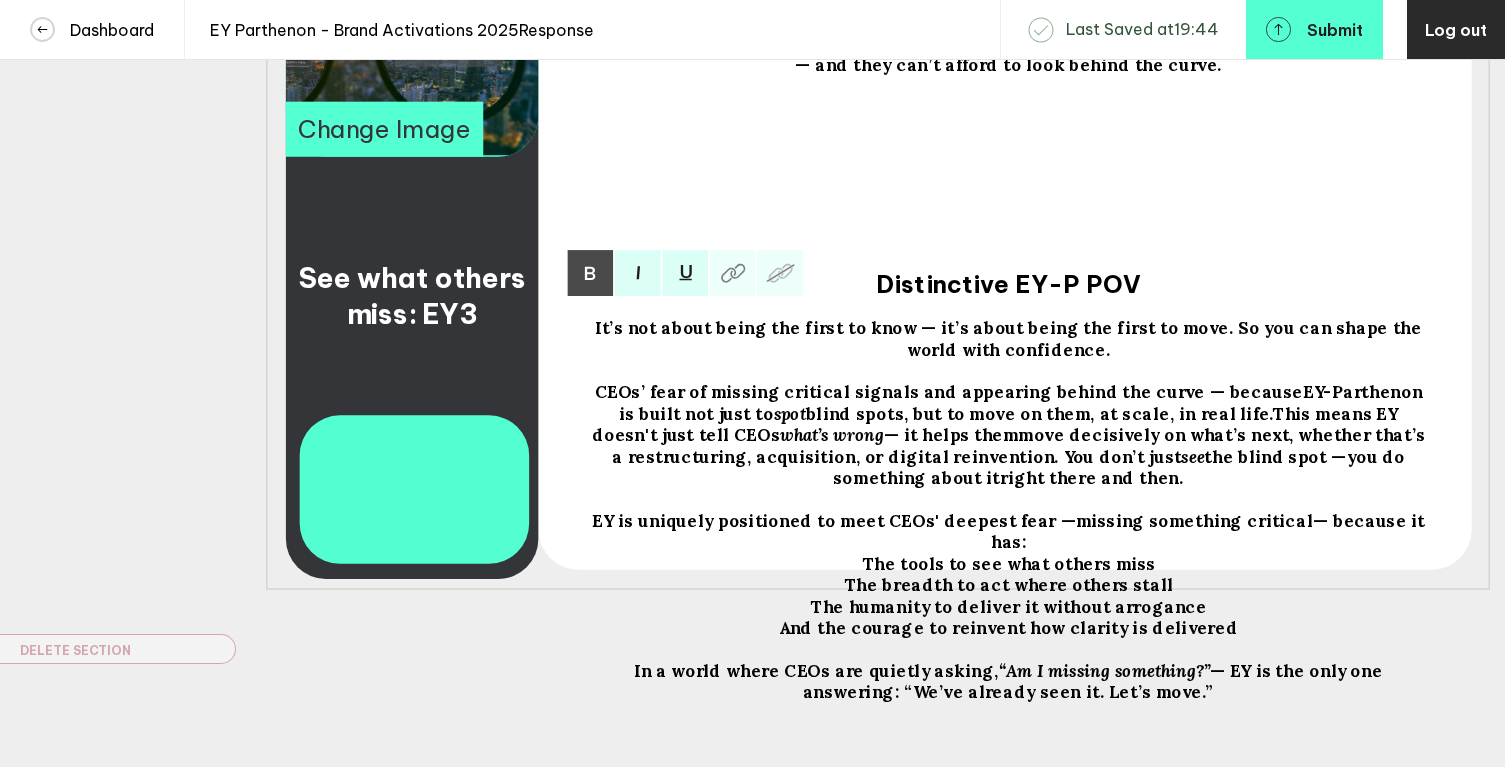 scroll, scrollTop: 495, scrollLeft: 0, axis: vertical 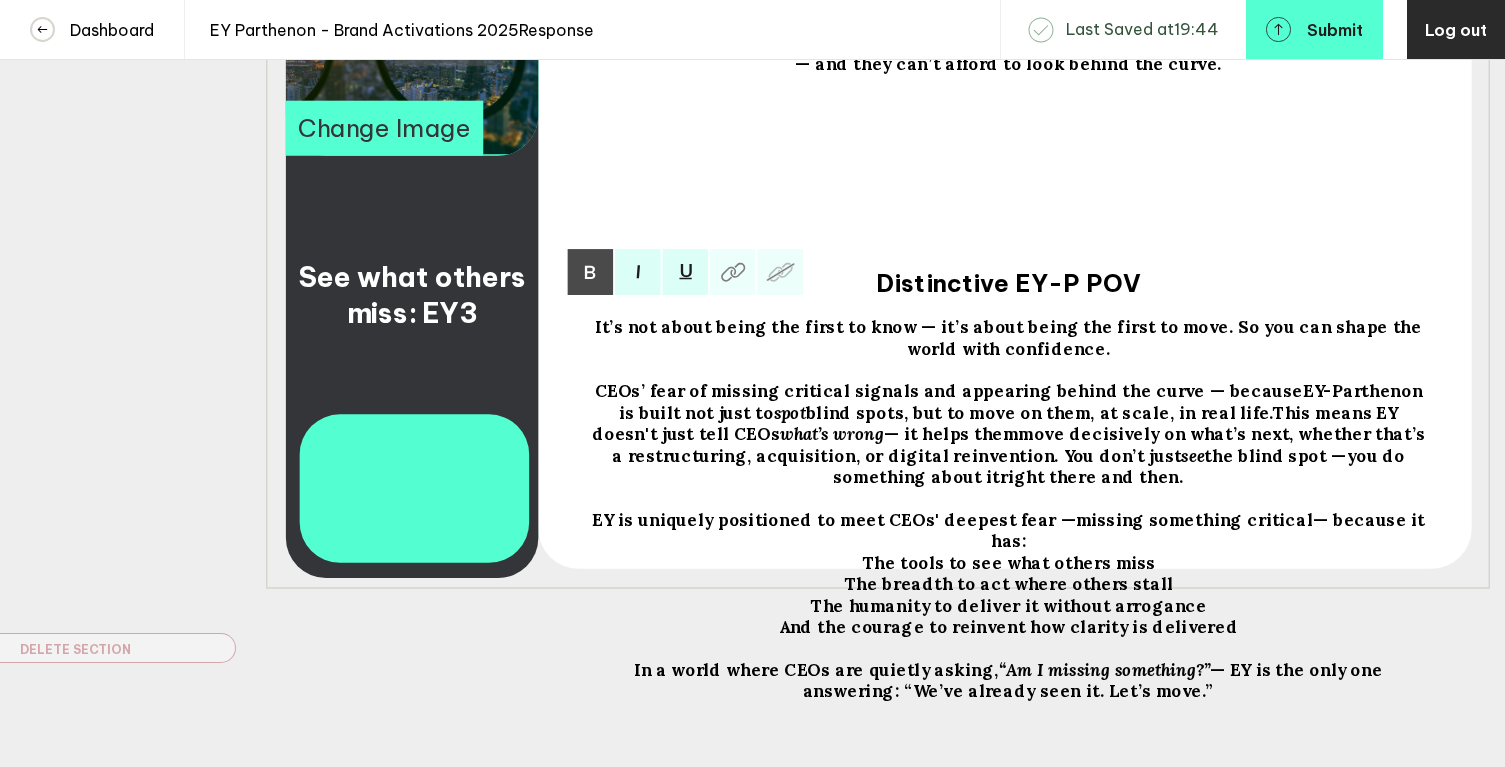 drag, startPoint x: 601, startPoint y: 447, endPoint x: 1249, endPoint y: 735, distance: 709.11774 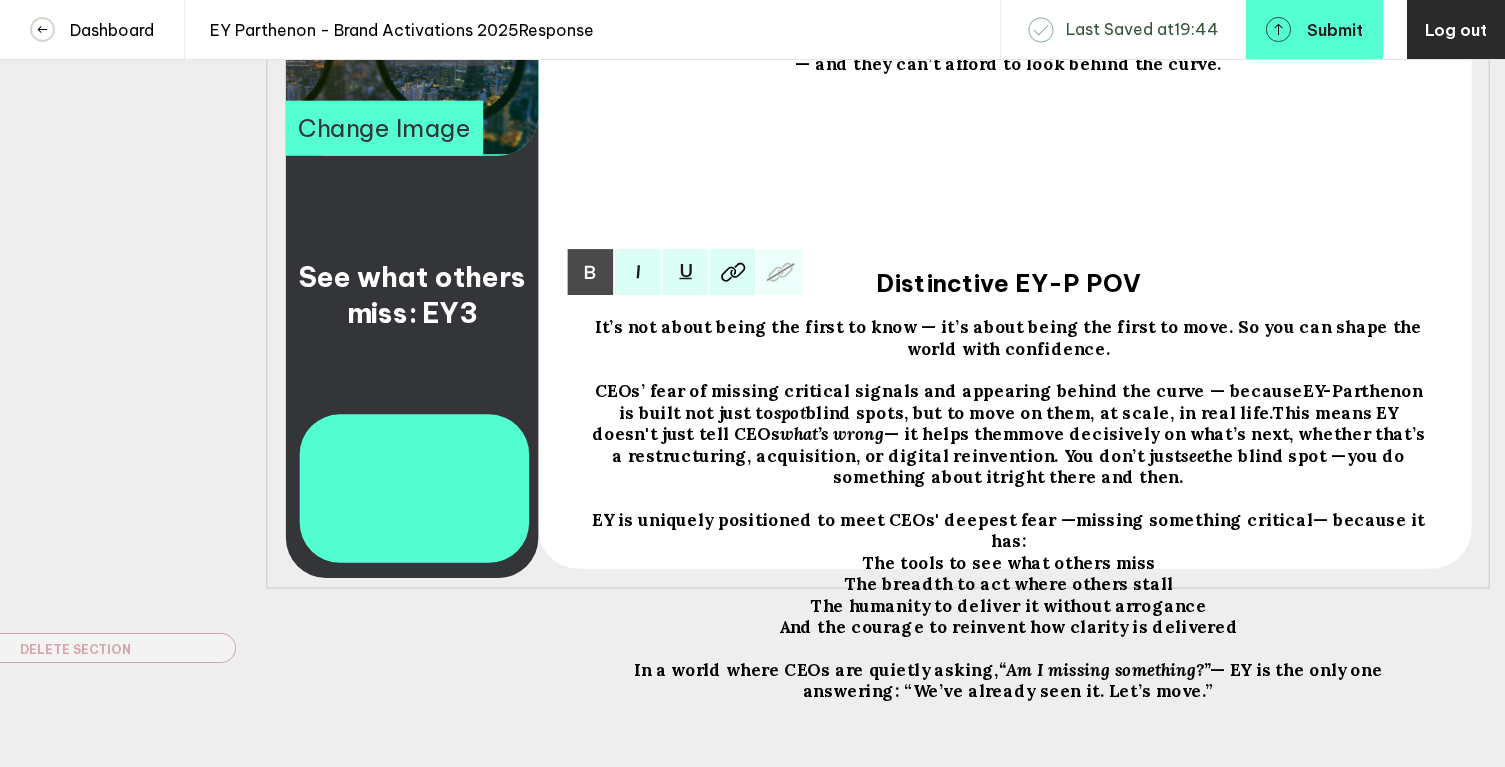 copy on "It’s not about being the first to know — it’s about being the first to move. So you can shape the world with confidence.  CEOs’ fear of missing critical signals and appearing behind the curve — because  EY-Parthenon is built not just to  spot  blind spots, but to move on them, at scale, in real life.  This means EY doesn't just tell CEOs  what’s wrong  — it helps them  move decisively on what’s next , whether that’s a restructuring, acquisition, or digital reinvention. You don’t just  see  the blind spot —  you do something about it  right there and then. EY is uniquely positioned to meet CEOs' deepest fear —  missing something critical  — because it has: The tools to see what others miss
The breadth to act where others stall  The humanity to deliver it without arrogance
And the courage to reinvent how clarity is delivered In a world where CEOs are quietly asking,  “Am I missing something?”  — EY is the only one answering: “We’ve already seen it. Let’s move.”" 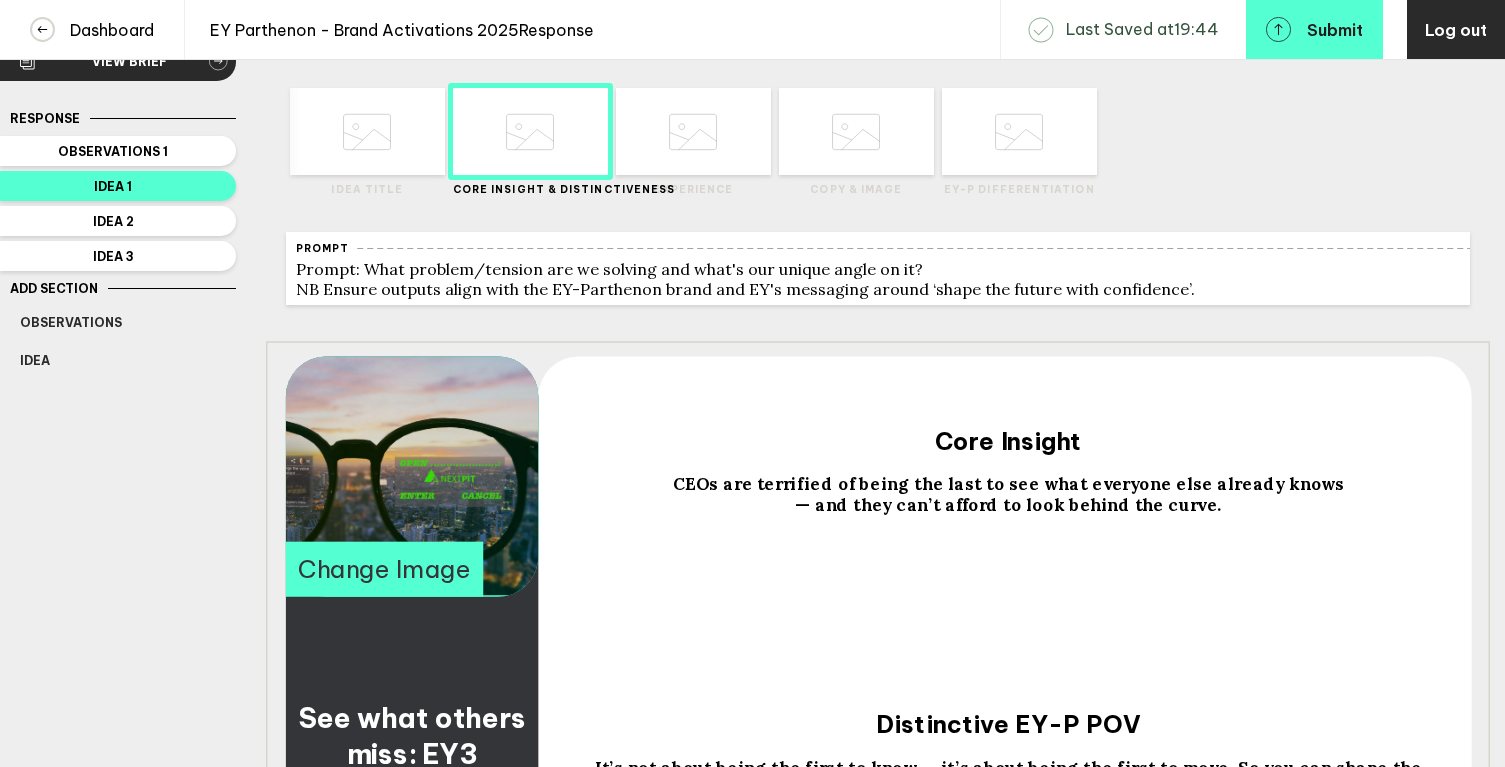 scroll, scrollTop: 0, scrollLeft: 0, axis: both 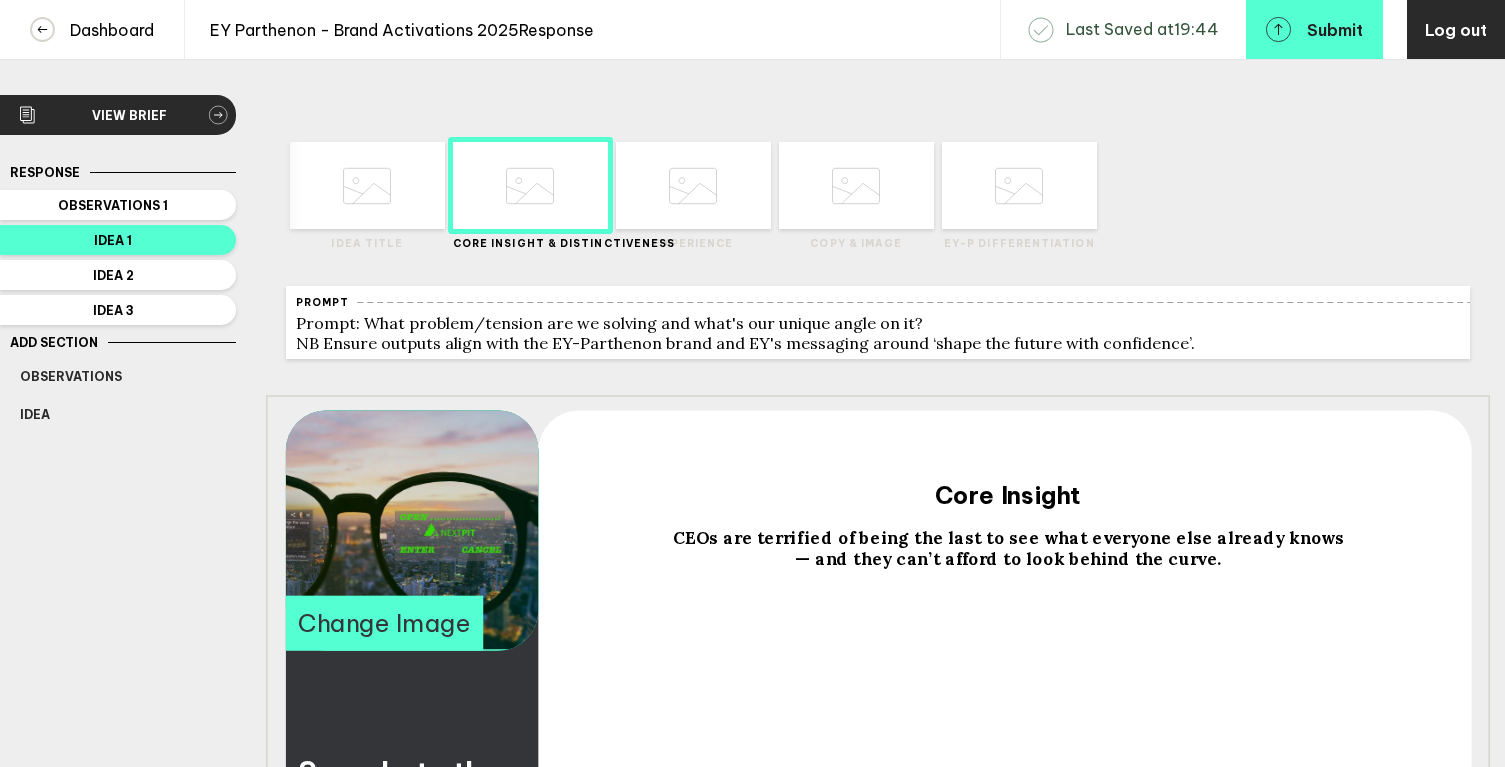 click at bounding box center (367, 186) 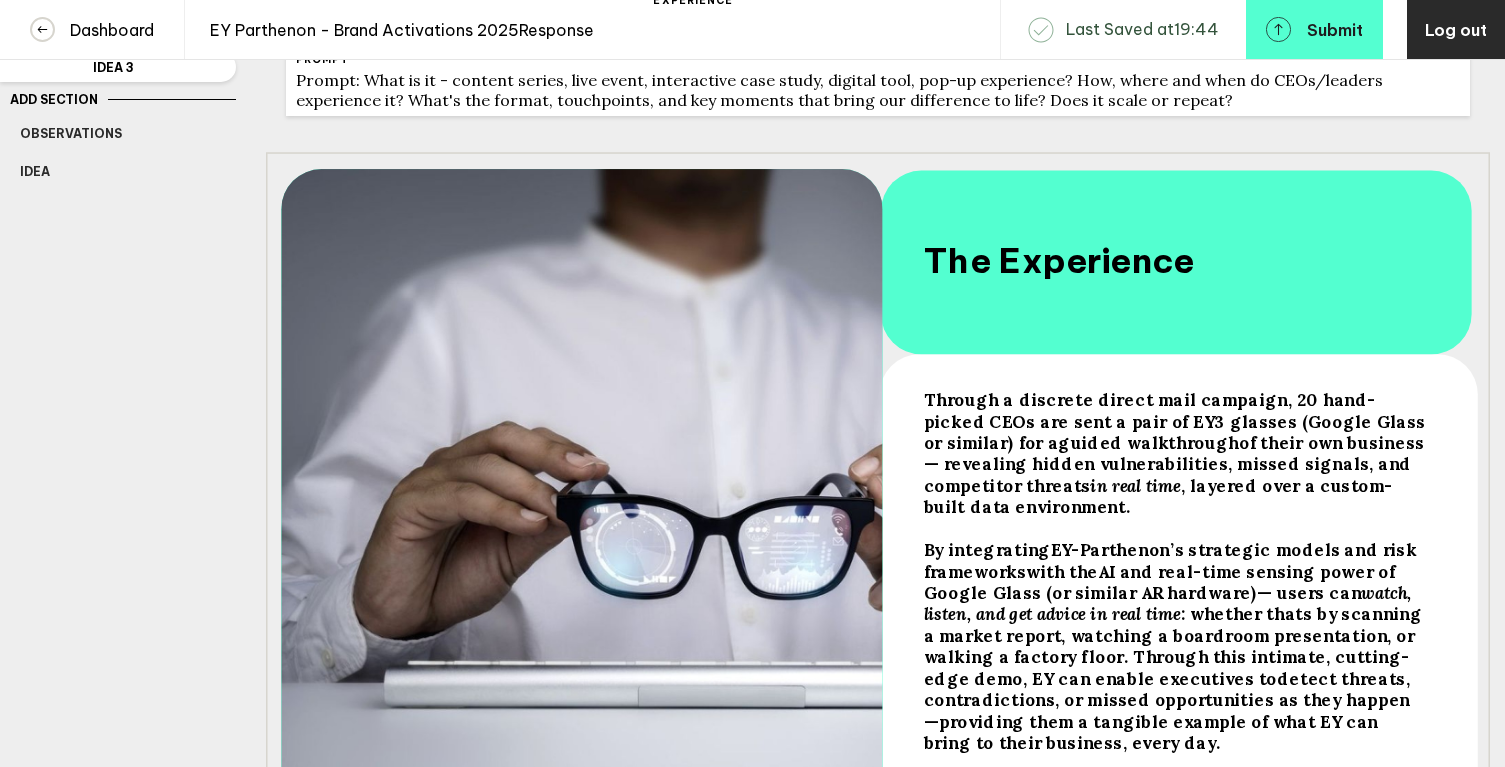 scroll, scrollTop: 365, scrollLeft: 0, axis: vertical 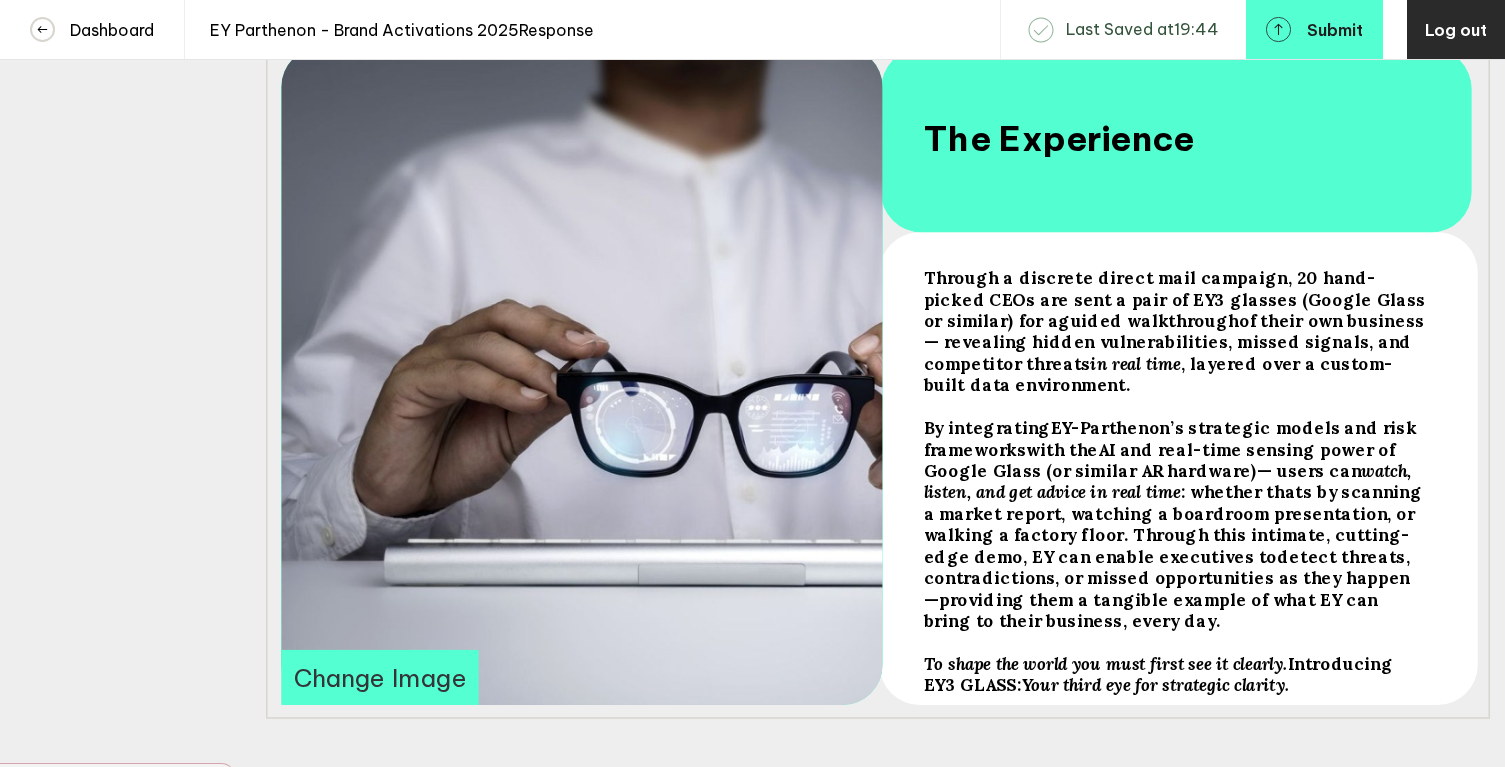 click at bounding box center [1176, 331] 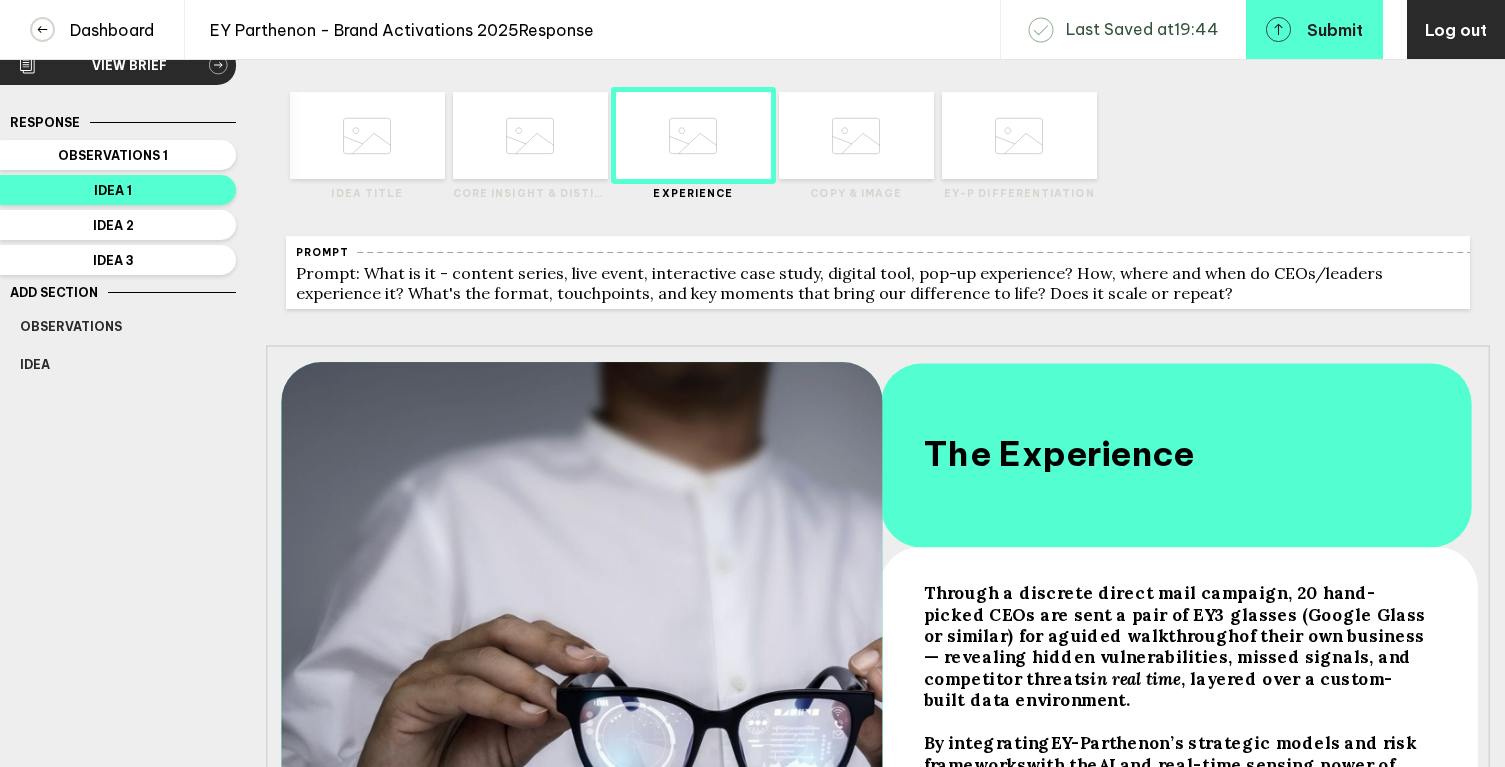 scroll, scrollTop: 0, scrollLeft: 0, axis: both 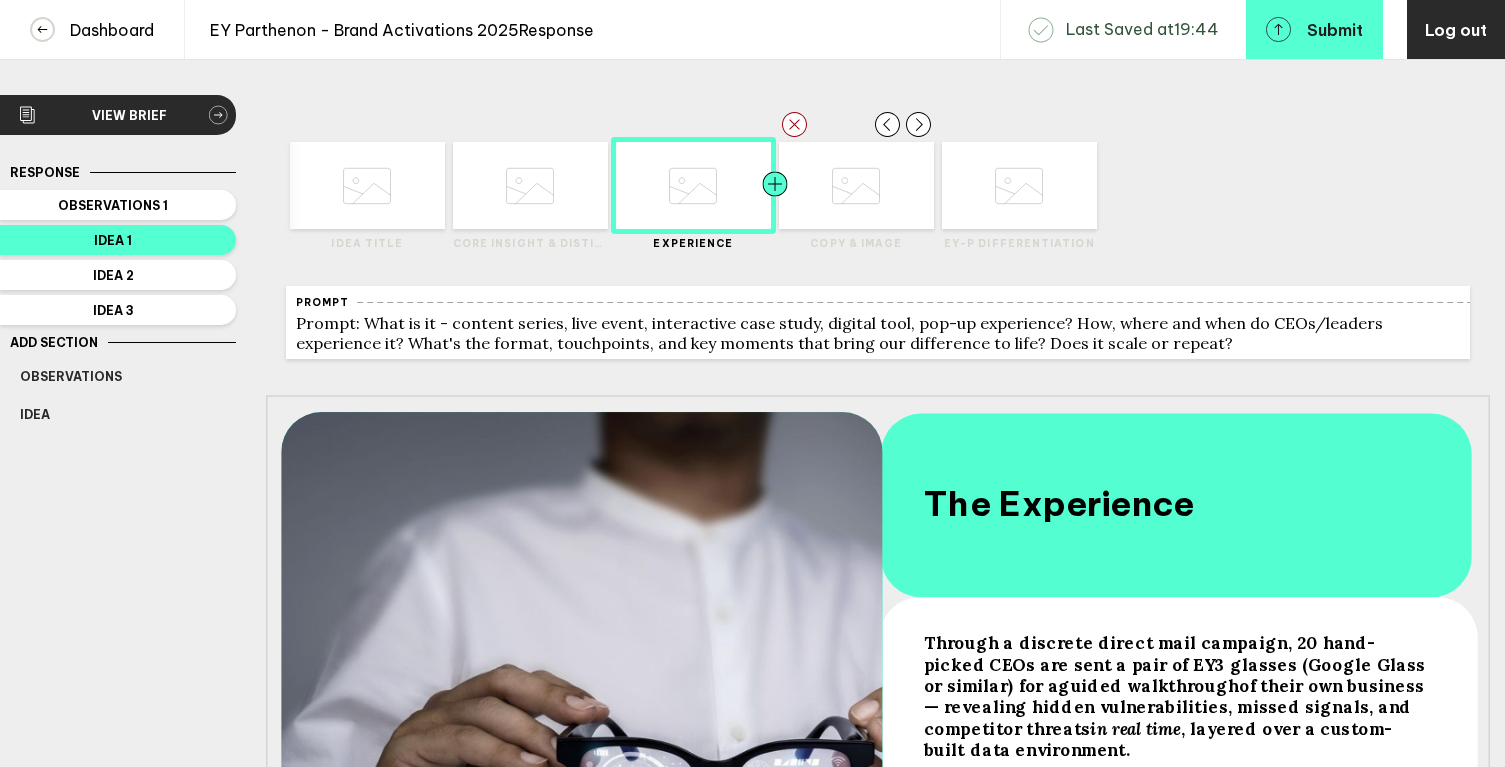 click at bounding box center [325, 185] 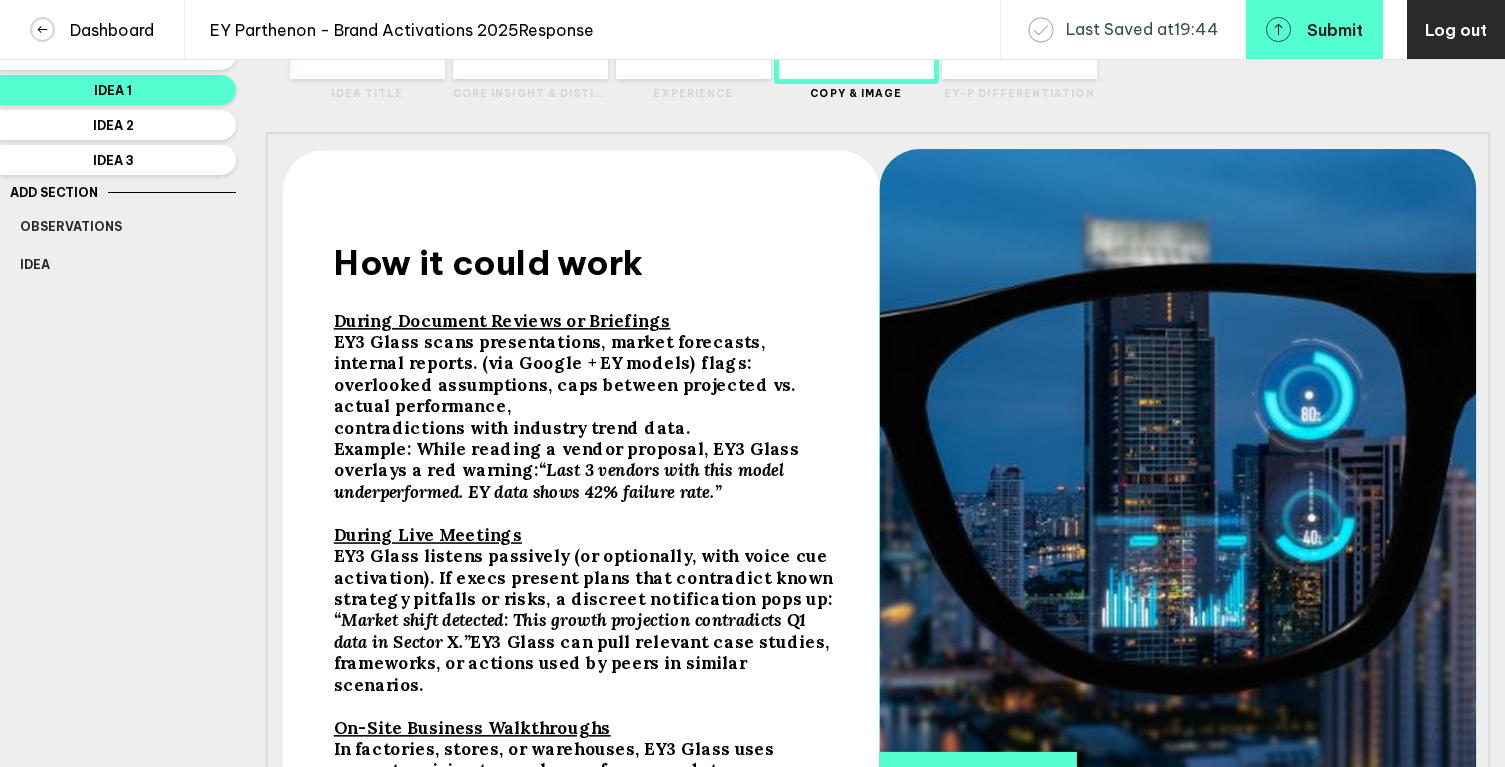 scroll, scrollTop: 183, scrollLeft: 0, axis: vertical 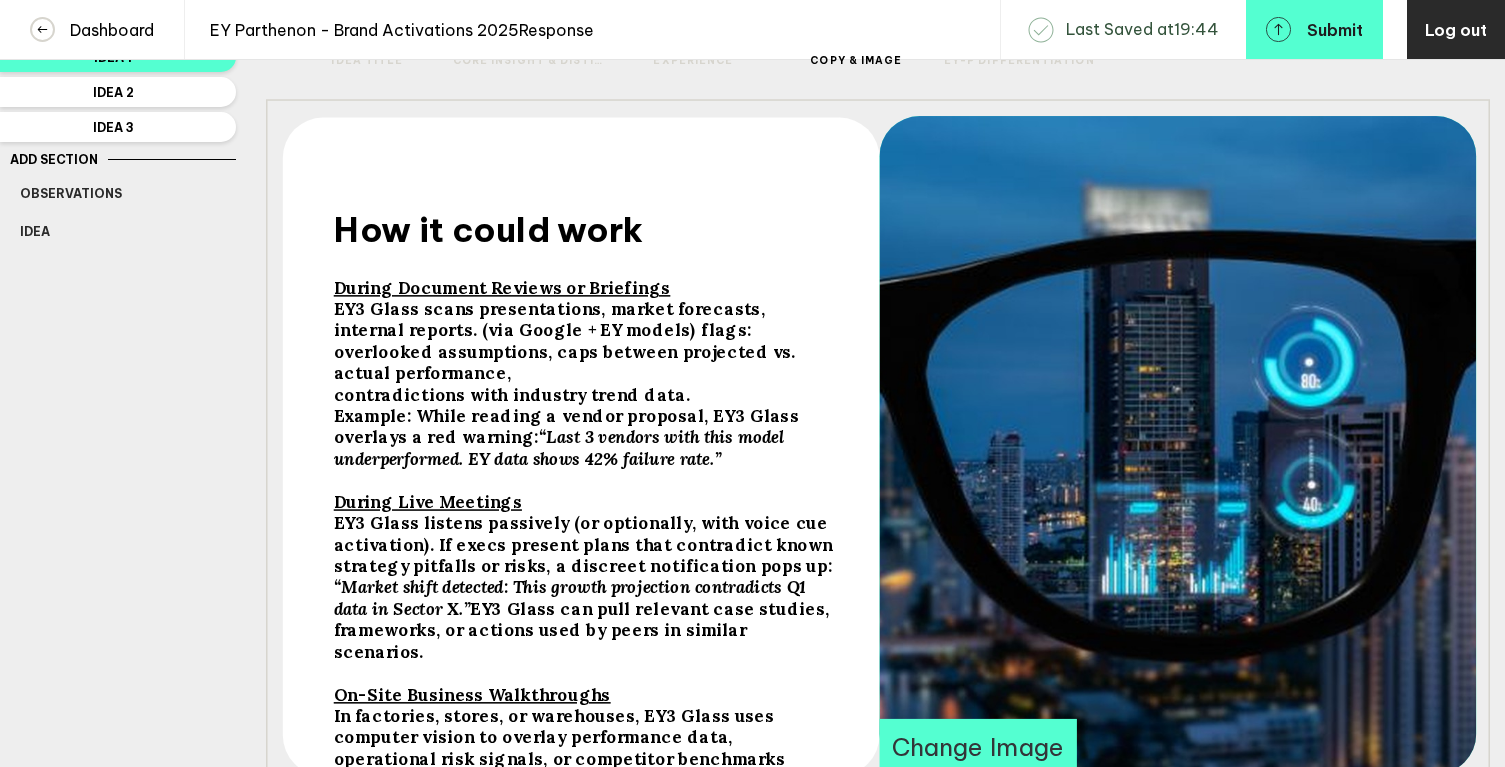 click on "contradictions with industry trend data." at bounding box center (512, 394) 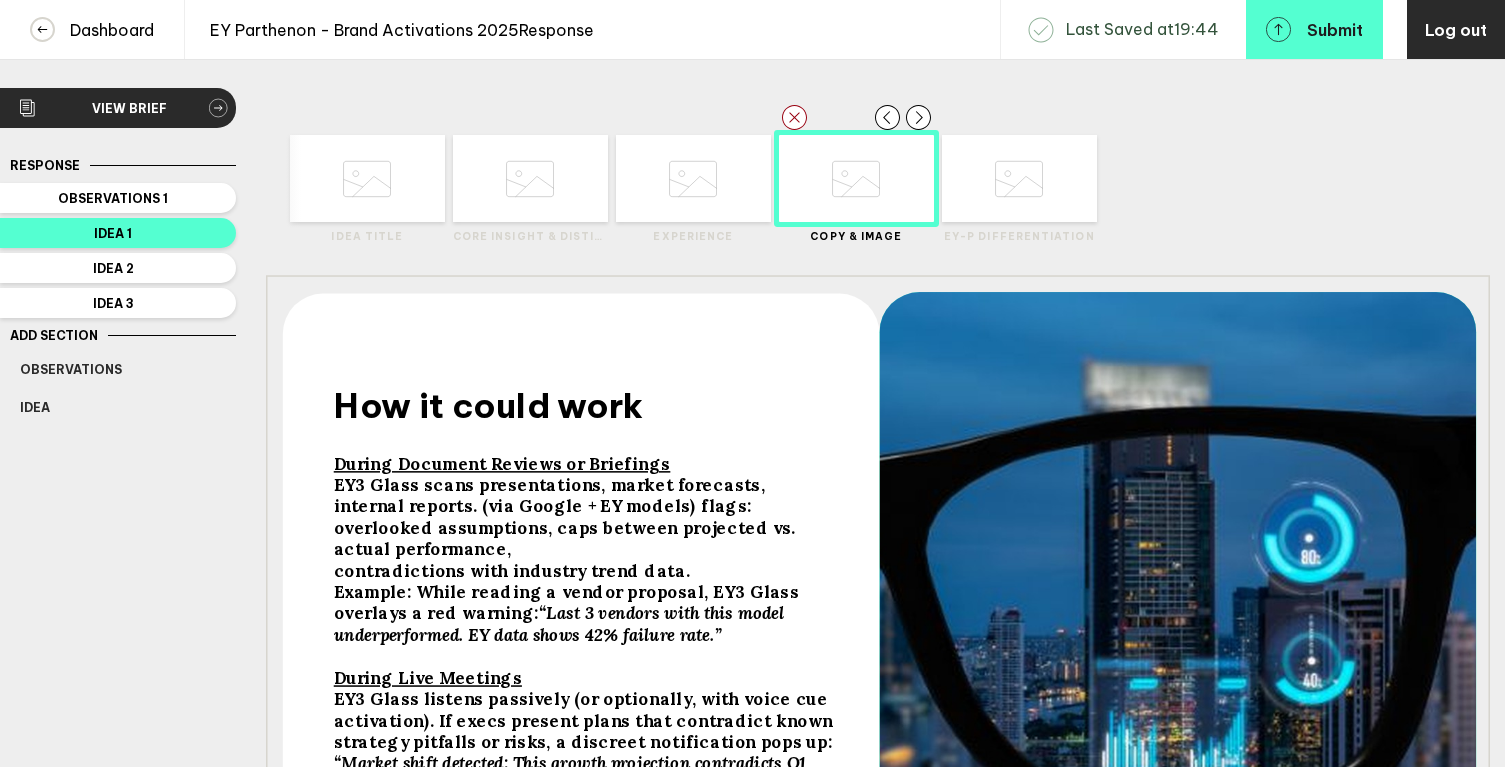 scroll, scrollTop: 0, scrollLeft: 0, axis: both 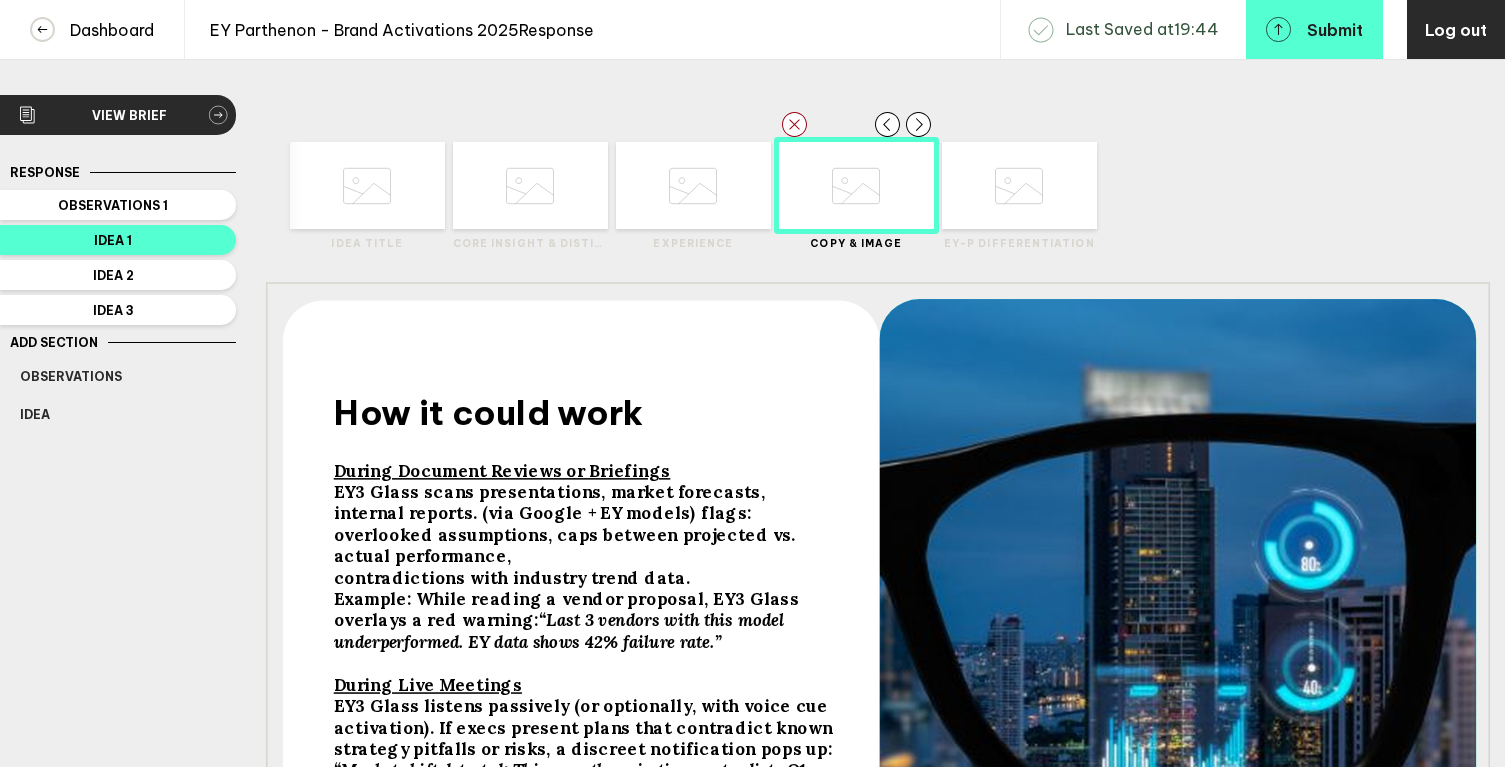 click at bounding box center (367, 186) 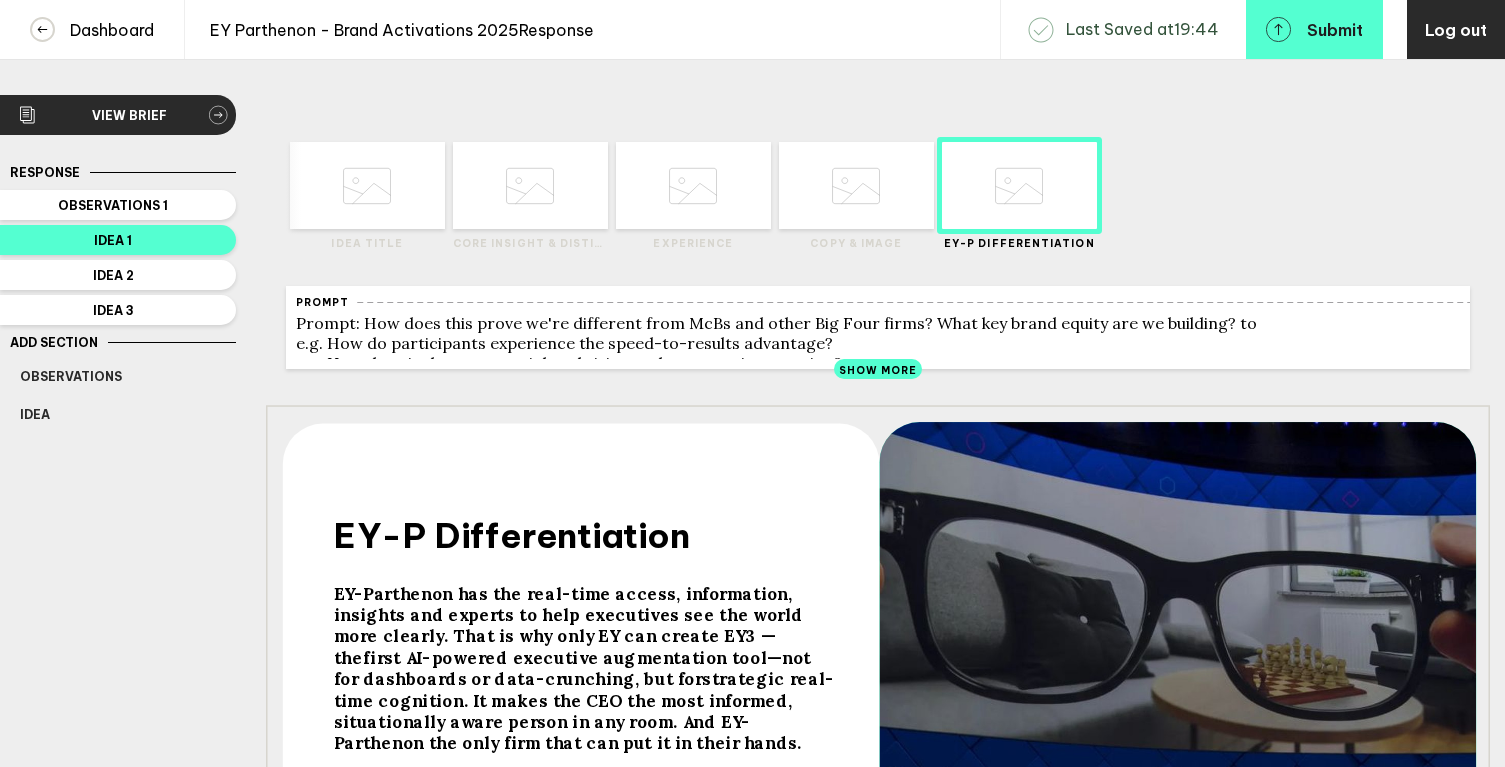 click on "EY-Parthenon has the real-time access, information, insights and experts to help executives see the world more clearly. That is why only EY can create EY3 — the" at bounding box center (571, 626) 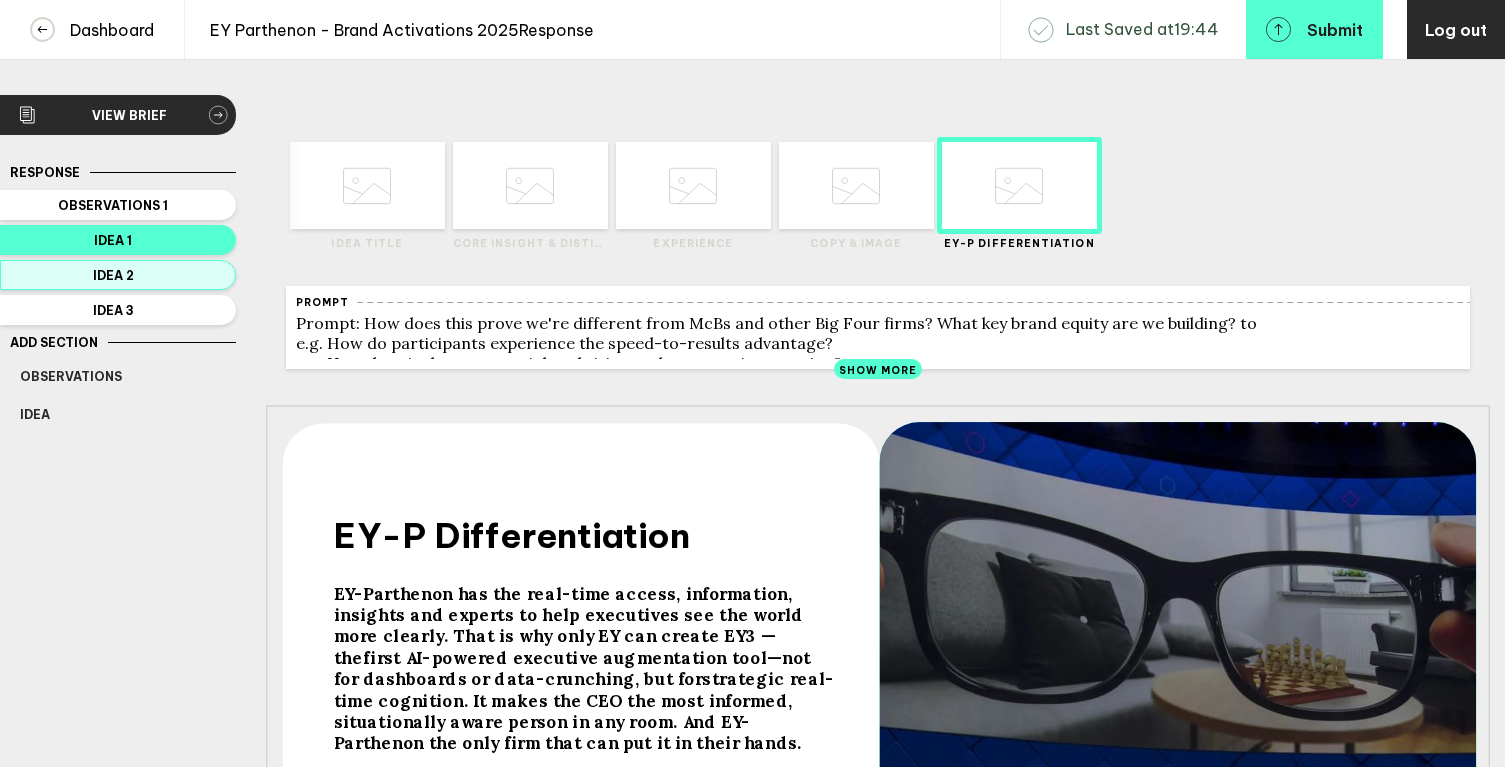 click on "Idea 2" at bounding box center (113, 205) 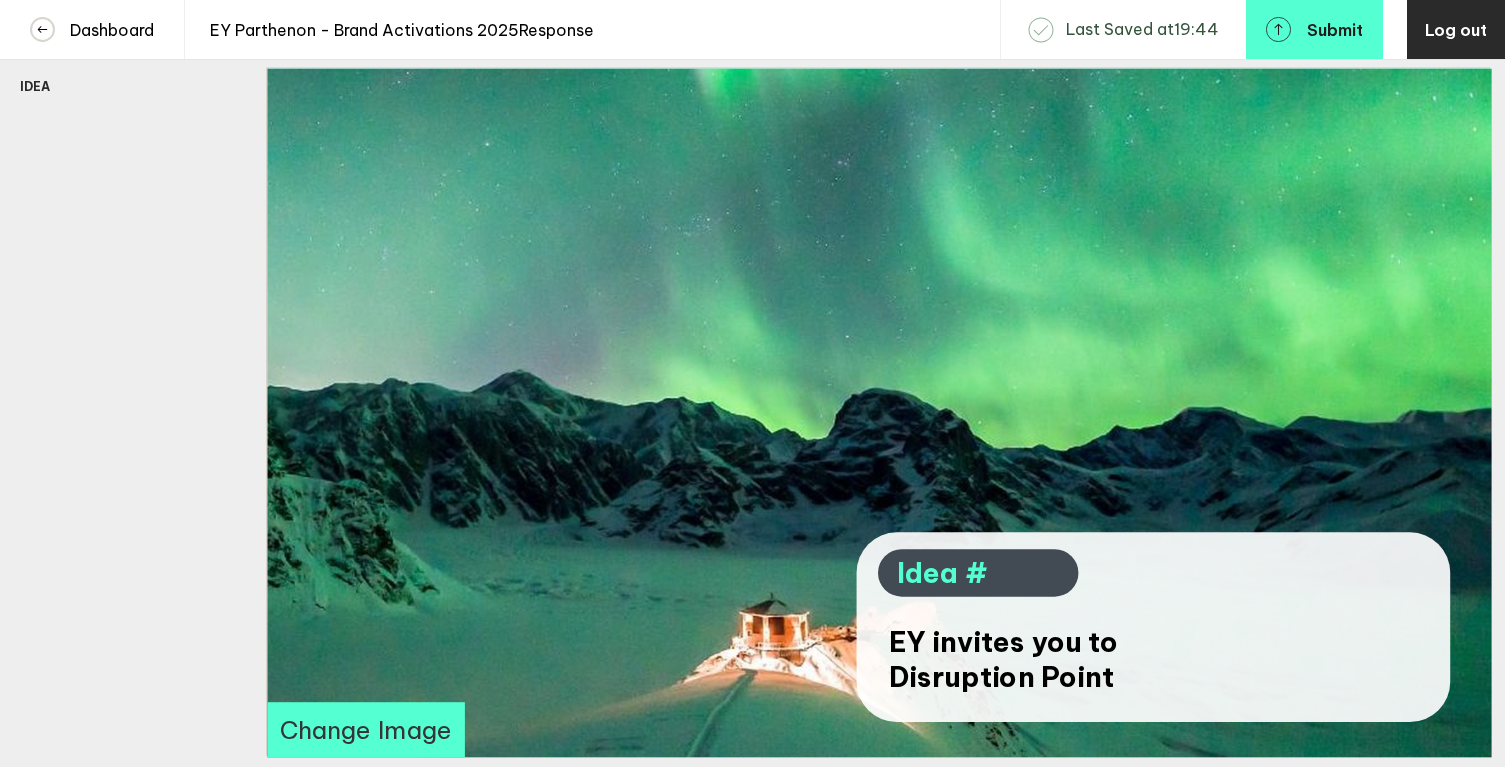 scroll, scrollTop: 493, scrollLeft: 0, axis: vertical 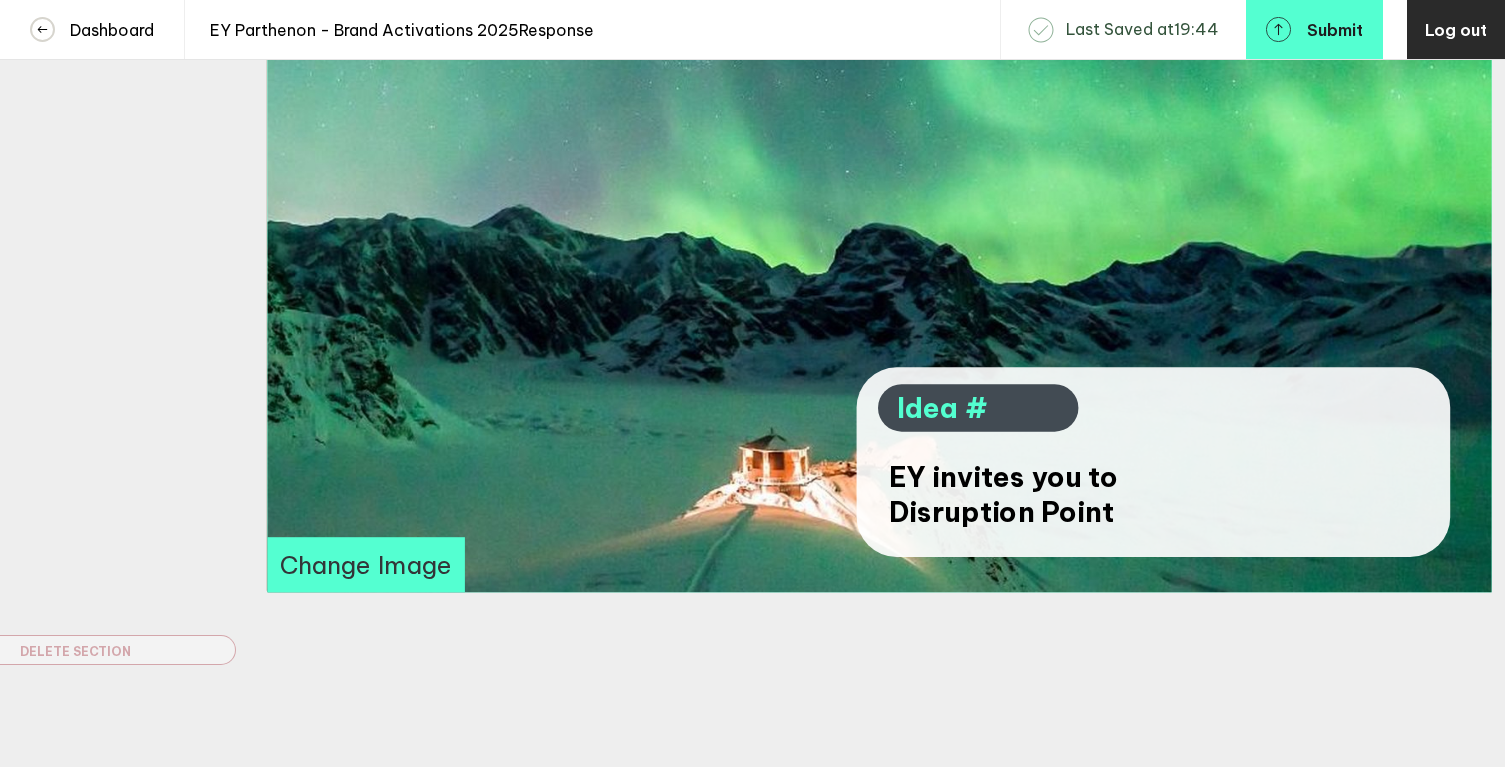click on "EY invites you to" at bounding box center [1004, 477] 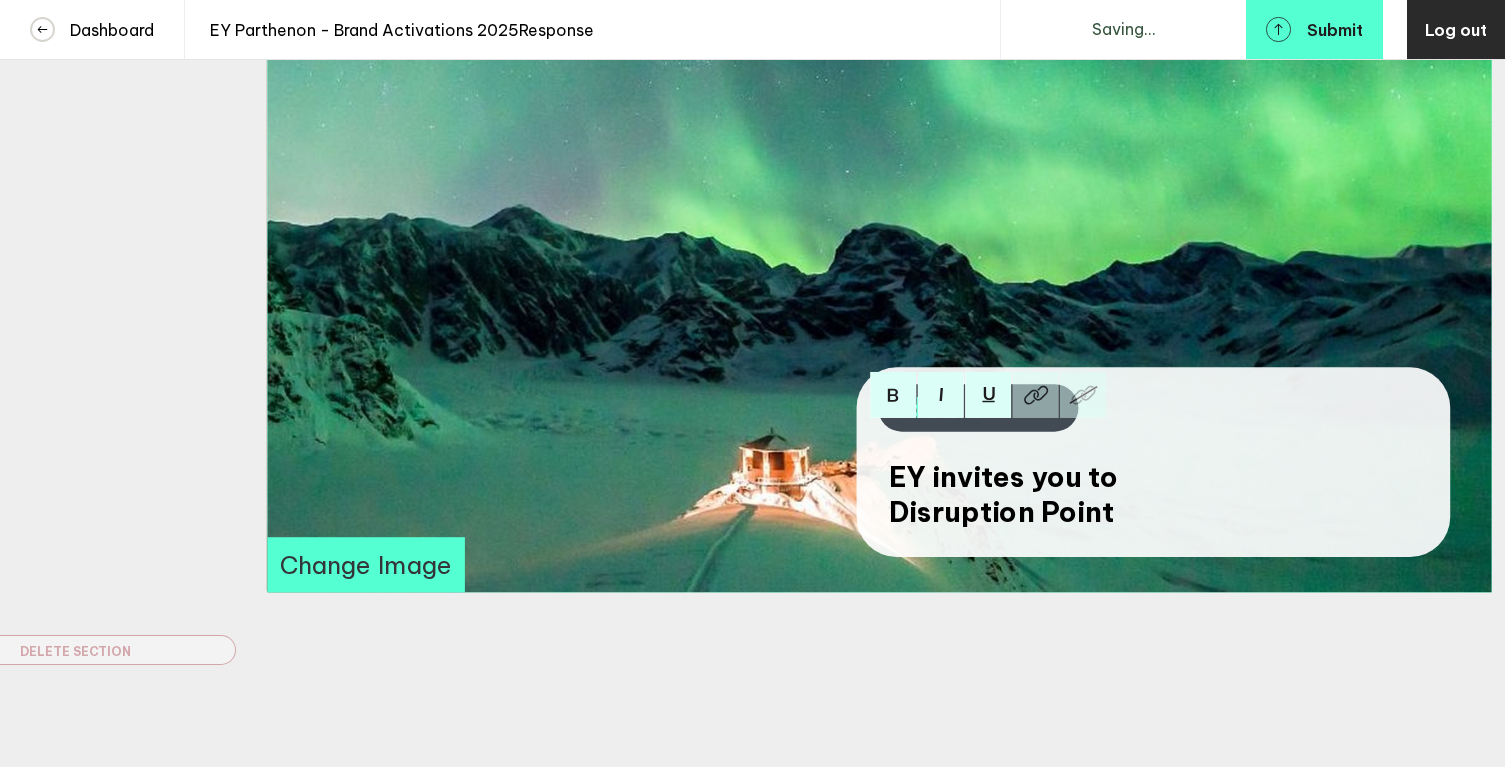 click on "EY invites you to" at bounding box center (1004, 477) 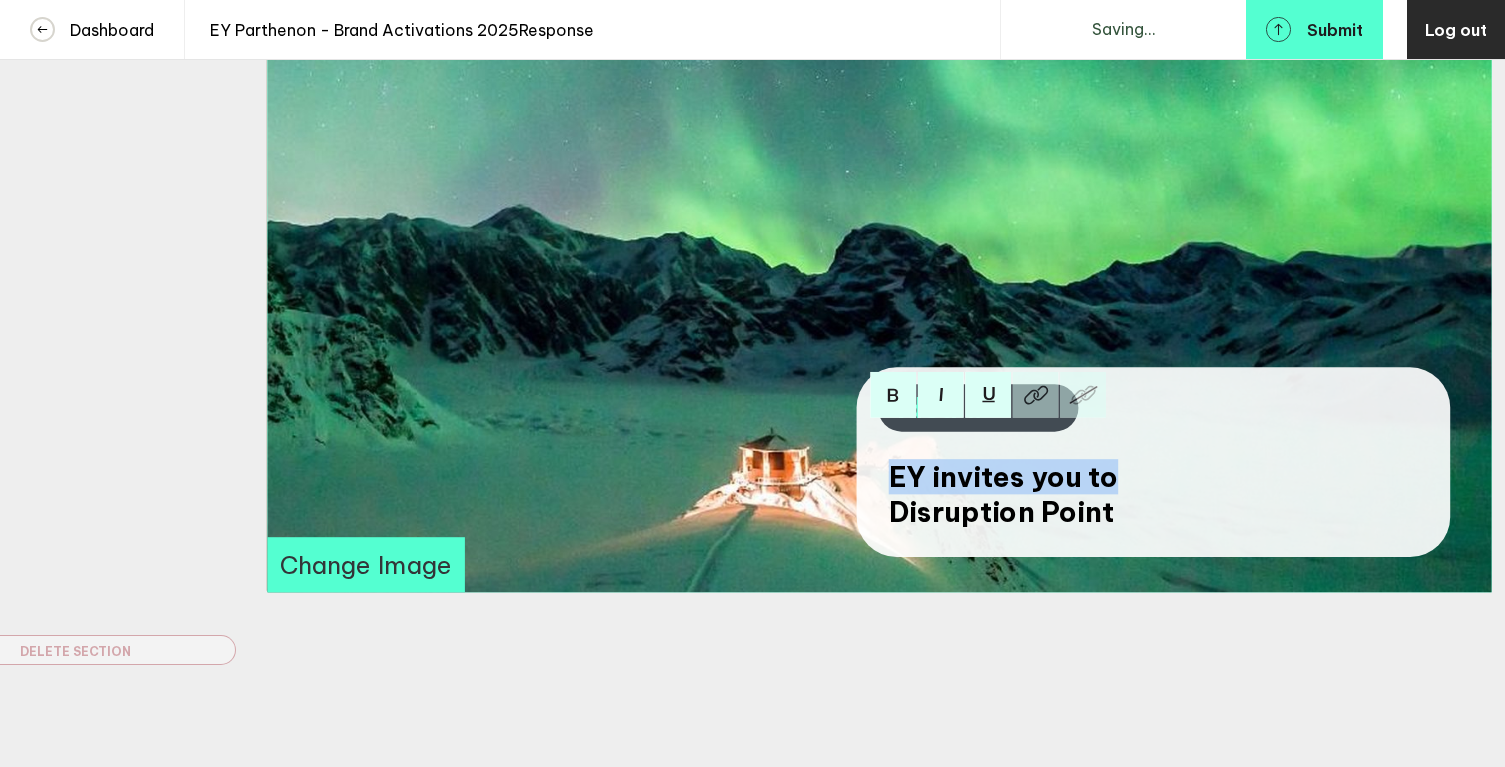 click on "EY invites you to" at bounding box center [1004, 477] 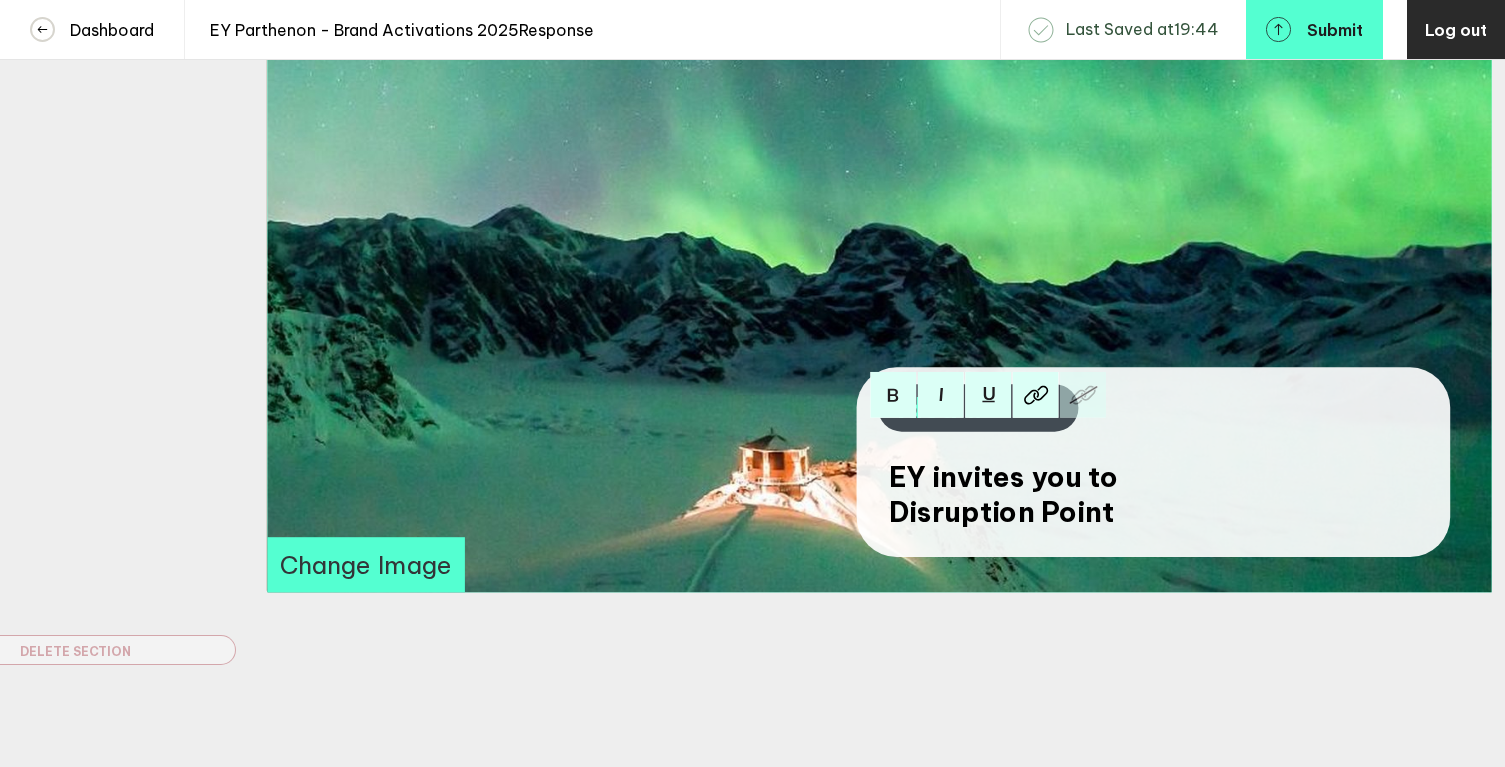 click on "EY invites you to" at bounding box center [1103, 477] 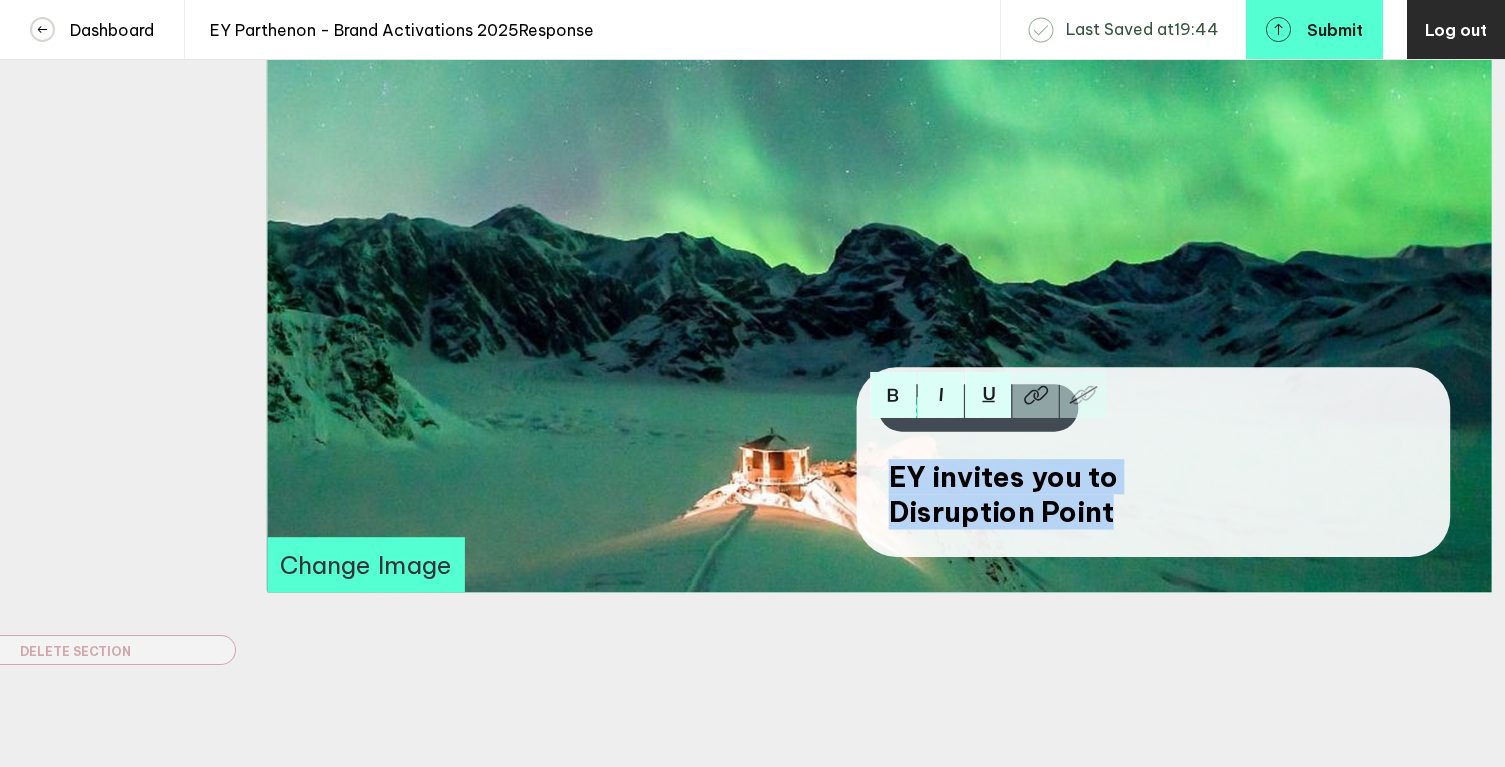 drag, startPoint x: 1111, startPoint y: 526, endPoint x: 865, endPoint y: 485, distance: 249.39326 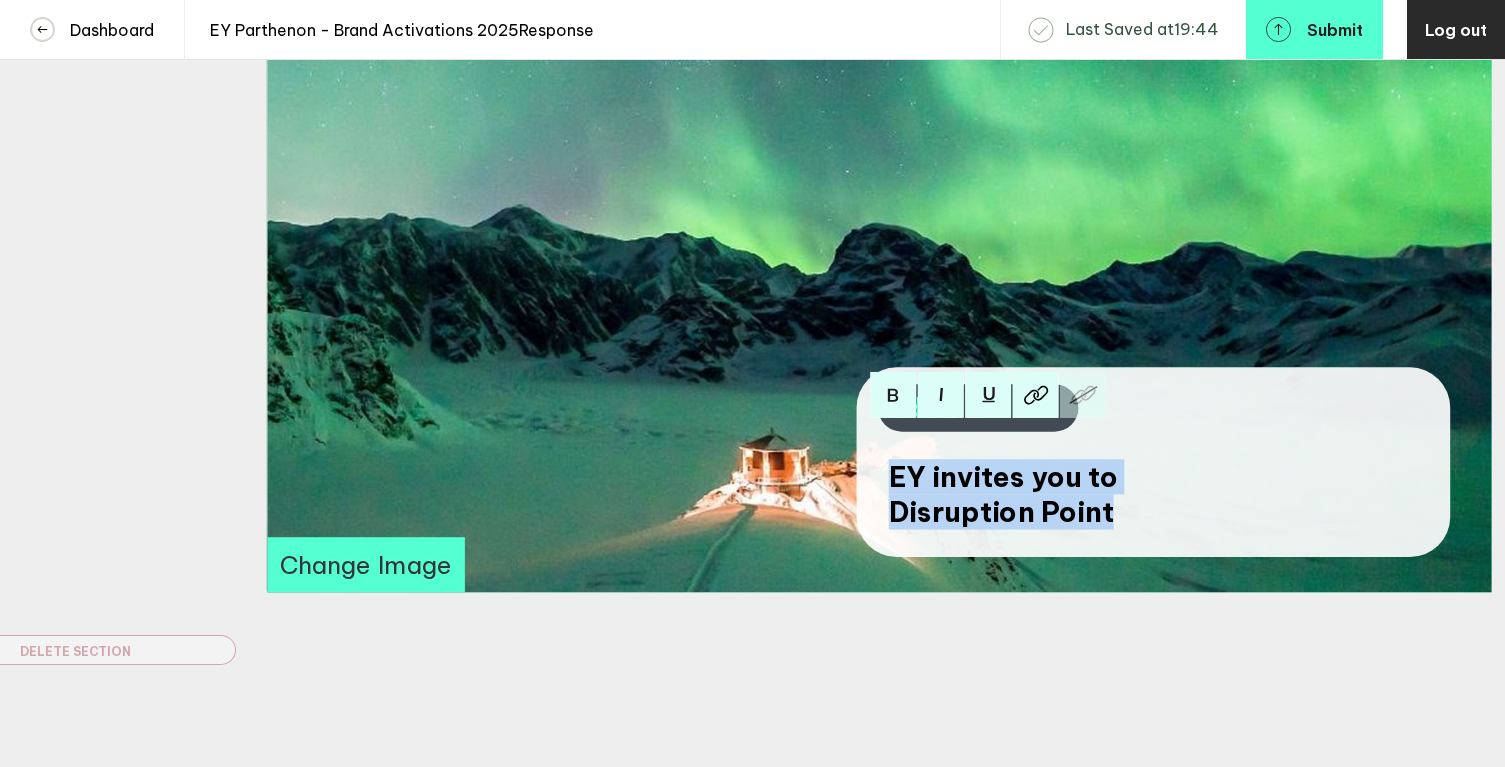 copy on "EY invites you to  Disruption Point" 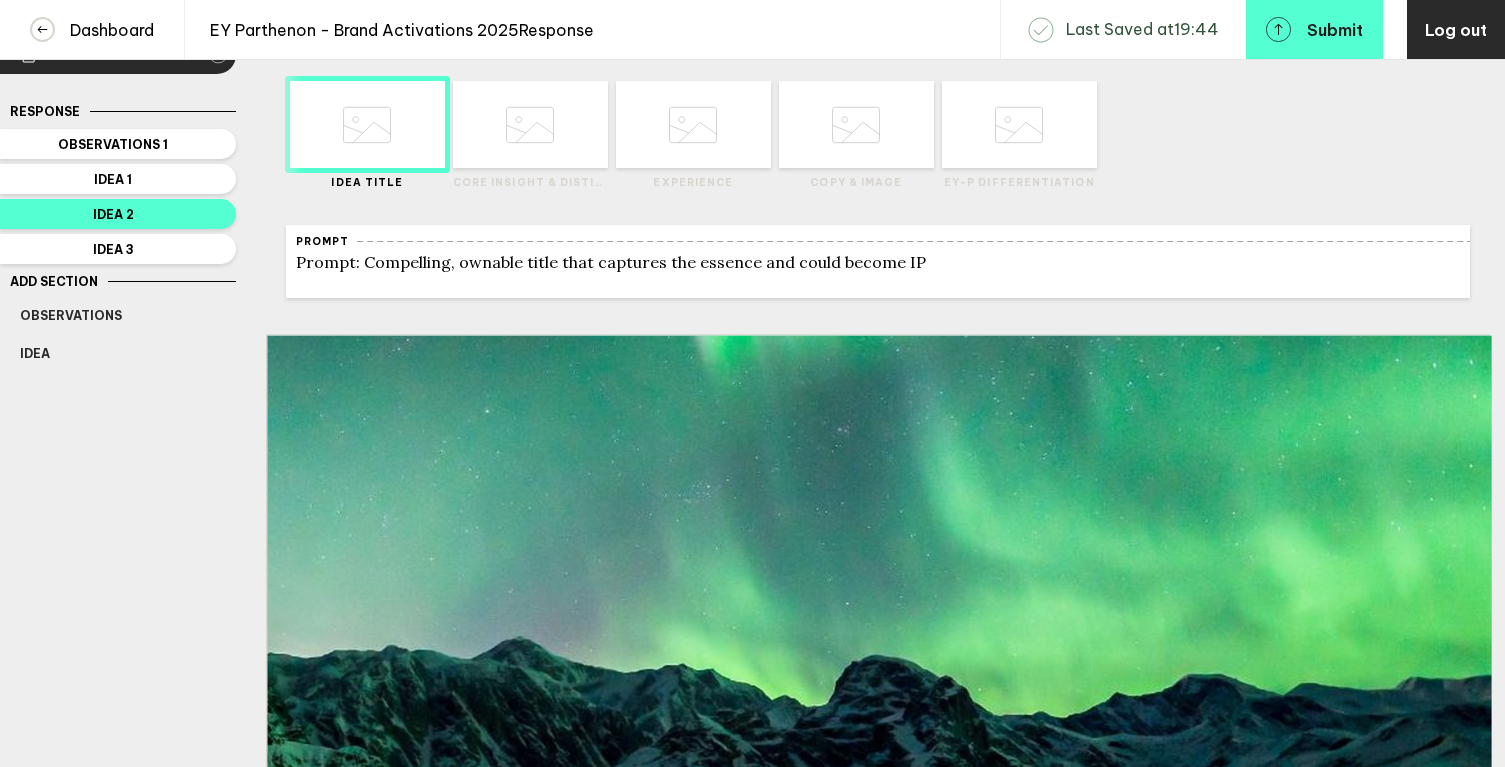 scroll, scrollTop: 18, scrollLeft: 0, axis: vertical 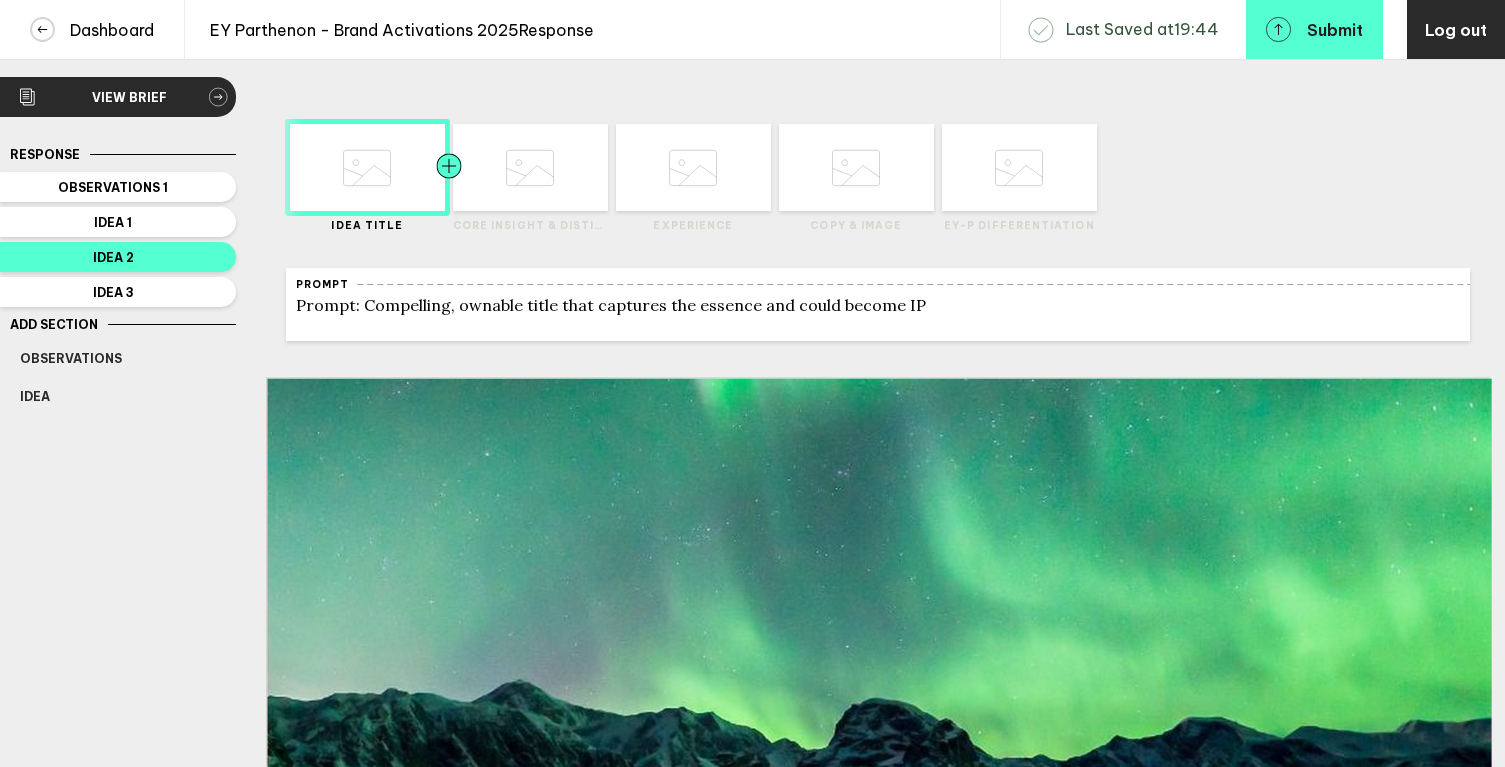 click at bounding box center [325, 167] 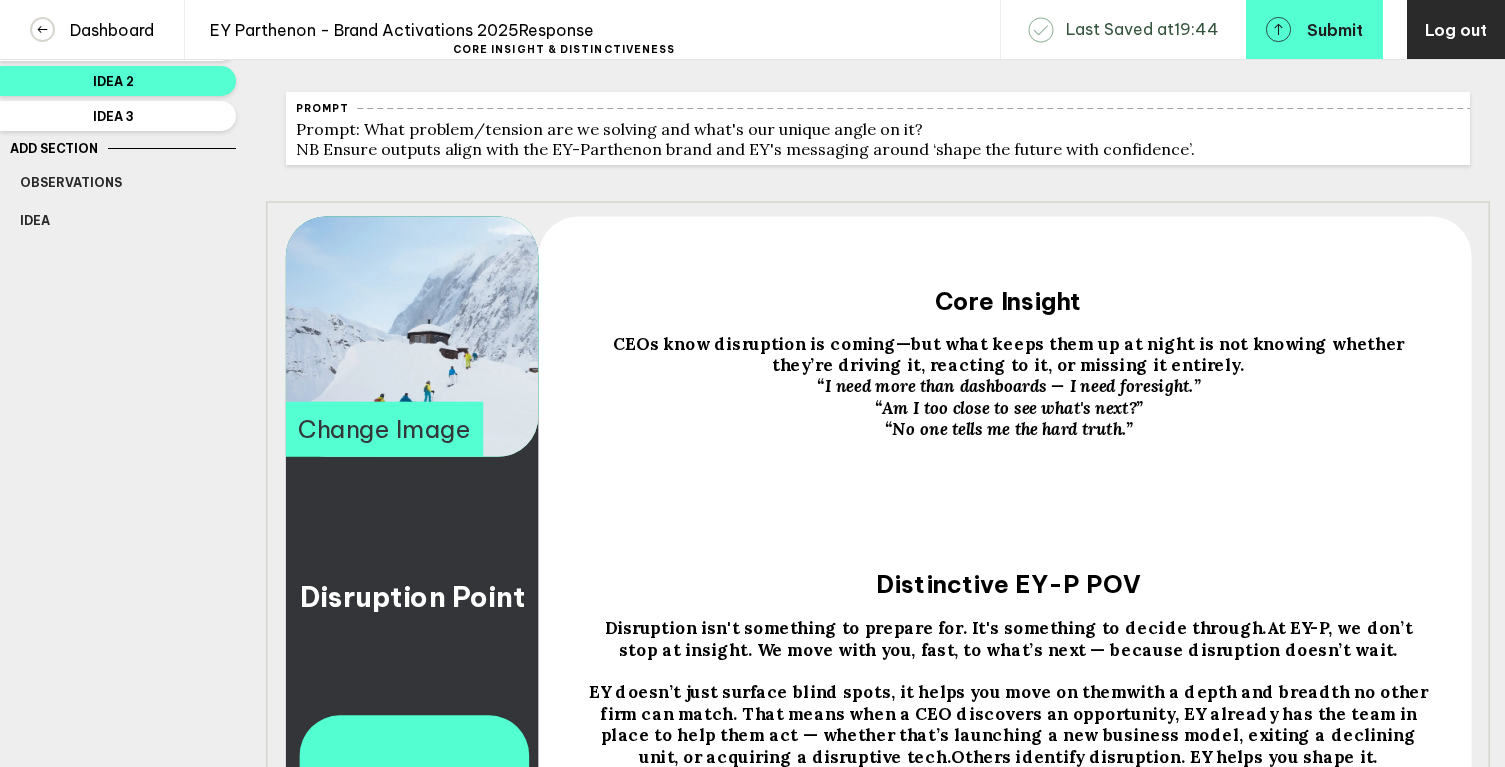 scroll, scrollTop: 197, scrollLeft: 0, axis: vertical 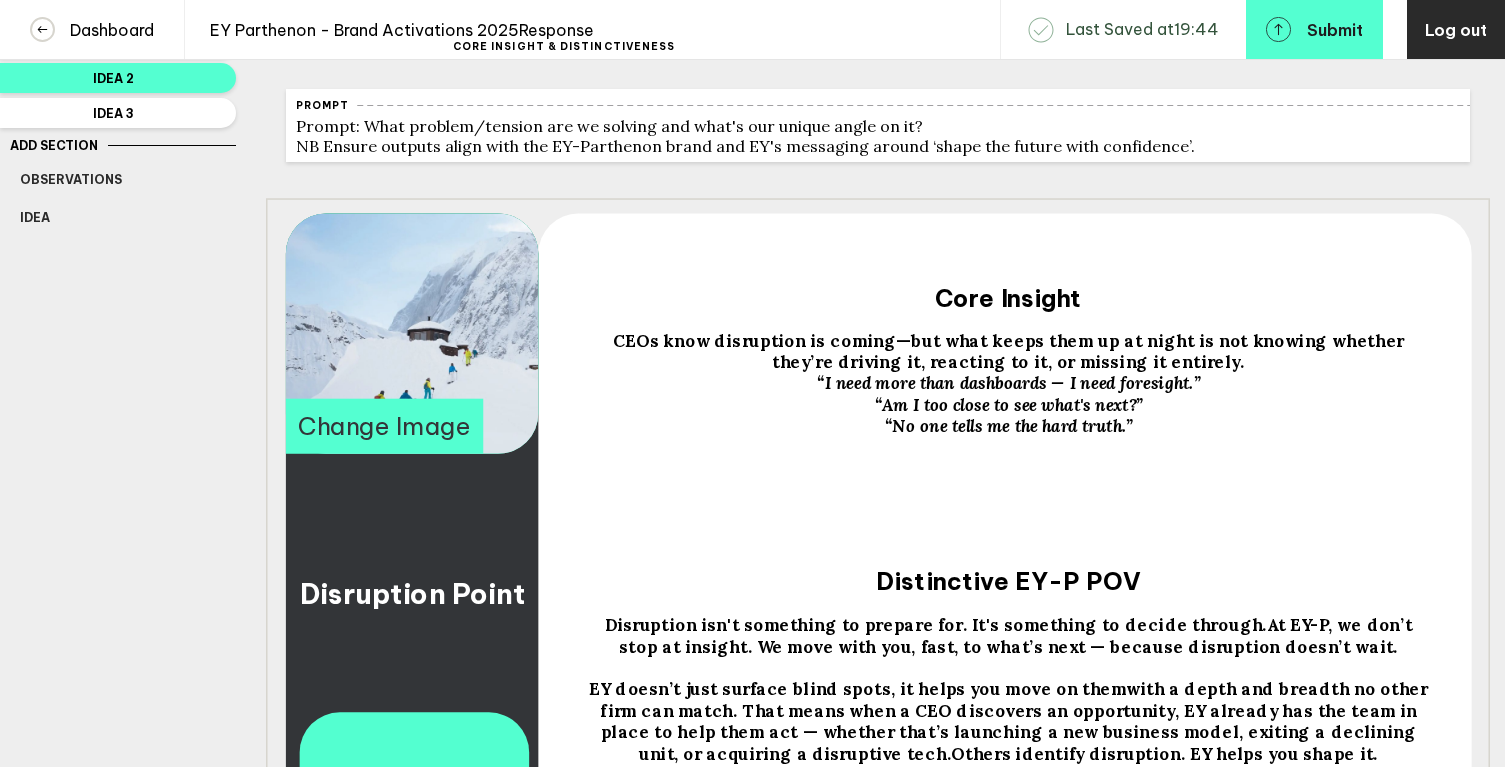 click on "CEOs know disruption is coming—but what keeps them up at night is not knowing whether they’re driving it, reacting to it, or missing it entirely." at bounding box center (412, 593) 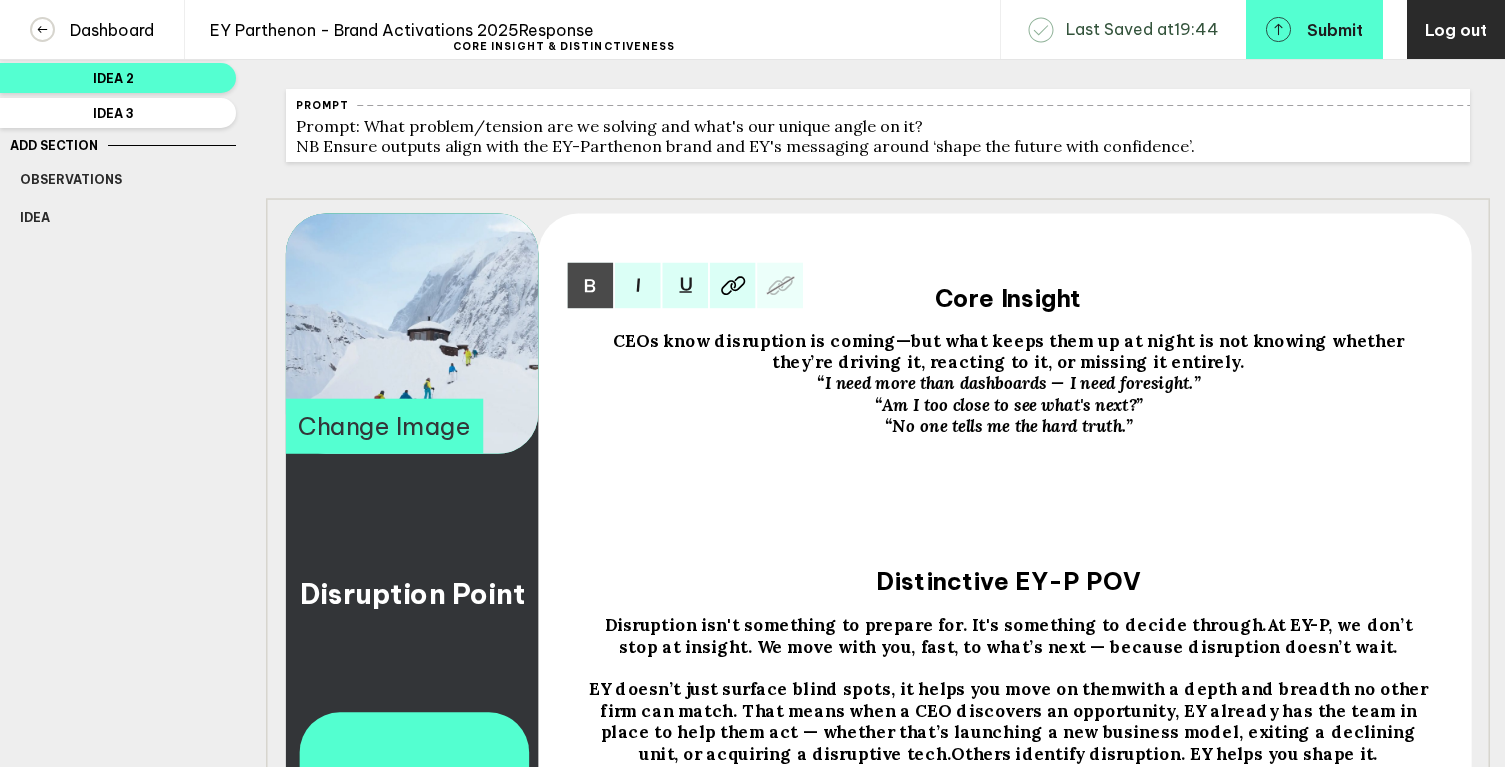 click on "“No one tells me the hard truth.”" at bounding box center [1008, 351] 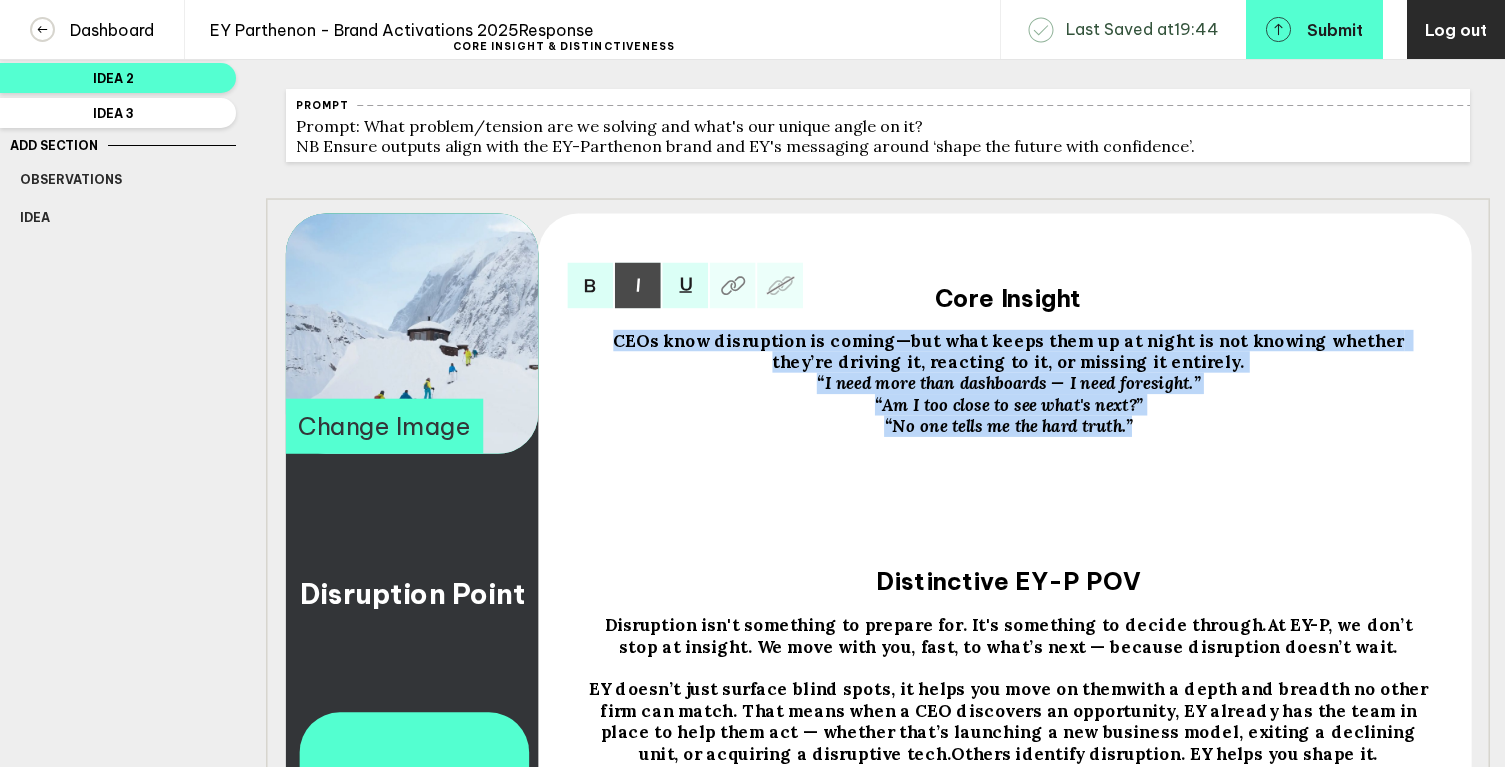 drag, startPoint x: 1140, startPoint y: 438, endPoint x: 603, endPoint y: 353, distance: 543.68555 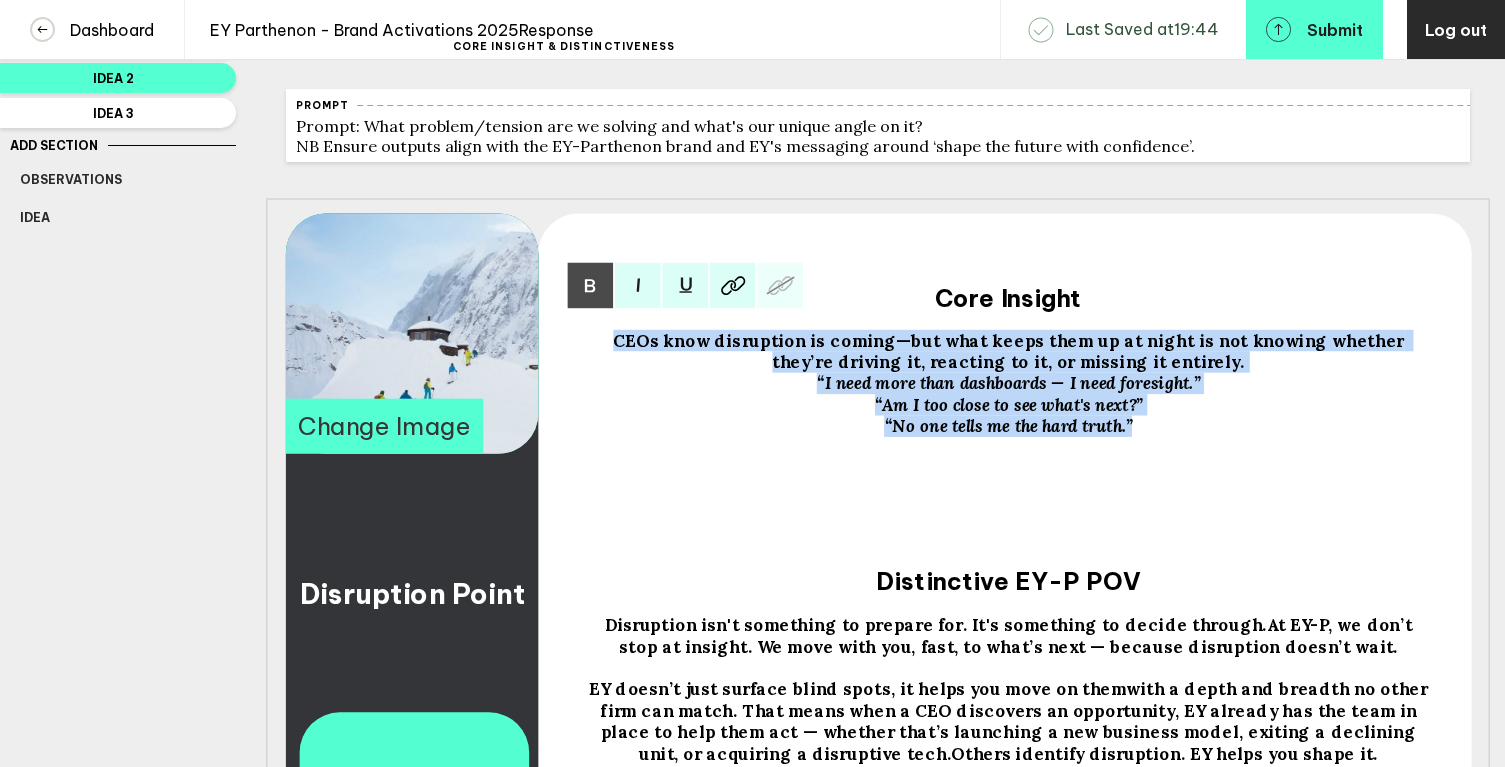 copy on "CEOs know disruption is coming—but what keeps them up at night is not knowing whether they’re driving it, reacting to it, or missing it entirely.  “I need more than dashboards — I need foresight.” “Am I too close to see what's next?” “No one tells me the hard truth.”" 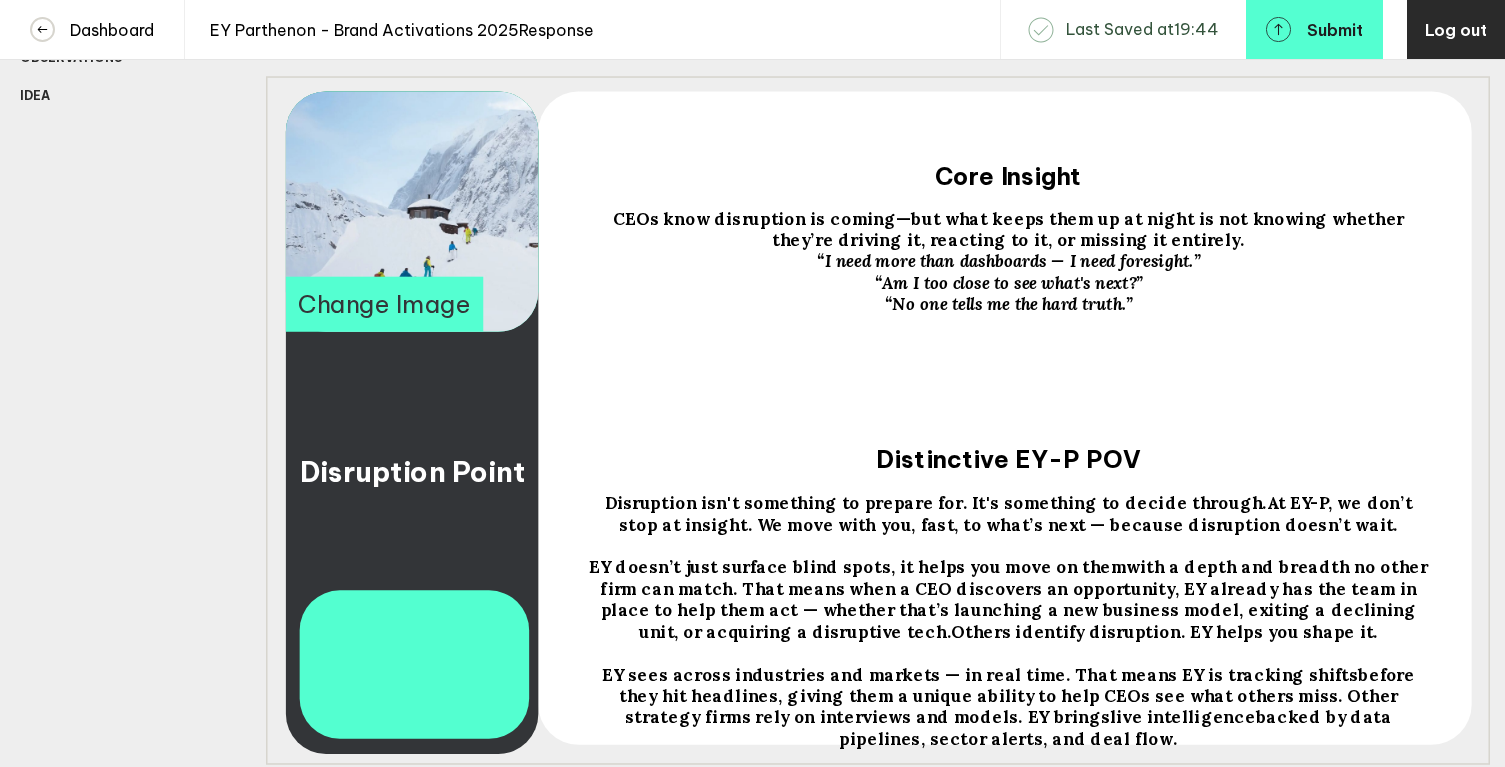 scroll, scrollTop: 364, scrollLeft: 0, axis: vertical 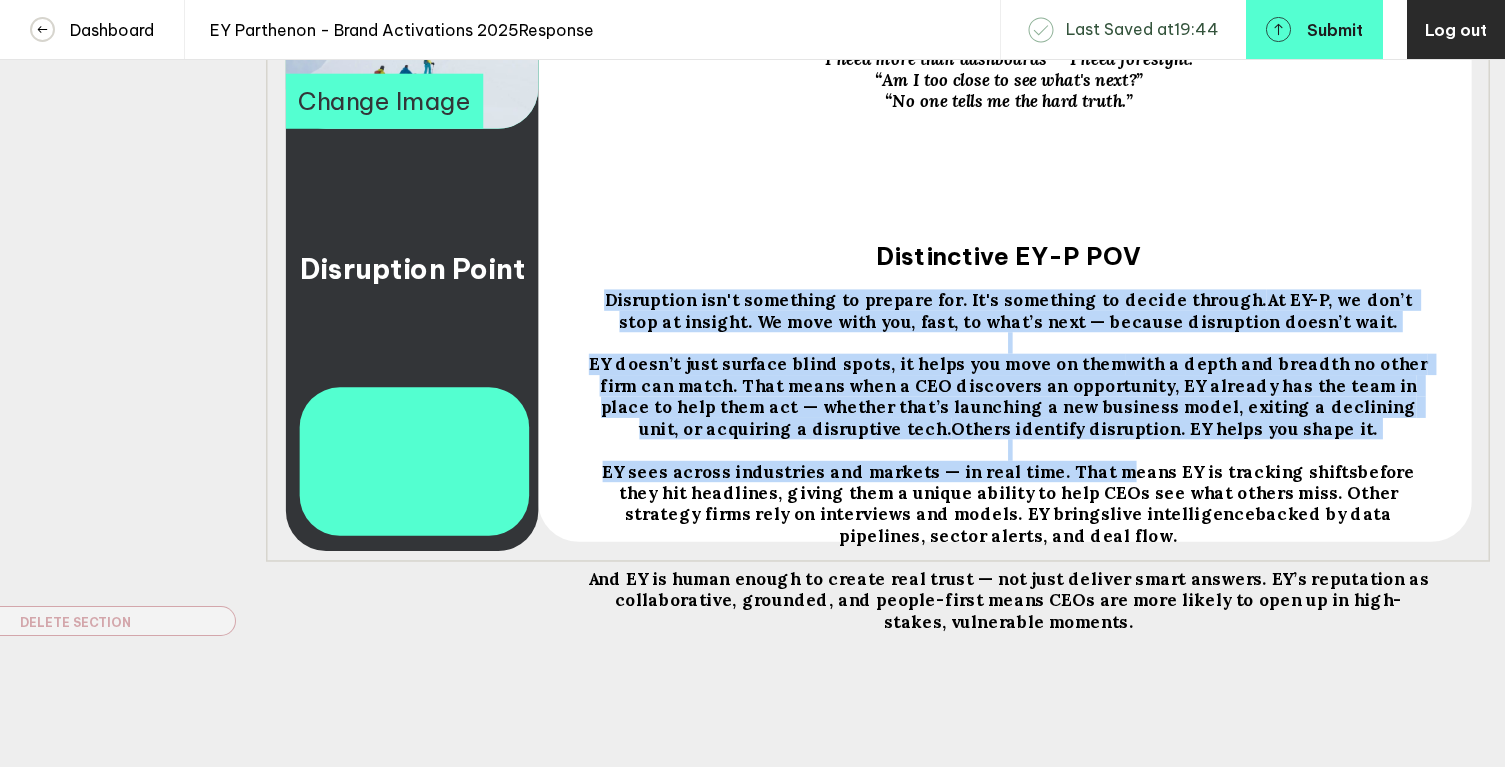 drag, startPoint x: 706, startPoint y: 471, endPoint x: 1100, endPoint y: 629, distance: 424.4997 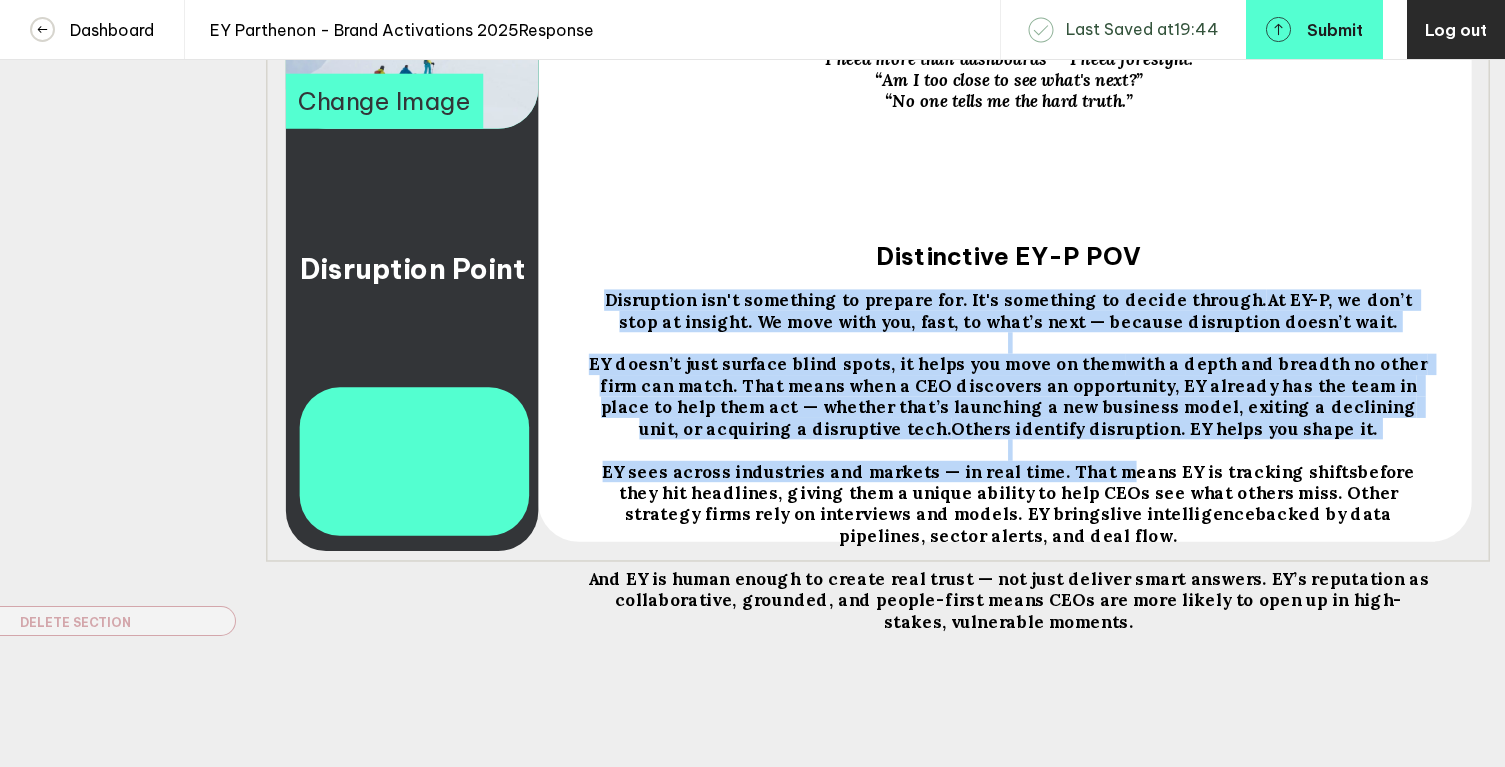click on "Disruption isn't something to prepare for. It's something to decide through.
At EY-P, we don’t stop at insight. We move with you, fast, to what’s next — because disruption doesn’t wait. EY doesn’t just surface blind spots, it helps you move on them  with a depth and breadth no other firm can match. That means when a CEO discovers an opportunity, EY already has the team in place to help them act — whether that’s launching a new business model, exiting a declining unit, or acquiring a disruptive tech.  Others identify disruption. EY helps you shape it. EY sees across industries and markets — in real time. That means EY is tracking shifts  before they hit headlines , giving them a unique ability to help CEOs see what others miss. Other strategy firms rely on interviews and models. EY brings  live intelligence  backed by data pipelines, sector alerts, and deal flow." at bounding box center (412, 268) 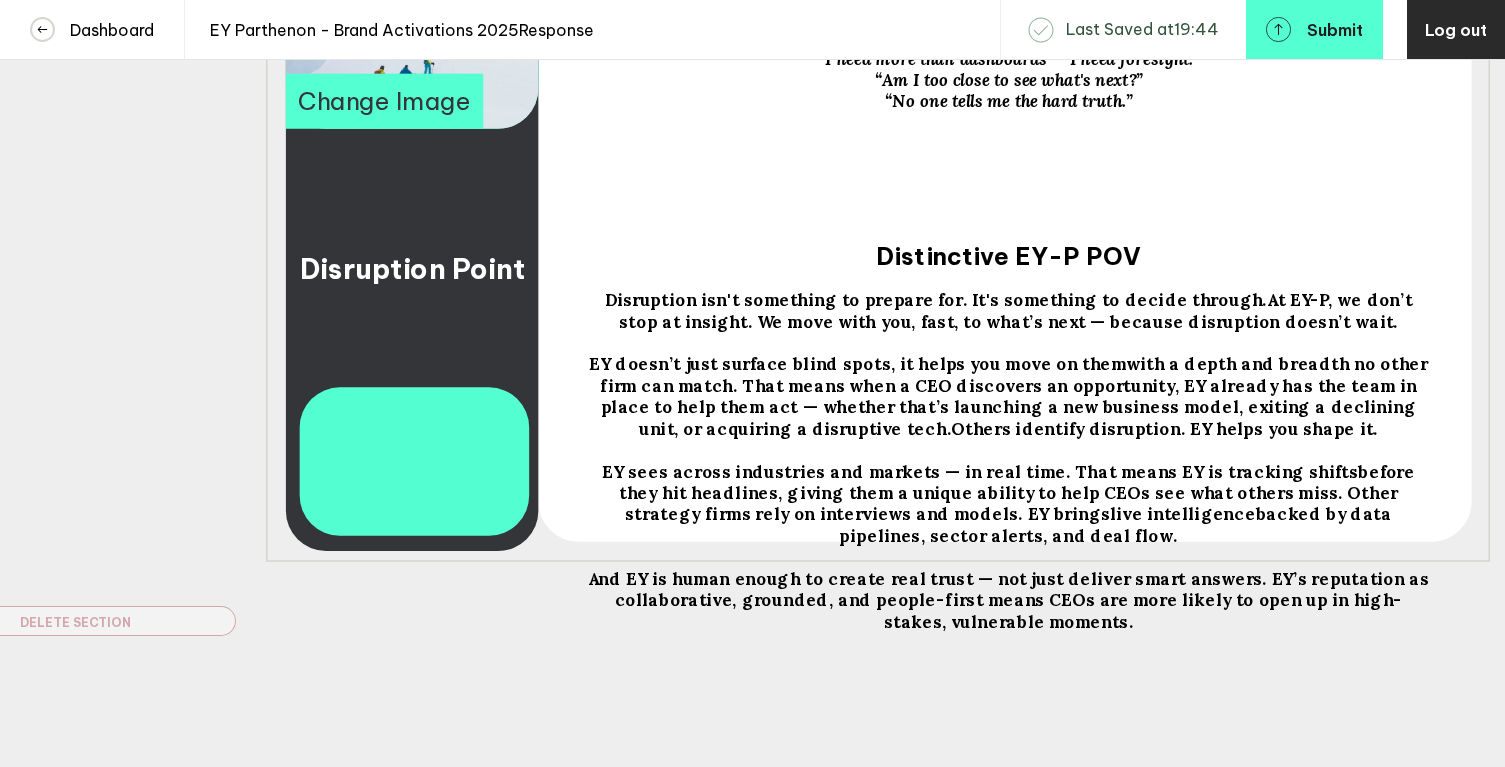 scroll, scrollTop: 532, scrollLeft: 0, axis: vertical 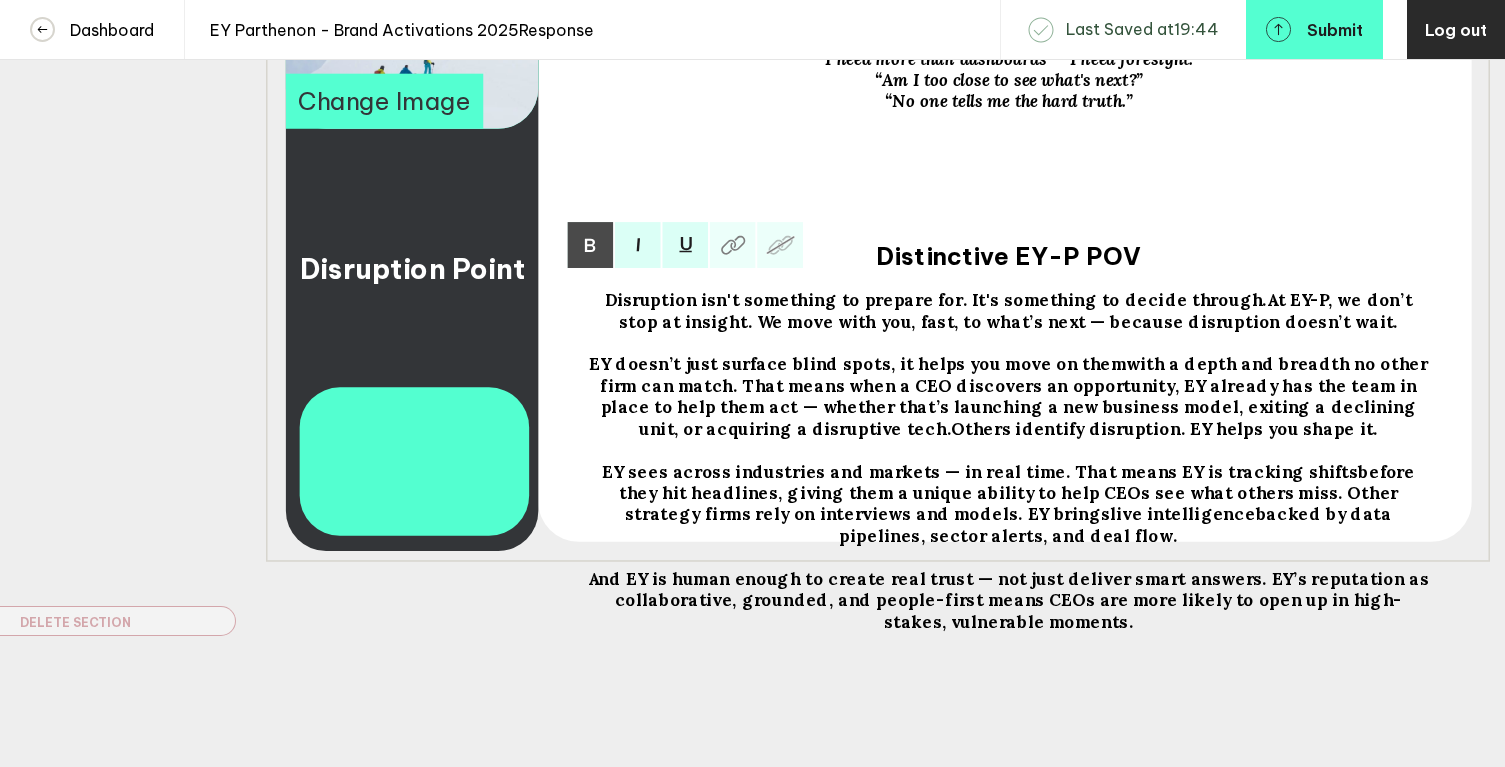 drag, startPoint x: 1102, startPoint y: 626, endPoint x: 703, endPoint y: 304, distance: 512.72314 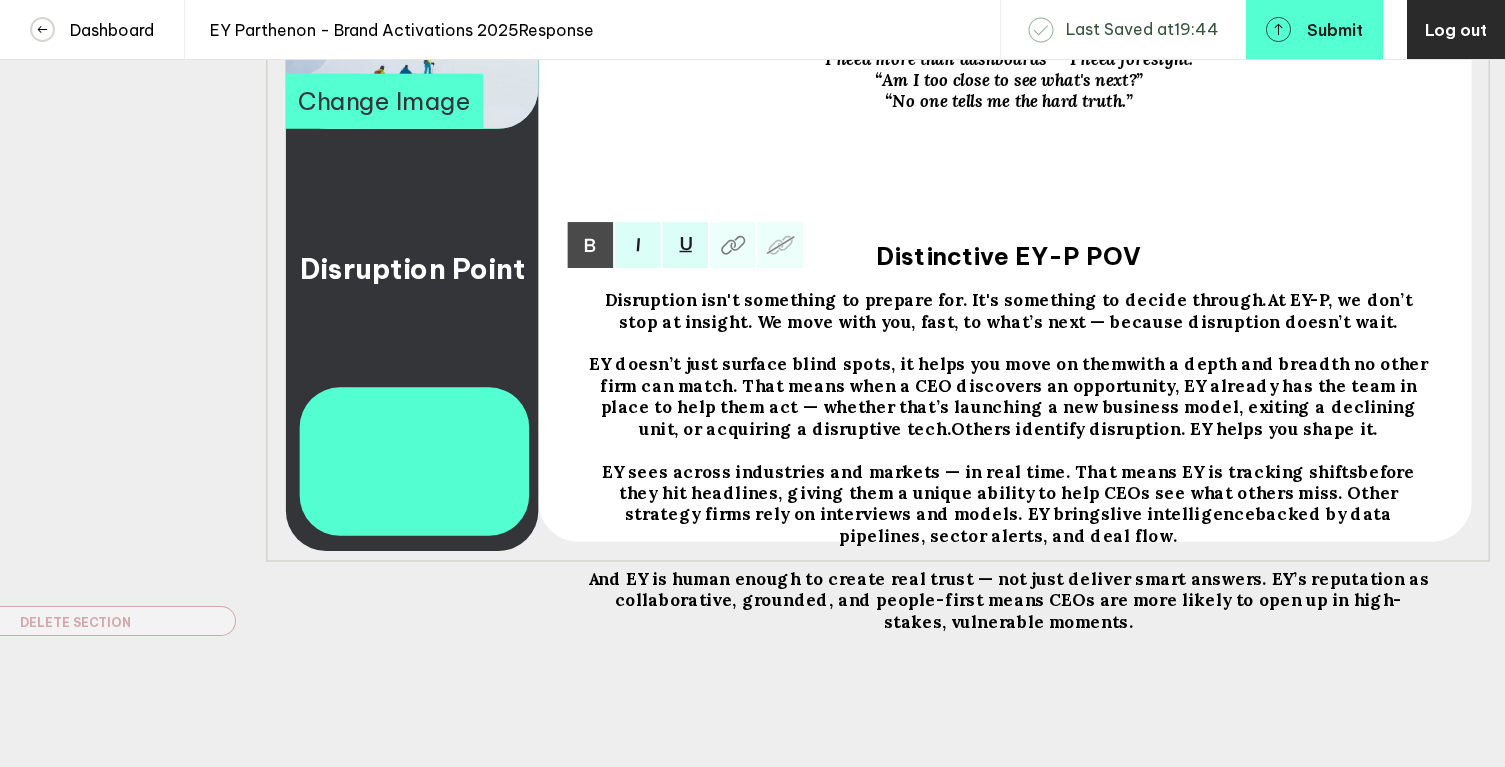 click on "Disruption isn't something to prepare for. It's something to decide through.
At EY-P, we don’t stop at insight. We move with you, fast, to what’s next — because disruption doesn’t wait. EY doesn’t just surface blind spots, it helps you move on them  with a depth and breadth no other firm can match. That means when a CEO discovers an opportunity, EY already has the team in place to help them act — whether that’s launching a new business model, exiting a declining unit, or acquiring a disruptive tech.  Others identify disruption. EY helps you shape it. EY sees across industries and markets — in real time. That means EY is tracking shifts  before they hit headlines , giving them a unique ability to help CEOs see what others miss. Other strategy firms rely on interviews and models. EY brings  live intelligence  backed by data pipelines, sector alerts, and deal flow." at bounding box center [1008, 460] 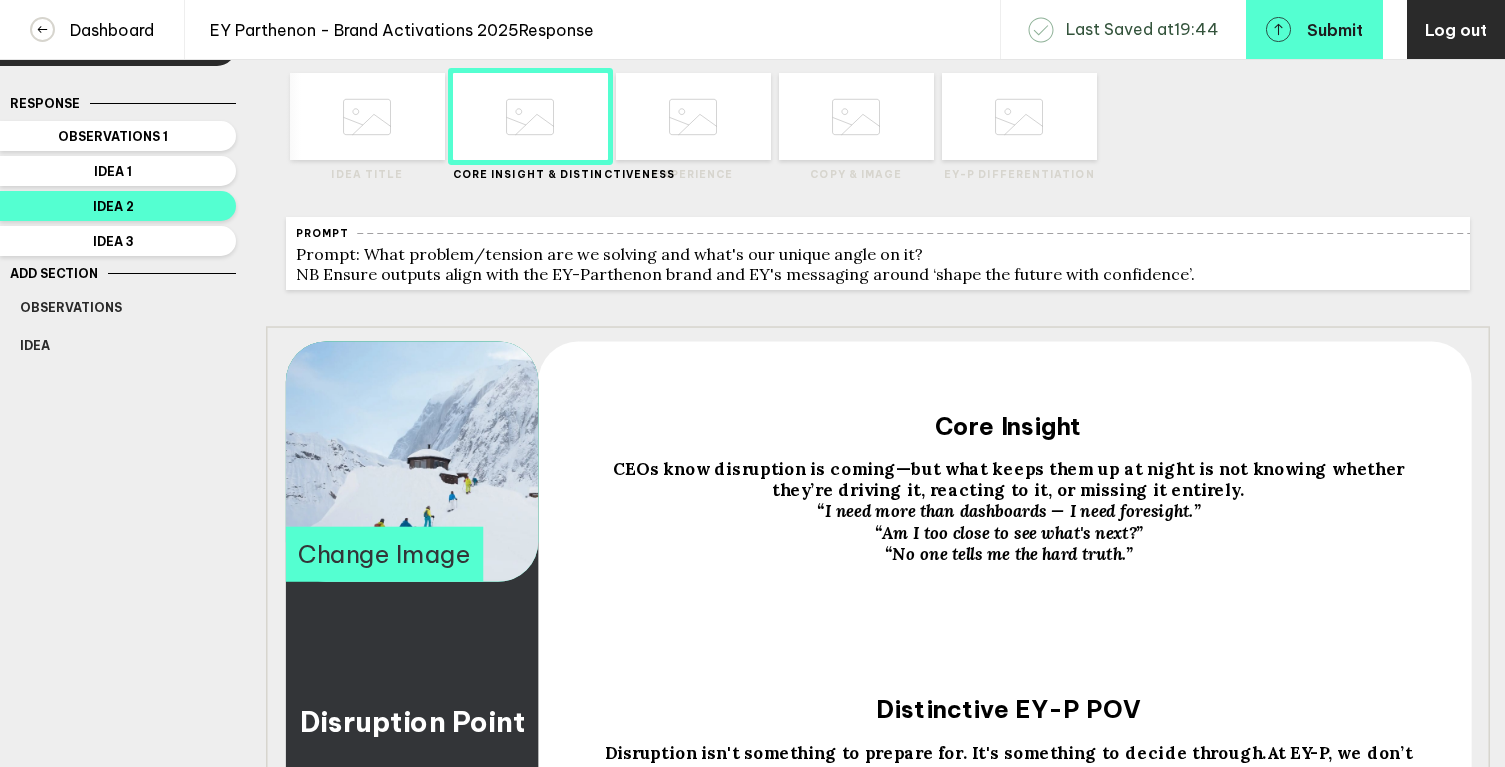 scroll, scrollTop: 0, scrollLeft: 0, axis: both 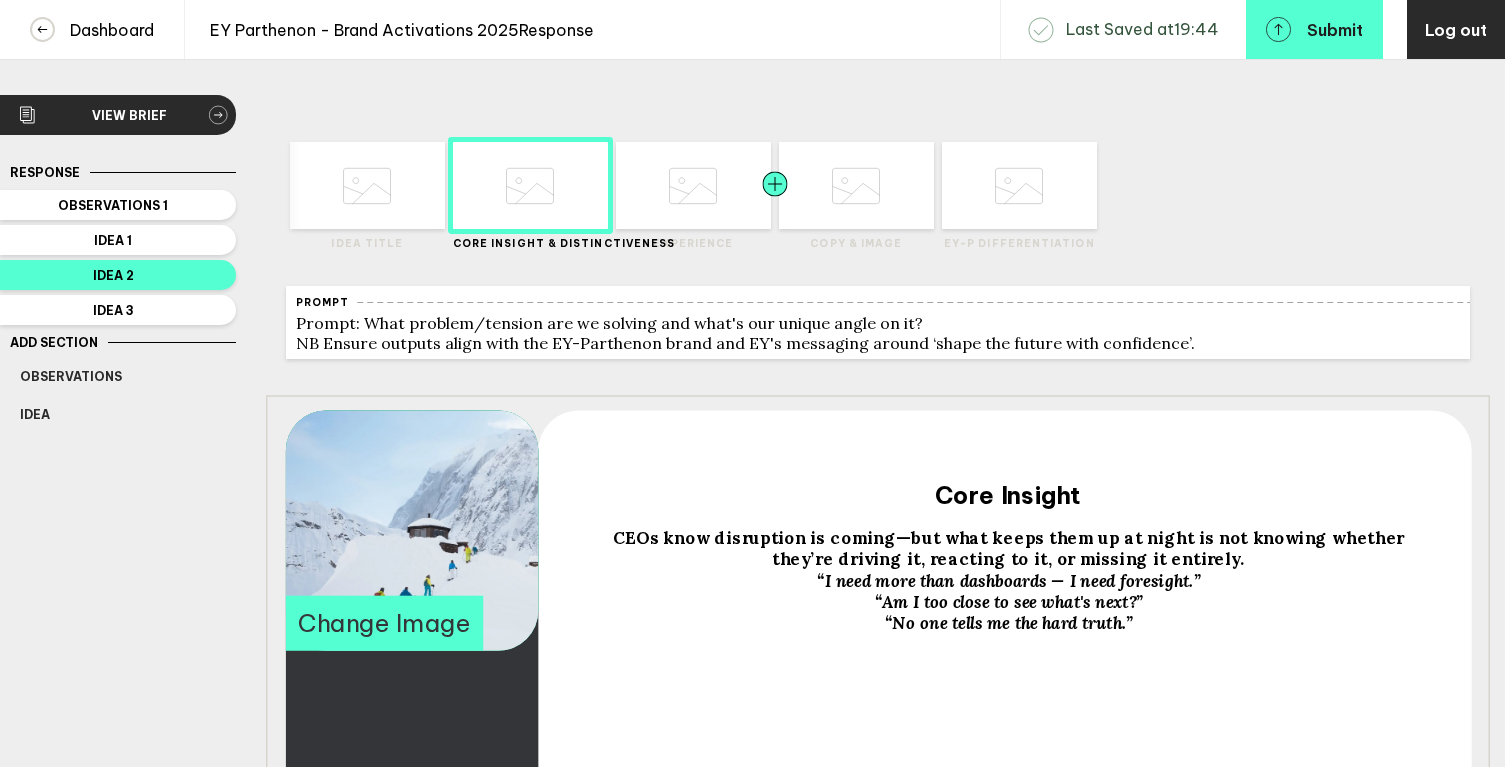 click at bounding box center [410, 185] 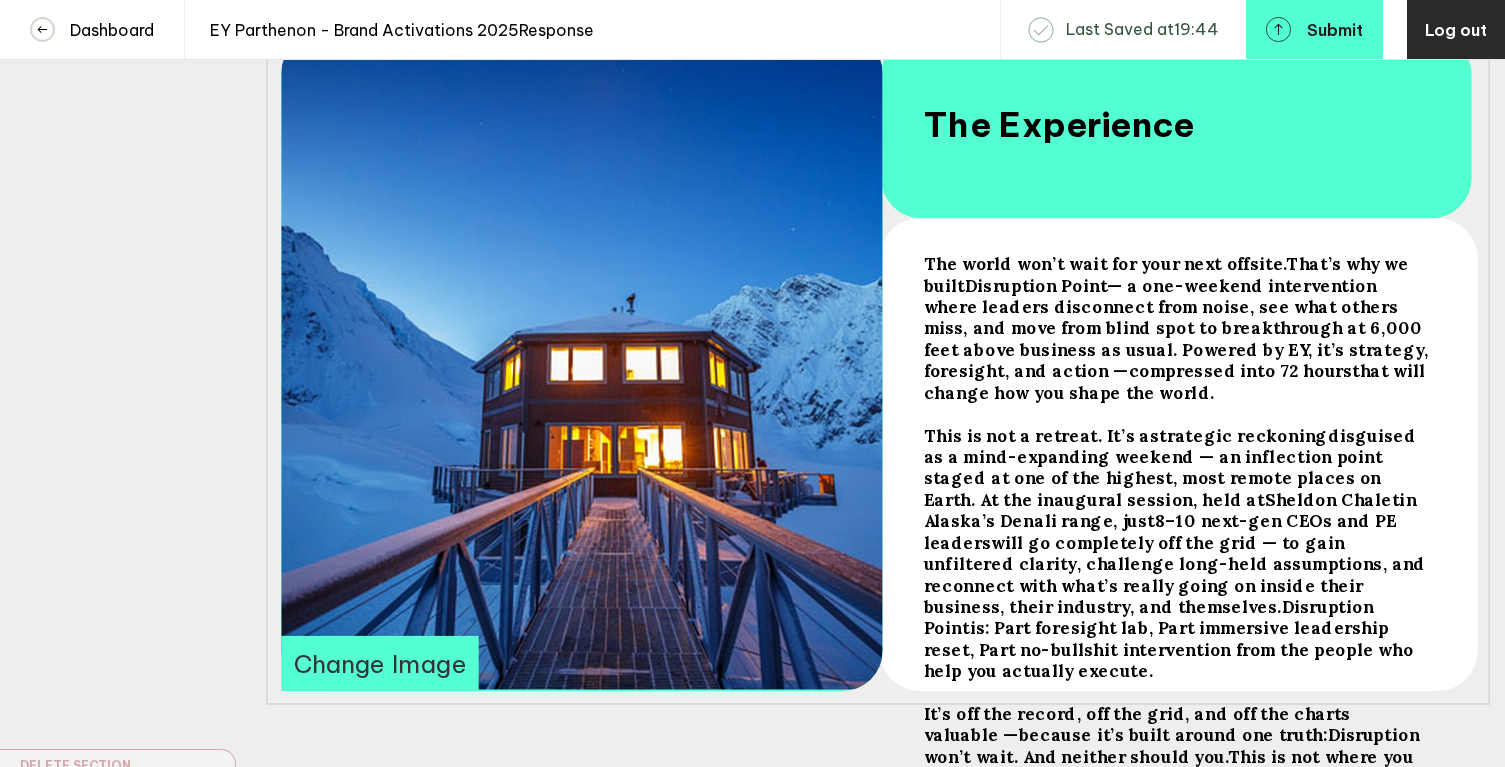 scroll, scrollTop: 430, scrollLeft: 0, axis: vertical 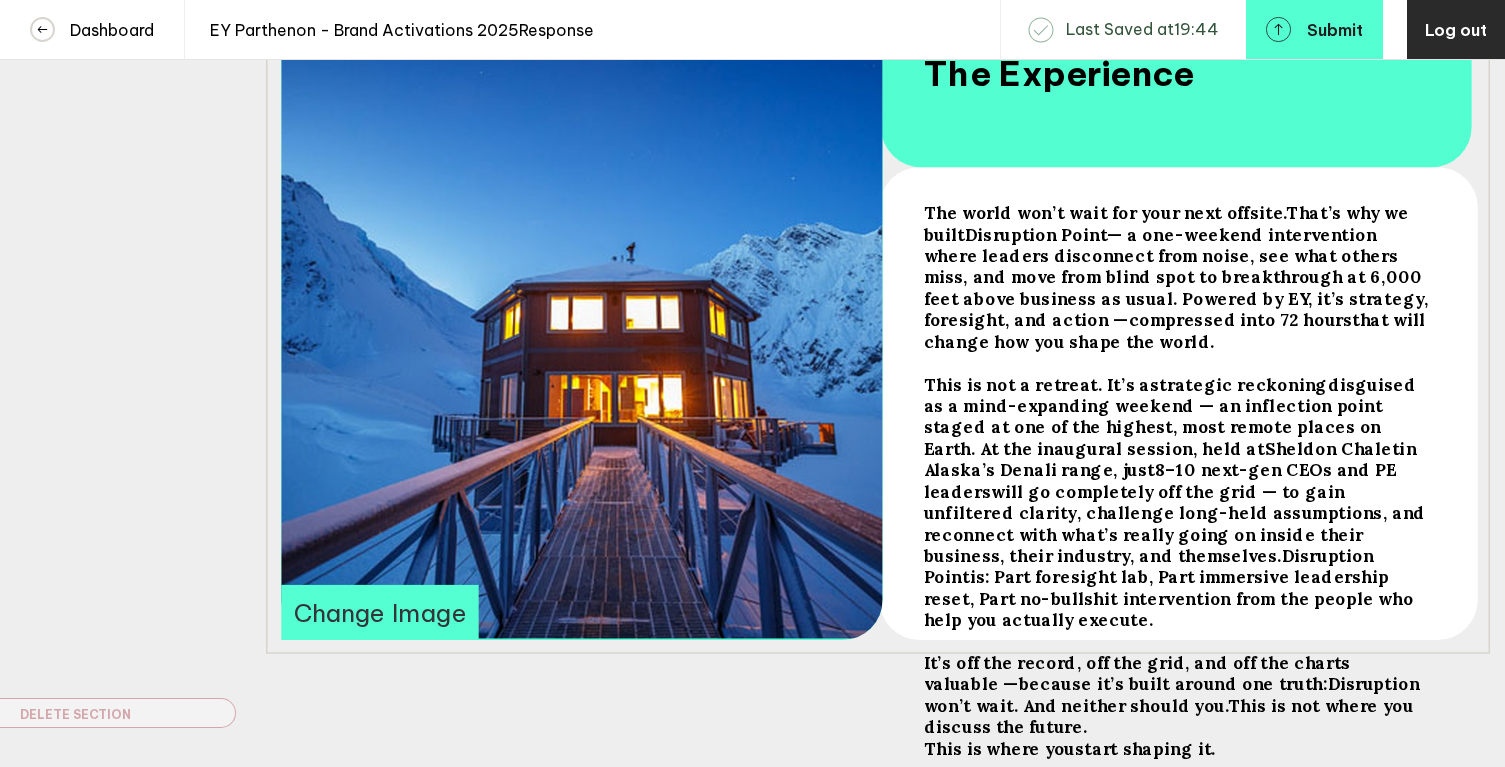 click on "— a one-weekend intervention where leaders disconnect from noise, see what others miss, and move from blind spot to breakthrough at 6,000 feet above business as usual. Powered by EY, it’s strategy, foresight, and action —" at bounding box center (1104, 212) 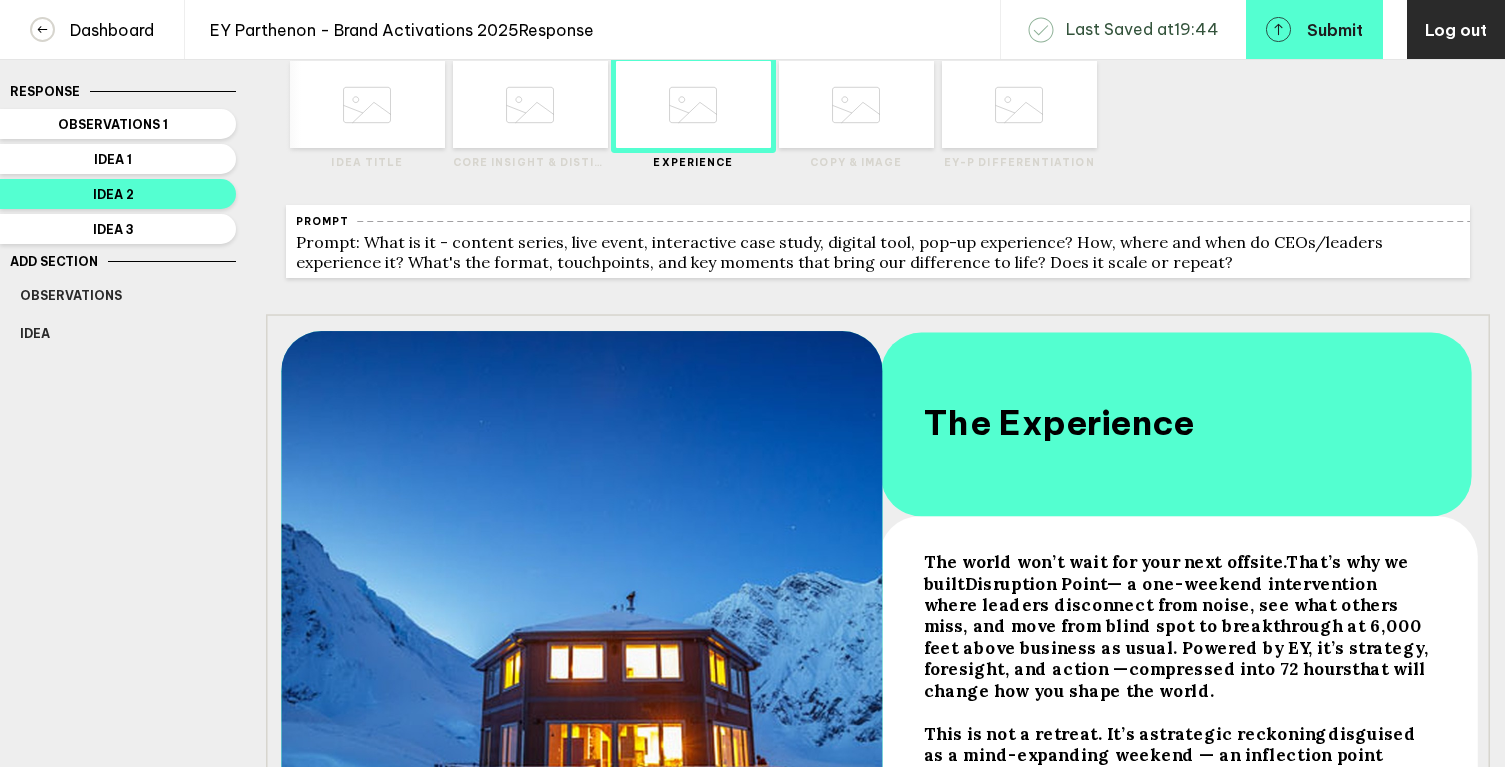 scroll, scrollTop: 0, scrollLeft: 0, axis: both 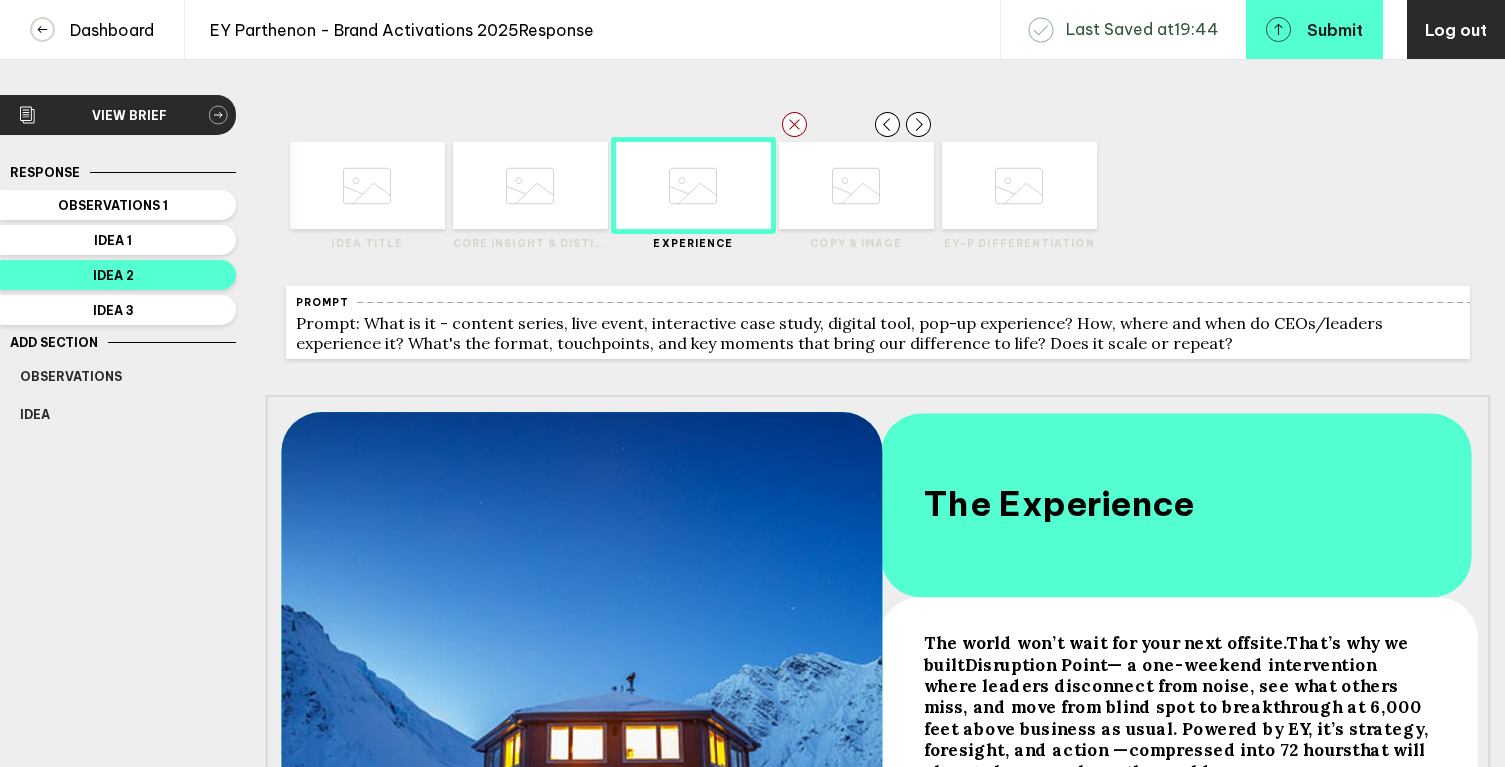 click at bounding box center (367, 186) 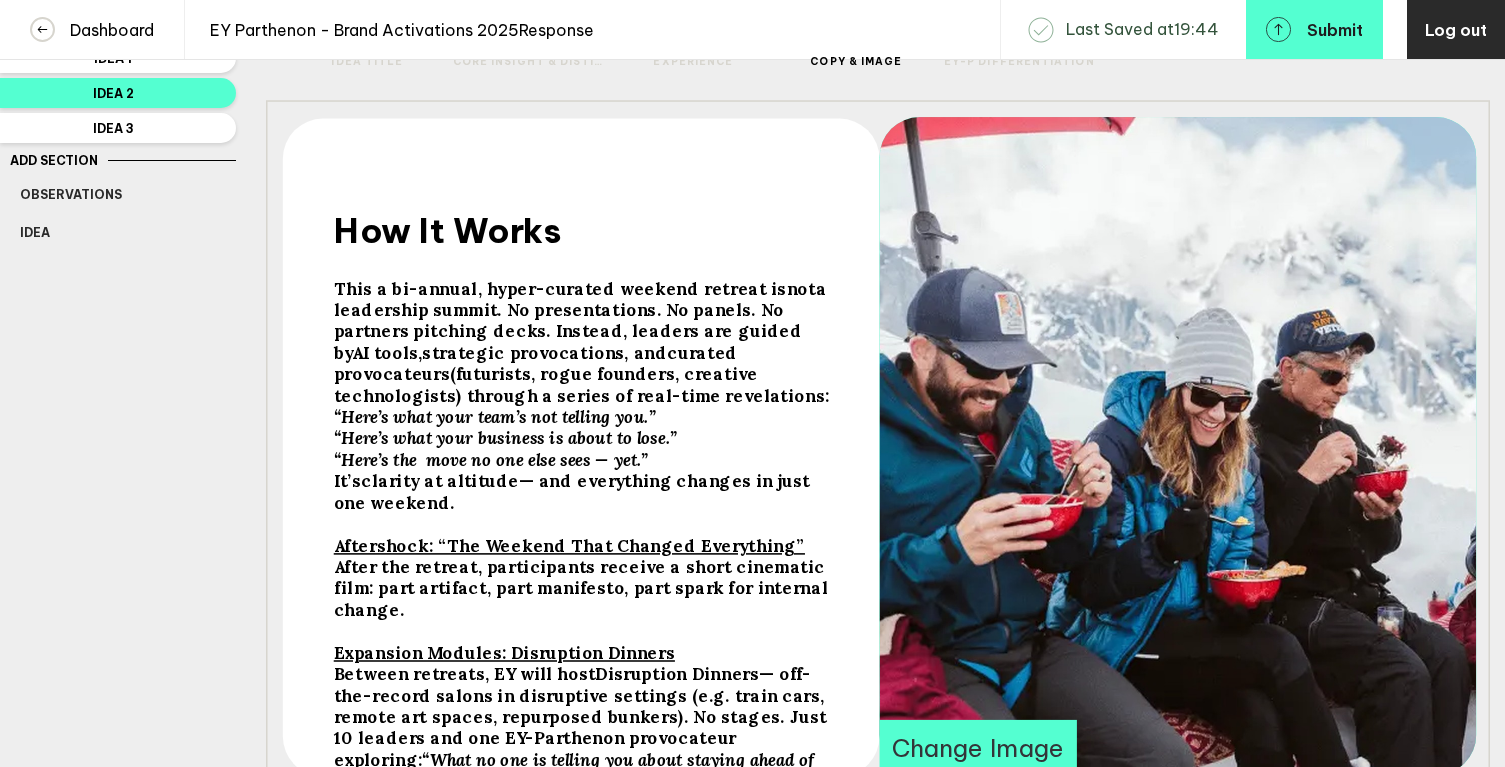 scroll, scrollTop: 215, scrollLeft: 0, axis: vertical 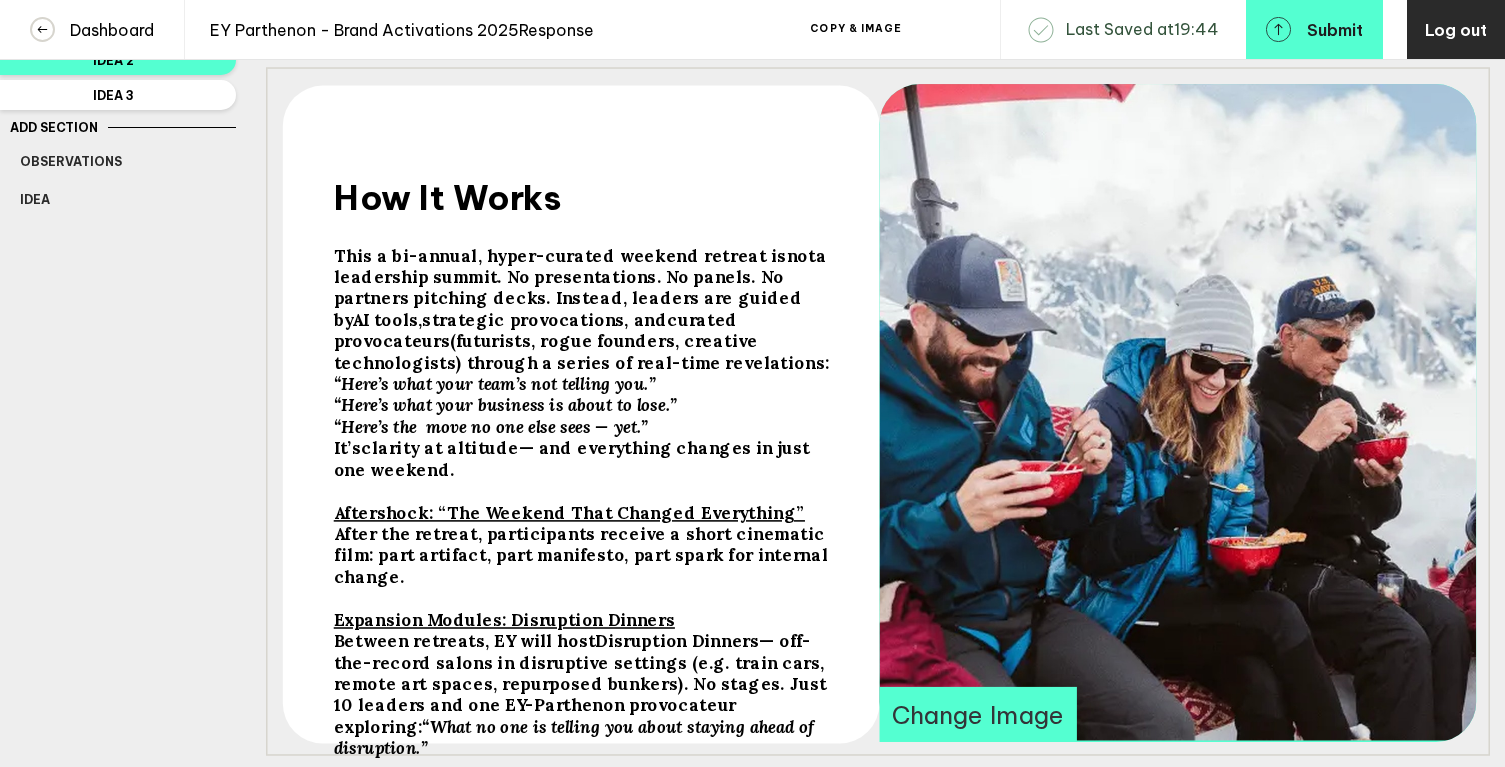 click on "This a bi-annual, hyper-curated weekend retreat is" at bounding box center (448, 197) 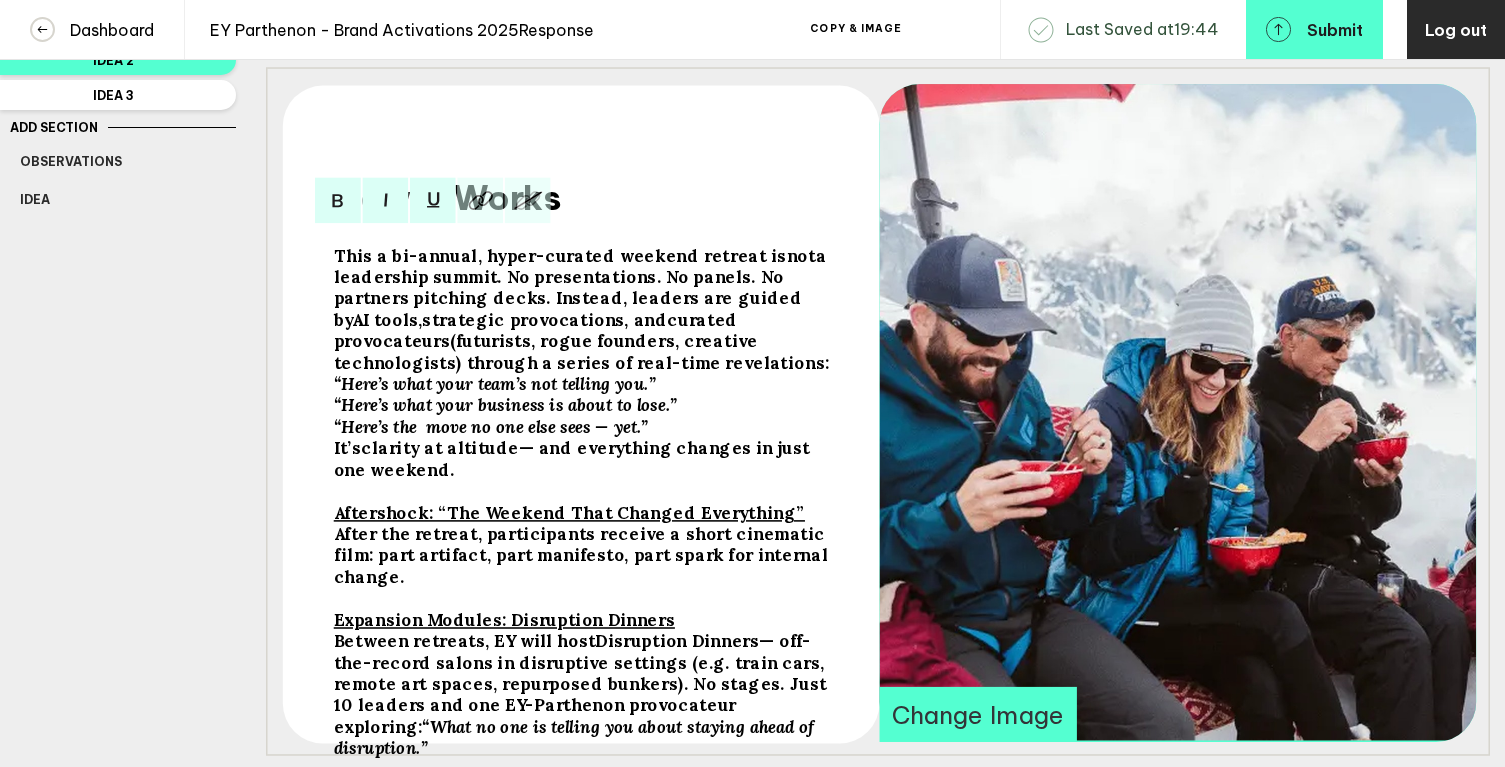 click on "This a bi-annual, hyper-curated weekend retreat is" at bounding box center [560, 255] 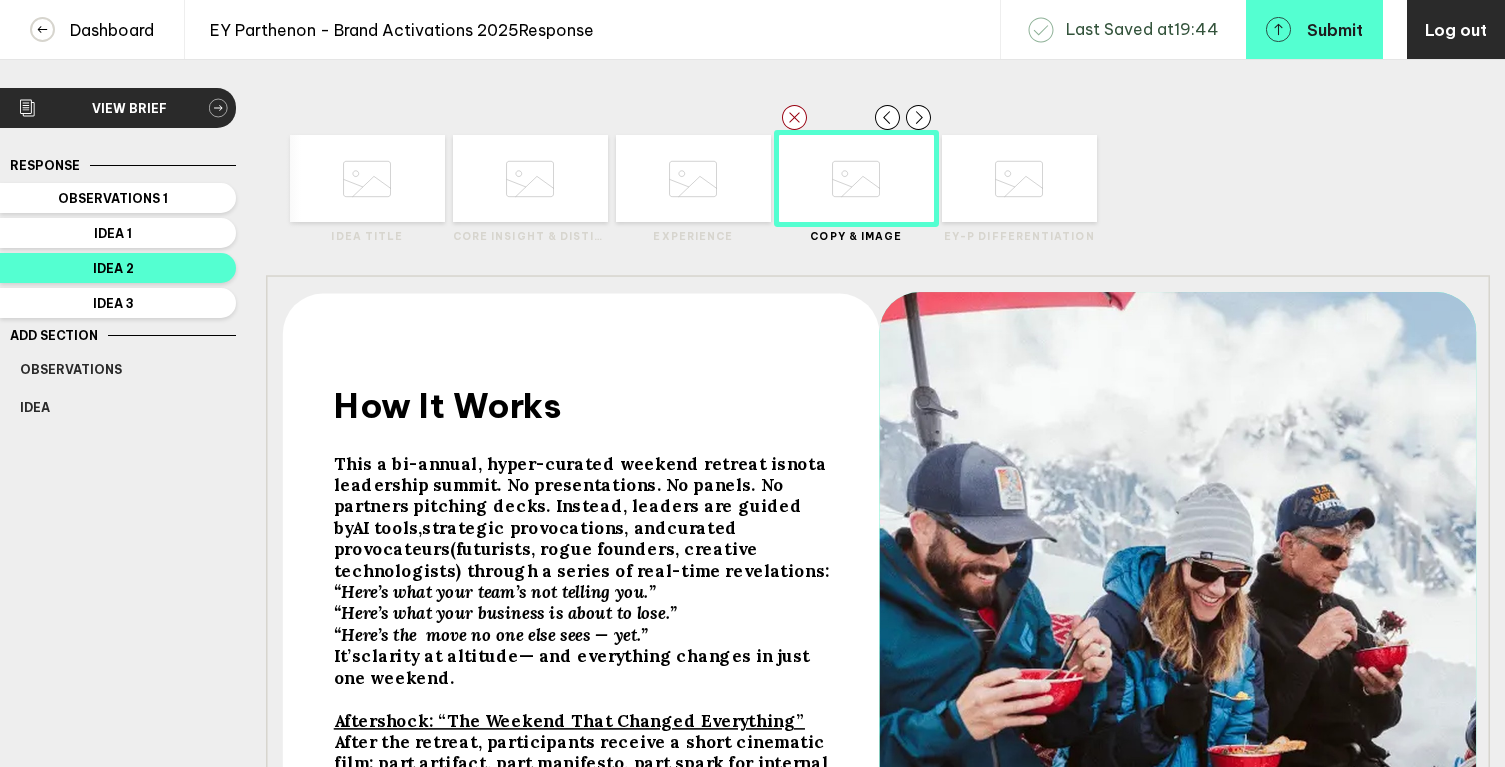 scroll, scrollTop: 0, scrollLeft: 0, axis: both 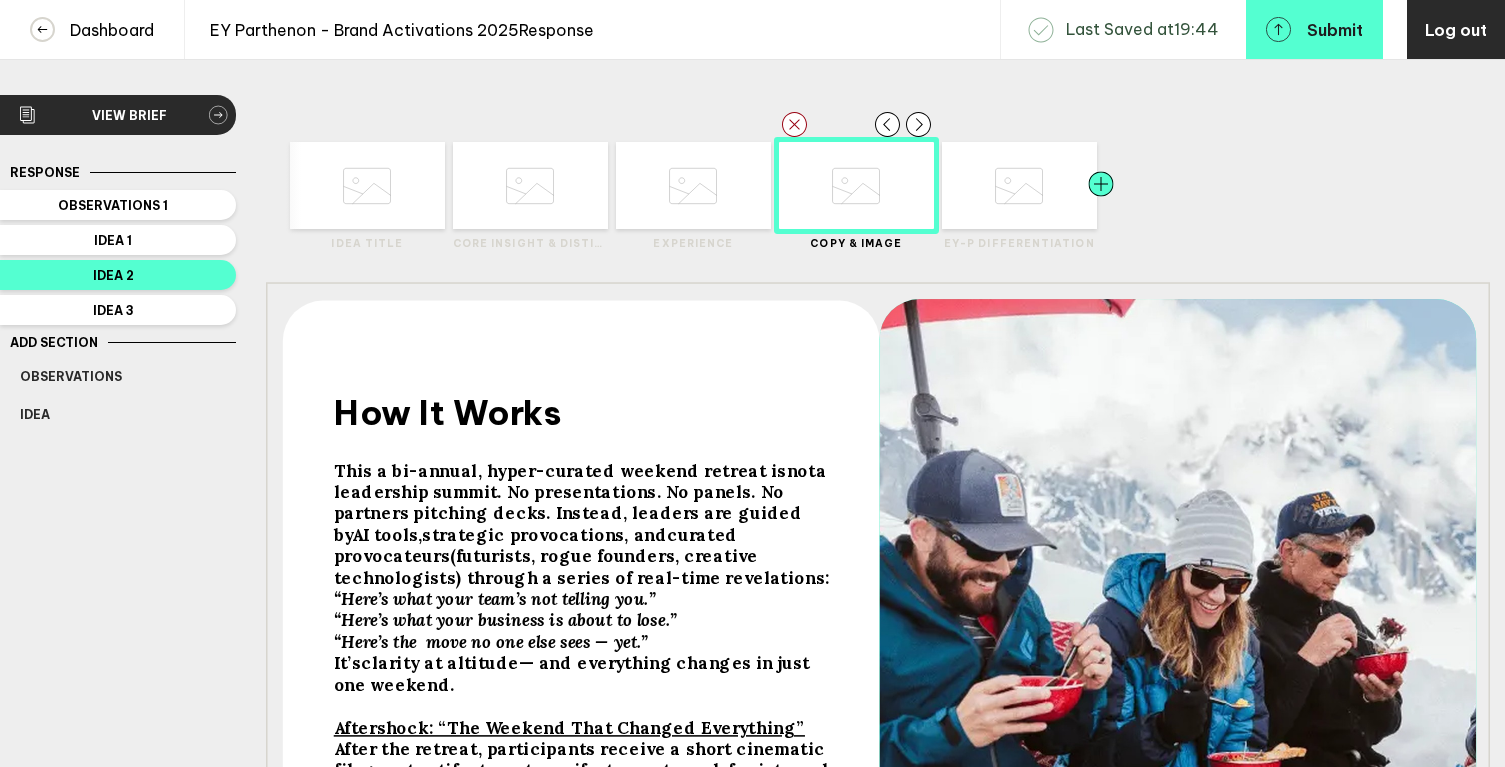 click at bounding box center [410, 185] 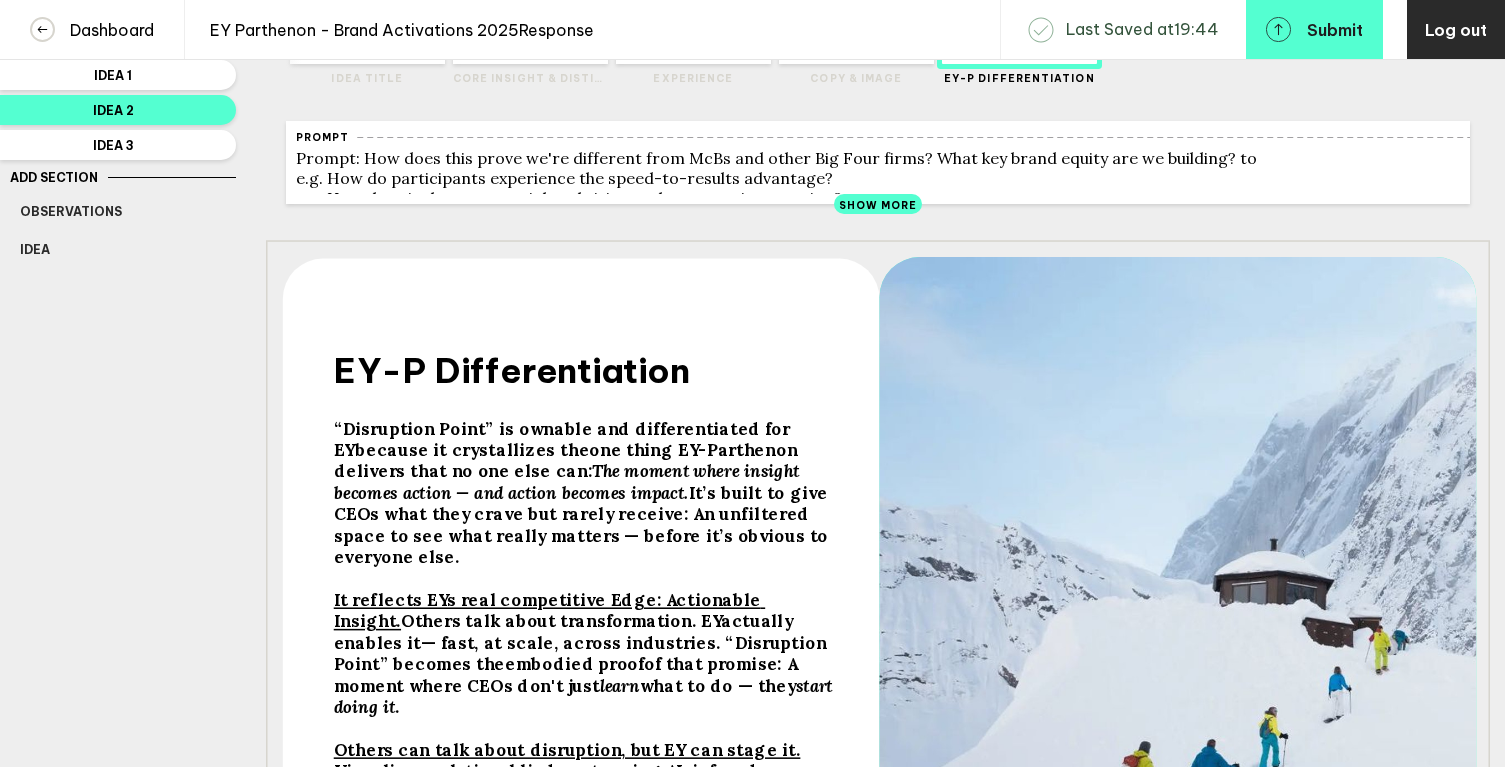 scroll, scrollTop: 237, scrollLeft: 0, axis: vertical 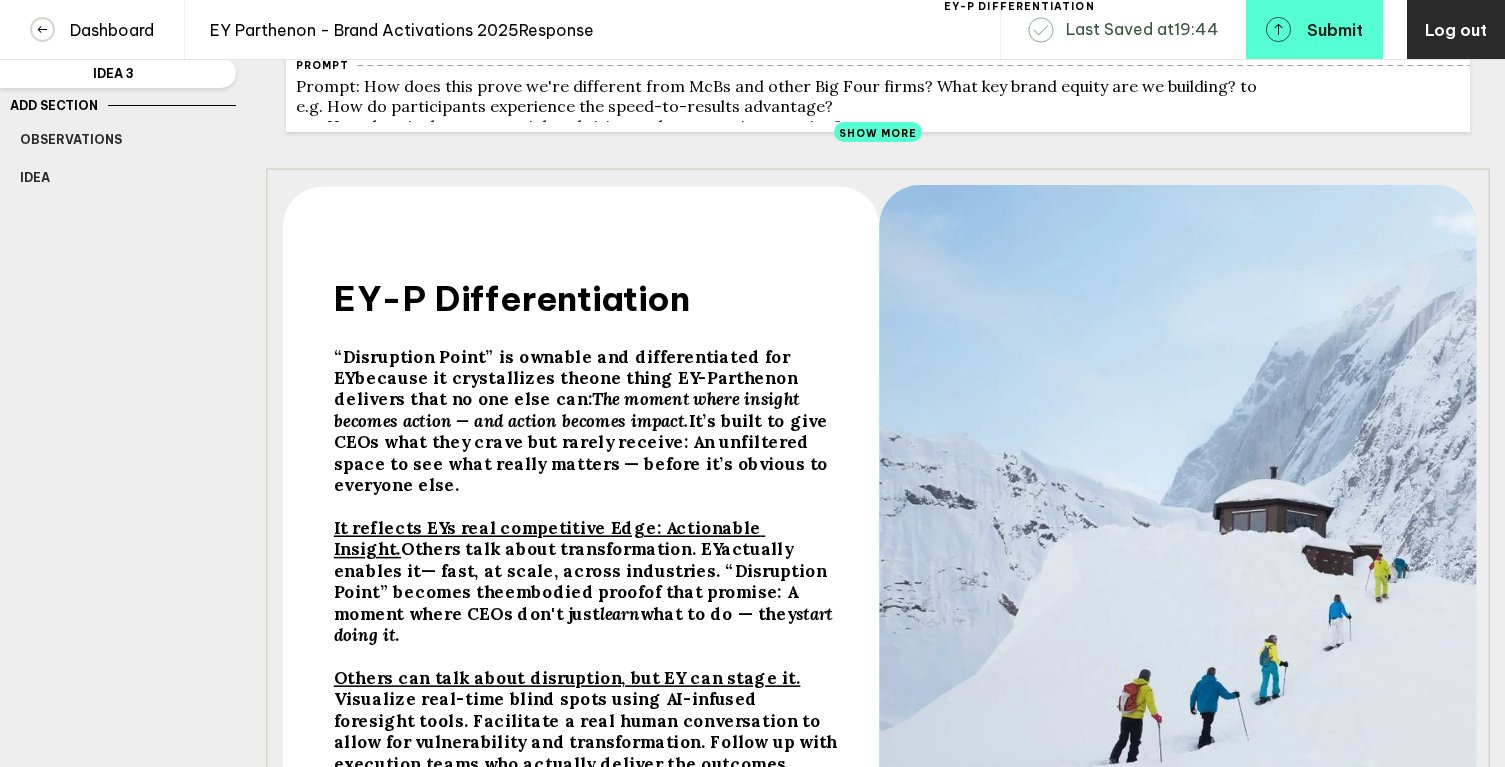 click on "one thing EY-Parthenon delivers that no one else can" at bounding box center (564, 367) 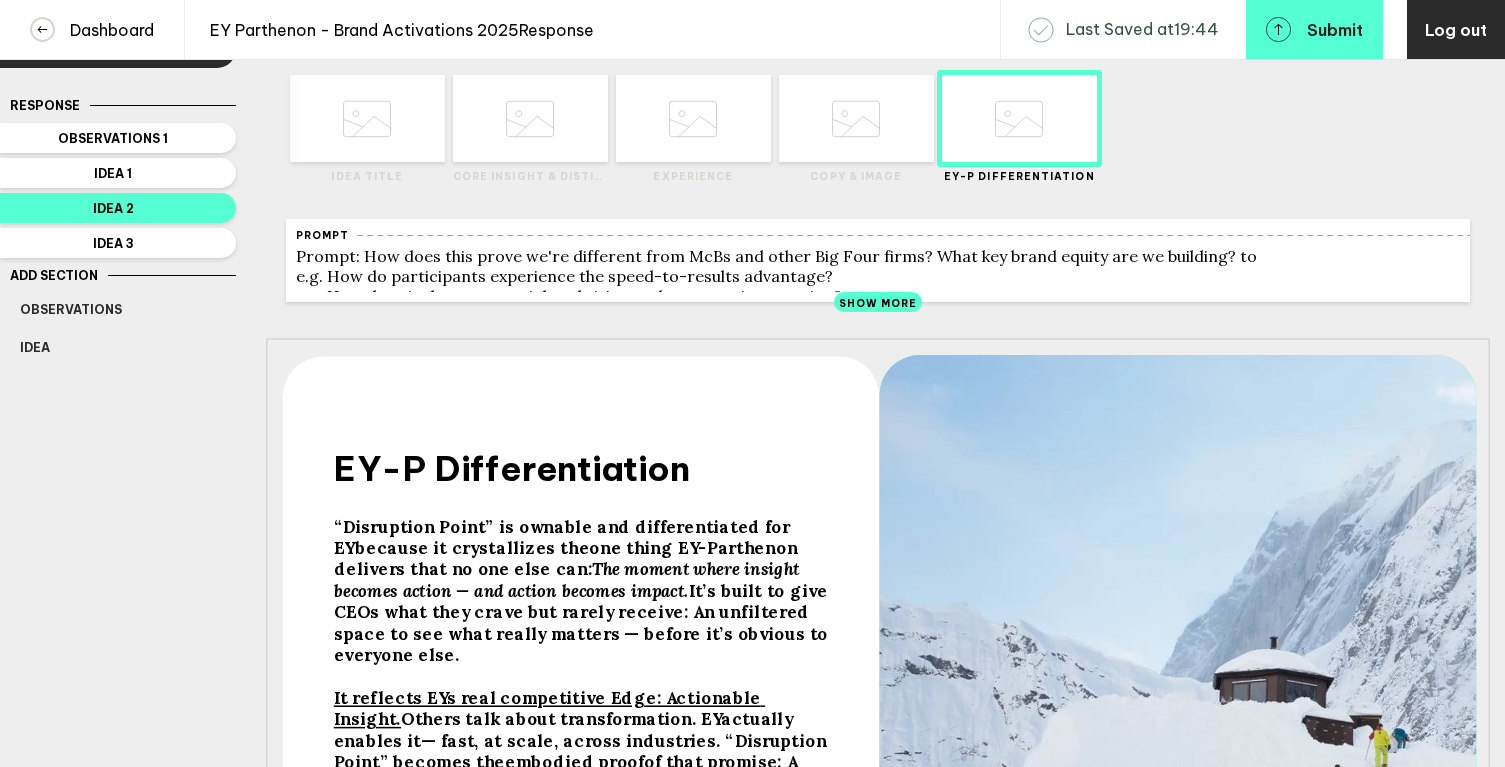 scroll, scrollTop: 0, scrollLeft: 0, axis: both 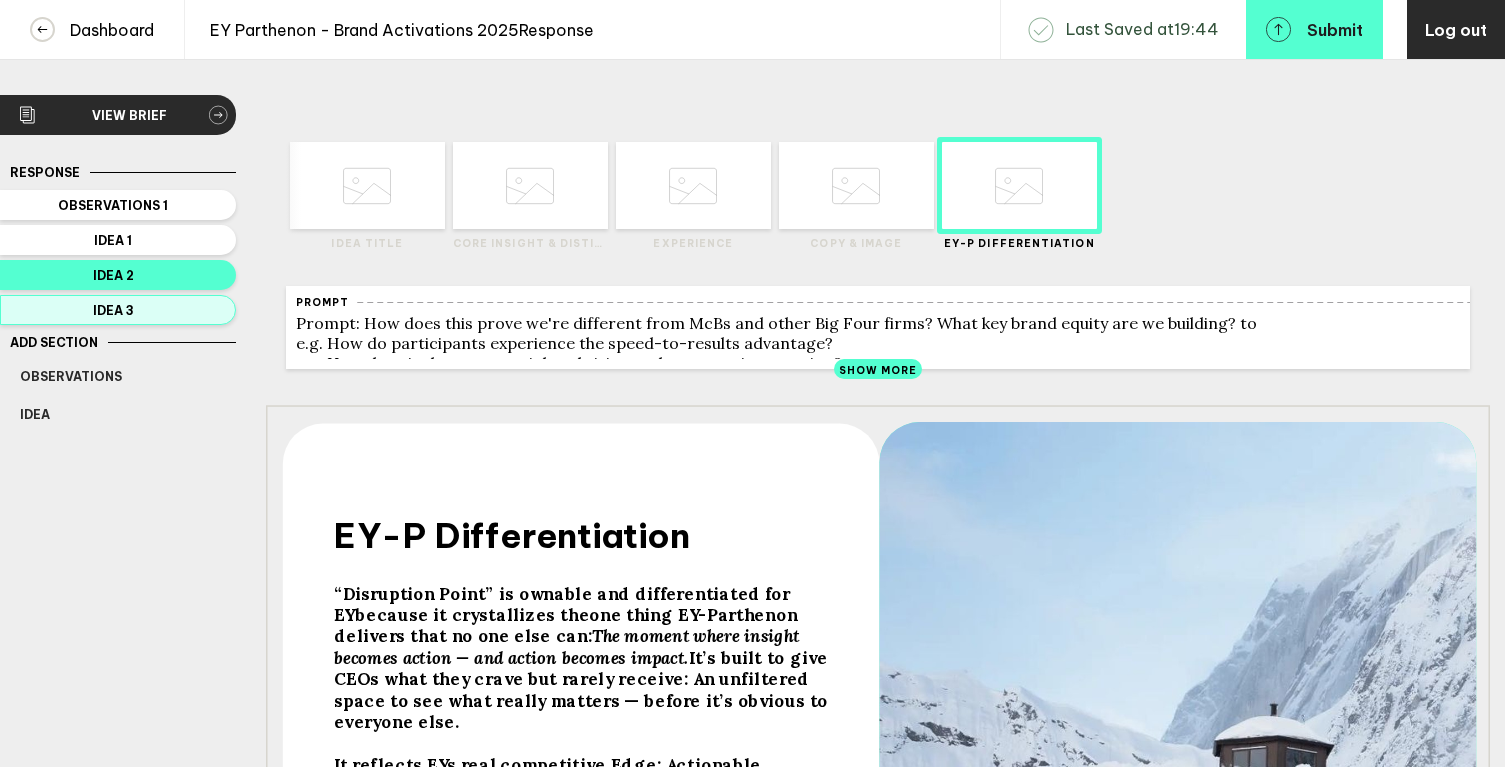click on "Idea 3" at bounding box center (113, 205) 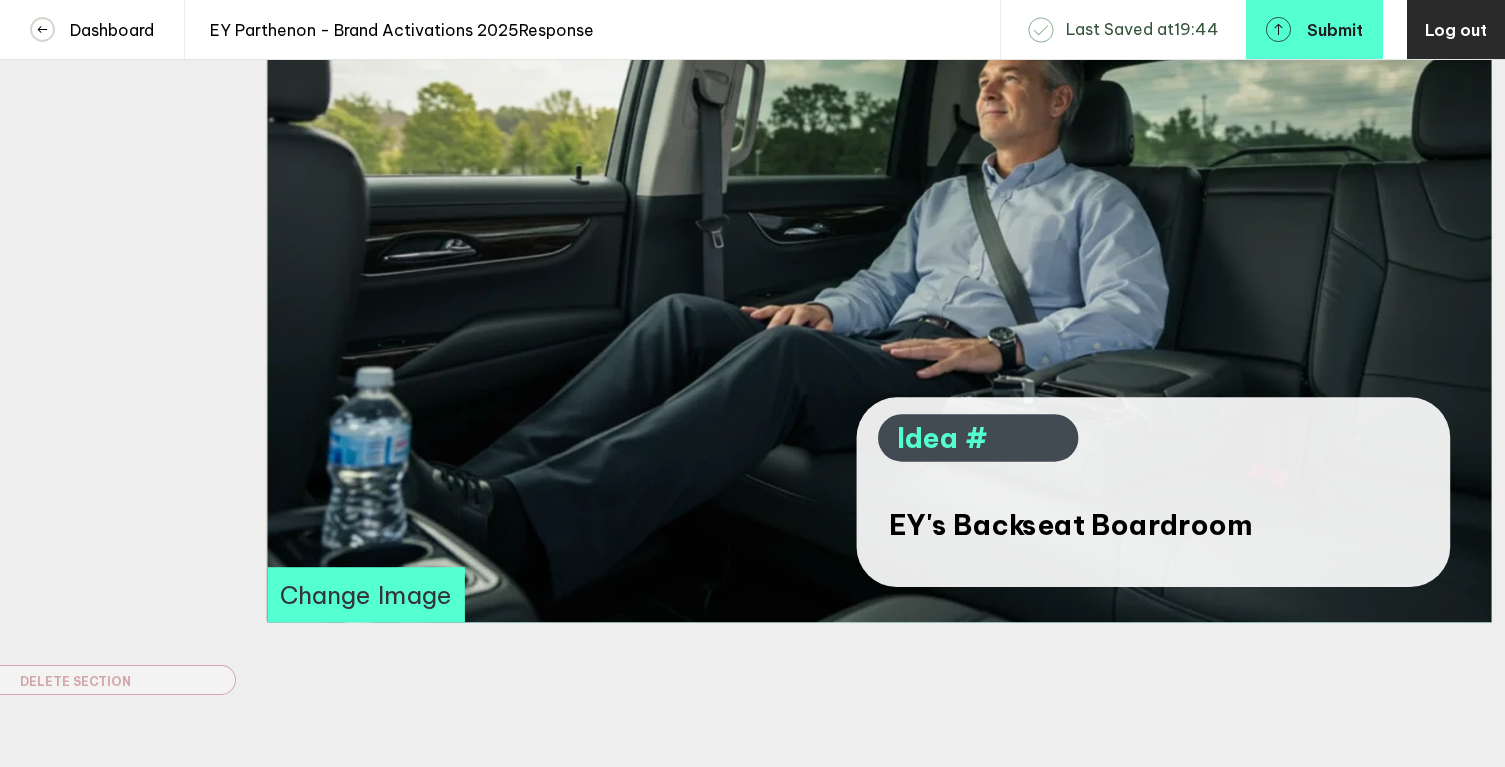 scroll, scrollTop: 532, scrollLeft: 0, axis: vertical 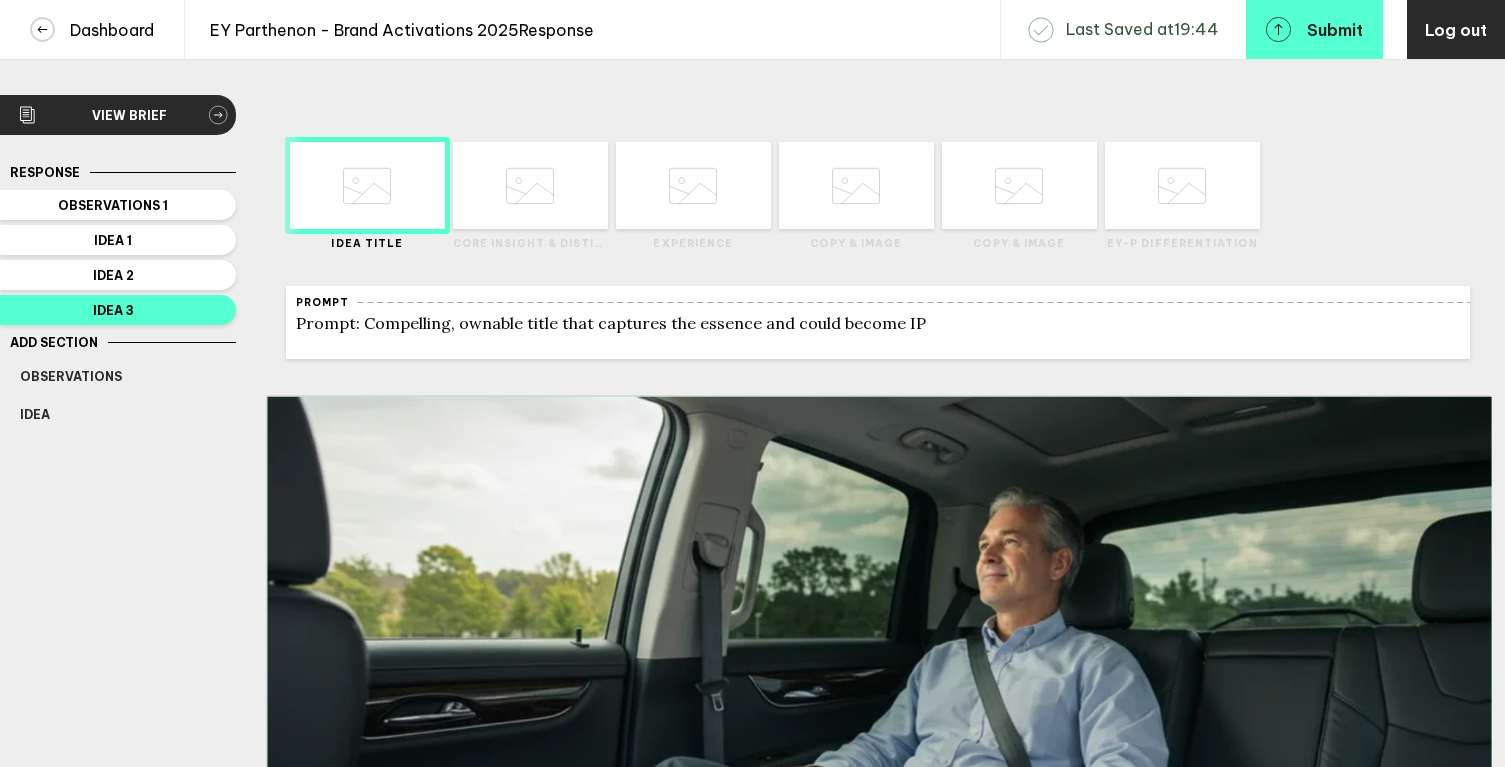 click at bounding box center [367, 186] 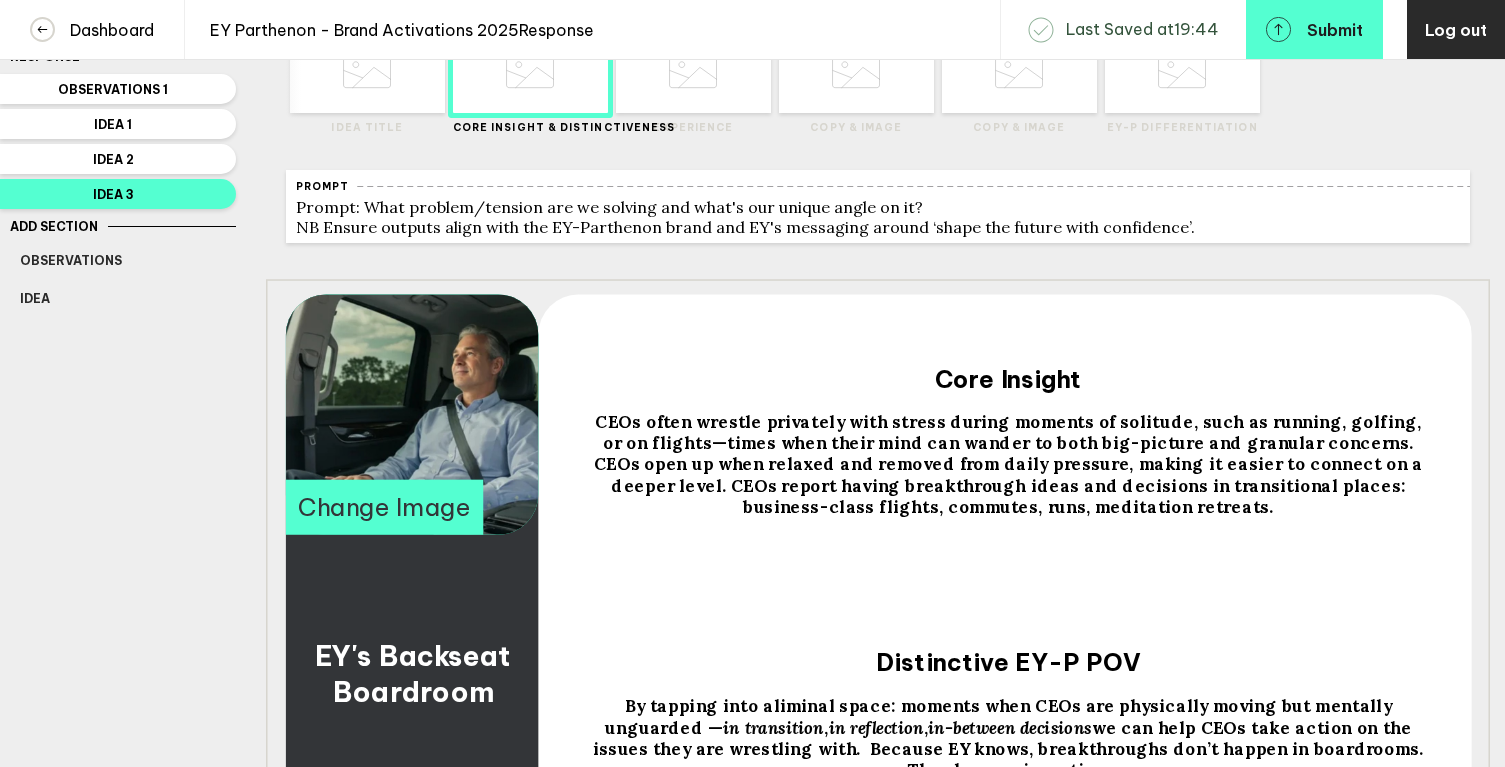 scroll, scrollTop: 195, scrollLeft: 0, axis: vertical 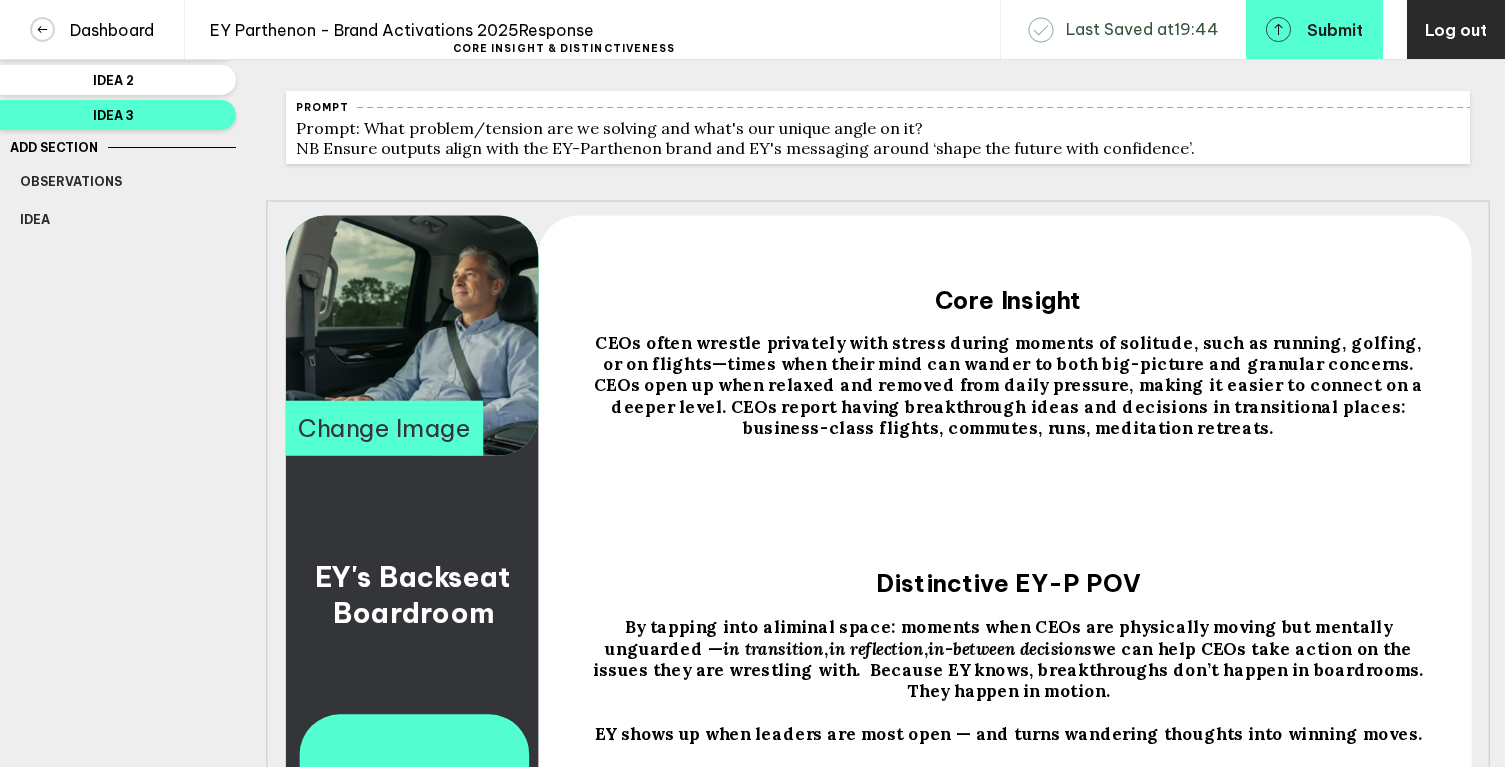 click on "CEOs often wrestle privately with stress during moments of solitude, such as running, golfing, or on flights—times when their mind can wander to both big-picture and granular concerns. CEOs open up when relaxed and removed from daily pressure, making it easier to connect on a deeper level. CEOs report having breakthrough ideas and decisions in transitional places: business-class flights, commutes, runs, meditation retreats." at bounding box center [415, 595] 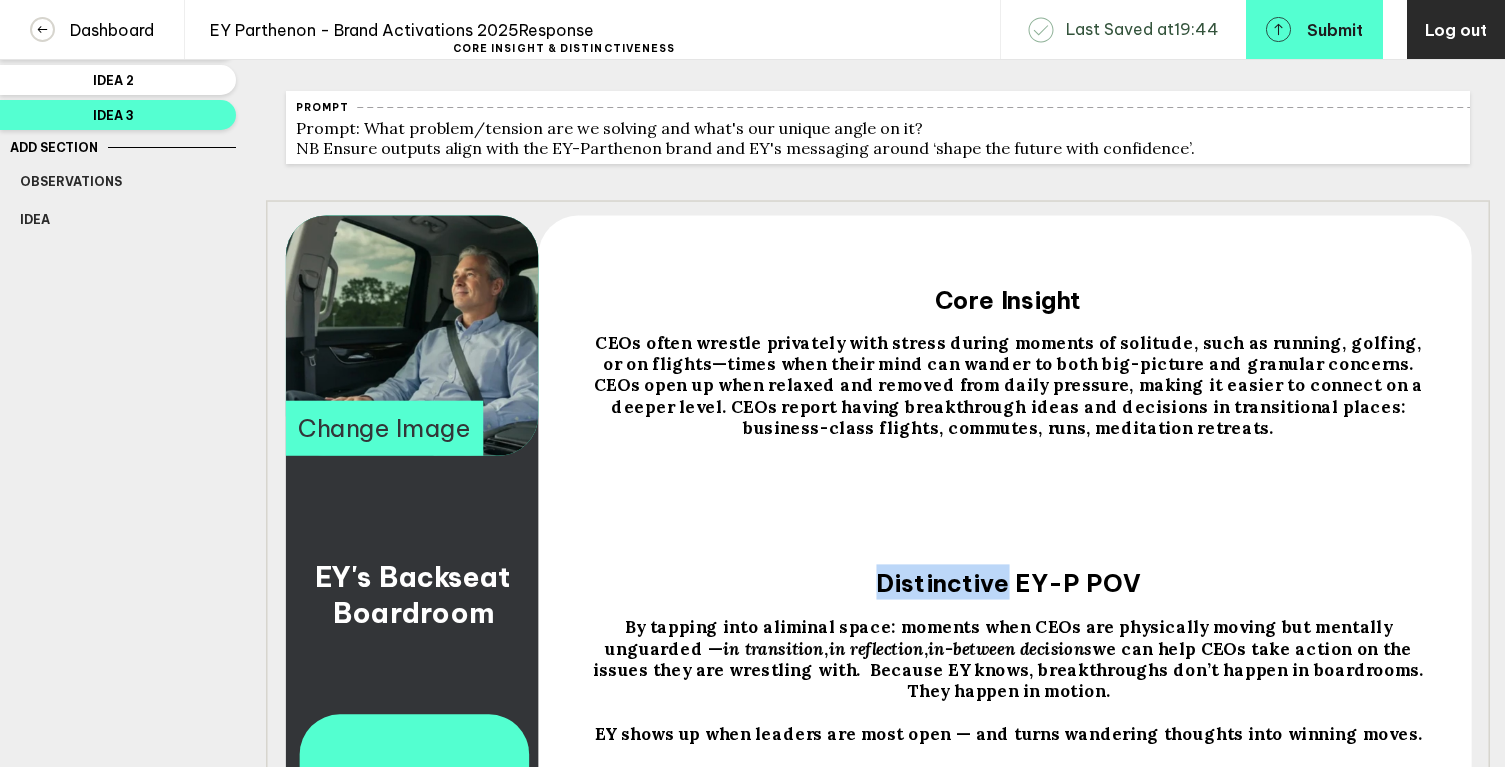 click on "Distinctive EY-P POV" at bounding box center [545, 261] 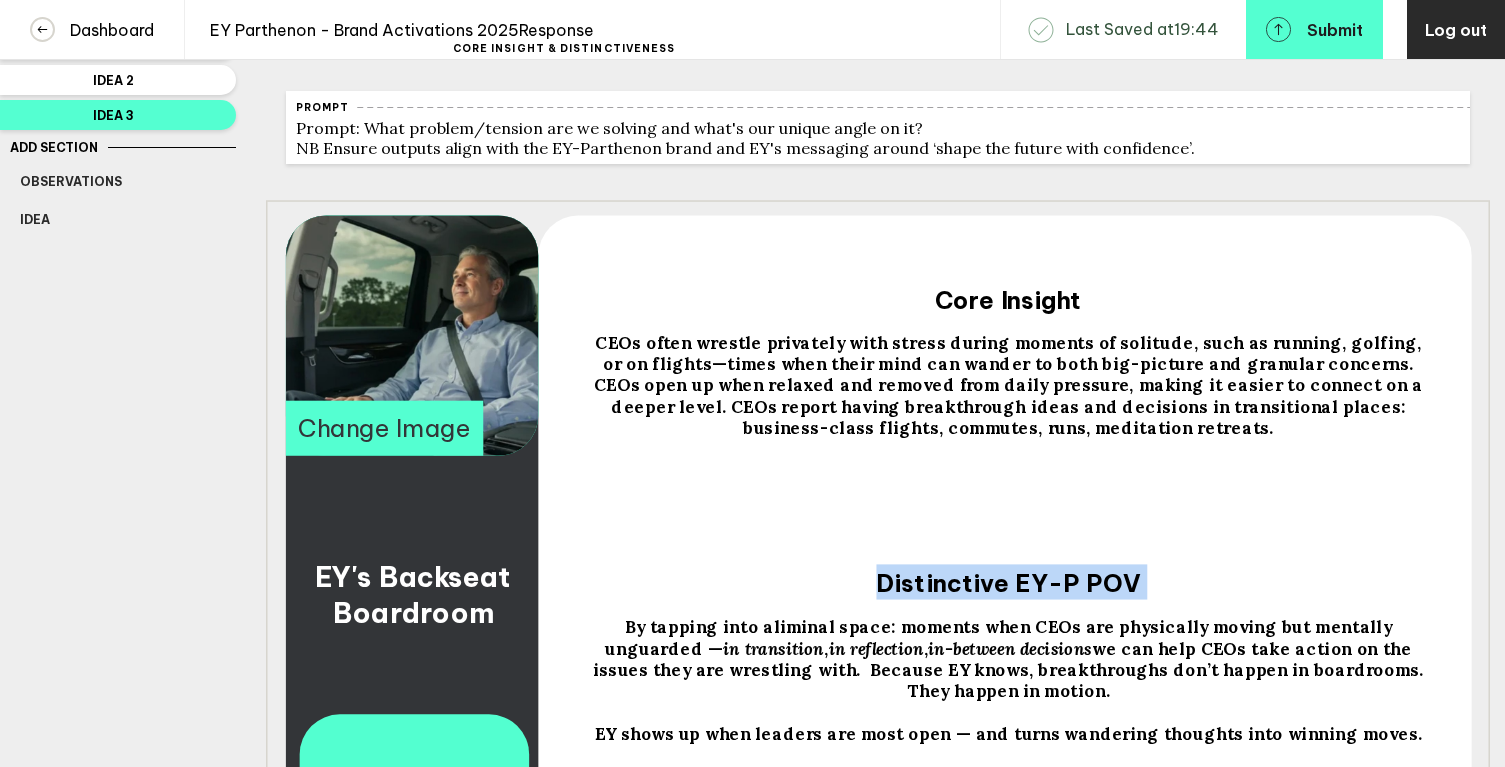 click on "Distinctive EY-P POV" at bounding box center [545, 261] 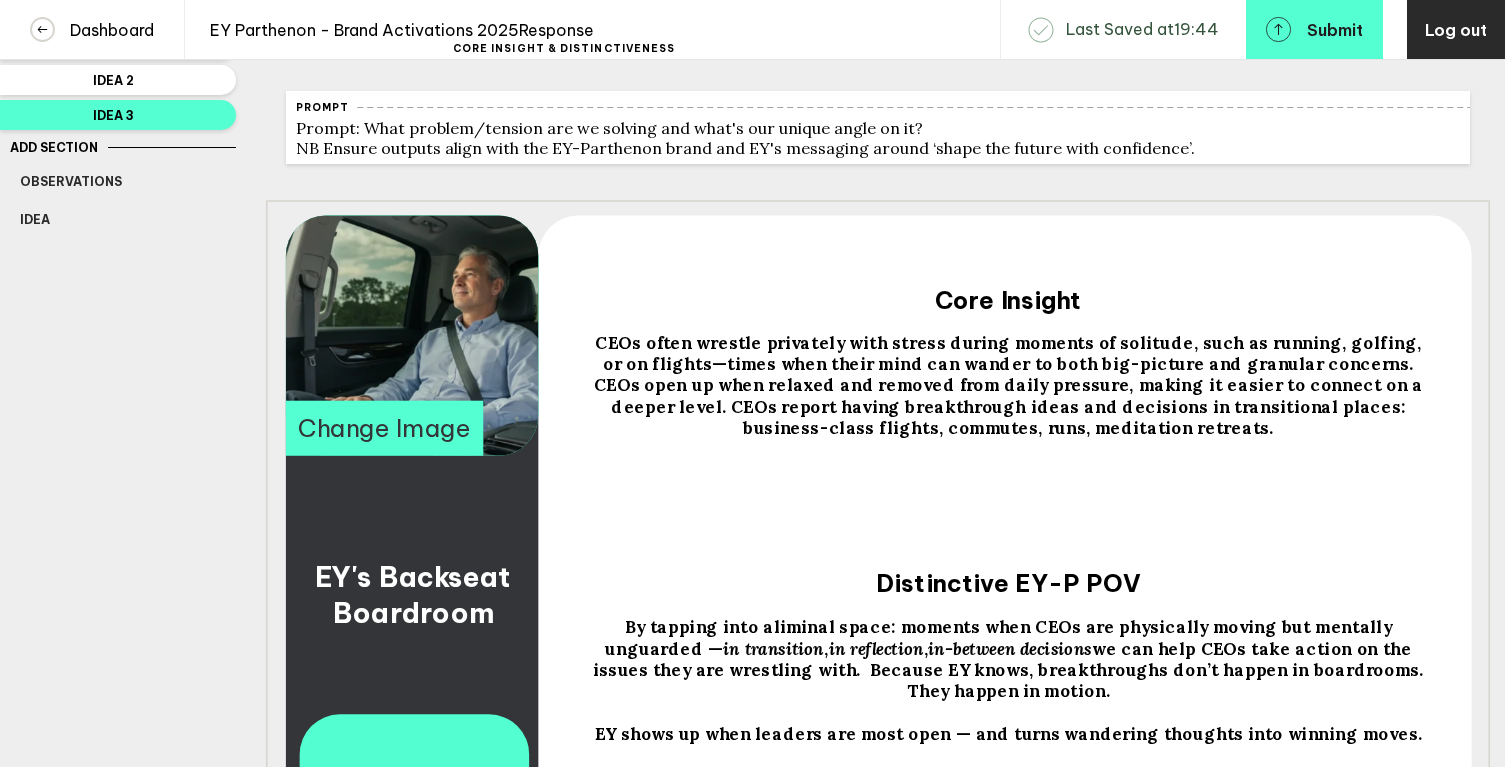 click on ": moments when CEOs are physically moving but mentally unguarded —" at bounding box center [415, 595] 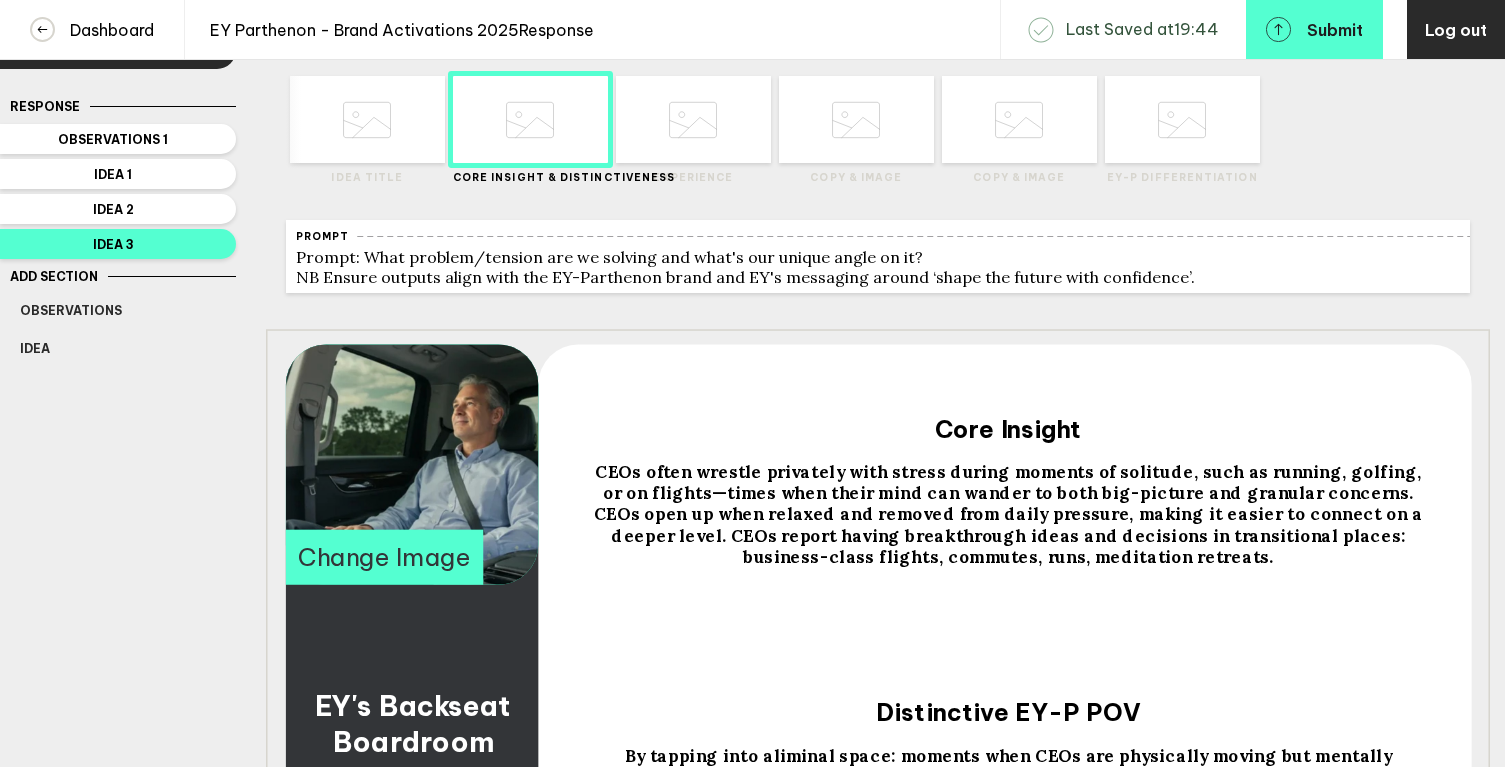 scroll, scrollTop: 0, scrollLeft: 0, axis: both 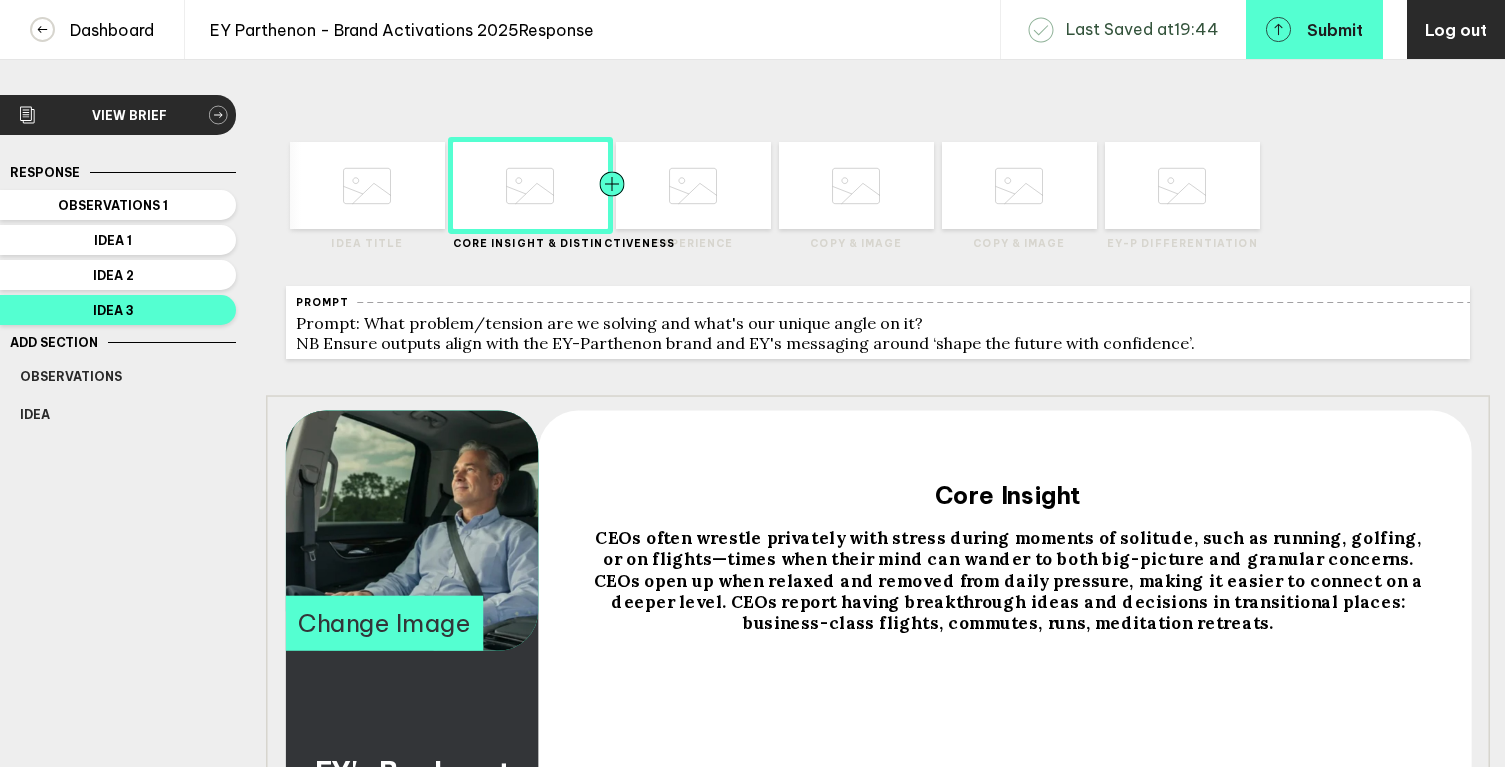 click at bounding box center [325, 185] 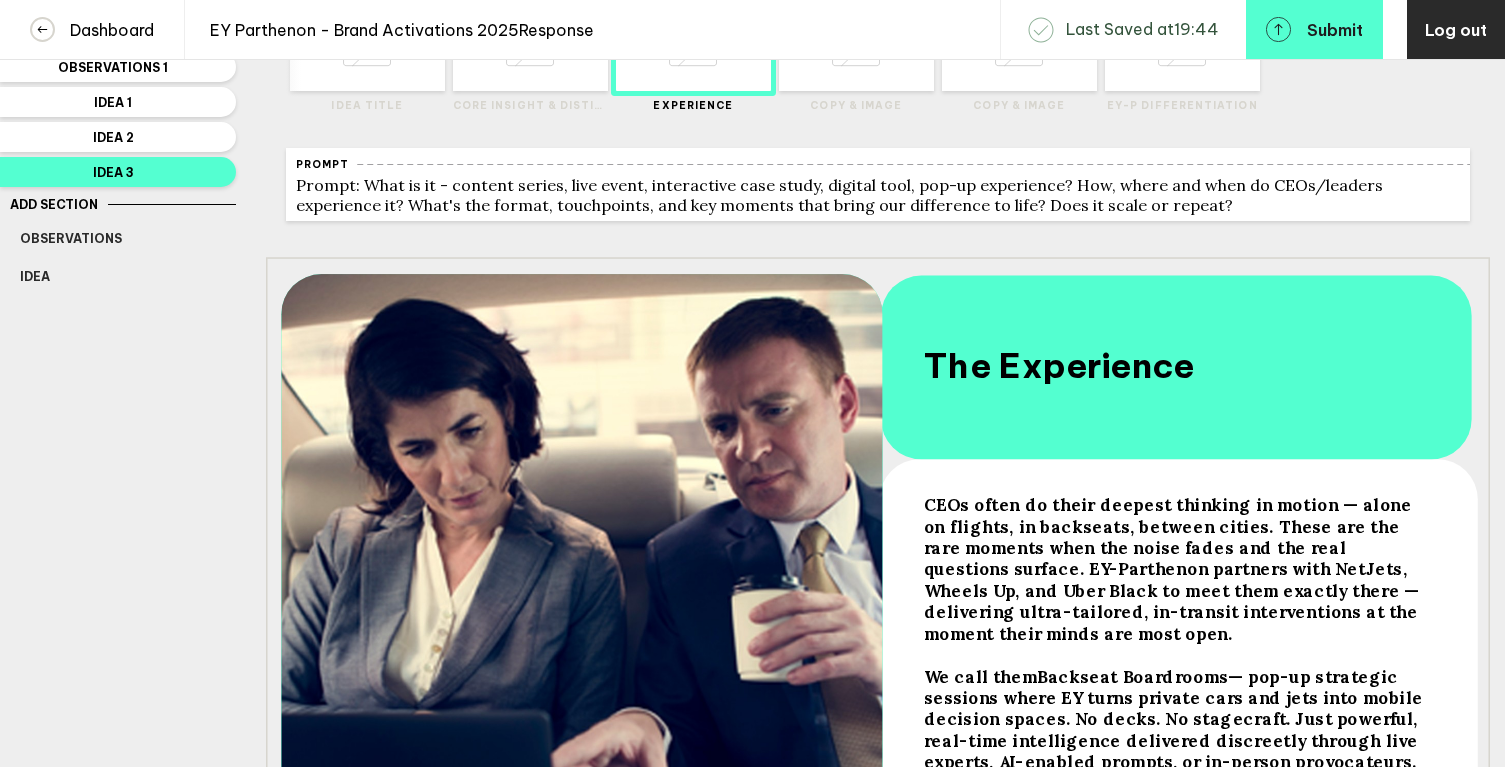 scroll, scrollTop: 261, scrollLeft: 0, axis: vertical 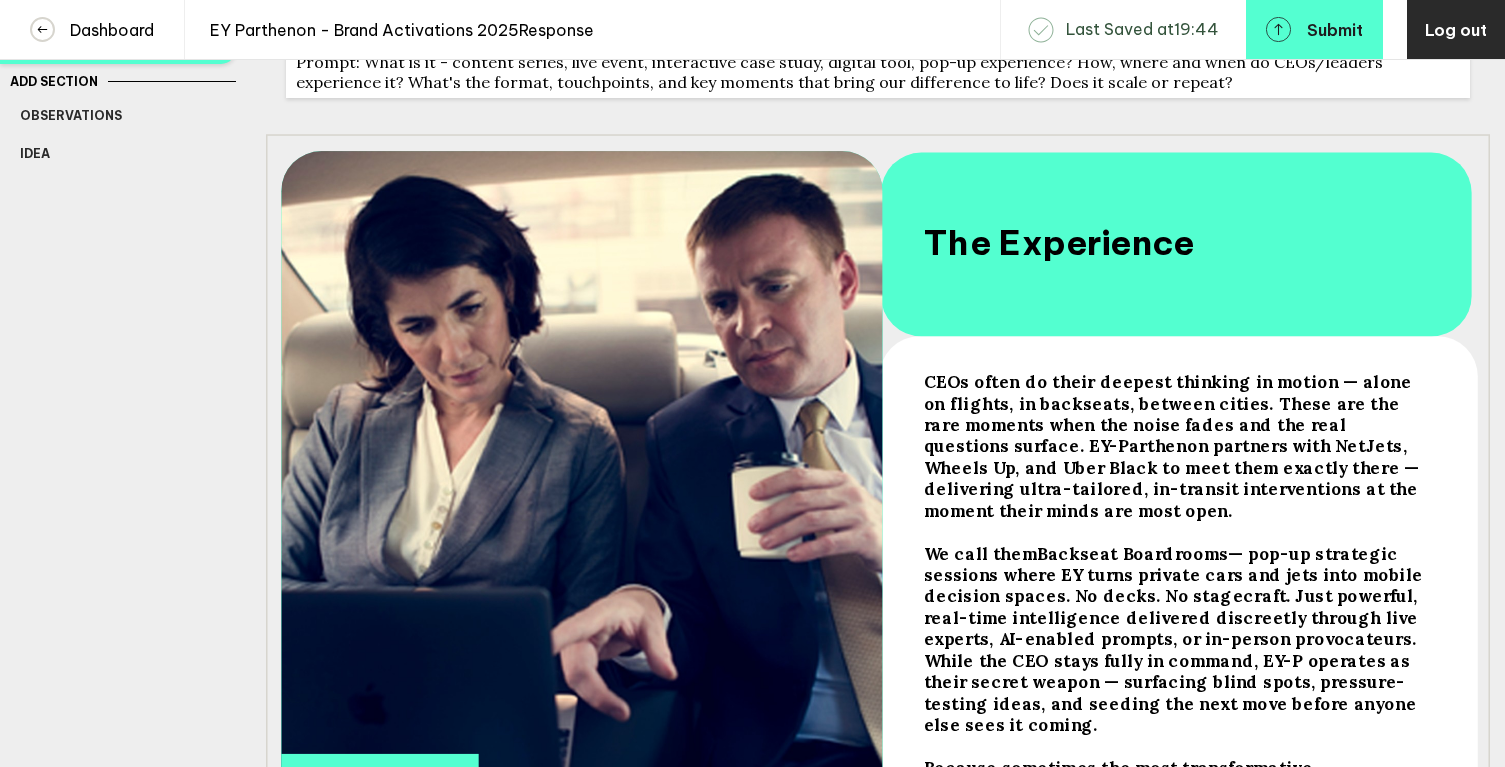 click on "CEOs often do their deepest thinking in motion — alone on flights, in backseats, between cities. These are the rare moments when the noise fades and the real questions surface. EY-Parthenon partners with NetJets, Wheels Up, and Uber Black to meet them exactly there — delivering ultra-tailored, in-transit interventions at the moment their minds are most open." at bounding box center (1173, 446) 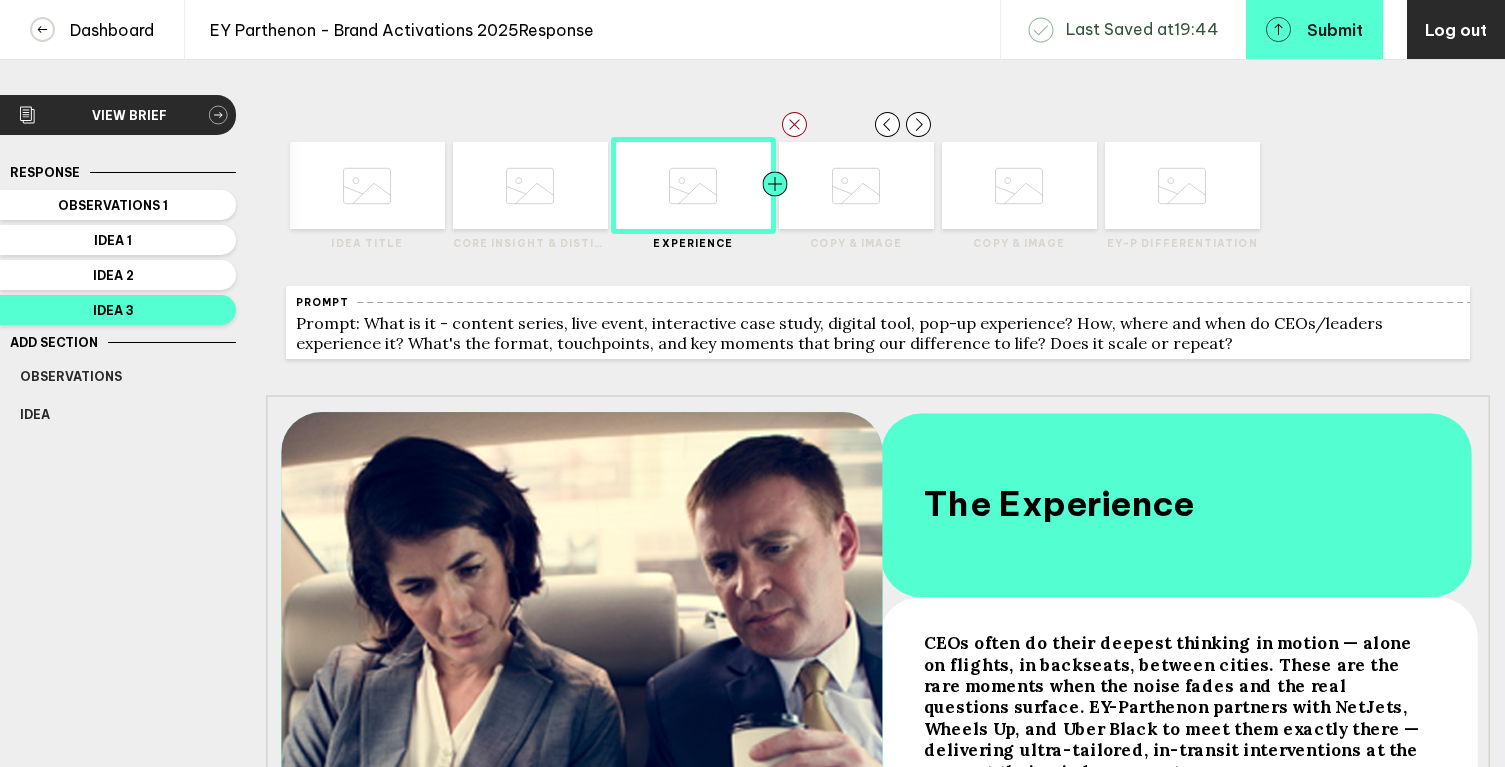 click at bounding box center (325, 185) 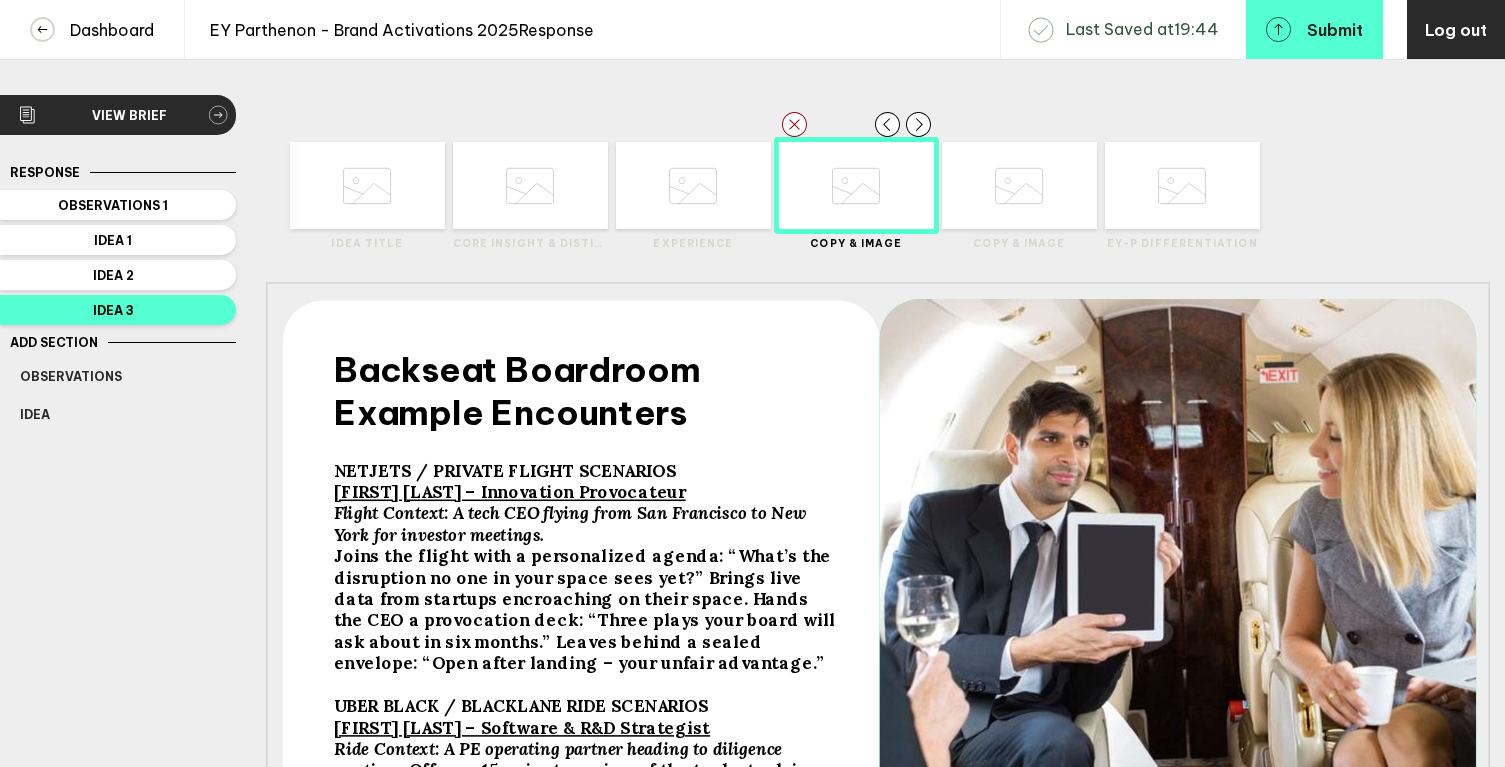 click on "Joins the flight with a personalized agenda: “What’s the disruption no one in your space sees yet?” Brings live data from startups encroaching on their space. Hands the CEO a provocation deck: “Three plays your board will ask about in six months.” Leaves behind a sealed envelope: “Open after landing – your unfair advantage.”" at bounding box center (587, 610) 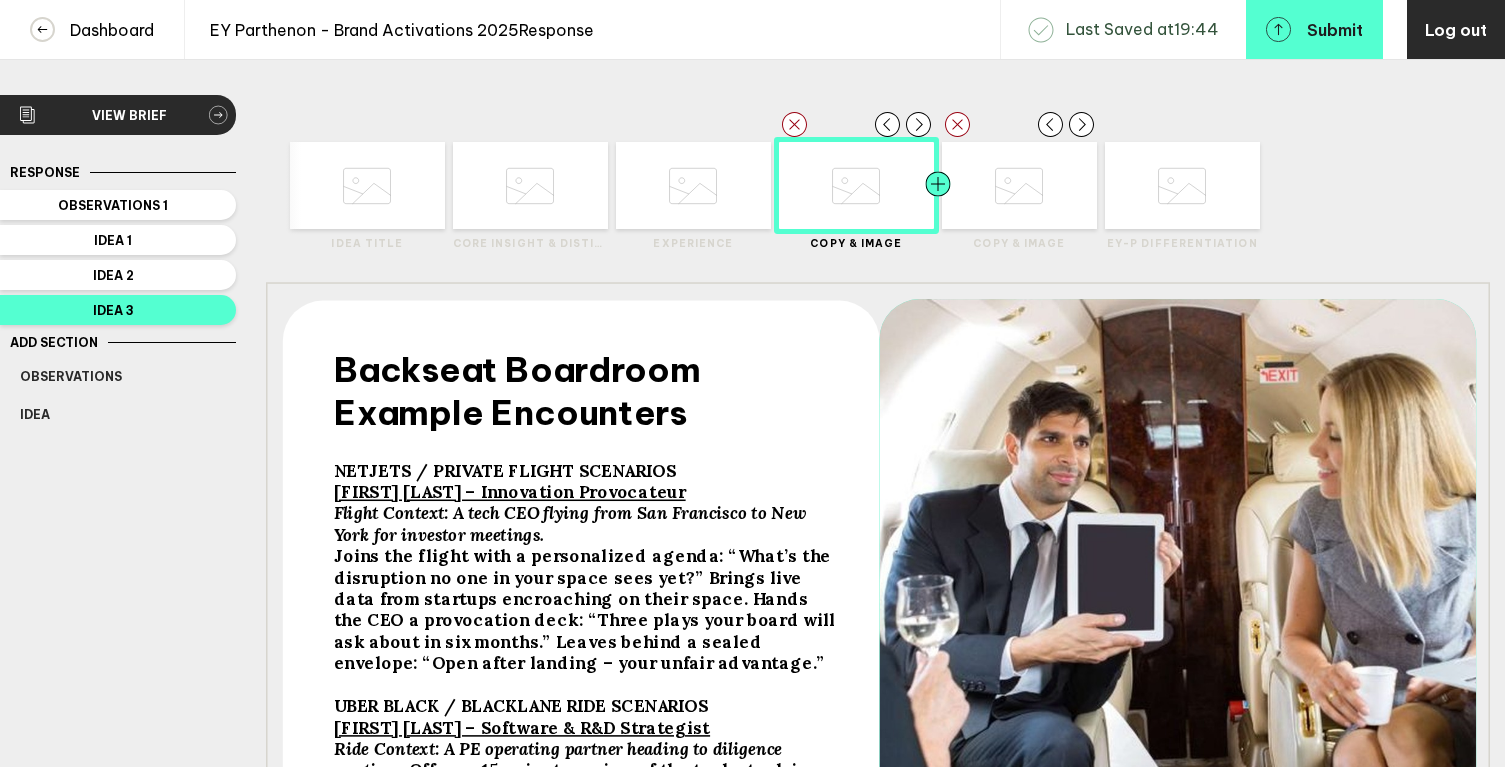click at bounding box center (325, 185) 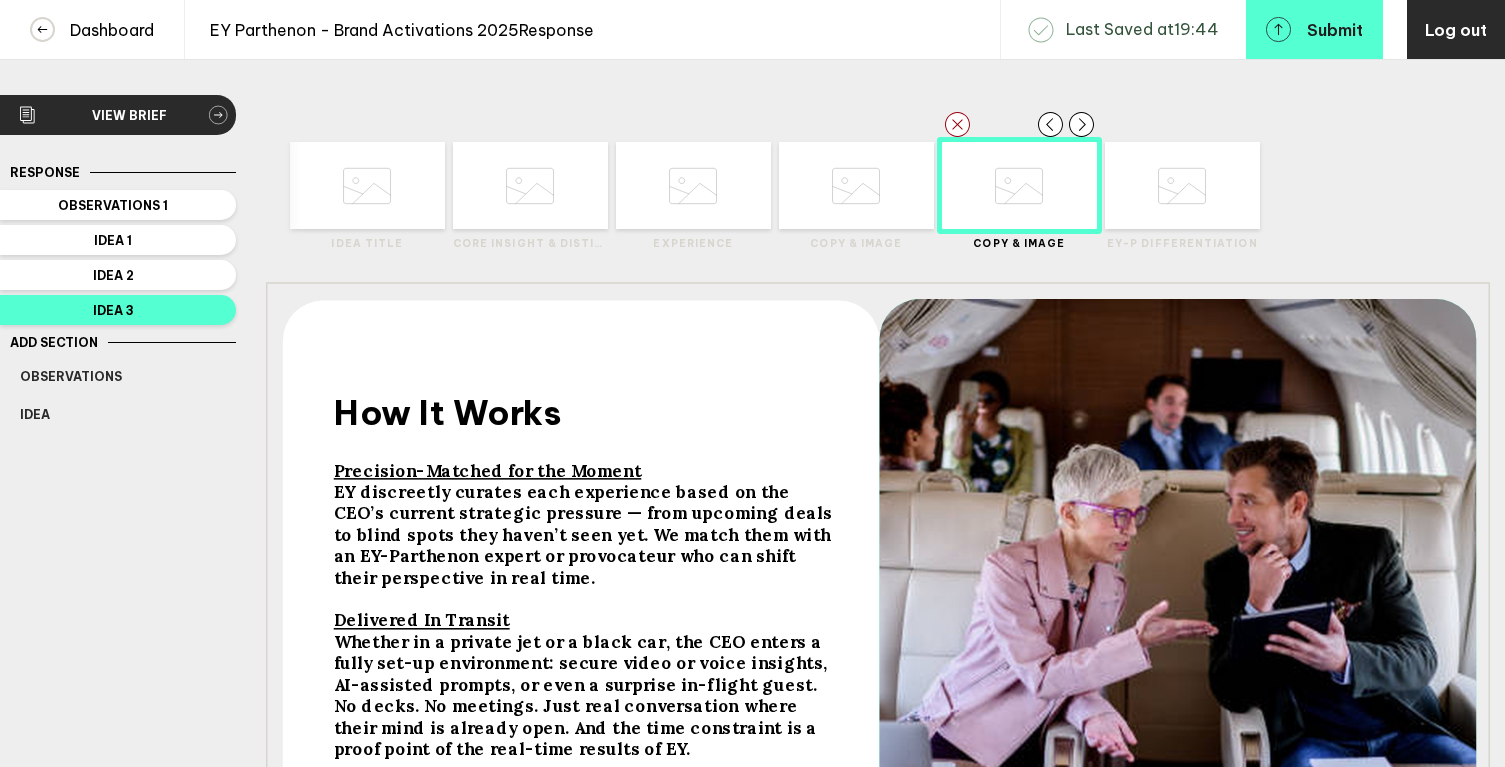 click on "EY discreetly curates each experience based on the CEO’s current strategic pressure — from upcoming deals to blind spots they haven’t seen yet. We match them with an EY-Parthenon expert or provocateur who can shift their perspective in real time." at bounding box center (448, 412) 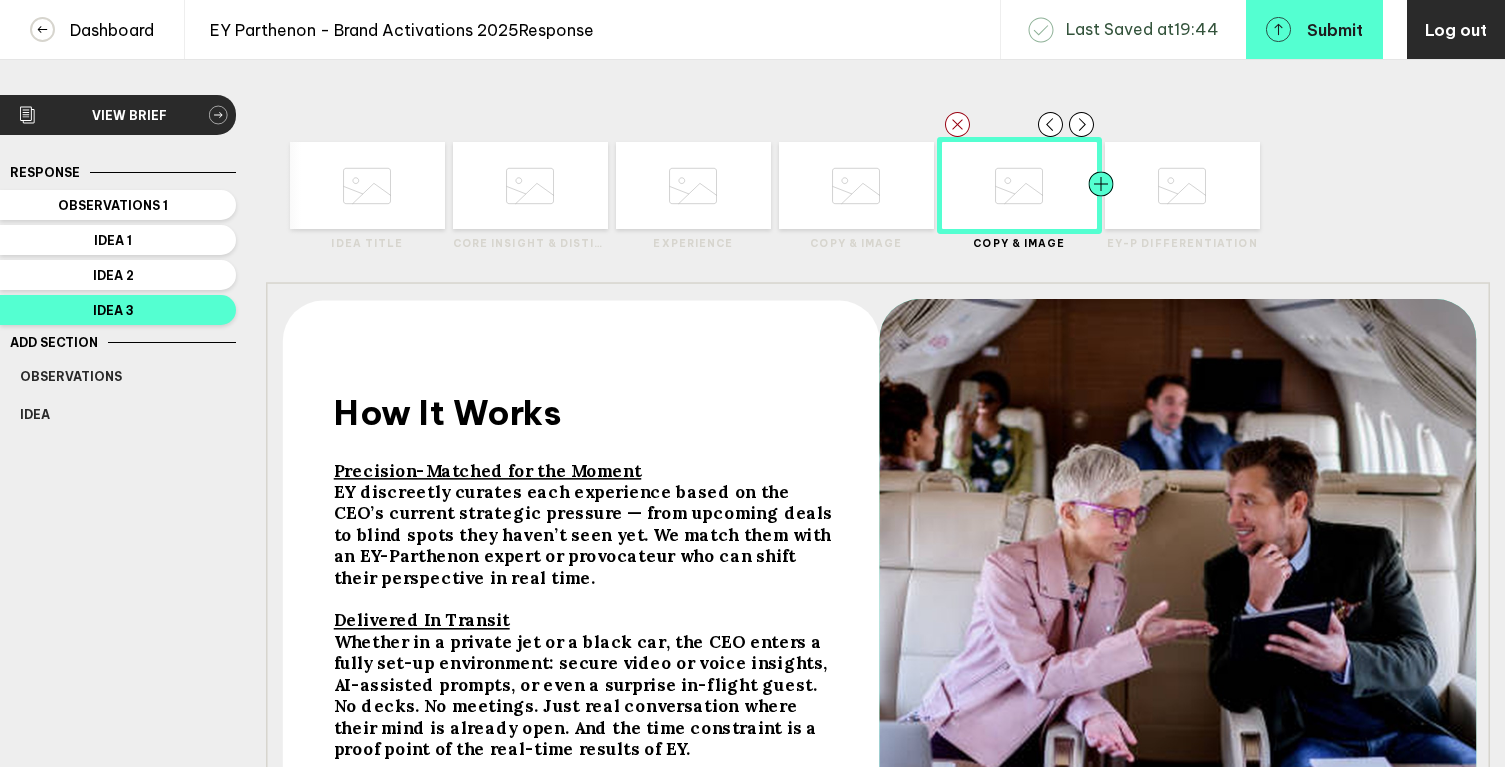 click at bounding box center (325, 185) 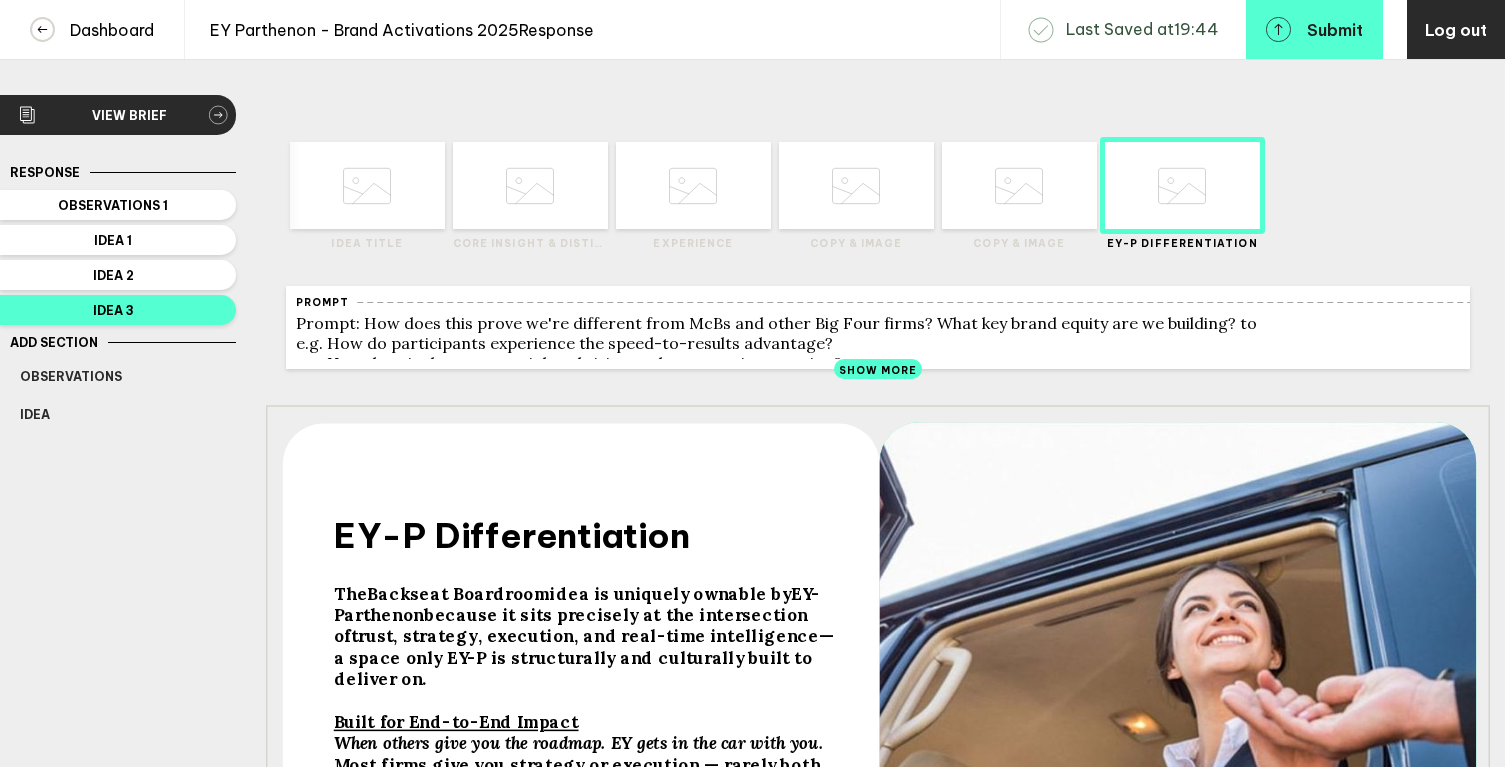 click on "trust, strategy, execution, and real-time intelligence" at bounding box center (351, 593) 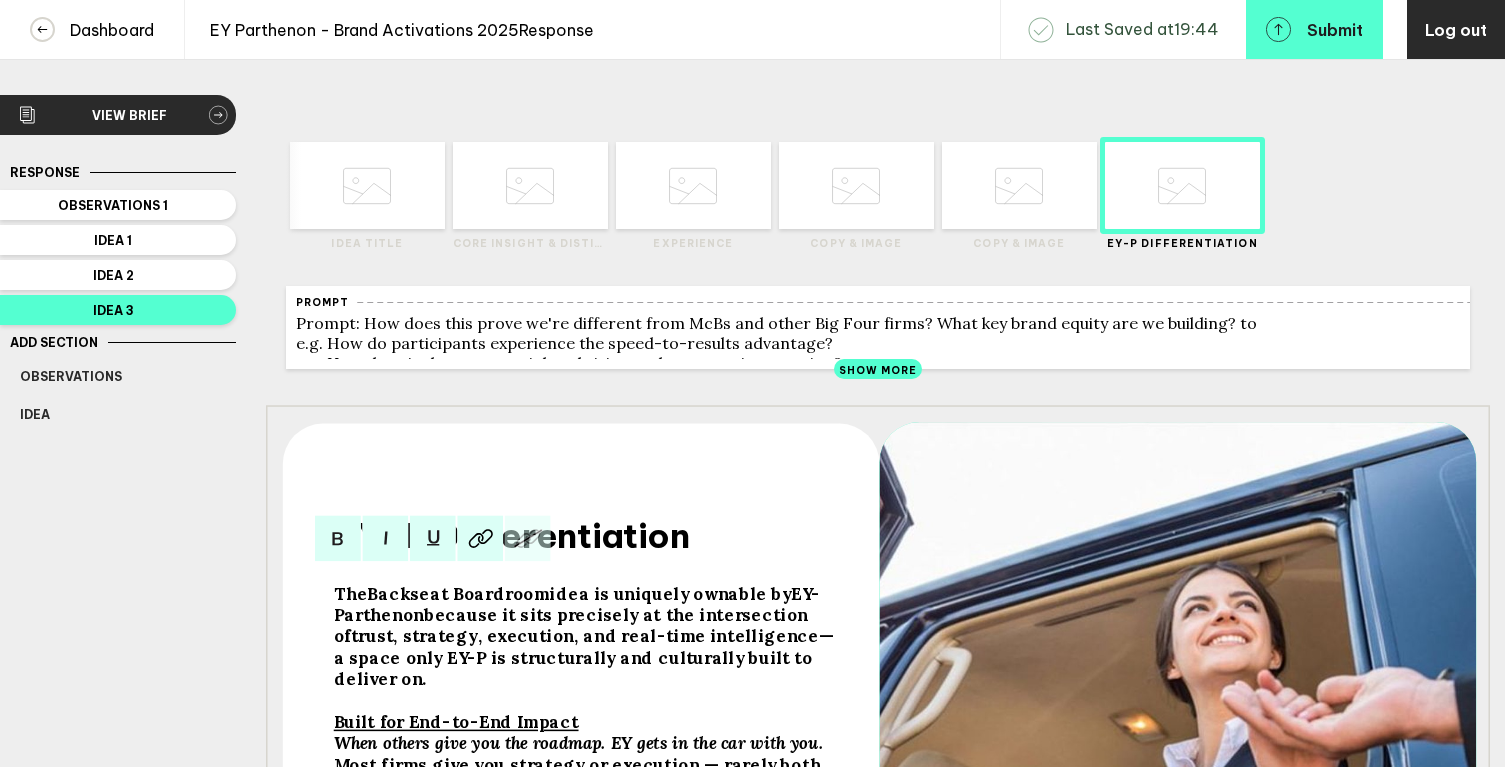 click on "Delete
Created with Sketch.
Move Left
Created with Sketch.
Move Right
Created with Sketch.
Idea Title
Delete
Created with Sketch.
Move Left
Created with Sketch." at bounding box center [878, 619] 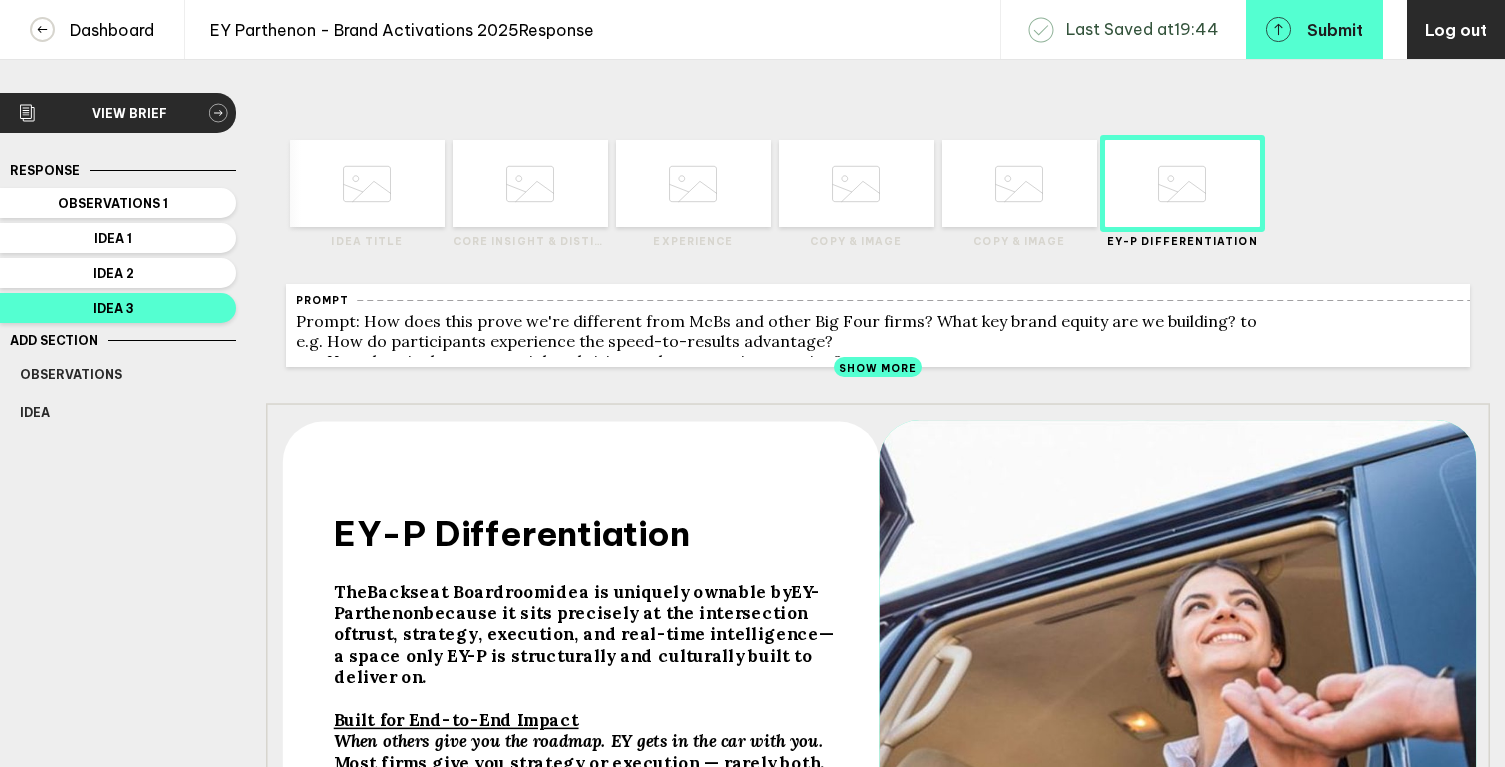 scroll, scrollTop: 0, scrollLeft: 0, axis: both 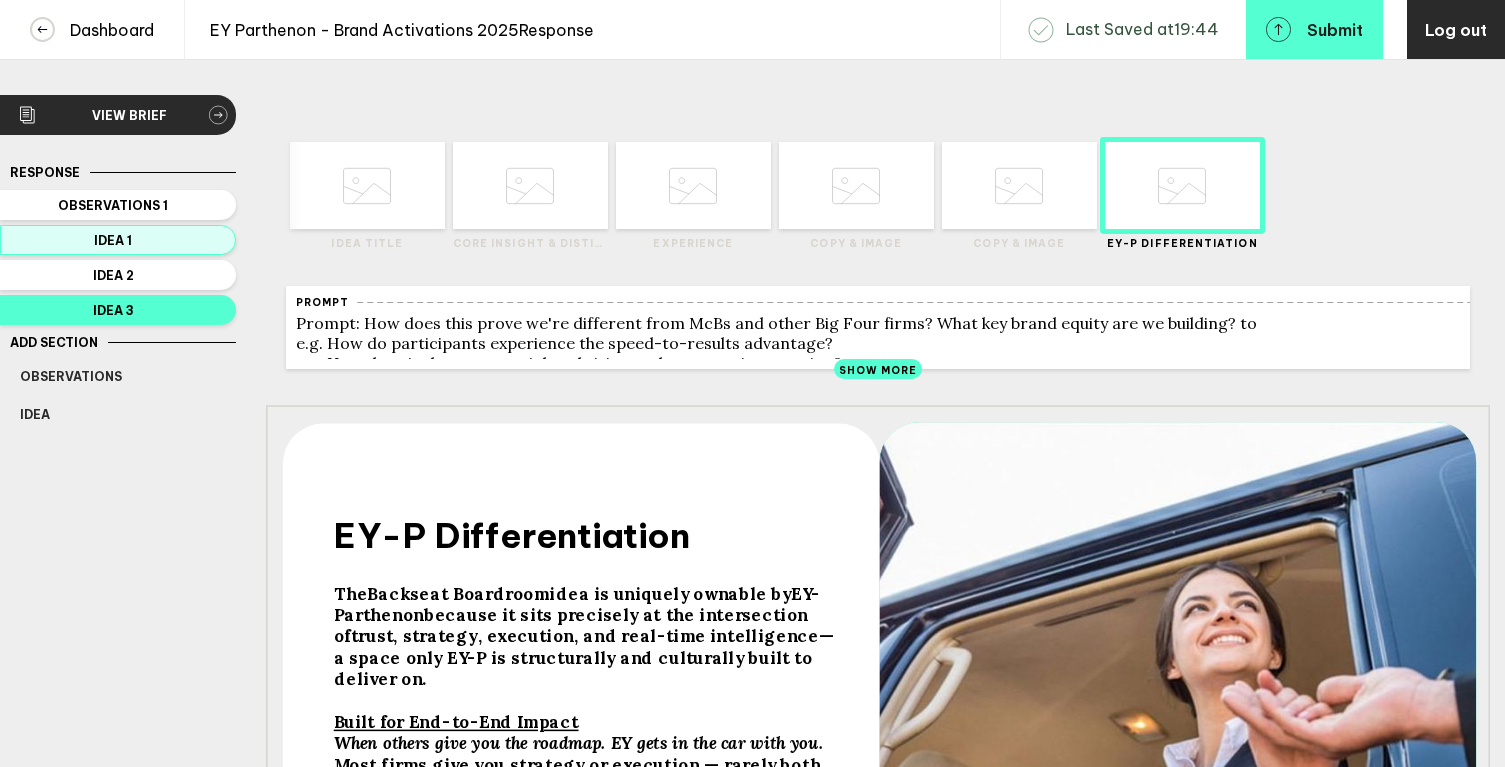 click on "Idea 1" at bounding box center [113, 205] 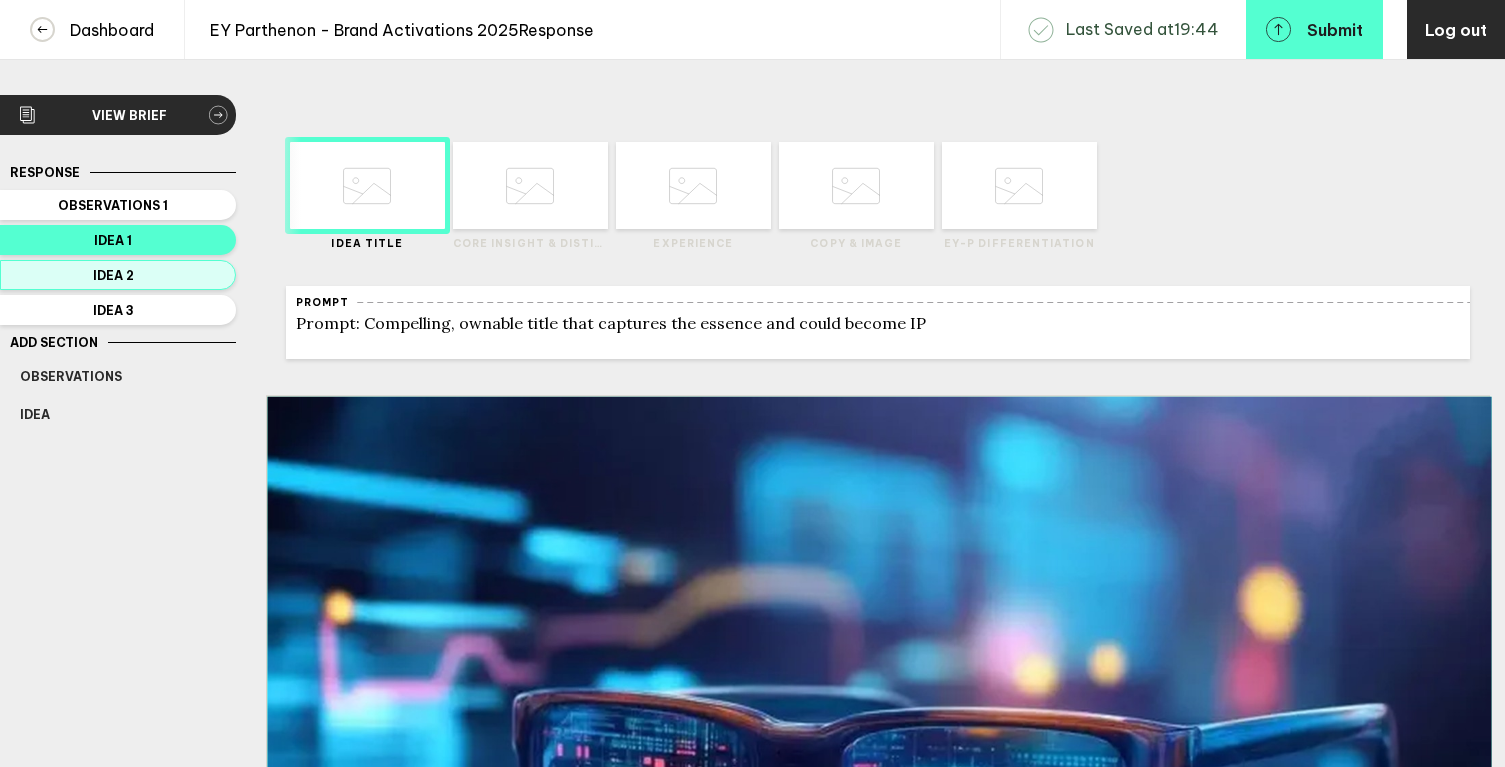 click on "Idea 2" at bounding box center [118, 275] 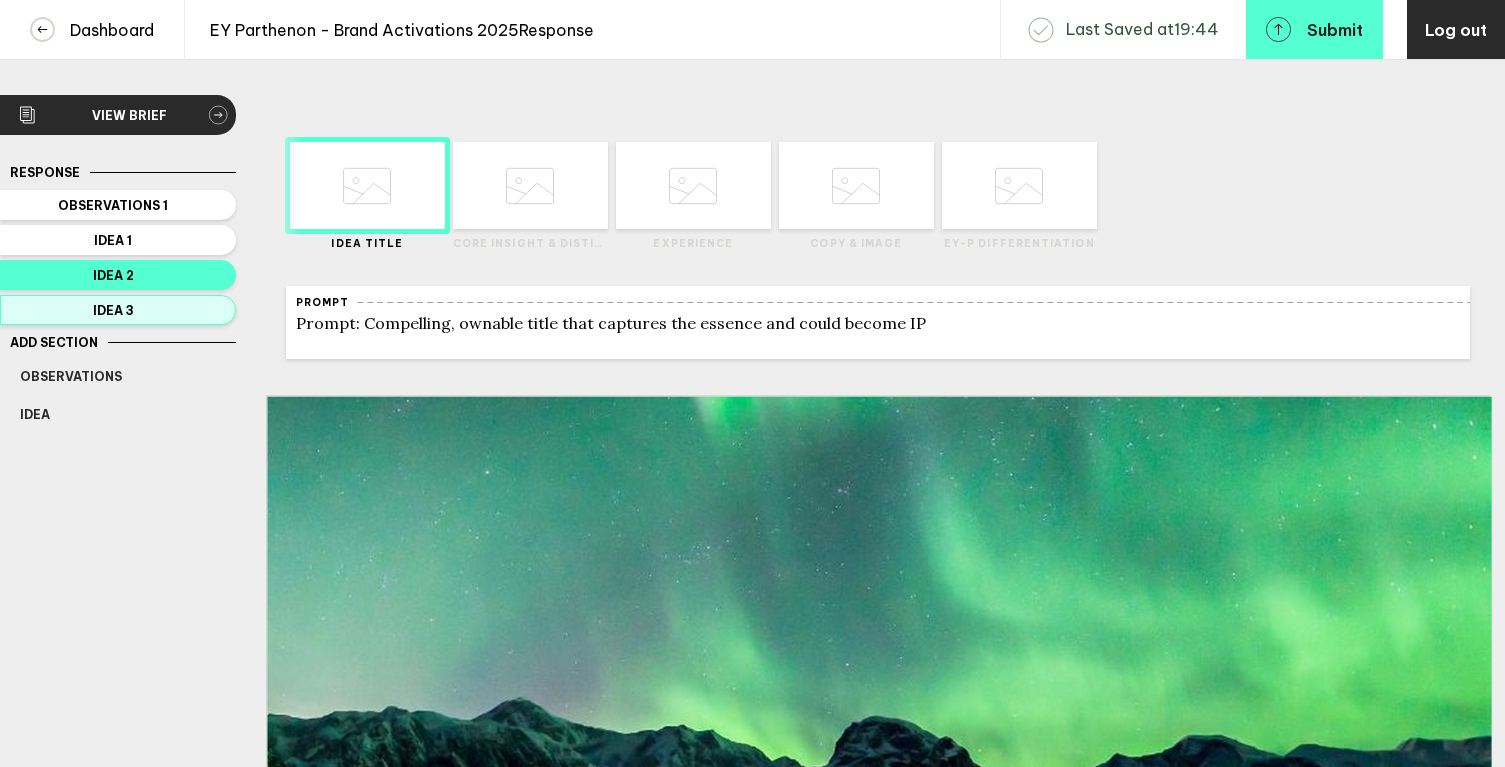 click on "Idea 3" at bounding box center [118, 310] 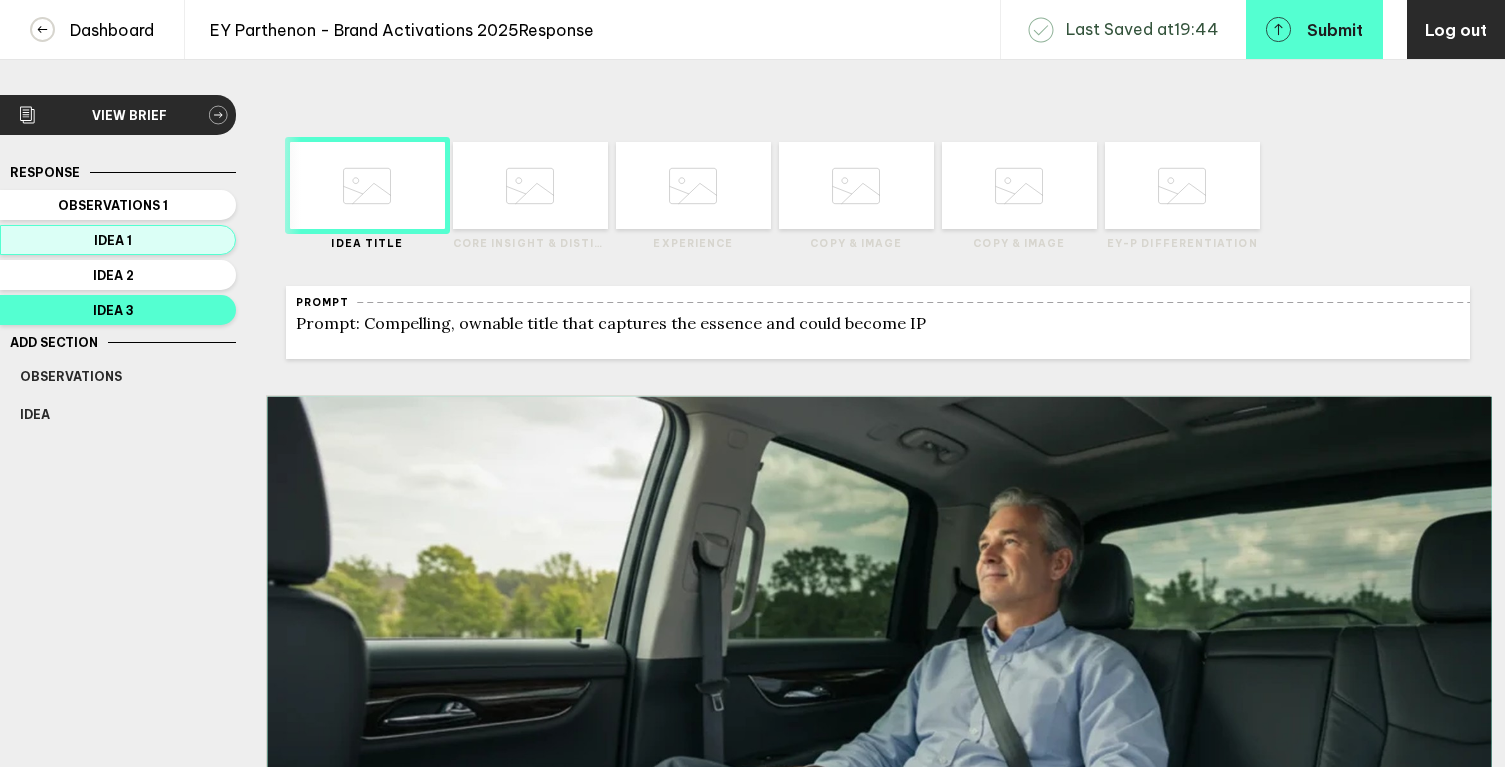 click on "Idea 1" at bounding box center [118, 240] 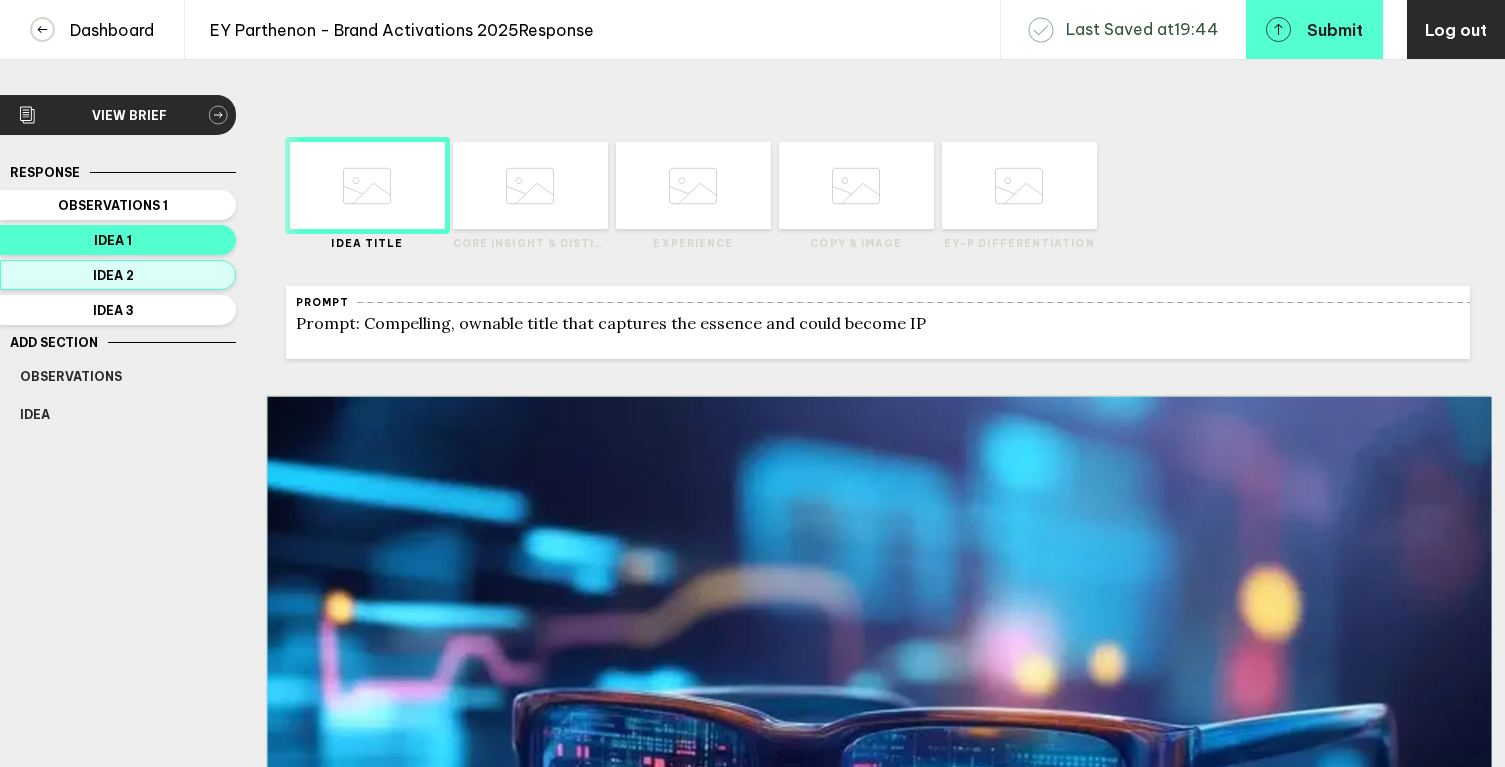 click on "Idea 2" at bounding box center [113, 205] 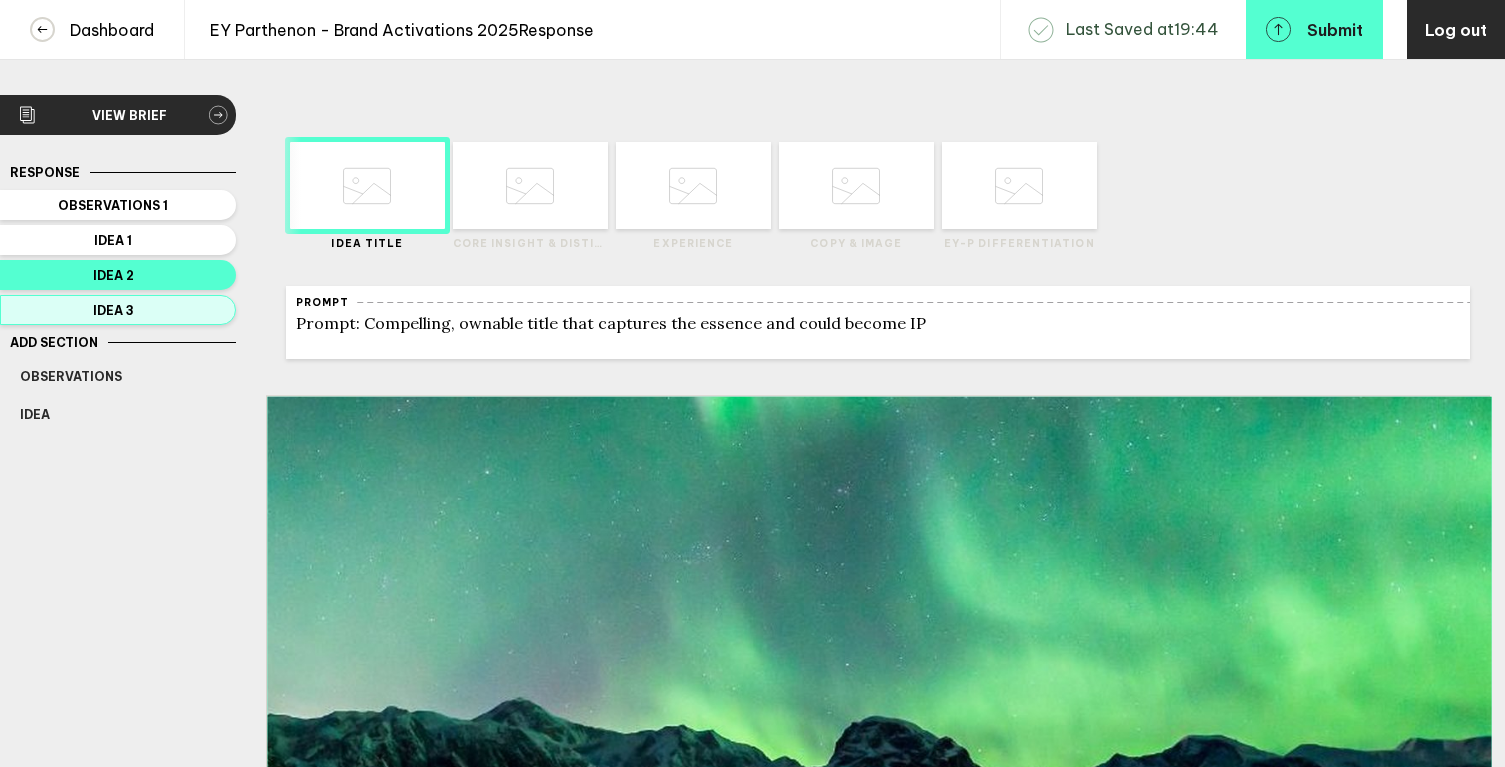click on "Idea 3" at bounding box center [113, 205] 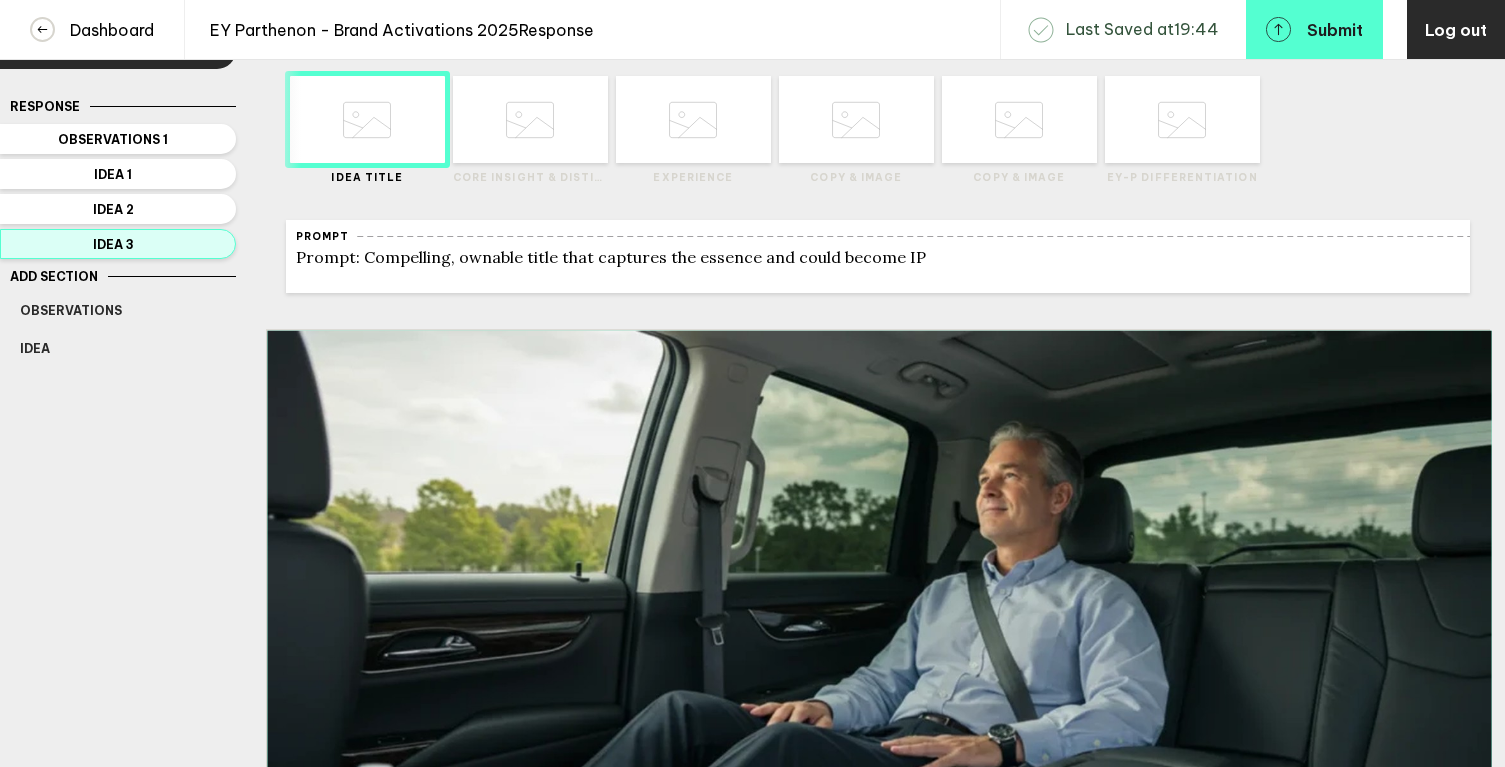 scroll, scrollTop: 0, scrollLeft: 0, axis: both 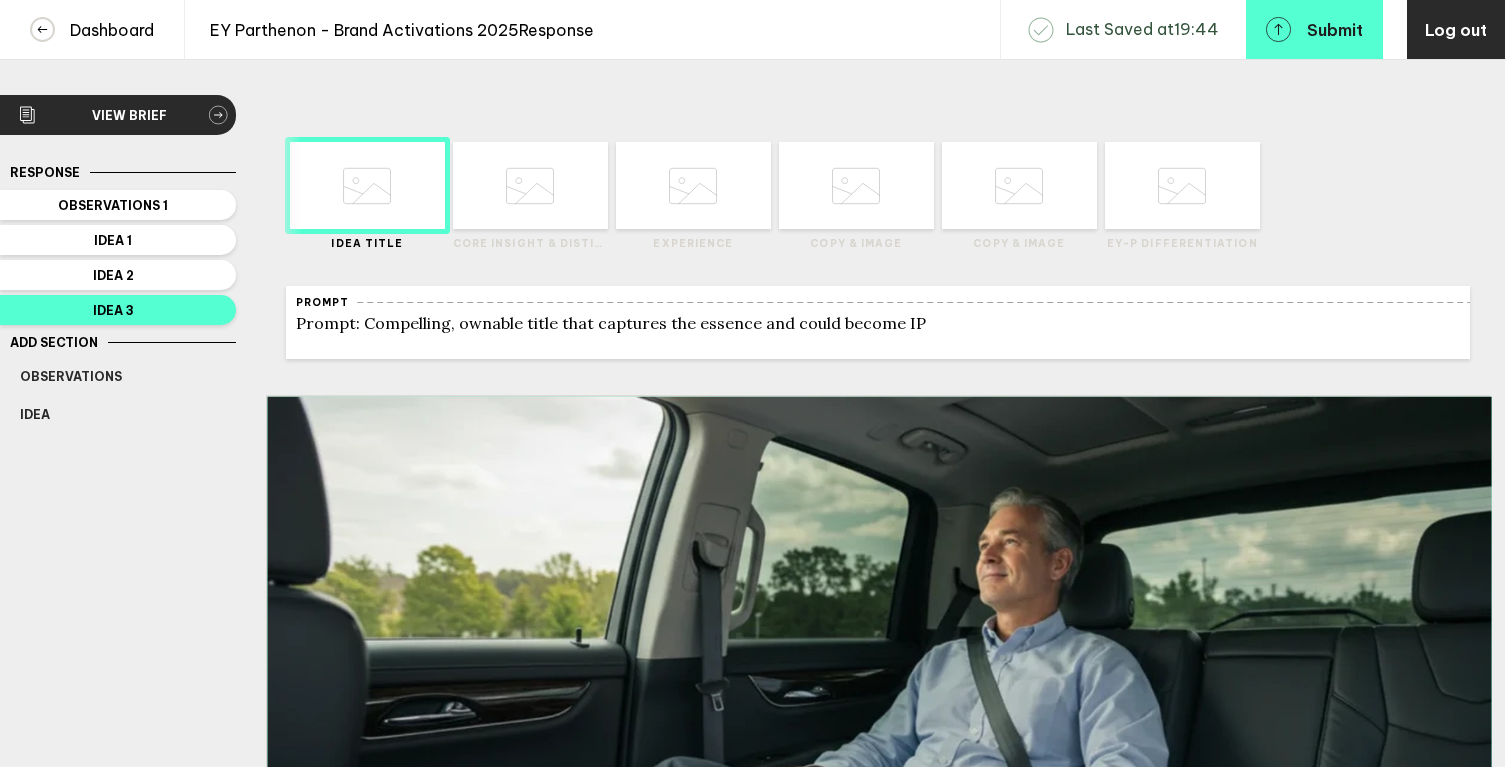 click at bounding box center (367, 186) 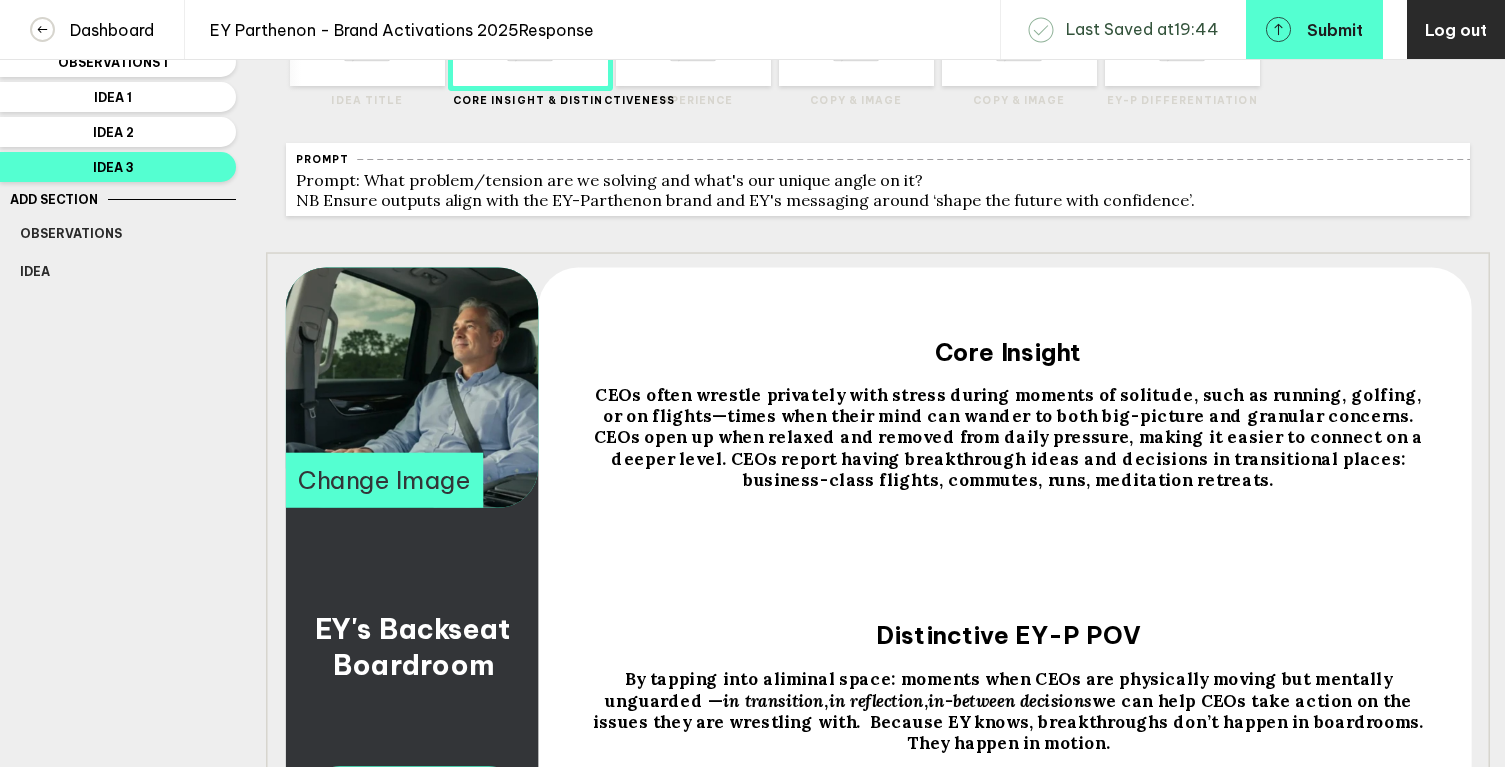 scroll, scrollTop: 0, scrollLeft: 0, axis: both 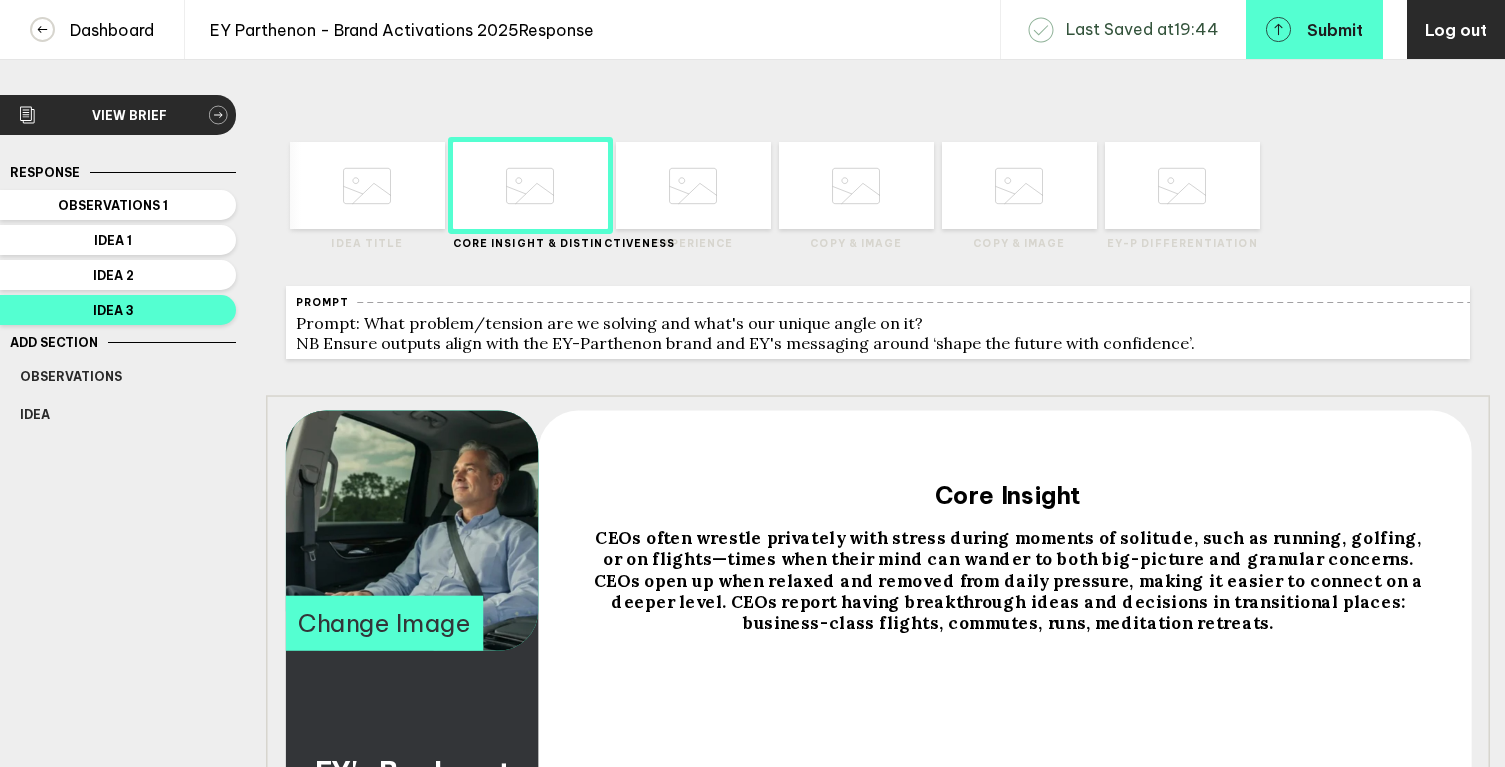 click at bounding box center [367, 186] 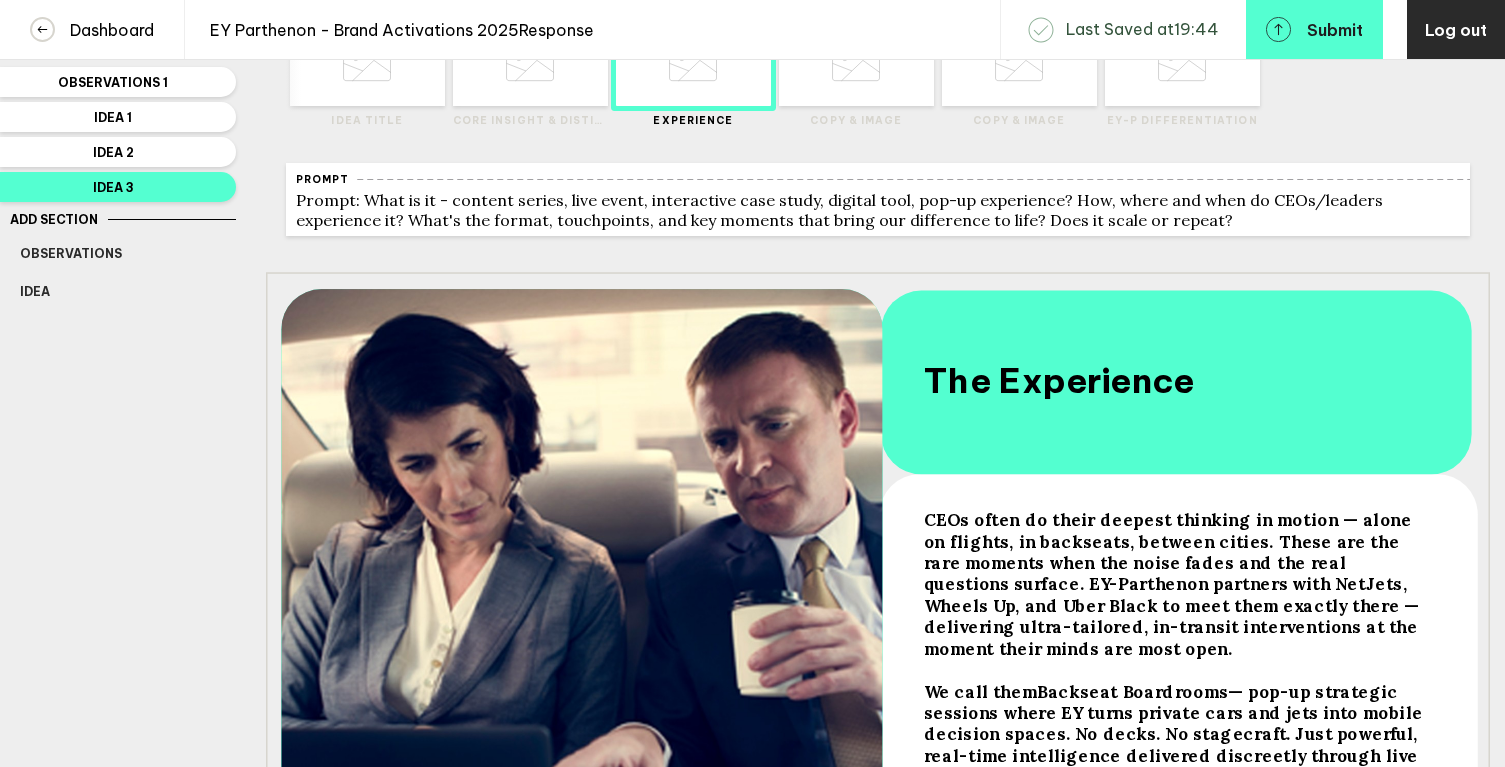 scroll, scrollTop: 0, scrollLeft: 0, axis: both 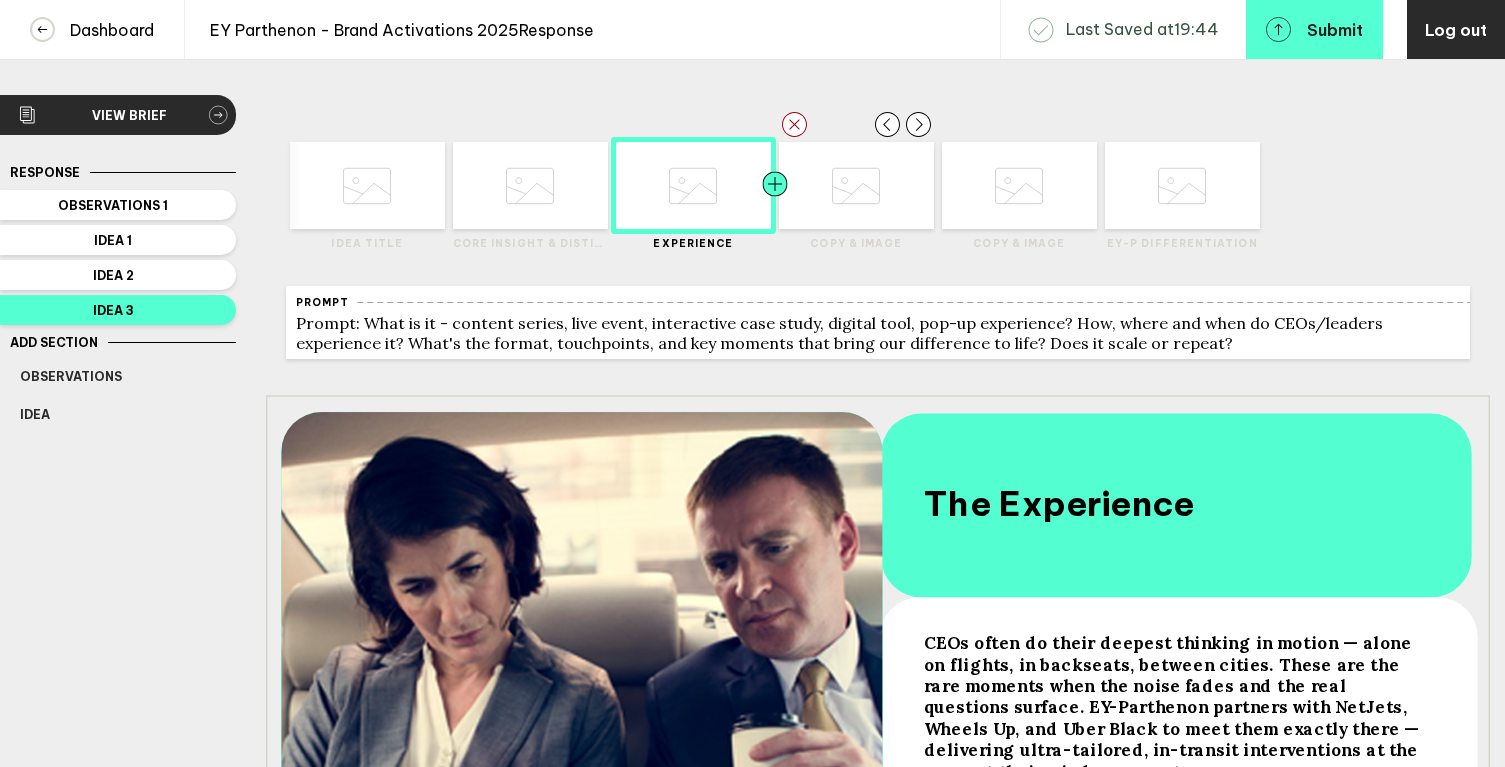 click at bounding box center (325, 185) 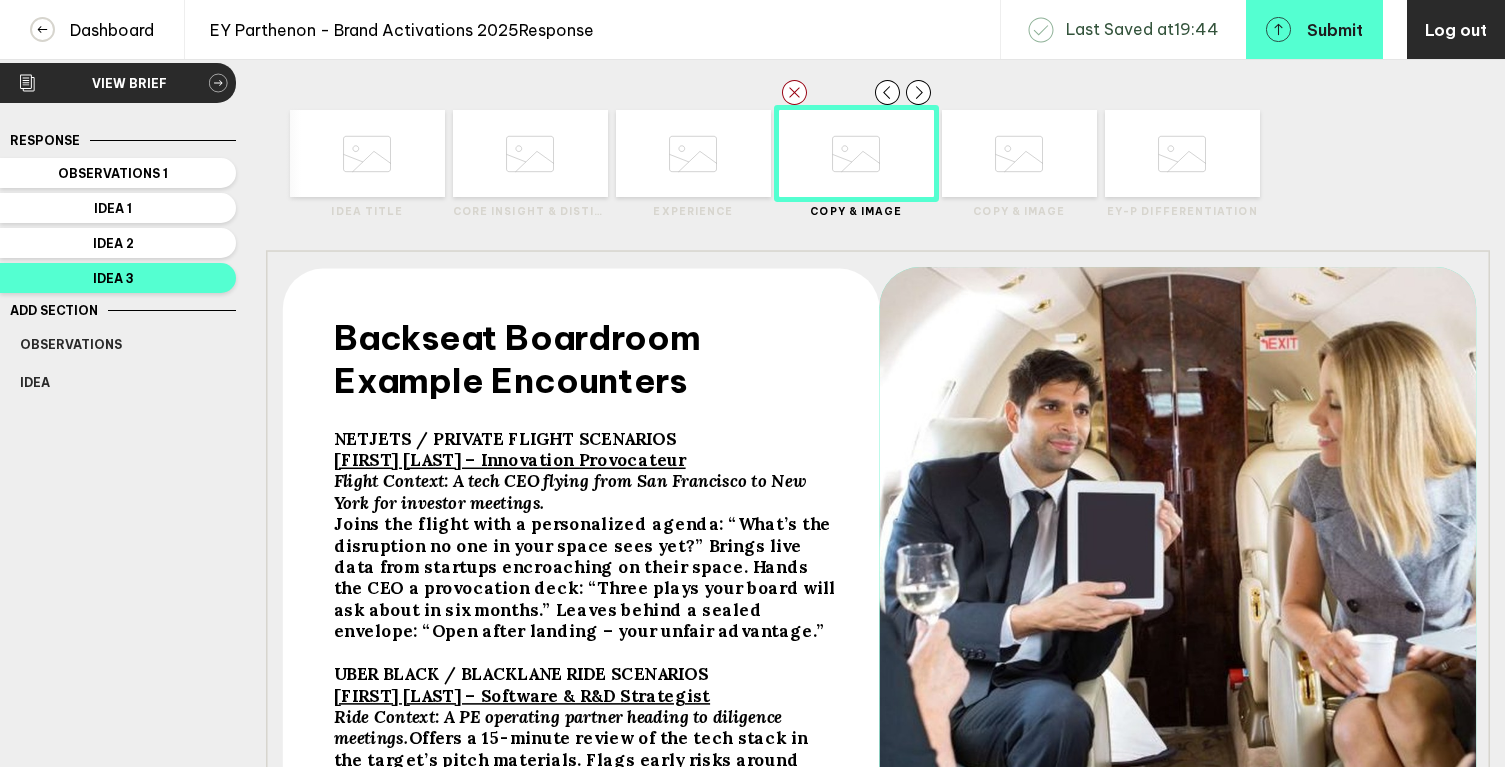 scroll, scrollTop: 0, scrollLeft: 0, axis: both 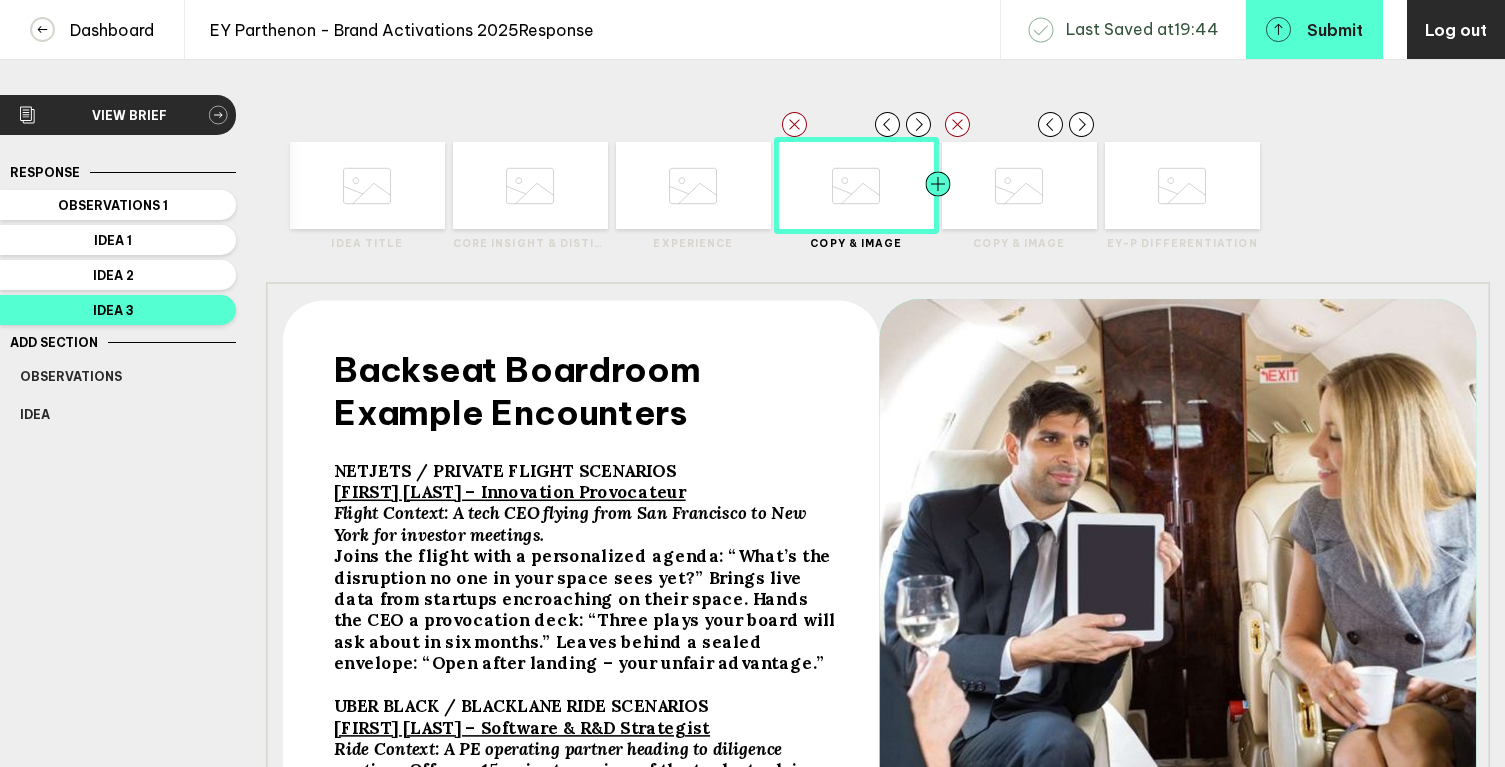 click at bounding box center (325, 185) 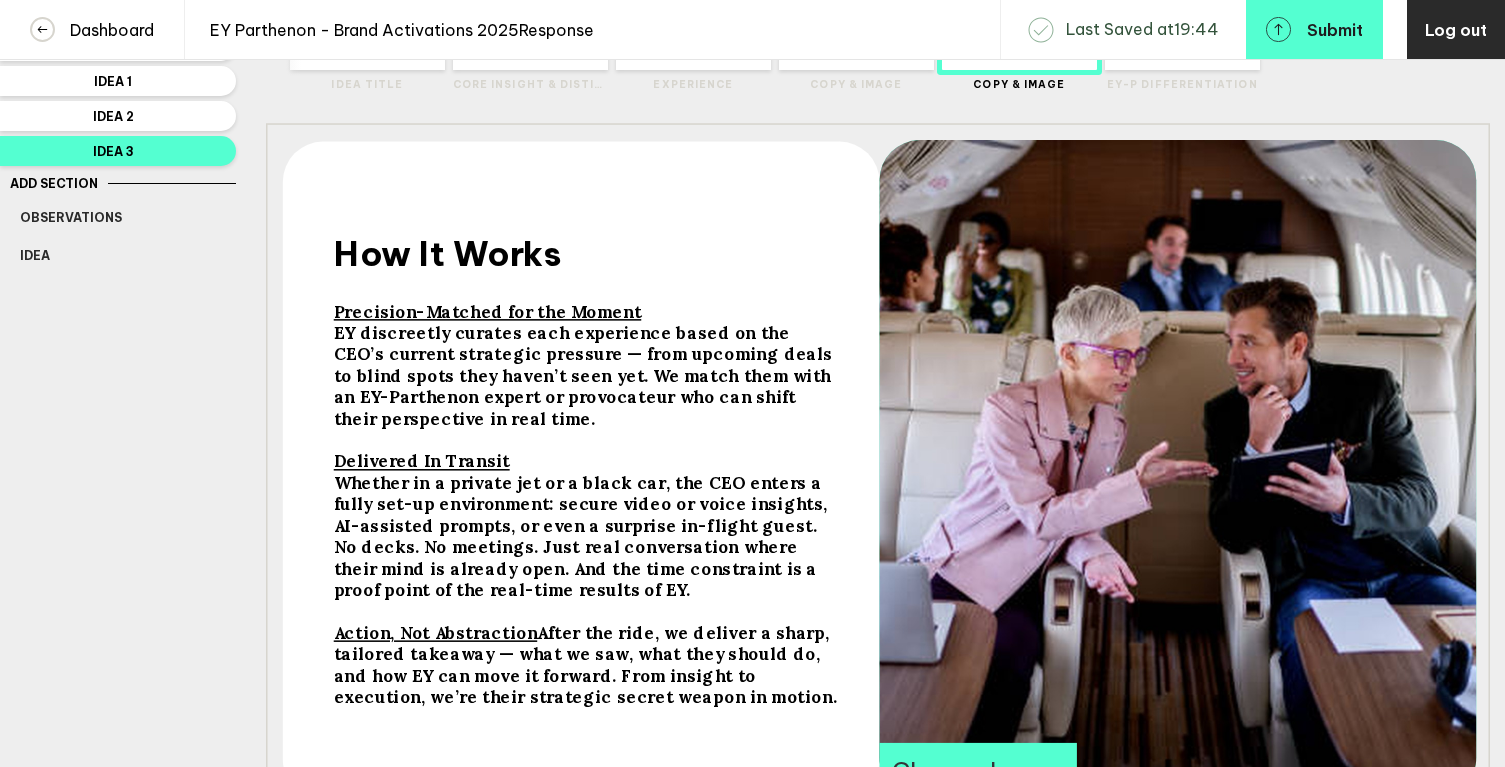 scroll, scrollTop: 0, scrollLeft: 0, axis: both 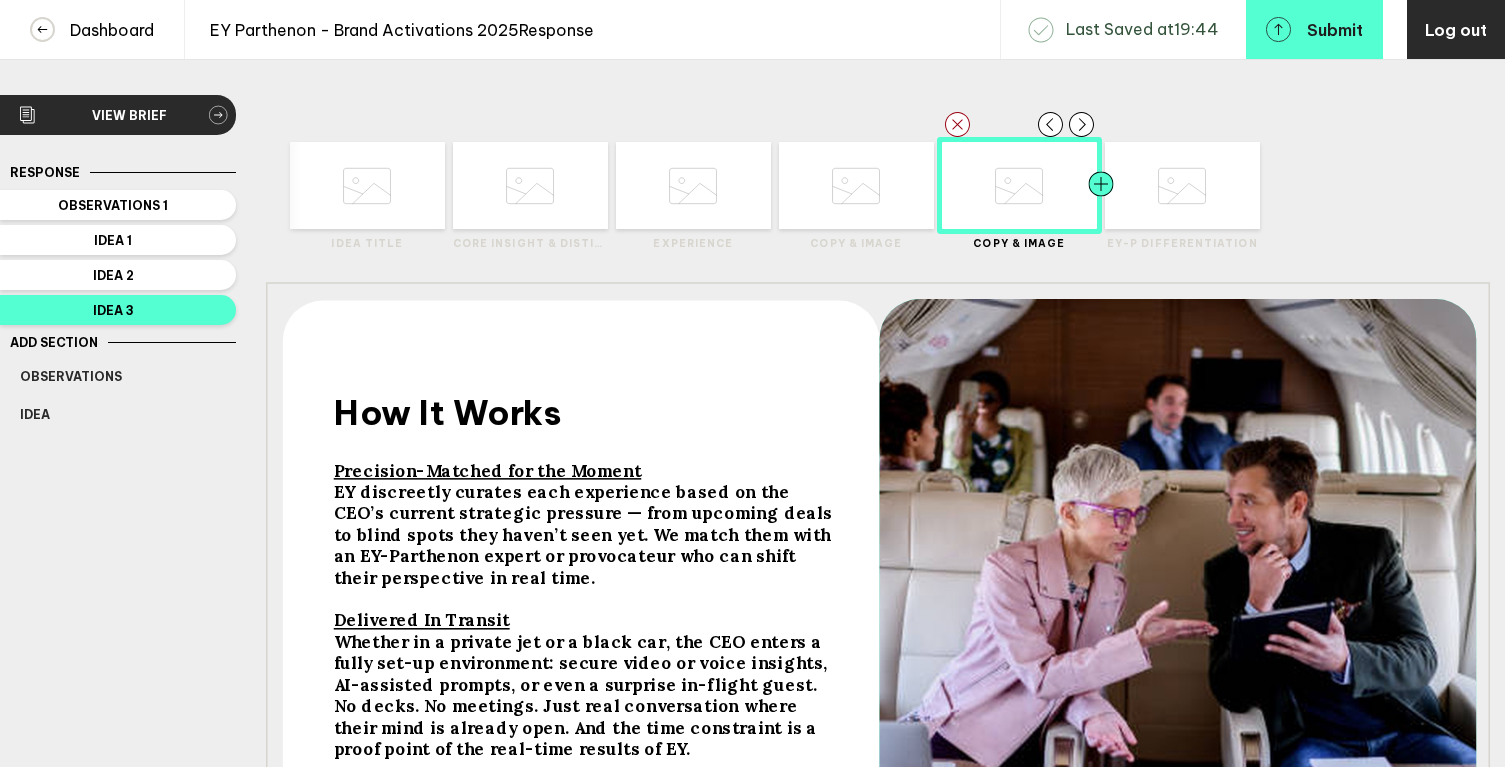 click at bounding box center [325, 185] 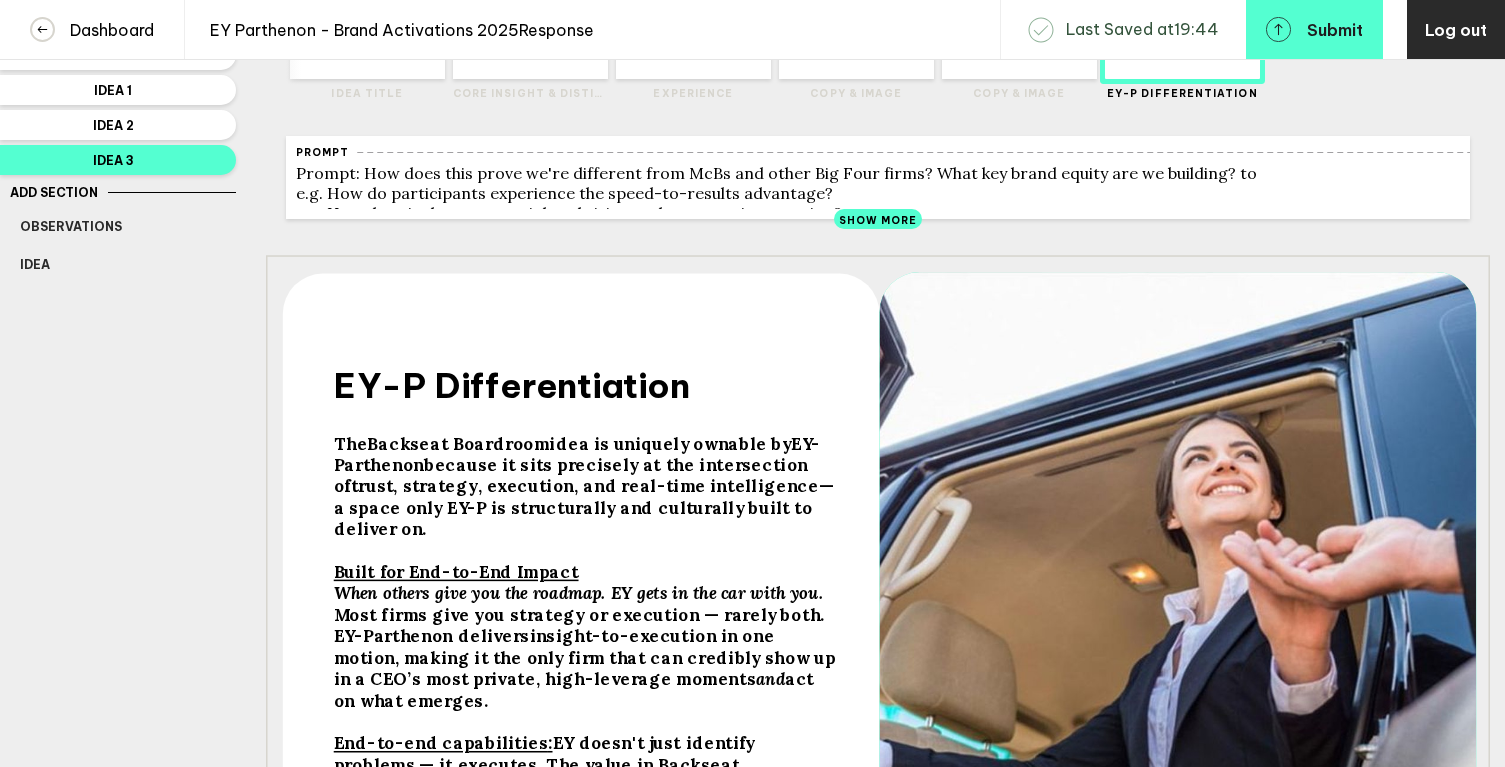 scroll, scrollTop: 0, scrollLeft: 0, axis: both 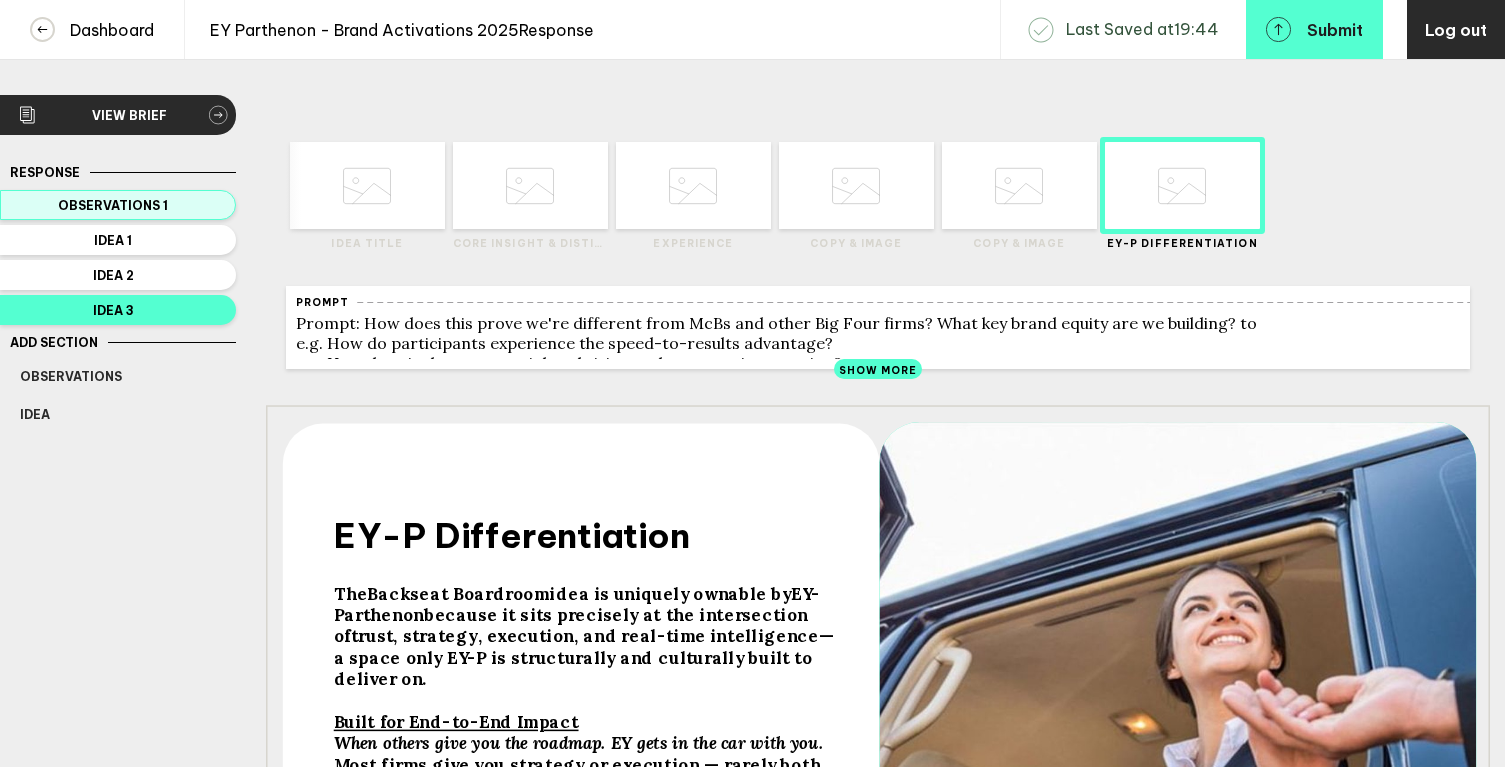 click on "Observations 1" at bounding box center (113, 205) 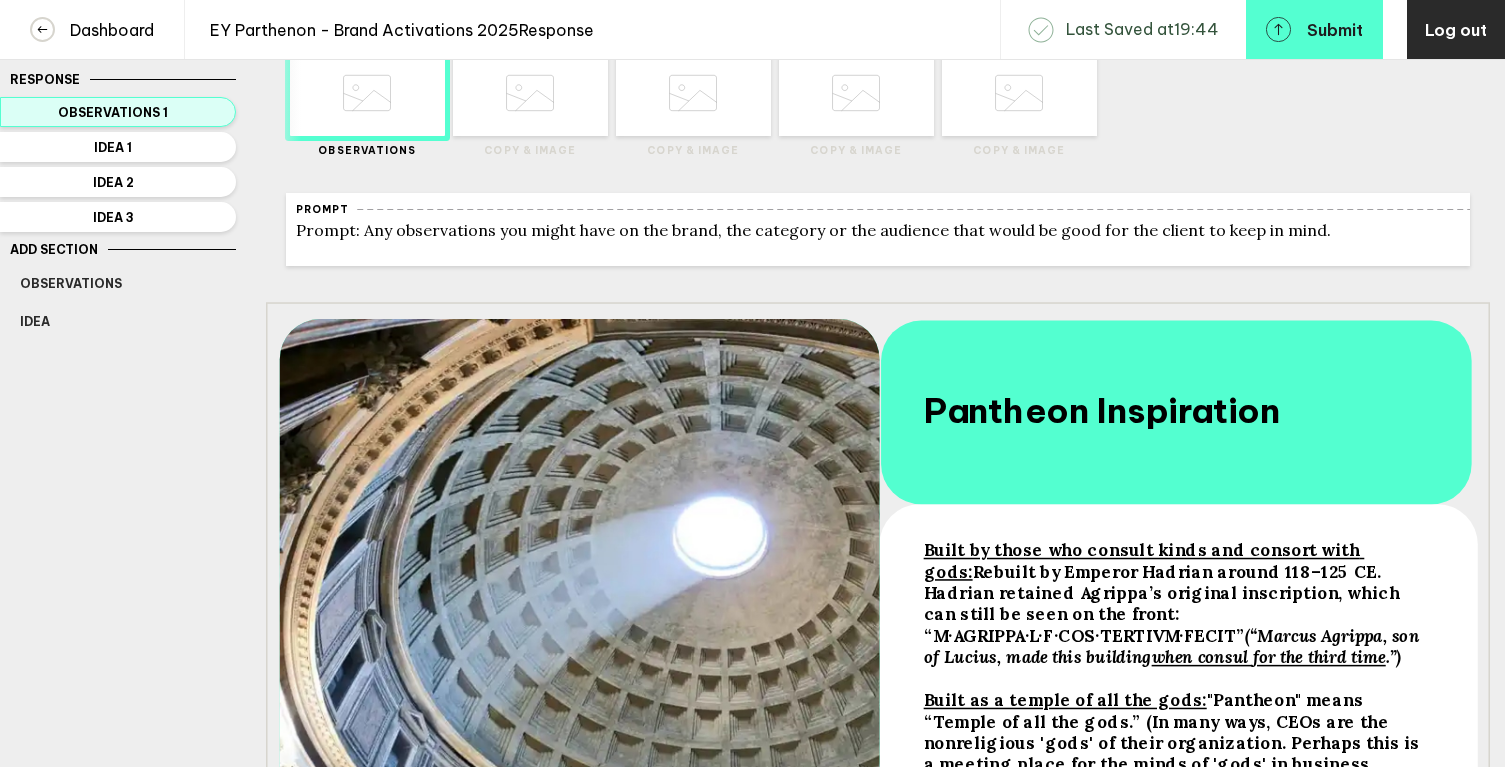 scroll, scrollTop: 0, scrollLeft: 0, axis: both 